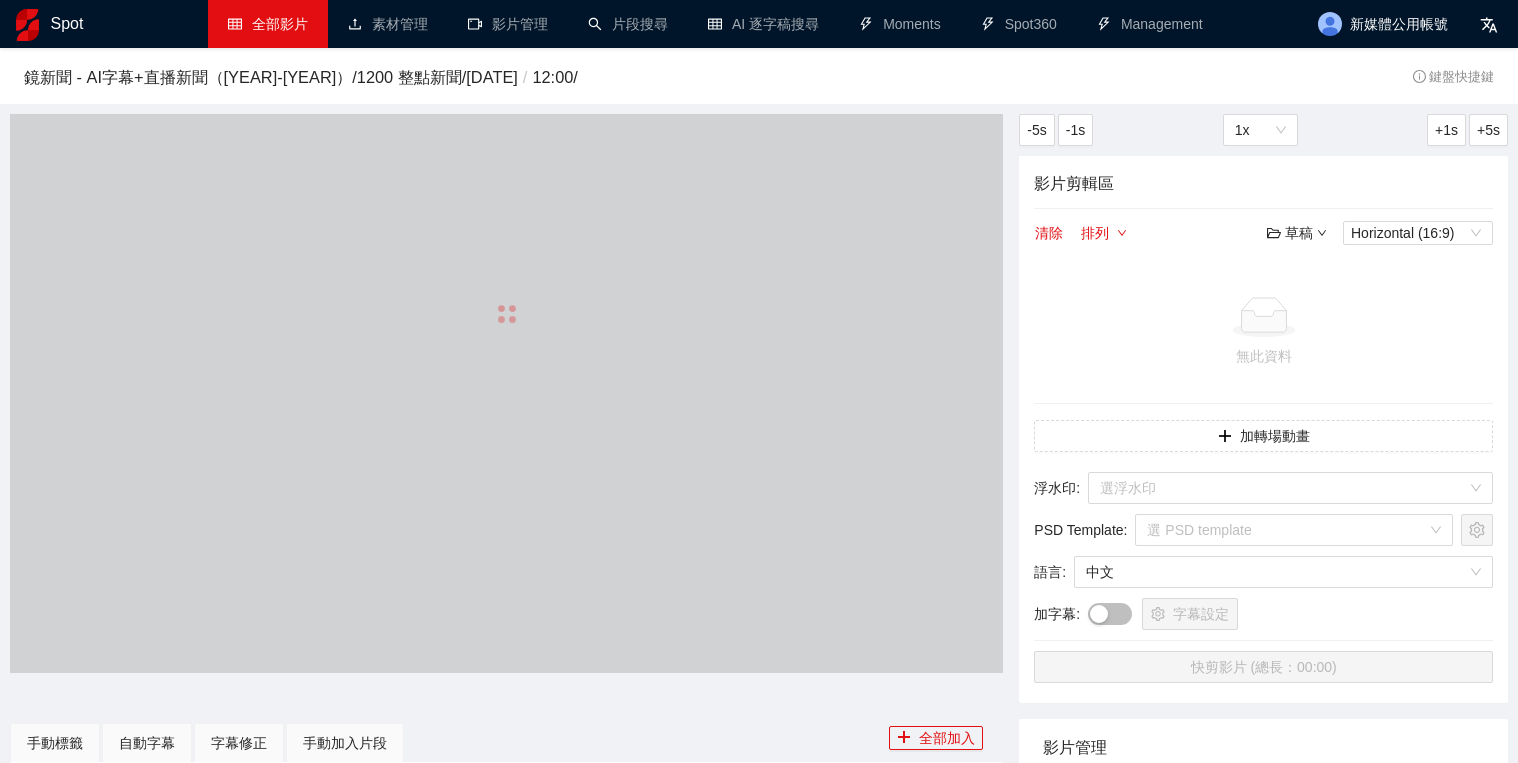 scroll, scrollTop: 0, scrollLeft: 0, axis: both 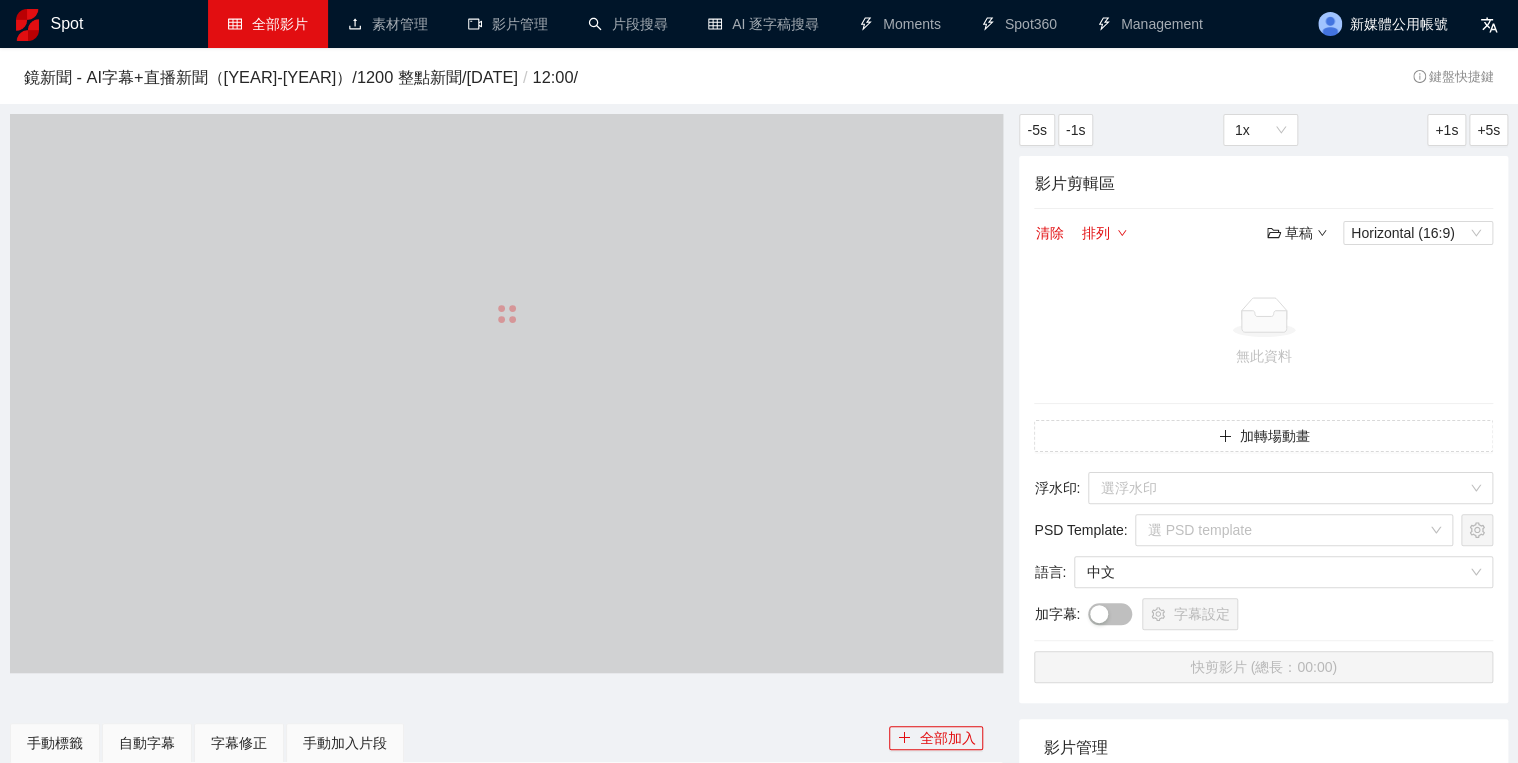click on "全部影片" at bounding box center [268, 24] 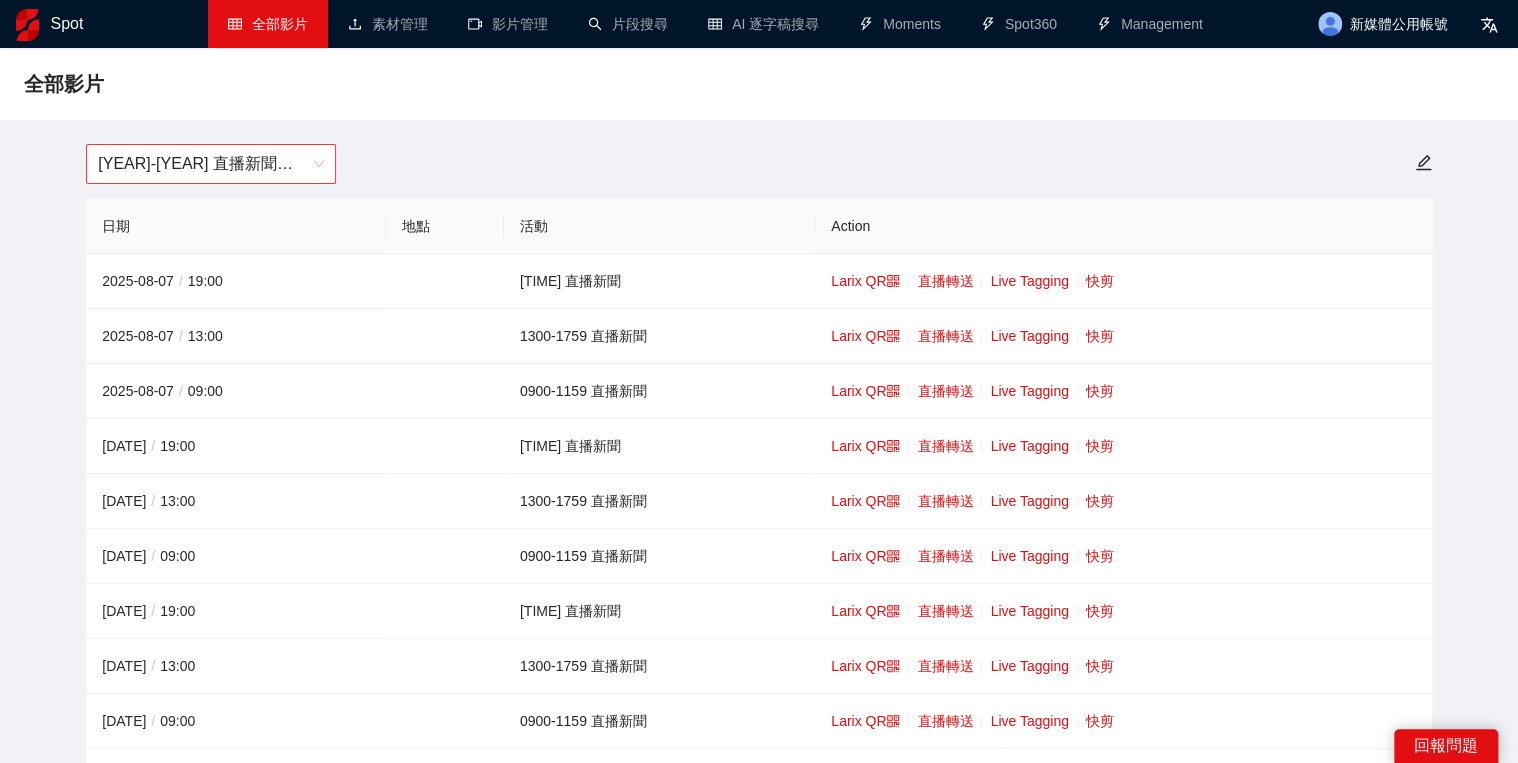 drag, startPoint x: 299, startPoint y: 153, endPoint x: 309, endPoint y: 151, distance: 10.198039 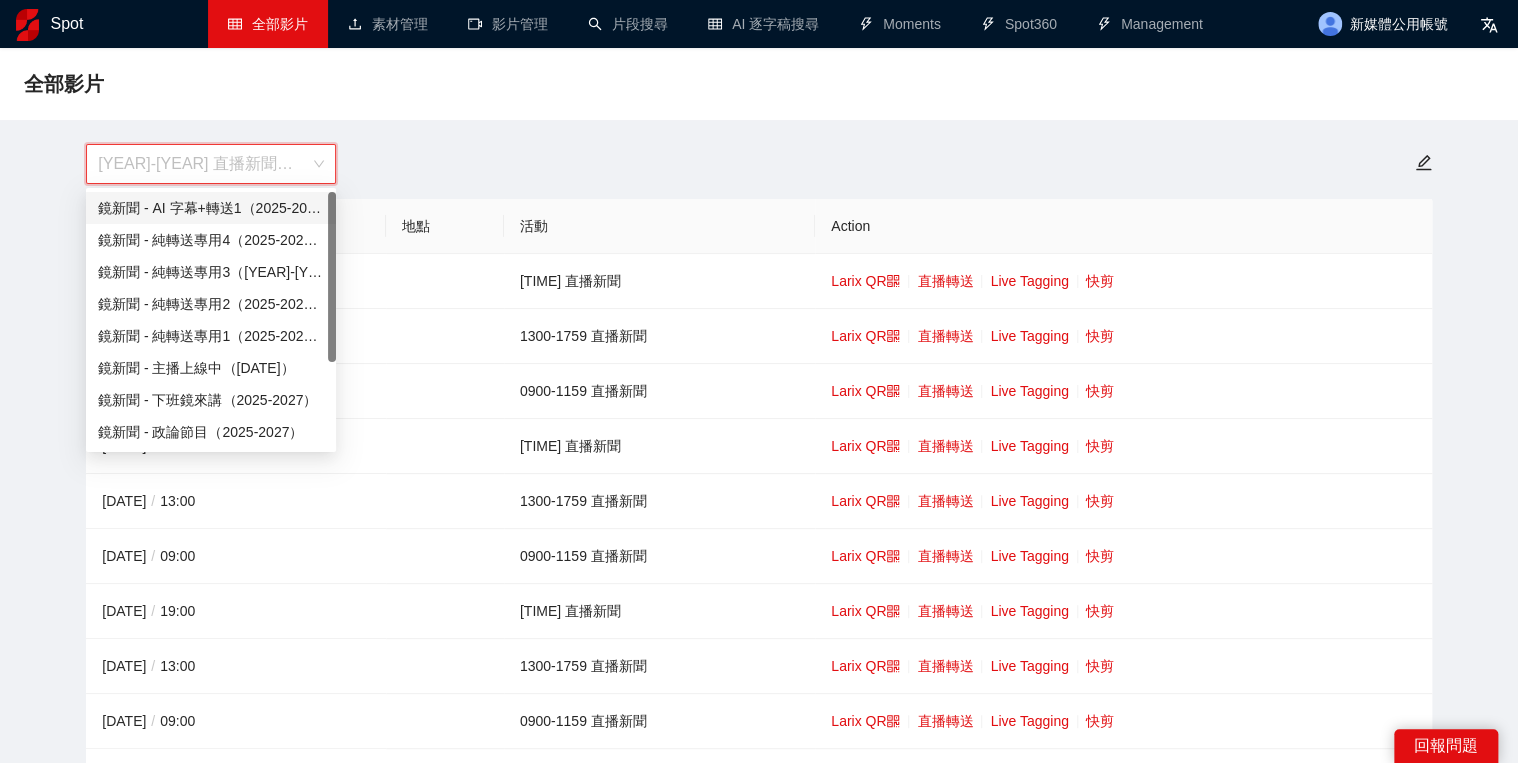 scroll, scrollTop: 128, scrollLeft: 0, axis: vertical 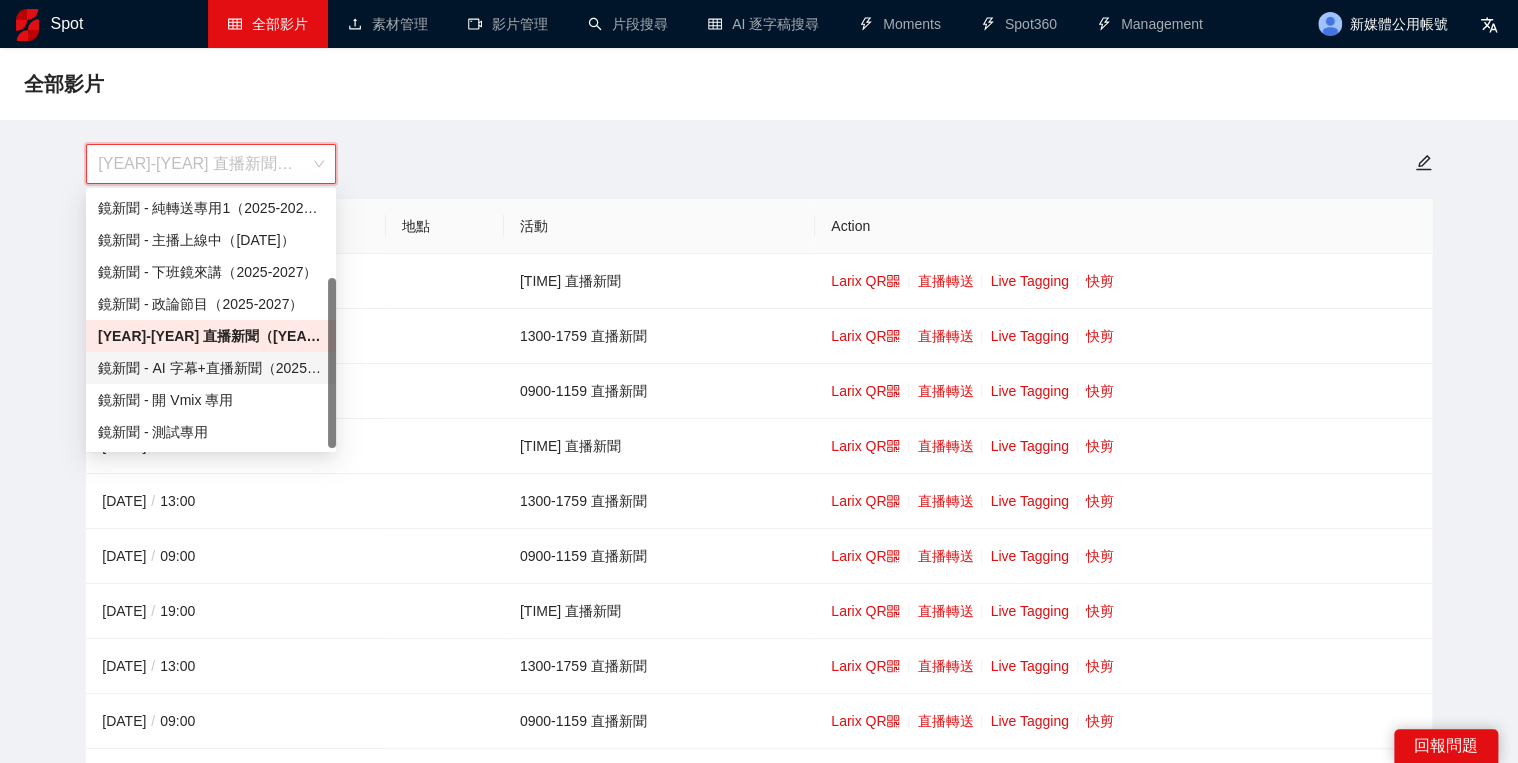 click on "鏡新聞 - AI 字幕+直播新聞（2025-2027）" at bounding box center [211, 368] 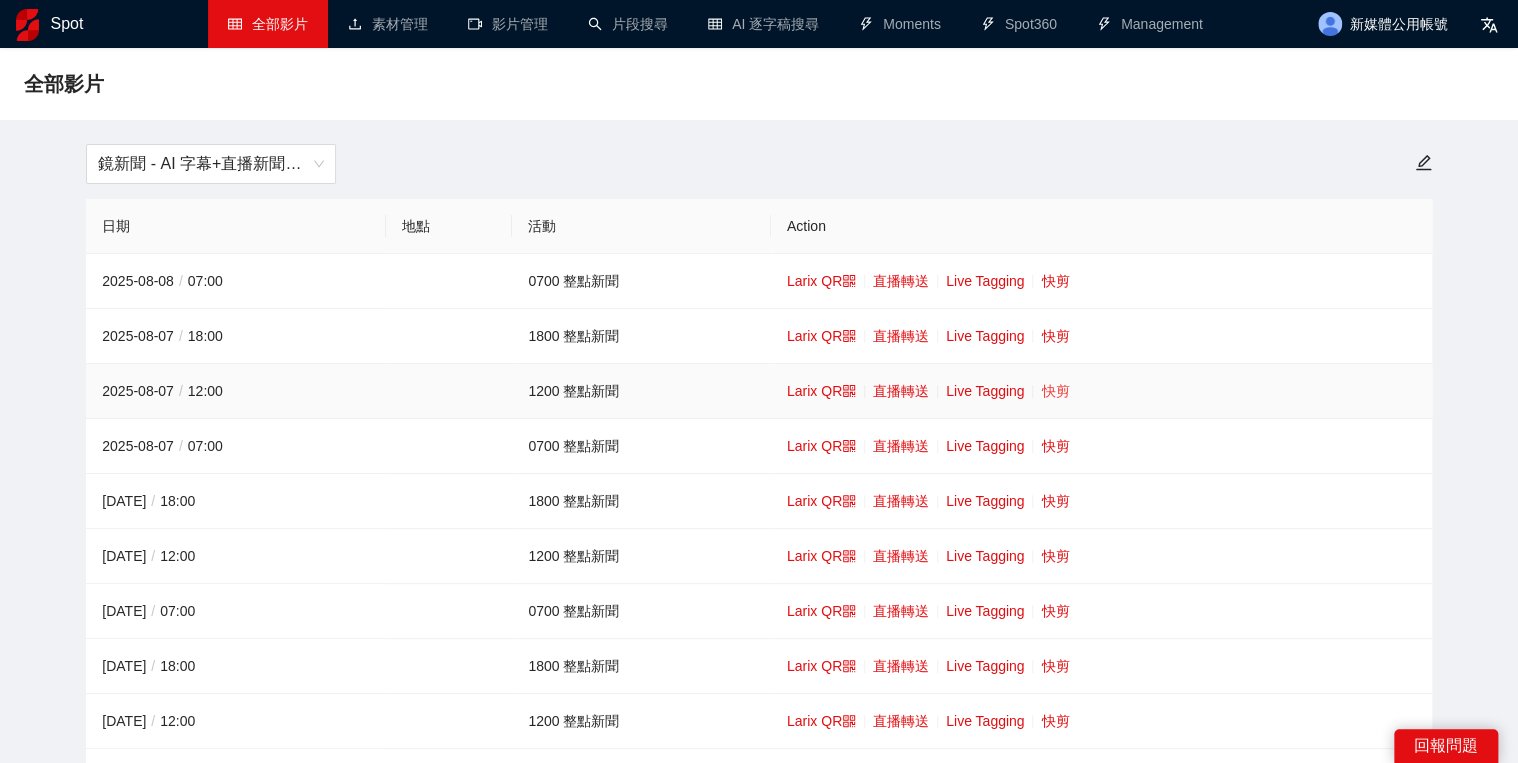 click on "快剪" at bounding box center (1055, 391) 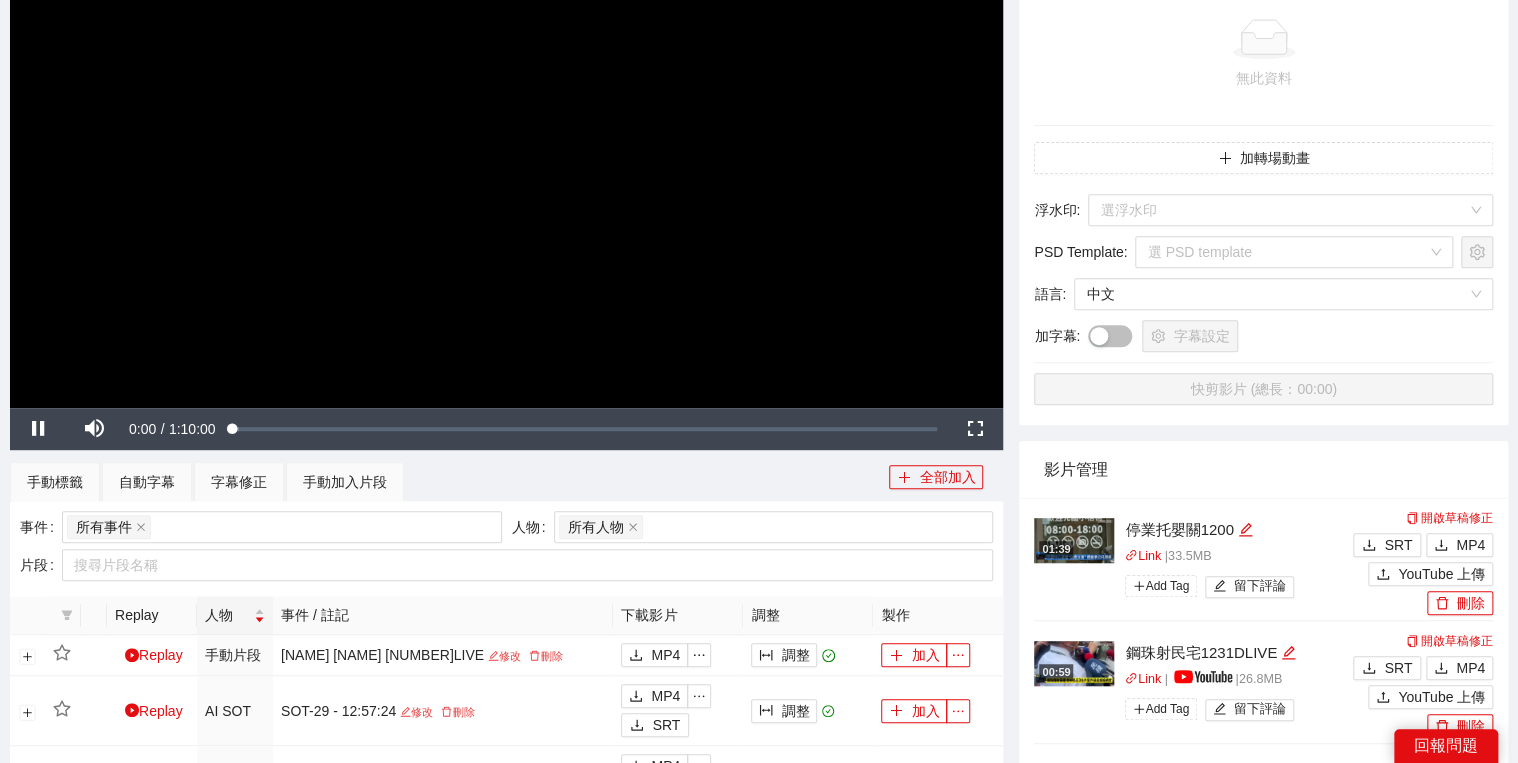 drag, startPoint x: 719, startPoint y: 170, endPoint x: 1104, endPoint y: 433, distance: 466.2553 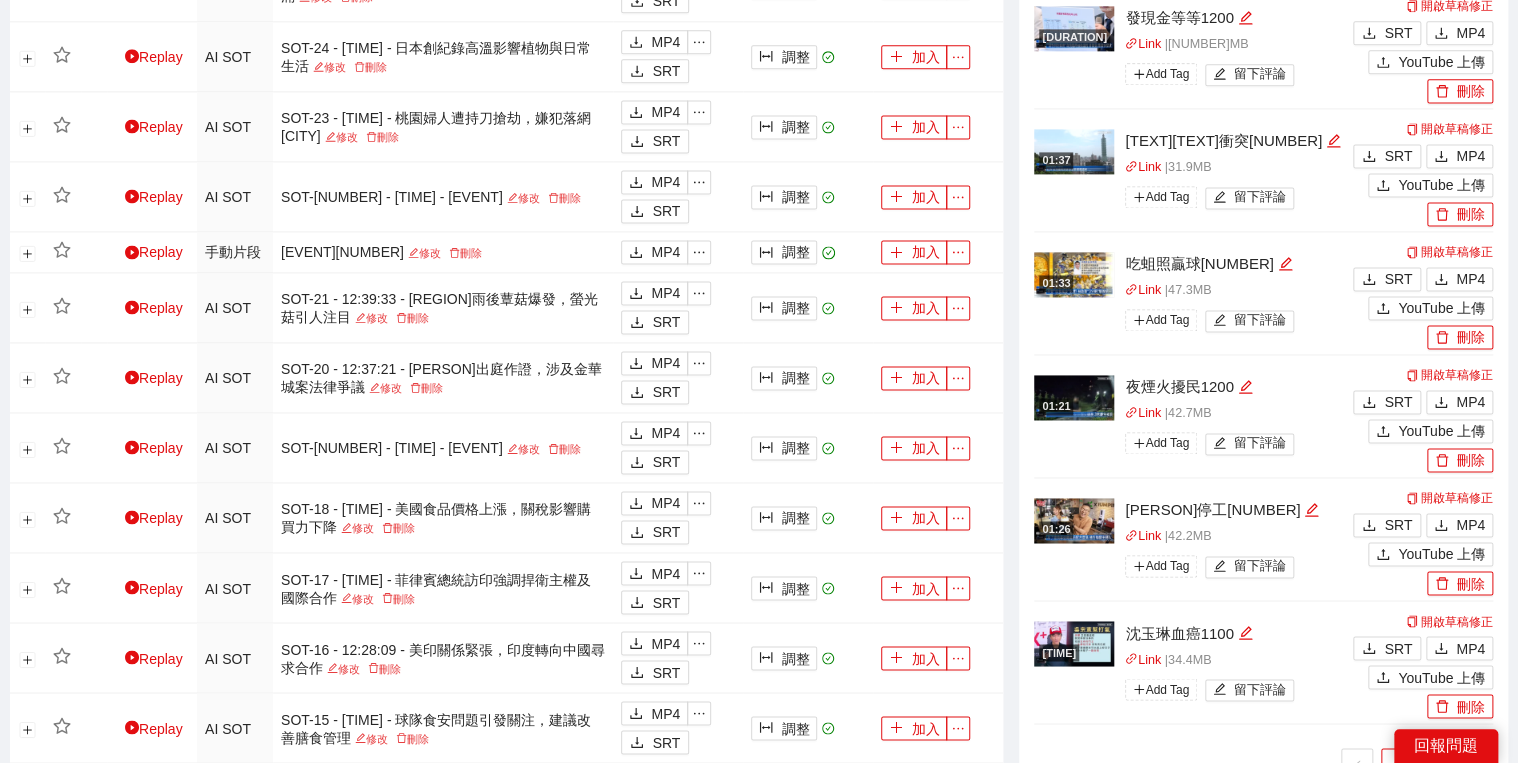 scroll, scrollTop: 1680, scrollLeft: 0, axis: vertical 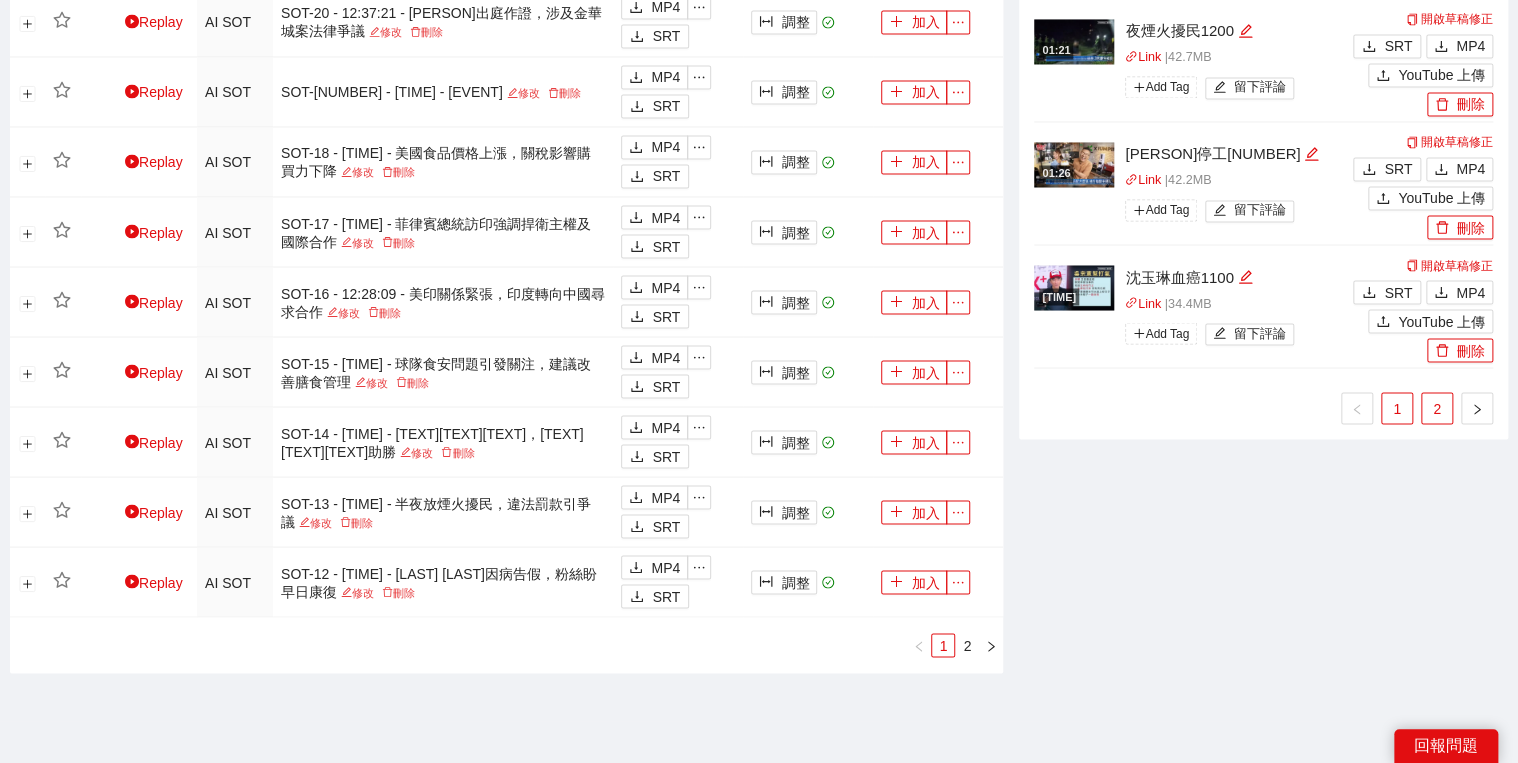click on "2" at bounding box center [1437, 408] 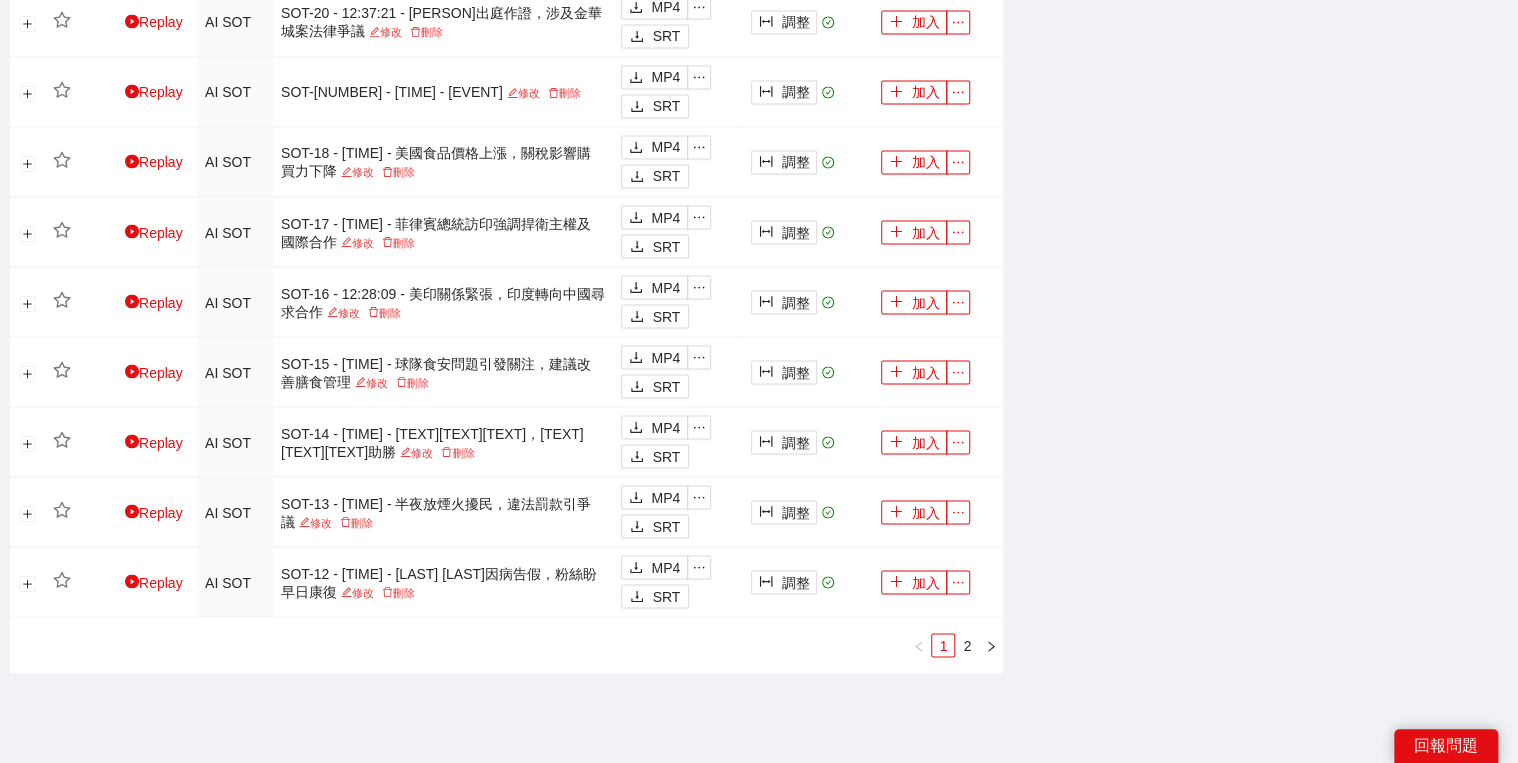 click on "揭洩密台積1200  Link   |  33.3  MB  Add Tag   留下評論   開啟草稿修正 SRT MP4 YouTube 上傳   刪除 01:35 李大維關稅1200  Link   |  33.5  MB  Add Tag   留下評論   開啟草稿修正 SRT MP4 YouTube 上傳   刪除 01:47 關稅秘密會1201  Link   |  71.2  MB  Add Tag   留下評論   開啟草稿修正 SRT MP4 YouTube 上傳   刪除 01:51 蘋果美製造1200  Link   |  41.2  MB  Add Tag   留下評論   開啟草稿修正 SRT MP4 YouTube 上傳   刪除 01:41 台積免關稅1200  Link   |  37.9  MB  Add Tag   留下評論   開啟草稿修正 SRT MP4 YouTube 上傳   刪除 01:40 家暴電子控1200  Link   |  40.9  MB  Add Tag   留下評論   開啟草稿修正 SRT MP4 YouTube 上傳   刪除 1 2" at bounding box center (1263, -435) 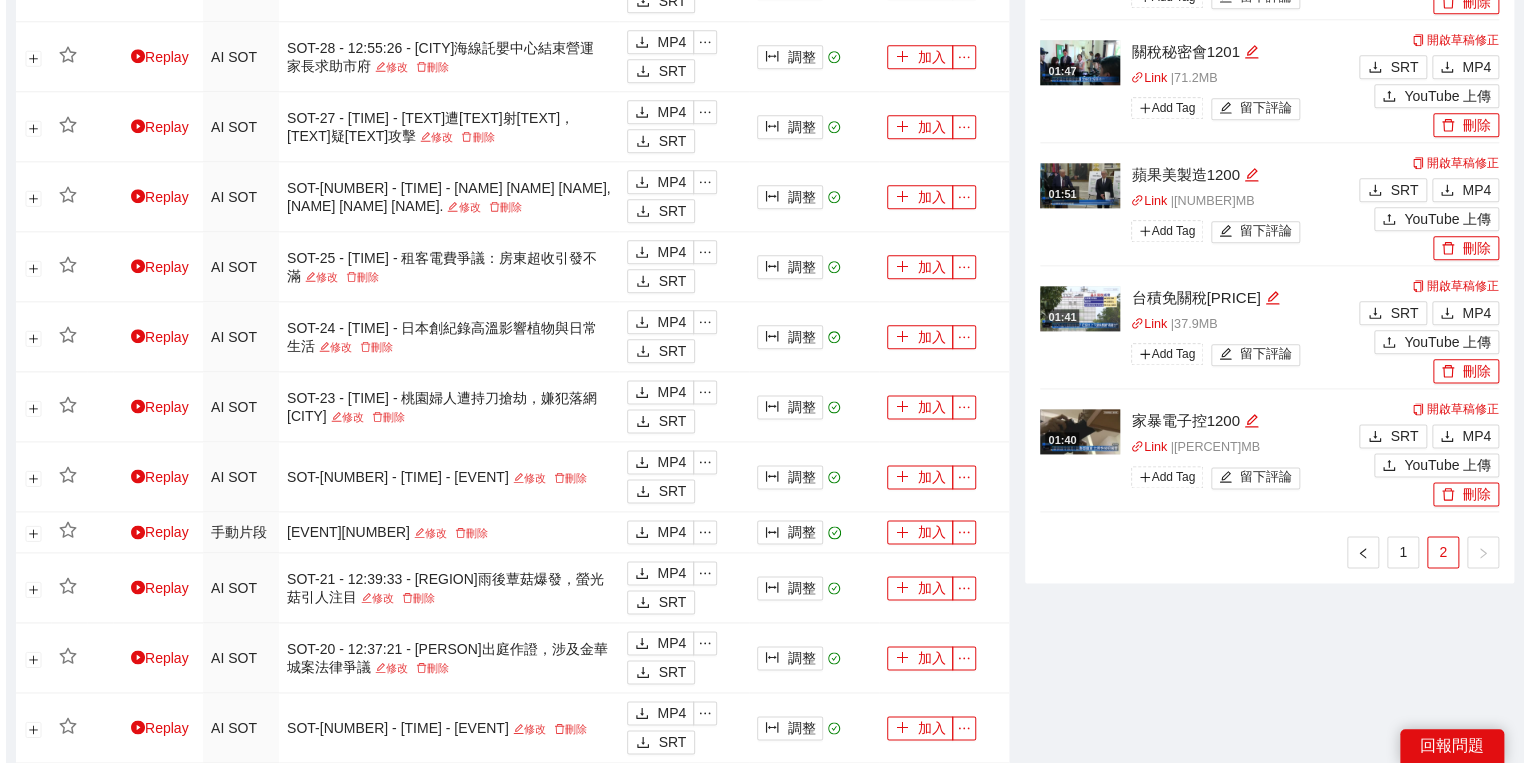 scroll, scrollTop: 960, scrollLeft: 0, axis: vertical 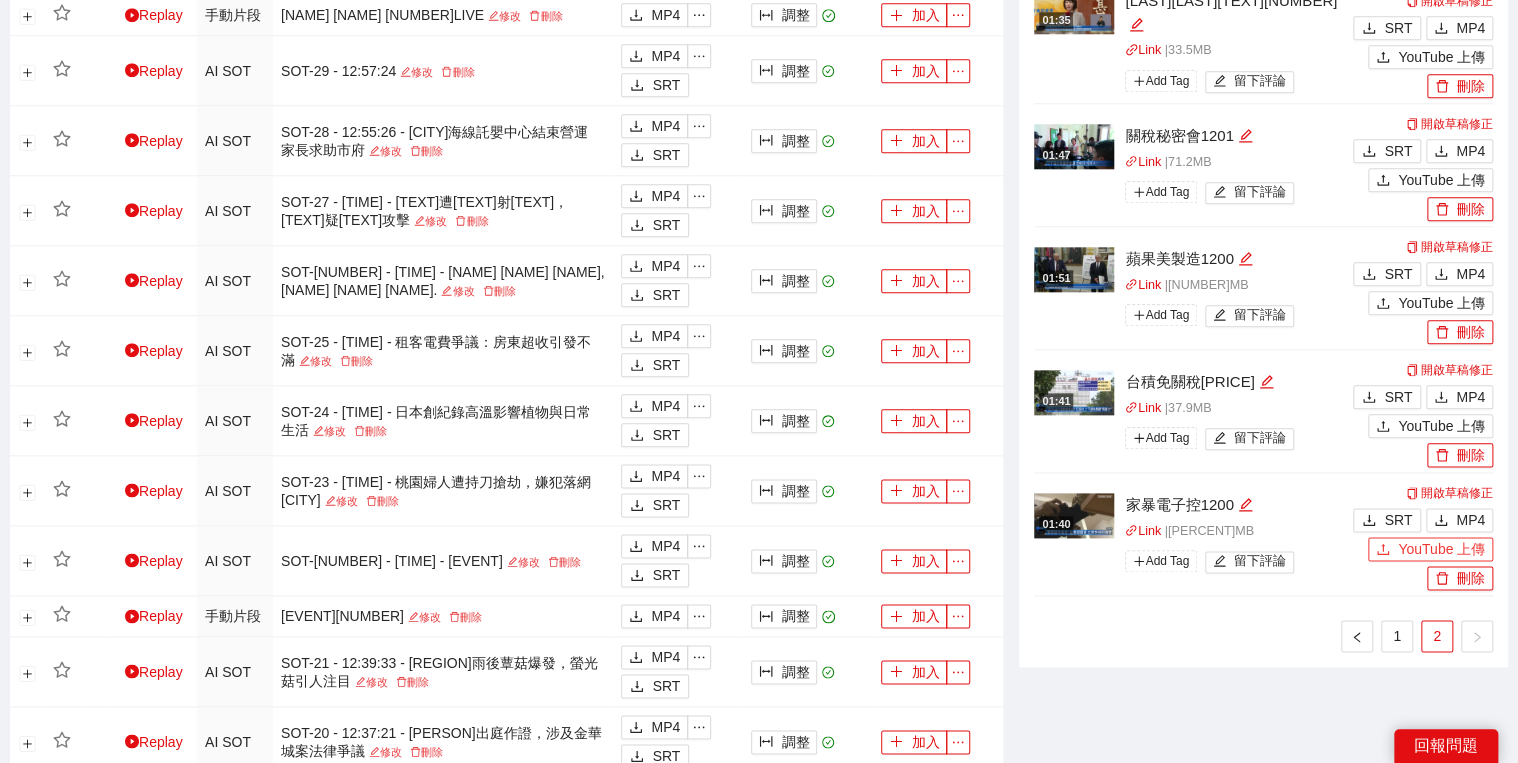 click on "YouTube 上傳" at bounding box center (1441, 549) 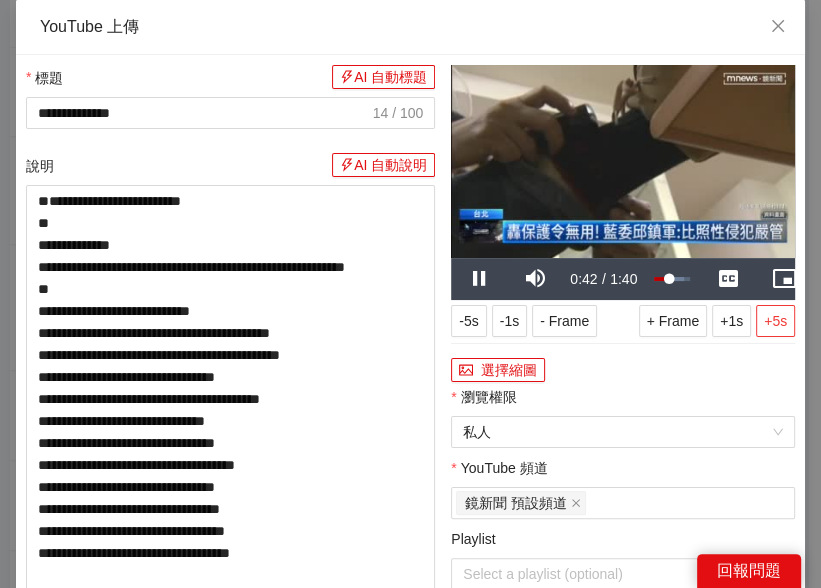 drag, startPoint x: 753, startPoint y: 367, endPoint x: 752, endPoint y: 312, distance: 55.00909 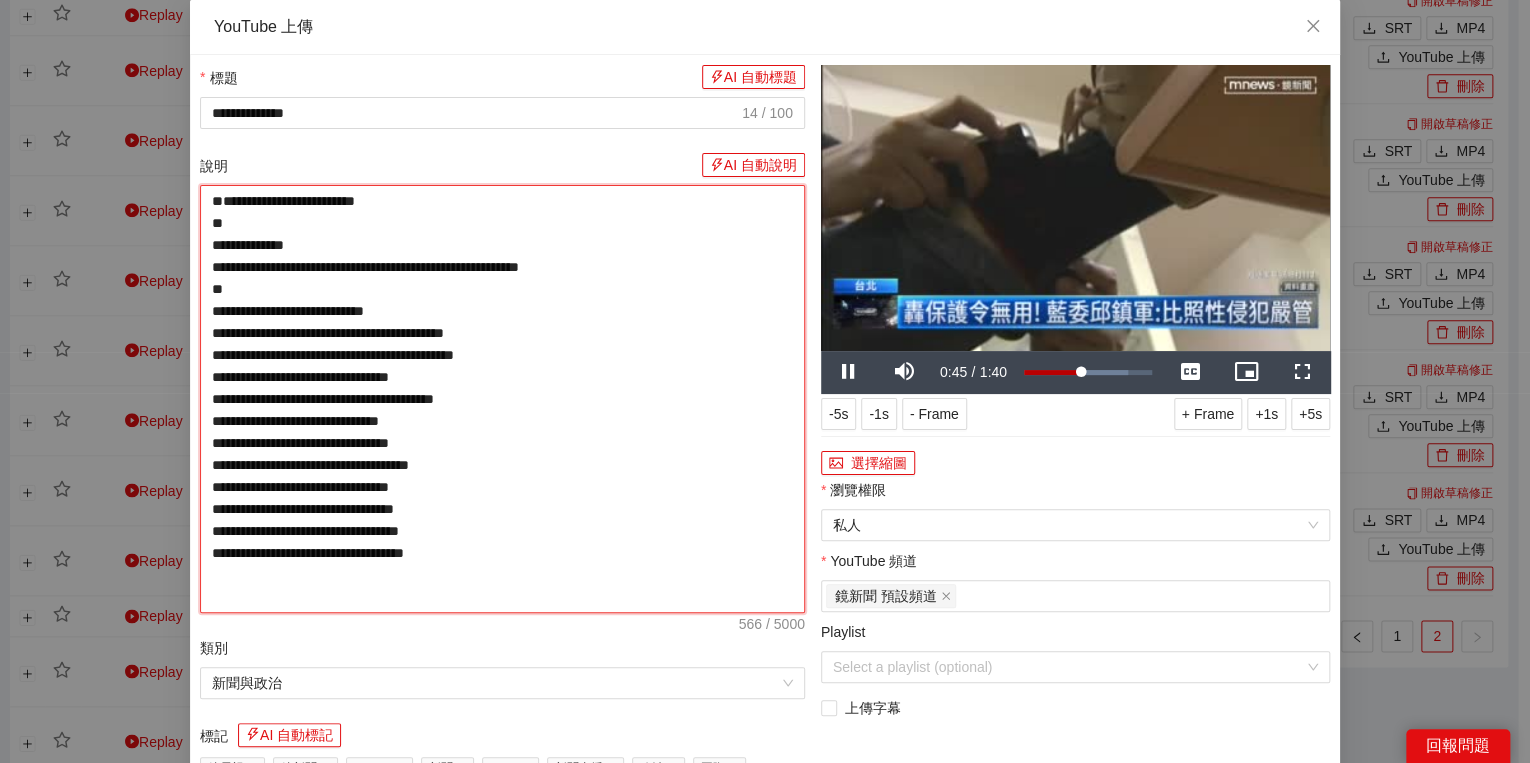 click on "**********" at bounding box center [502, 399] 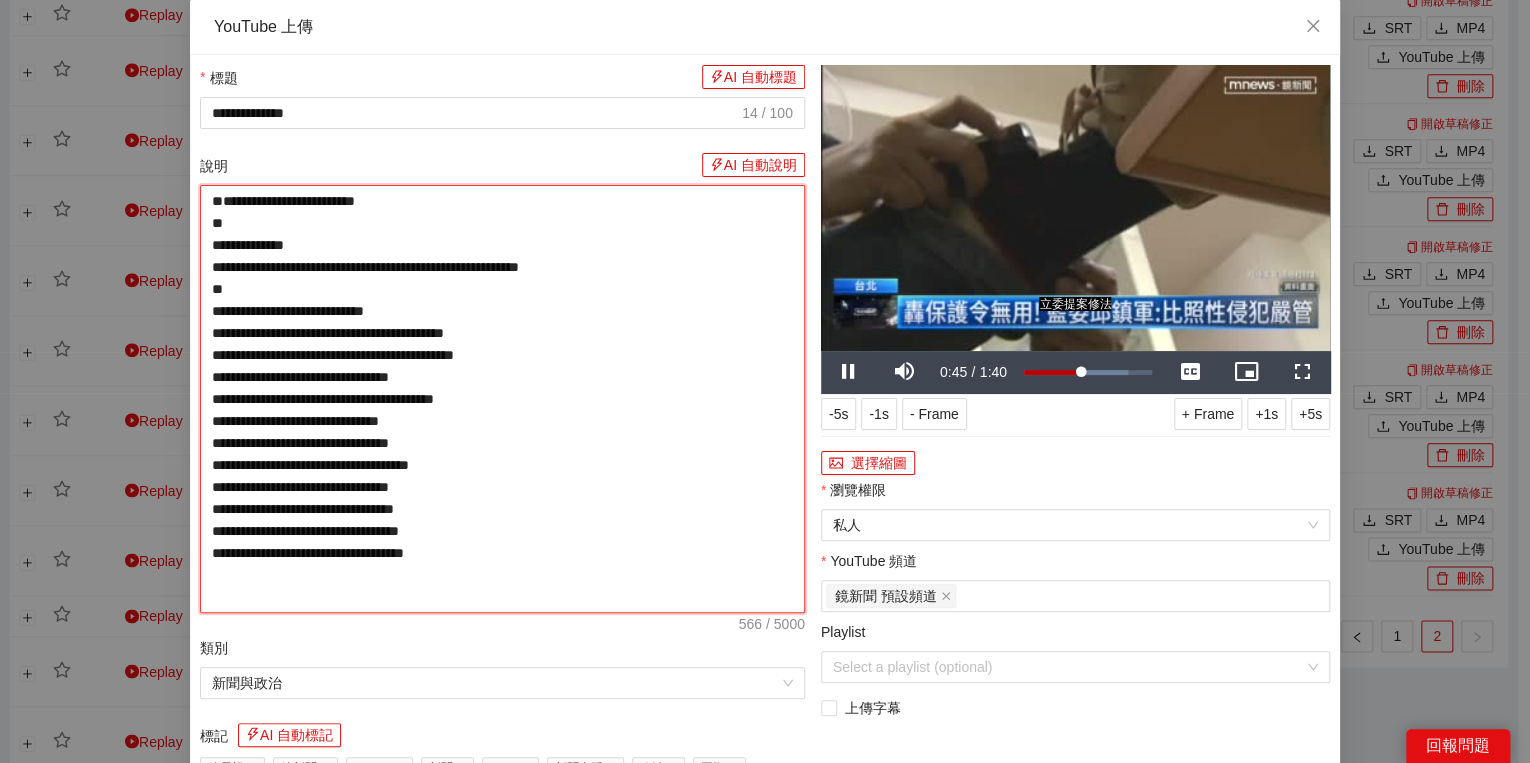 paste on "**********" 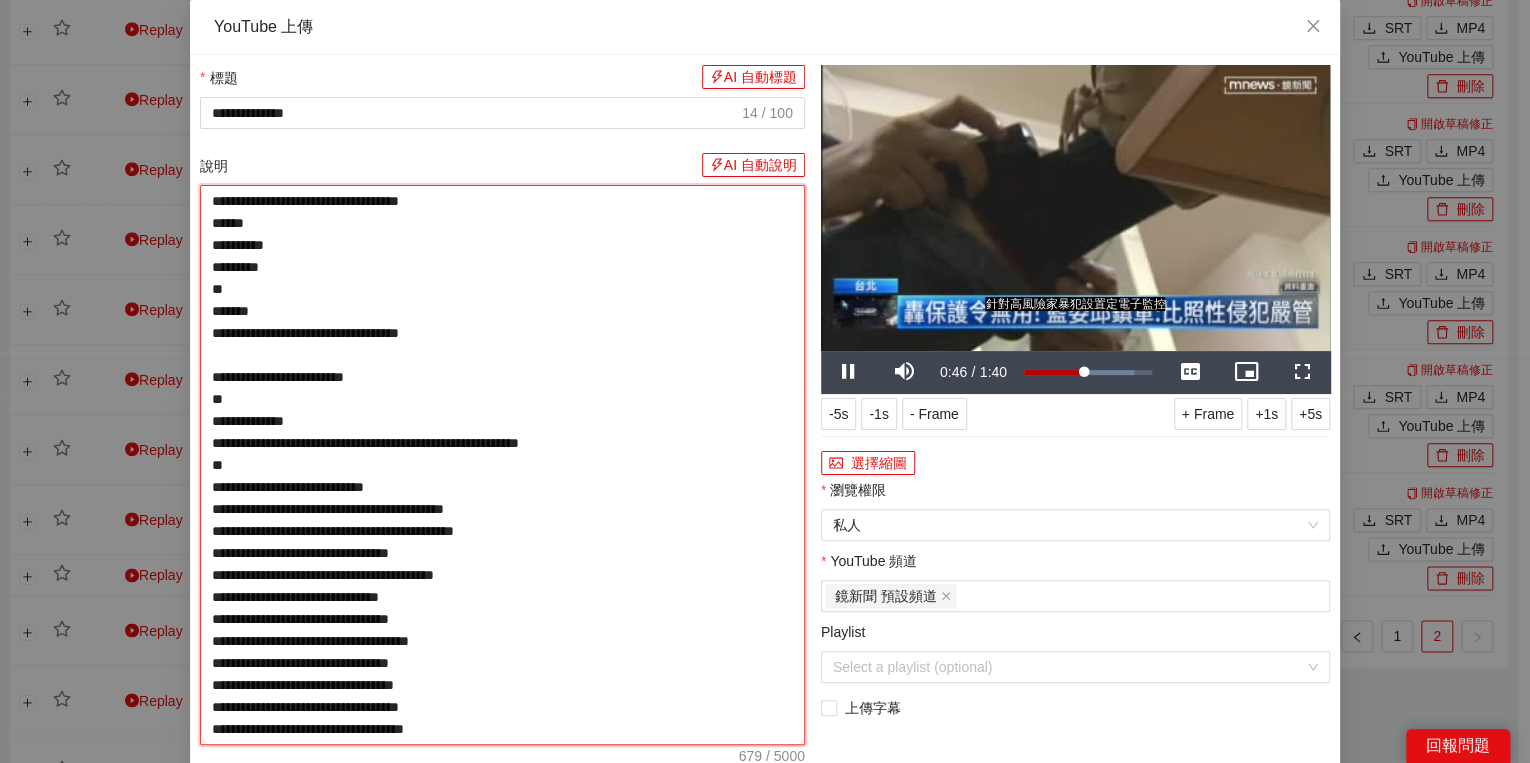 type on "**********" 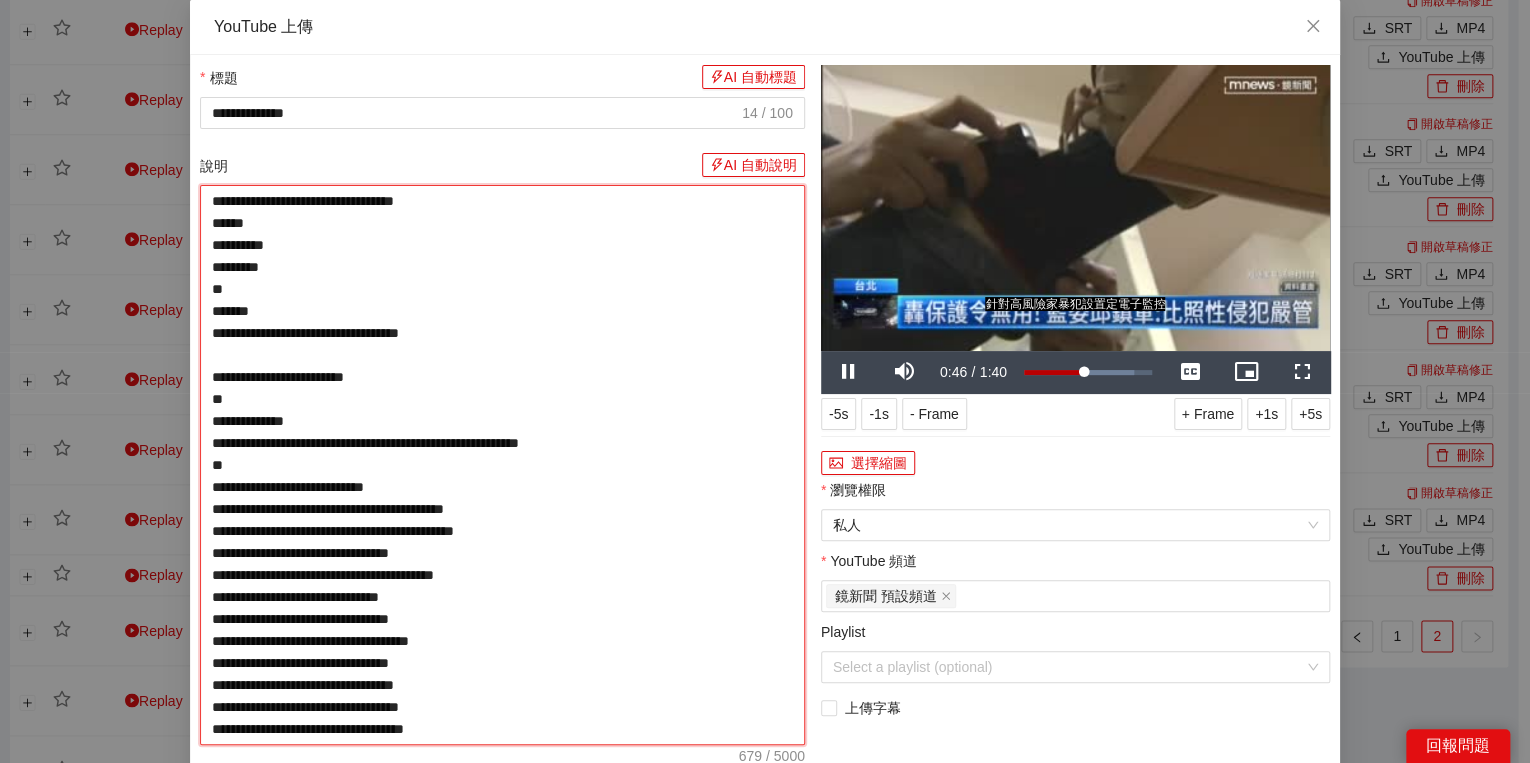type on "**********" 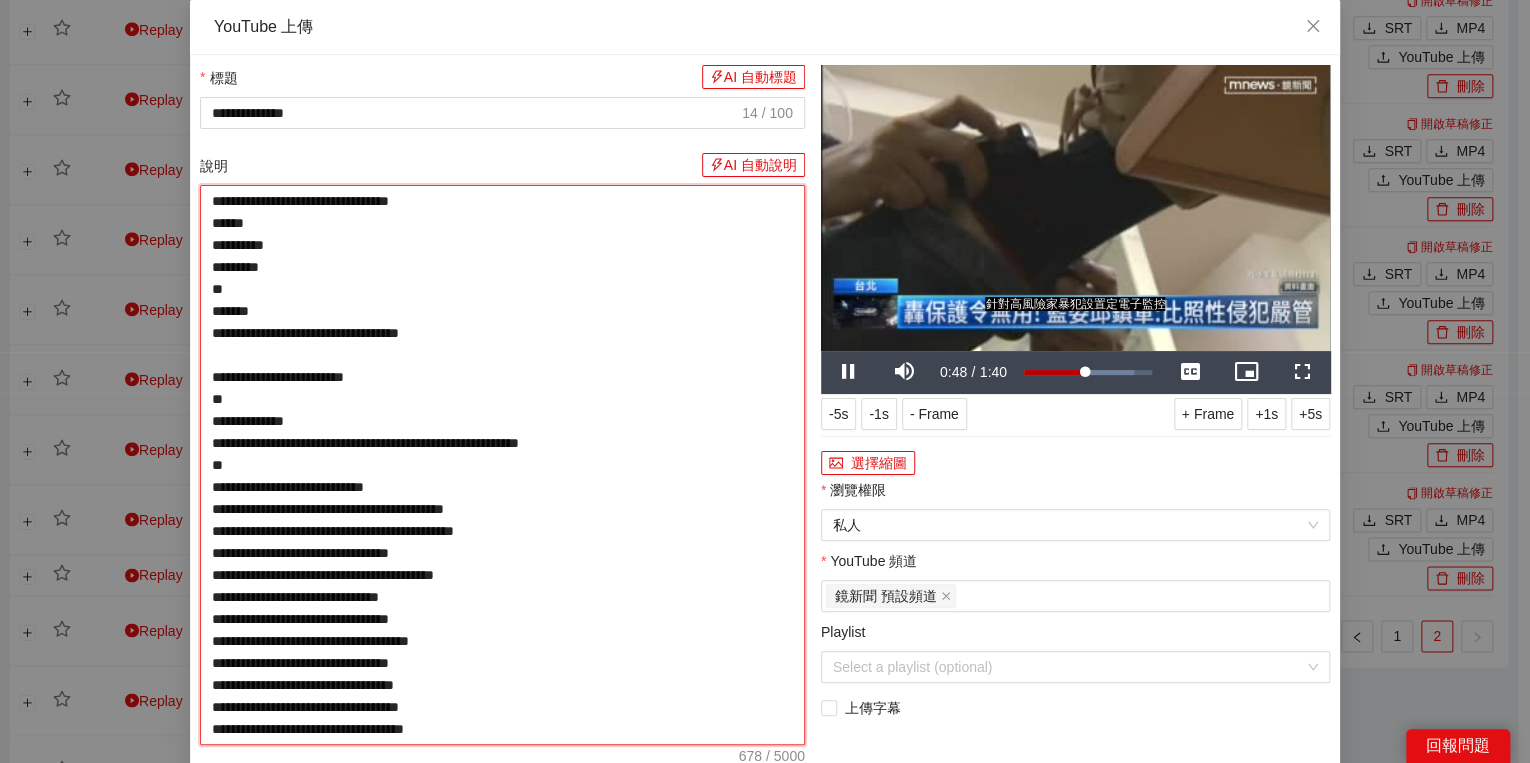 click on "**********" at bounding box center [502, 465] 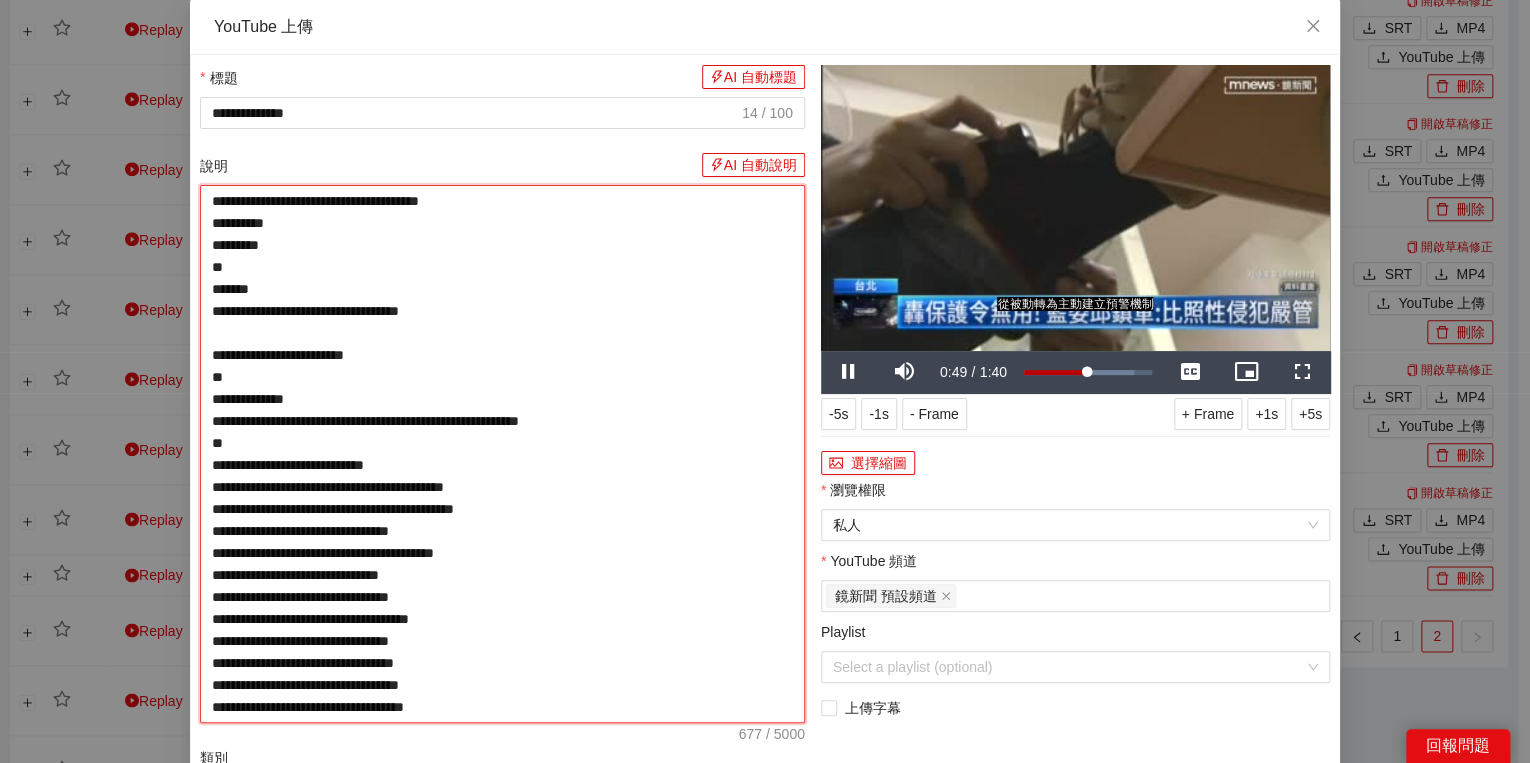 click on "**********" at bounding box center (502, 454) 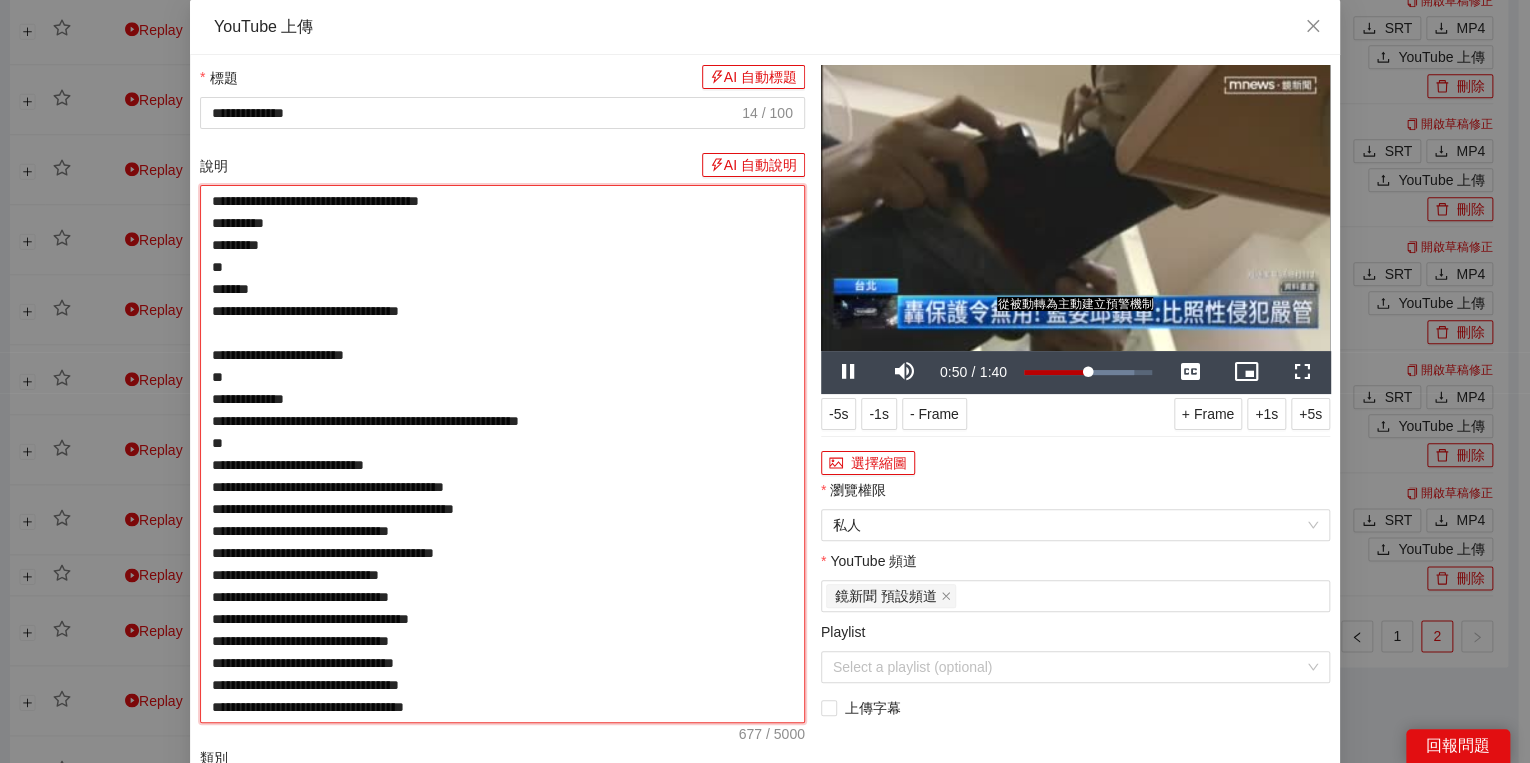 click on "**********" at bounding box center [502, 454] 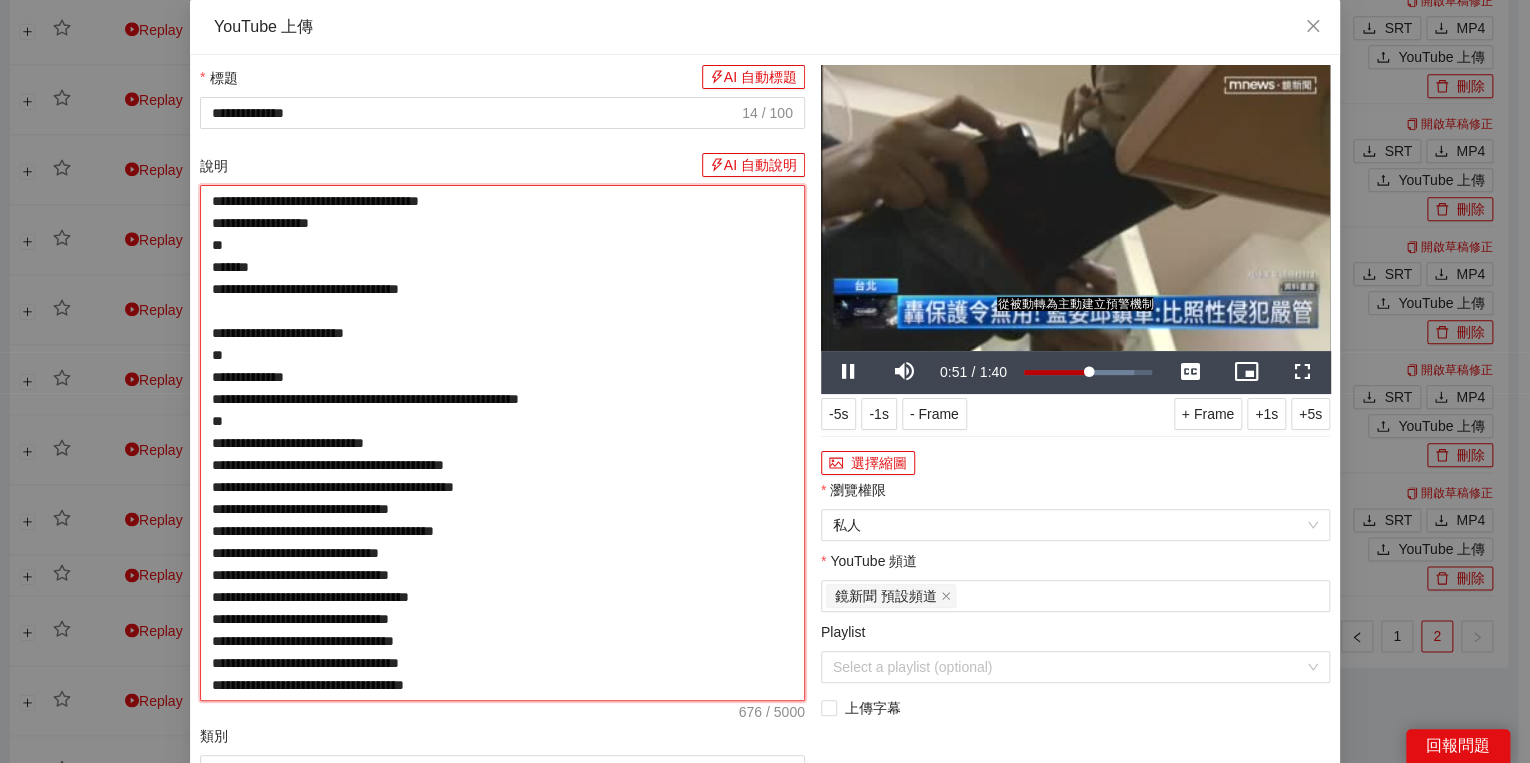 drag, startPoint x: 201, startPoint y: 248, endPoint x: 220, endPoint y: 249, distance: 19.026299 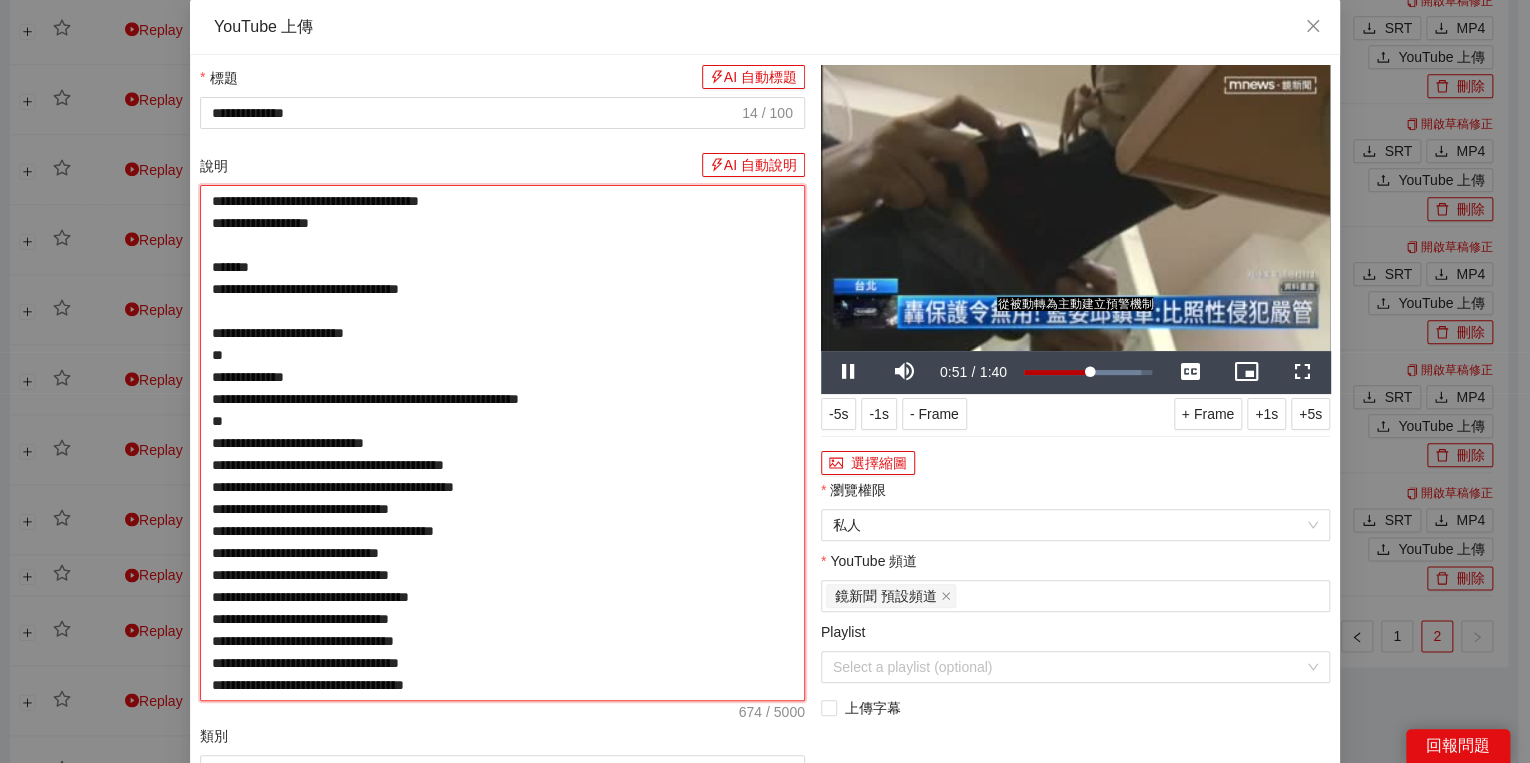 click on "**********" at bounding box center [502, 443] 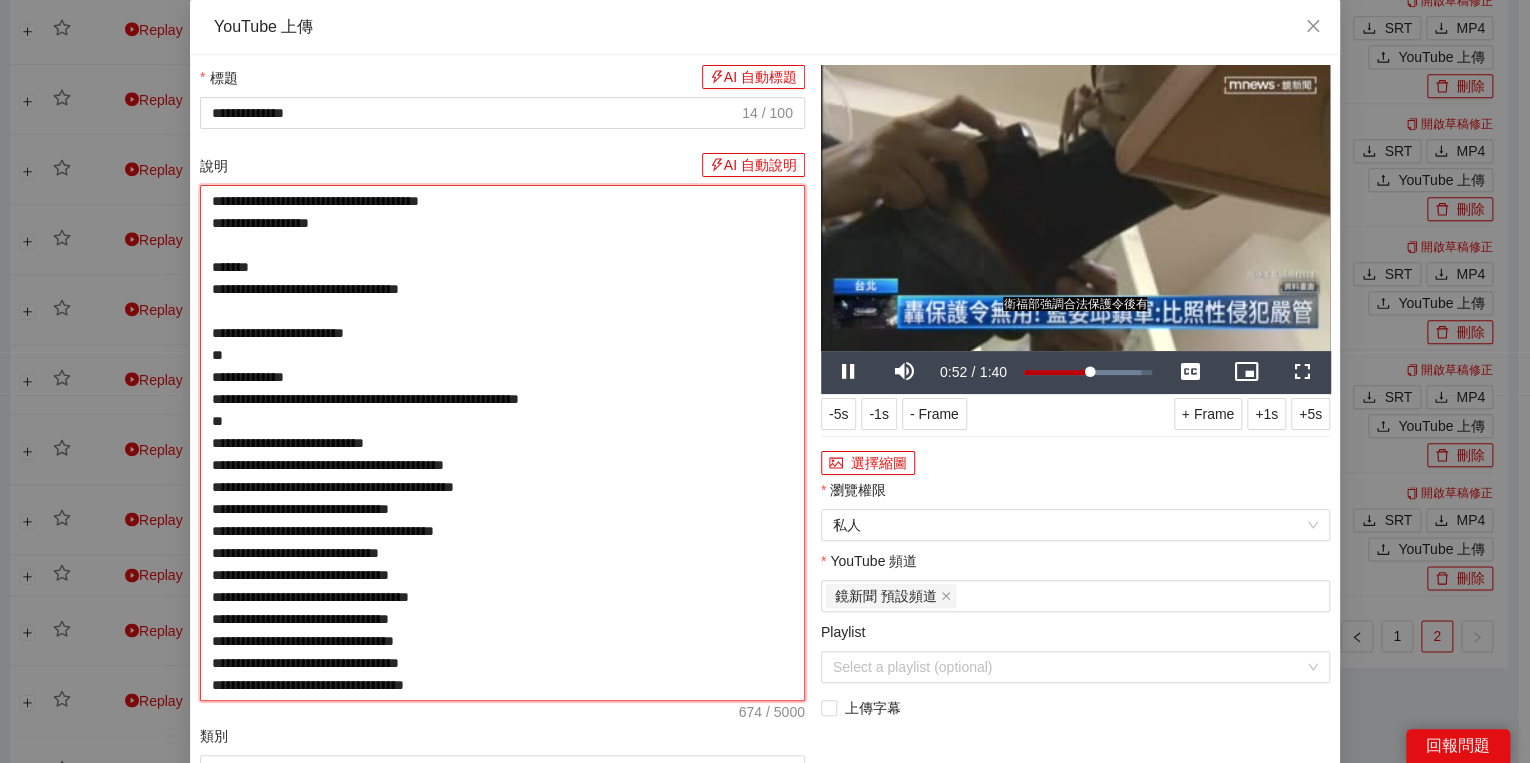 type on "**********" 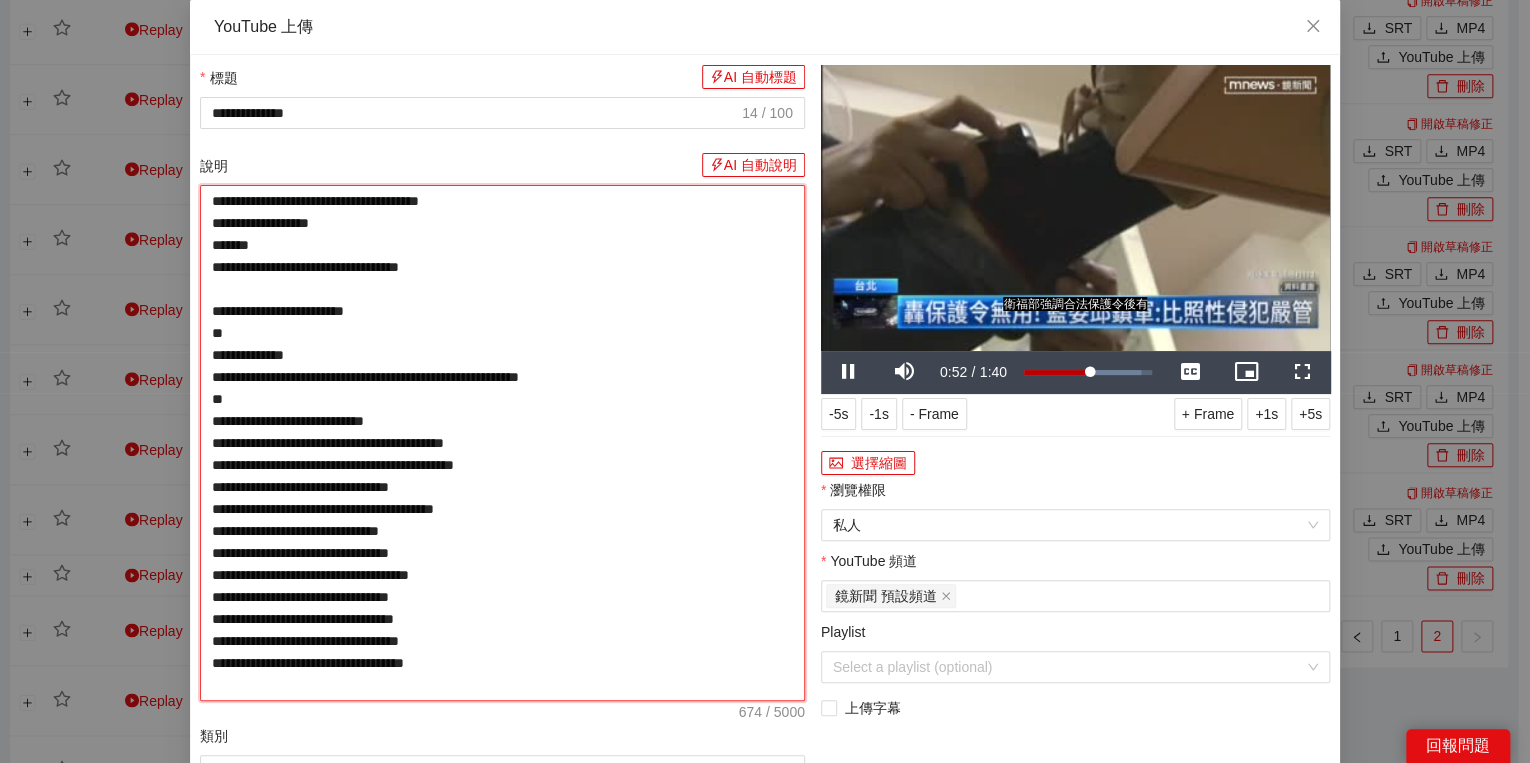 type on "**********" 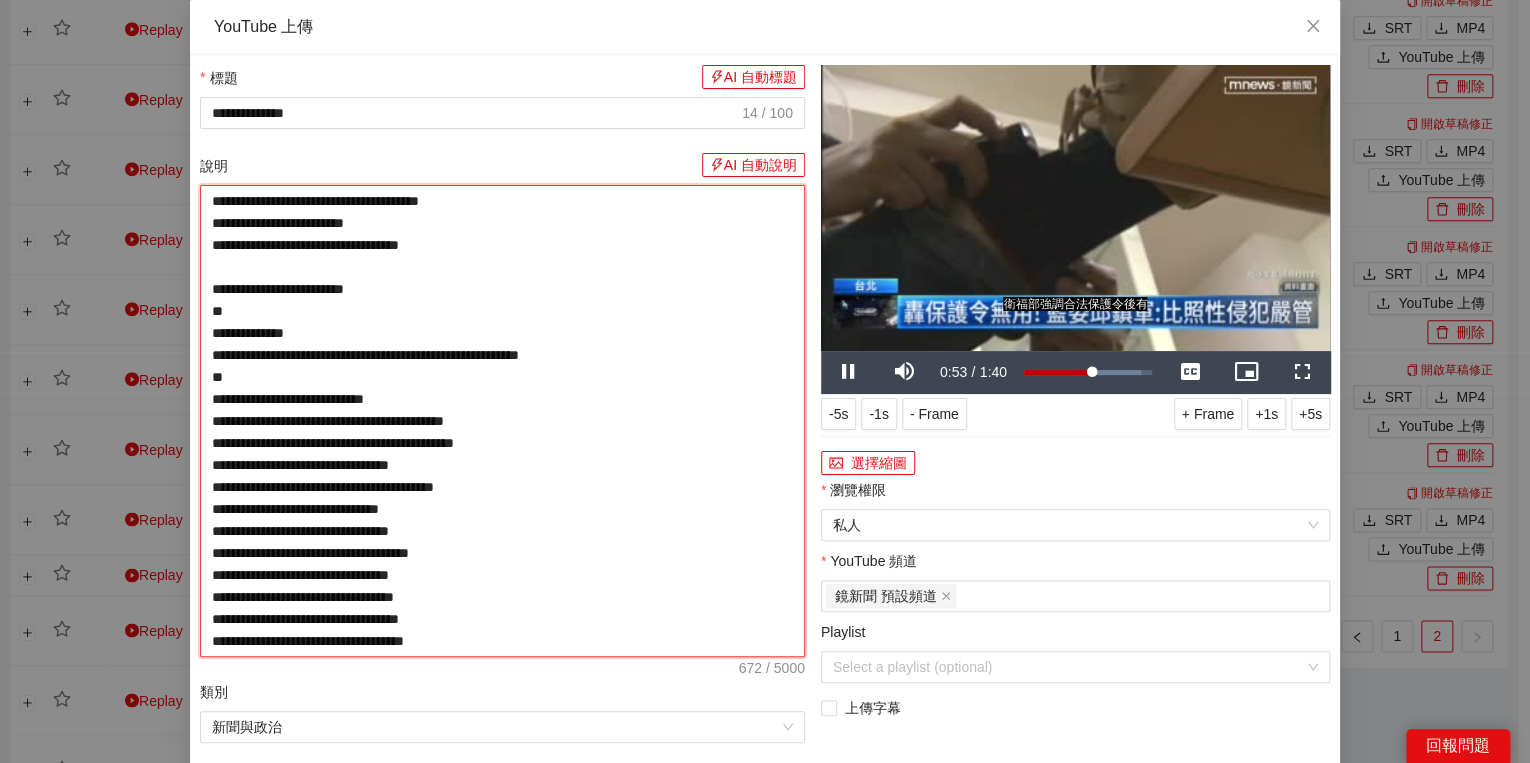 click on "**********" at bounding box center (502, 421) 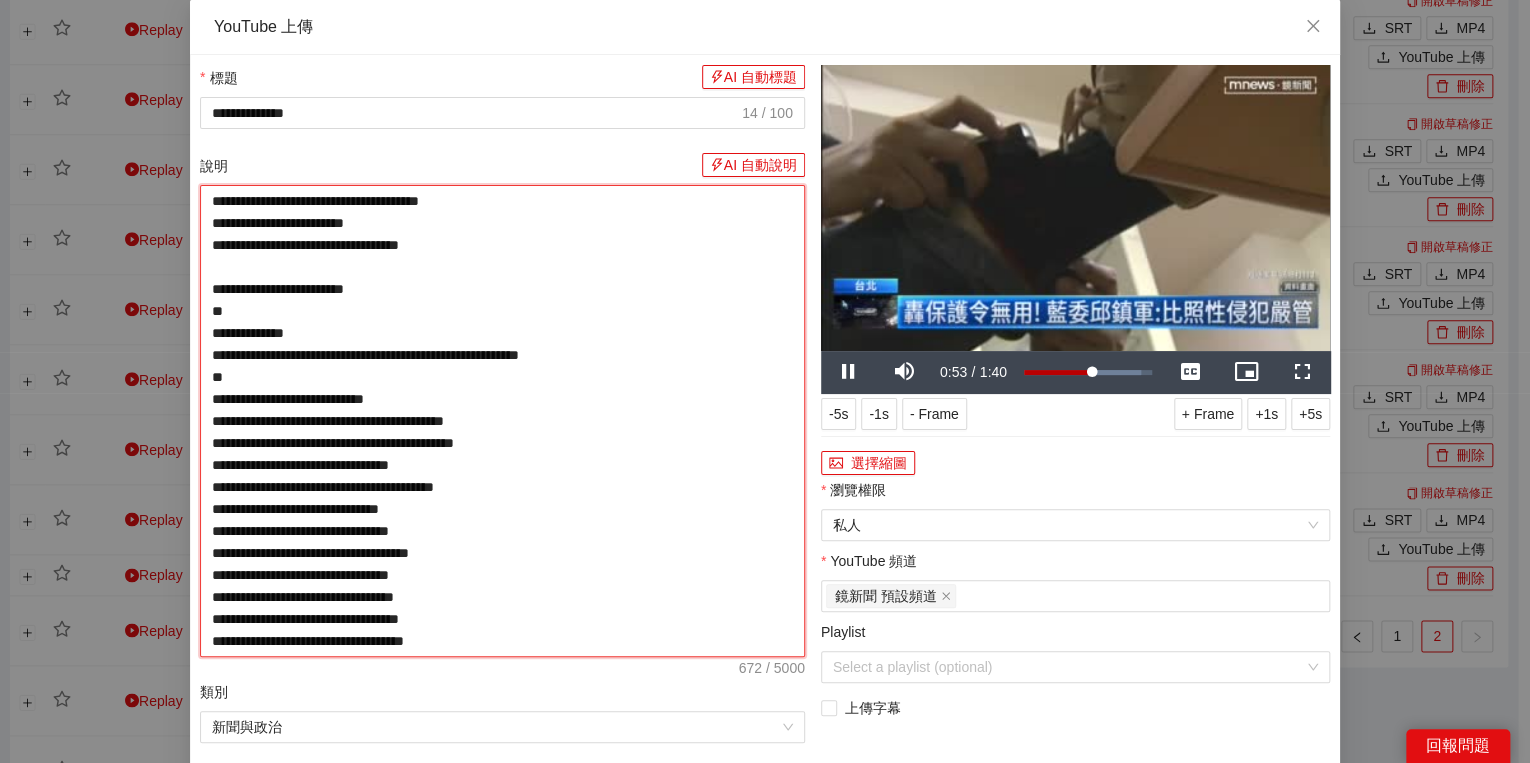 type on "**********" 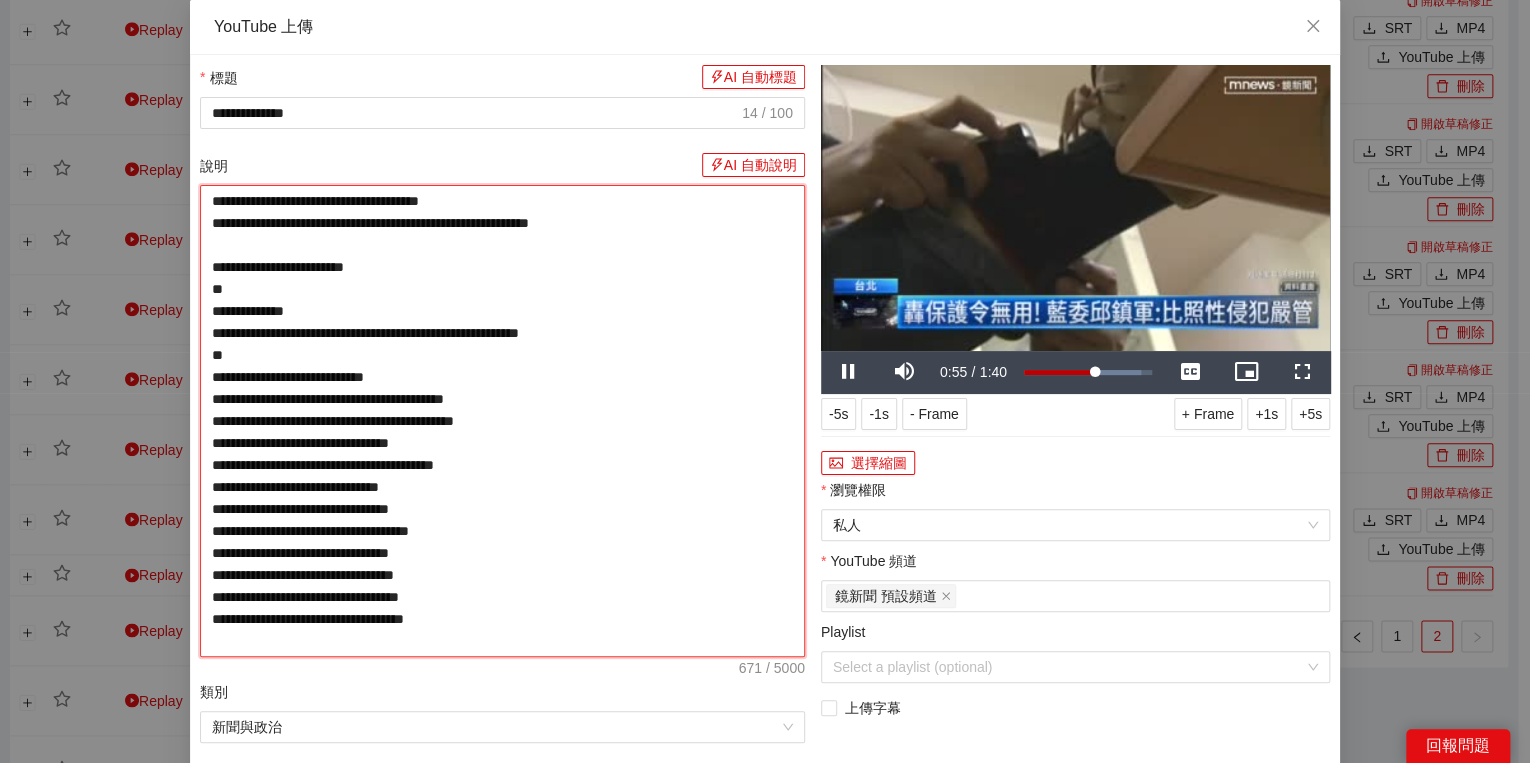 click on "**********" at bounding box center (502, 421) 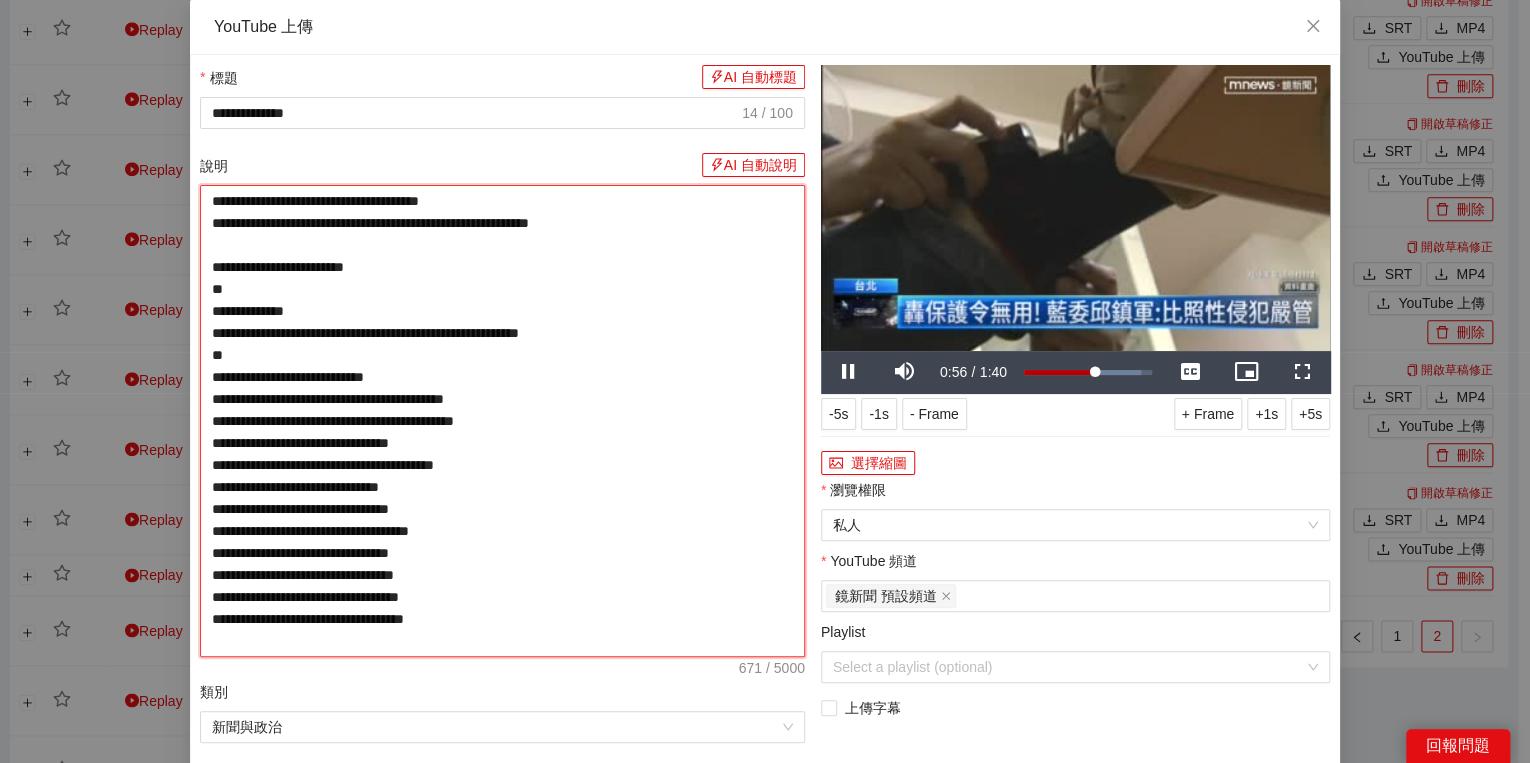 type on "**********" 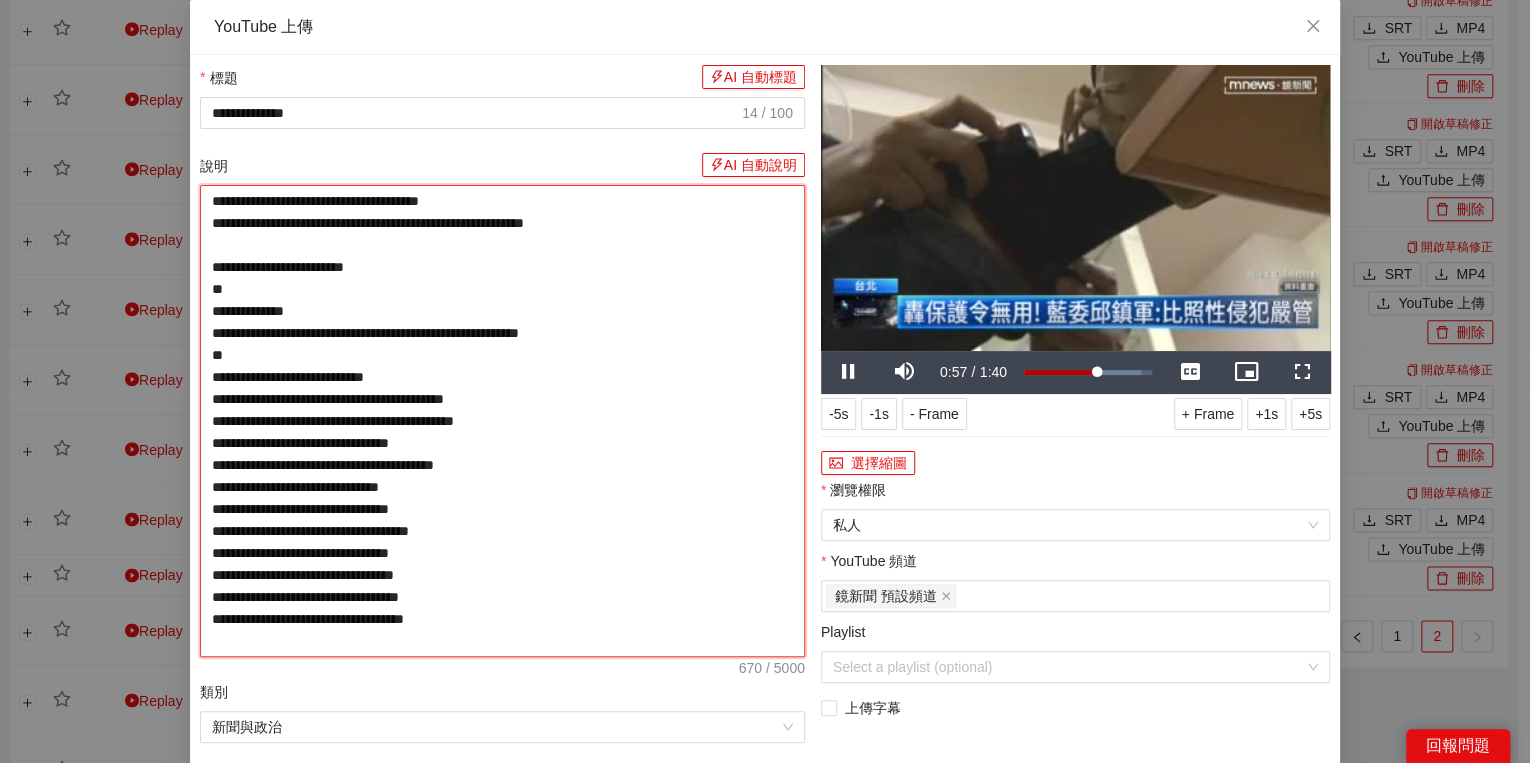 click on "**********" at bounding box center (502, 421) 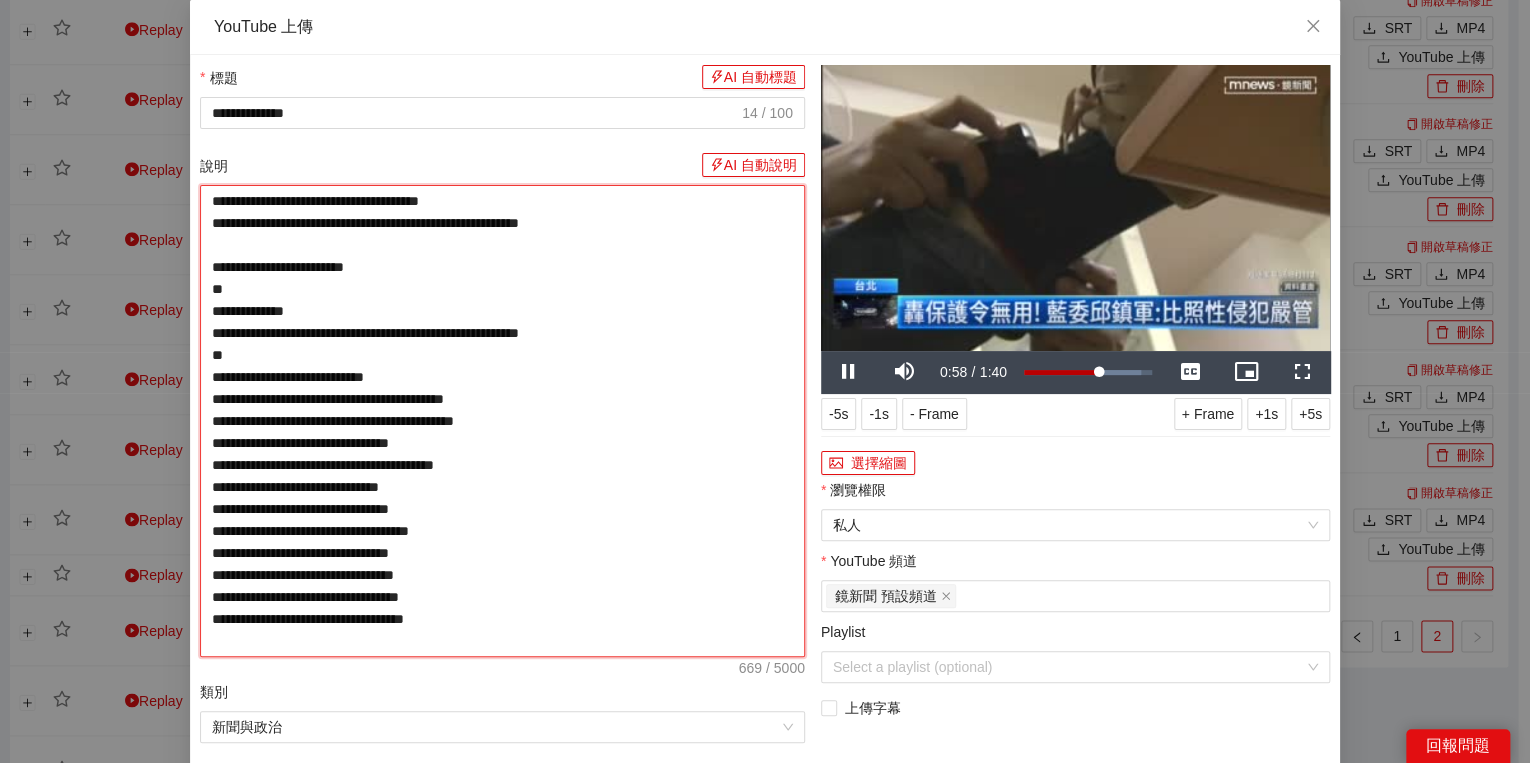 type on "**********" 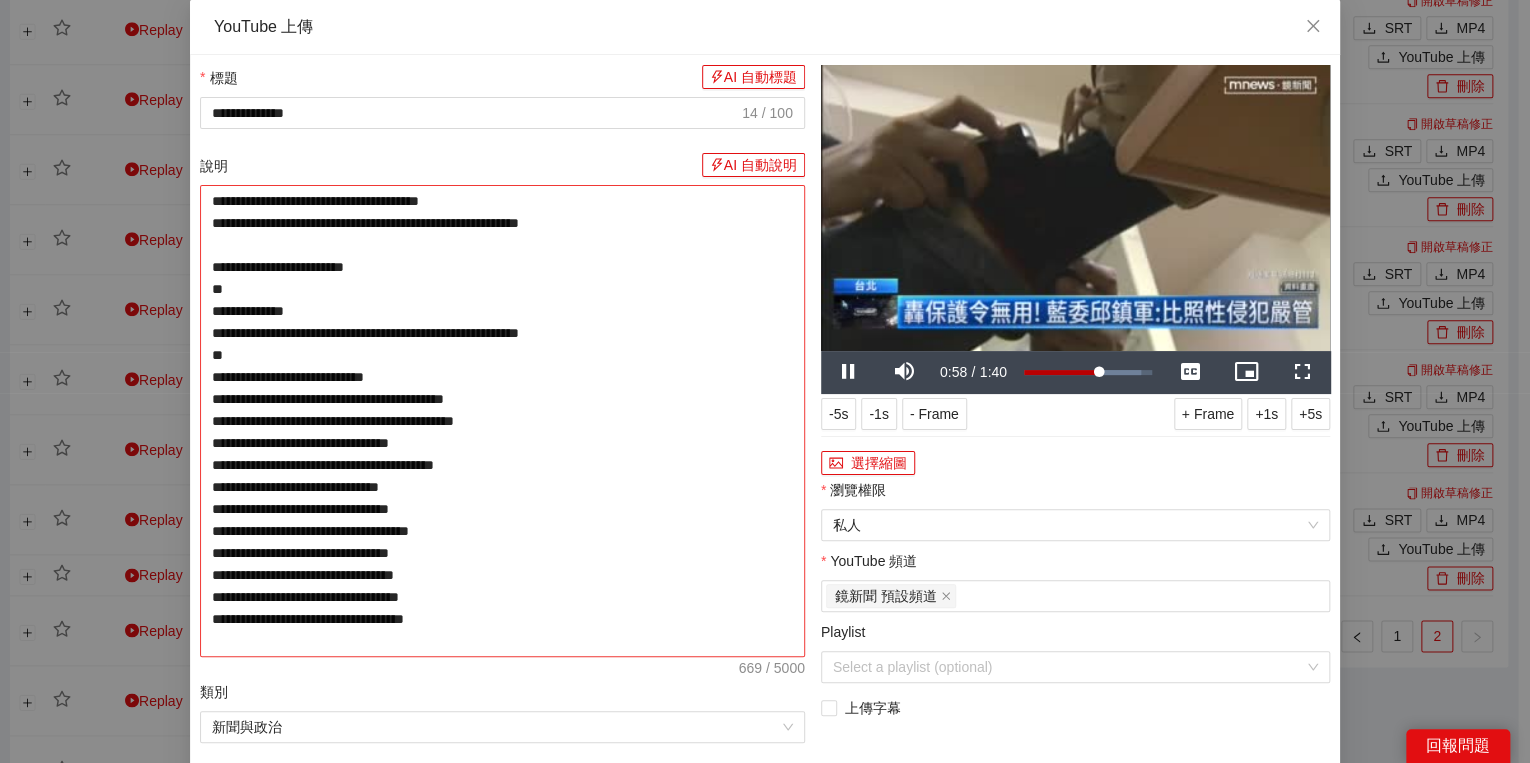type on "**********" 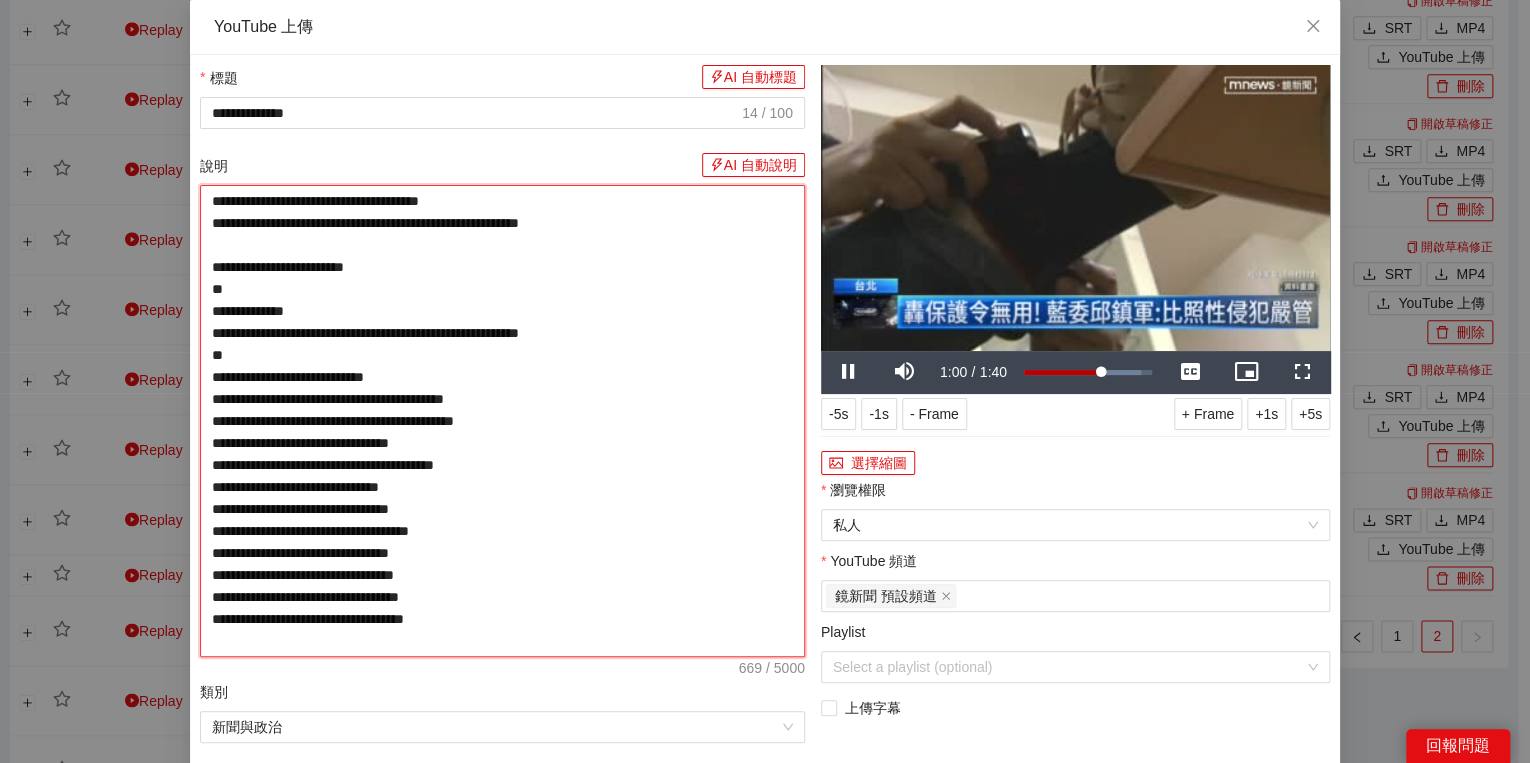 type on "**********" 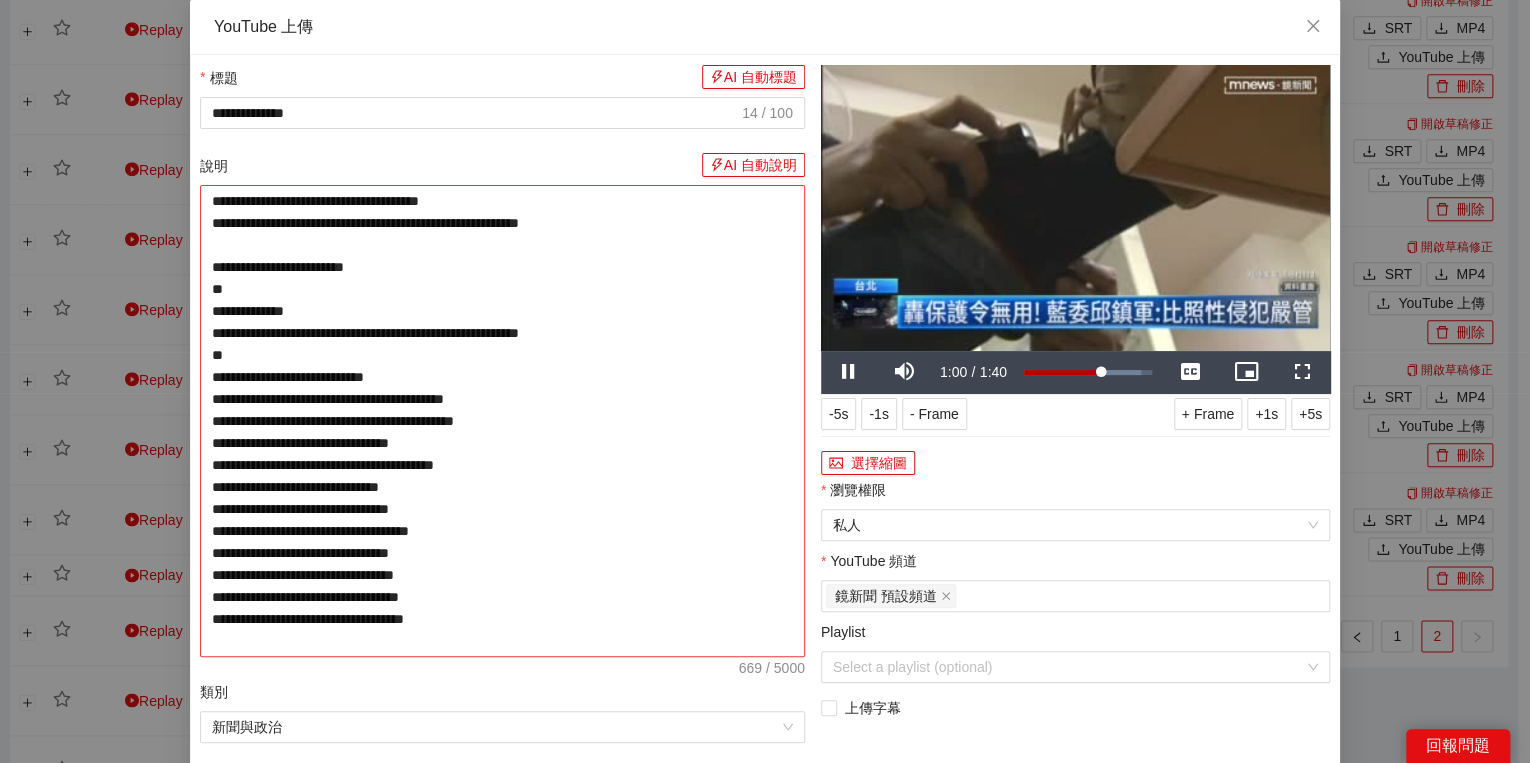 type on "**********" 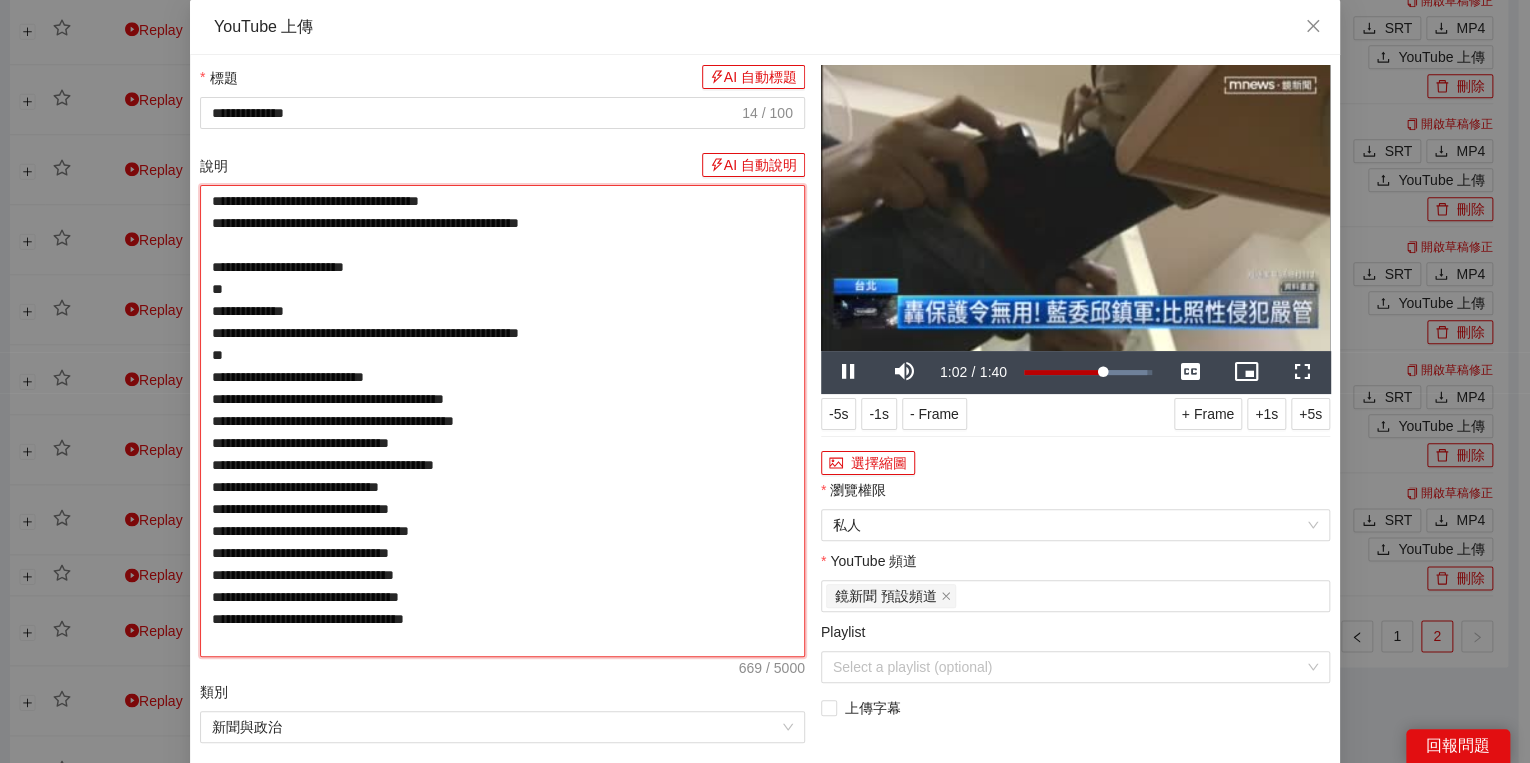 click on "**********" at bounding box center (502, 421) 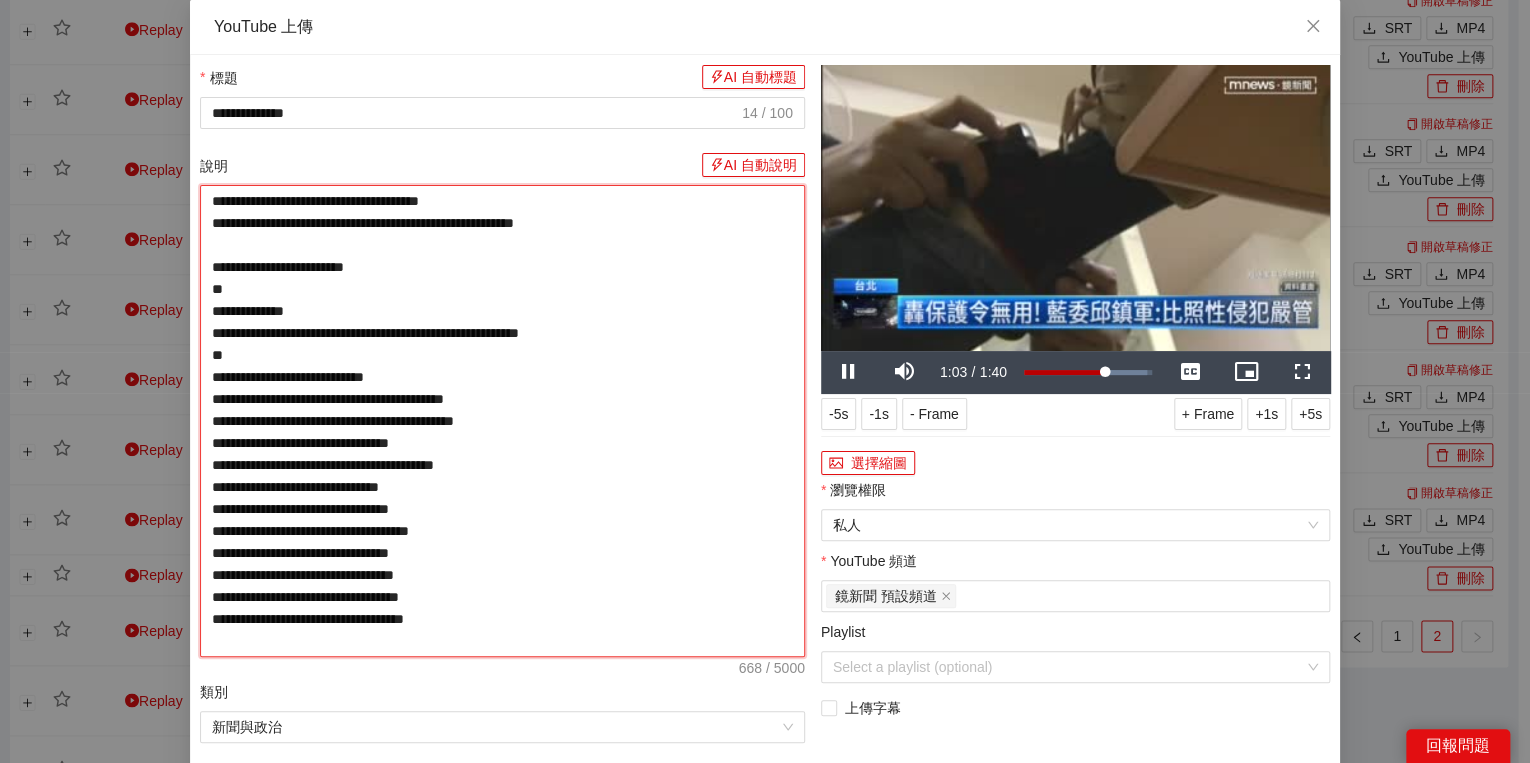 click on "**********" at bounding box center (502, 421) 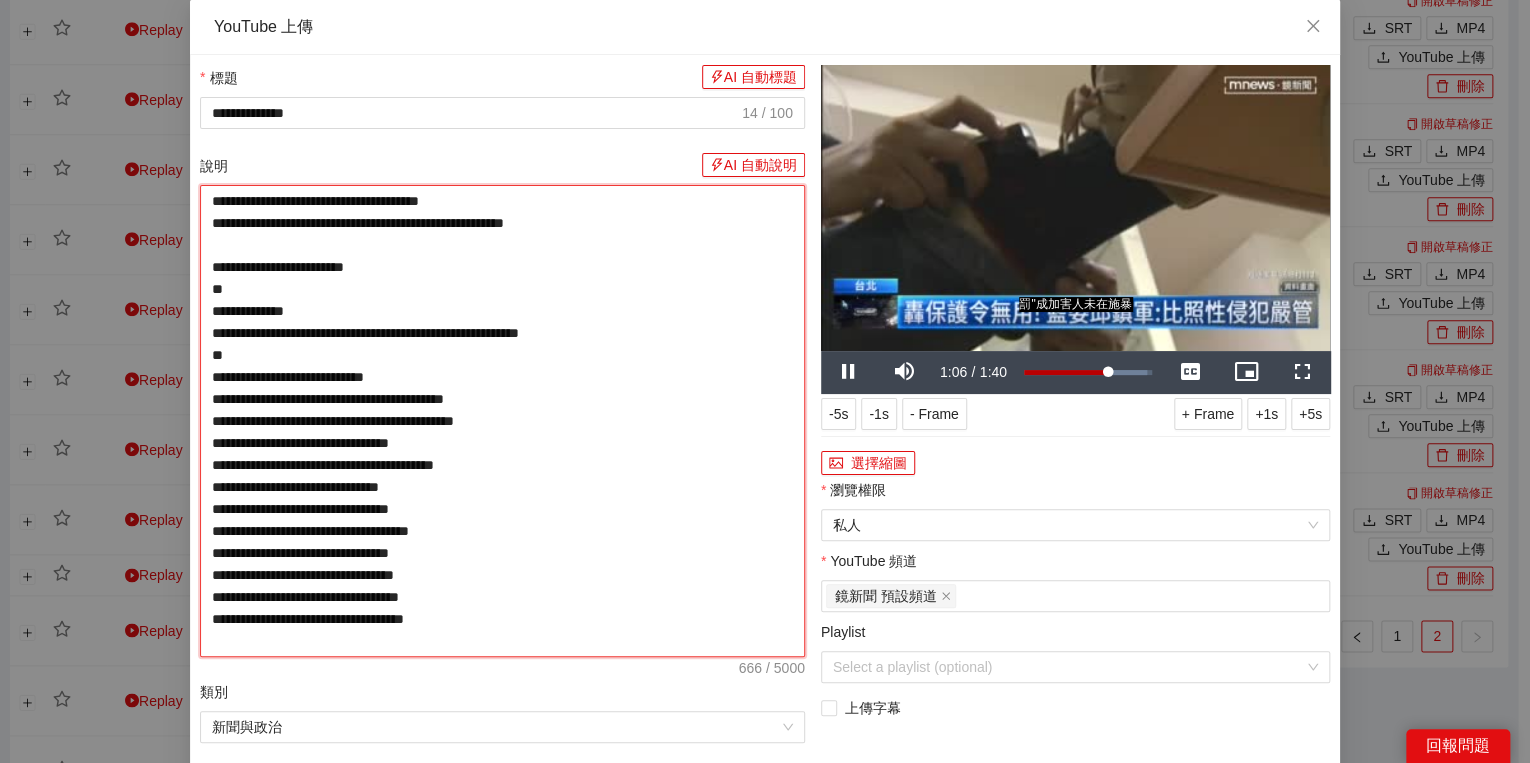 click on "**********" at bounding box center [502, 421] 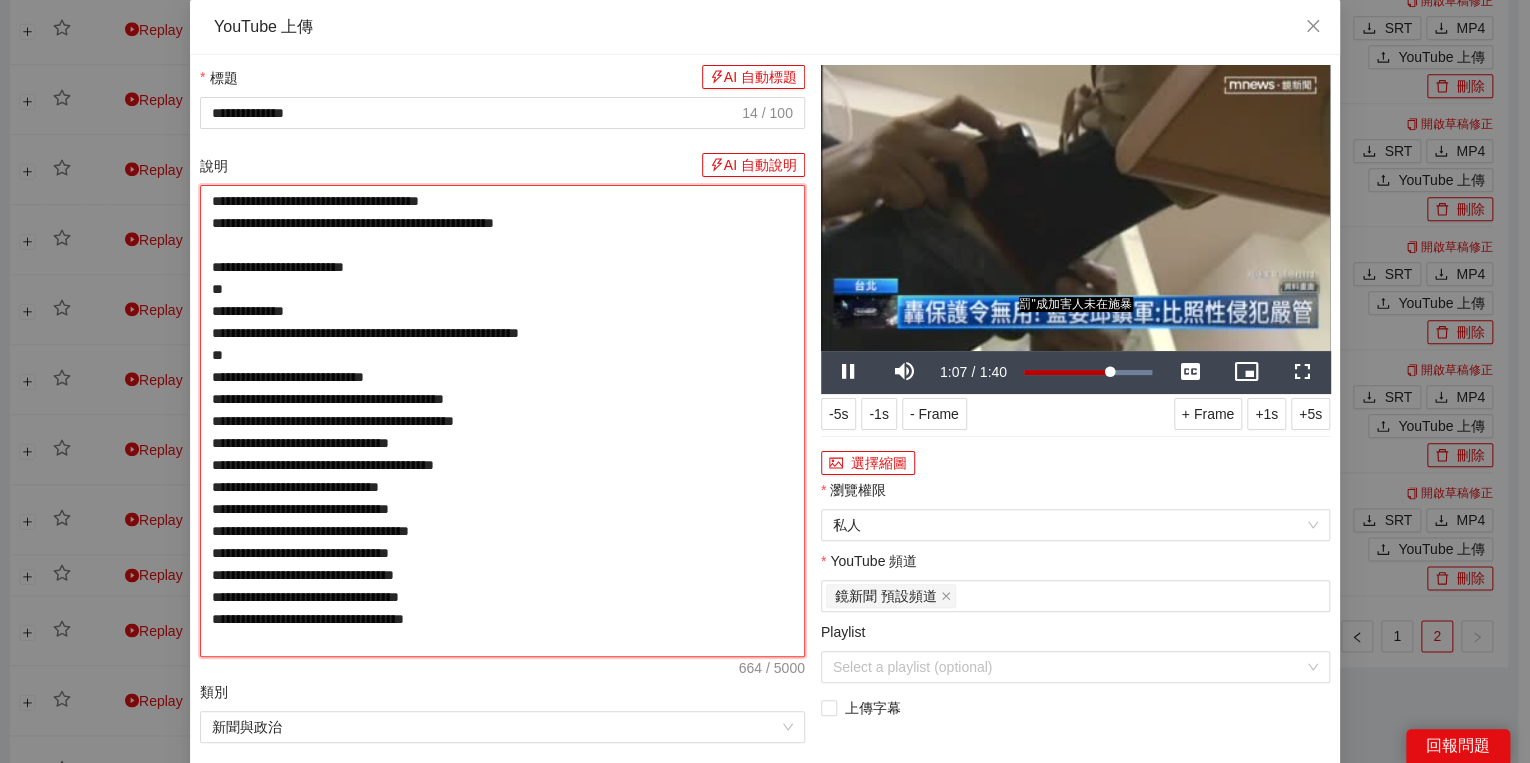 type on "**********" 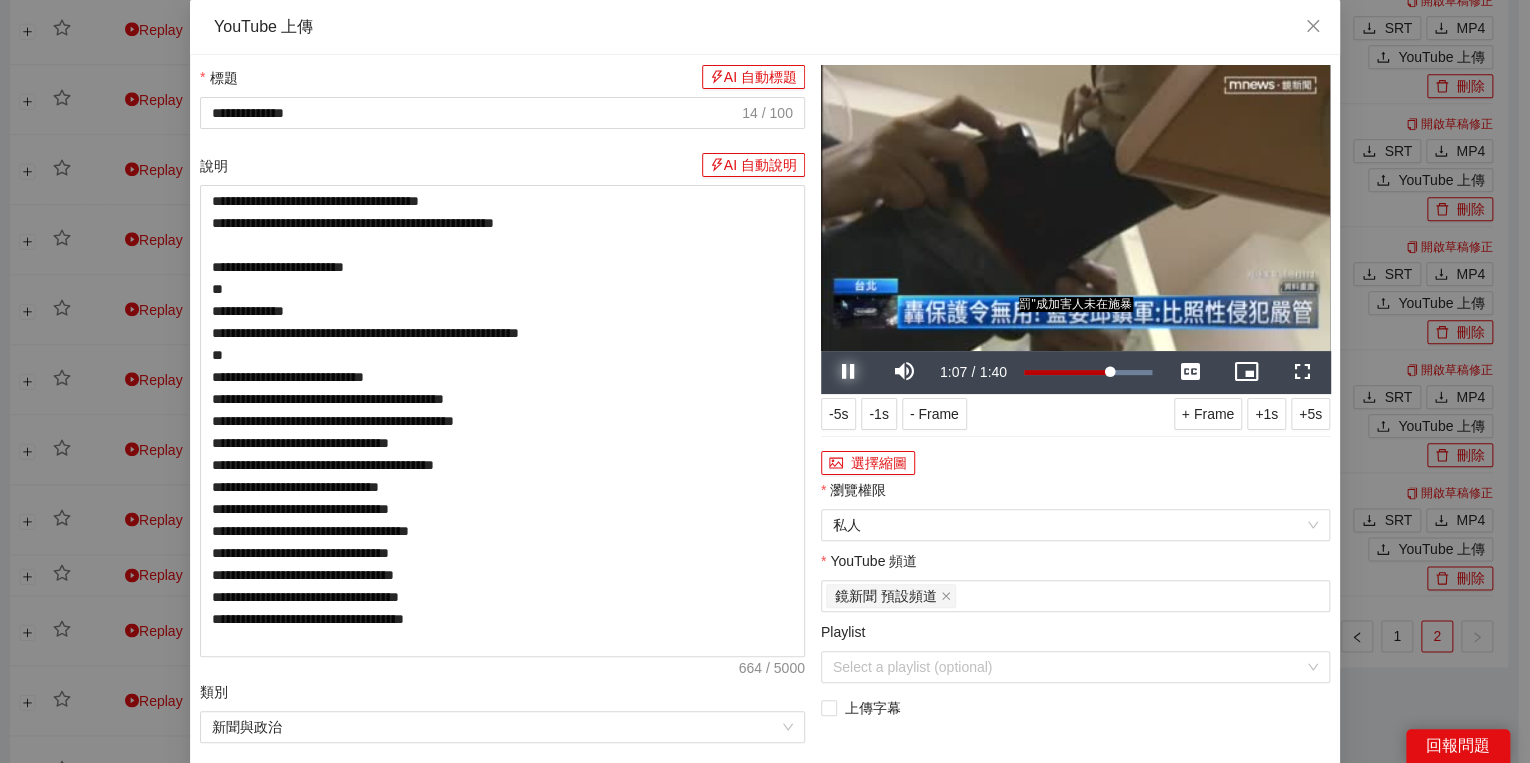 click at bounding box center (849, 372) 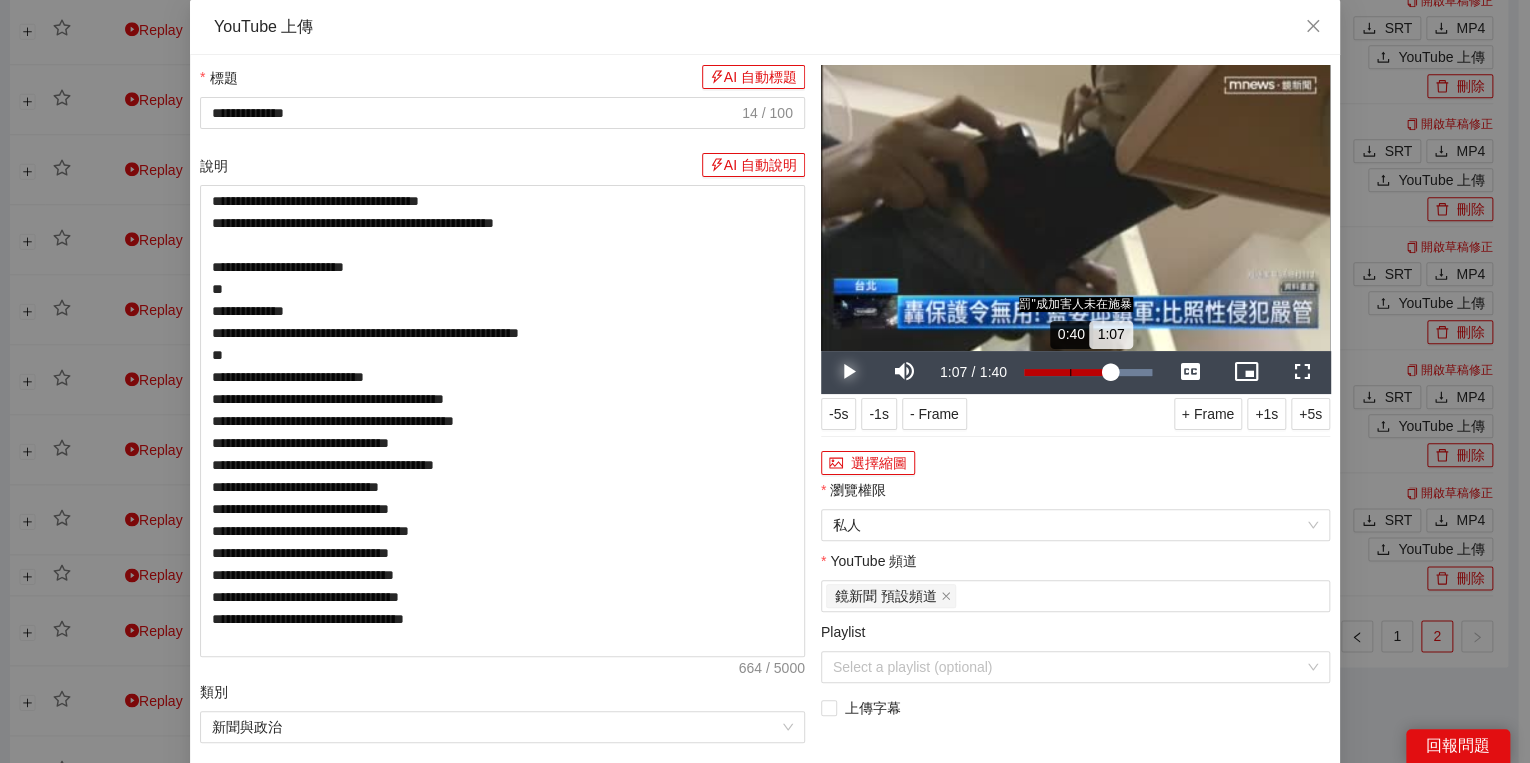 click on "Loaded :  100.00% 0:40 1:07" at bounding box center (1088, 372) 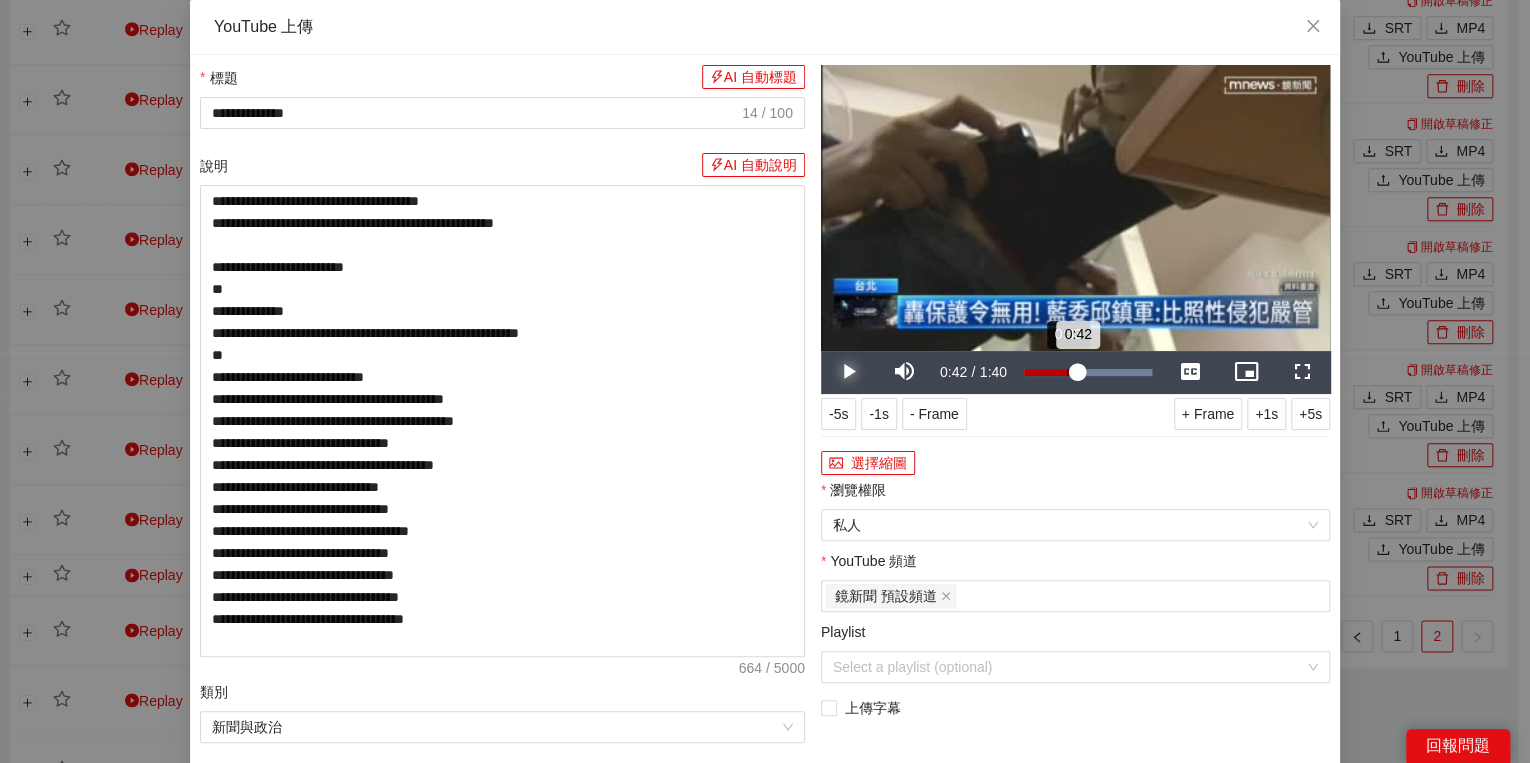 click on "0:42" at bounding box center (1051, 372) 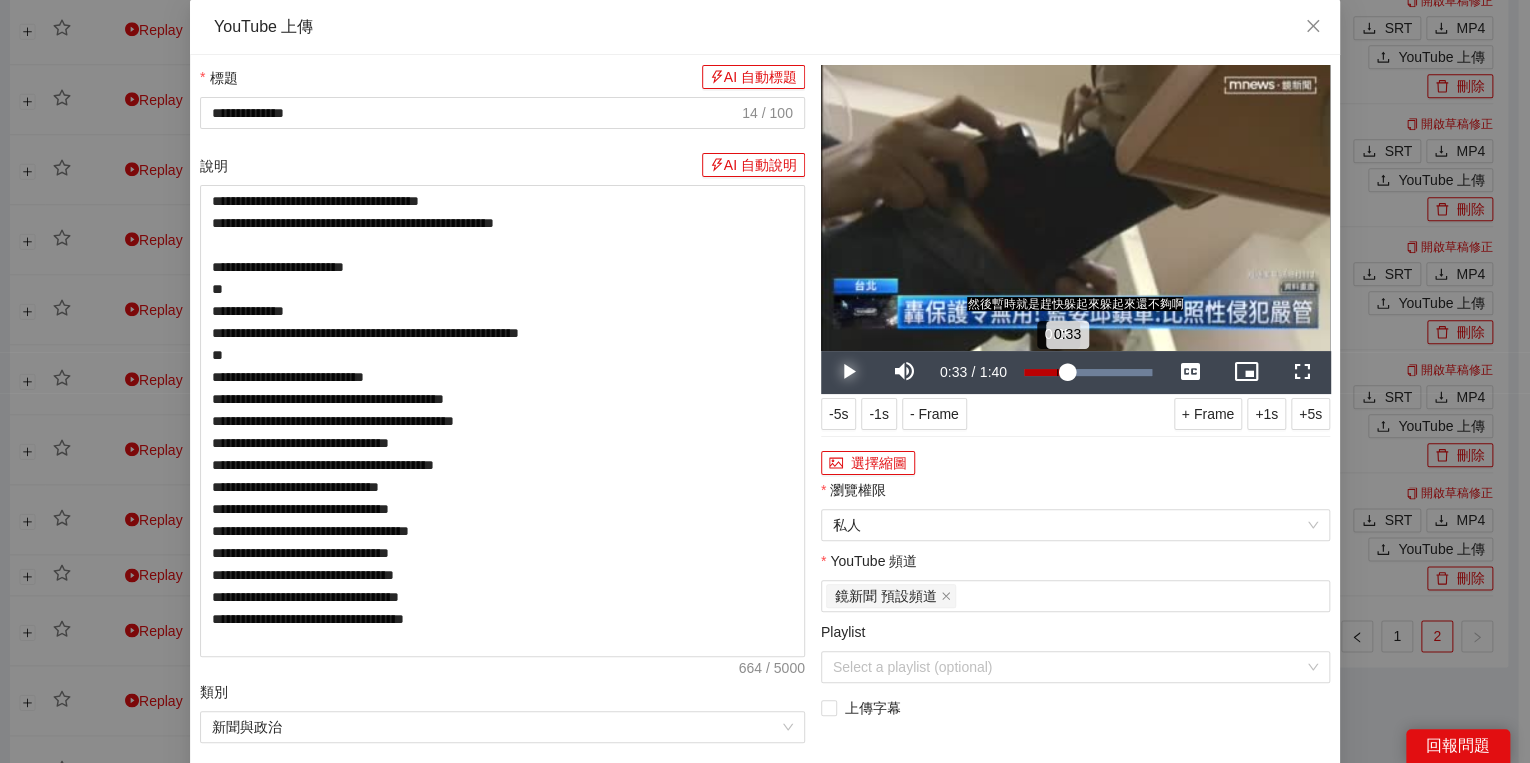 click on "0:33" at bounding box center (1045, 372) 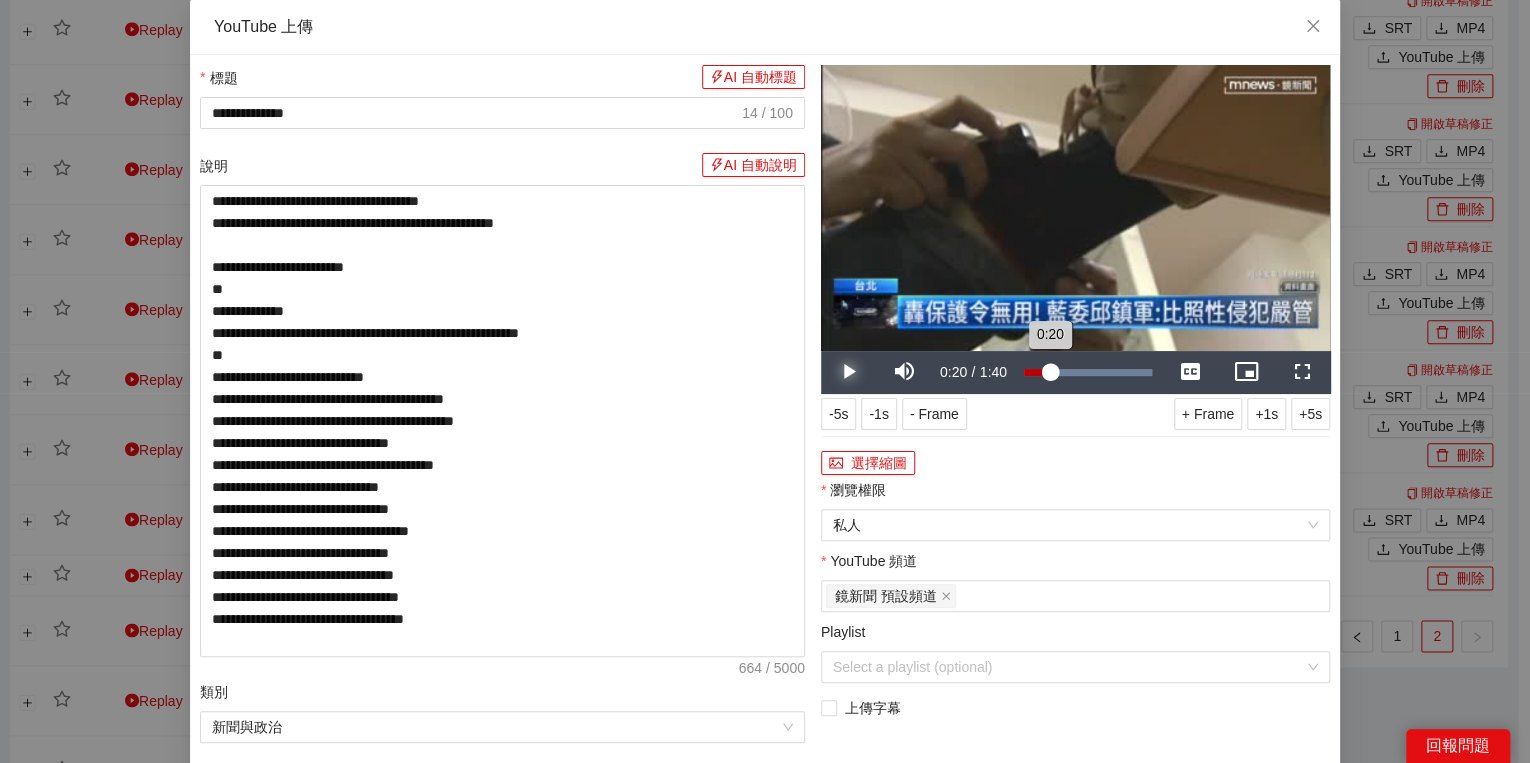 click on "0:20" at bounding box center (1037, 372) 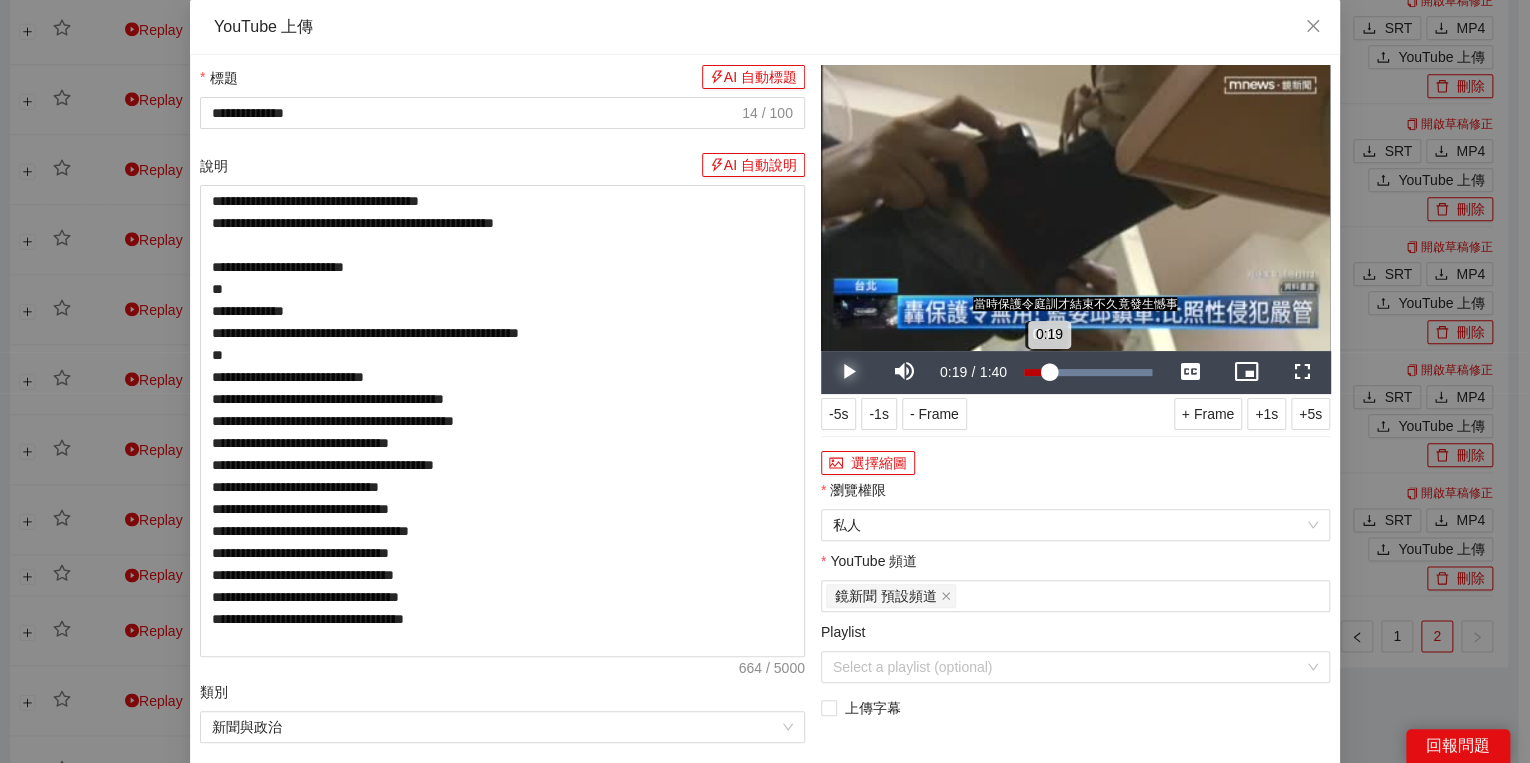 click on "0:19" at bounding box center [1036, 372] 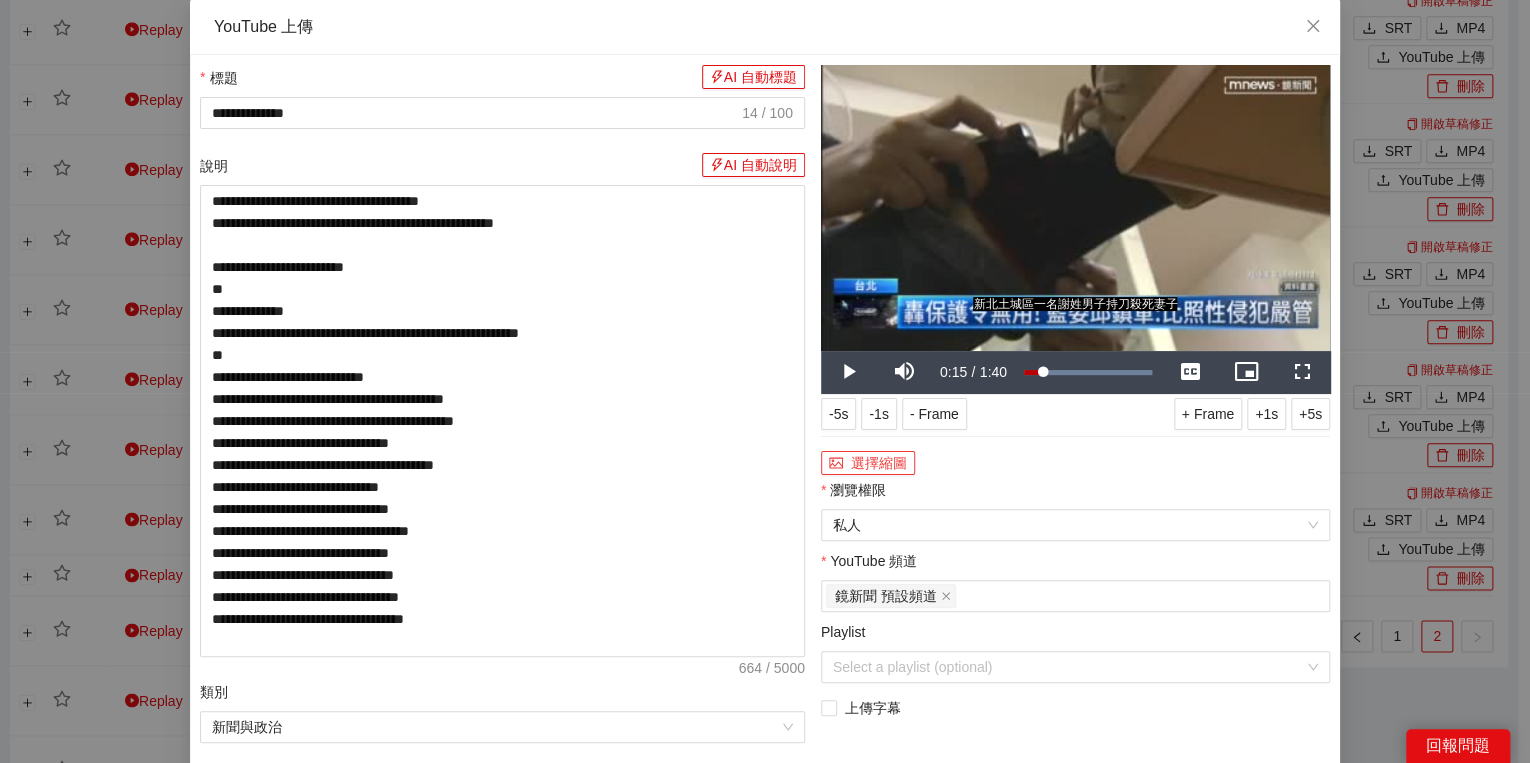 click on "選擇縮圖" at bounding box center (868, 463) 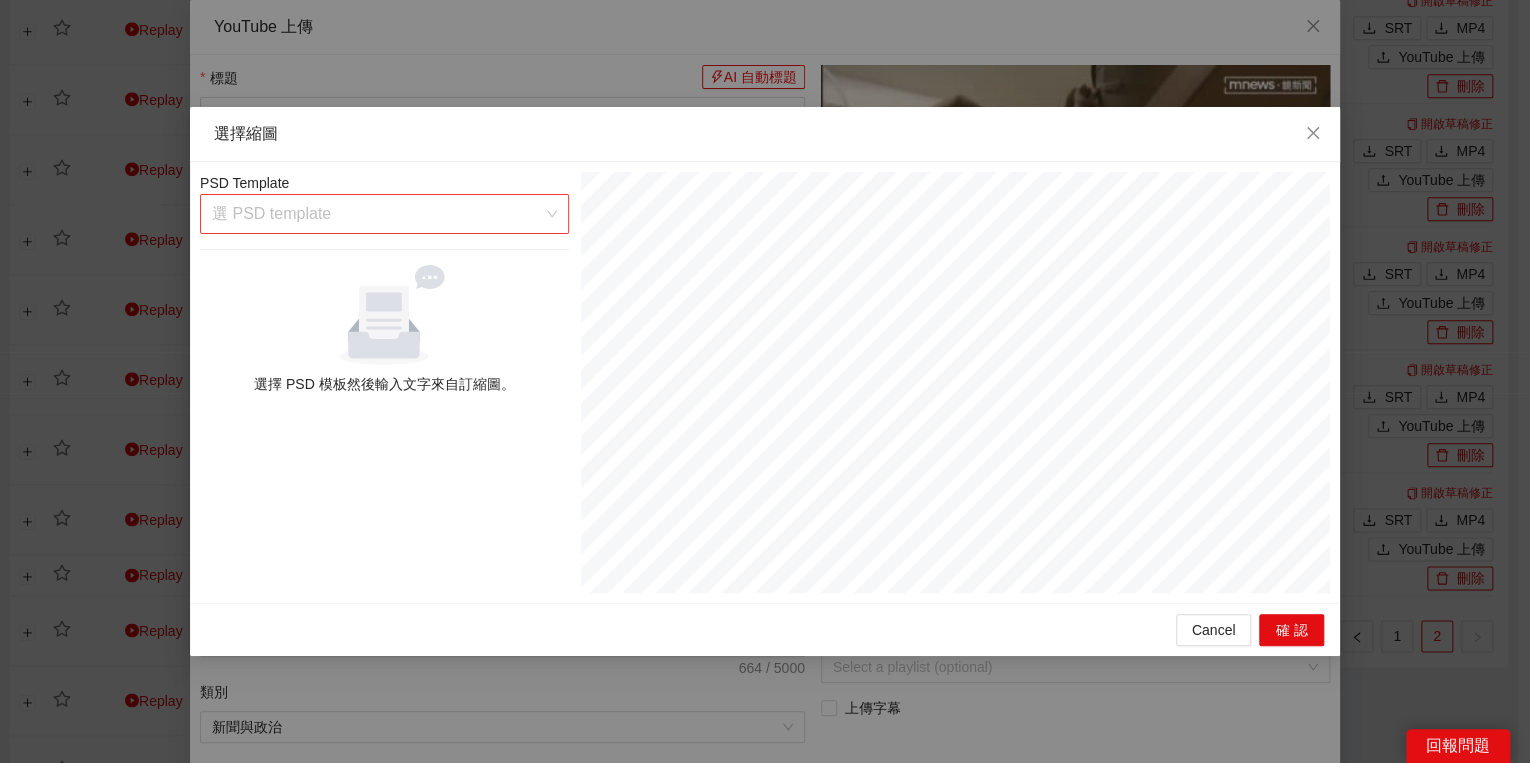 click at bounding box center [377, 214] 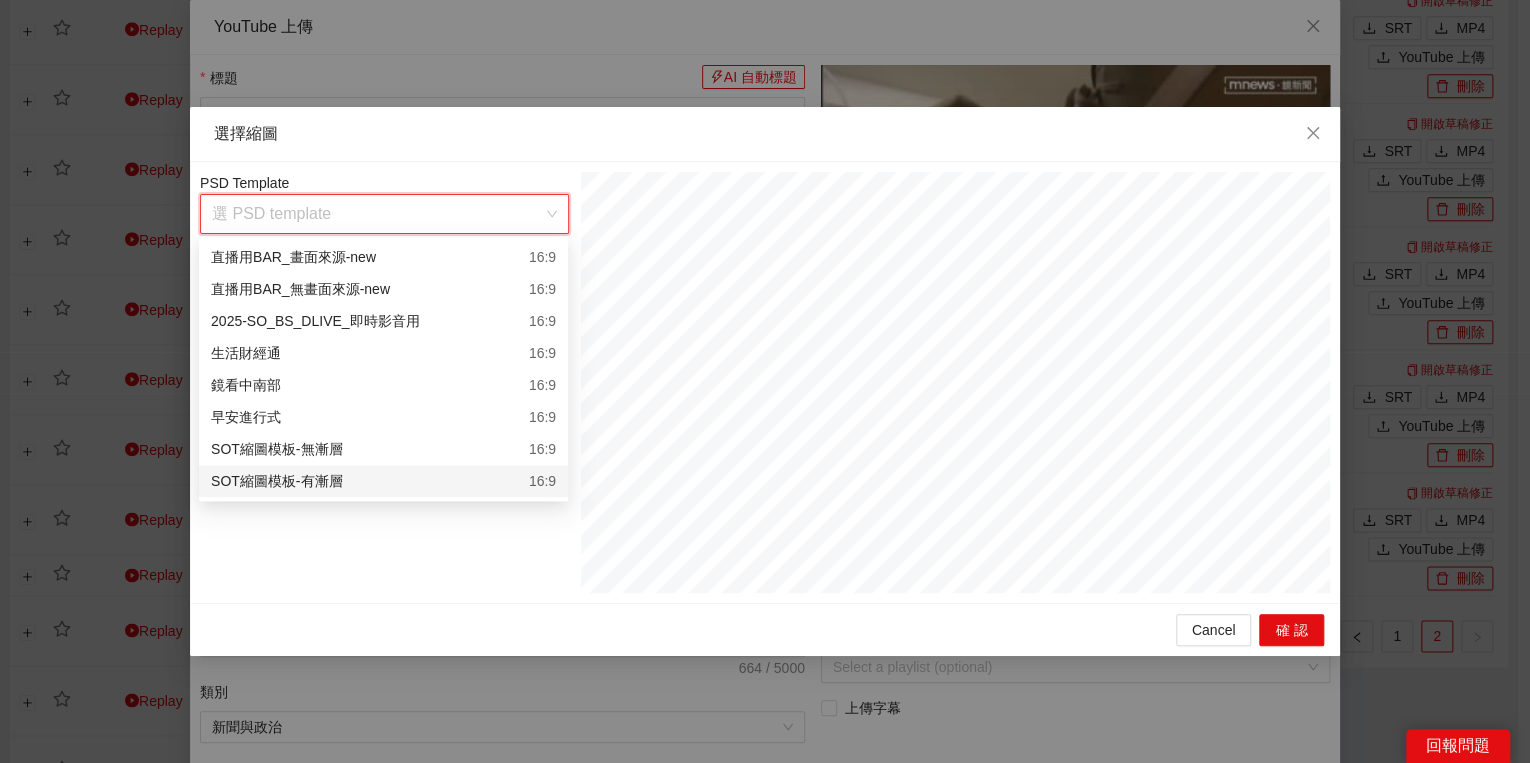 click on "SOT縮圖模板-有漸層 16:9" at bounding box center [383, 481] 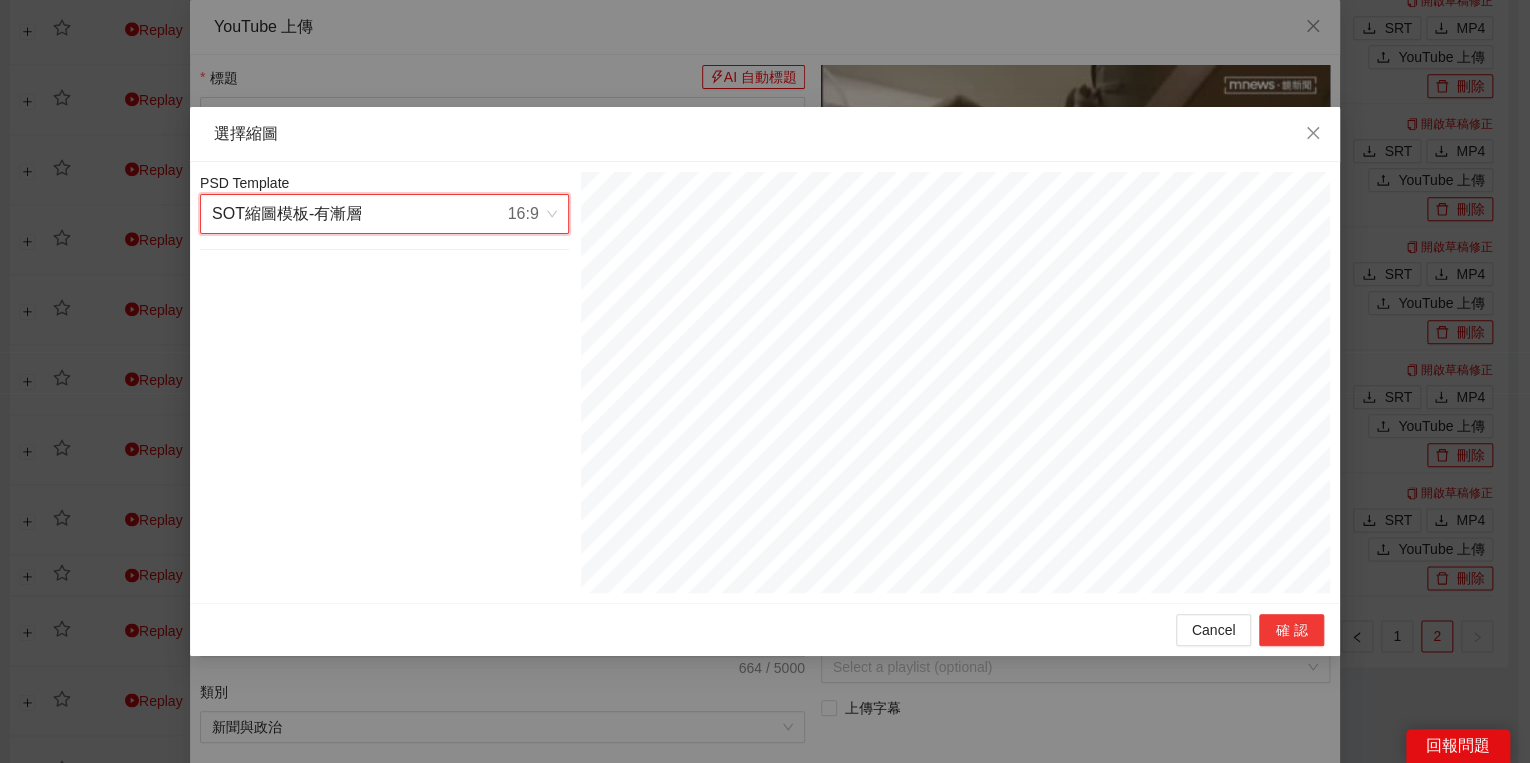 click on "確認" at bounding box center [1291, 630] 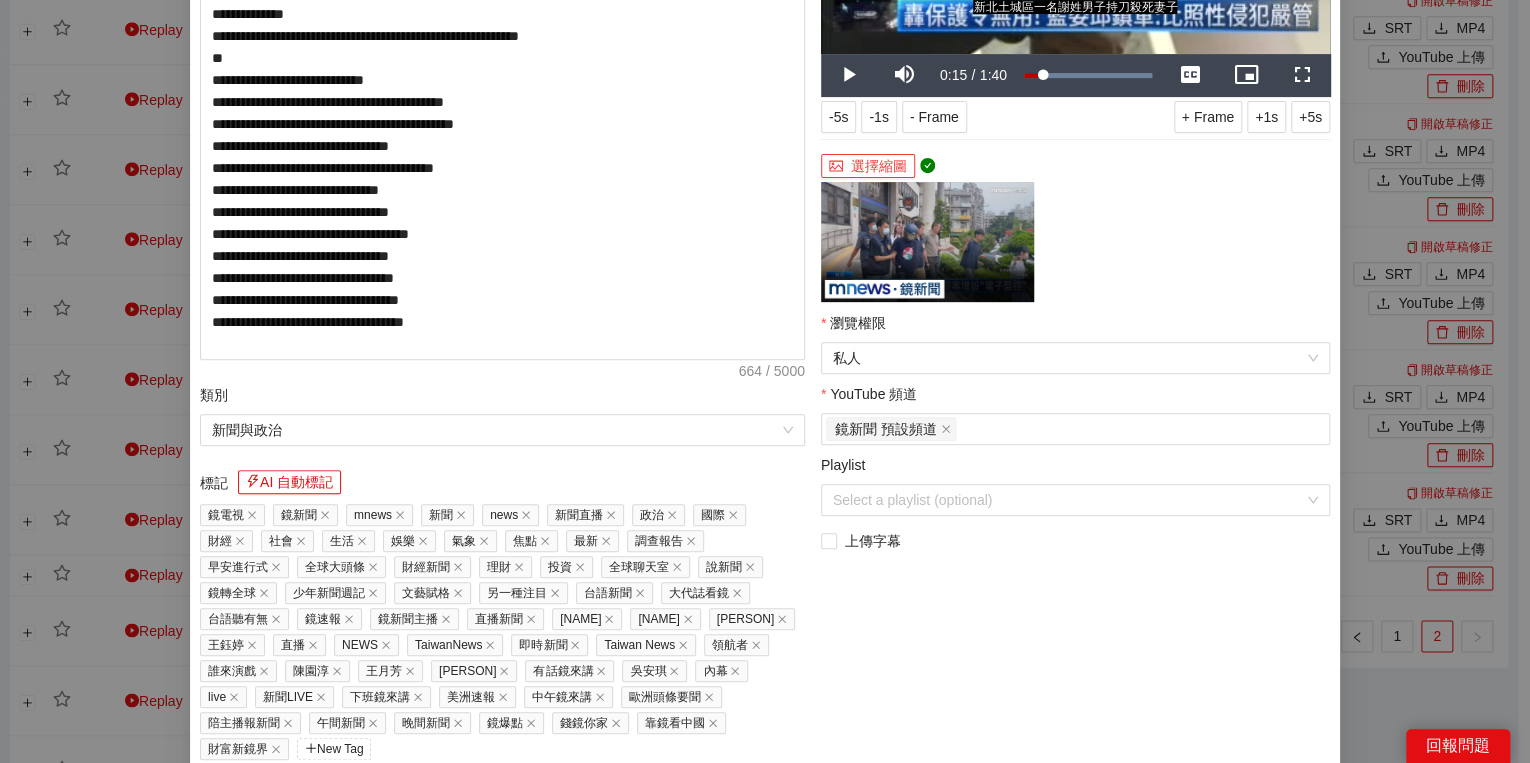 scroll, scrollTop: 352, scrollLeft: 0, axis: vertical 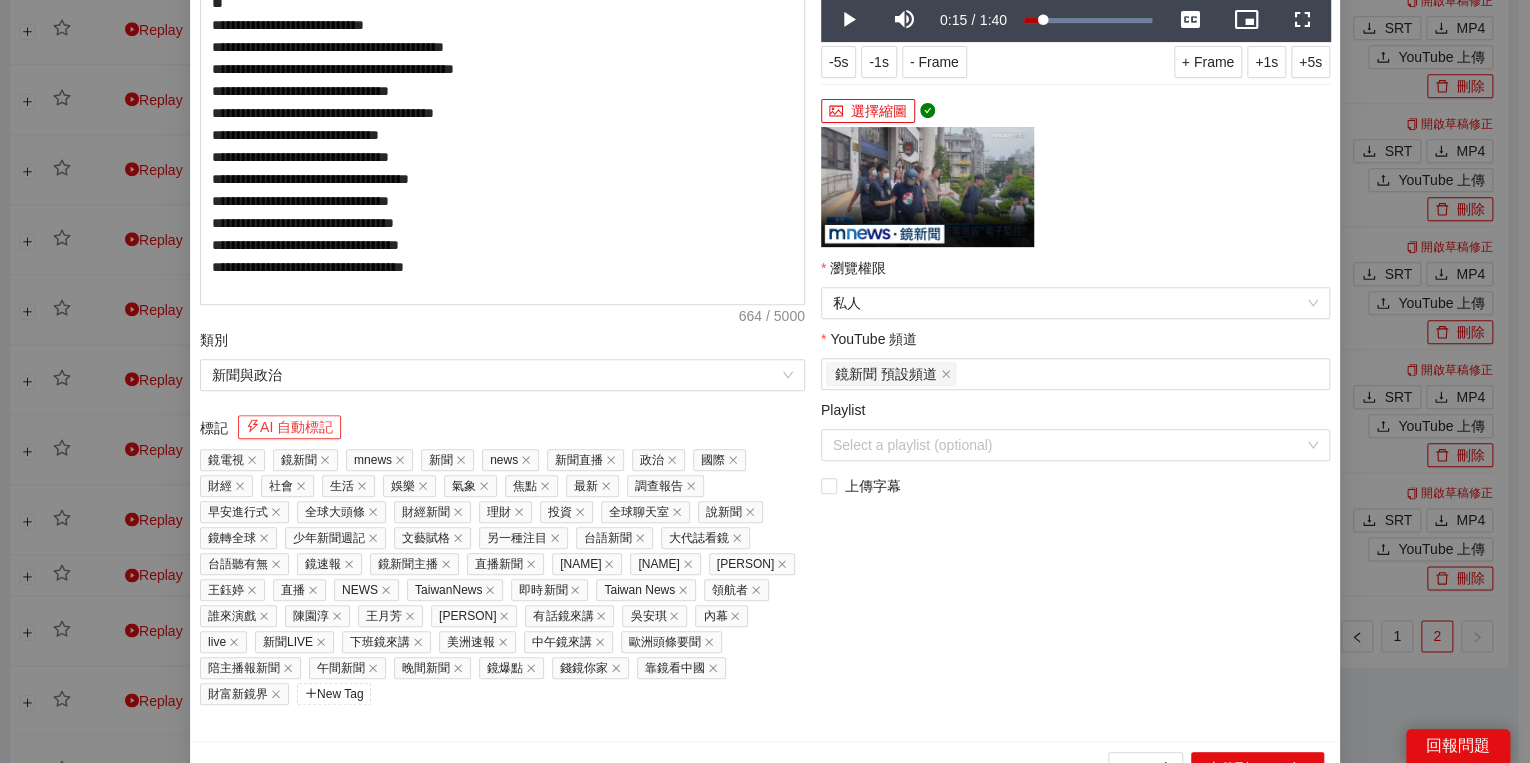 drag, startPoint x: 314, startPoint y: 433, endPoint x: 323, endPoint y: 428, distance: 10.29563 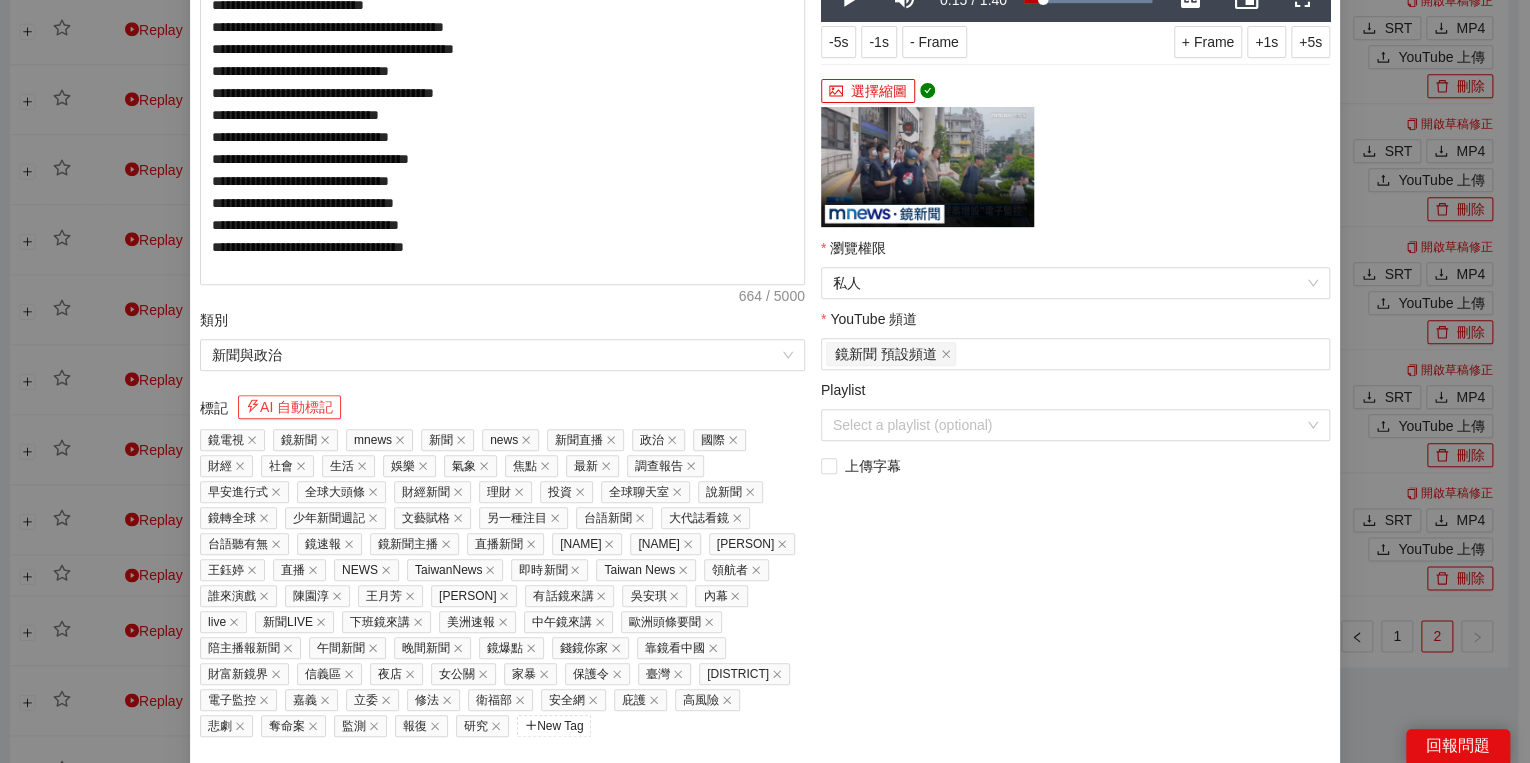 scroll, scrollTop: 429, scrollLeft: 0, axis: vertical 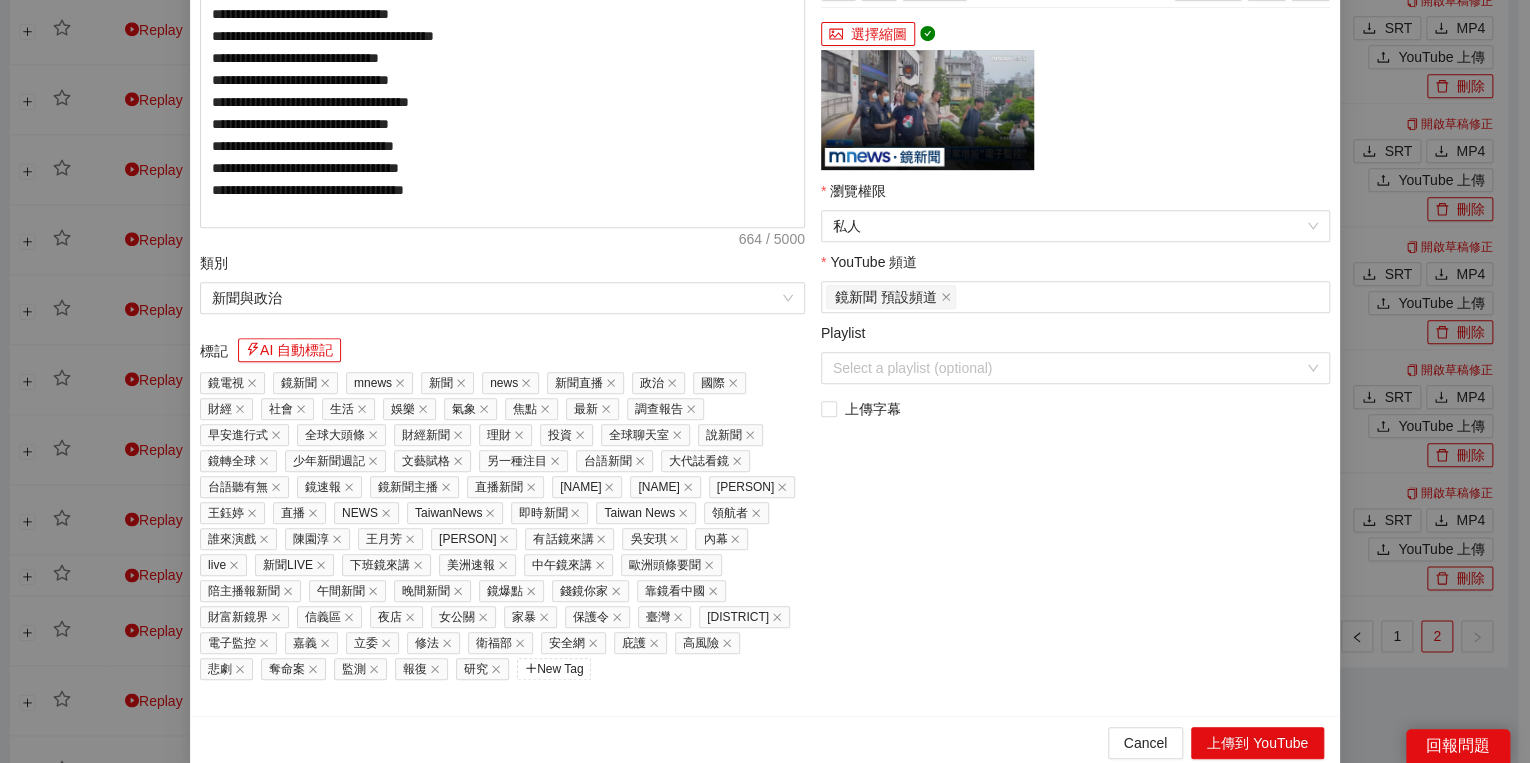 click on "Cancel 上傳到 YouTube" at bounding box center [765, 742] 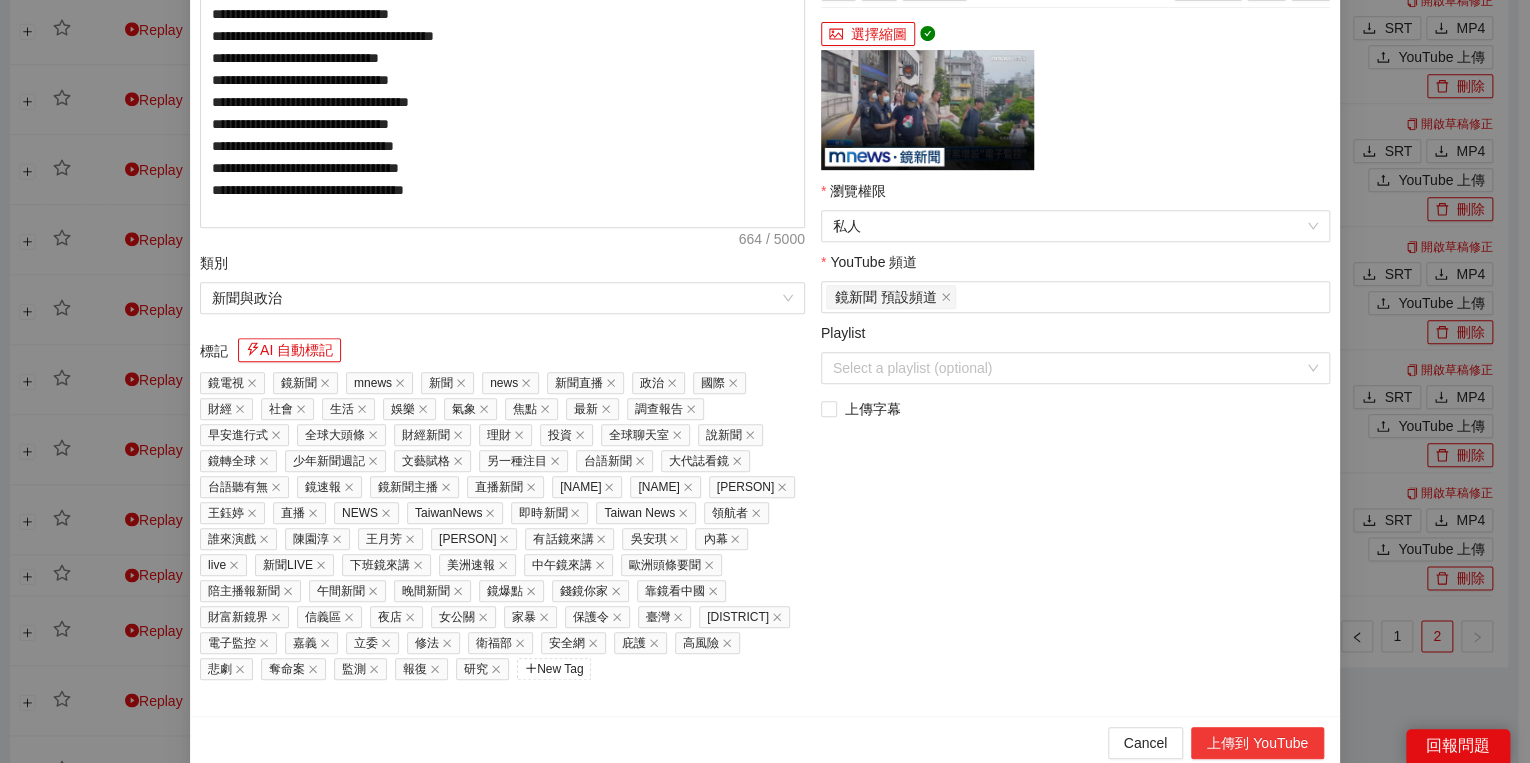click on "上傳到 YouTube" at bounding box center [1257, 743] 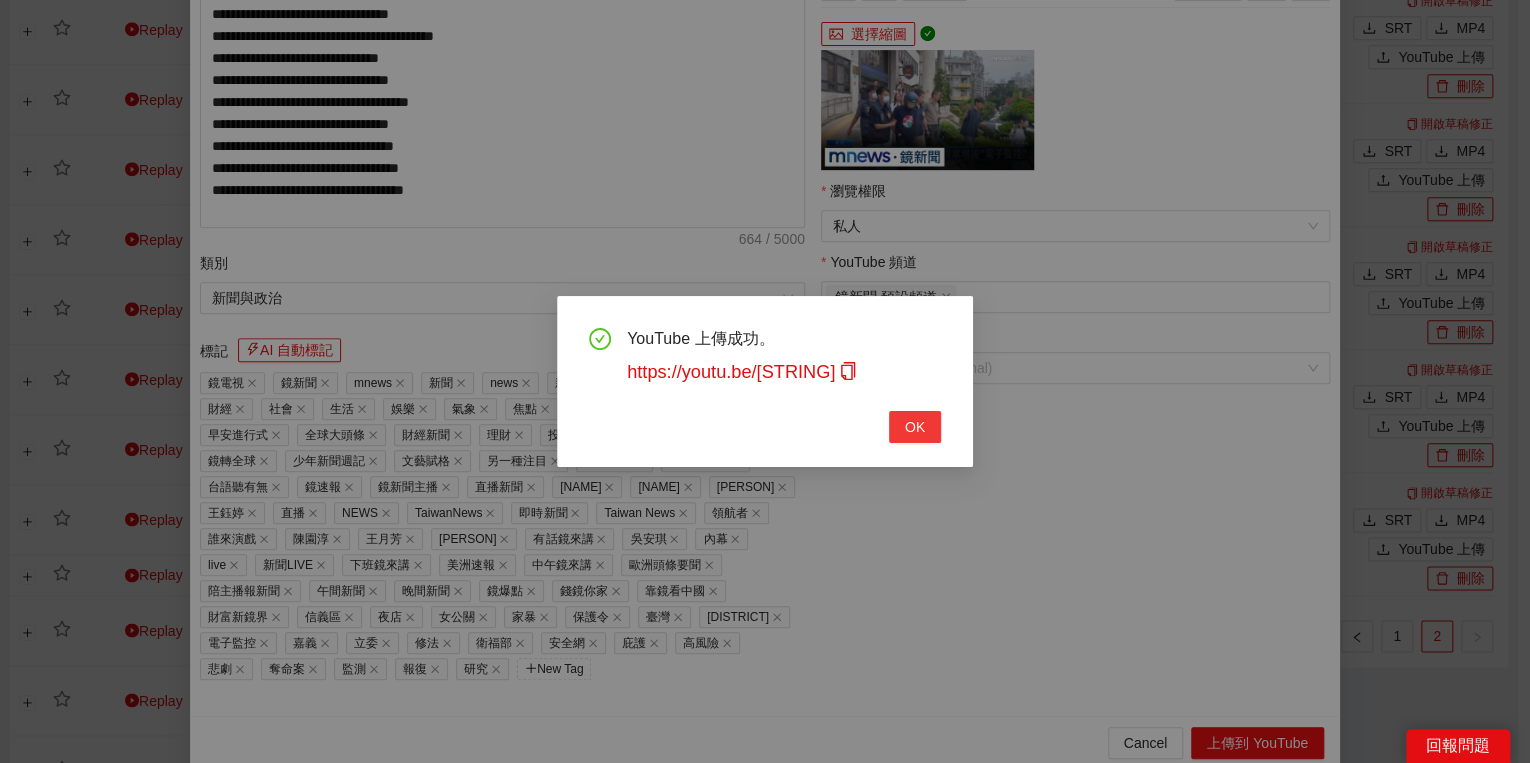 click on "OK" at bounding box center [915, 427] 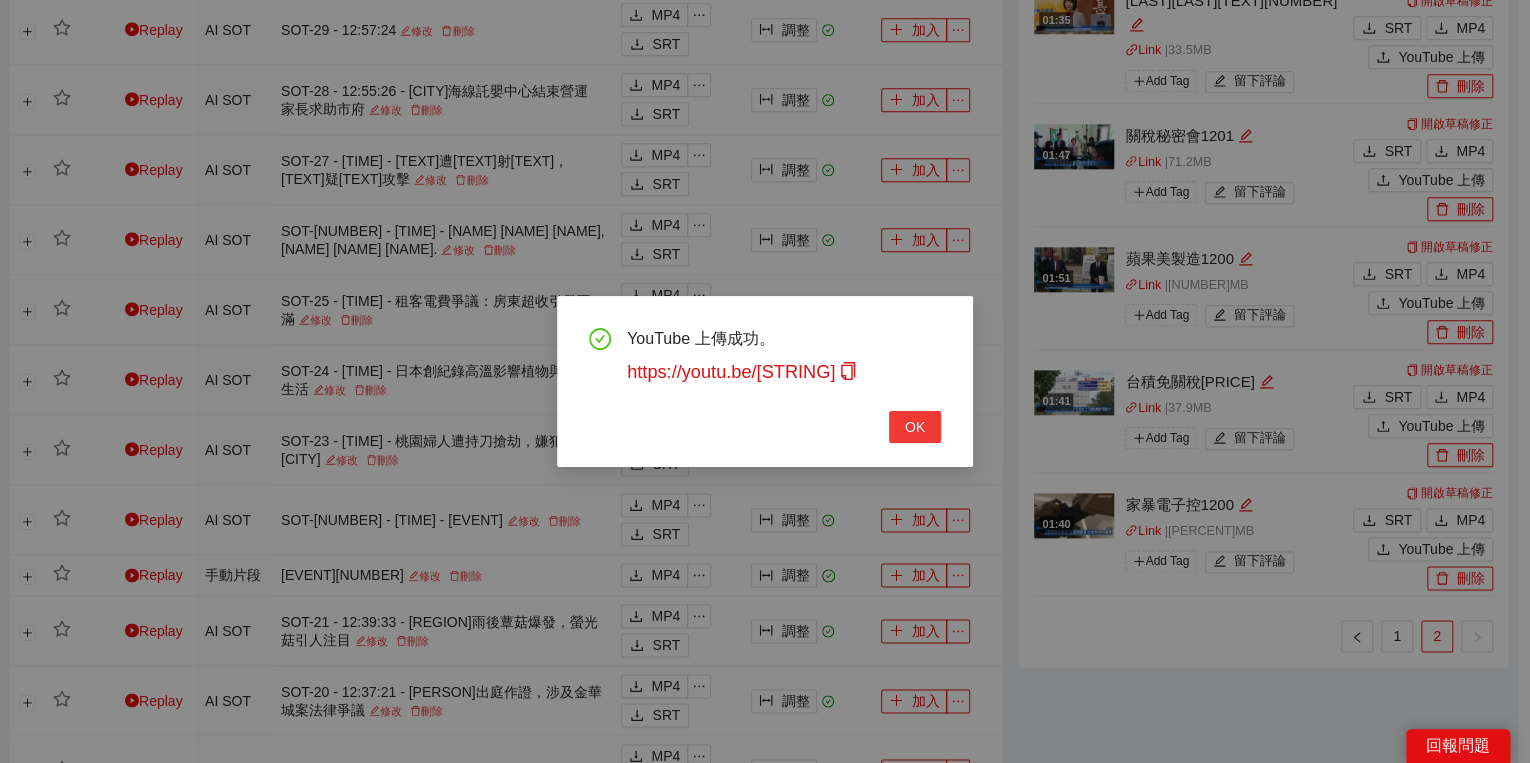 scroll, scrollTop: 308, scrollLeft: 0, axis: vertical 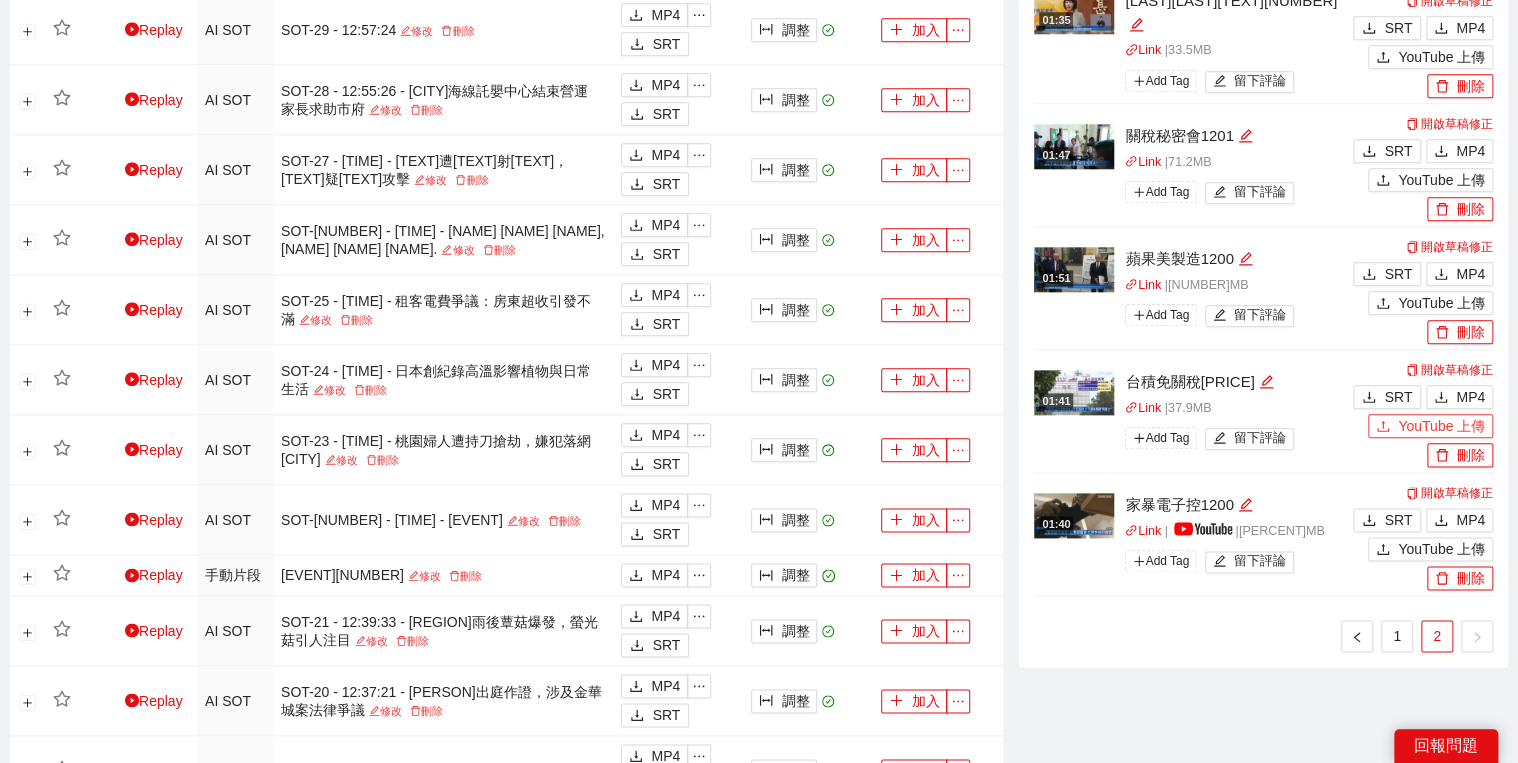 click on "YouTube 上傳" at bounding box center (1441, 426) 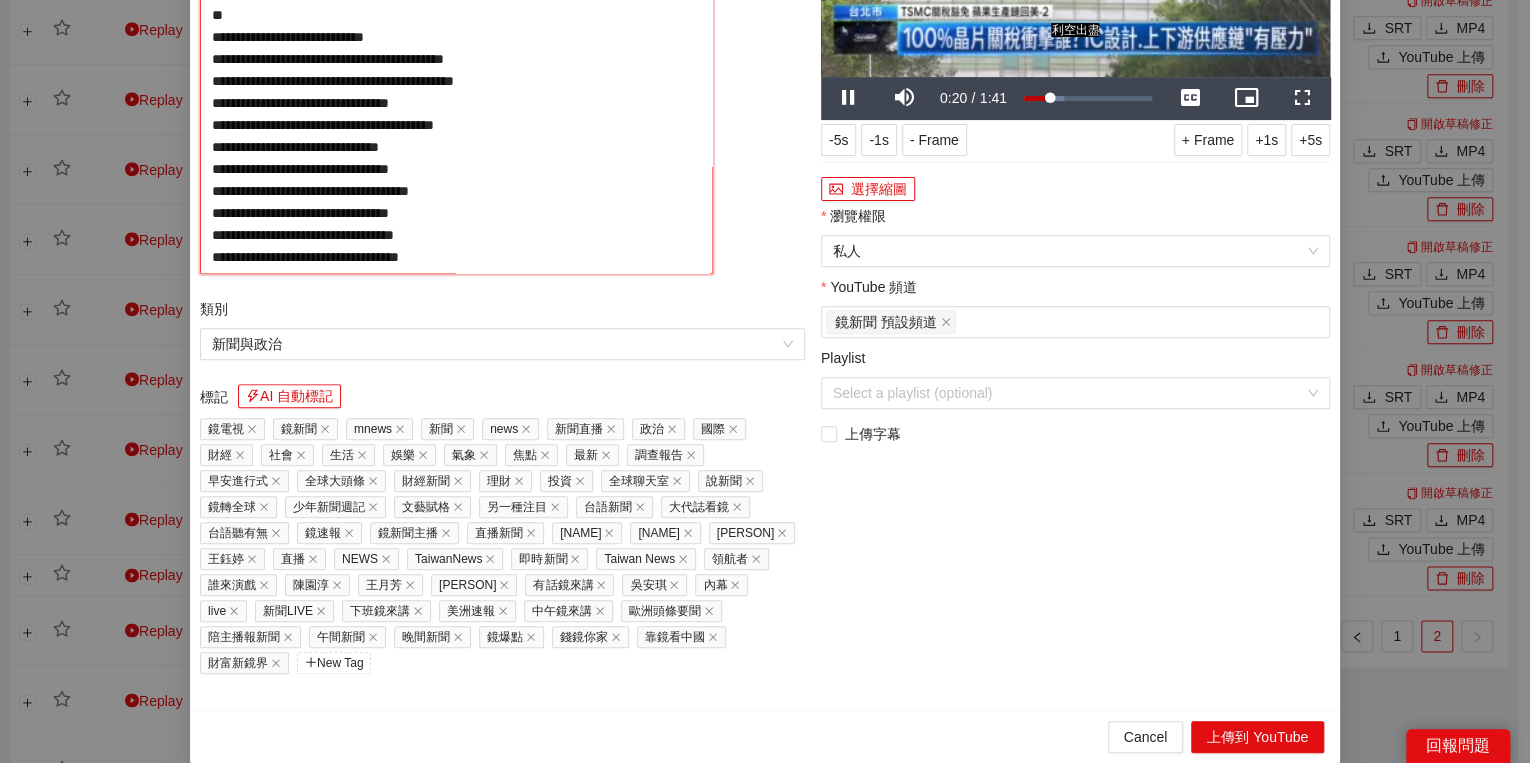 click on "**********" at bounding box center [456, 92] 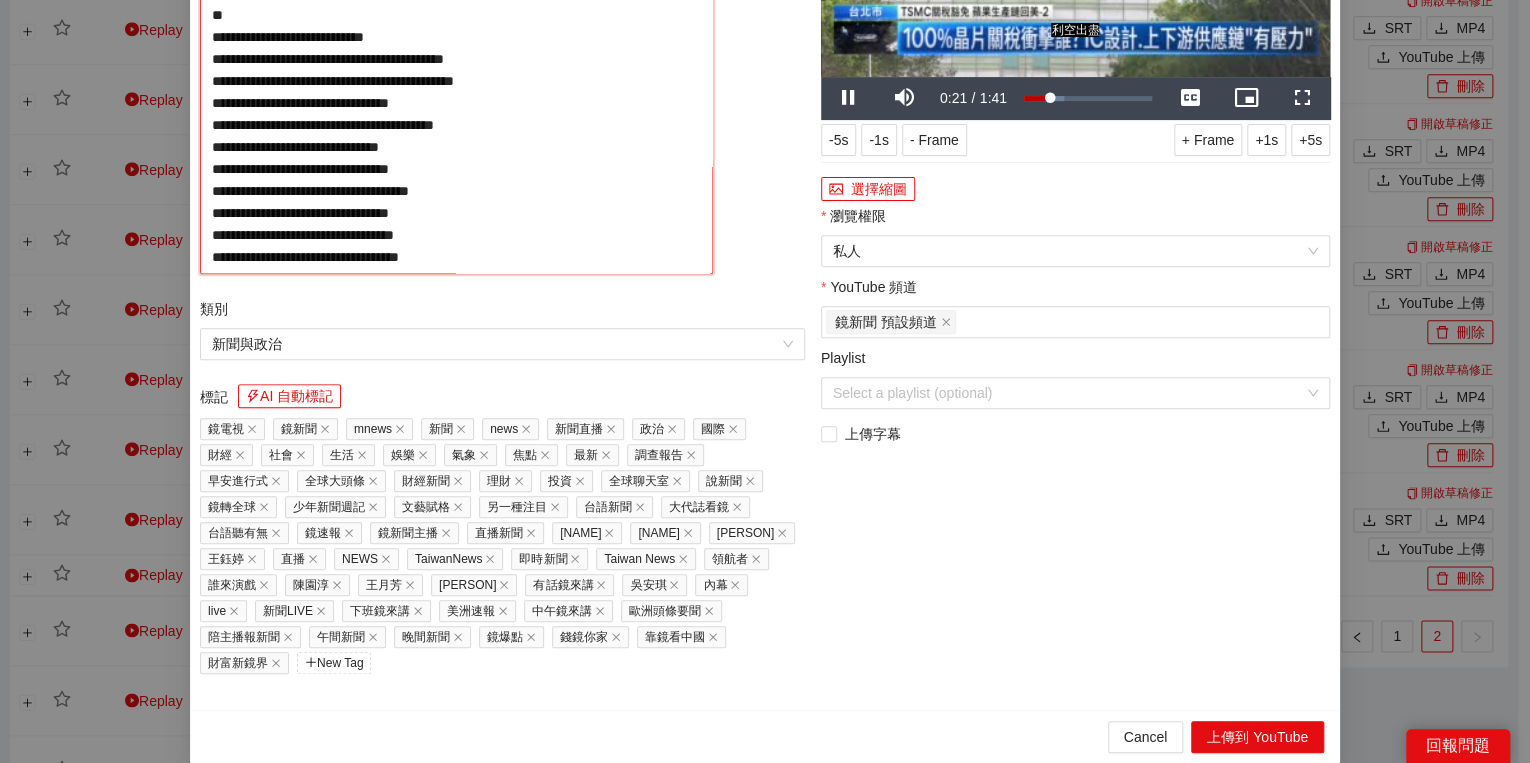 paste on "**********" 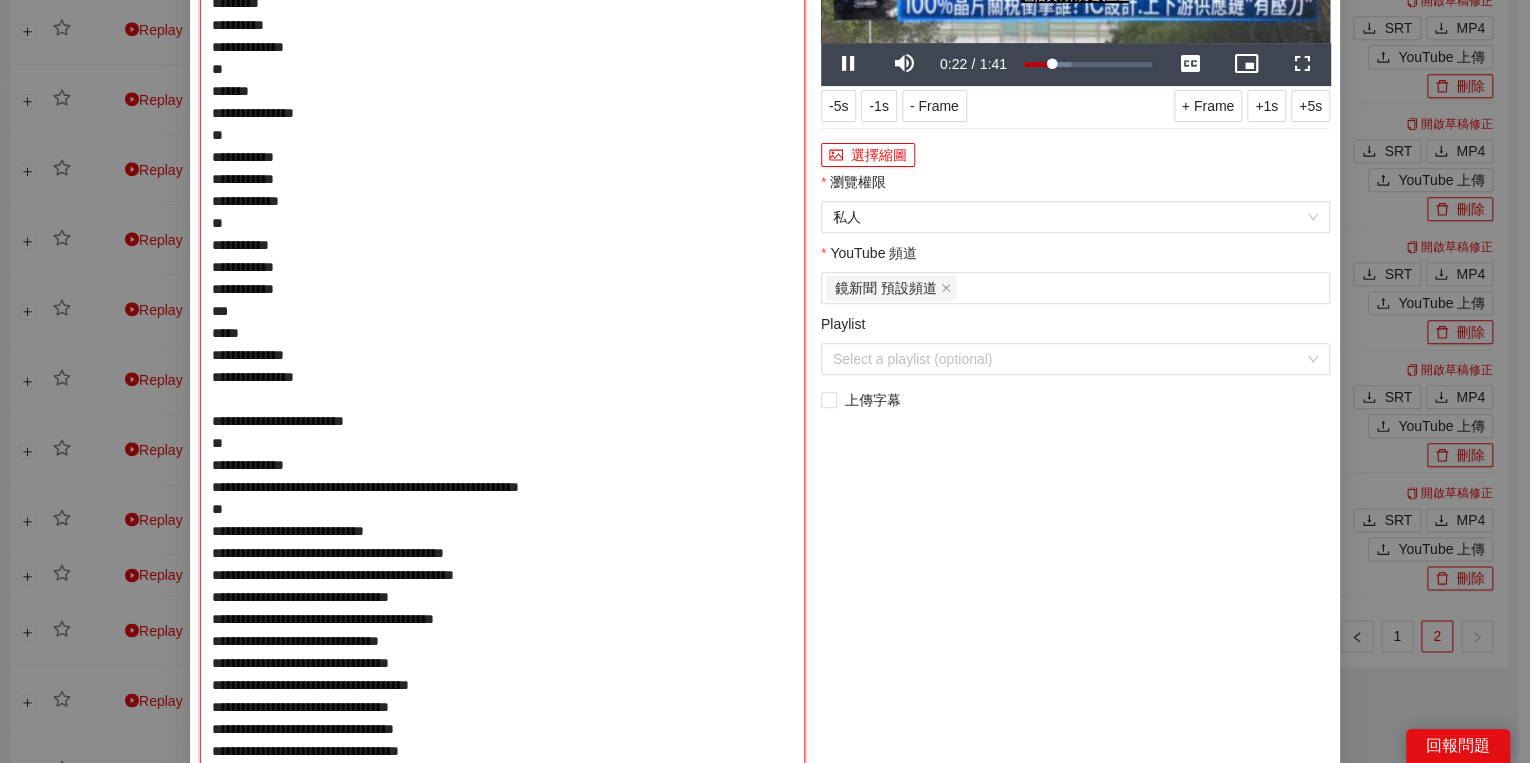 click on "**********" at bounding box center [502, 333] 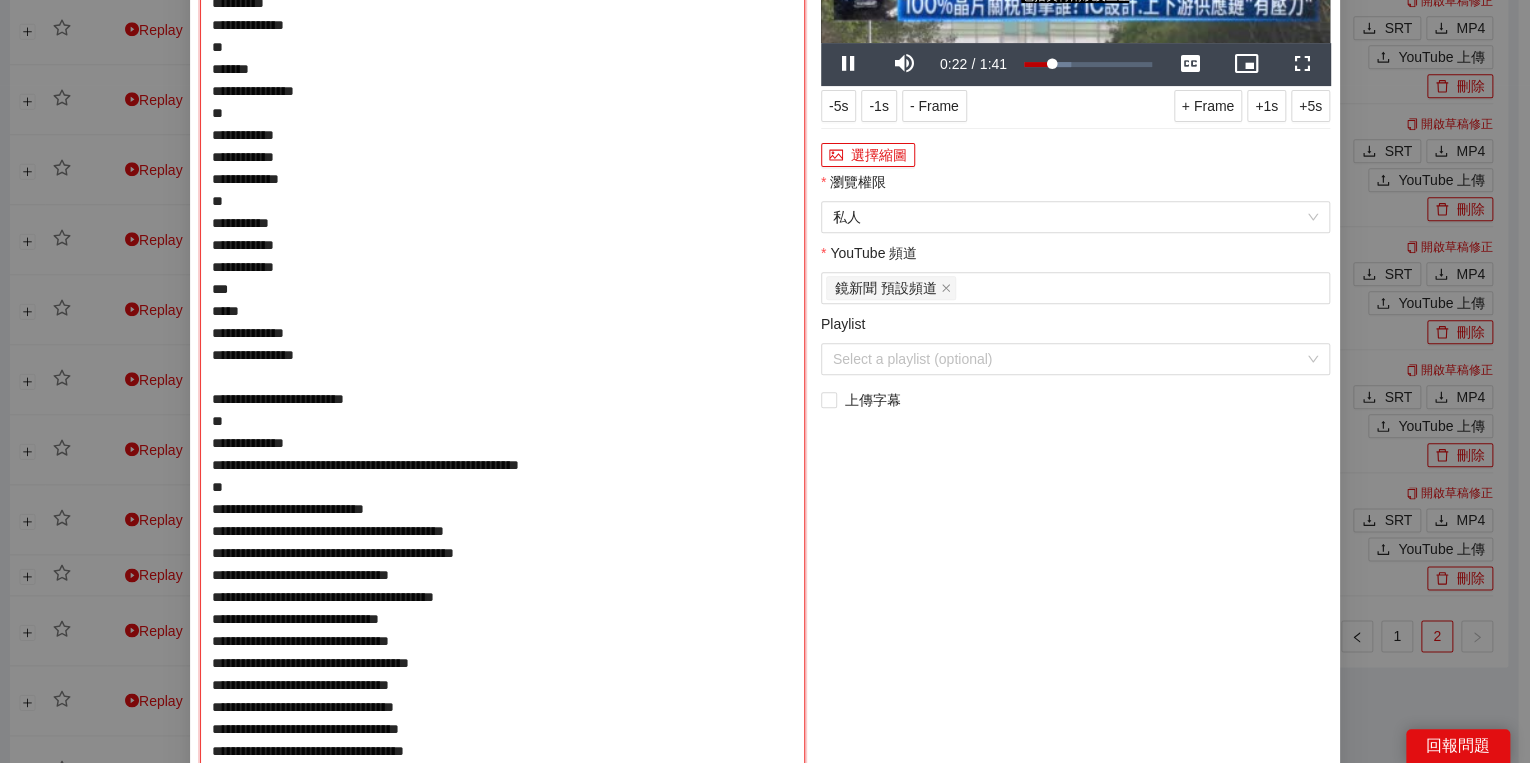 type on "**********" 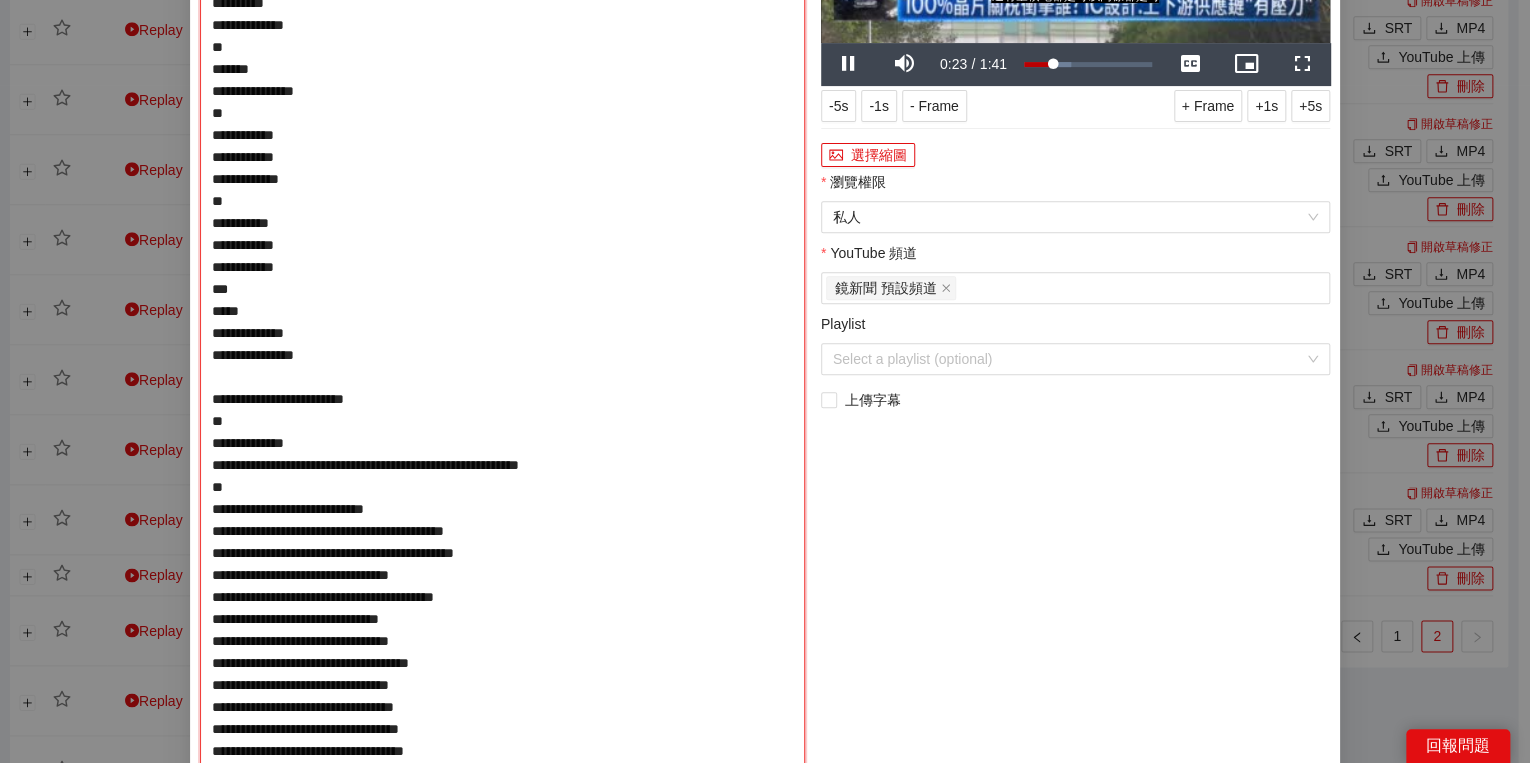 click on "**********" at bounding box center [502, 322] 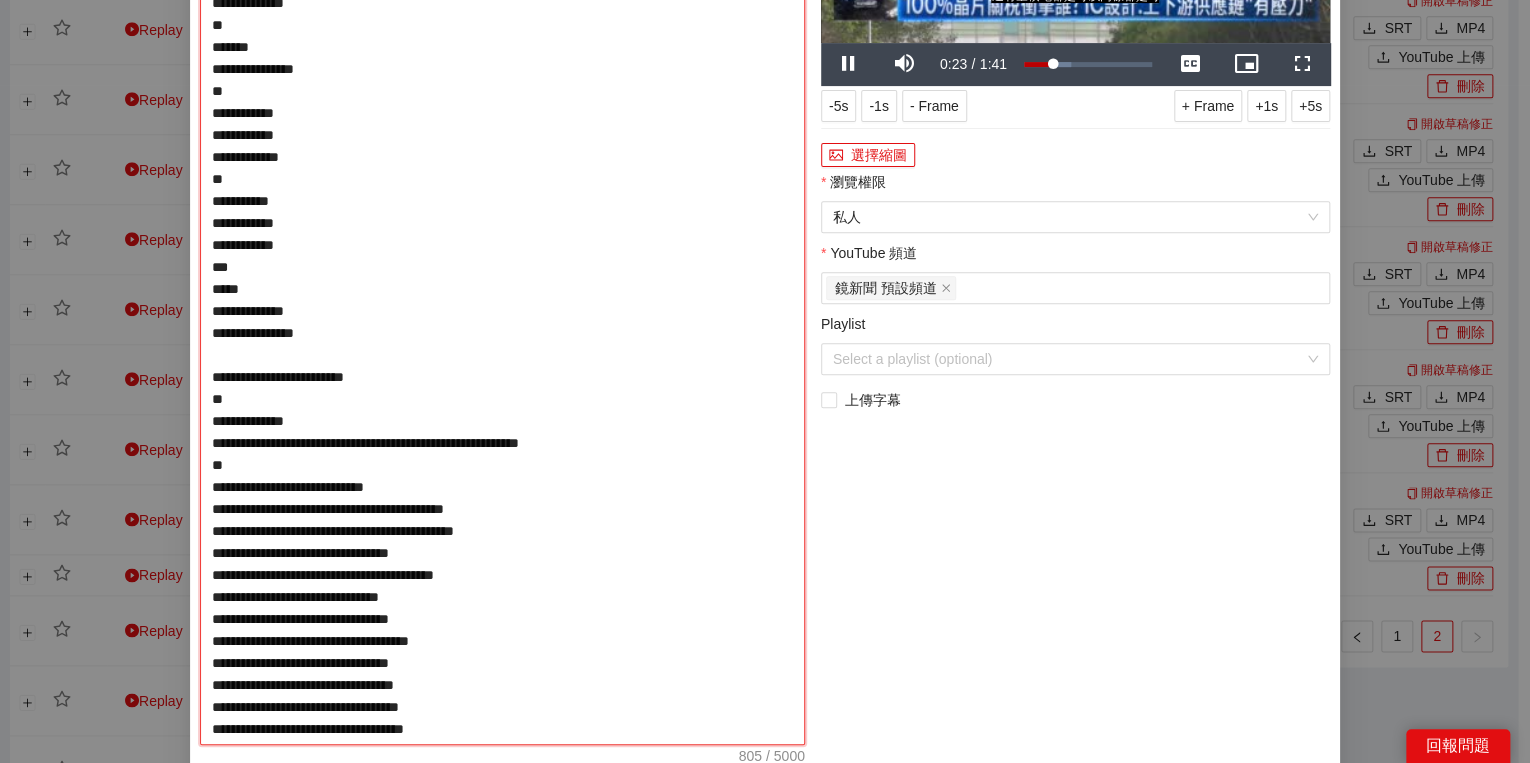 type on "**********" 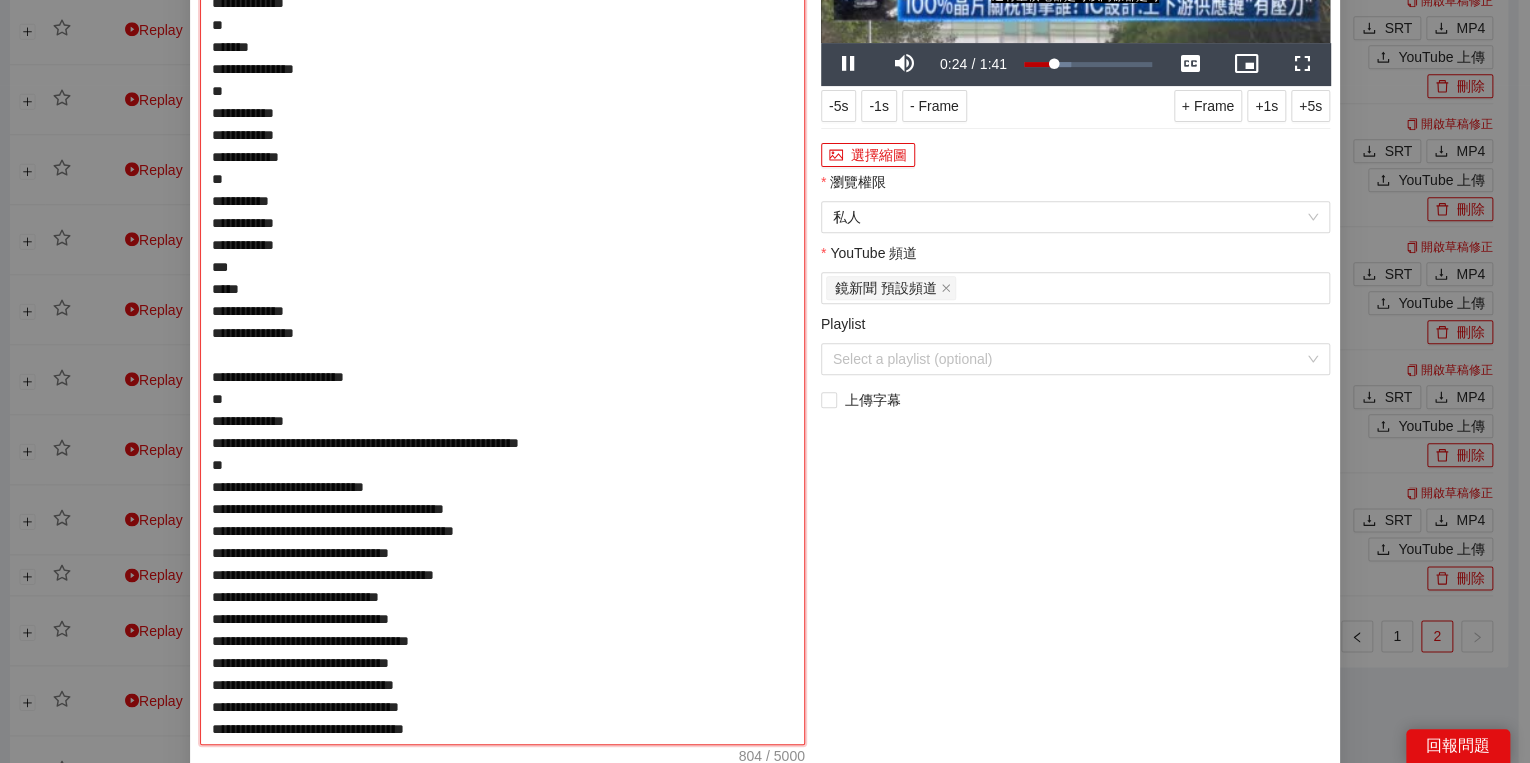 click on "**********" at bounding box center [502, 311] 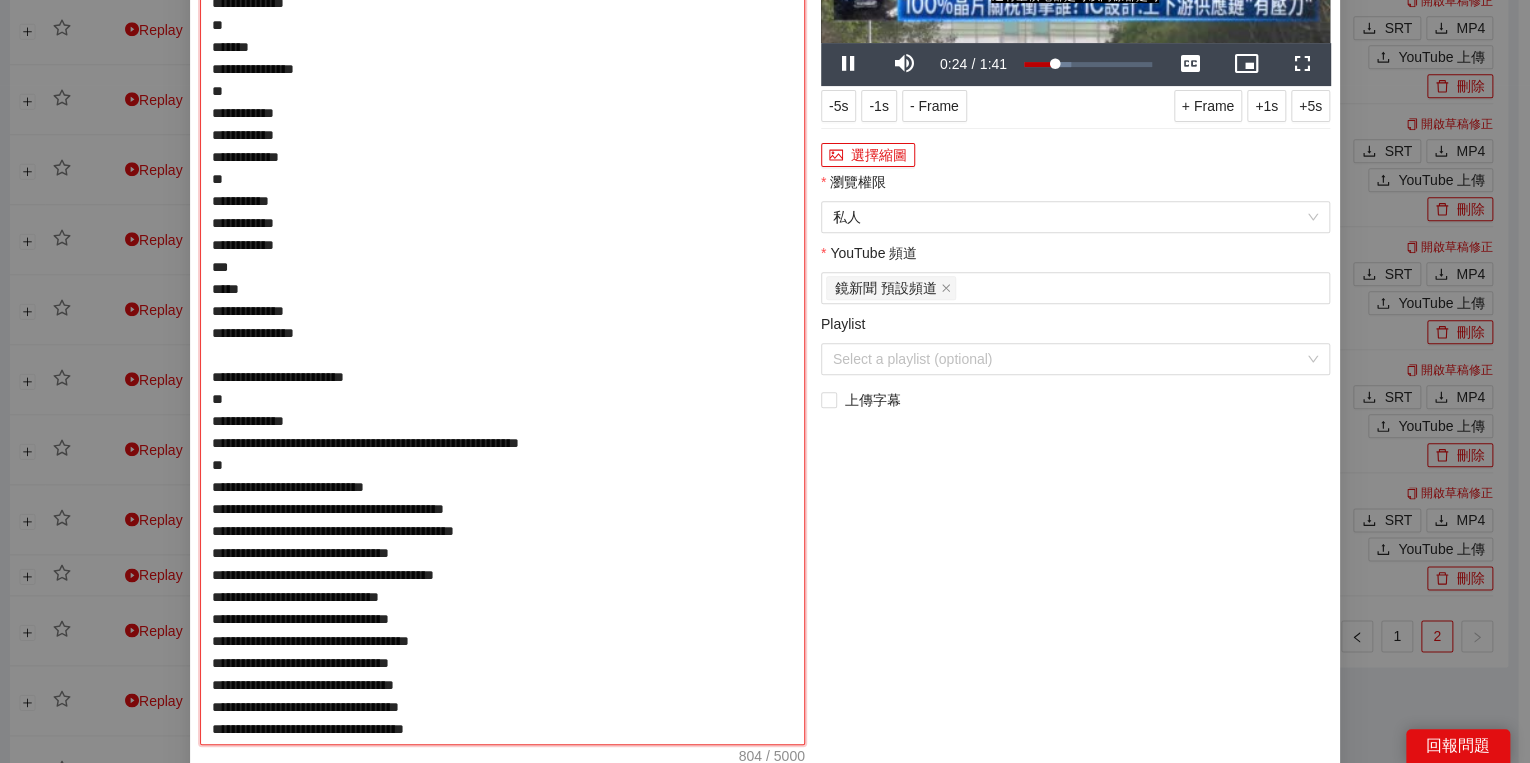 type on "**********" 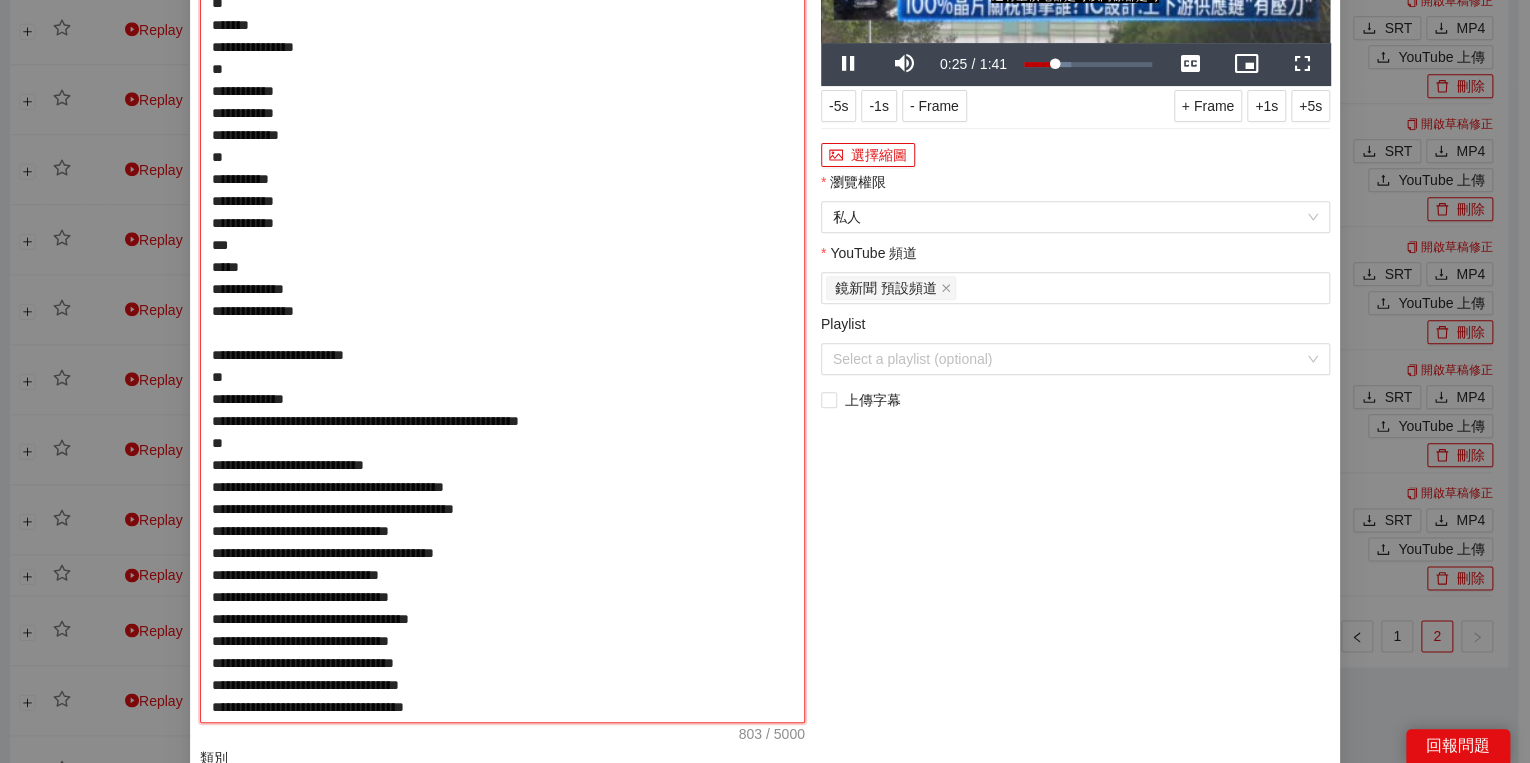 type on "**********" 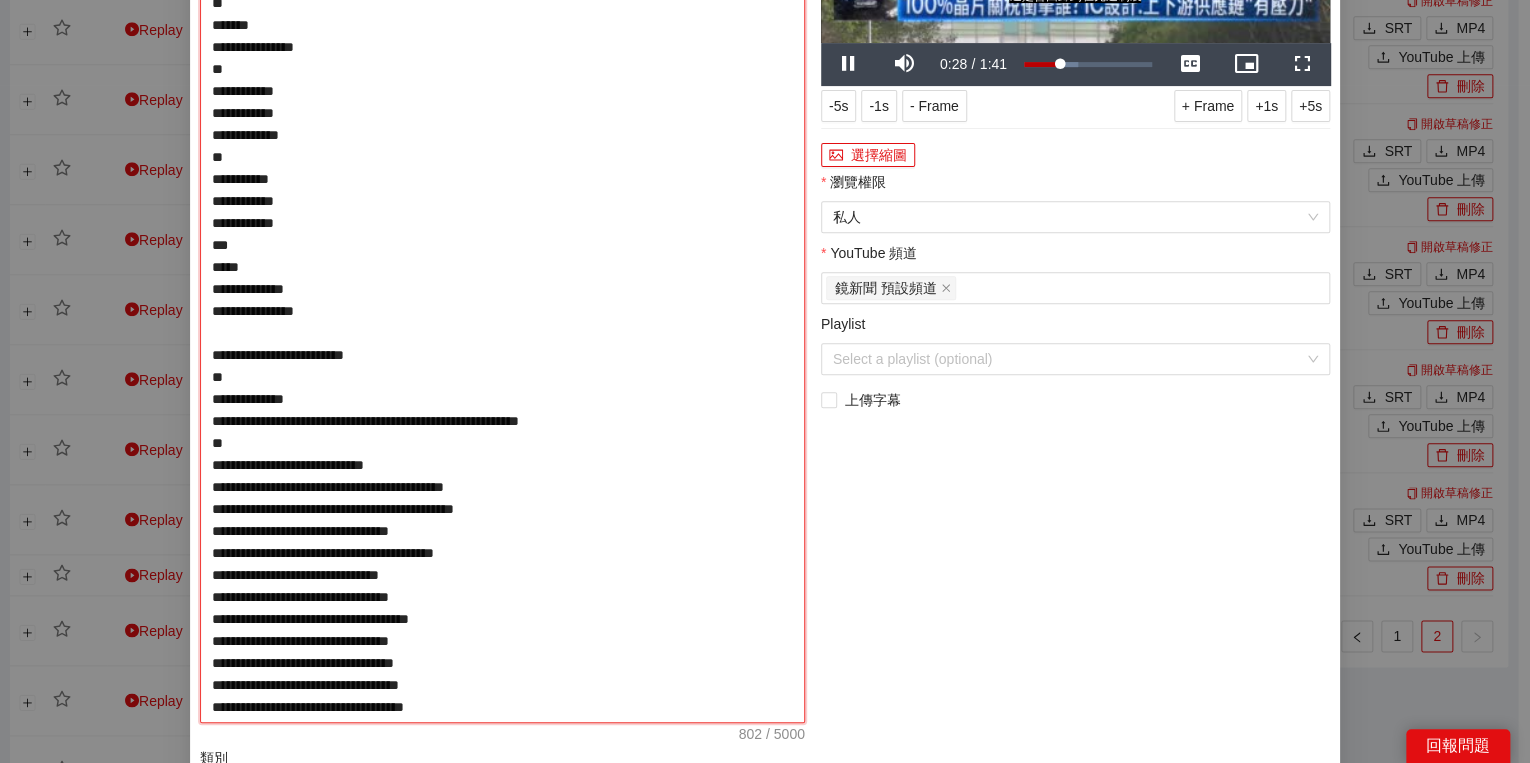 type on "**********" 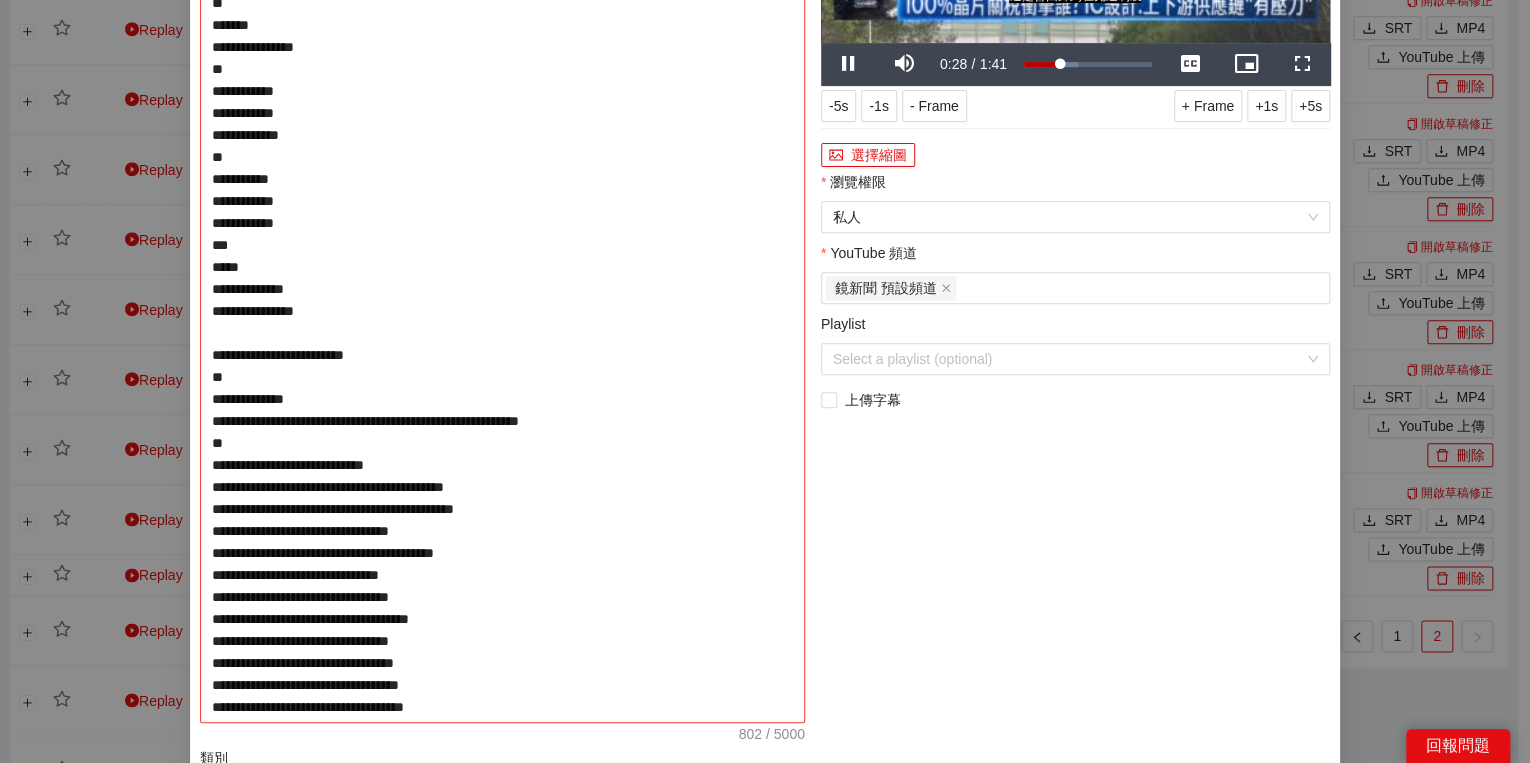 type on "**********" 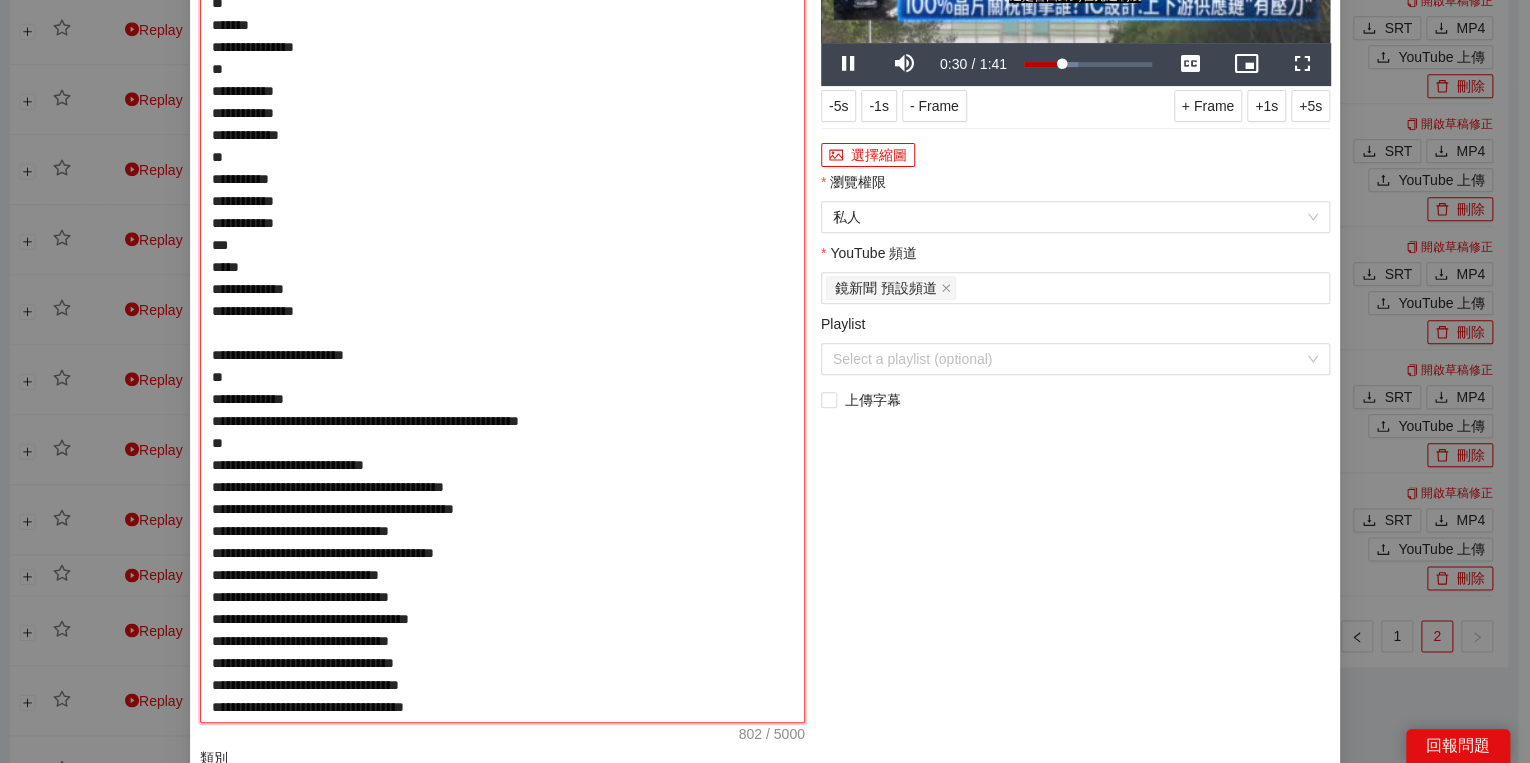 click on "**********" at bounding box center (502, 300) 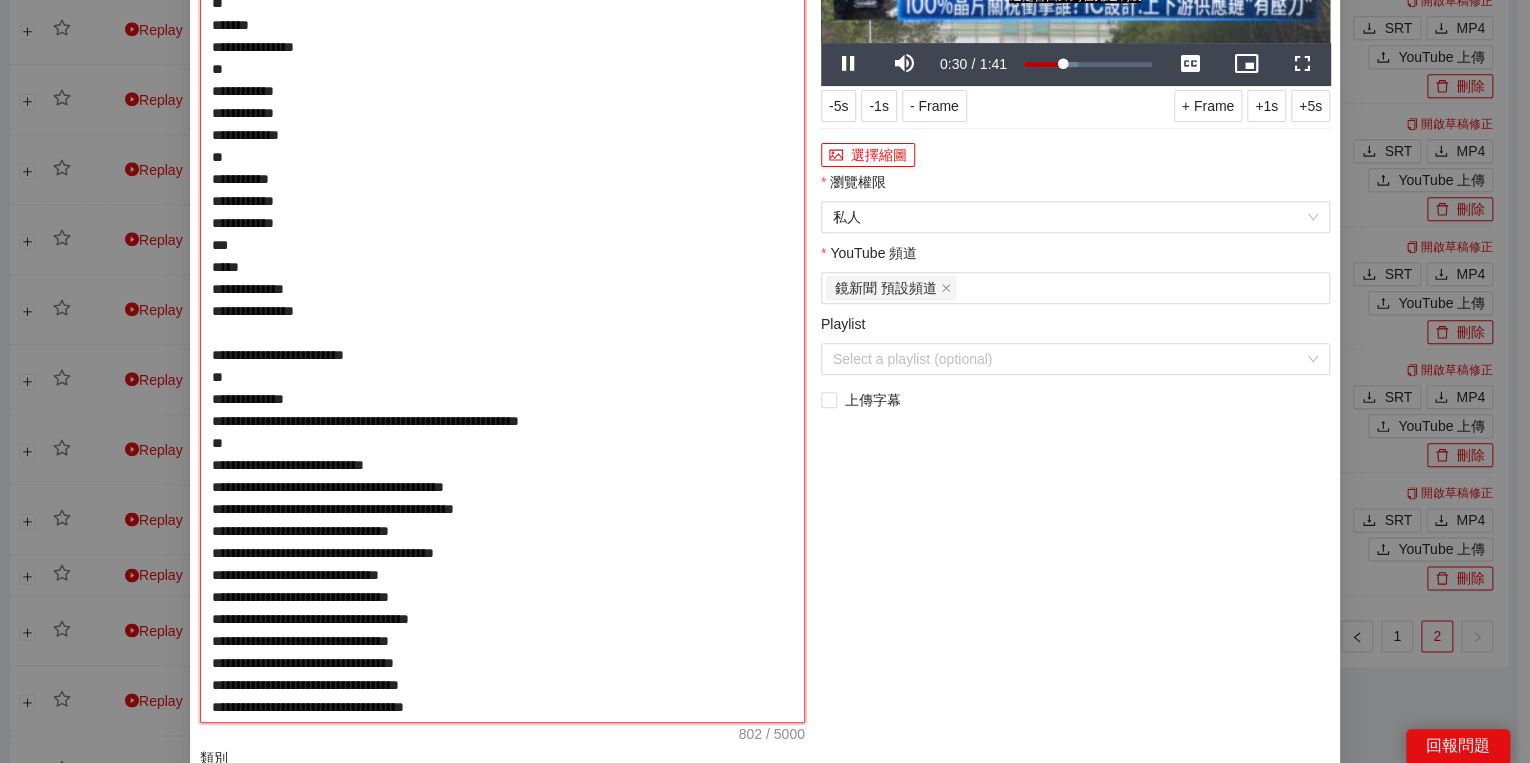 type on "**********" 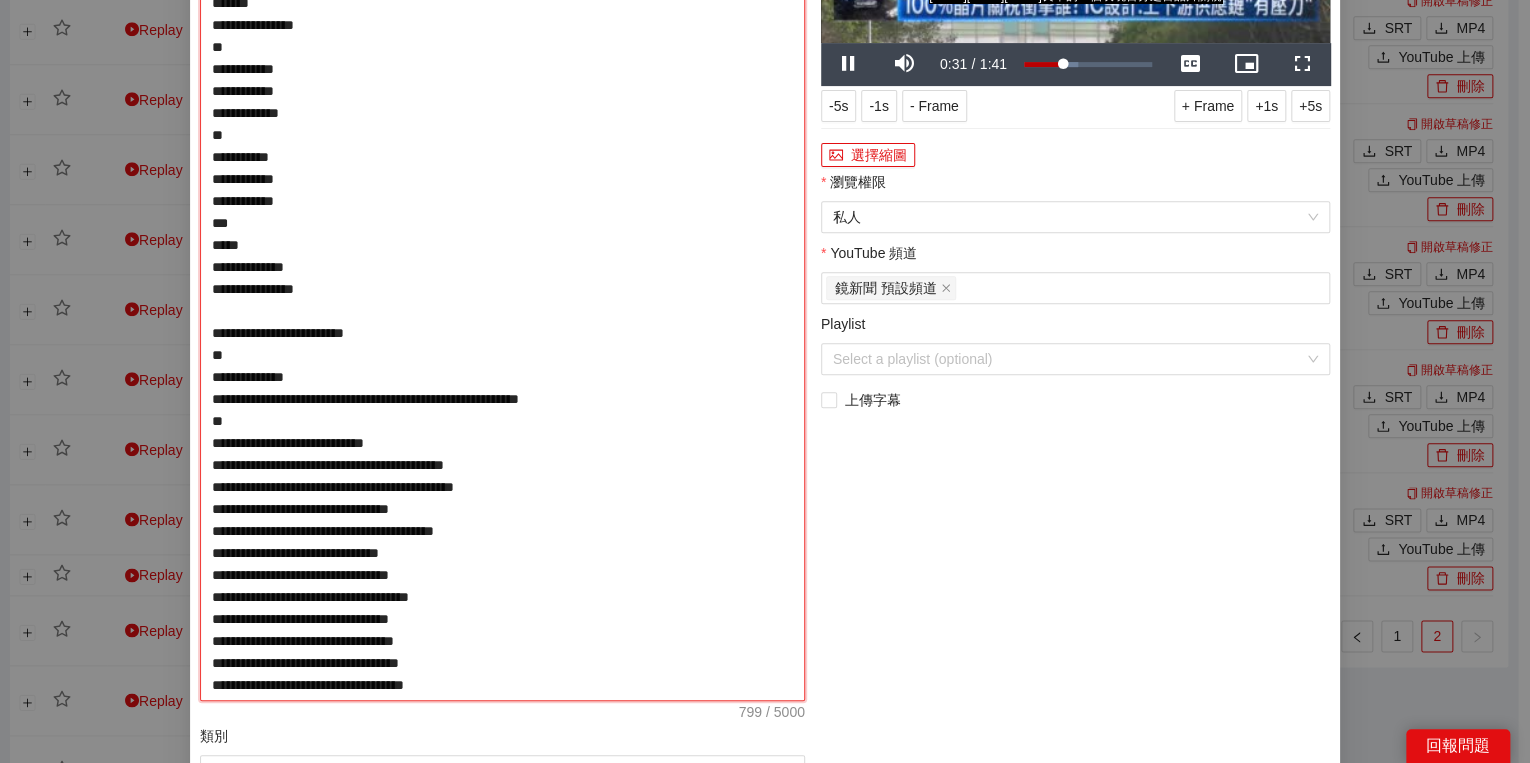 click on "**********" at bounding box center [502, 289] 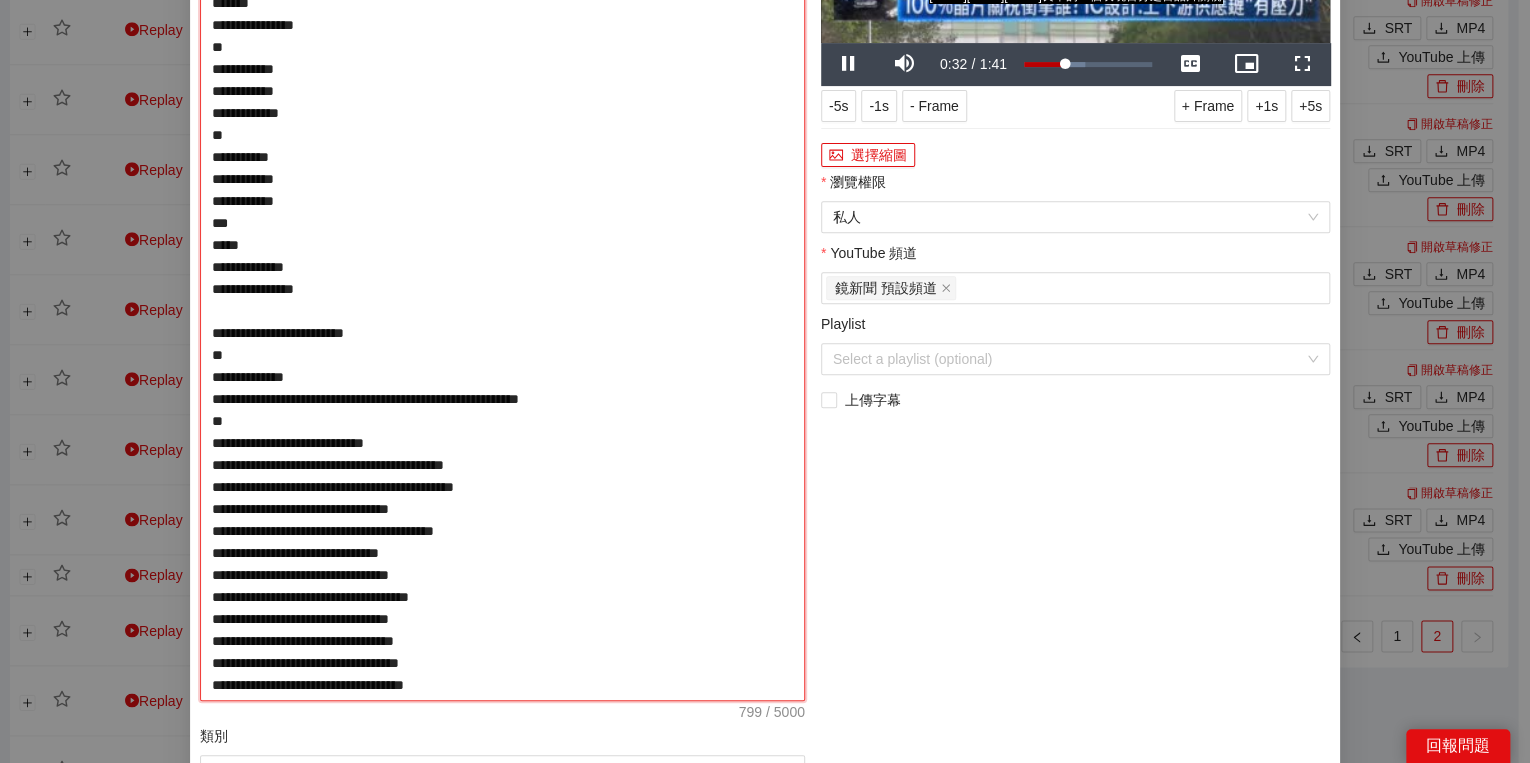 click on "**********" at bounding box center [502, 289] 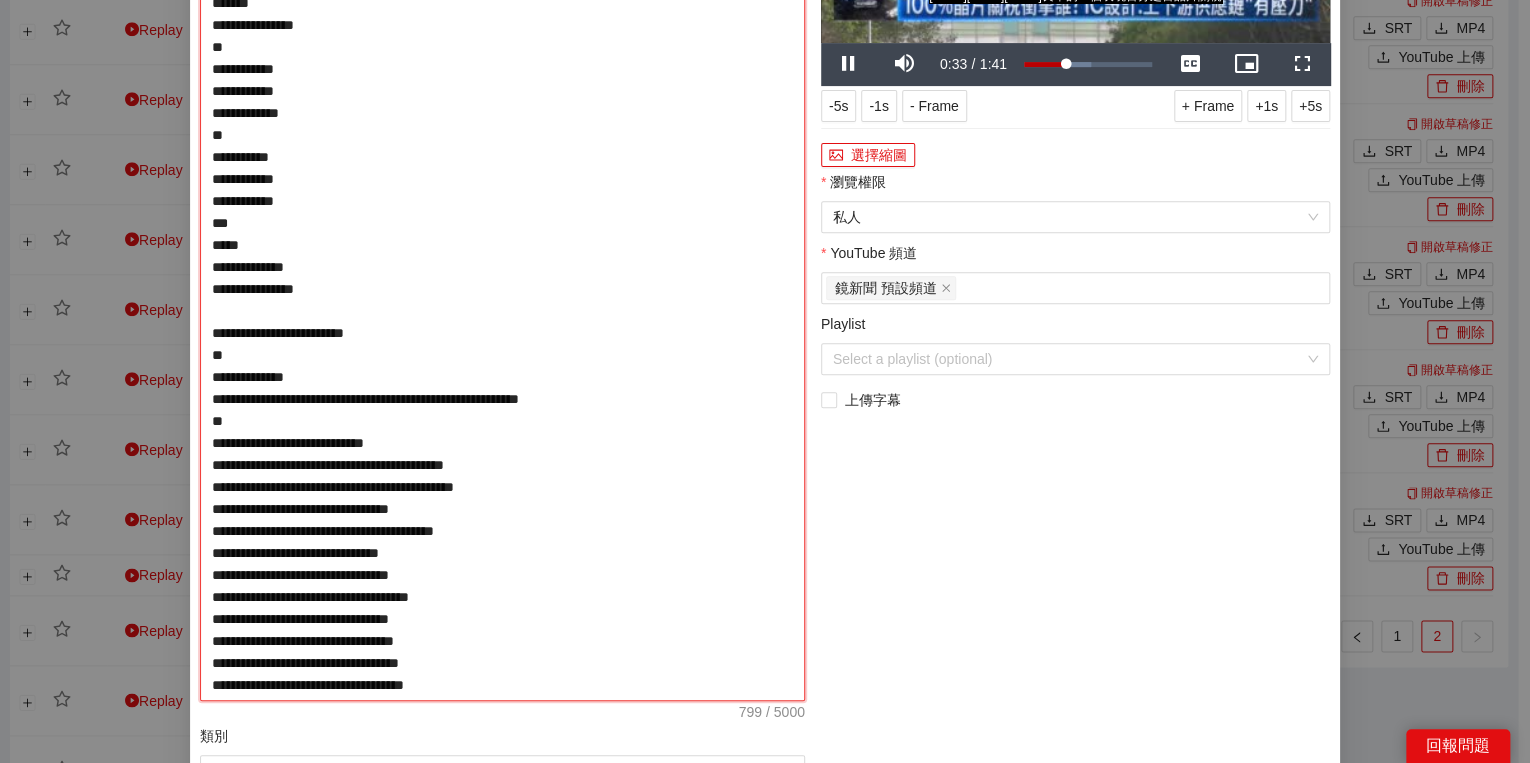 type on "**********" 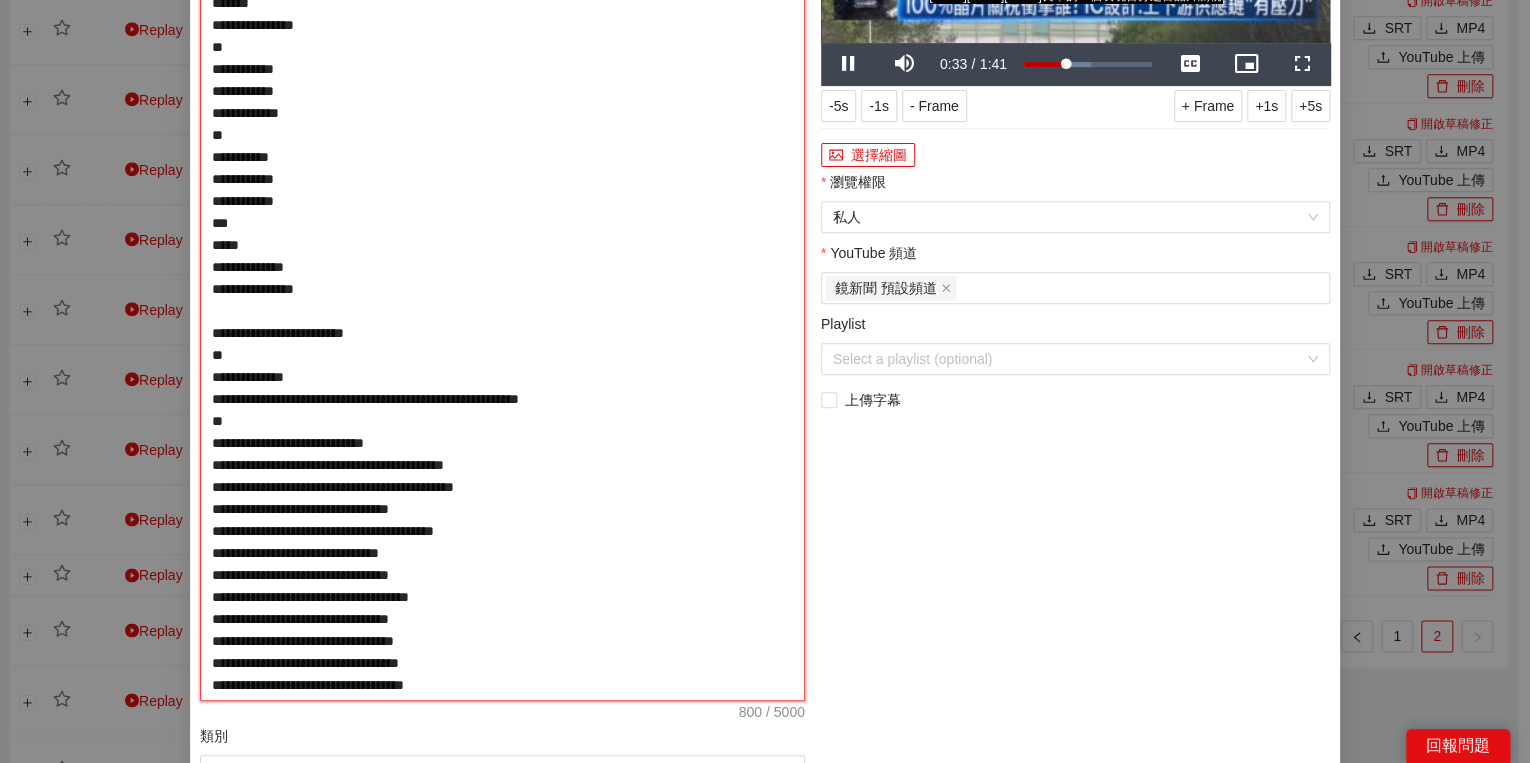 type on "**********" 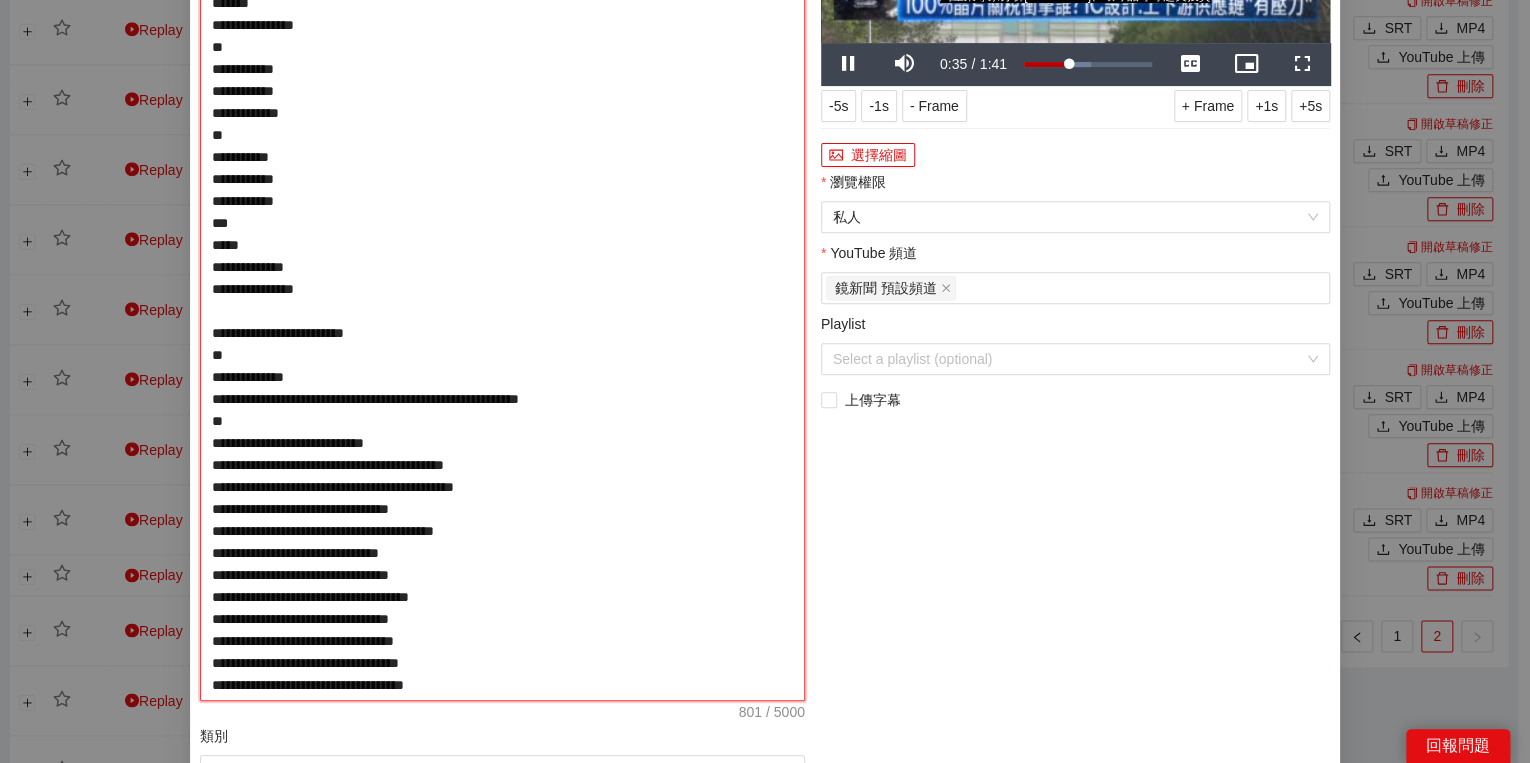 type on "**********" 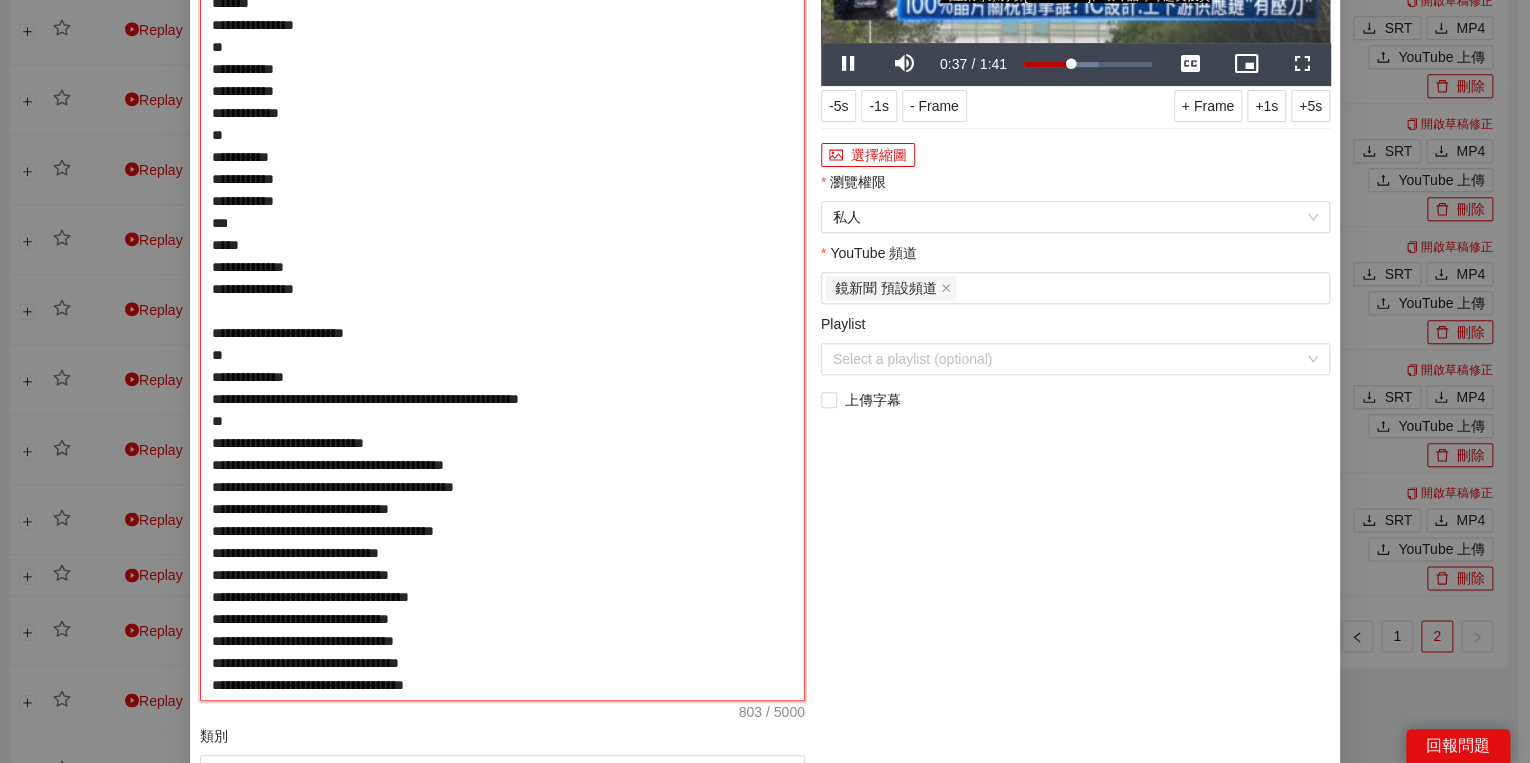 type on "**********" 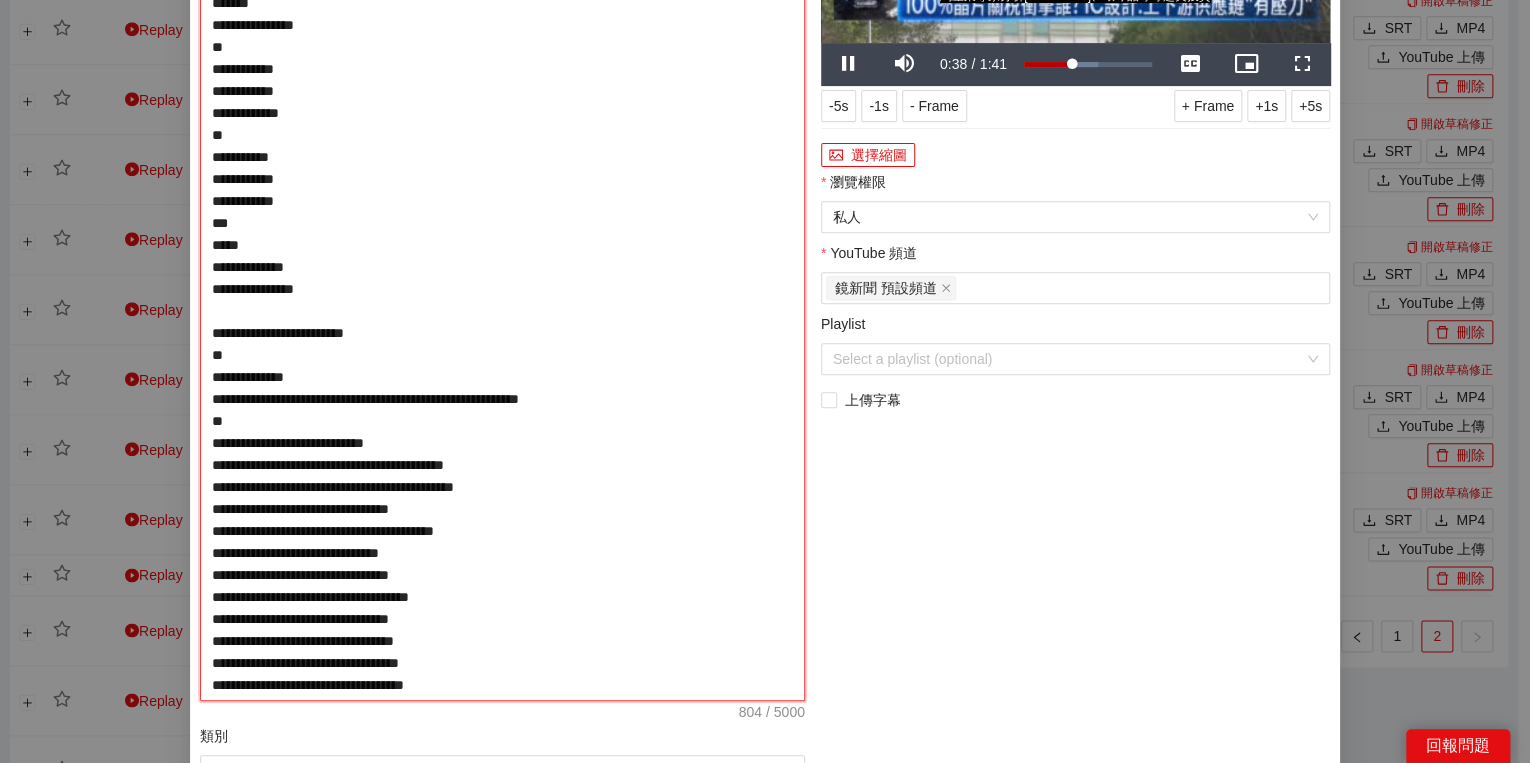 click on "**********" at bounding box center (502, 289) 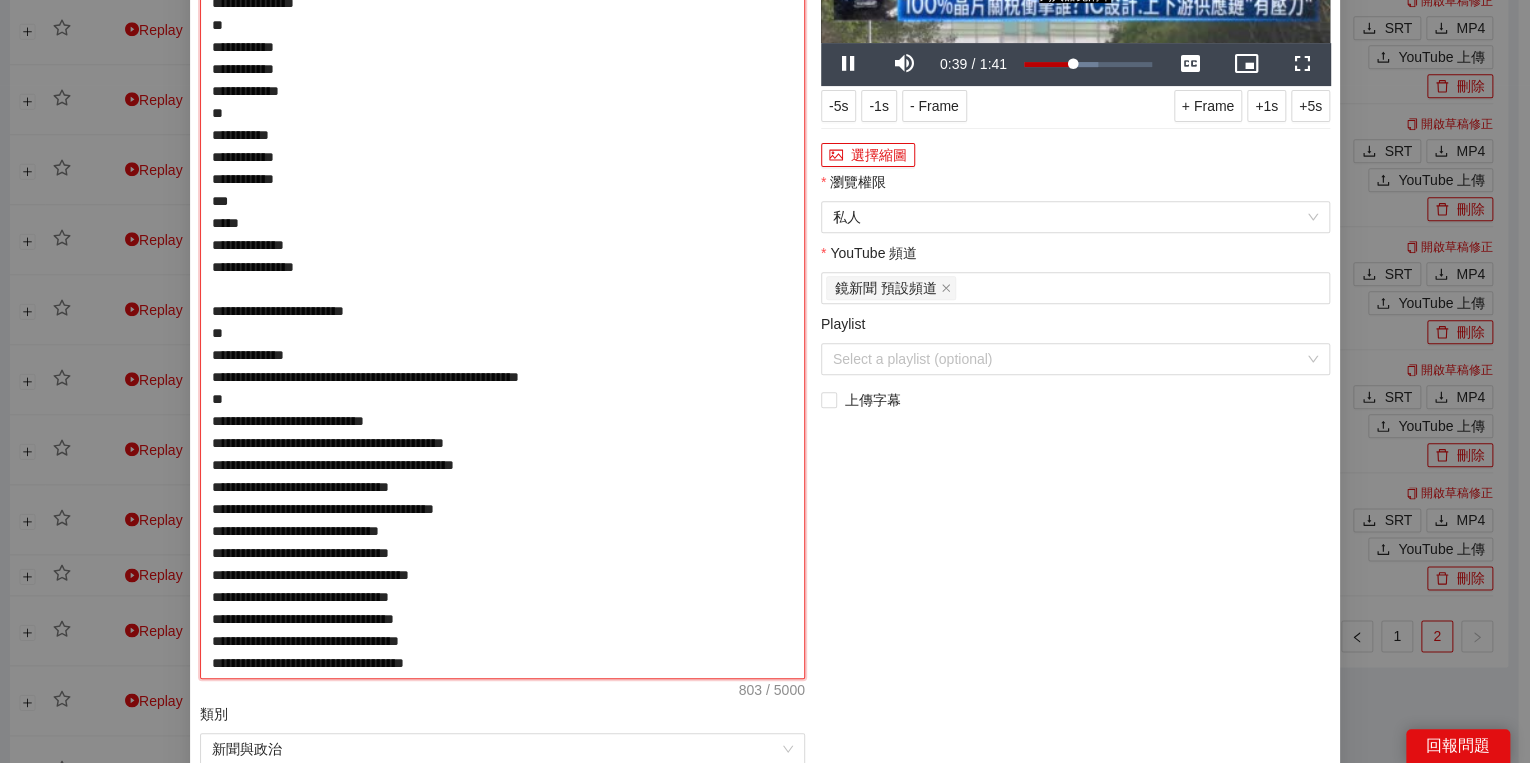 click on "[EVENT]" at bounding box center (502, 278) 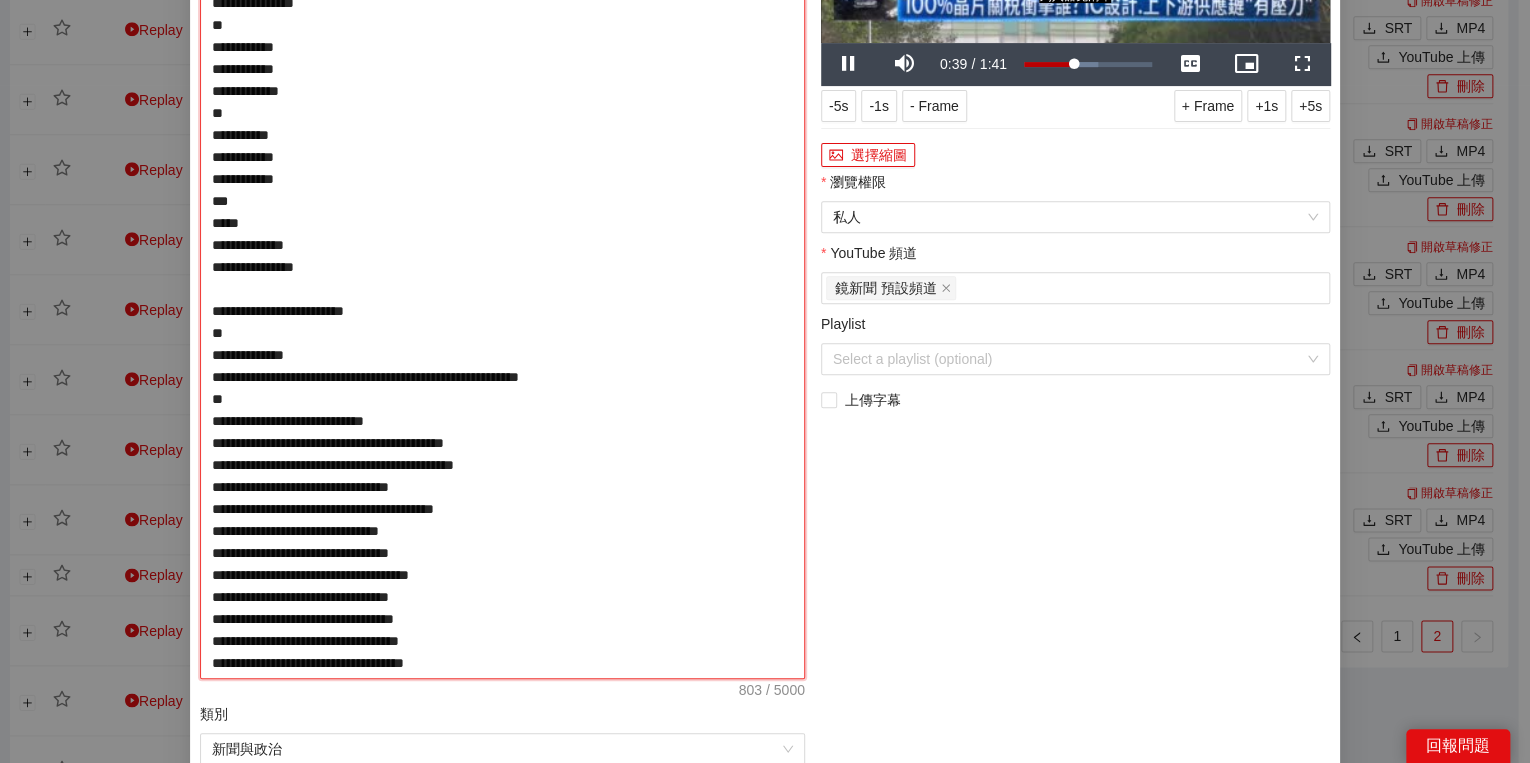 type on "**********" 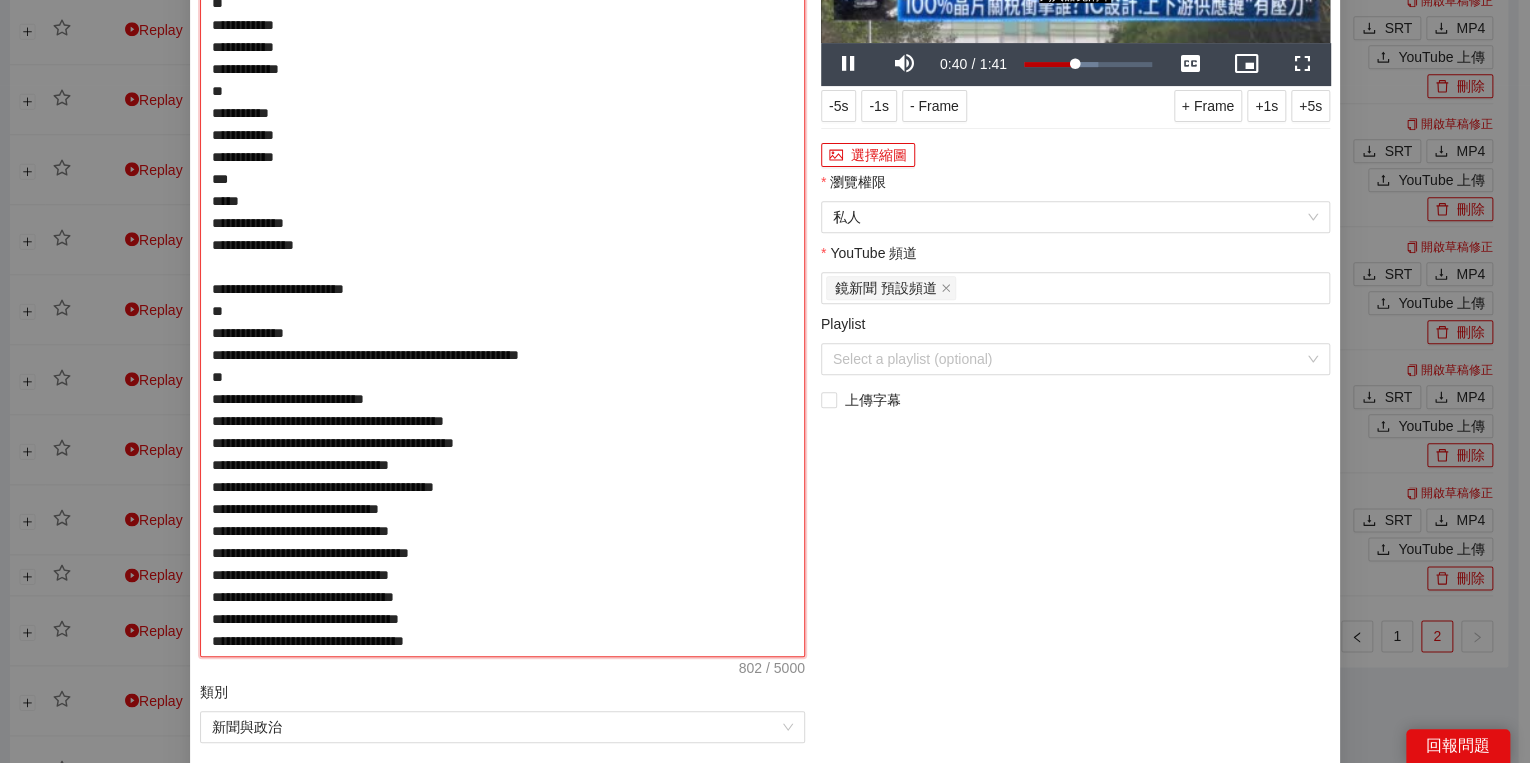click on "**********" at bounding box center [502, 267] 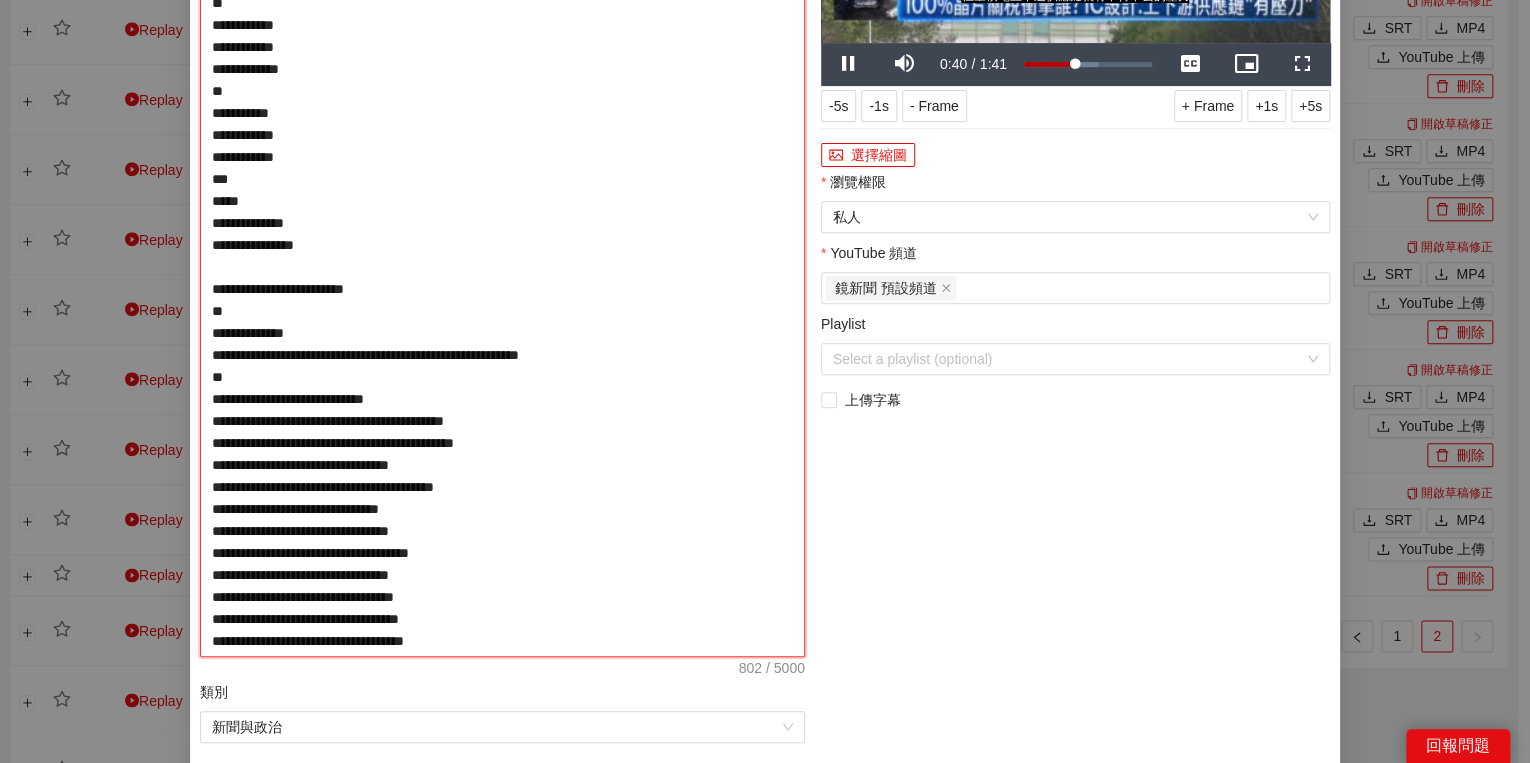 type on "**********" 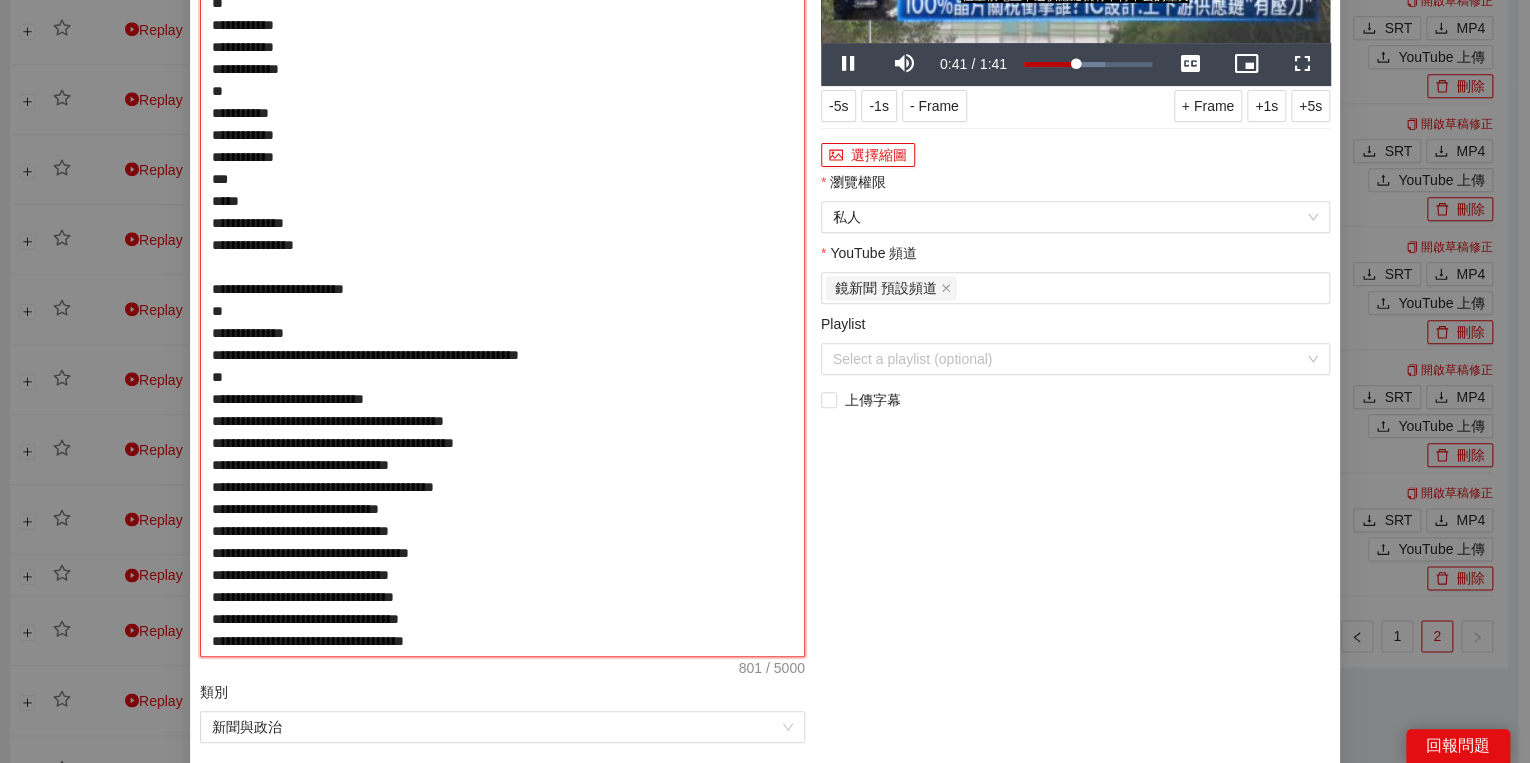 click on "**********" at bounding box center (502, 267) 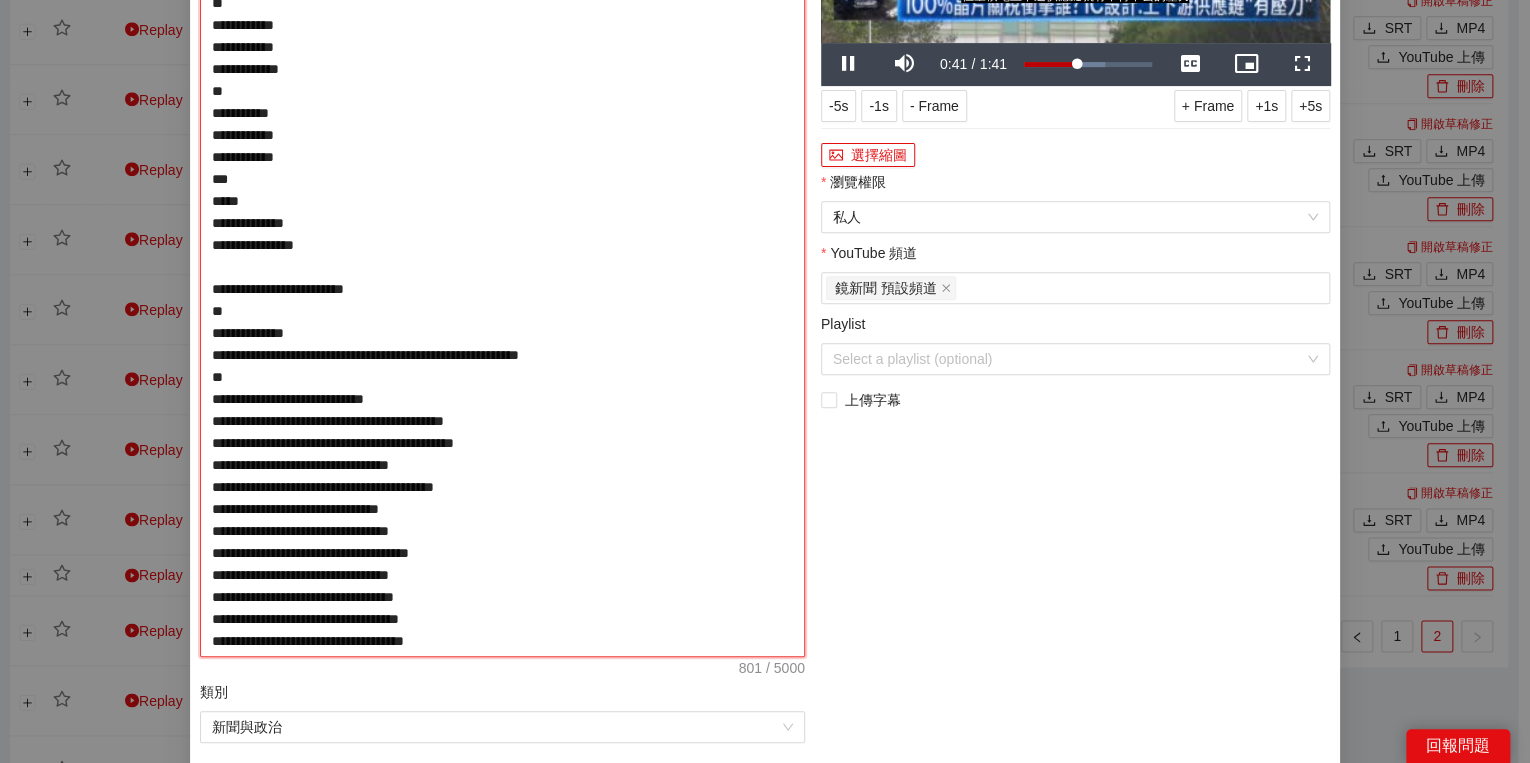 type on "**********" 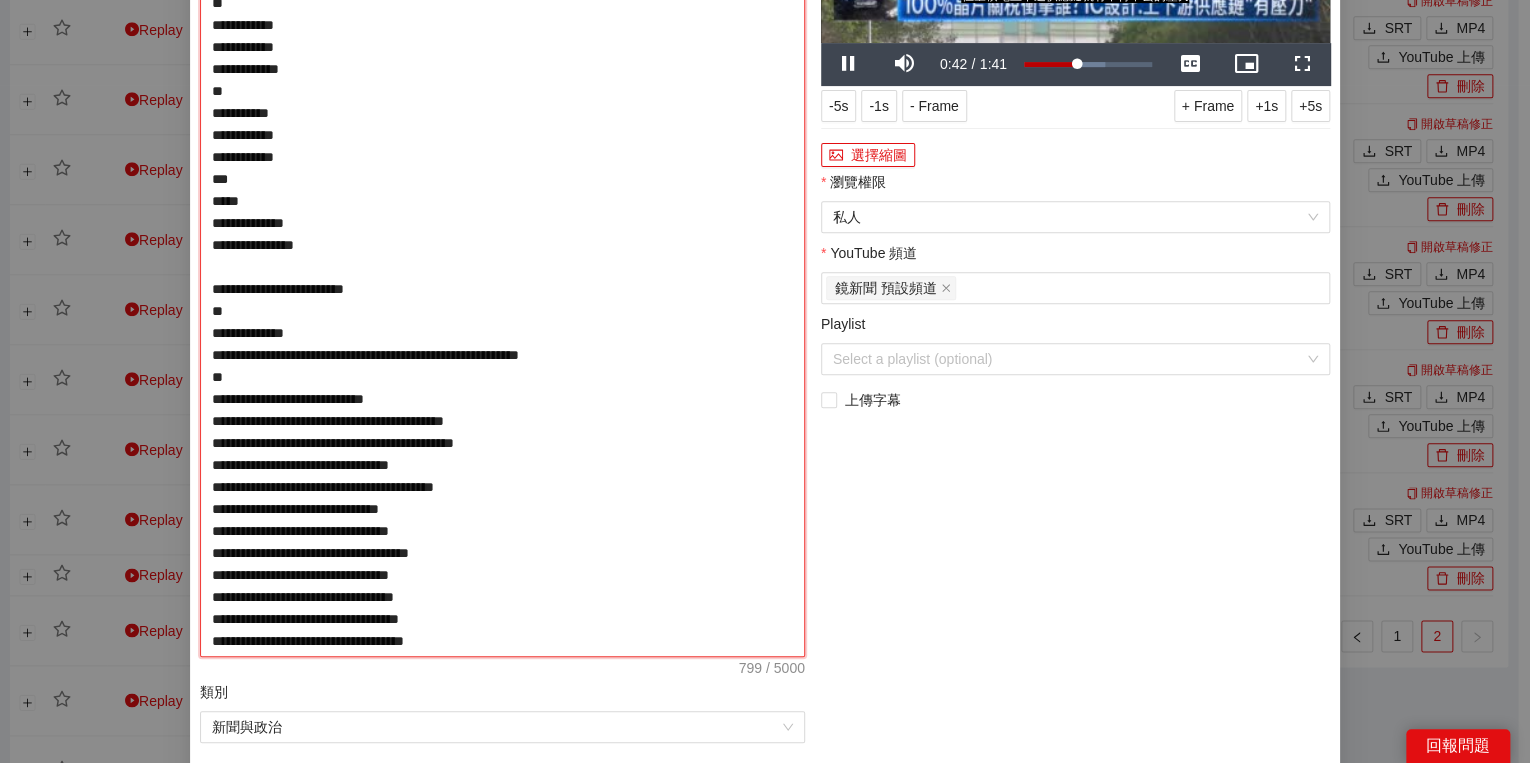 click on "**********" at bounding box center (502, 267) 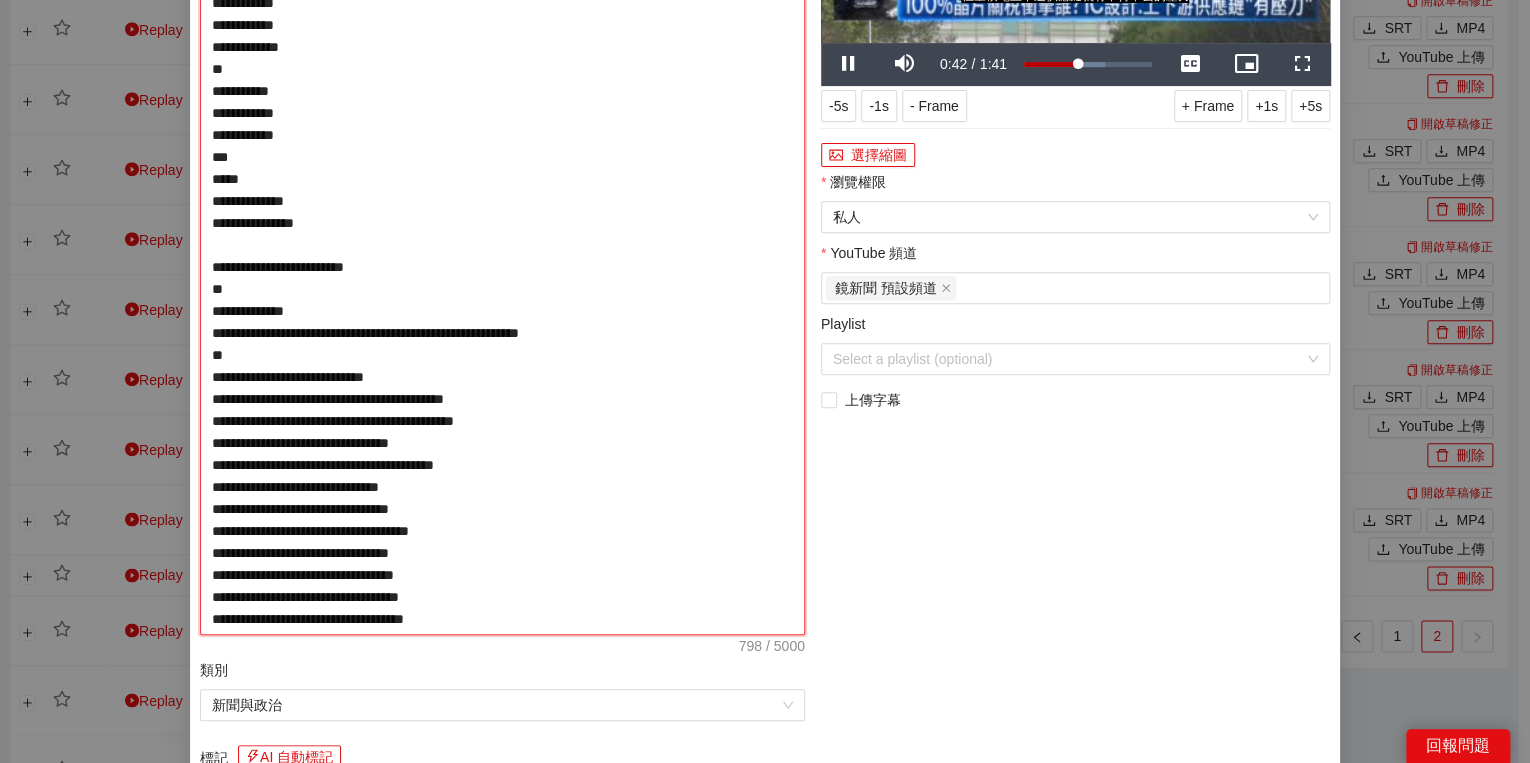 type on "**********" 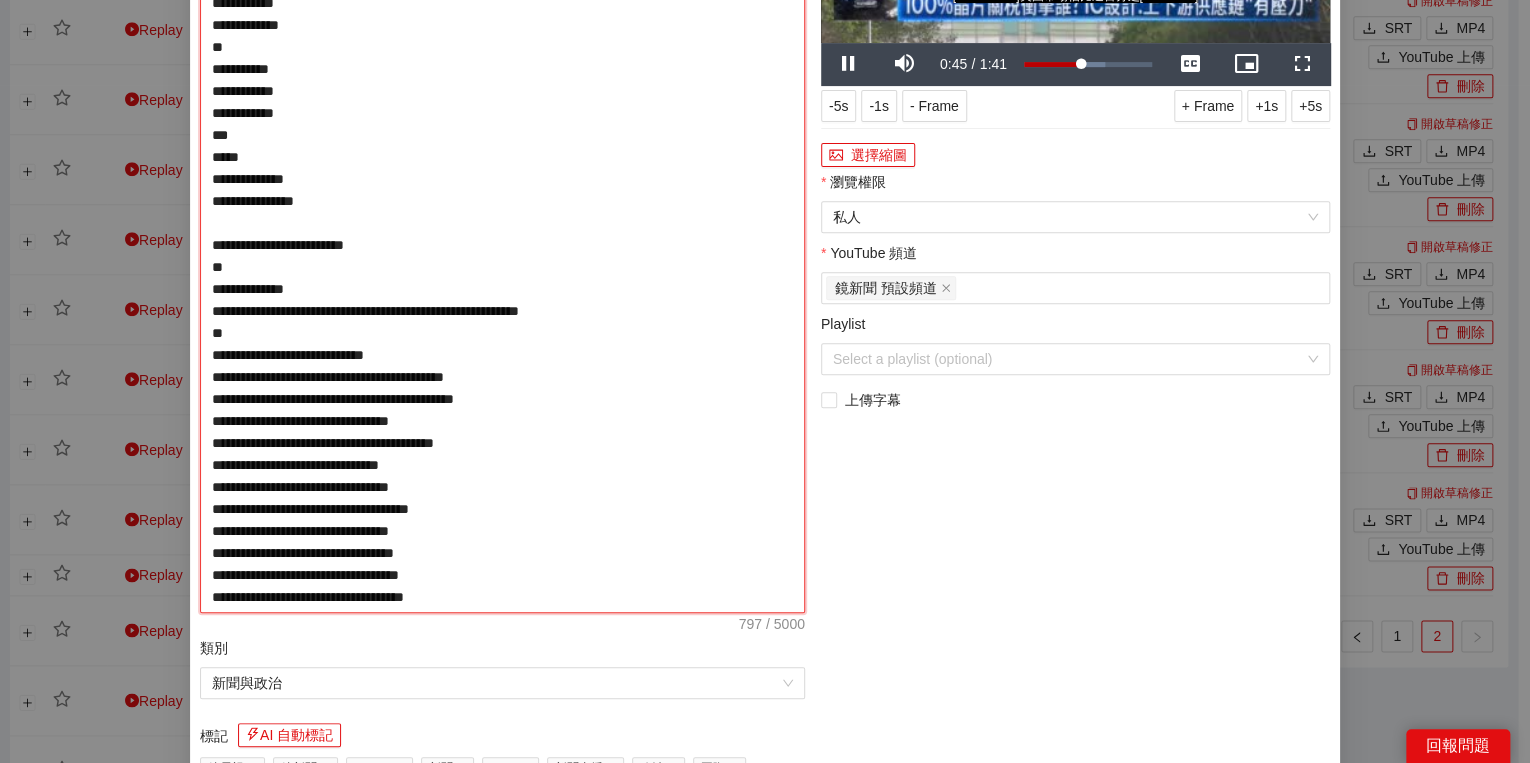click on "**********" at bounding box center [502, 245] 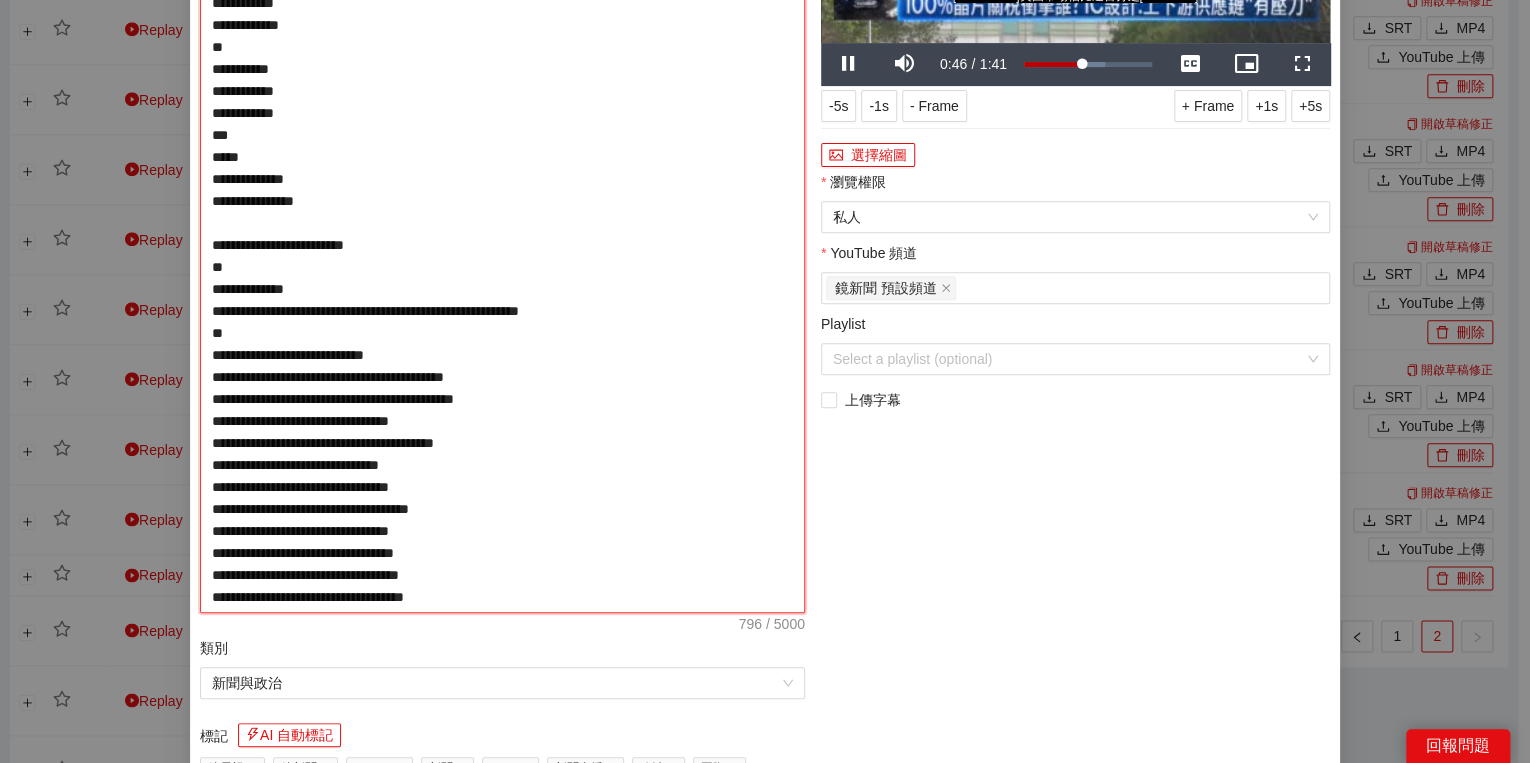 click on "**********" at bounding box center (502, 245) 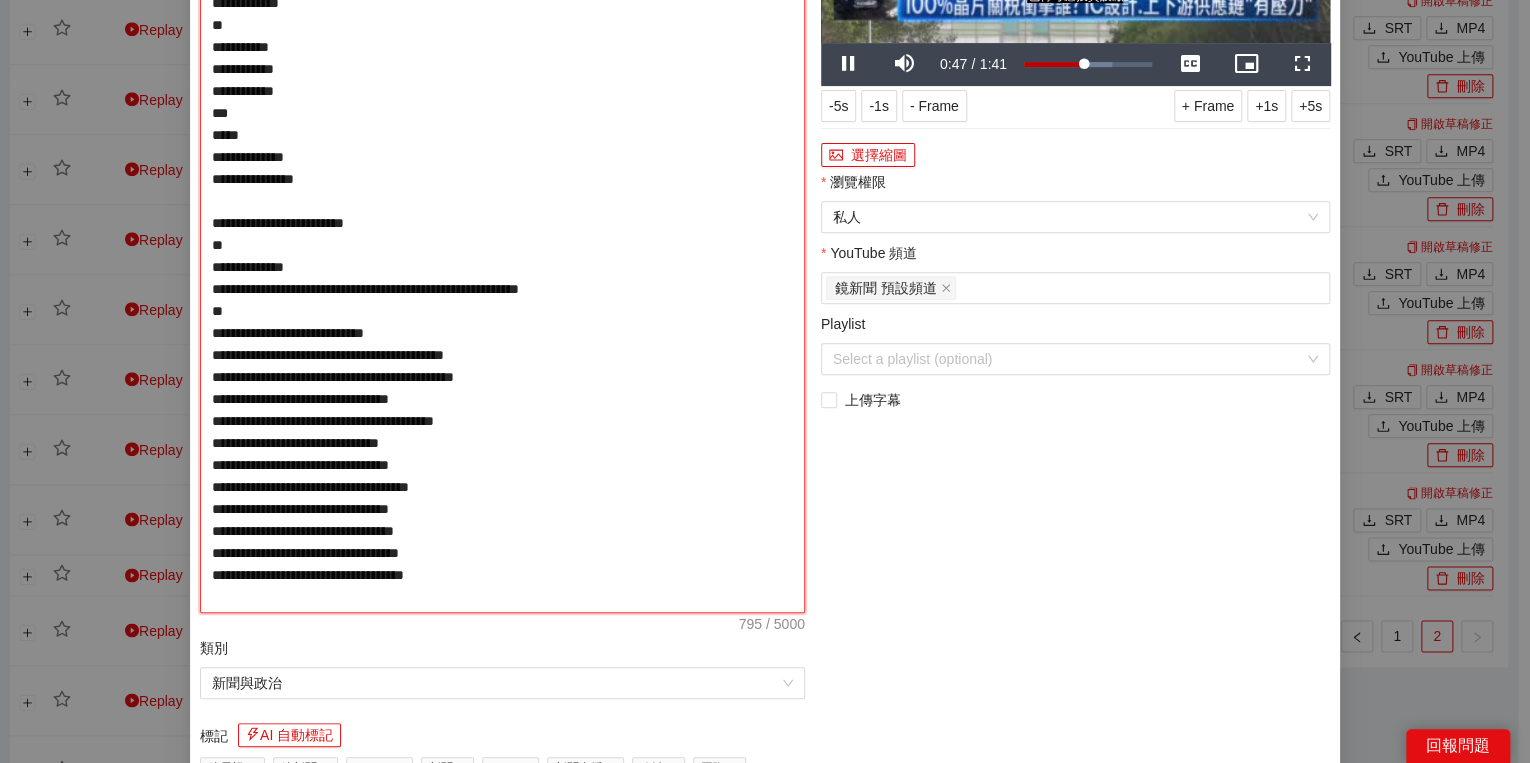 drag, startPoint x: 207, startPoint y: 264, endPoint x: 230, endPoint y: 265, distance: 23.021729 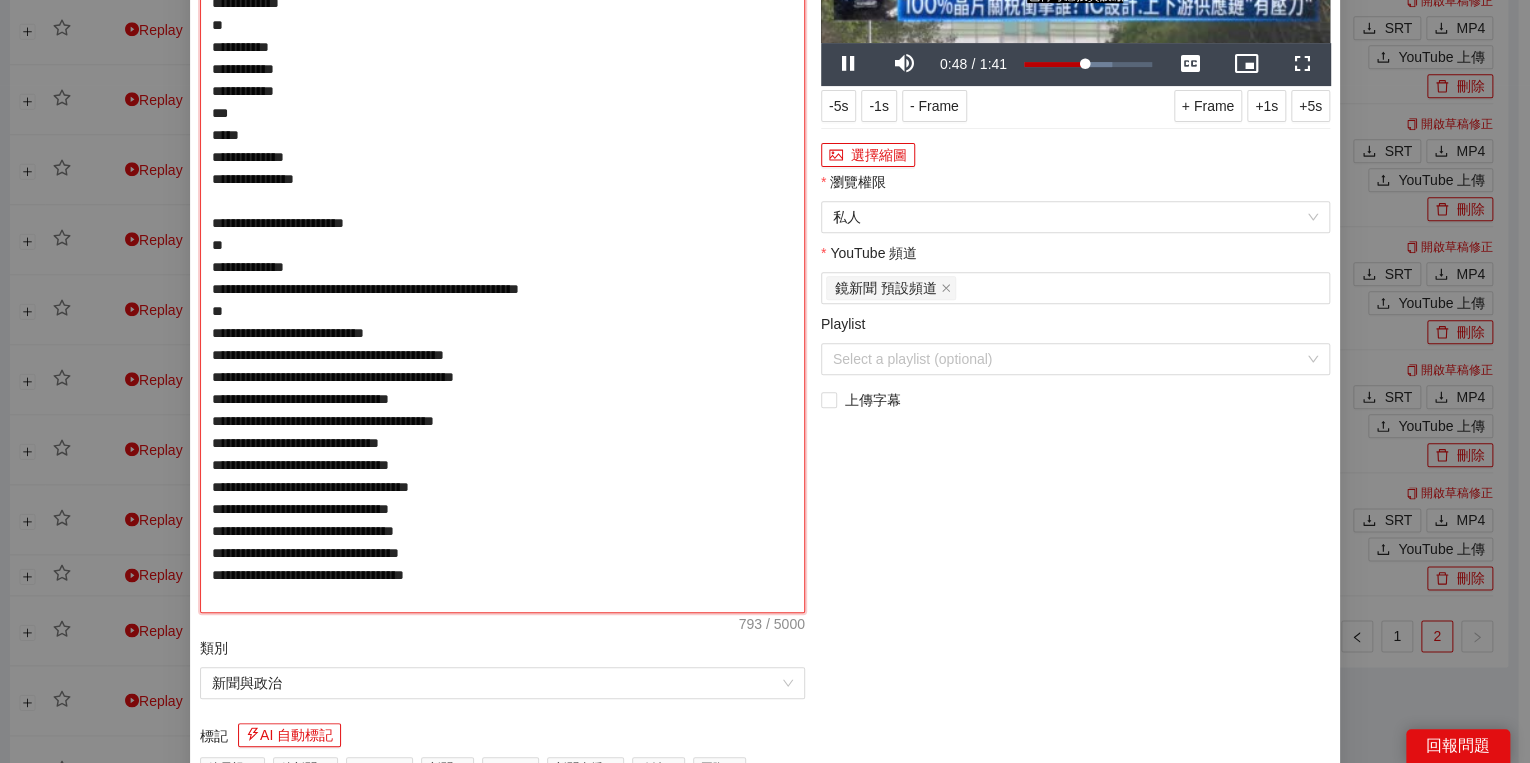 click on "**********" at bounding box center (502, 245) 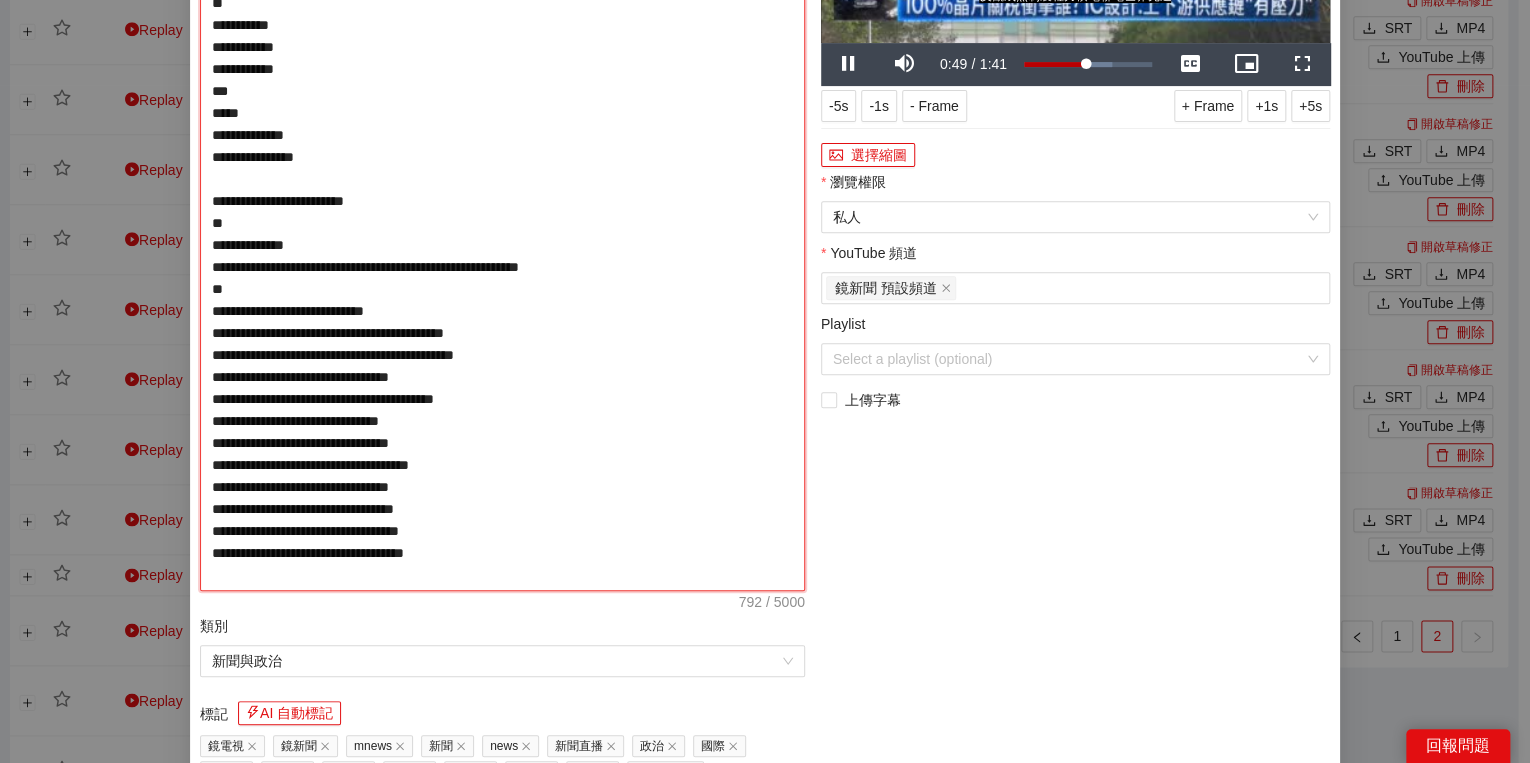 type on "**********" 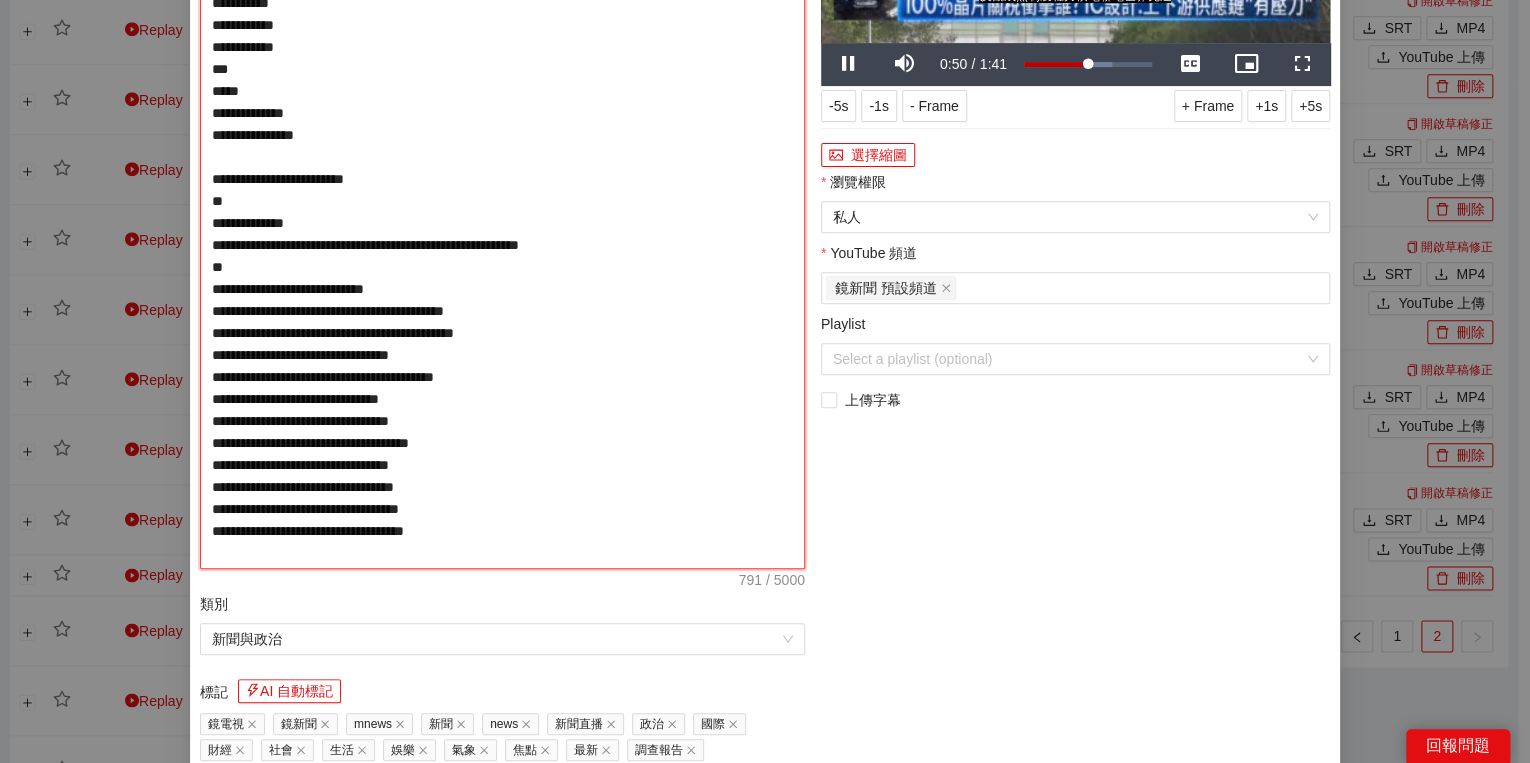 click on "**********" at bounding box center (502, 223) 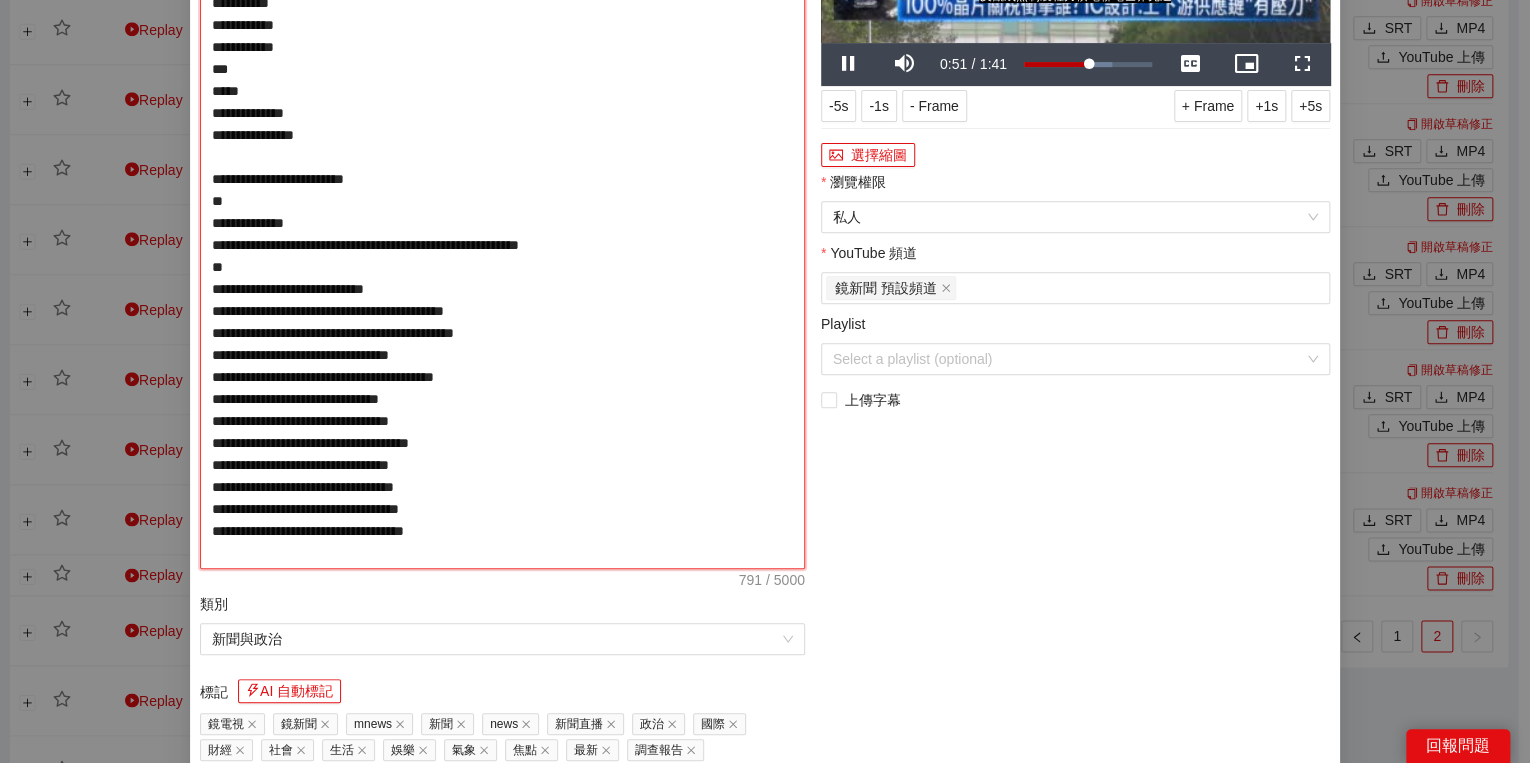 type on "**********" 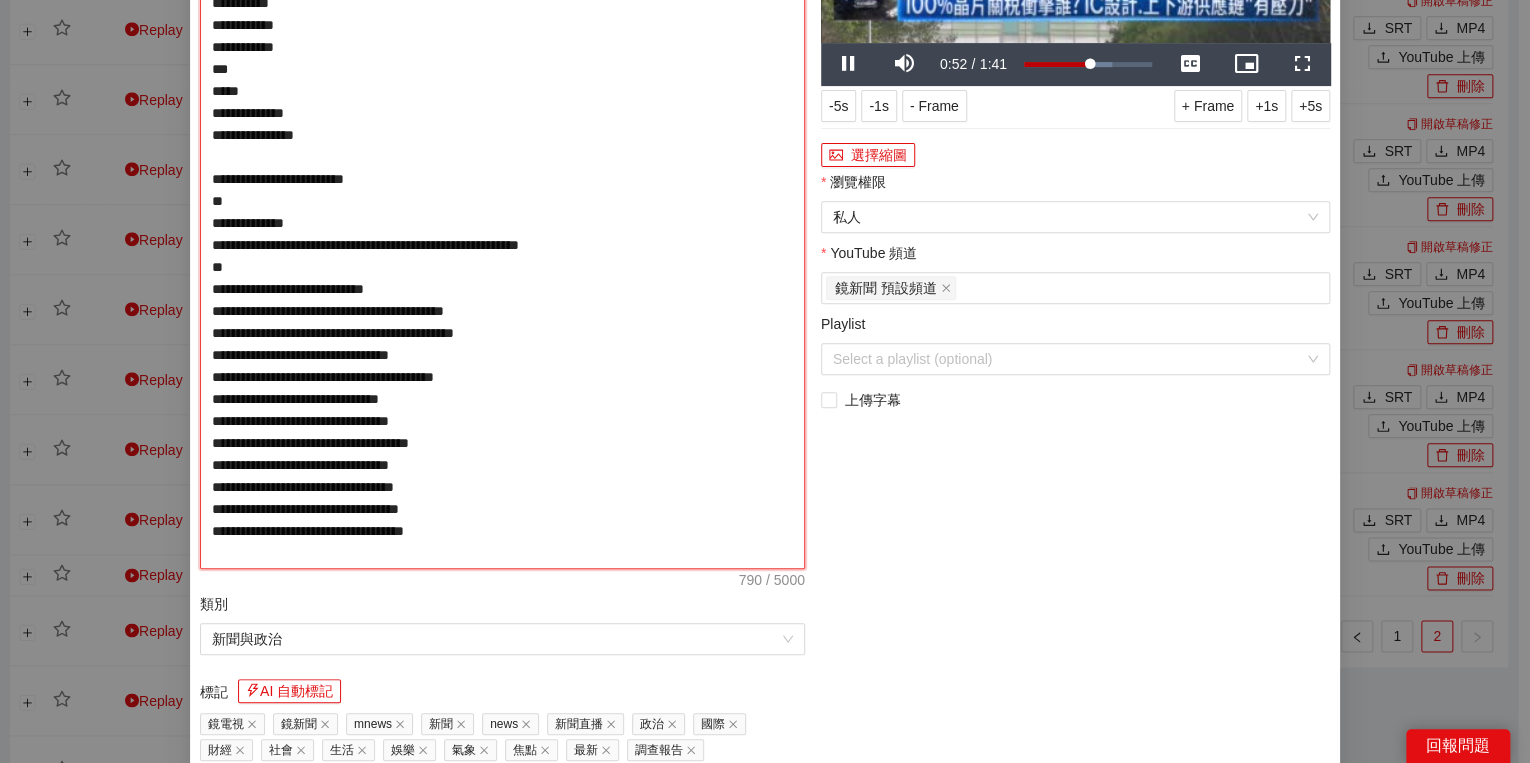 type on "**********" 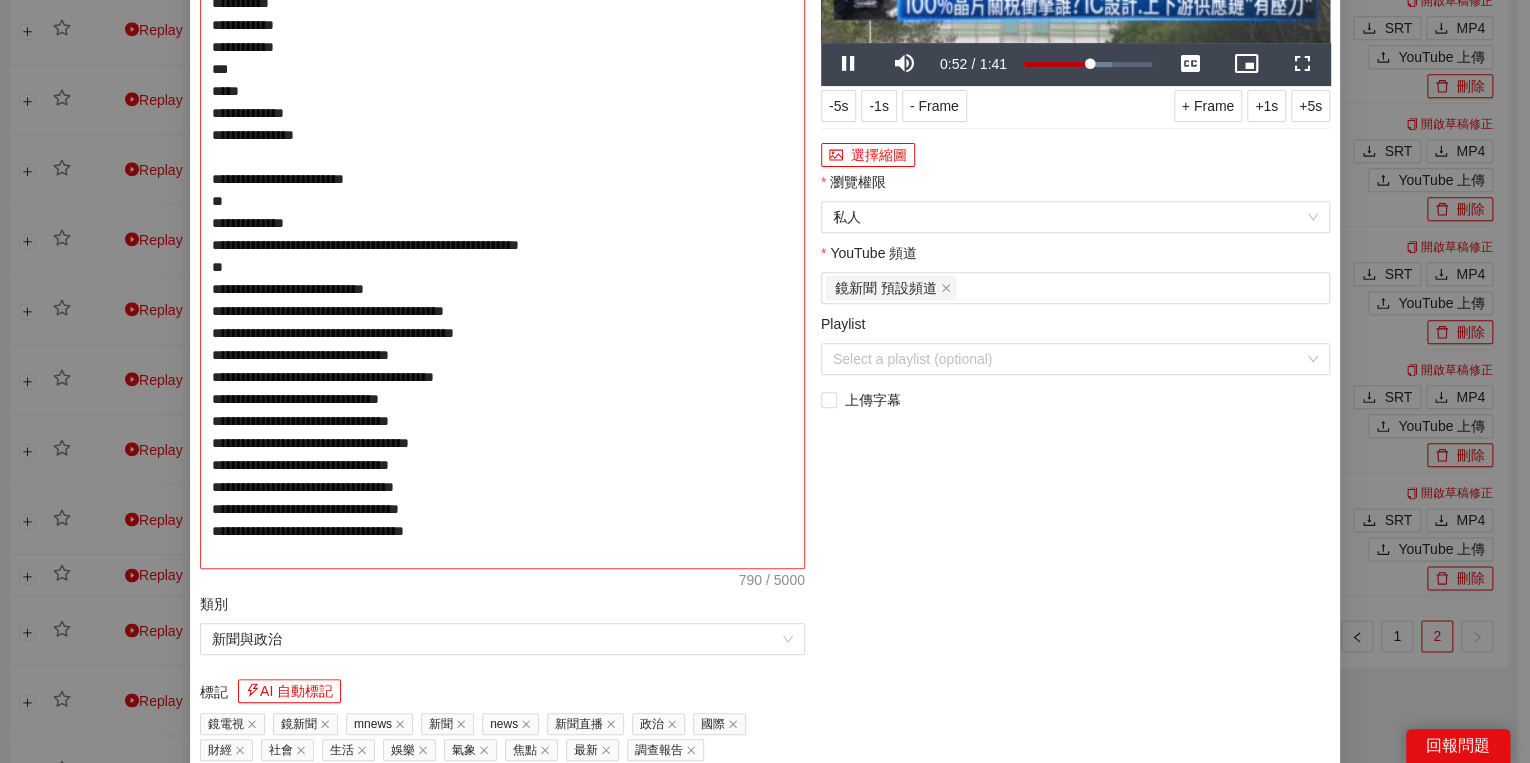 type on "**********" 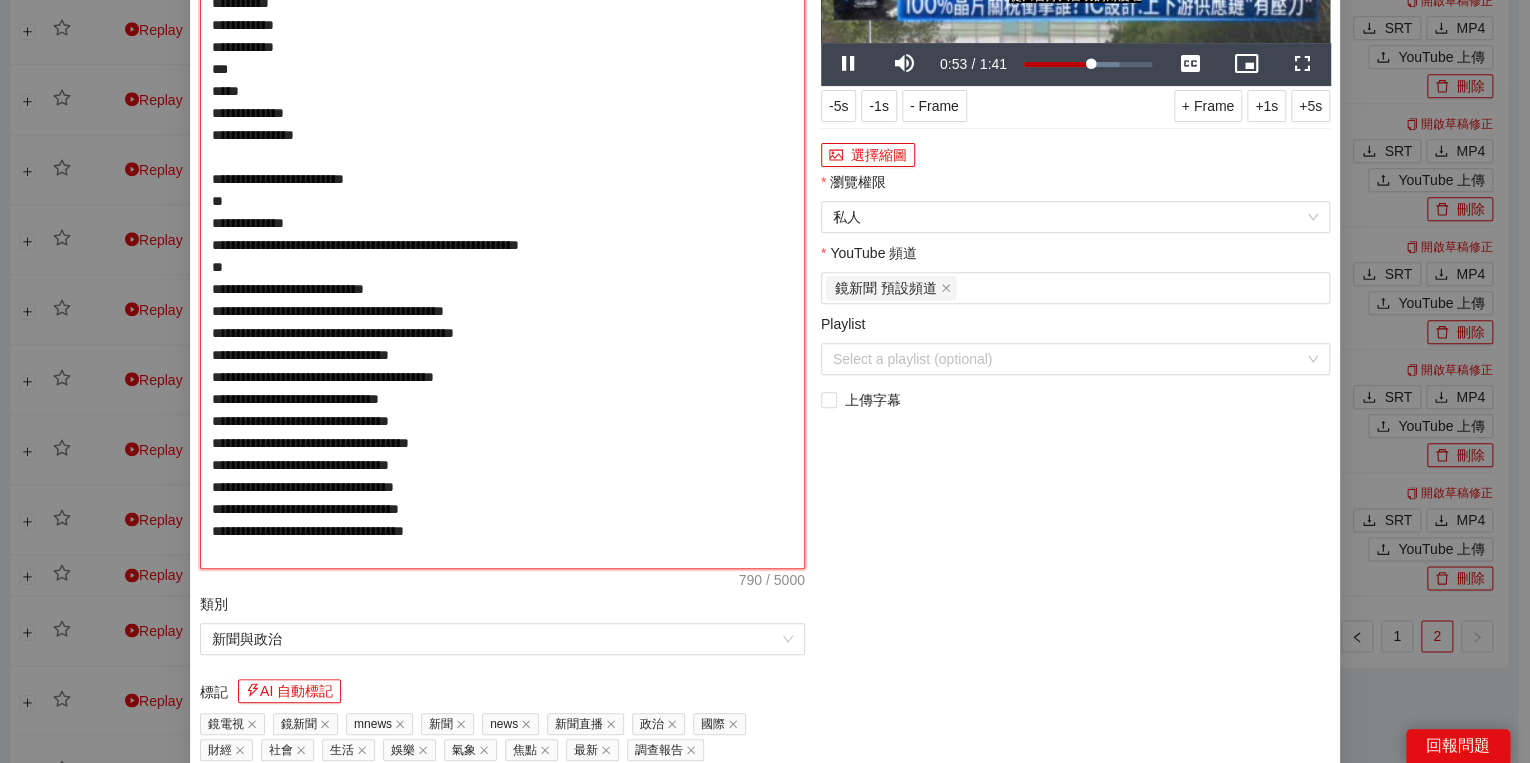 click on "**********" at bounding box center [502, 223] 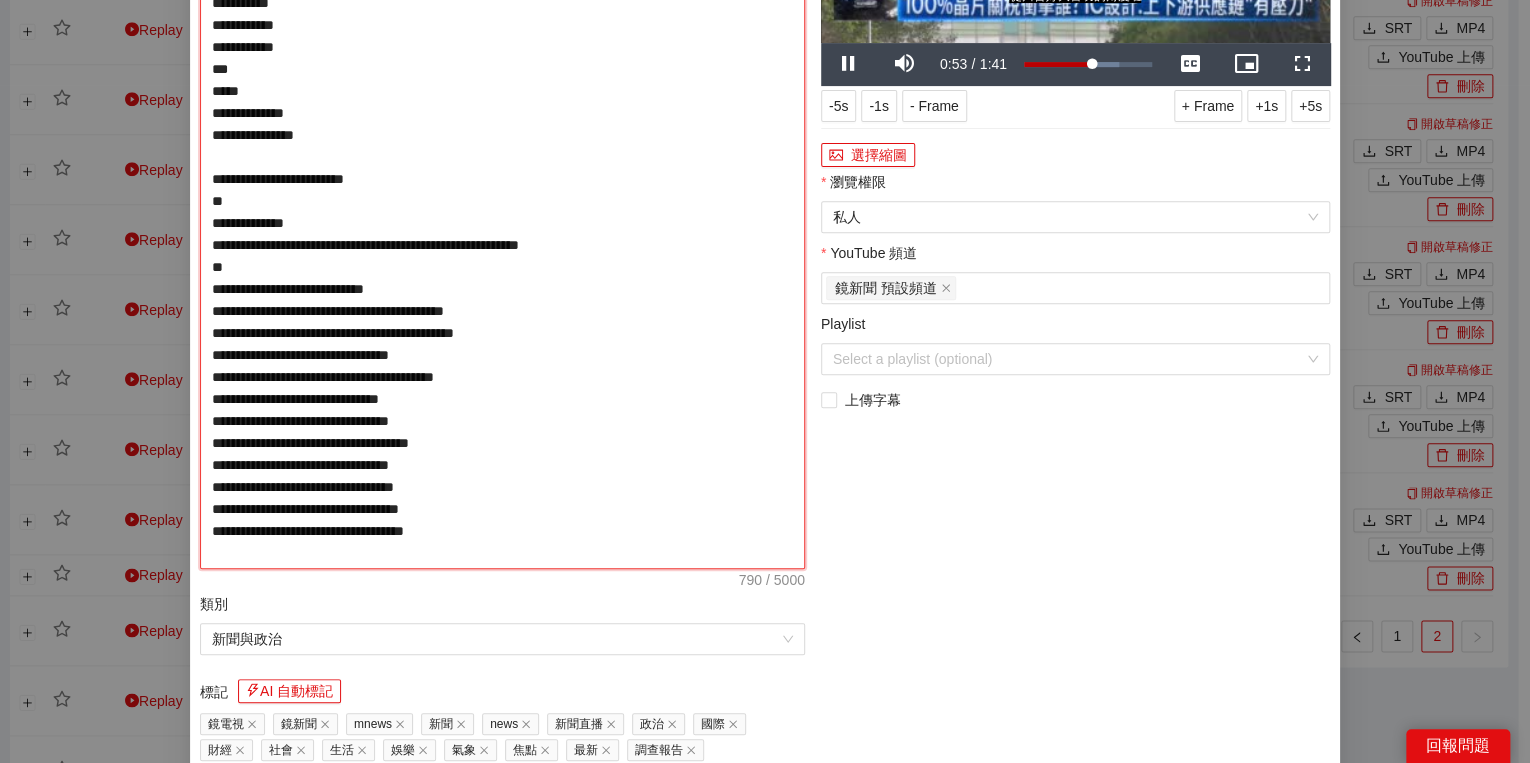 type on "**********" 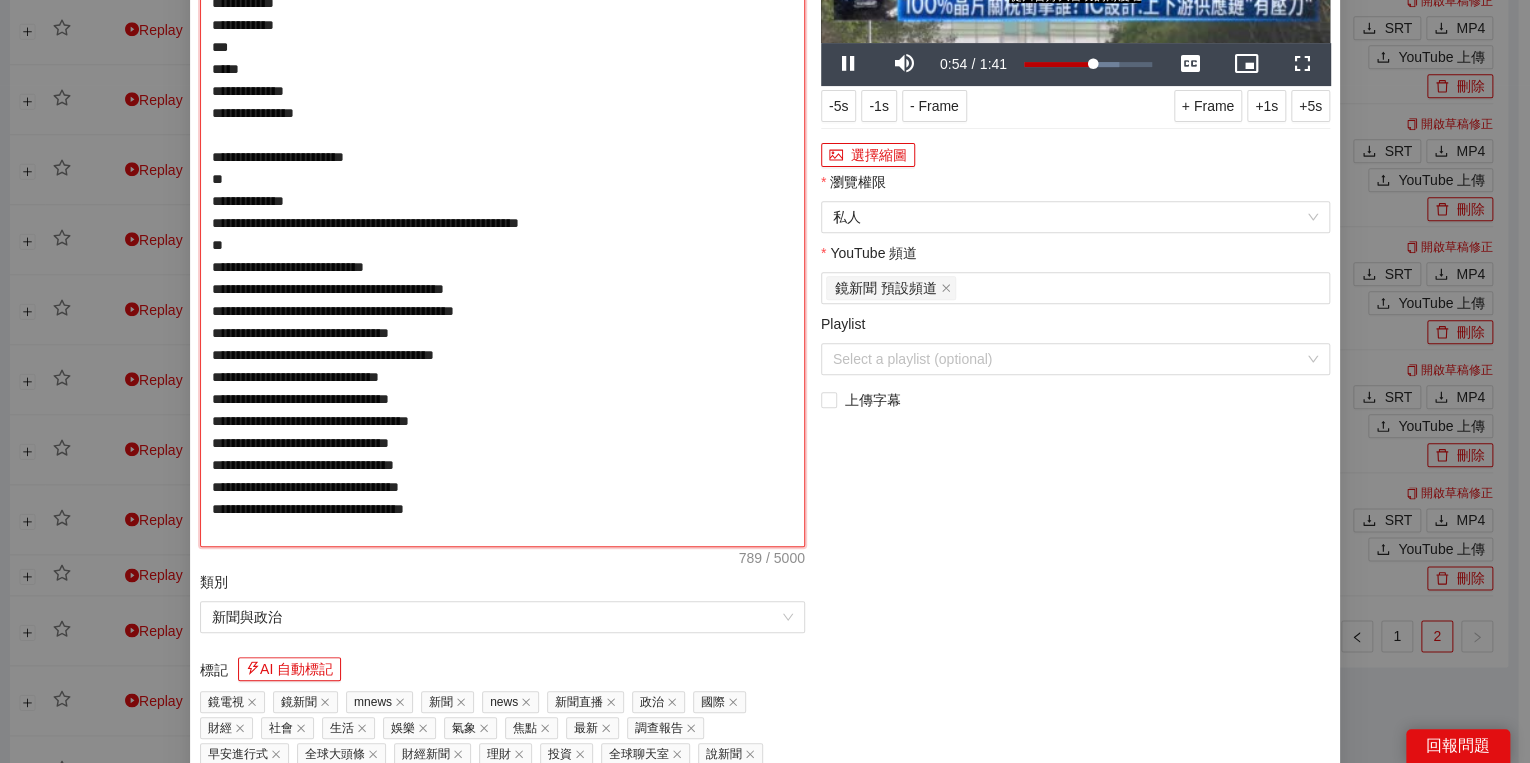 click on "**********" at bounding box center [502, 212] 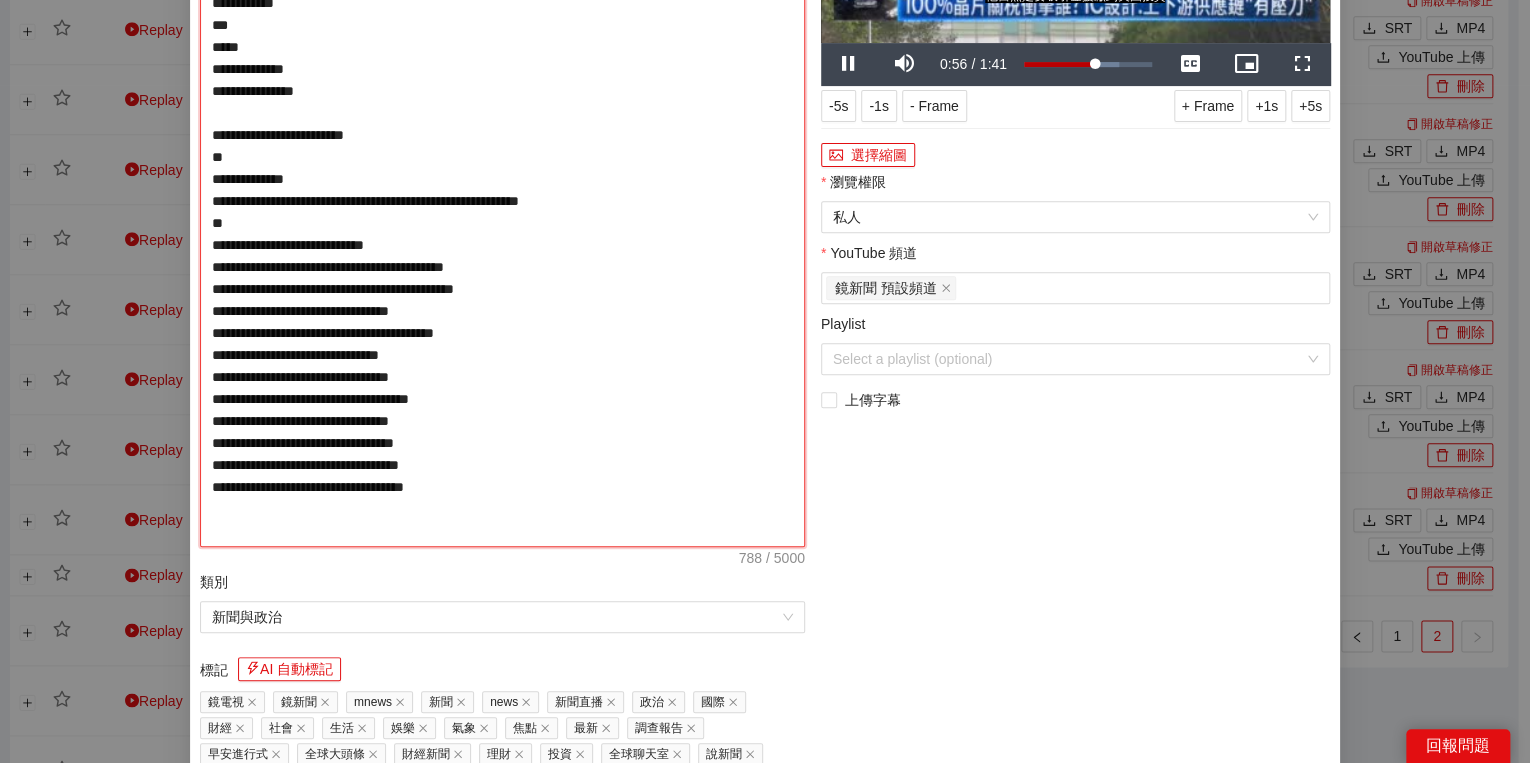 click on "**********" at bounding box center [502, 212] 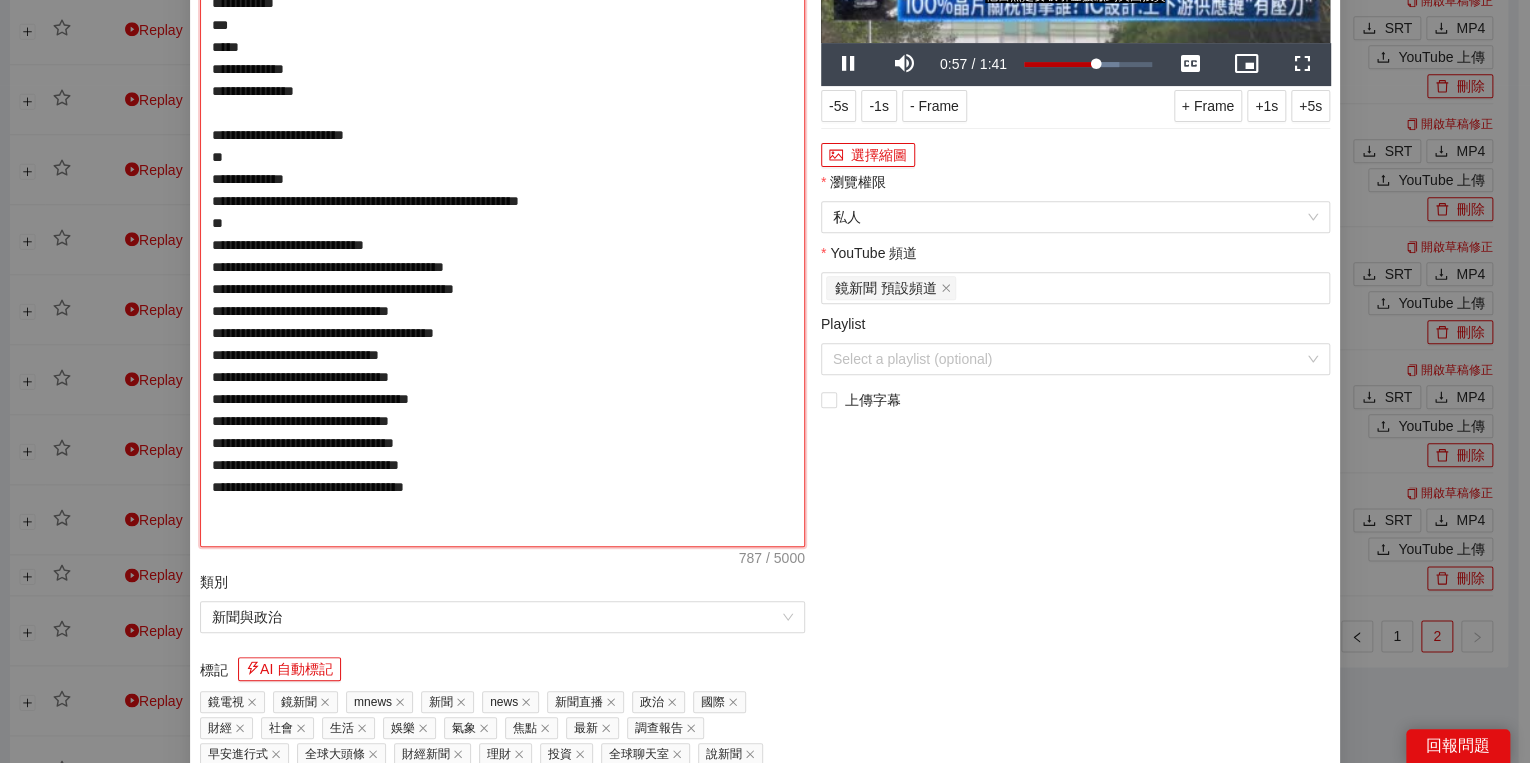 click on "**********" at bounding box center [502, 212] 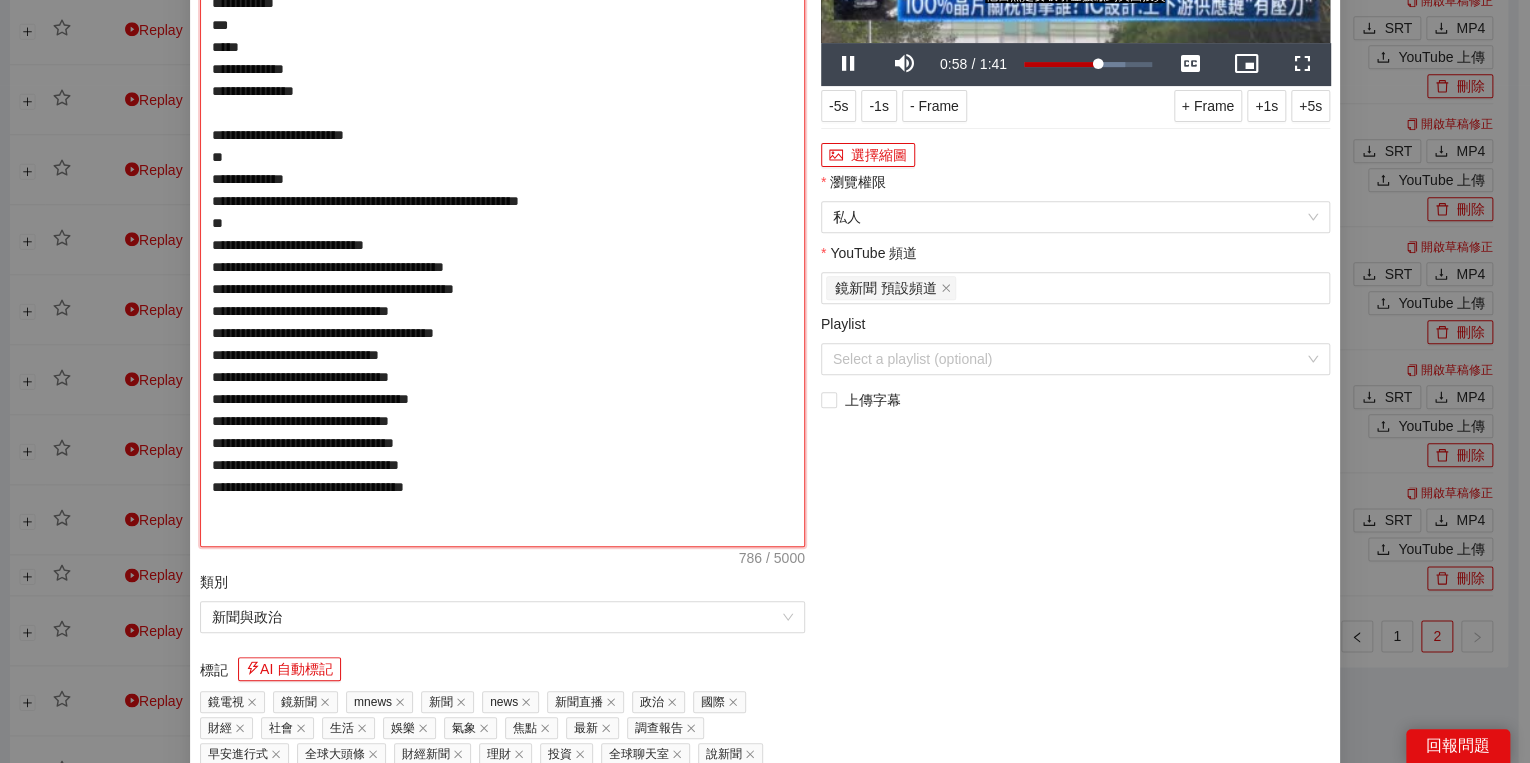 click on "**********" at bounding box center (502, 212) 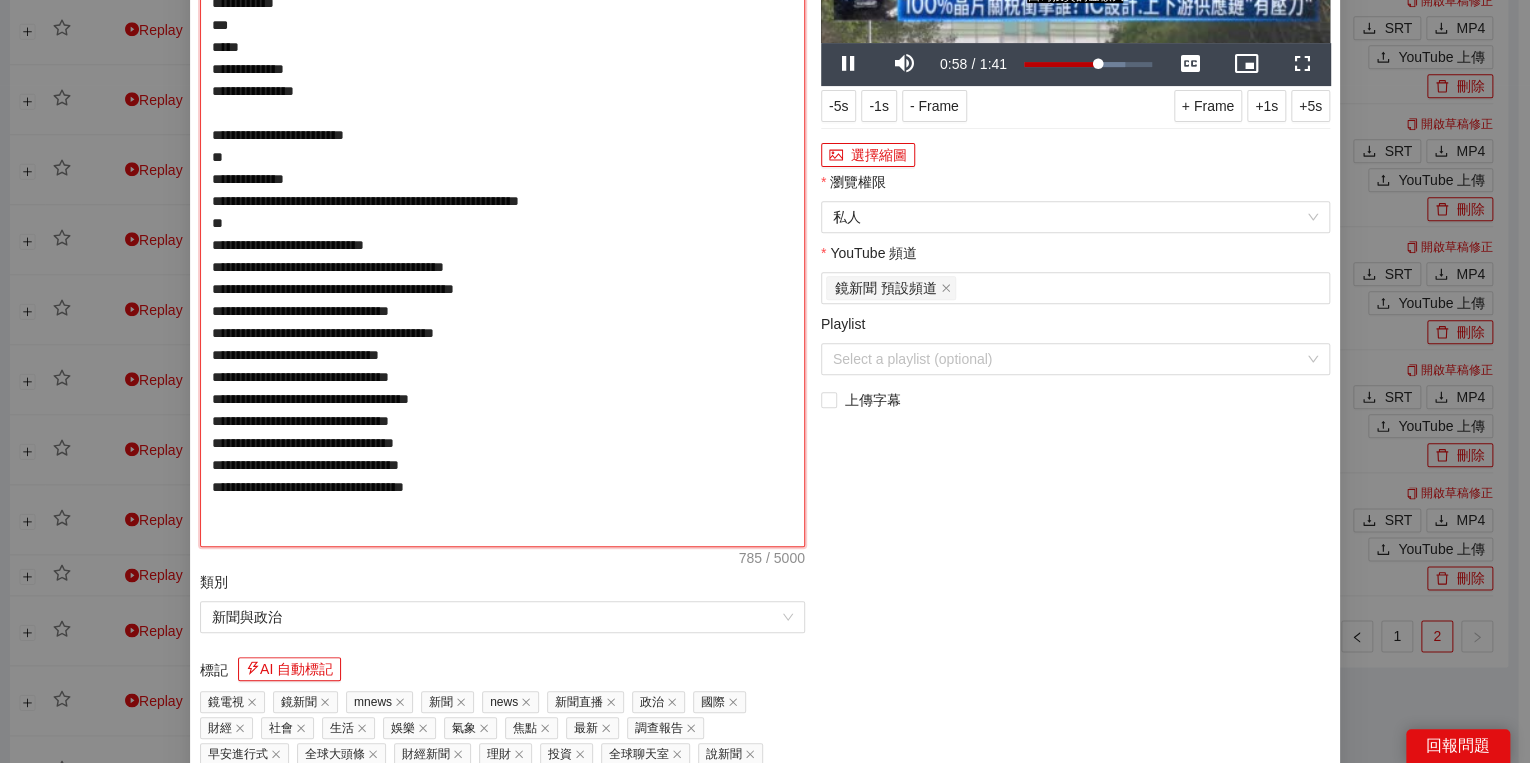 type on "**********" 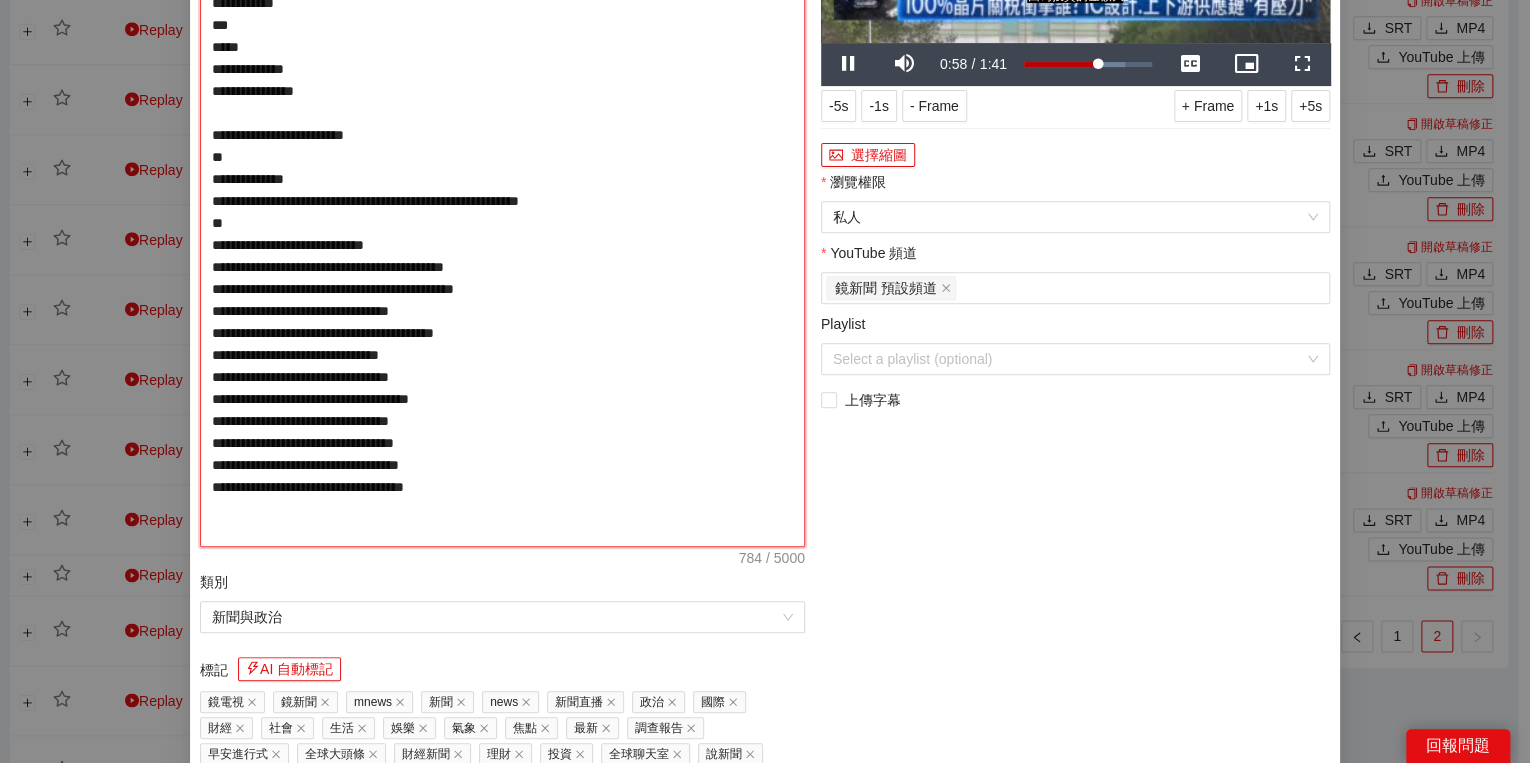 type on "**********" 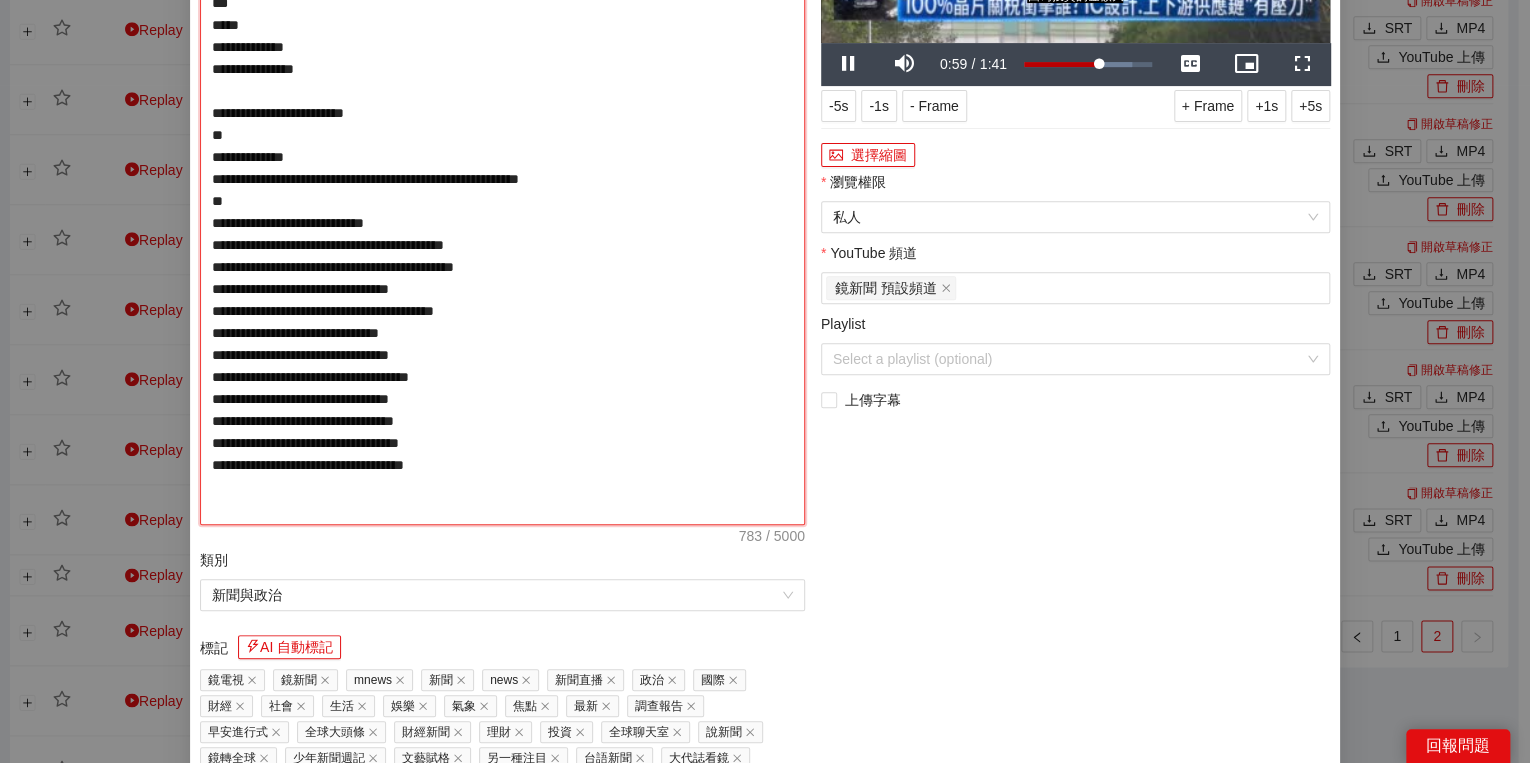 click on "**********" at bounding box center (502, 201) 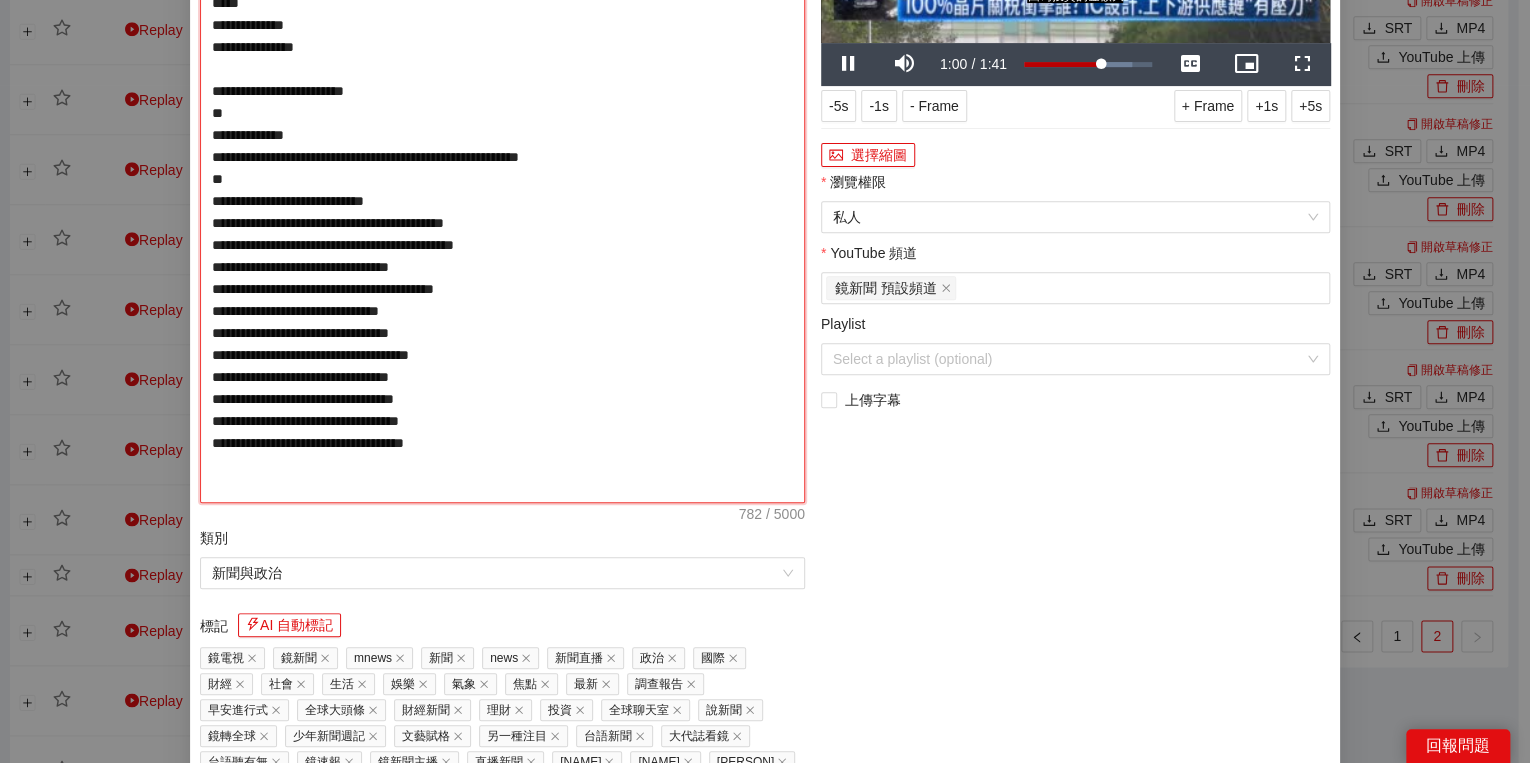 type on "**********" 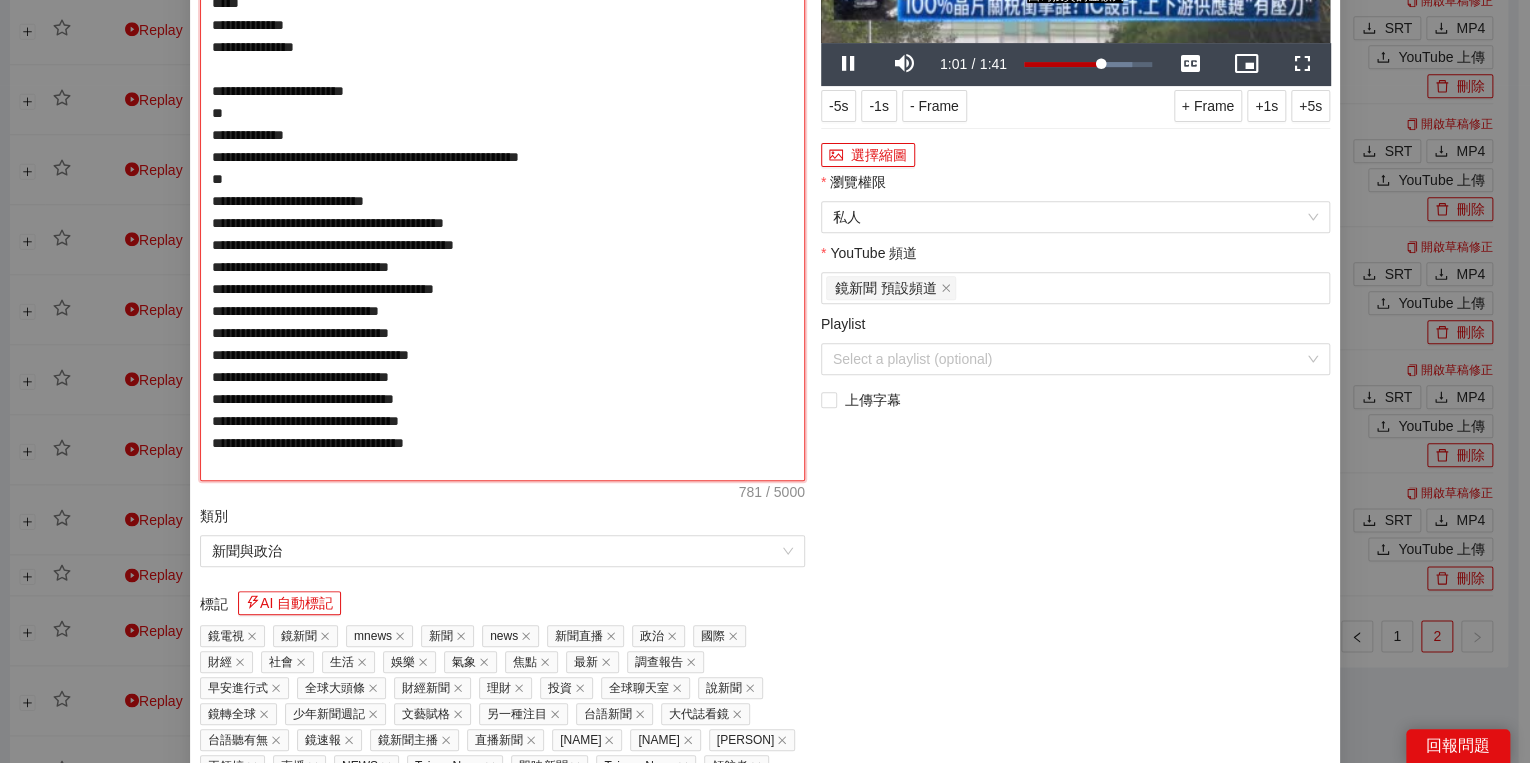 type on "**********" 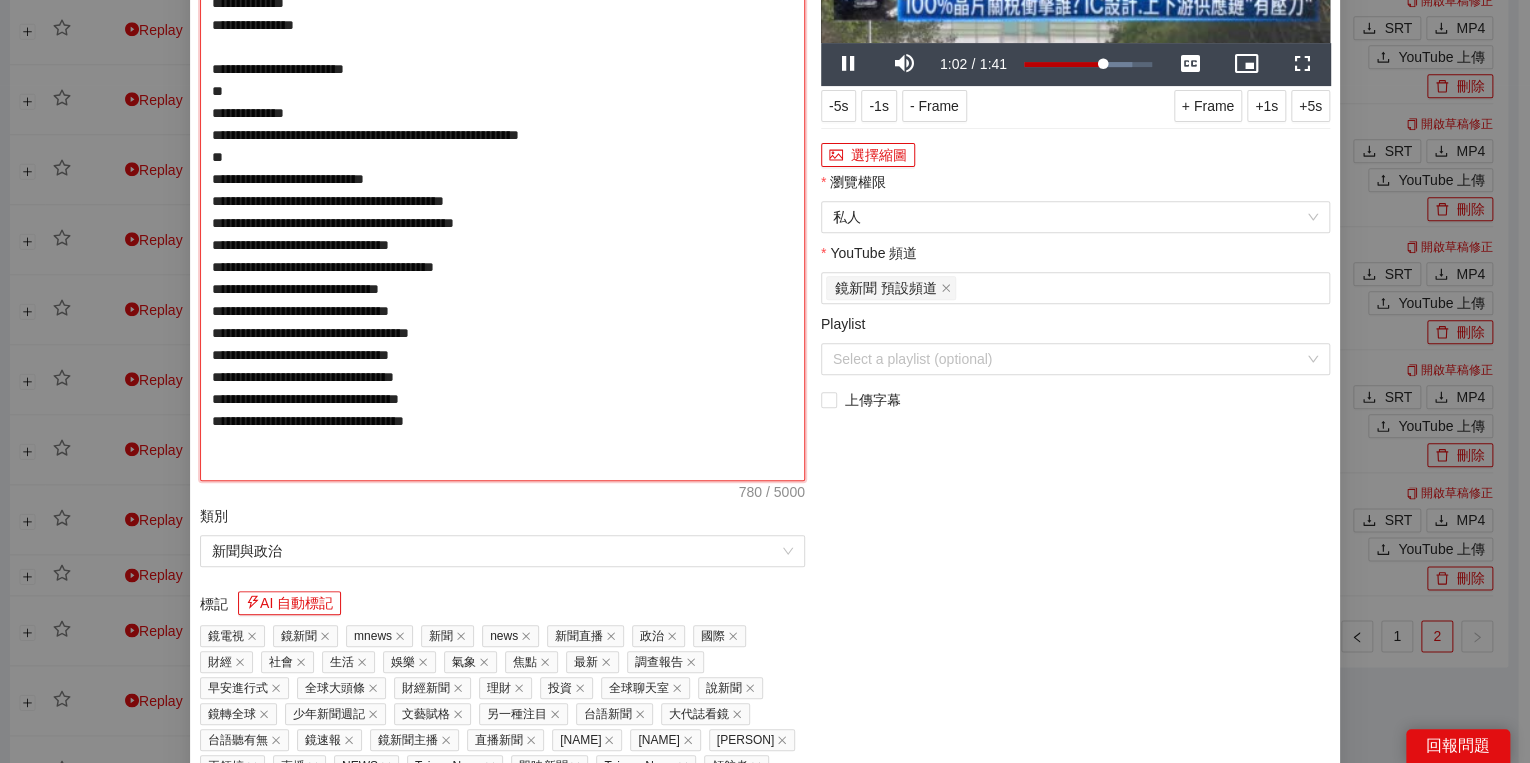 type on "**********" 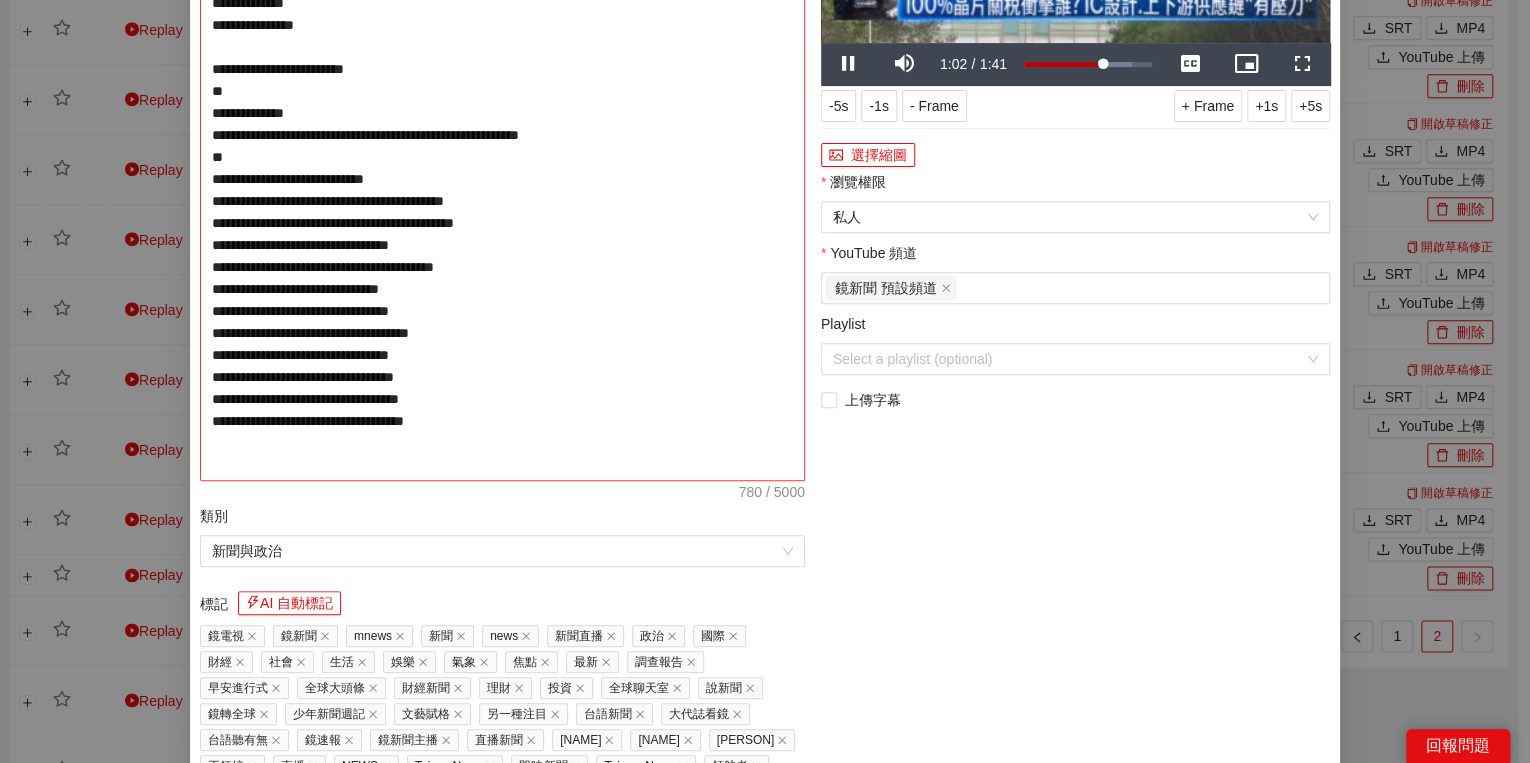 type on "**********" 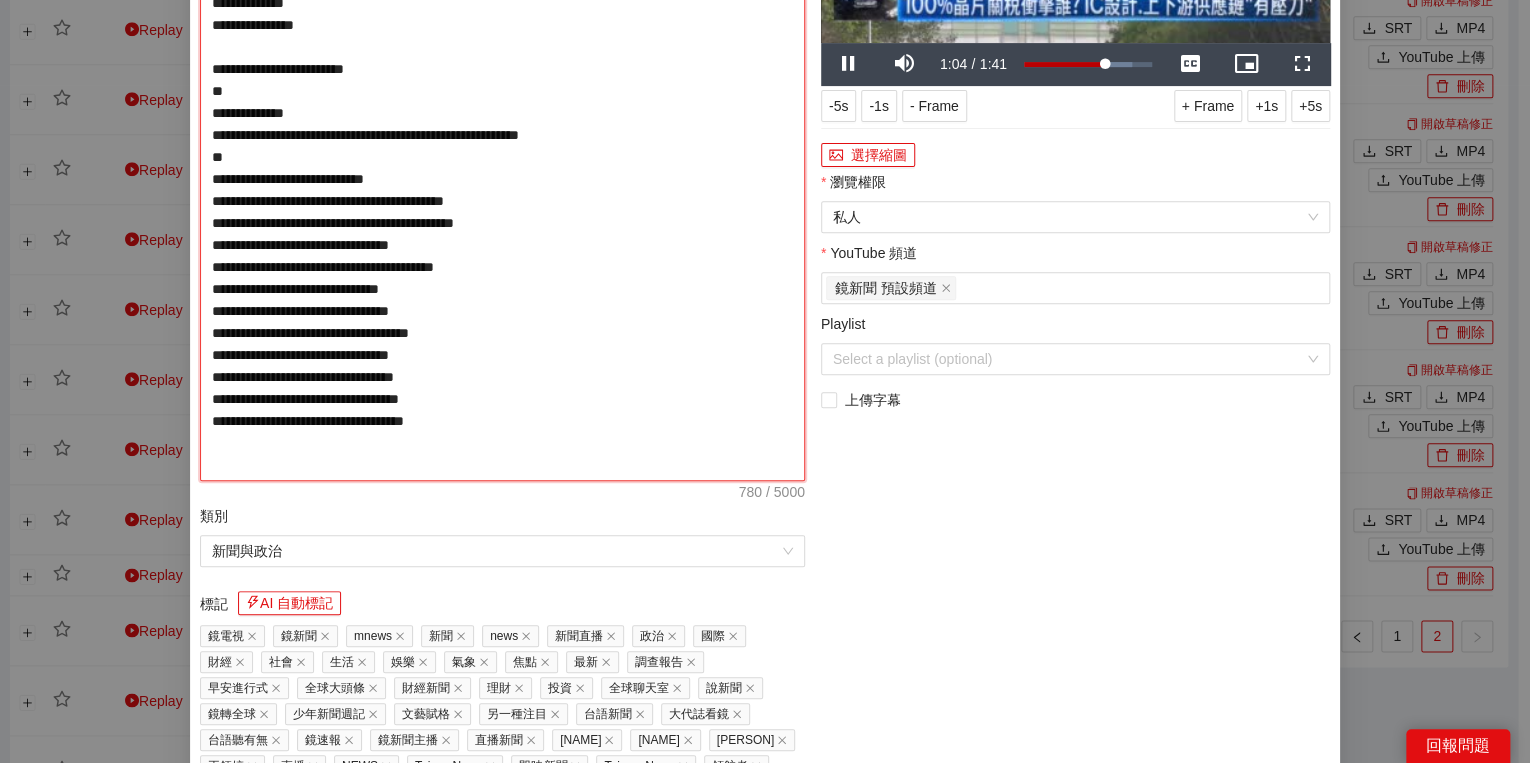 click on "**********" at bounding box center [502, 179] 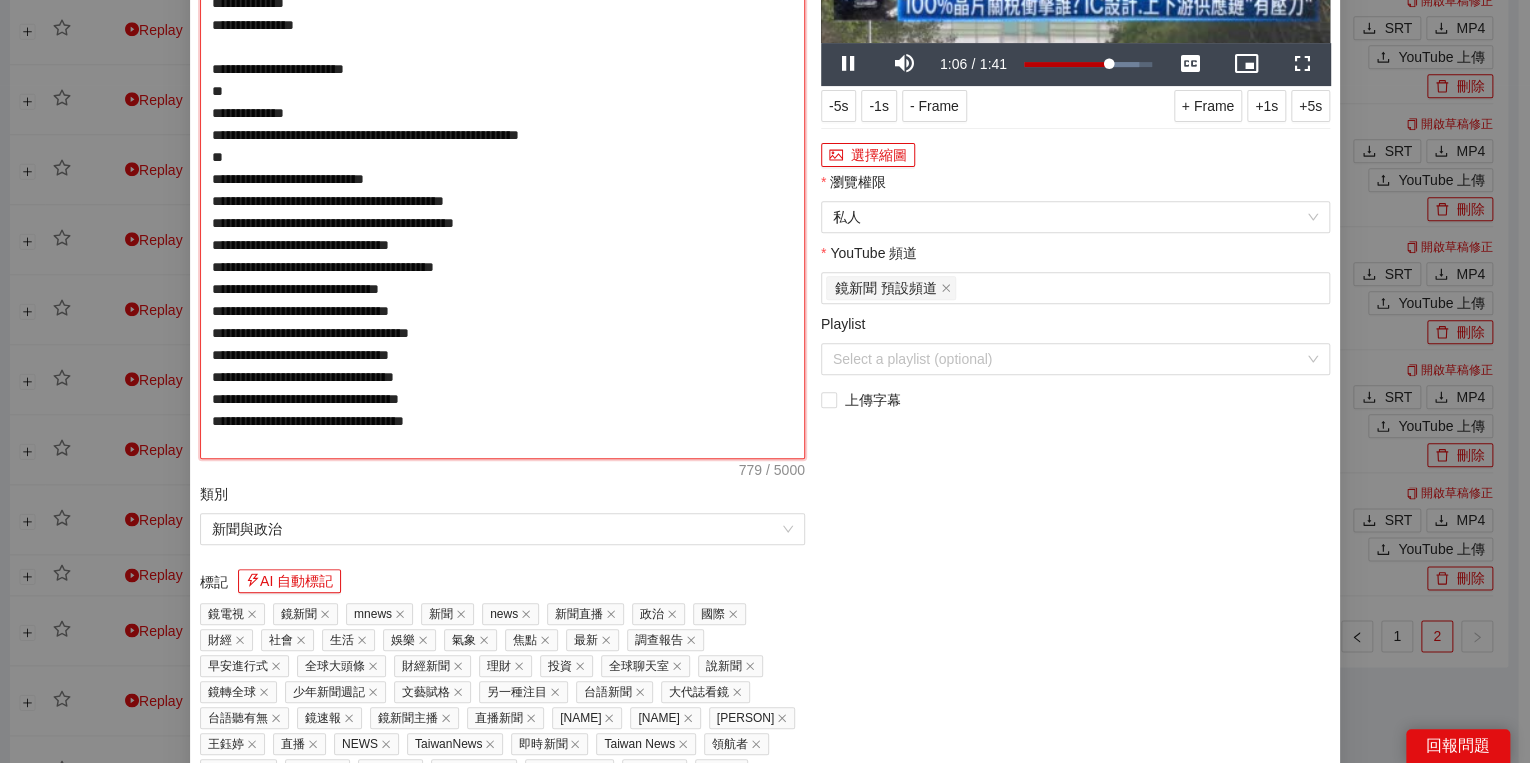 click on "**********" at bounding box center [502, 168] 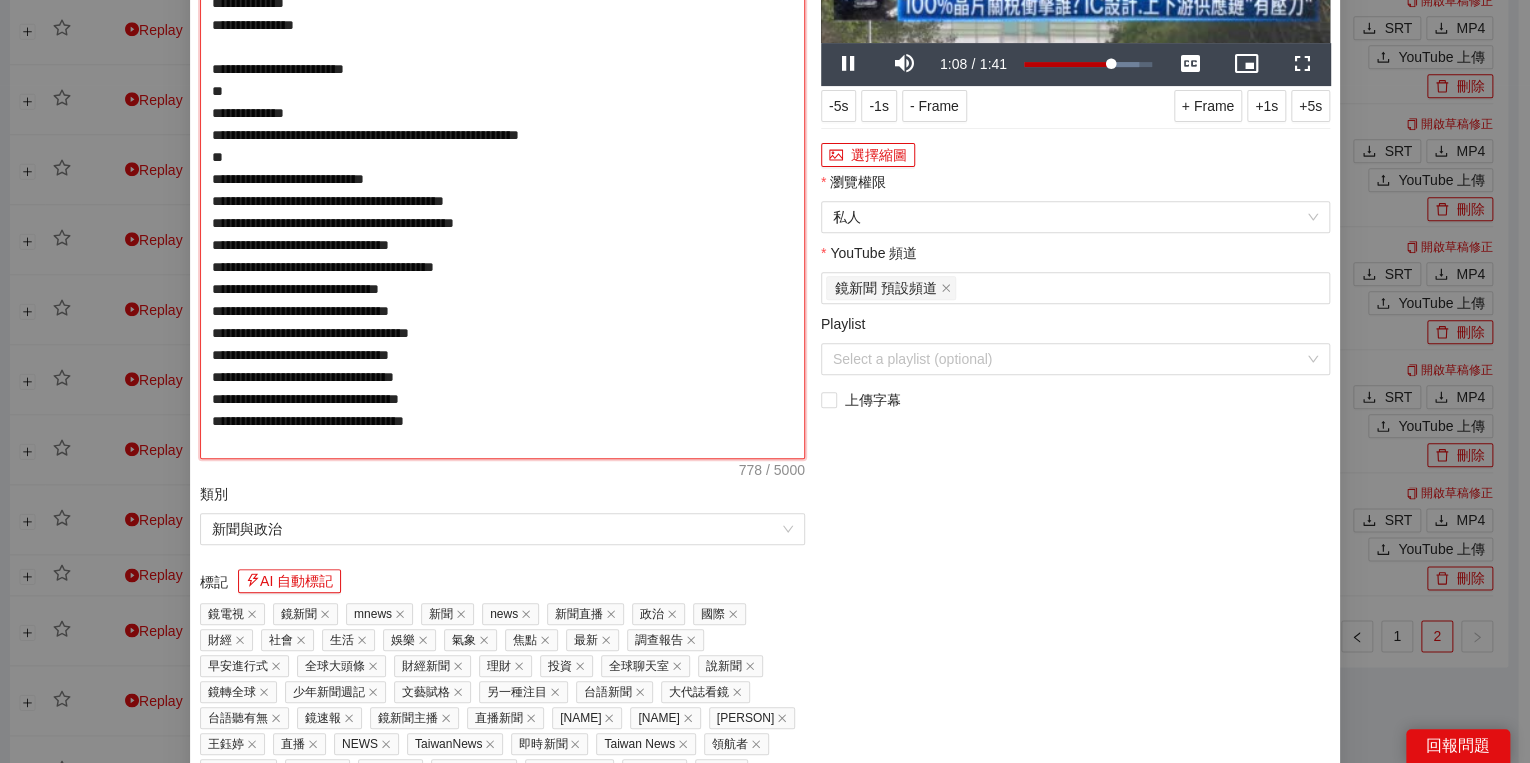 drag, startPoint x: 208, startPoint y: 288, endPoint x: 234, endPoint y: 284, distance: 26.305893 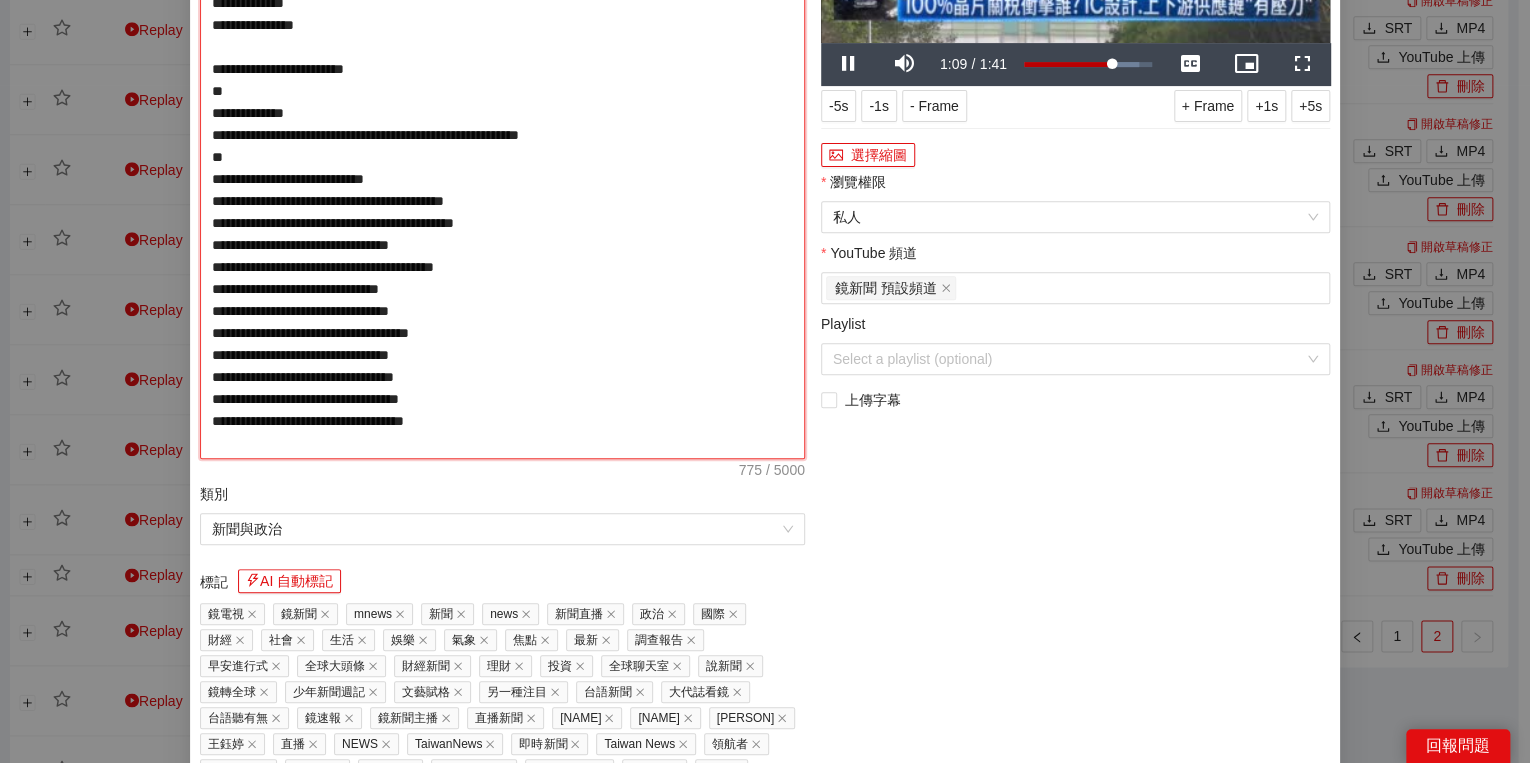 click on "**********" at bounding box center [502, 168] 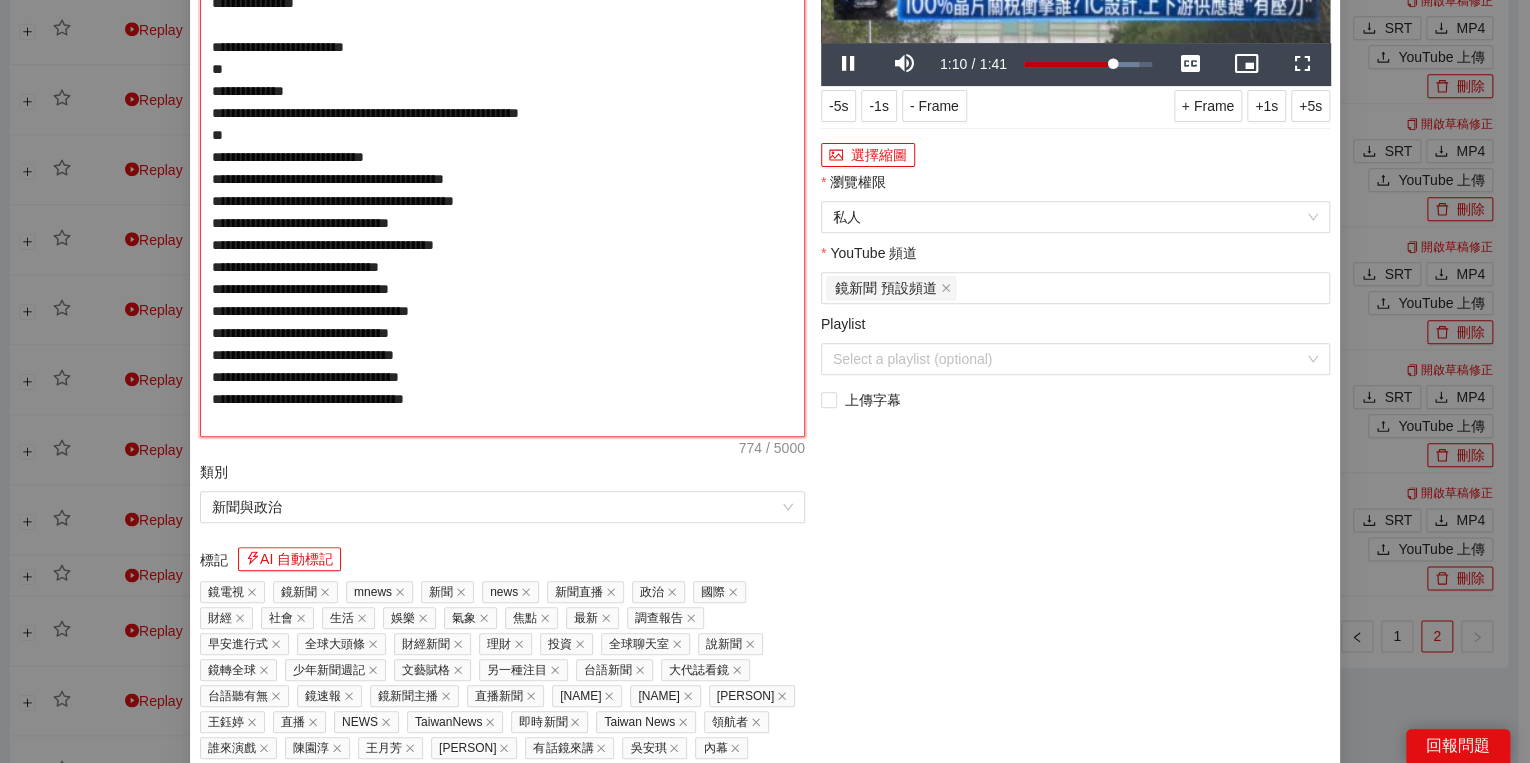 type on "**********" 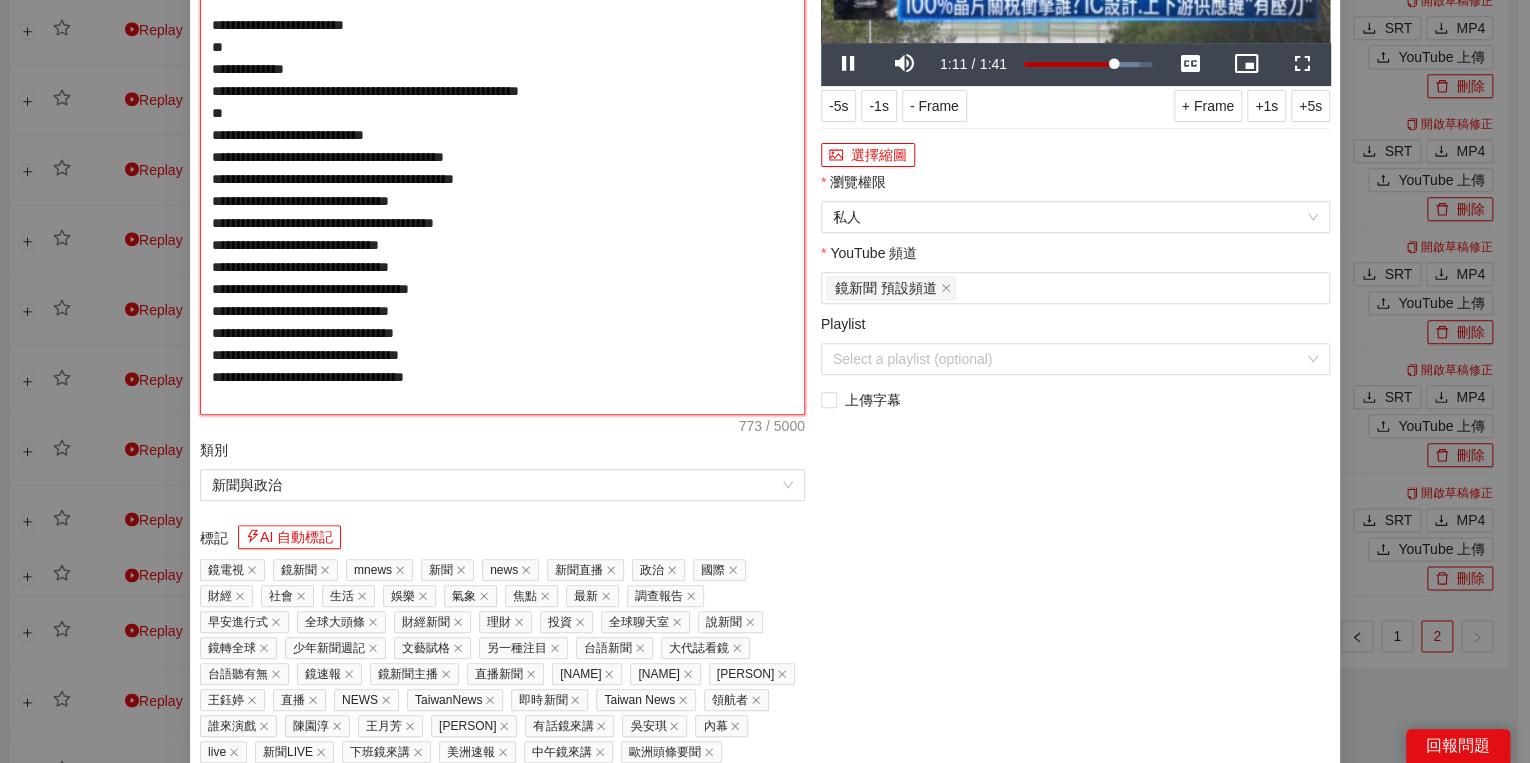 click on "**********" at bounding box center (502, 146) 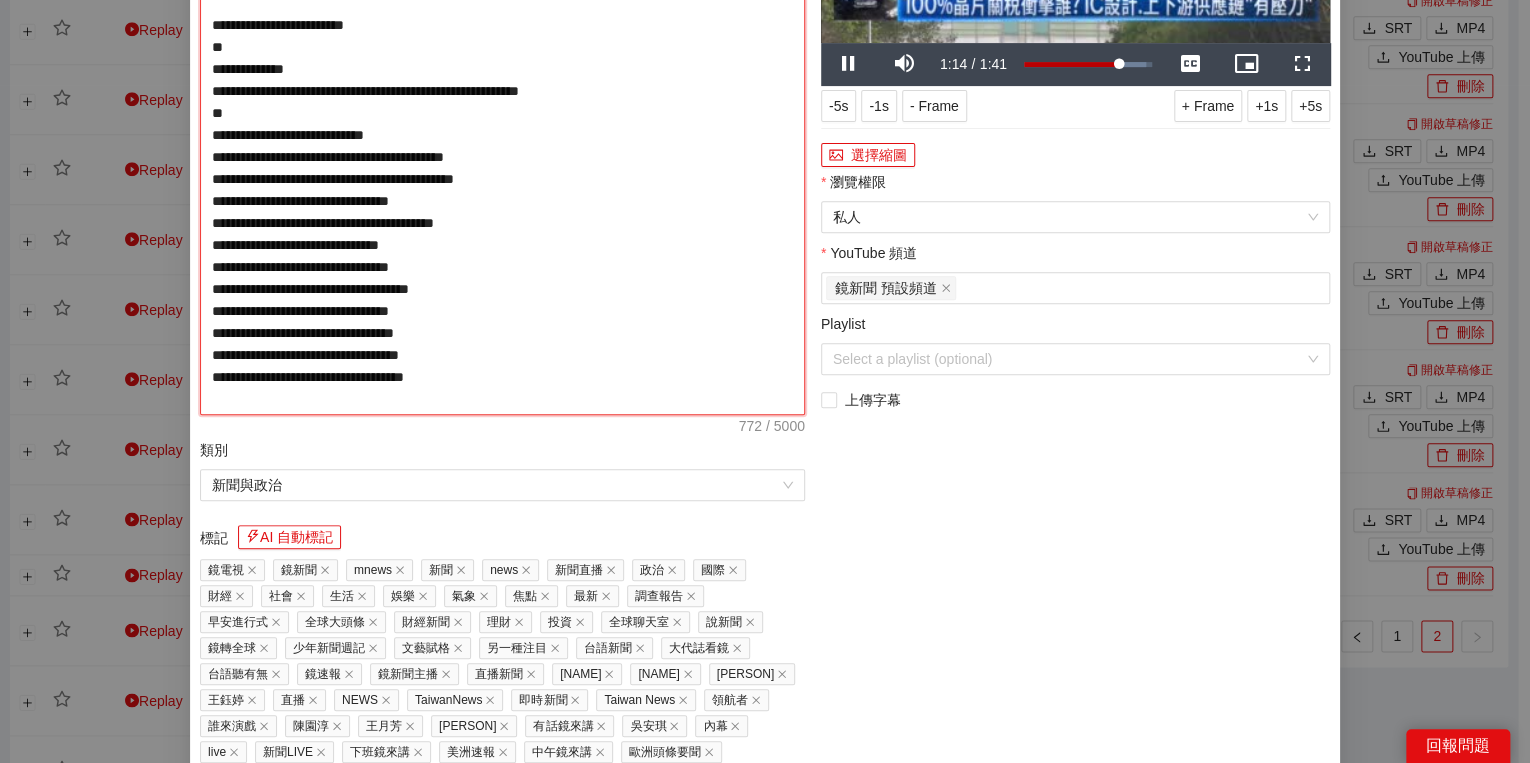 type on "**********" 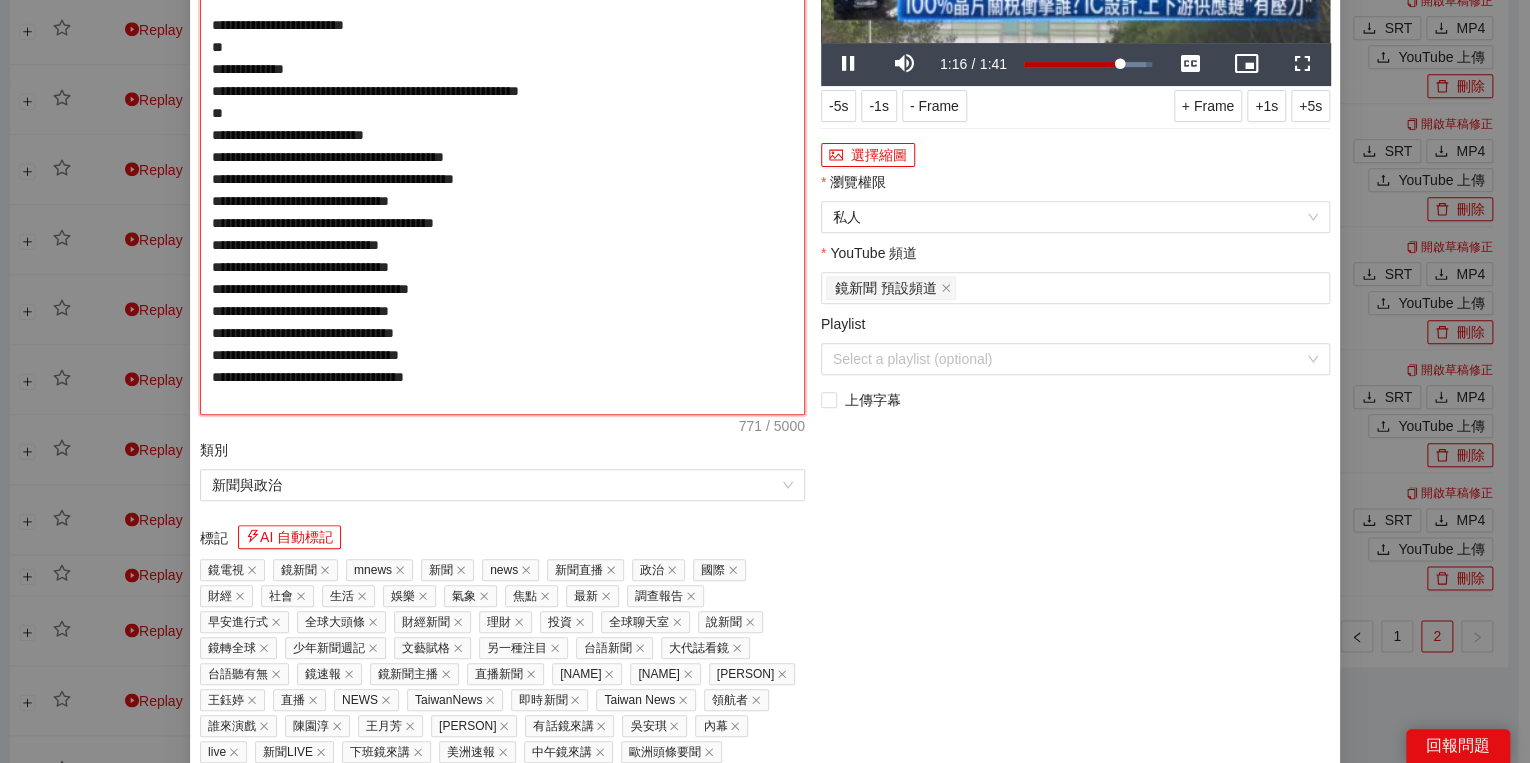 type on "**********" 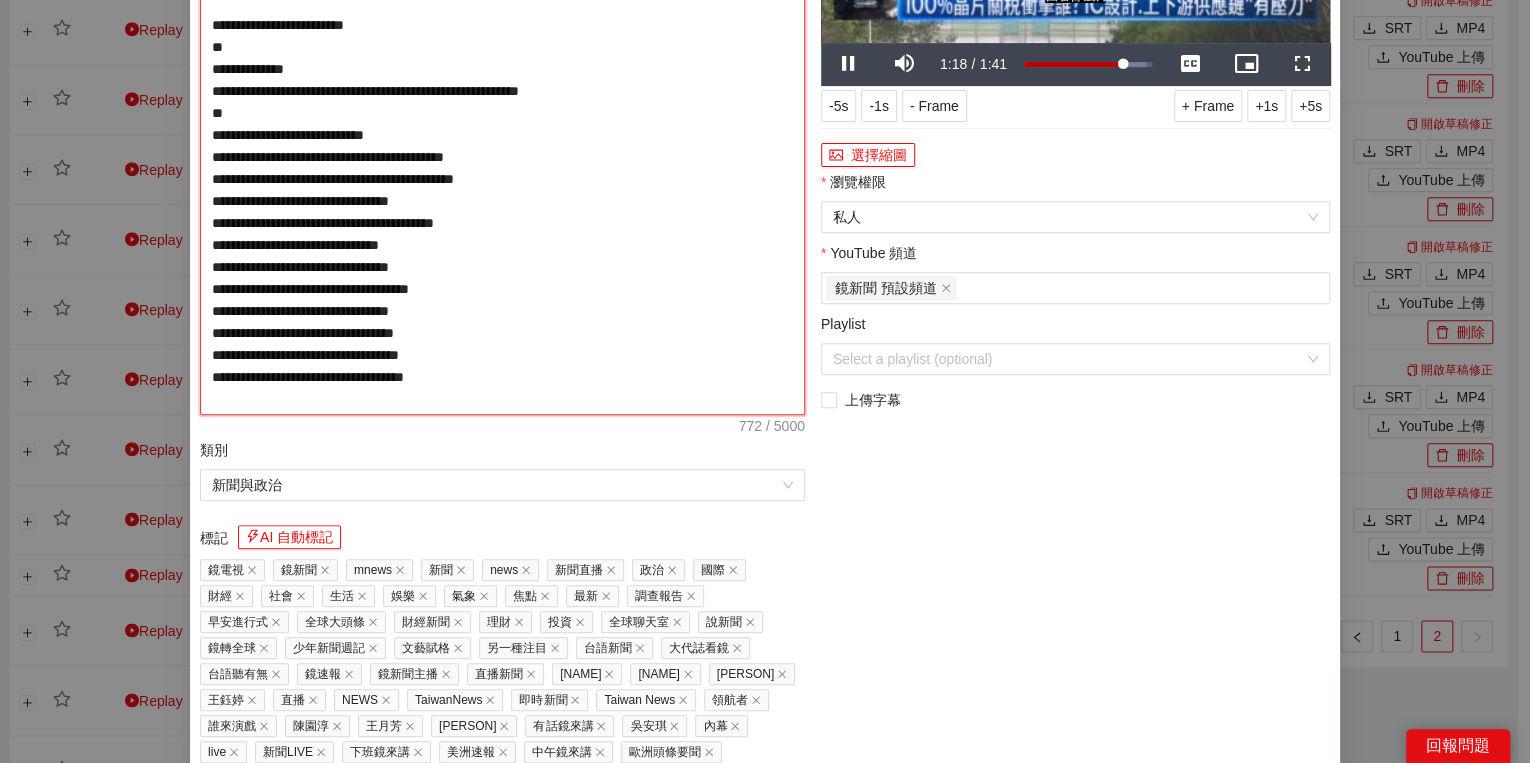 click on "**********" at bounding box center (502, 146) 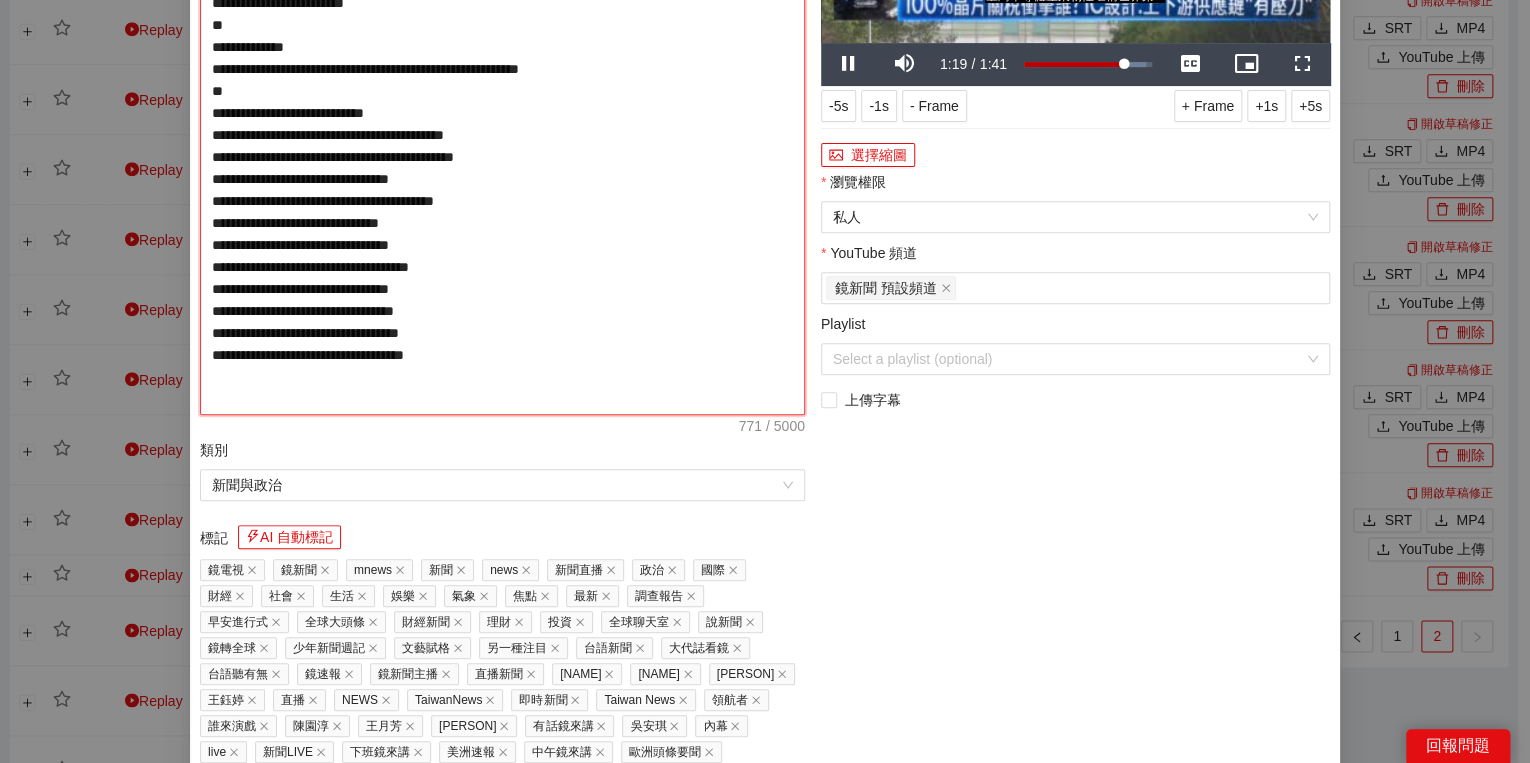 click on "**********" at bounding box center [502, 146] 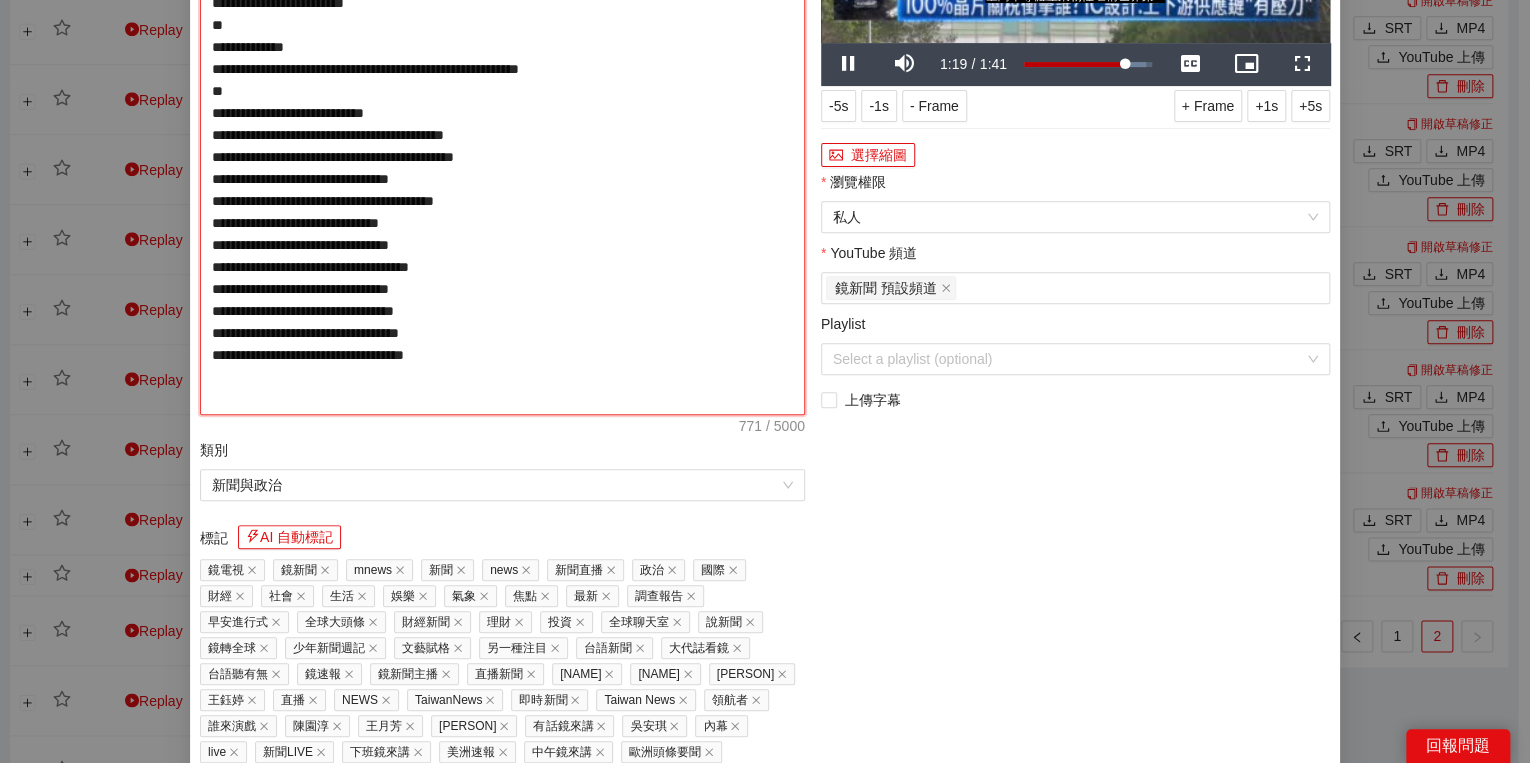 type on "**********" 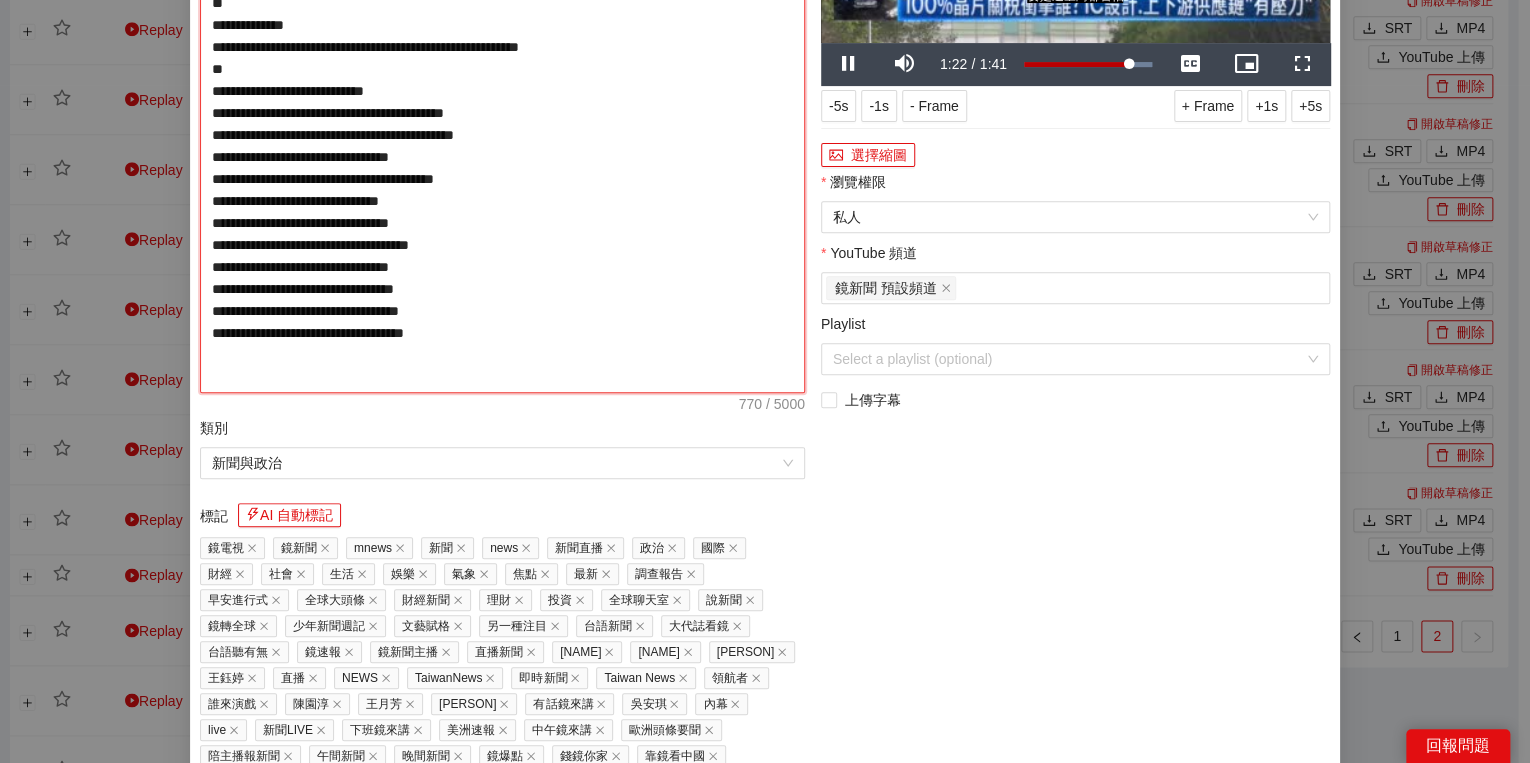 type on "**********" 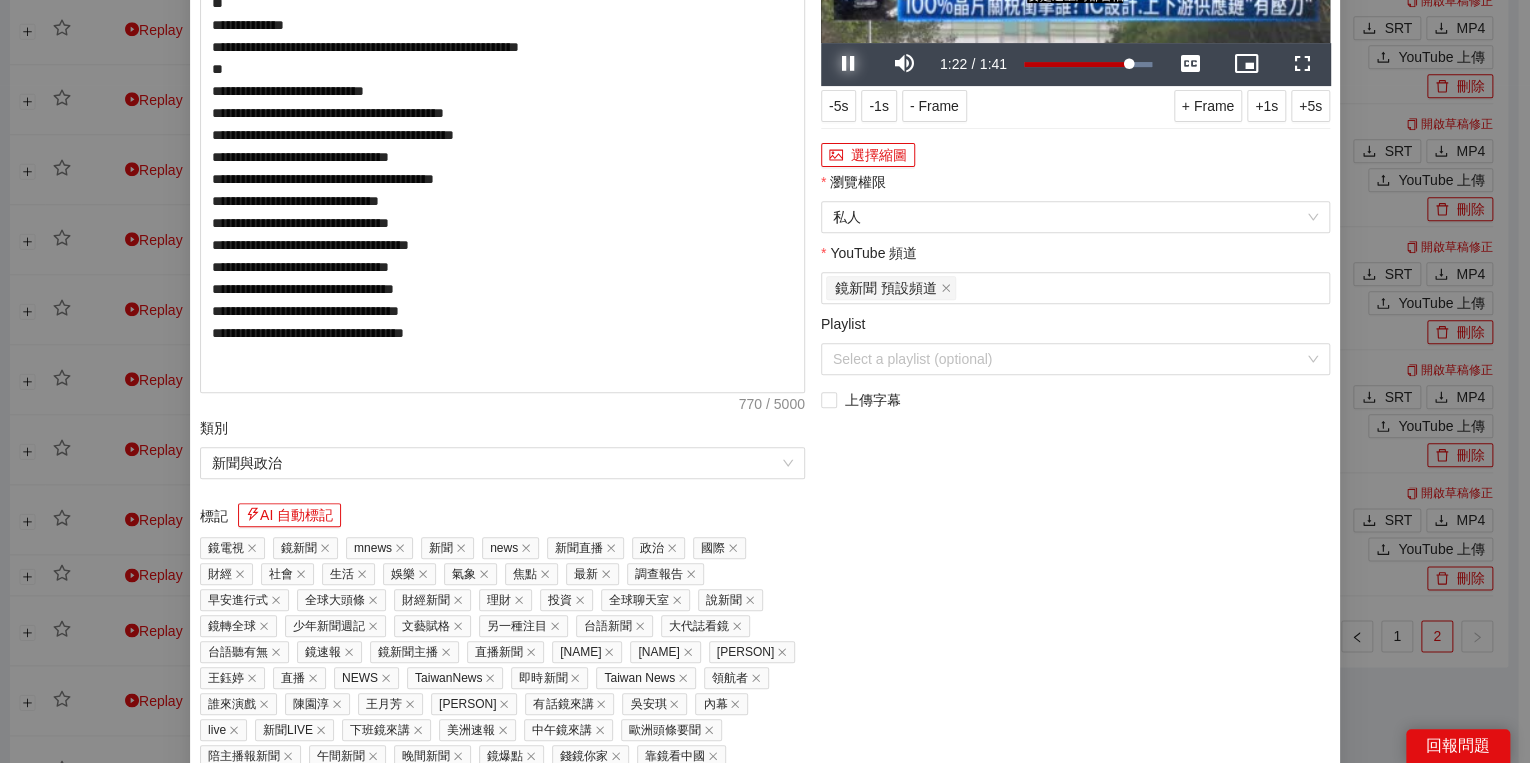drag, startPoint x: 857, startPoint y: 364, endPoint x: 980, endPoint y: 382, distance: 124.3101 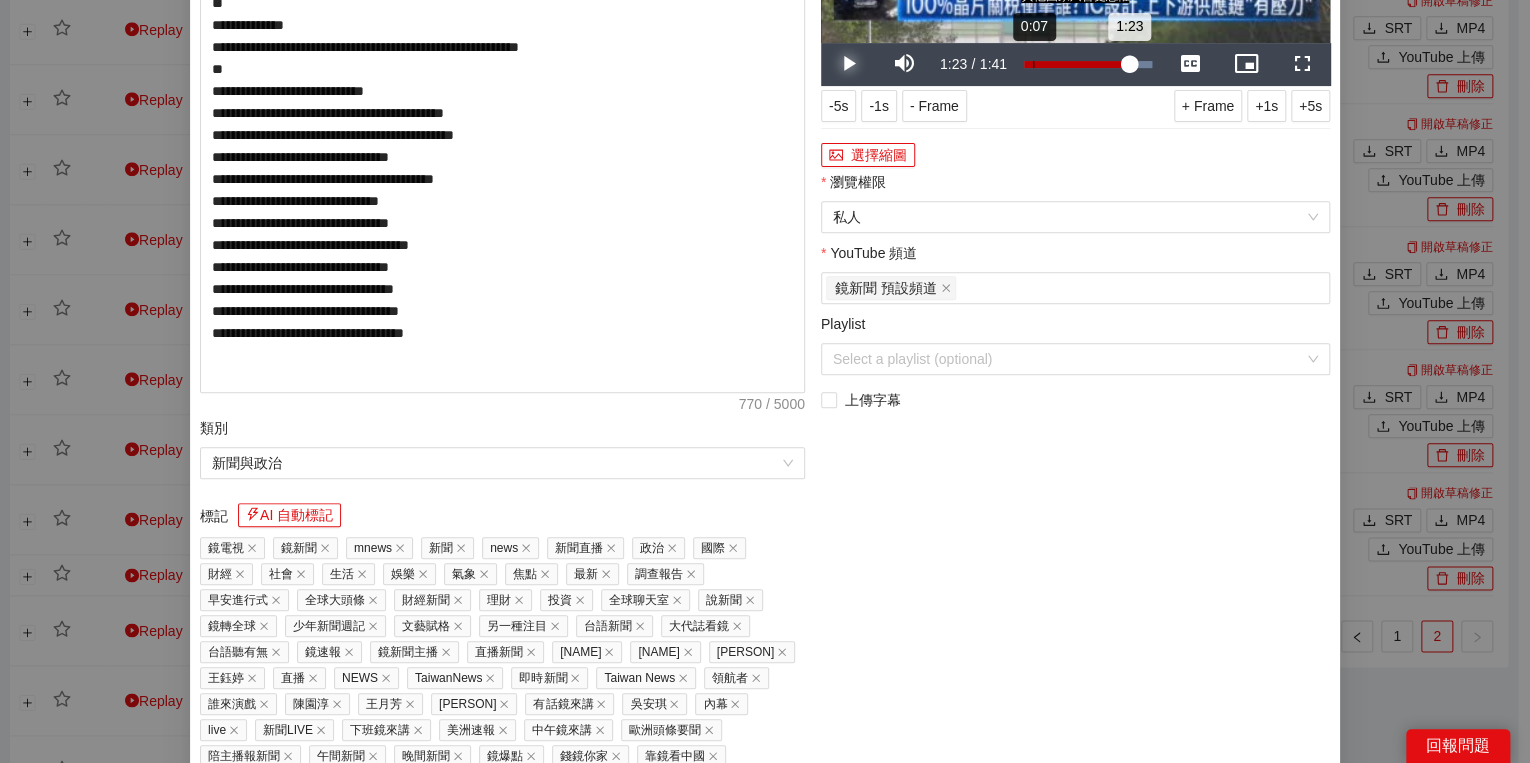 click on "1:23" at bounding box center [1076, 64] 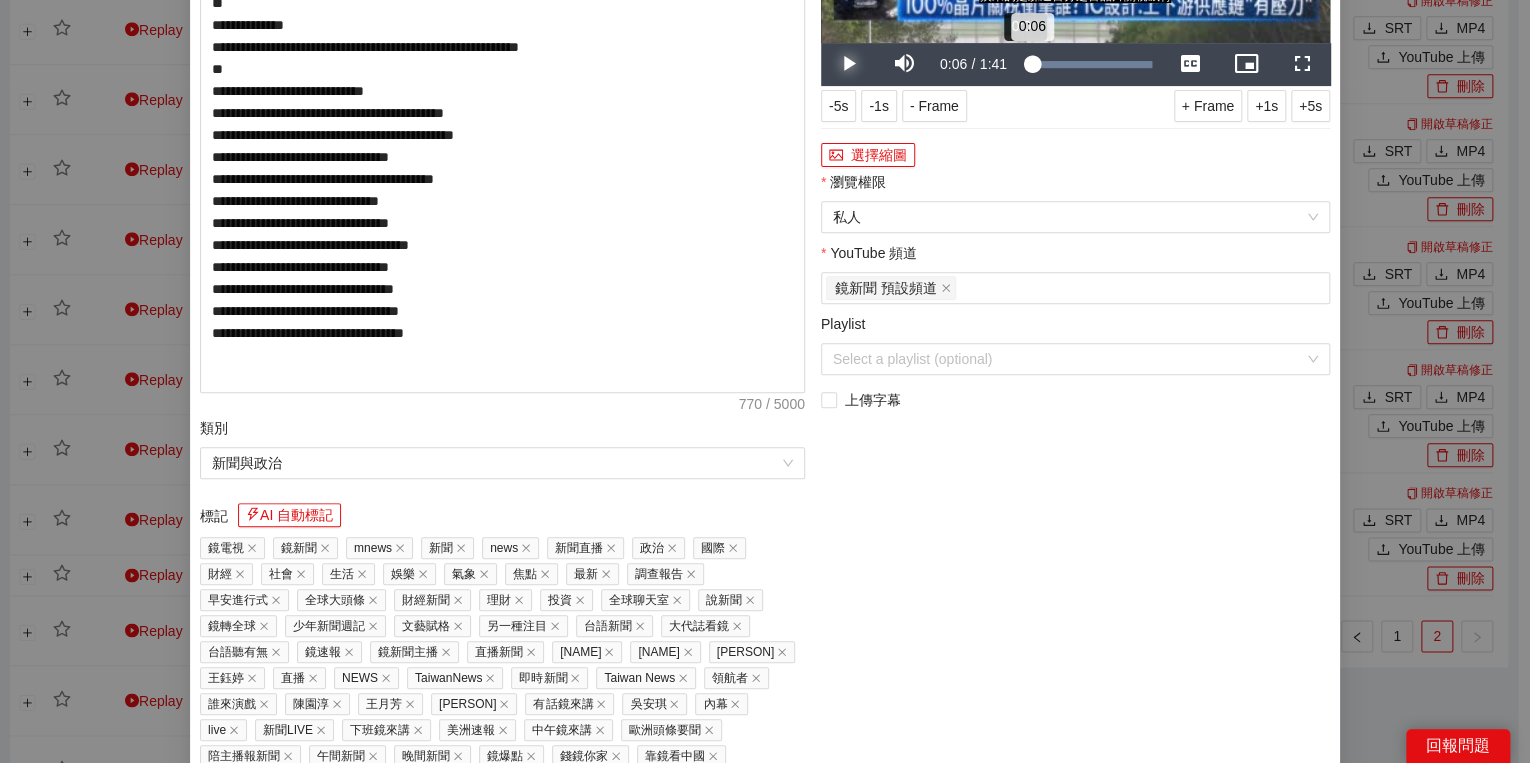click on "Loaded :  100.00% 0:00 0:06" at bounding box center [1088, 64] 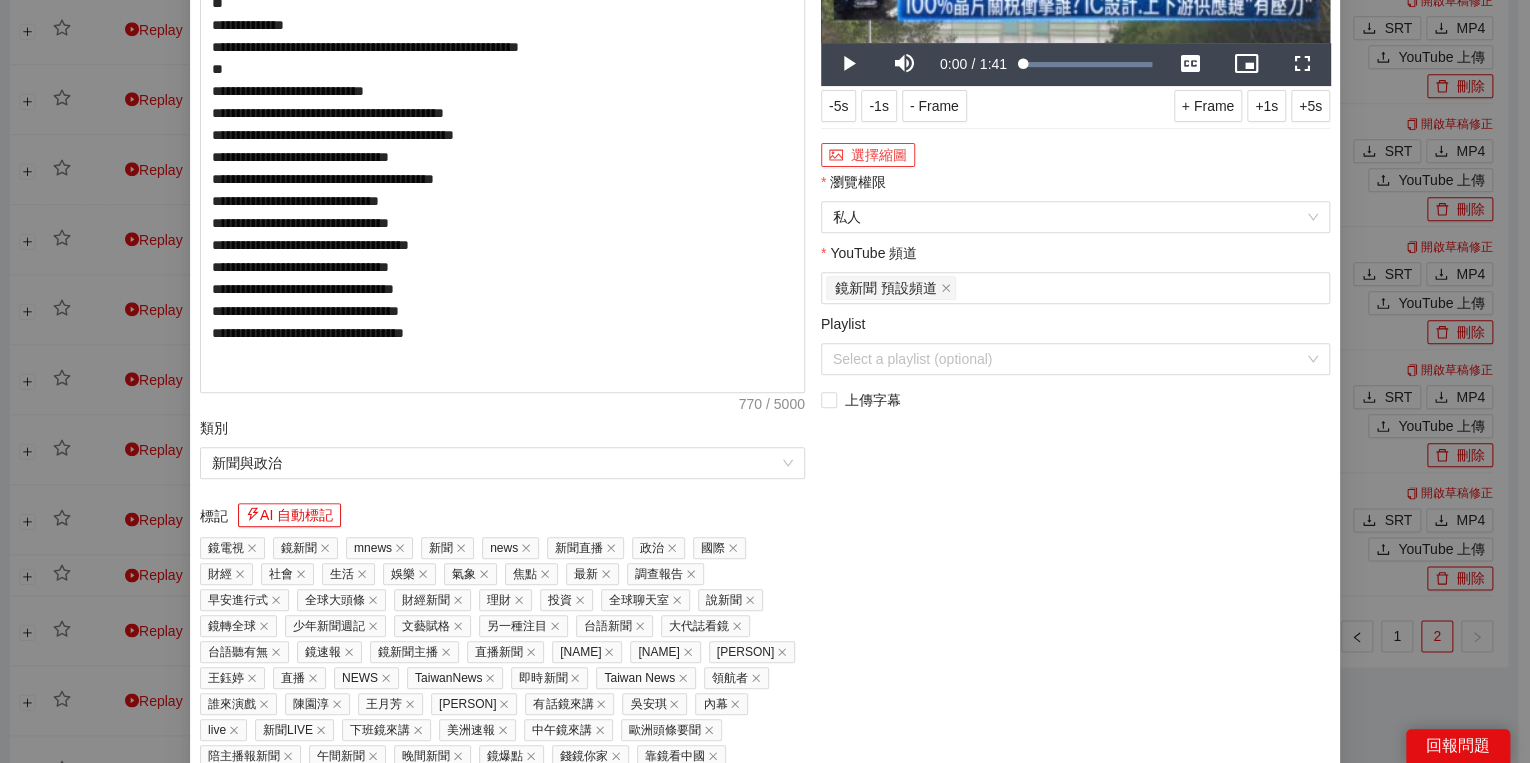 click on "選擇縮圖" at bounding box center (868, 155) 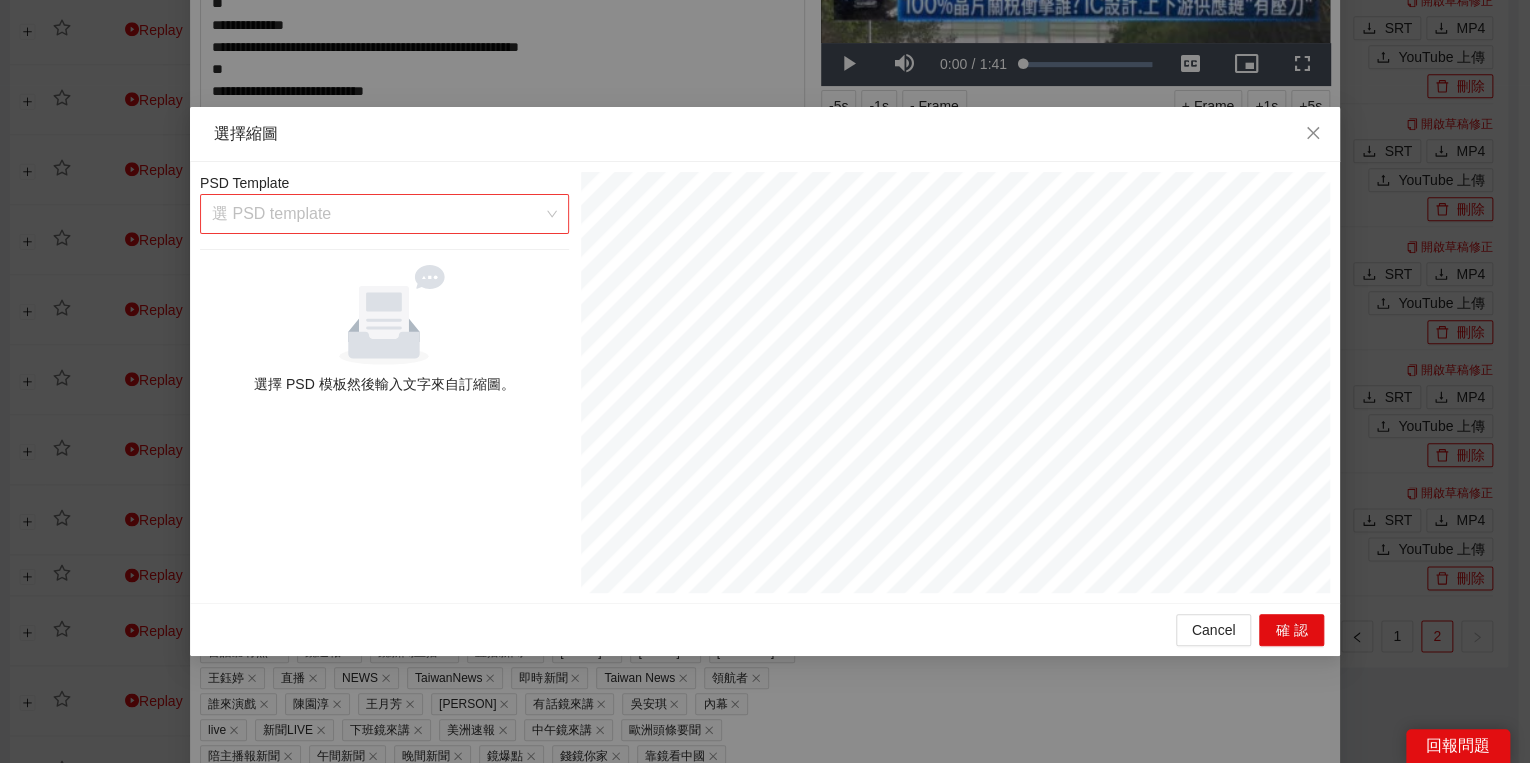 click at bounding box center (377, 214) 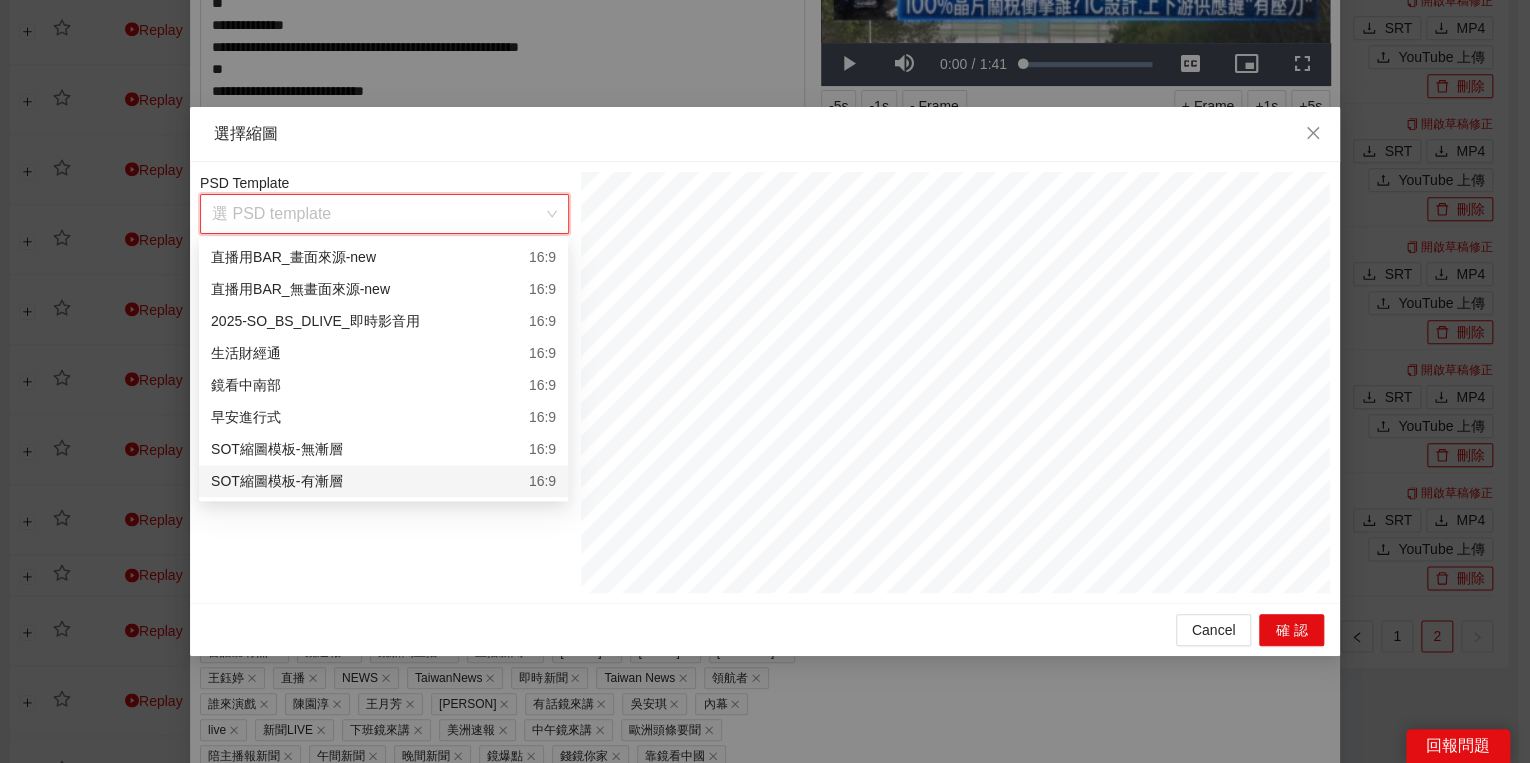 click on "SOT縮圖模板-有漸層" at bounding box center (276, 481) 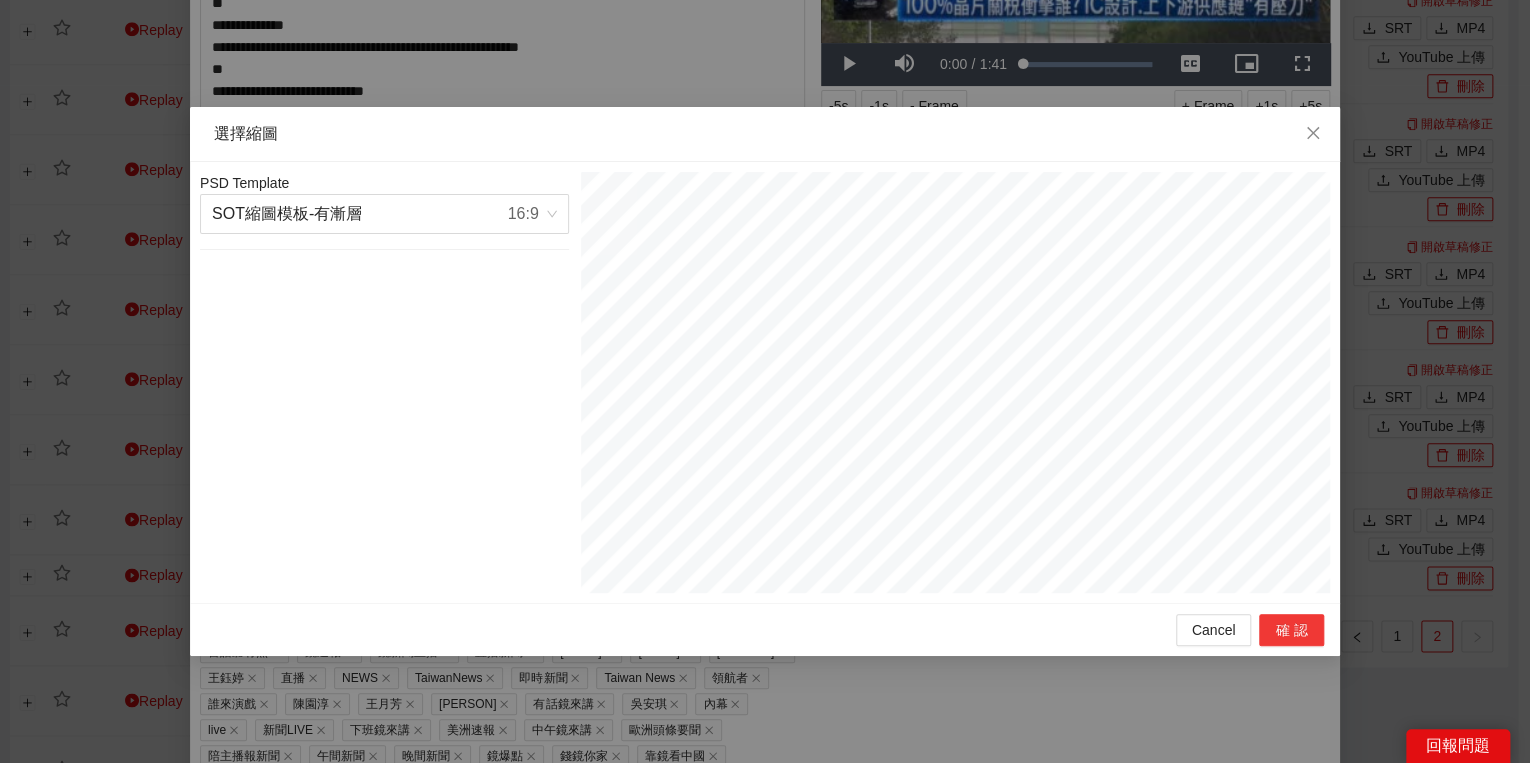 click on "確認" at bounding box center [1291, 630] 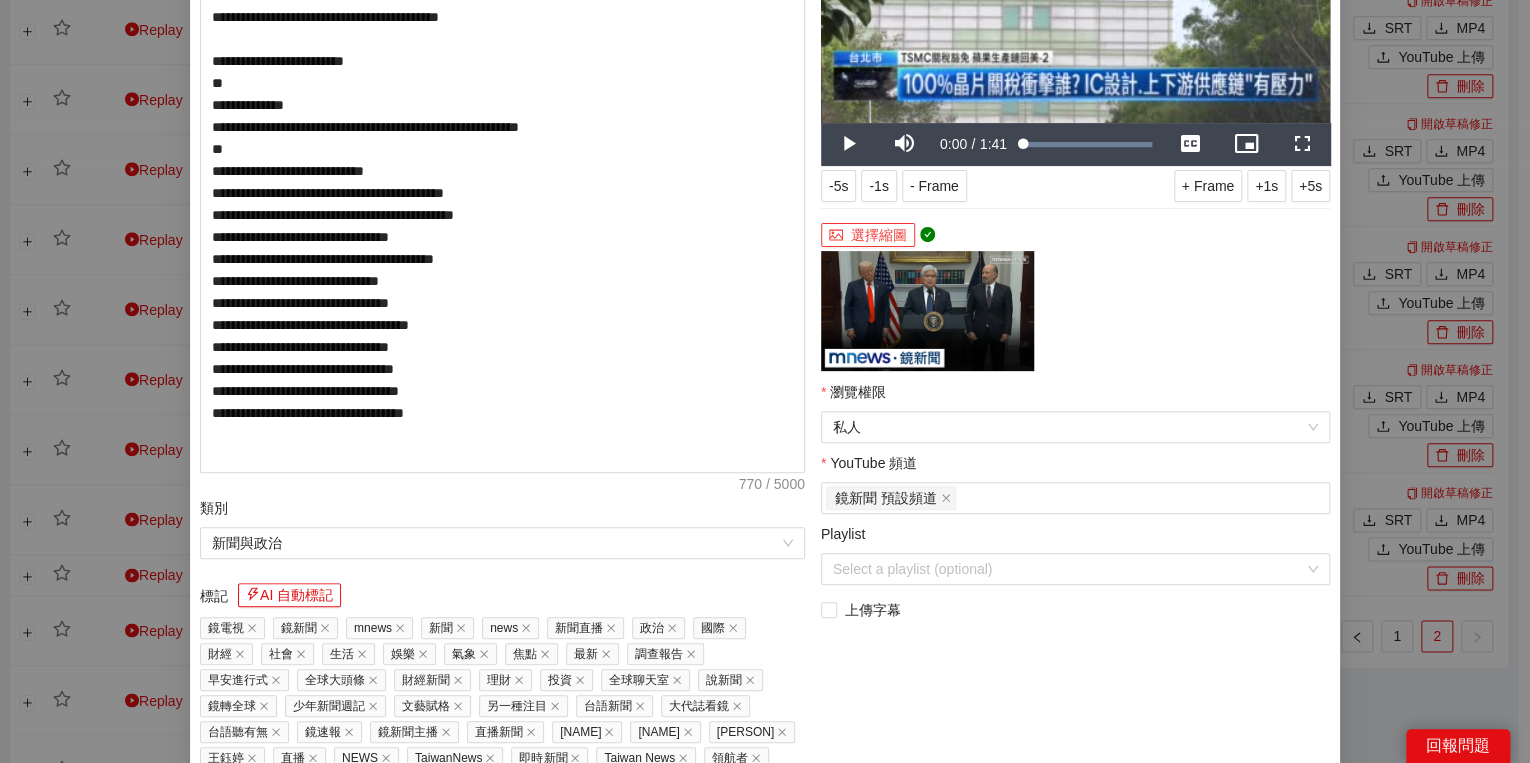 scroll, scrollTop: 396, scrollLeft: 0, axis: vertical 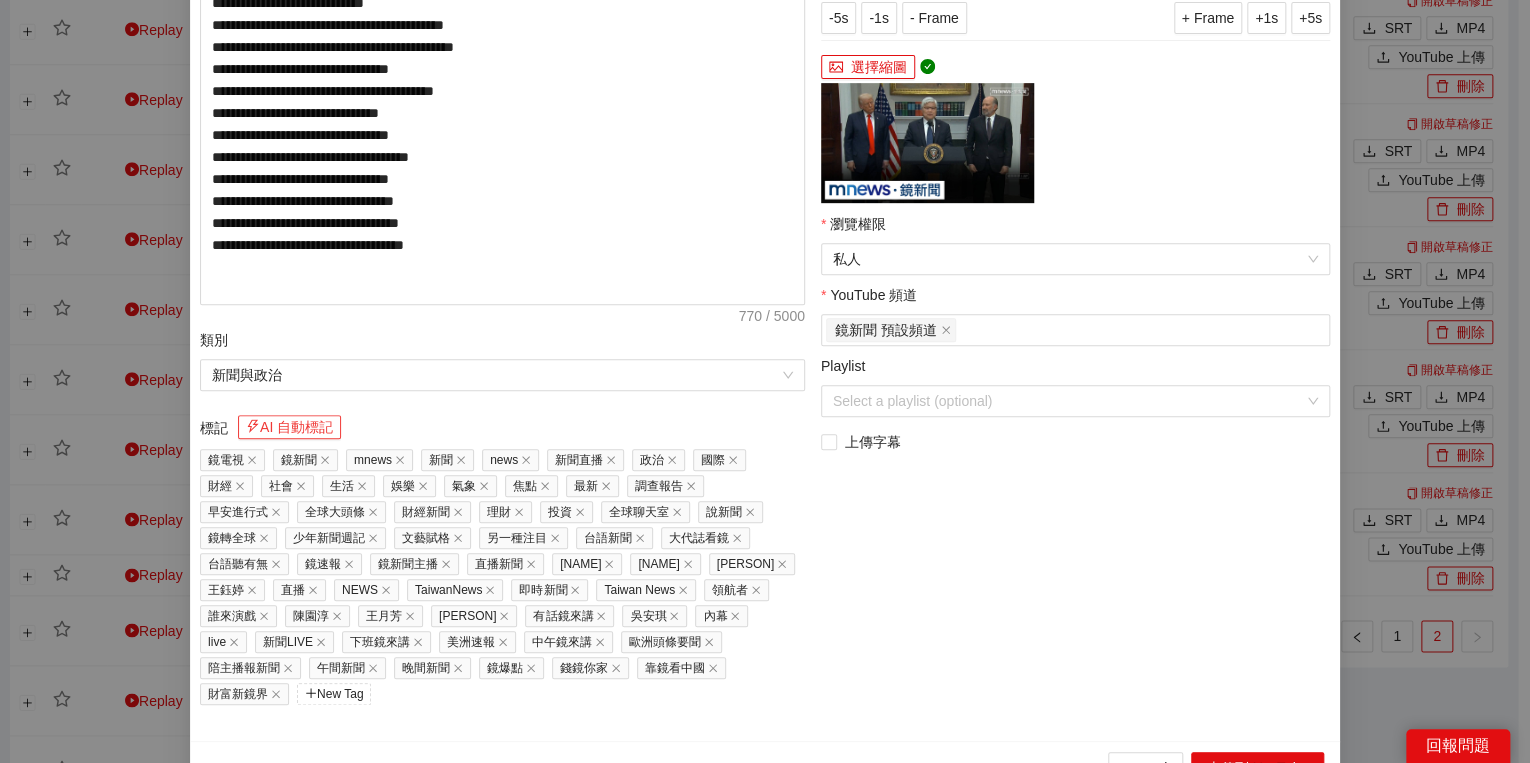 click on "AI 自動標記" at bounding box center [289, 427] 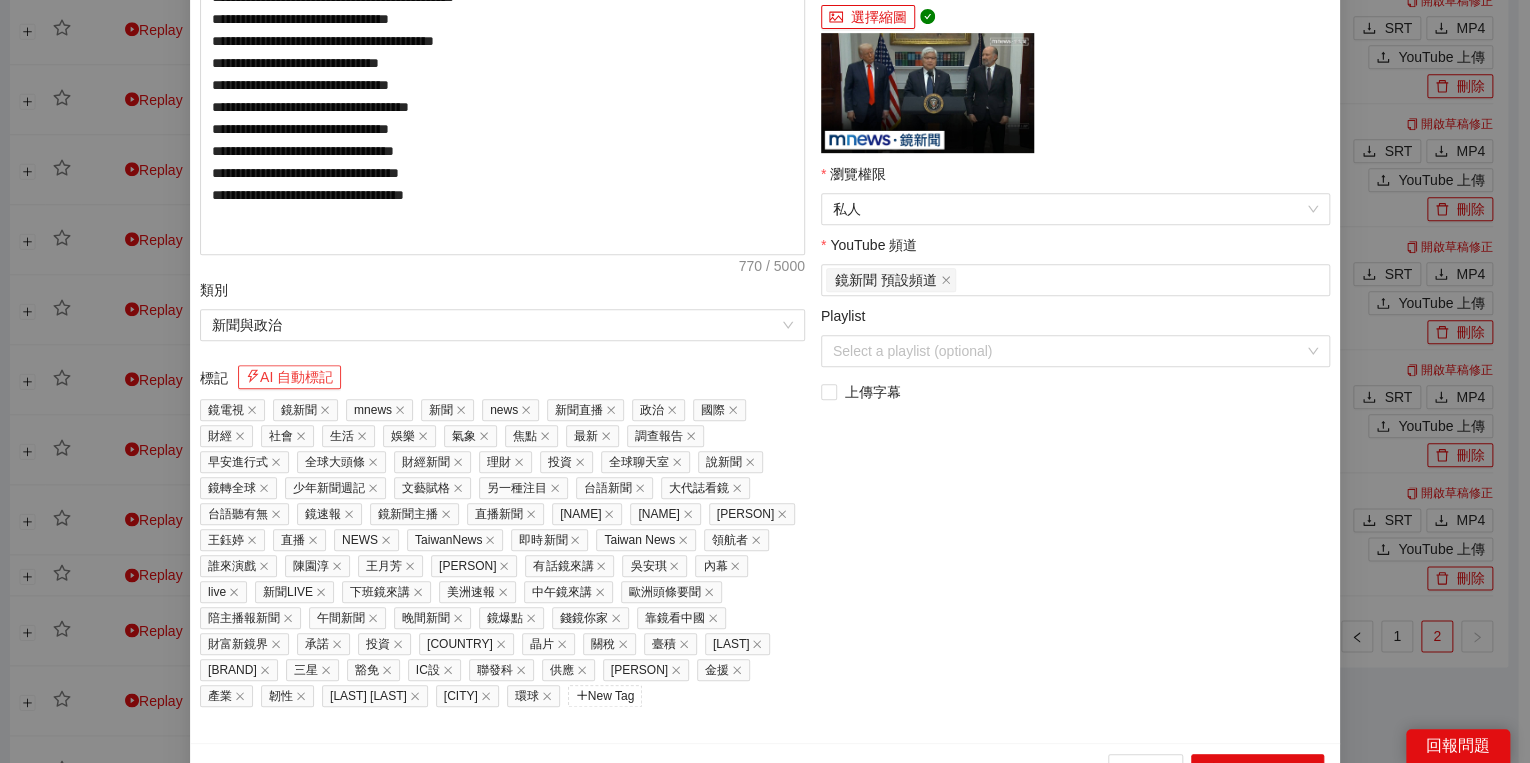 scroll, scrollTop: 473, scrollLeft: 0, axis: vertical 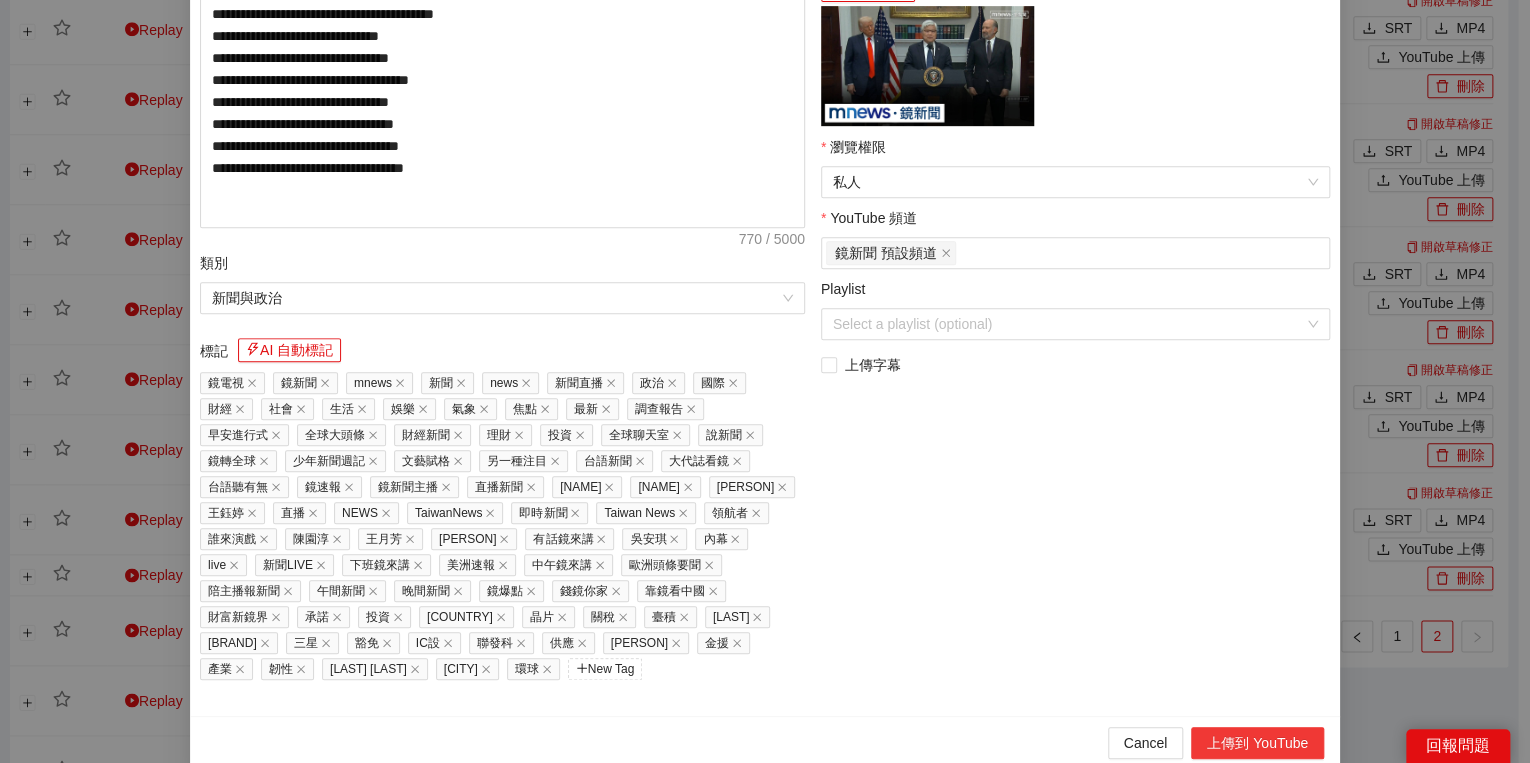 click on "上傳到 YouTube" at bounding box center [1257, 743] 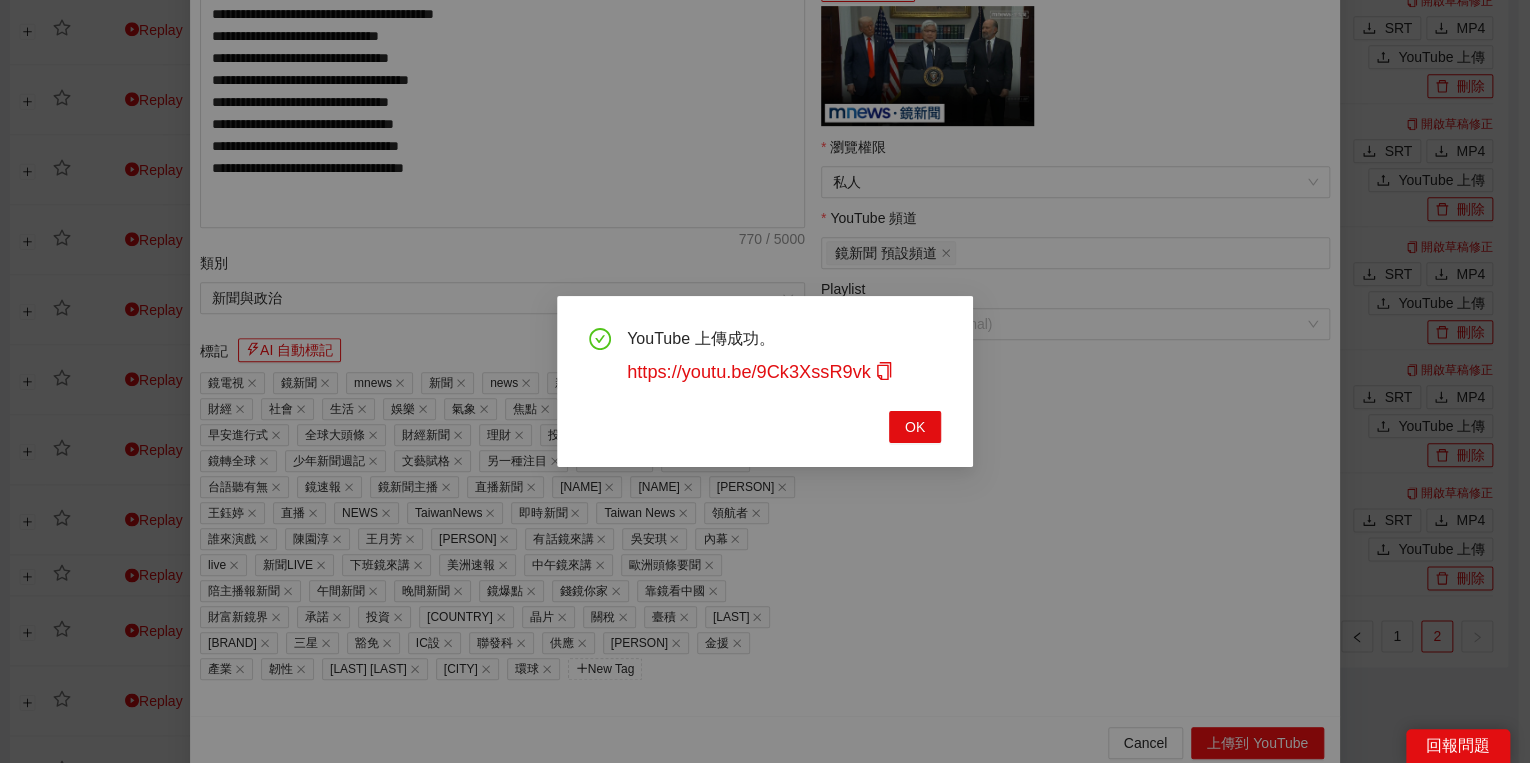 click on "YouTube 上傳成功。 https://youtu.be/9Ck3XssR9vk OK" at bounding box center (765, 381) 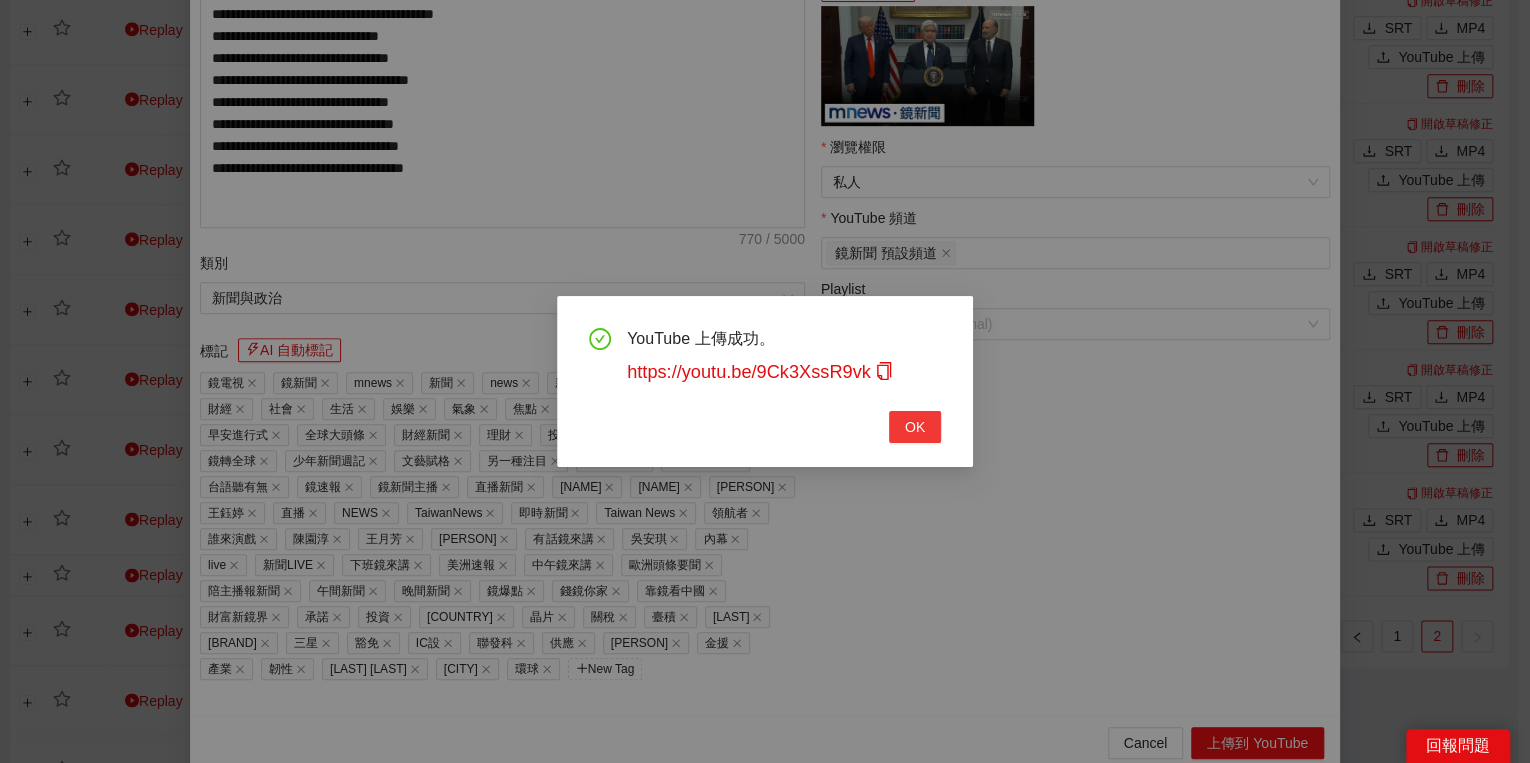 click on "OK" at bounding box center (915, 427) 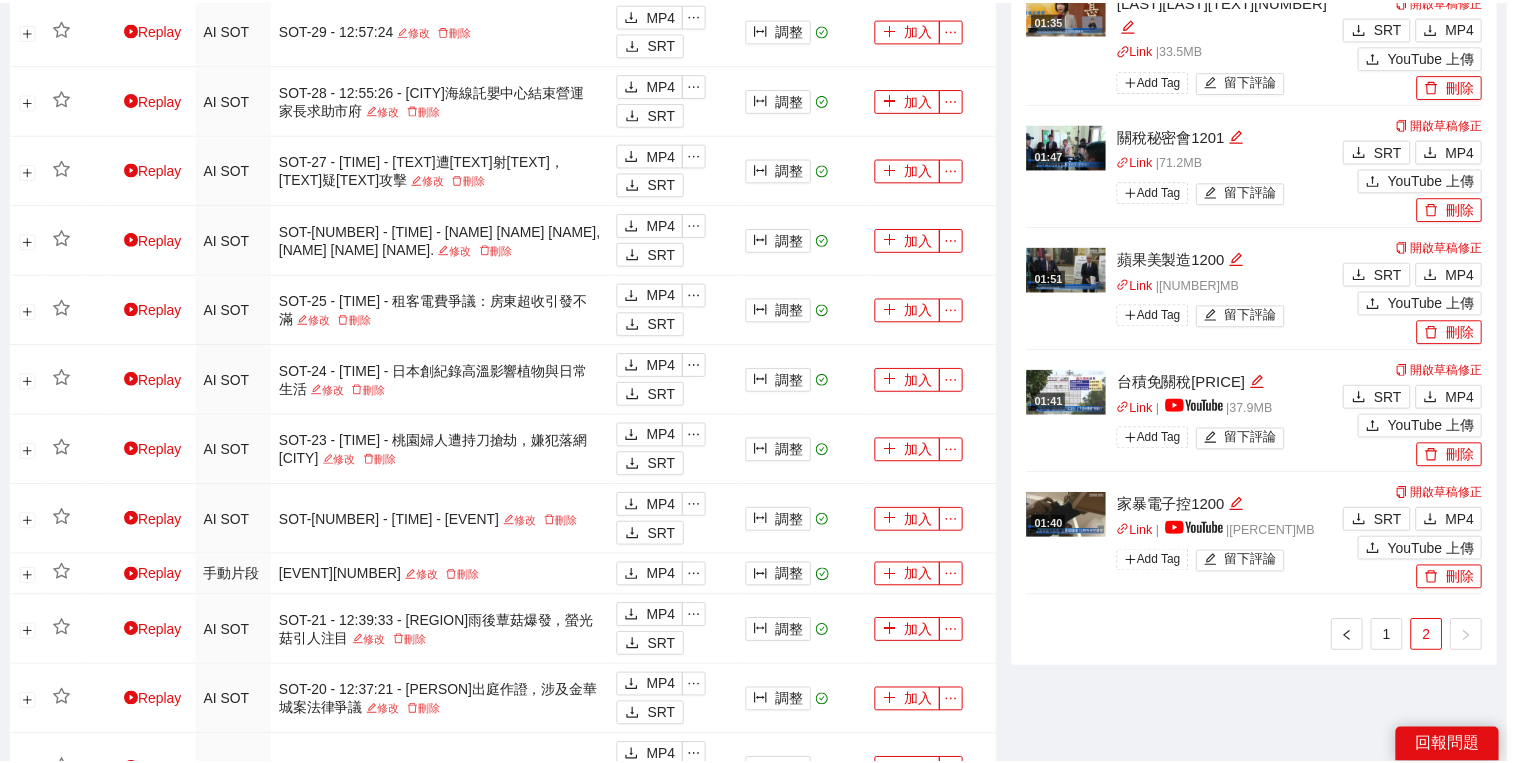 scroll, scrollTop: 308, scrollLeft: 0, axis: vertical 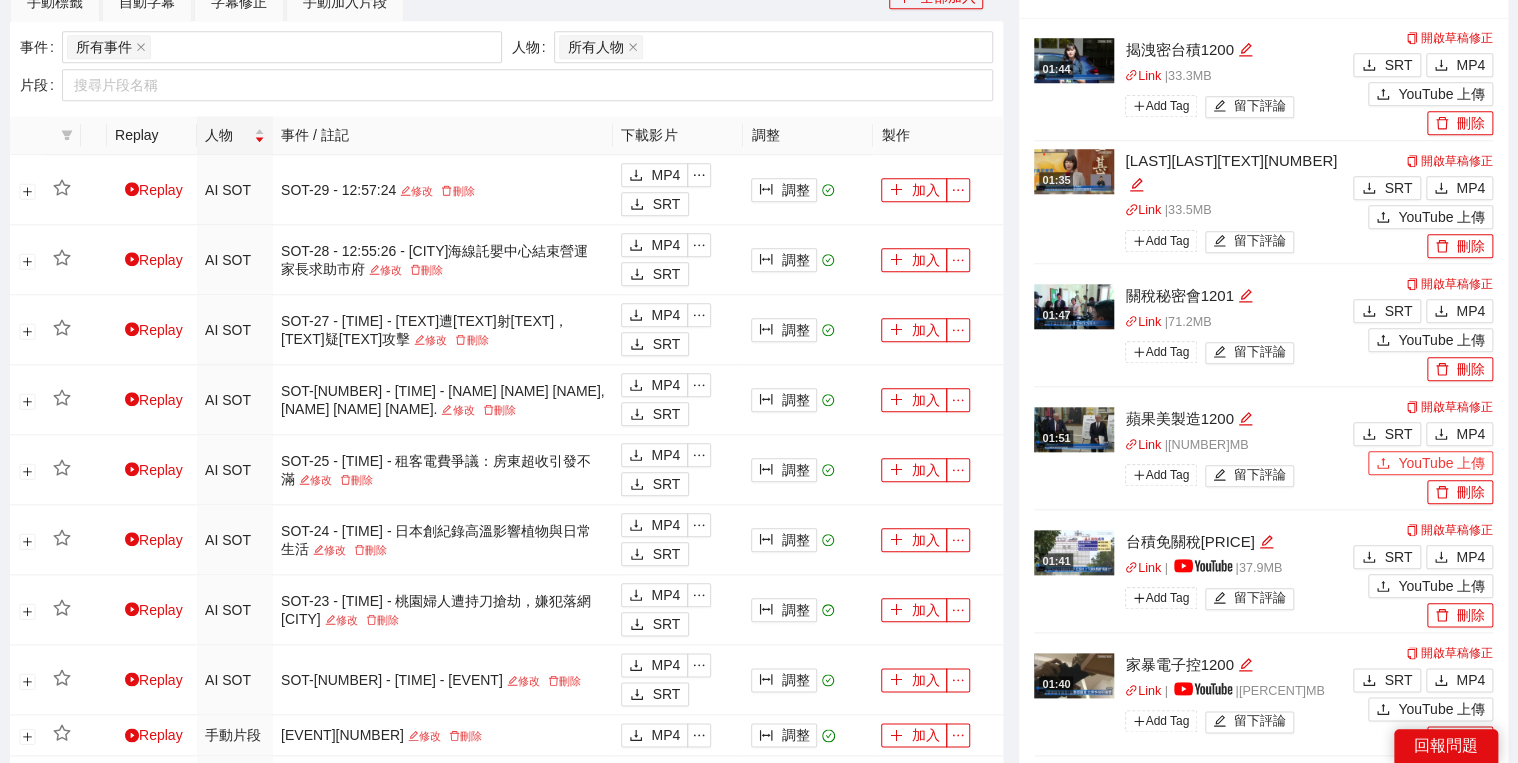 click on "YouTube 上傳" at bounding box center (1430, 463) 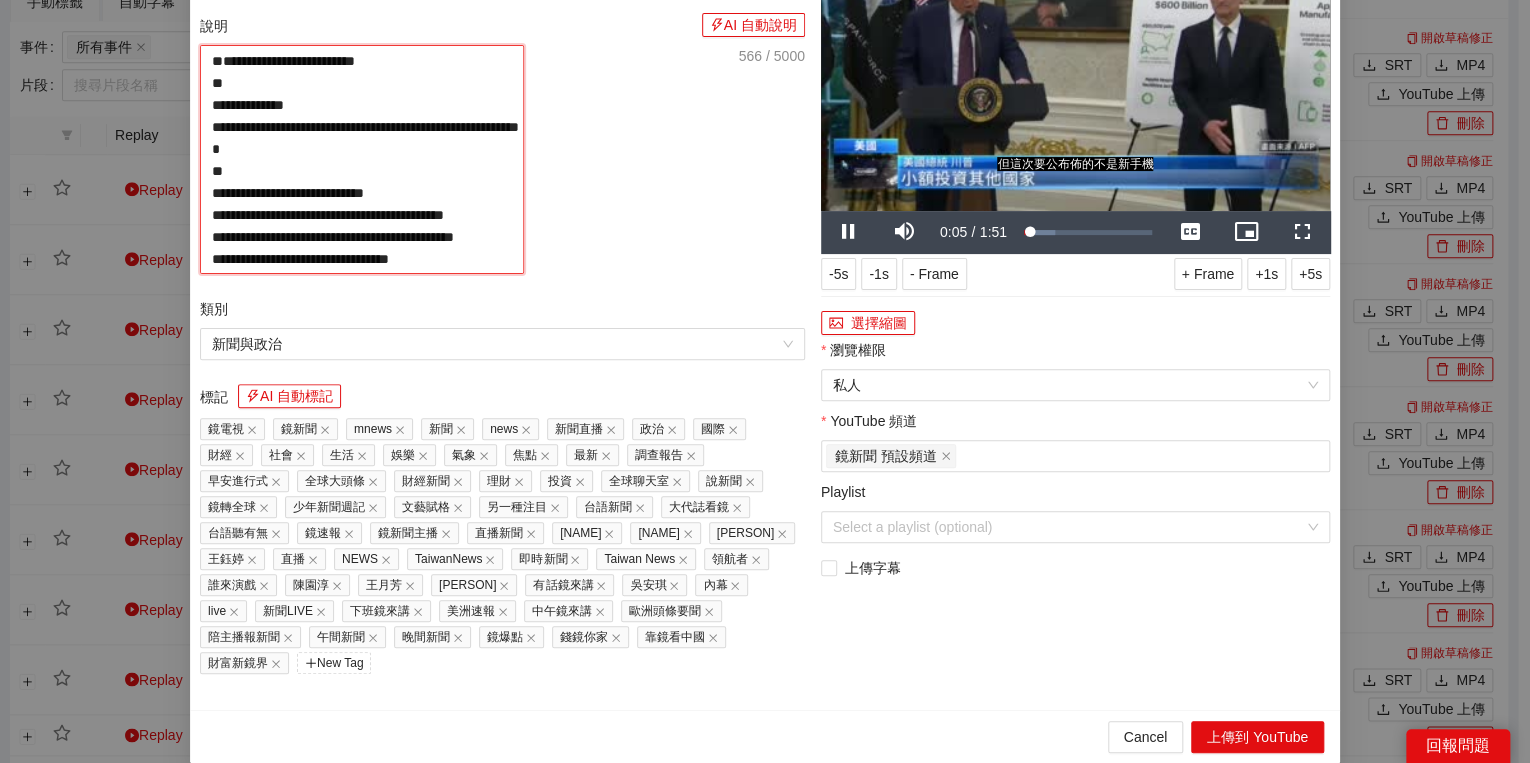 click on "**********" at bounding box center (362, 159) 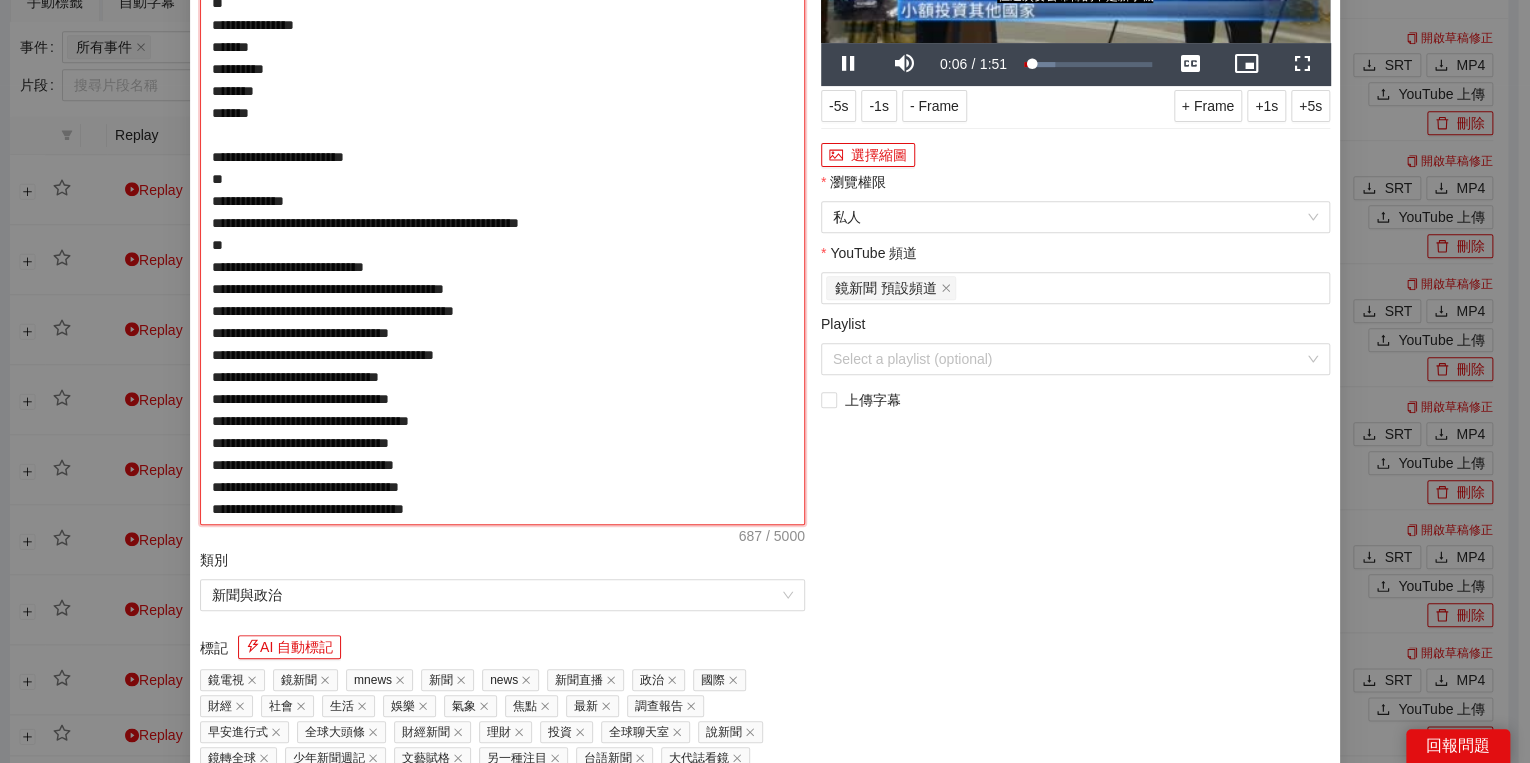 click on "**********" at bounding box center [502, 201] 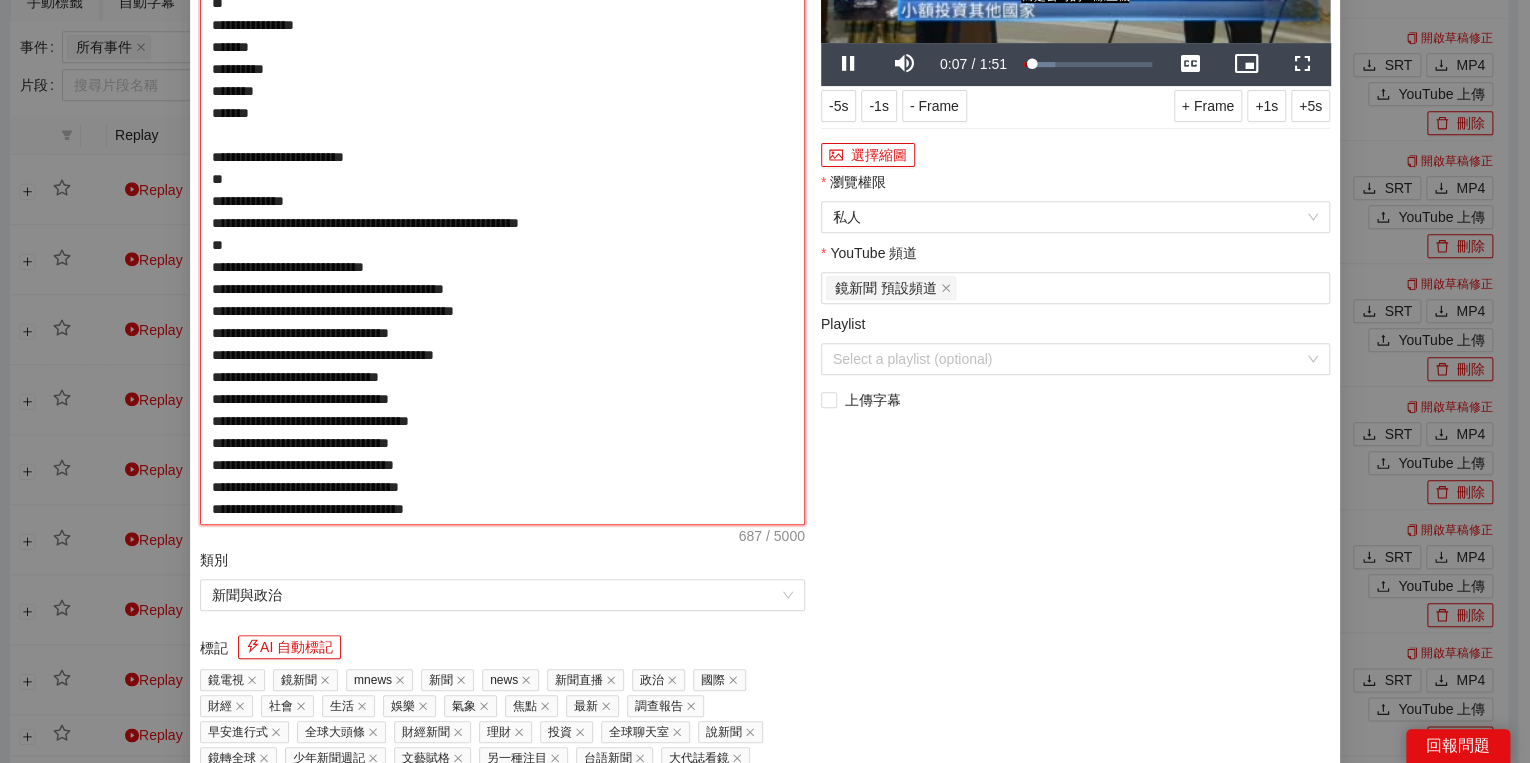type on "**********" 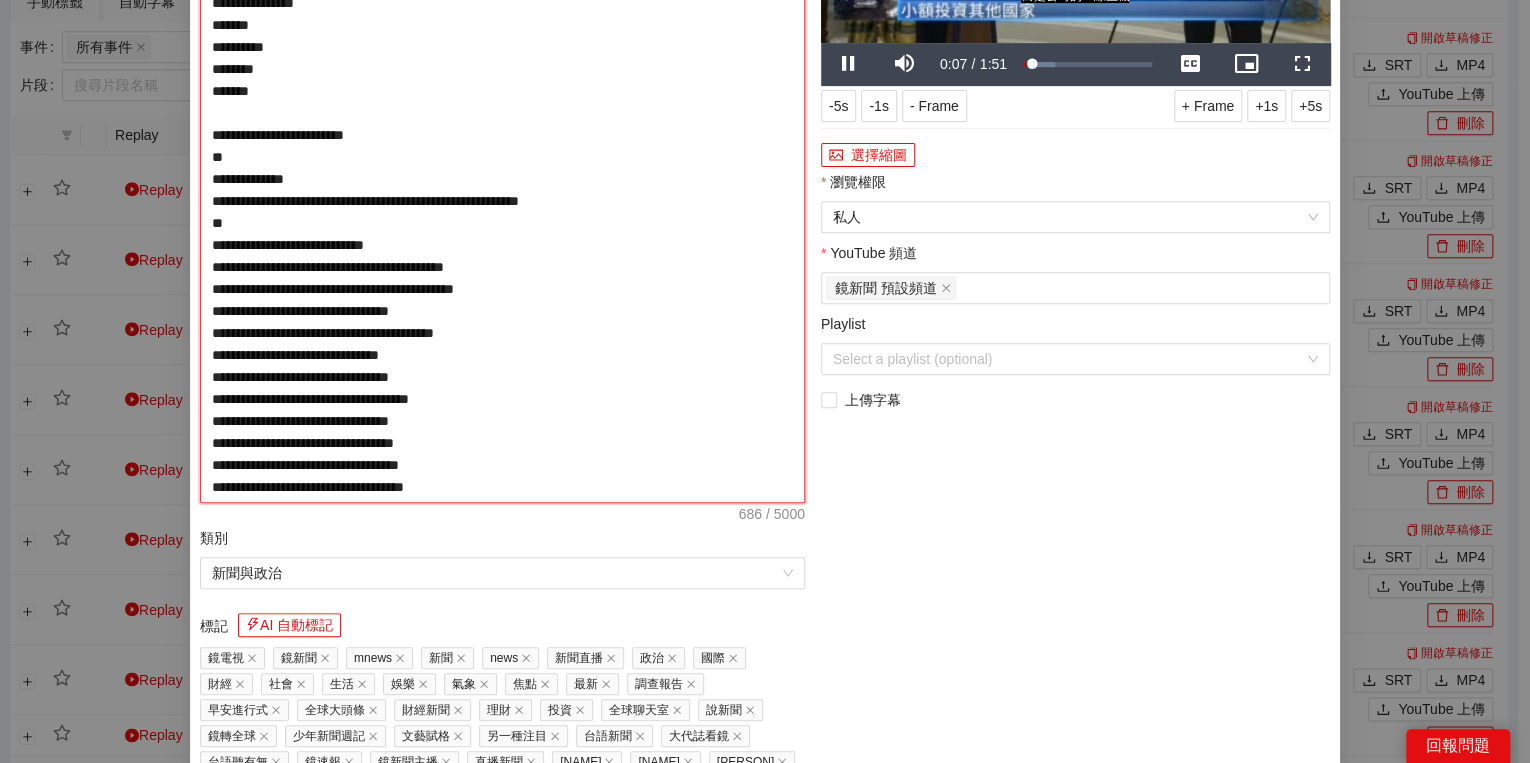 click on "**********" at bounding box center [502, 190] 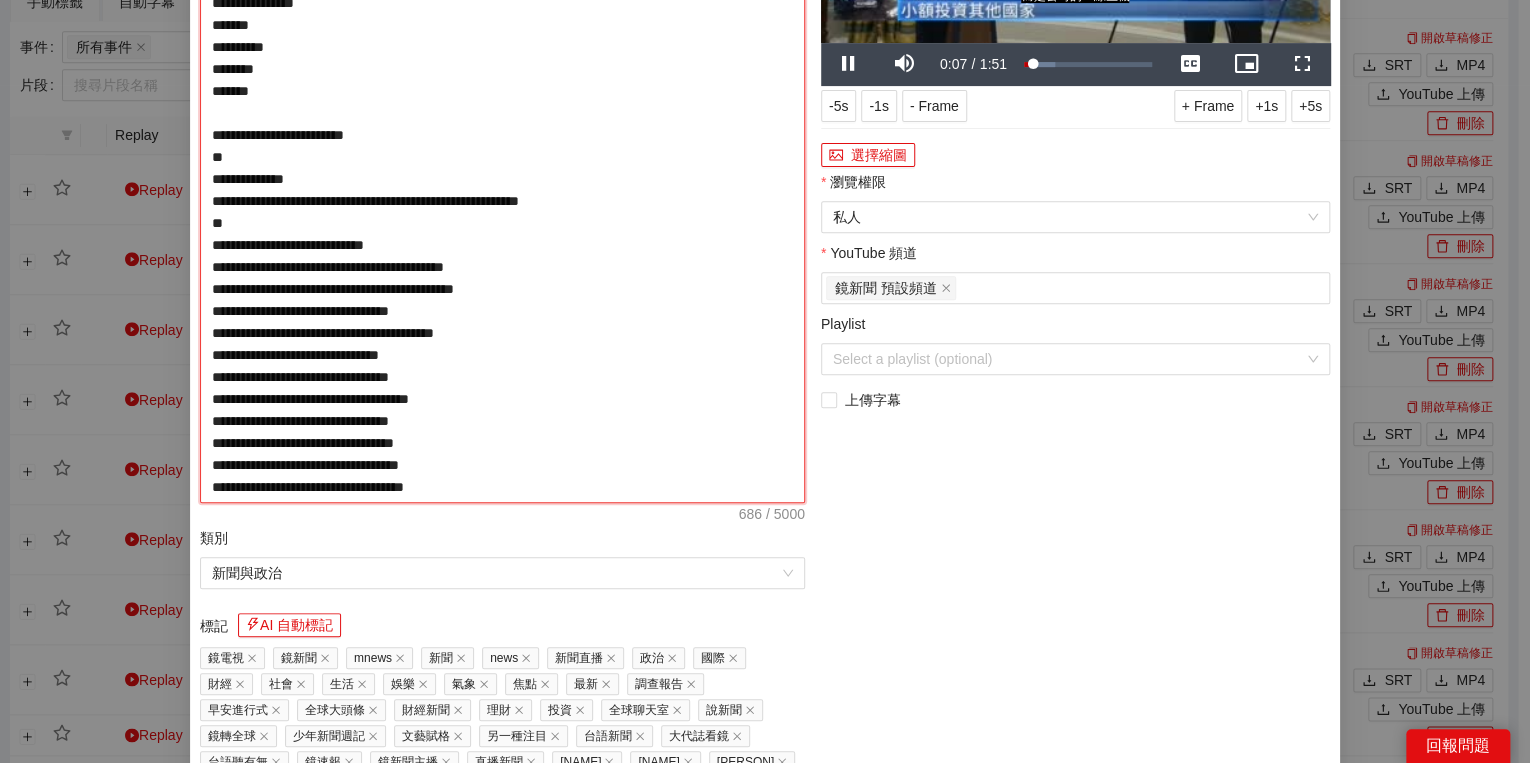 type on "**********" 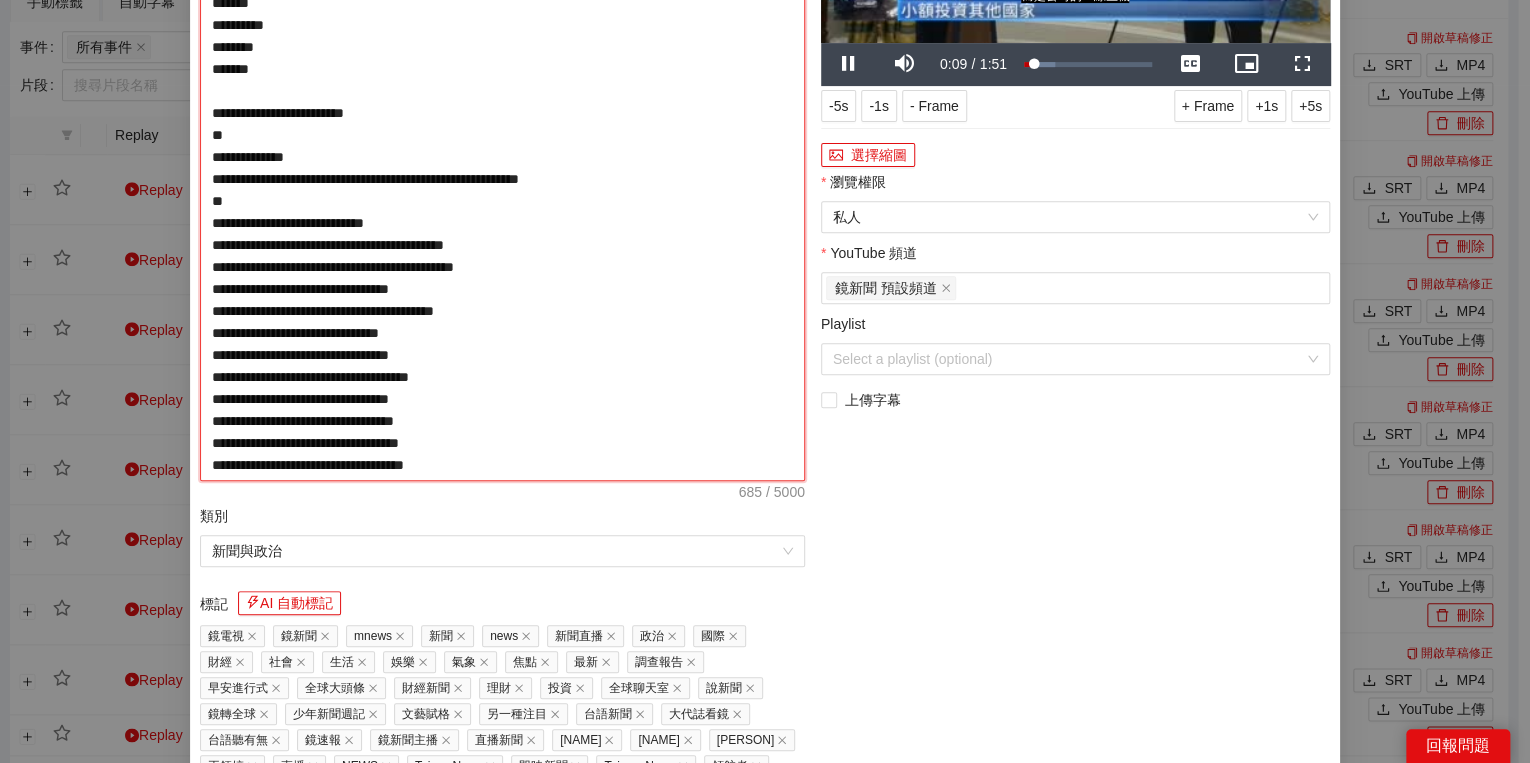 click on "**********" at bounding box center [502, 179] 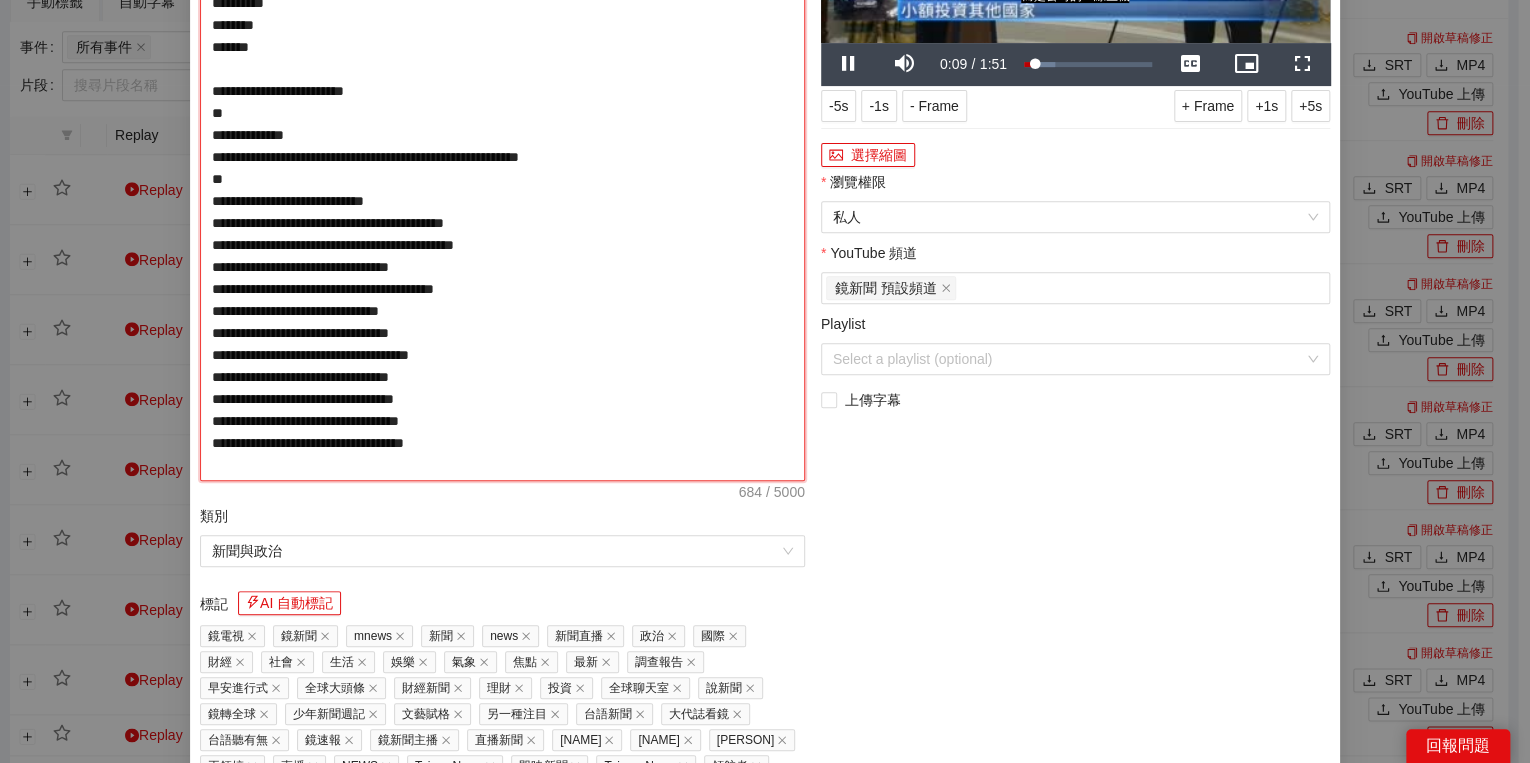 type on "**********" 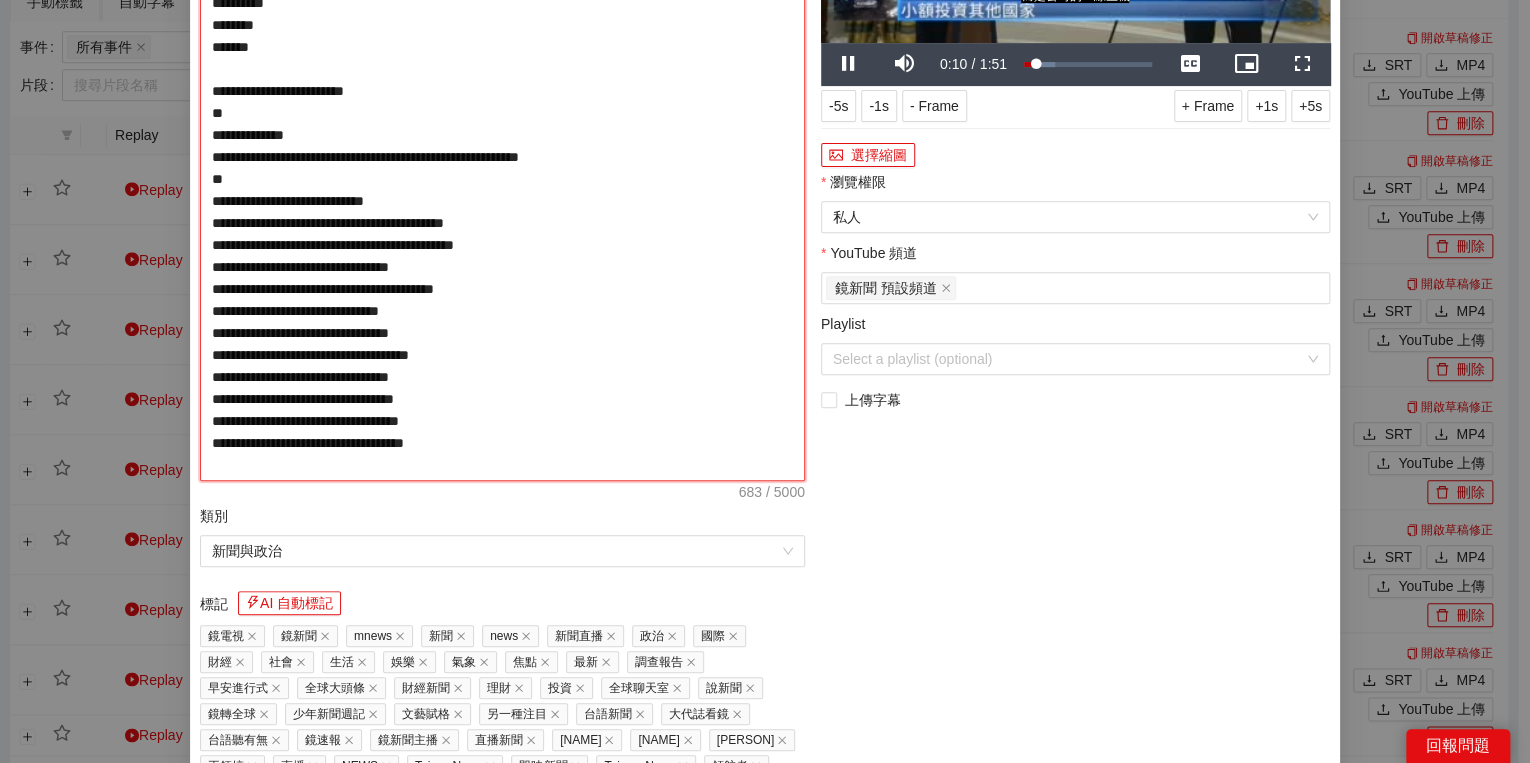click on "**********" at bounding box center [502, 179] 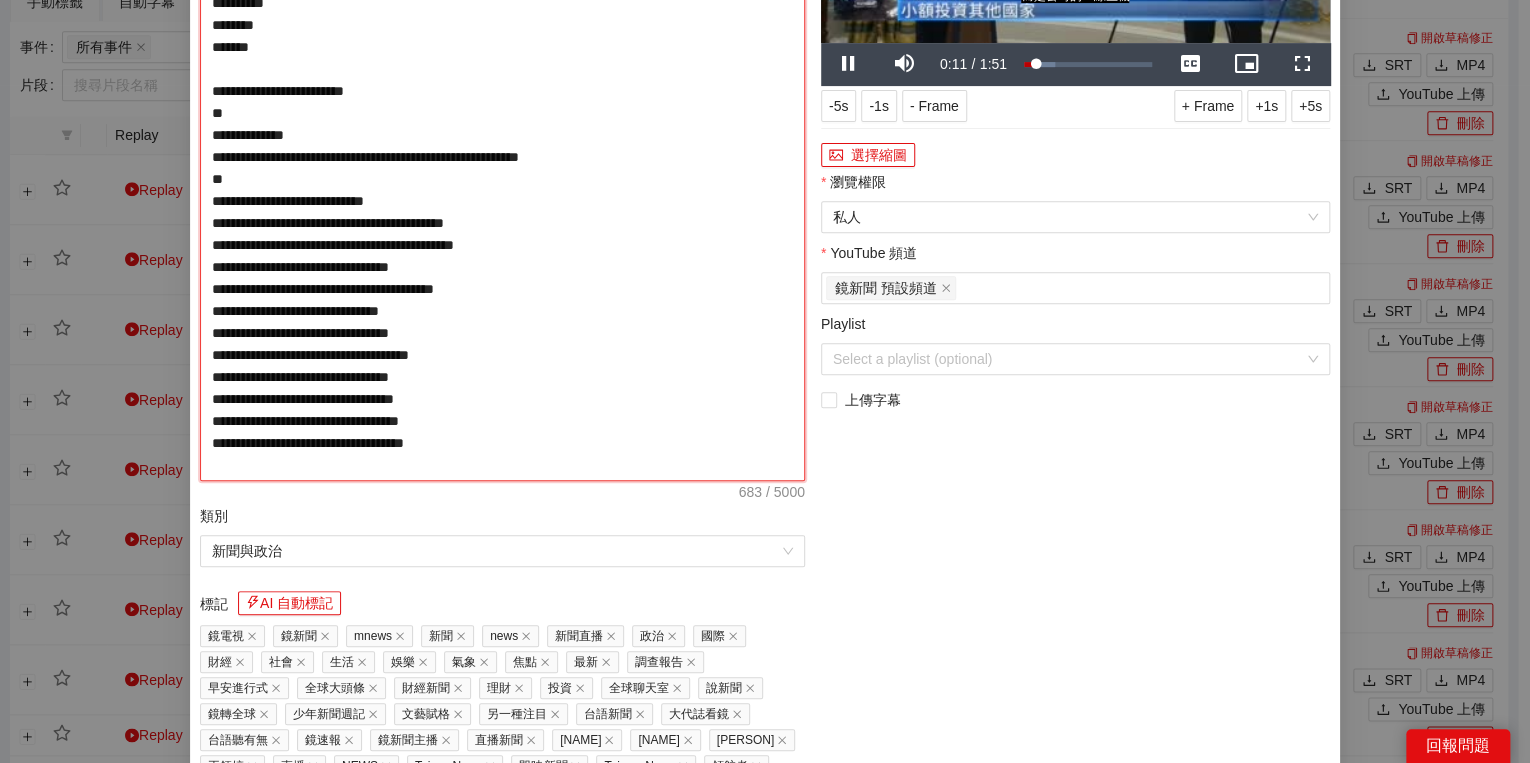 type on "**********" 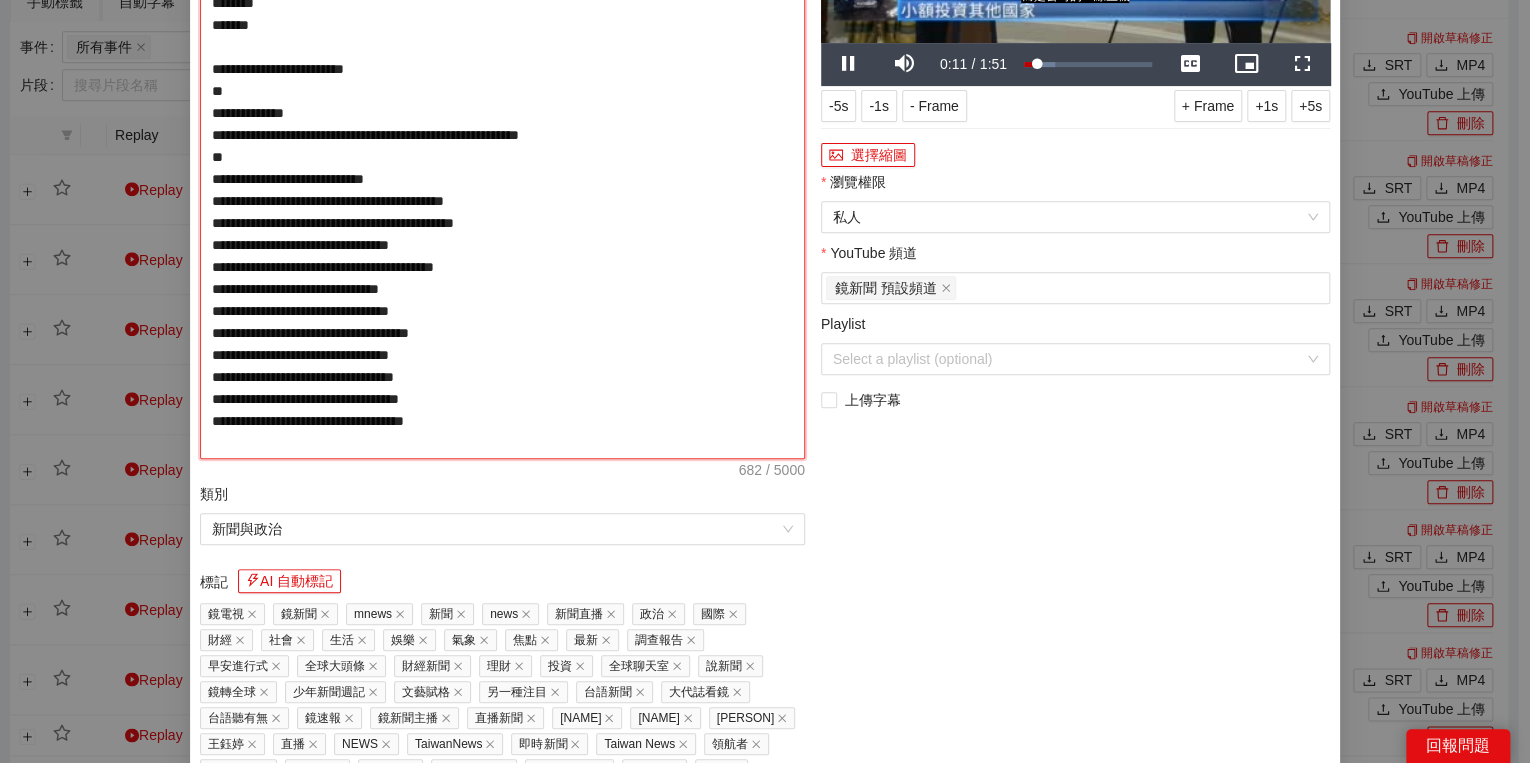 type on "**********" 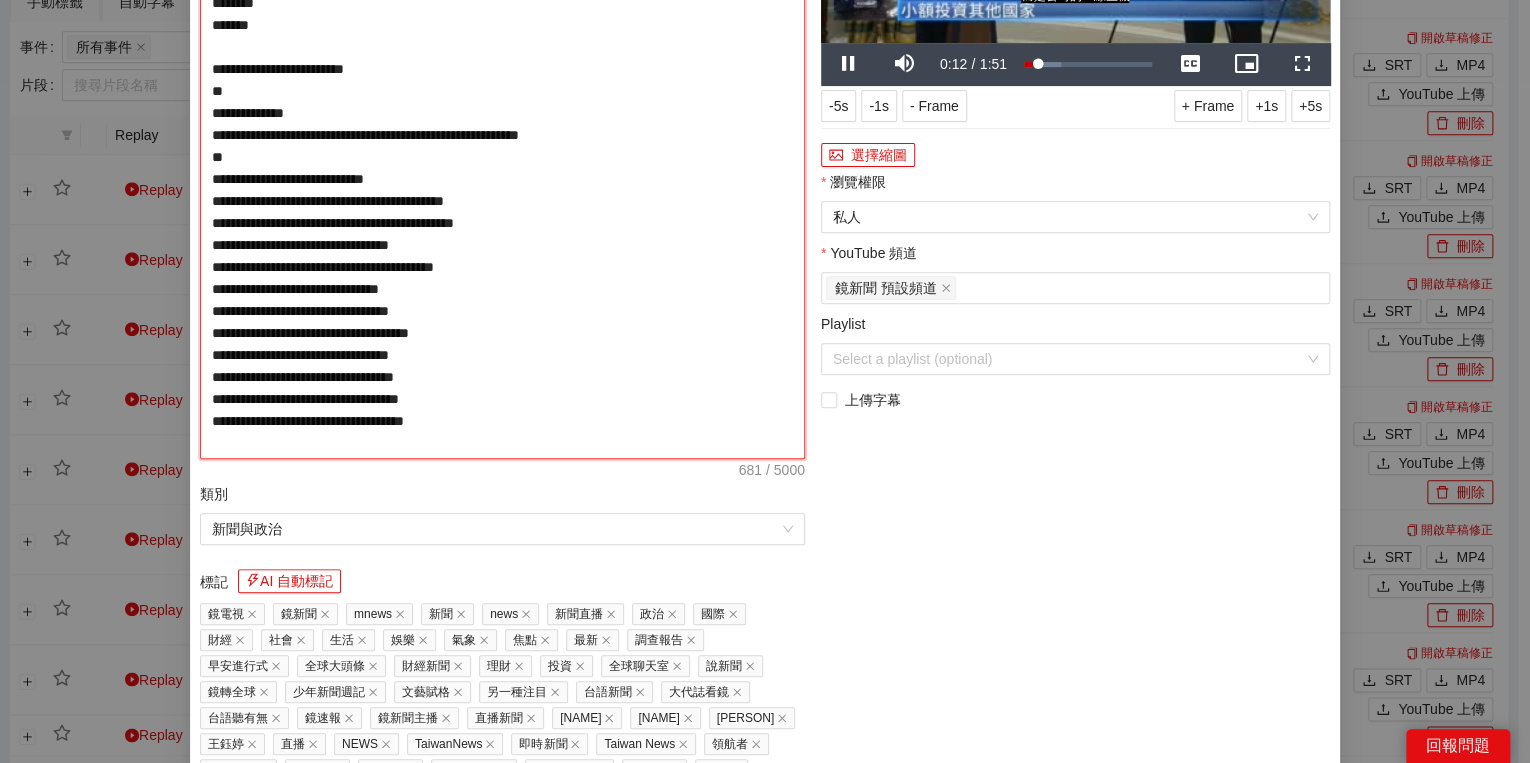 drag, startPoint x: 200, startPoint y: 247, endPoint x: 232, endPoint y: 244, distance: 32.140316 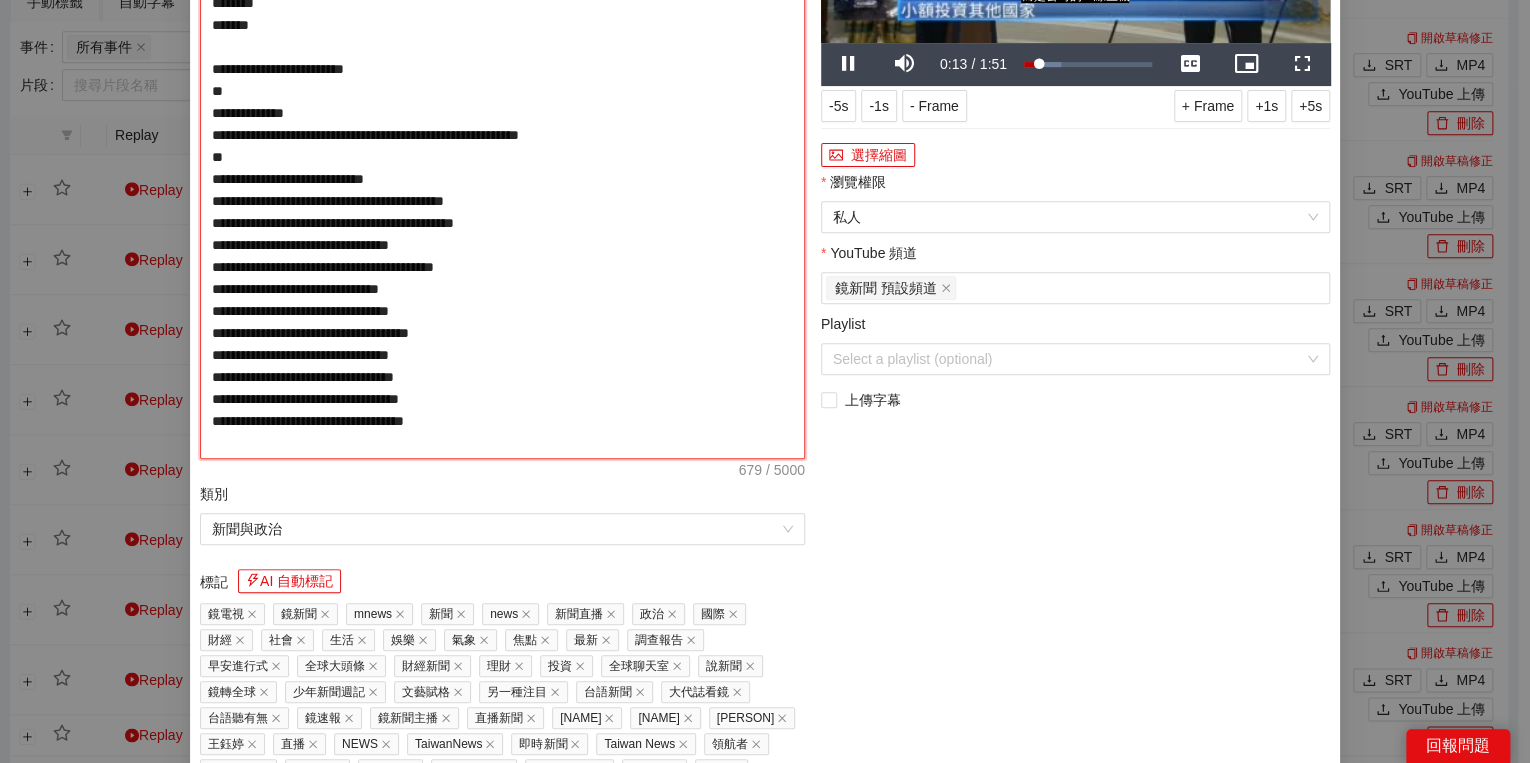 click on "**********" at bounding box center (502, 168) 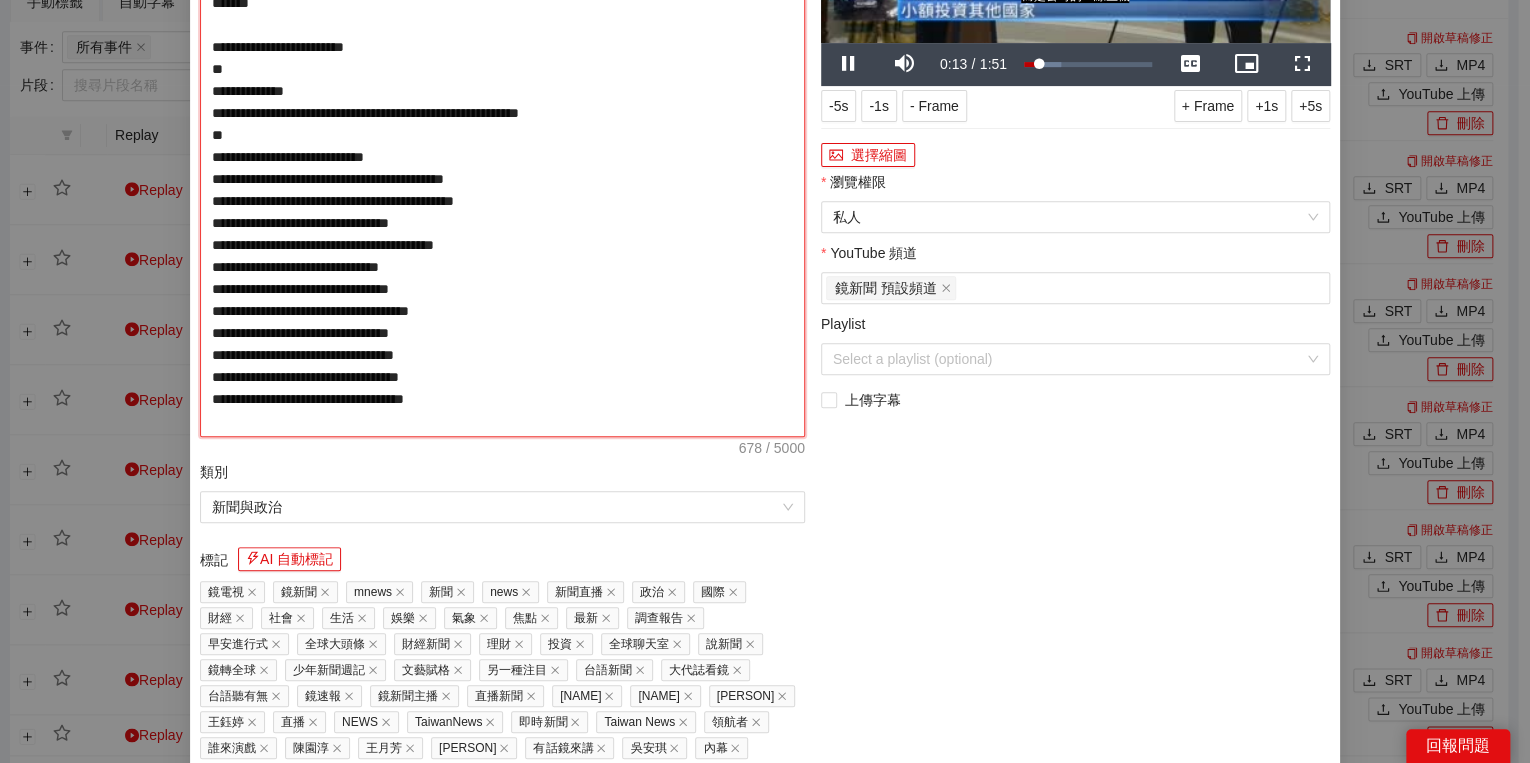 type on "**********" 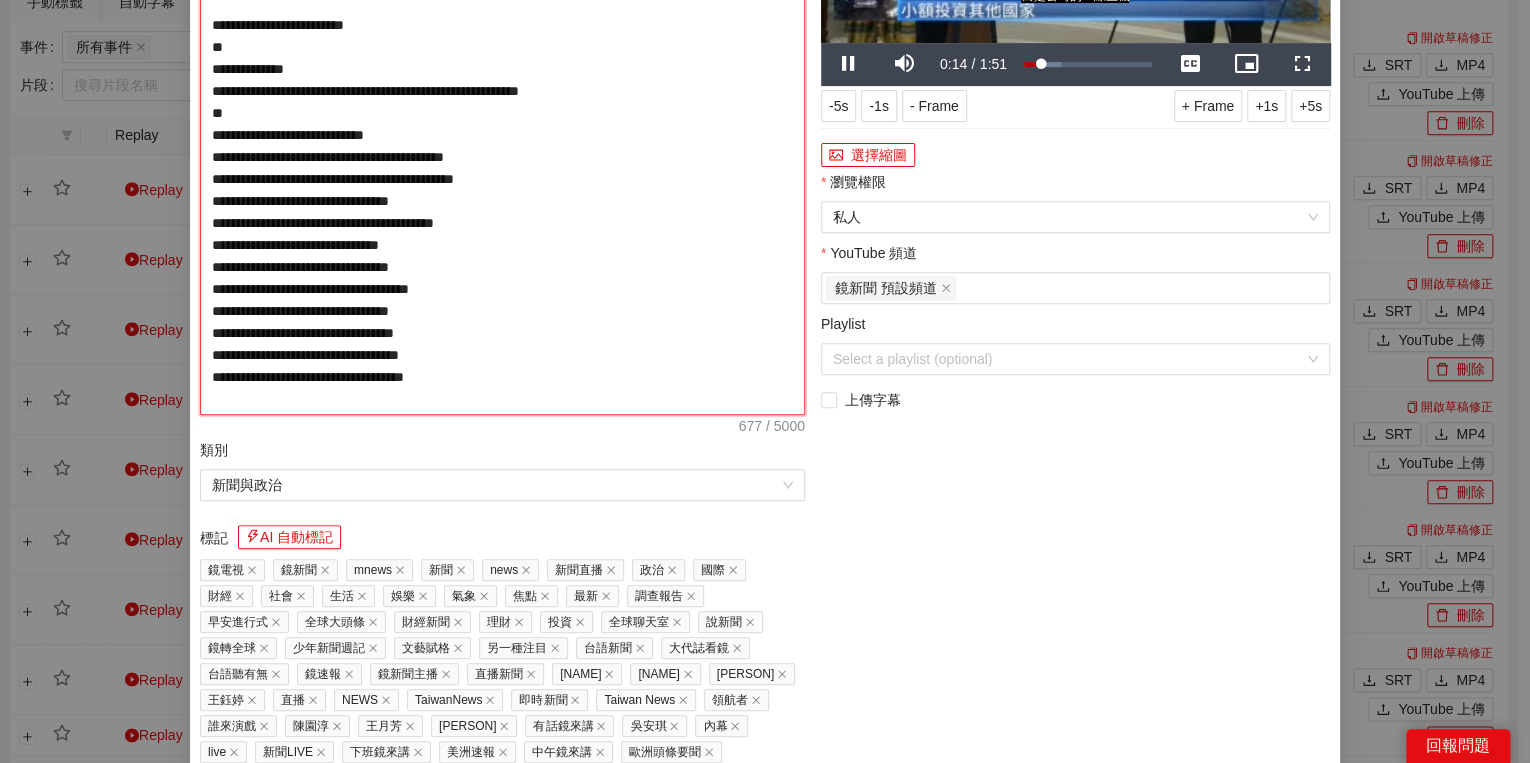click on "**********" at bounding box center [502, 146] 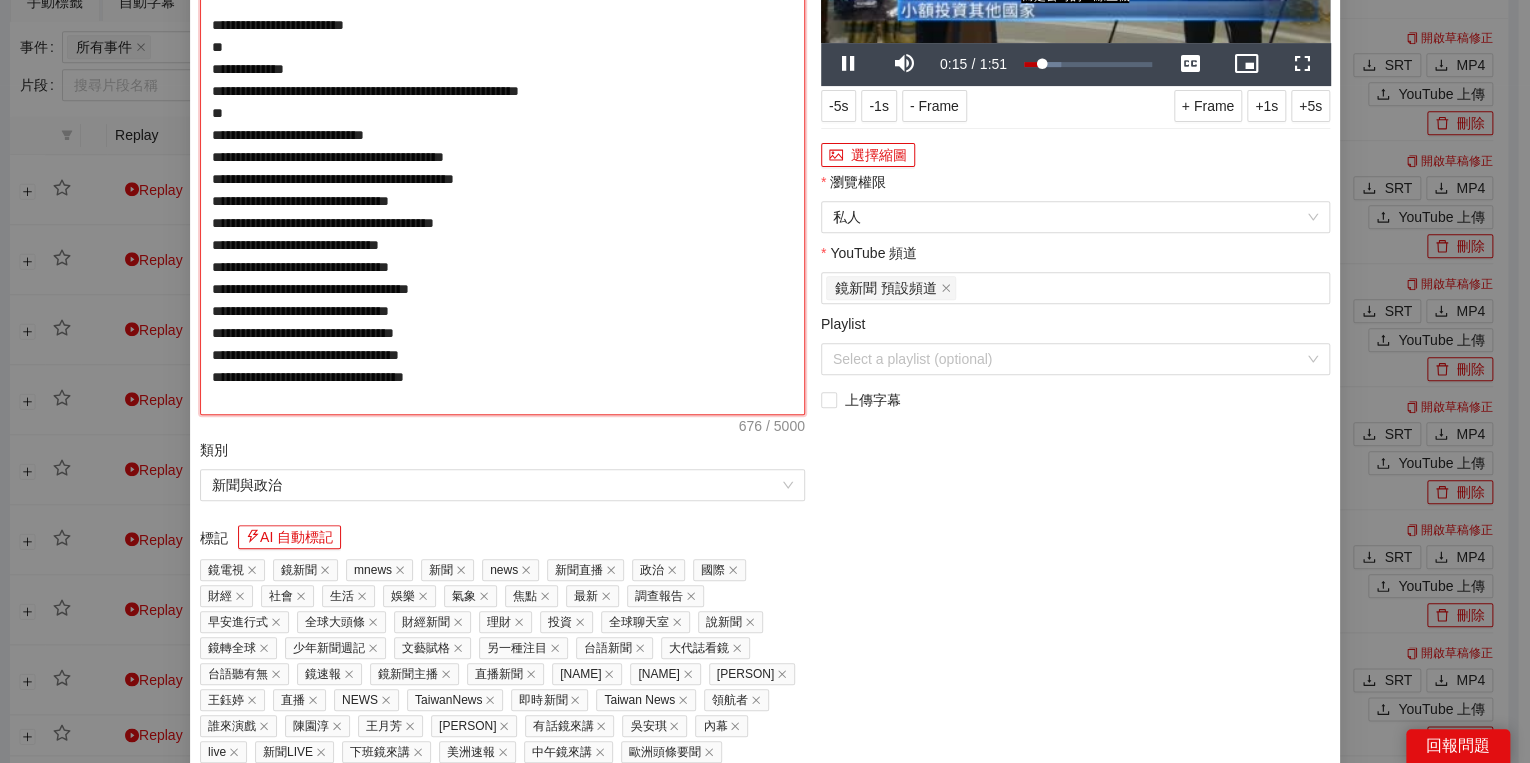click on "**********" at bounding box center [502, 146] 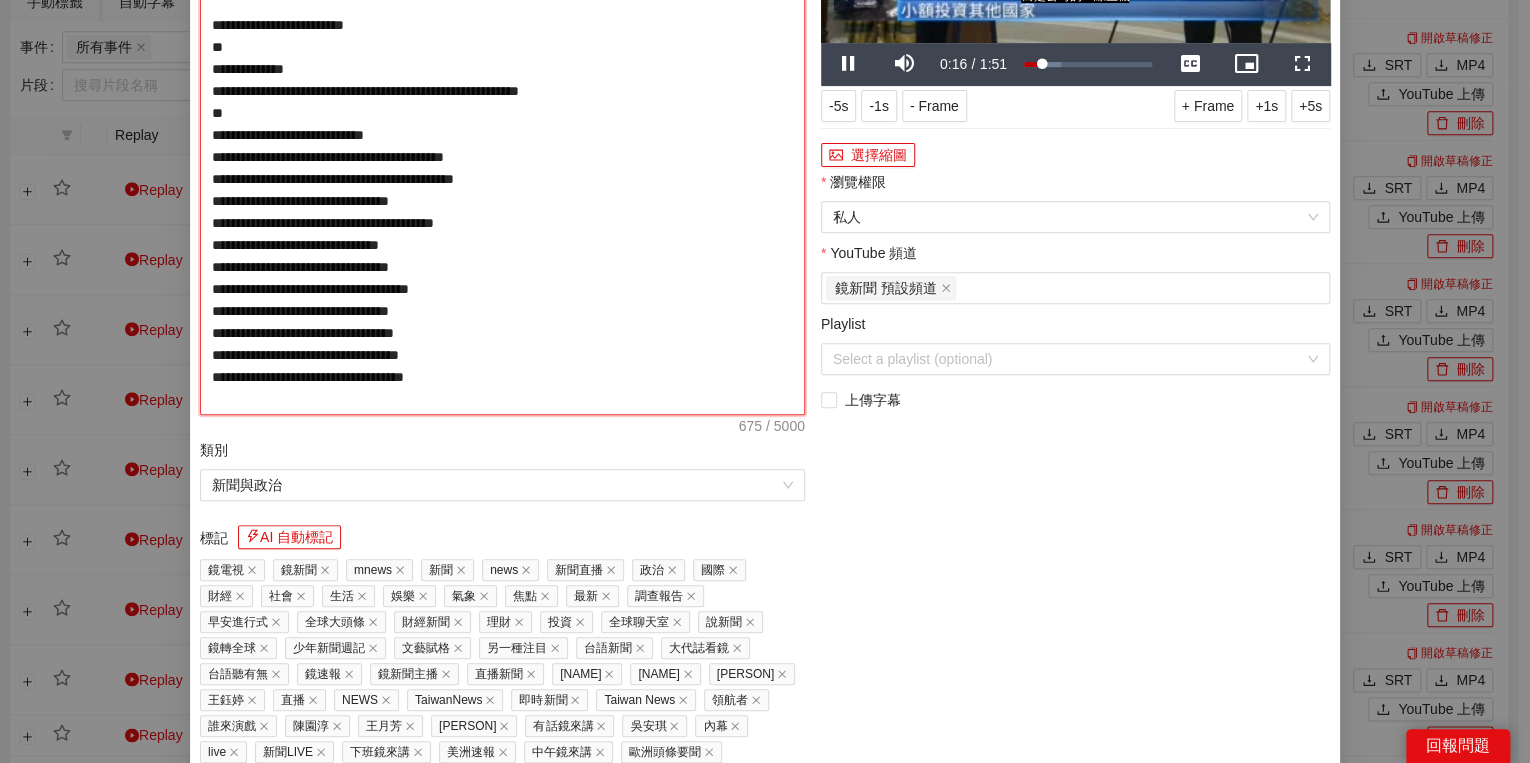 click on "**********" at bounding box center [502, 146] 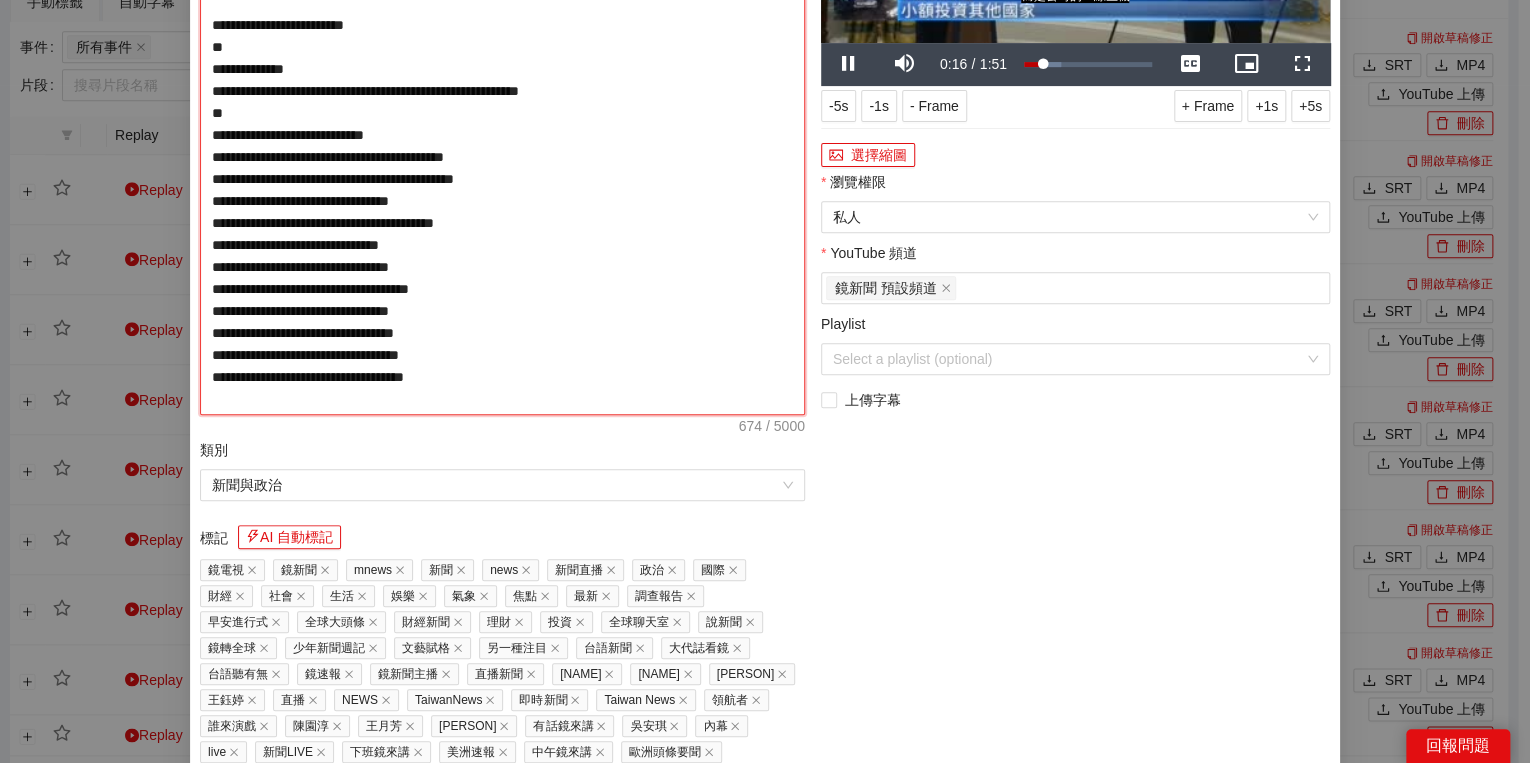 click on "**********" at bounding box center [502, 146] 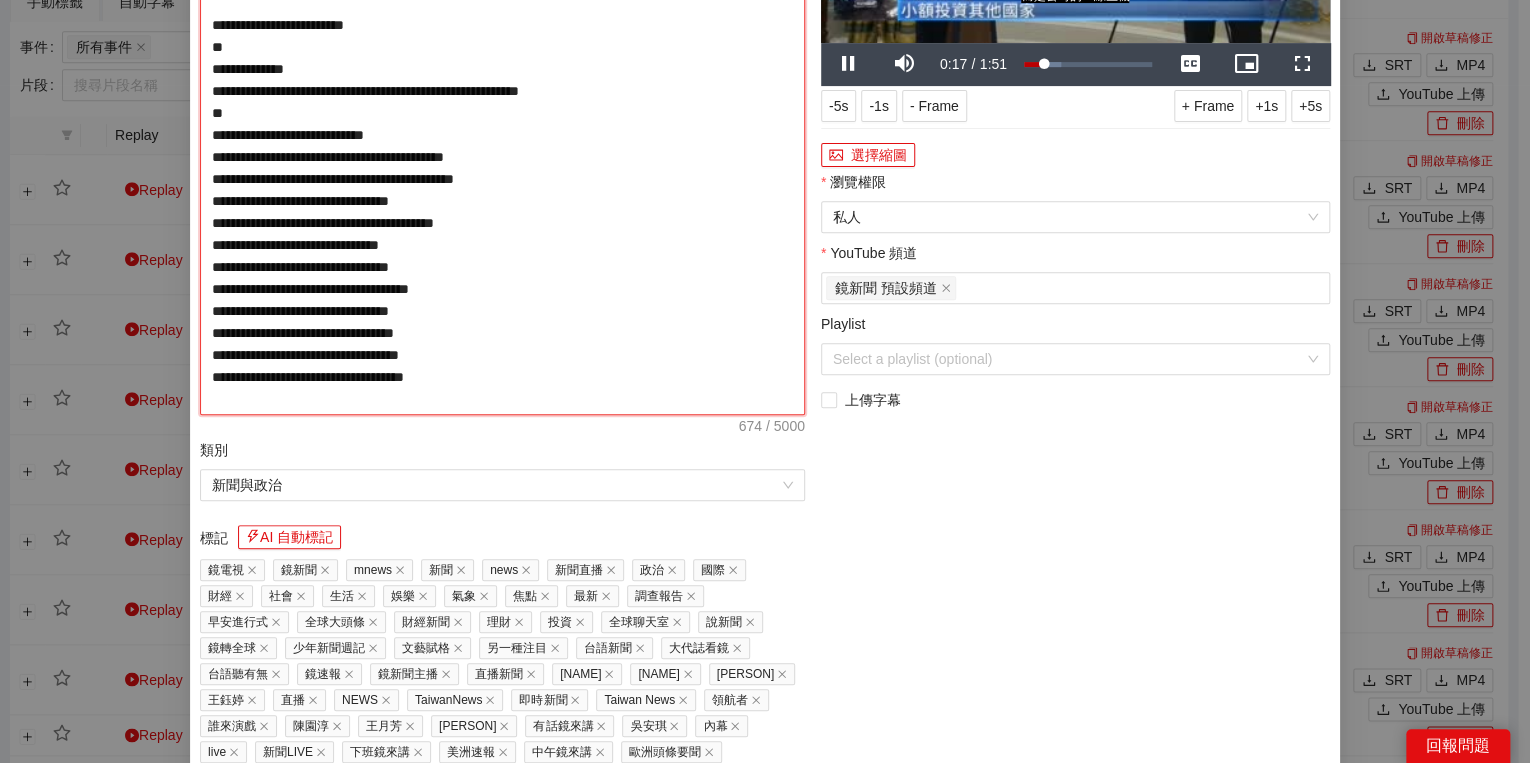 click on "**********" at bounding box center [502, 146] 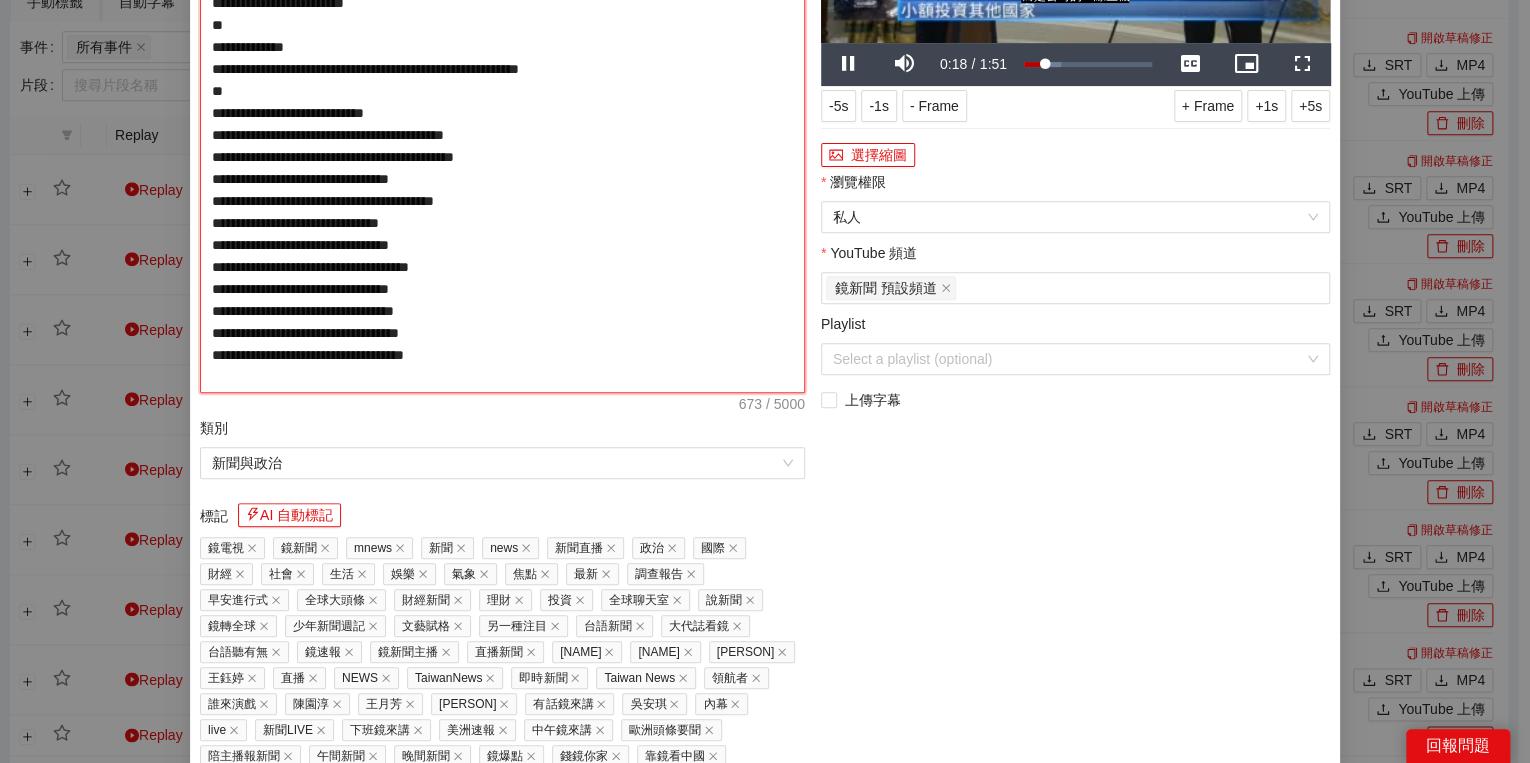 type on "**********" 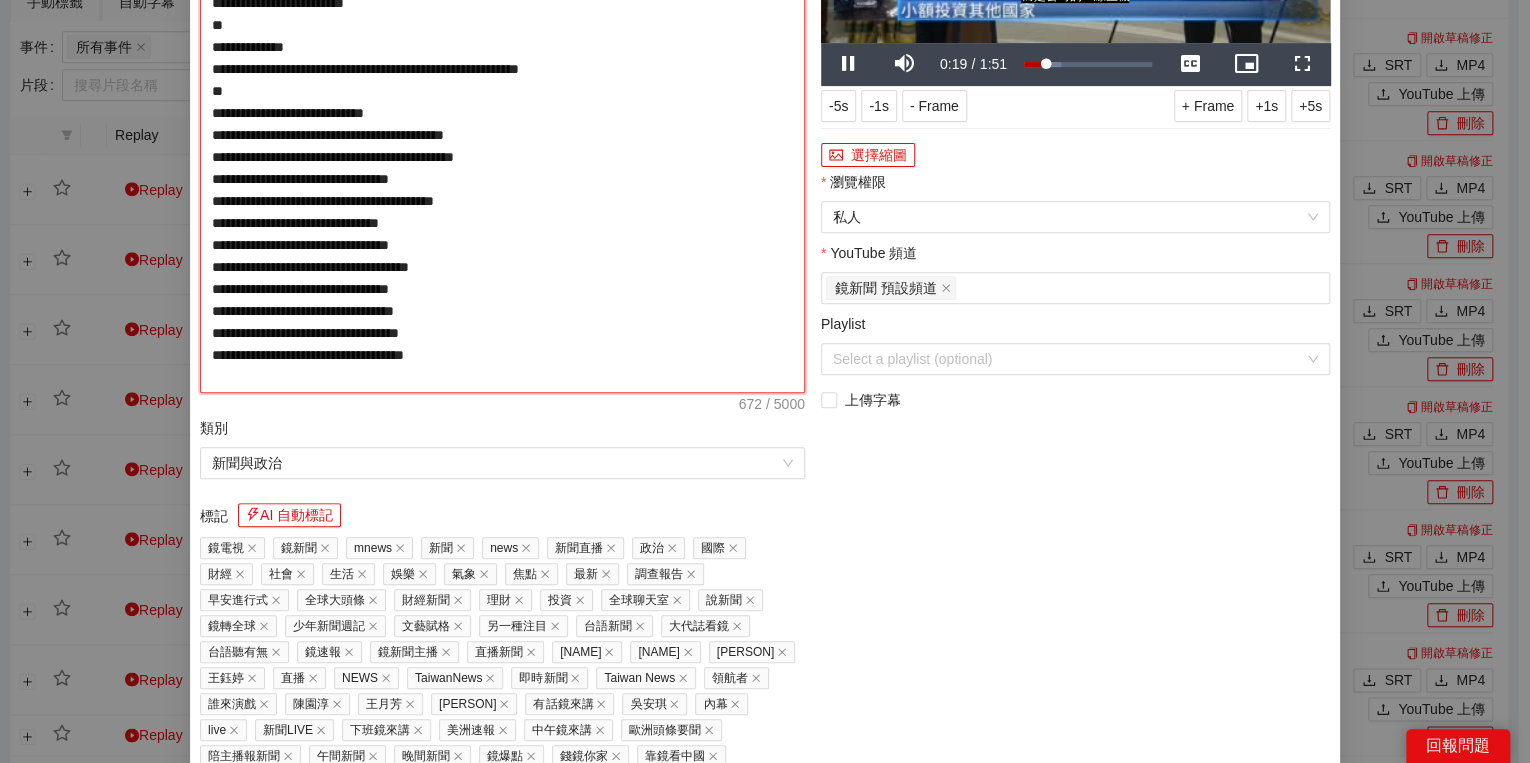 click on "**********" at bounding box center (502, 135) 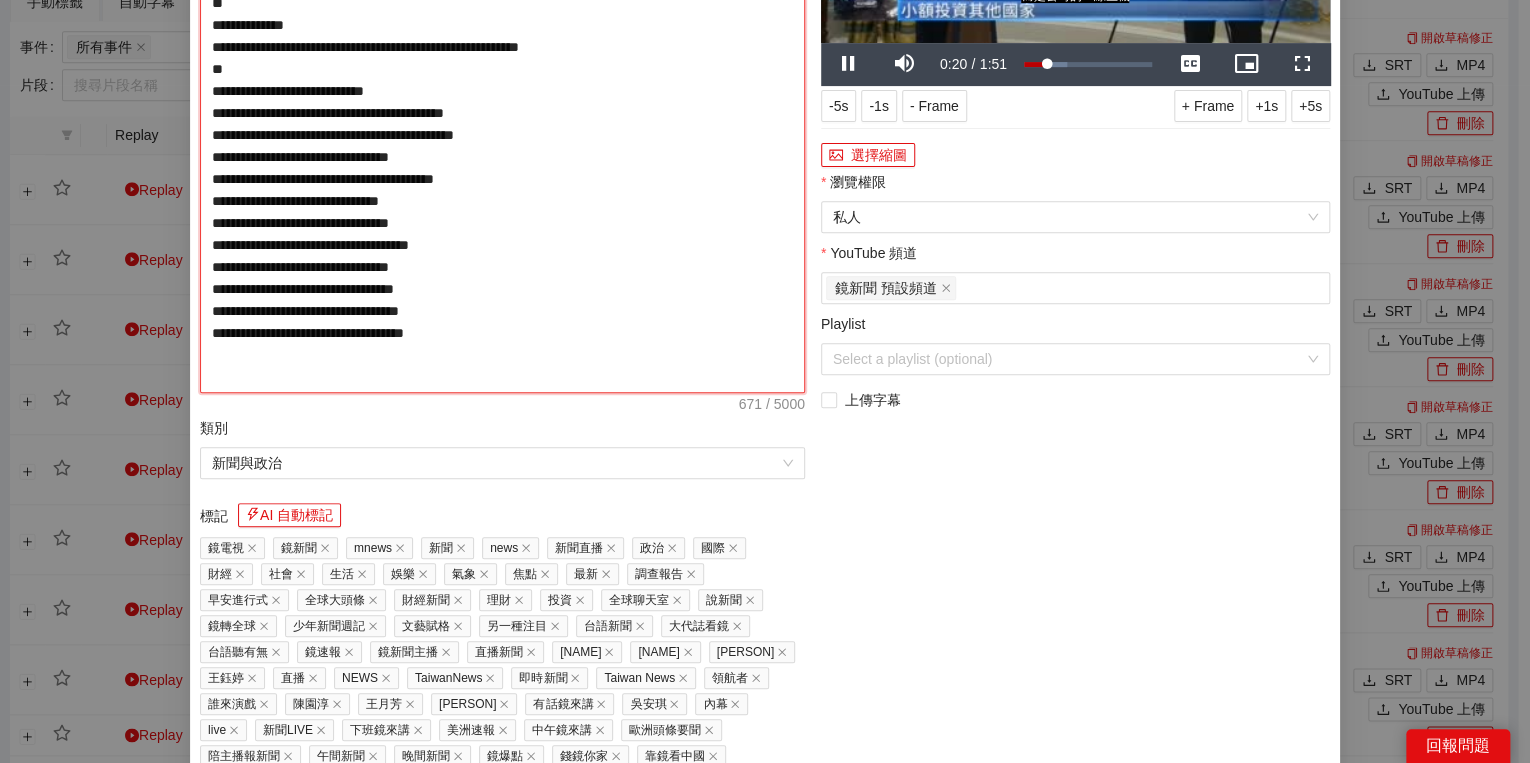click on "**********" at bounding box center (502, 135) 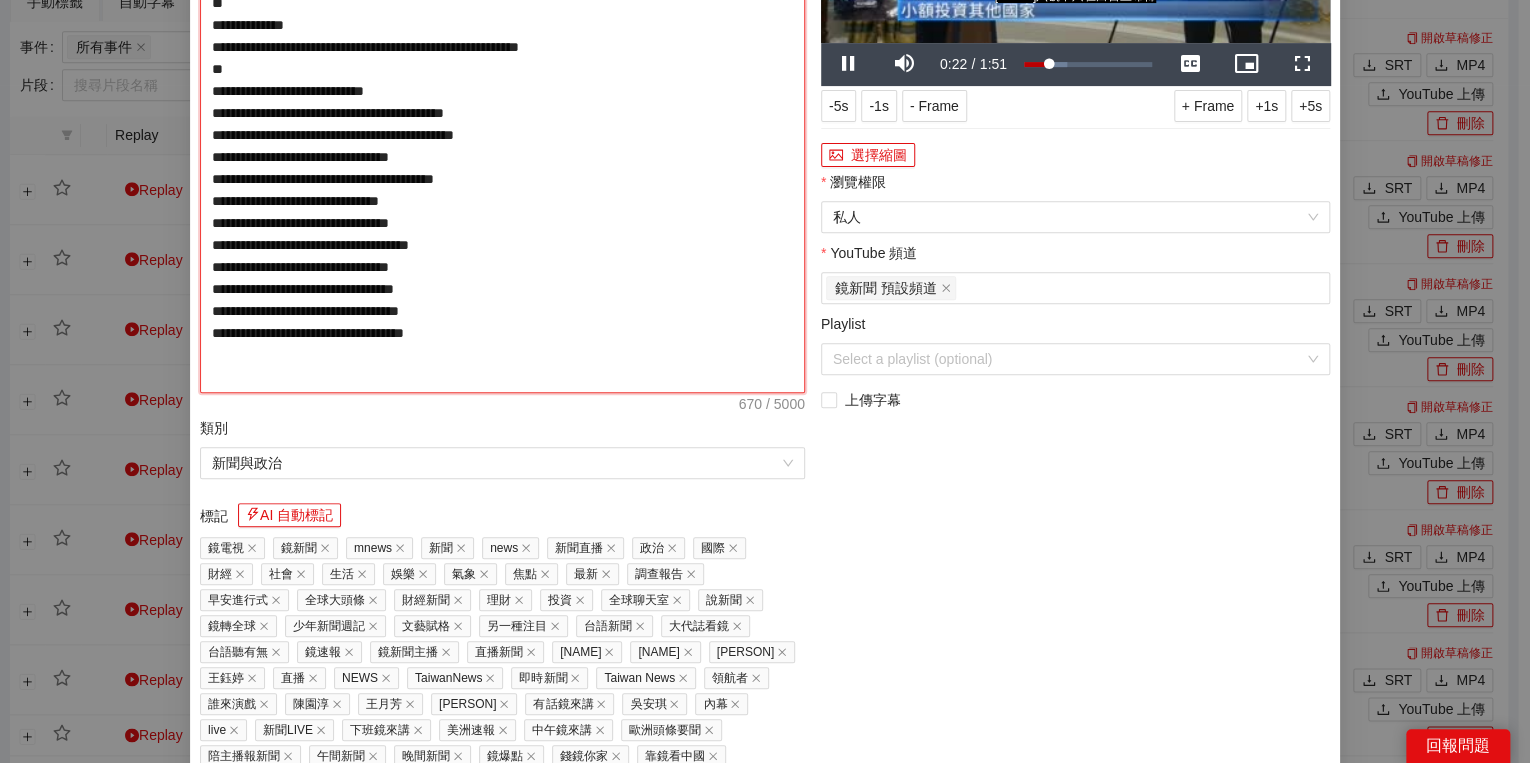 click on "**********" at bounding box center [502, 135] 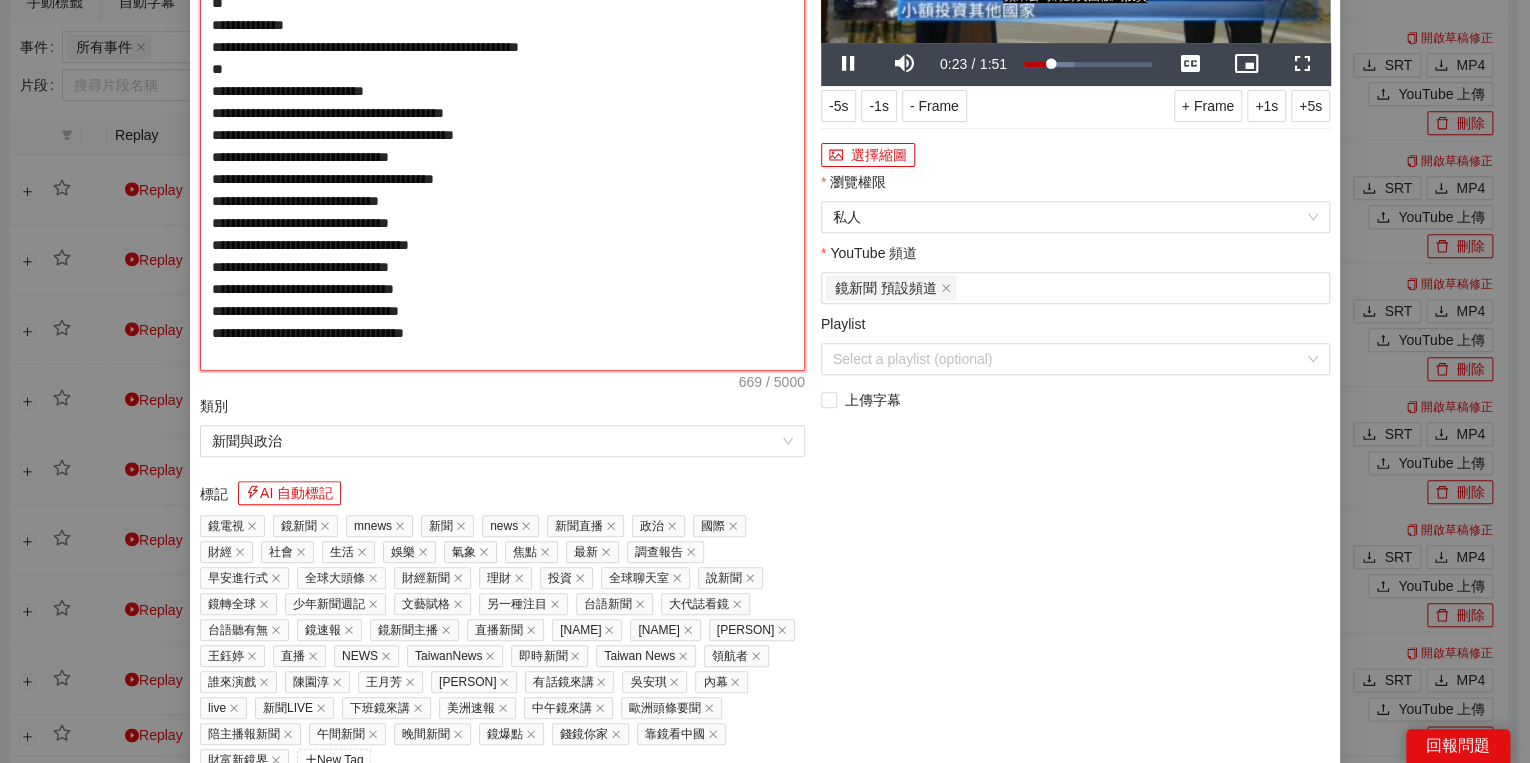 type on "**********" 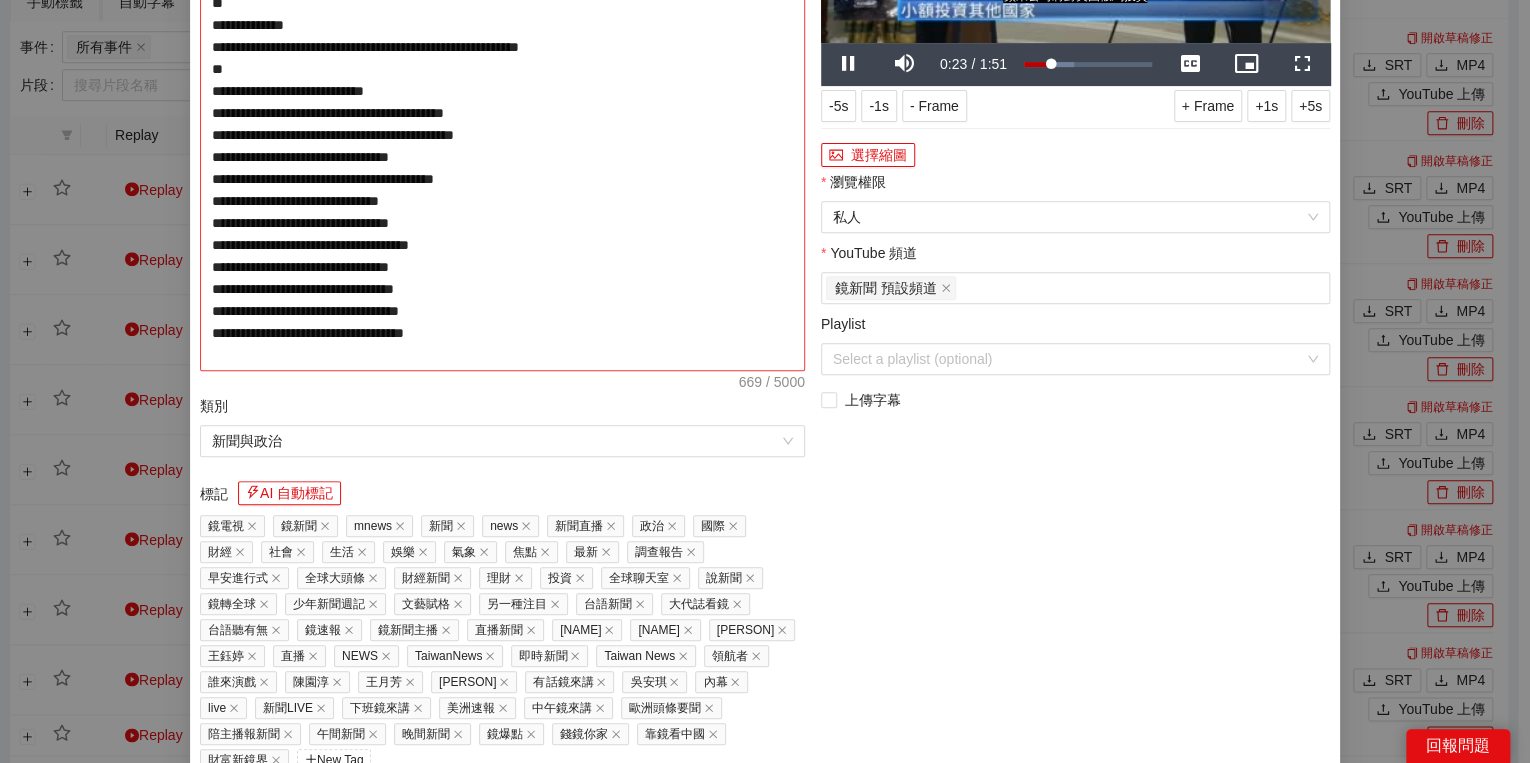 type on "**********" 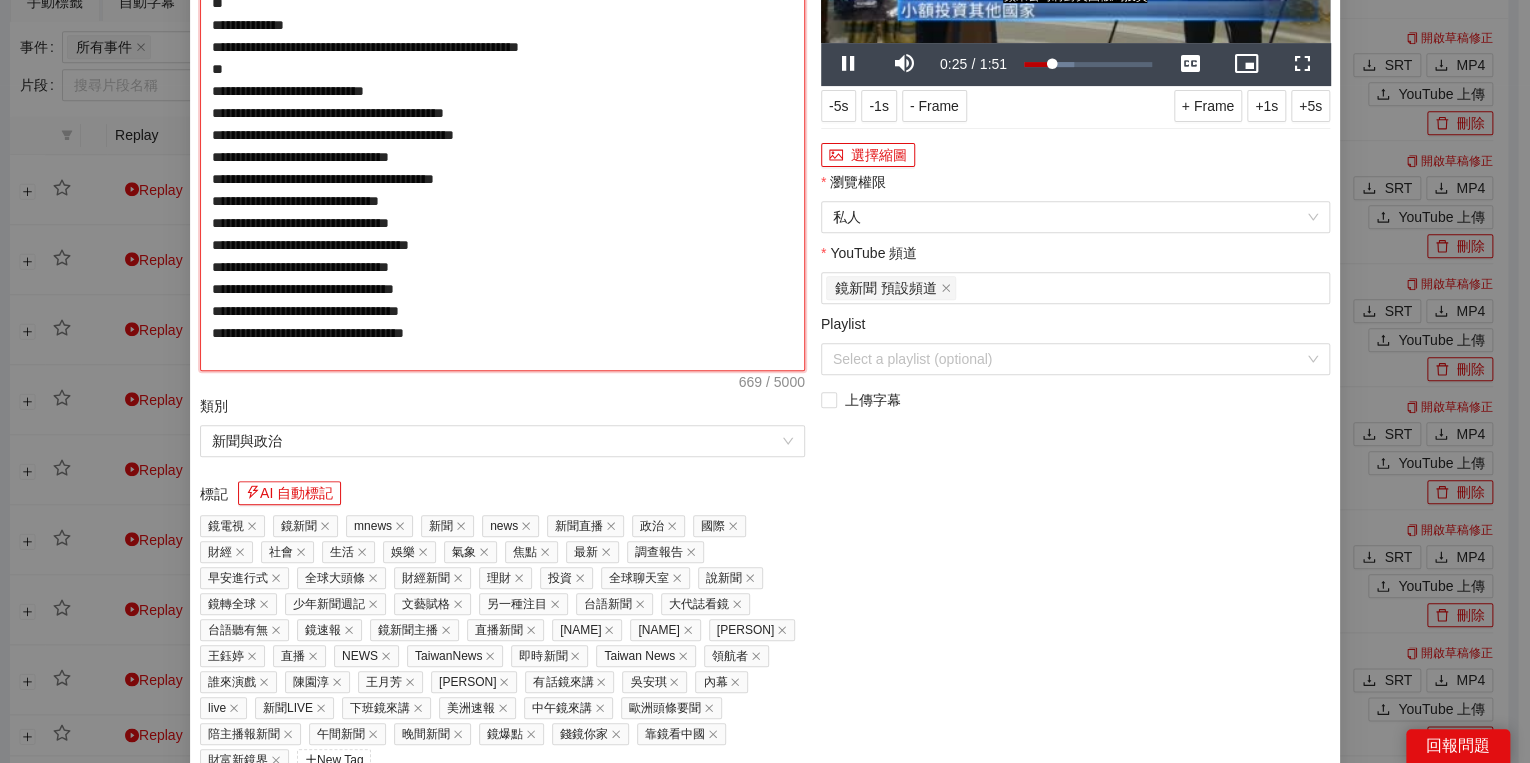 click on "**********" at bounding box center (502, 124) 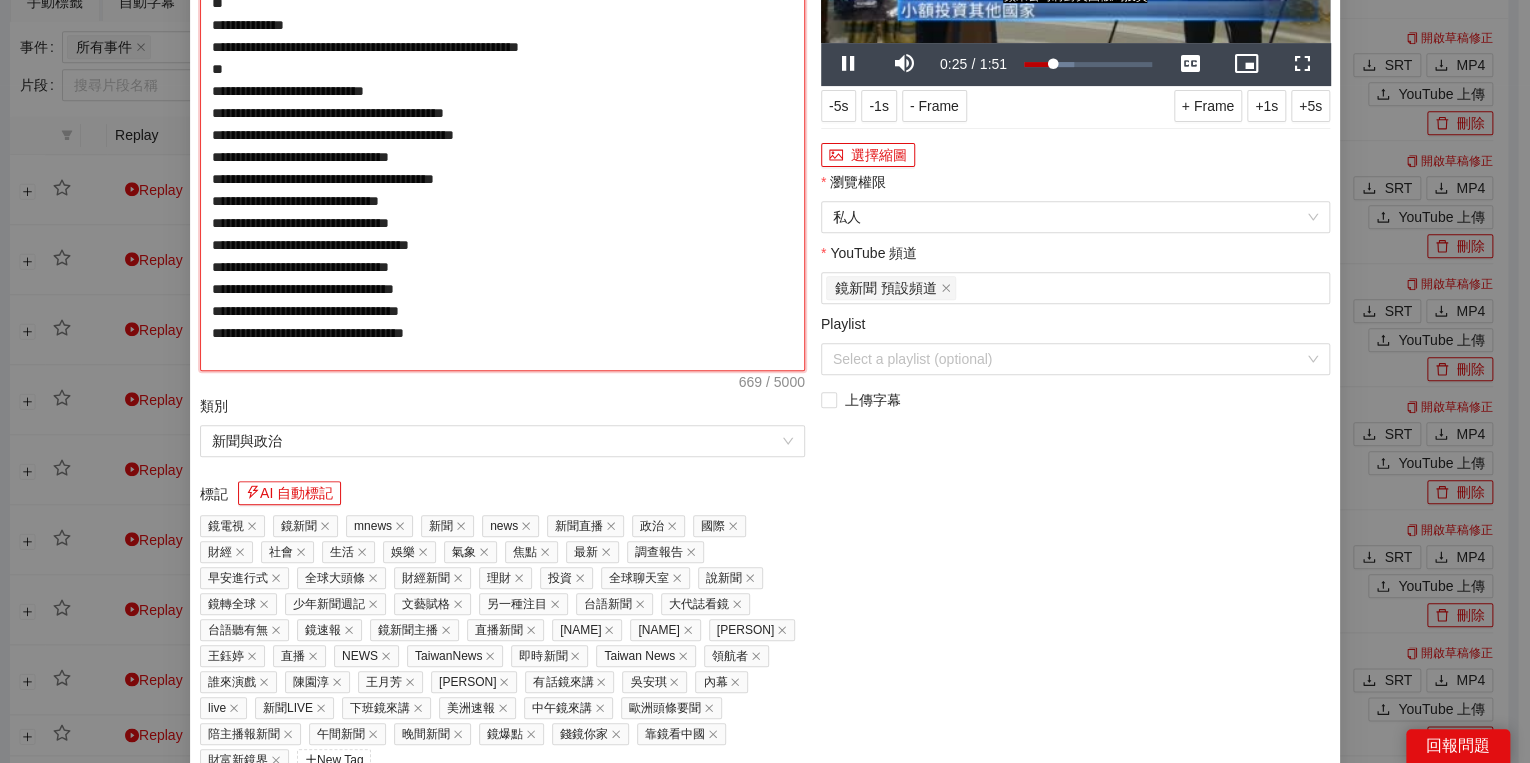 type on "**********" 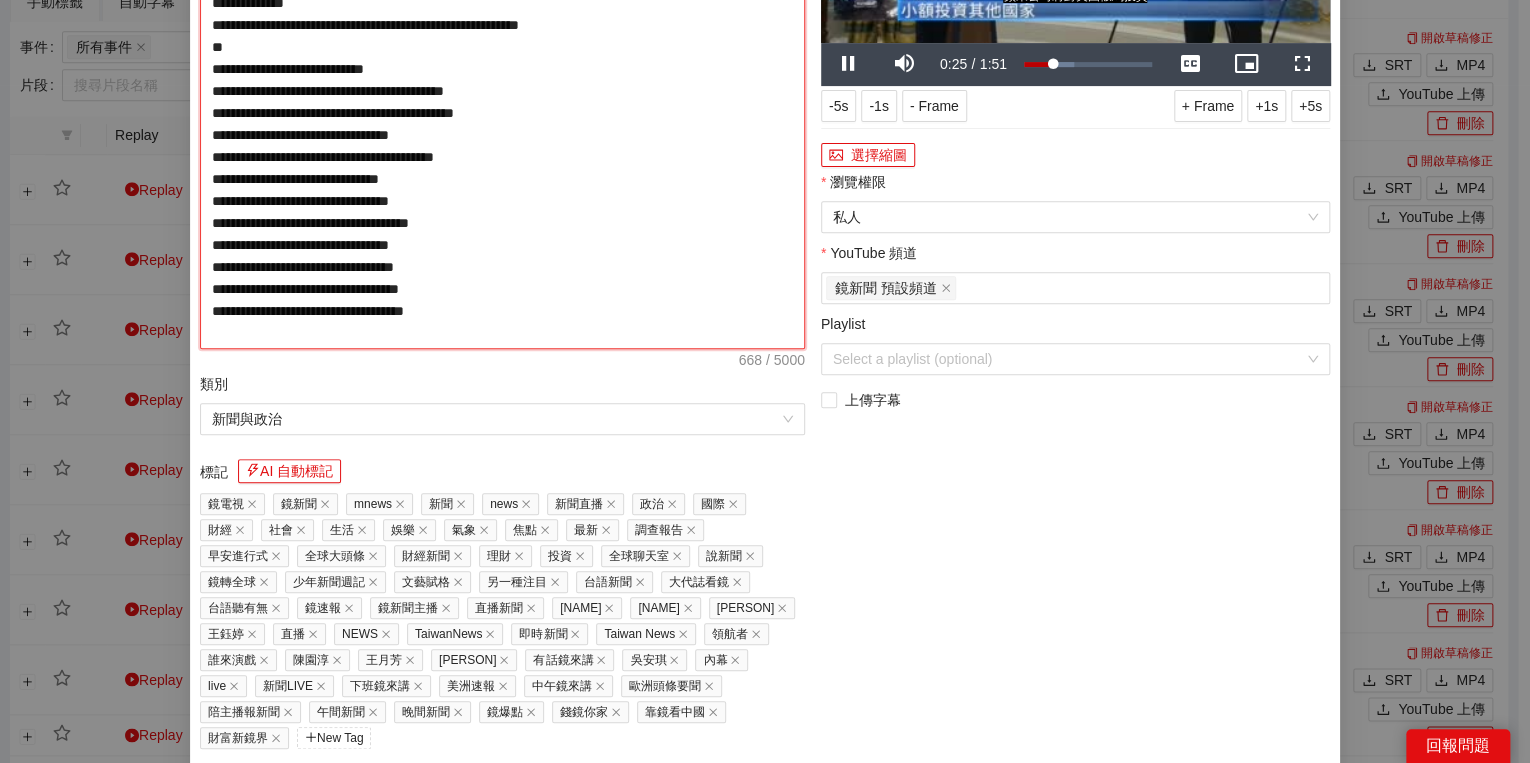 type on "**********" 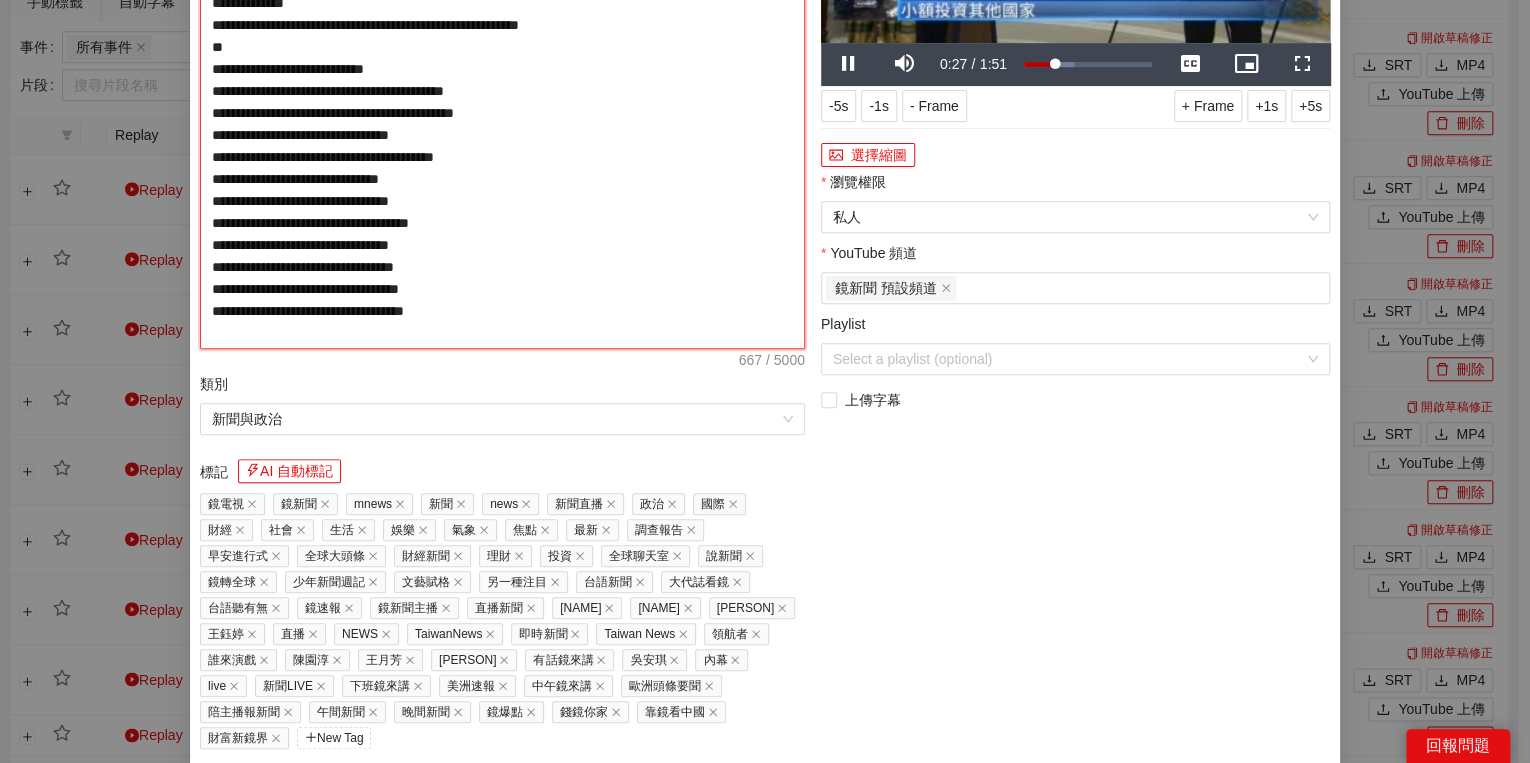 type on "**********" 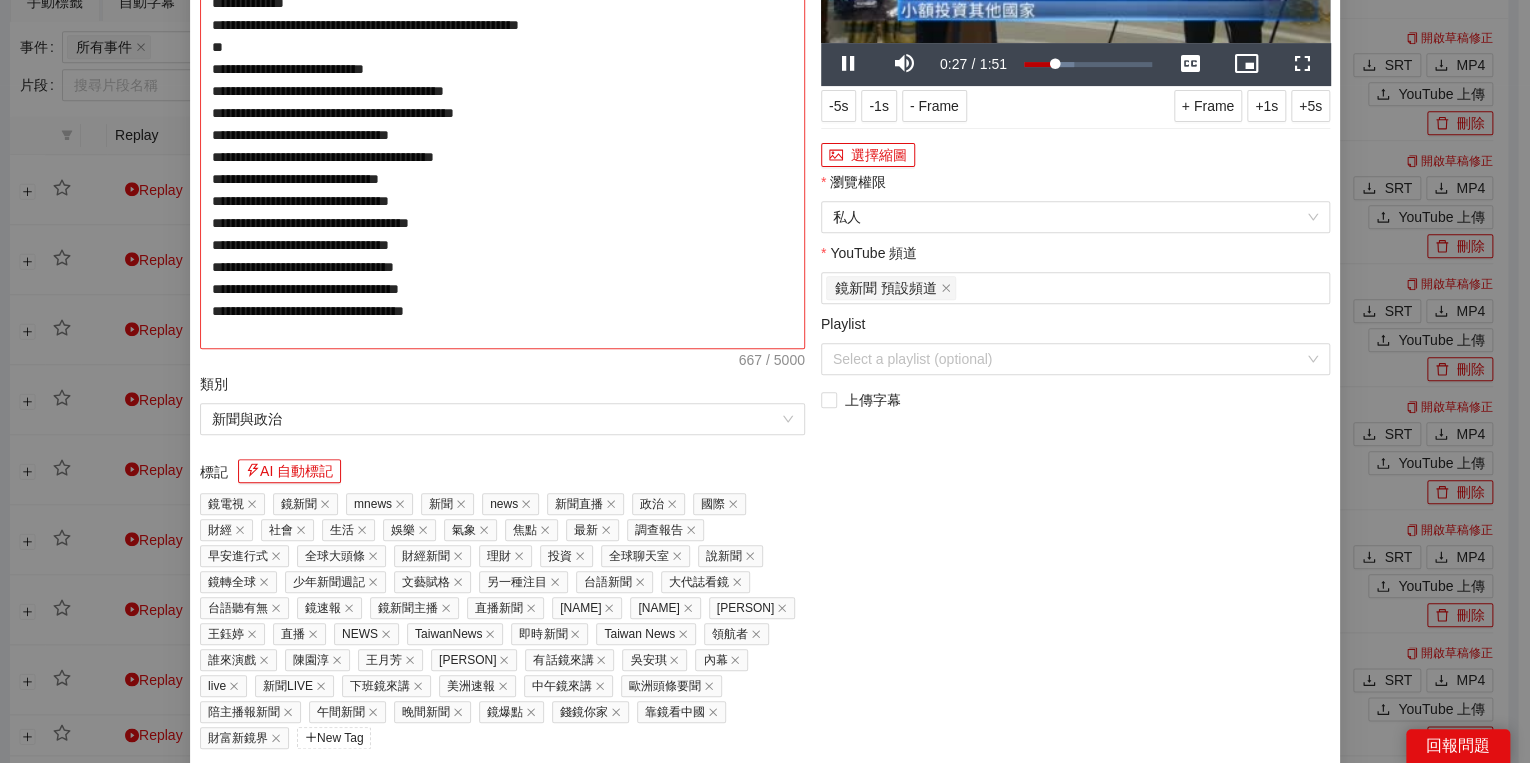 type on "**********" 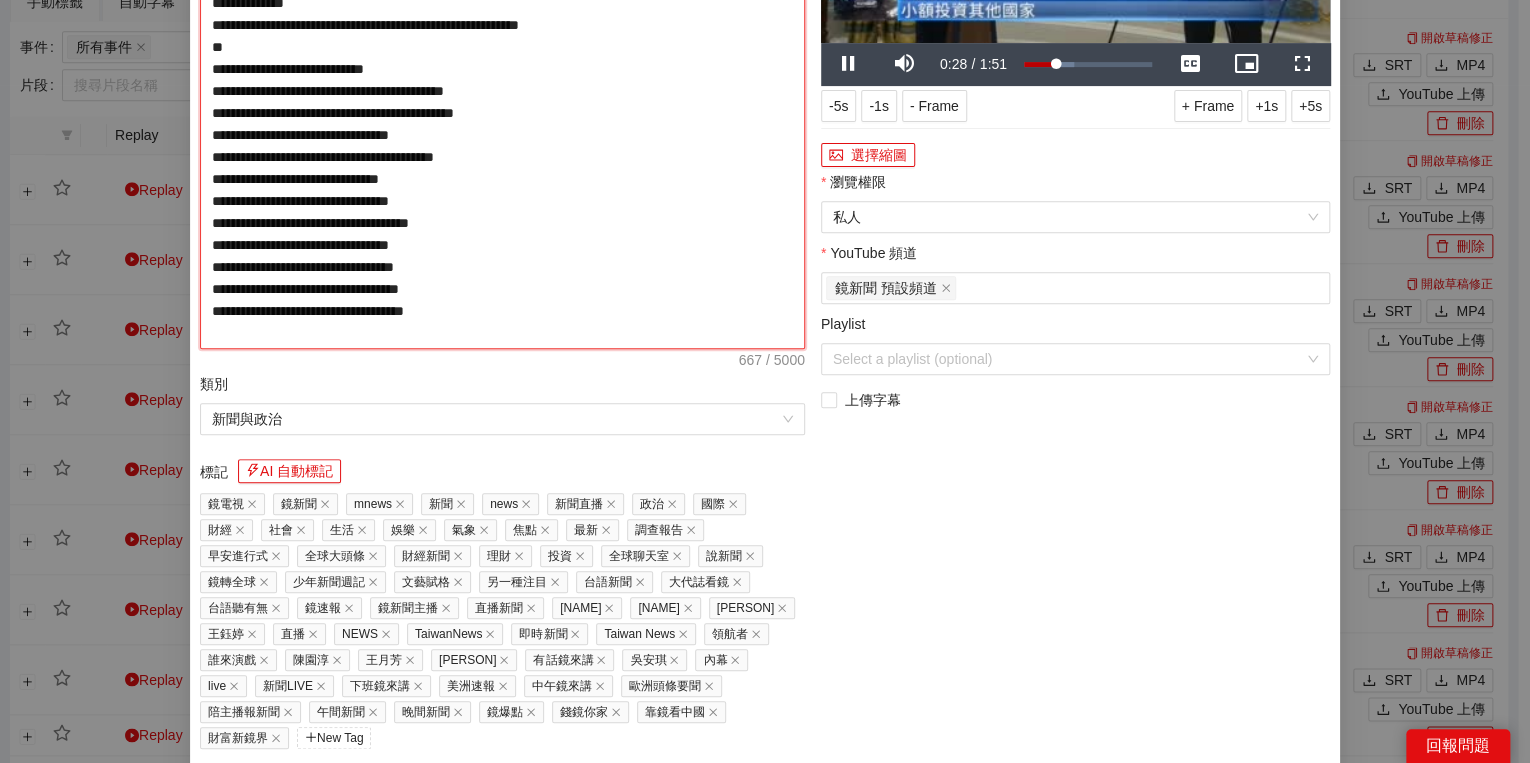 click on "**********" at bounding box center (502, 113) 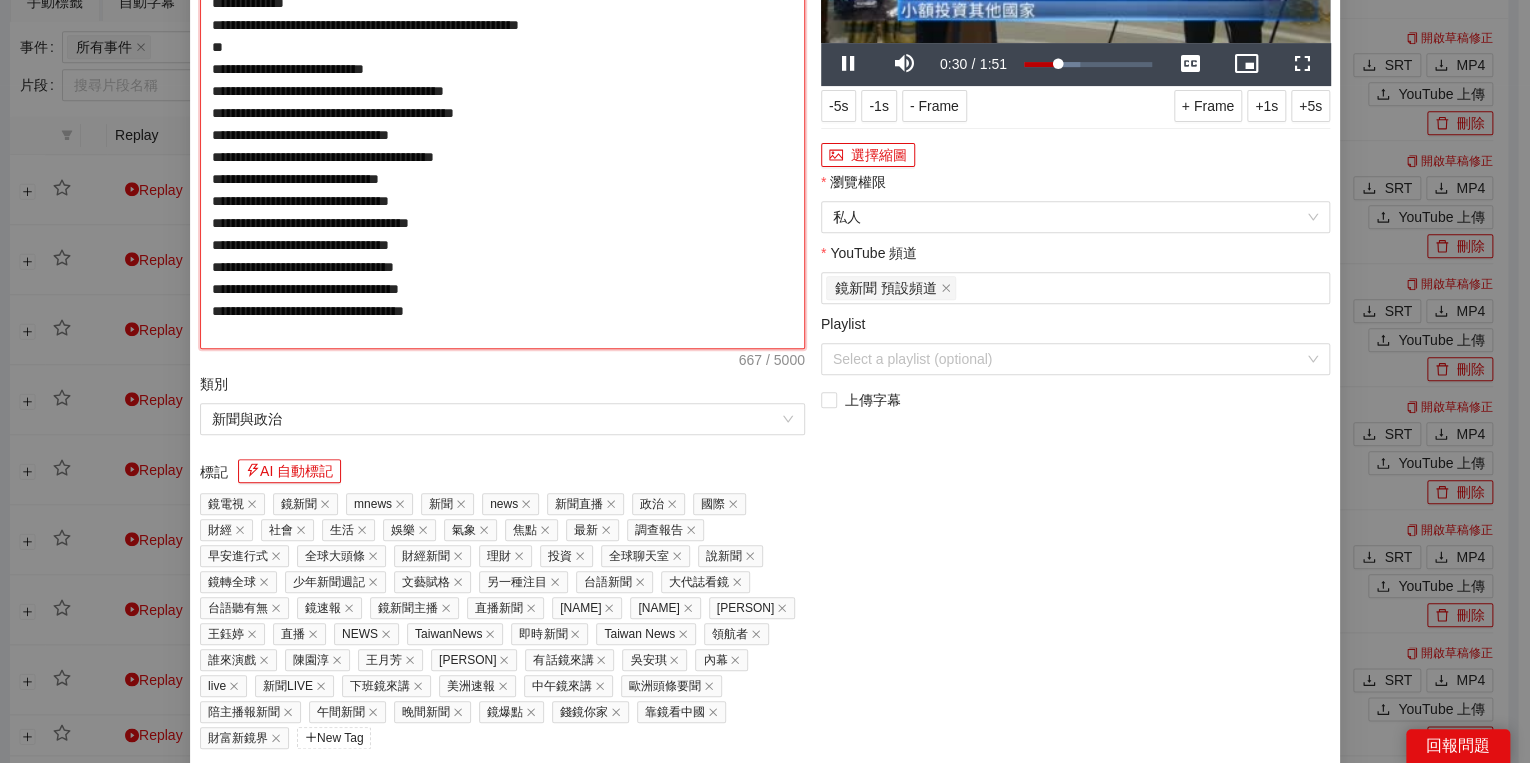 type on "**********" 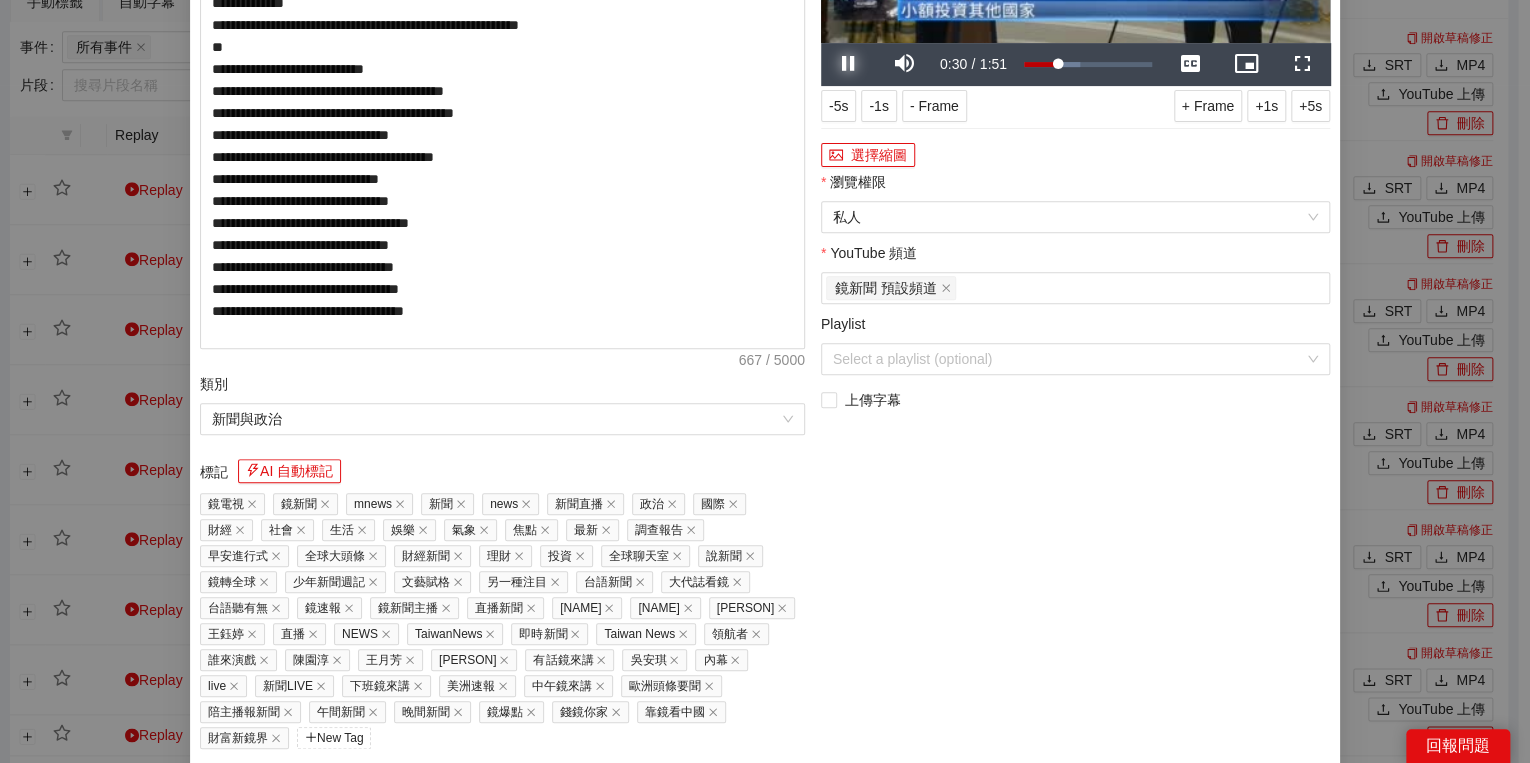 click at bounding box center [849, 64] 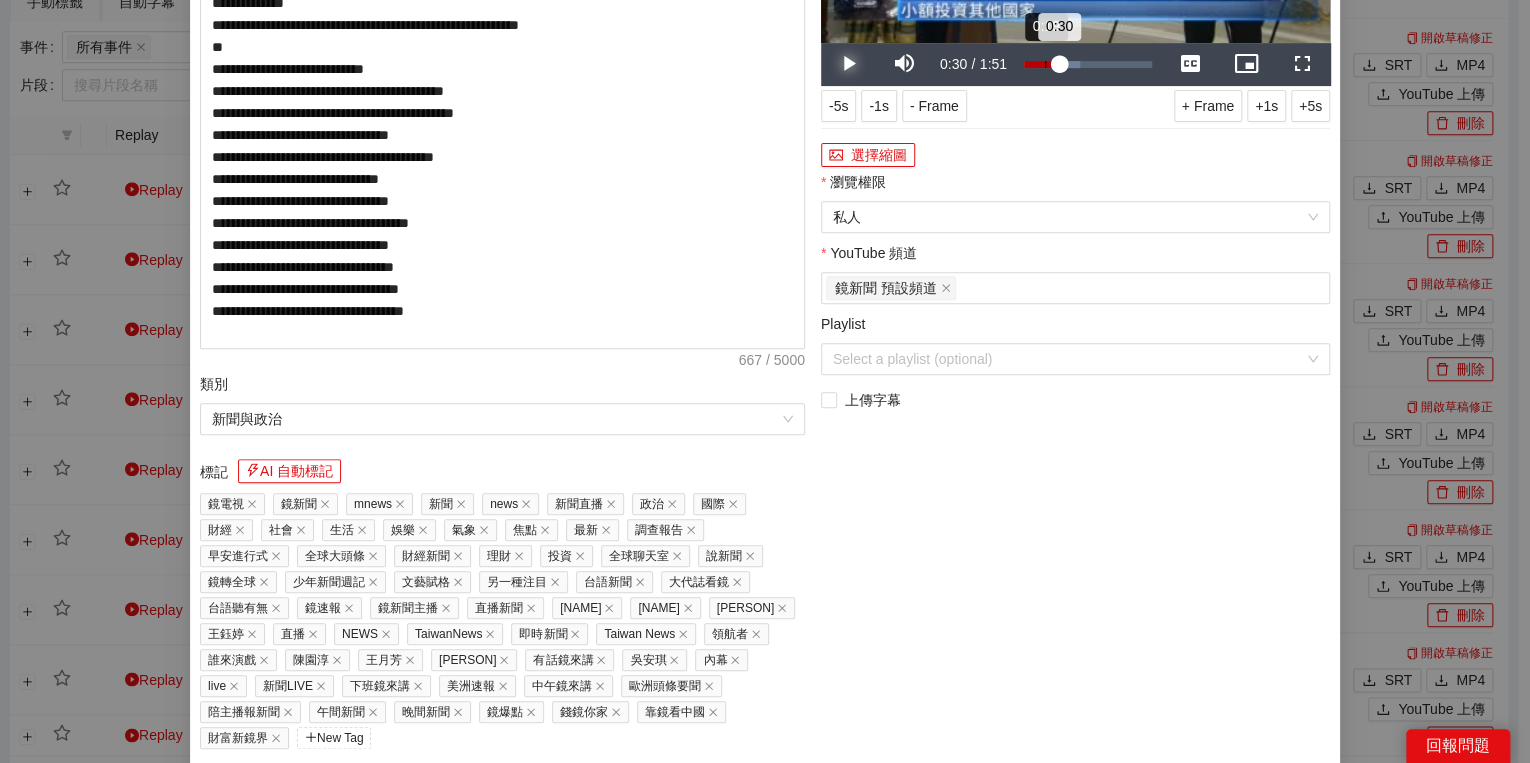 click on "0:30" at bounding box center [1041, 64] 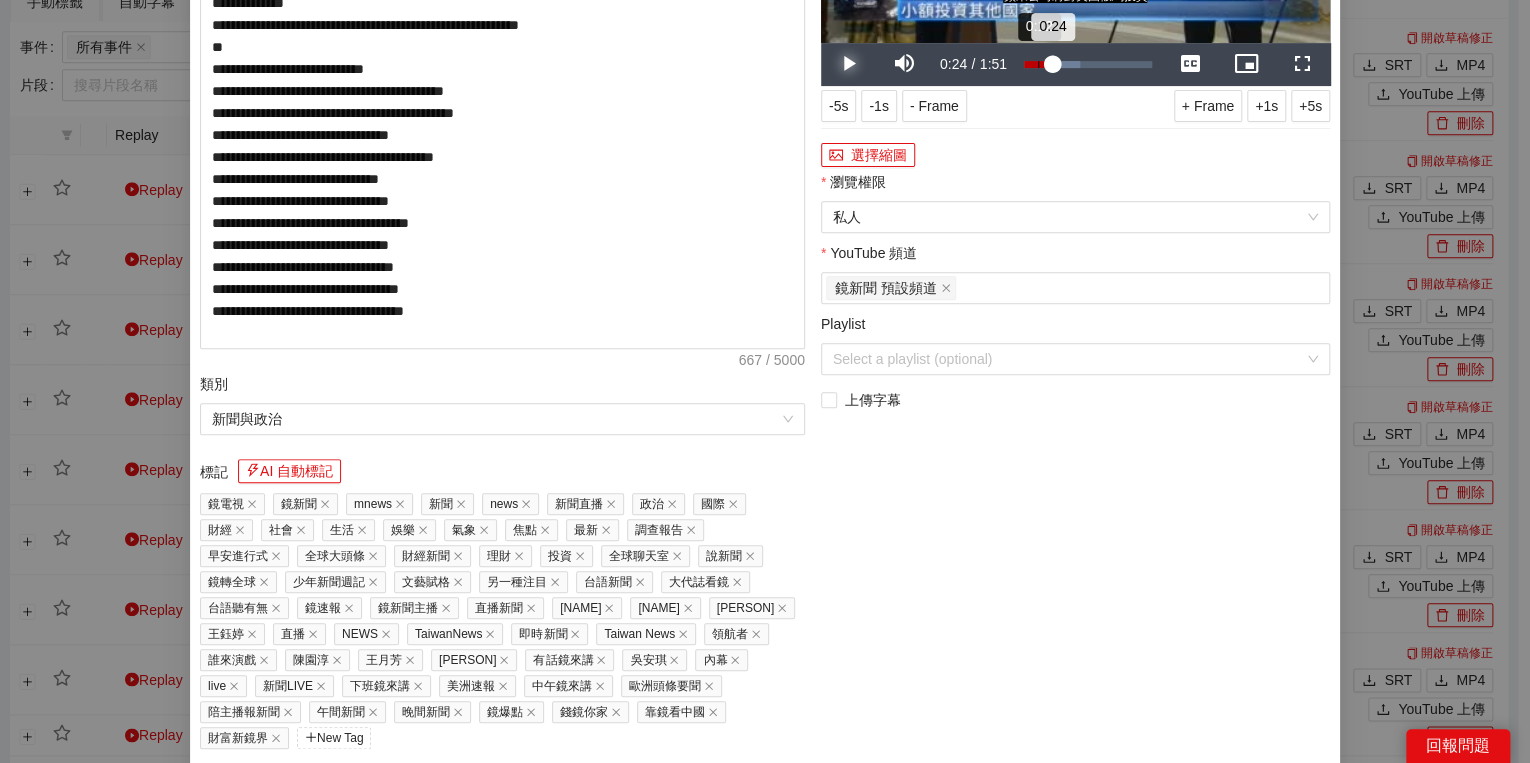 click on "Loaded :  43.72% 0:12 0:24" at bounding box center [1088, 64] 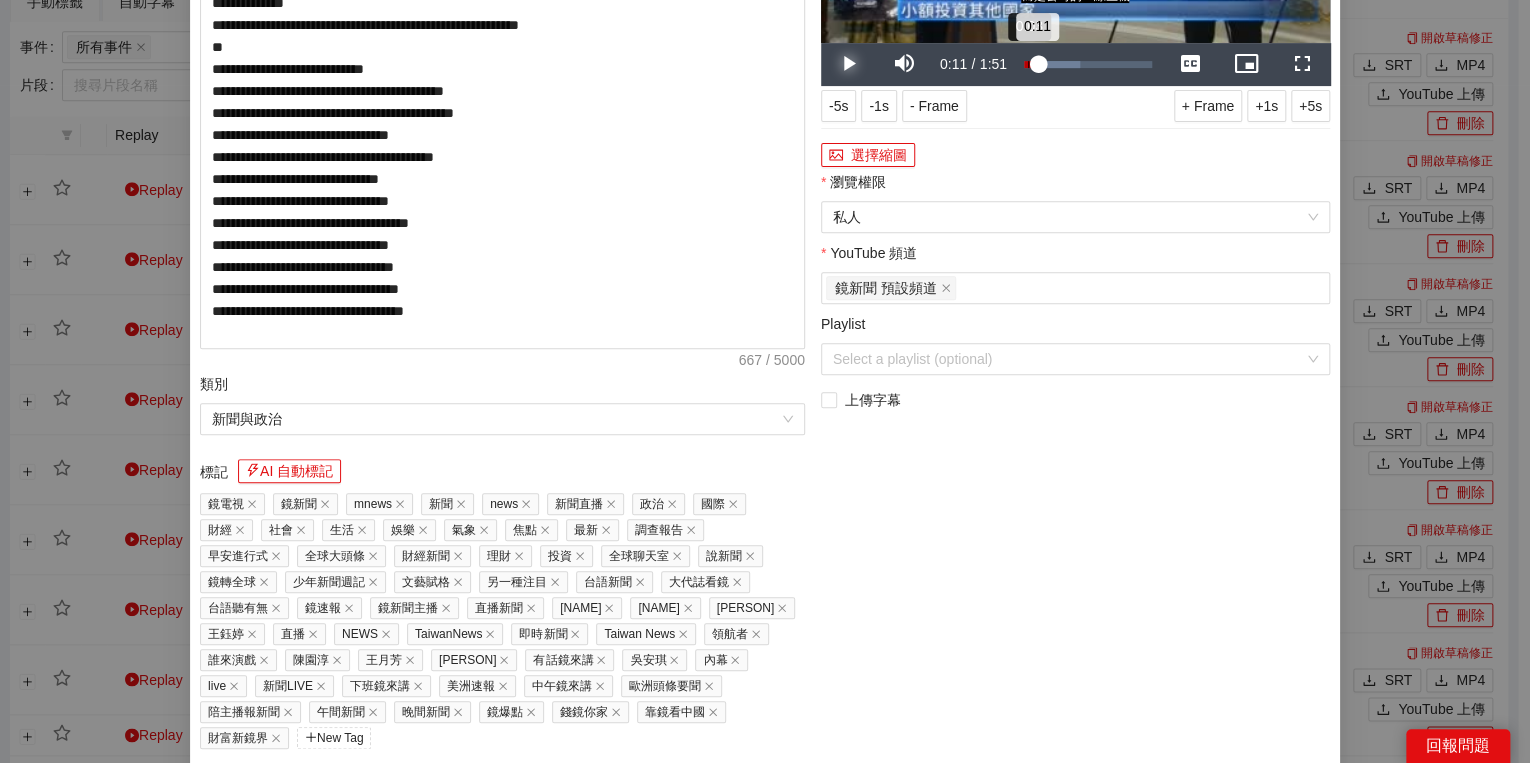 click on "0:11" at bounding box center [1031, 64] 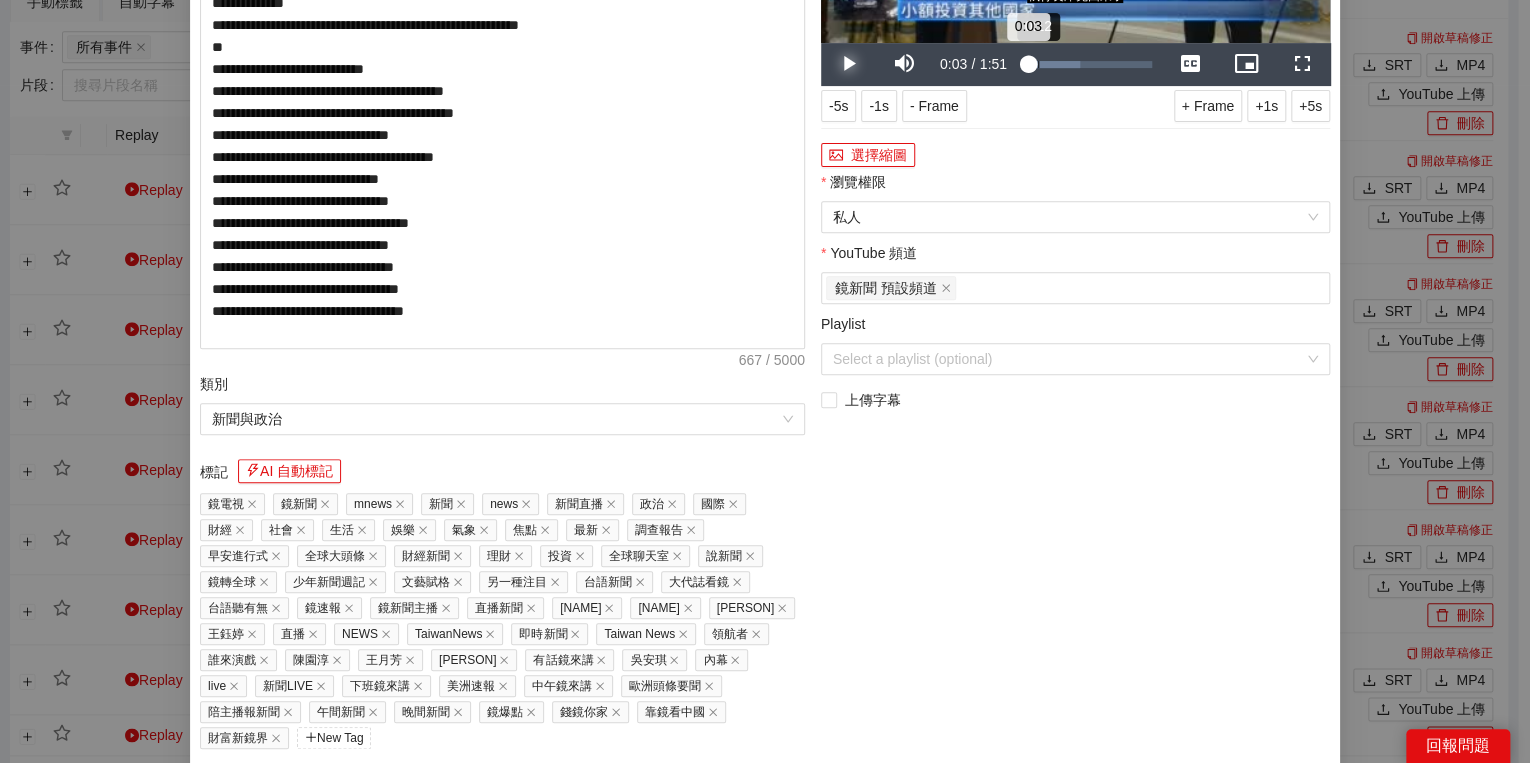 click on "0:03" at bounding box center [1026, 64] 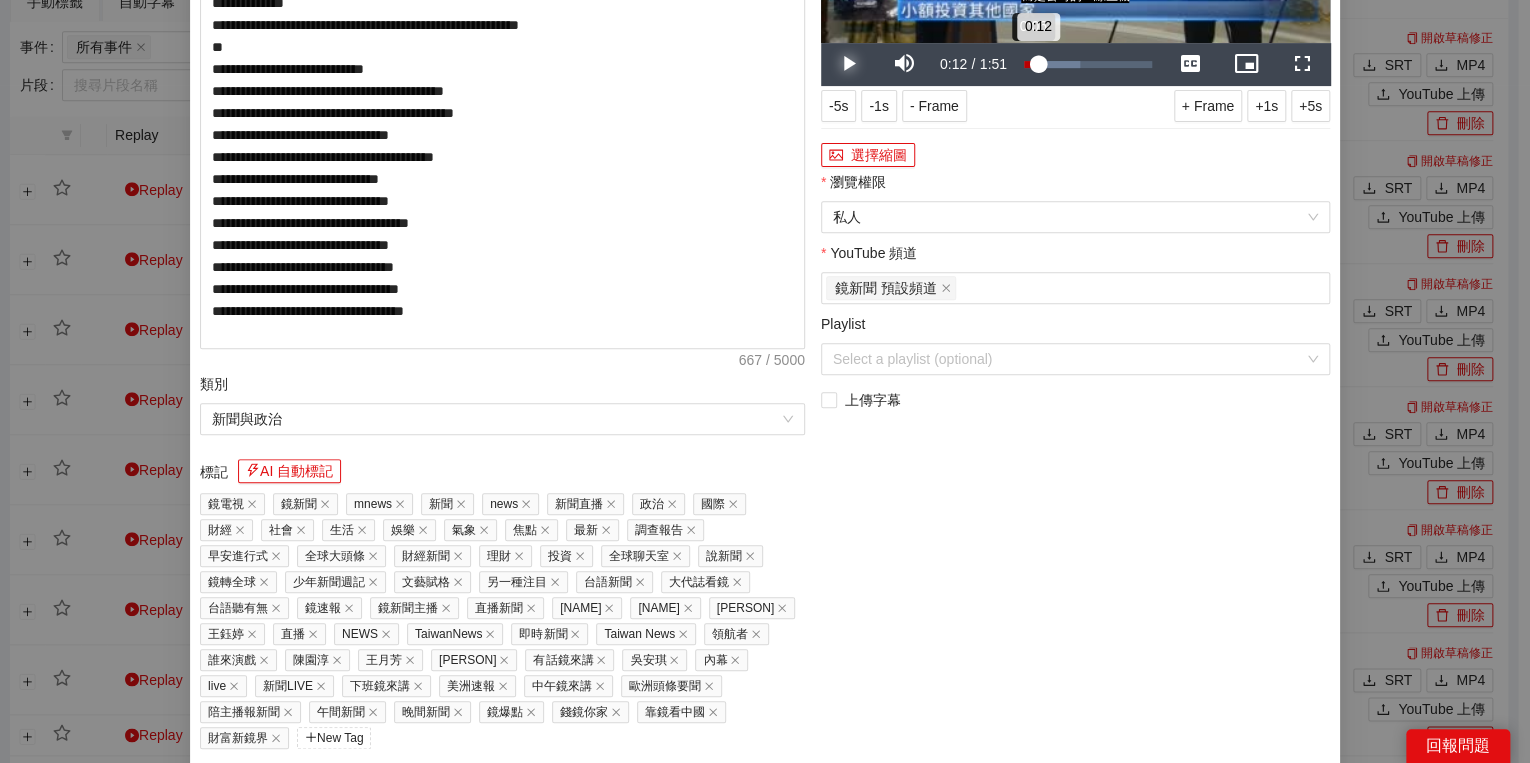 click on "0:12" at bounding box center (1031, 64) 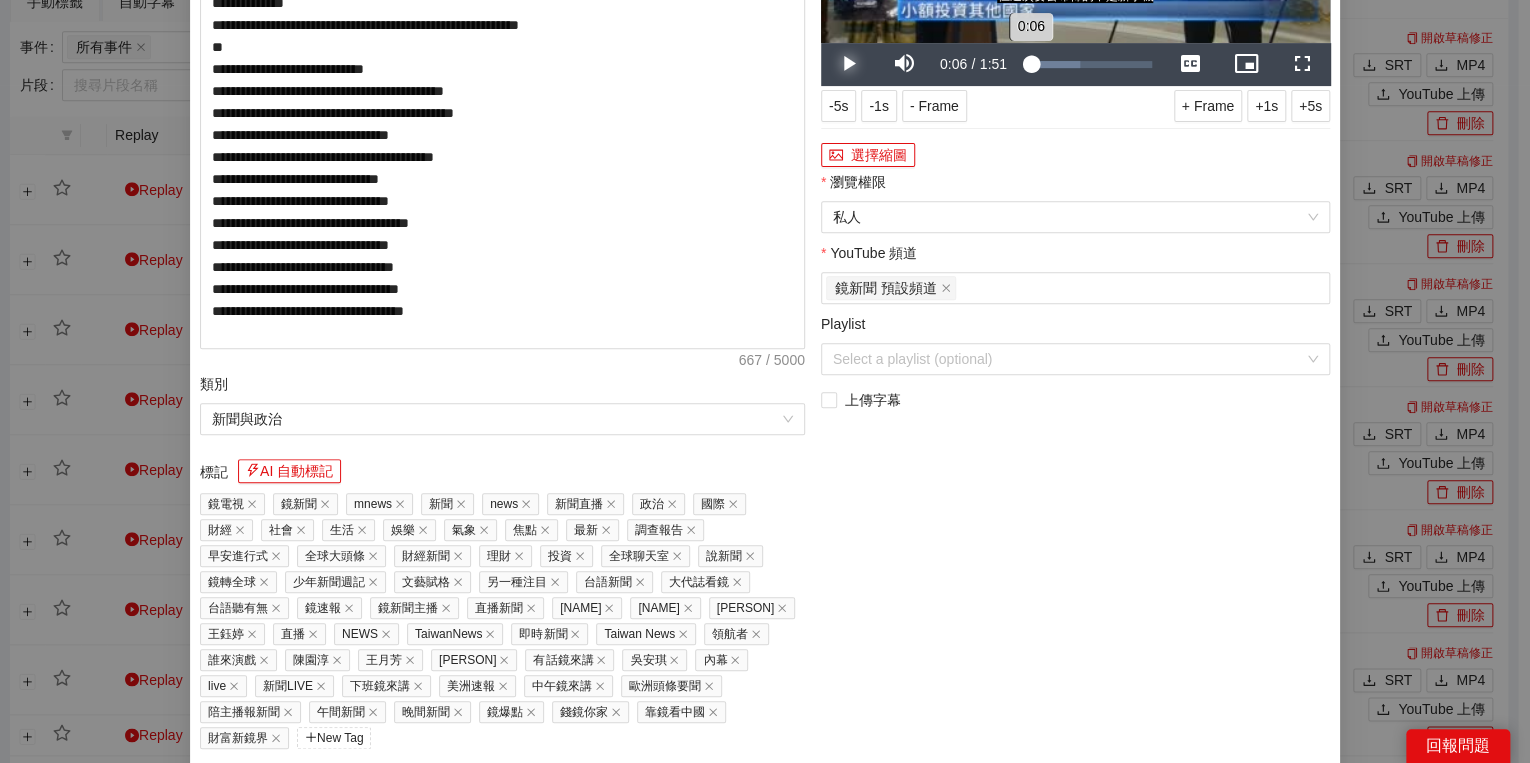 click on "0:06" at bounding box center (1027, 64) 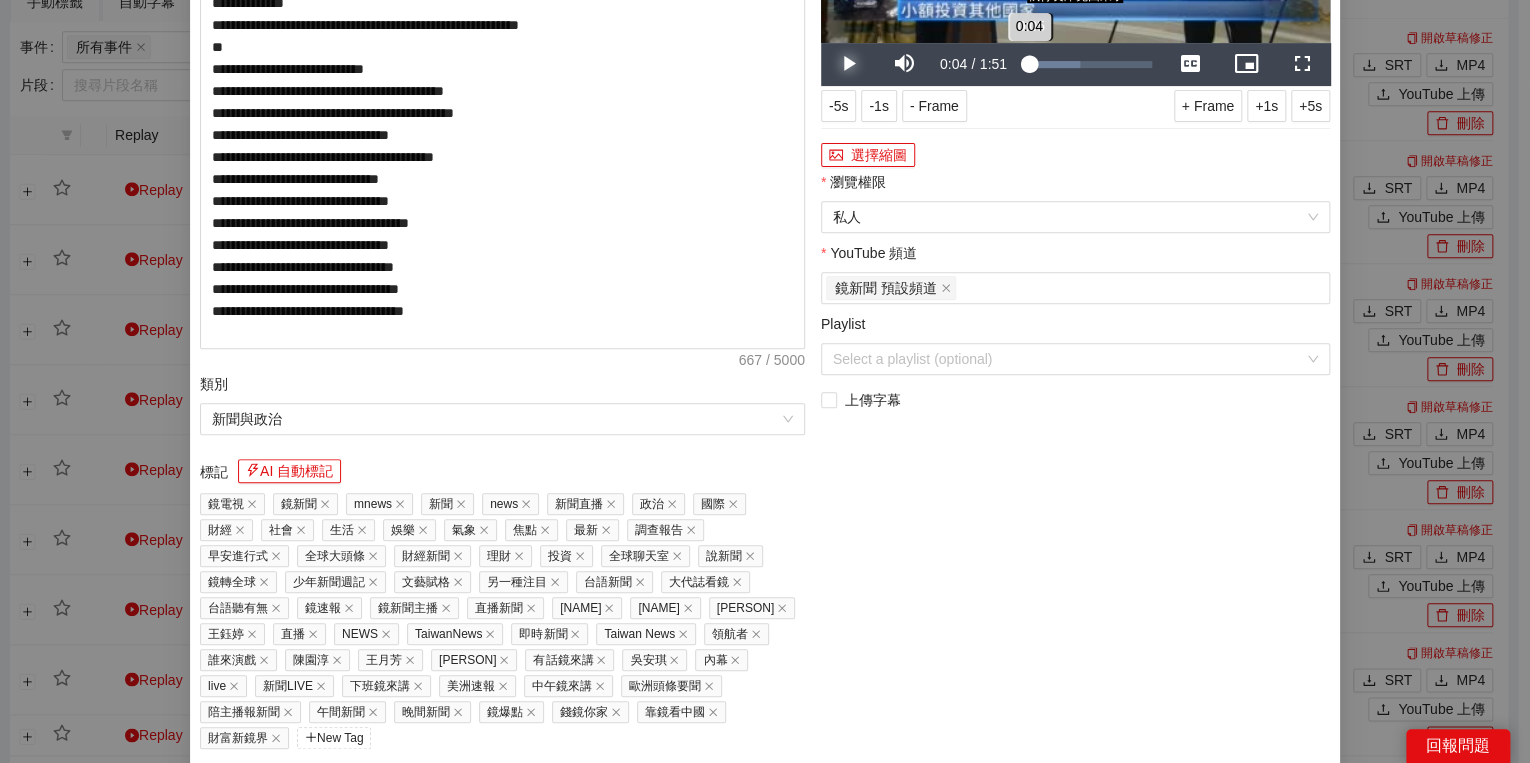 click on "0:04" at bounding box center (1026, 64) 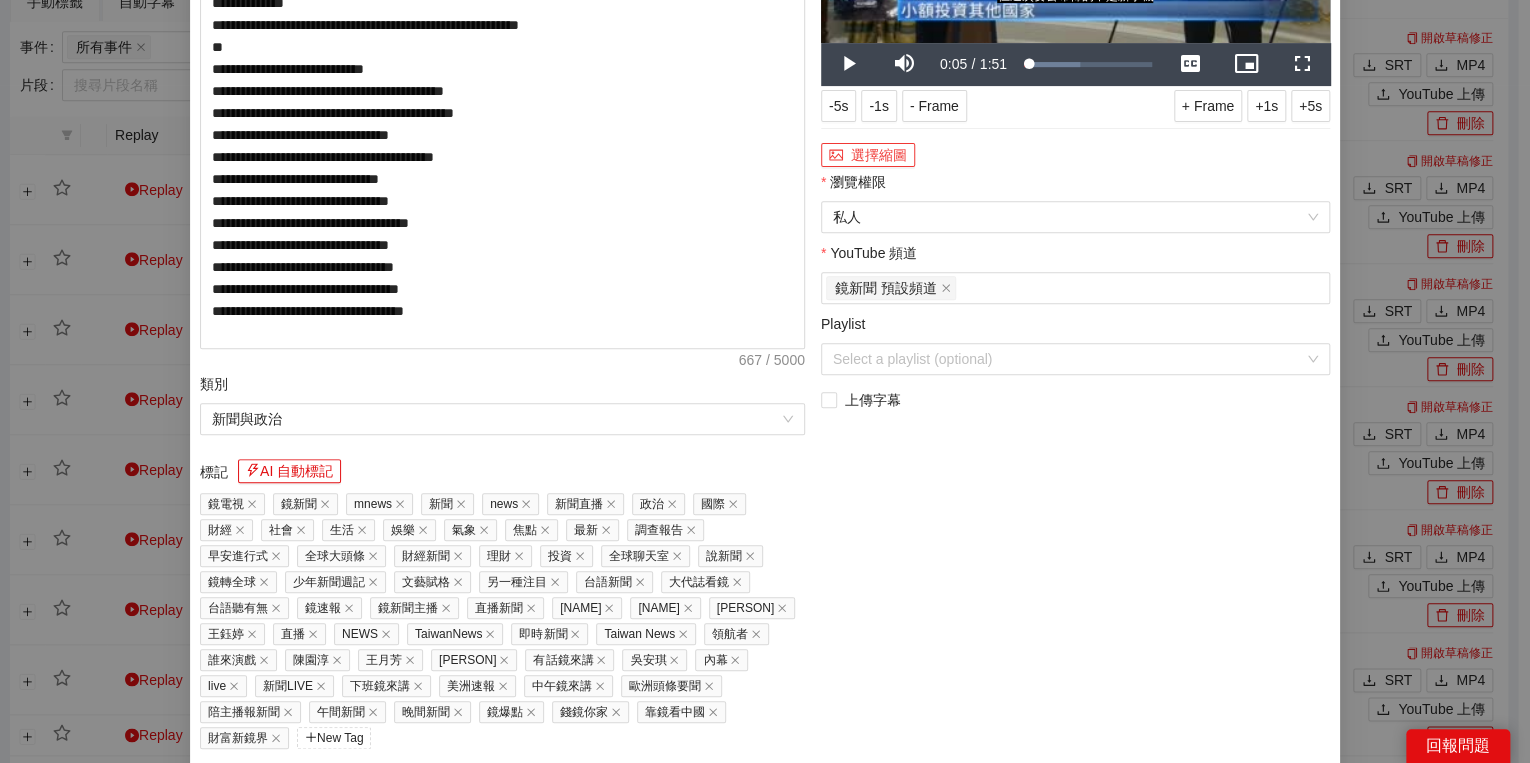 click on "選擇縮圖" at bounding box center [868, 155] 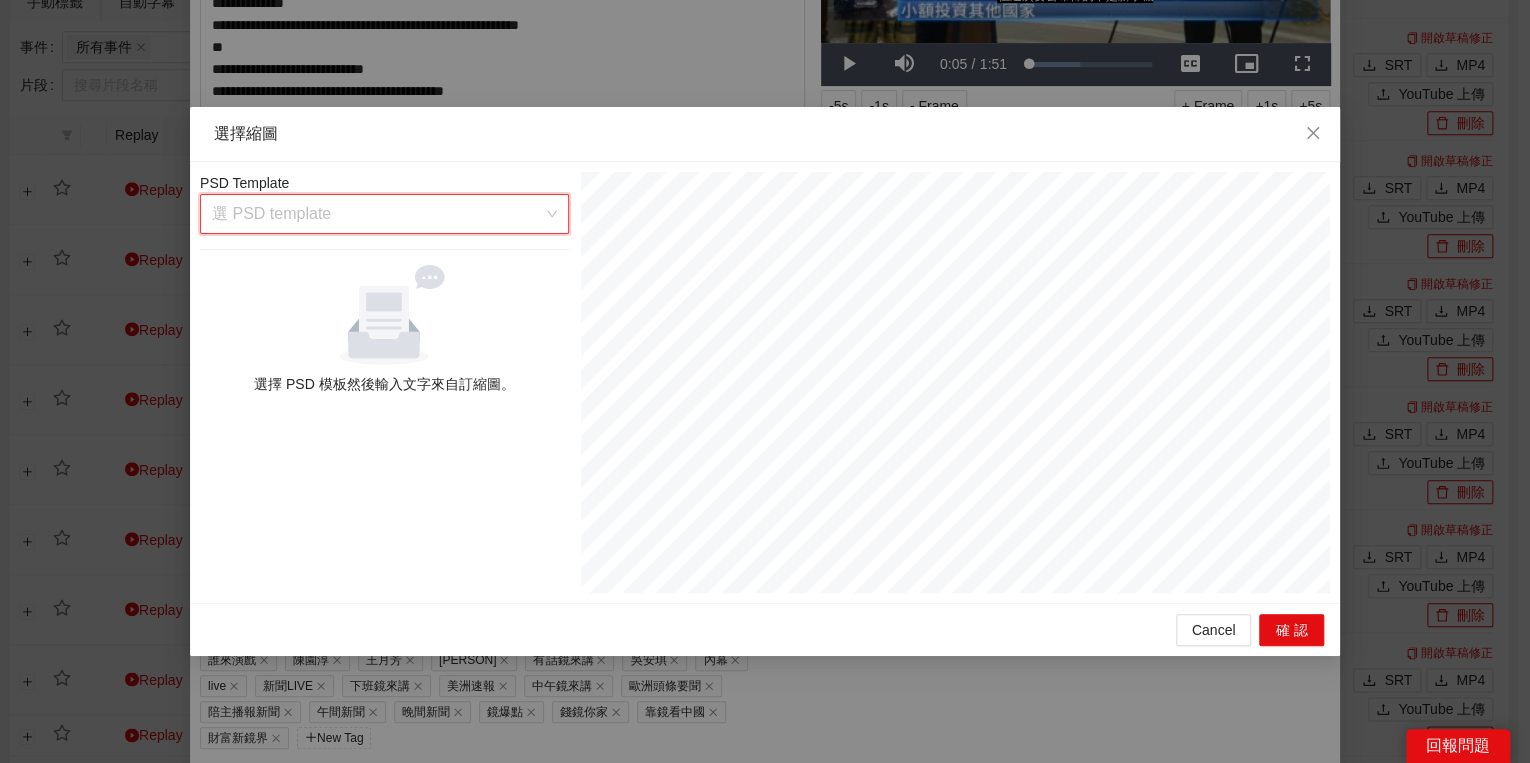 drag, startPoint x: 338, startPoint y: 228, endPoint x: 330, endPoint y: 246, distance: 19.697716 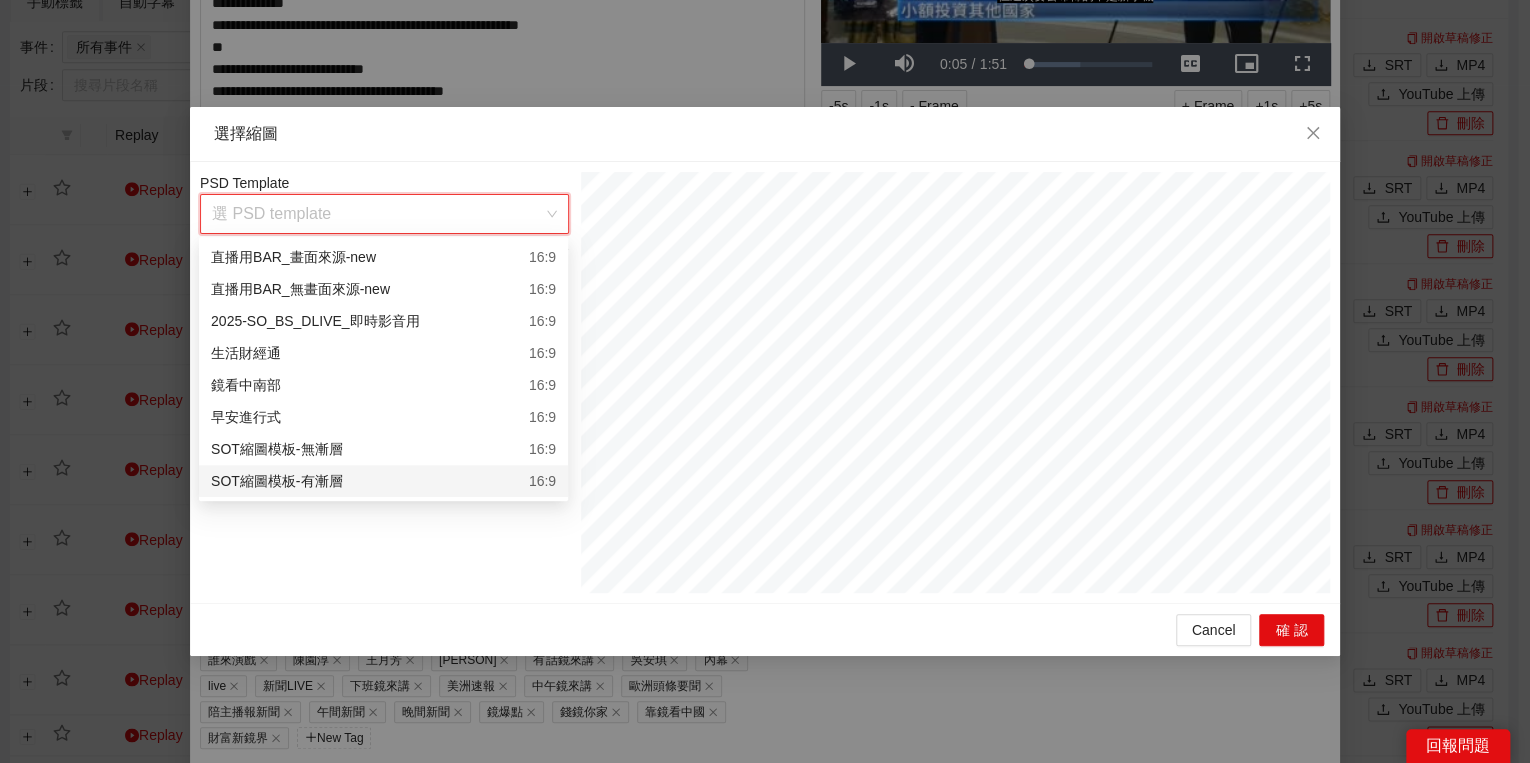 click on "SOT縮圖模板-有漸層 16:9" at bounding box center [383, 481] 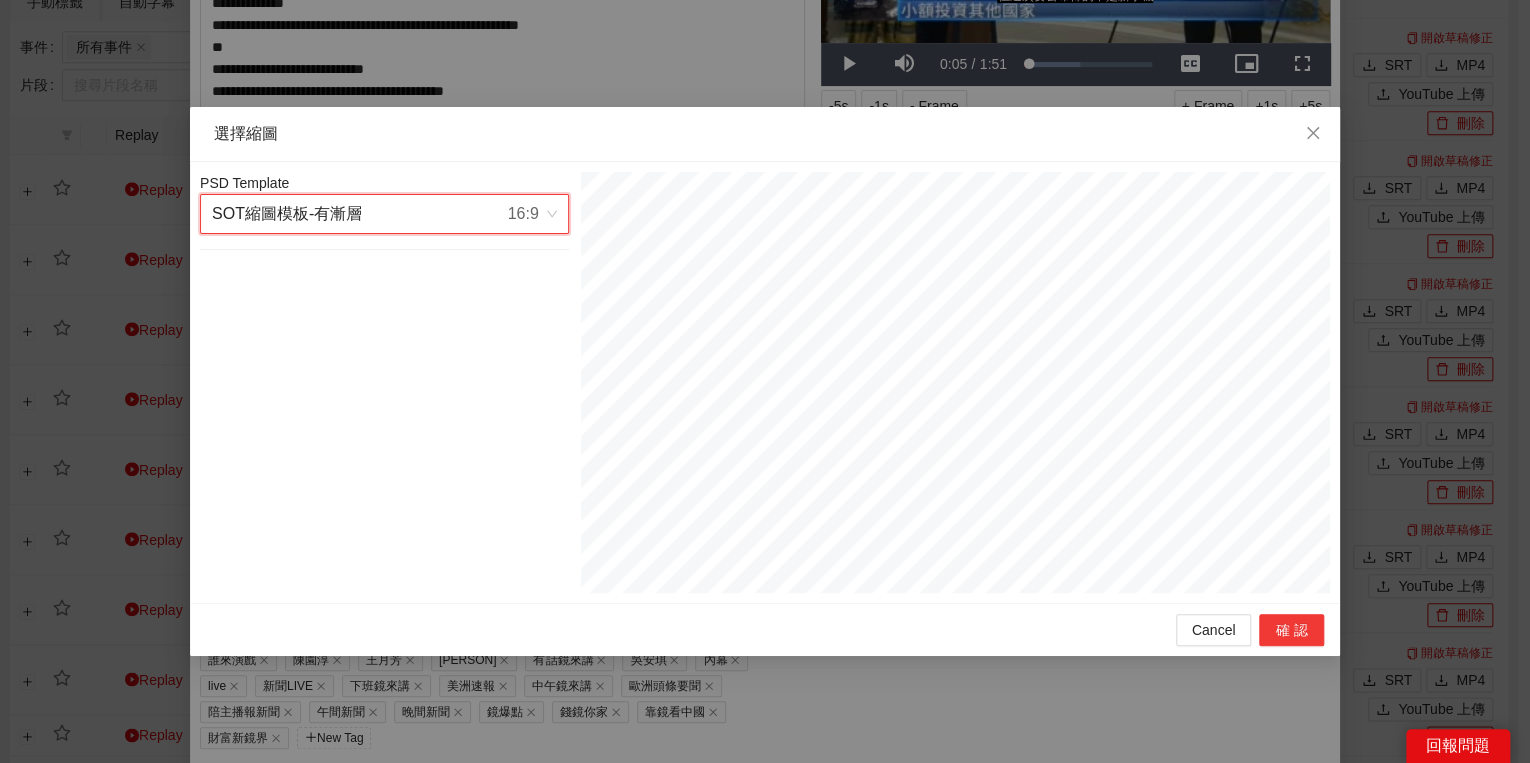 click on "確認" at bounding box center [1291, 630] 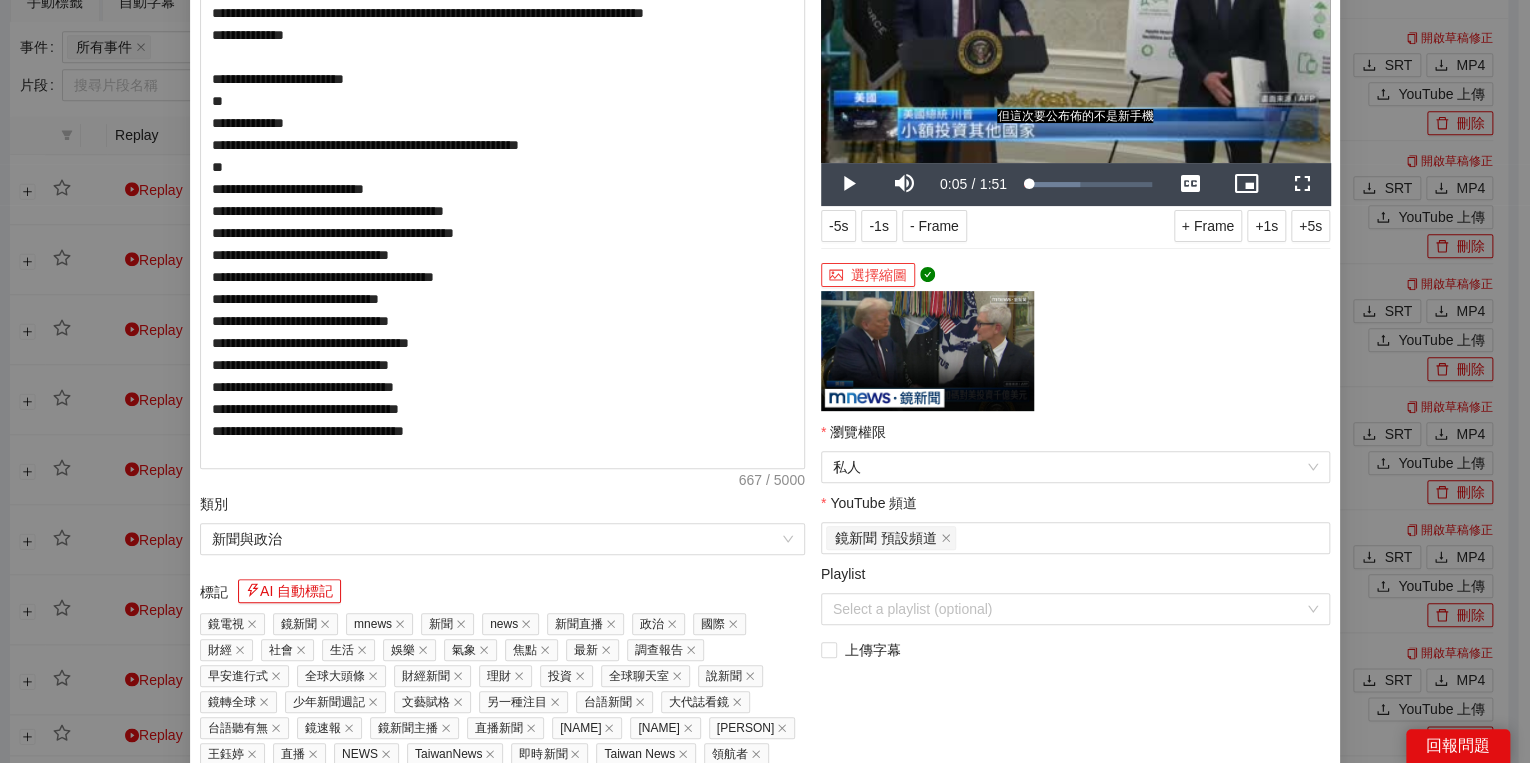 scroll, scrollTop: 352, scrollLeft: 0, axis: vertical 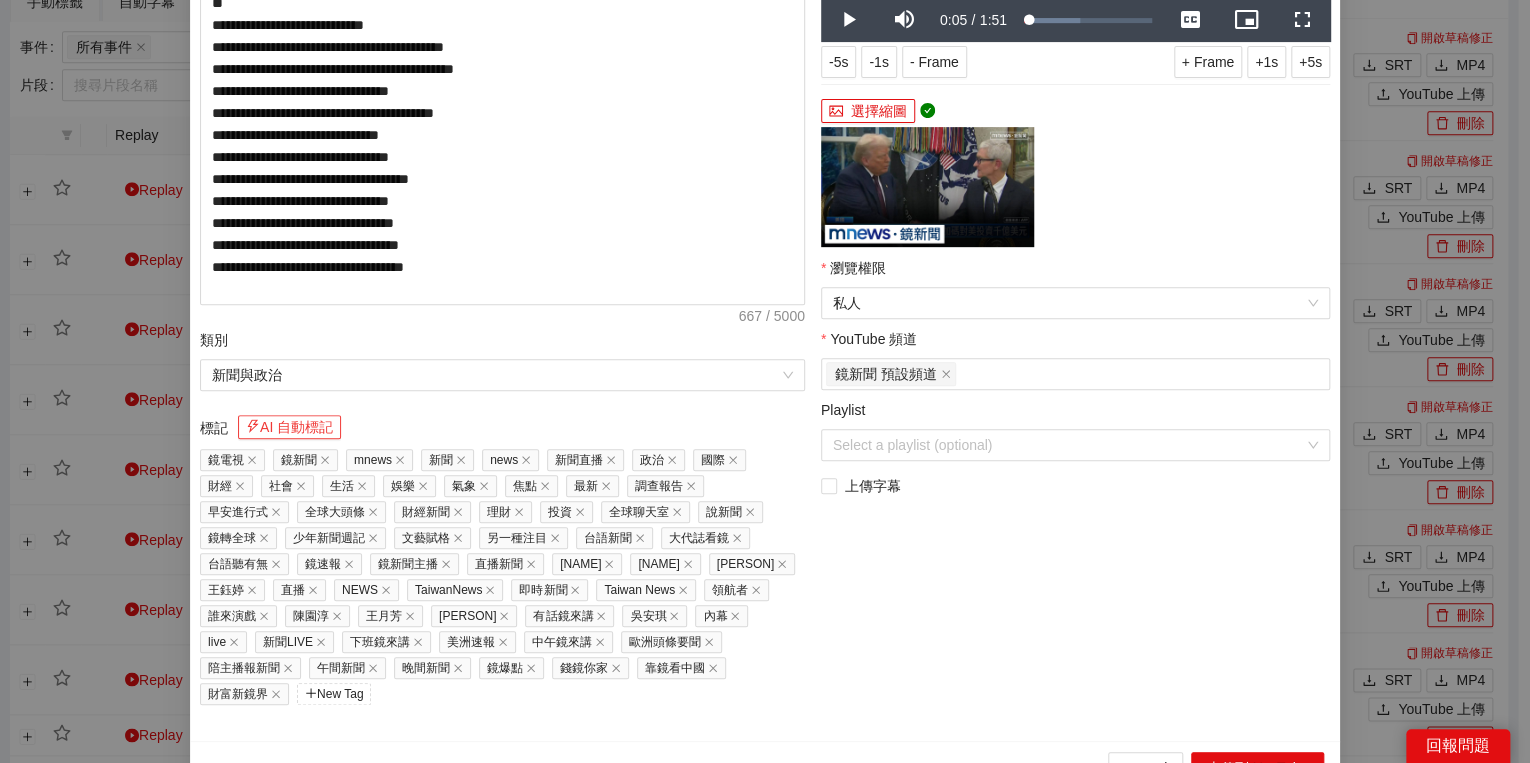 click on "AI 自動標記" at bounding box center (289, 427) 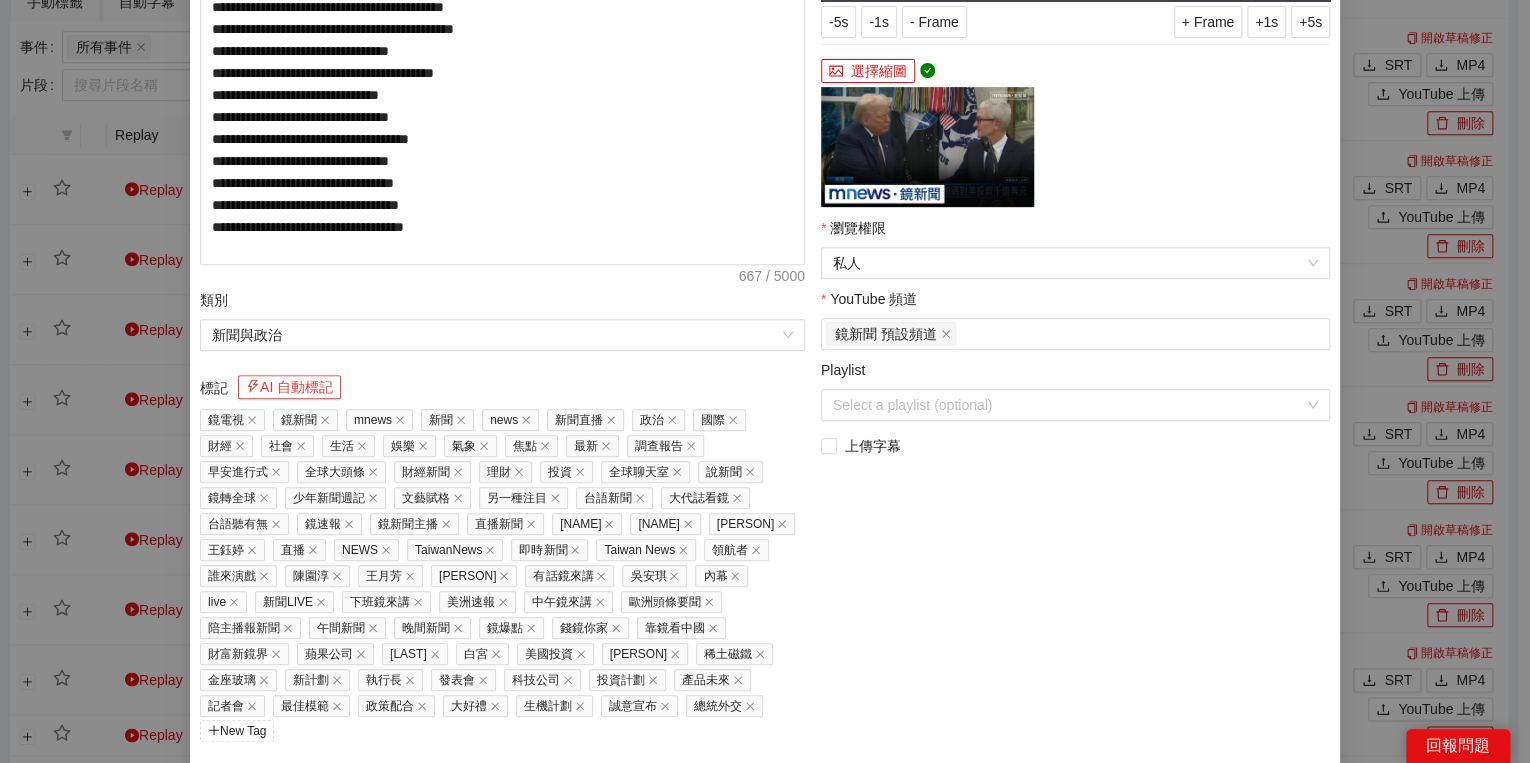 scroll, scrollTop: 429, scrollLeft: 0, axis: vertical 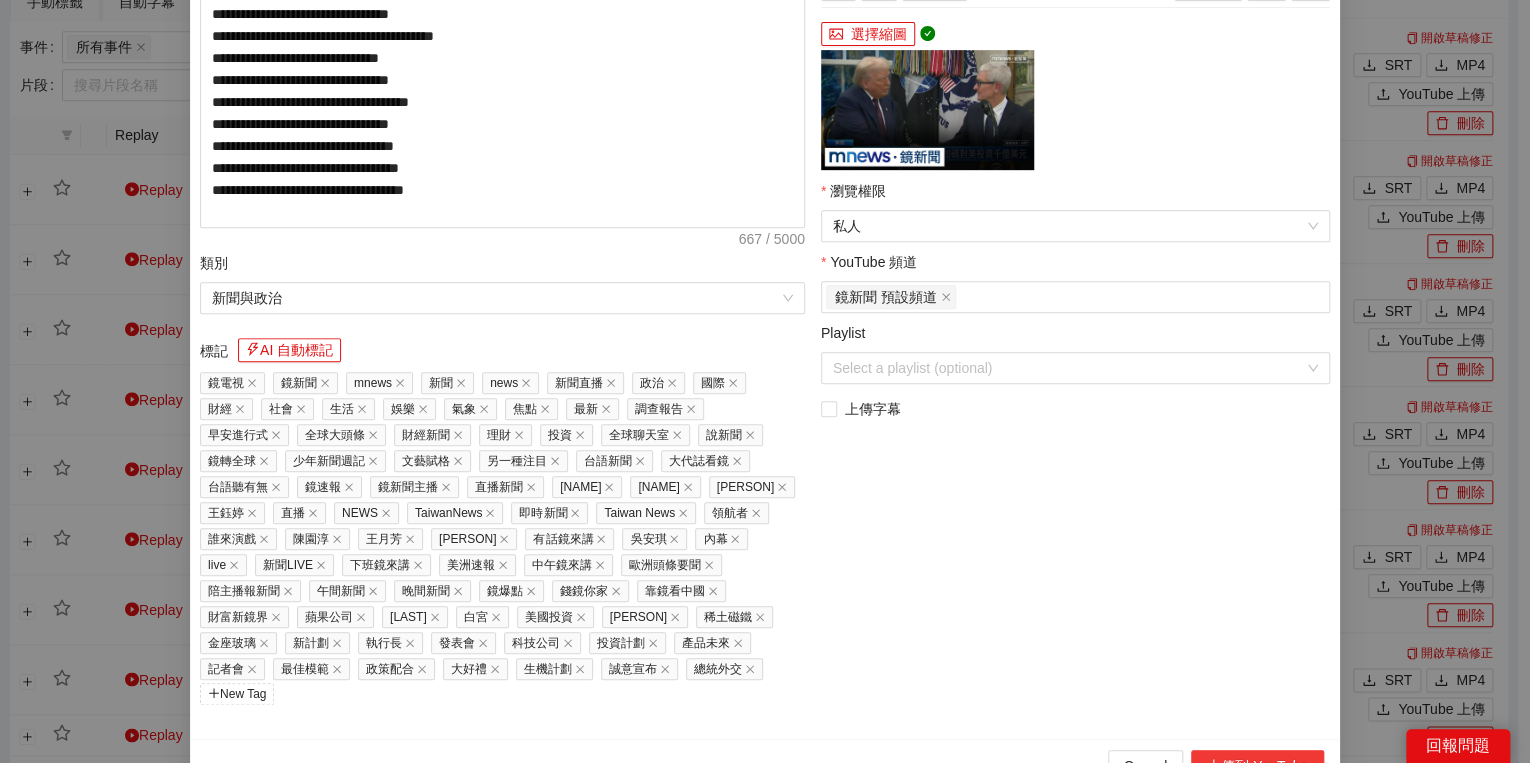 click on "上傳到 YouTube" at bounding box center [1257, 766] 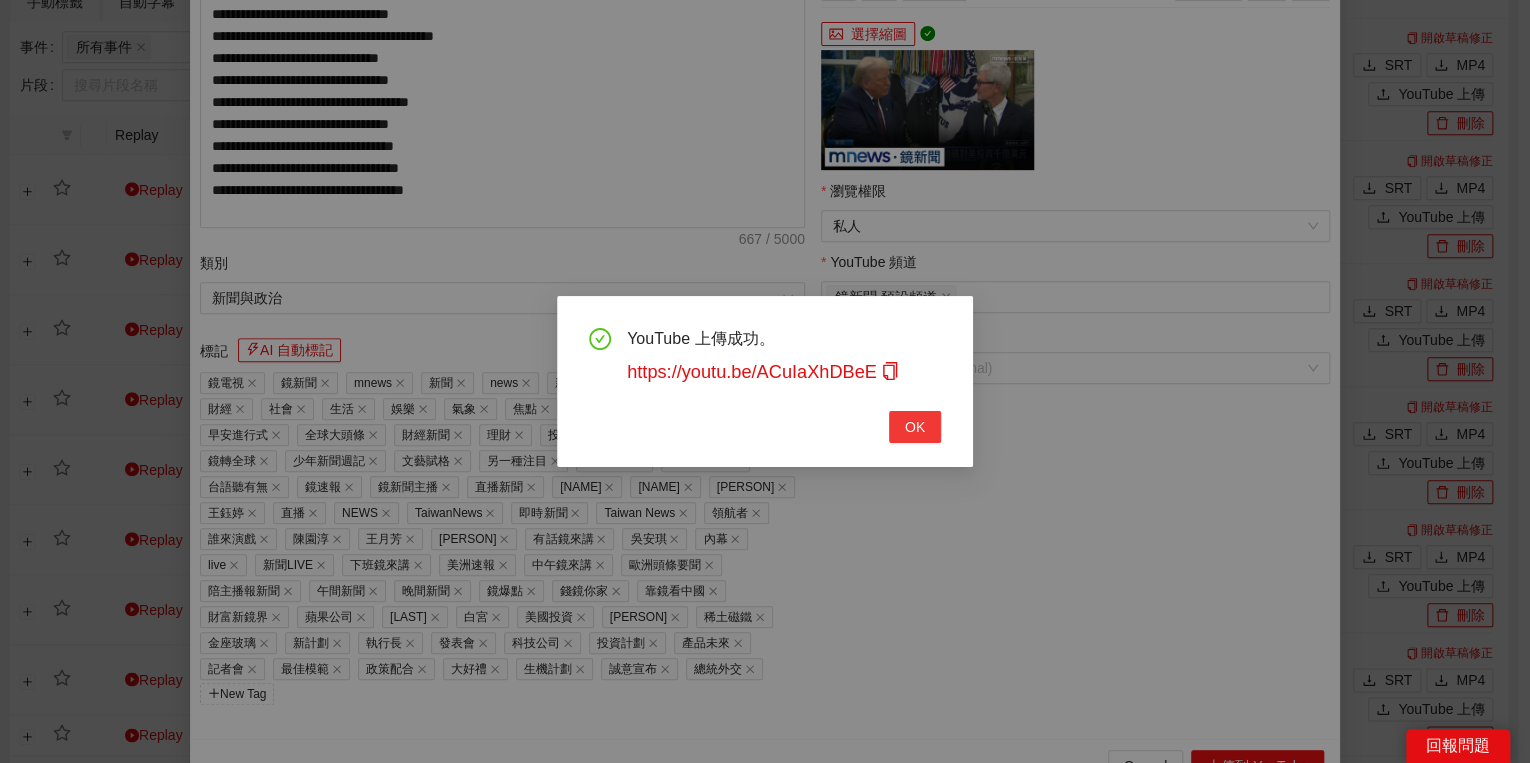 click on "OK" at bounding box center (915, 427) 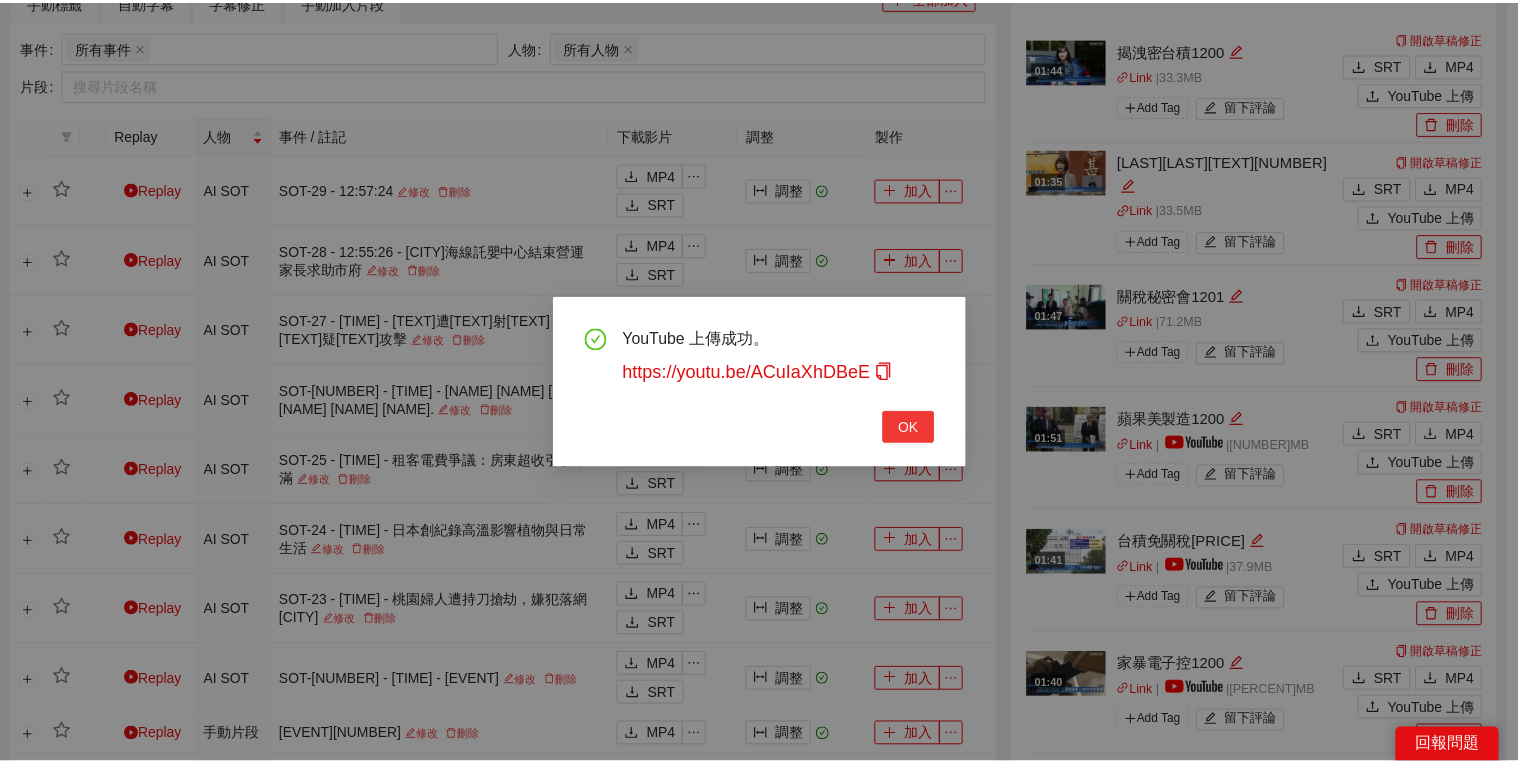 scroll, scrollTop: 308, scrollLeft: 0, axis: vertical 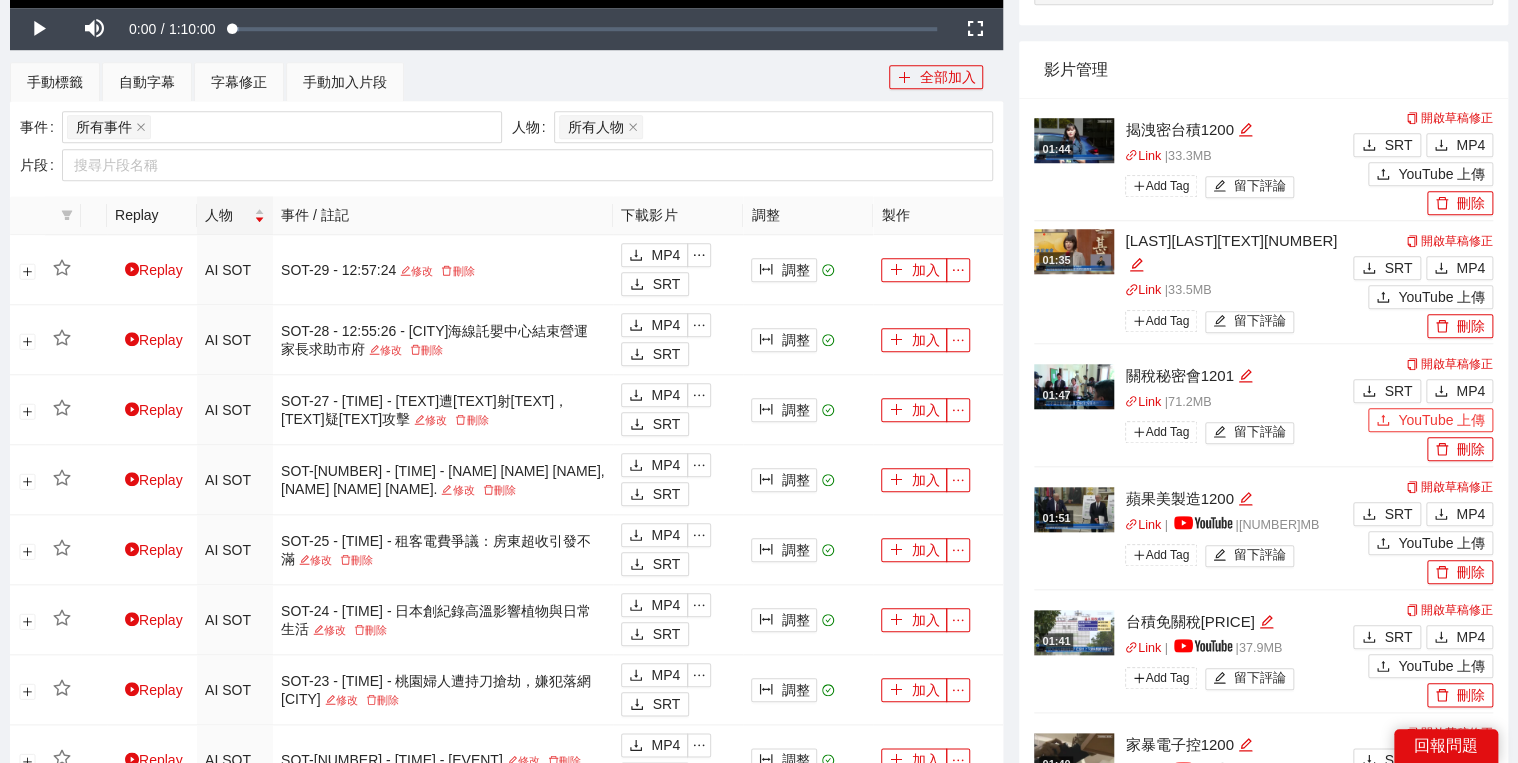 click on "YouTube 上傳" at bounding box center (1441, 420) 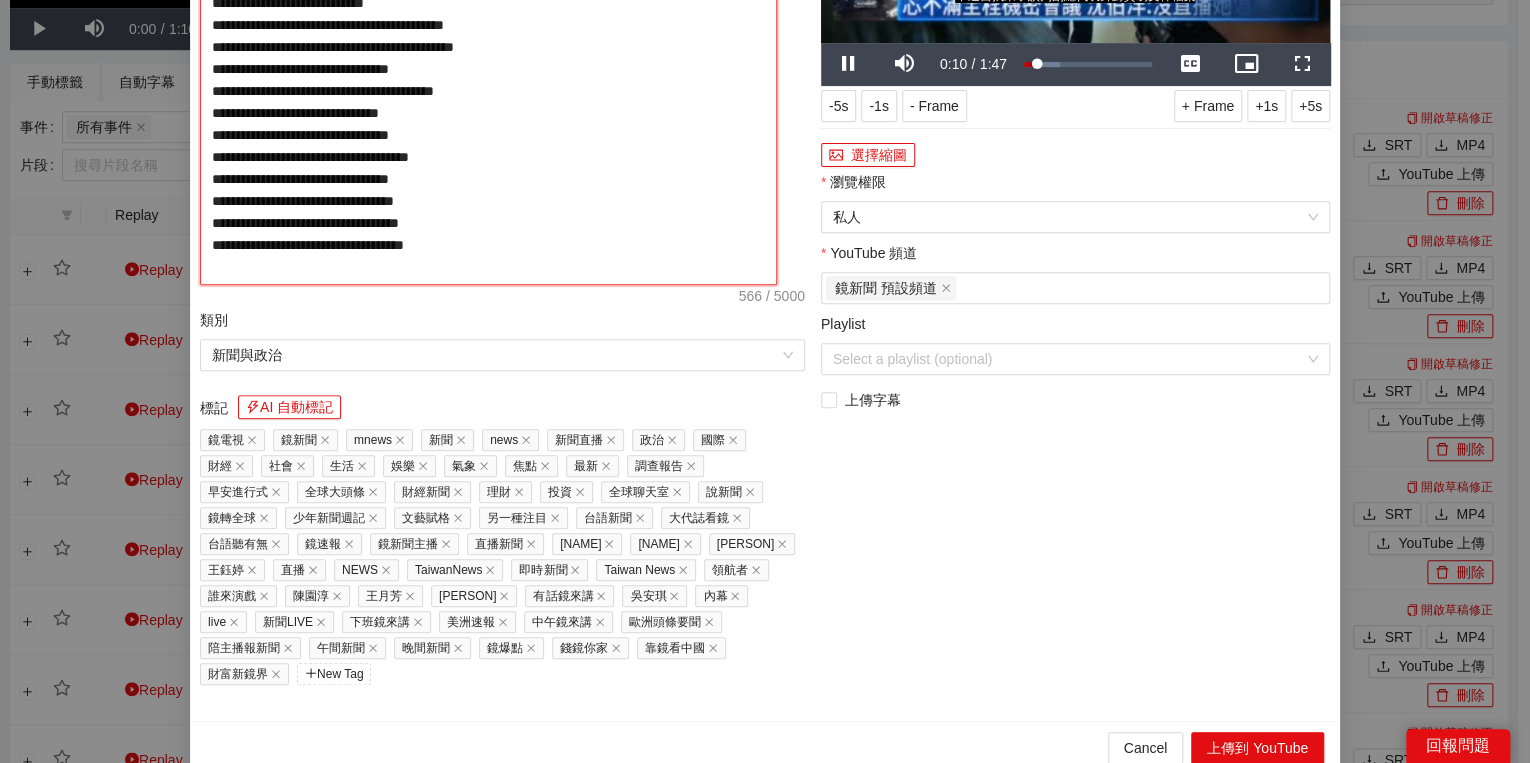 click on "**********" at bounding box center (488, 81) 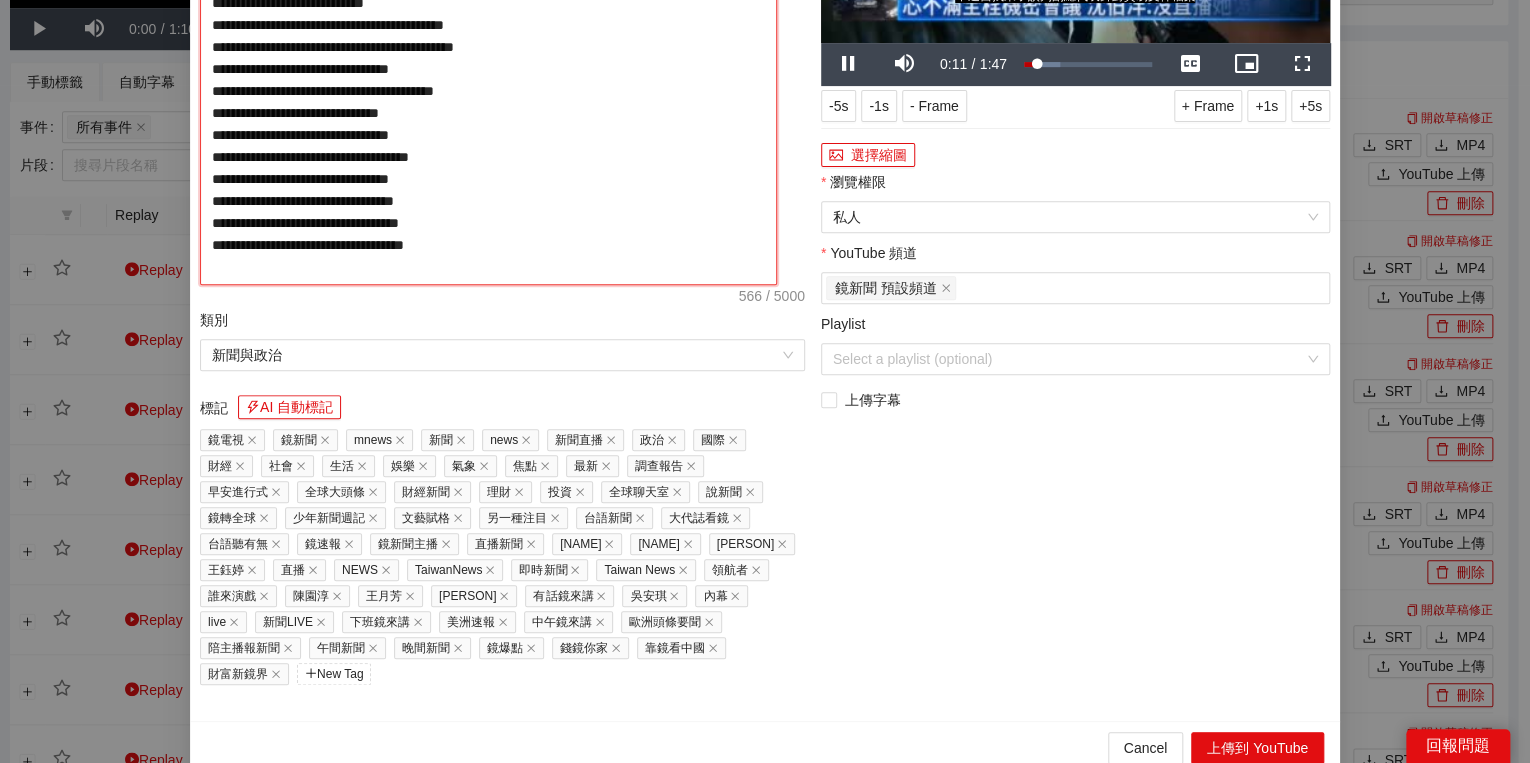 paste on "**********" 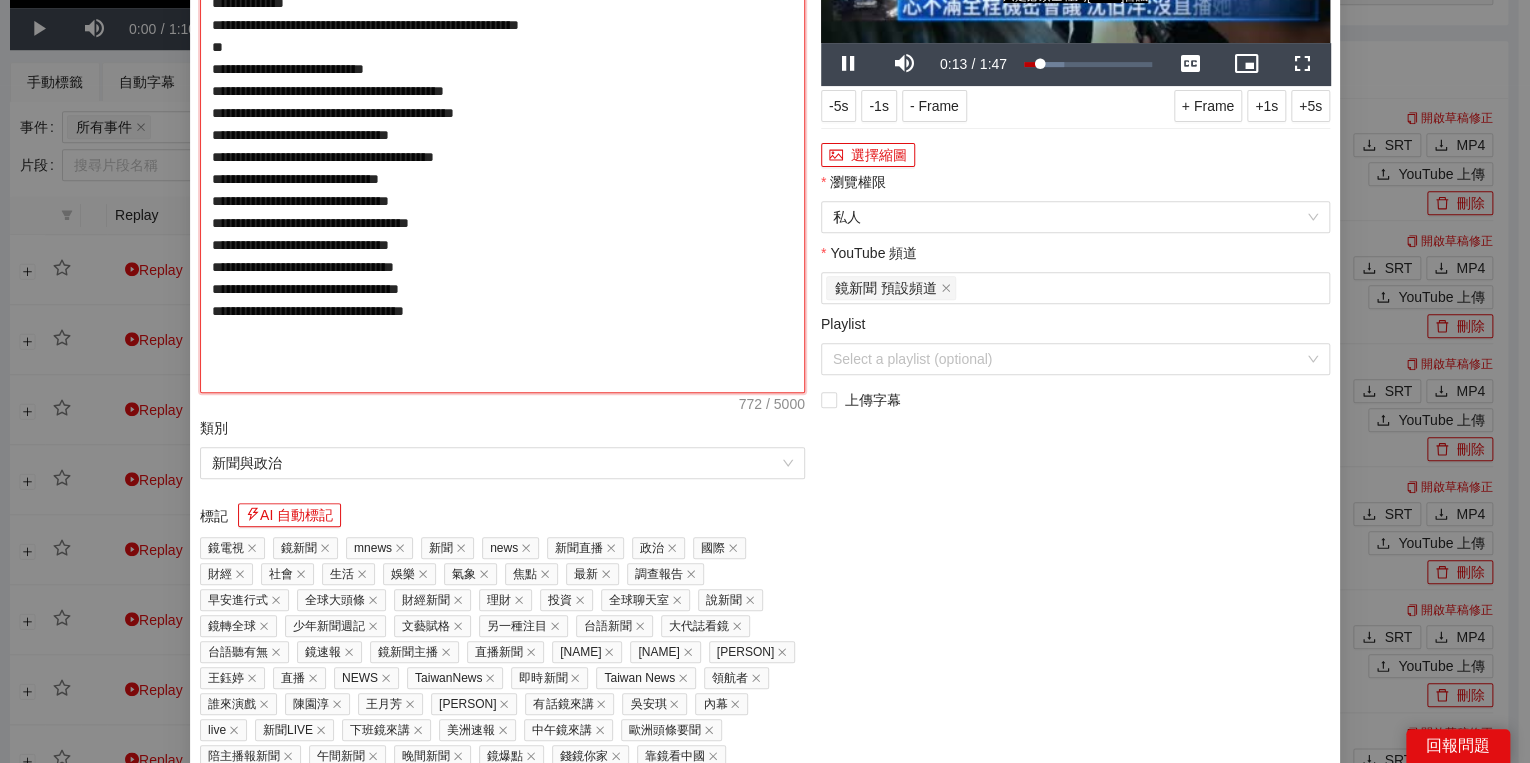 click on "**********" at bounding box center [502, 135] 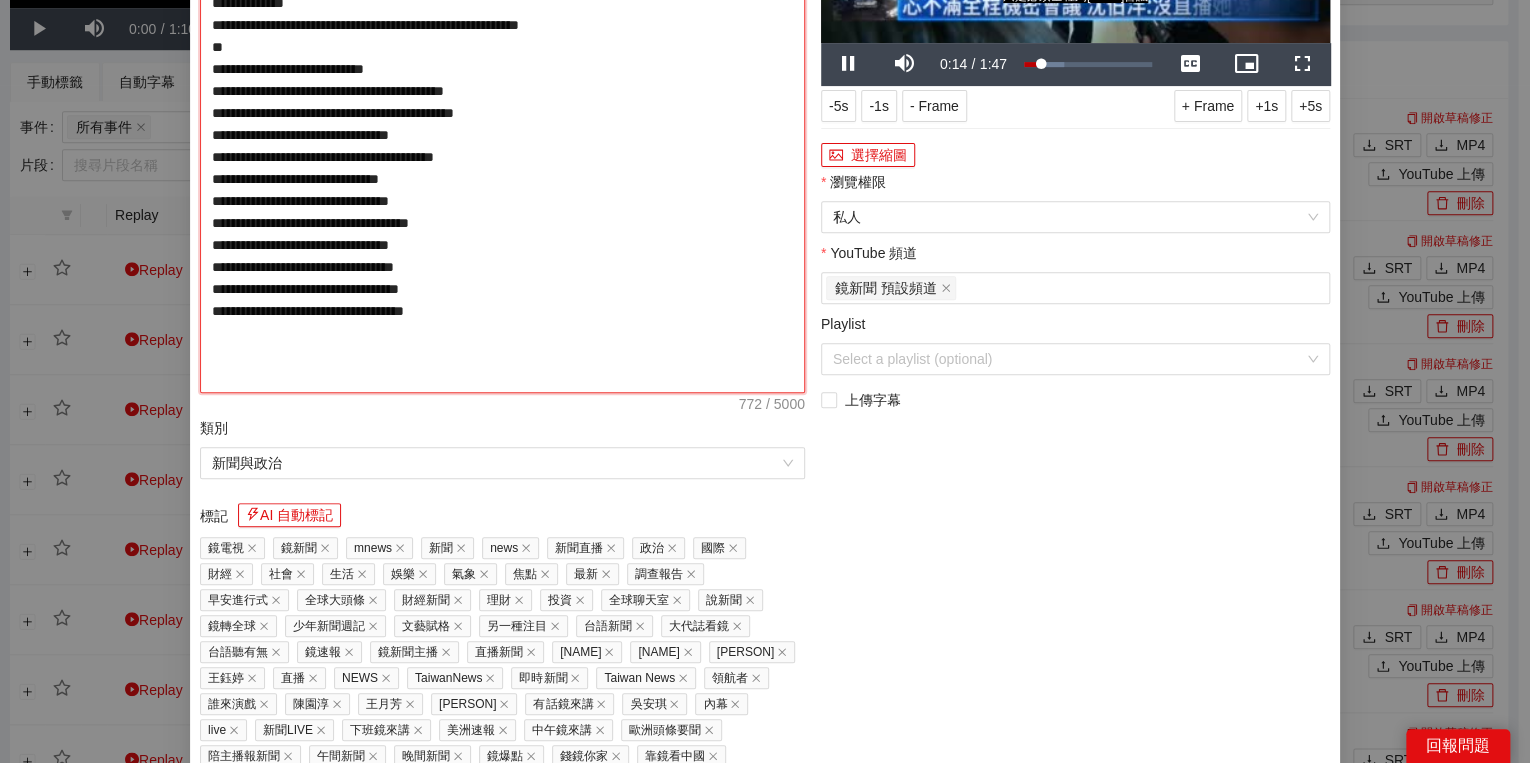 type on "**********" 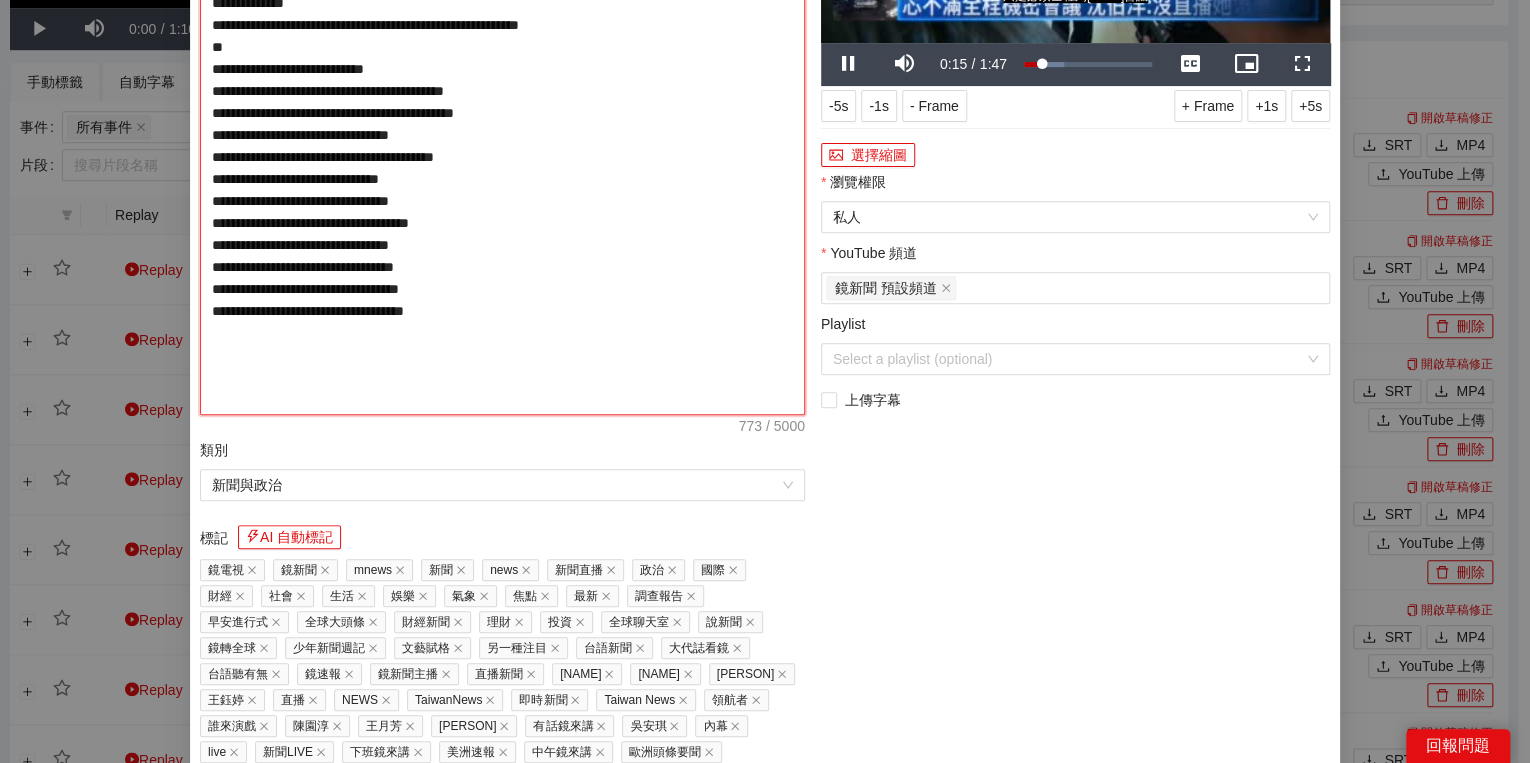 type on "**********" 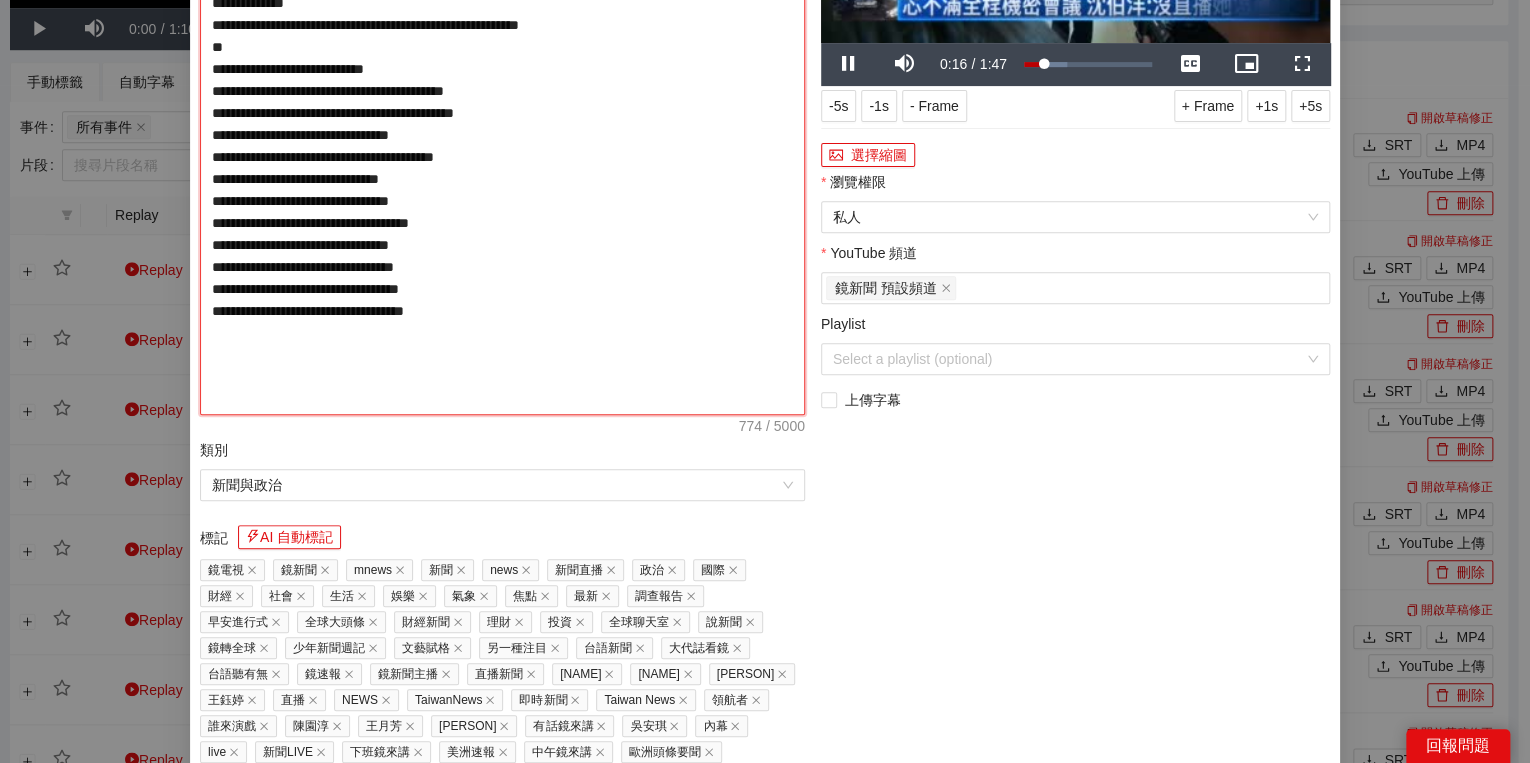 type on "**********" 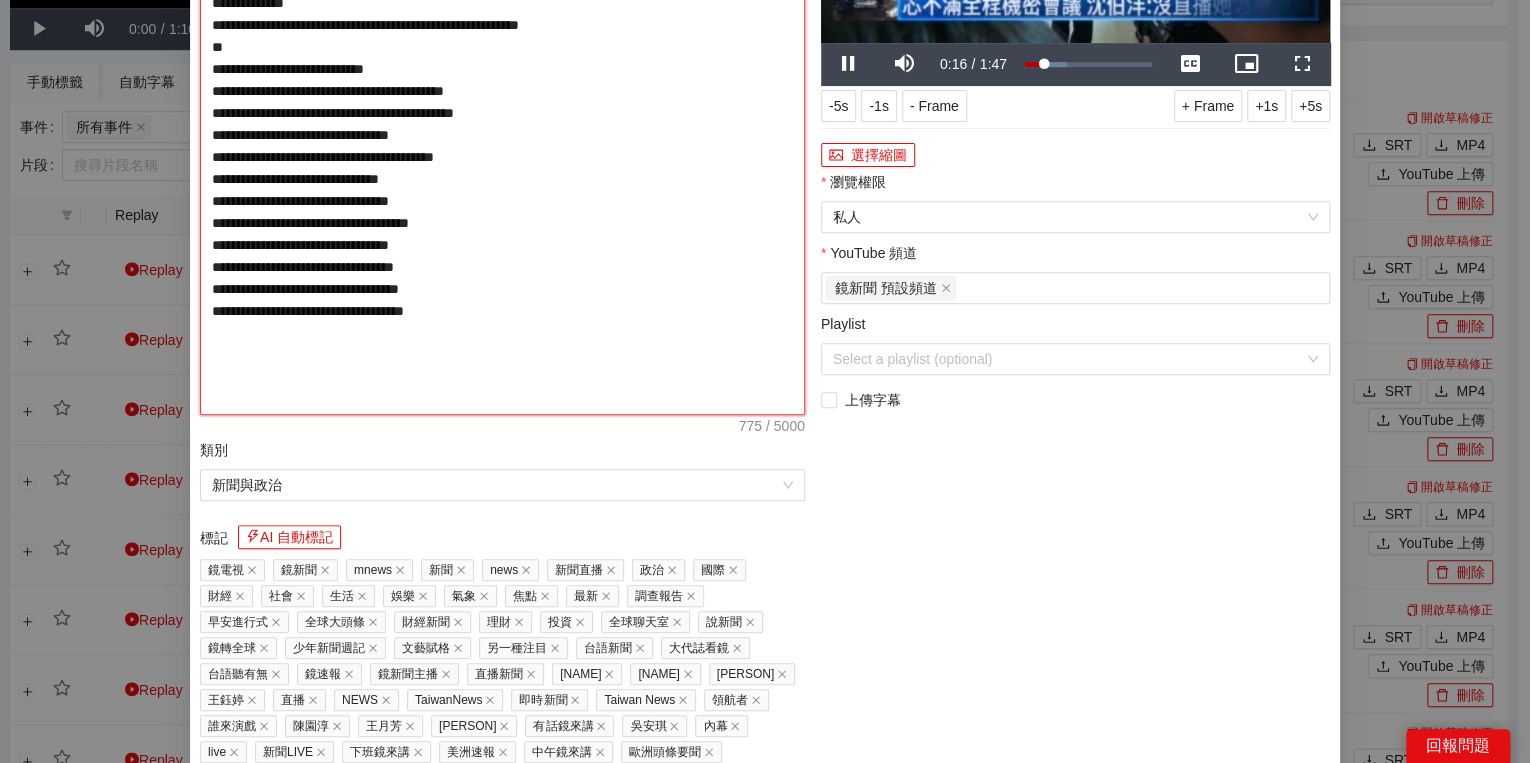type on "**********" 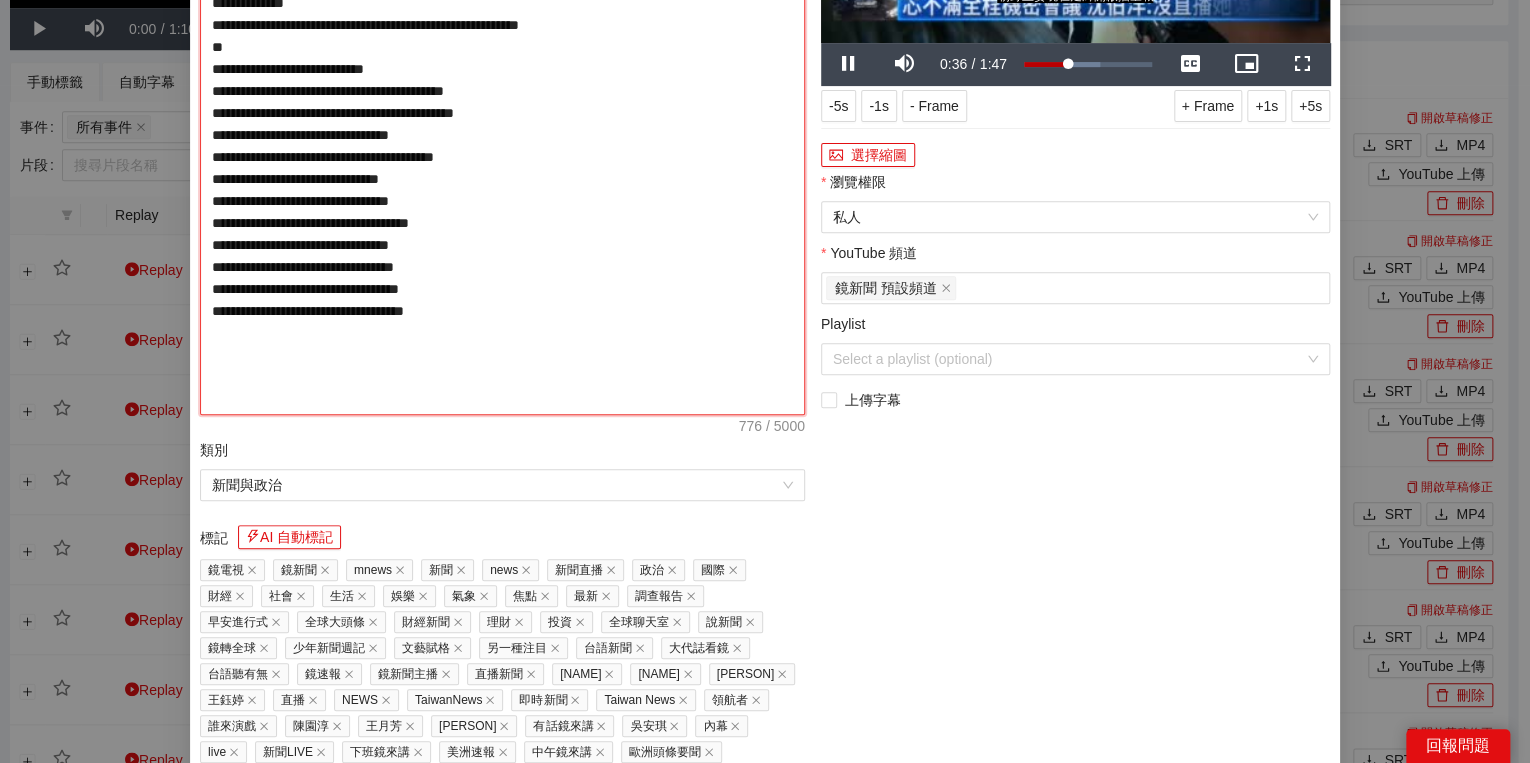 type on "**********" 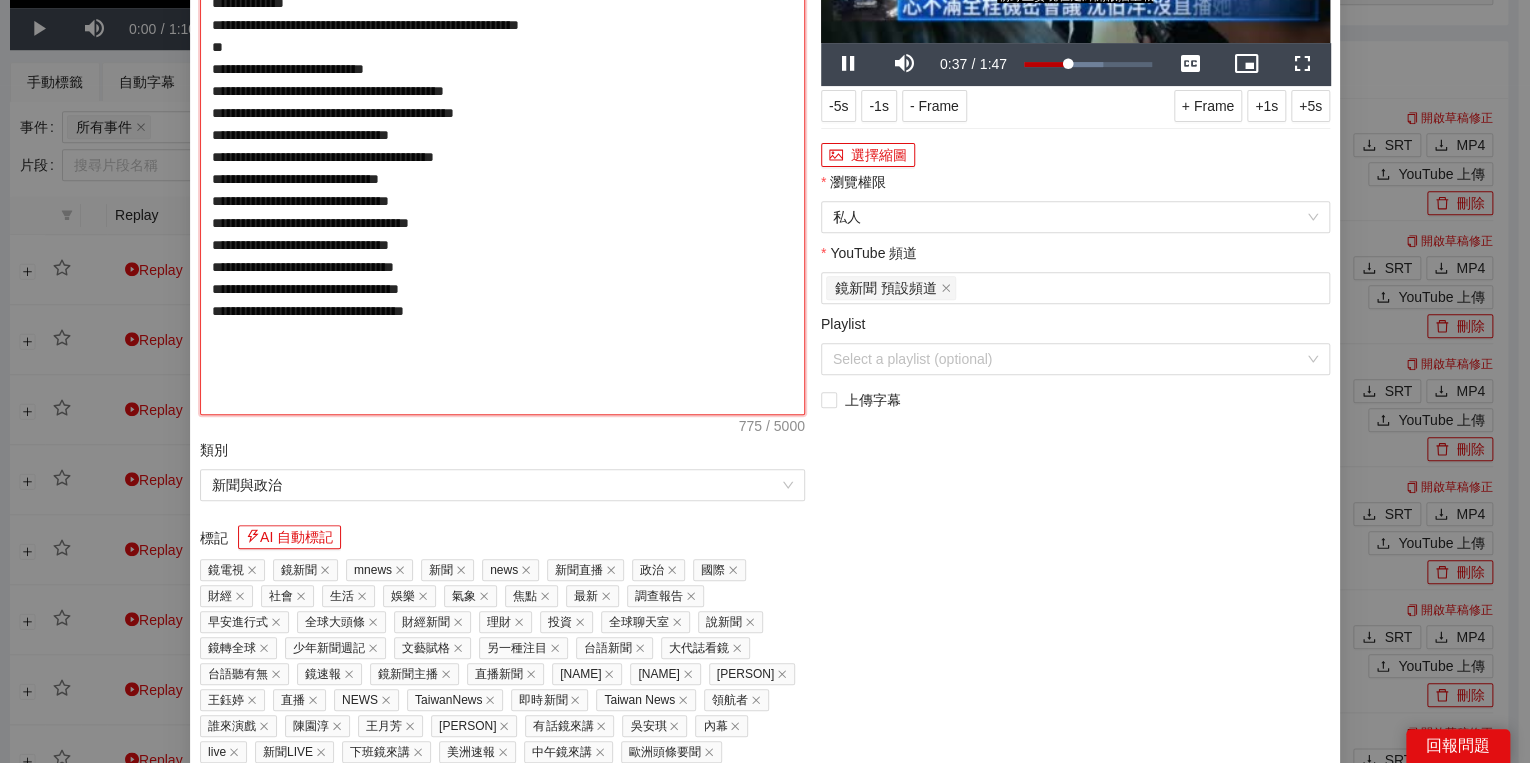 type on "**********" 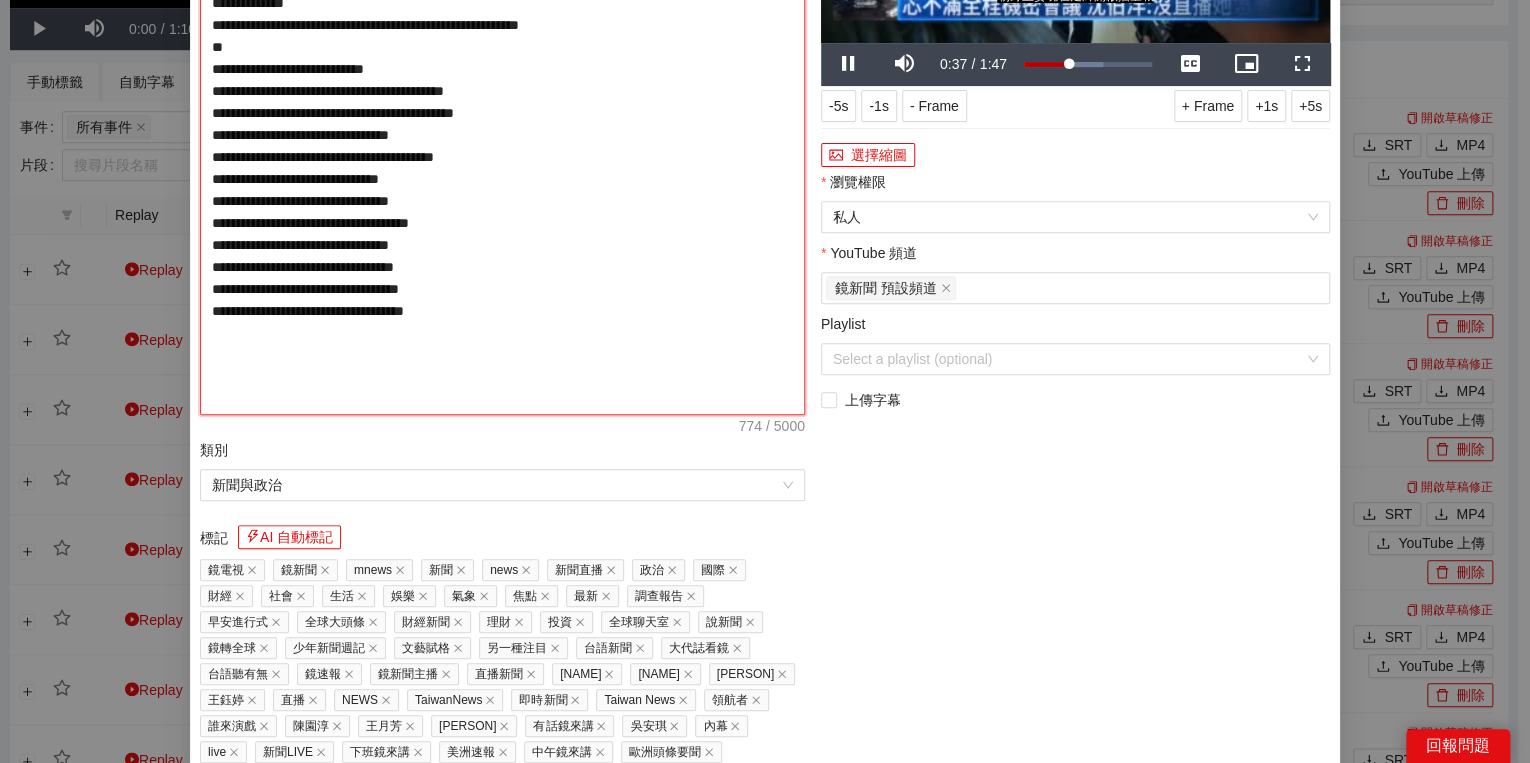 type on "**********" 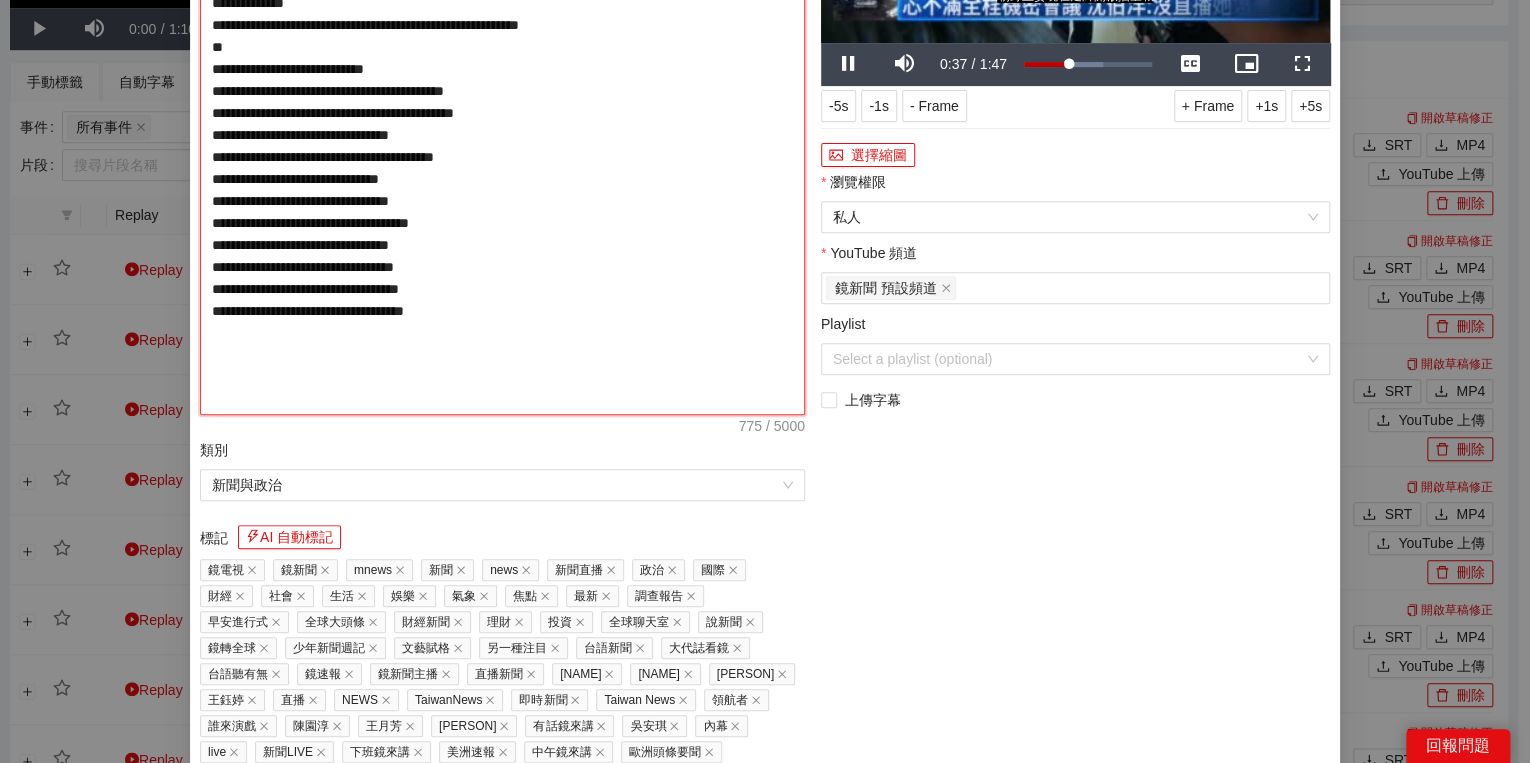 type on "**********" 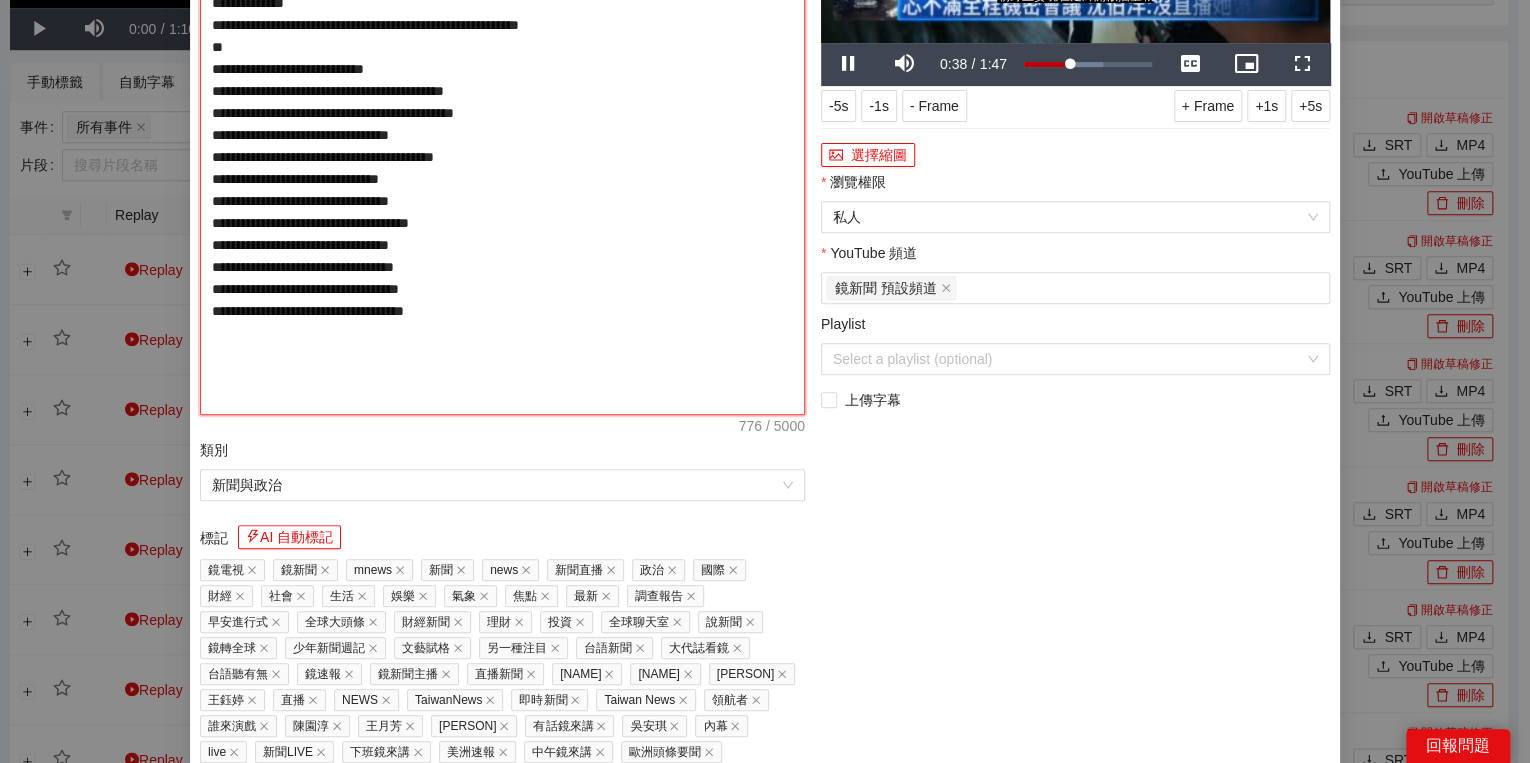 type on "**********" 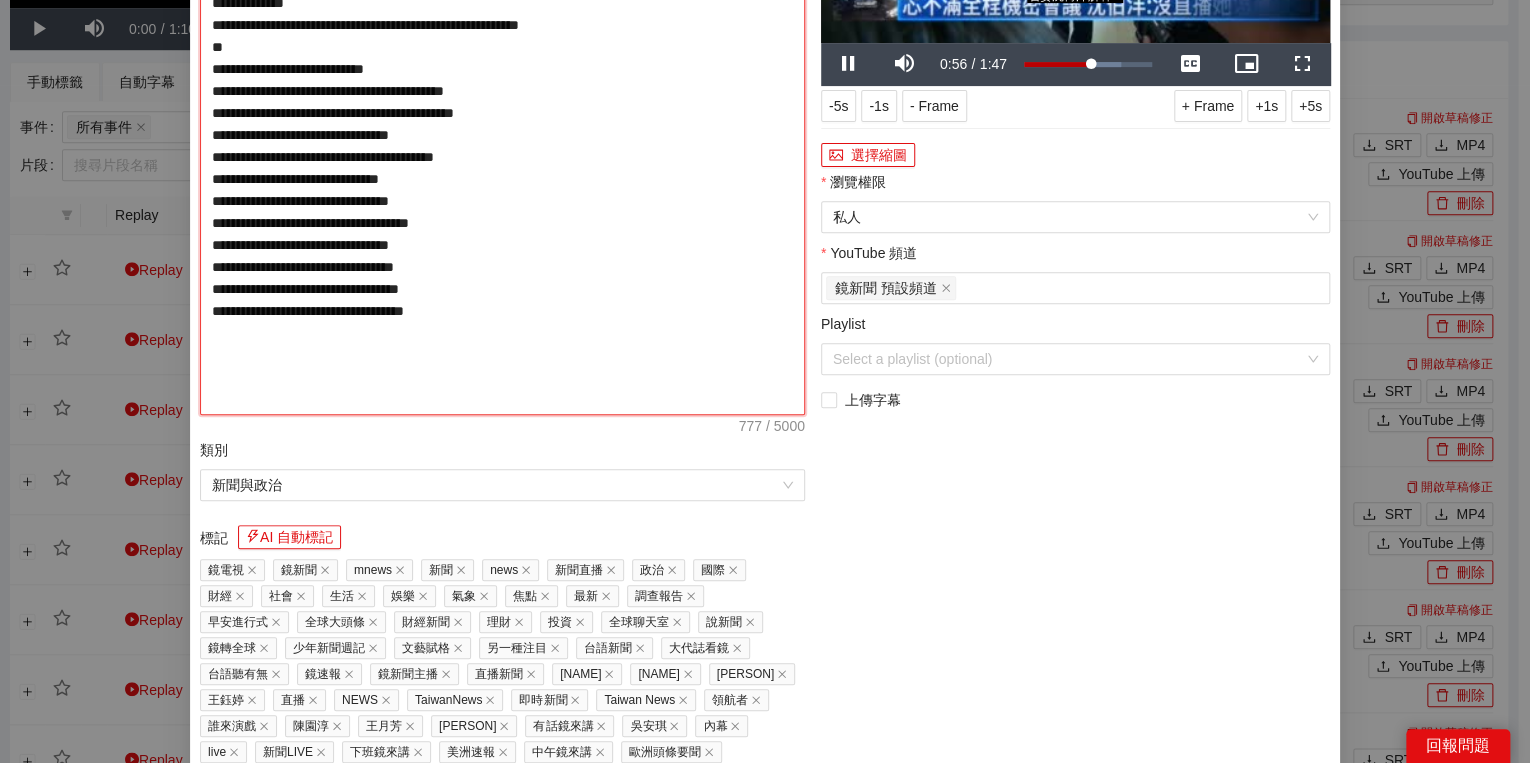 drag, startPoint x: 444, startPoint y: 197, endPoint x: 485, endPoint y: 194, distance: 41.109608 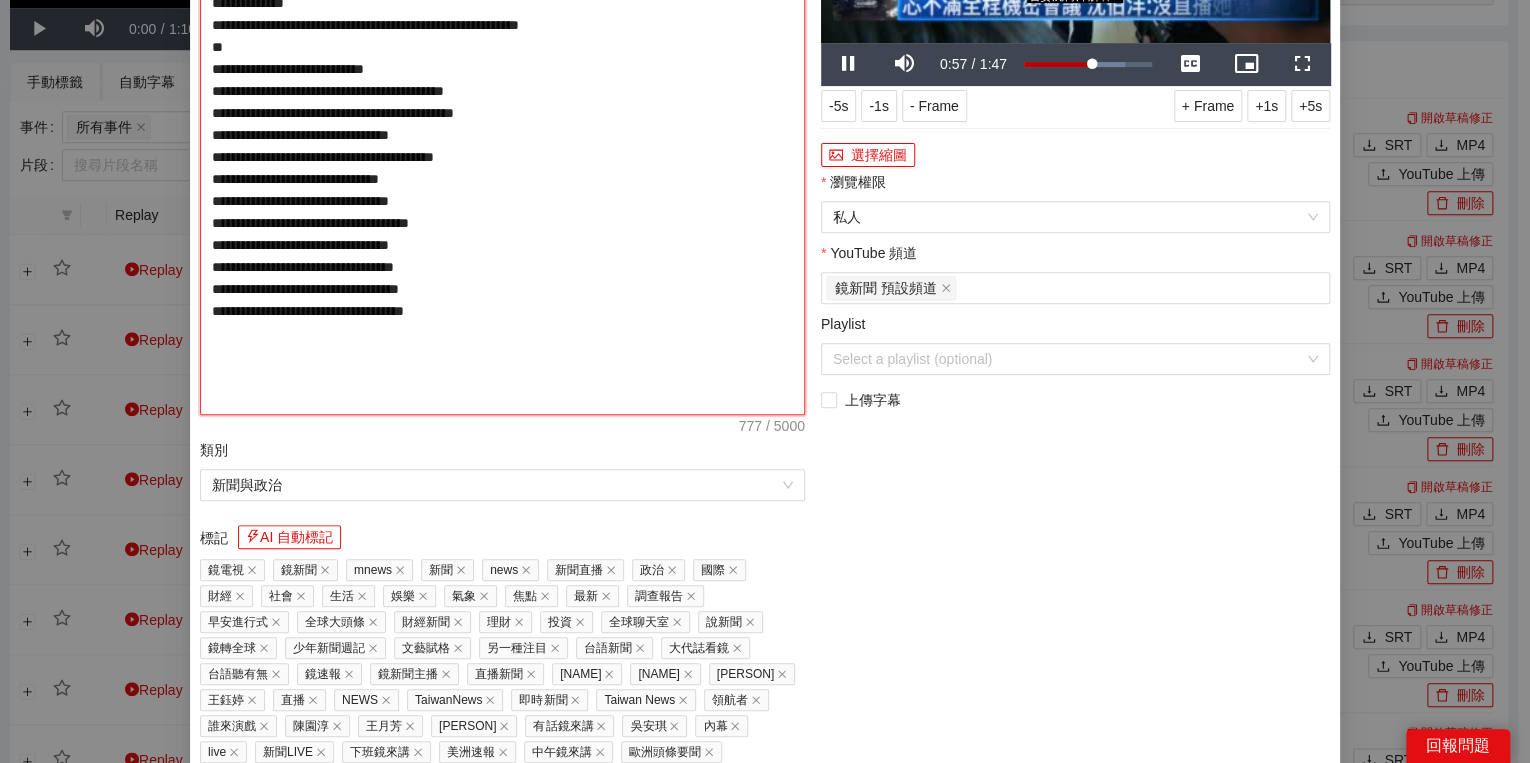 click on "**********" at bounding box center [502, 146] 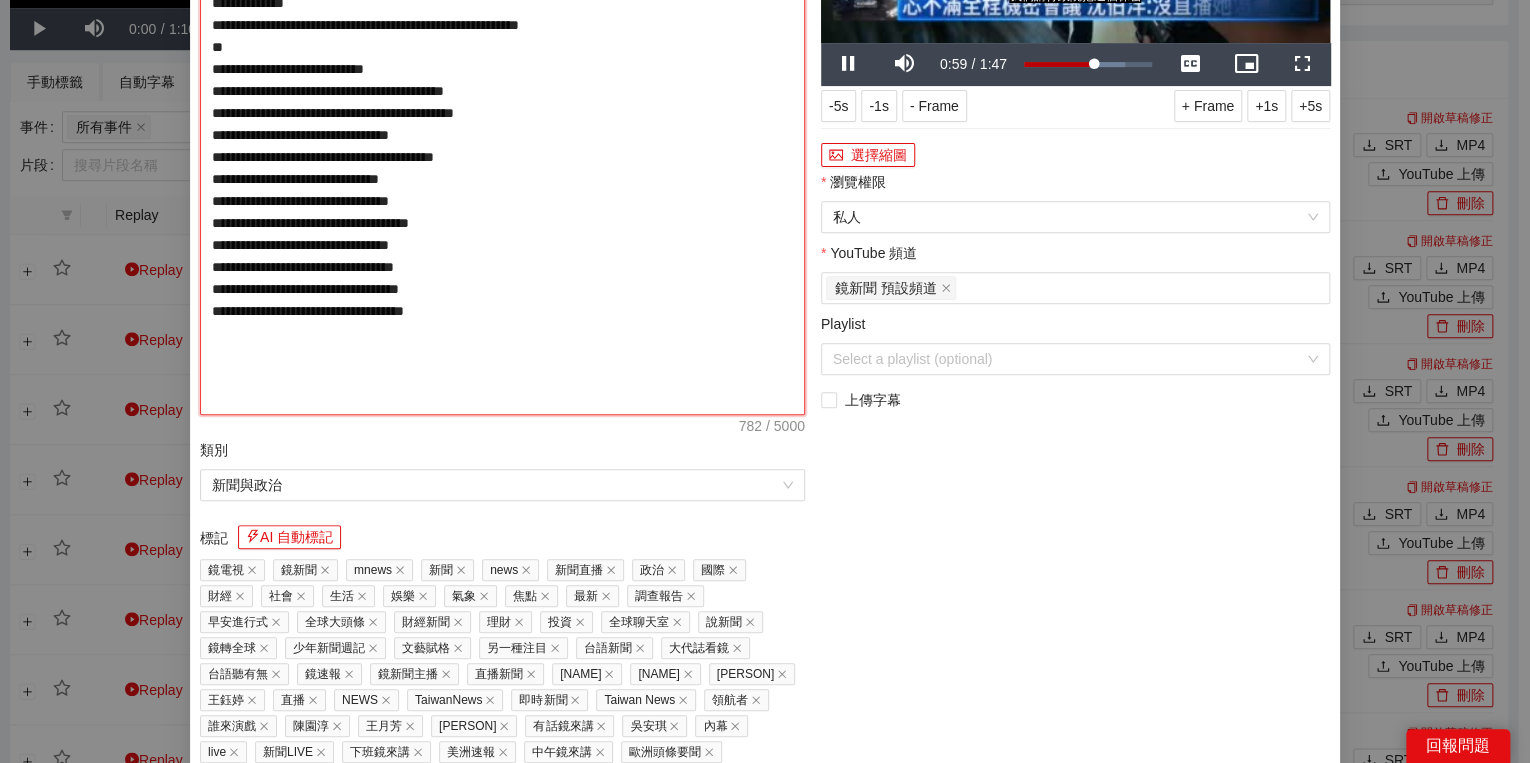 click on "**********" at bounding box center [502, 146] 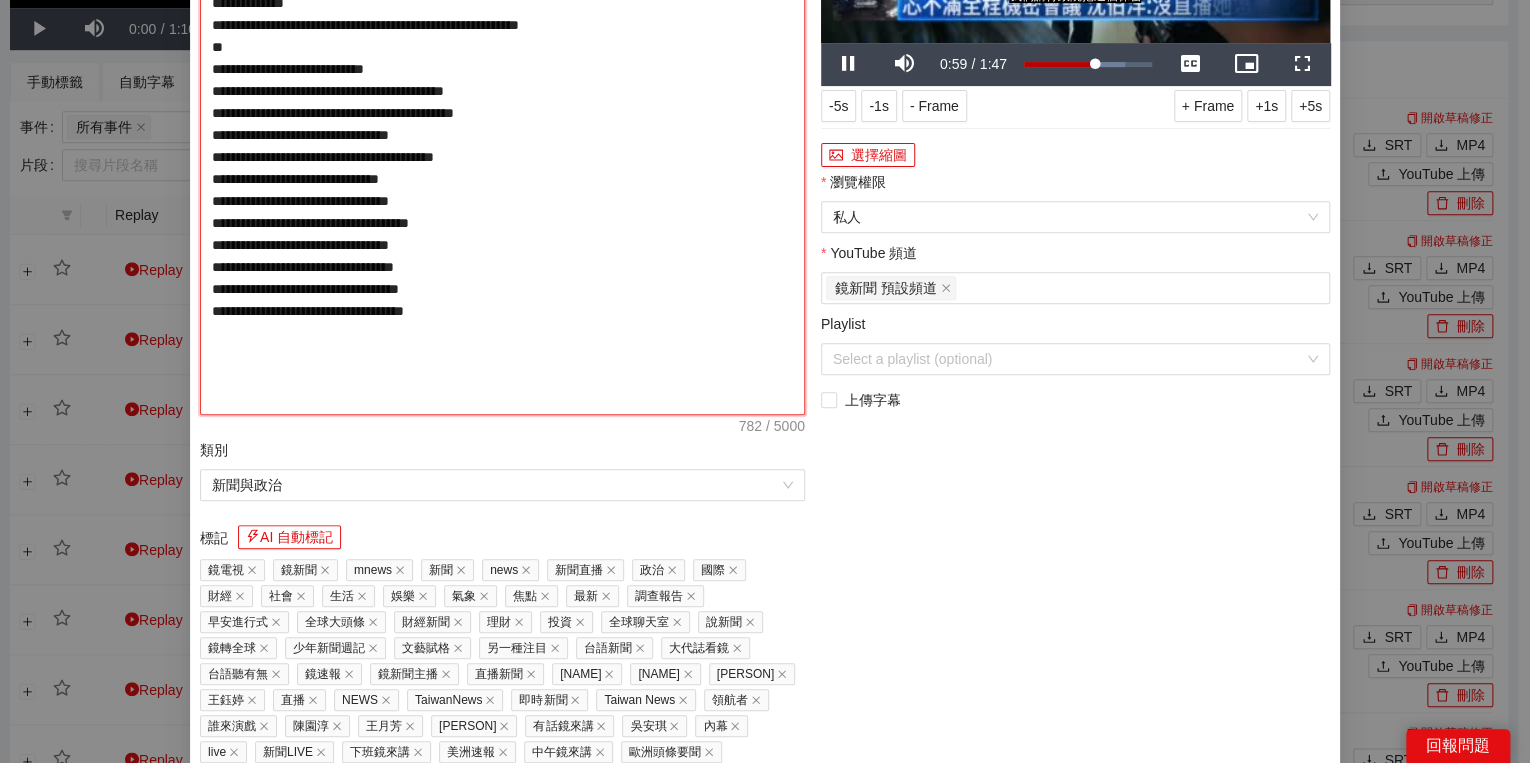 type on "**********" 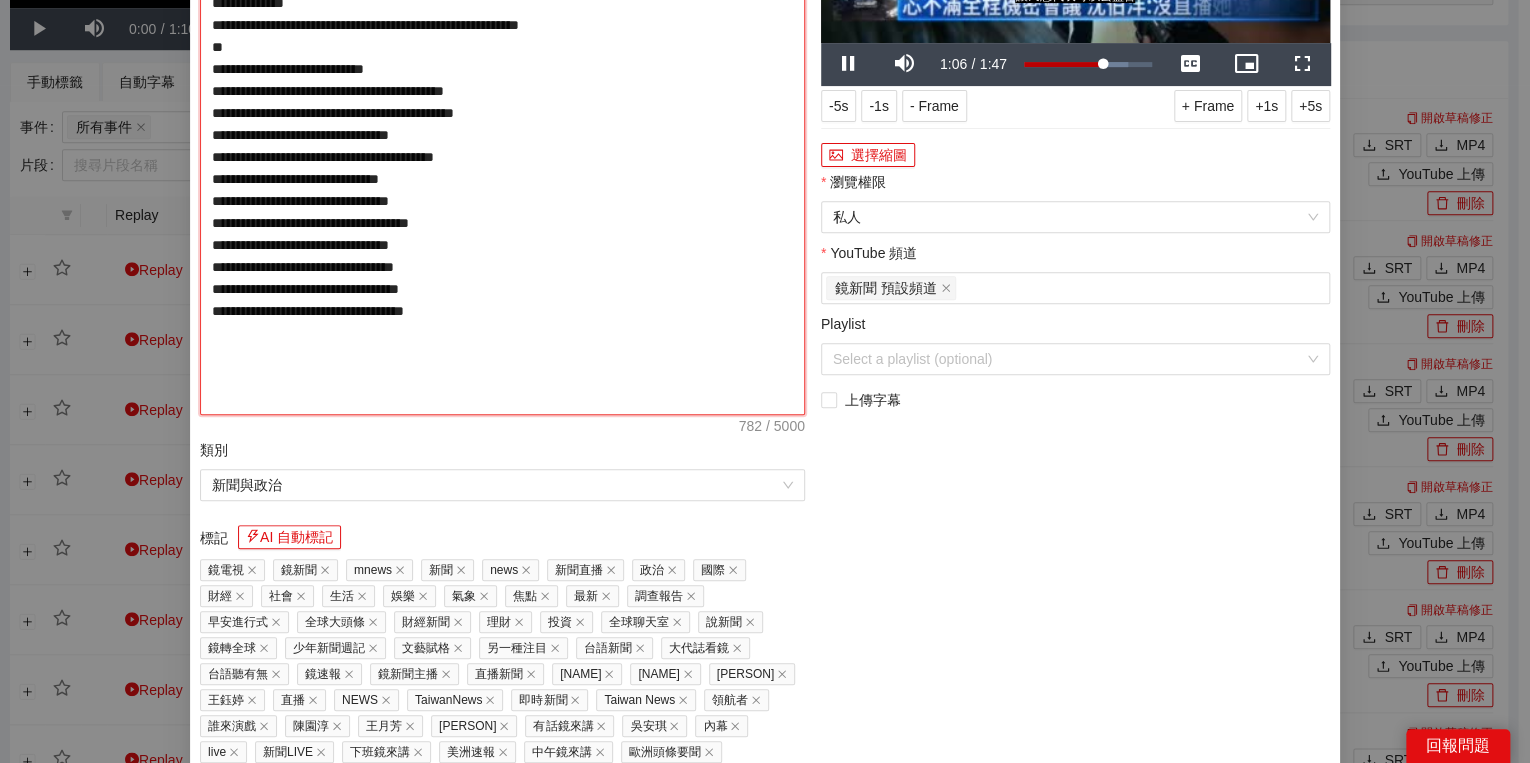 type on "**********" 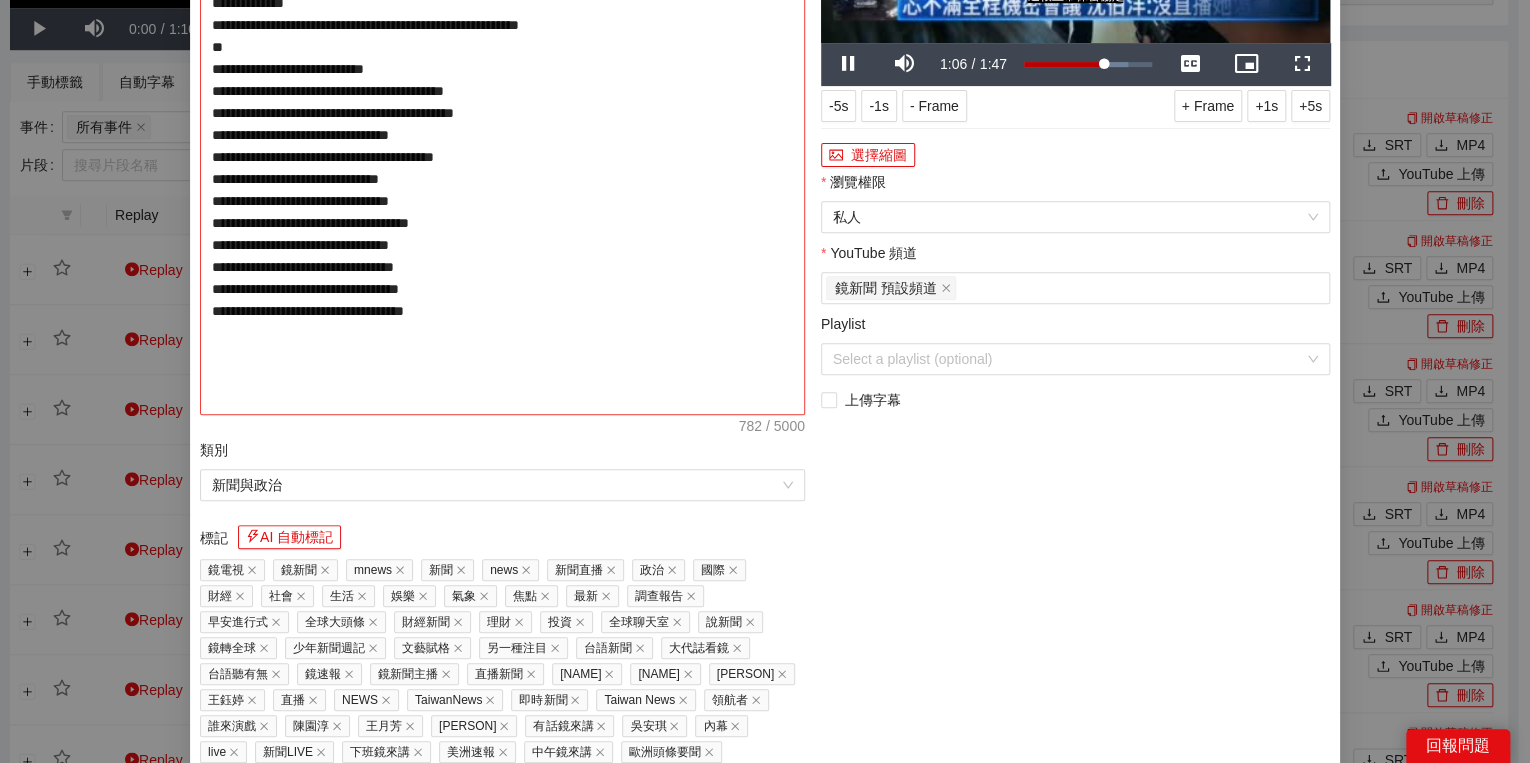 type on "**********" 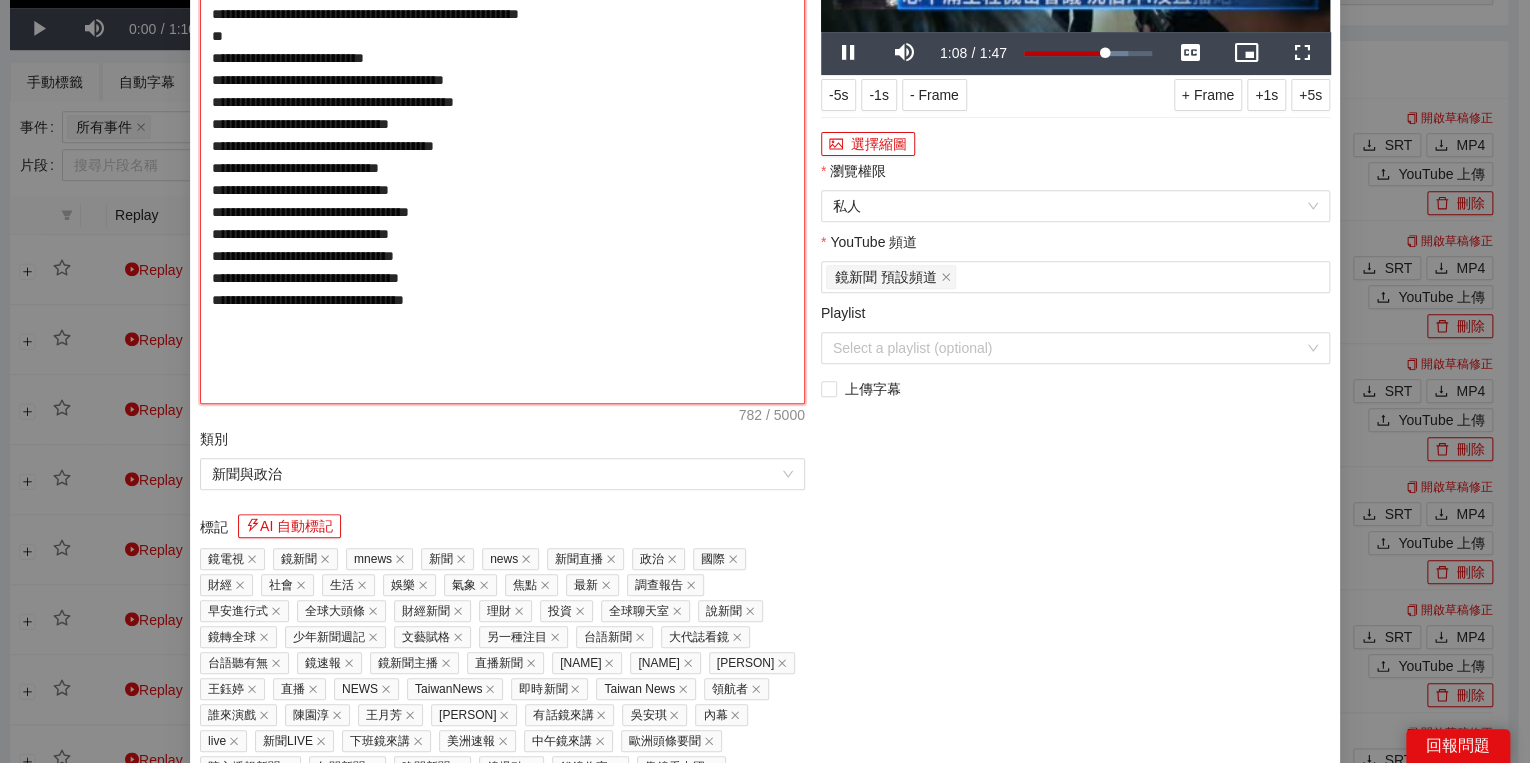 scroll, scrollTop: 320, scrollLeft: 0, axis: vertical 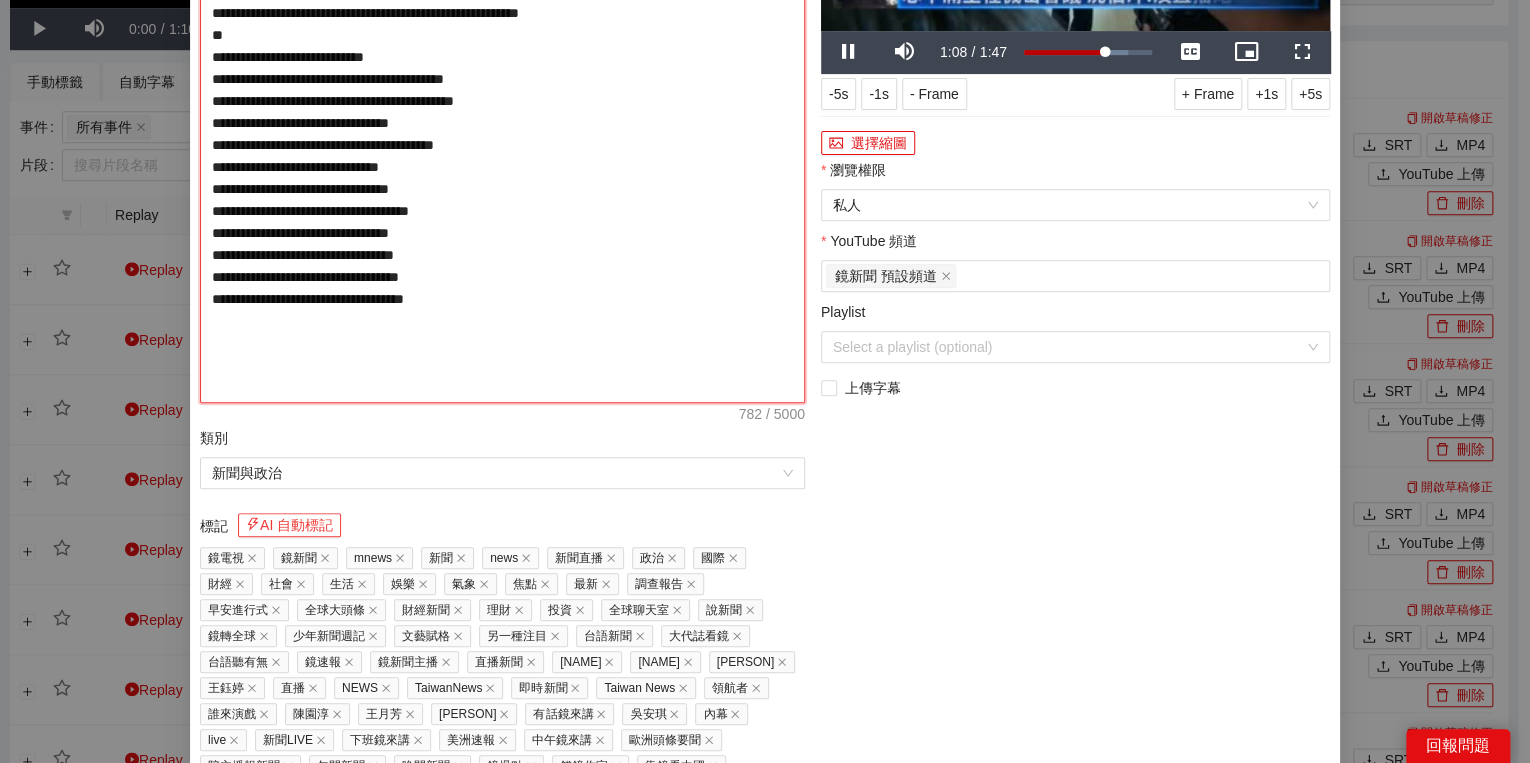 type 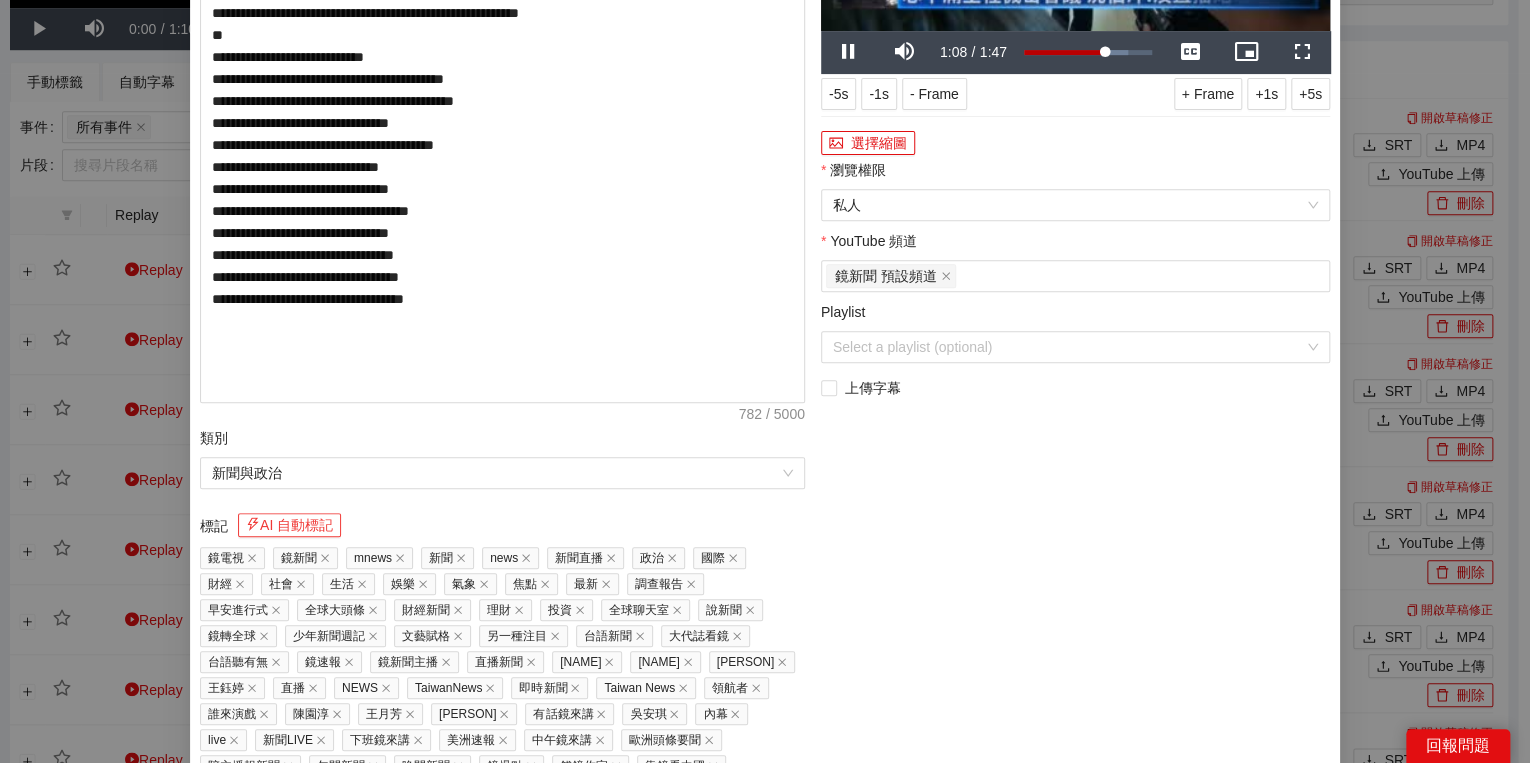 click on "AI 自動標記" at bounding box center [289, 525] 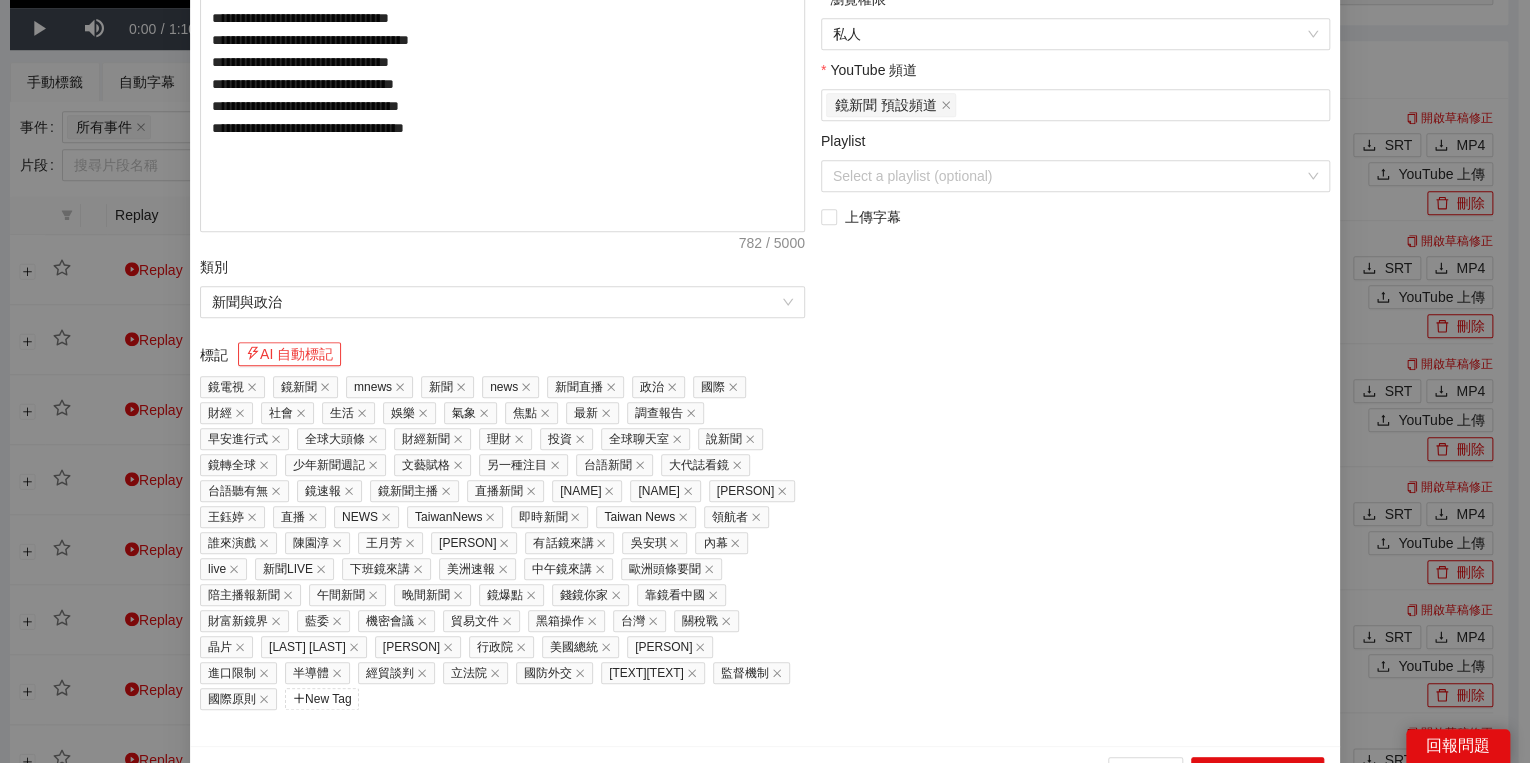 scroll, scrollTop: 495, scrollLeft: 0, axis: vertical 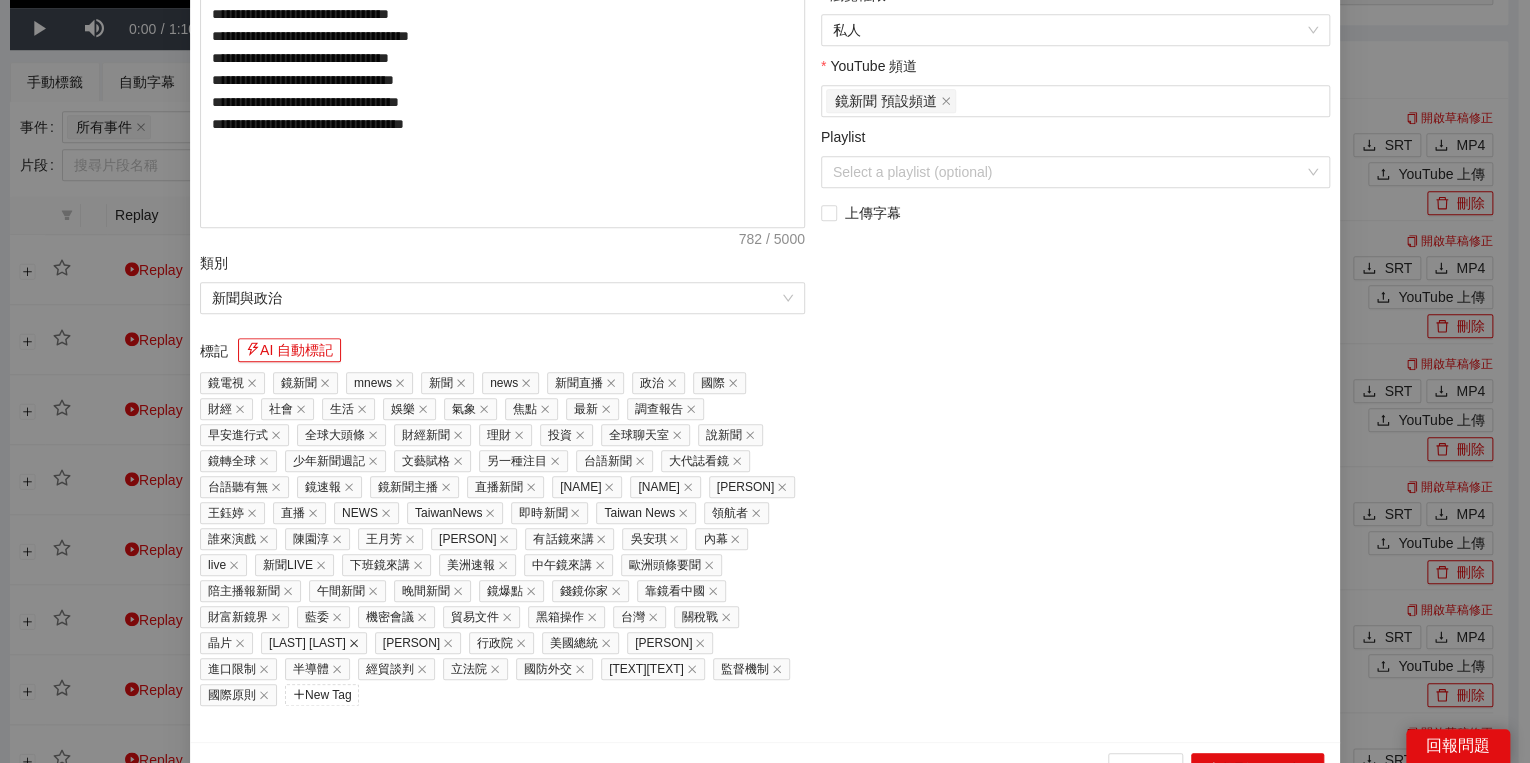 click 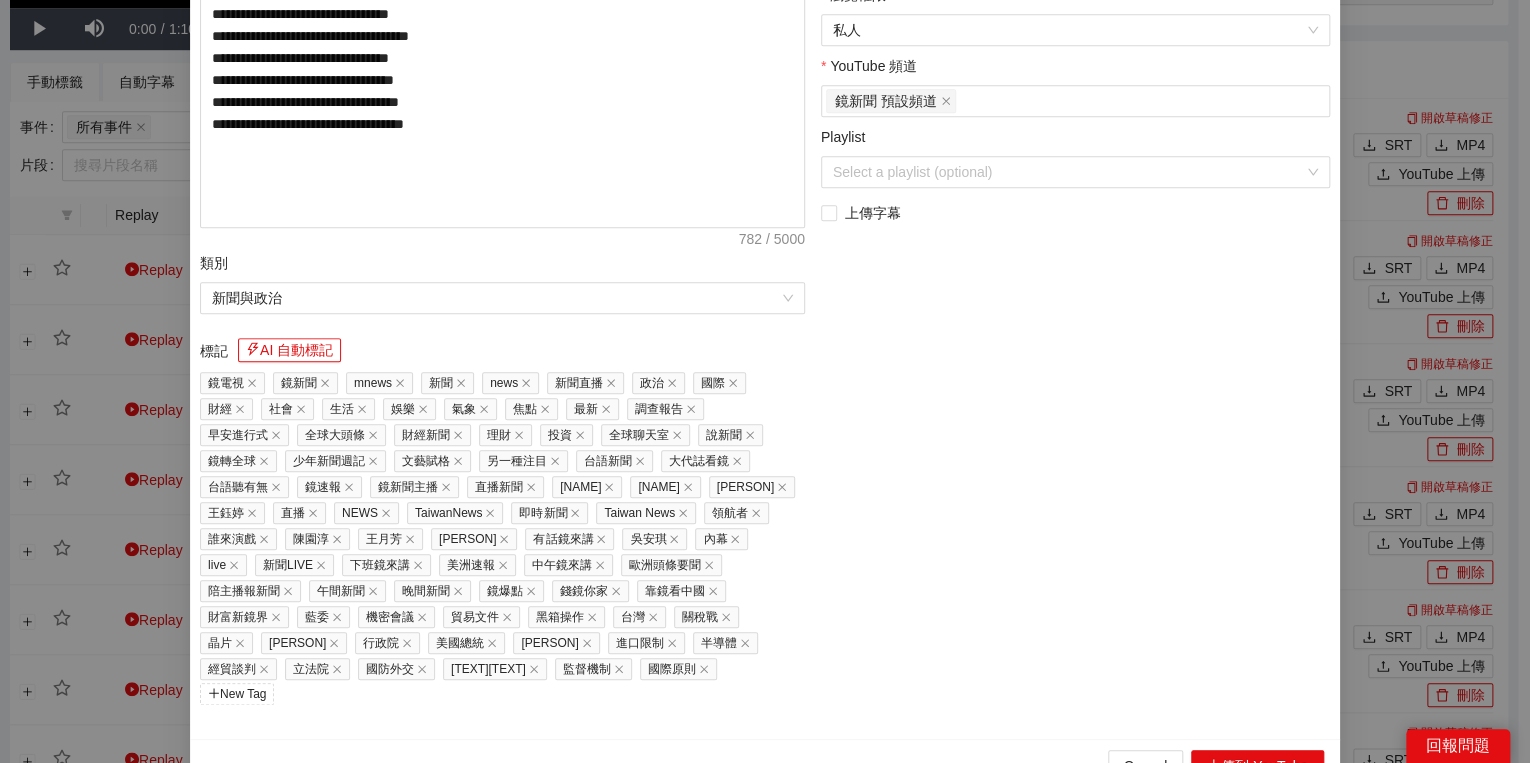click 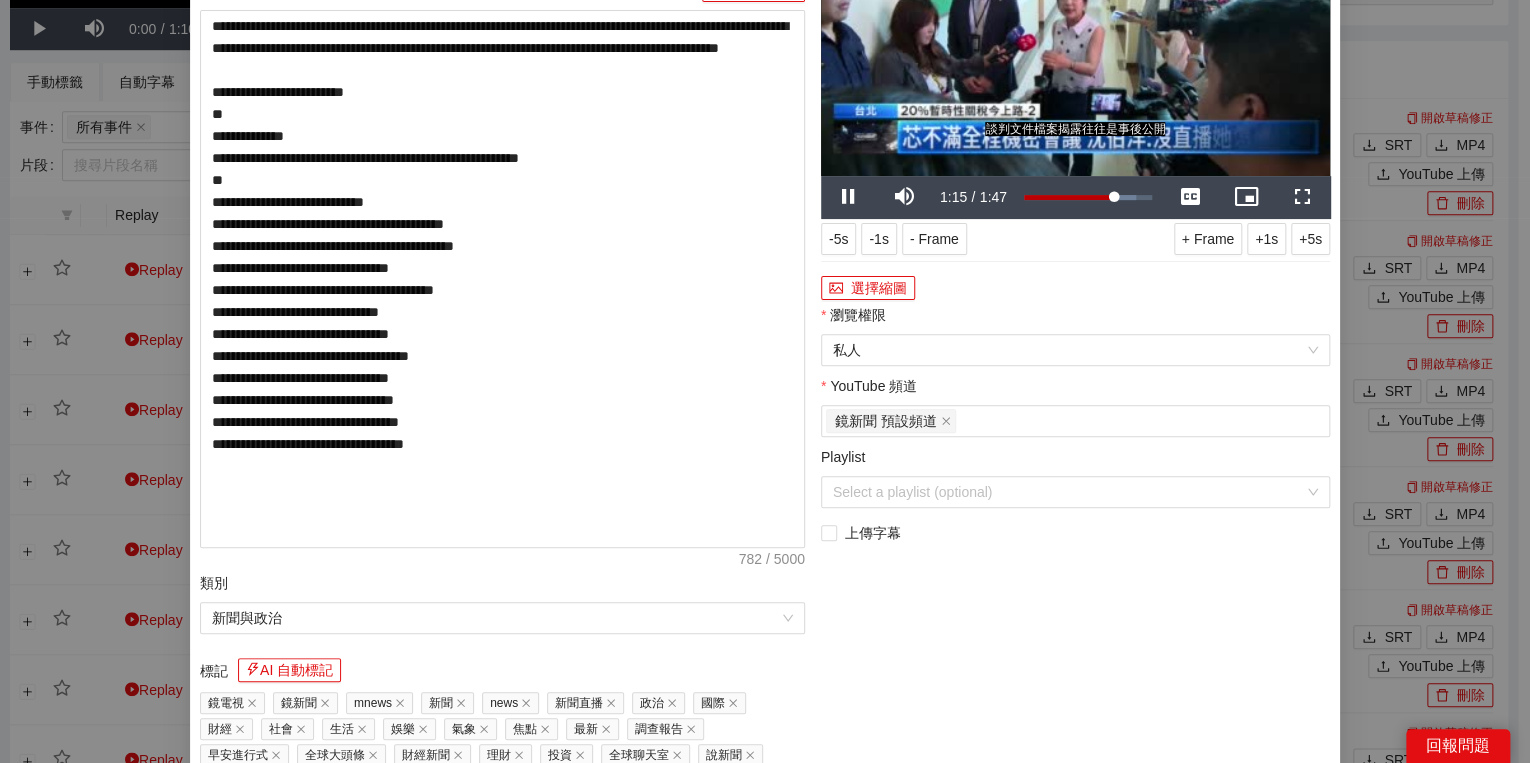scroll, scrollTop: 0, scrollLeft: 0, axis: both 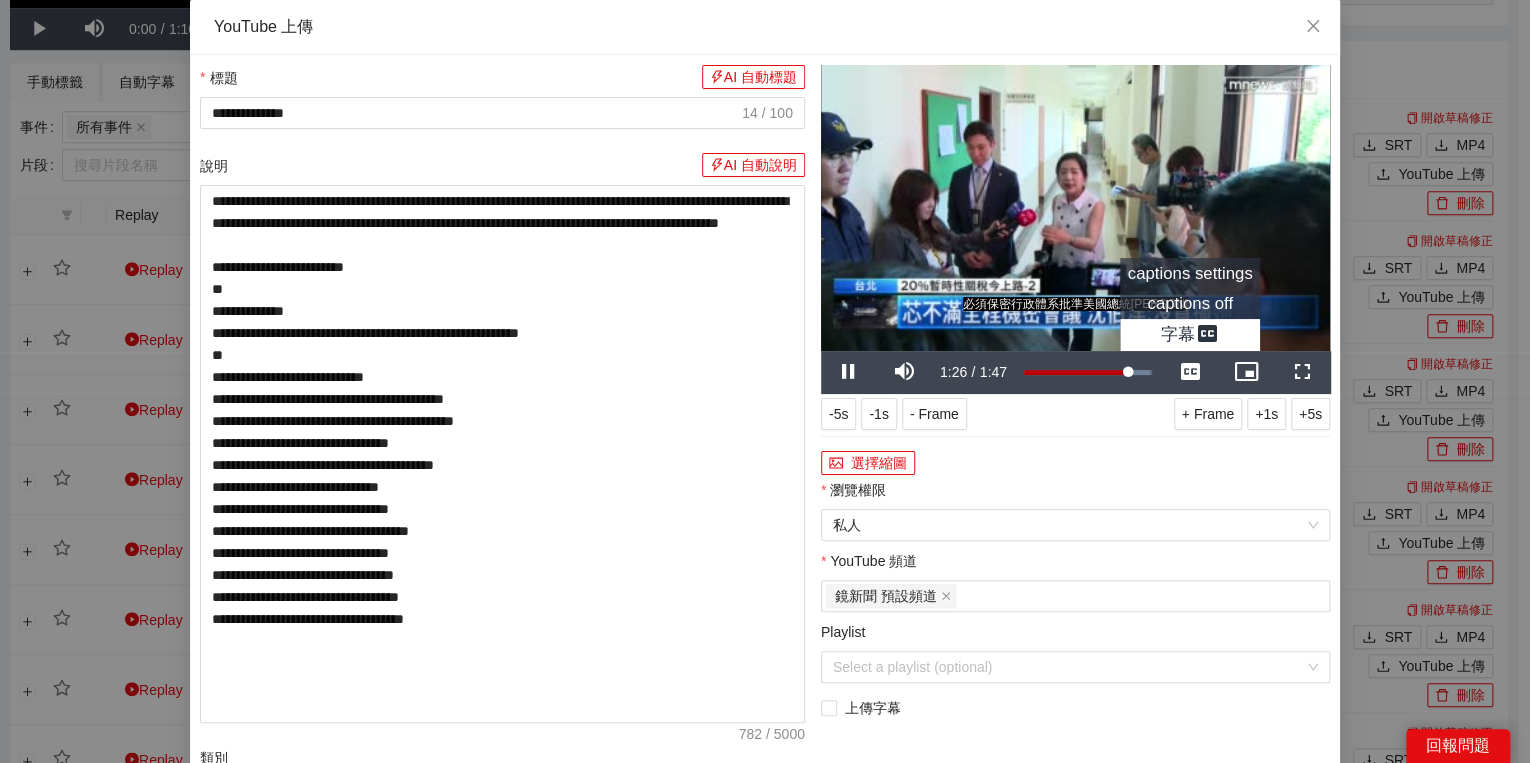 click at bounding box center [1190, 372] 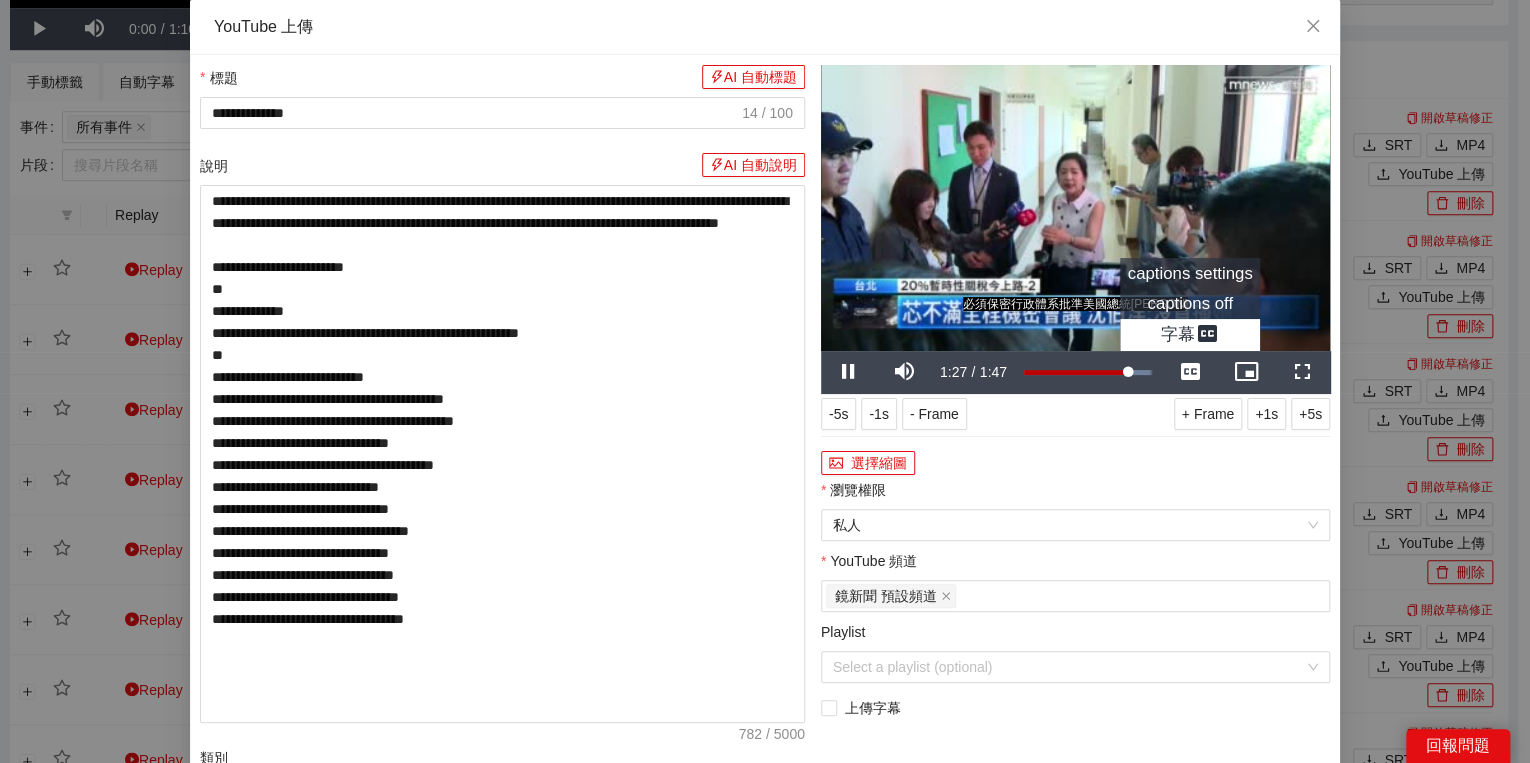 click on "captions off" at bounding box center [1190, 304] 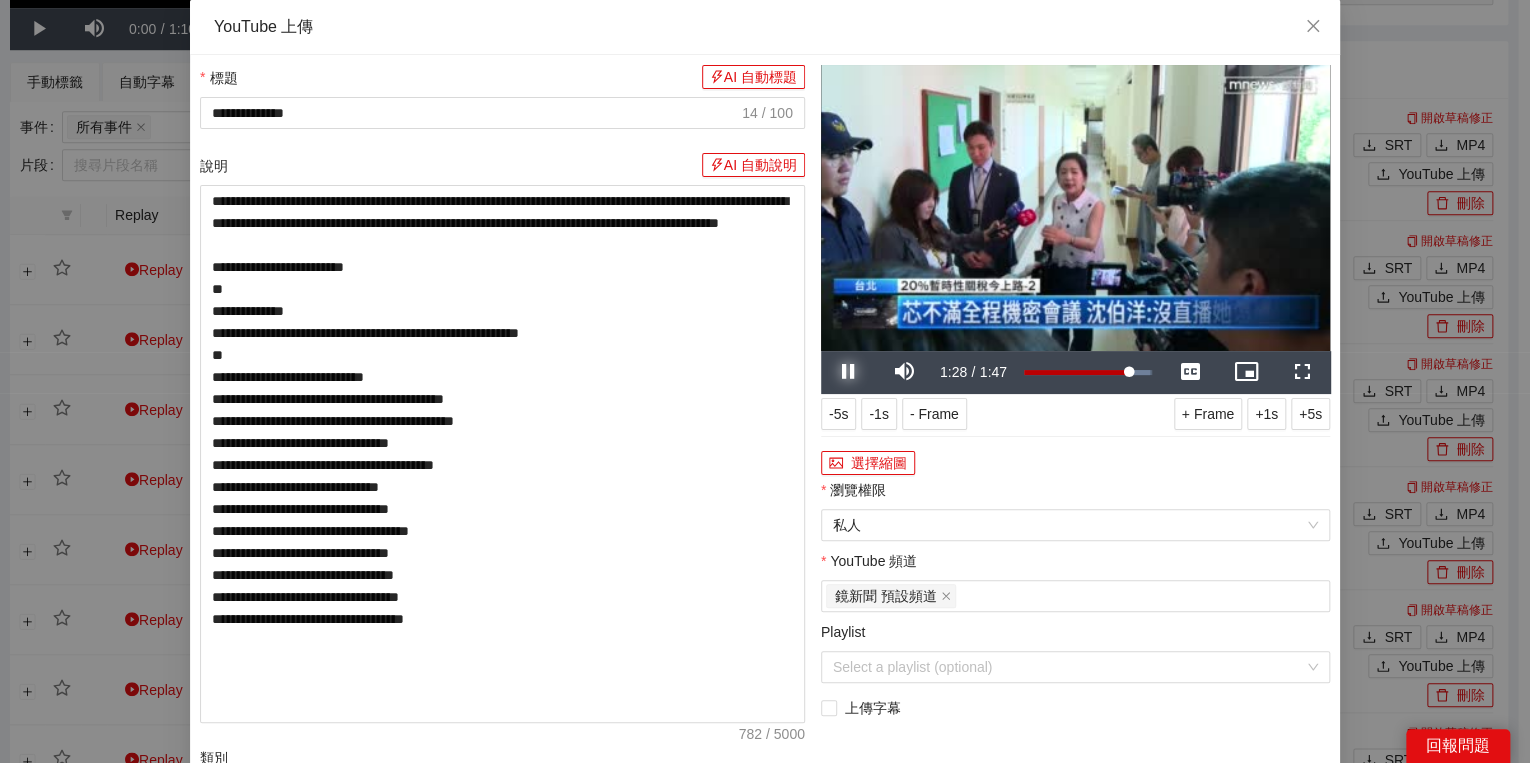 click at bounding box center [849, 372] 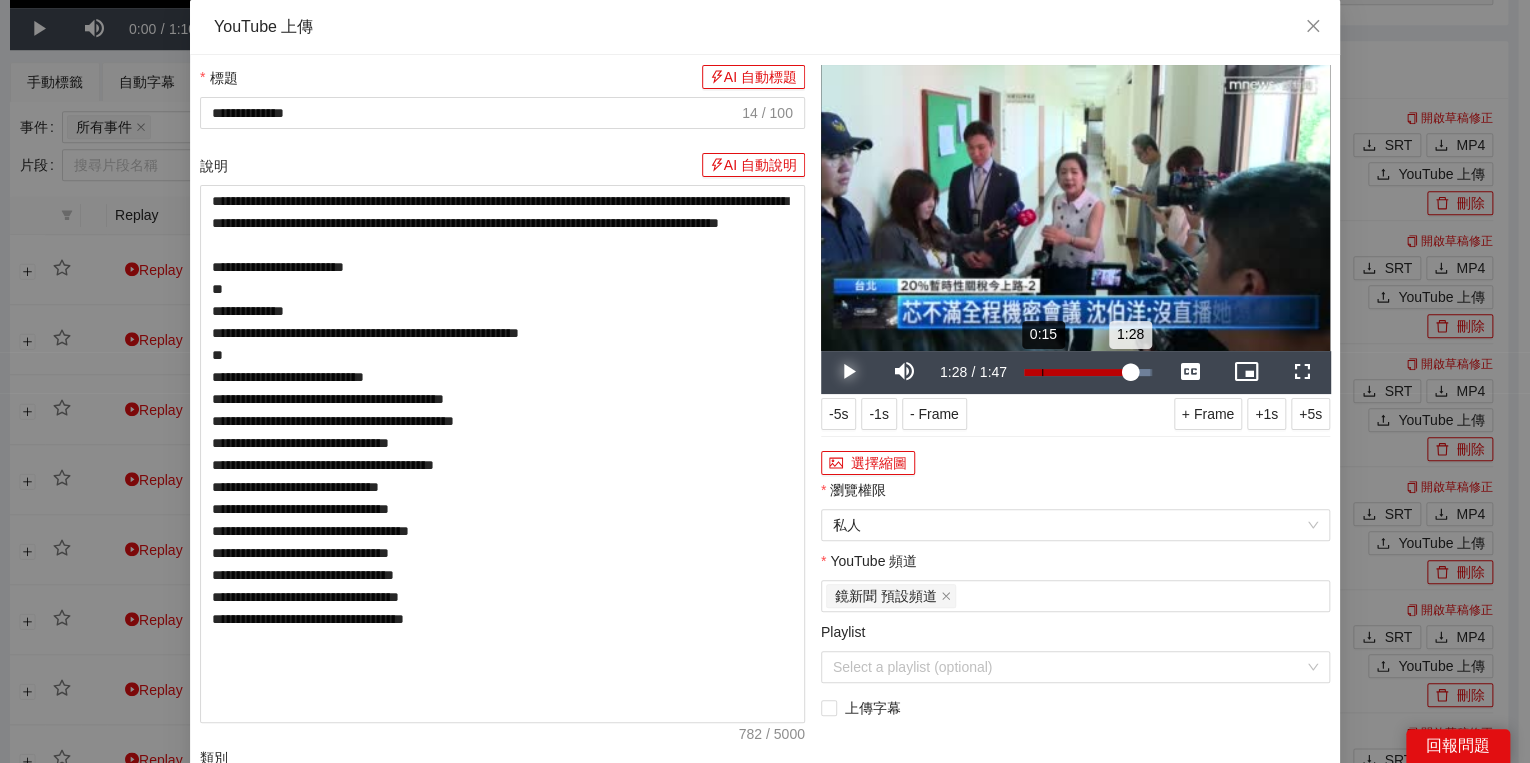 click on "Loaded :  98.41% 0:15 1:28" at bounding box center [1088, 372] 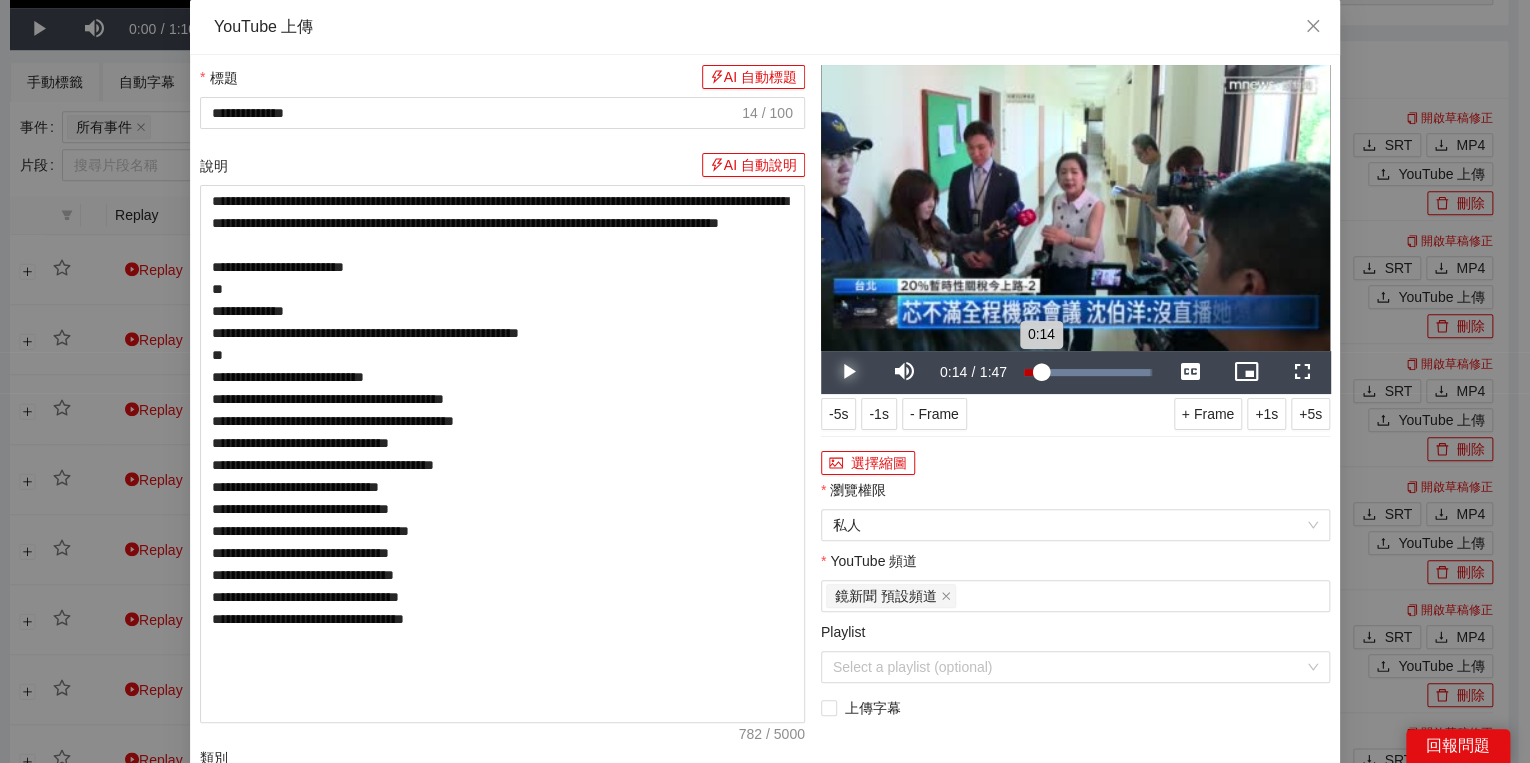 click on "0:14" at bounding box center [1032, 372] 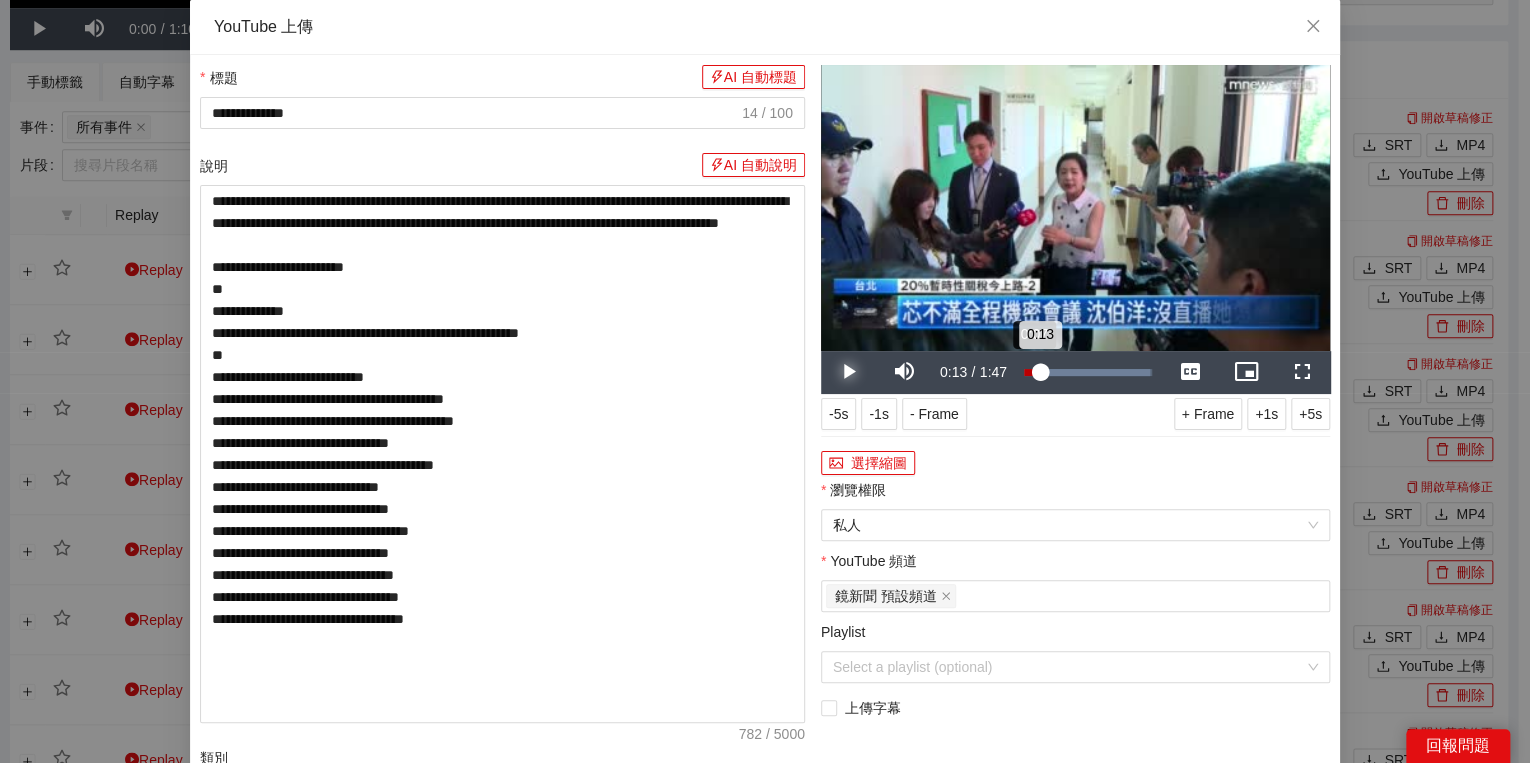 click on "Loaded : [PERCENT]% [TIME] [TIME]" at bounding box center [1088, 372] 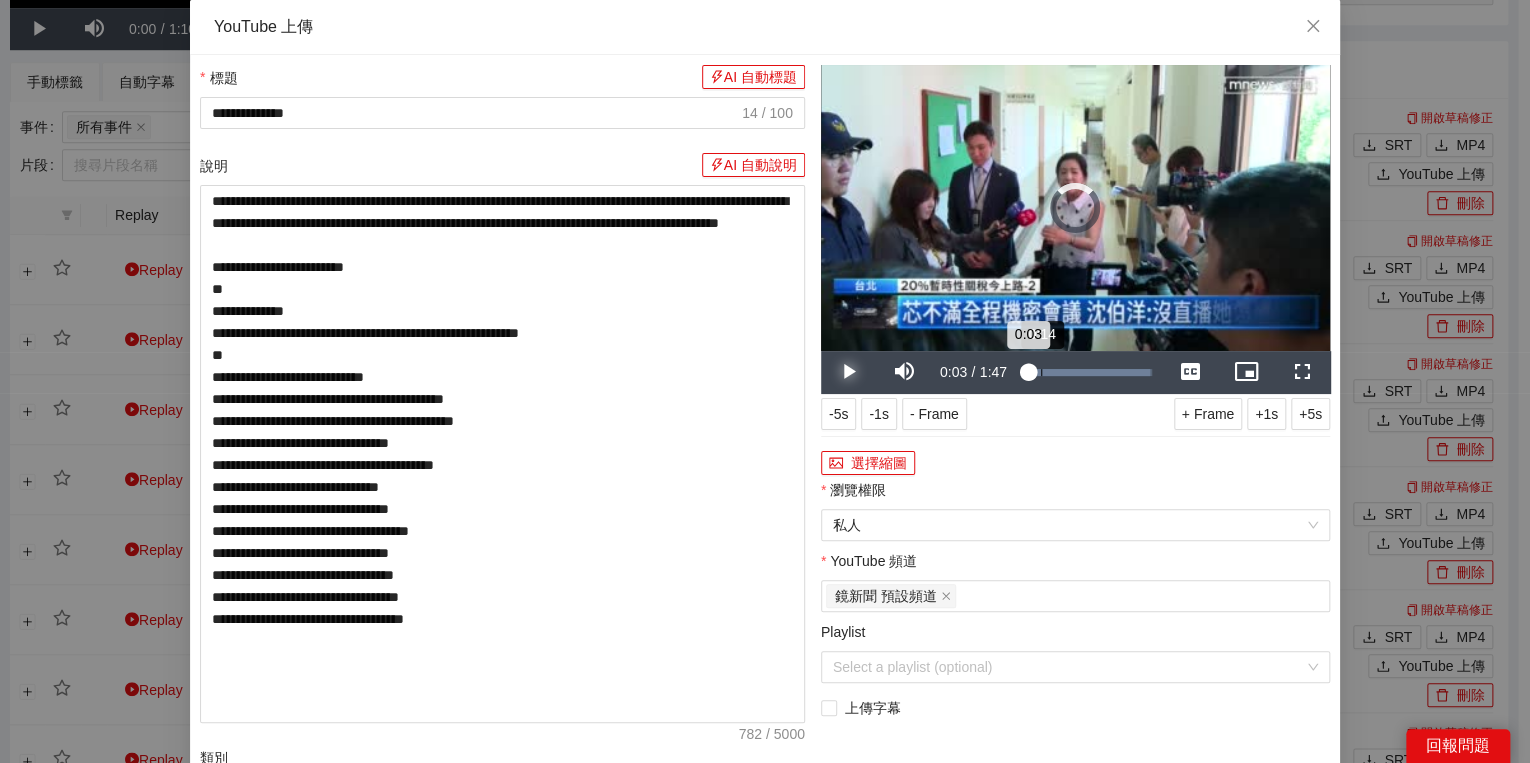 click on "Loaded :  98.41% 0:14 0:03" at bounding box center (1088, 372) 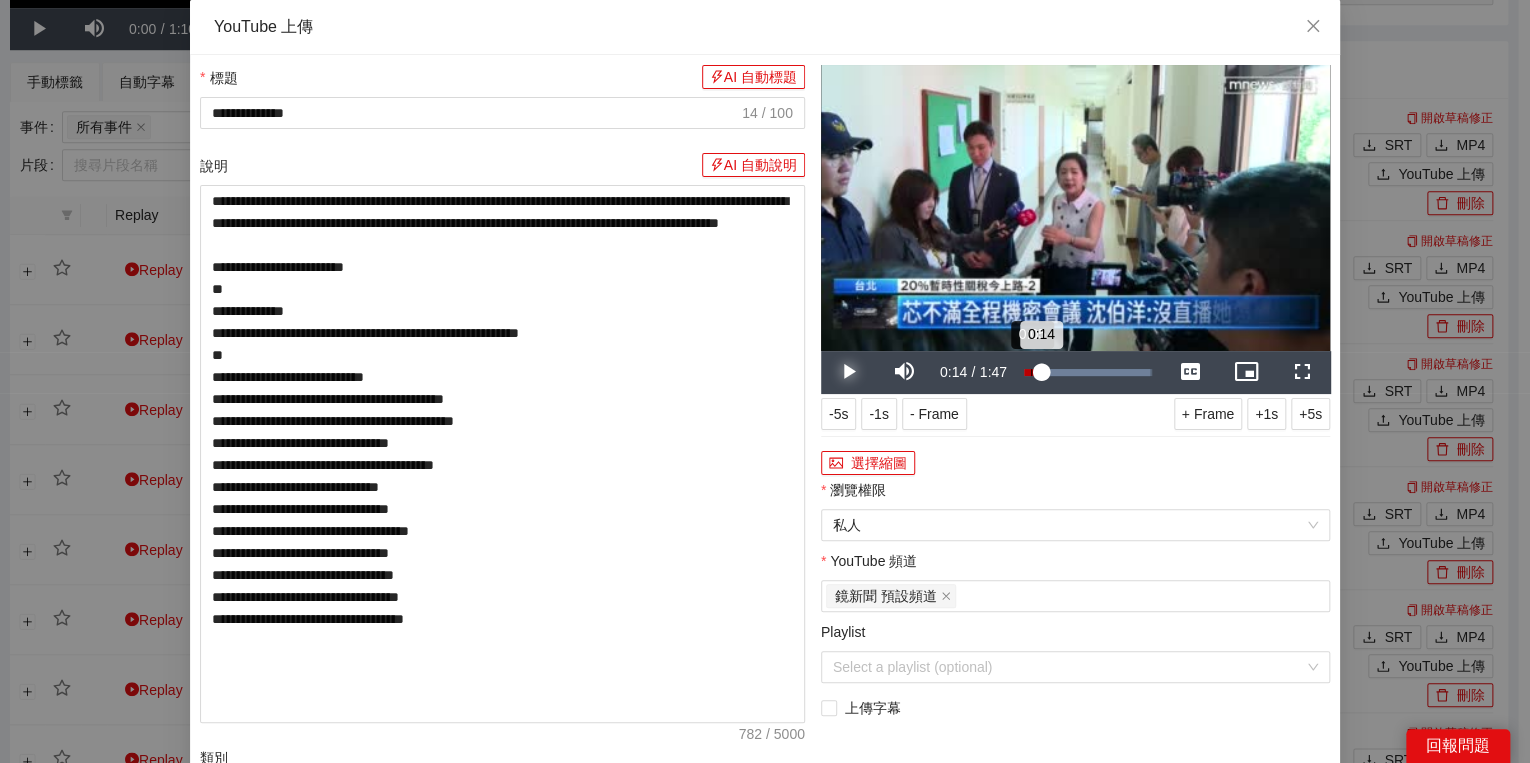 click on "Loaded :  98.41% [TIME] [TIME]" at bounding box center (1088, 372) 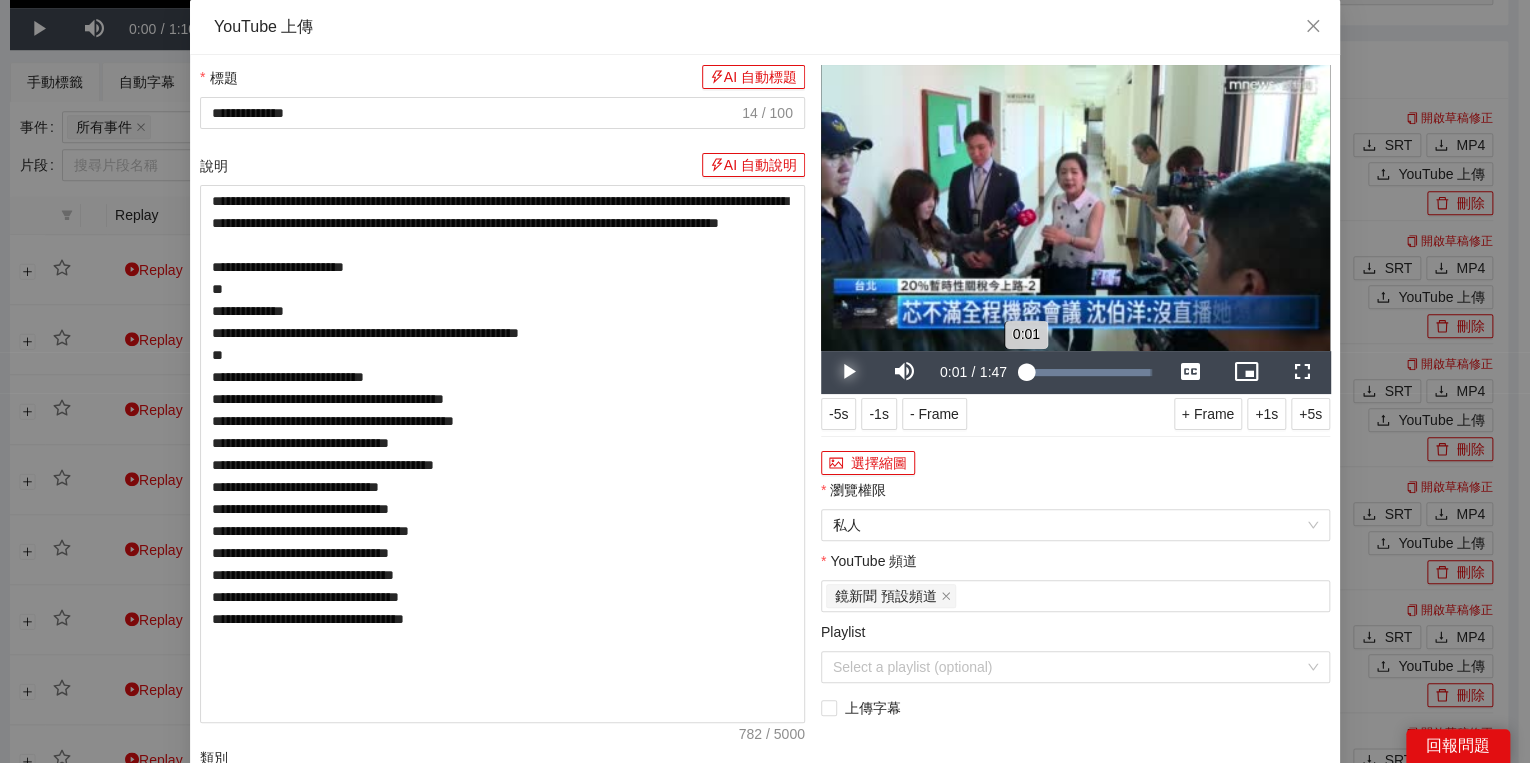 click on "0:01" at bounding box center [1025, 372] 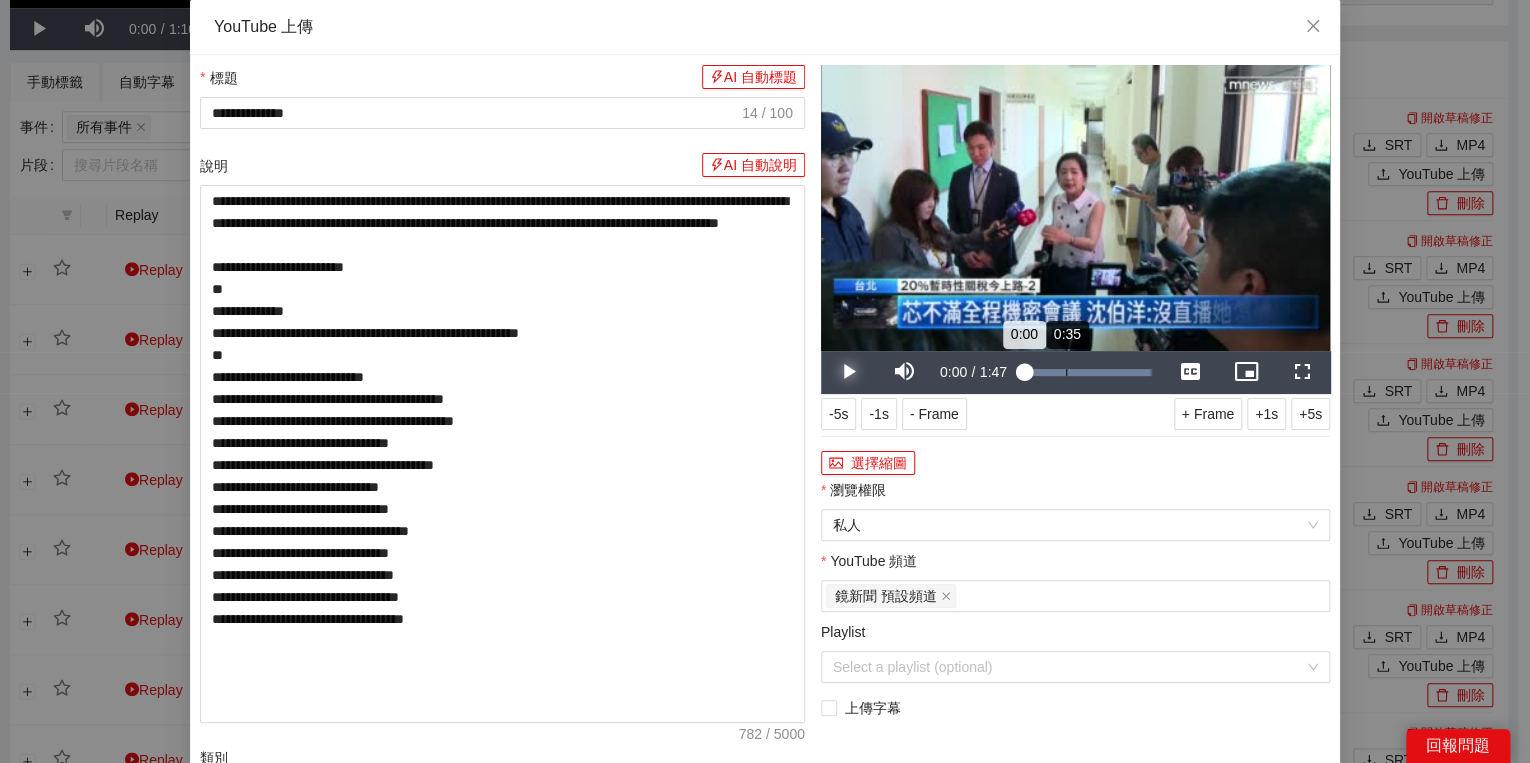 click on "Loaded : 98.41% 0:35 0:00" at bounding box center [1088, 372] 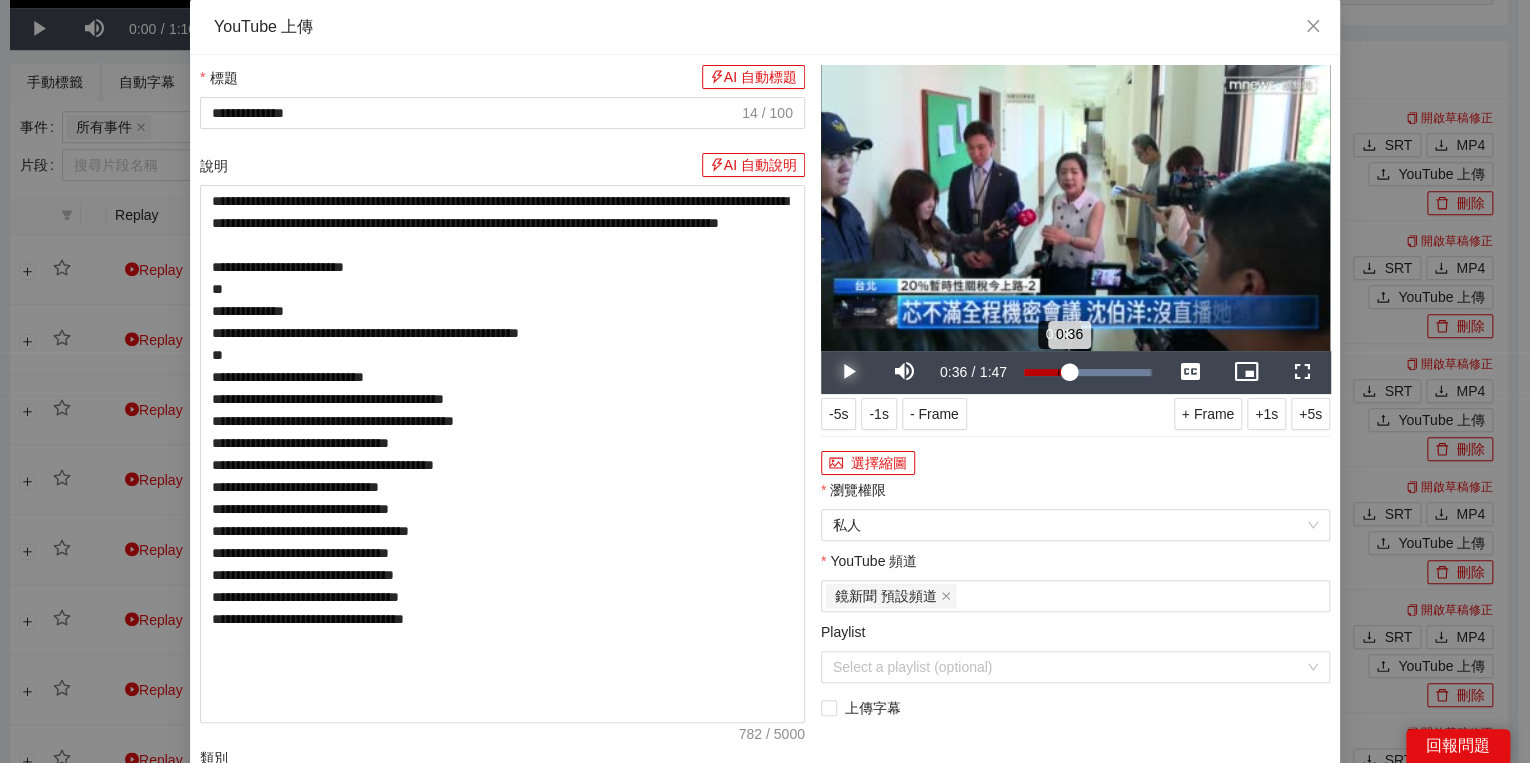 click on "0:28" at bounding box center (1058, 372) 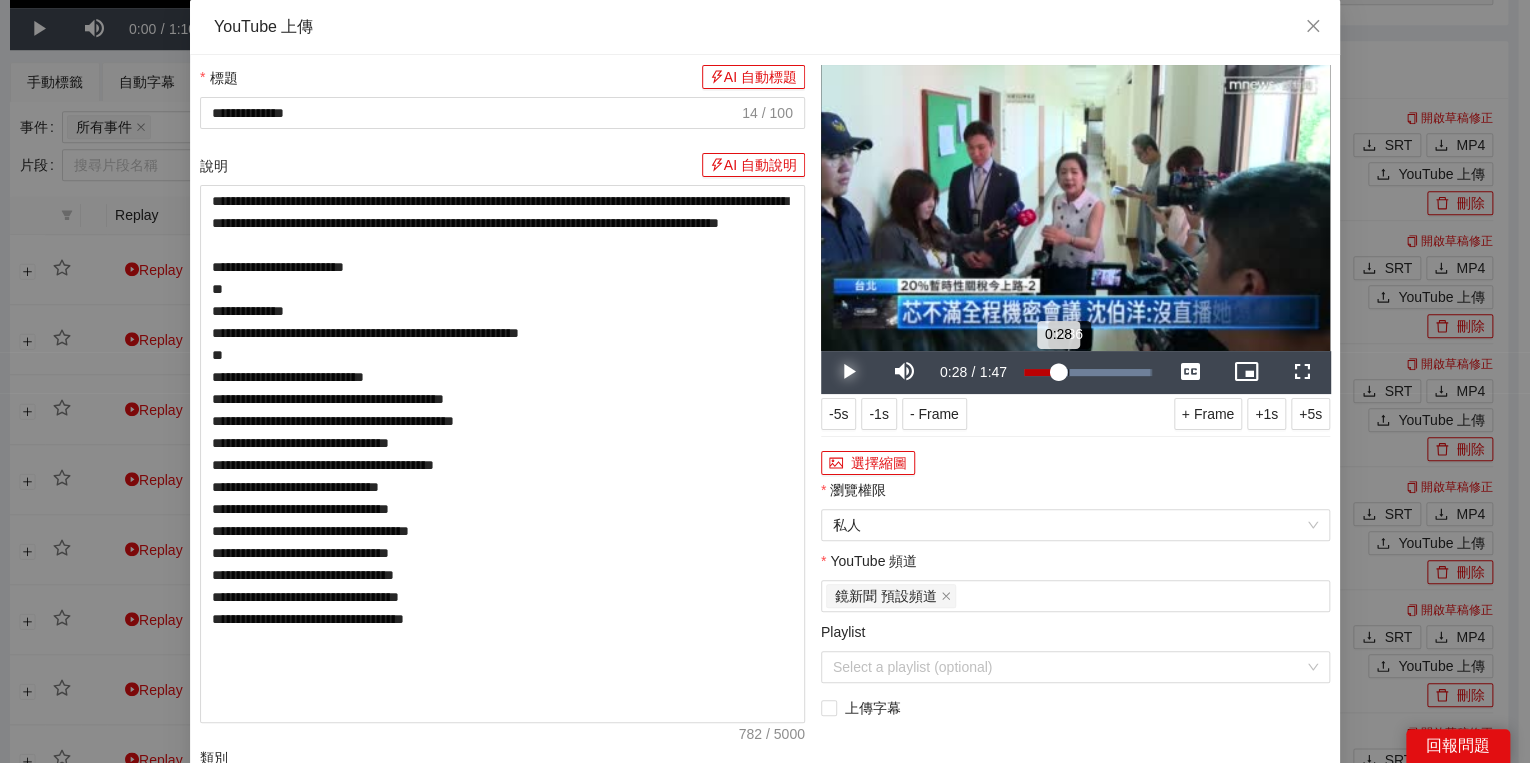 click on "0:28" at bounding box center (1041, 372) 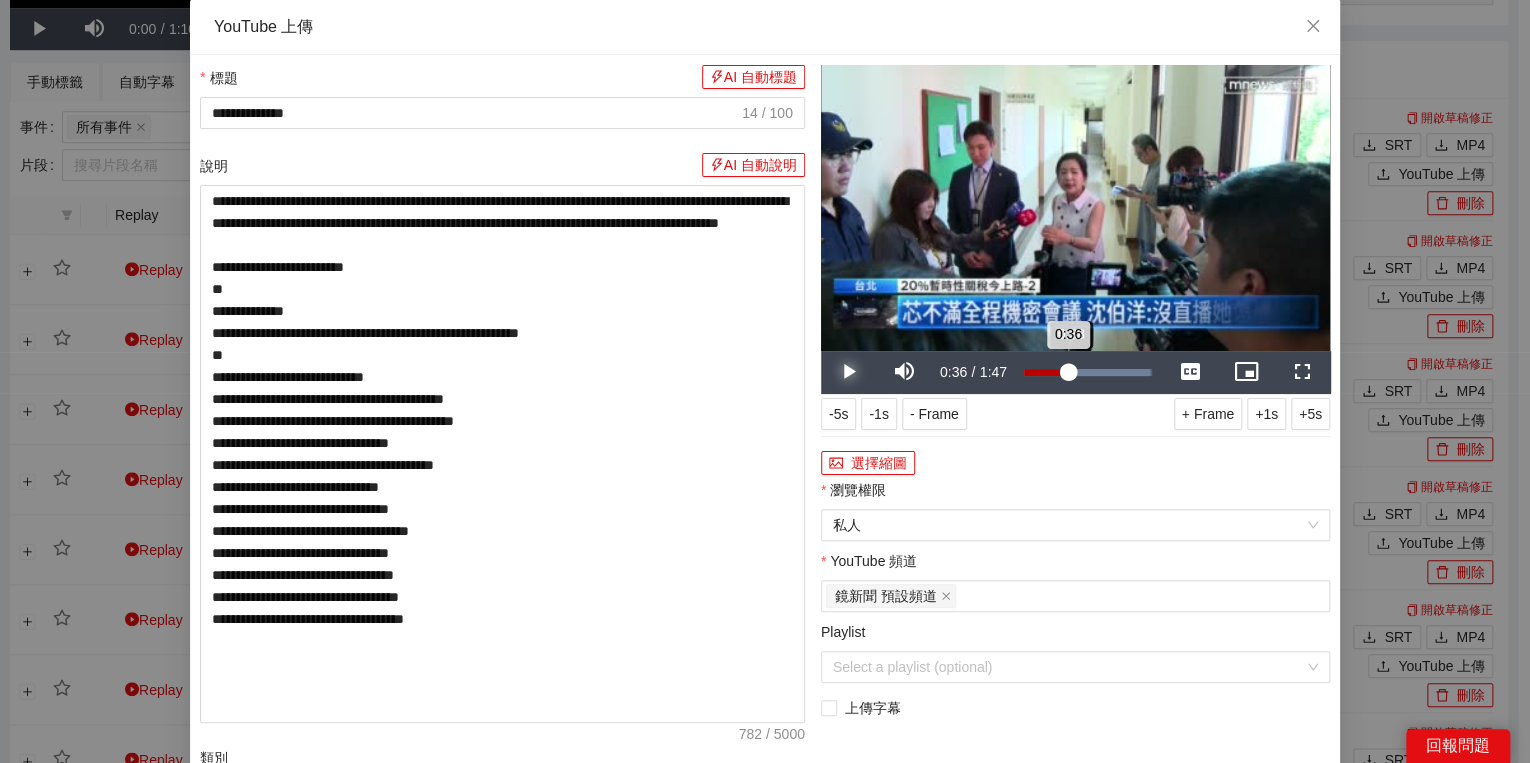 click on "0:36" at bounding box center (1046, 372) 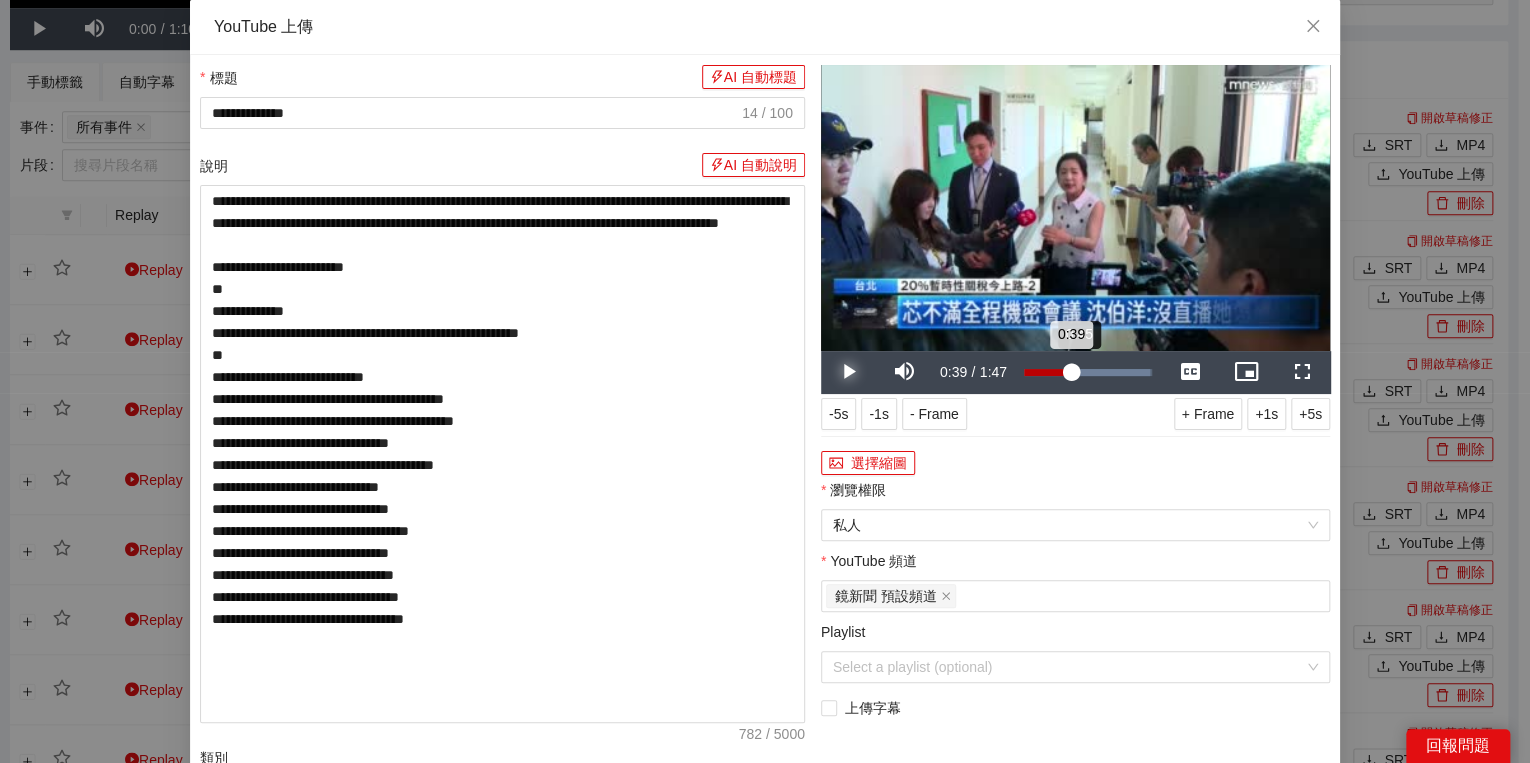 click on "0:39" at bounding box center (1047, 372) 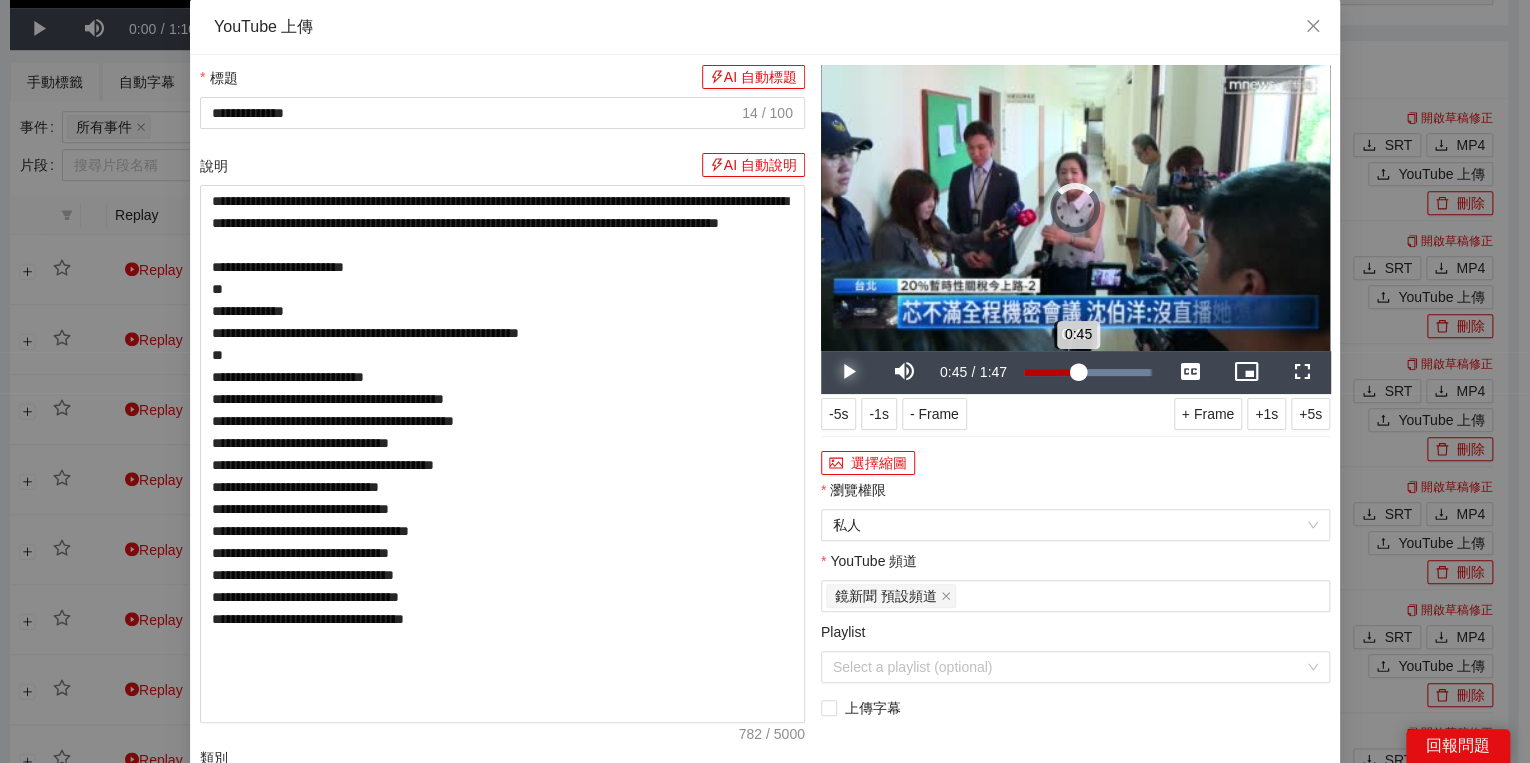 click on "0:45" at bounding box center (1051, 372) 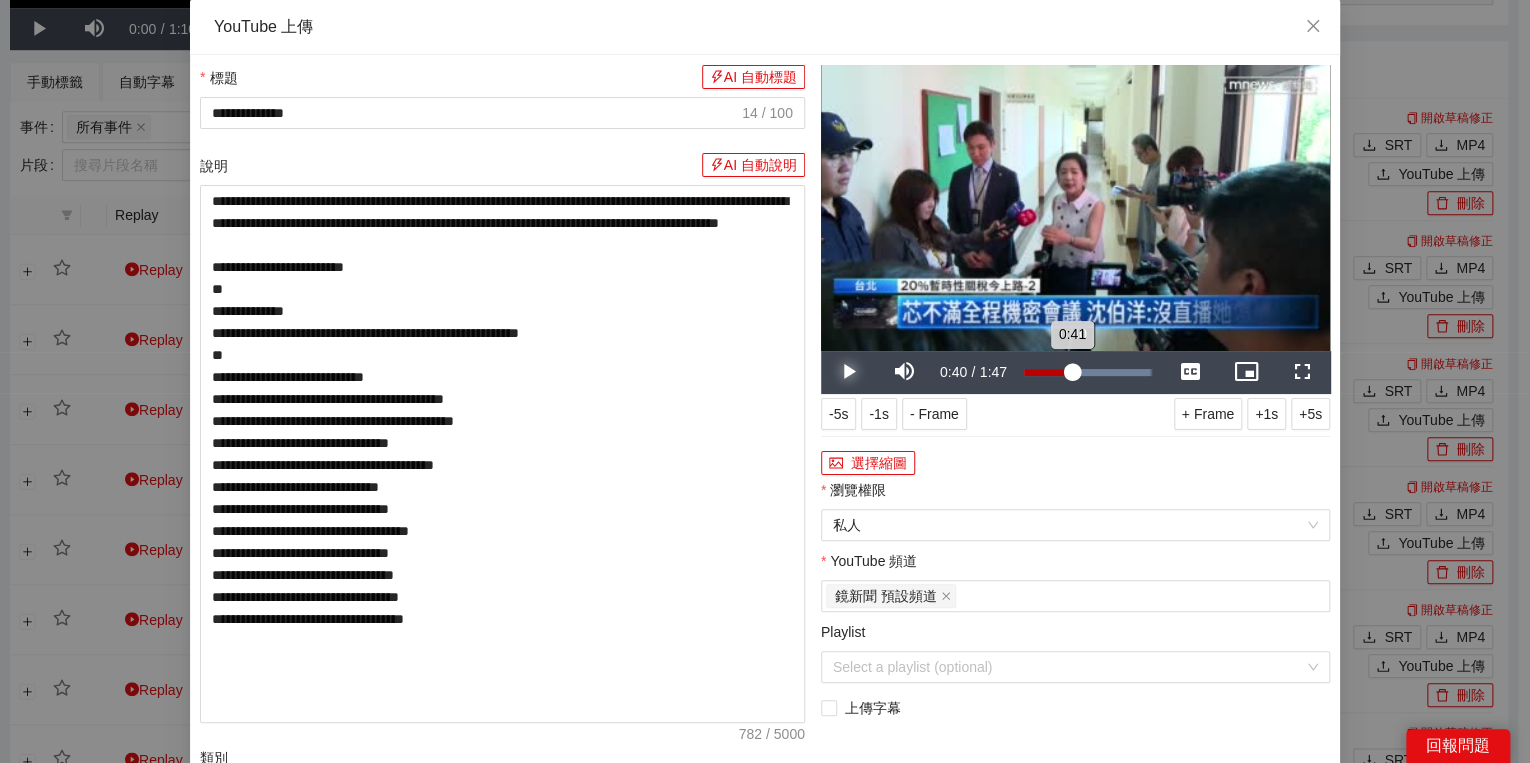 click on "0:41" at bounding box center (1048, 372) 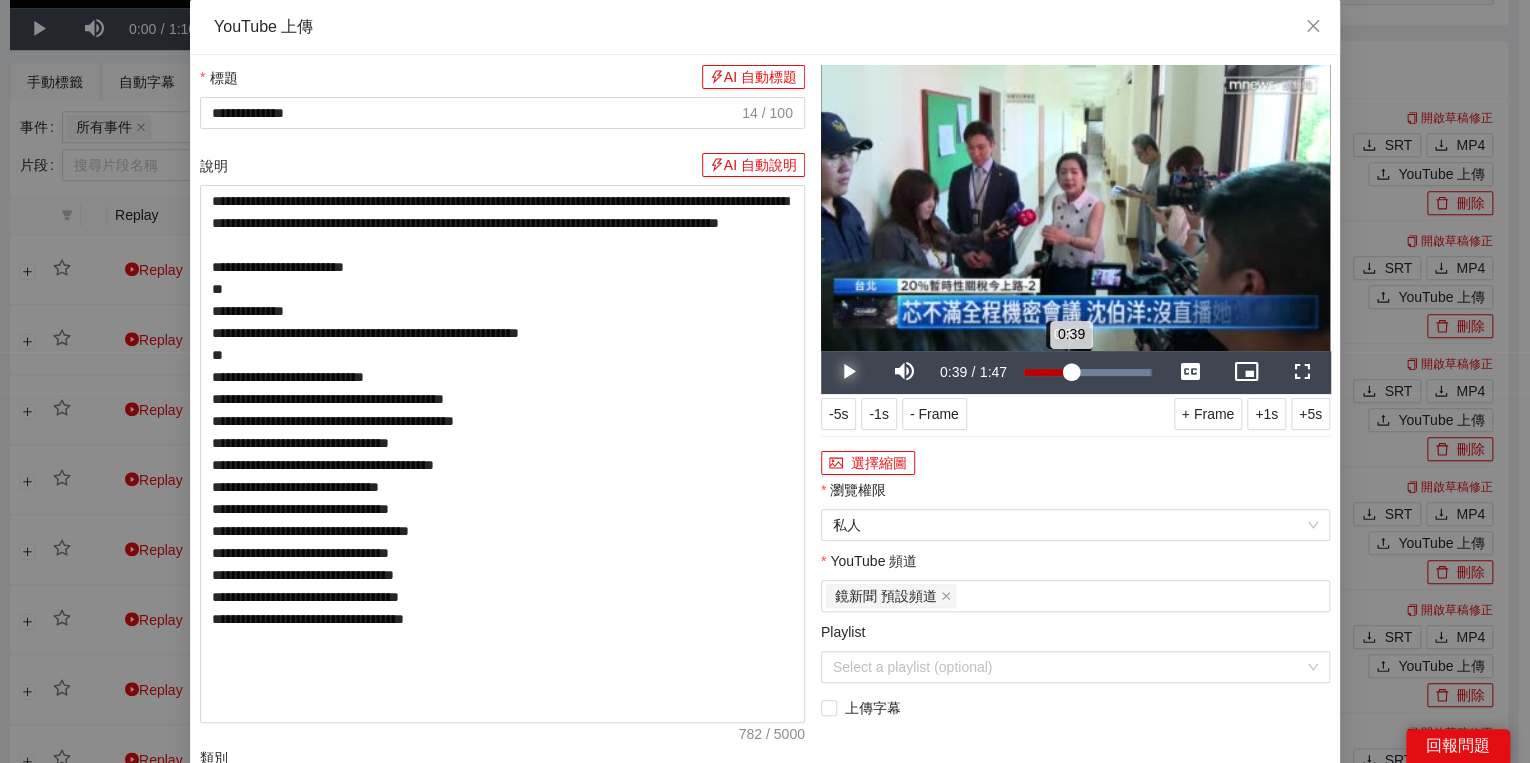 click on "0:39" at bounding box center [1047, 372] 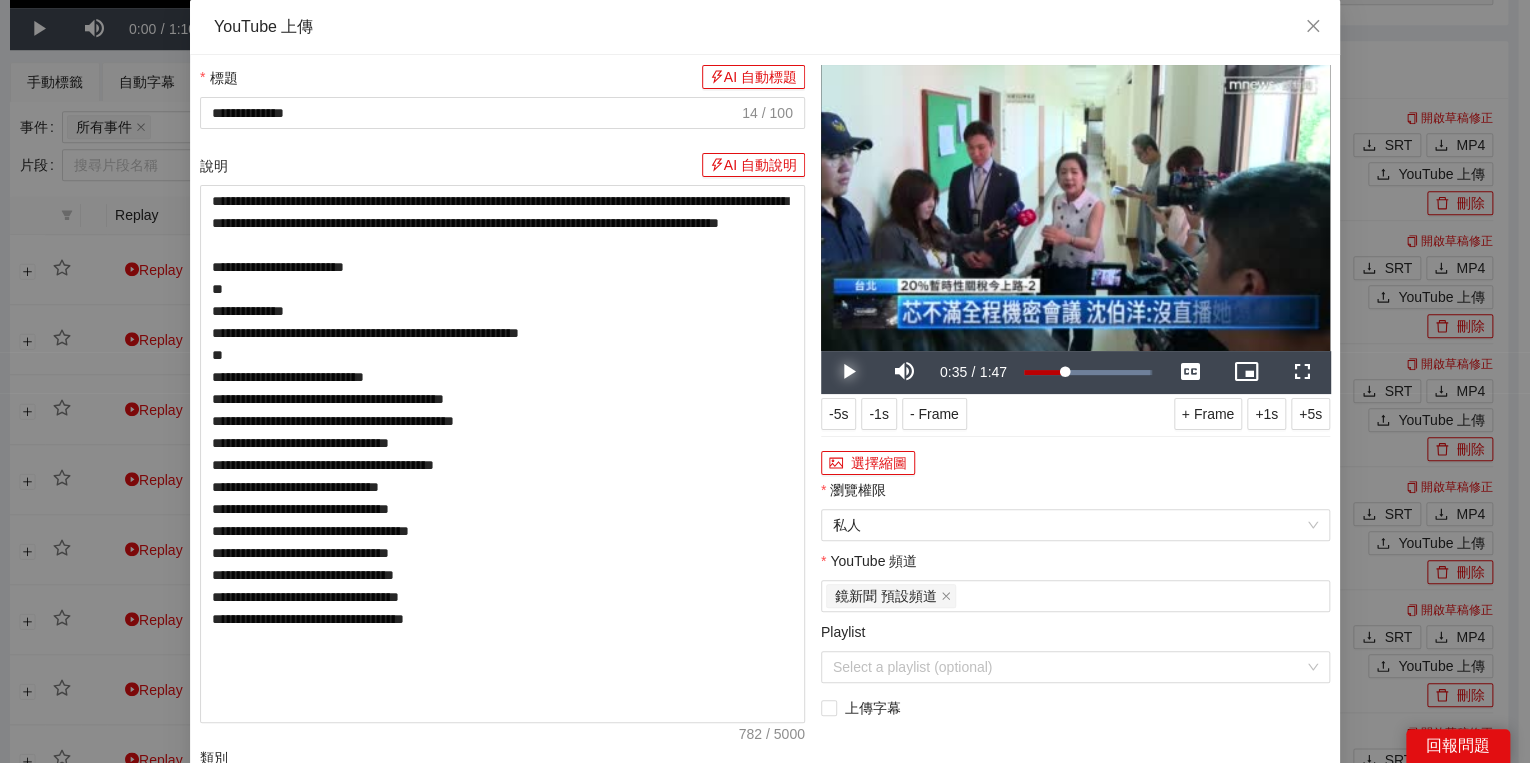 click at bounding box center (849, 372) 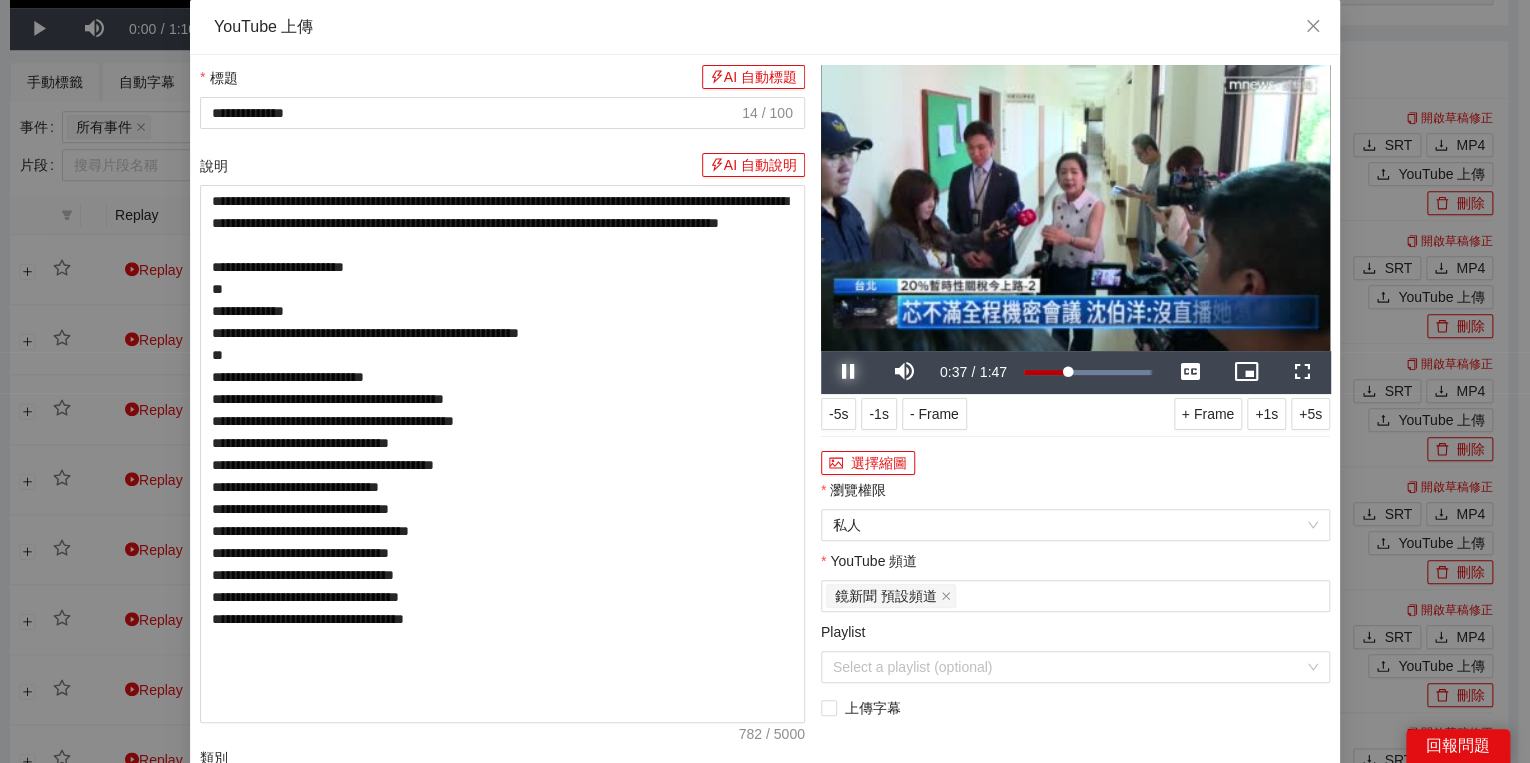 click at bounding box center [849, 372] 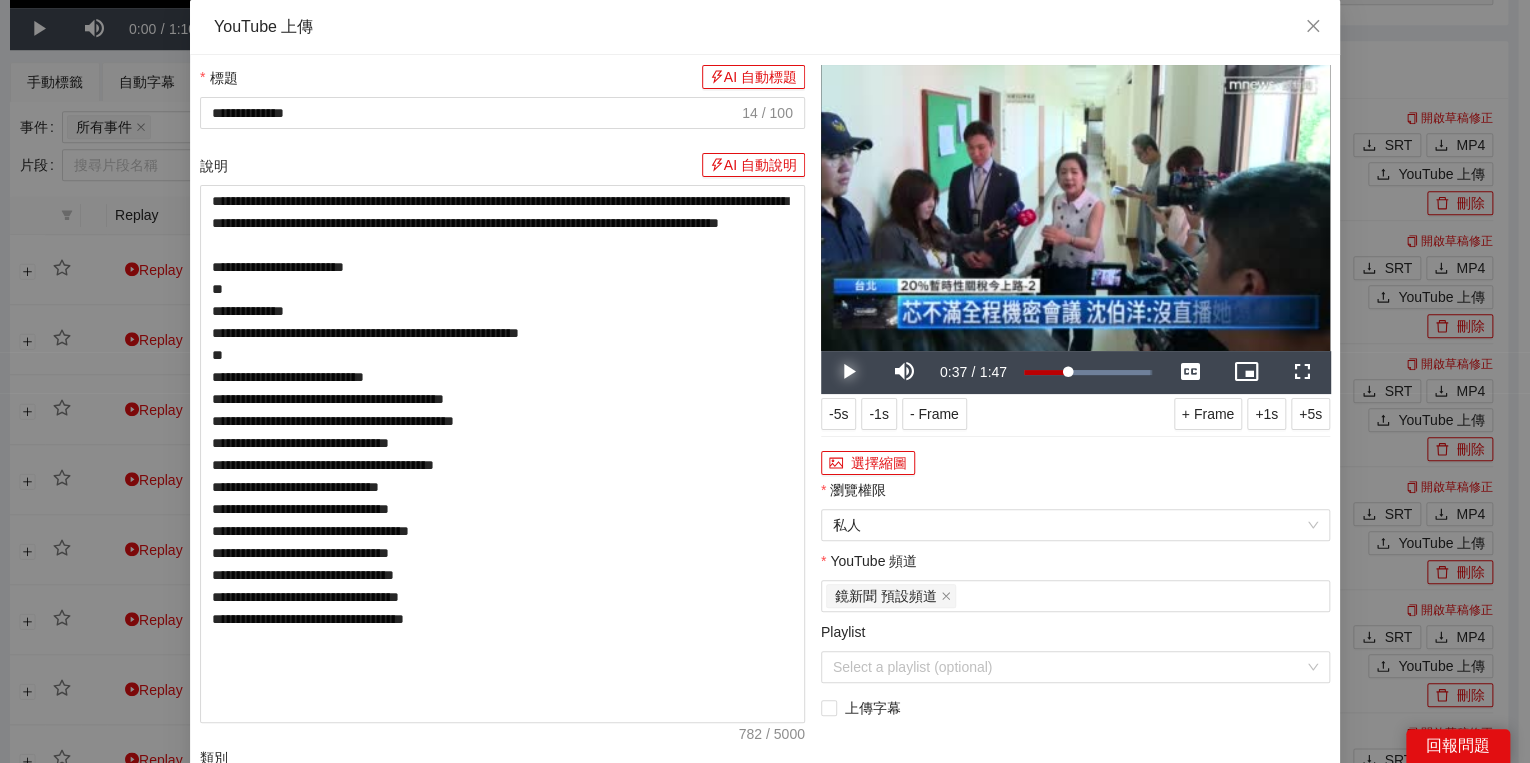 click at bounding box center [849, 372] 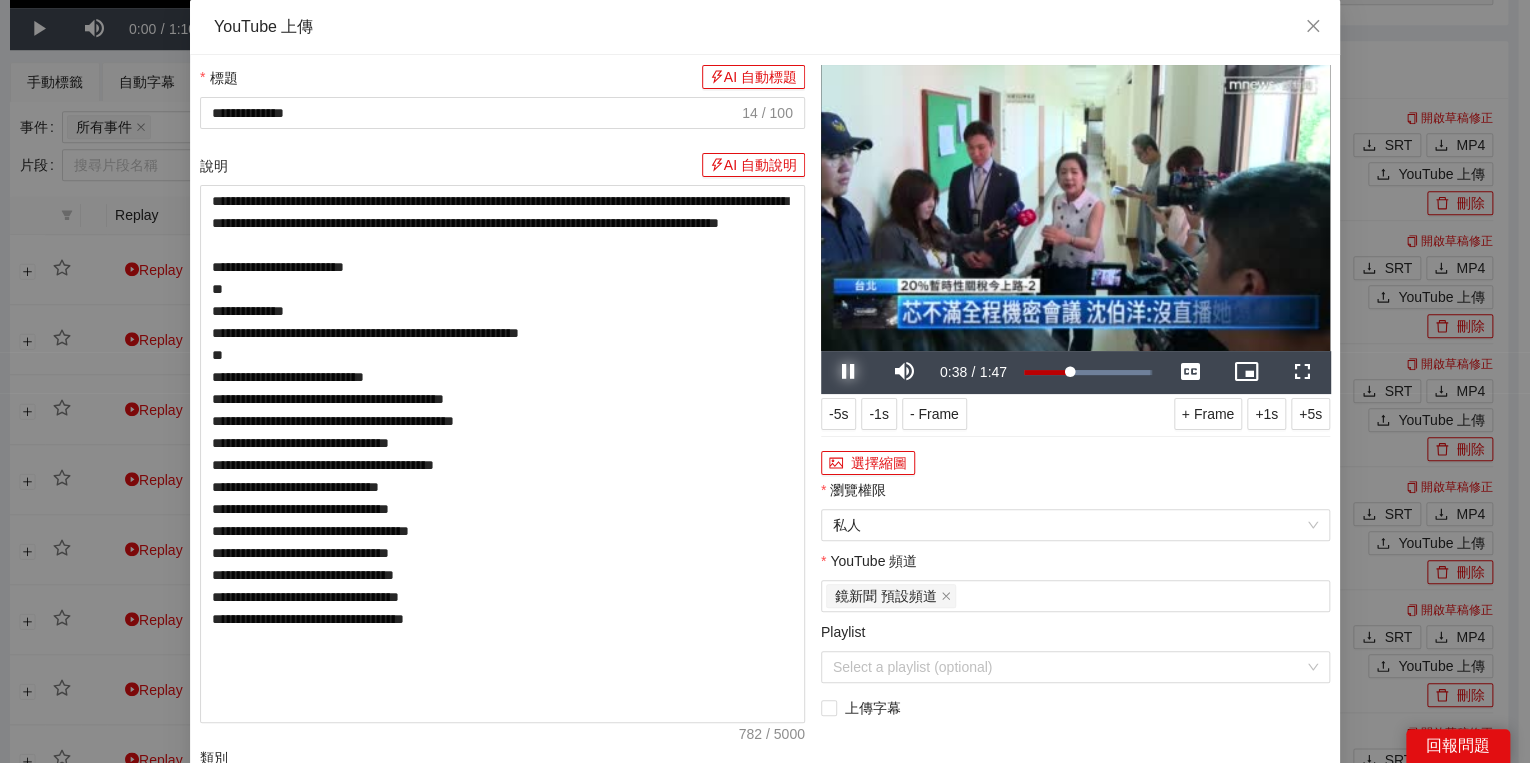 click at bounding box center [849, 372] 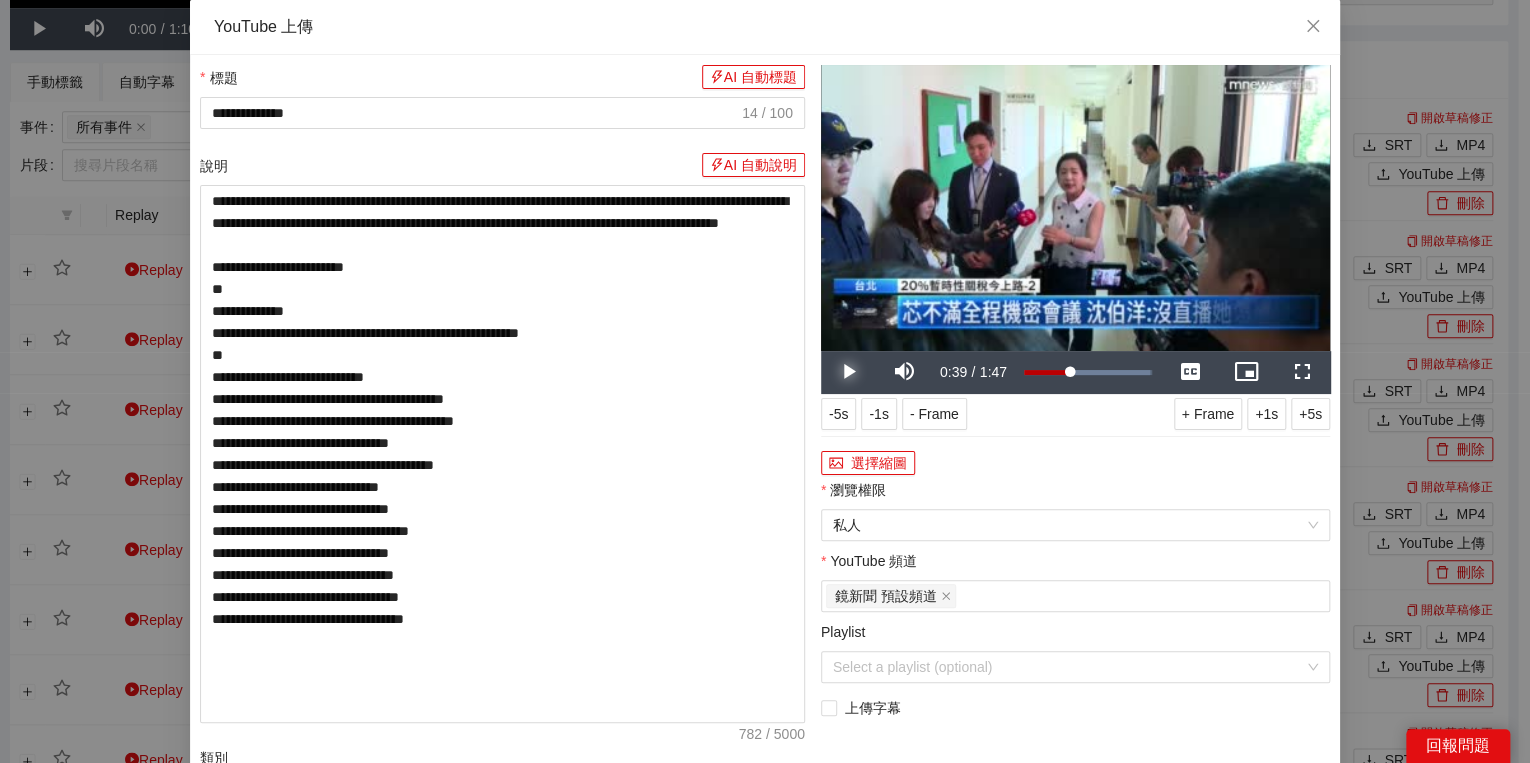 click at bounding box center (849, 372) 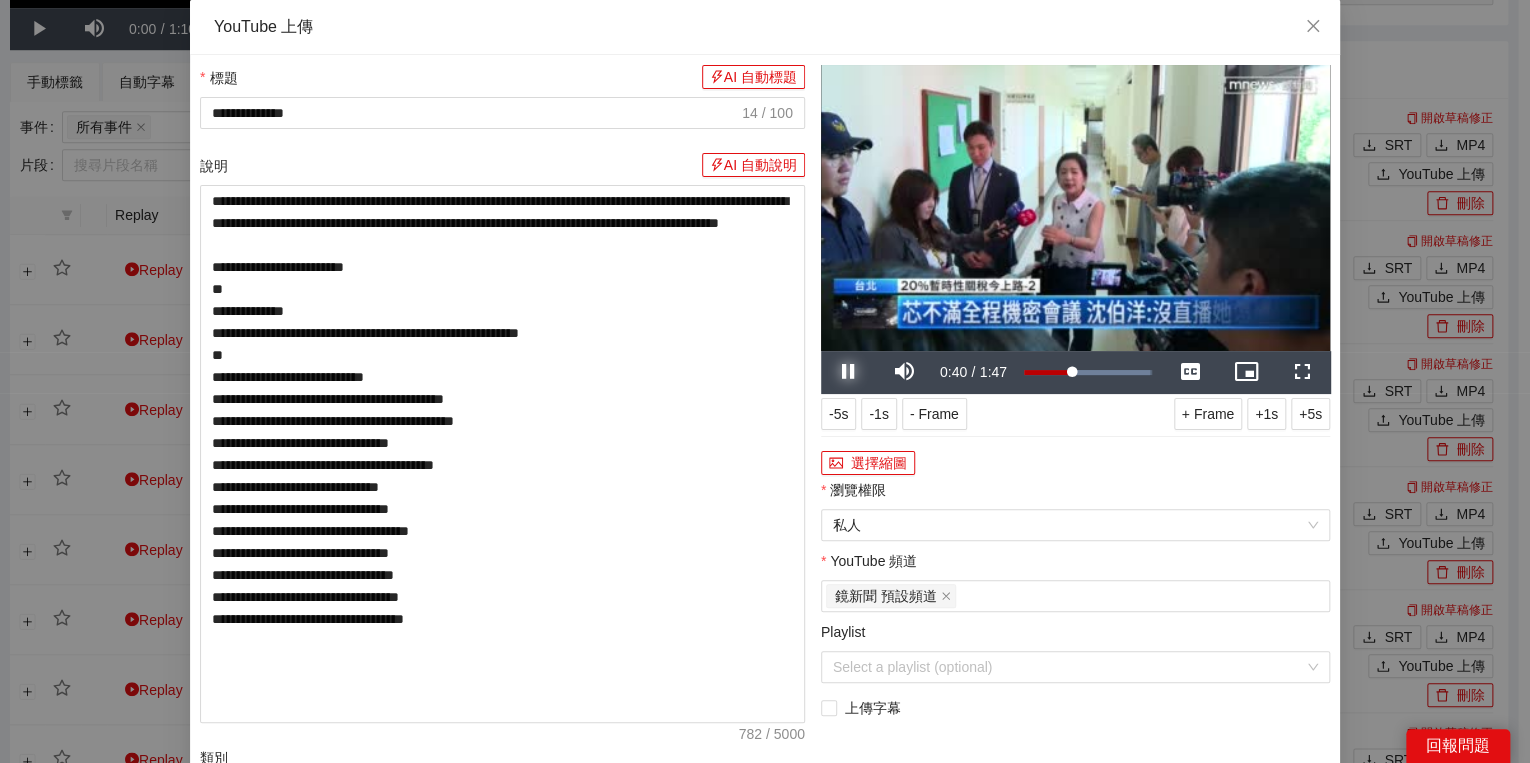 click at bounding box center (849, 372) 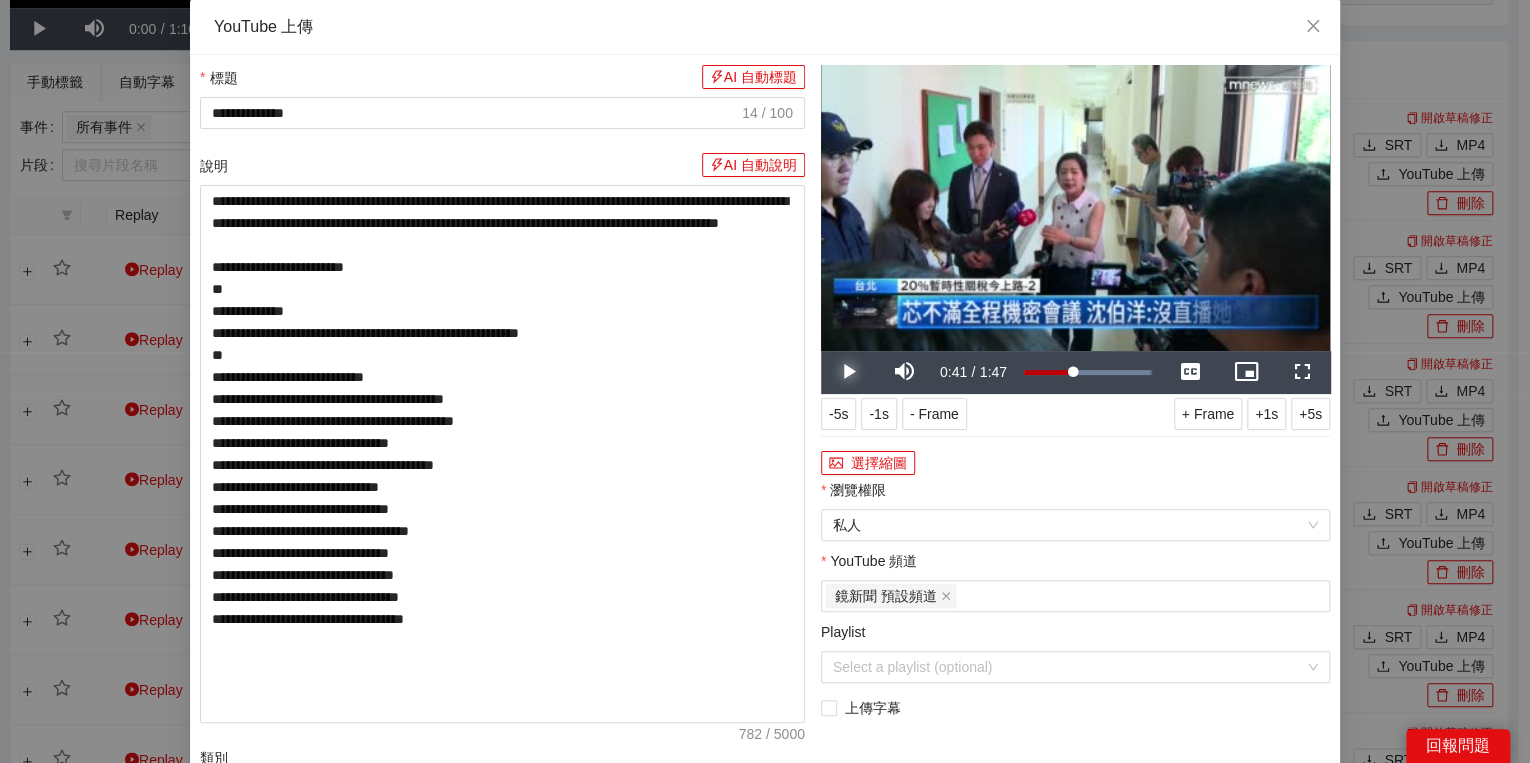 click at bounding box center [849, 372] 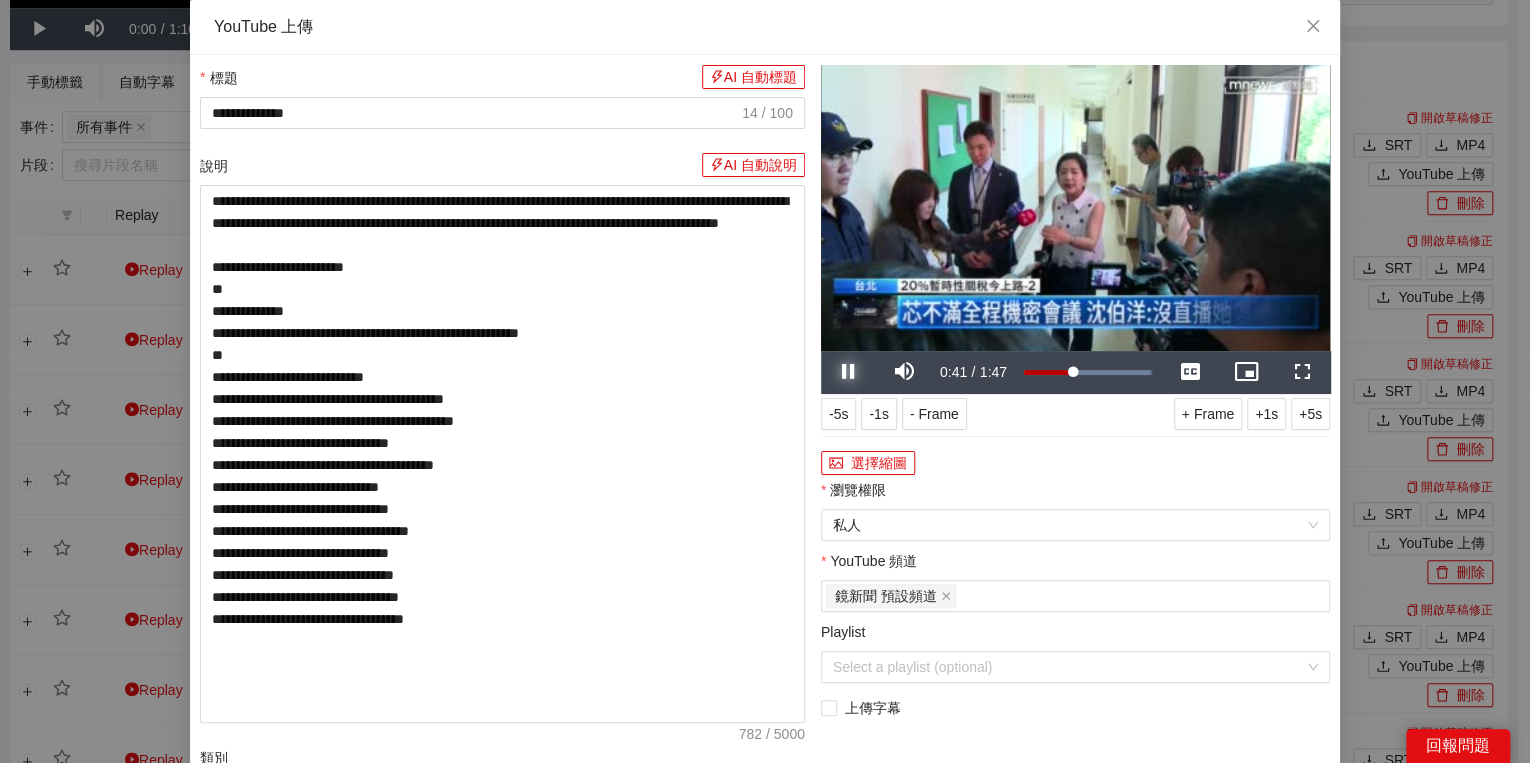 click at bounding box center (849, 372) 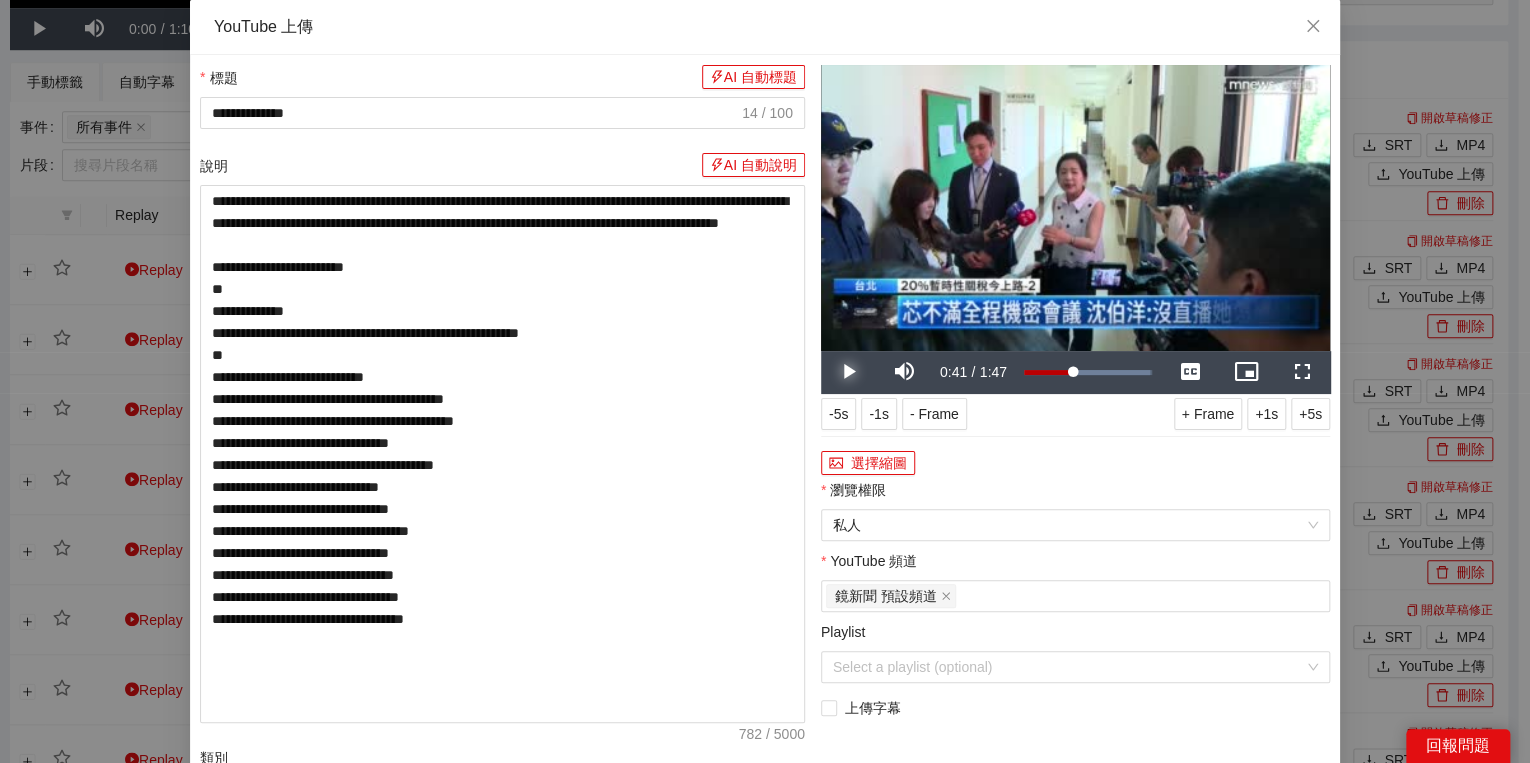 click at bounding box center [849, 372] 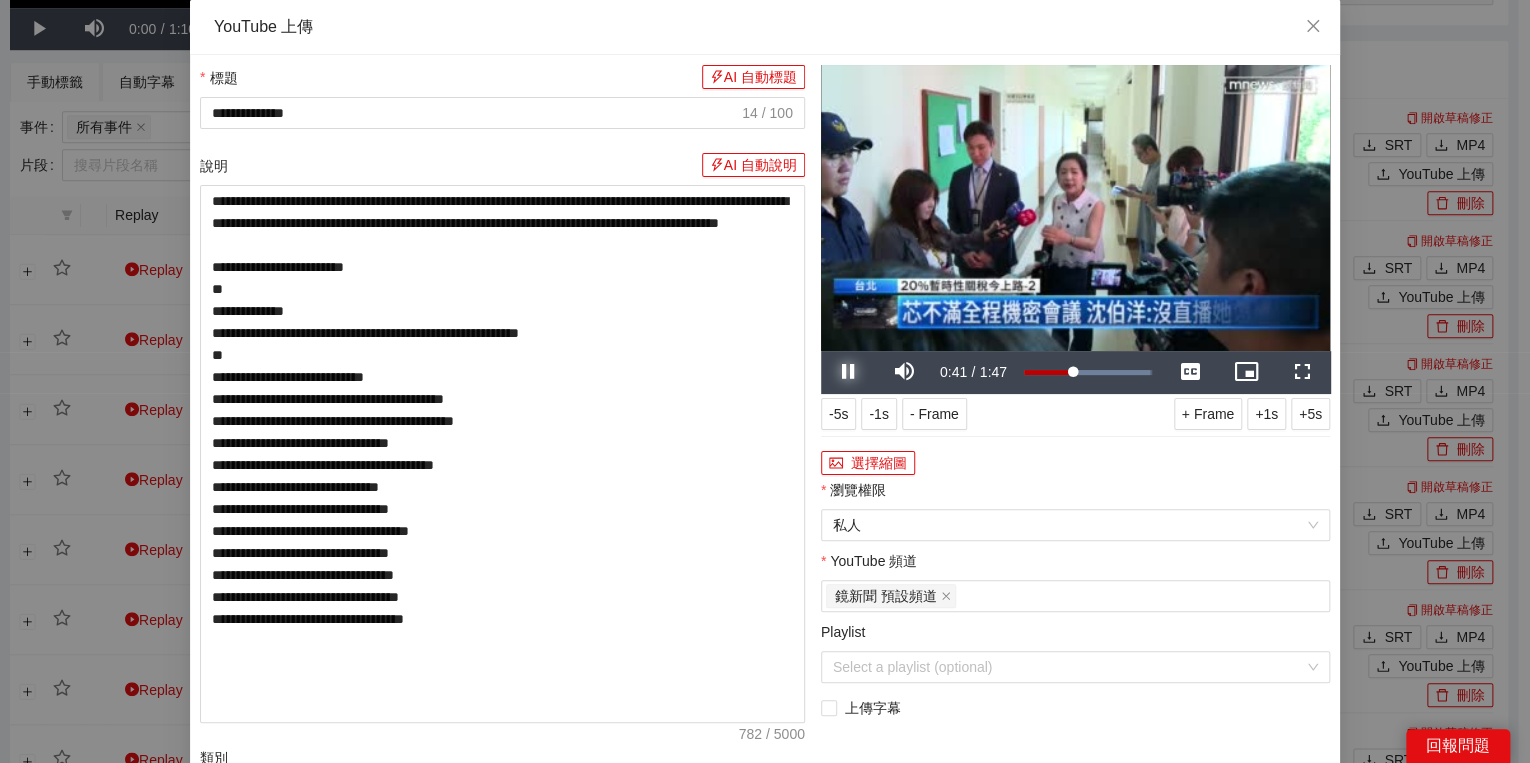 click at bounding box center (849, 372) 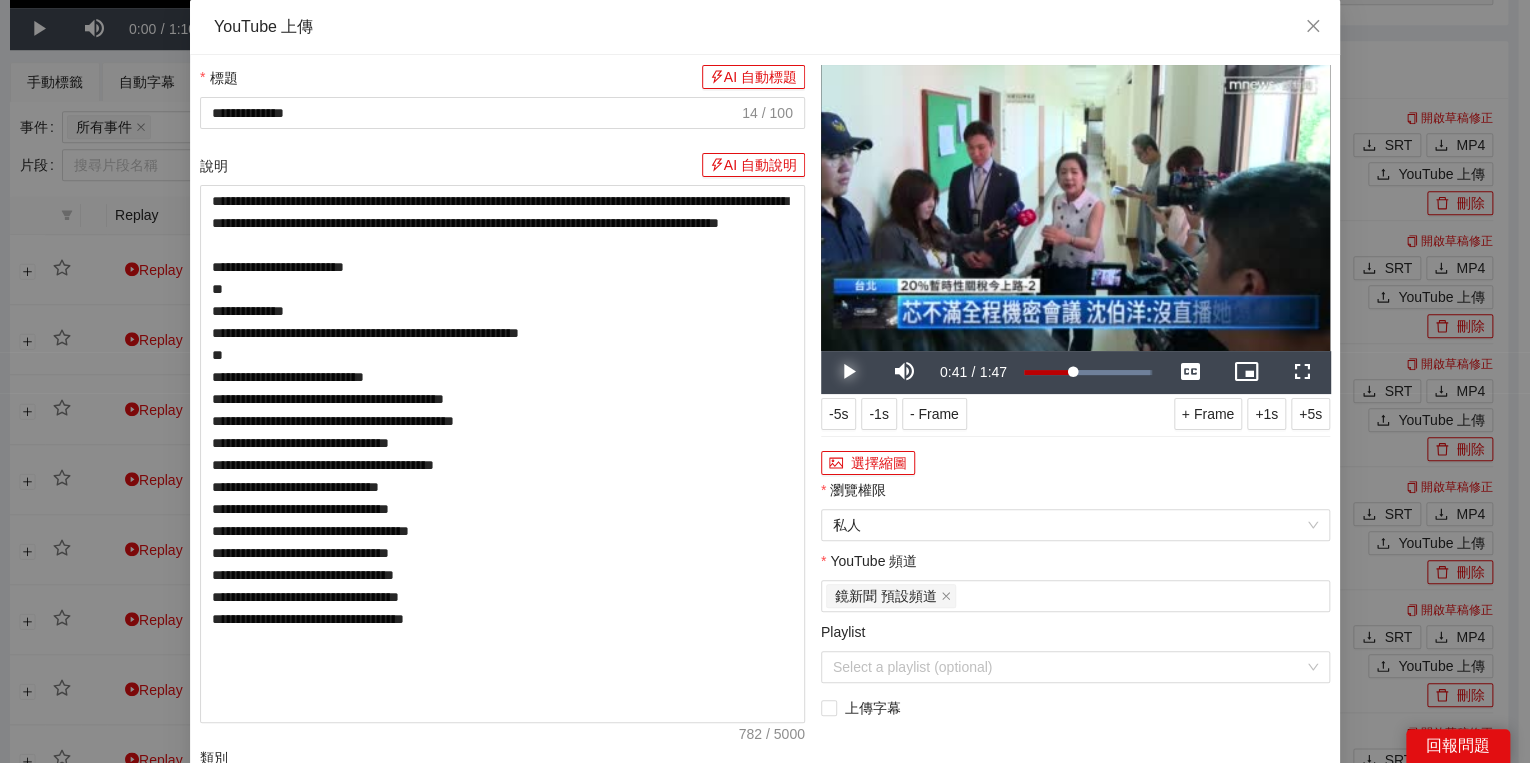 click at bounding box center (849, 372) 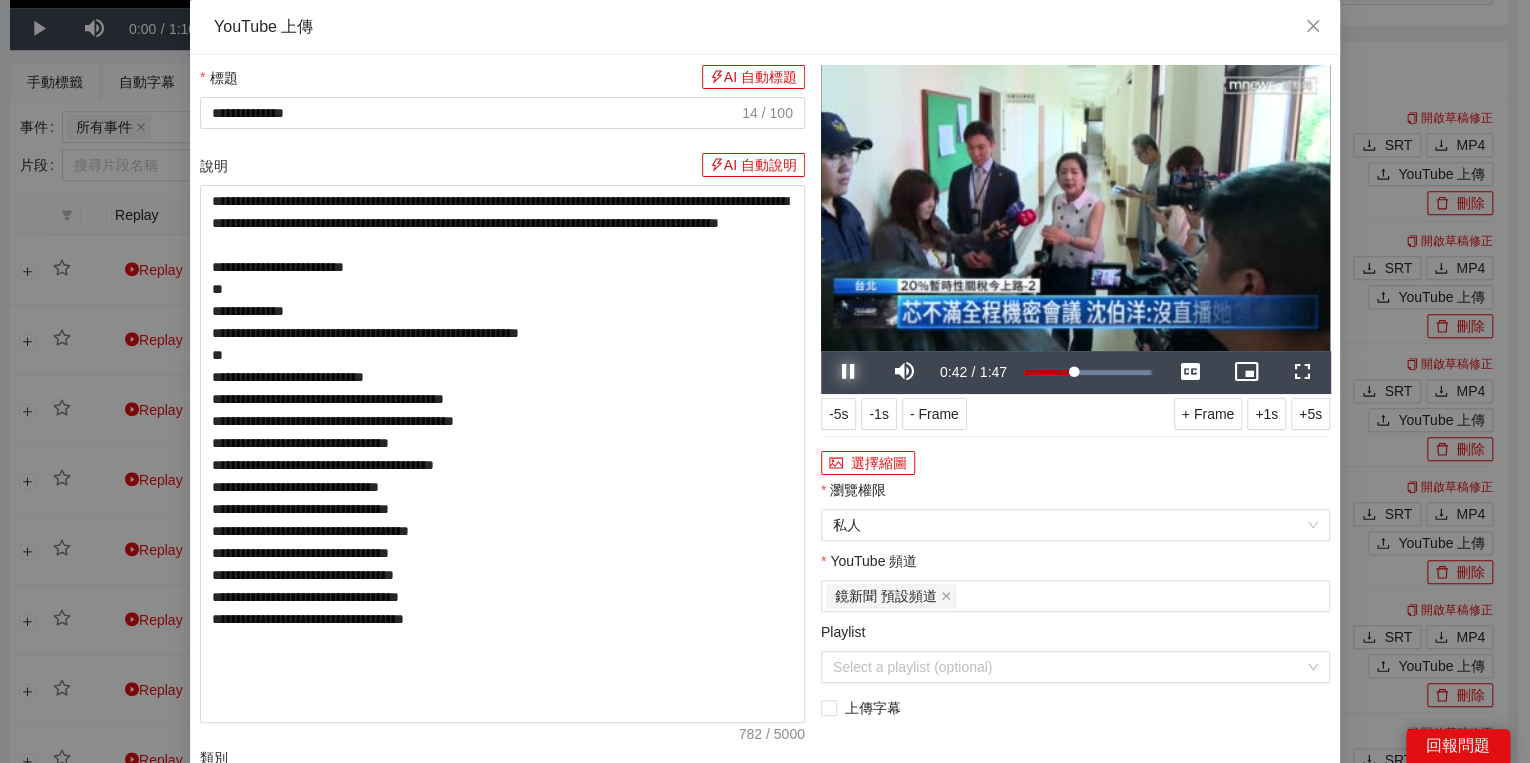 click at bounding box center [849, 372] 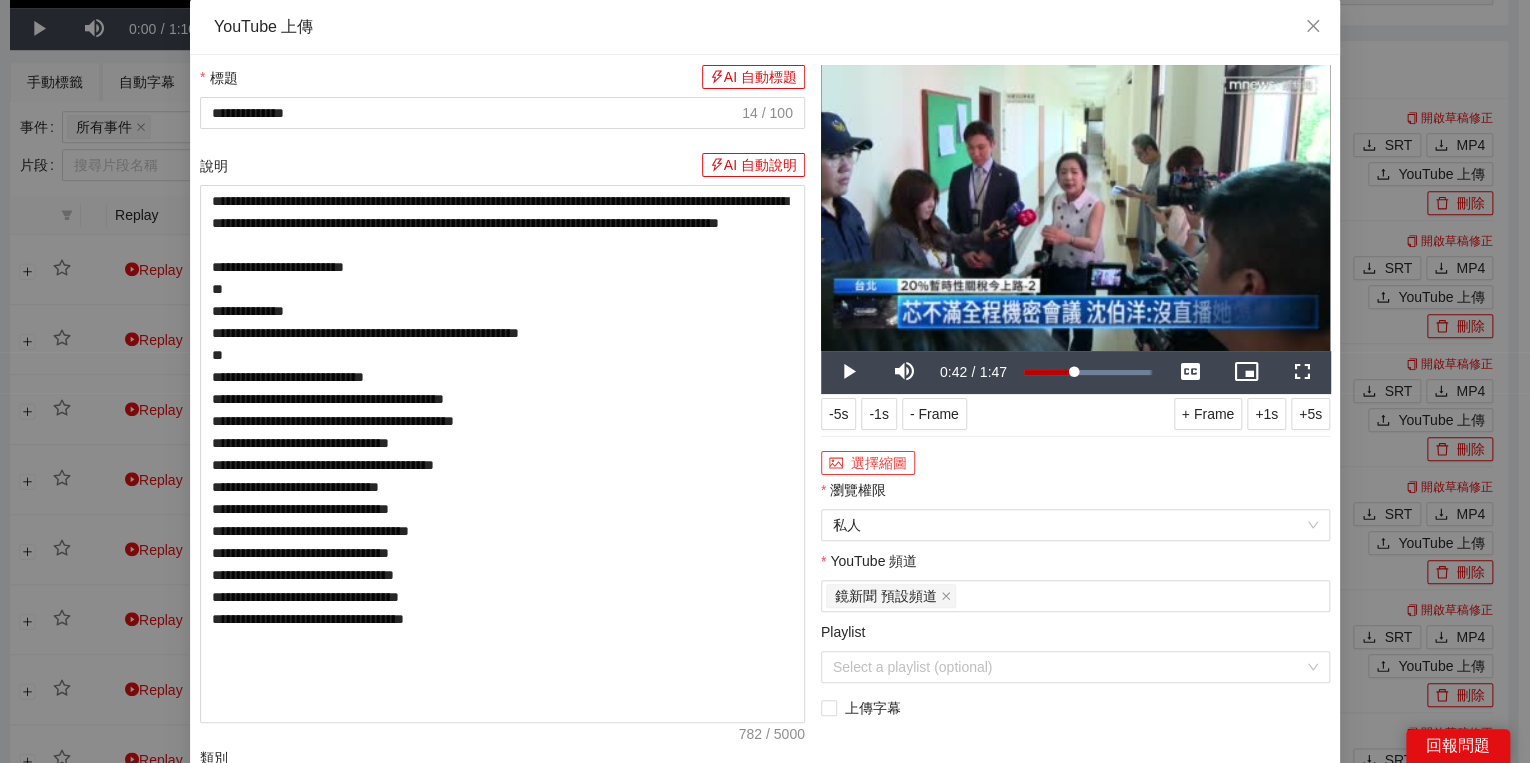 click on "選擇縮圖" at bounding box center [868, 463] 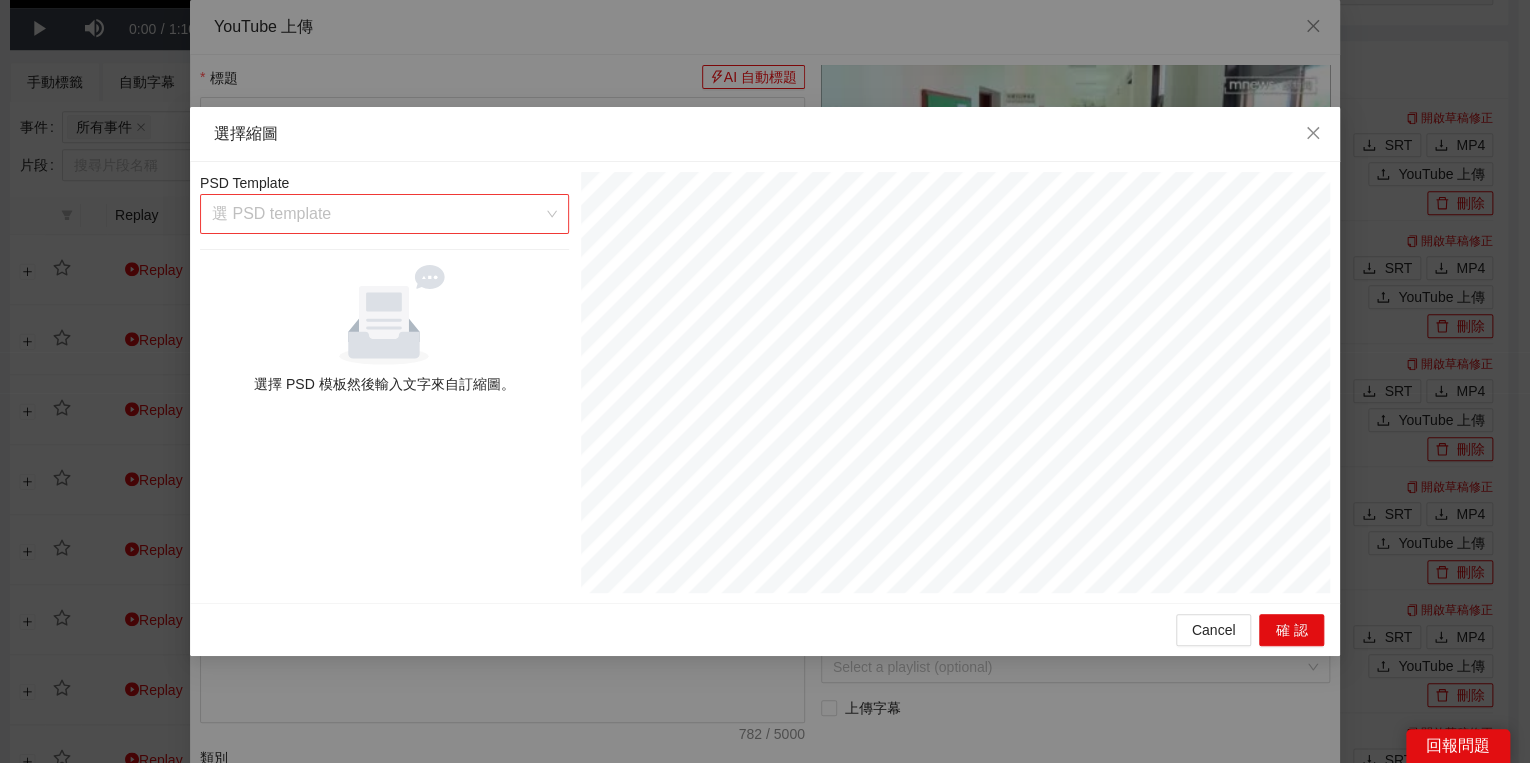 click at bounding box center (377, 214) 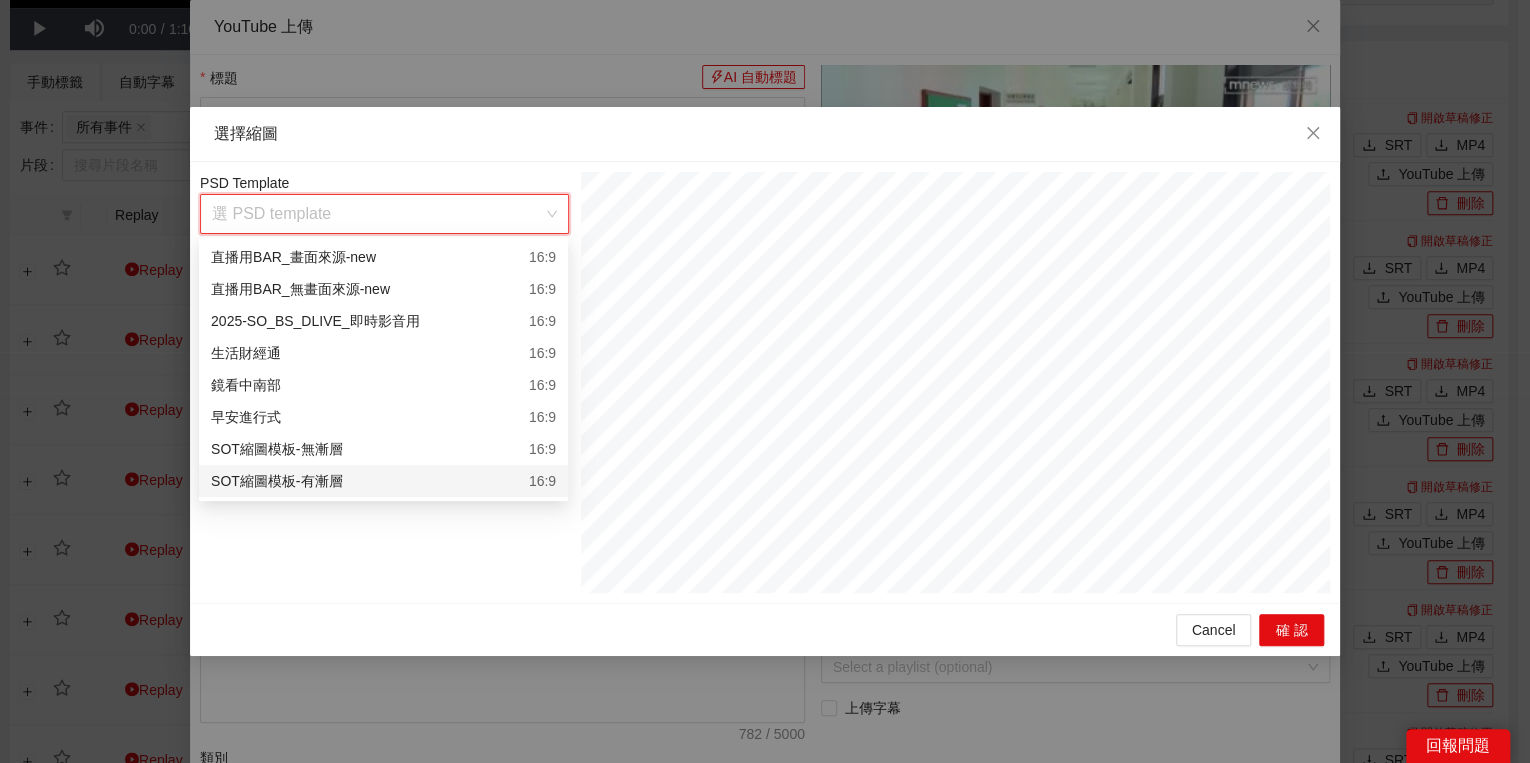 click on "SOT縮圖模板-有漸層" at bounding box center (276, 481) 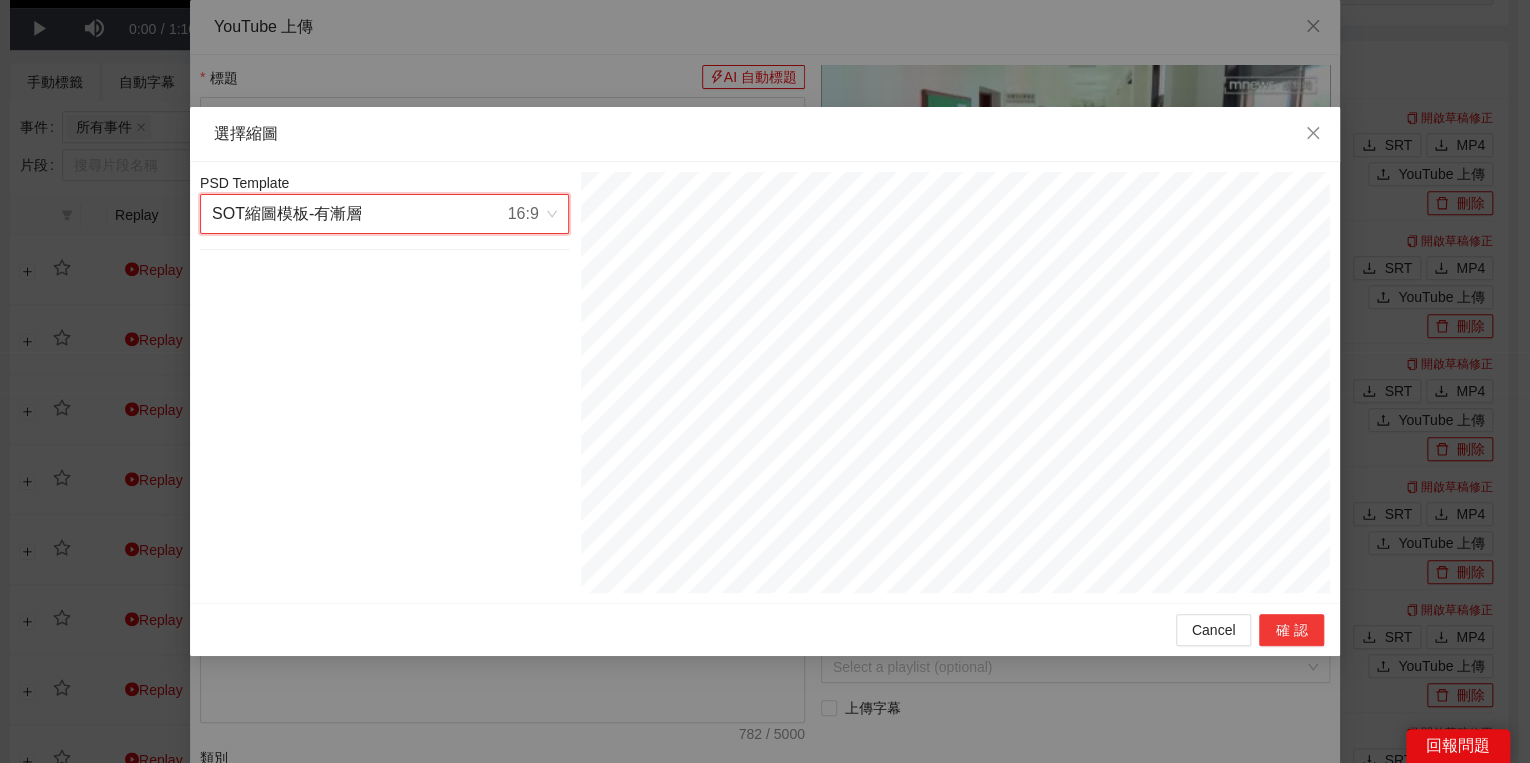 click on "確認" at bounding box center [1291, 630] 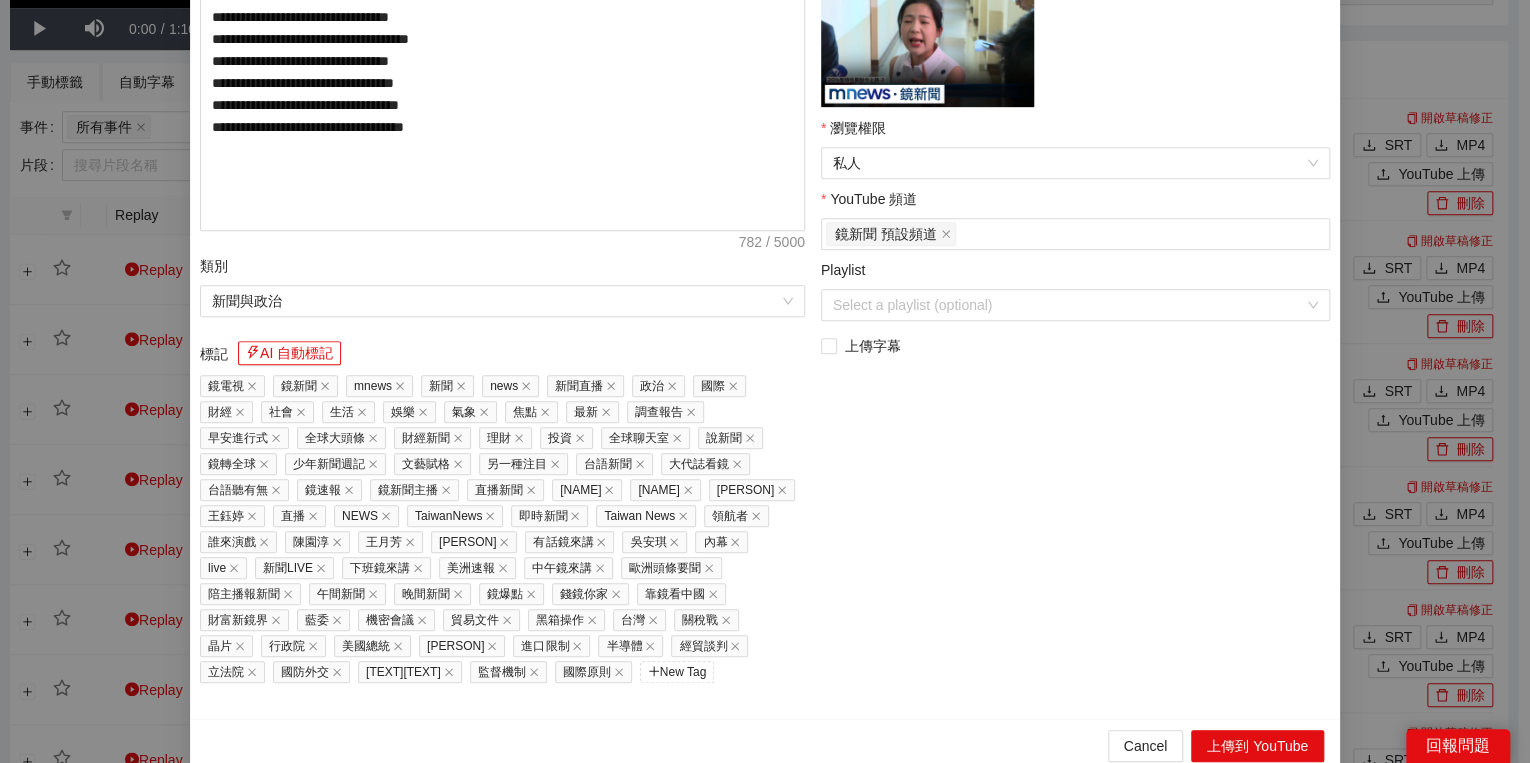 scroll, scrollTop: 495, scrollLeft: 0, axis: vertical 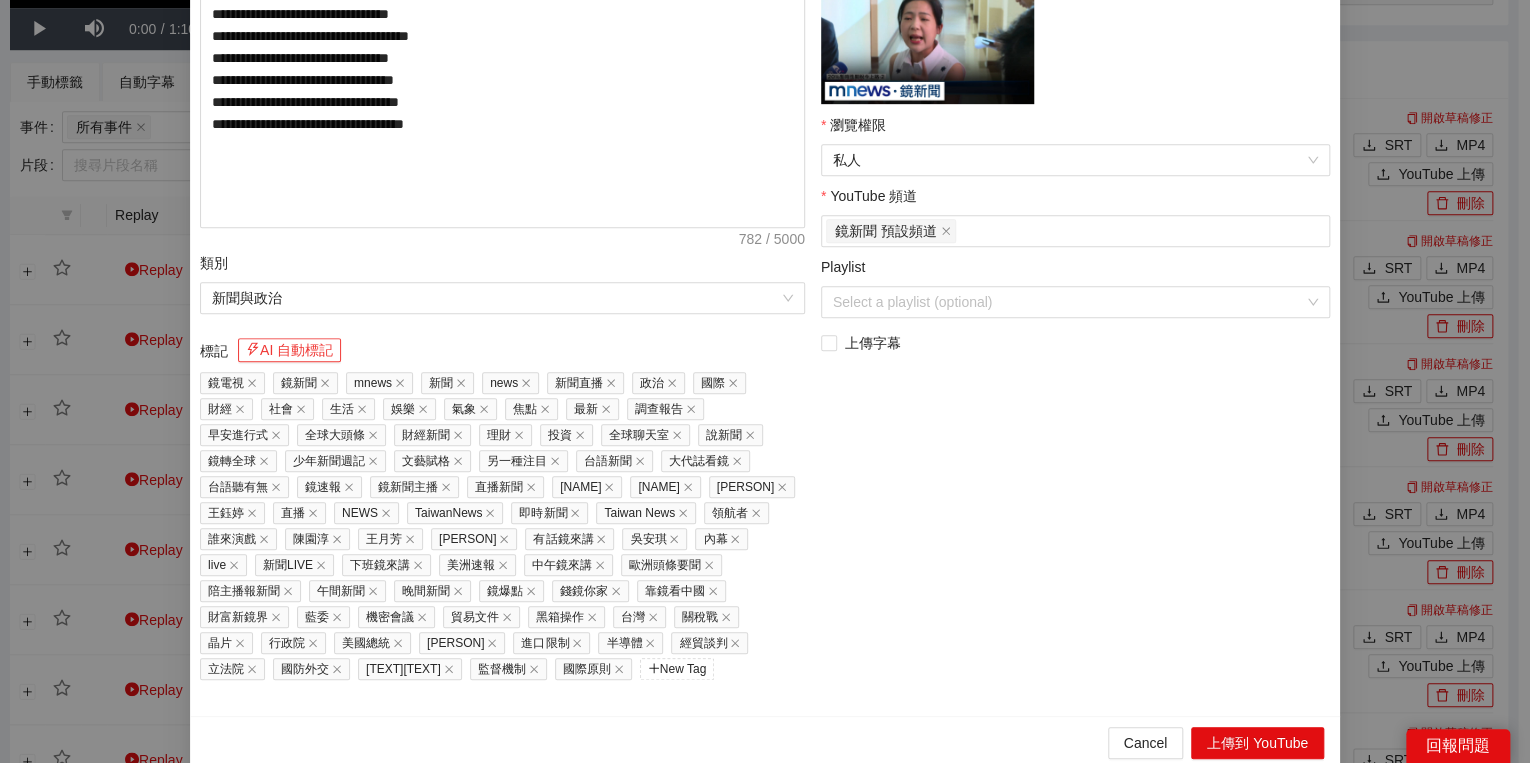 click on "AI 自動標記" at bounding box center [289, 350] 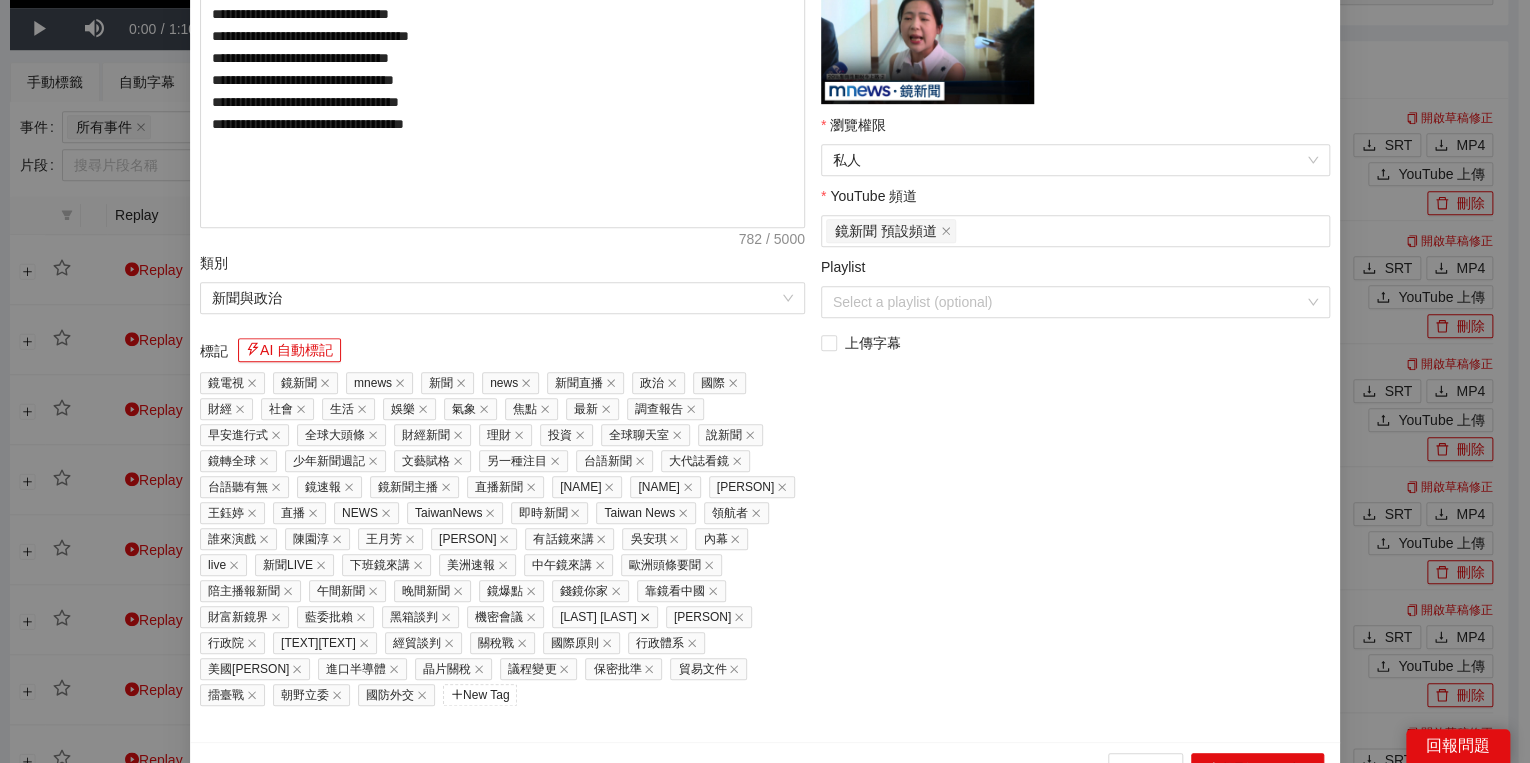 click 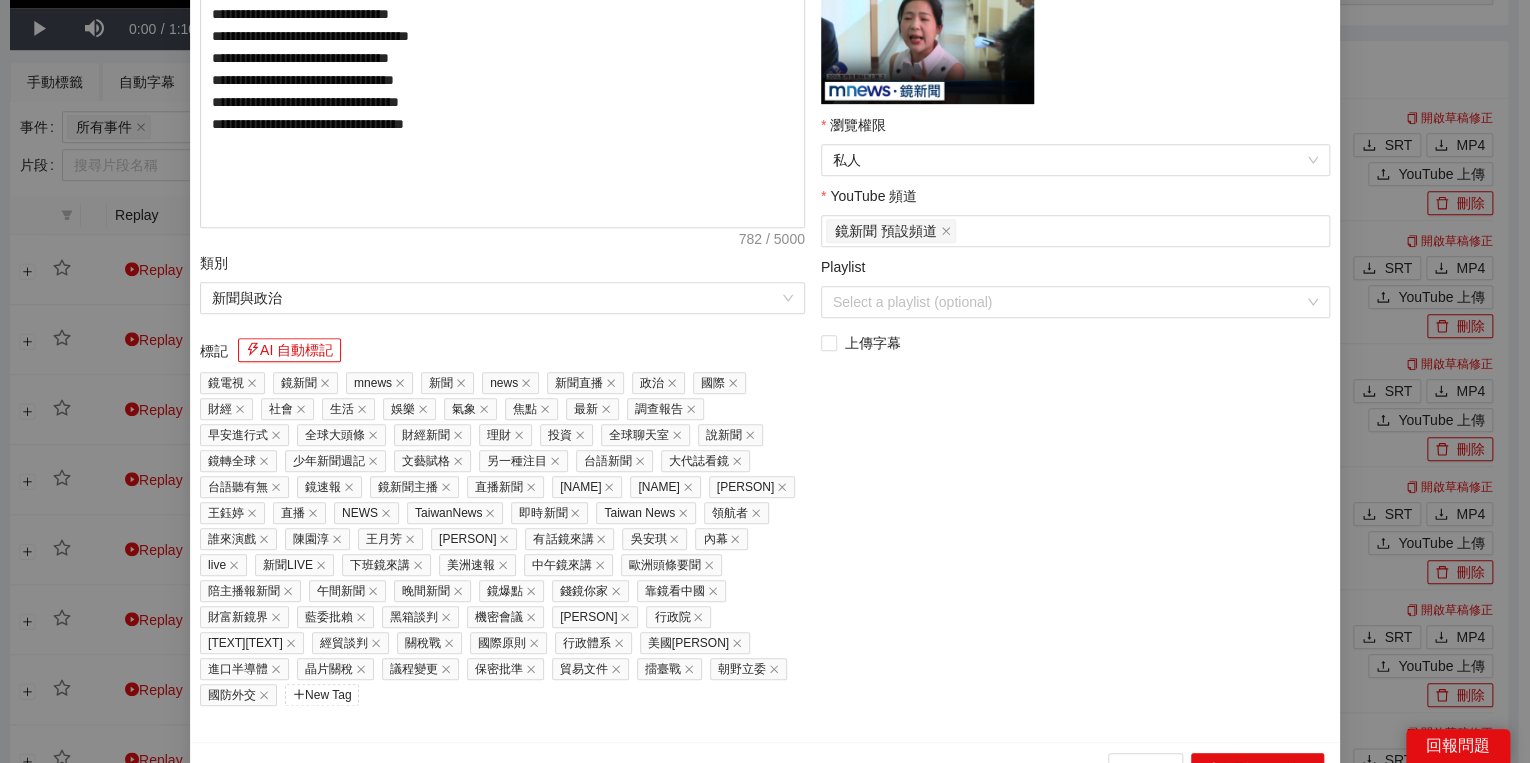 click 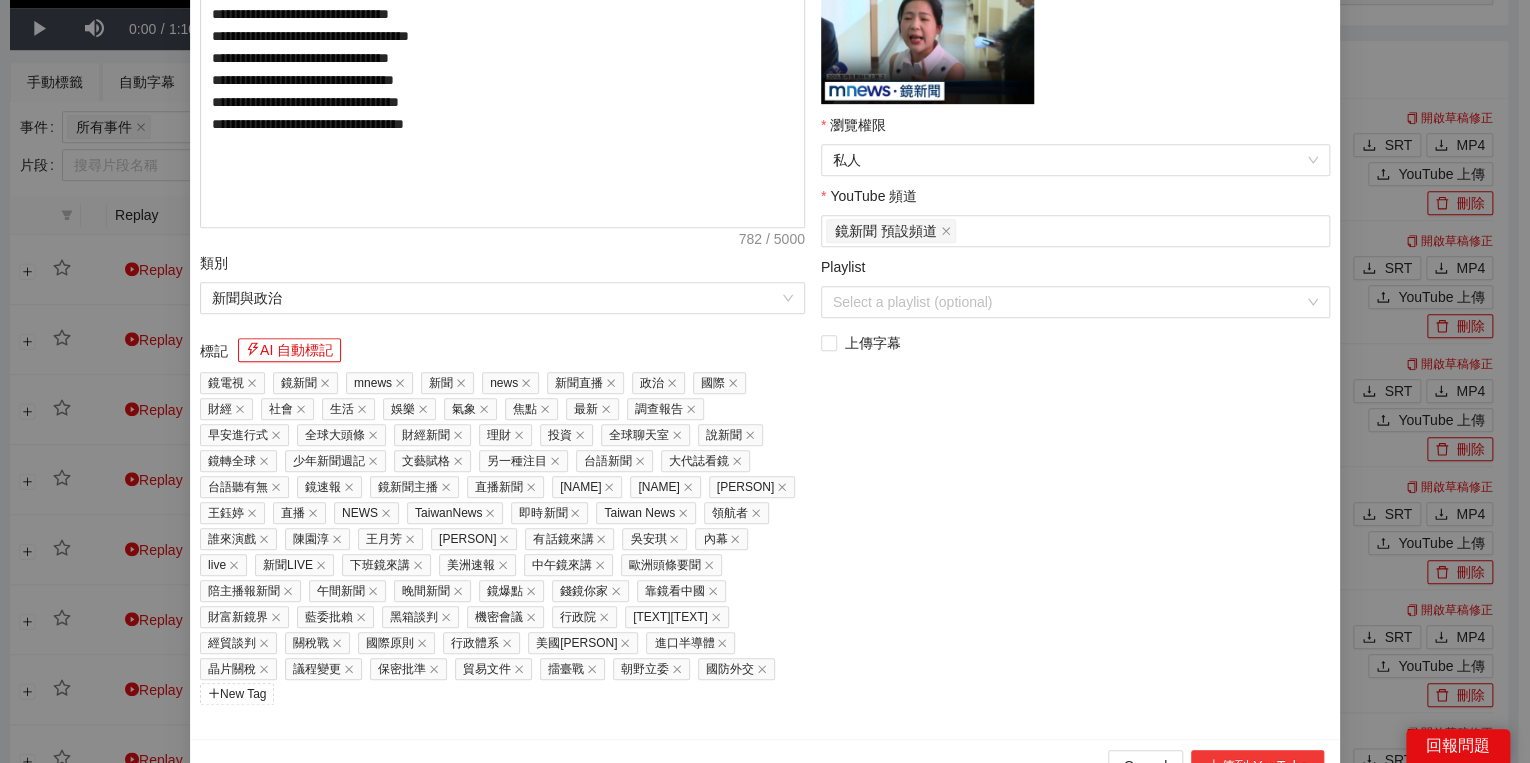 click on "上傳到 YouTube" at bounding box center [1257, 766] 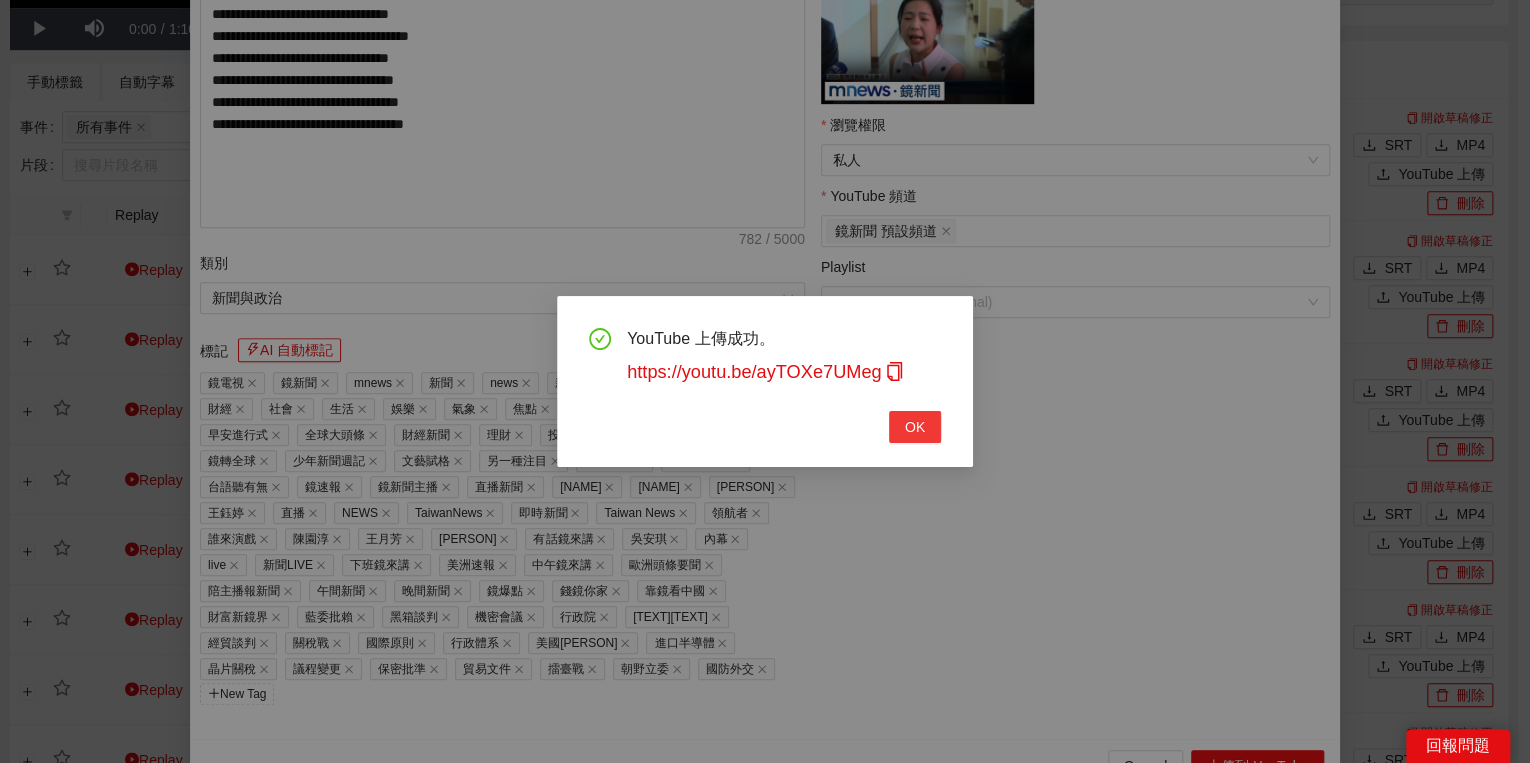 click on "OK" at bounding box center (915, 427) 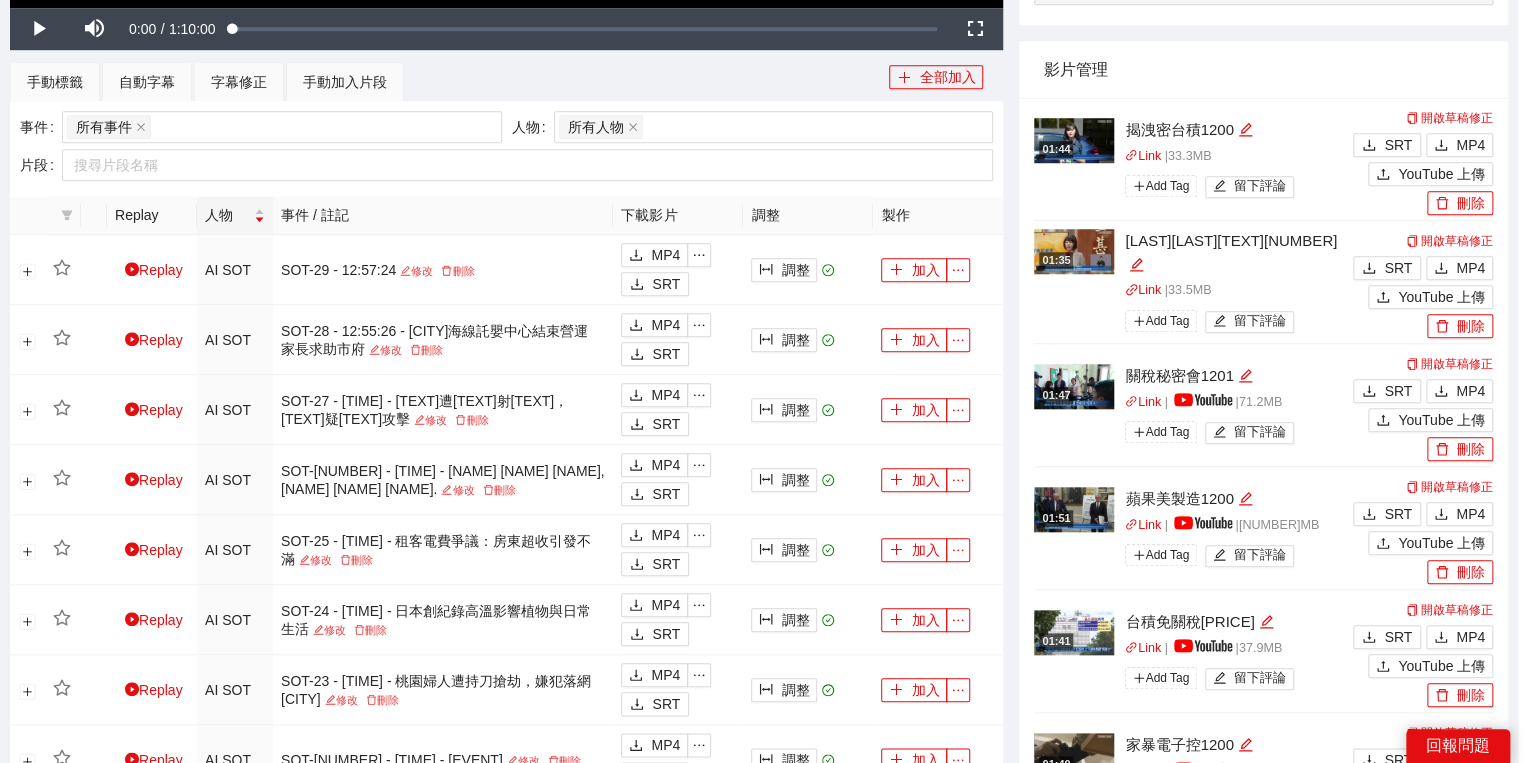 scroll, scrollTop: 308, scrollLeft: 0, axis: vertical 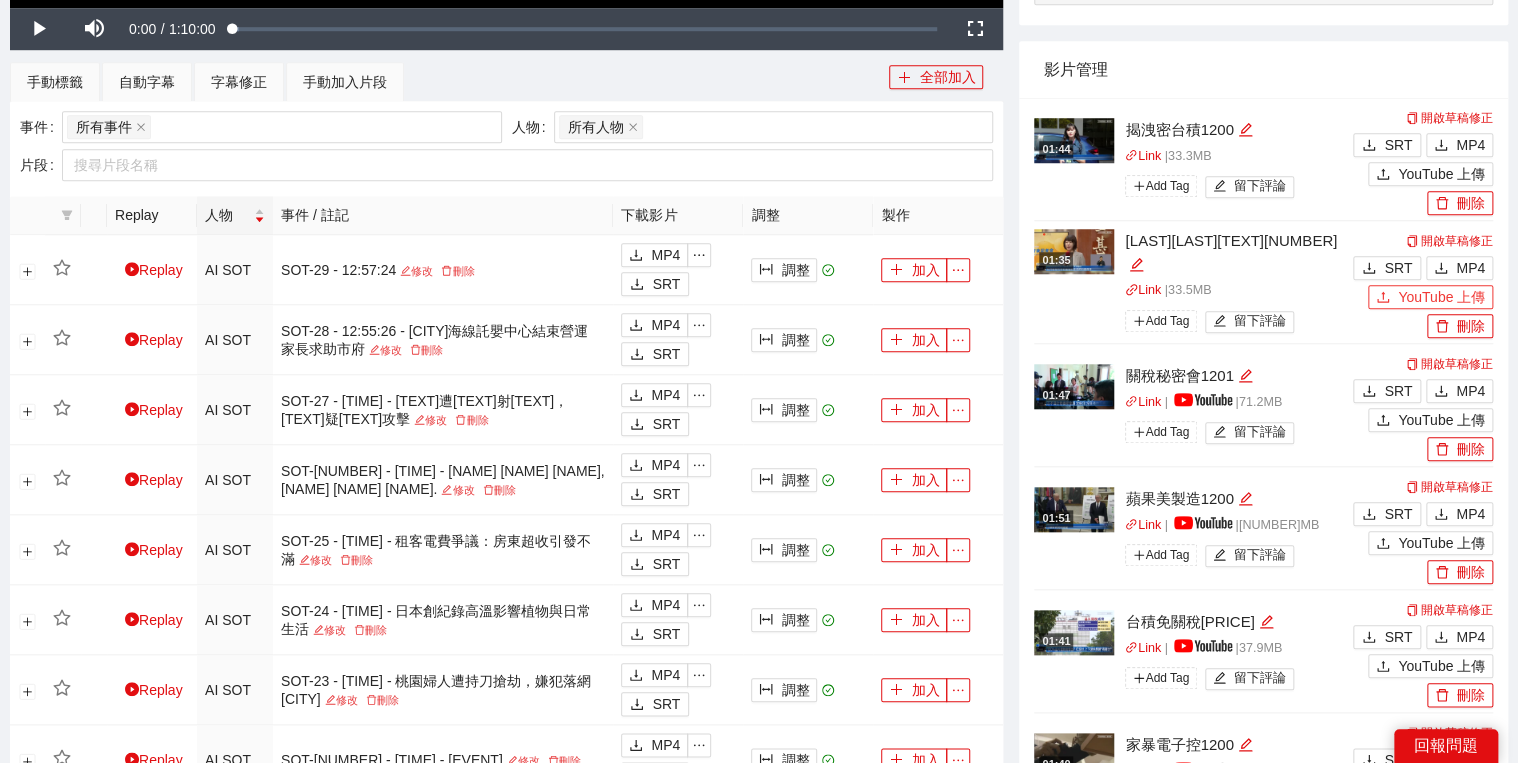 click on "YouTube 上傳" at bounding box center [1430, 297] 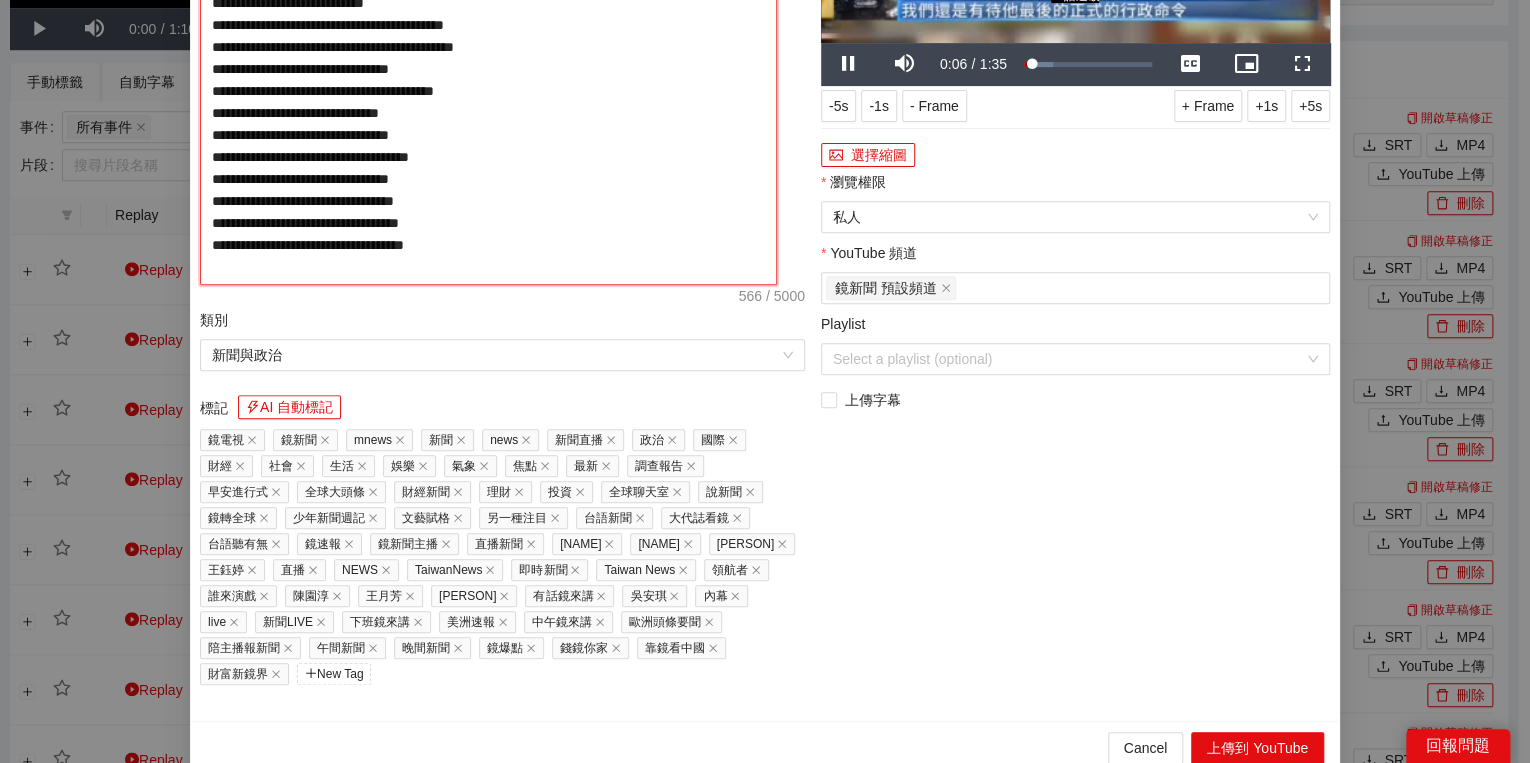 click on "**********" at bounding box center (488, 81) 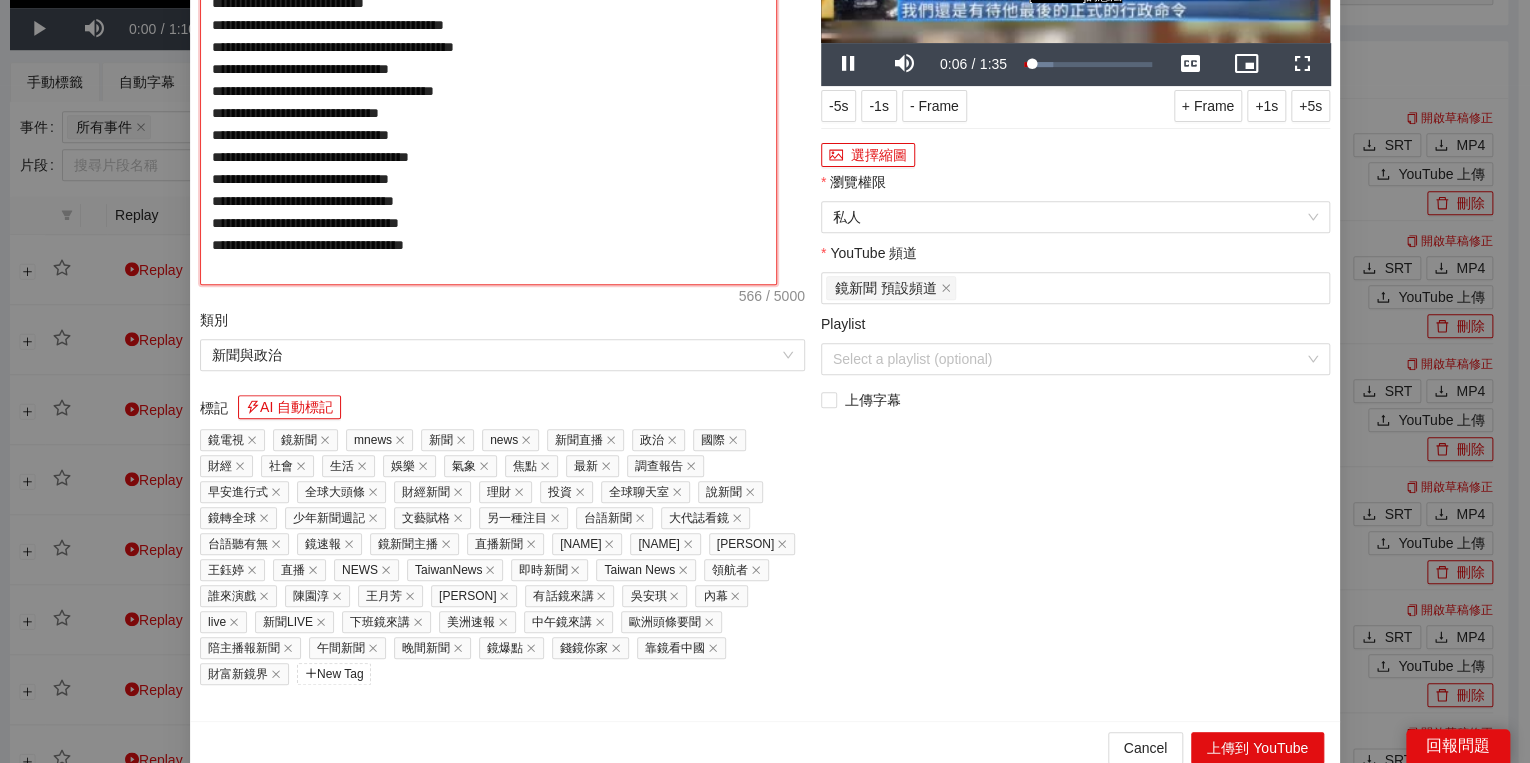 paste on "**********" 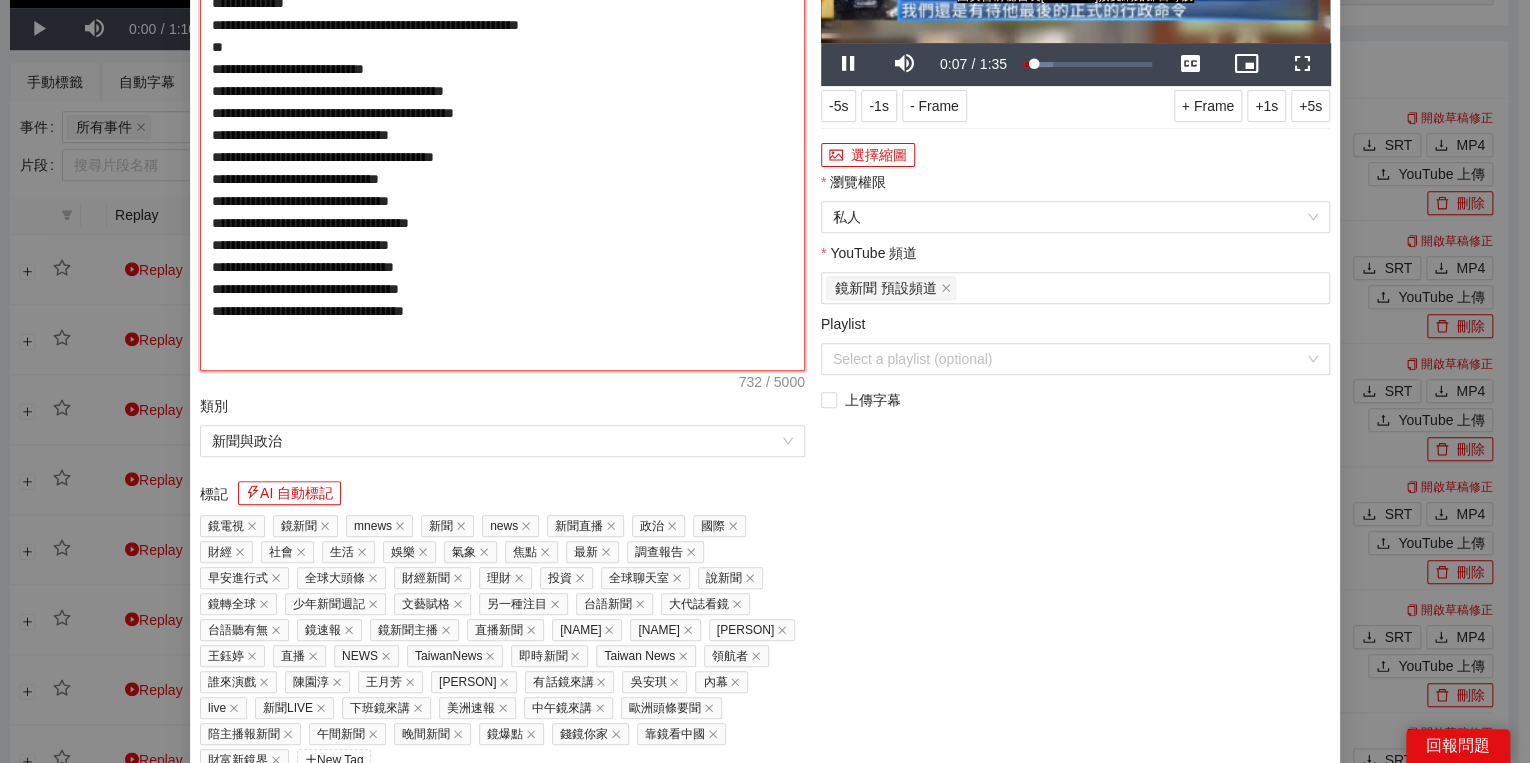 click on "**********" at bounding box center (502, 124) 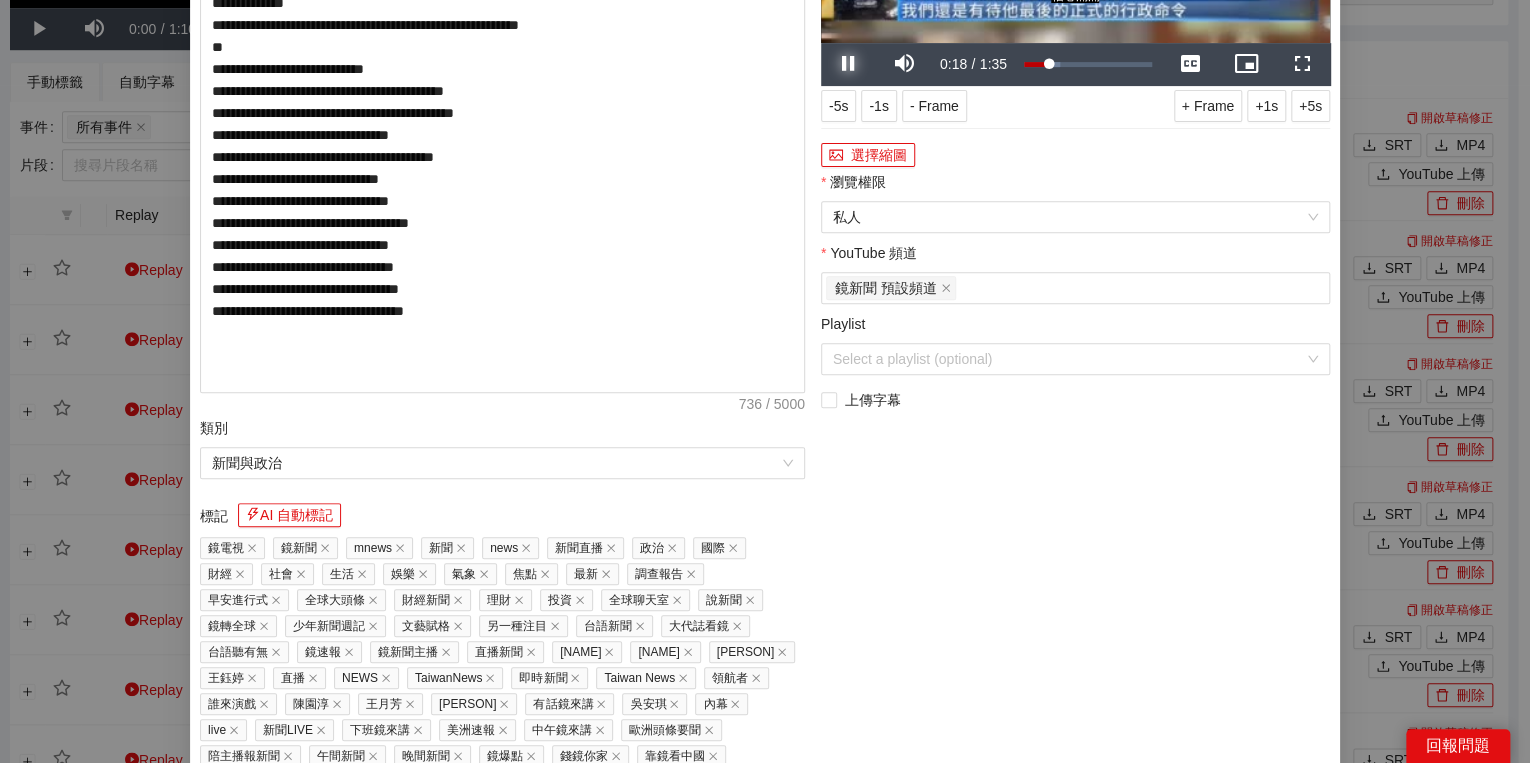 click at bounding box center (849, 64) 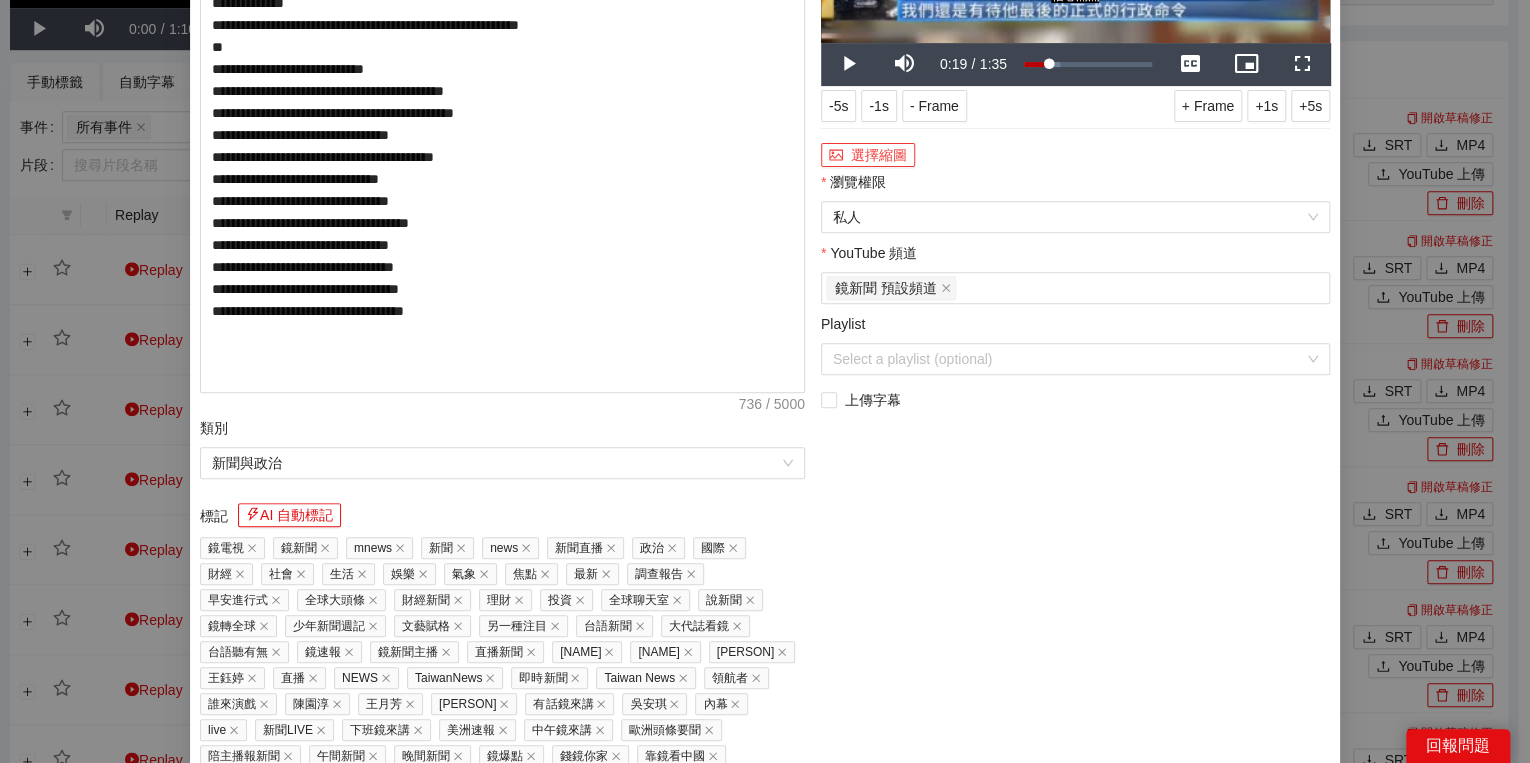 click on "選擇縮圖" at bounding box center (868, 155) 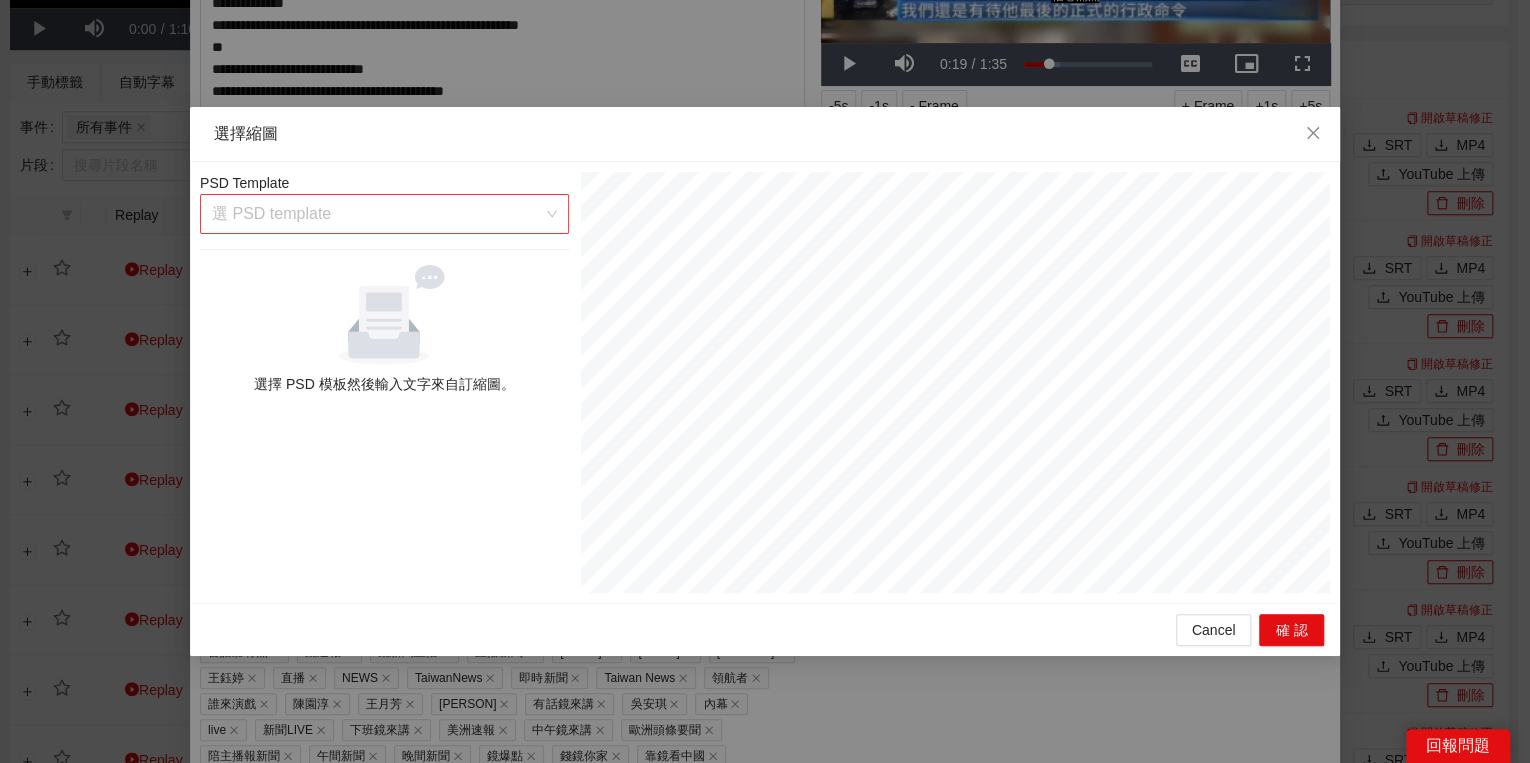 click at bounding box center [377, 214] 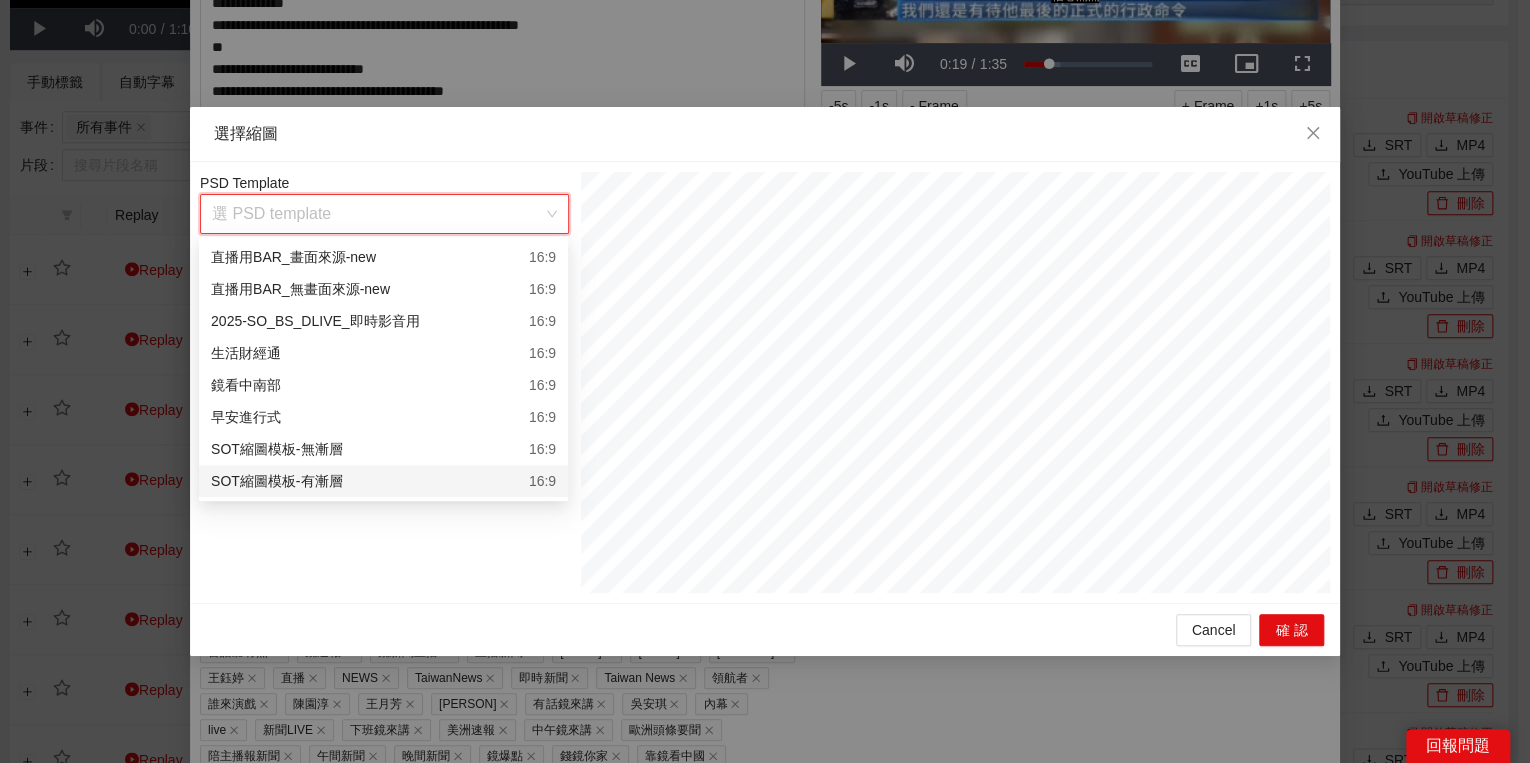 click on "SOT縮圖模板-有漸層" at bounding box center (276, 481) 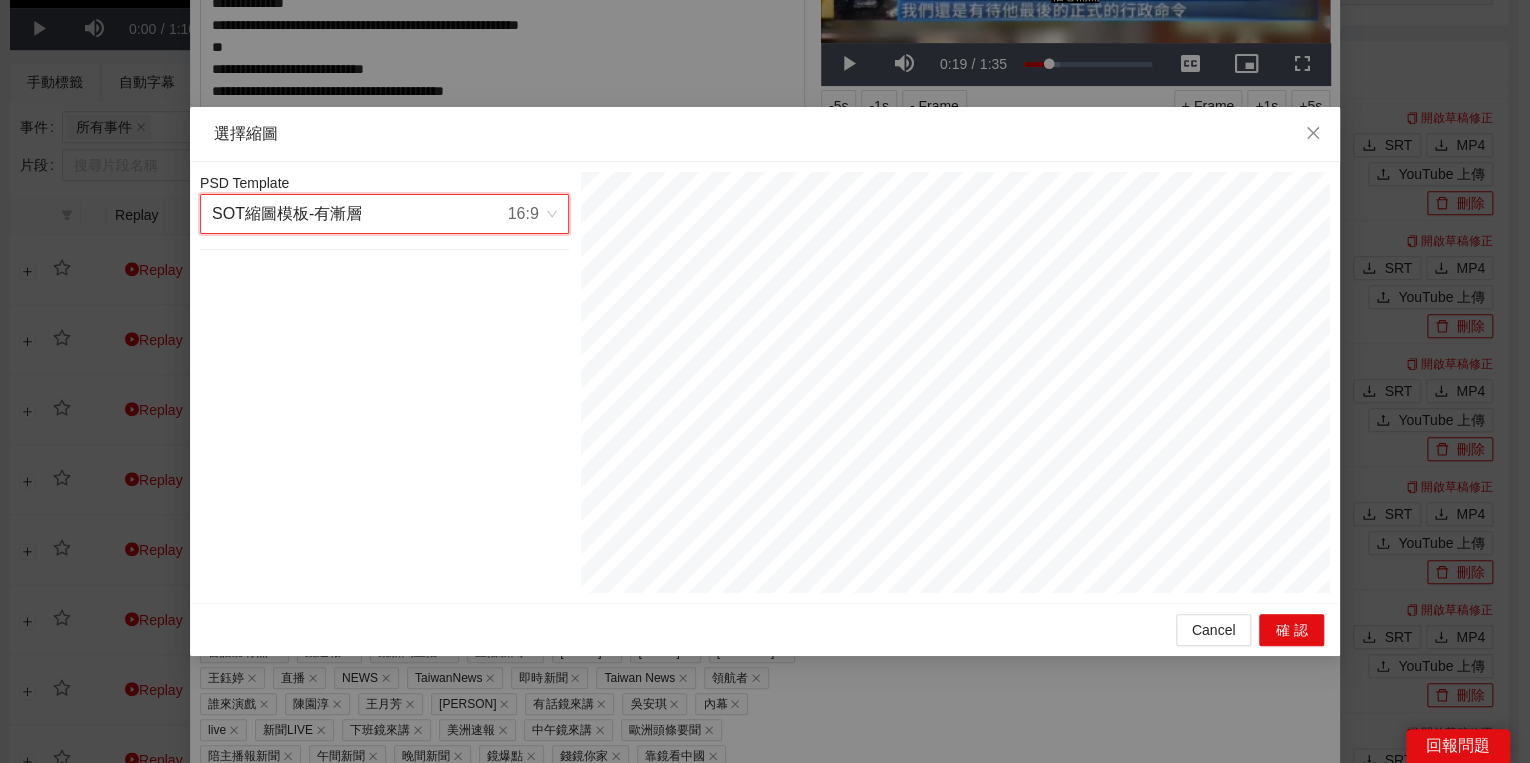 click on "Cancel 確認" at bounding box center [765, 629] 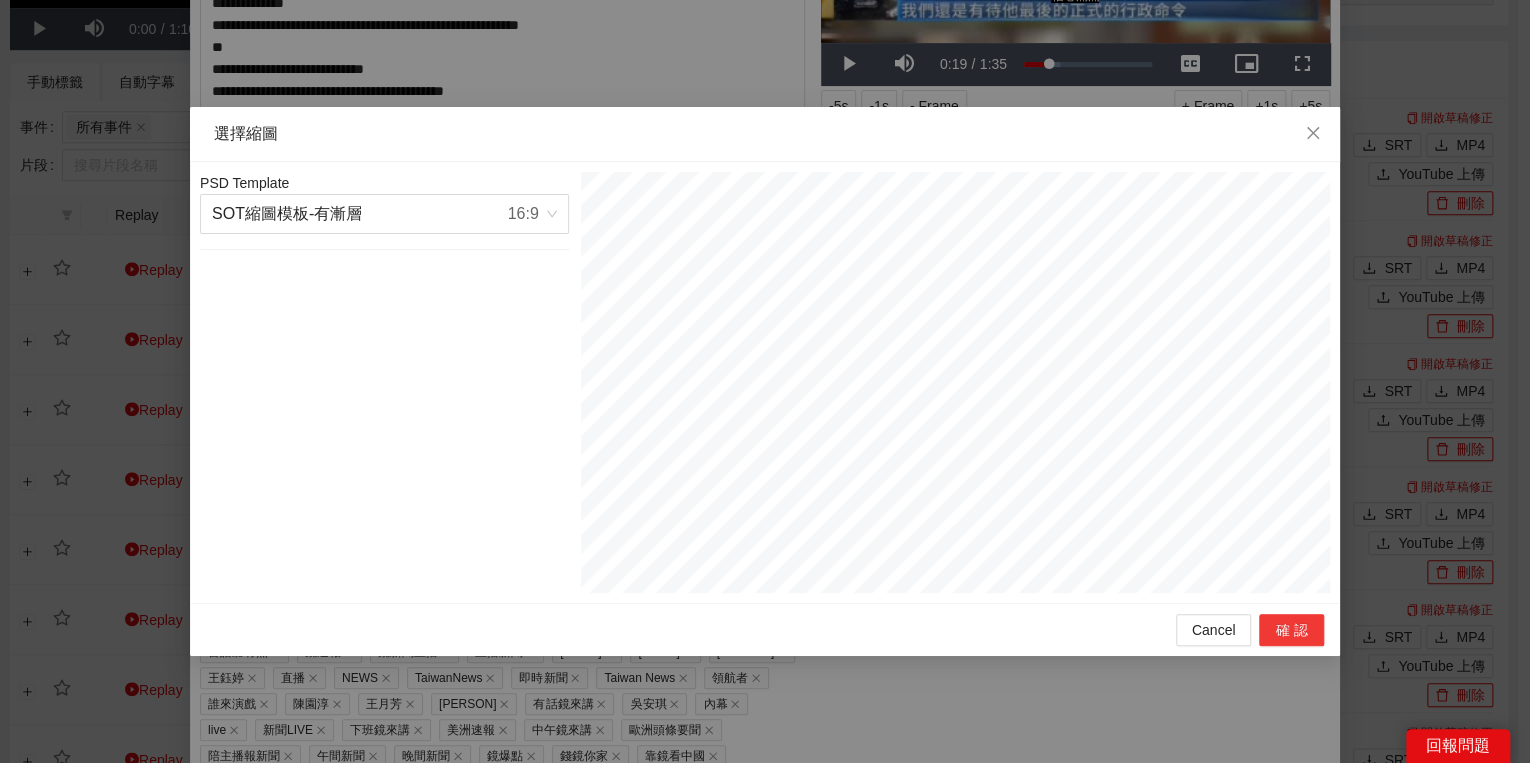 click on "確認" at bounding box center [1291, 630] 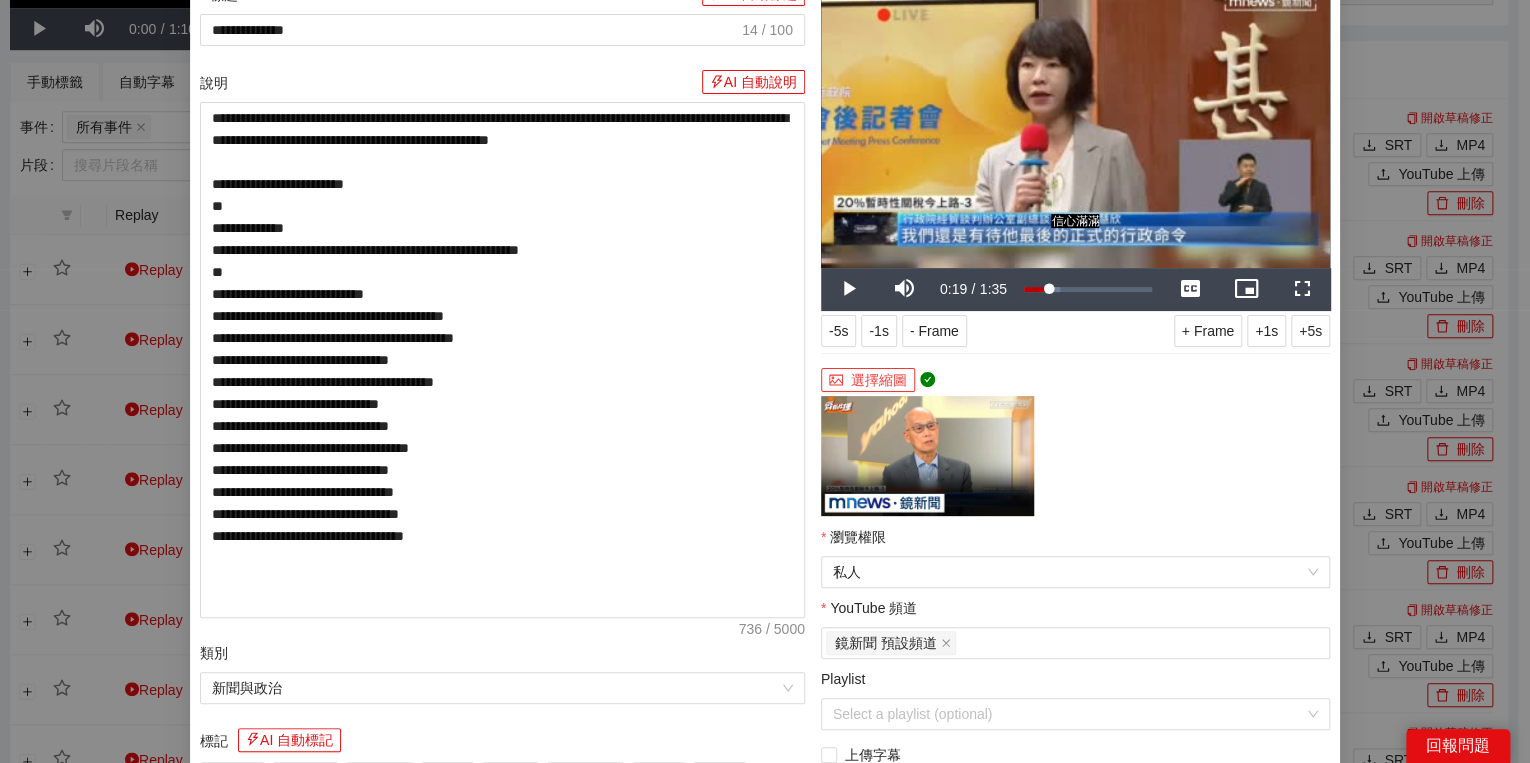 scroll, scrollTop: 396, scrollLeft: 0, axis: vertical 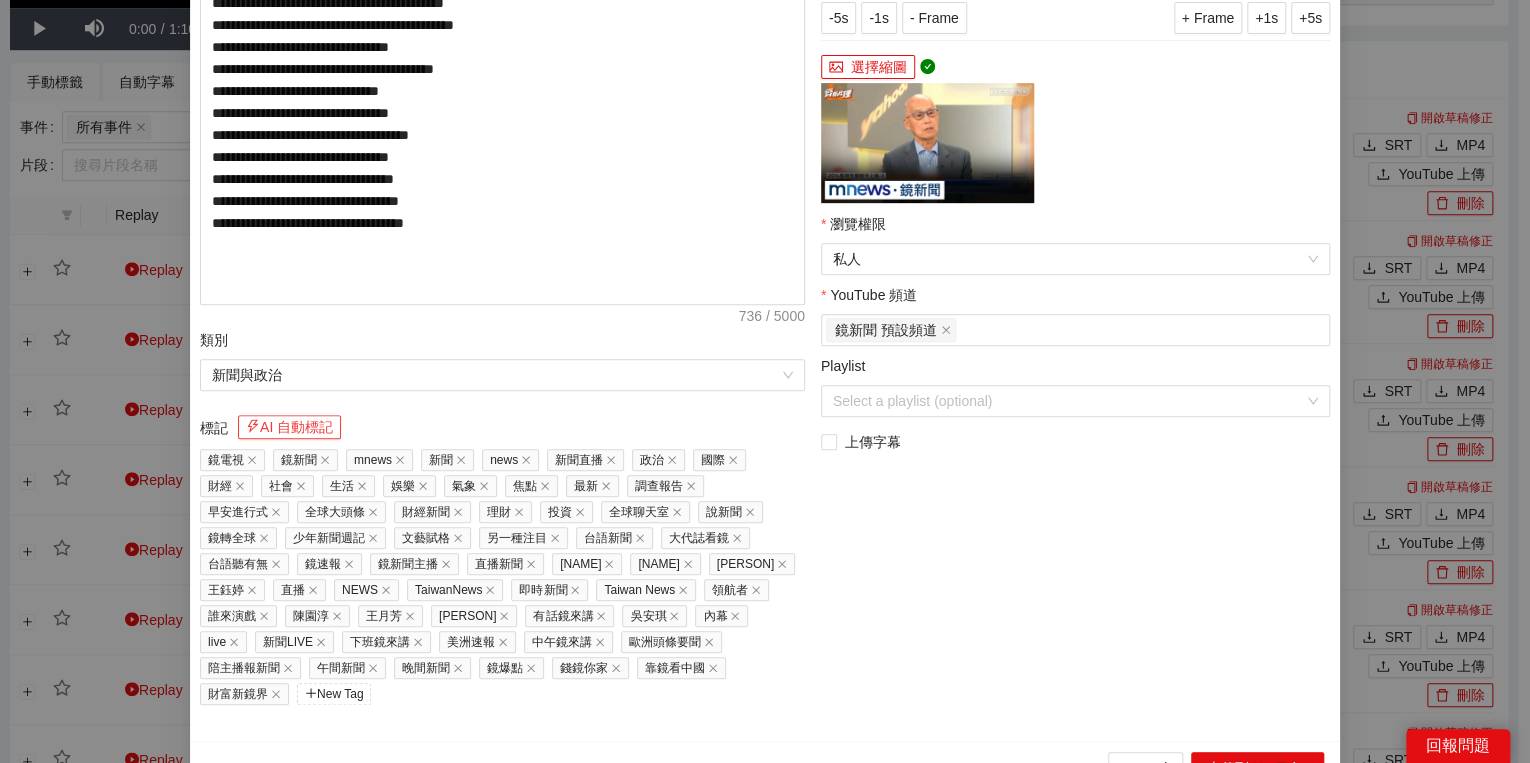 click on "AI 自動標記" at bounding box center [289, 427] 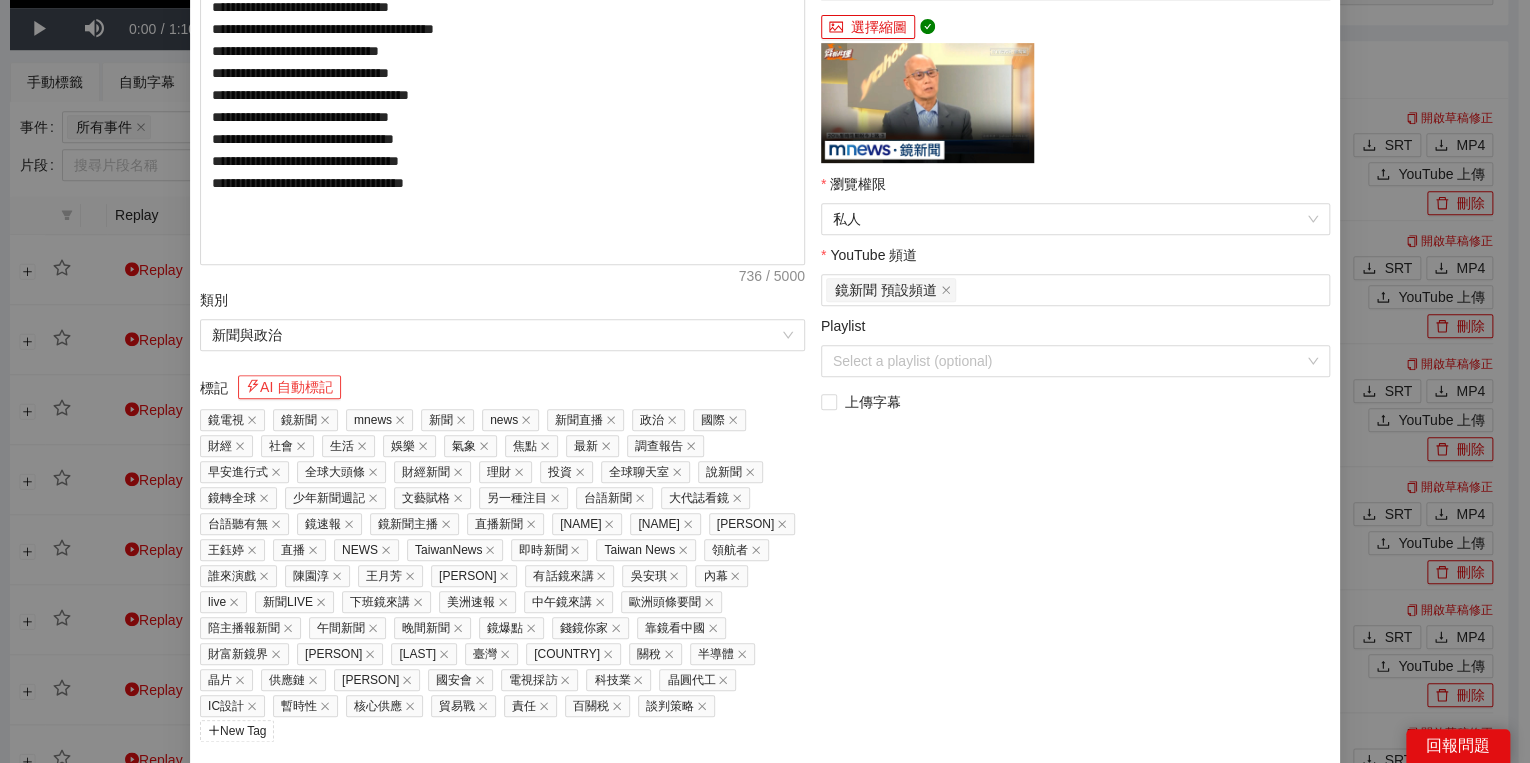 scroll, scrollTop: 473, scrollLeft: 0, axis: vertical 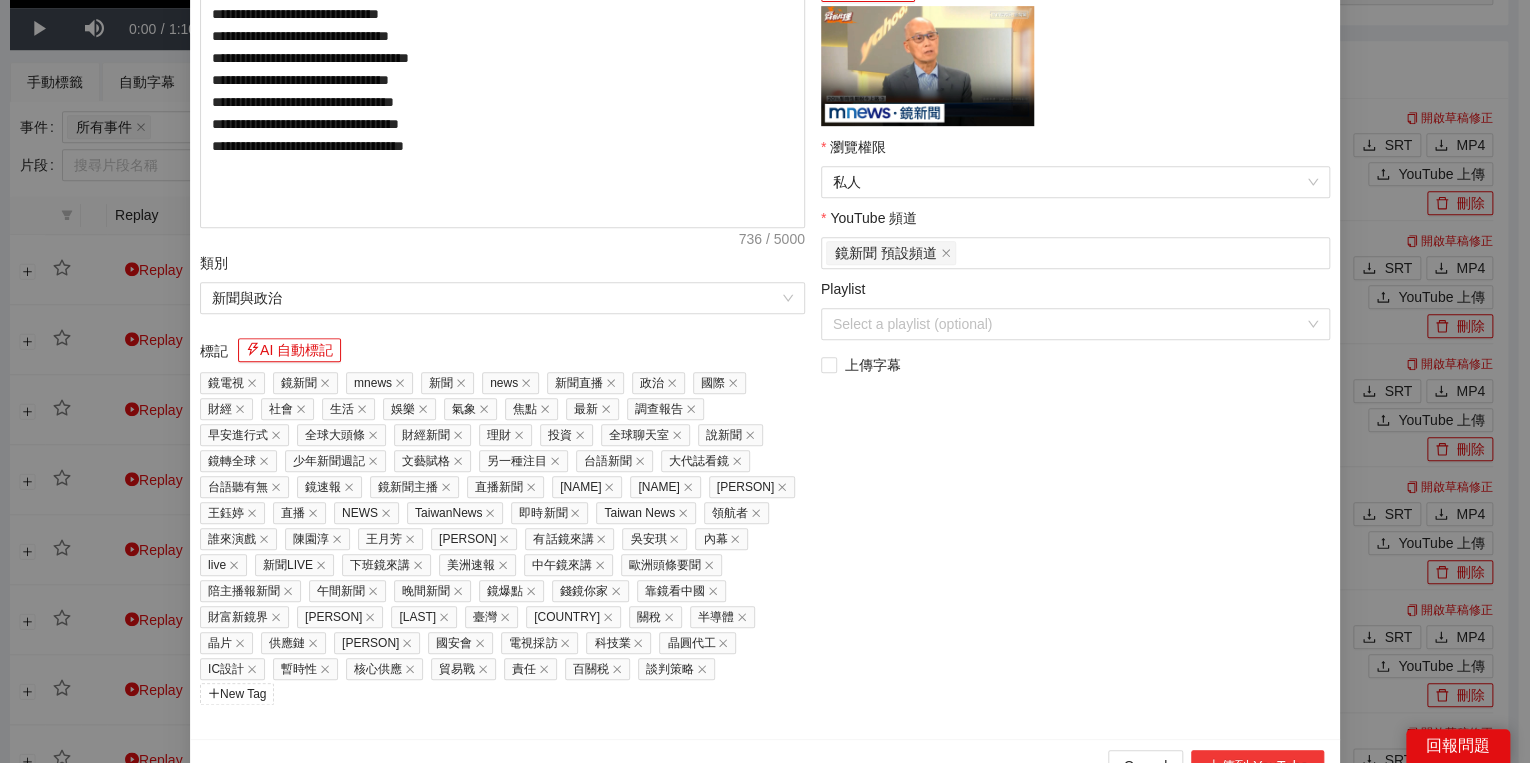 click on "上傳到 YouTube" at bounding box center (1257, 766) 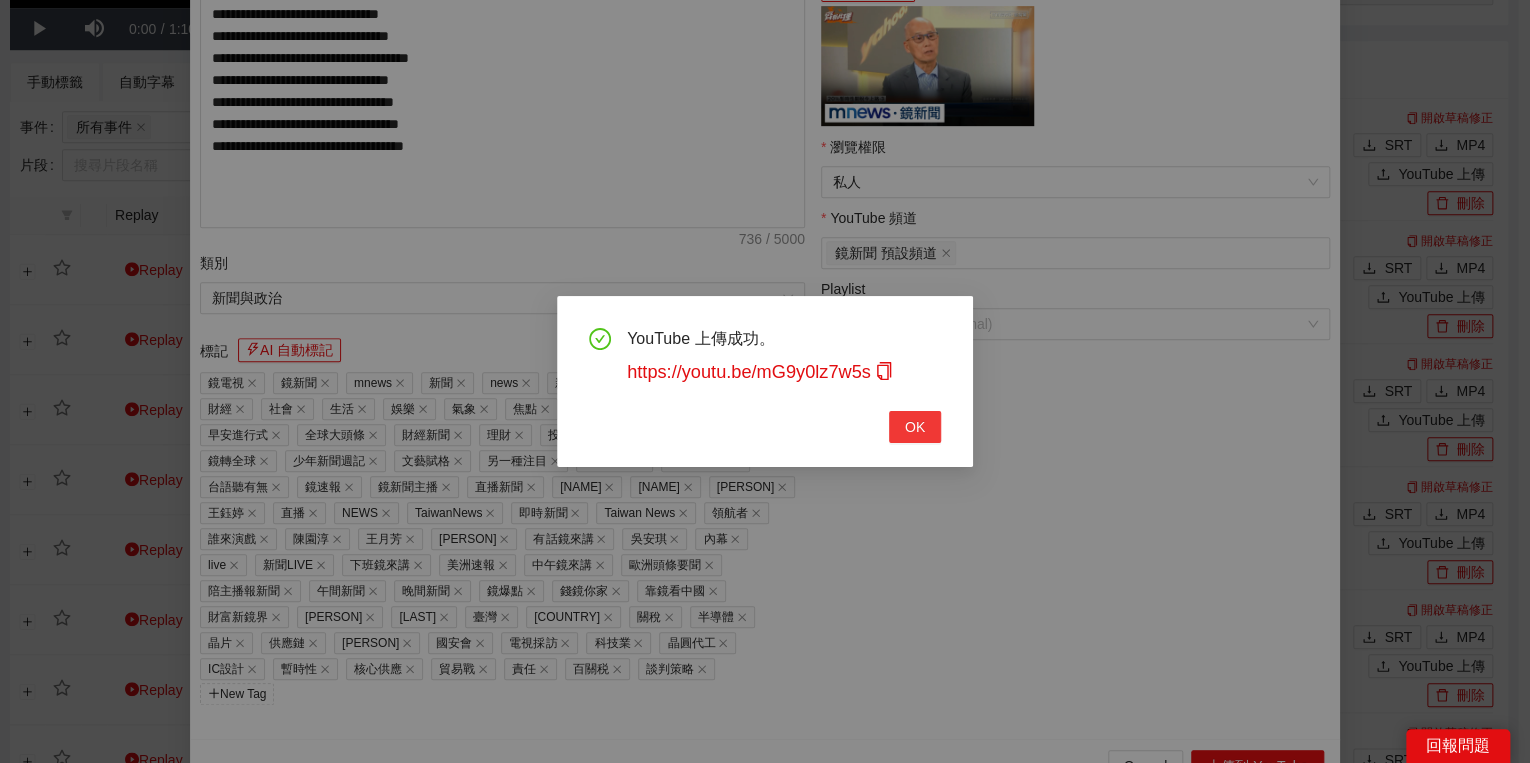 click on "OK" at bounding box center [915, 427] 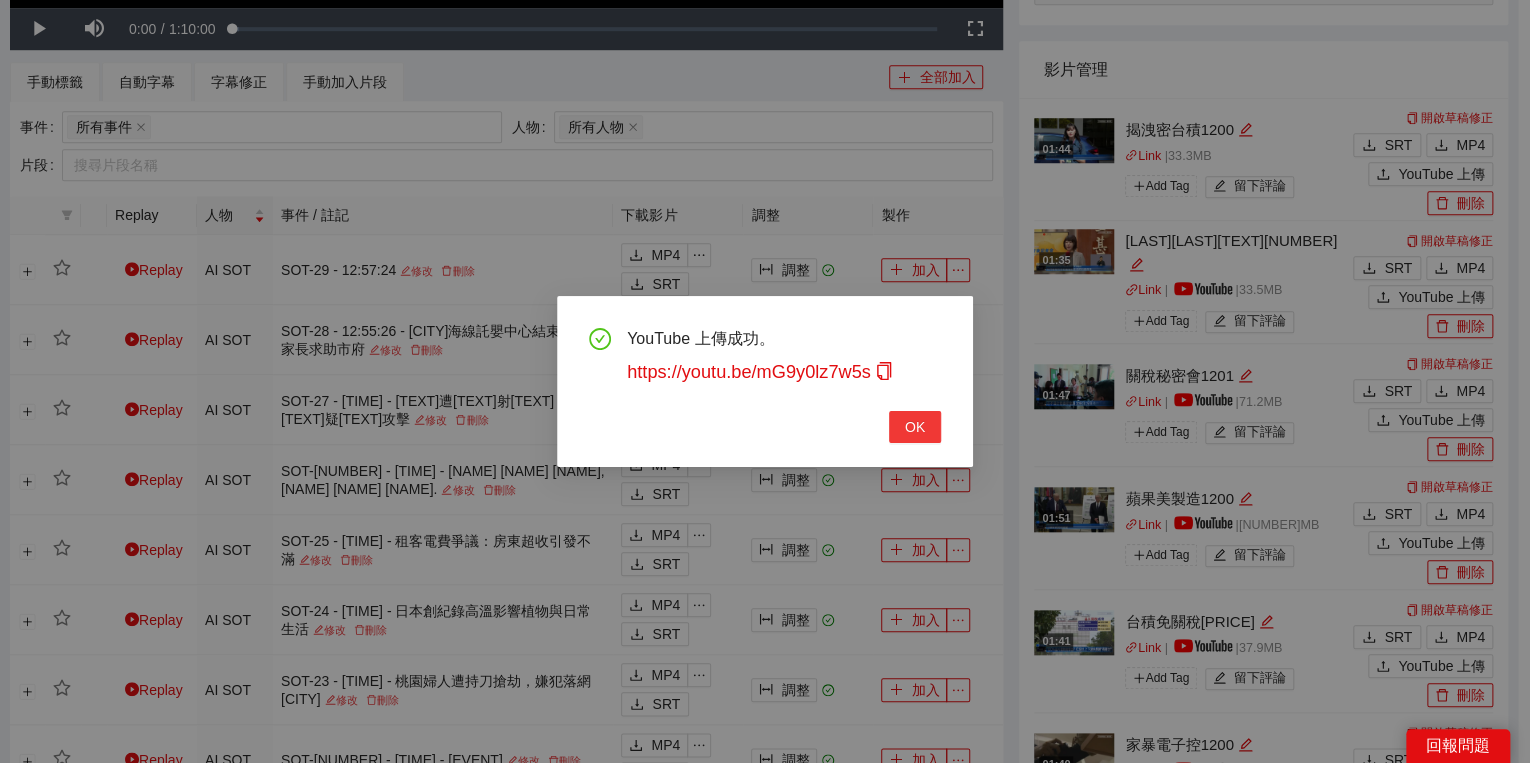 scroll, scrollTop: 308, scrollLeft: 0, axis: vertical 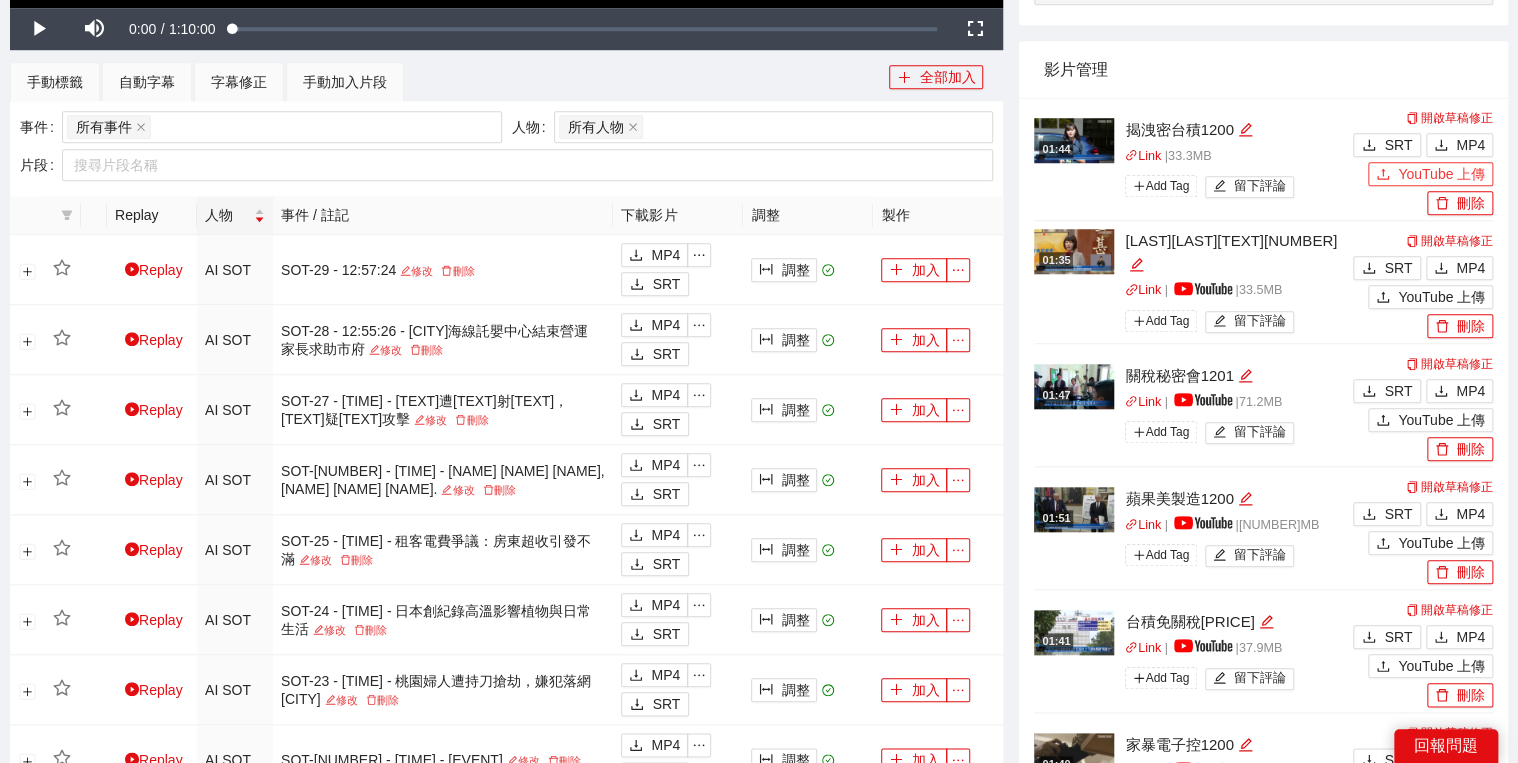 click on "YouTube 上傳" at bounding box center [1441, 174] 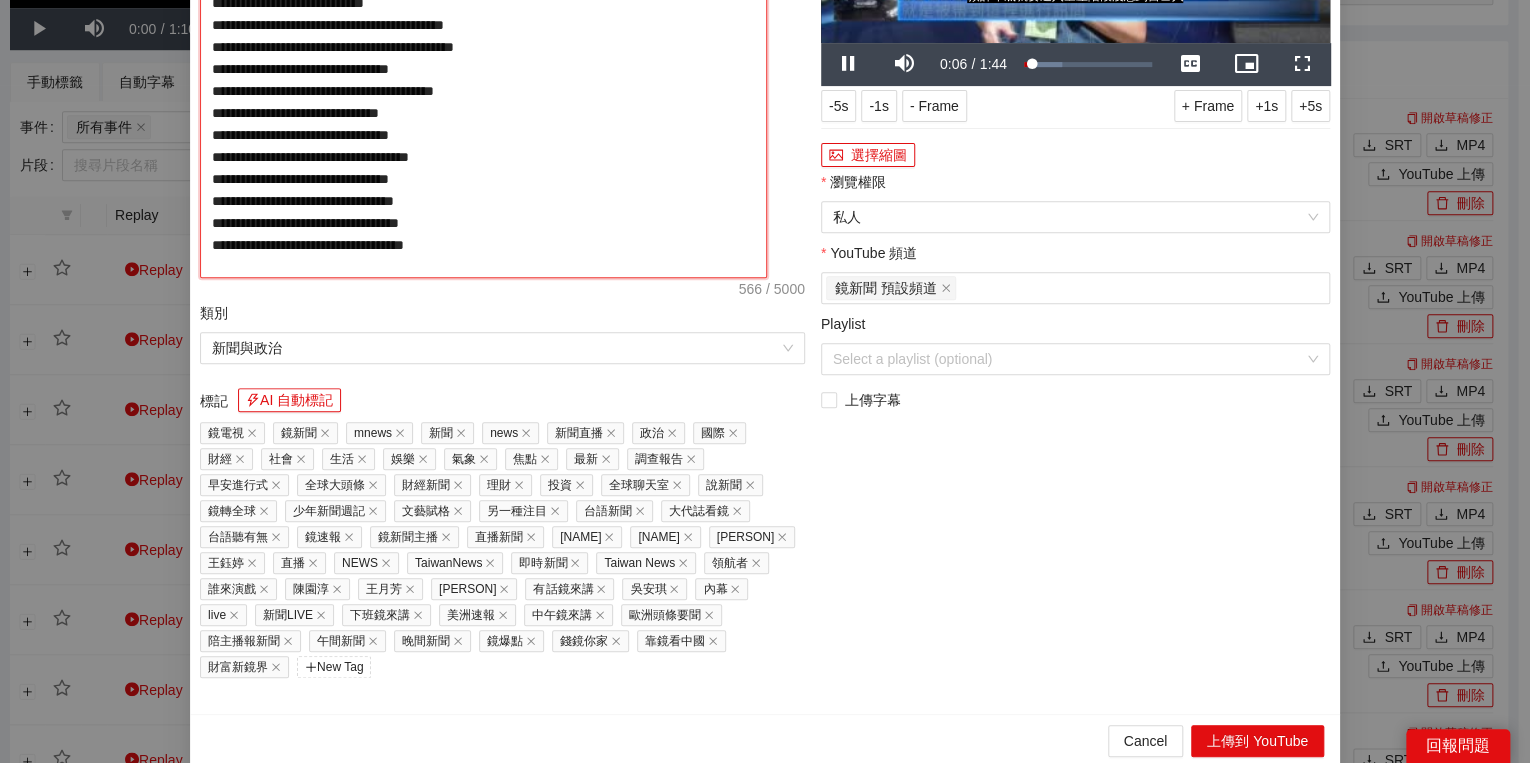 click on "**********" at bounding box center [483, 77] 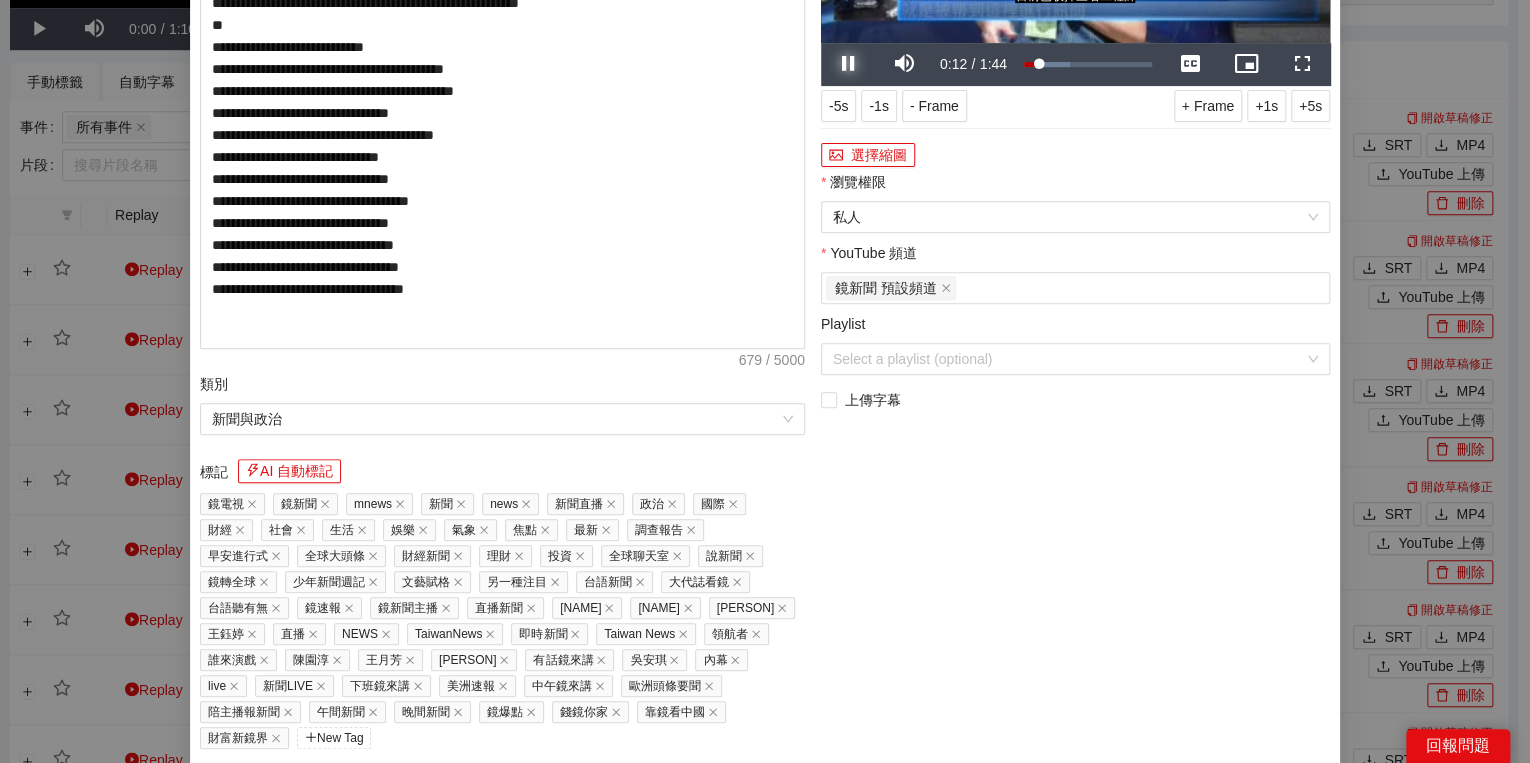 click at bounding box center (849, 64) 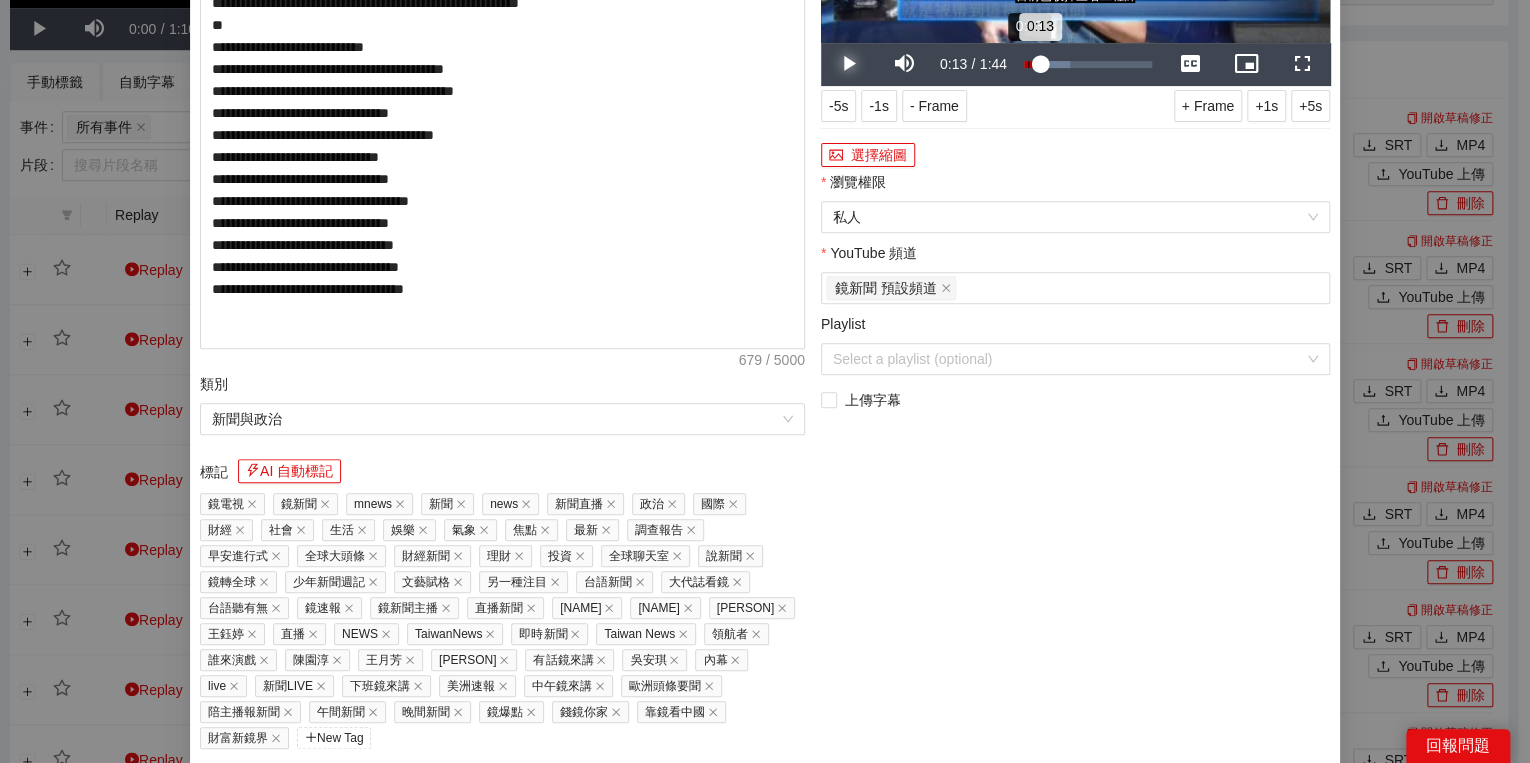 click on "Loaded :  35.97% 0:03 0:13" at bounding box center (1088, 64) 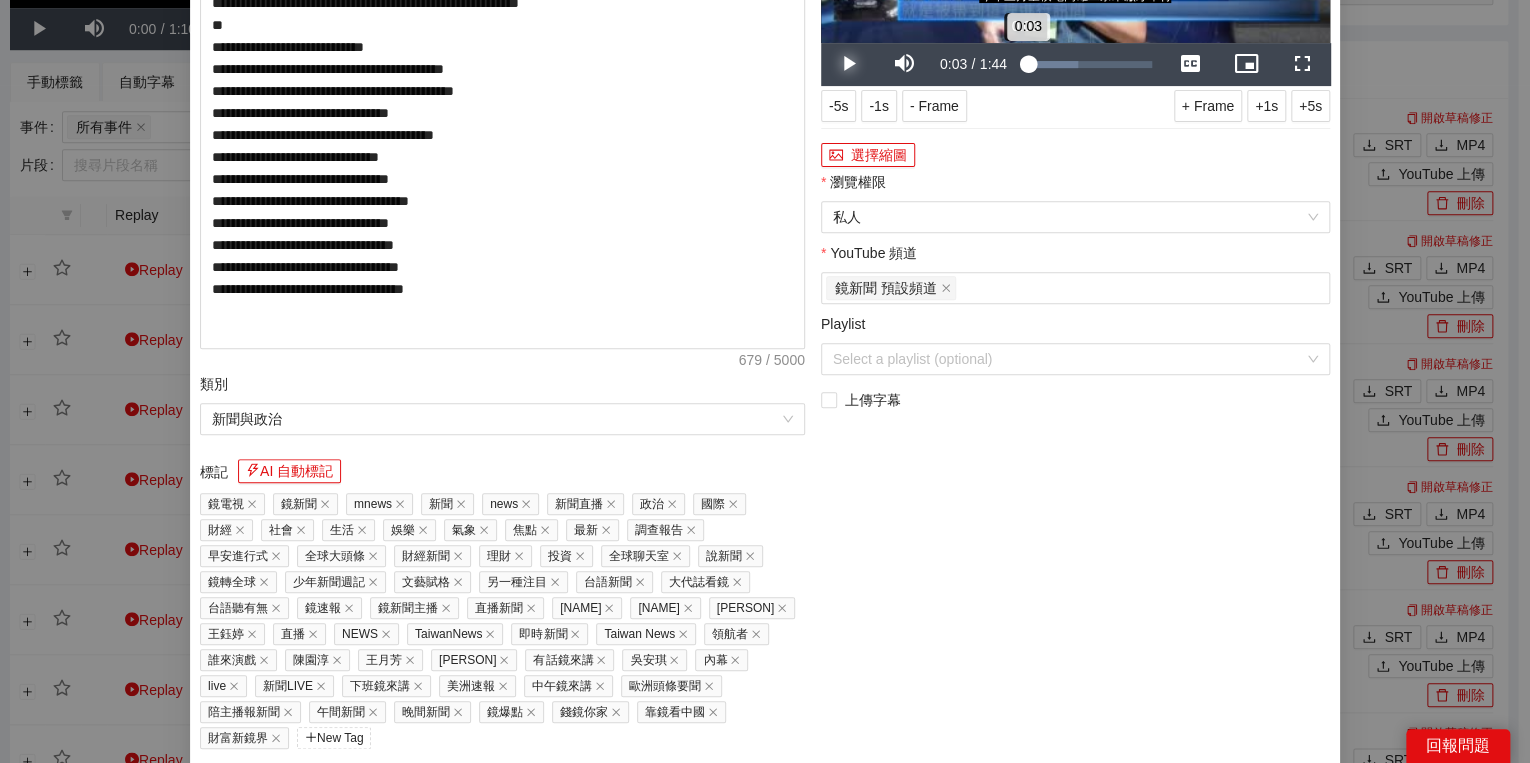 click on "0:03" at bounding box center [1026, 64] 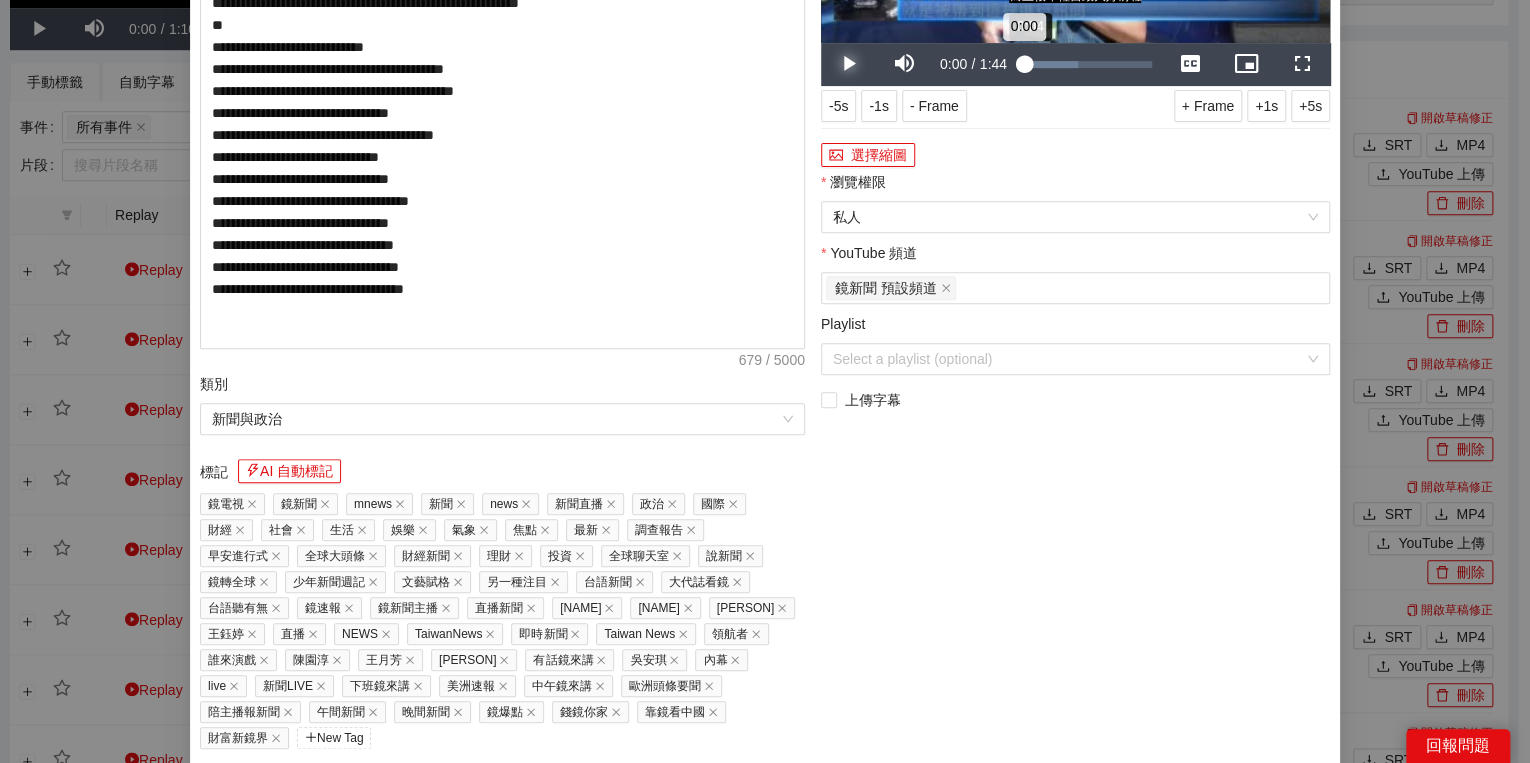 click on "0:00" at bounding box center (1024, 64) 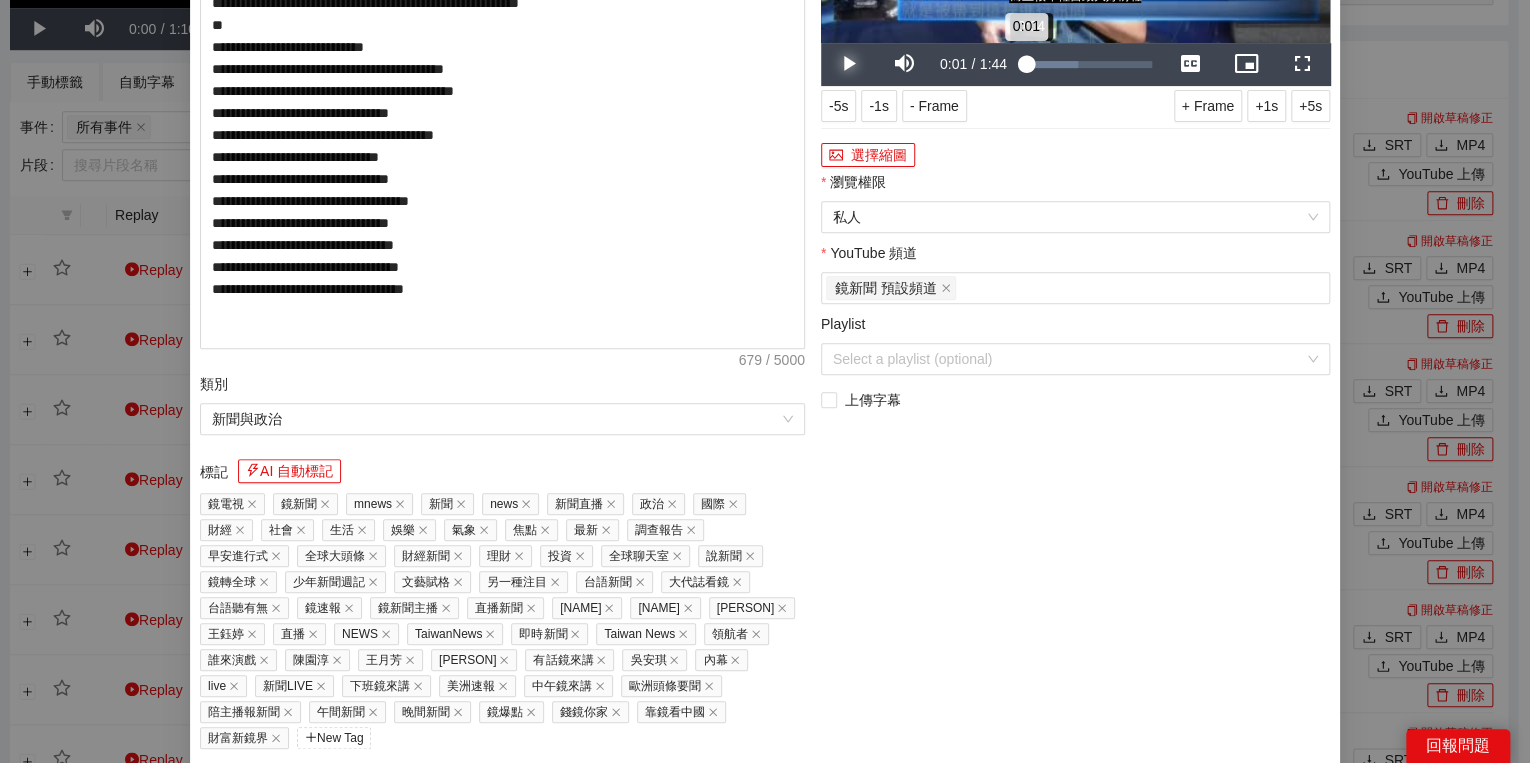 click on "0:01" at bounding box center (1025, 64) 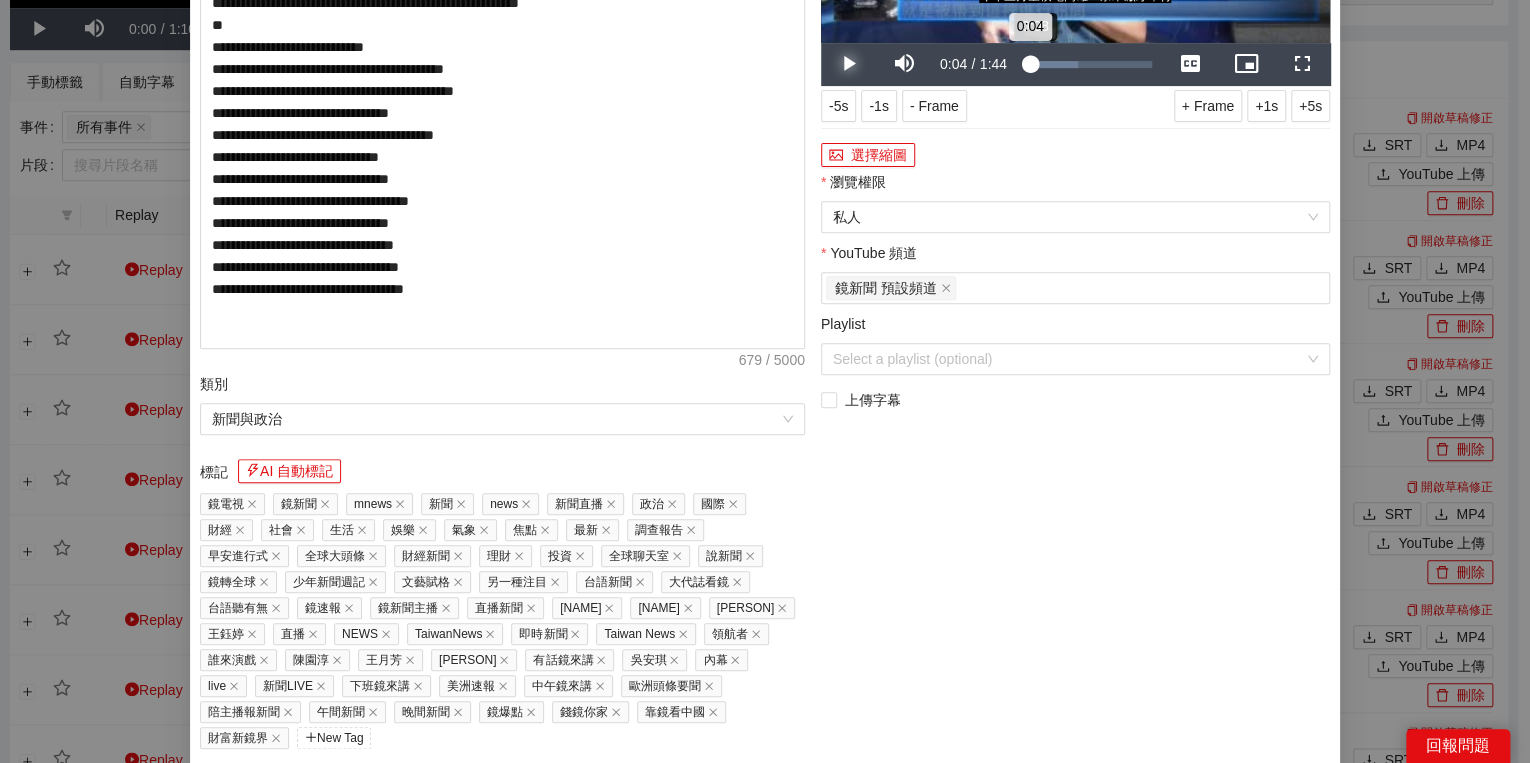 click on "0:04" at bounding box center (1027, 64) 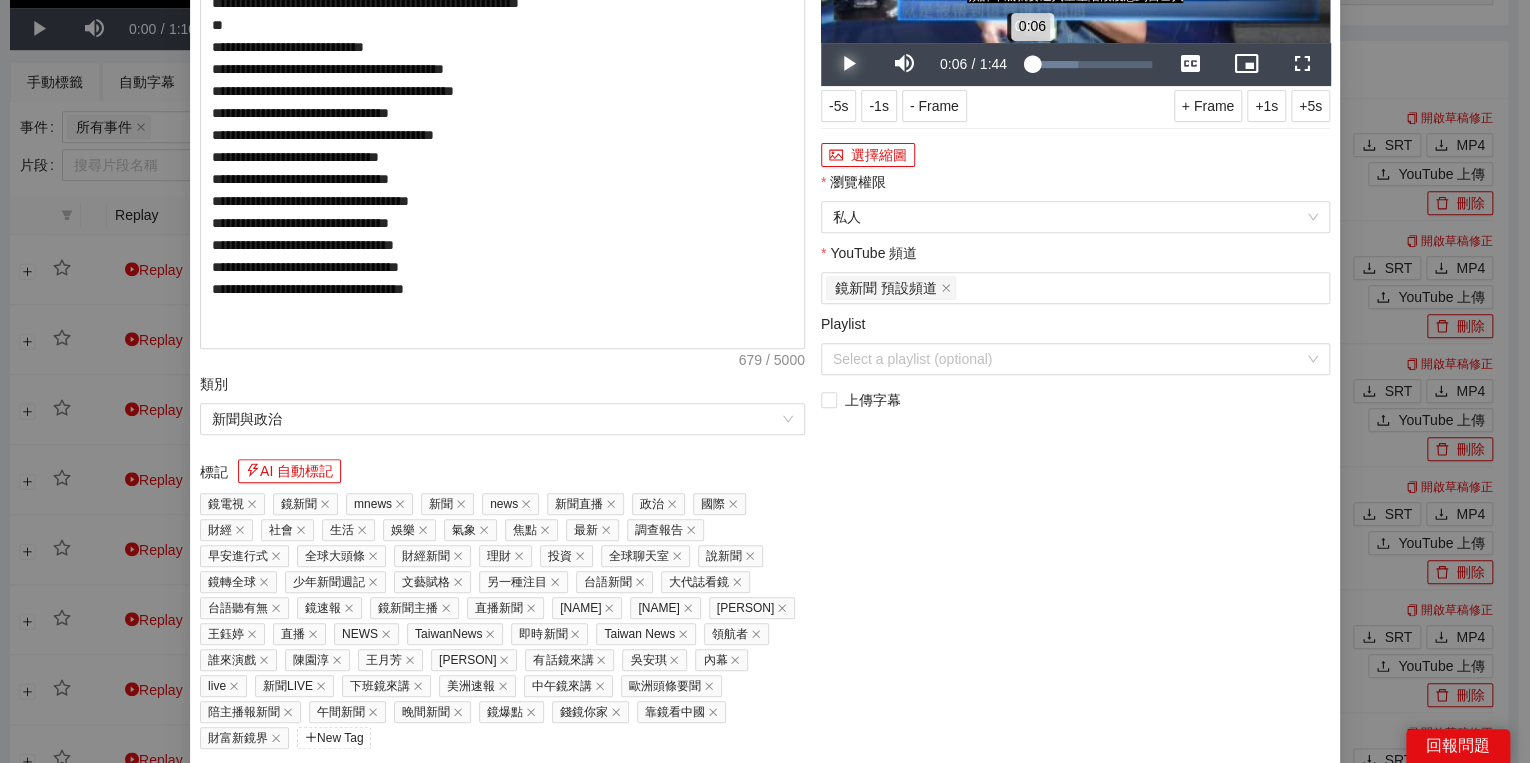 click on "0:06" at bounding box center [1028, 64] 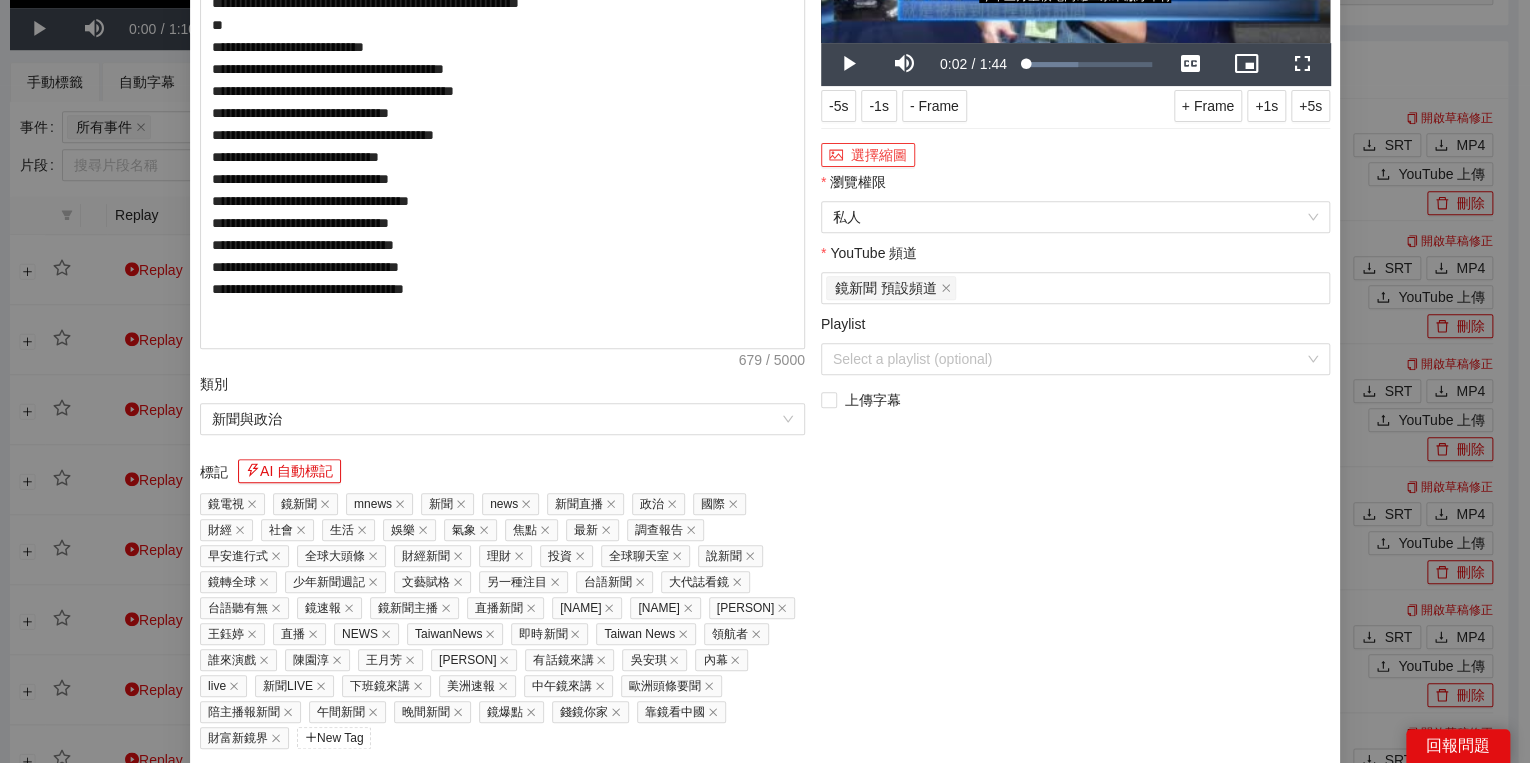 click on "選擇縮圖" at bounding box center (868, 155) 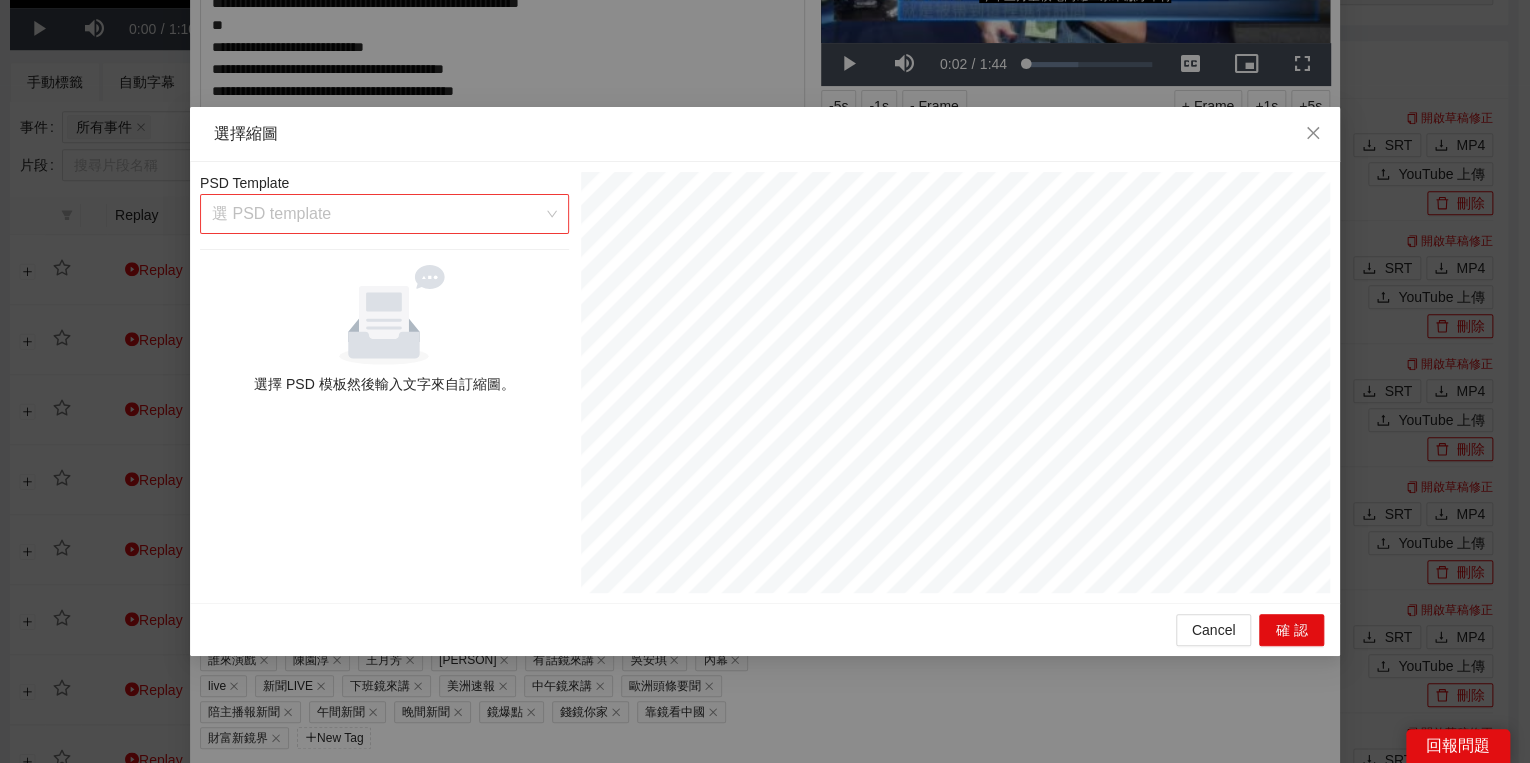 click at bounding box center (377, 214) 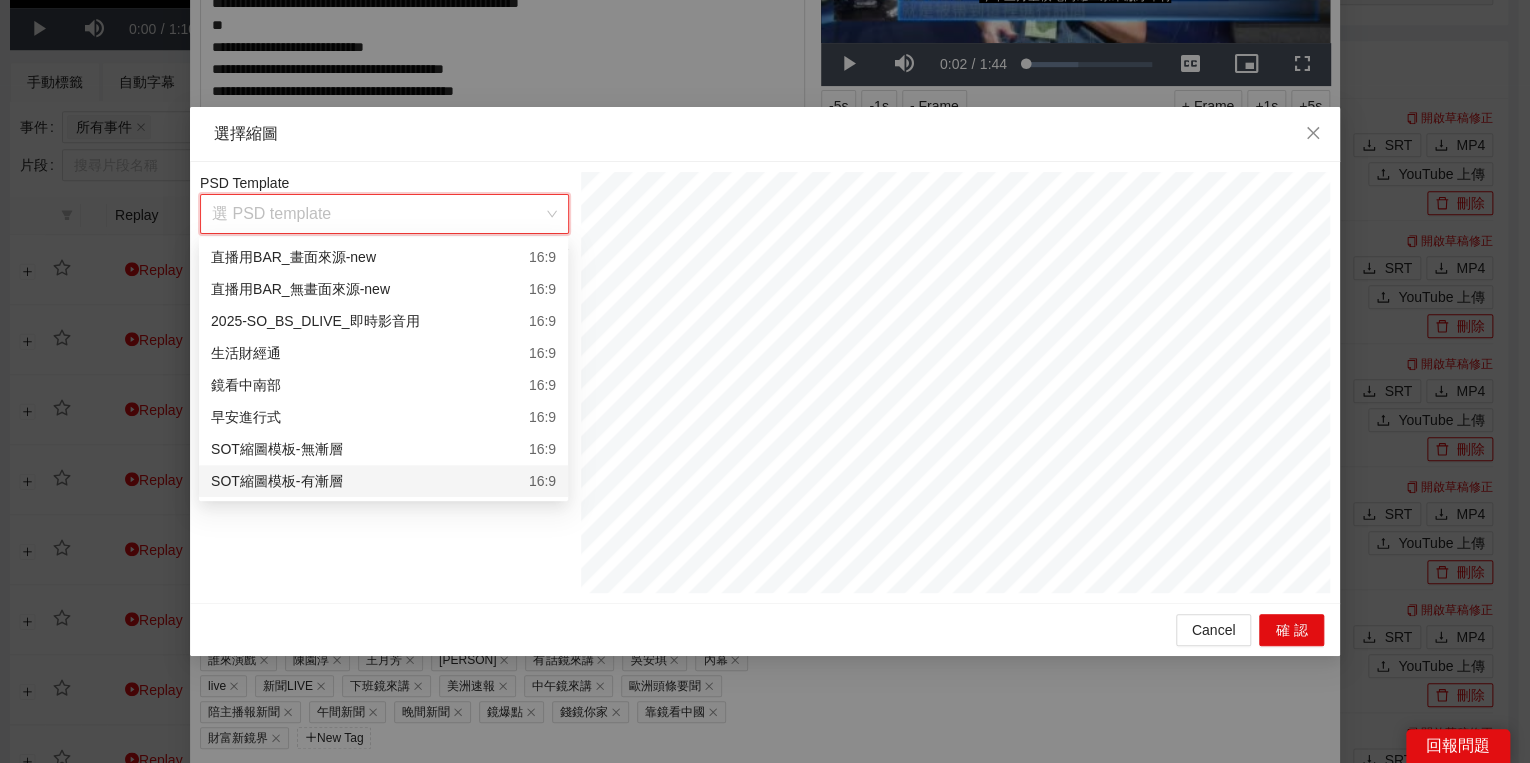 click on "SOT縮圖模板-有漸層 16:9" at bounding box center (383, 481) 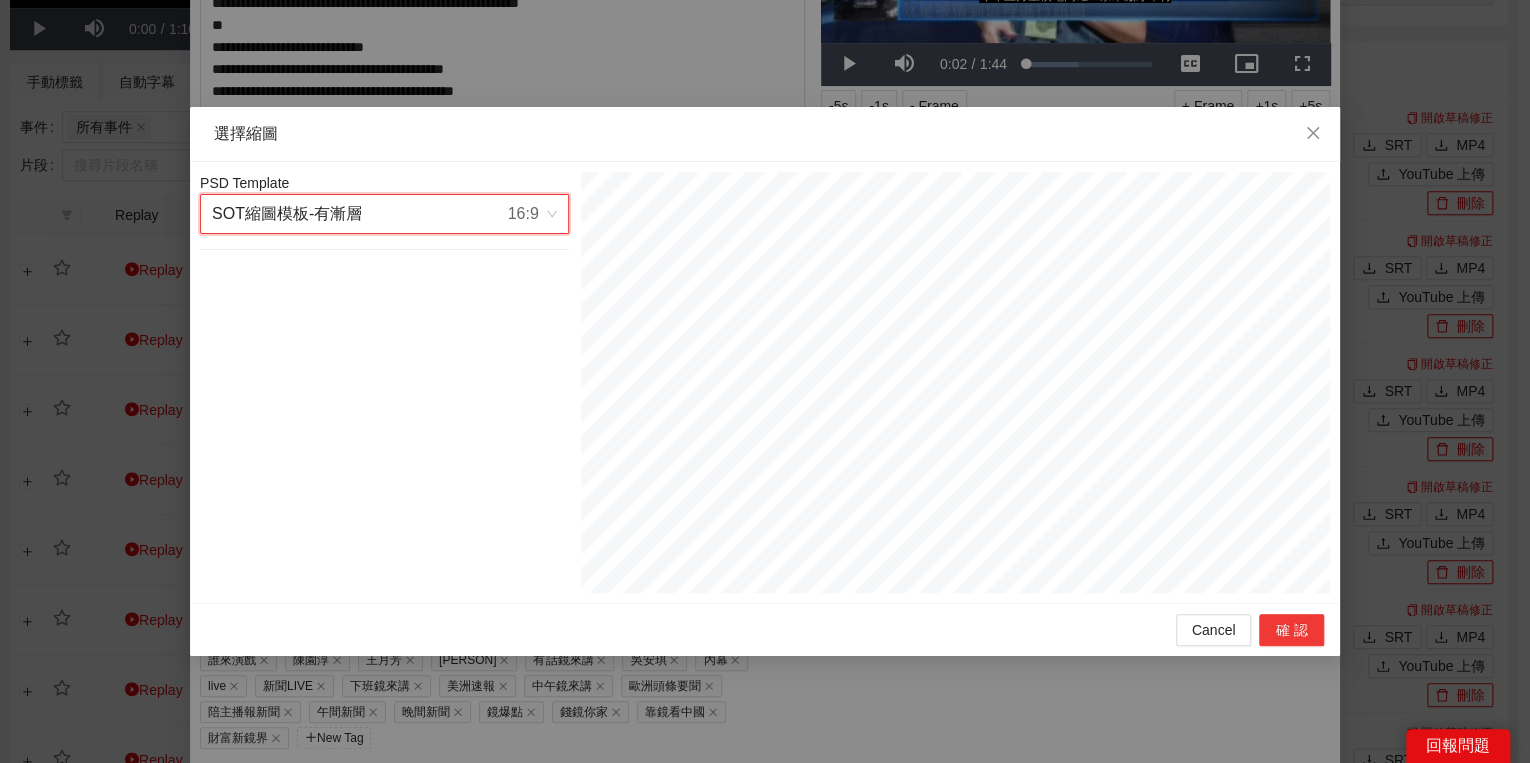click on "確認" at bounding box center [1291, 630] 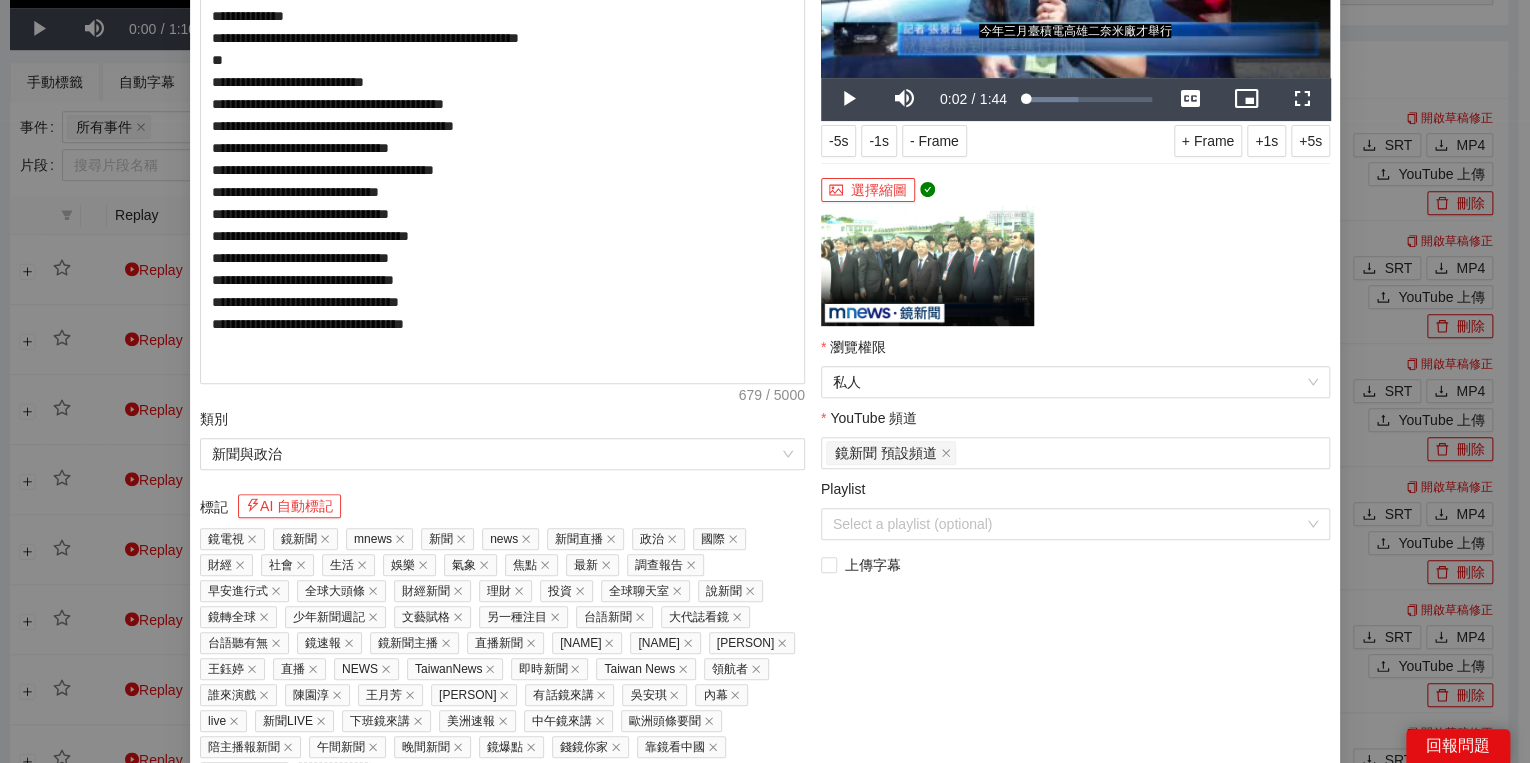 scroll, scrollTop: 320, scrollLeft: 0, axis: vertical 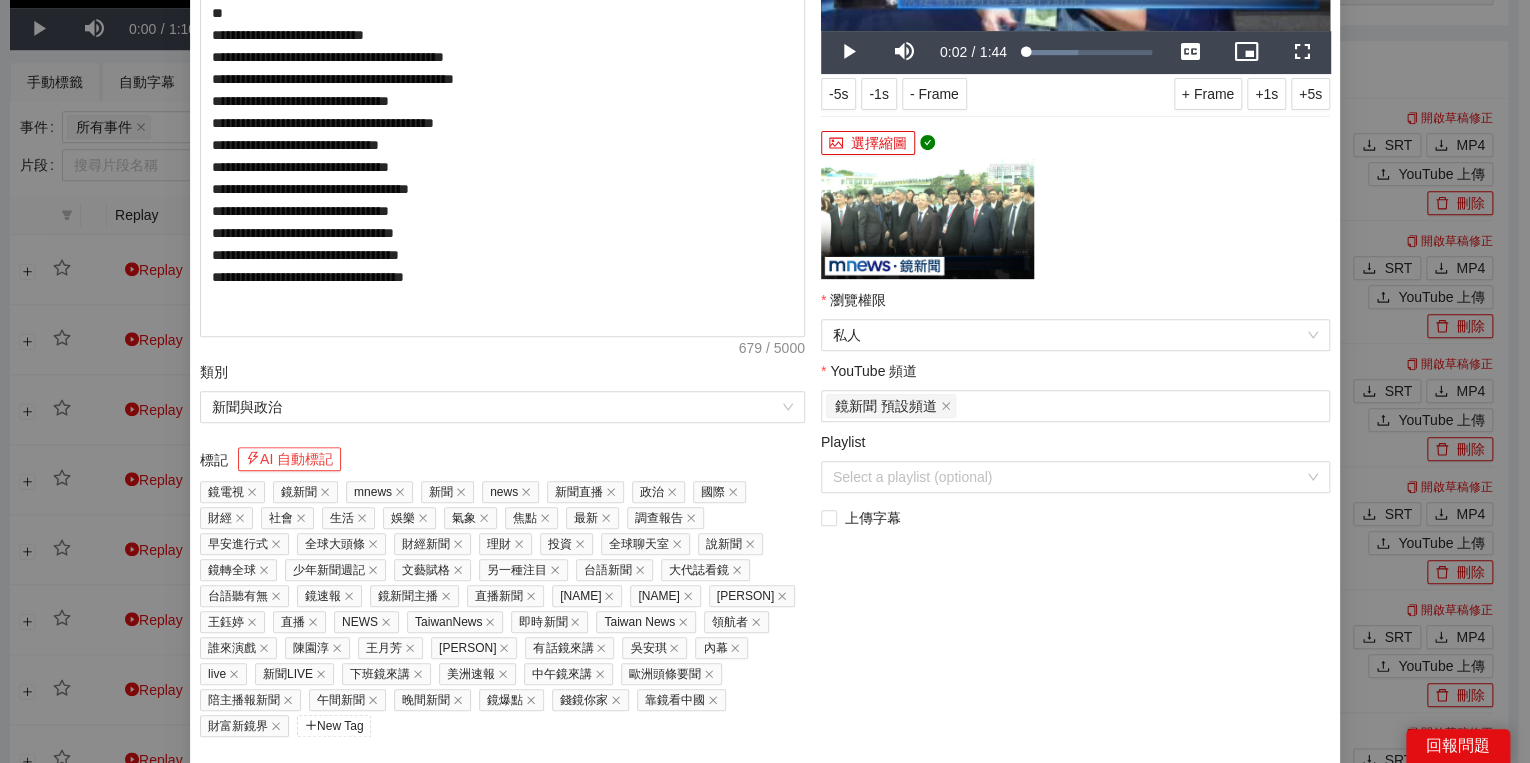 click on "AI 自動標記" at bounding box center (289, 459) 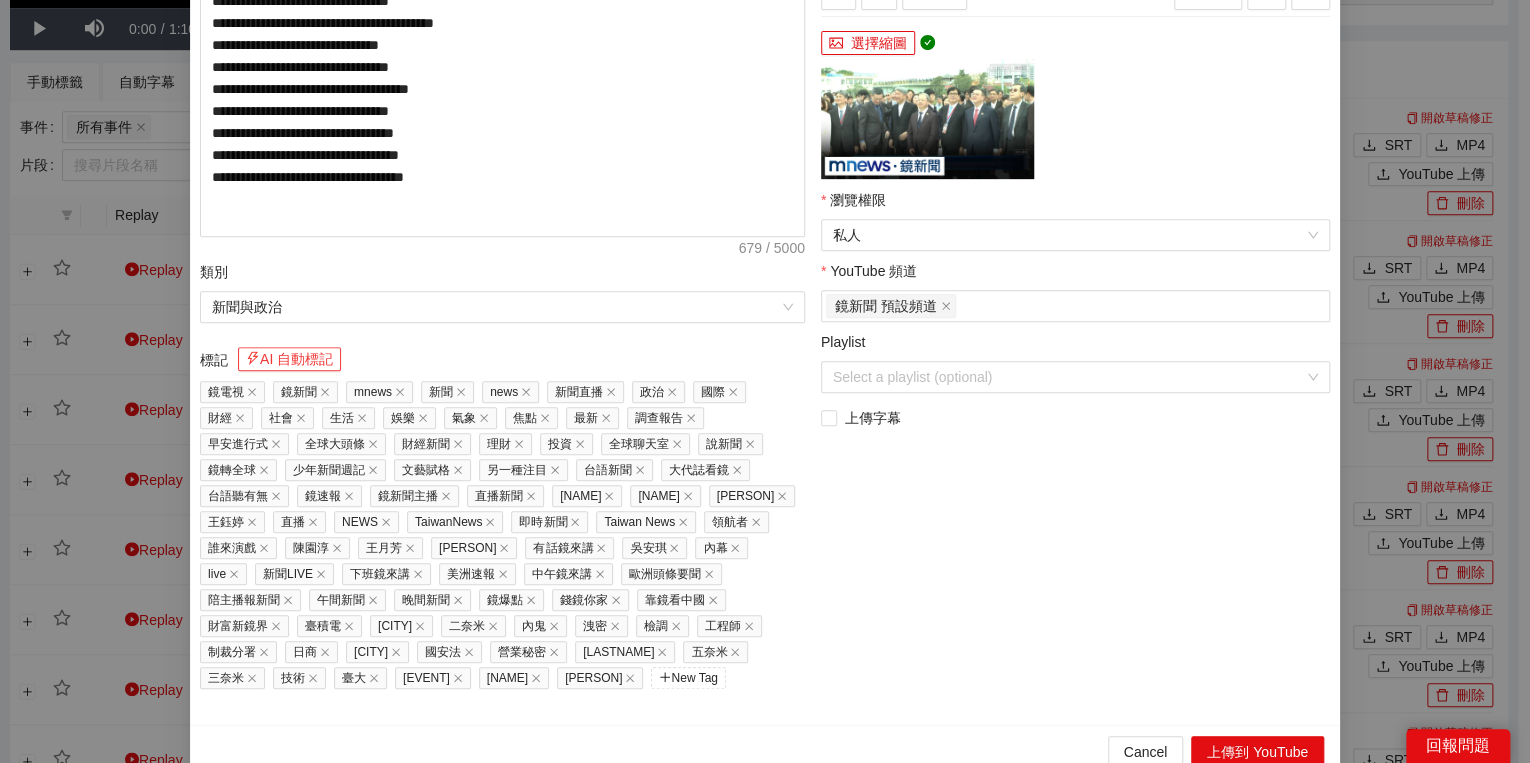 scroll, scrollTop: 429, scrollLeft: 0, axis: vertical 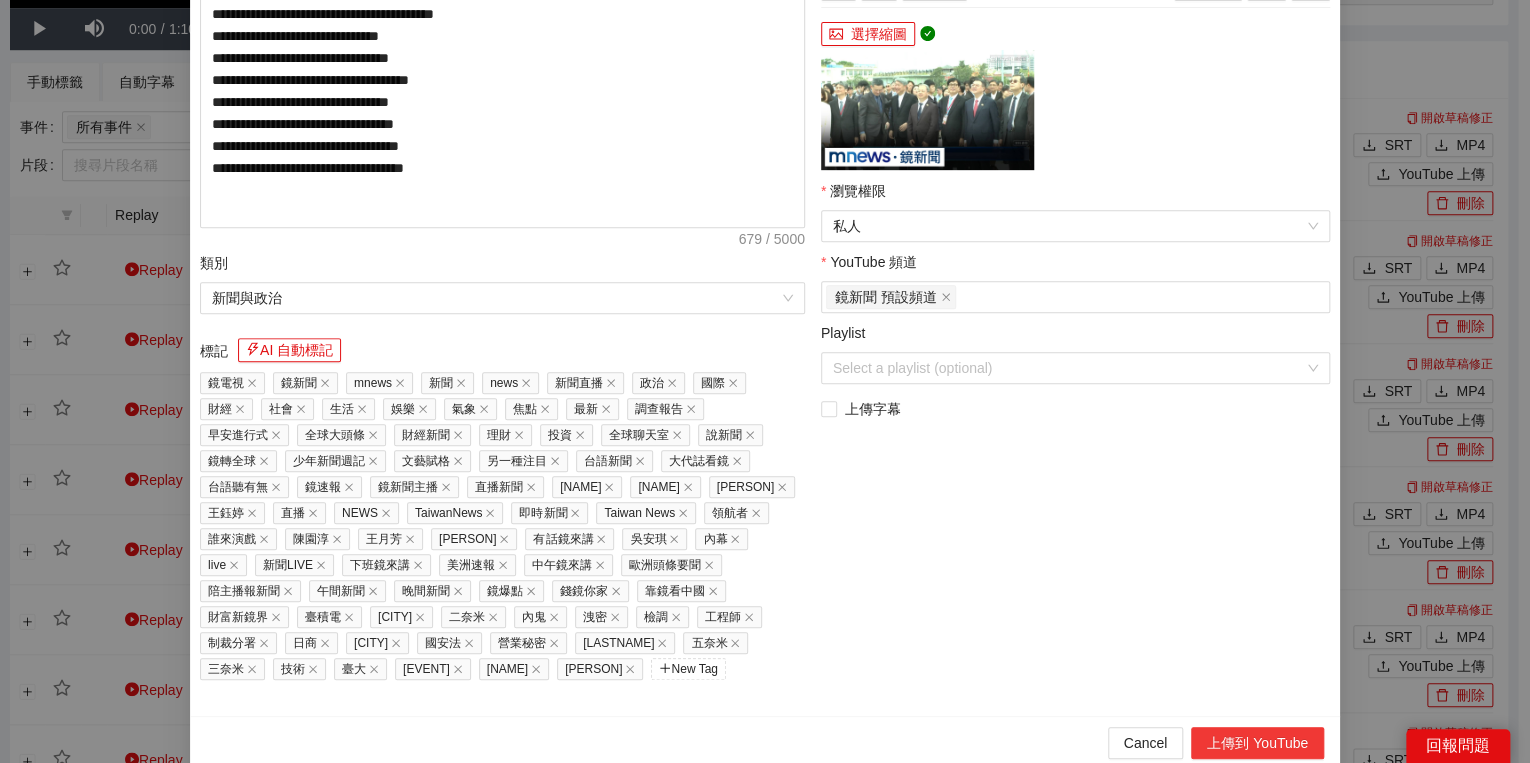 click on "上傳到 YouTube" at bounding box center (1257, 743) 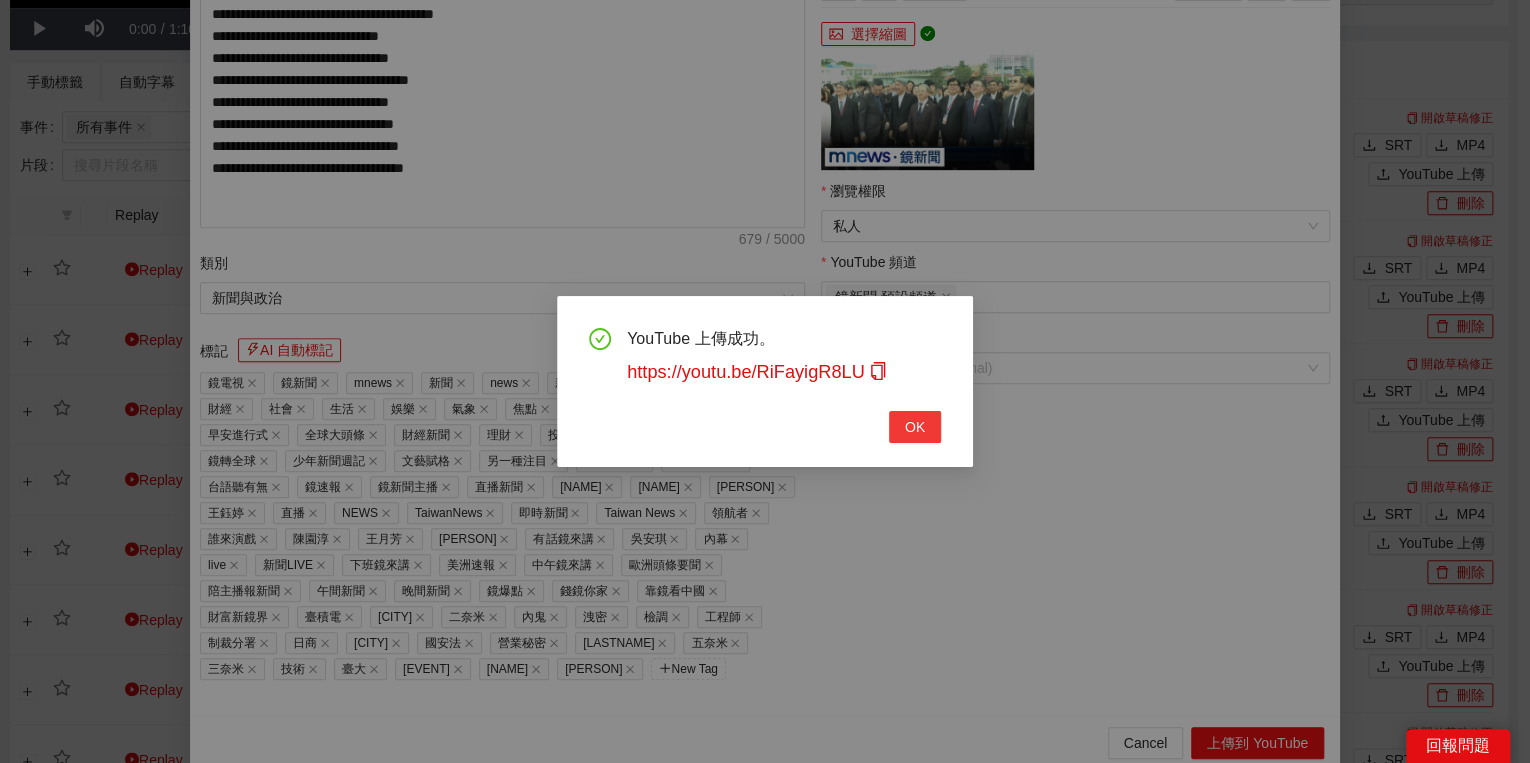 click on "OK" at bounding box center (915, 427) 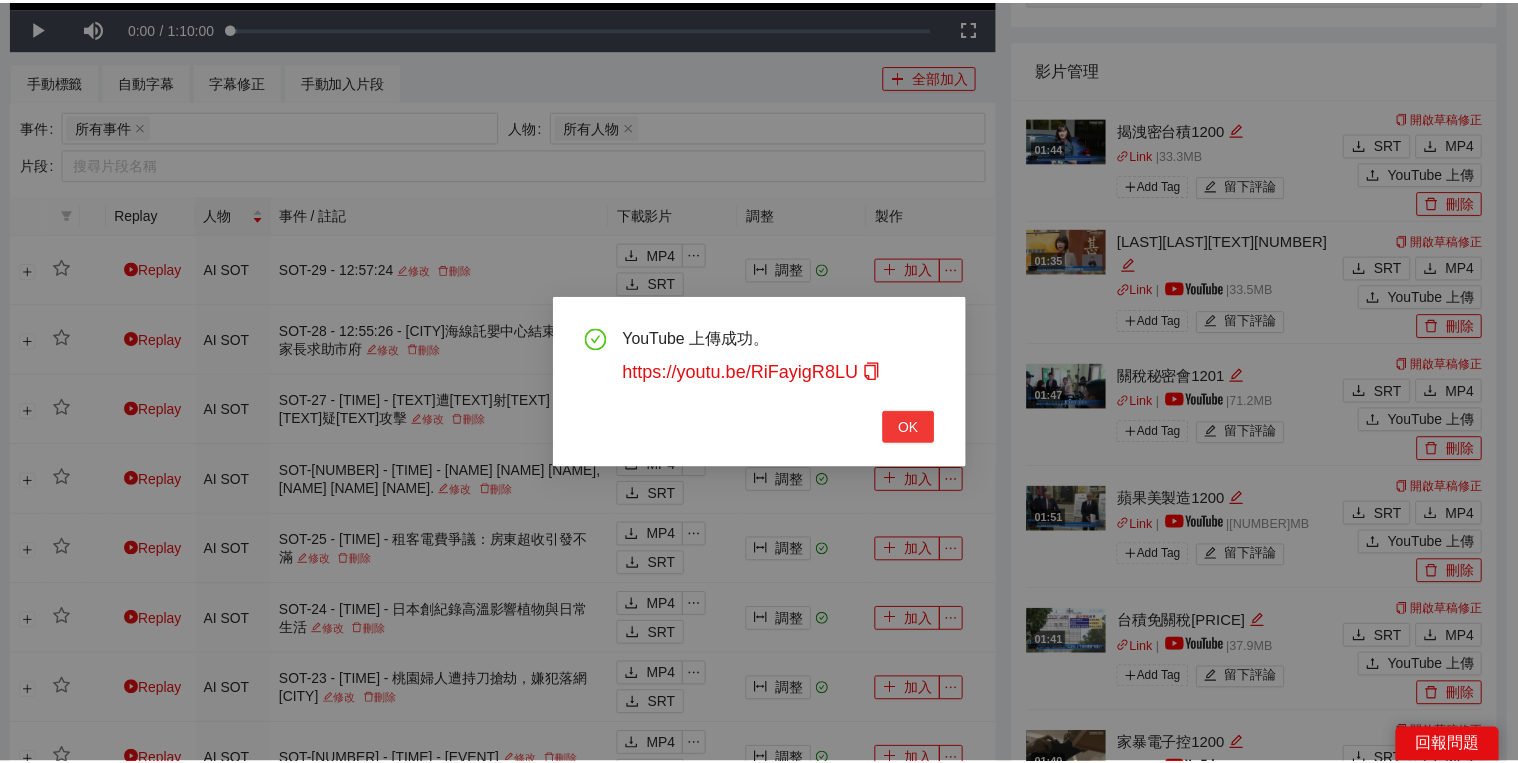 scroll, scrollTop: 308, scrollLeft: 0, axis: vertical 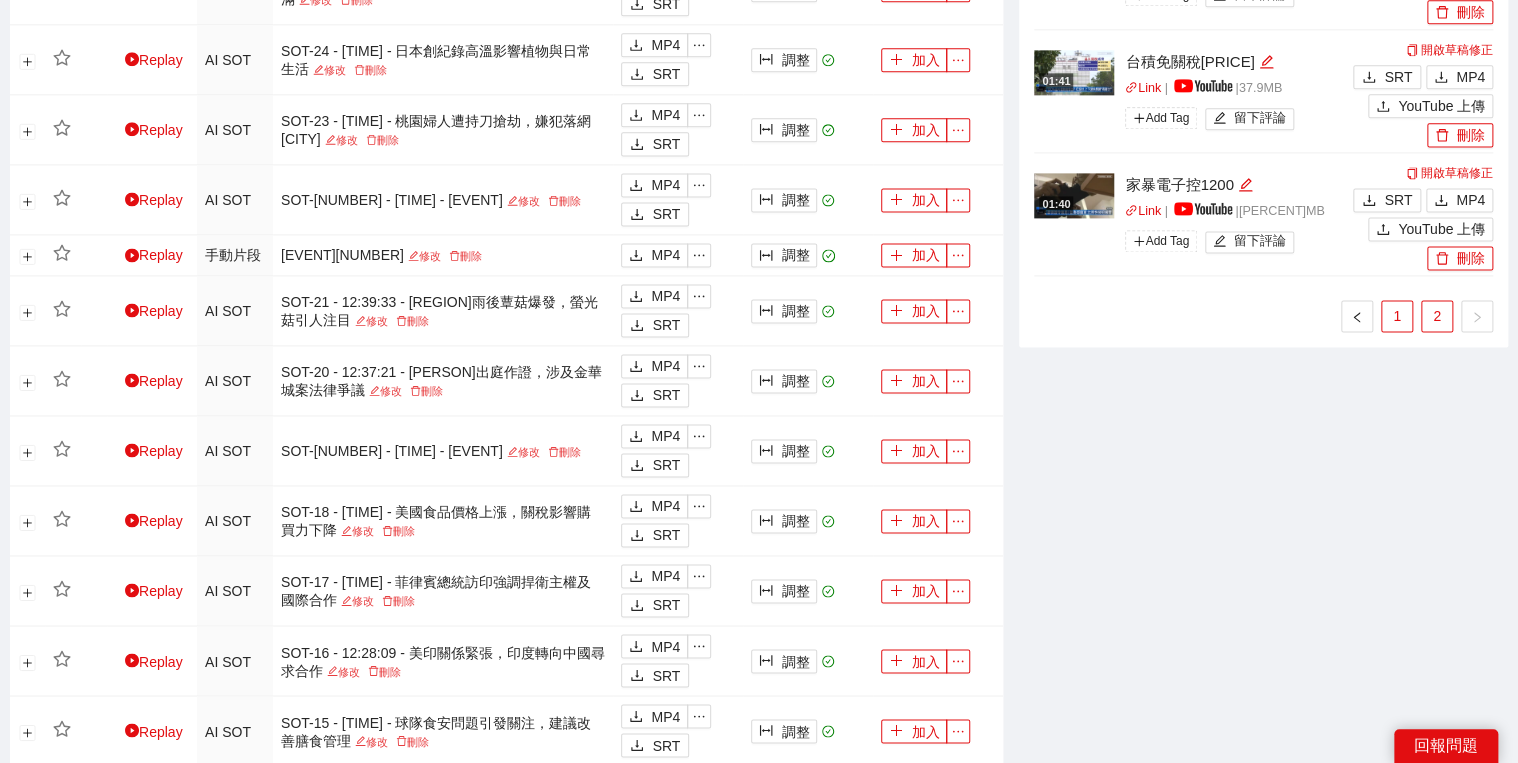 click on "1" at bounding box center [1397, 316] 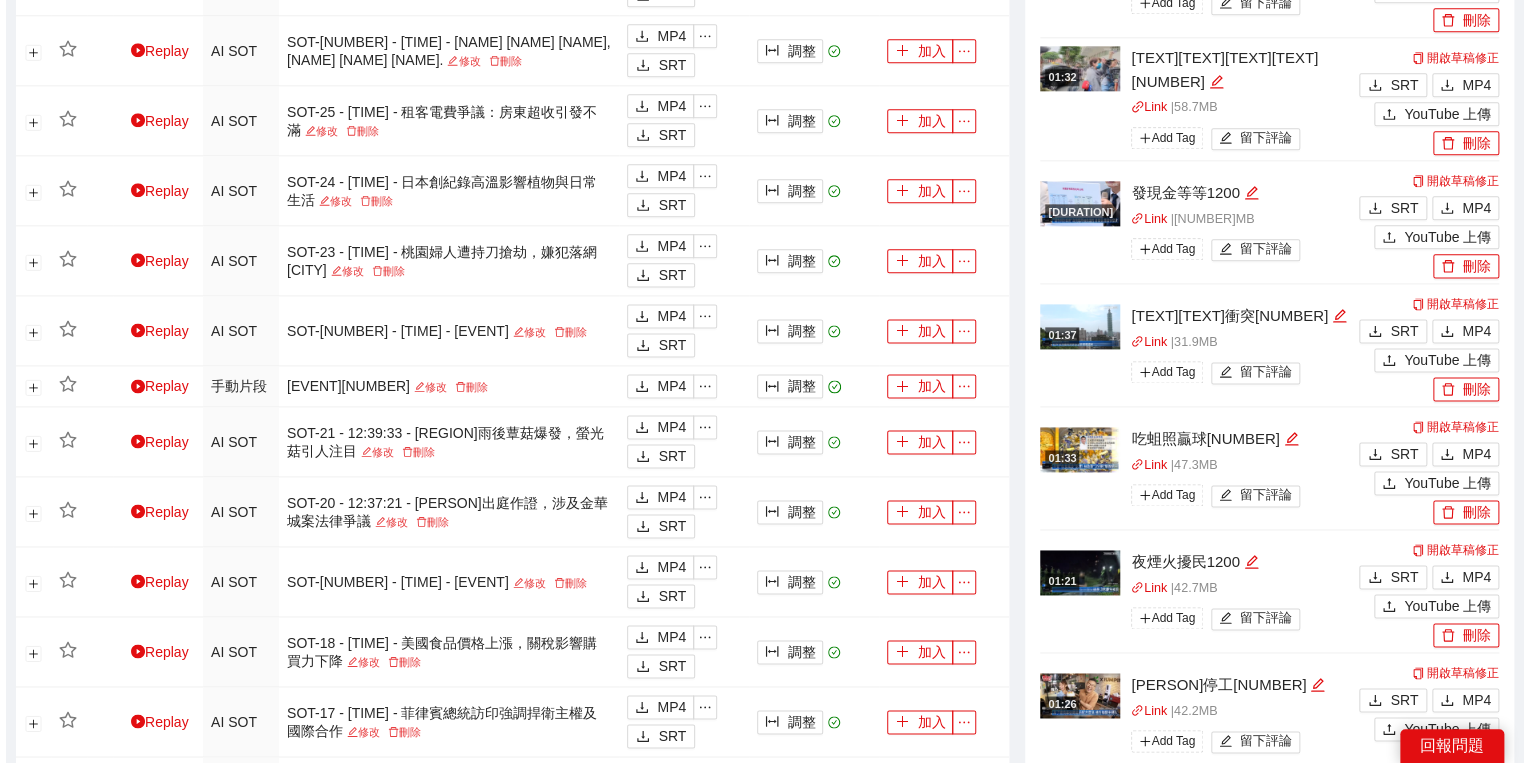 scroll, scrollTop: 1440, scrollLeft: 0, axis: vertical 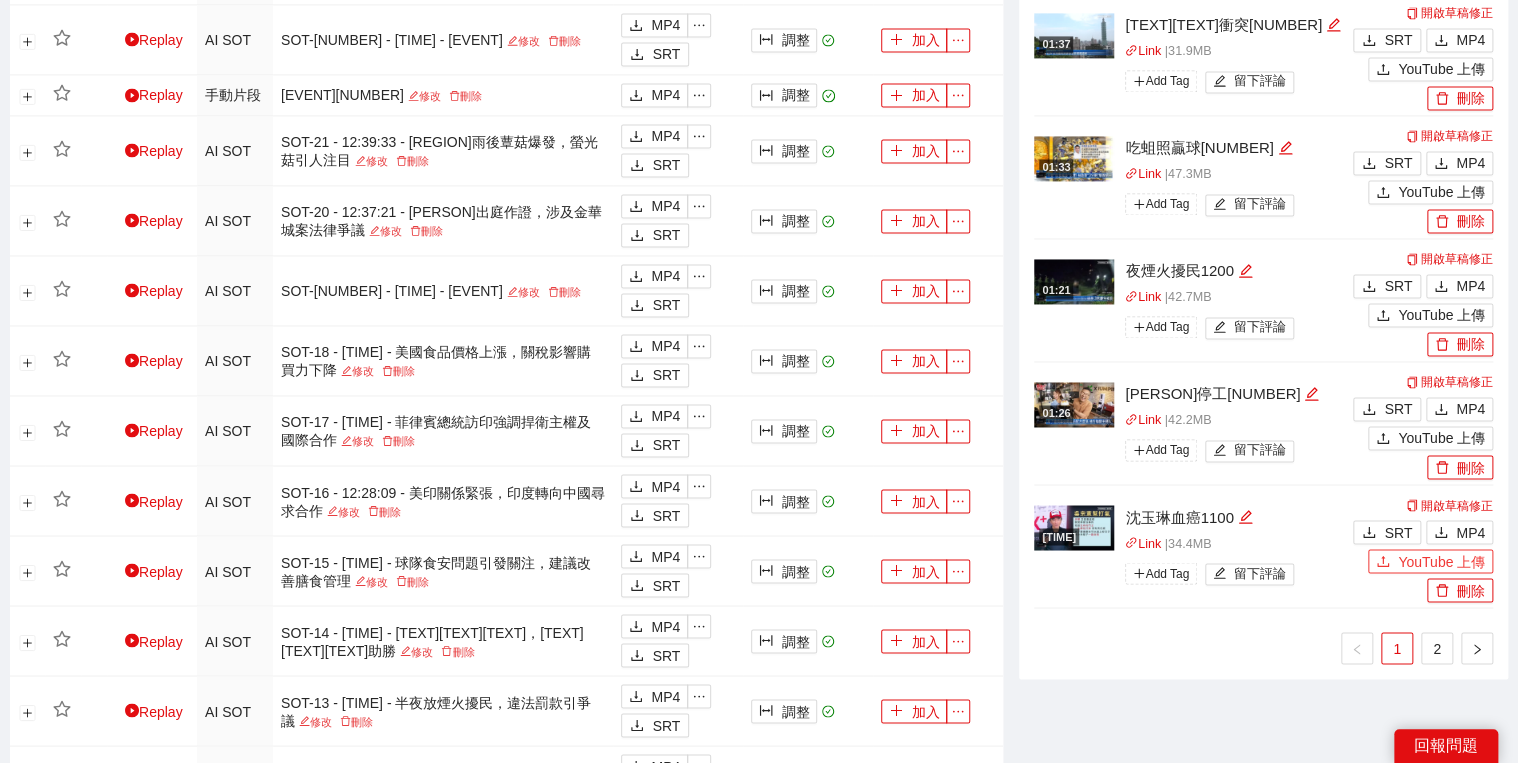 click on "YouTube 上傳" at bounding box center [1430, 561] 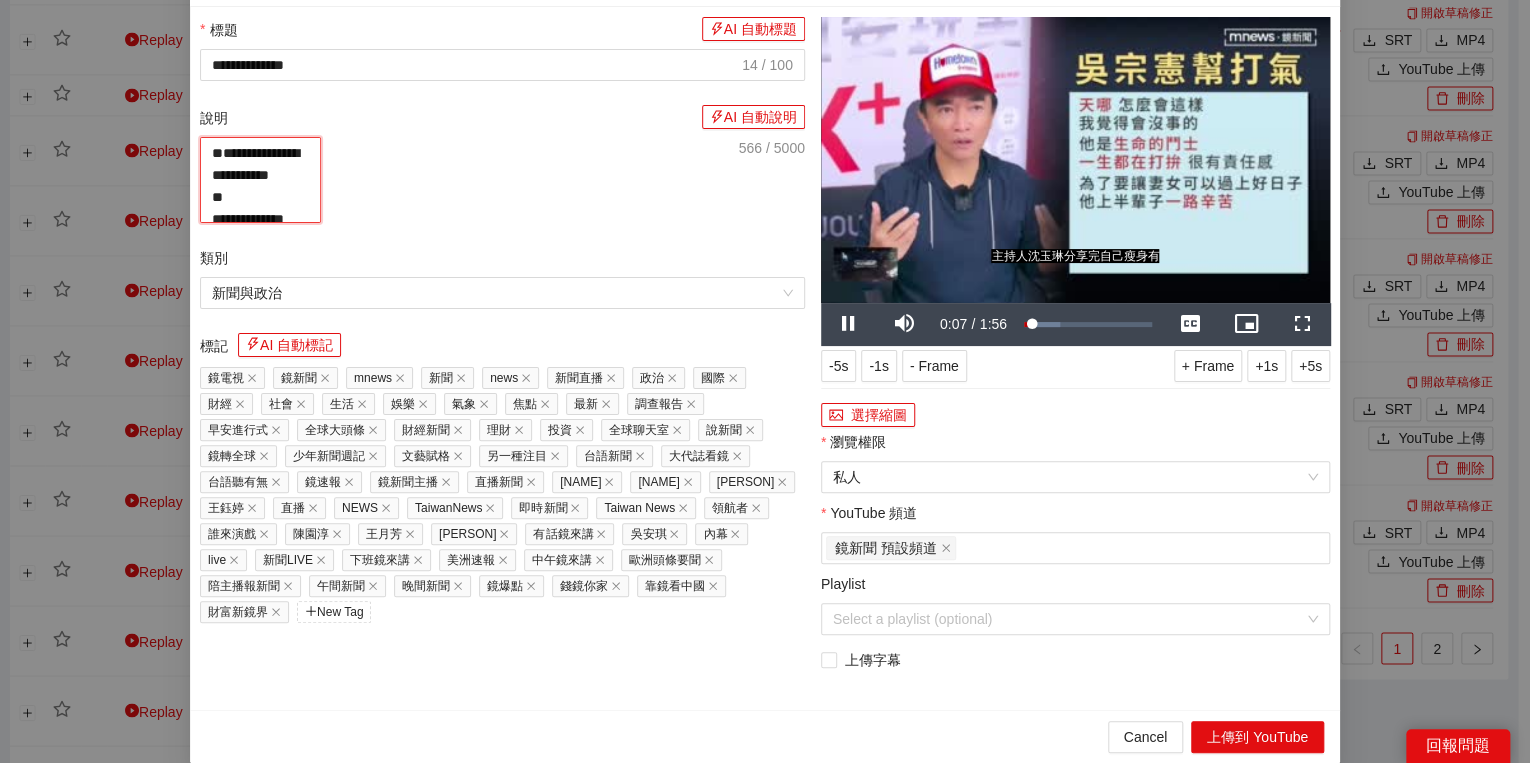 click on "**********" at bounding box center (260, 180) 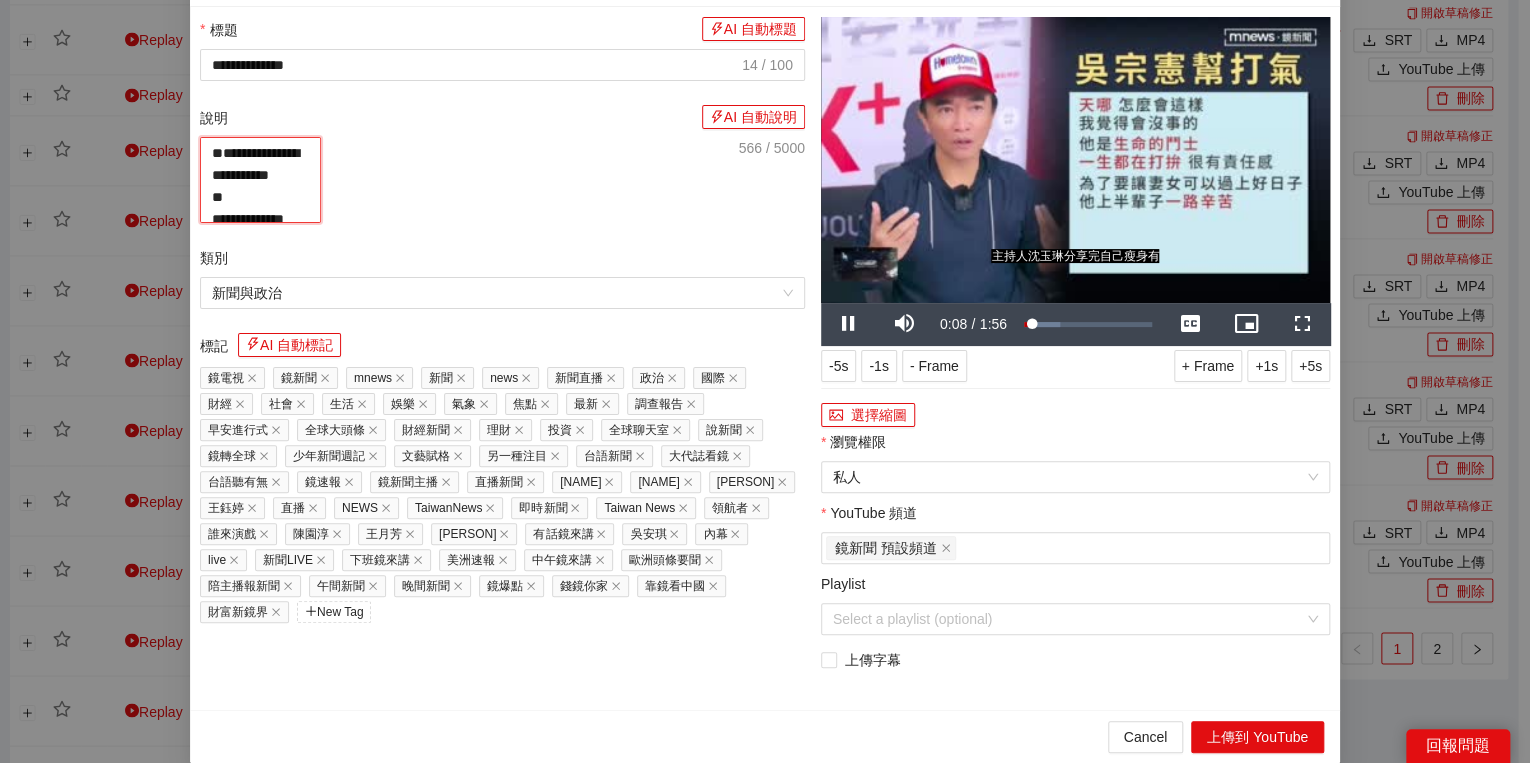 paste on "**********" 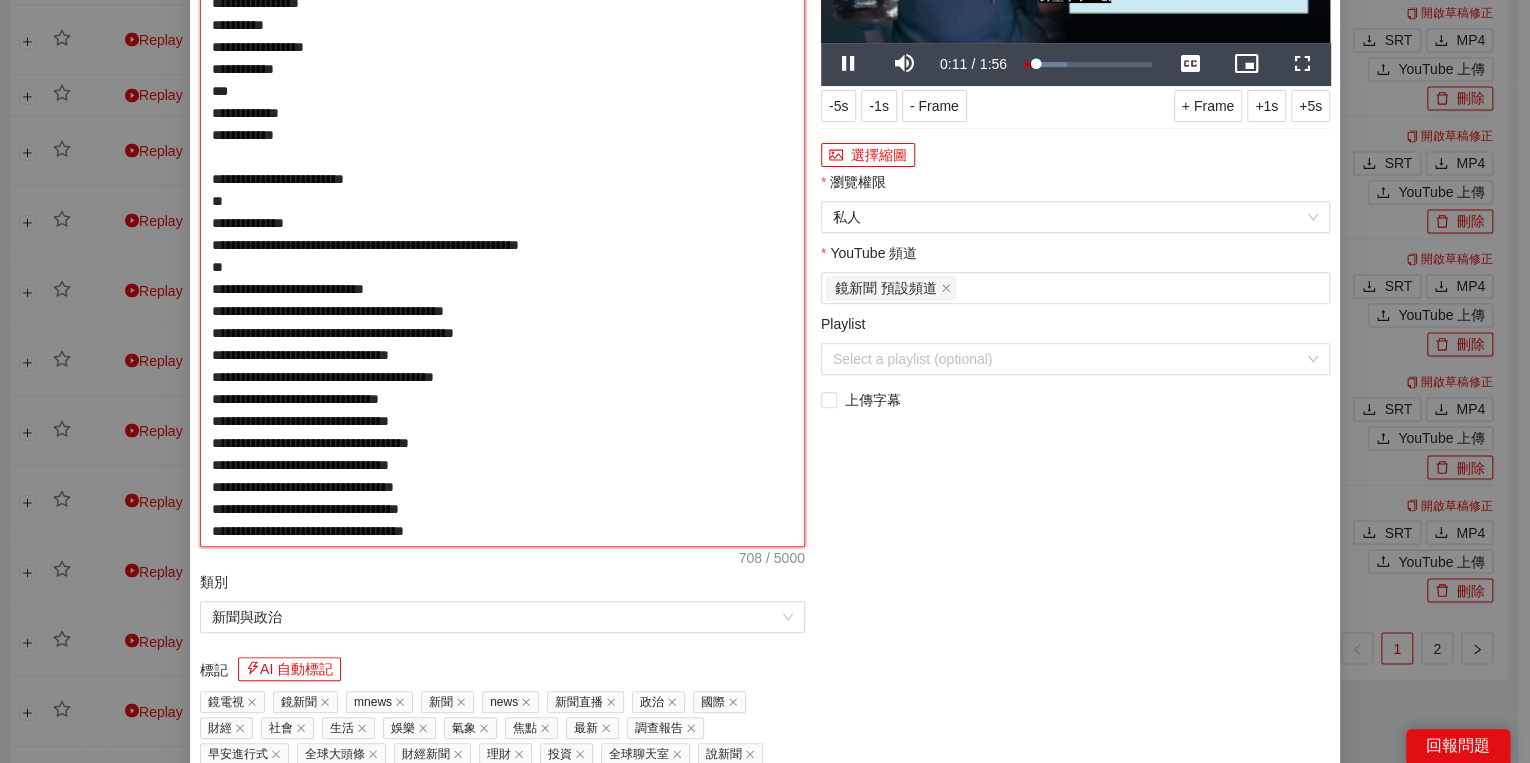 drag, startPoint x: 207, startPoint y: 201, endPoint x: 316, endPoint y: 201, distance: 109 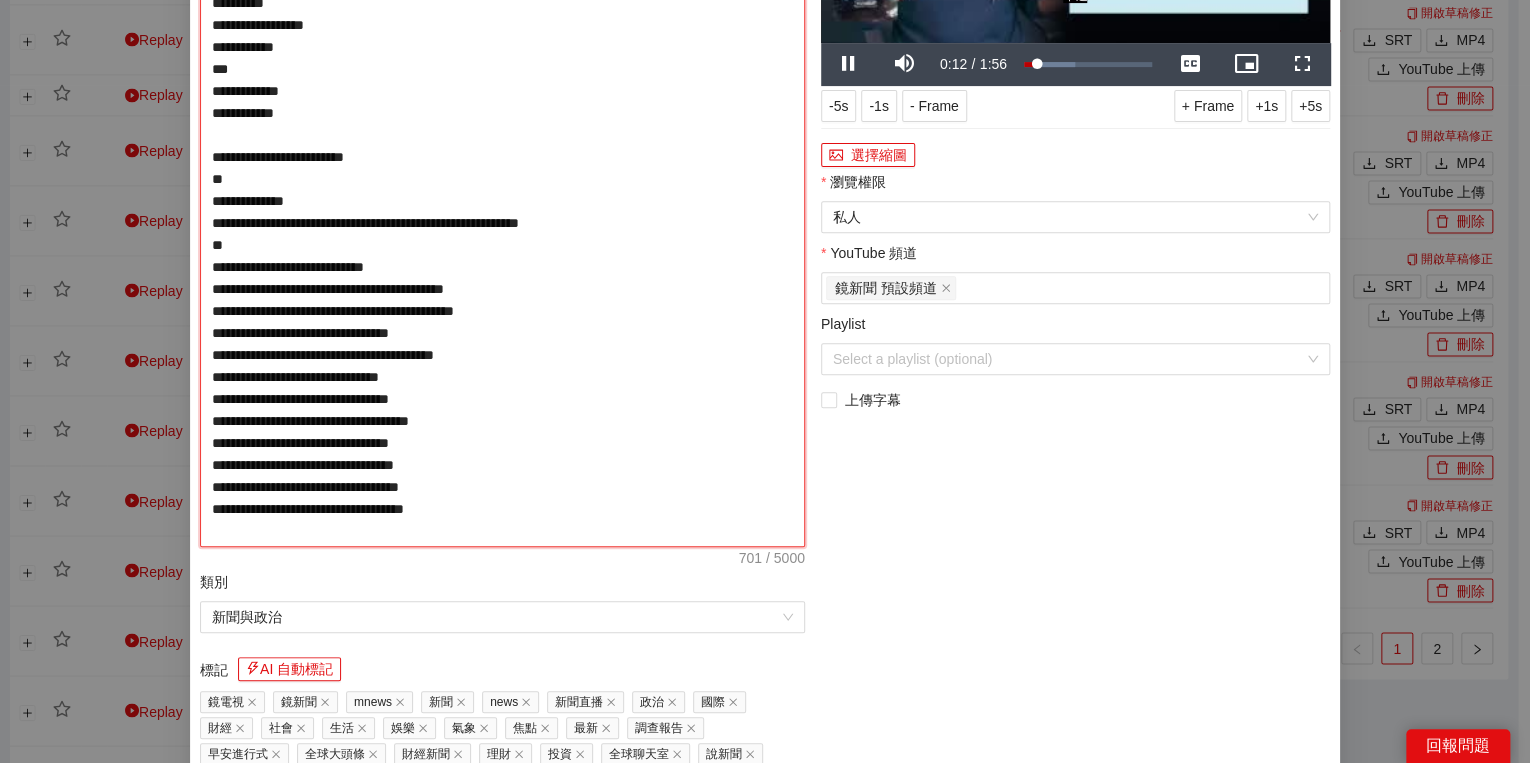 click on "**********" at bounding box center [502, 212] 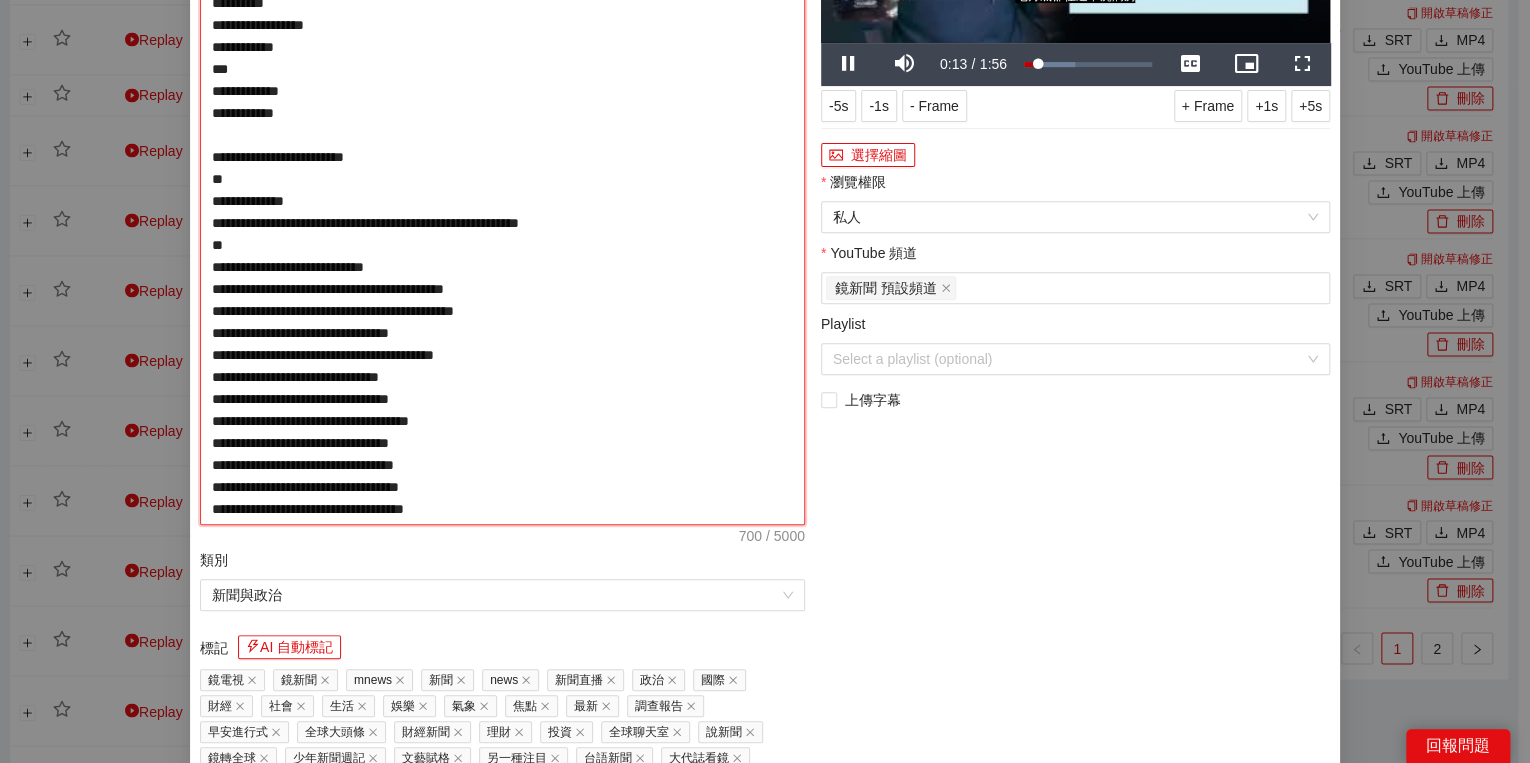 click on "**********" at bounding box center (502, 201) 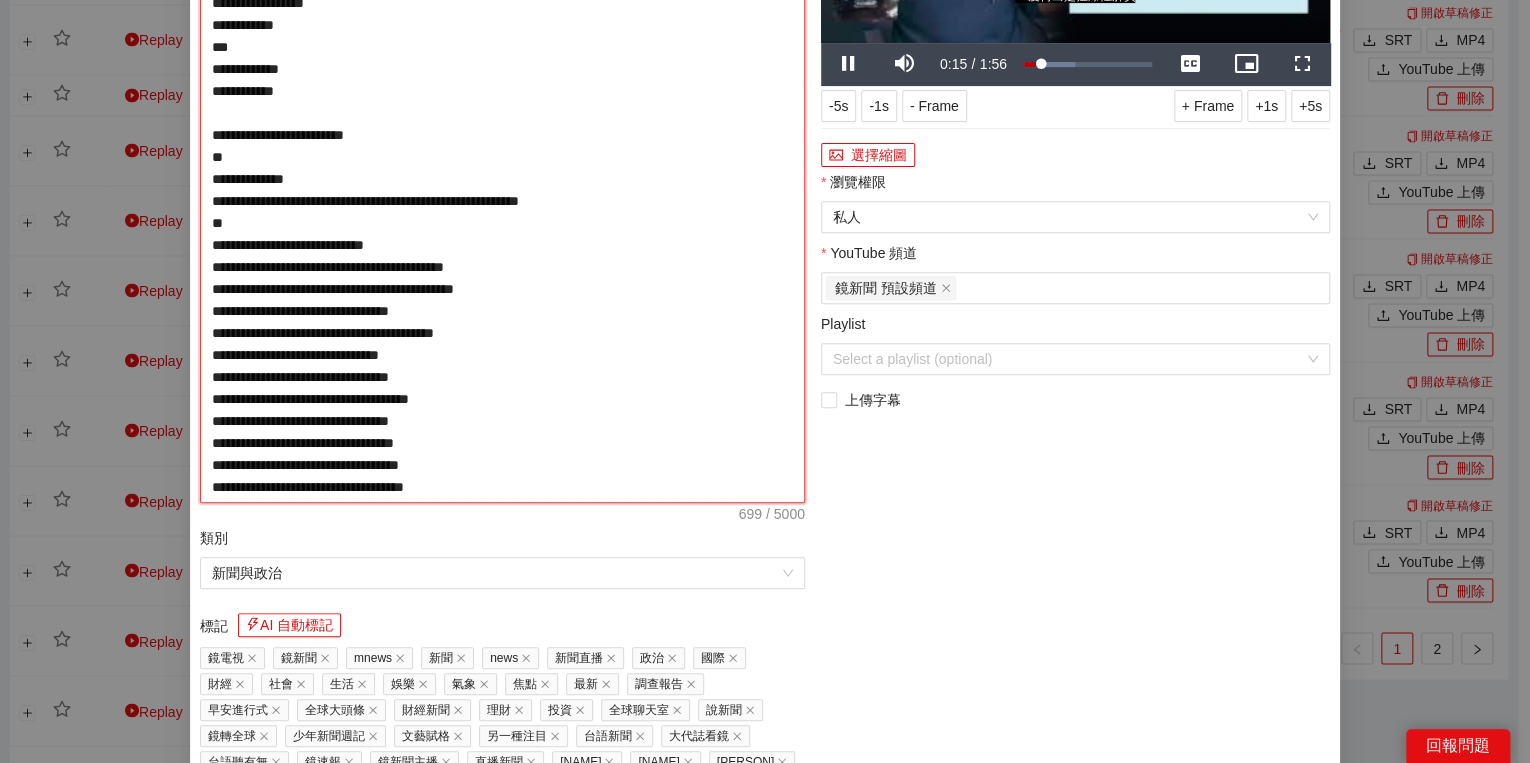 click on "**********" at bounding box center [502, 190] 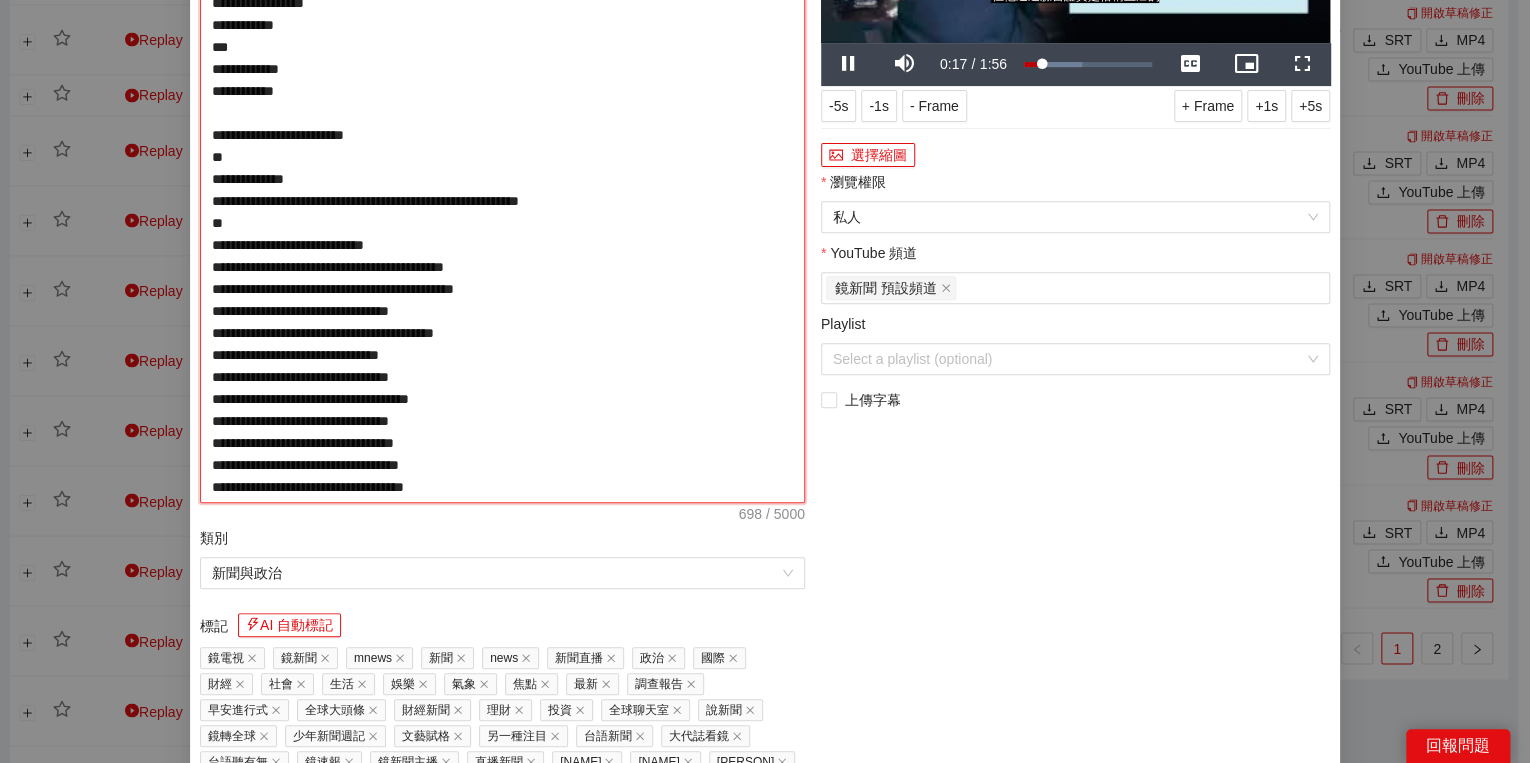 click on "**********" at bounding box center [502, 190] 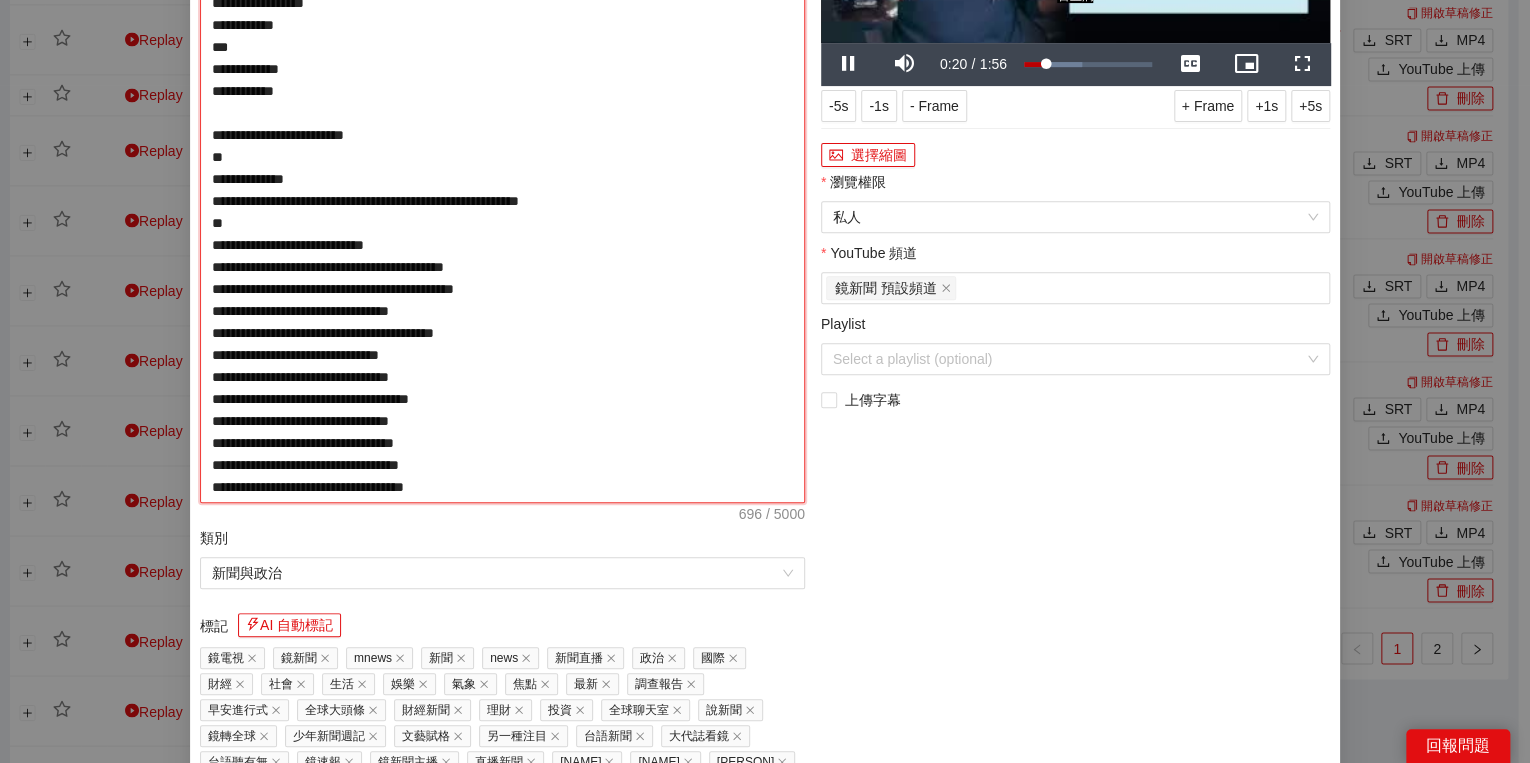 drag, startPoint x: 204, startPoint y: 244, endPoint x: 197, endPoint y: 224, distance: 21.189621 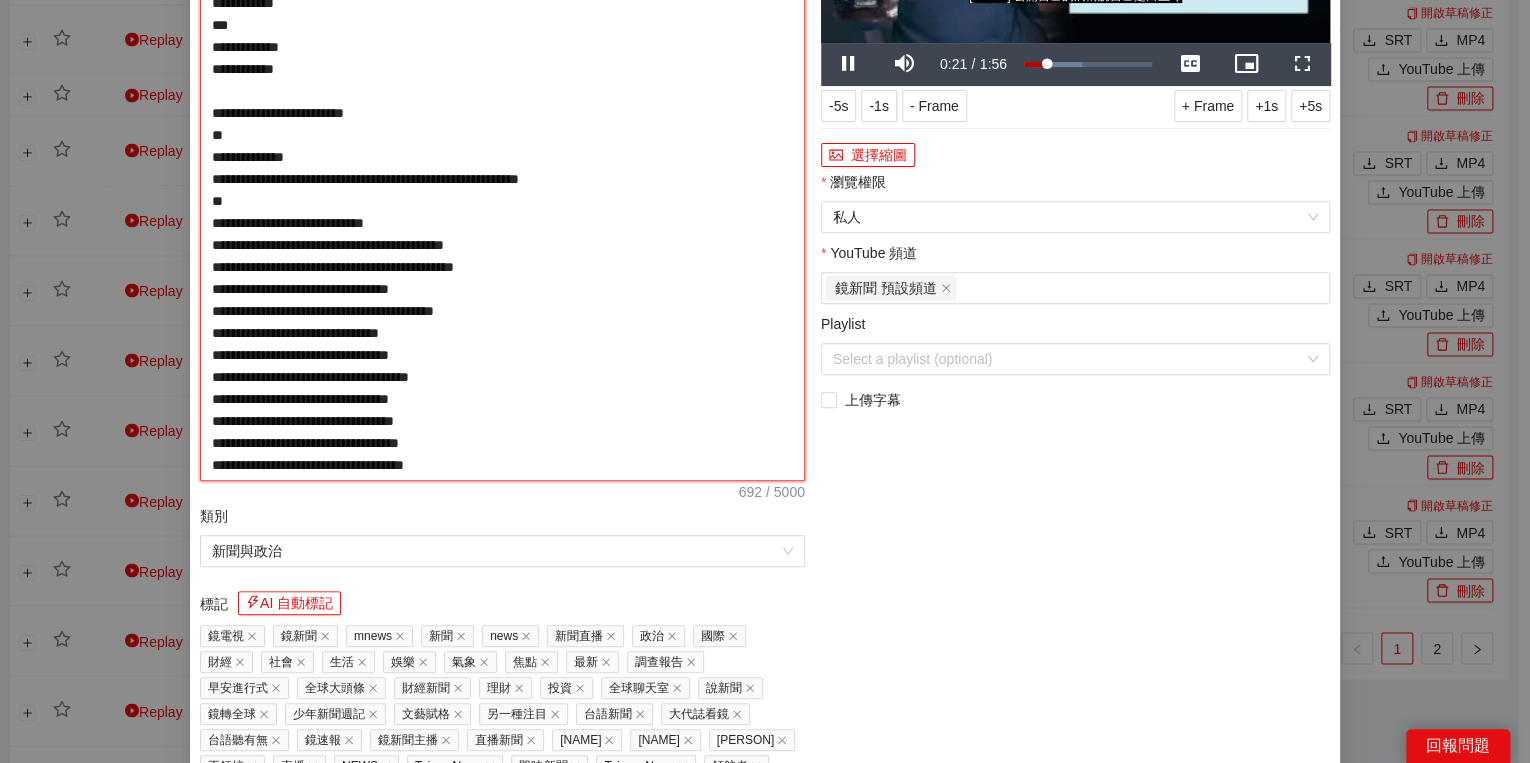 click on "**********" at bounding box center [502, 179] 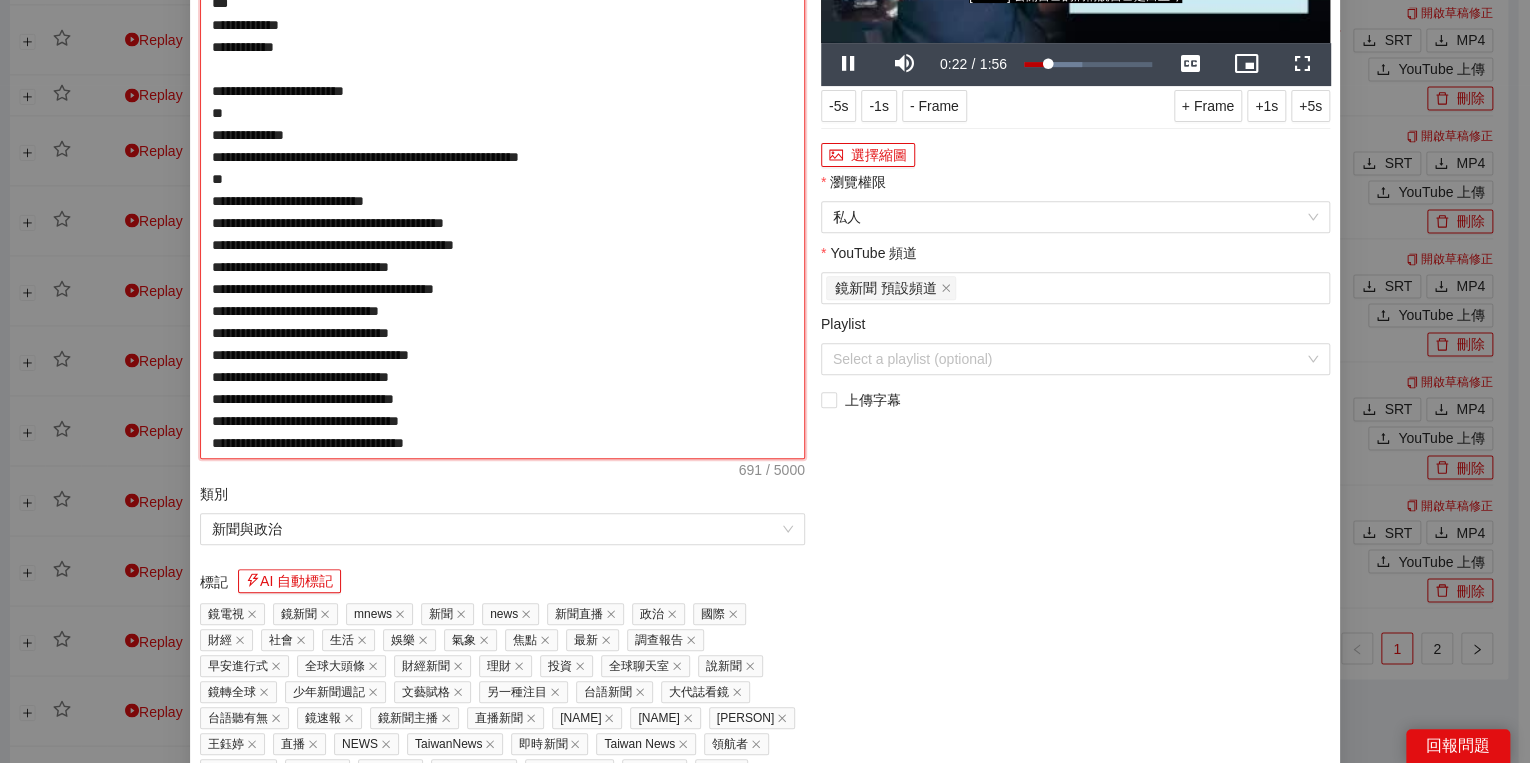 click on "**********" at bounding box center [502, 168] 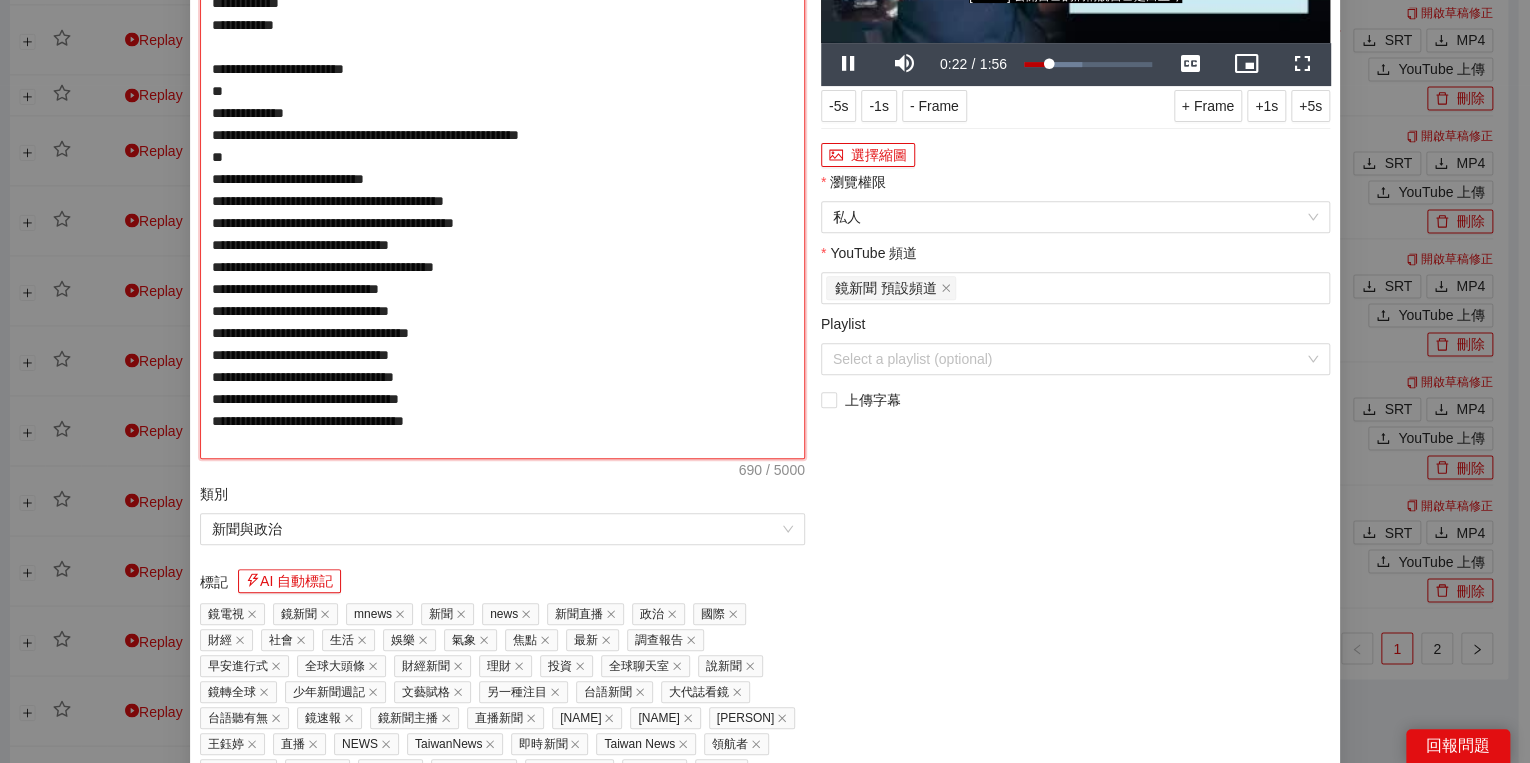 click on "**********" at bounding box center [502, 168] 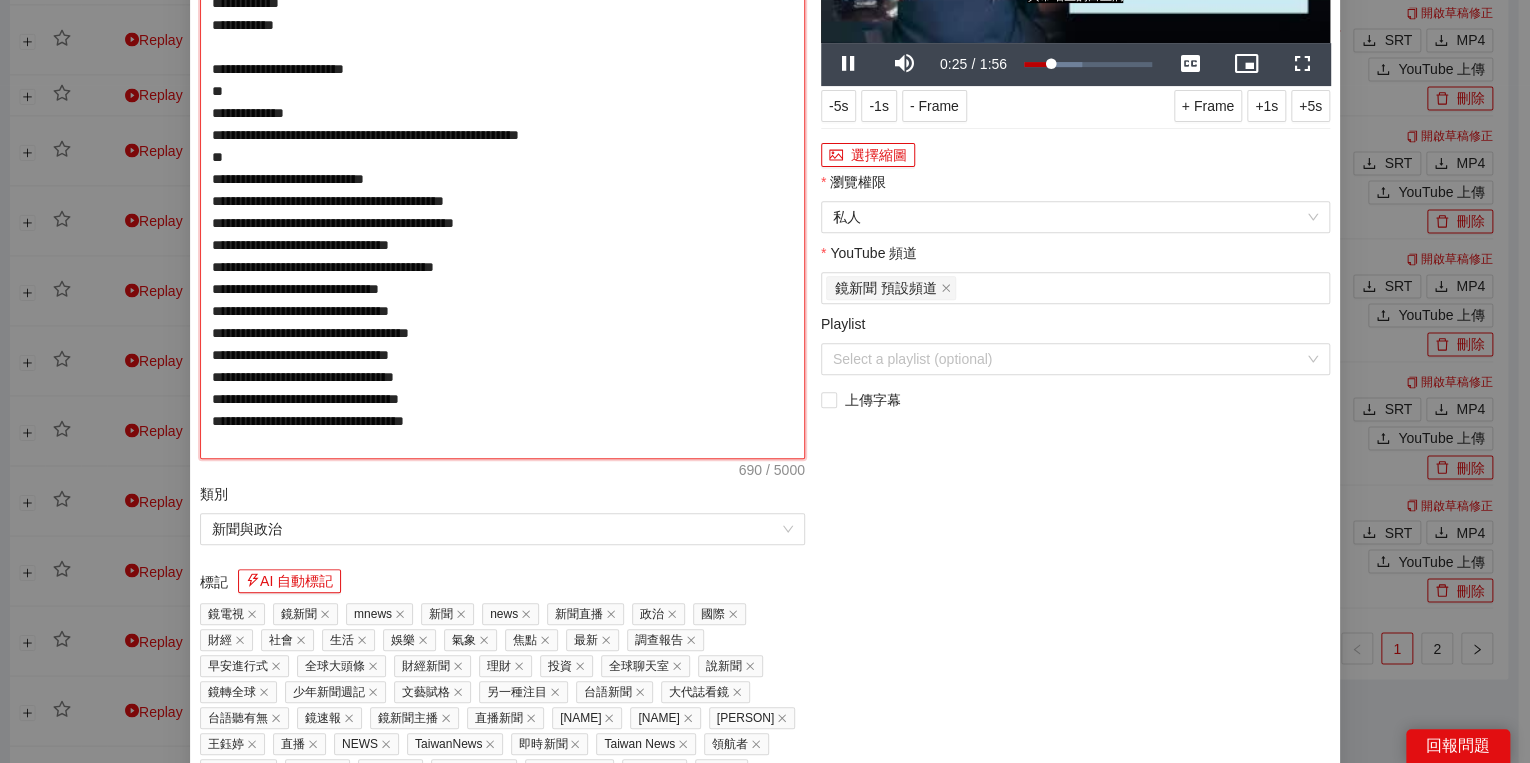 click on "**********" at bounding box center (502, 168) 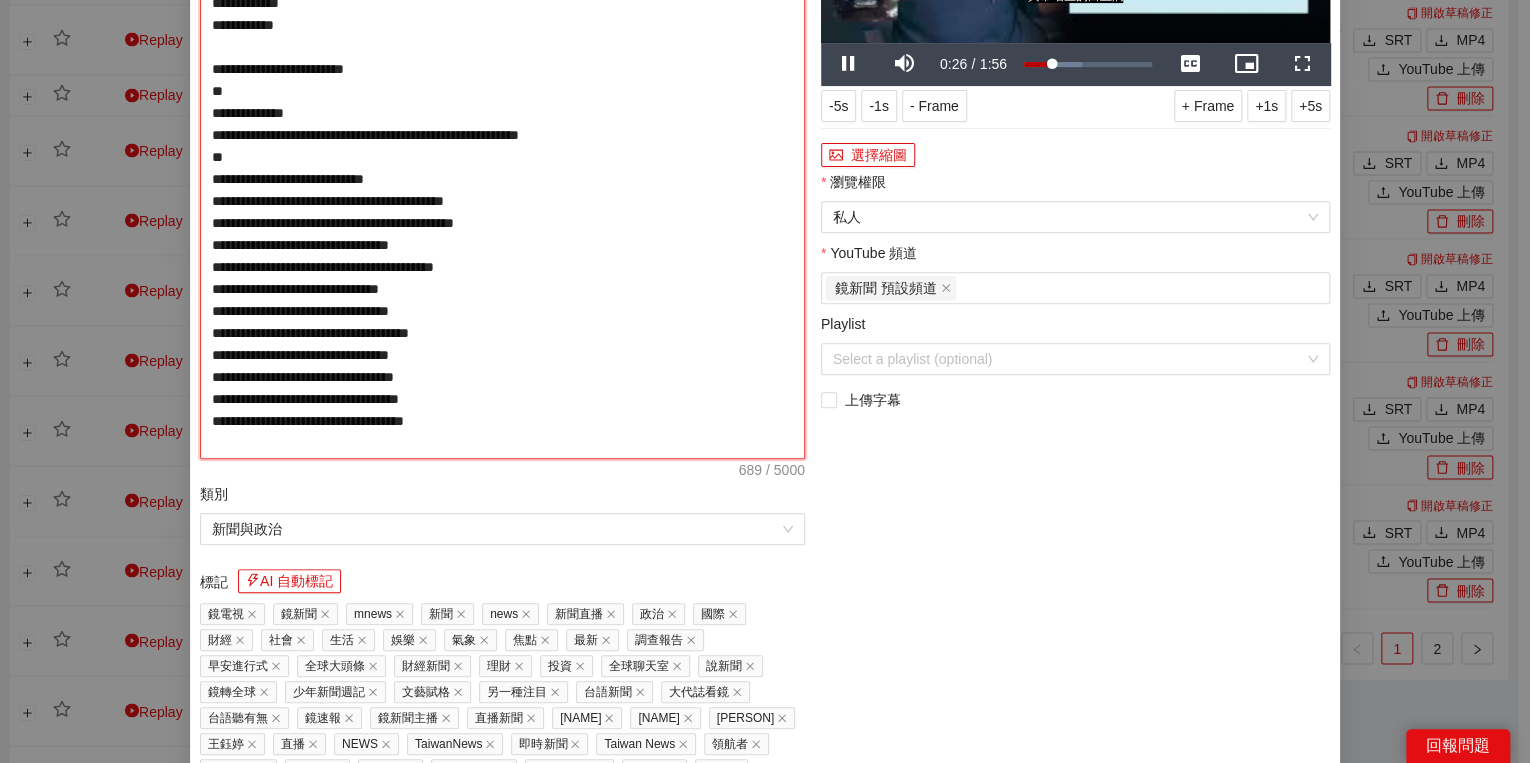 click on "**********" at bounding box center (502, 168) 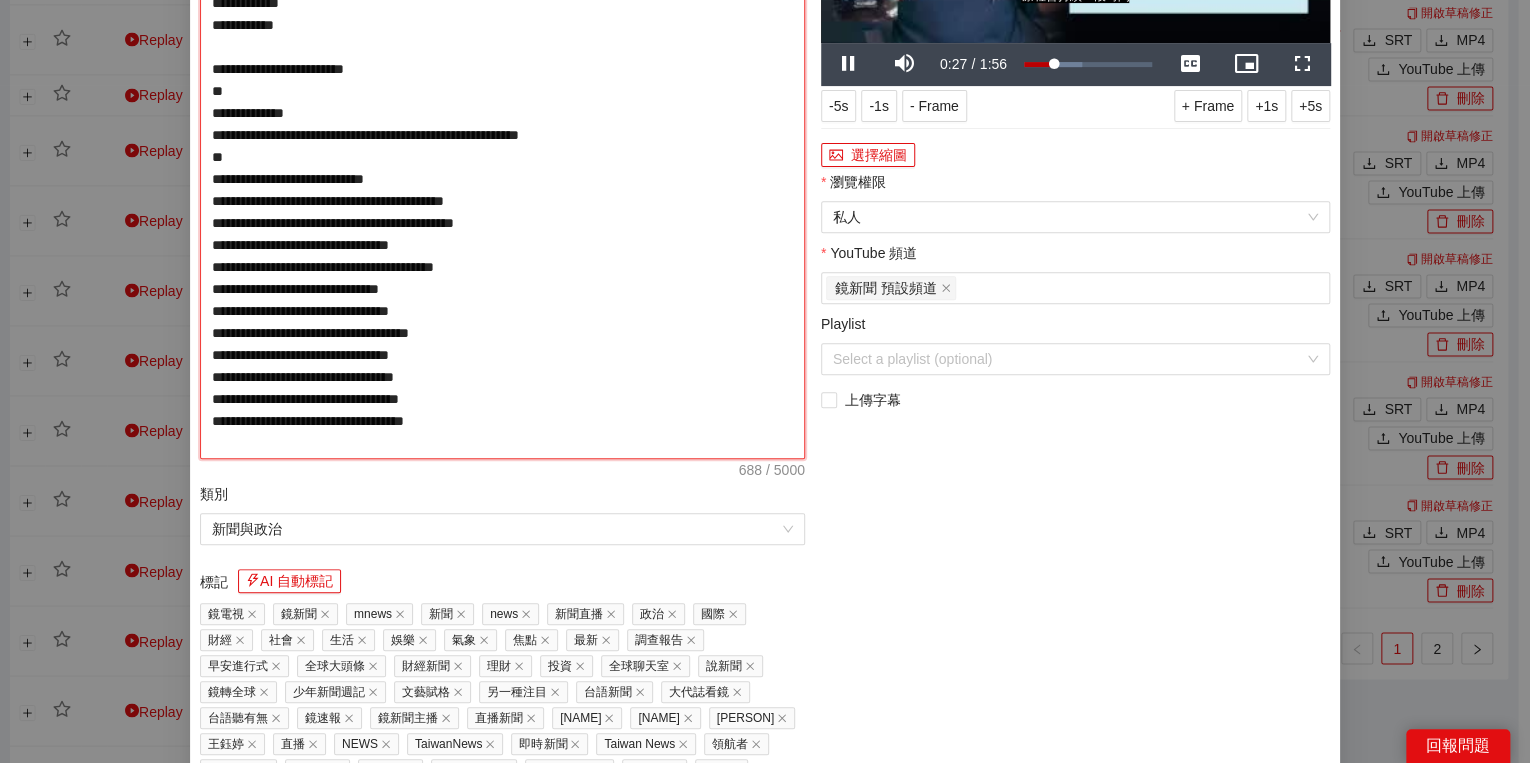 click on "**********" at bounding box center [502, 168] 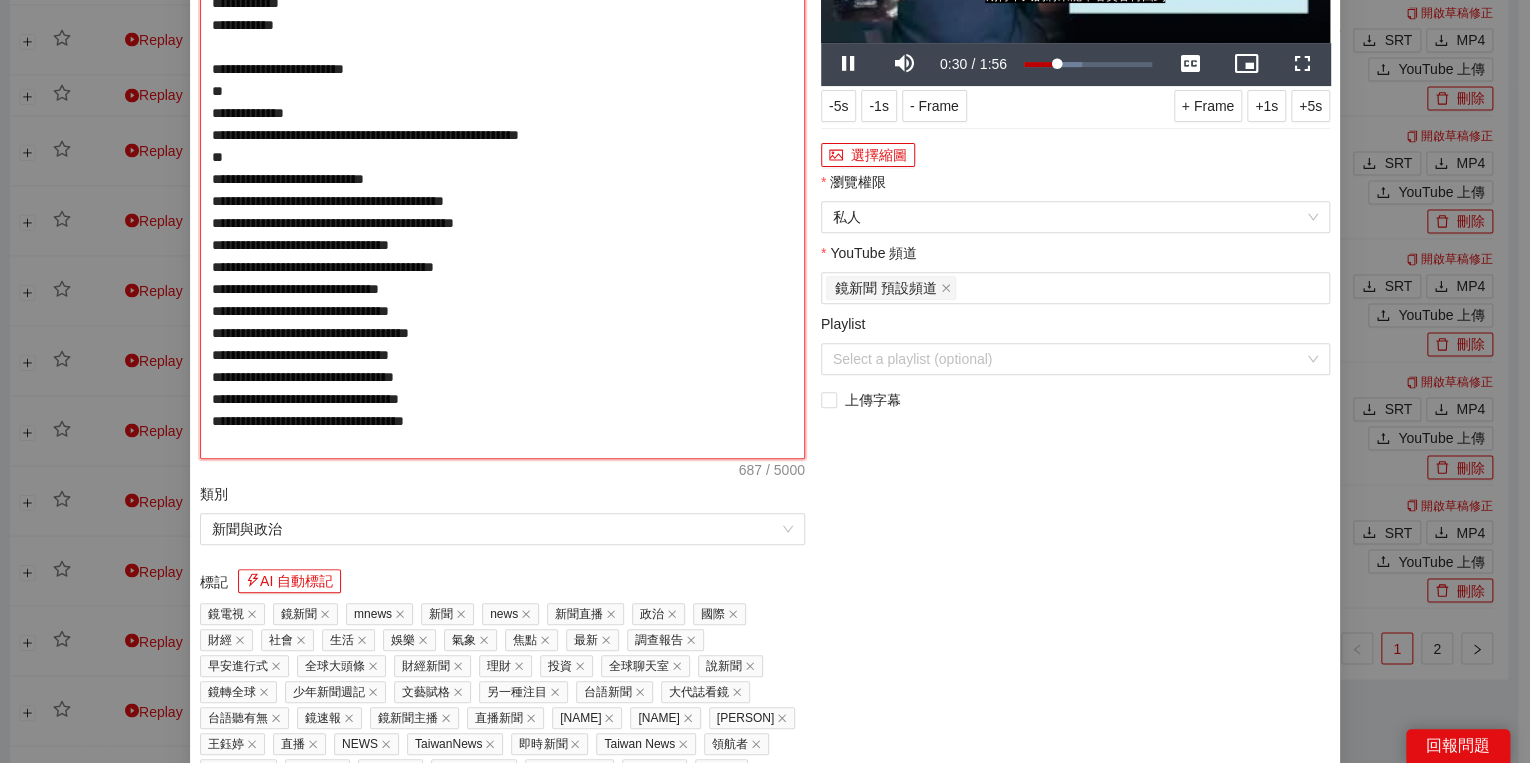 click on "**********" at bounding box center [502, 168] 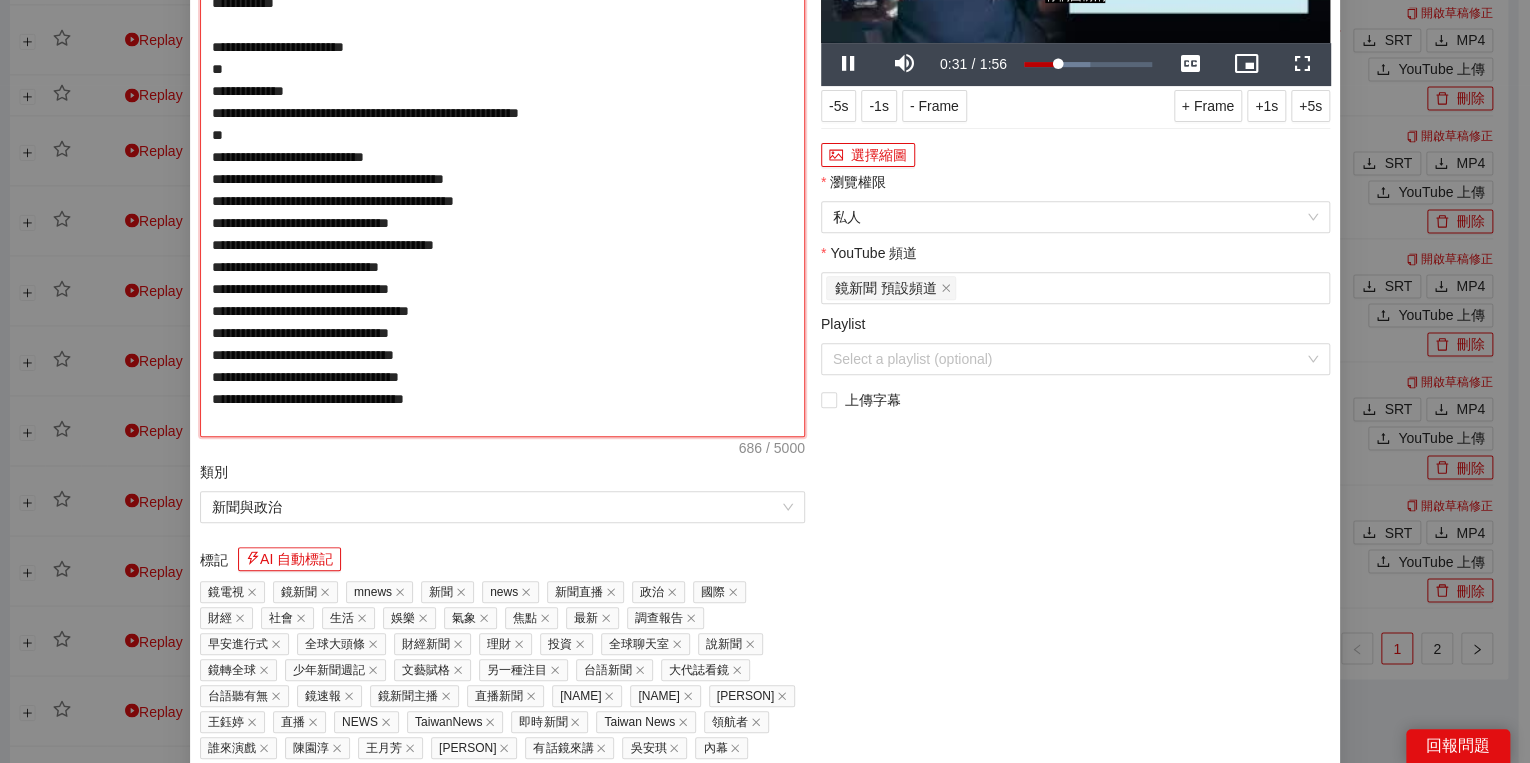 click on "**********" at bounding box center (502, 157) 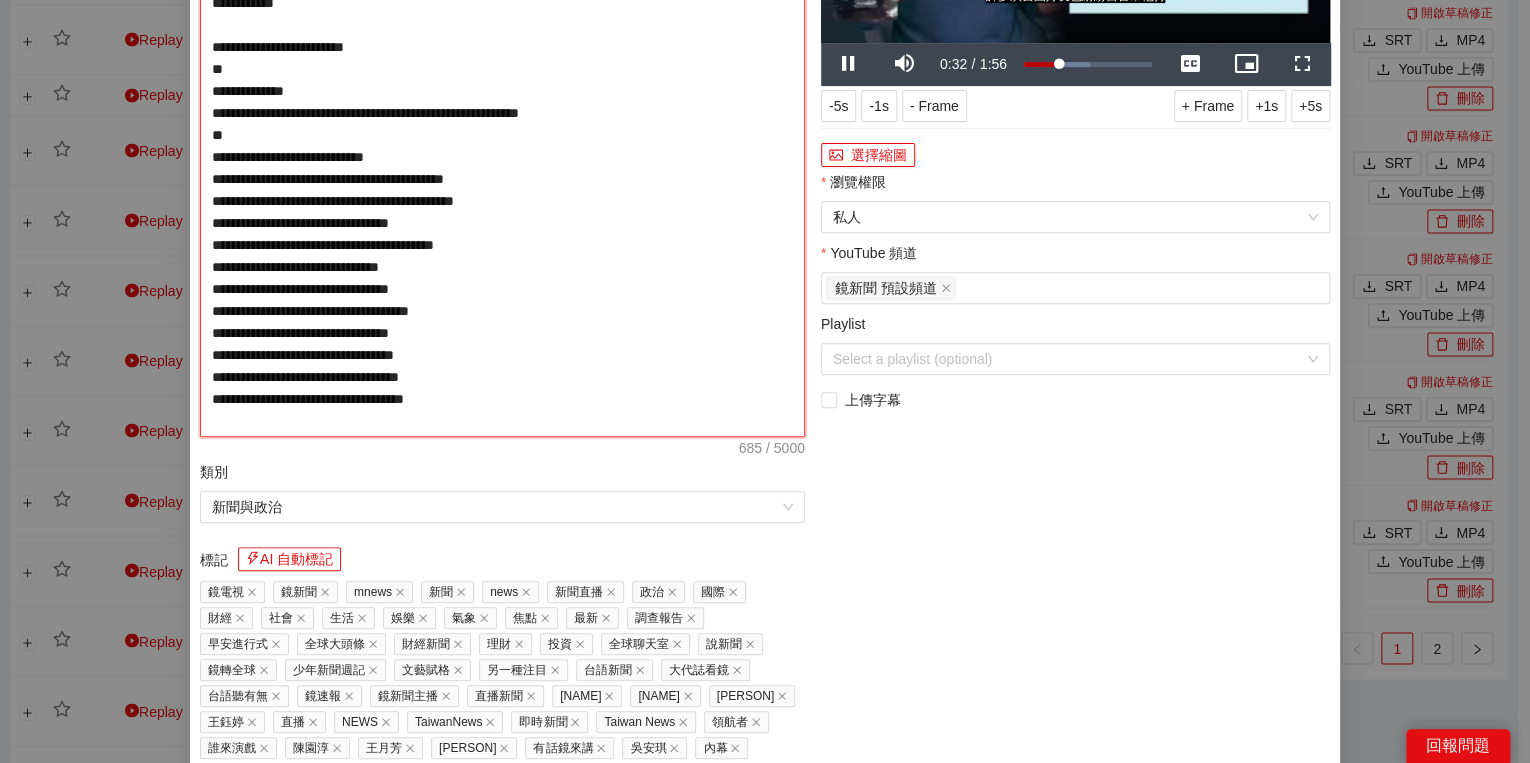 click on "**********" at bounding box center (502, 157) 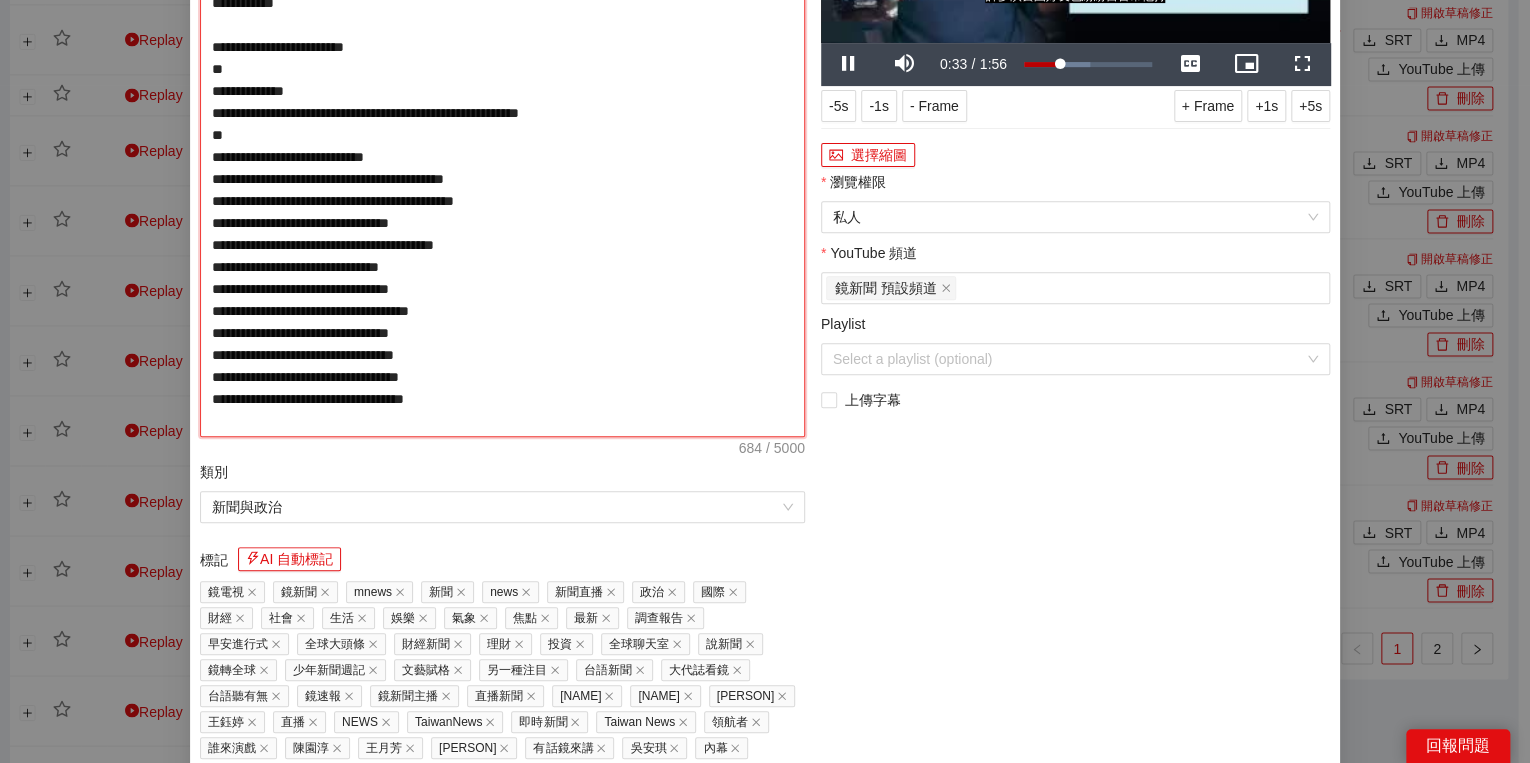 click on "**********" at bounding box center (502, 157) 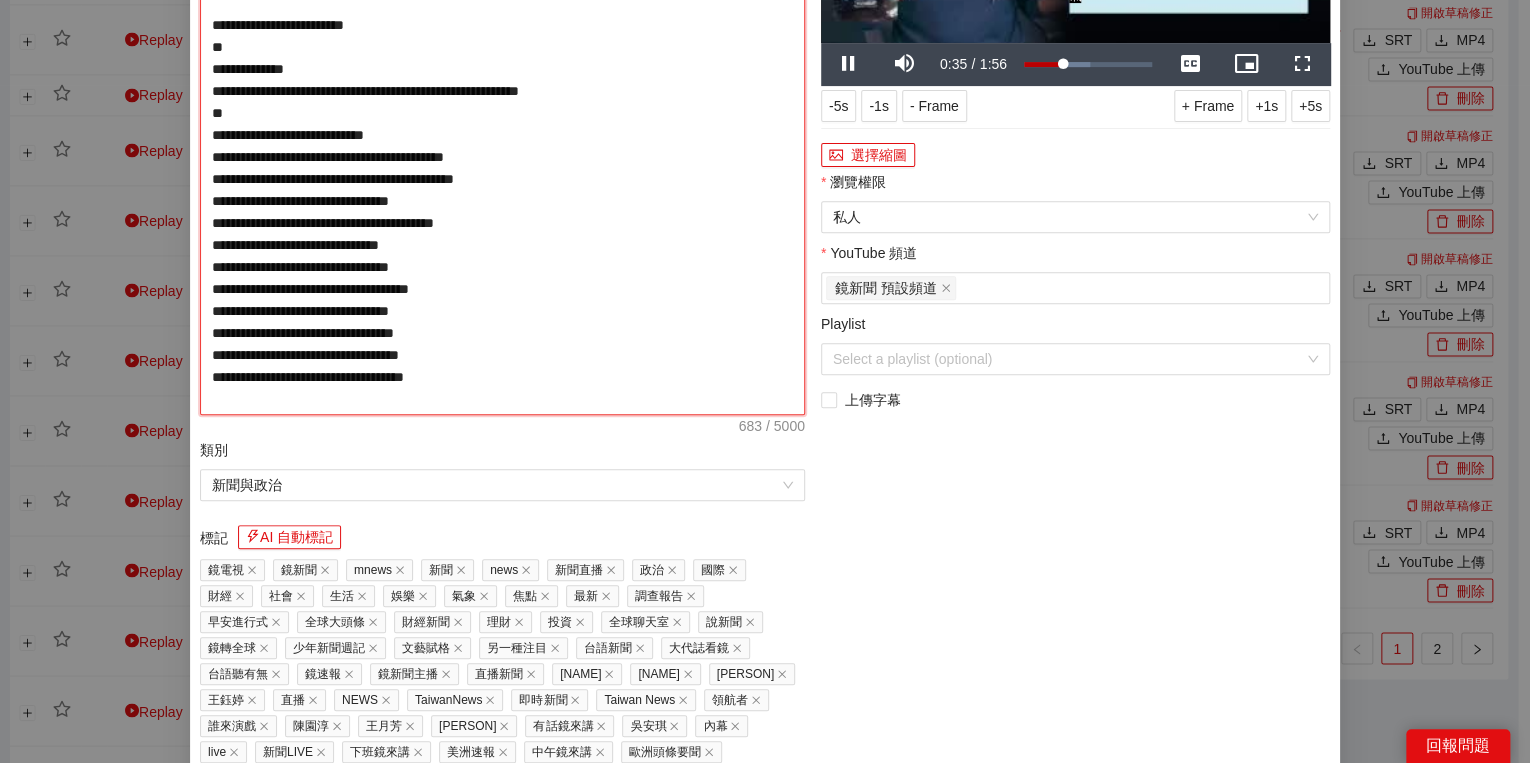 click on "**********" at bounding box center [502, 146] 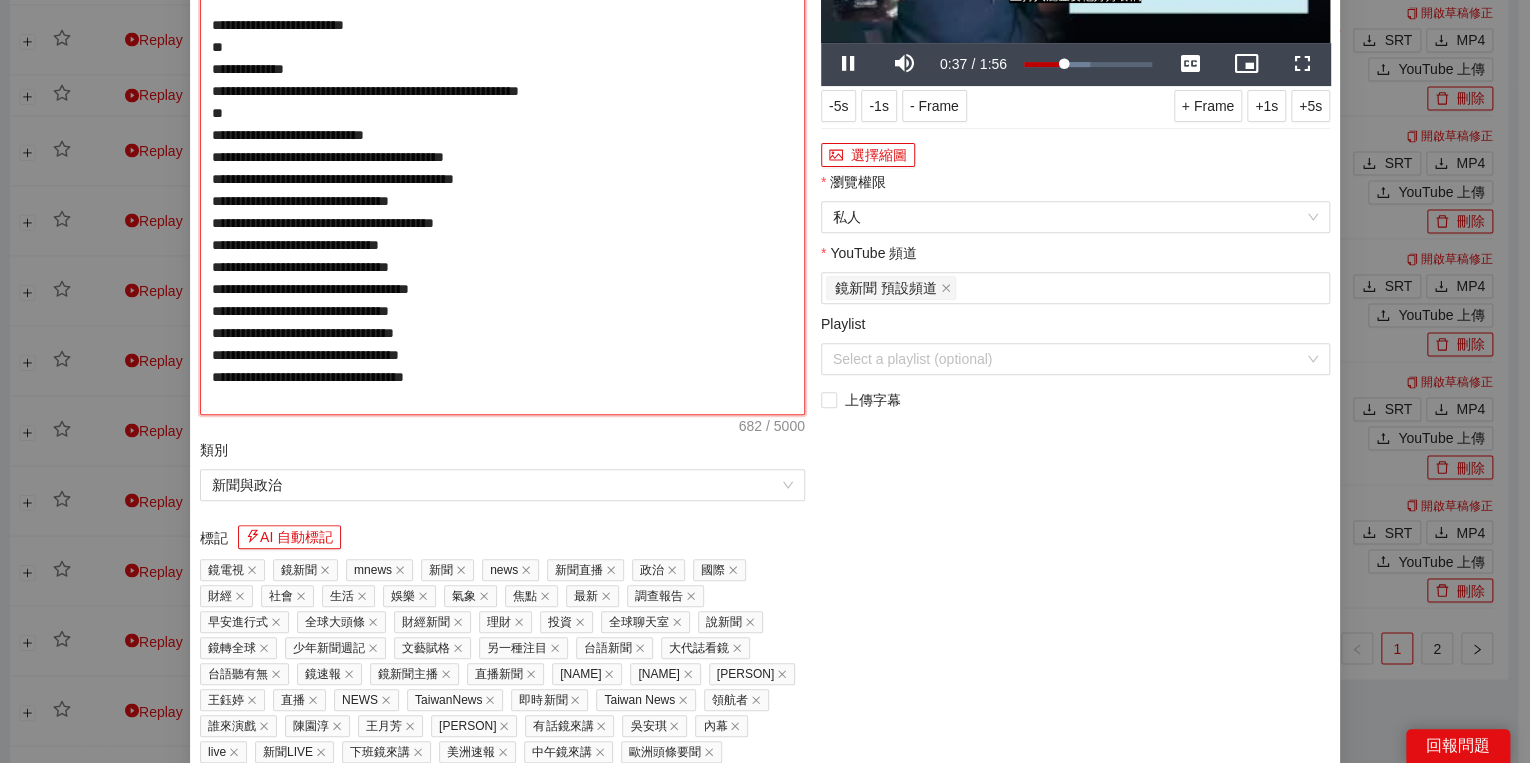 click on "**********" at bounding box center (502, 146) 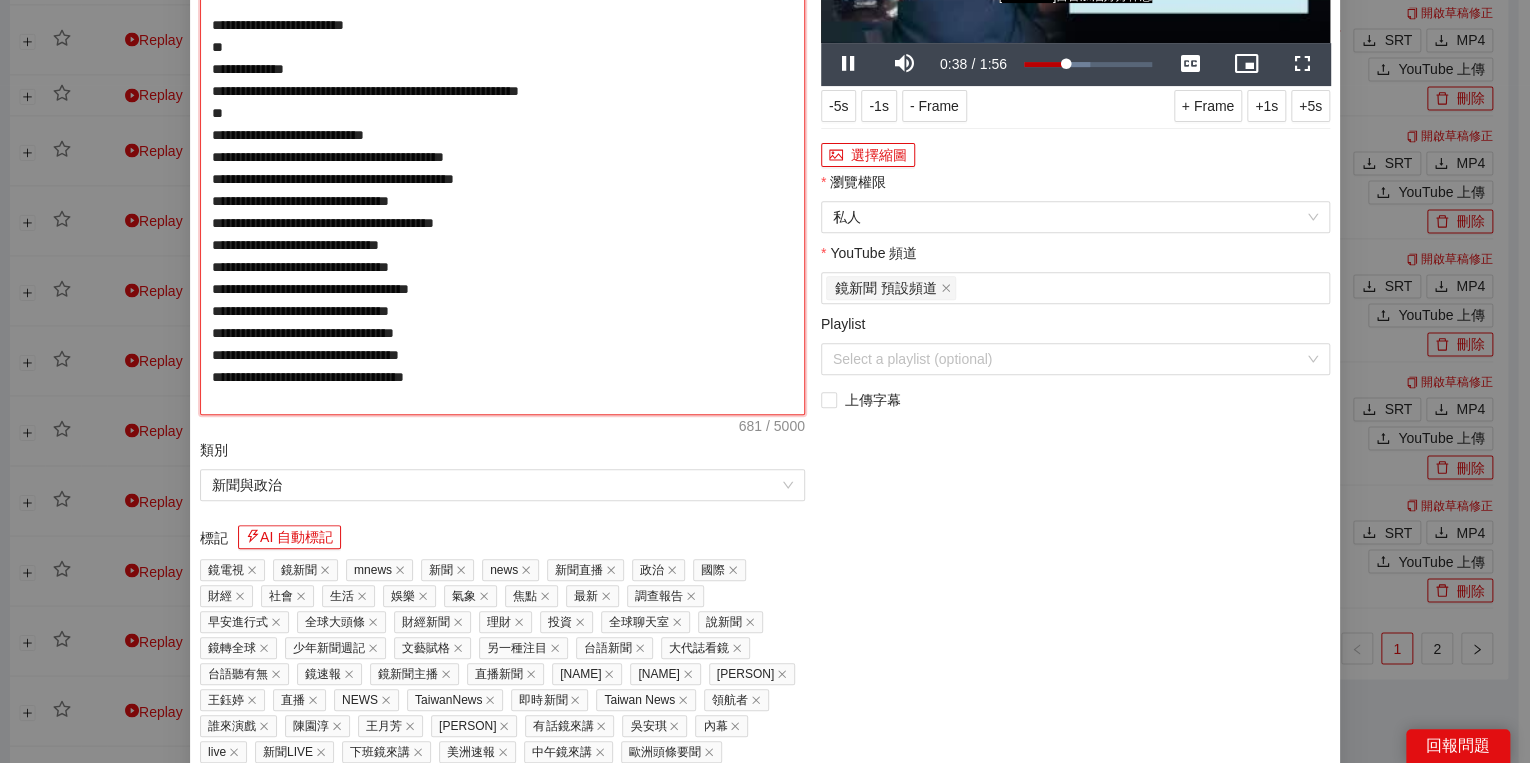 click on "**********" at bounding box center [502, 146] 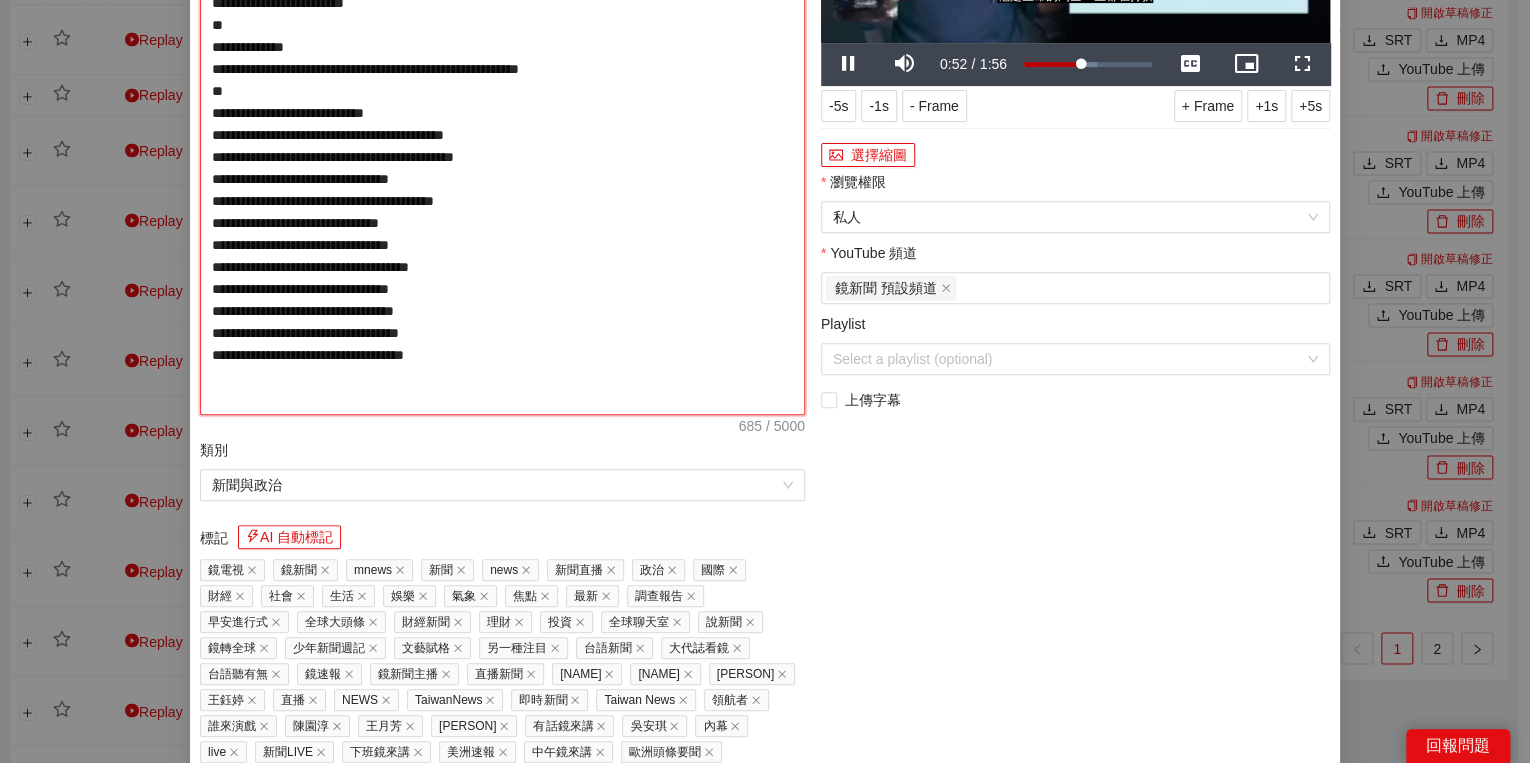 click on "**********" at bounding box center (502, 146) 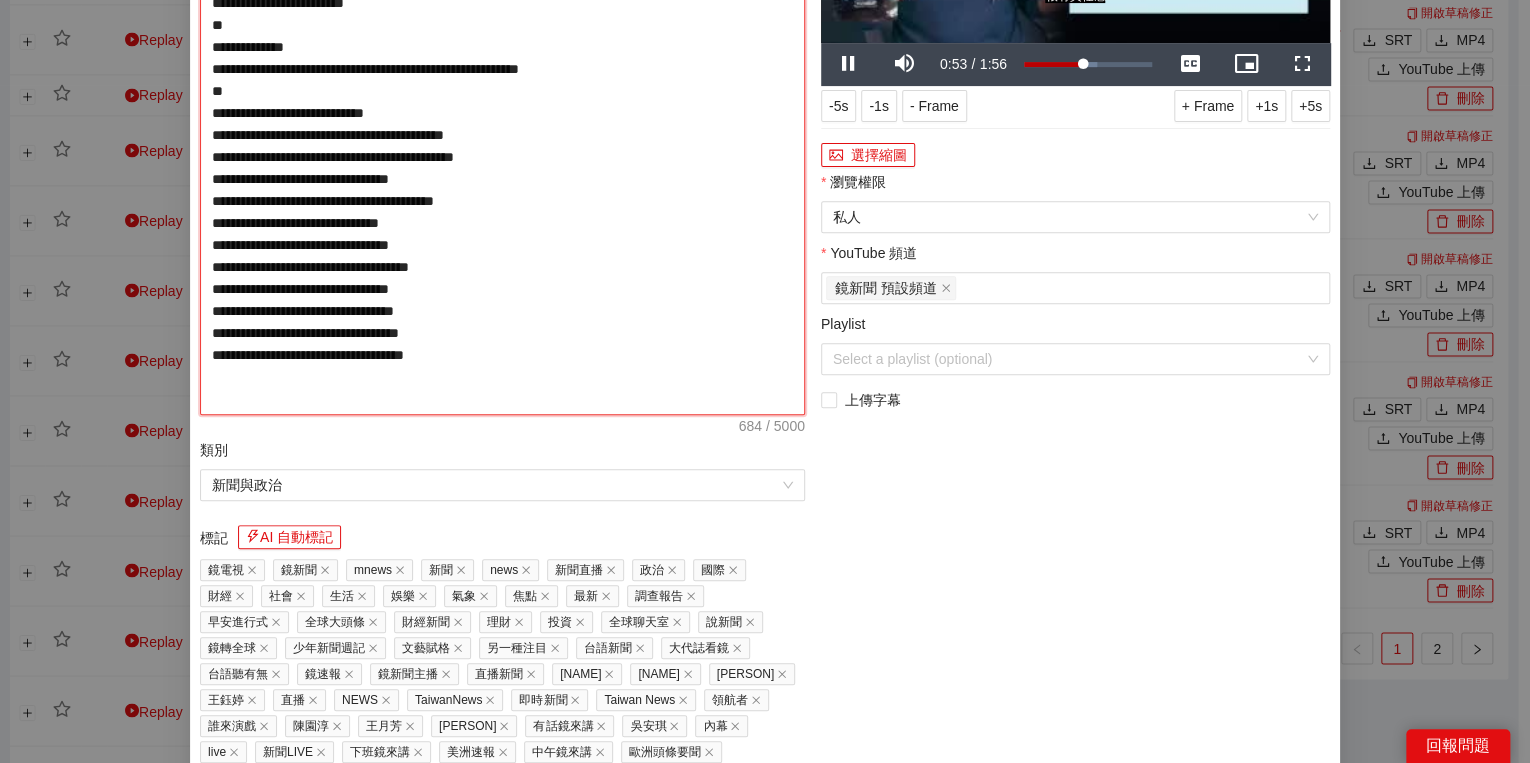 click on "**********" at bounding box center [502, 146] 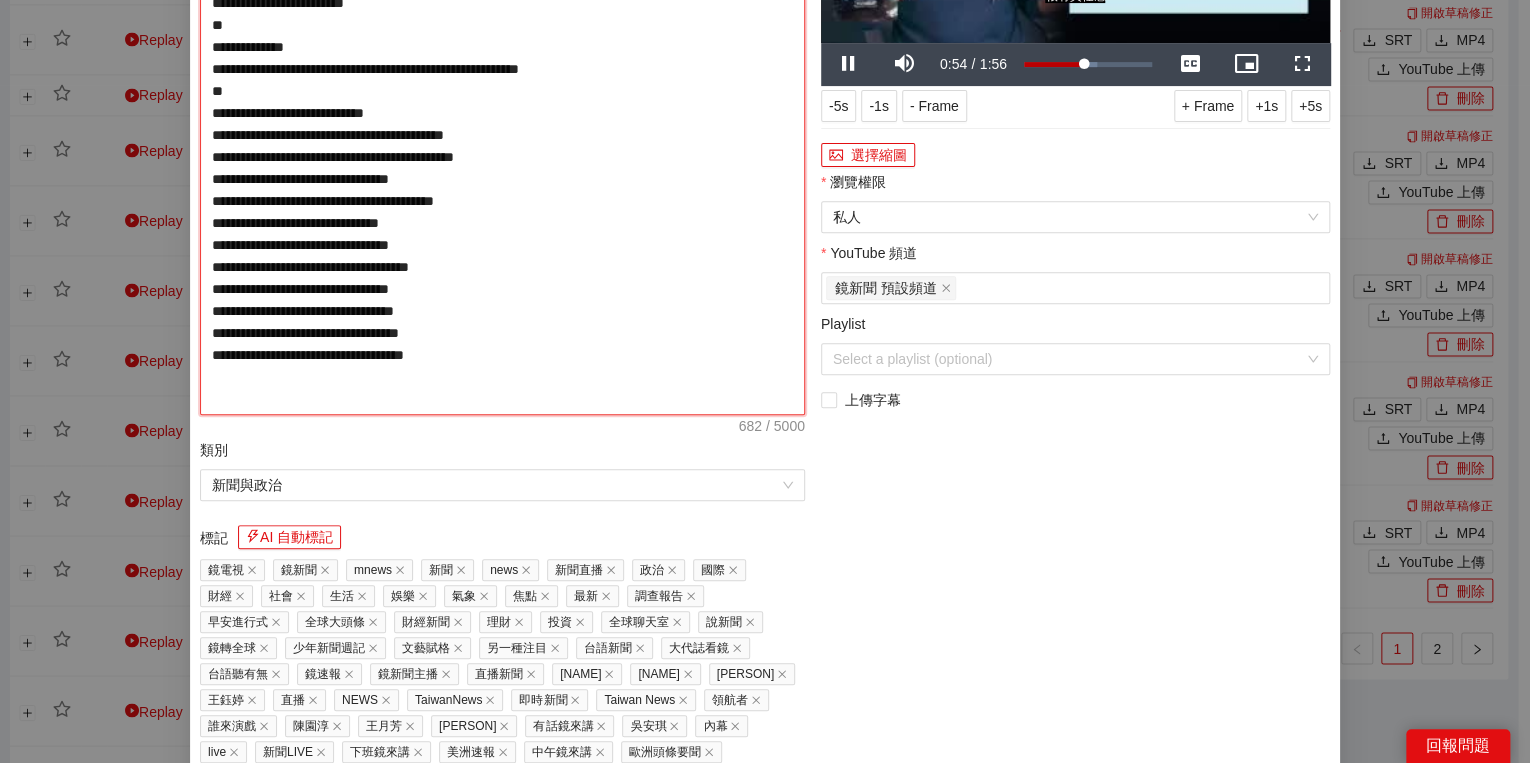 drag, startPoint x: 227, startPoint y: 269, endPoint x: 188, endPoint y: 266, distance: 39.115215 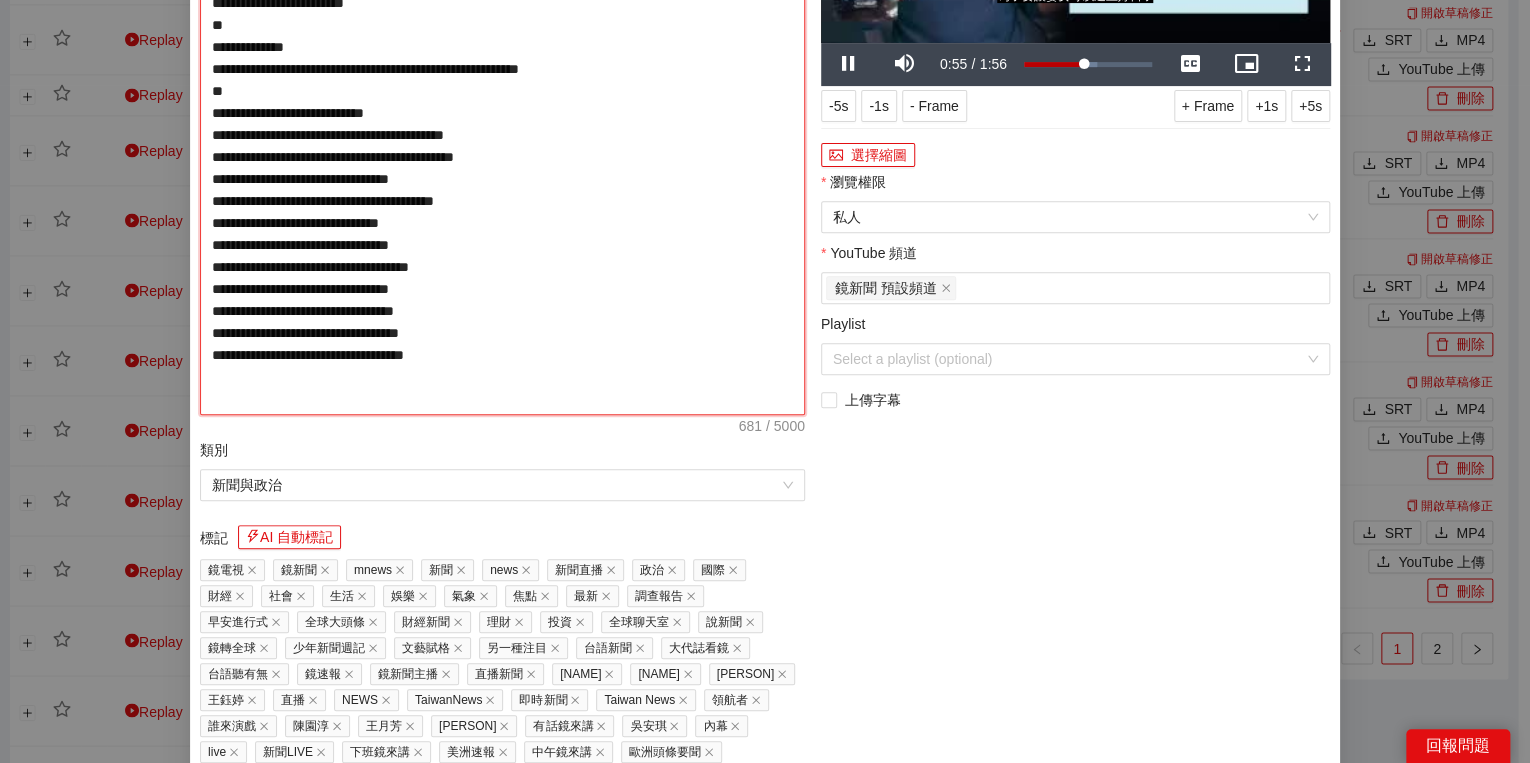 click on "**********" at bounding box center (502, 146) 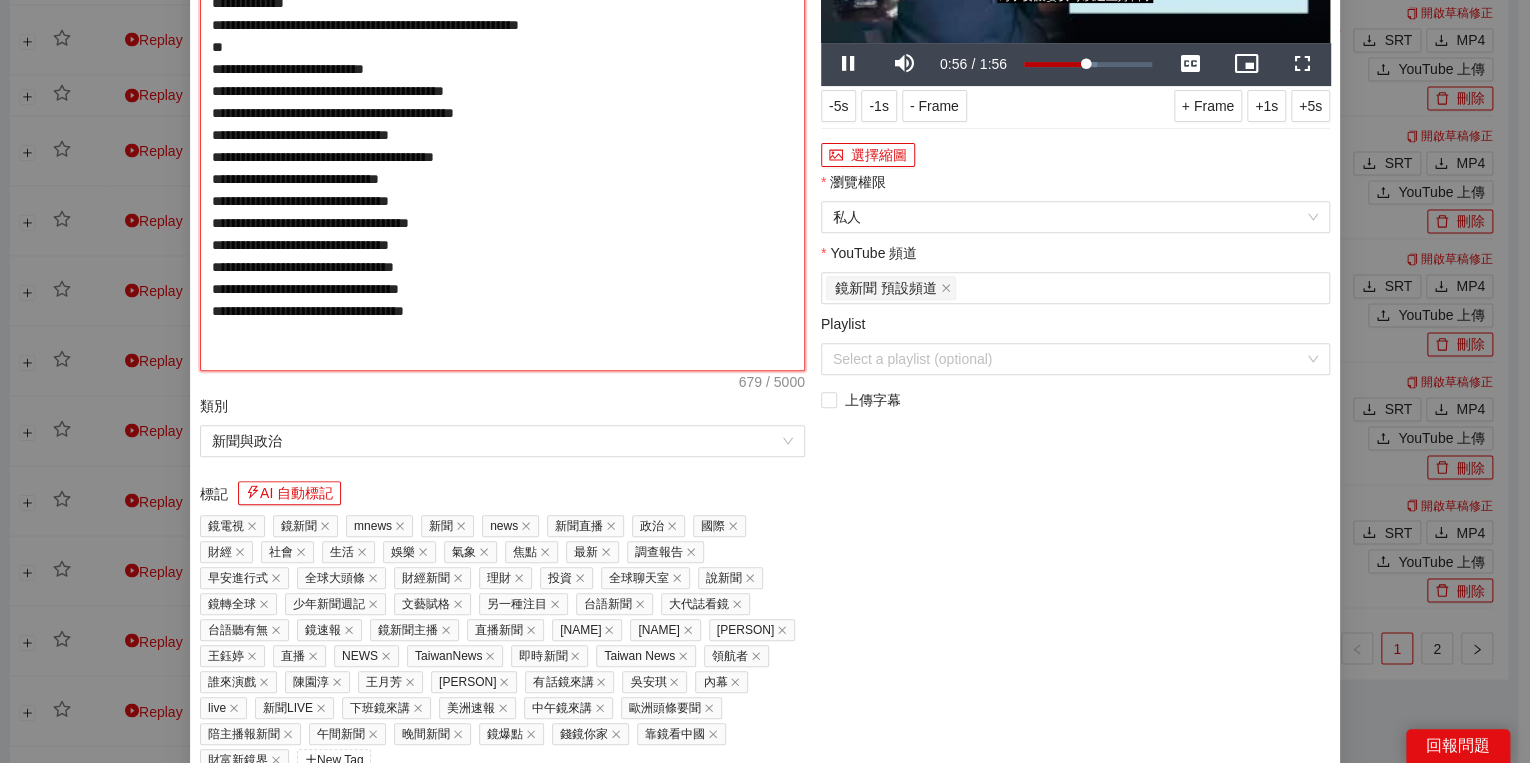 click on "**********" at bounding box center (502, 124) 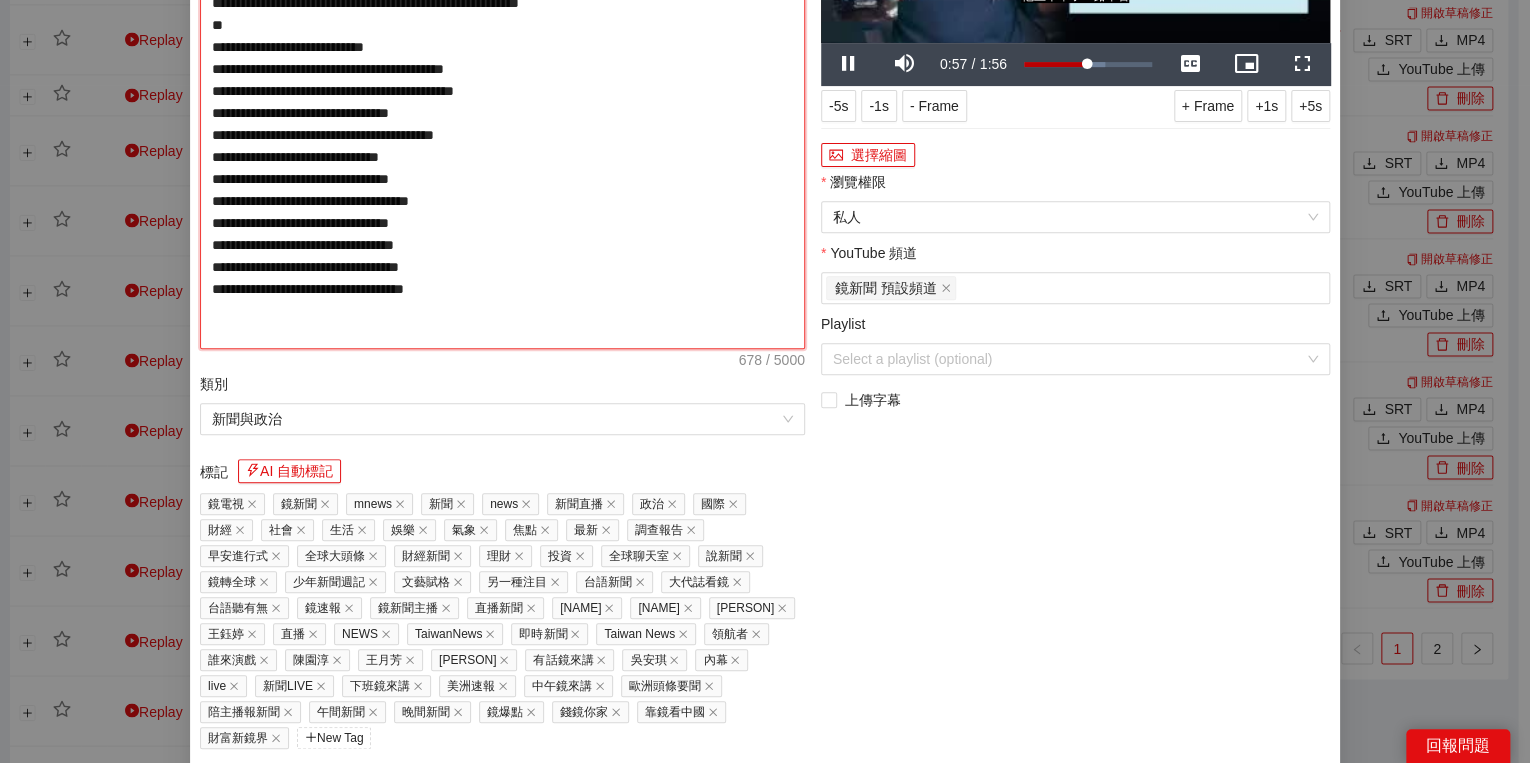 click on "**********" at bounding box center (502, 113) 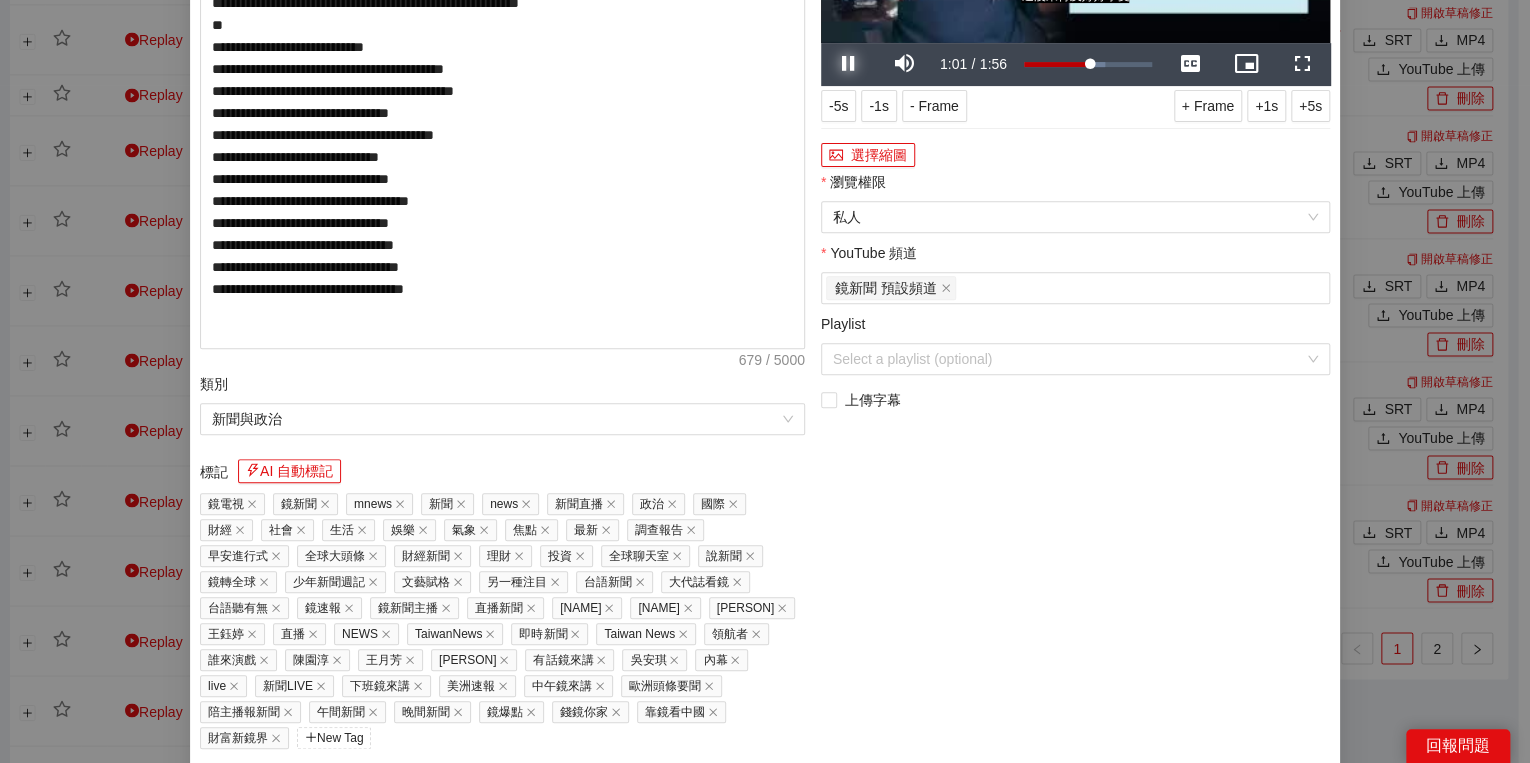 click at bounding box center [849, 64] 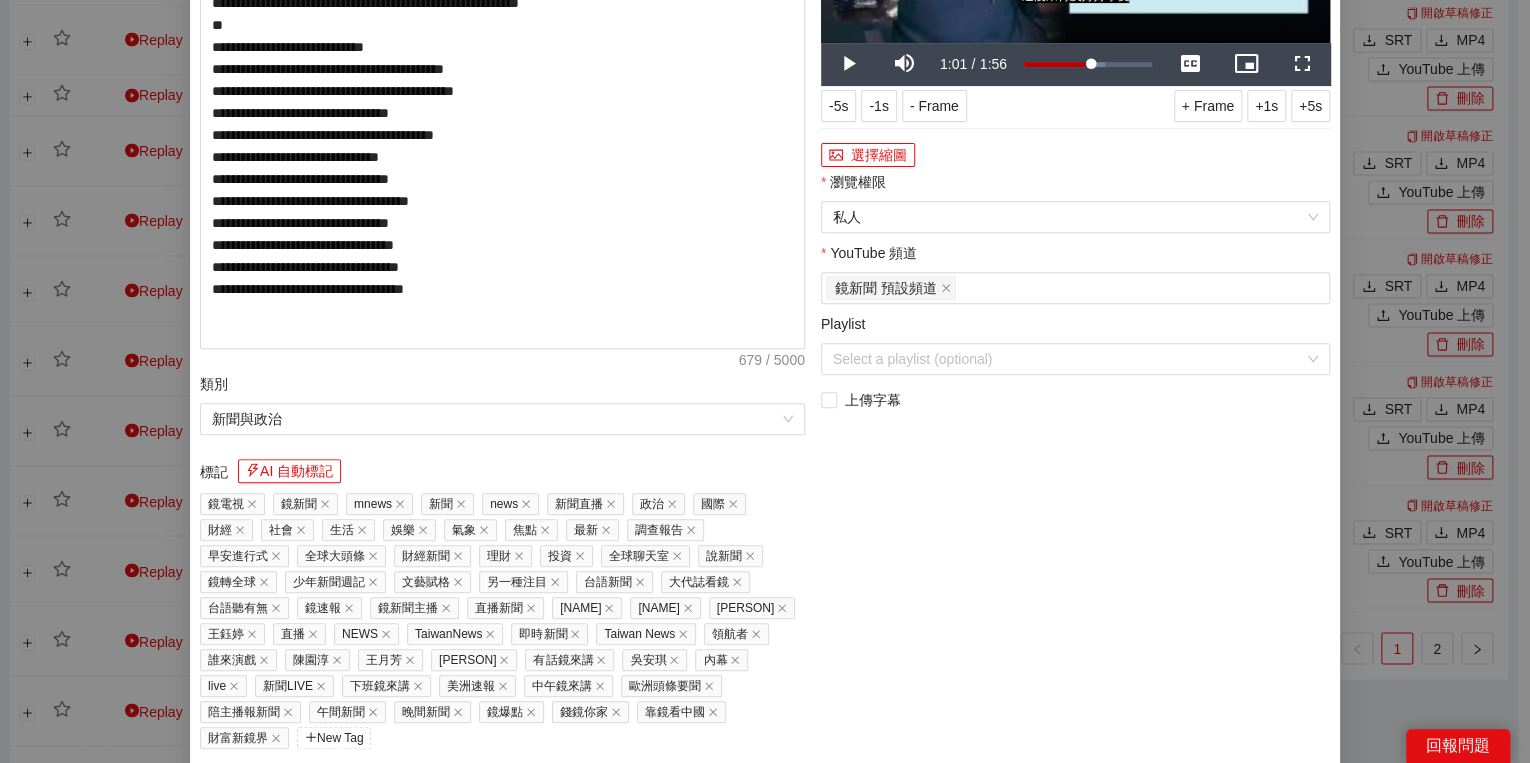 click on "Play Mute 96% Current Time  1:01 / Duration  1:56 Loaded :  63.06% 0:02 1:01 Stream Type  LIVE Seek to live, currently behind live LIVE Remaining Time  - 0:55   1x Playback Rate Chapters Chapters Descriptions descriptions off , selected Captions captions settings , opens captions settings dialog captions off 字幕  Captions , selected Audio Track Picture-in-Picture Fullscreen" at bounding box center (1075, 64) 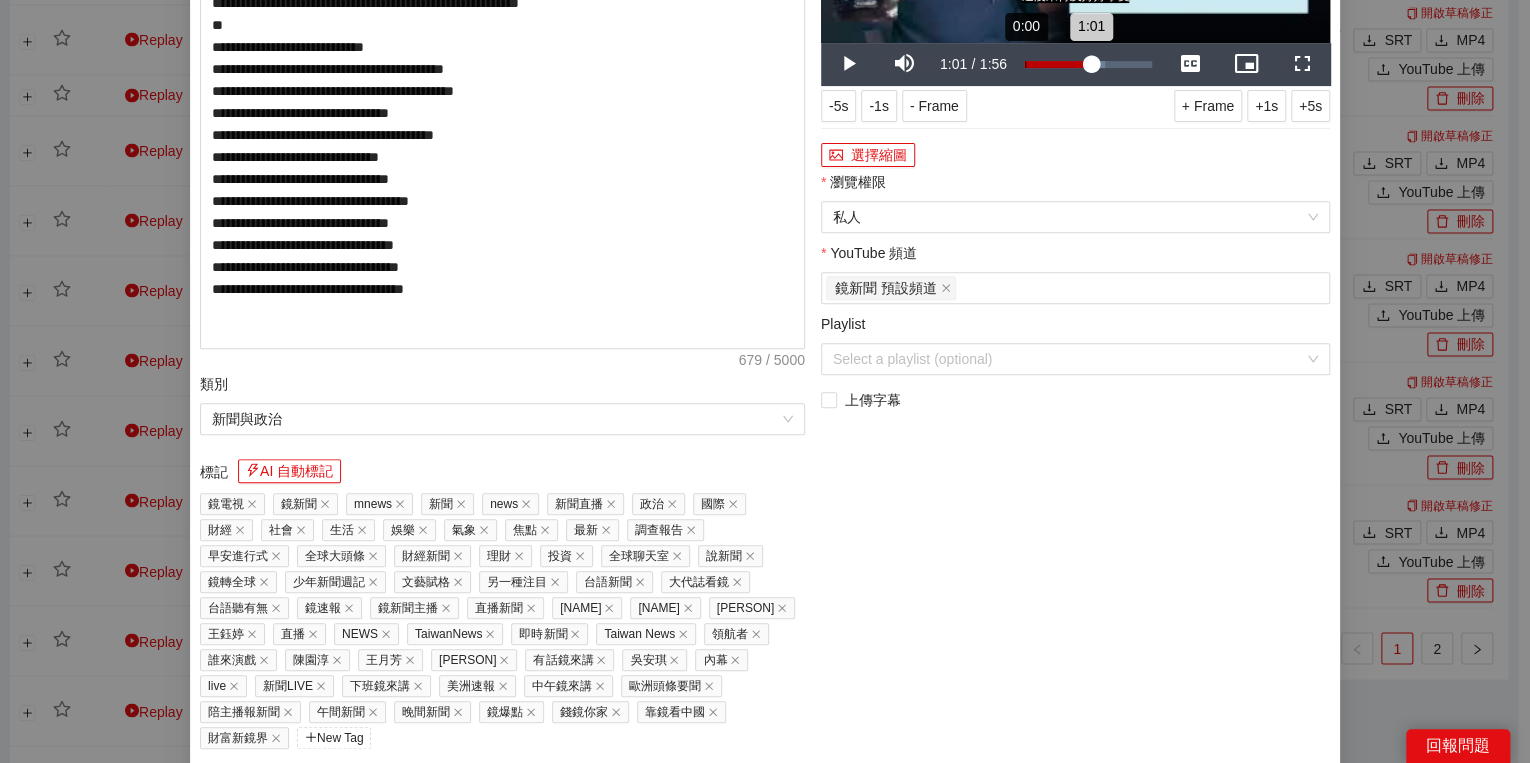 click on "1:01" at bounding box center [1057, 64] 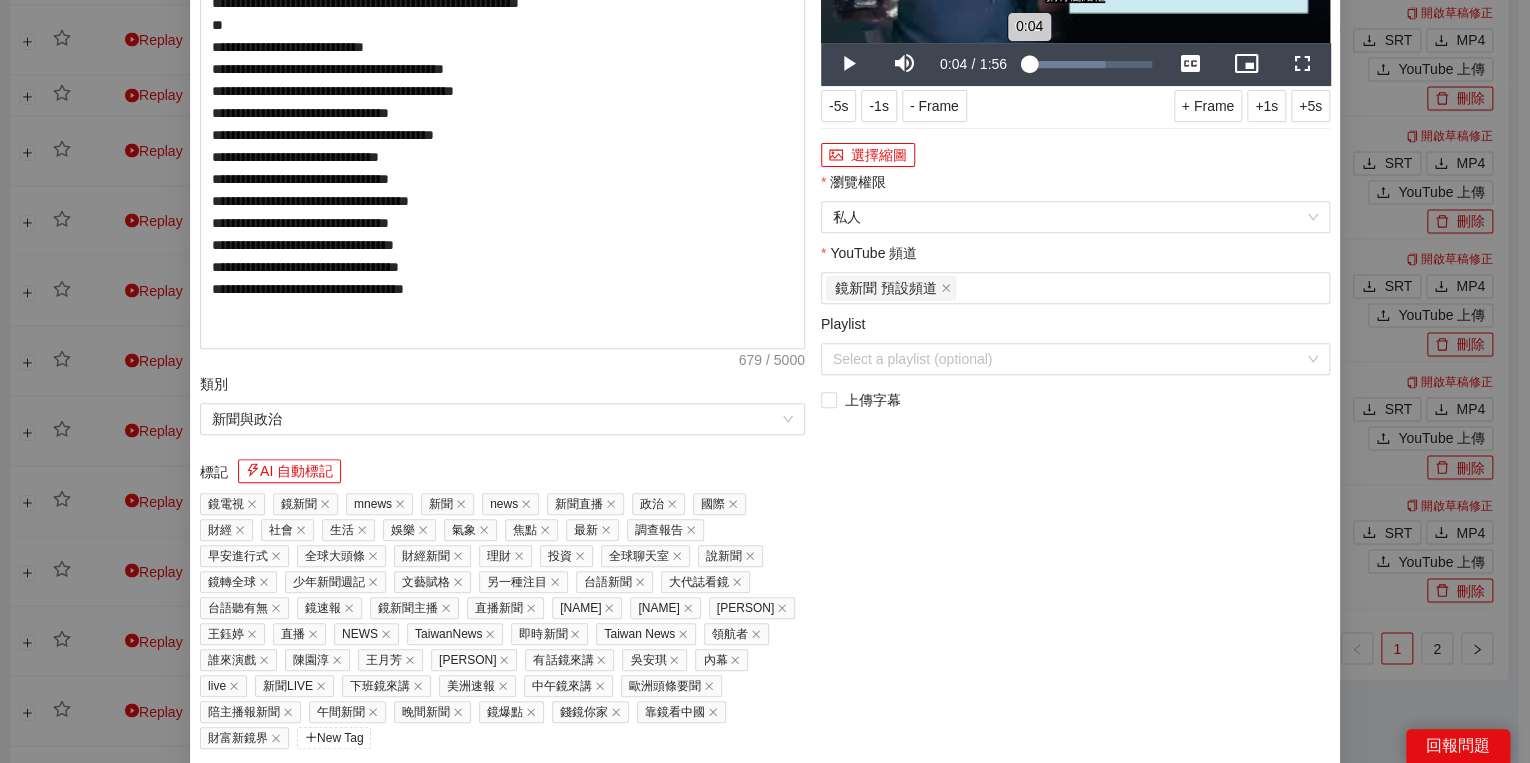 click on "0:04" at bounding box center [1026, 64] 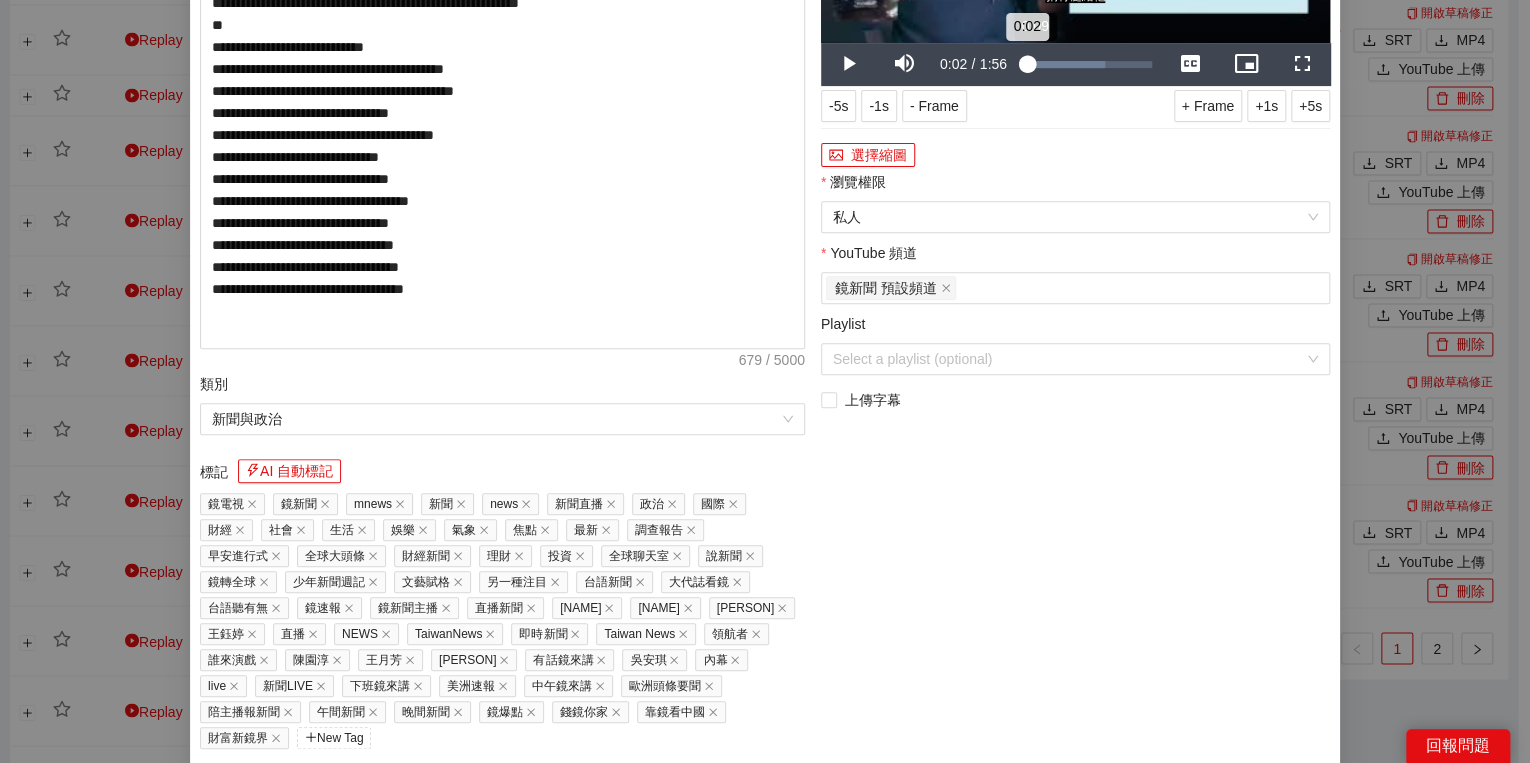 click on "0:02" at bounding box center (1025, 64) 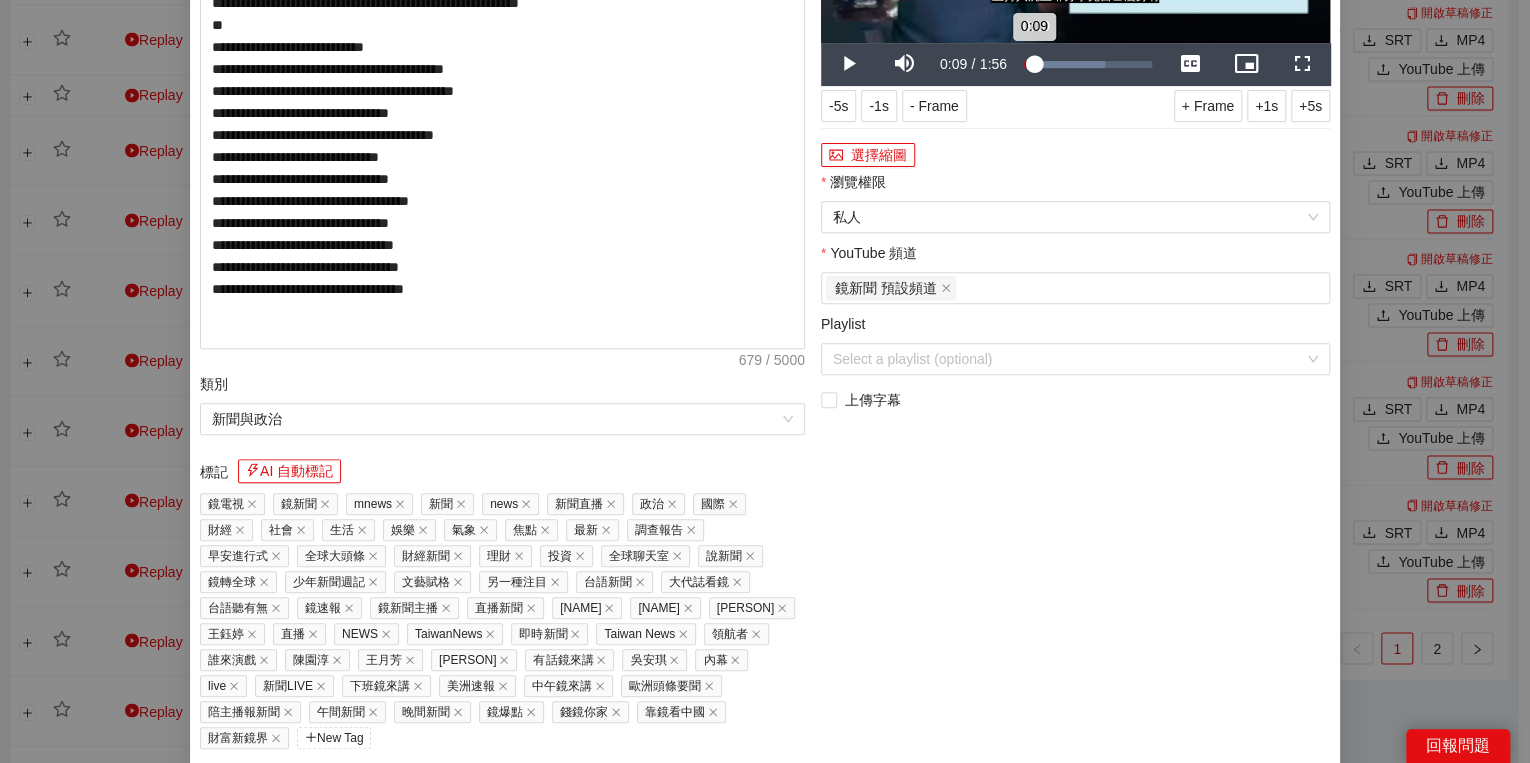 click on "0:09" at bounding box center (1029, 64) 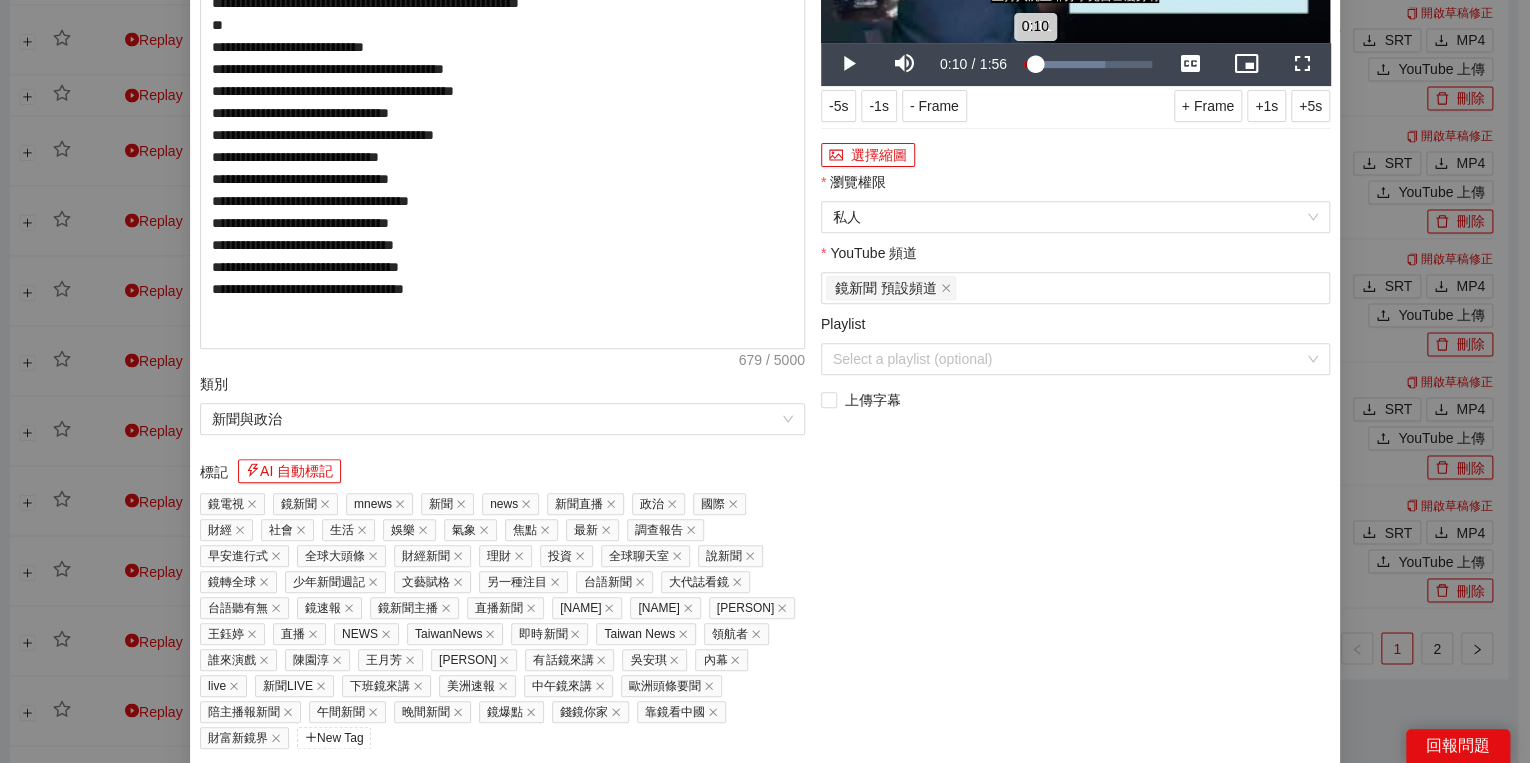 click on "0:10" at bounding box center (1029, 64) 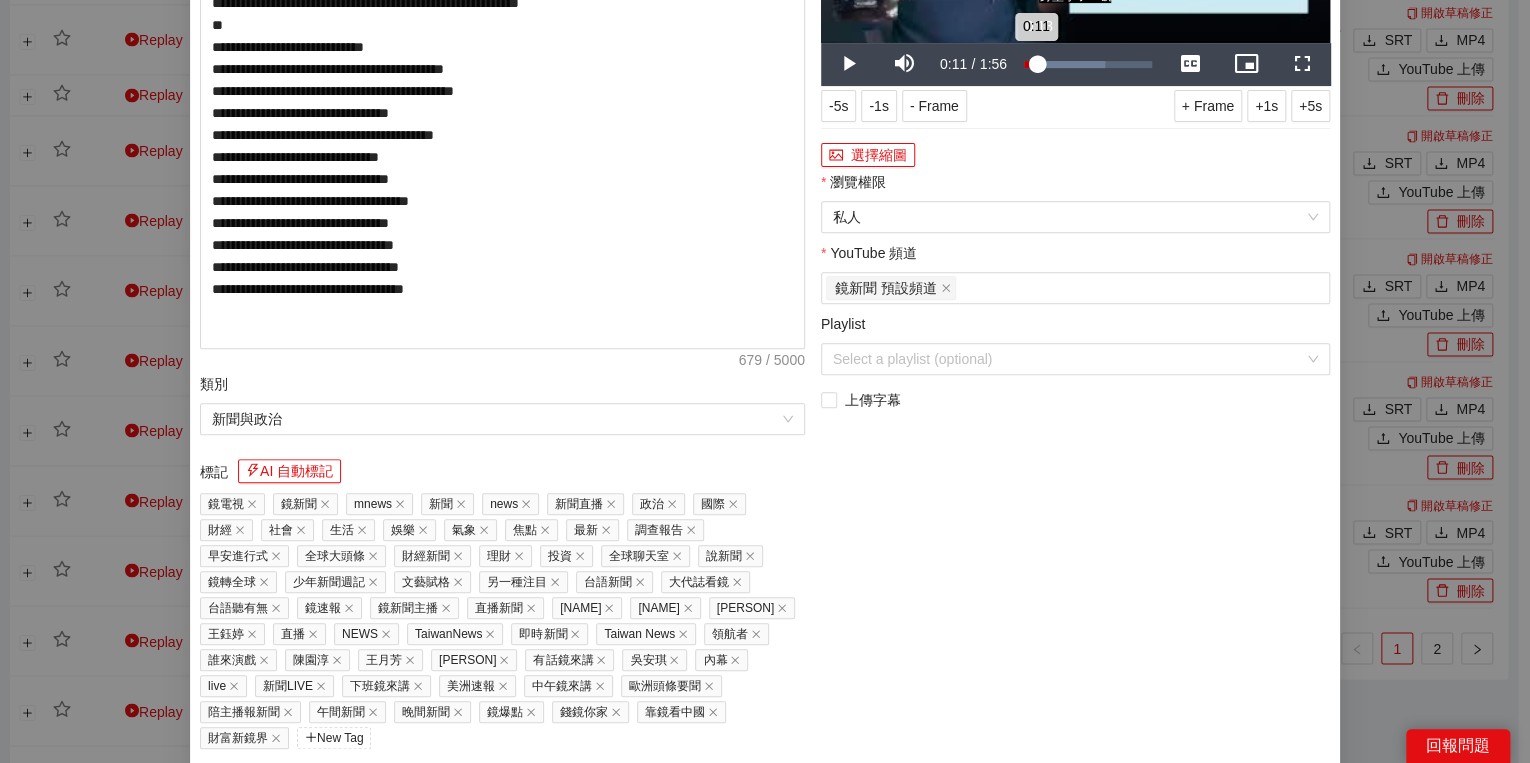 click on "0:11" at bounding box center (1030, 64) 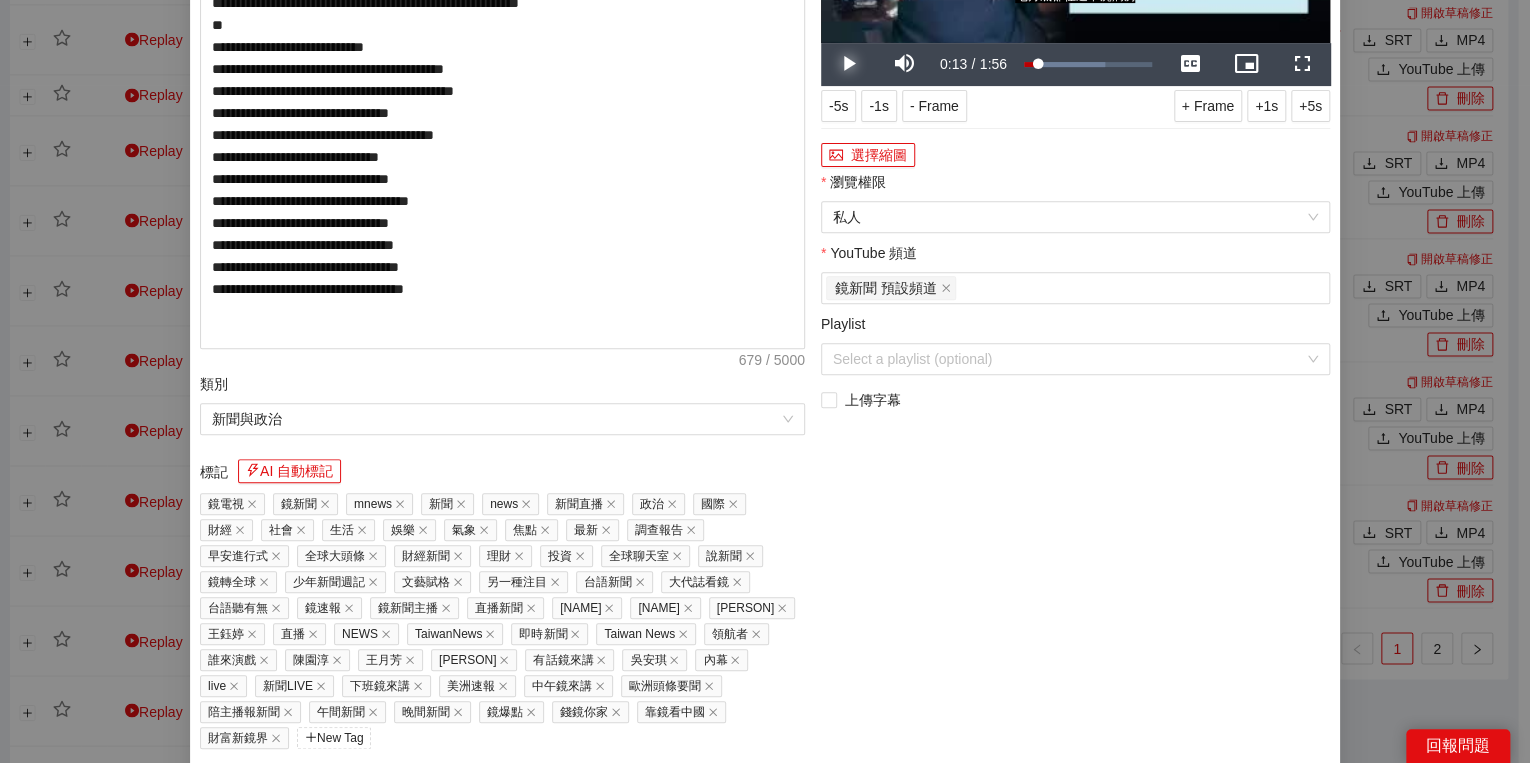 click at bounding box center [849, 64] 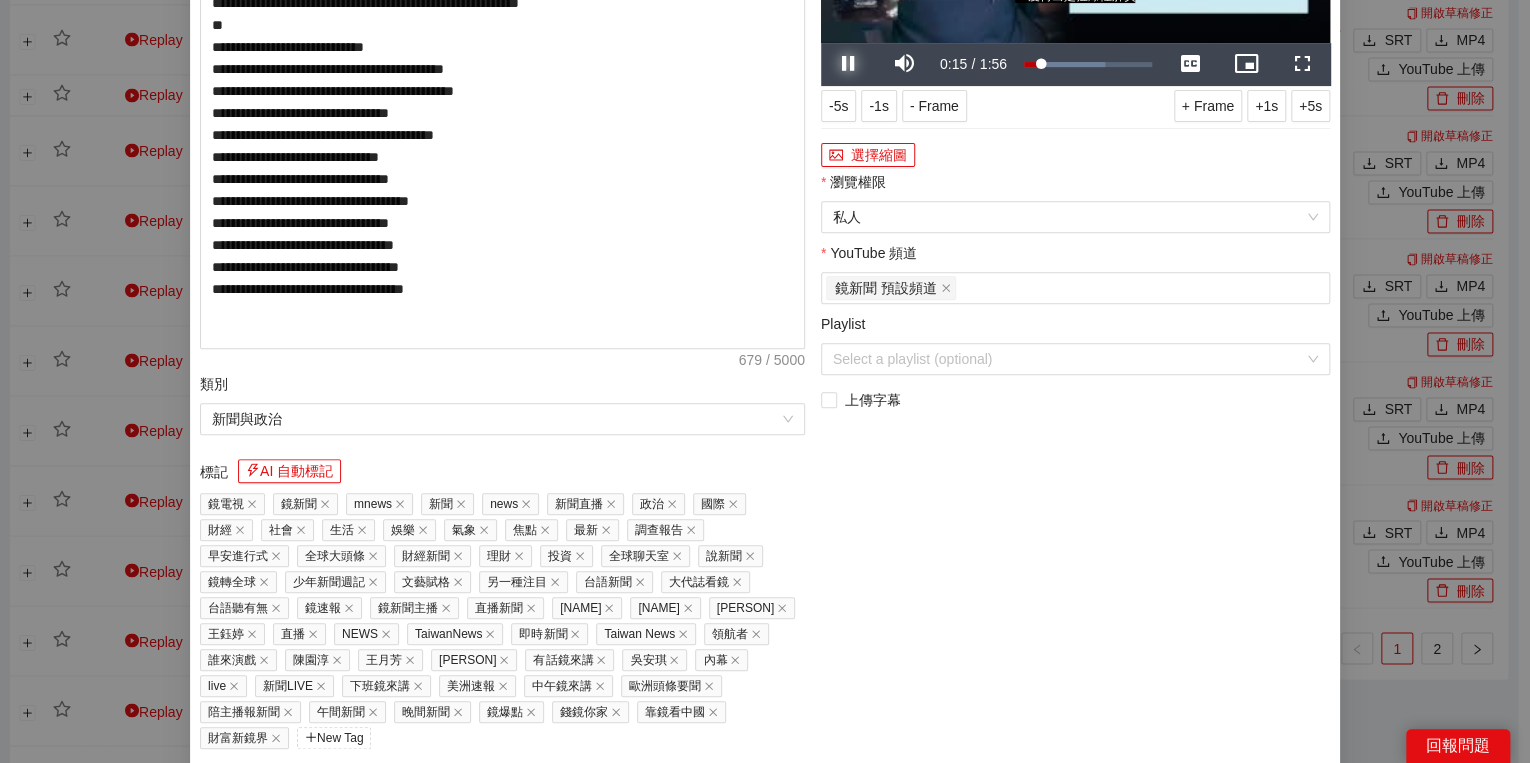 click at bounding box center (849, 64) 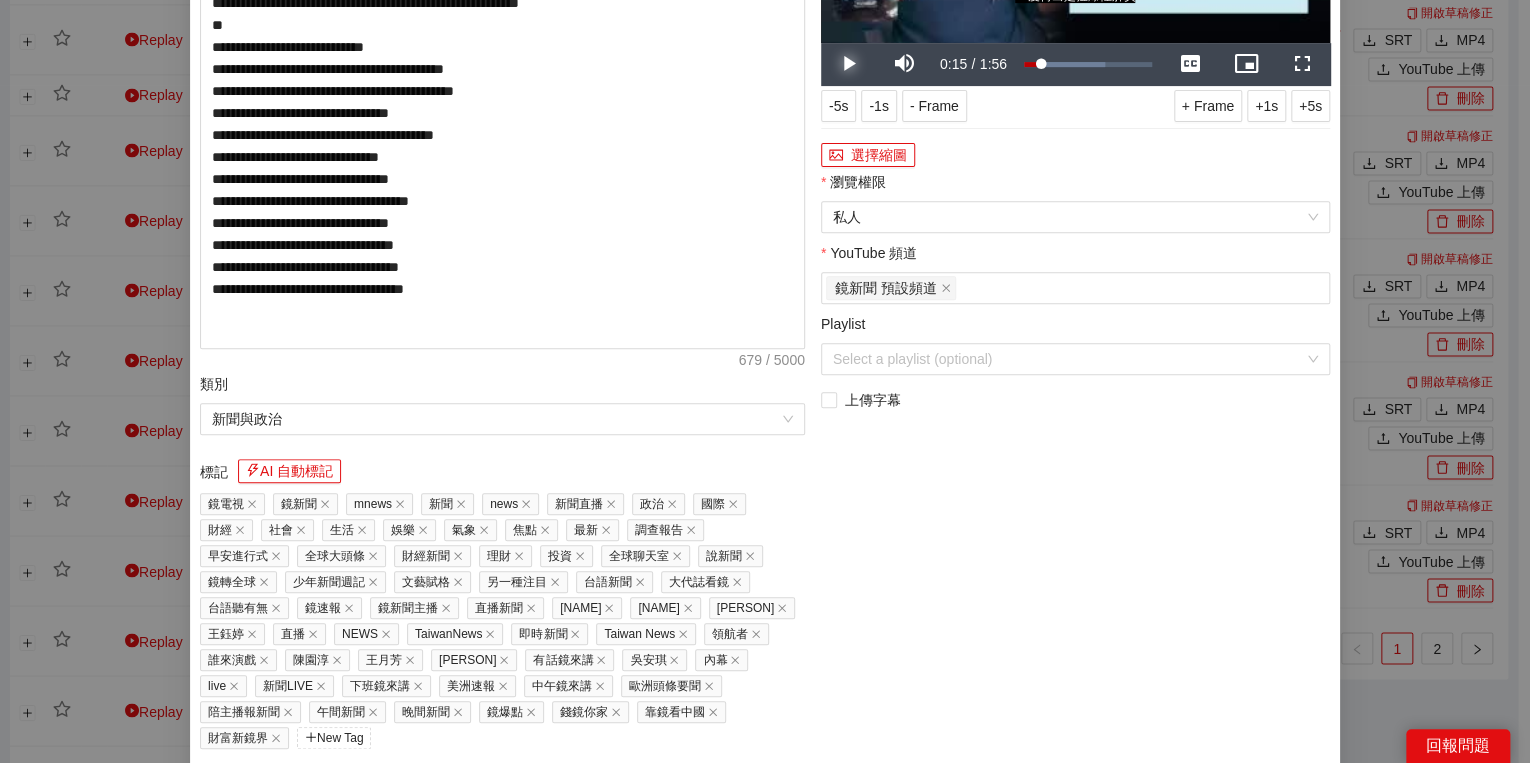 click at bounding box center [849, 64] 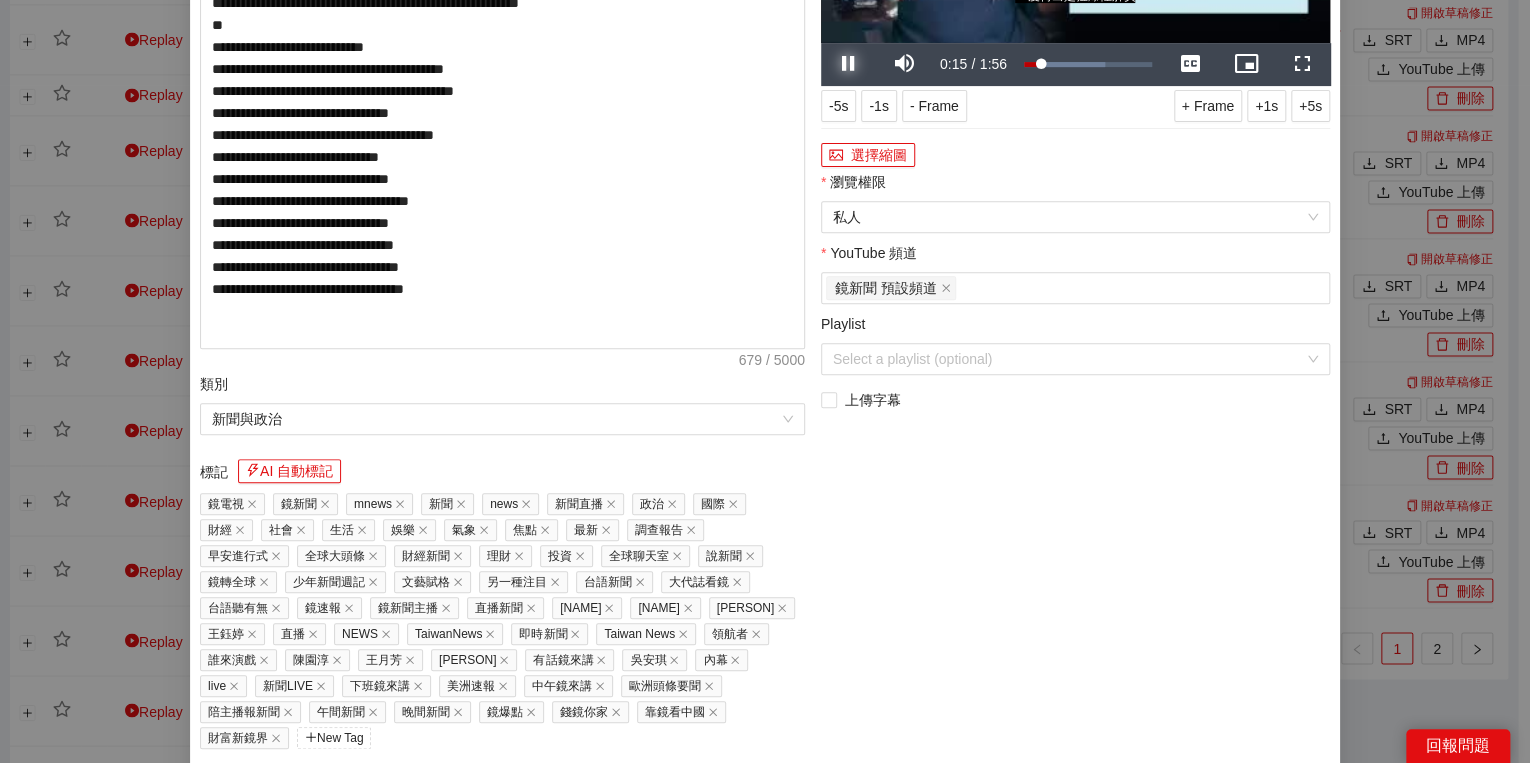click at bounding box center [849, 64] 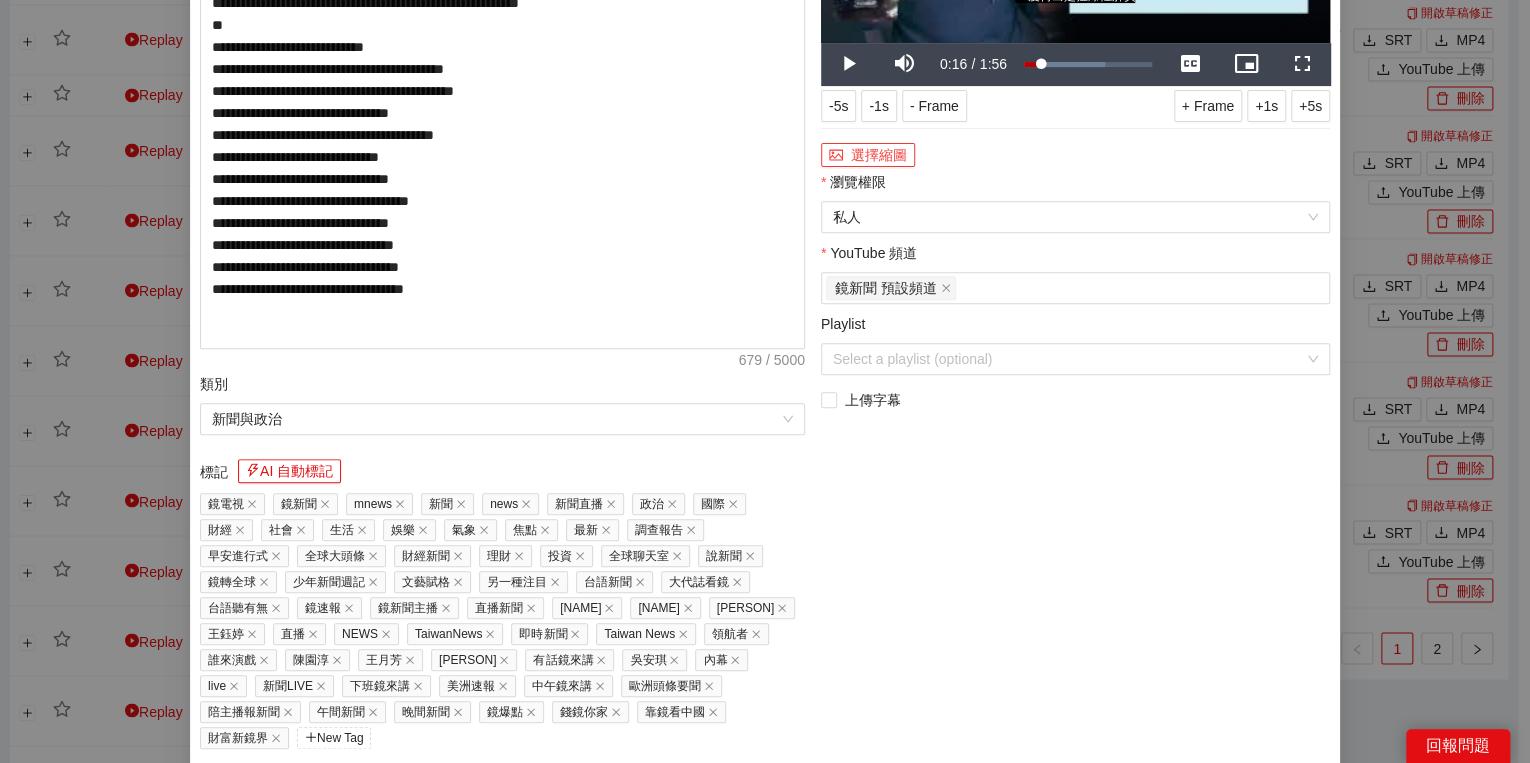 click on "選擇縮圖" at bounding box center [868, 155] 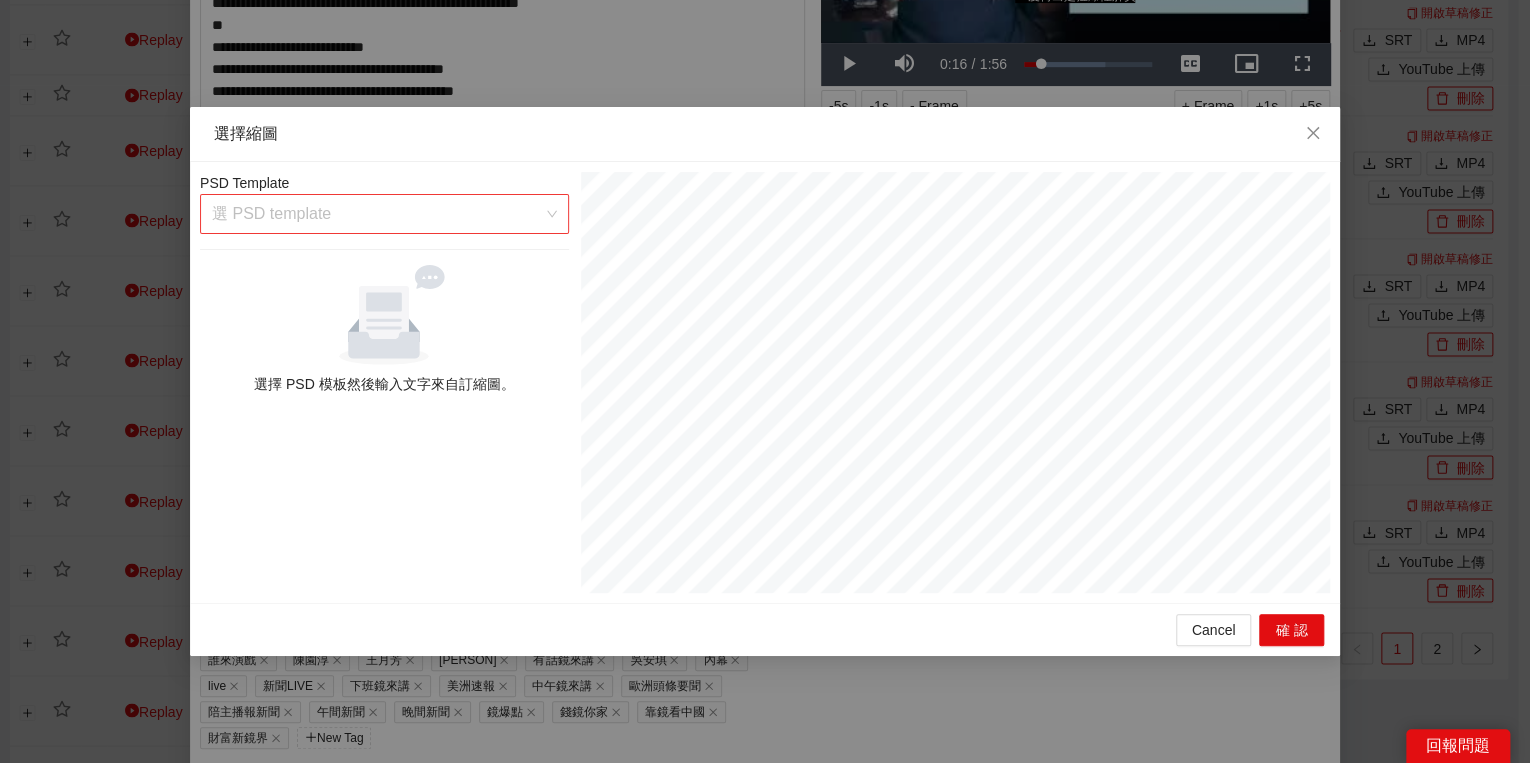 click at bounding box center (377, 214) 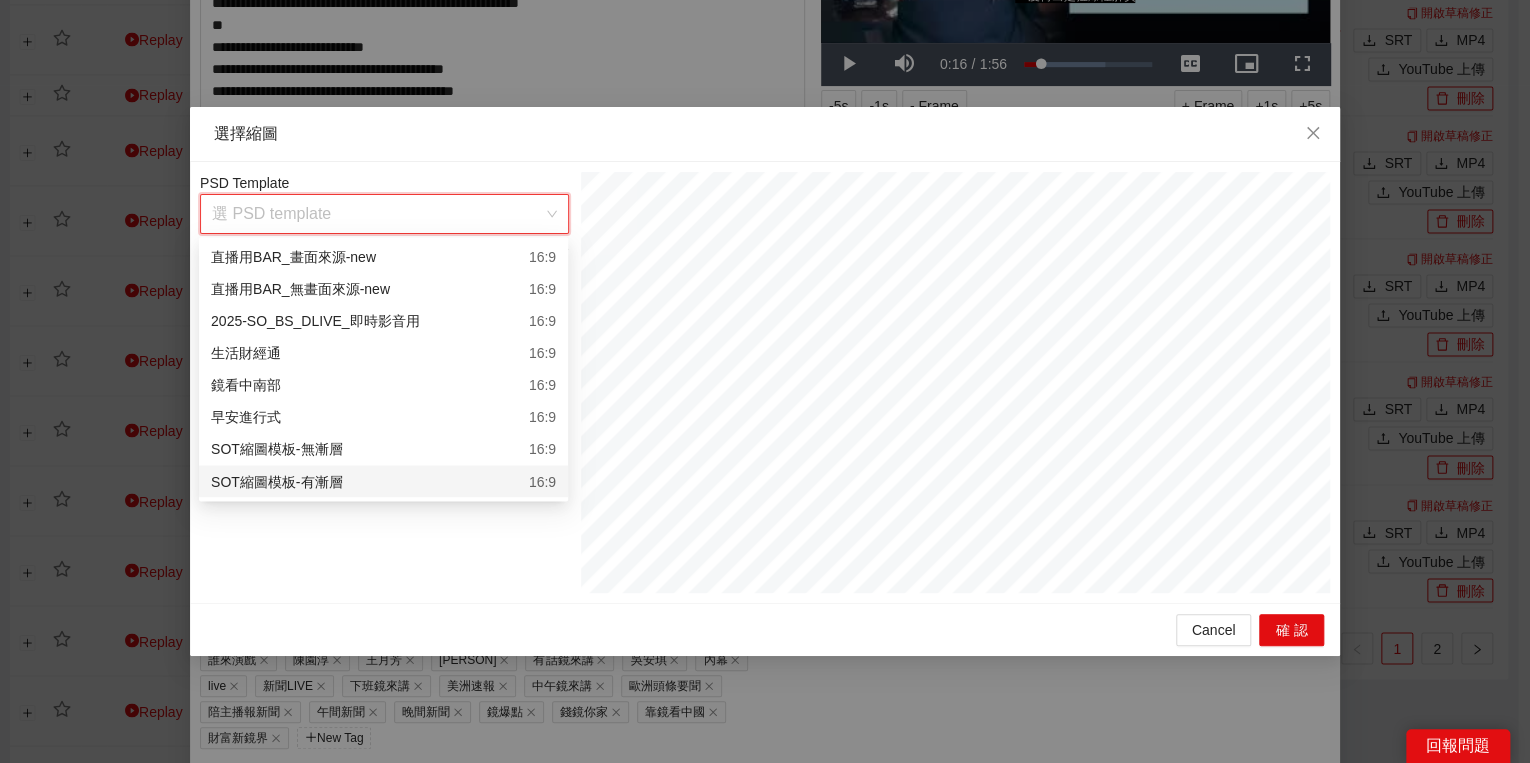 click on "SOT縮圖模板-有漸層 16:9" at bounding box center (383, 481) 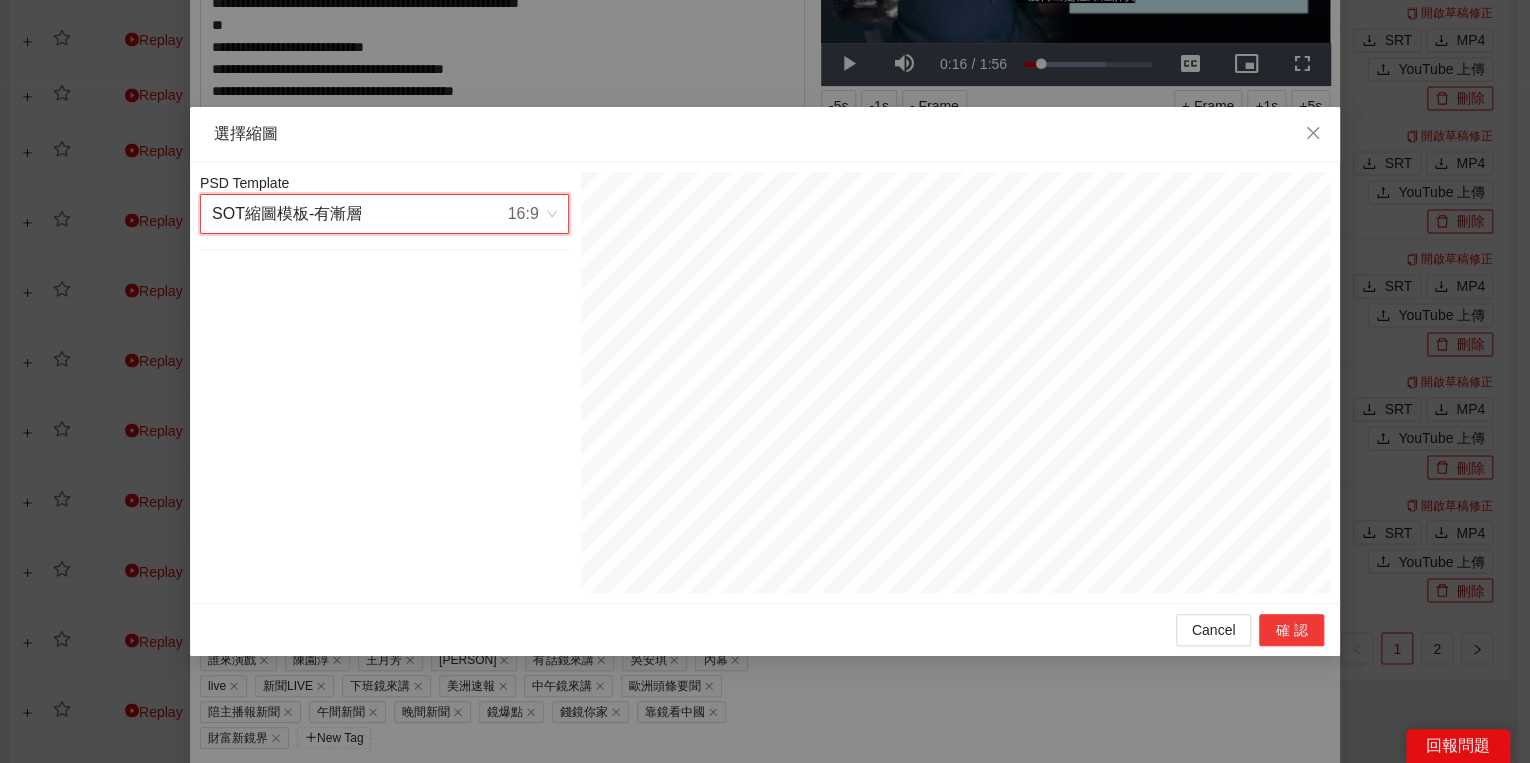 click on "確認" at bounding box center [1291, 630] 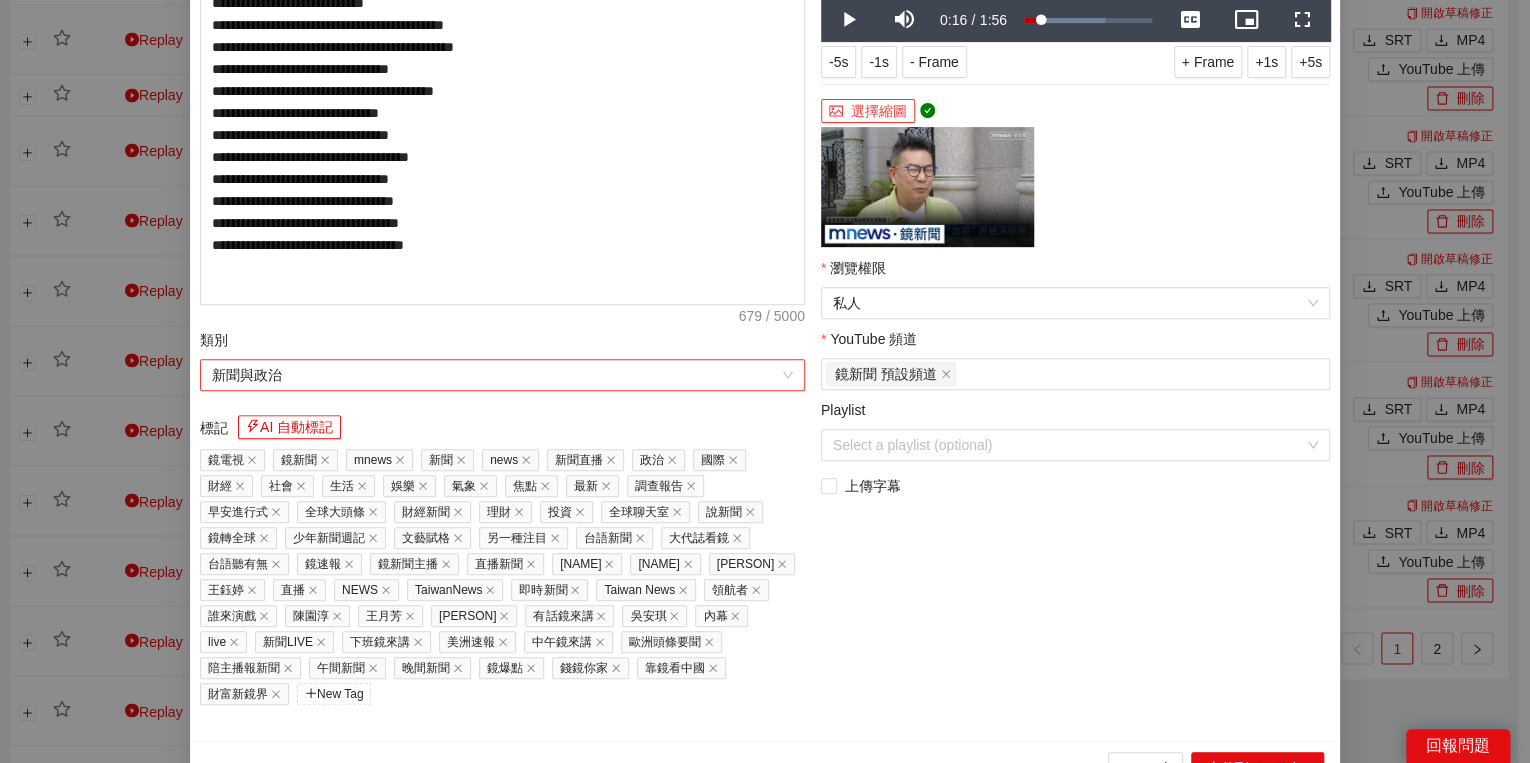 scroll, scrollTop: 352, scrollLeft: 0, axis: vertical 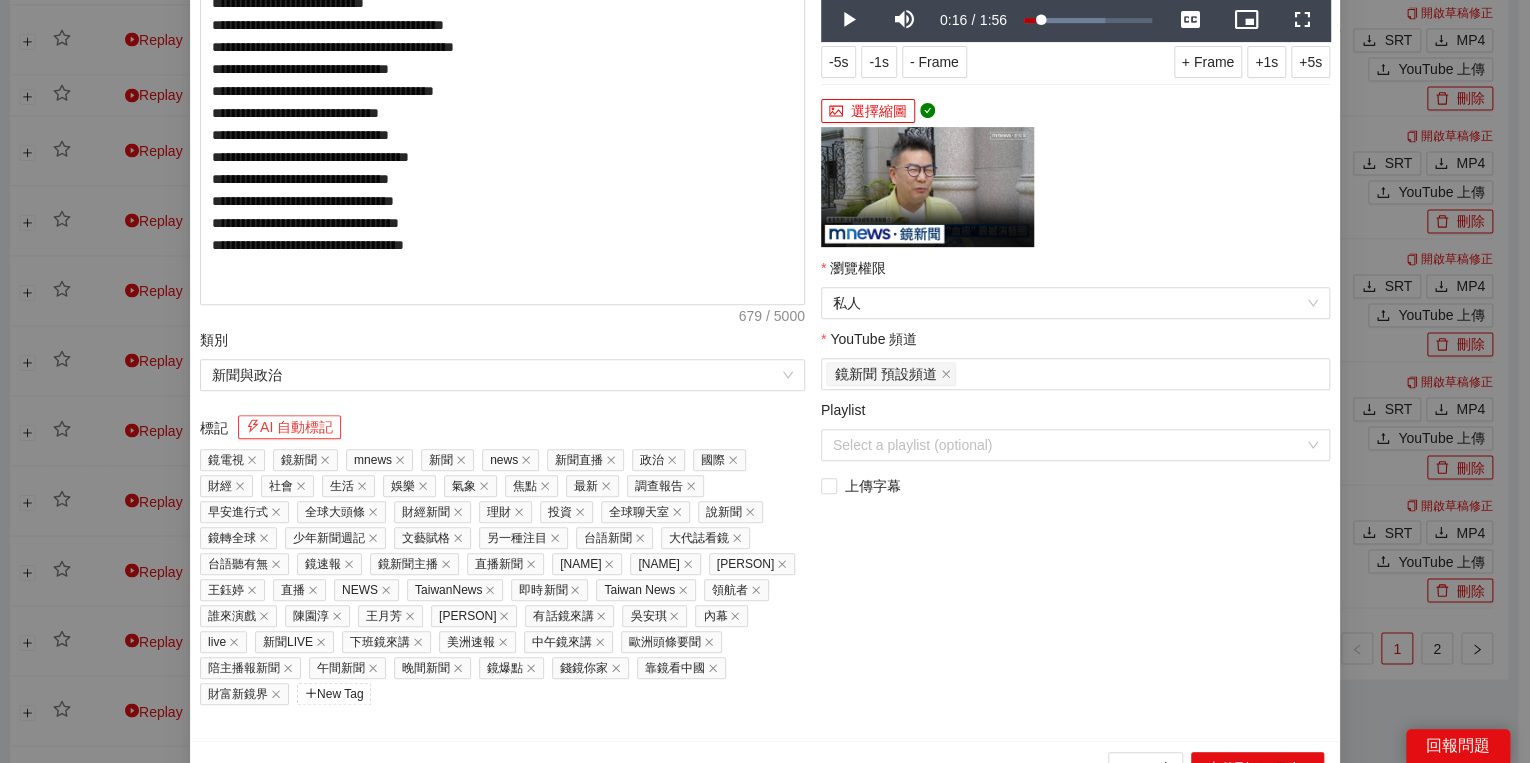 click 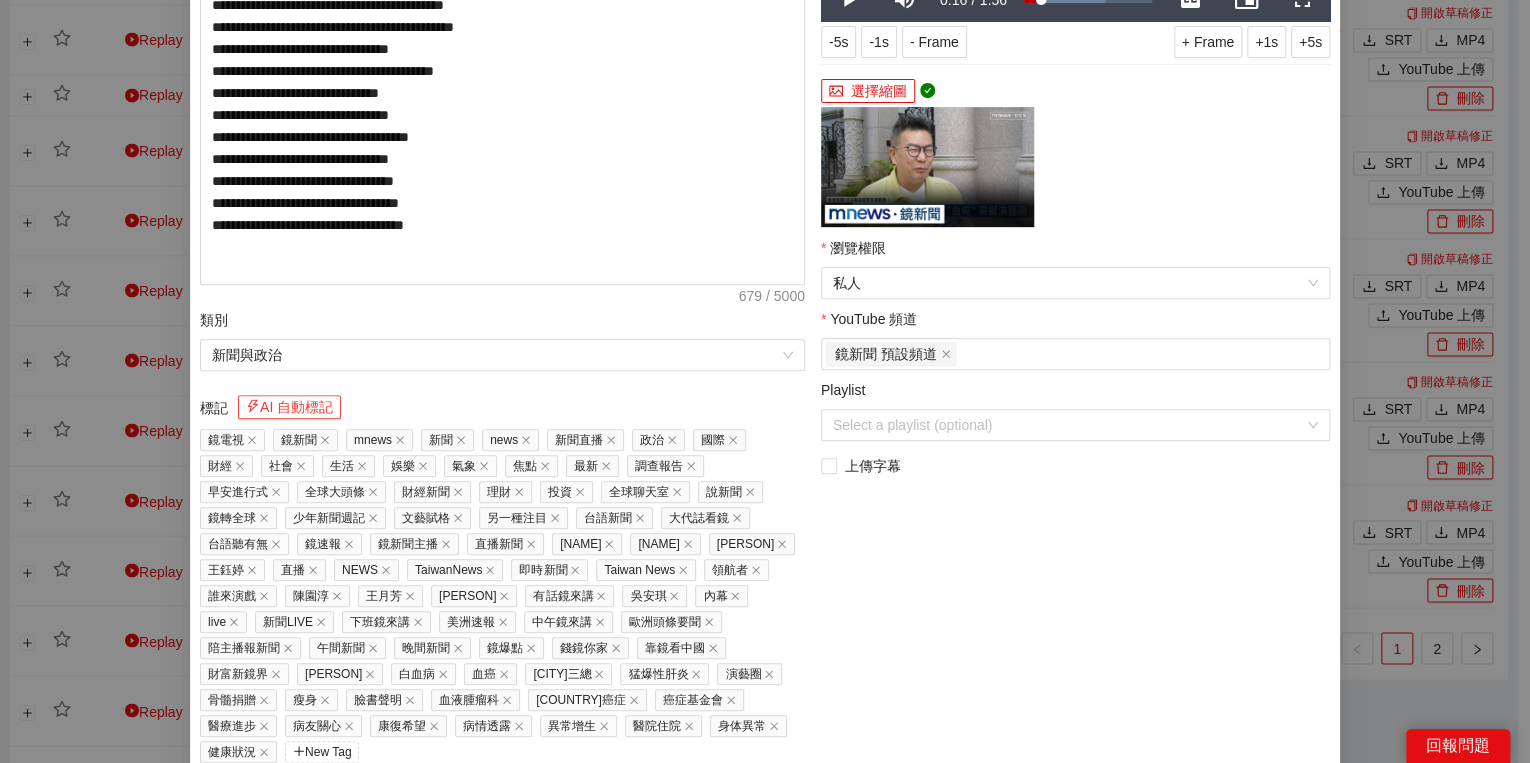 scroll, scrollTop: 429, scrollLeft: 0, axis: vertical 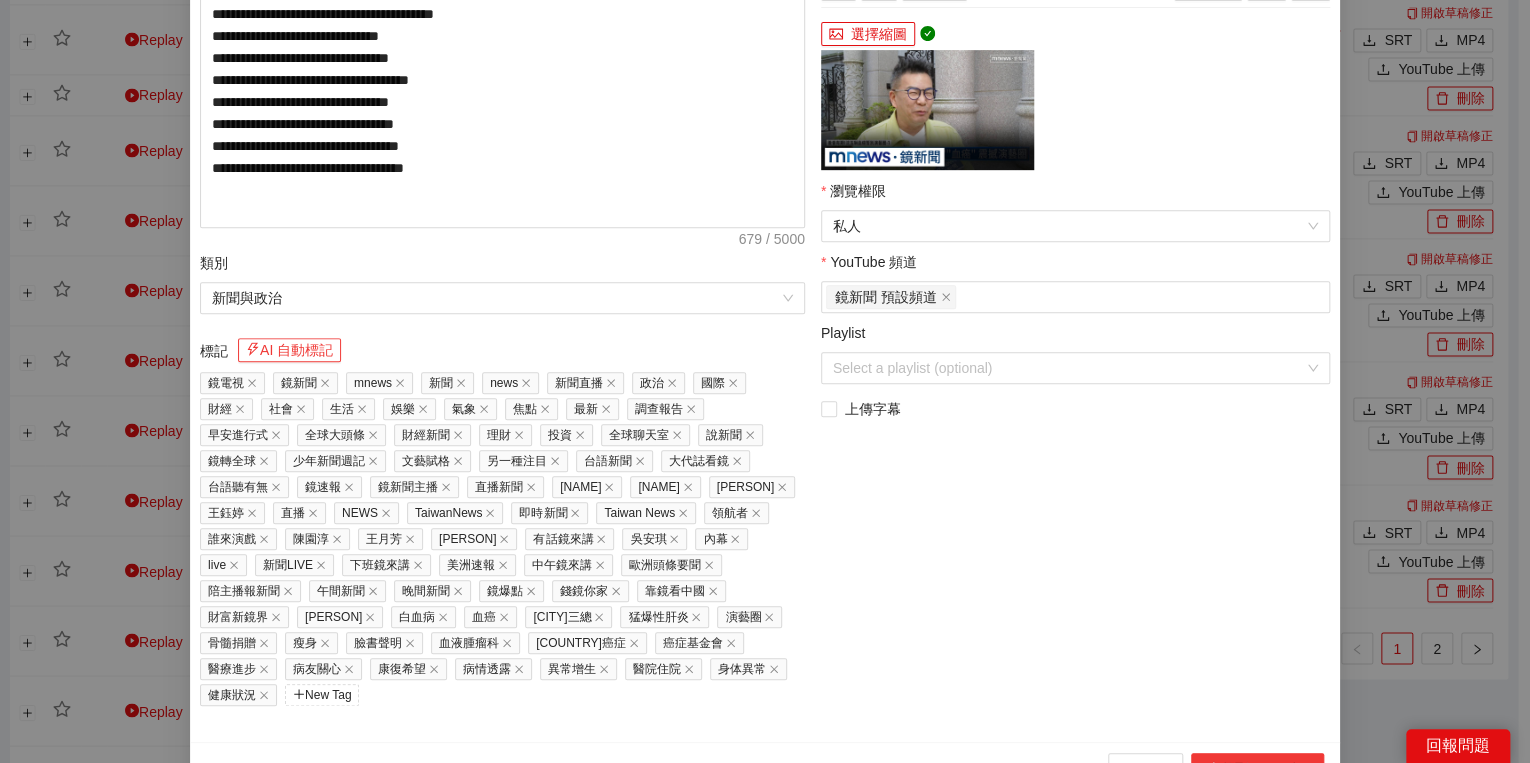 click on "上傳到 YouTube" at bounding box center [1257, 769] 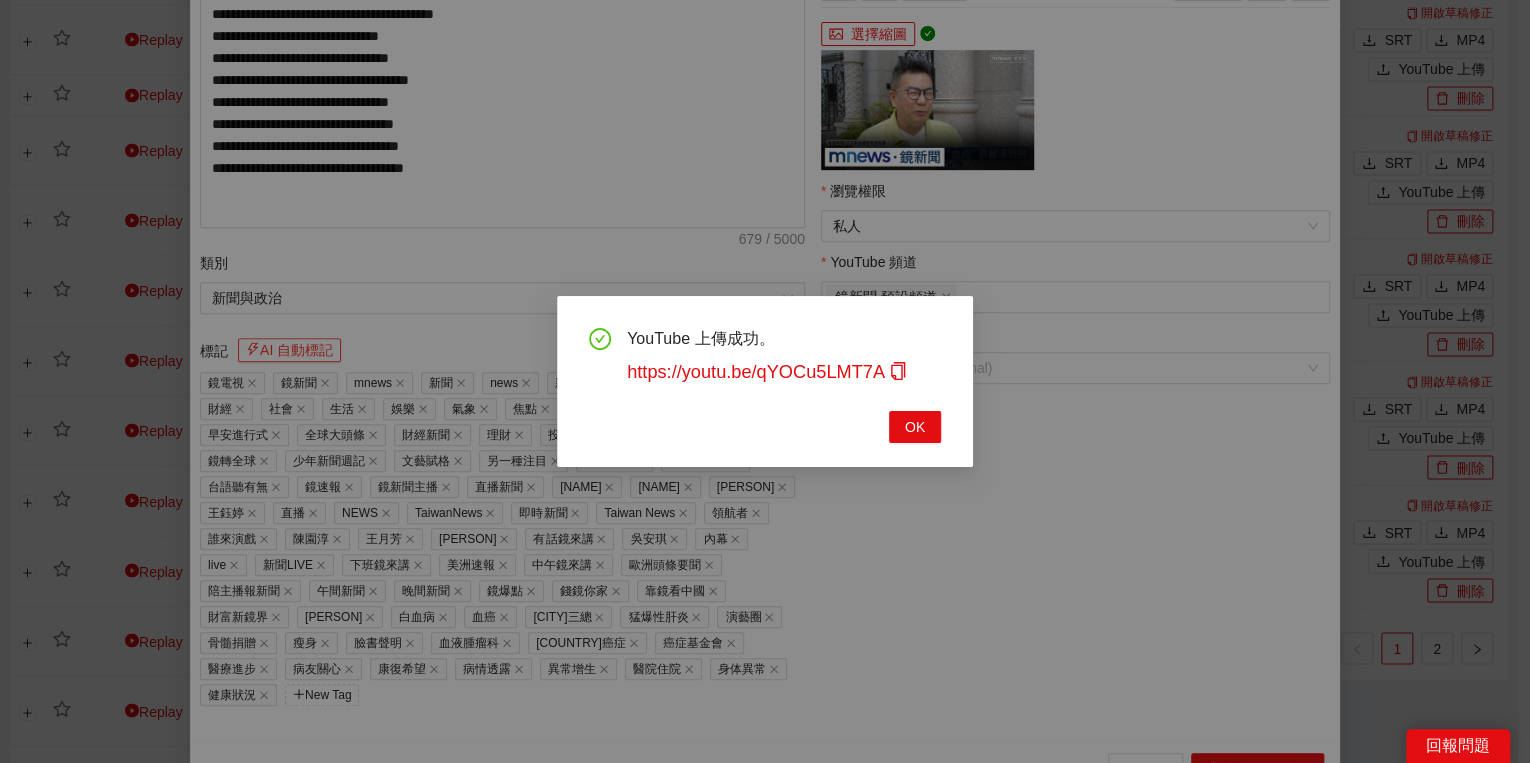 click on "YouTube 上傳成功。 https://youtu.be/qYOCu5LMT7A OK" at bounding box center [765, 381] 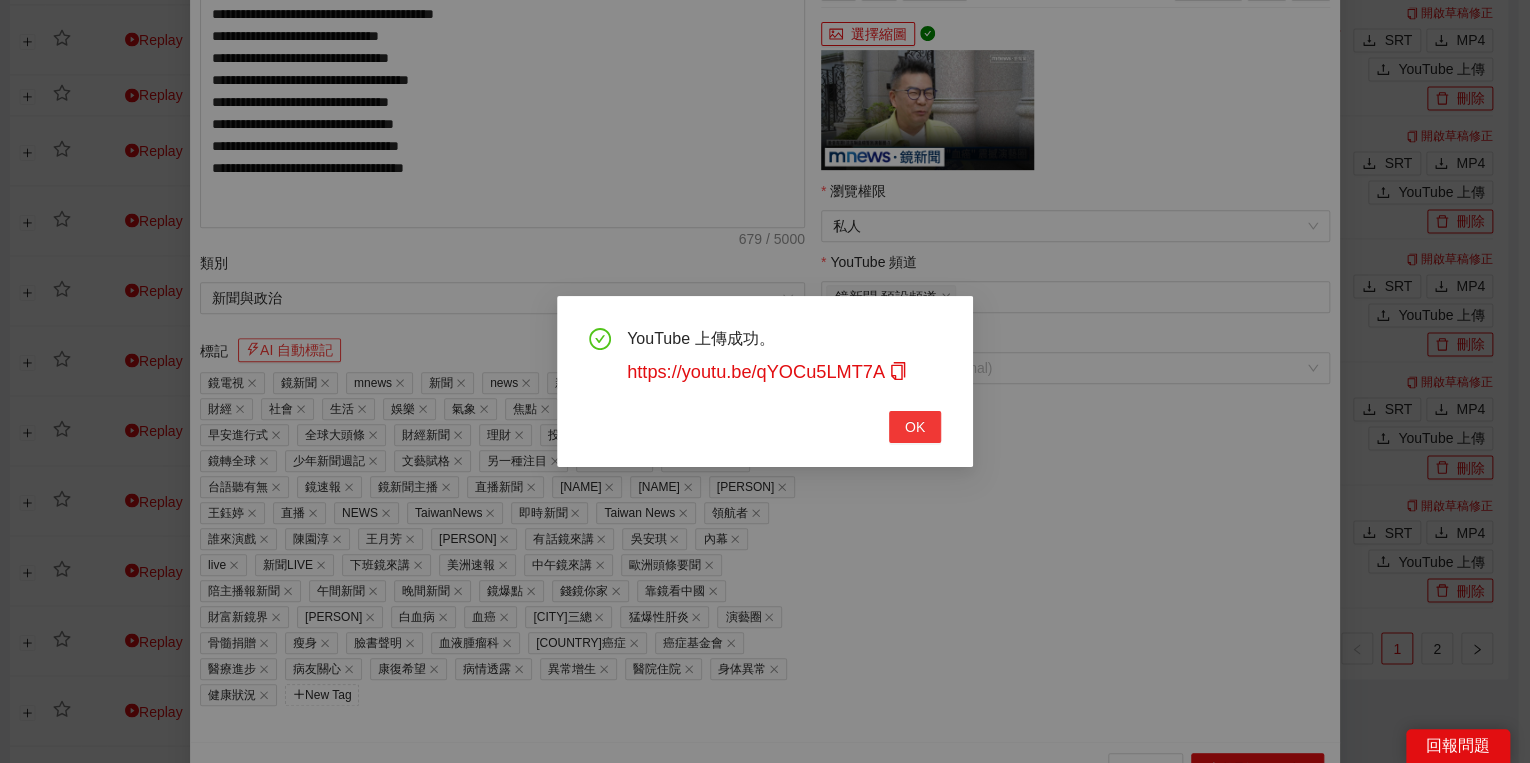 click on "OK" at bounding box center (915, 427) 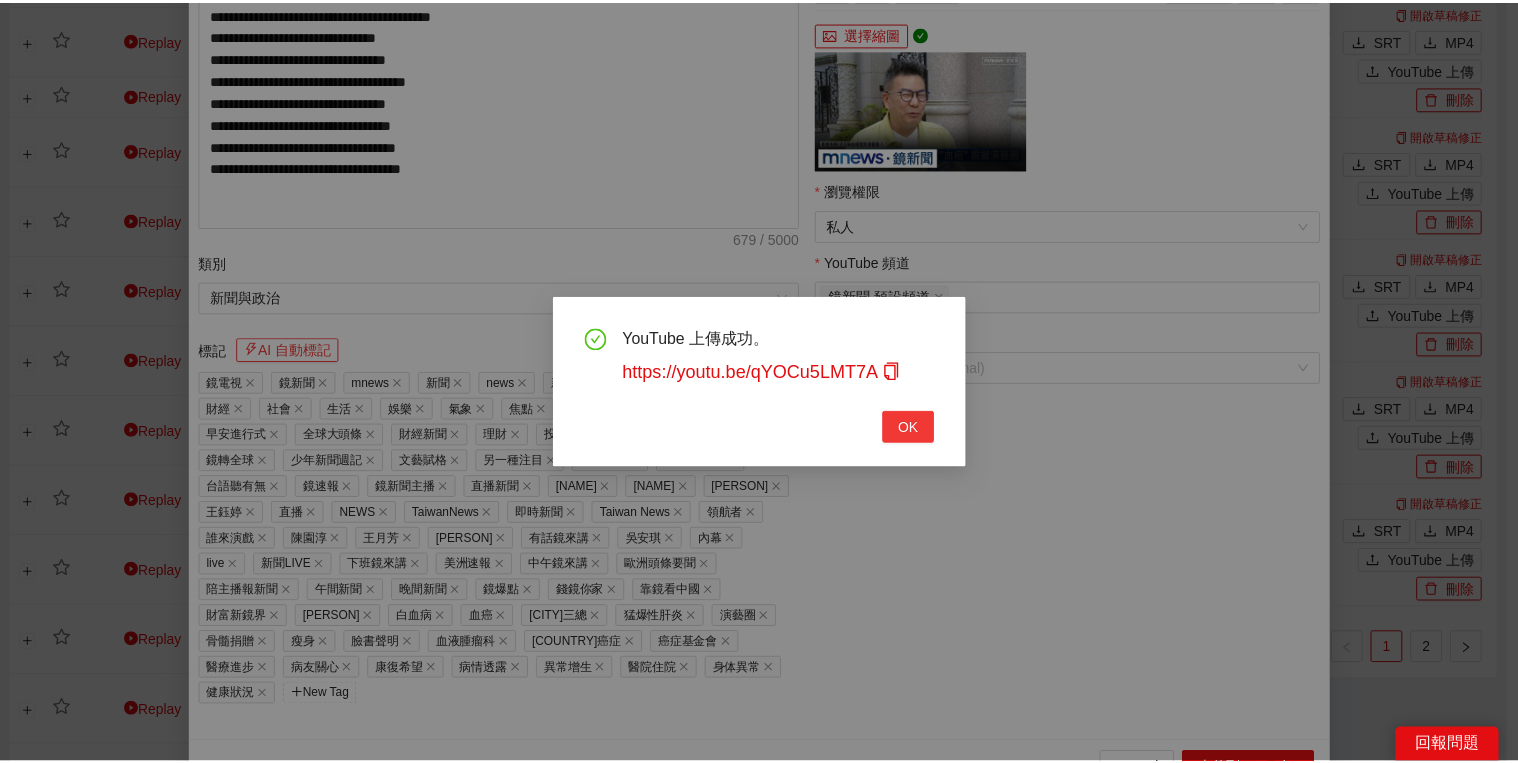 scroll, scrollTop: 308, scrollLeft: 0, axis: vertical 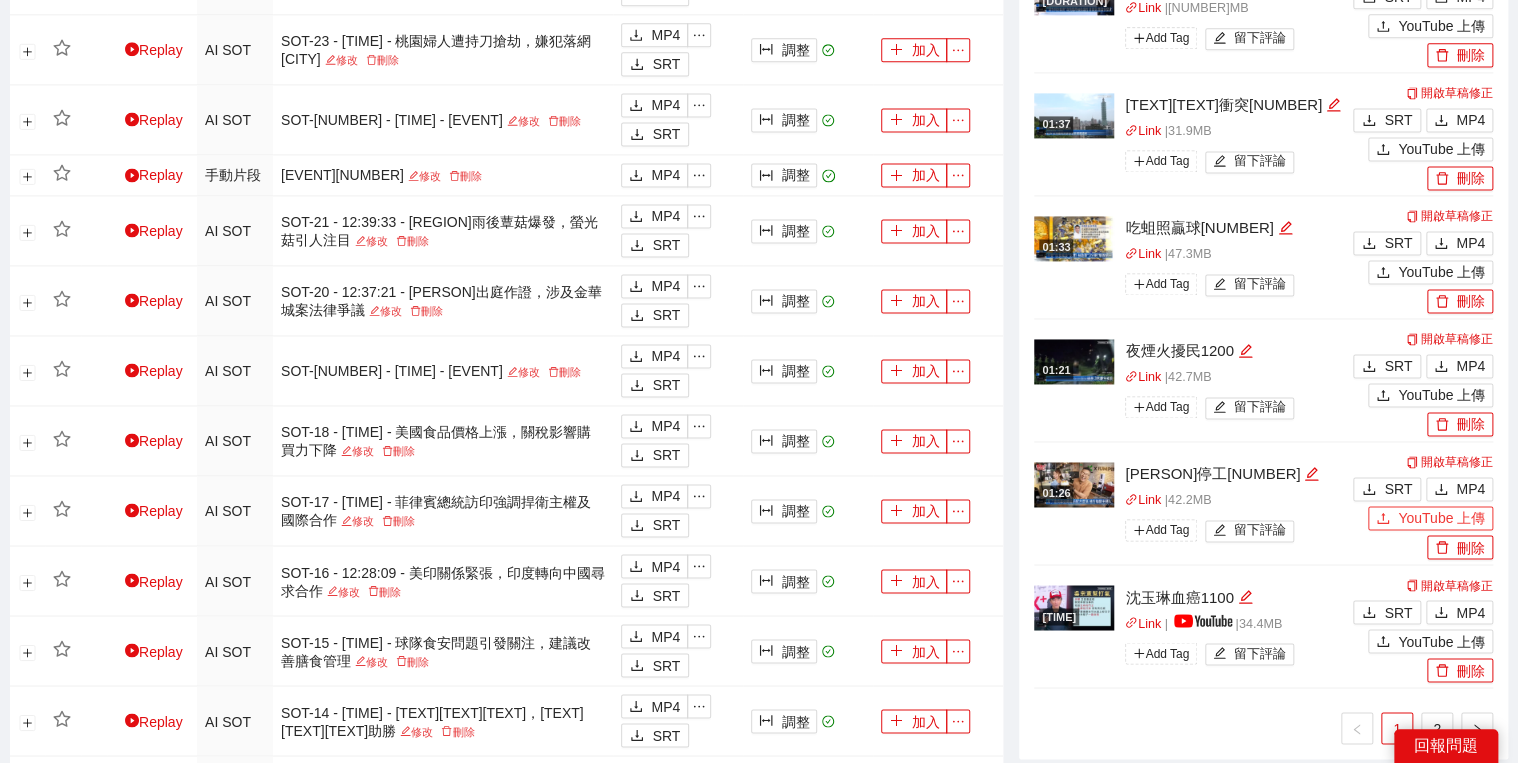 click on "YouTube 上傳" at bounding box center [1430, 518] 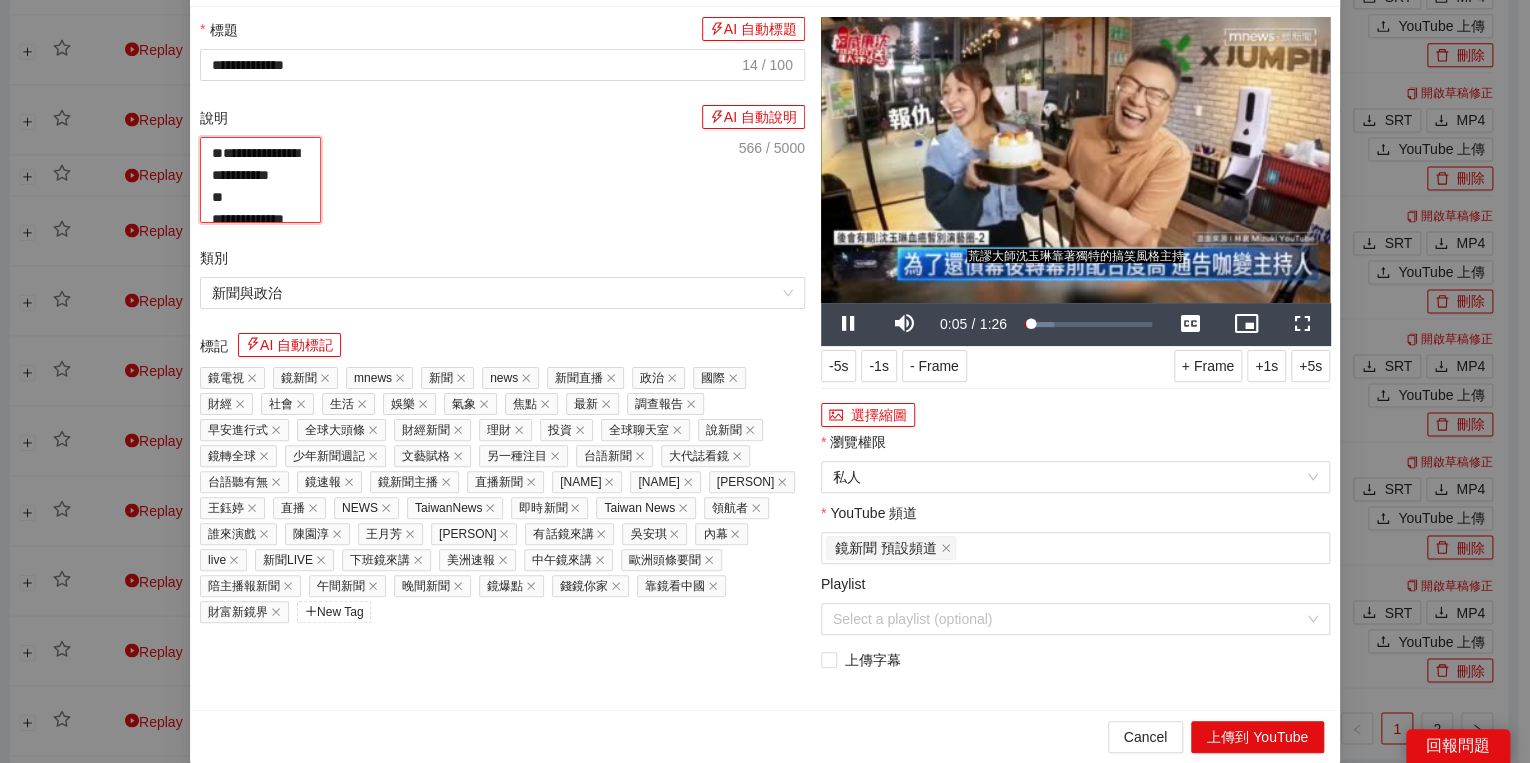 click on "**********" at bounding box center (260, 180) 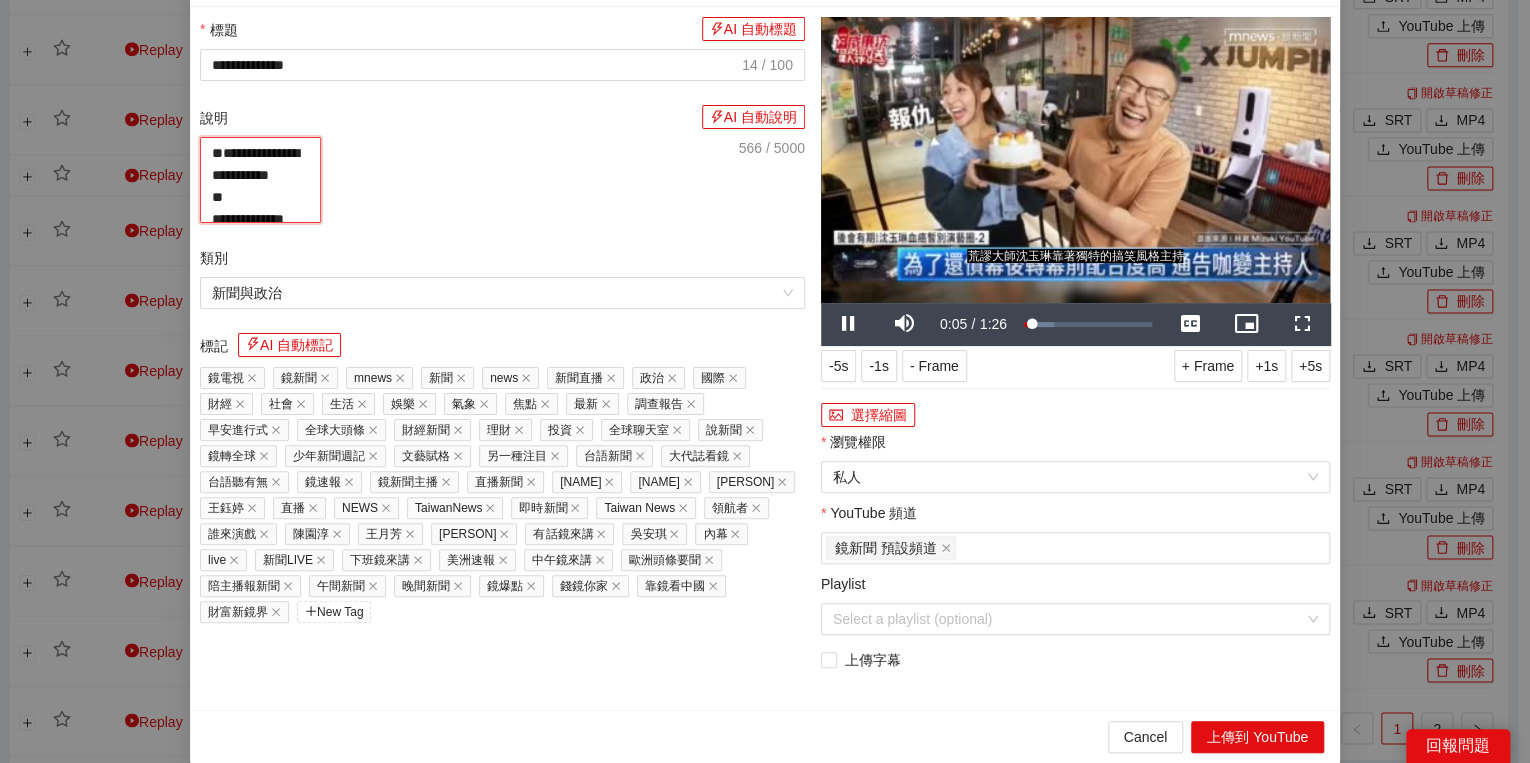 paste on "**********" 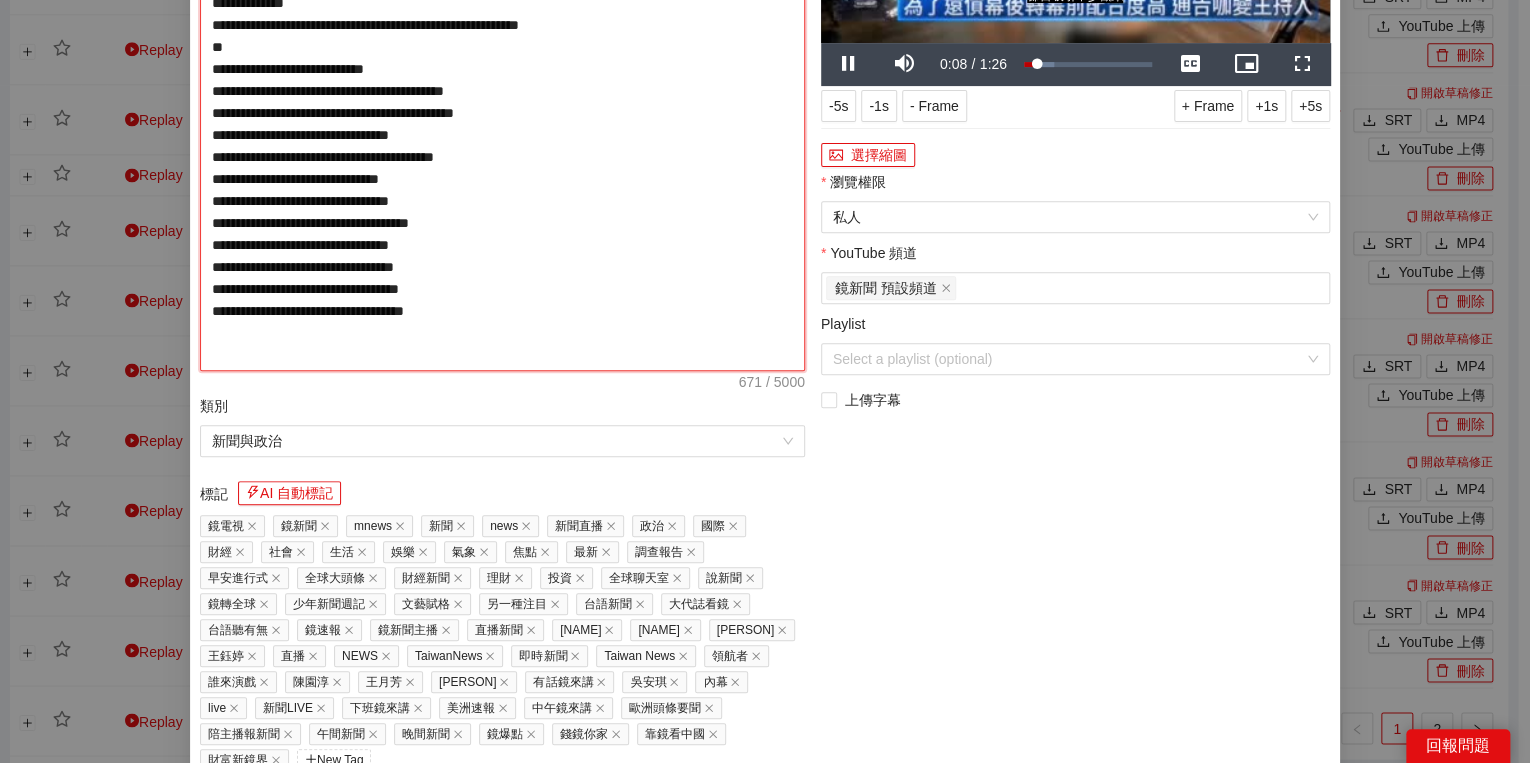 click on "**********" at bounding box center [502, 124] 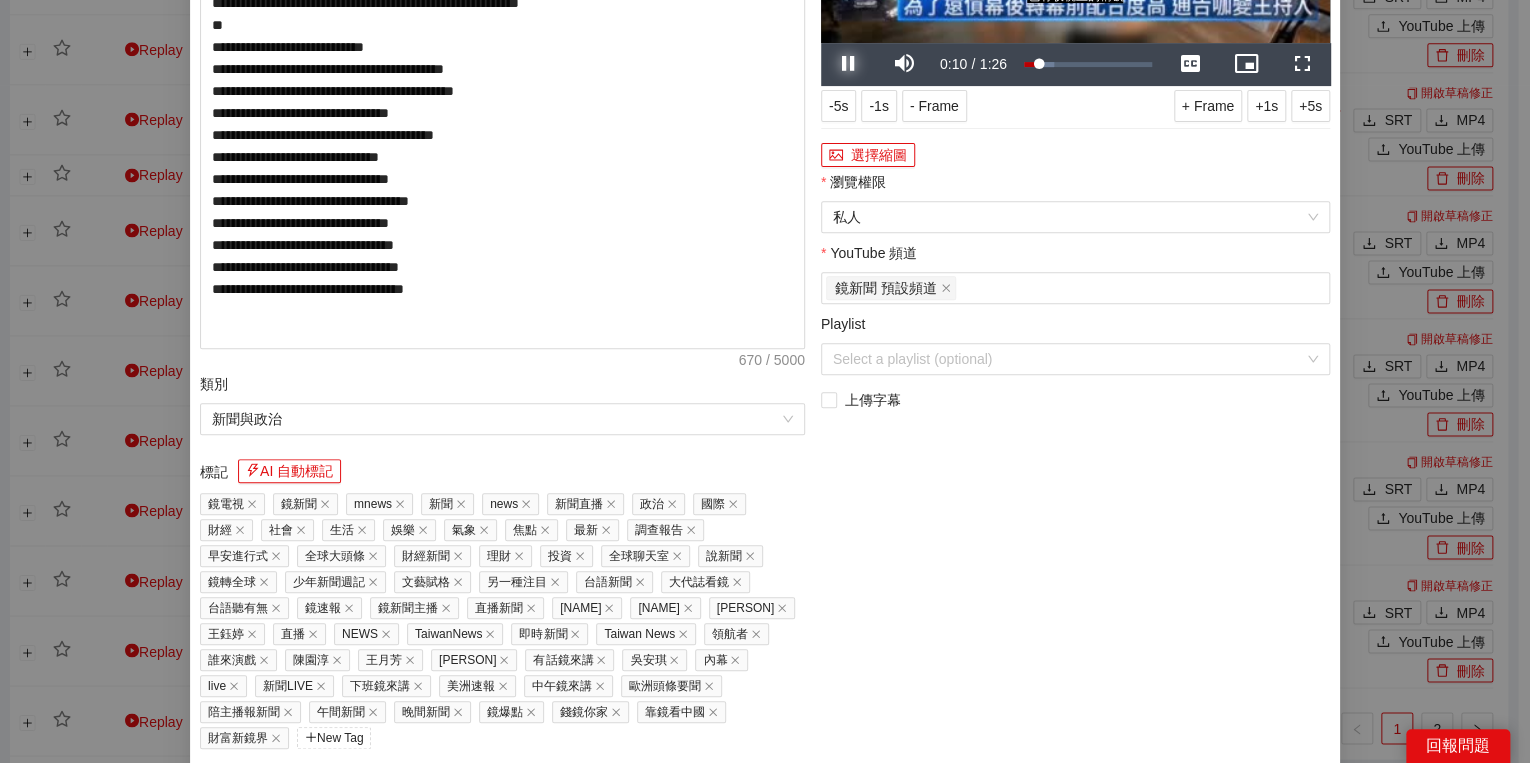 click at bounding box center (849, 64) 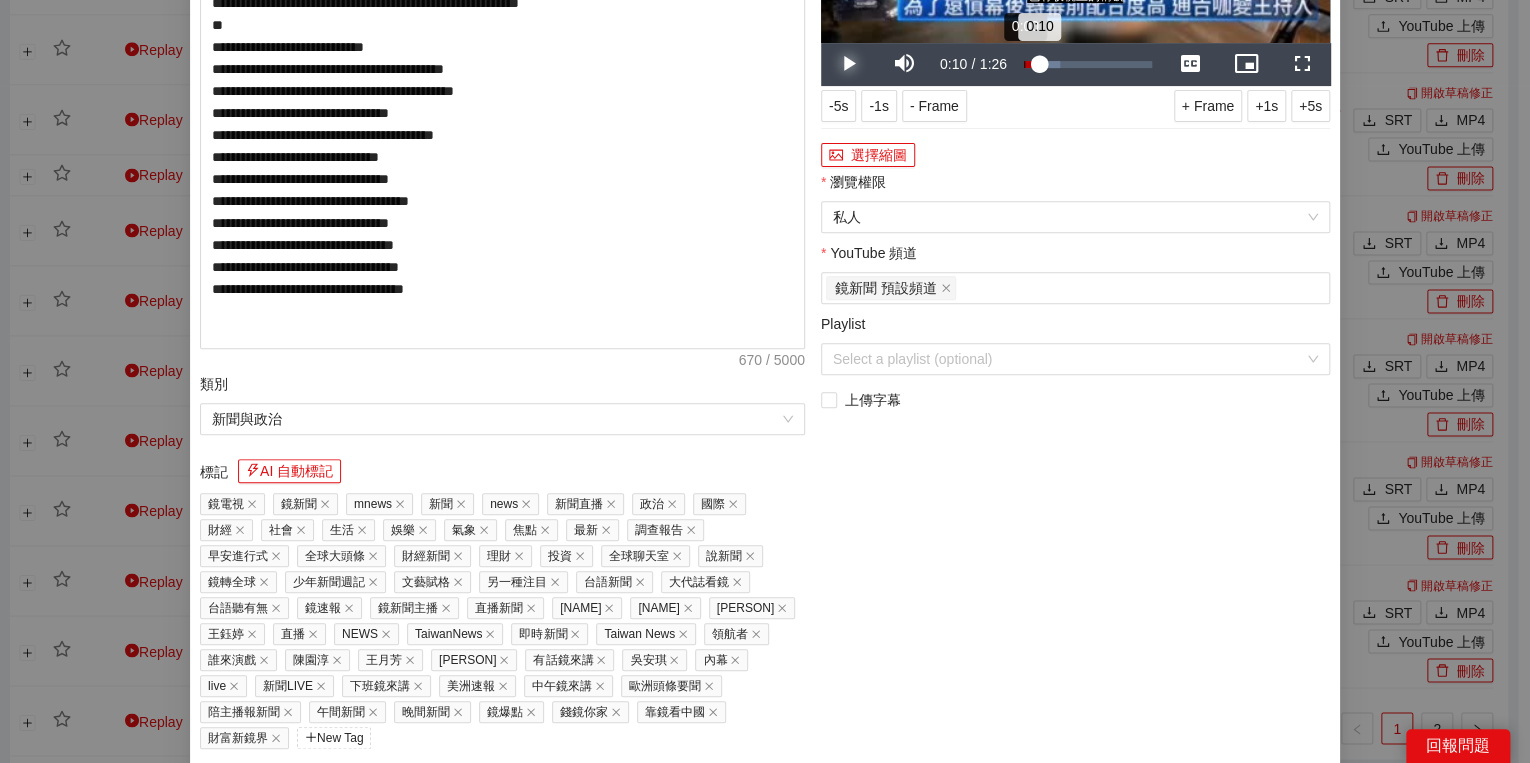 click on "Loaded :  [PERCENT] [TIME] [TIME]" at bounding box center [1088, 64] 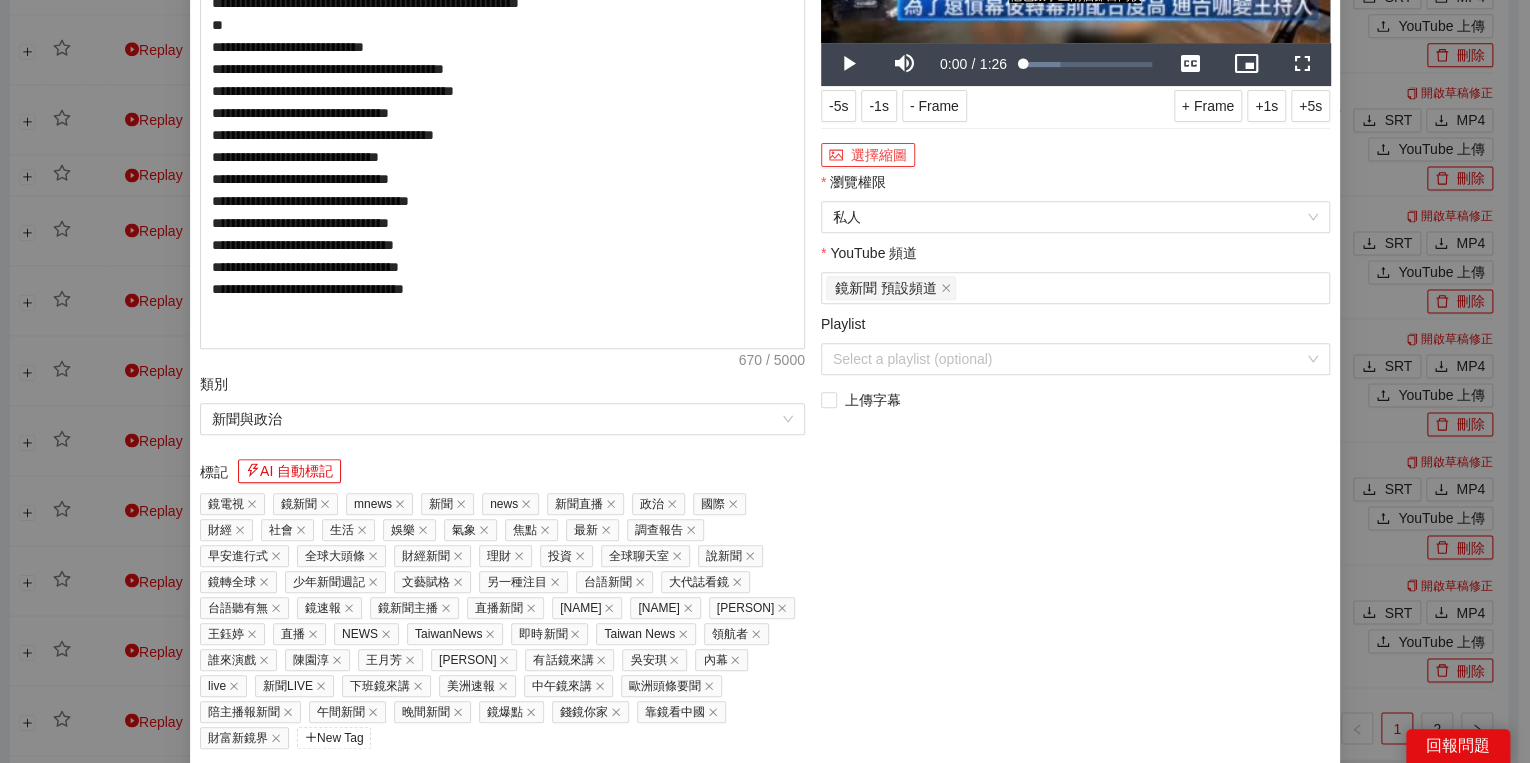 click on "選擇縮圖" at bounding box center [868, 155] 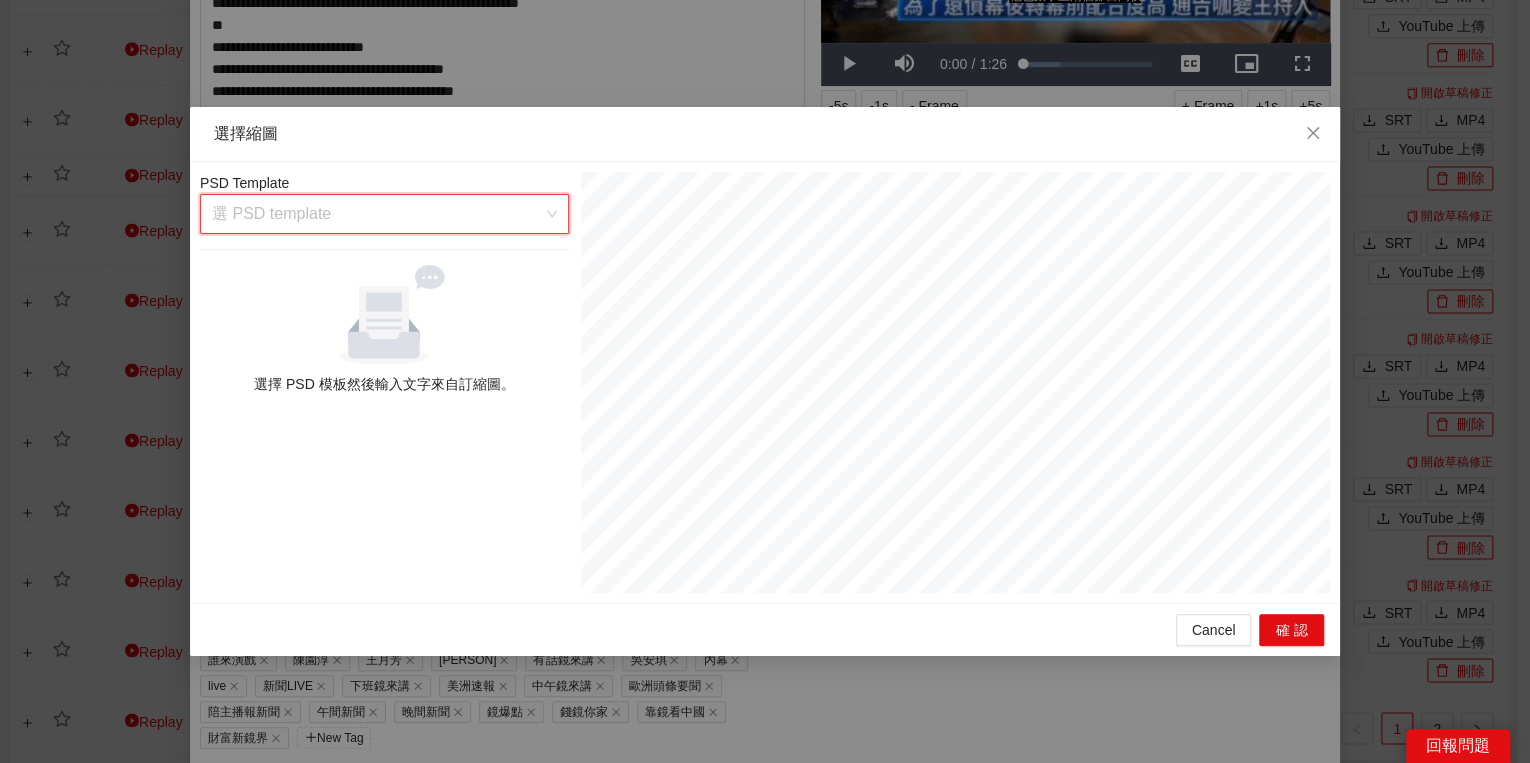 click at bounding box center [377, 214] 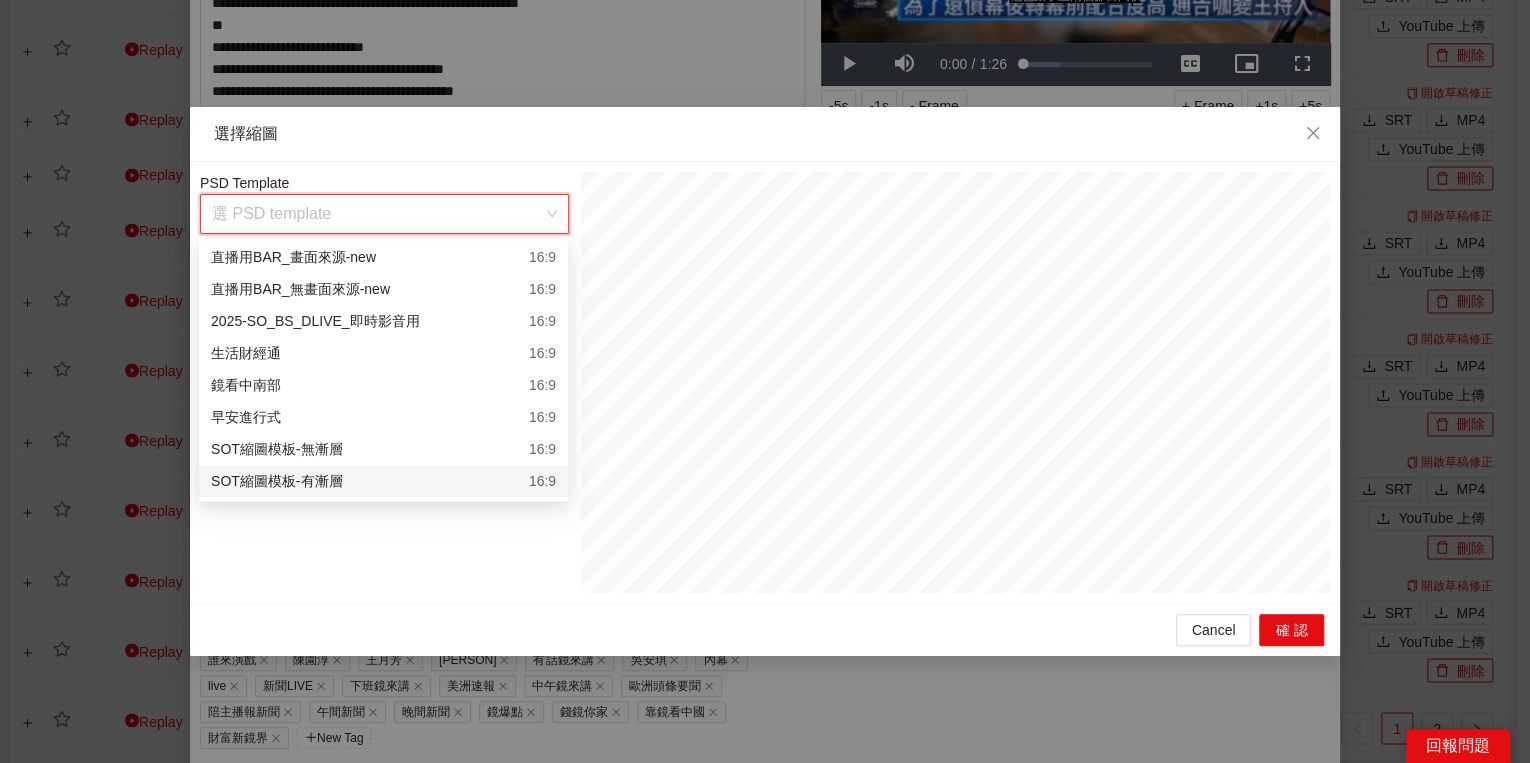 drag, startPoint x: 371, startPoint y: 478, endPoint x: 349, endPoint y: 474, distance: 22.36068 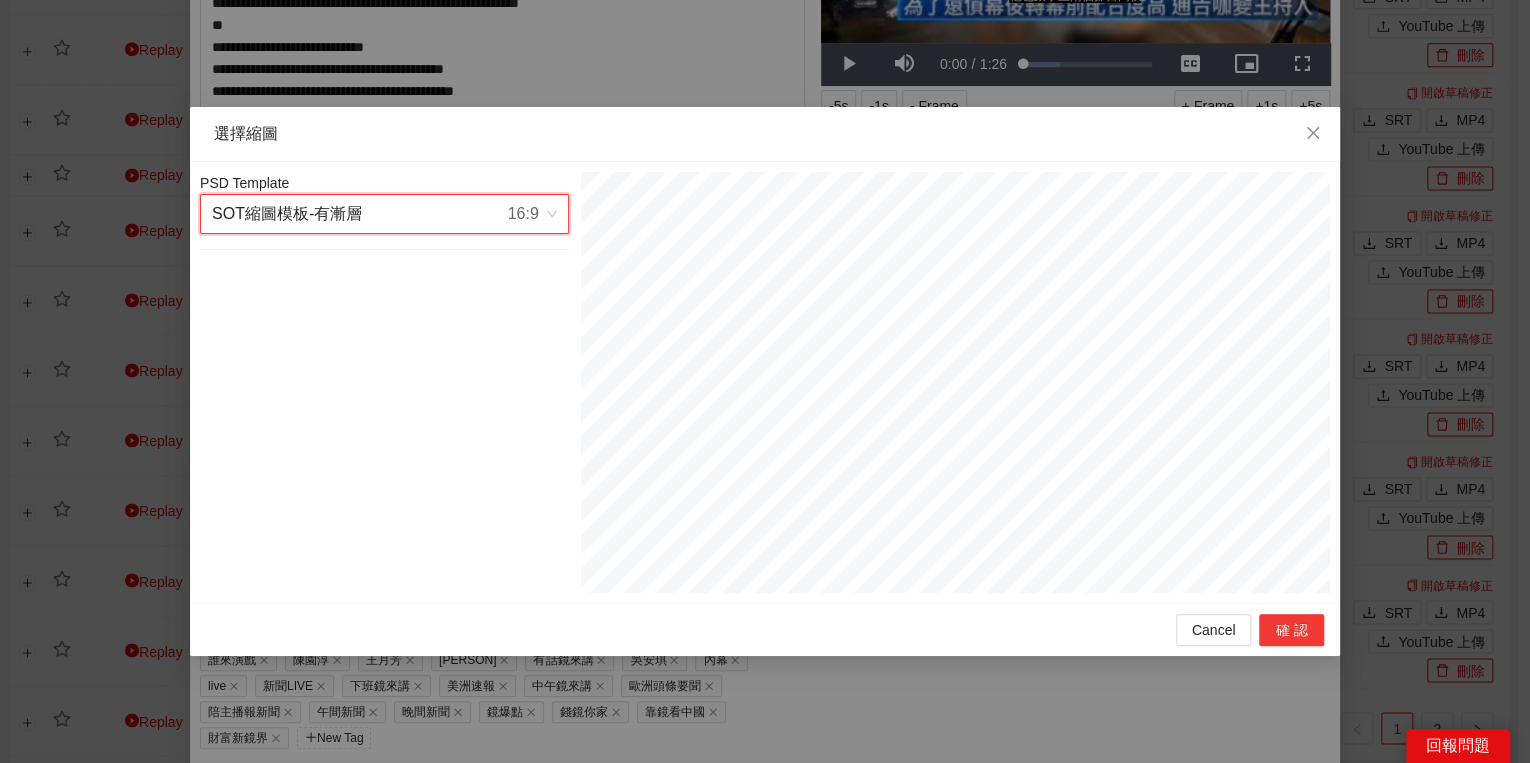 click on "確認" at bounding box center [1291, 630] 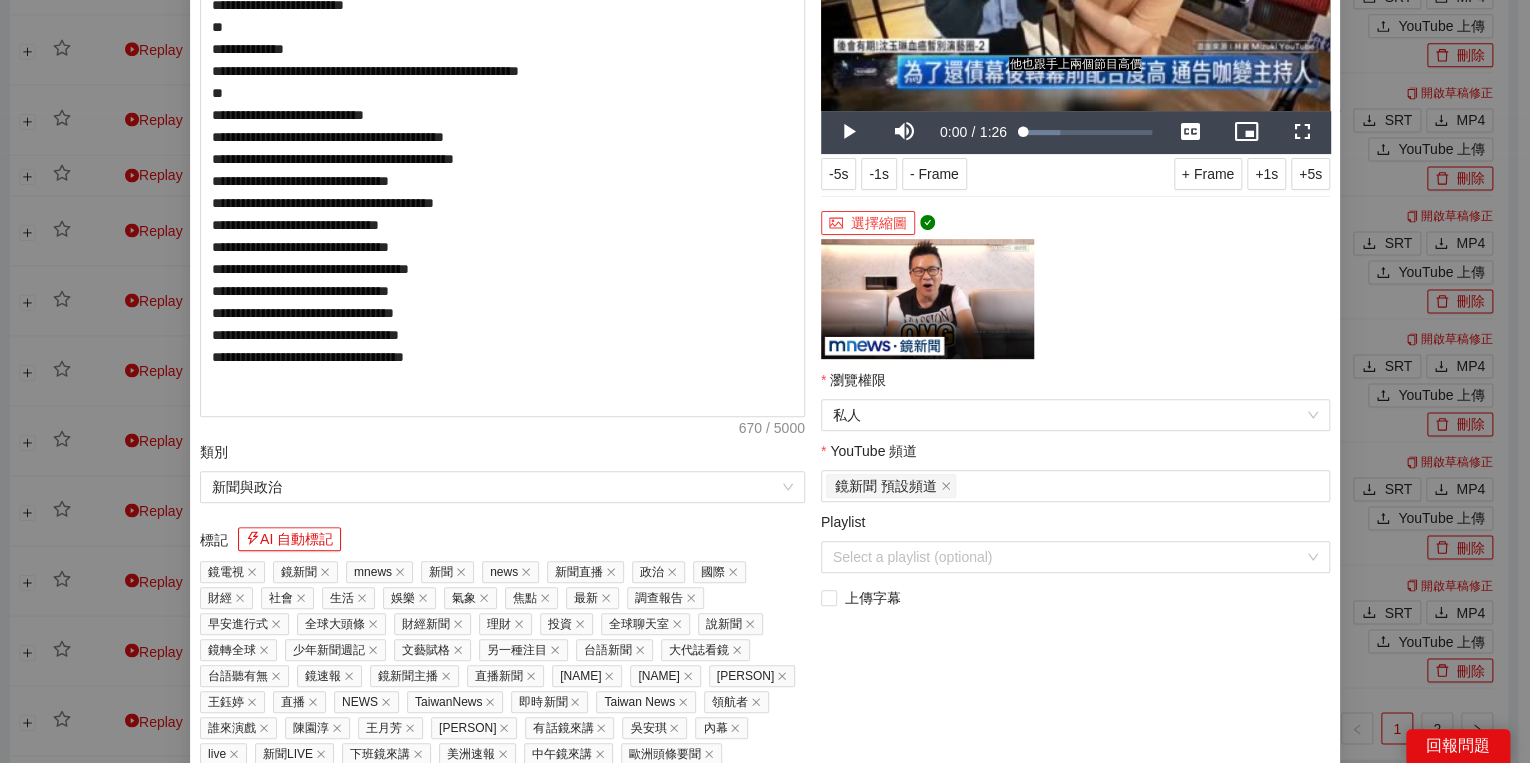 scroll, scrollTop: 352, scrollLeft: 0, axis: vertical 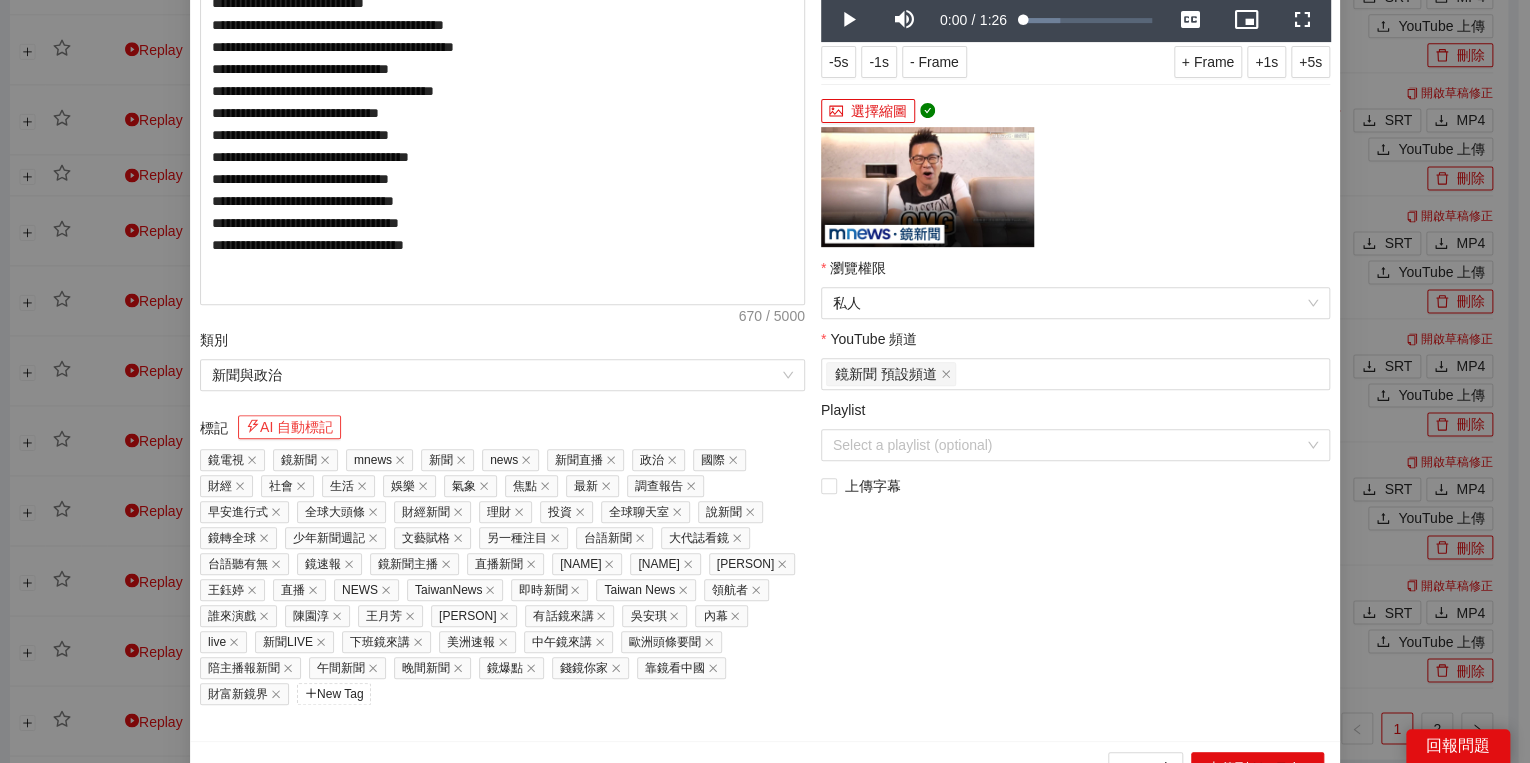 click on "AI 自動標記" at bounding box center (289, 427) 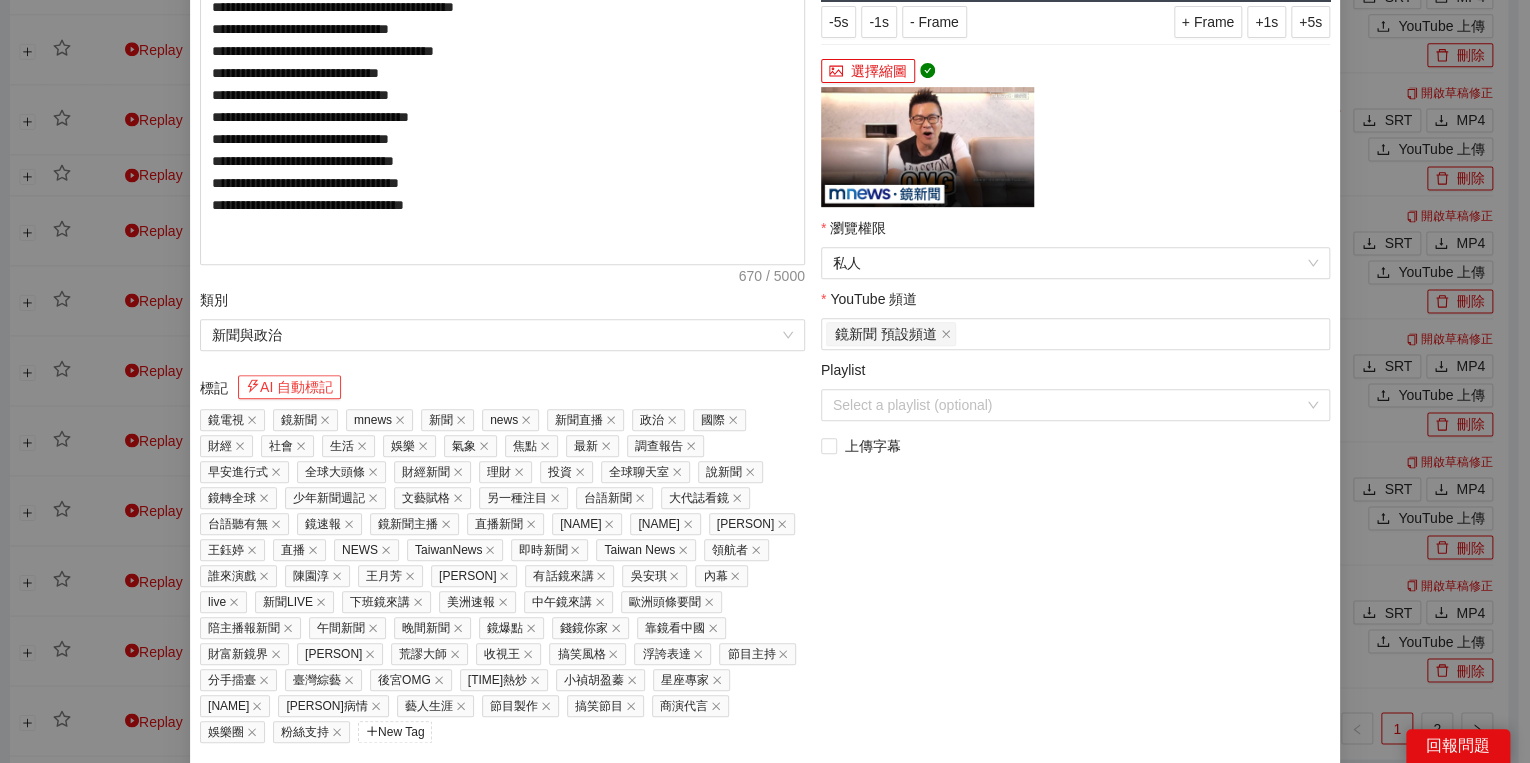 scroll, scrollTop: 429, scrollLeft: 0, axis: vertical 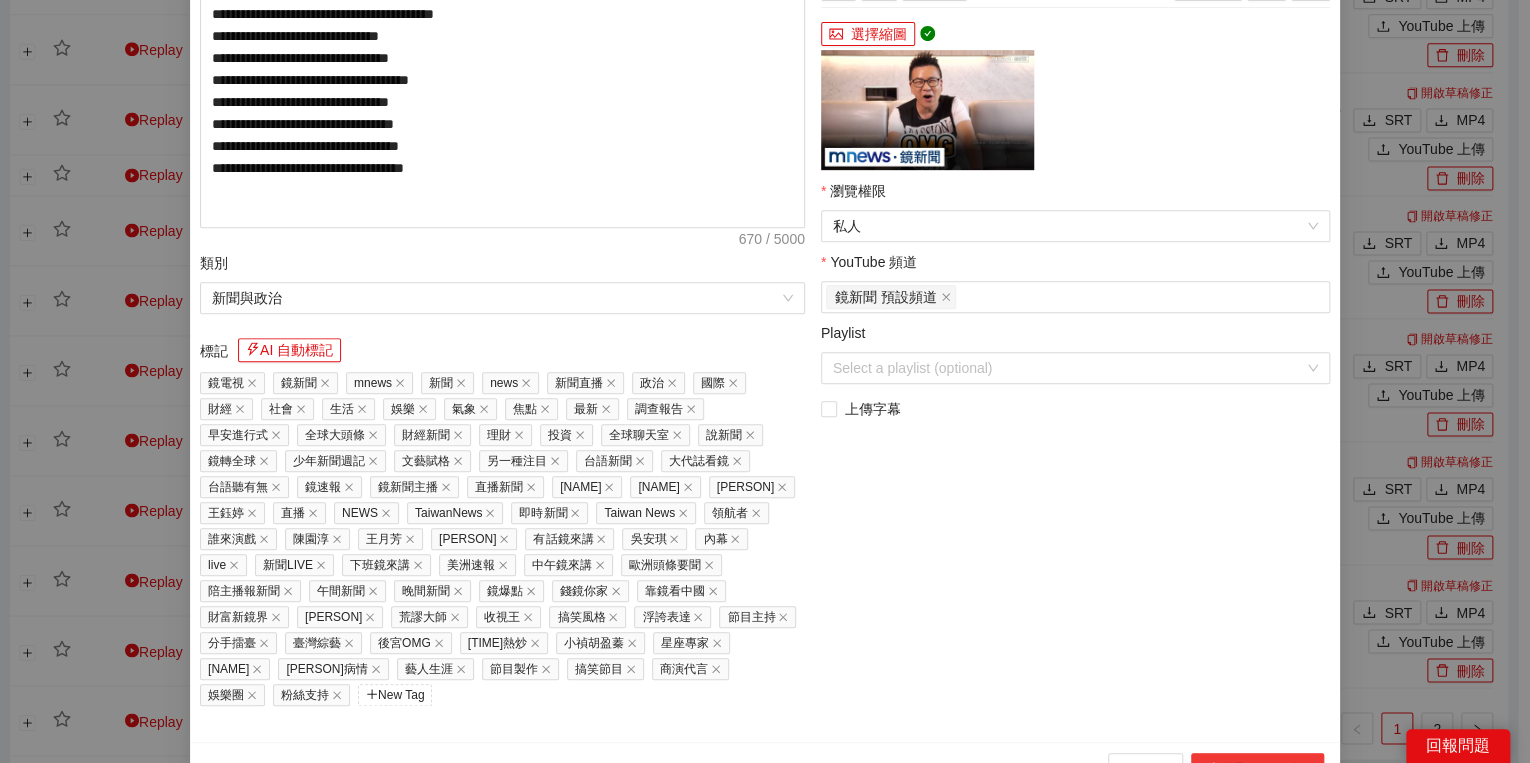 click on "上傳到 YouTube" at bounding box center (1257, 769) 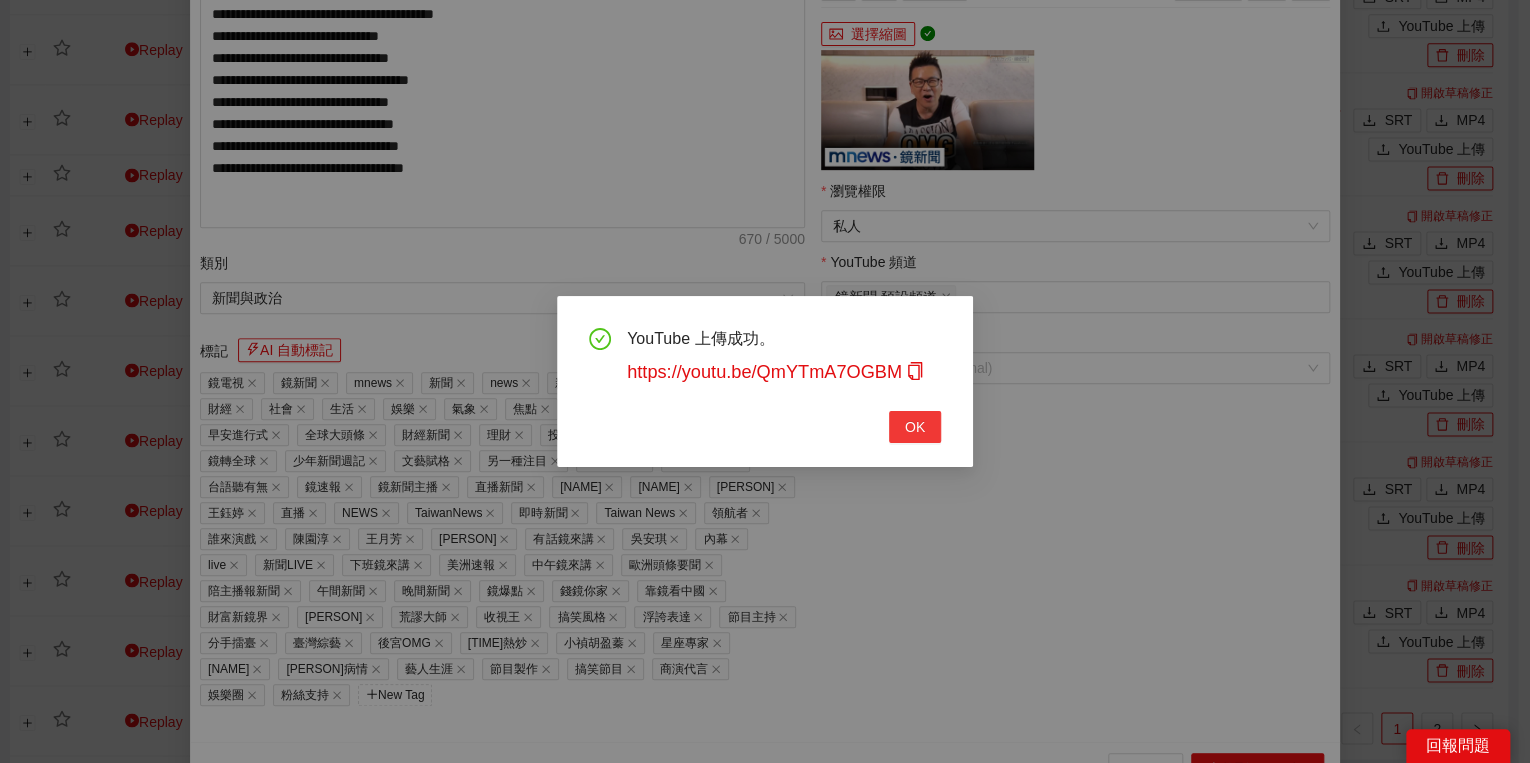 click on "OK" at bounding box center [915, 427] 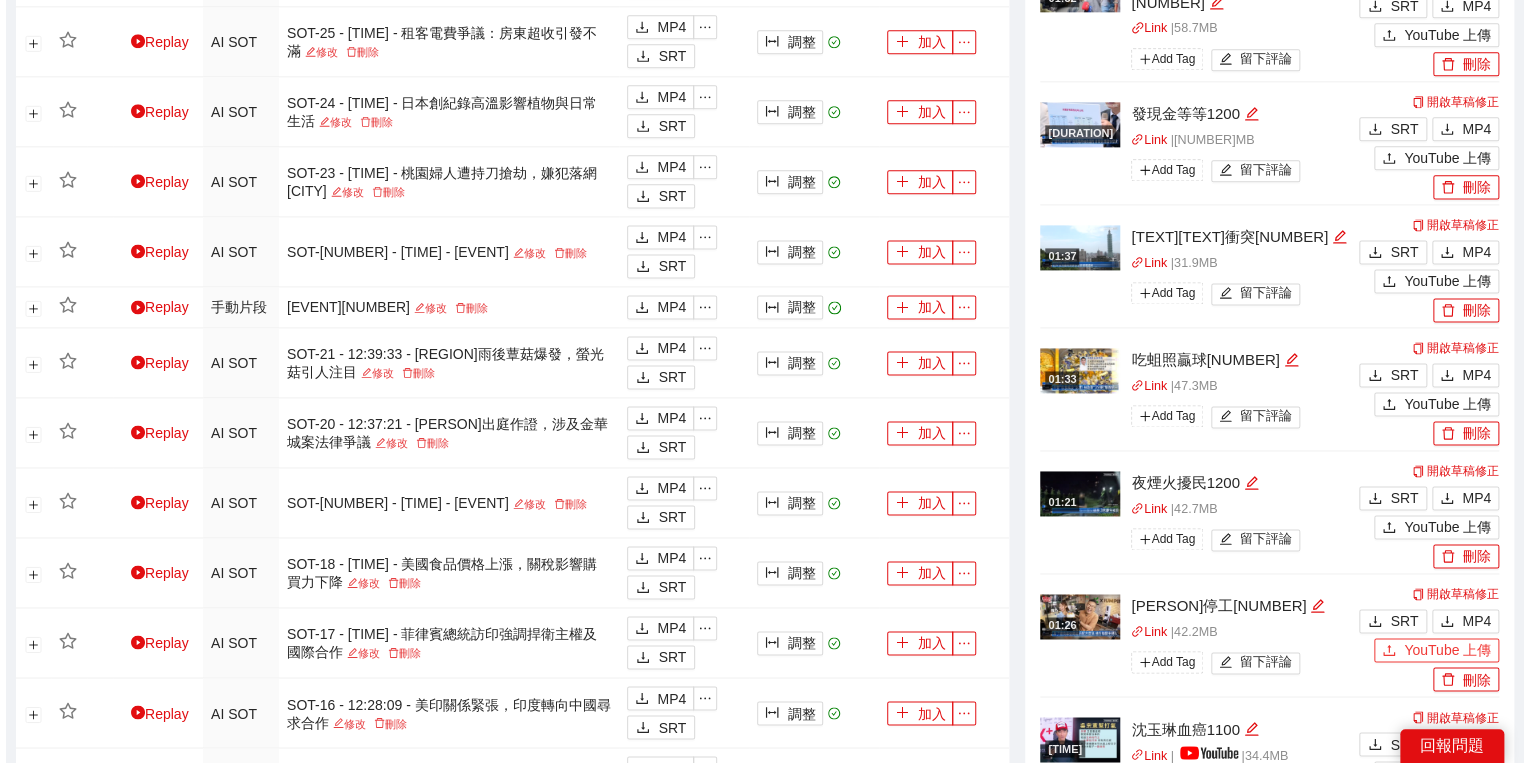 scroll, scrollTop: 1200, scrollLeft: 0, axis: vertical 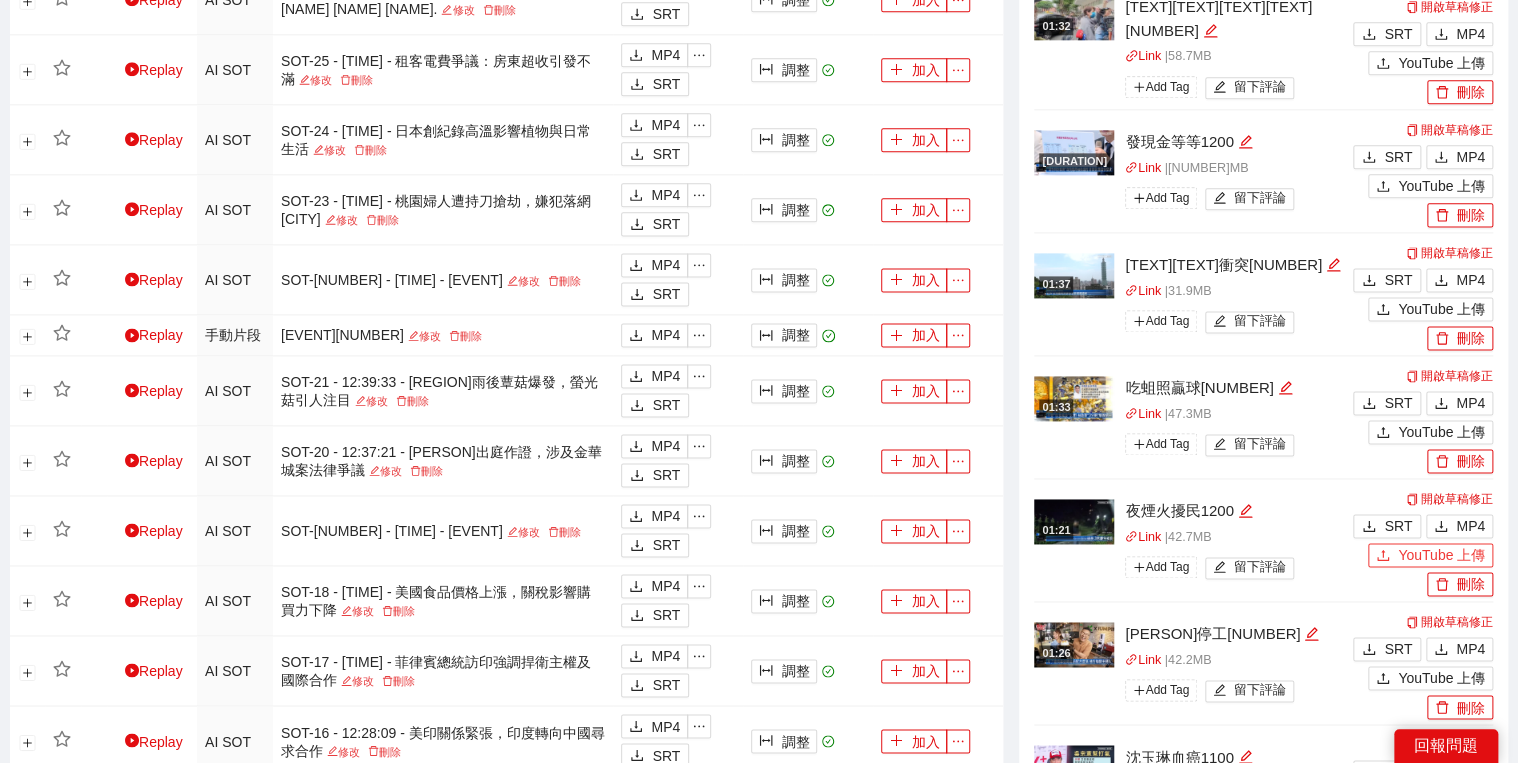 click on "YouTube 上傳" at bounding box center (1441, 555) 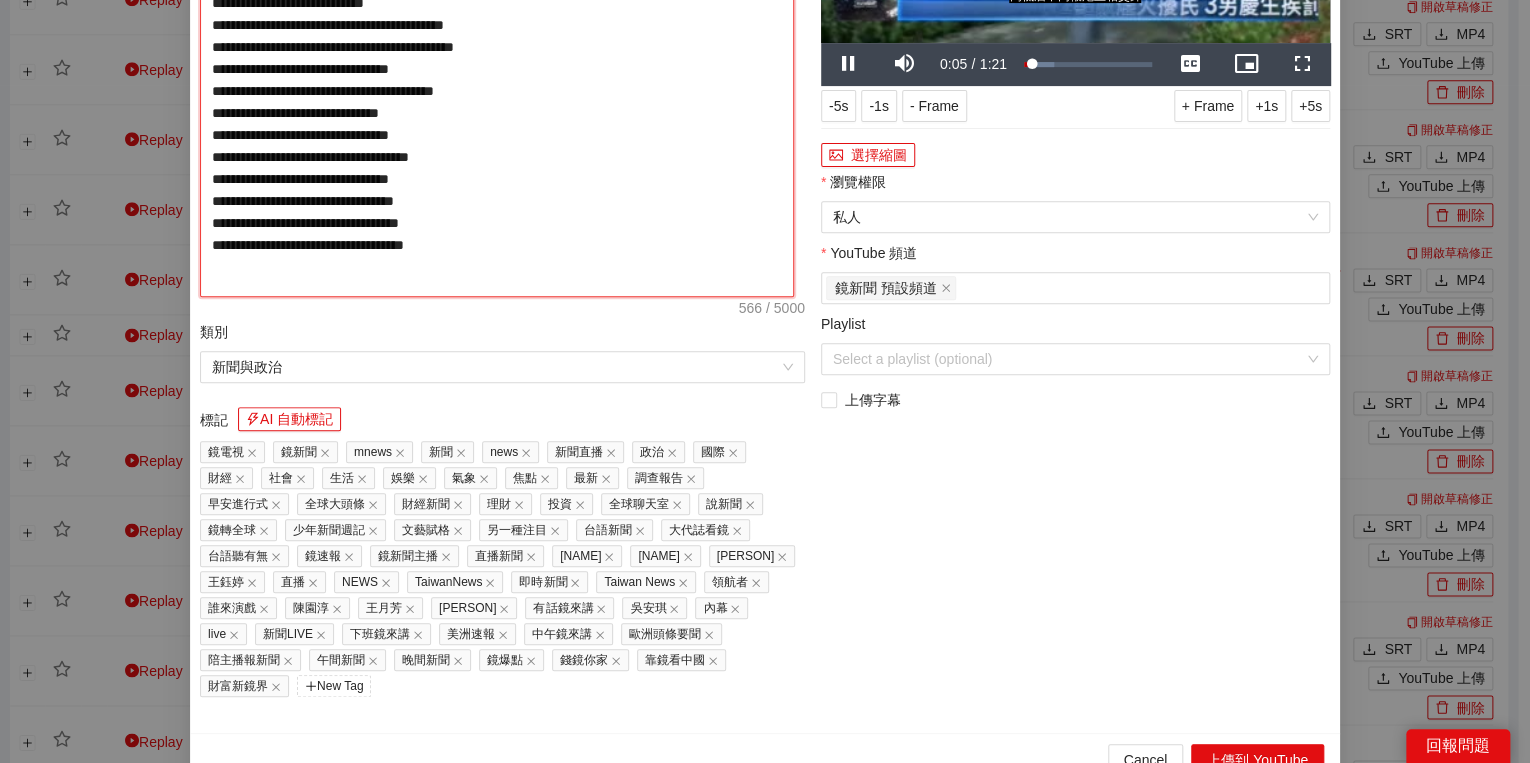 click on "**********" at bounding box center (497, 87) 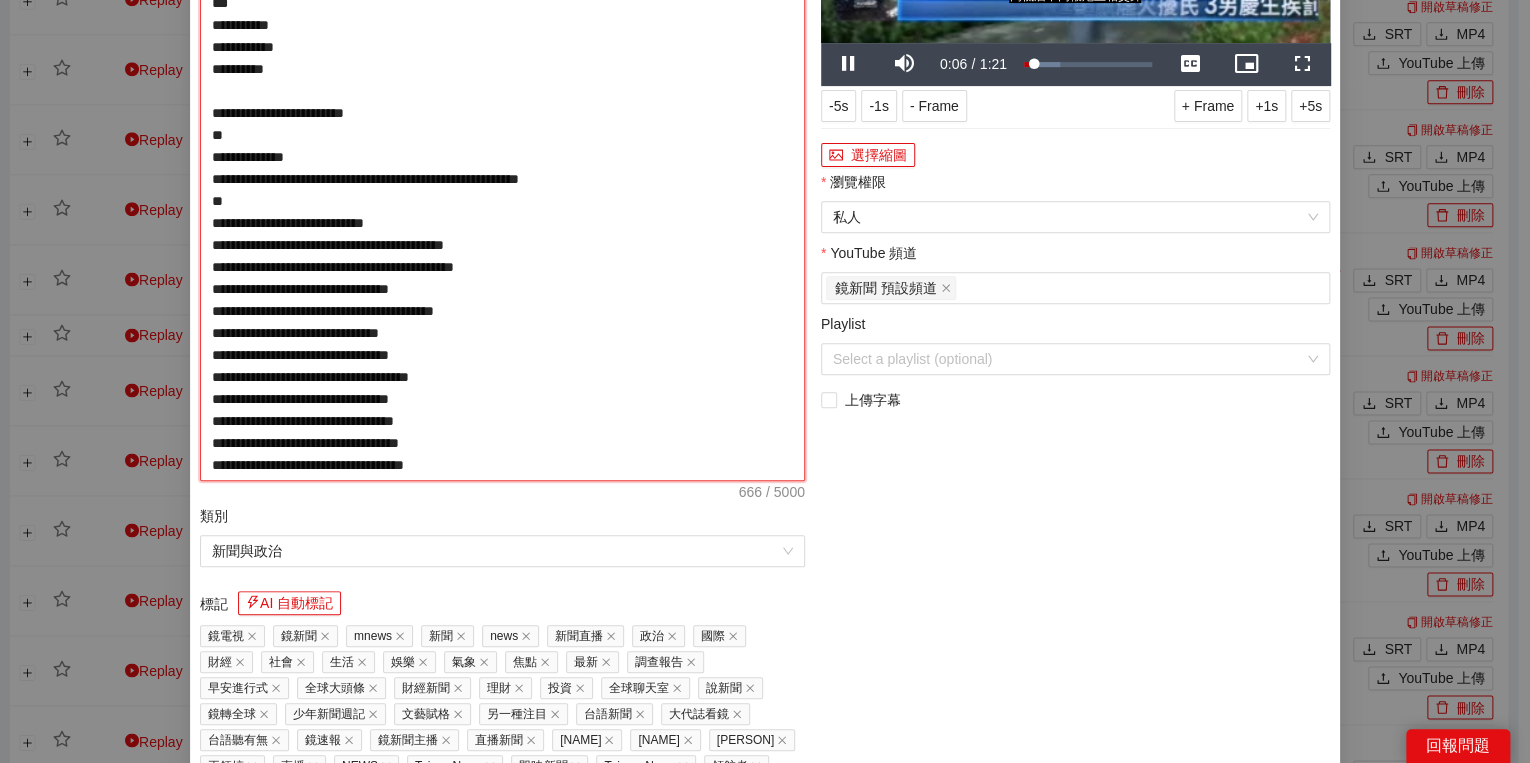 click on "**********" at bounding box center [502, 179] 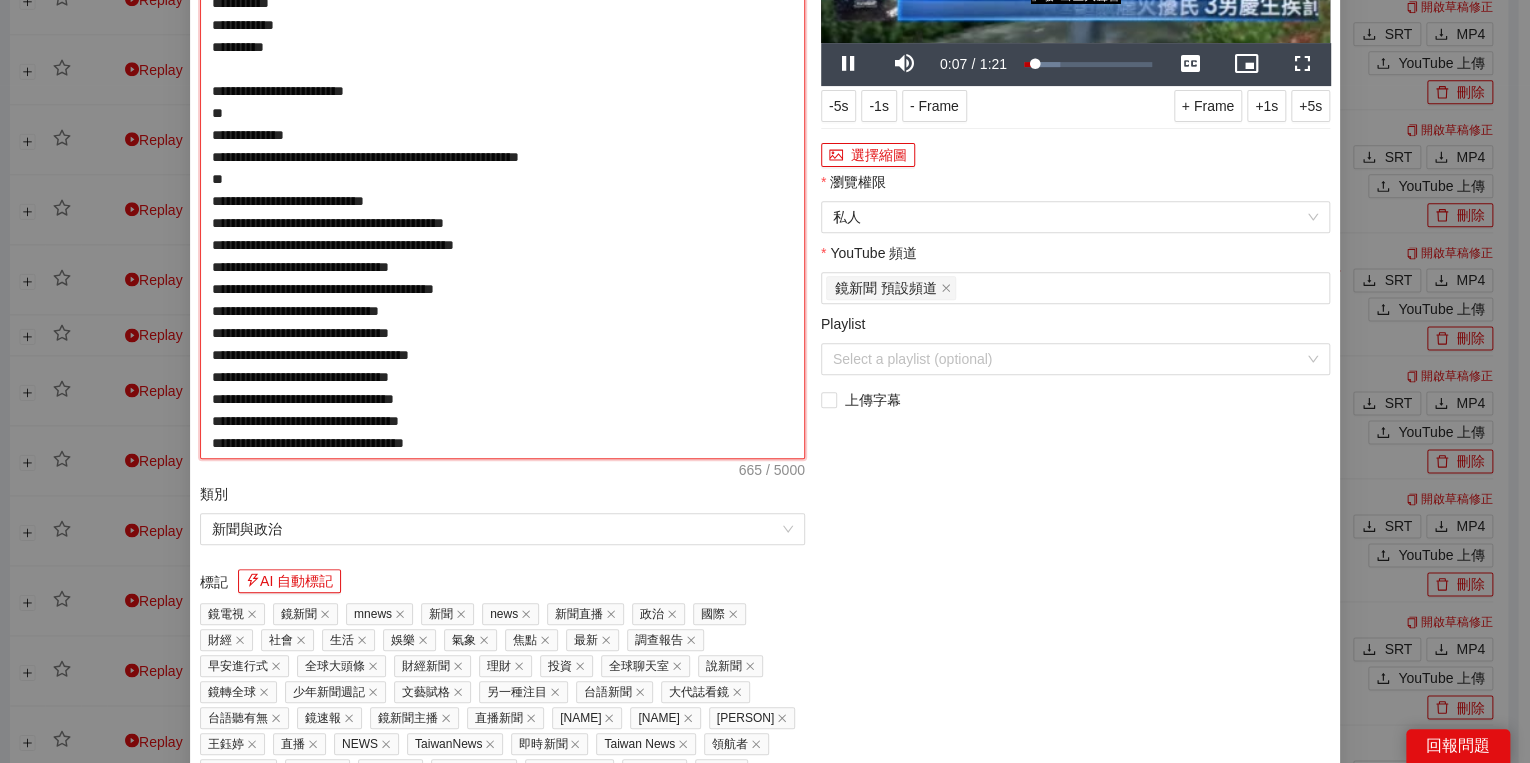 click on "**********" at bounding box center [502, 168] 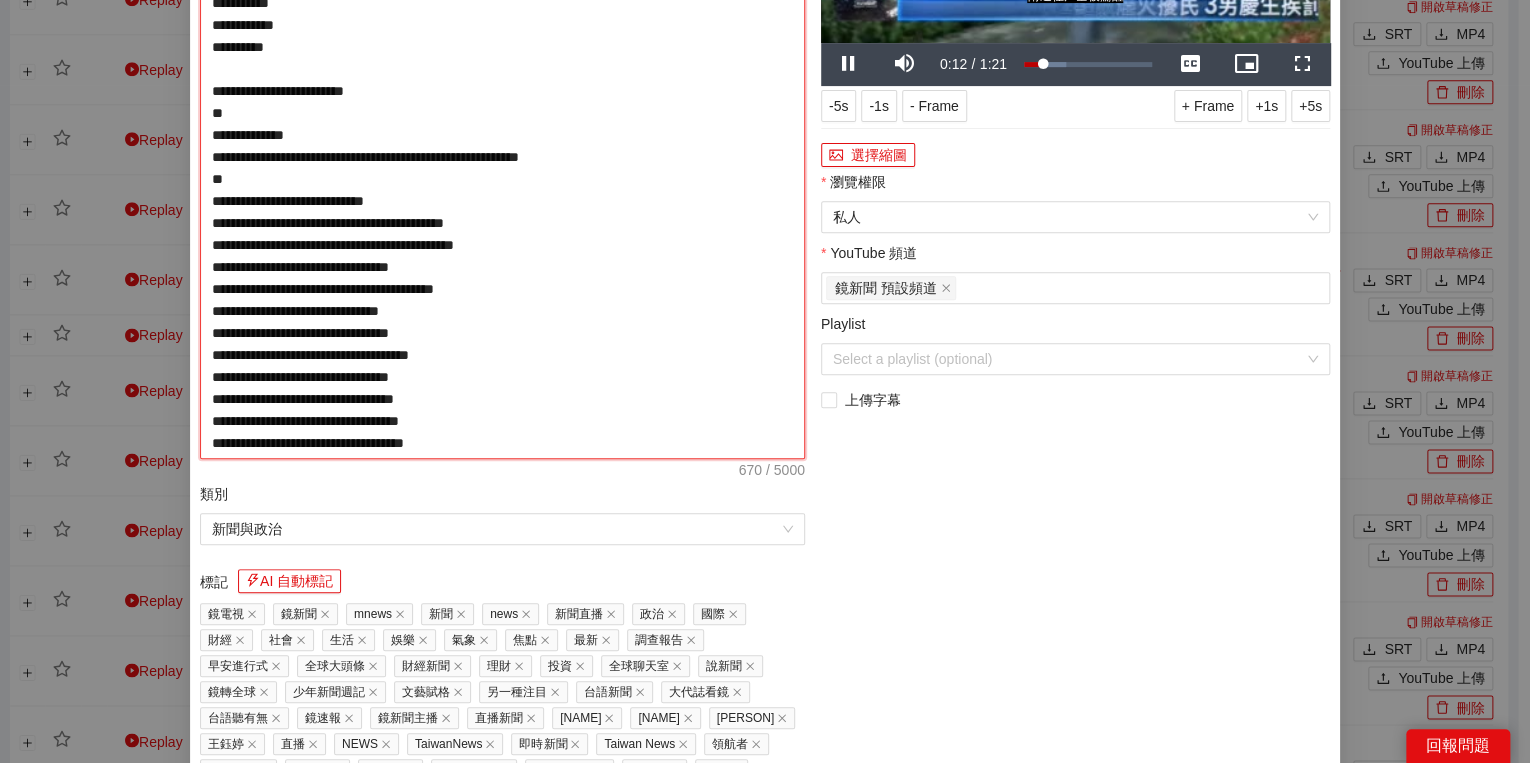 click on "**********" at bounding box center (502, 168) 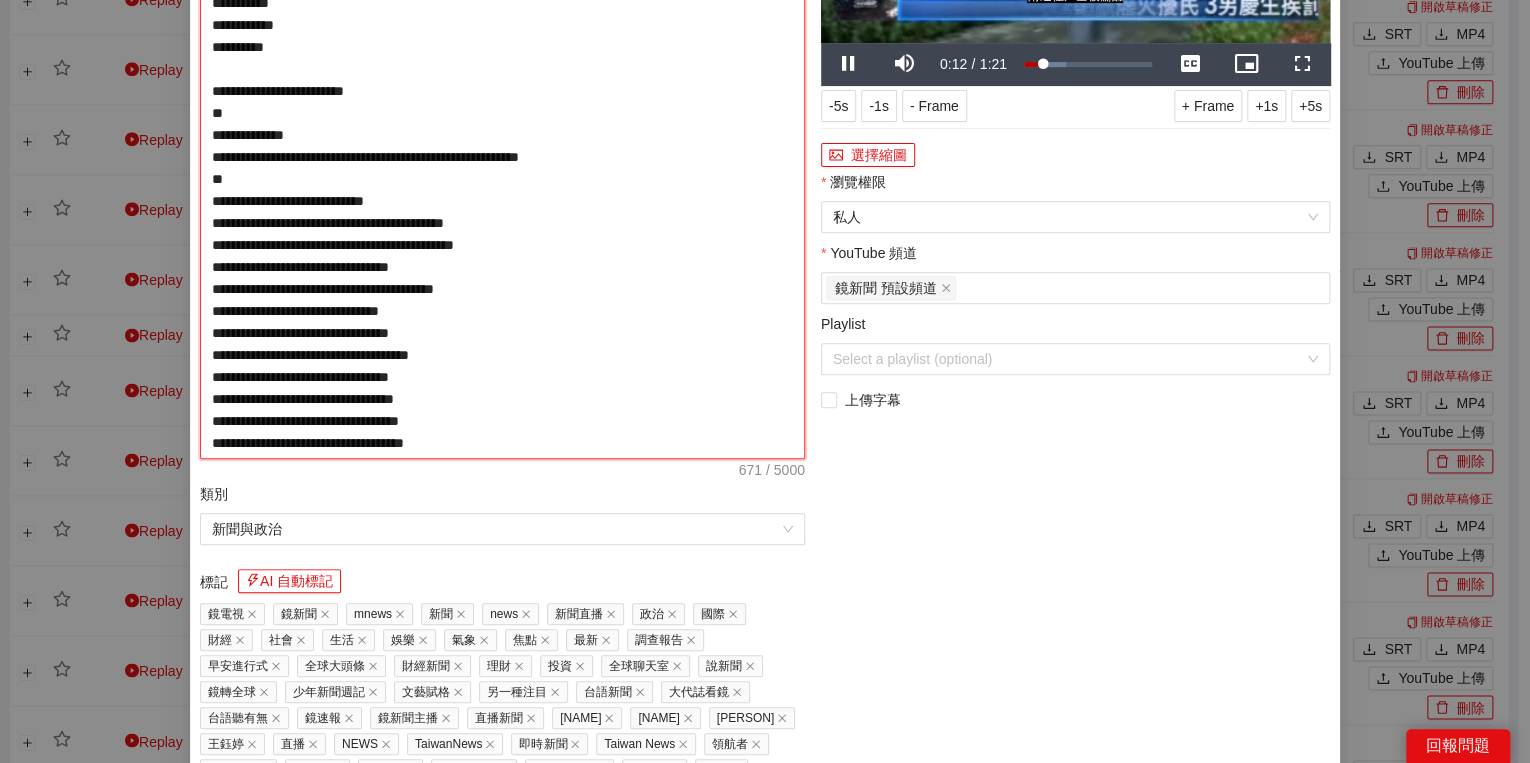 click on "**********" at bounding box center (502, 168) 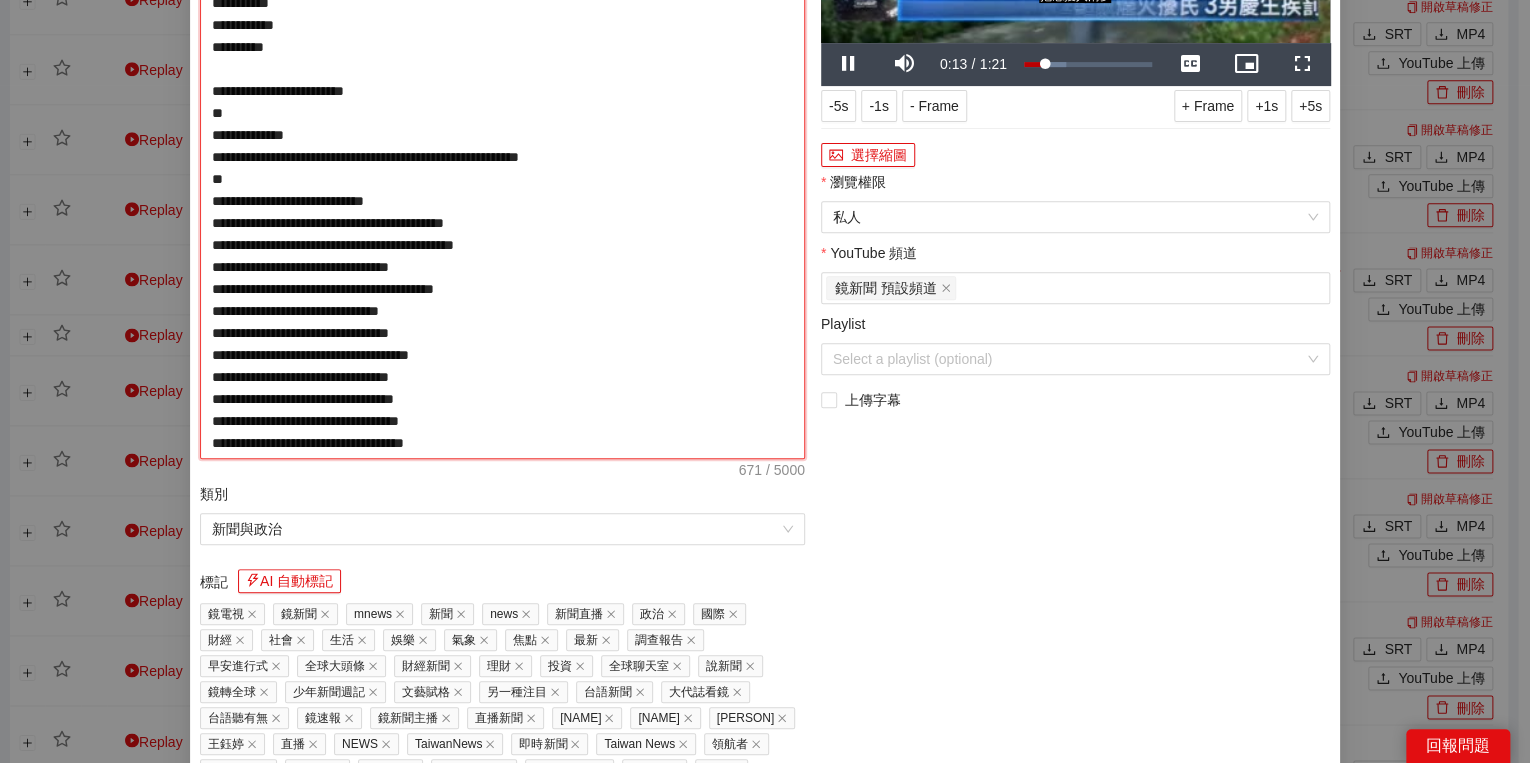 click on "**********" at bounding box center (502, 168) 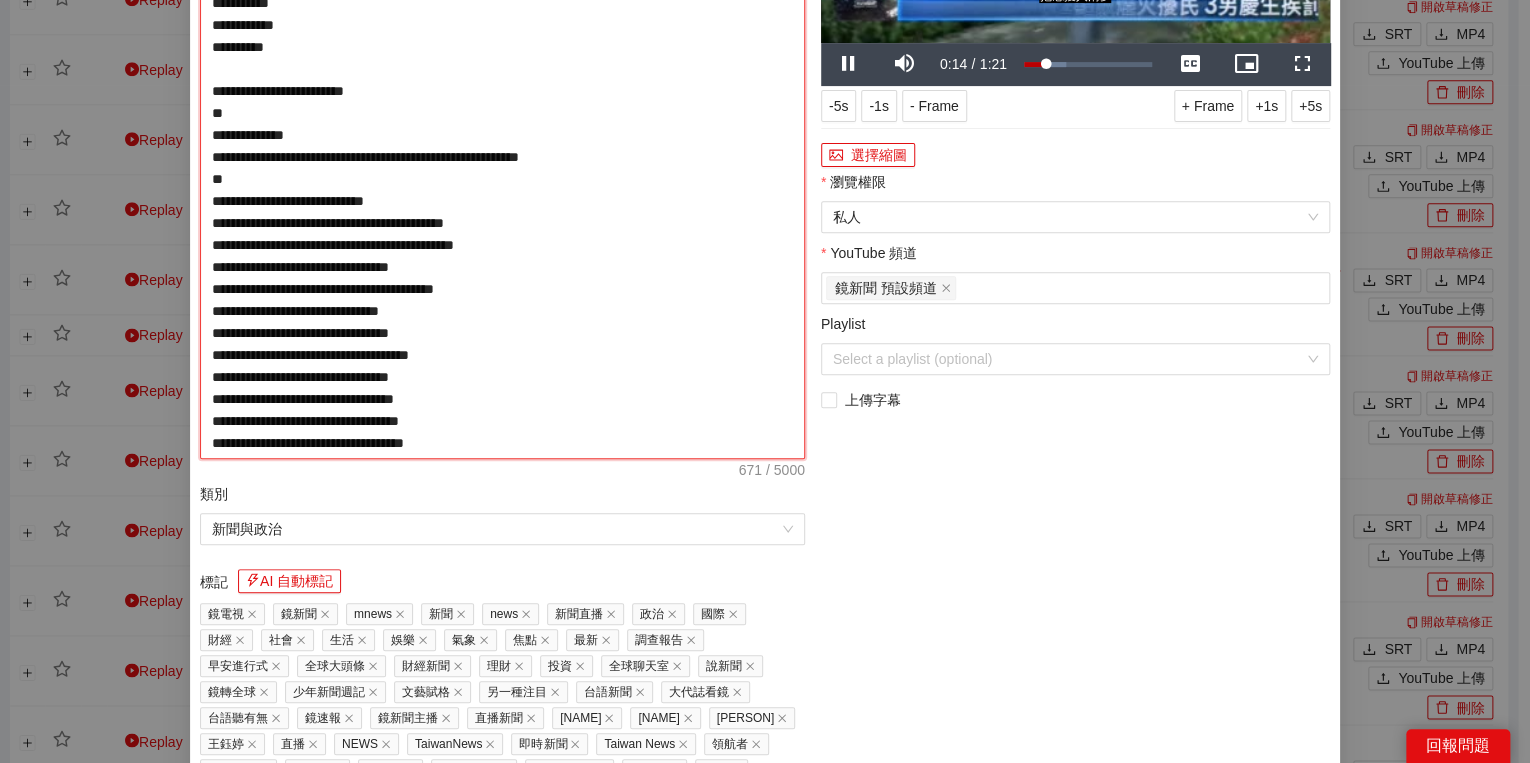 click on "**********" at bounding box center [502, 168] 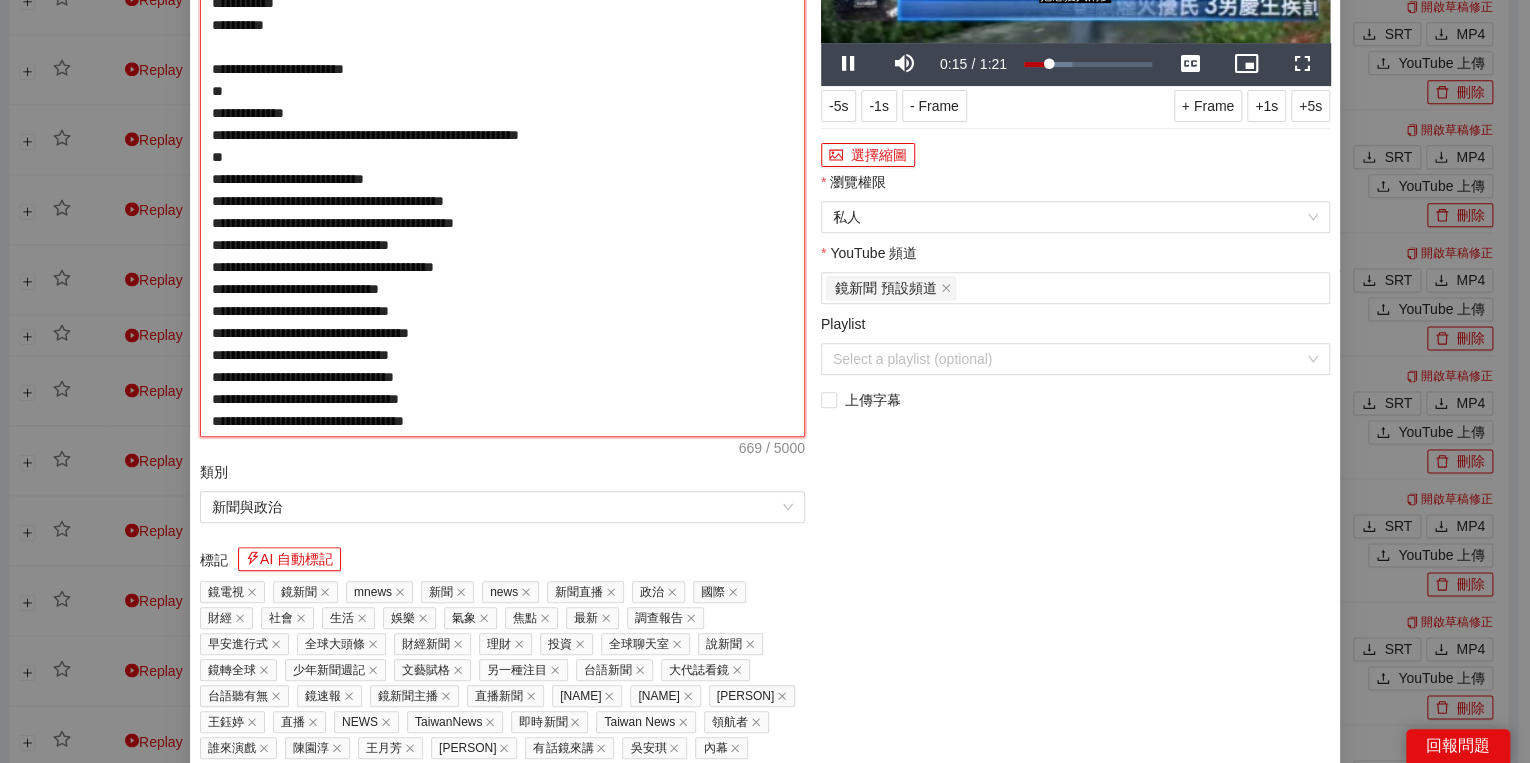 click on "**********" at bounding box center [502, 157] 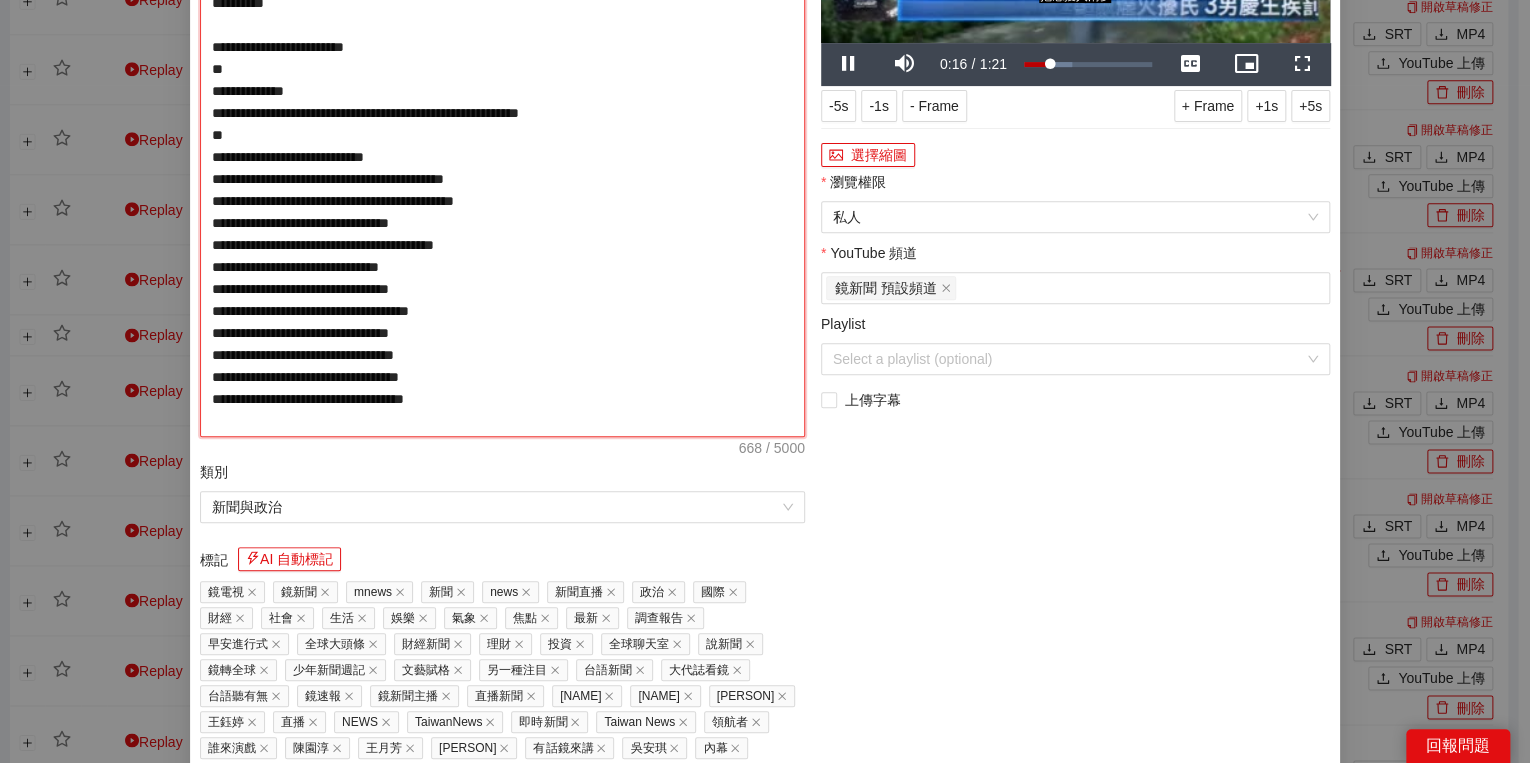 click on "**********" at bounding box center (502, 157) 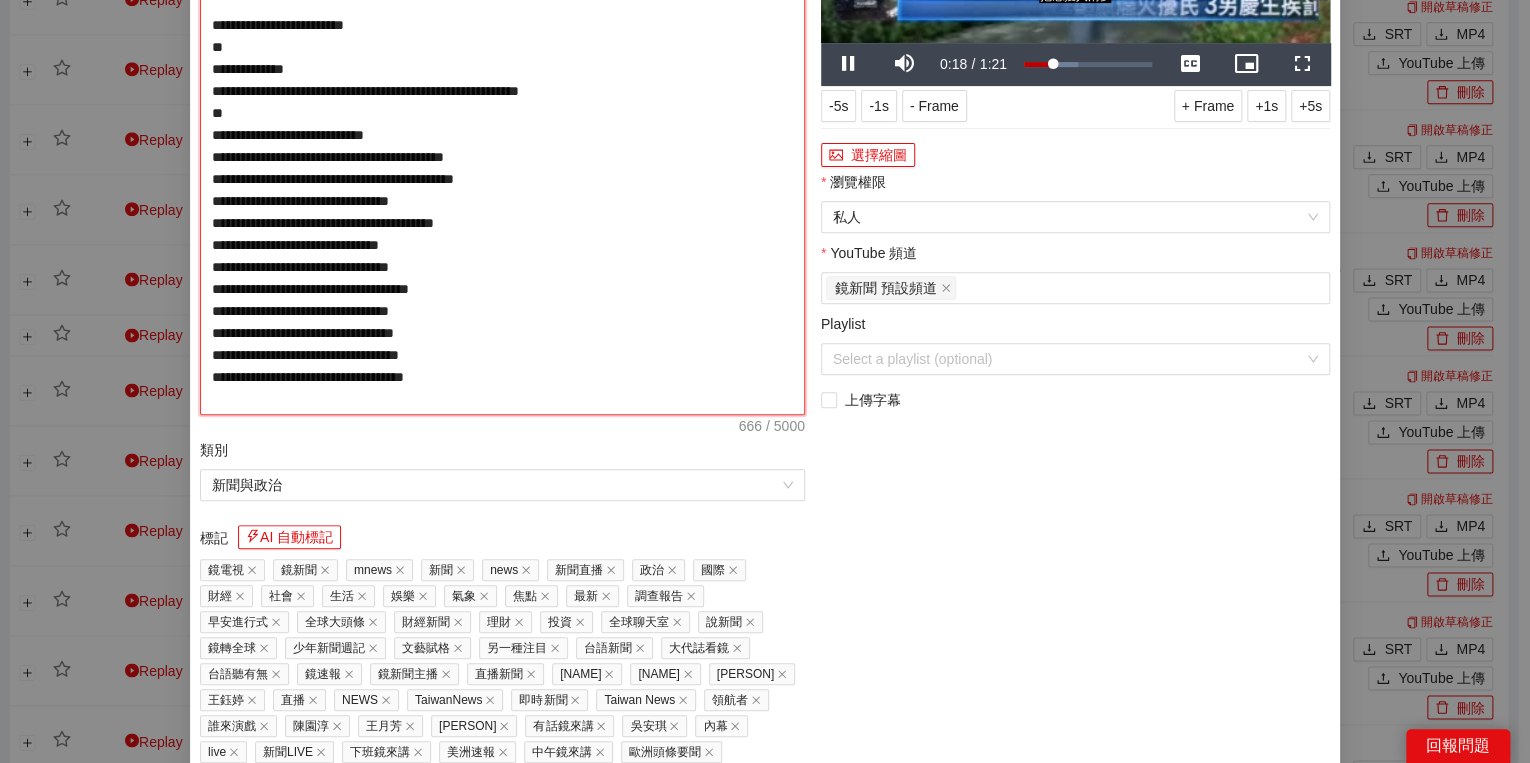click on "**********" at bounding box center (502, 146) 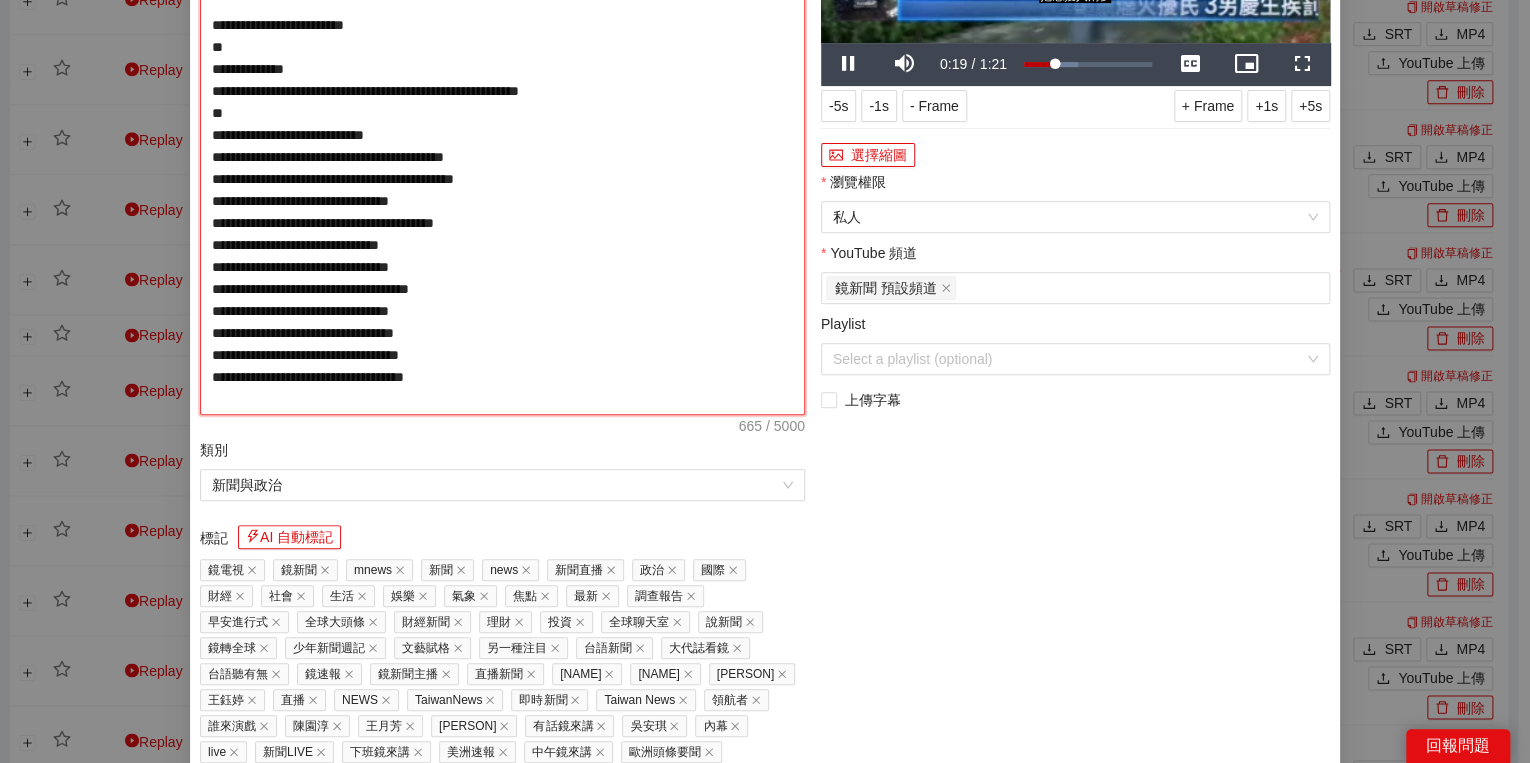 click on "**********" at bounding box center [502, 146] 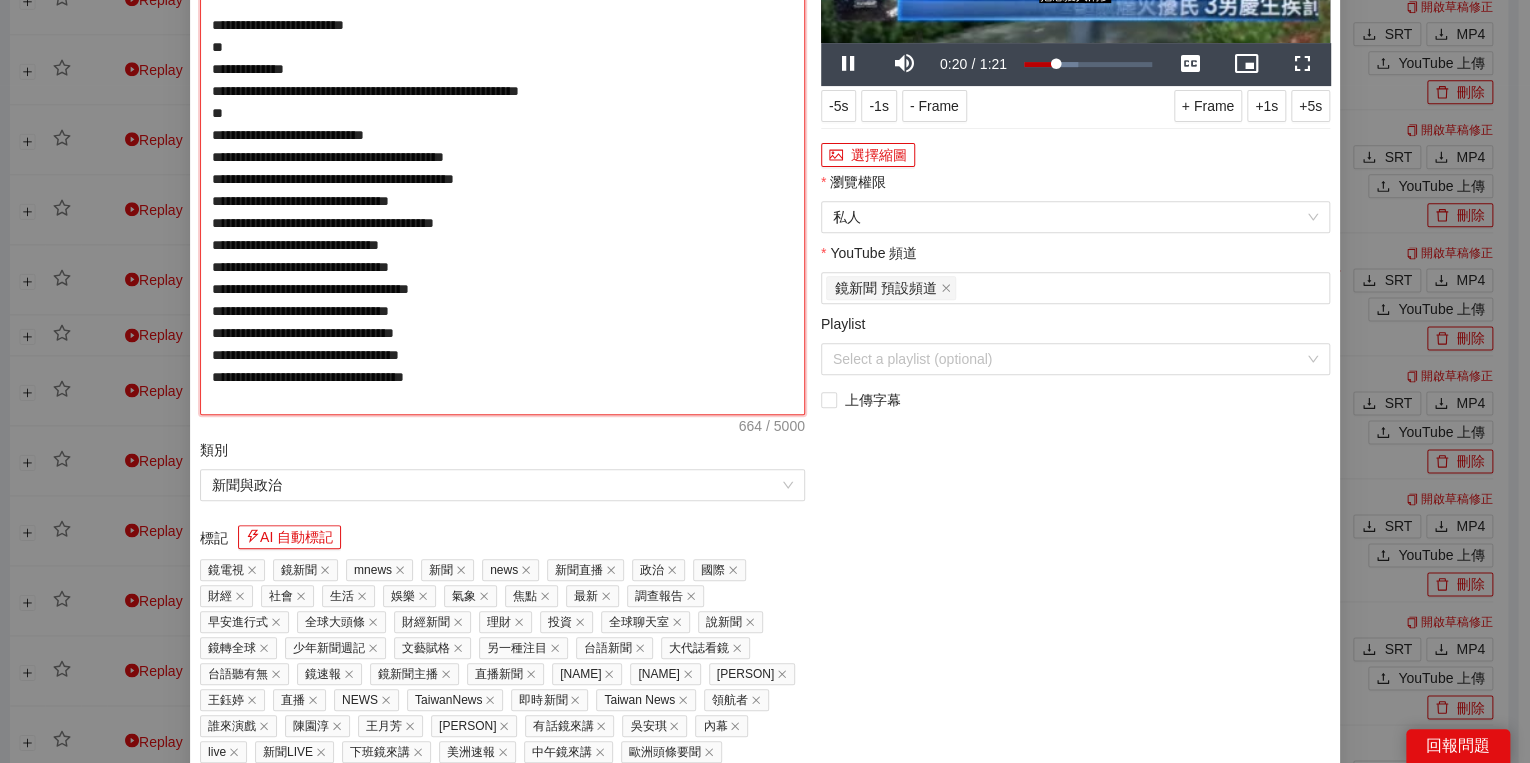 click on "**********" at bounding box center (502, 146) 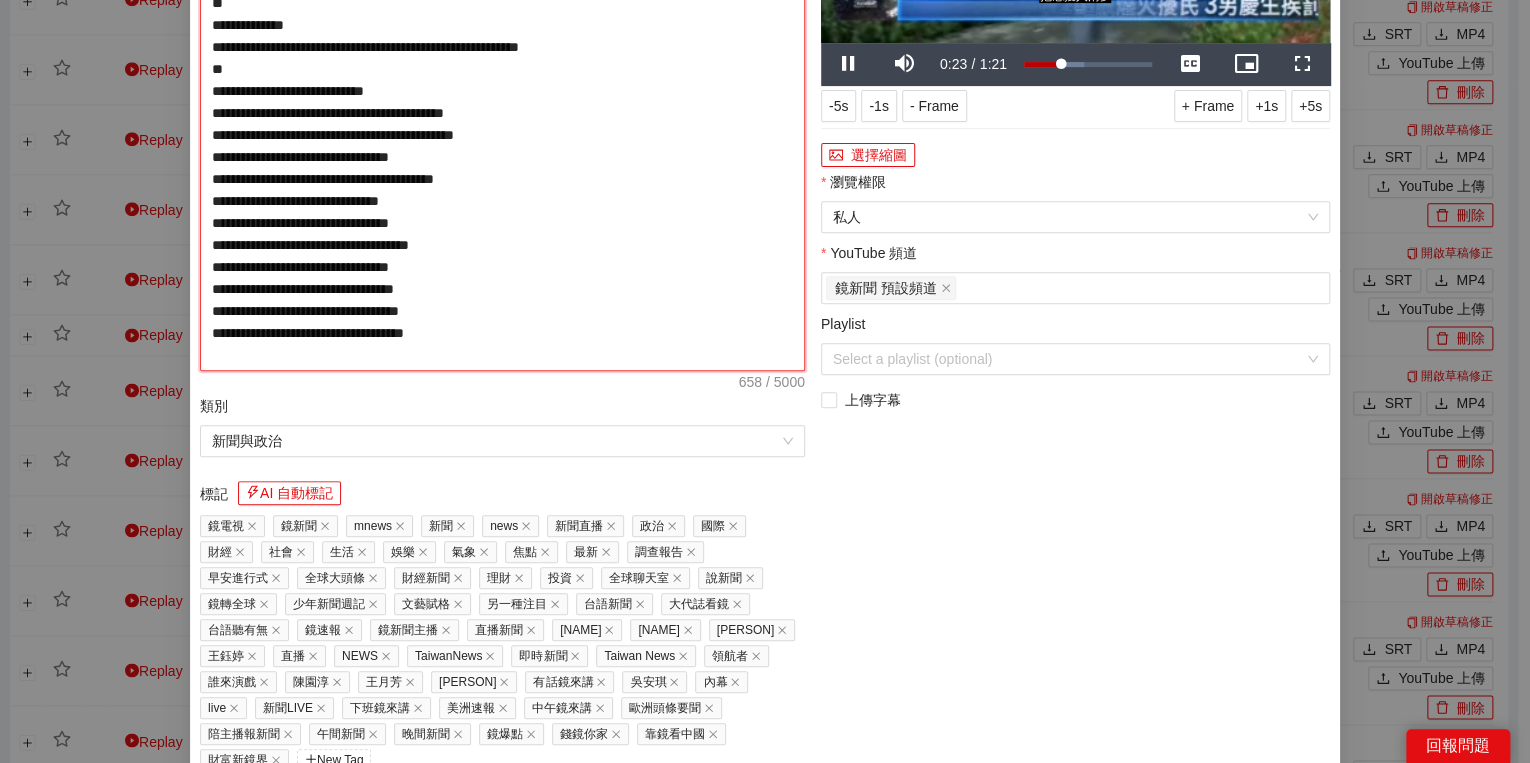click on "**********" at bounding box center (502, 124) 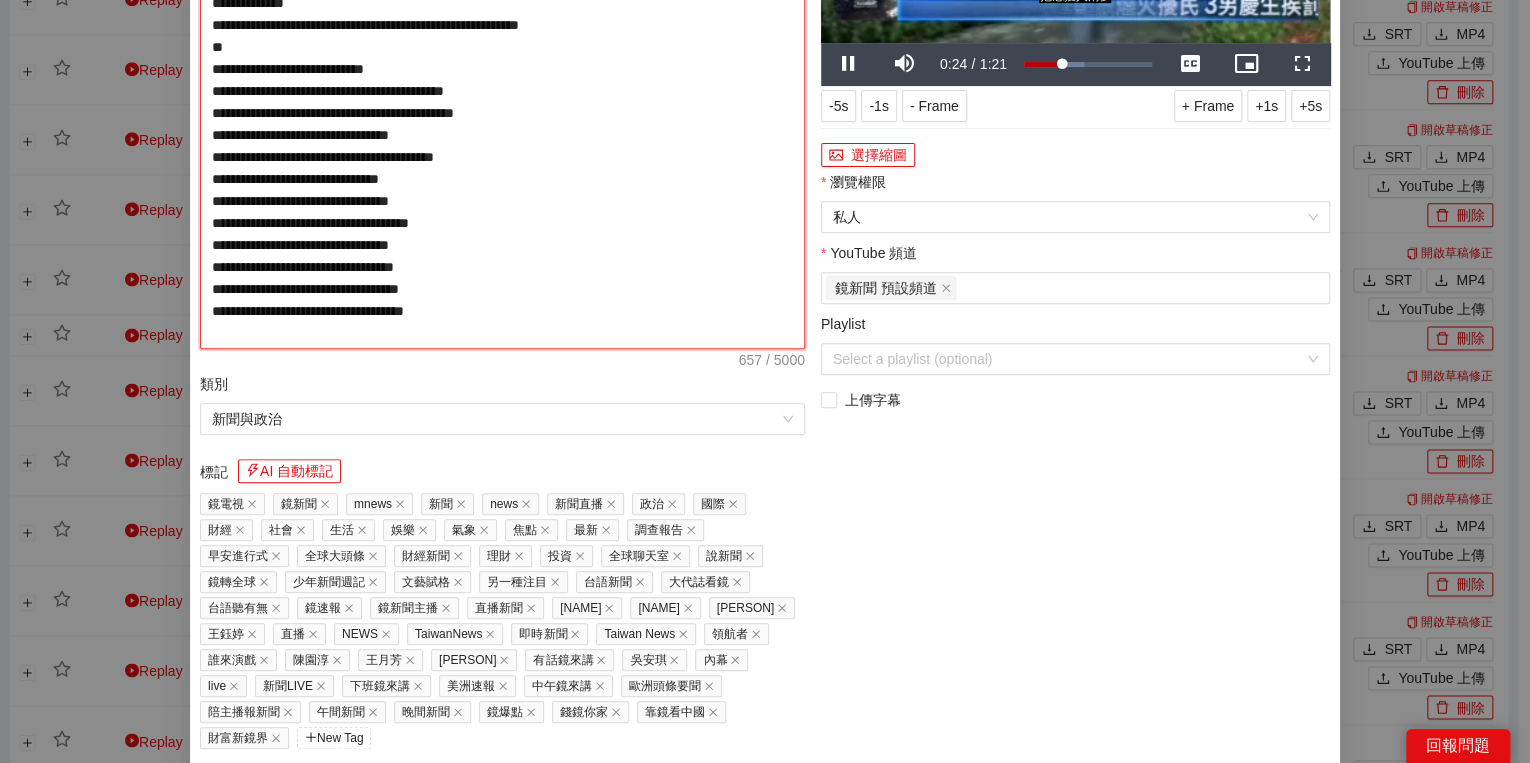 click on "**********" at bounding box center (502, 113) 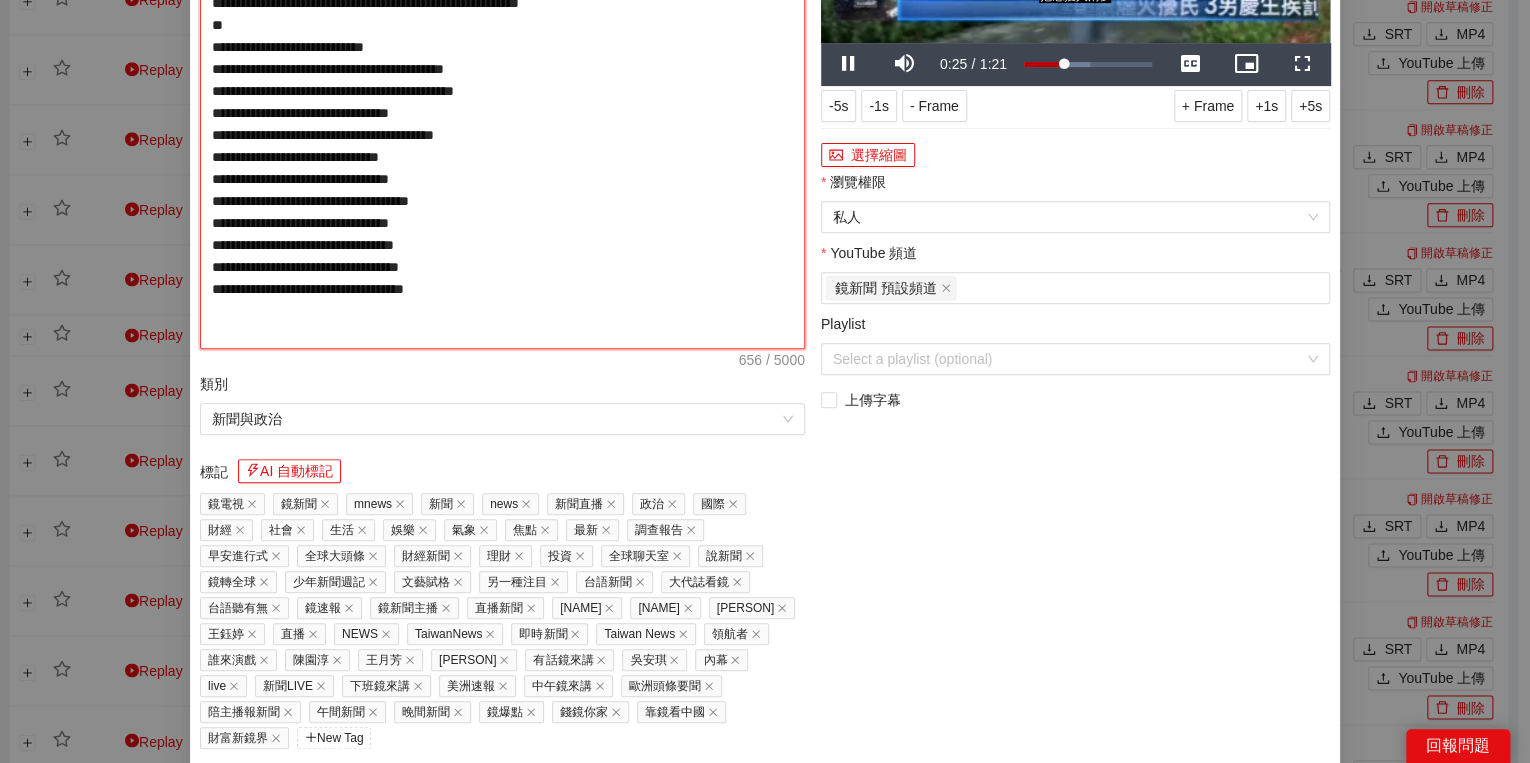 click on "**********" at bounding box center [502, 113] 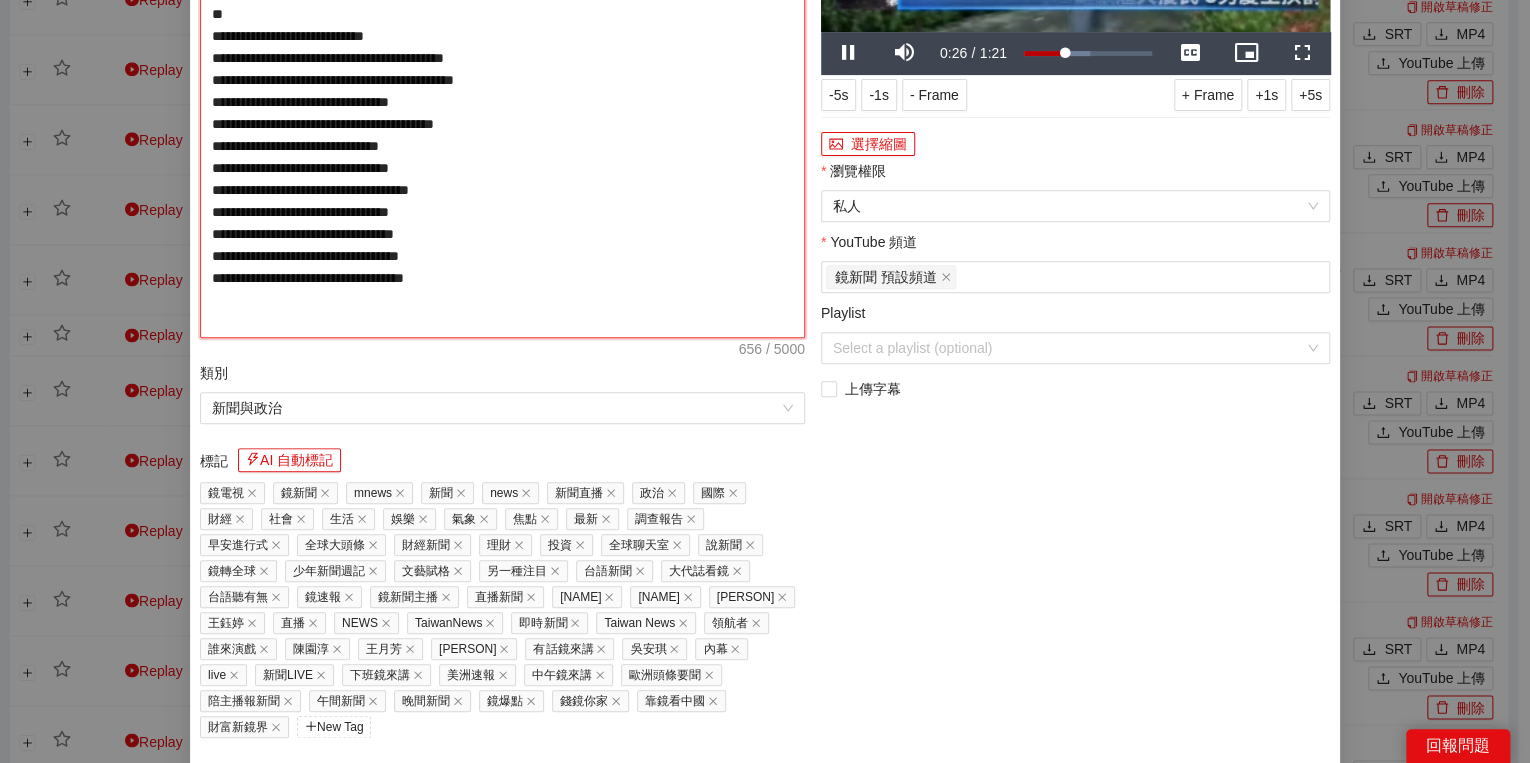 scroll, scrollTop: 320, scrollLeft: 0, axis: vertical 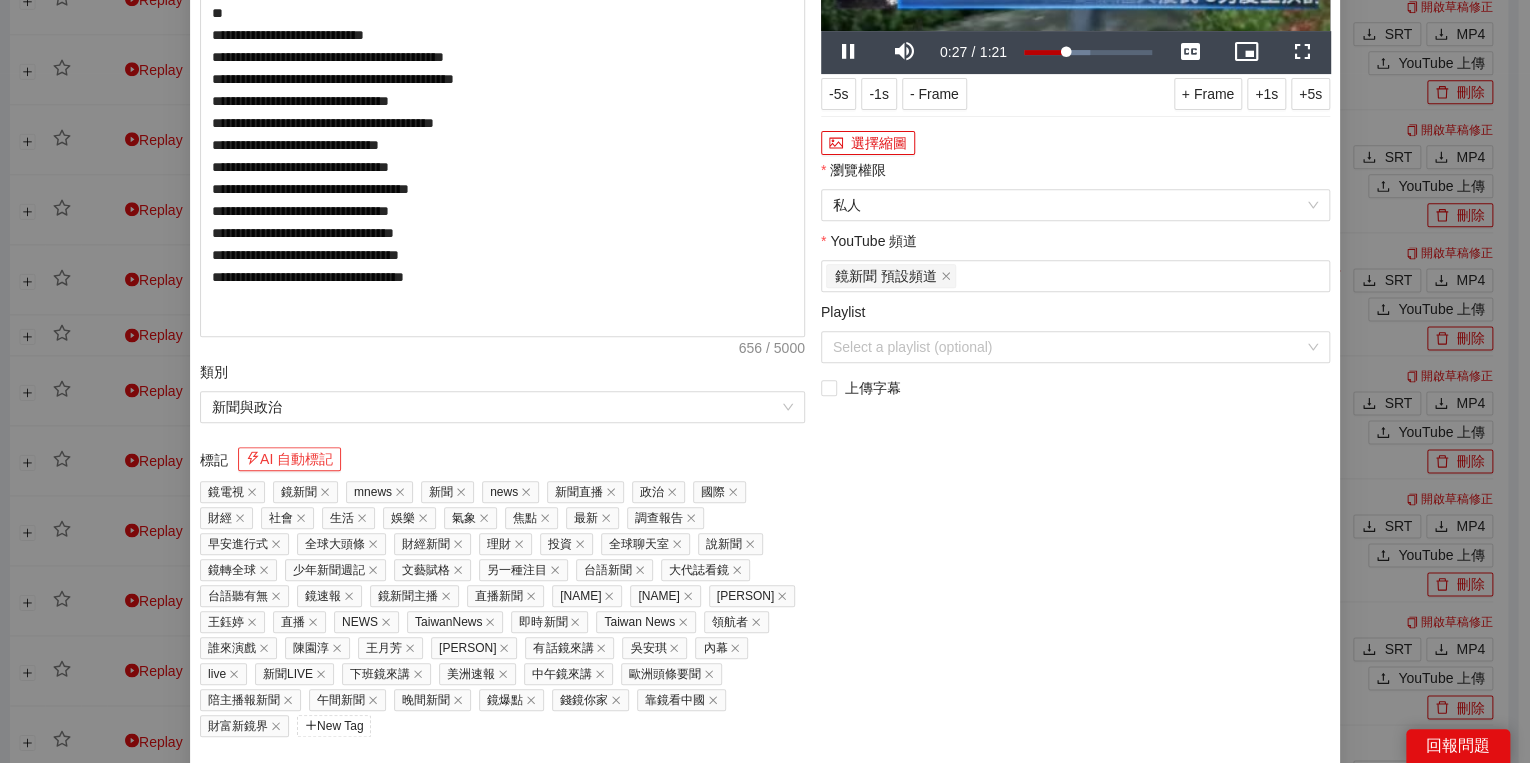 click on "AI 自動標記" at bounding box center (289, 459) 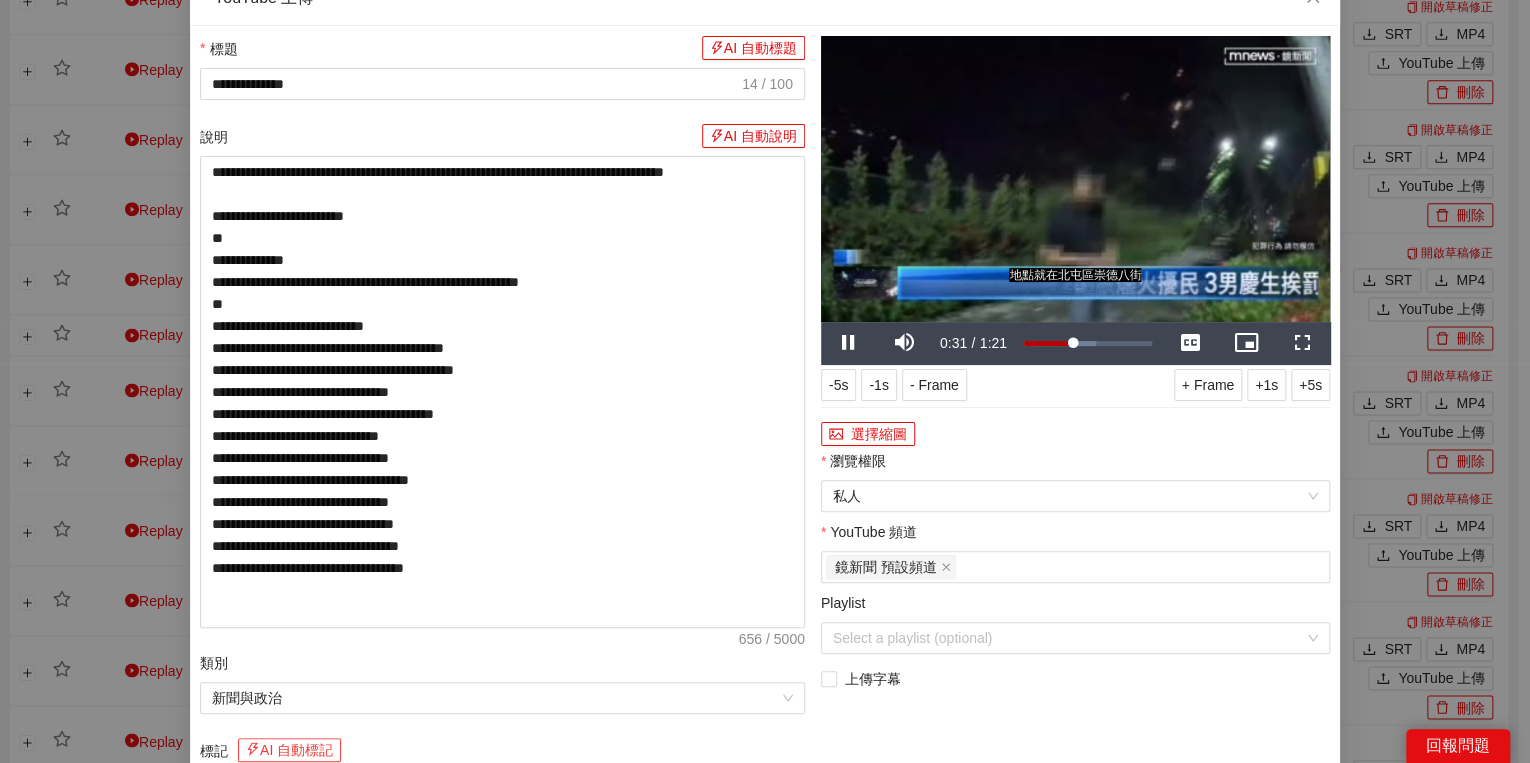 scroll, scrollTop: 0, scrollLeft: 0, axis: both 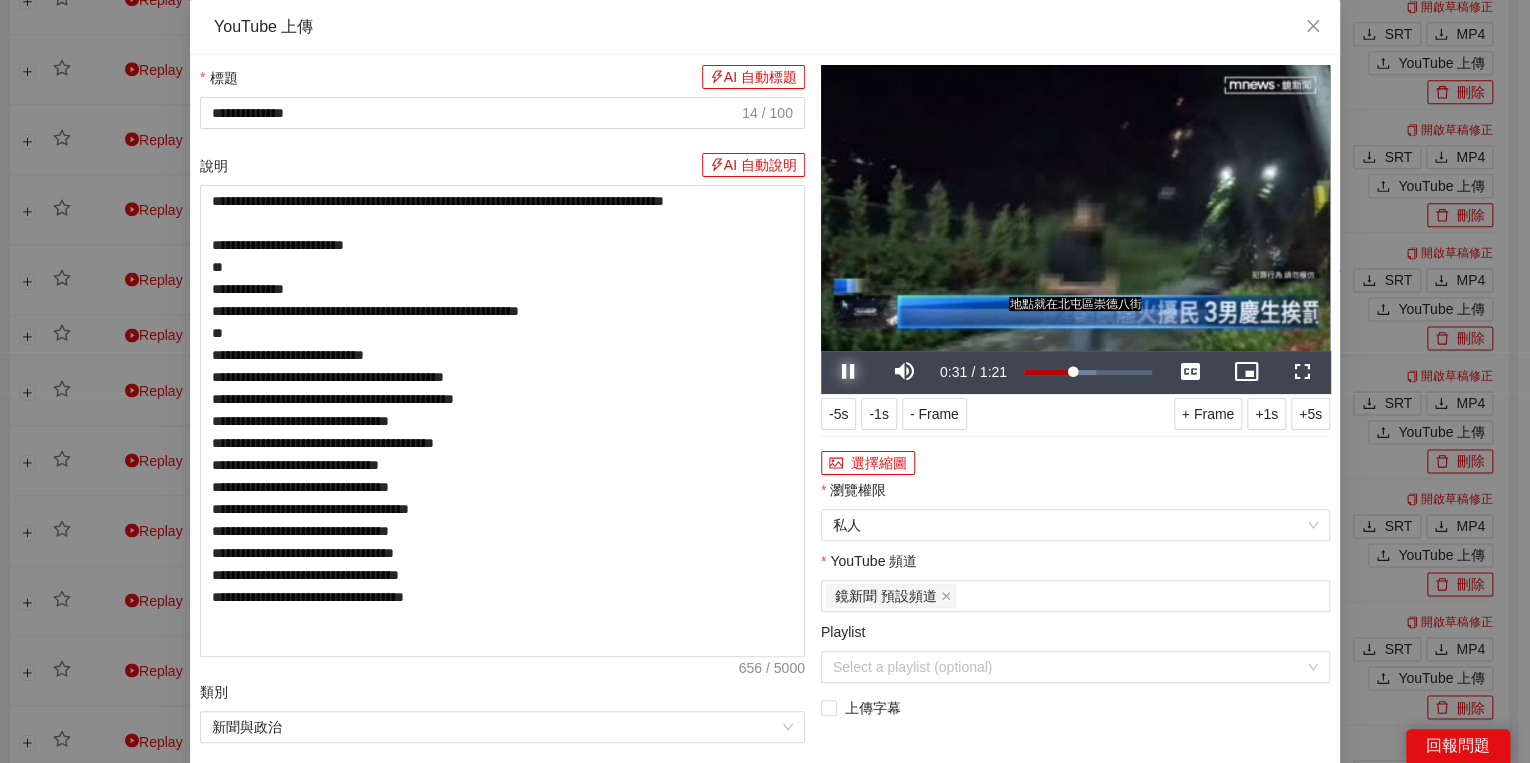 click at bounding box center (849, 372) 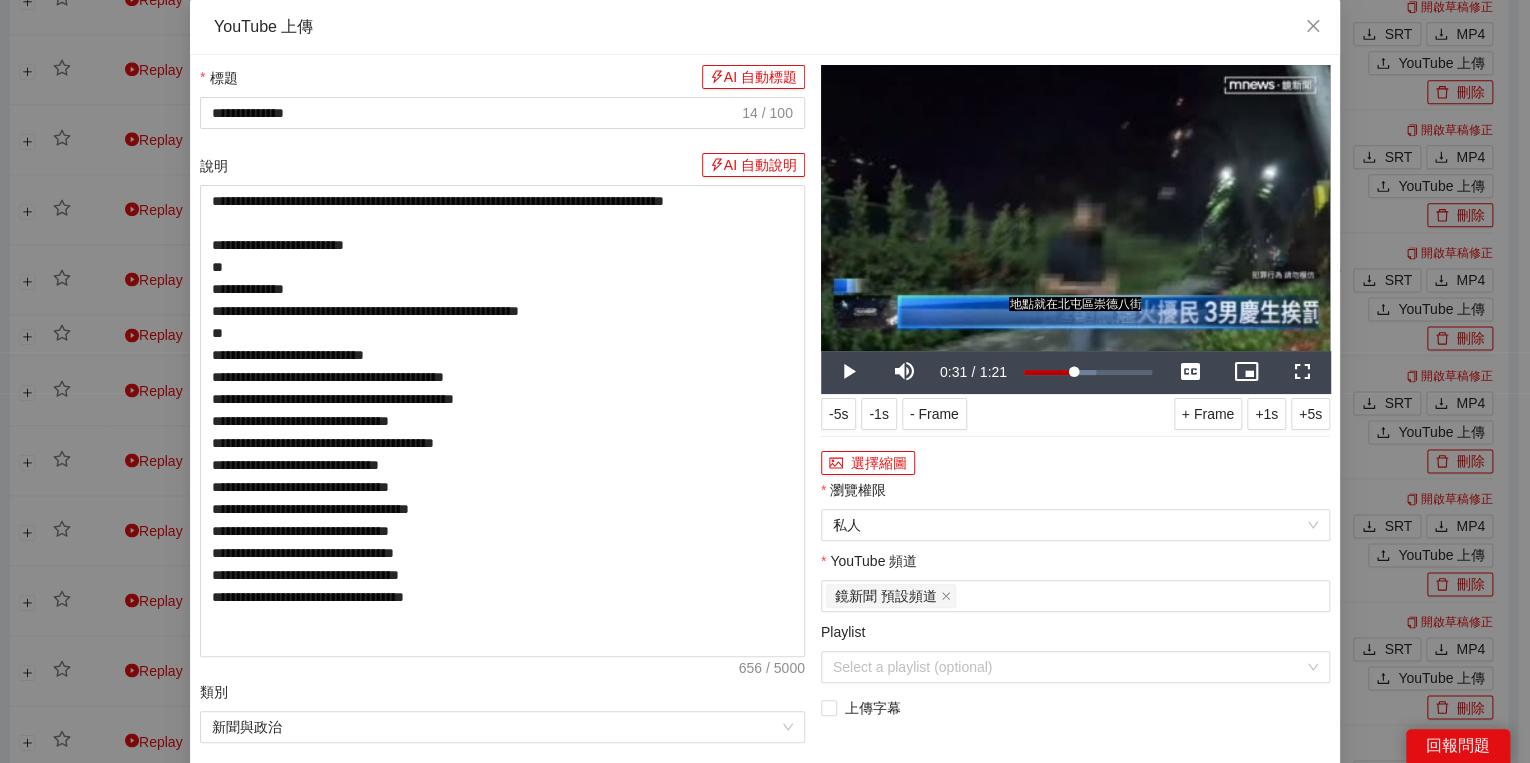 click on "Duration  1:21" at bounding box center [995, 372] 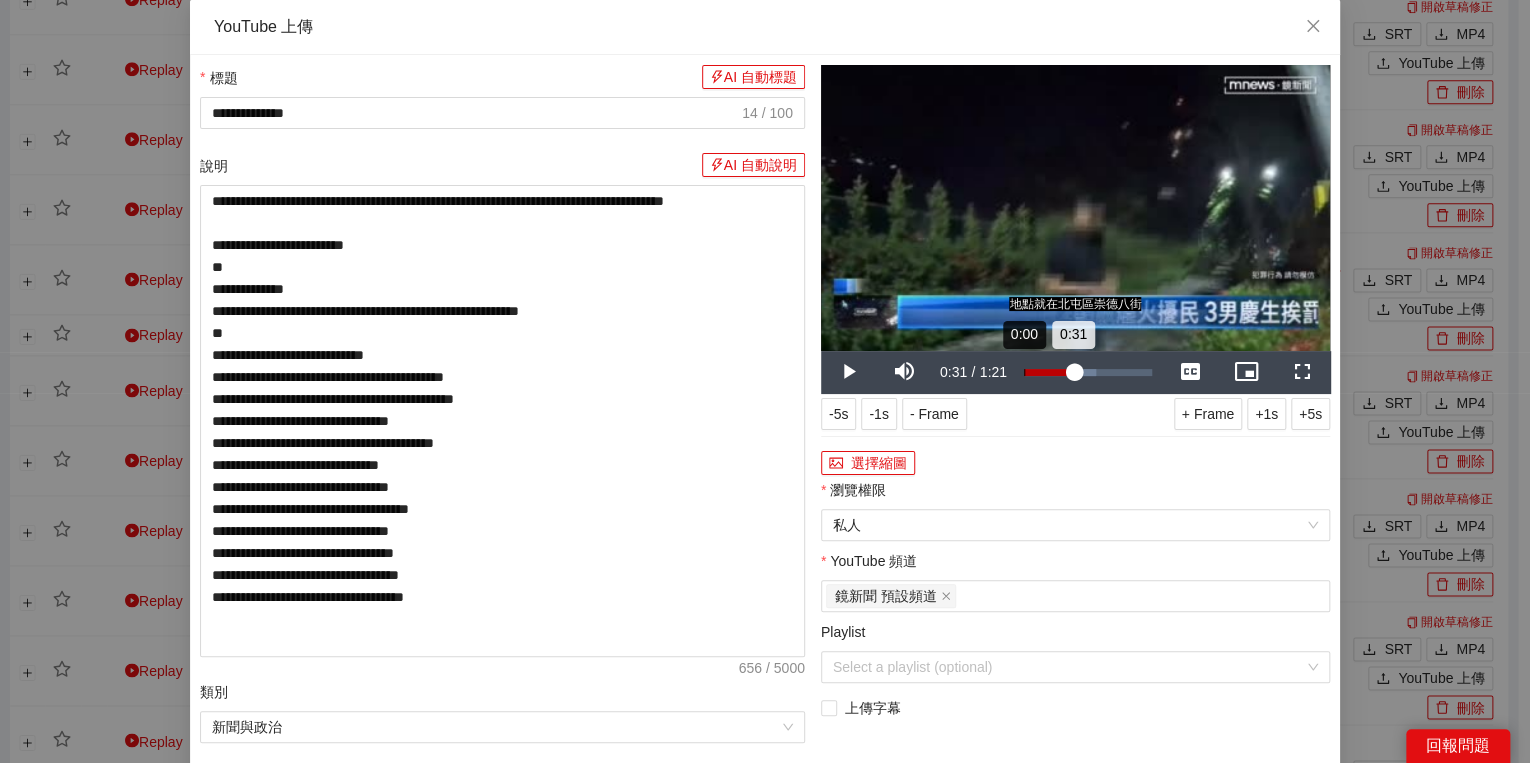 click on "Loaded :  [PERCENT]% [TIME] [TIME]" at bounding box center [1088, 372] 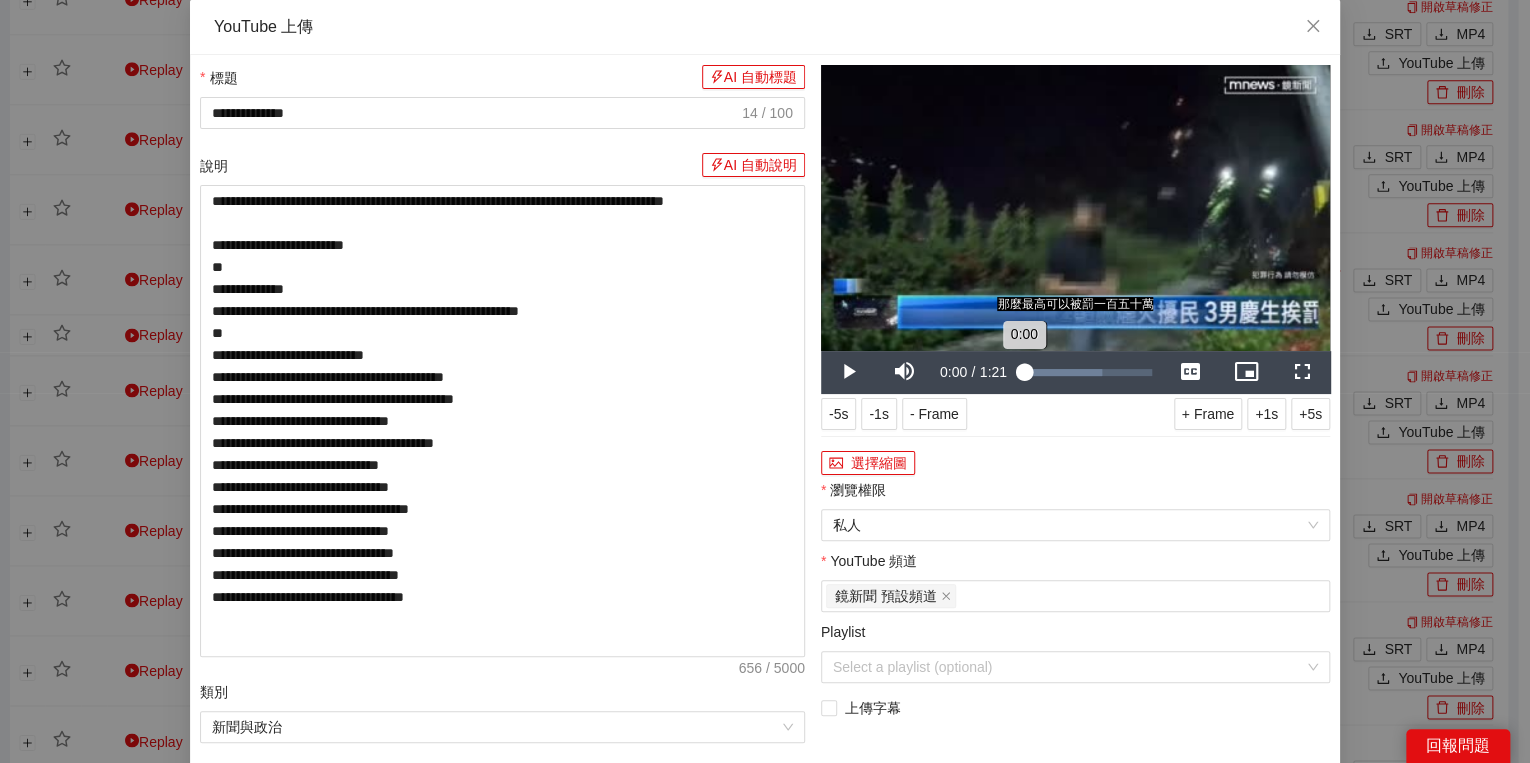 click on "0:00" at bounding box center [1024, 372] 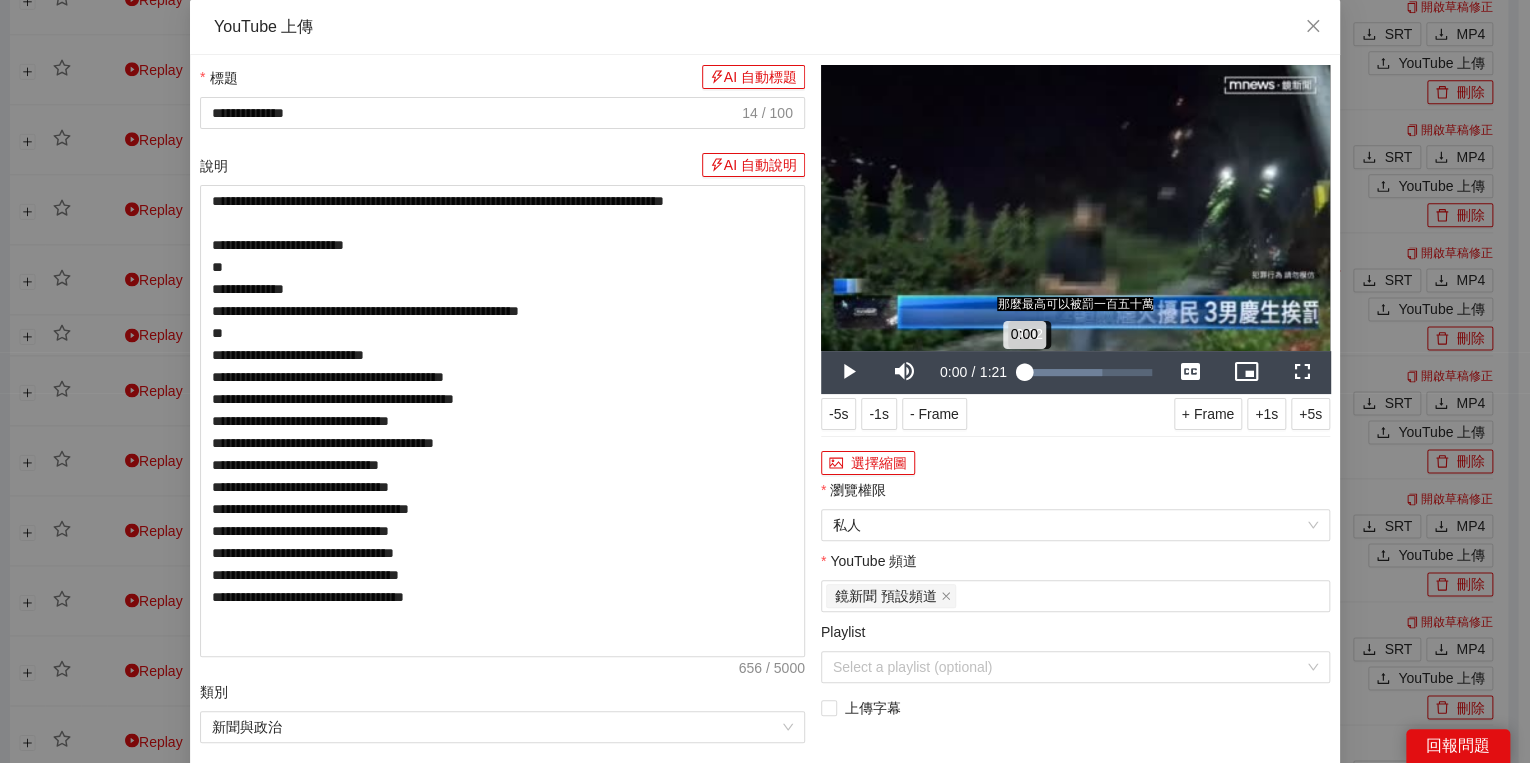 click on "0:00" at bounding box center [1024, 372] 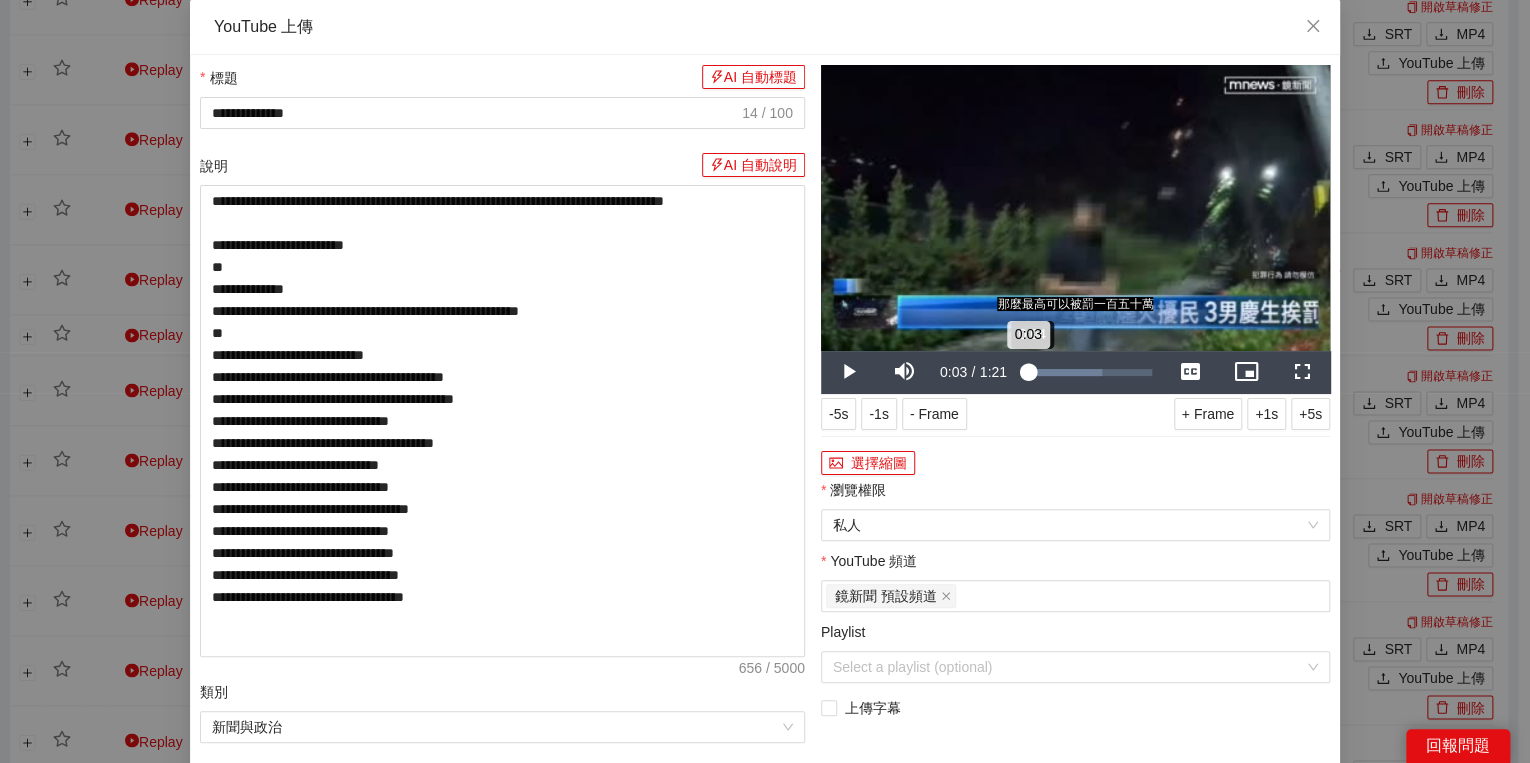click on "0:03" at bounding box center [1026, 372] 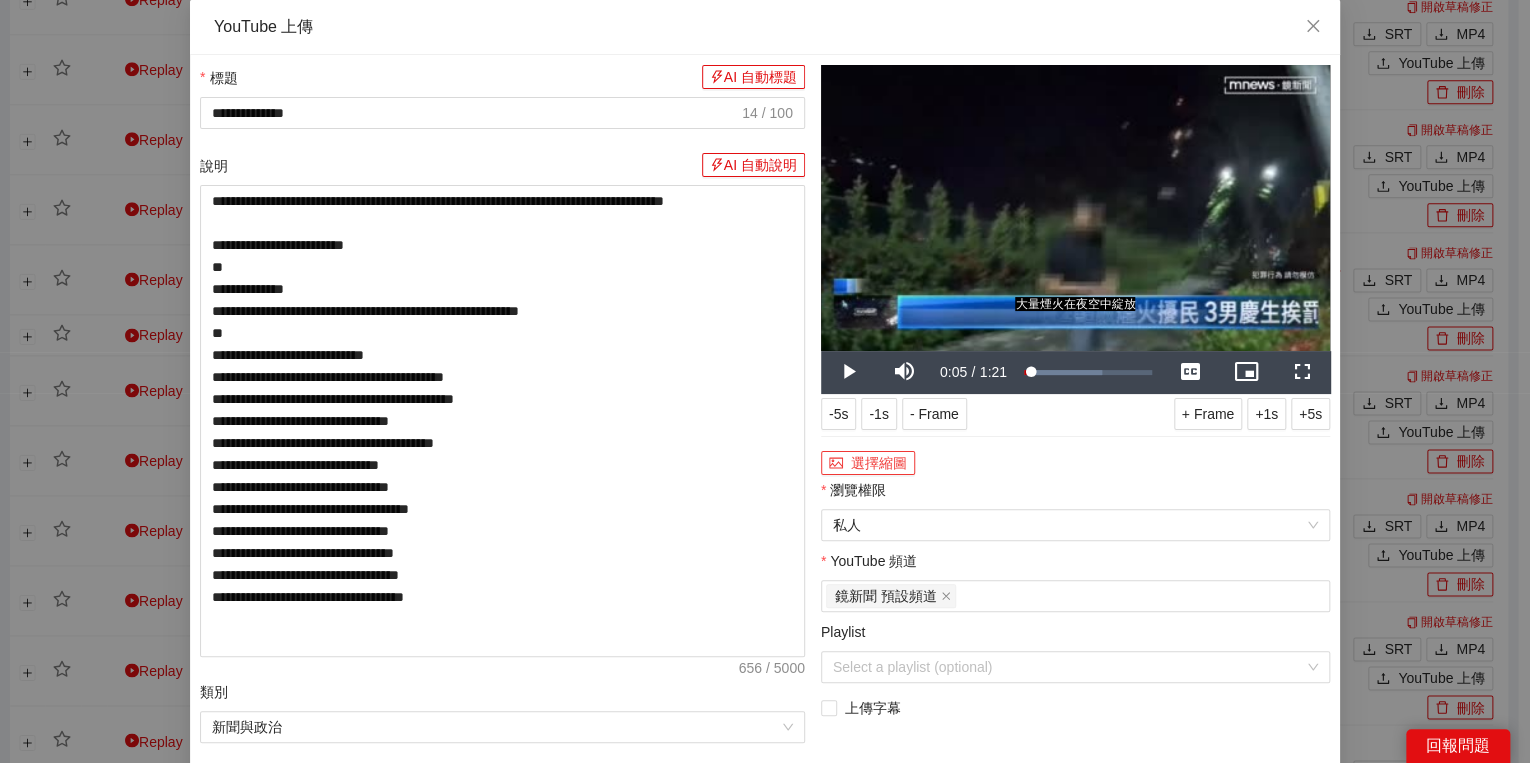 click on "選擇縮圖" at bounding box center [868, 463] 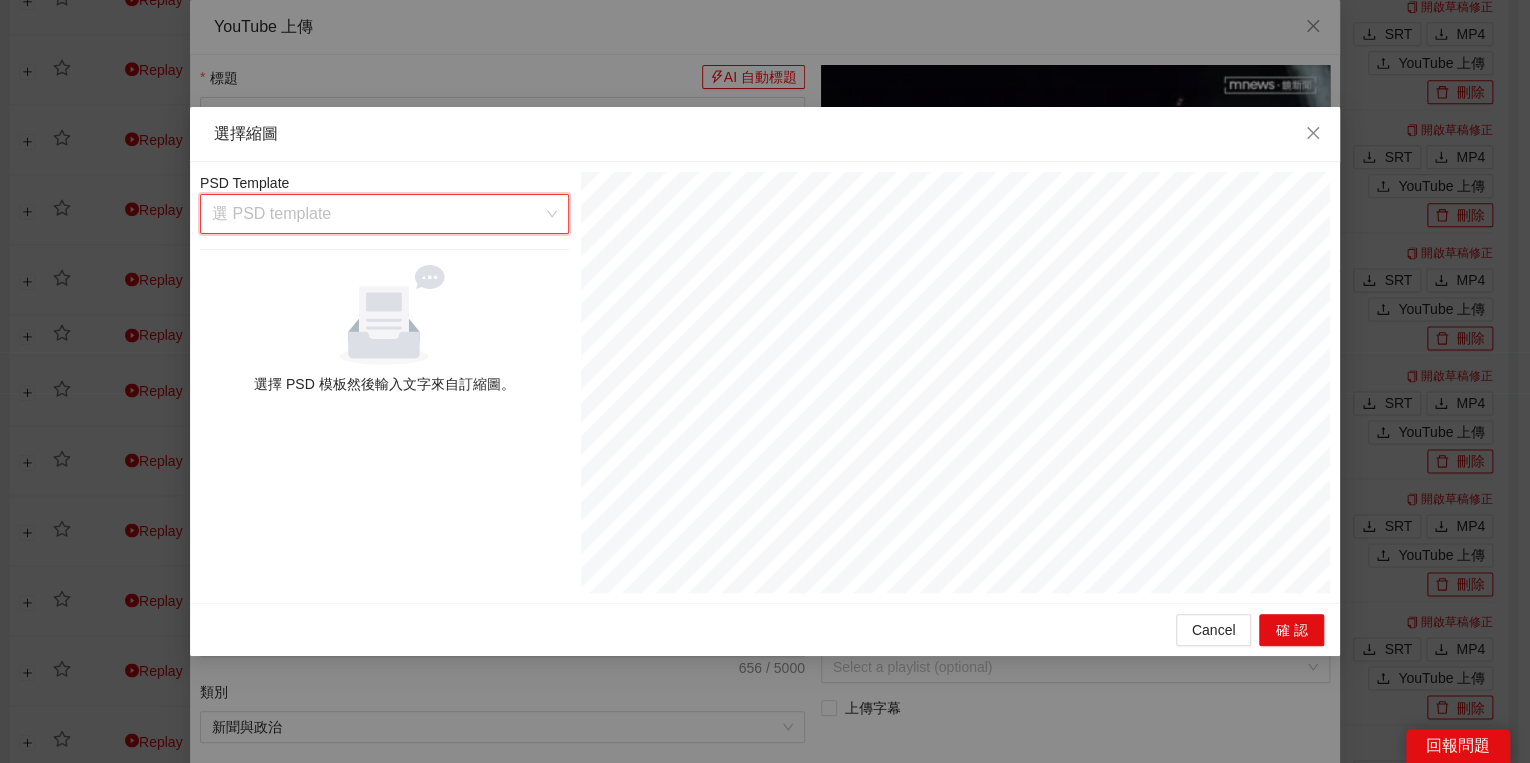click at bounding box center (377, 214) 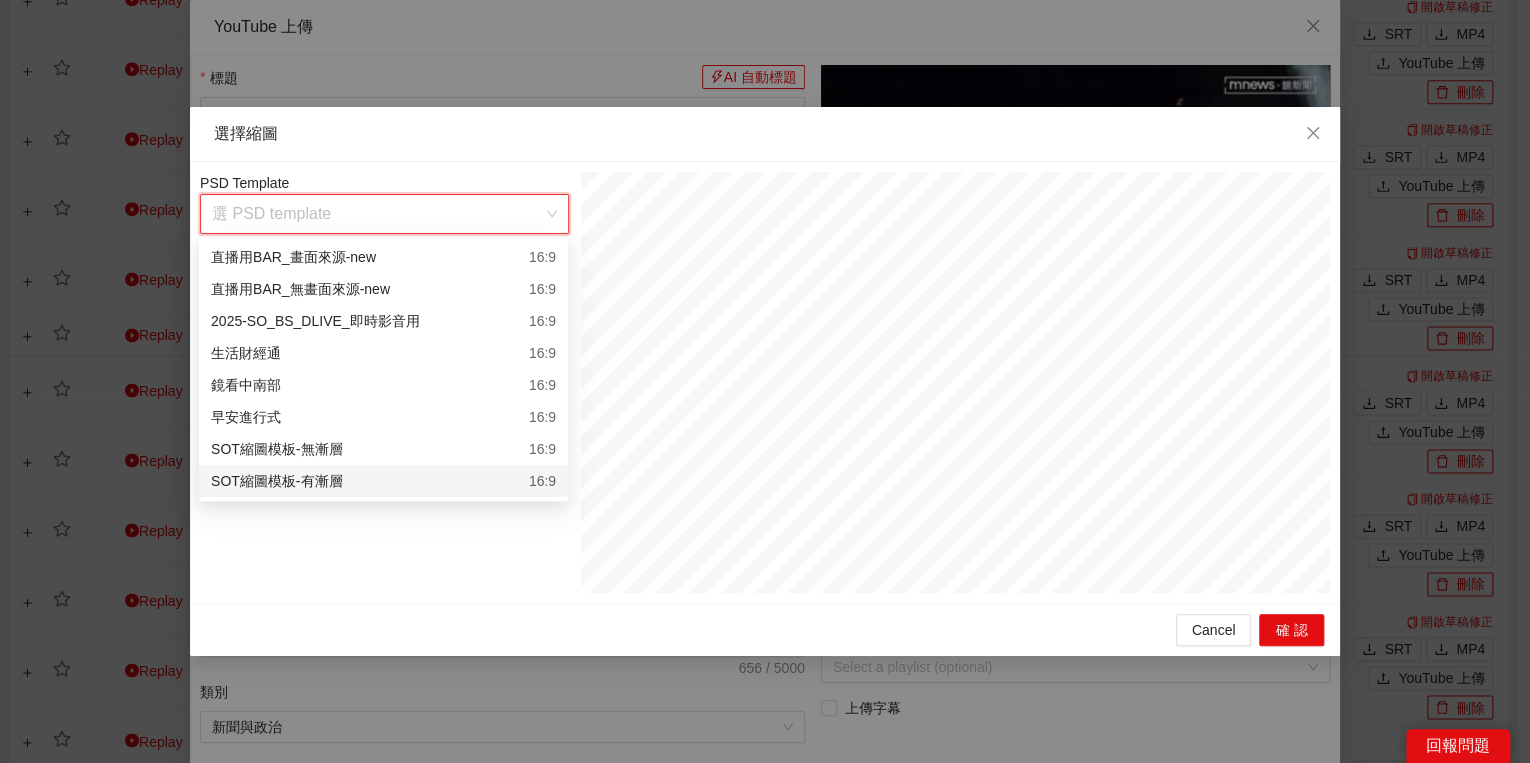 click on "SOT縮圖模板-有漸層 16:9" at bounding box center [383, 481] 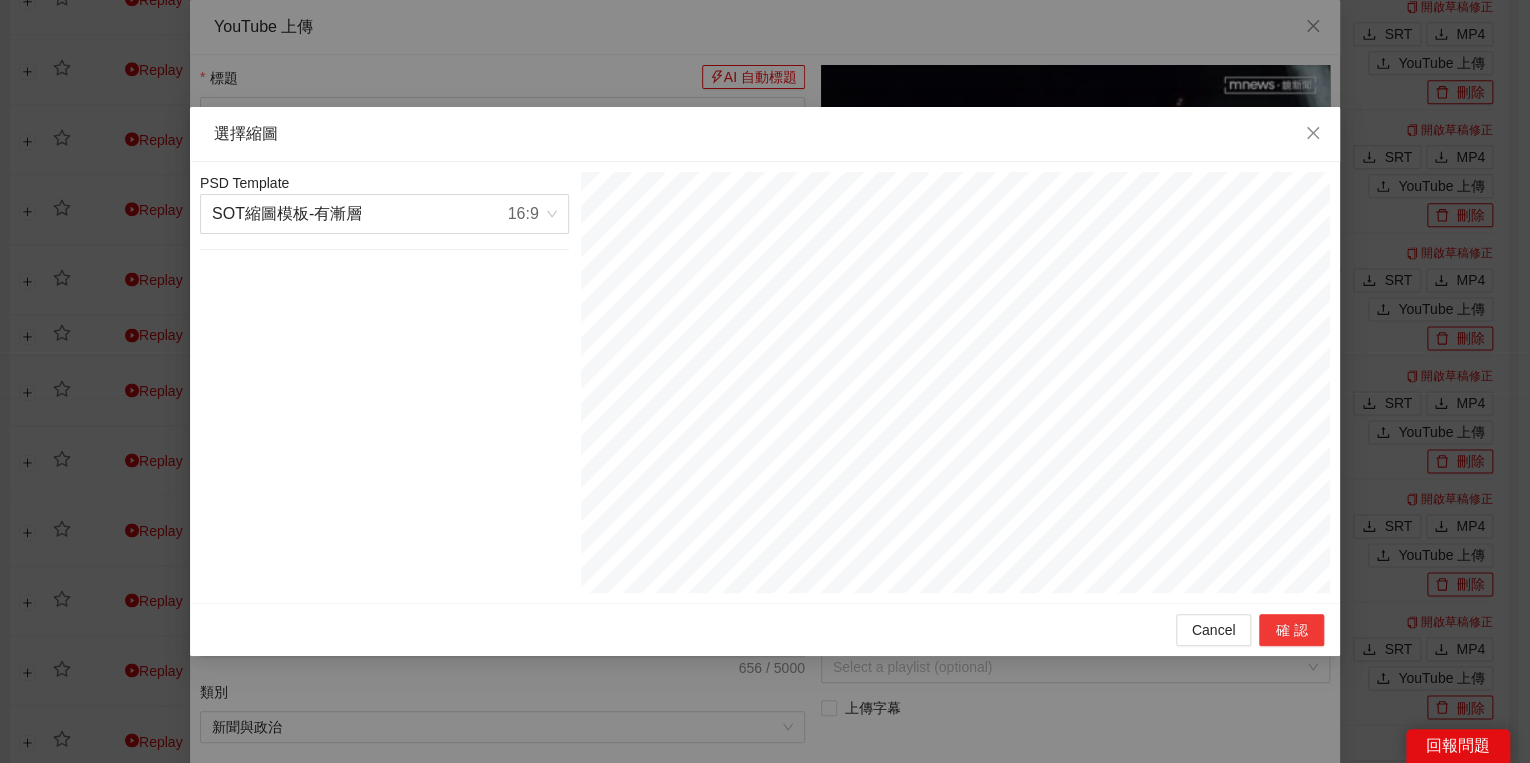 click on "確認" at bounding box center (1291, 630) 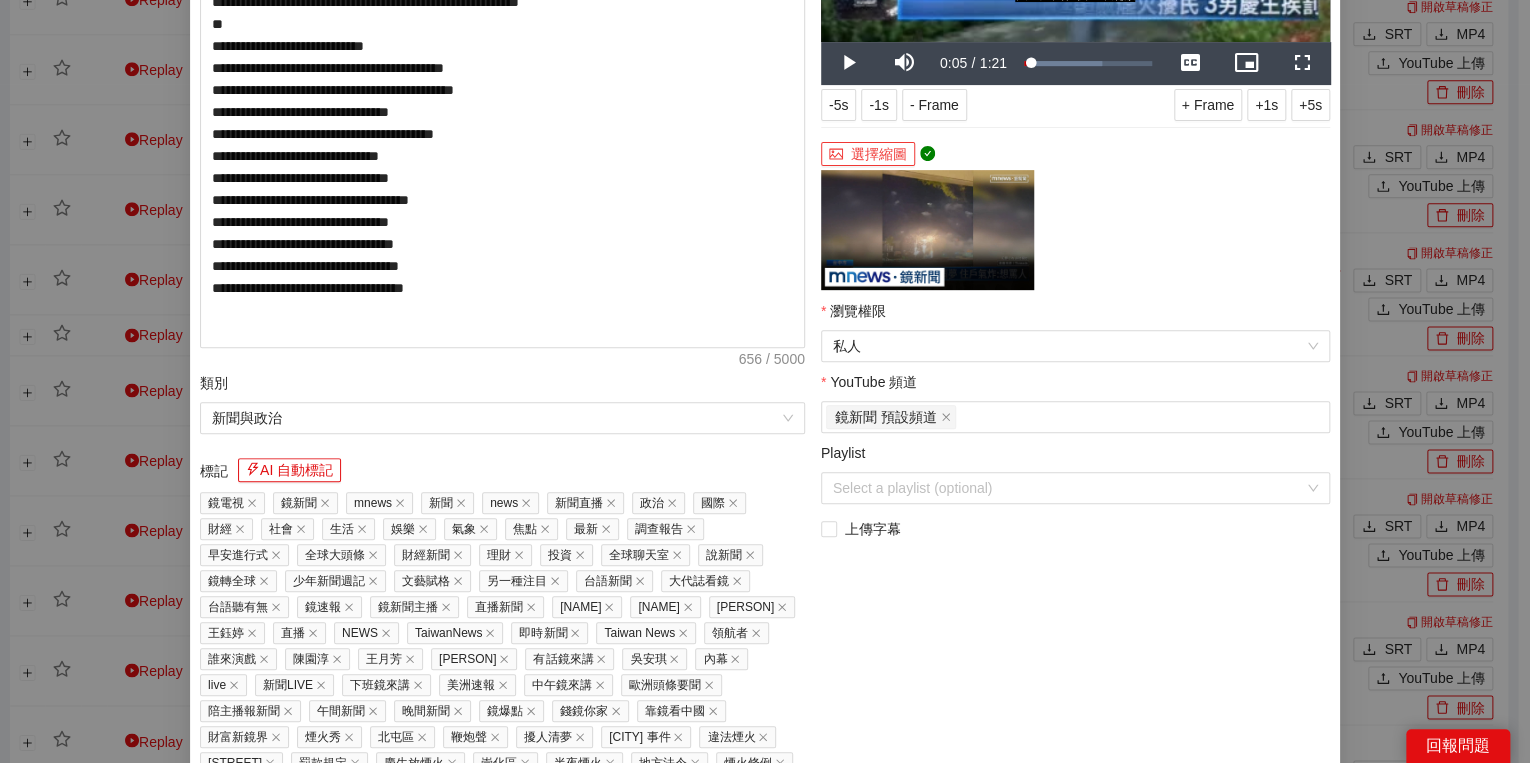 scroll, scrollTop: 429, scrollLeft: 0, axis: vertical 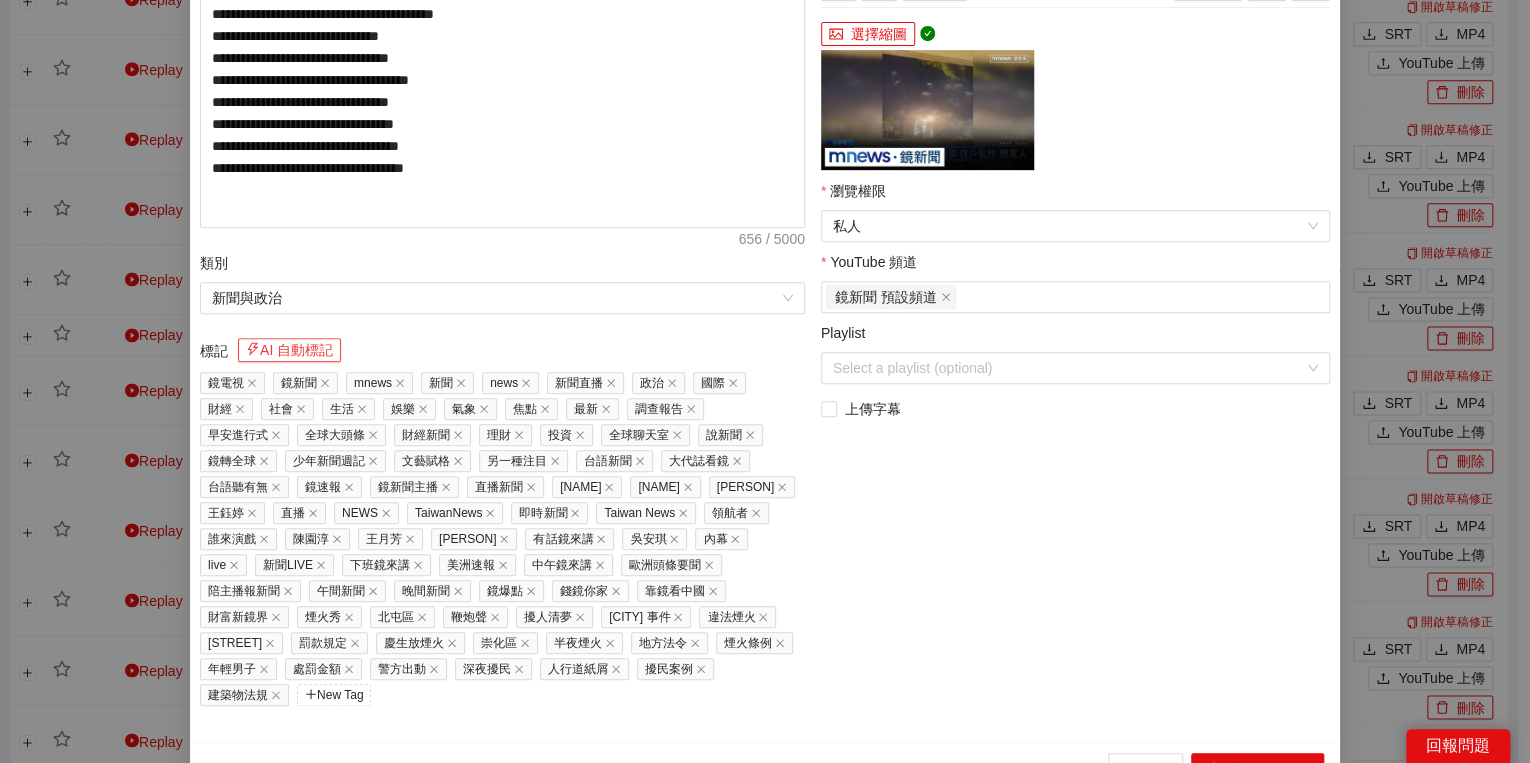 click on "AI 自動標記" at bounding box center (289, 350) 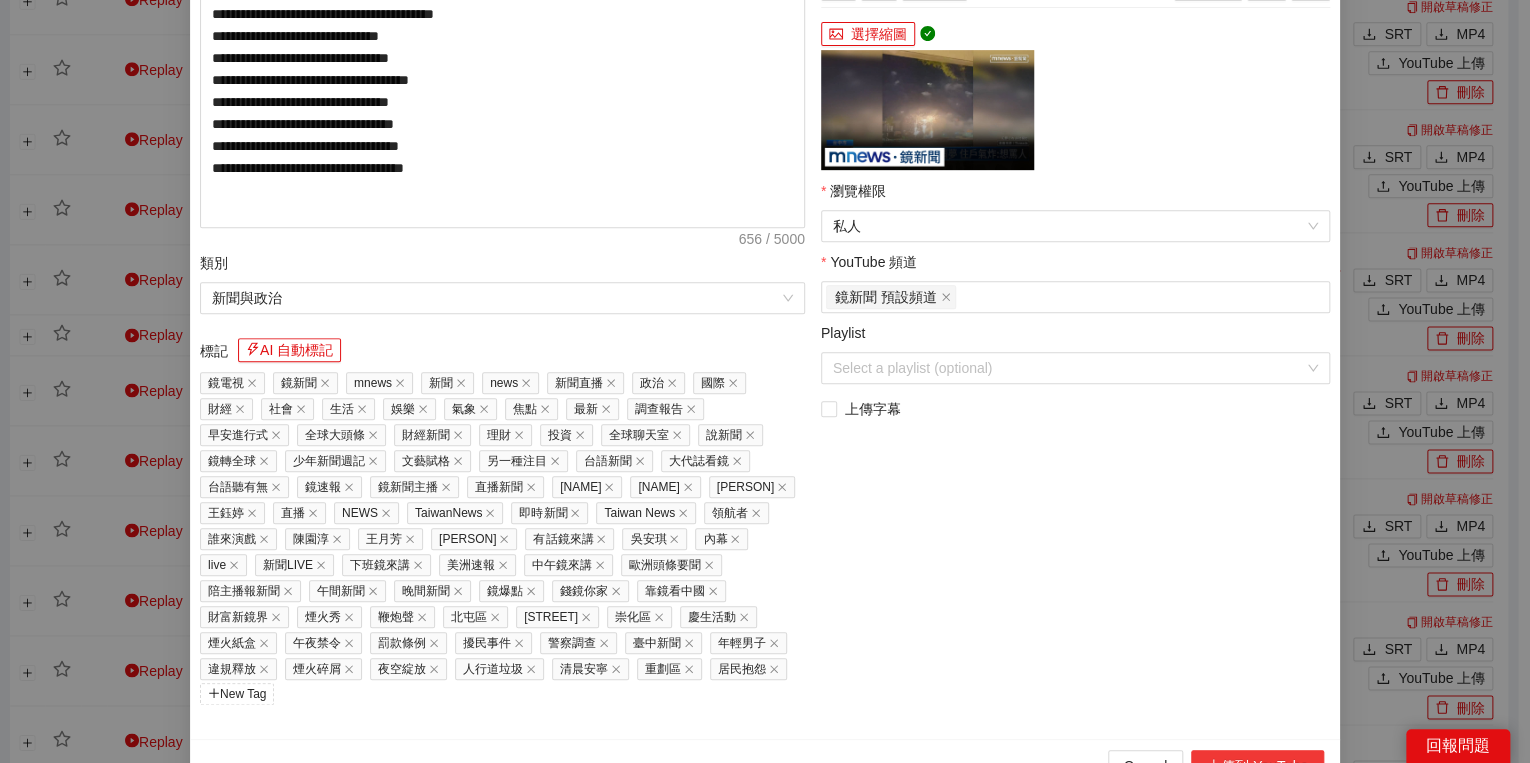 click on "上傳到 YouTube" at bounding box center [1257, 766] 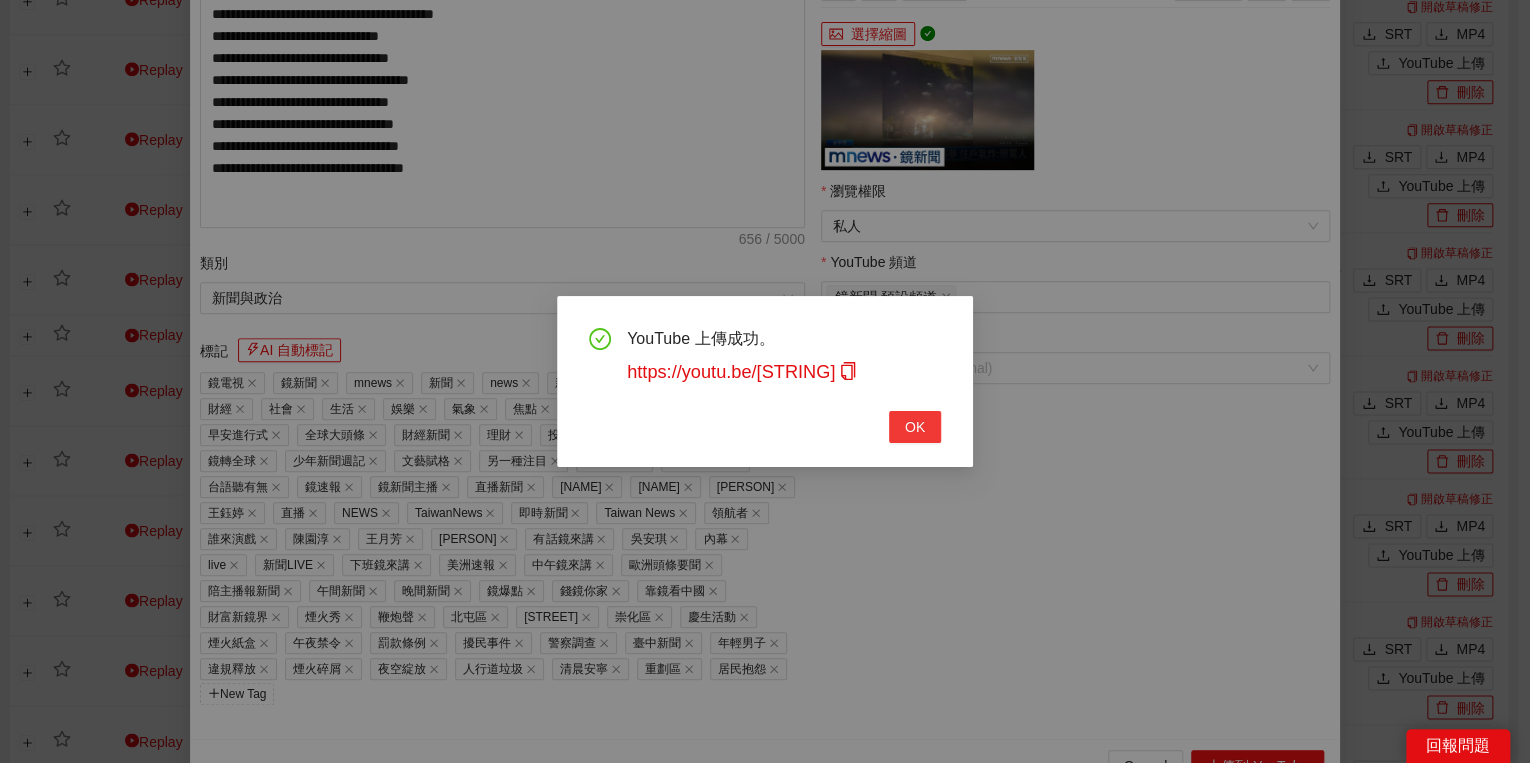 click on "OK" at bounding box center (915, 427) 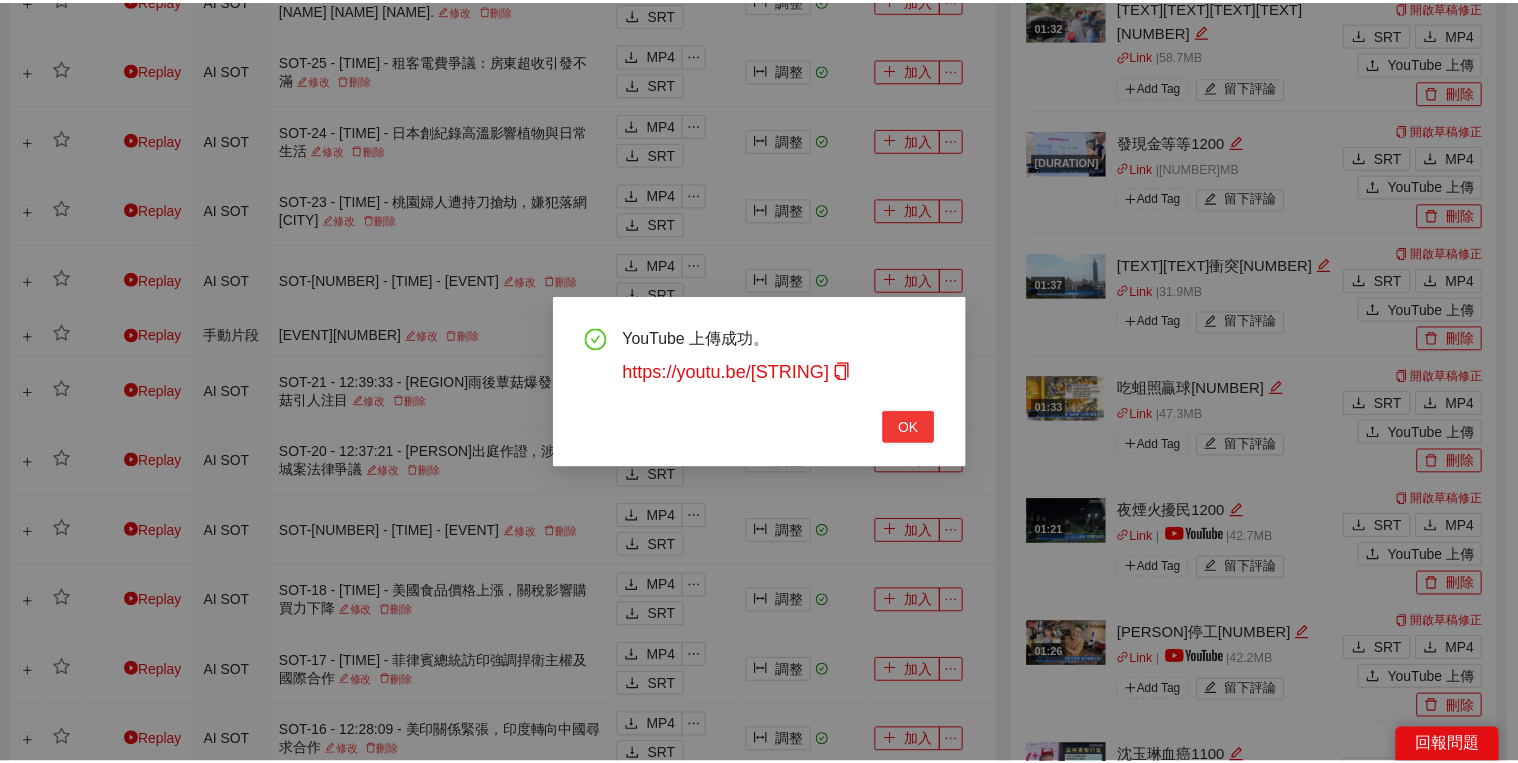 scroll, scrollTop: 308, scrollLeft: 0, axis: vertical 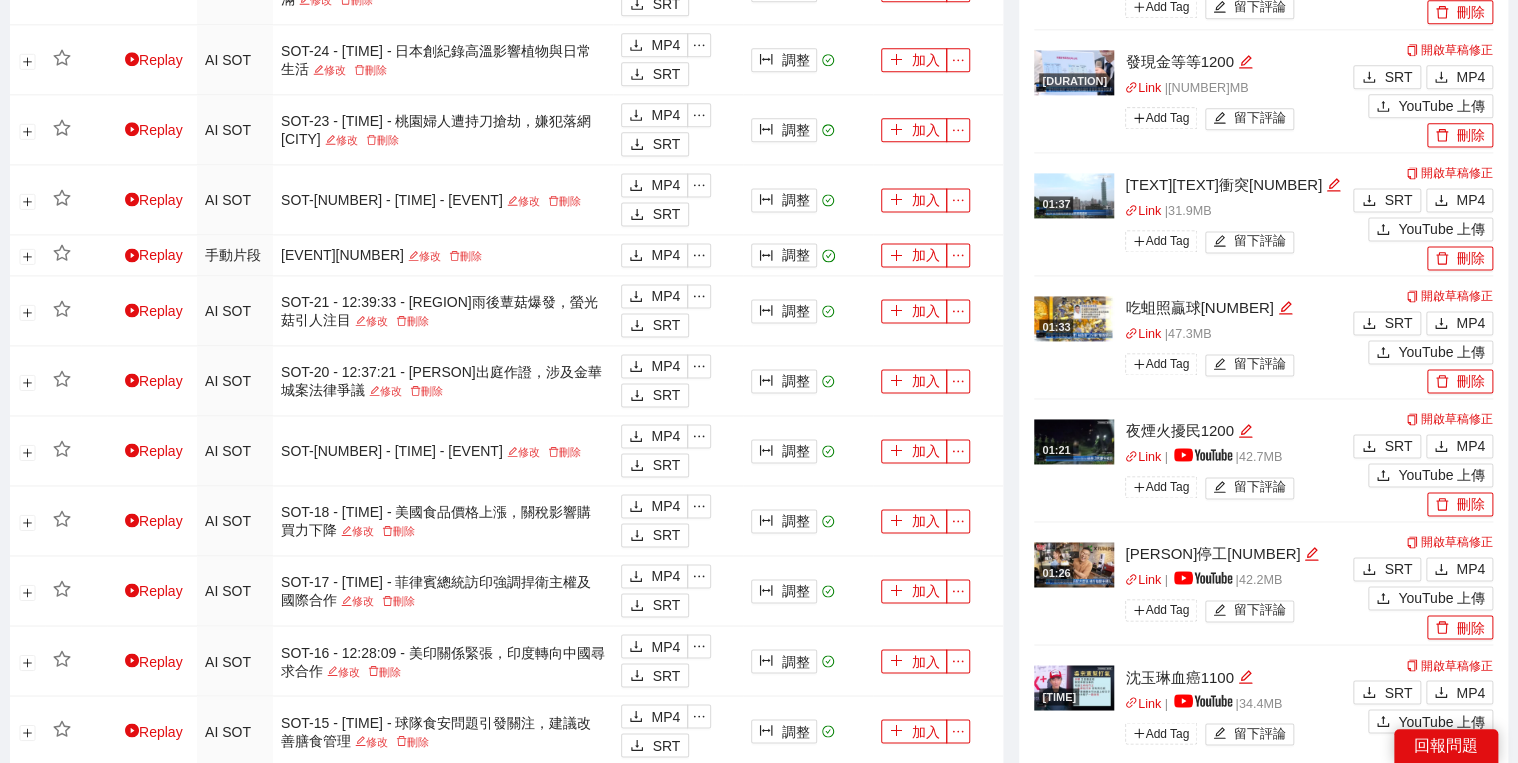 click on "開啟草稿修正 SRT MP4 YouTube 上傳   刪除" at bounding box center (1420, 338) 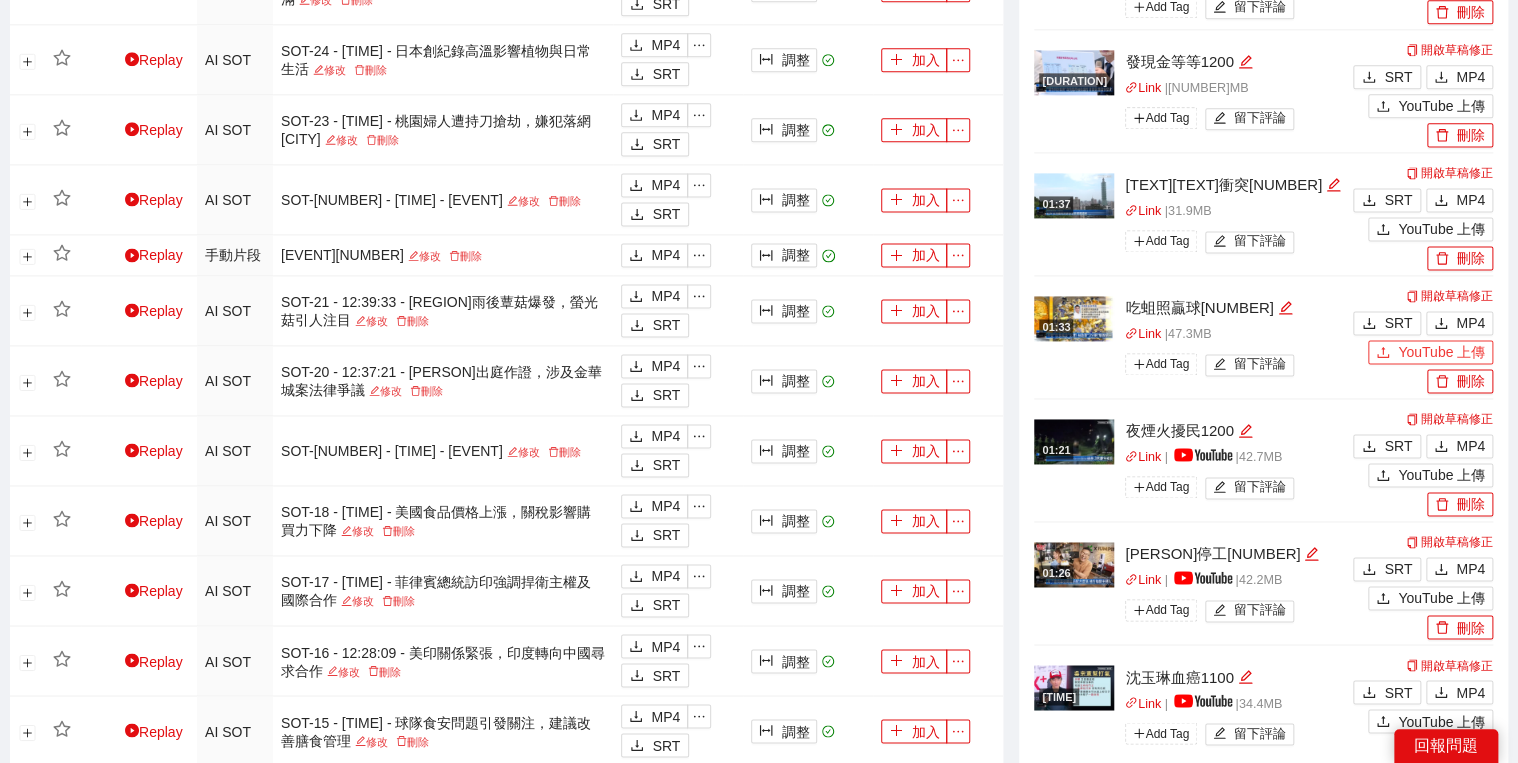 click on "YouTube 上傳" at bounding box center [1441, 352] 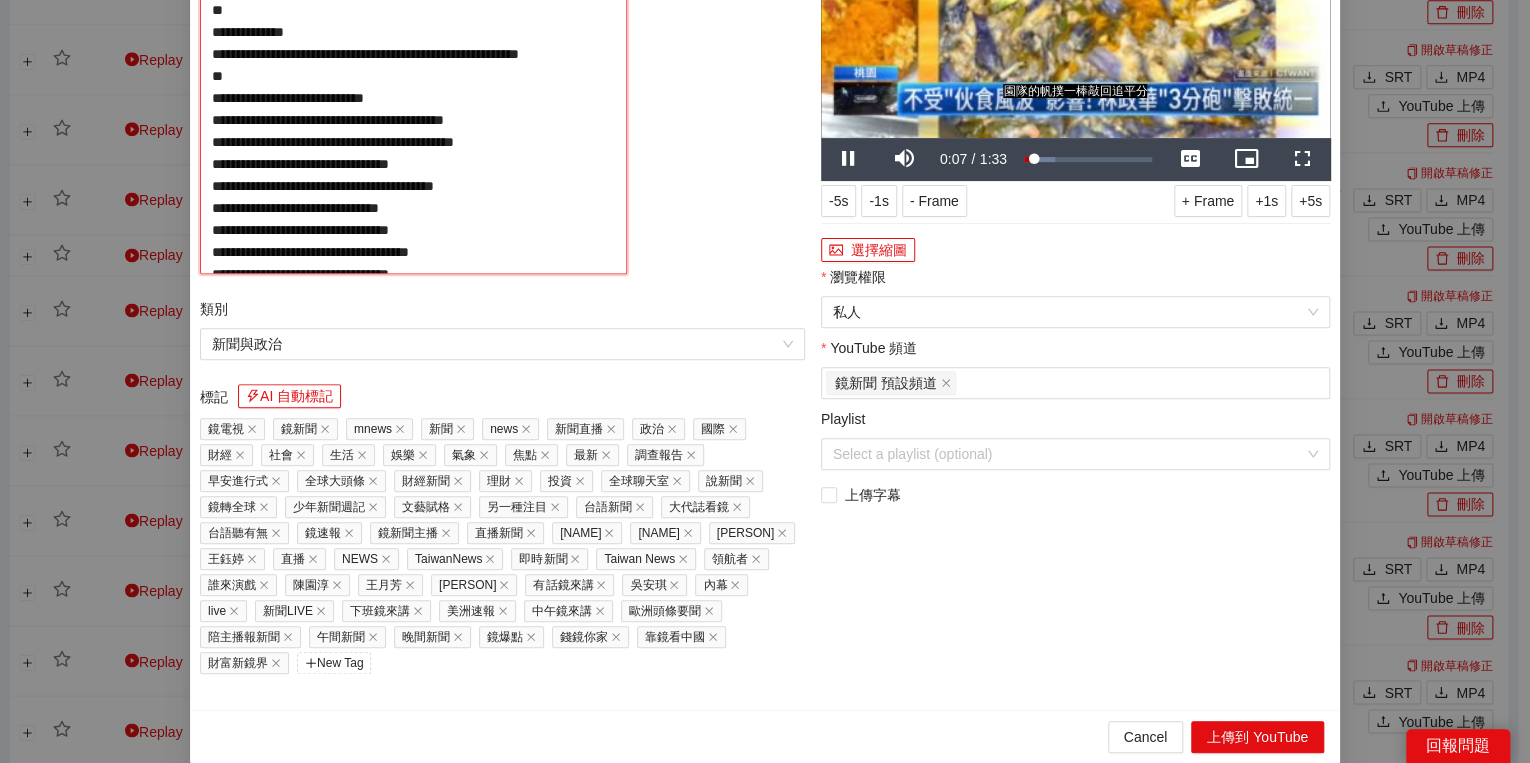 click on "**********" at bounding box center (413, 123) 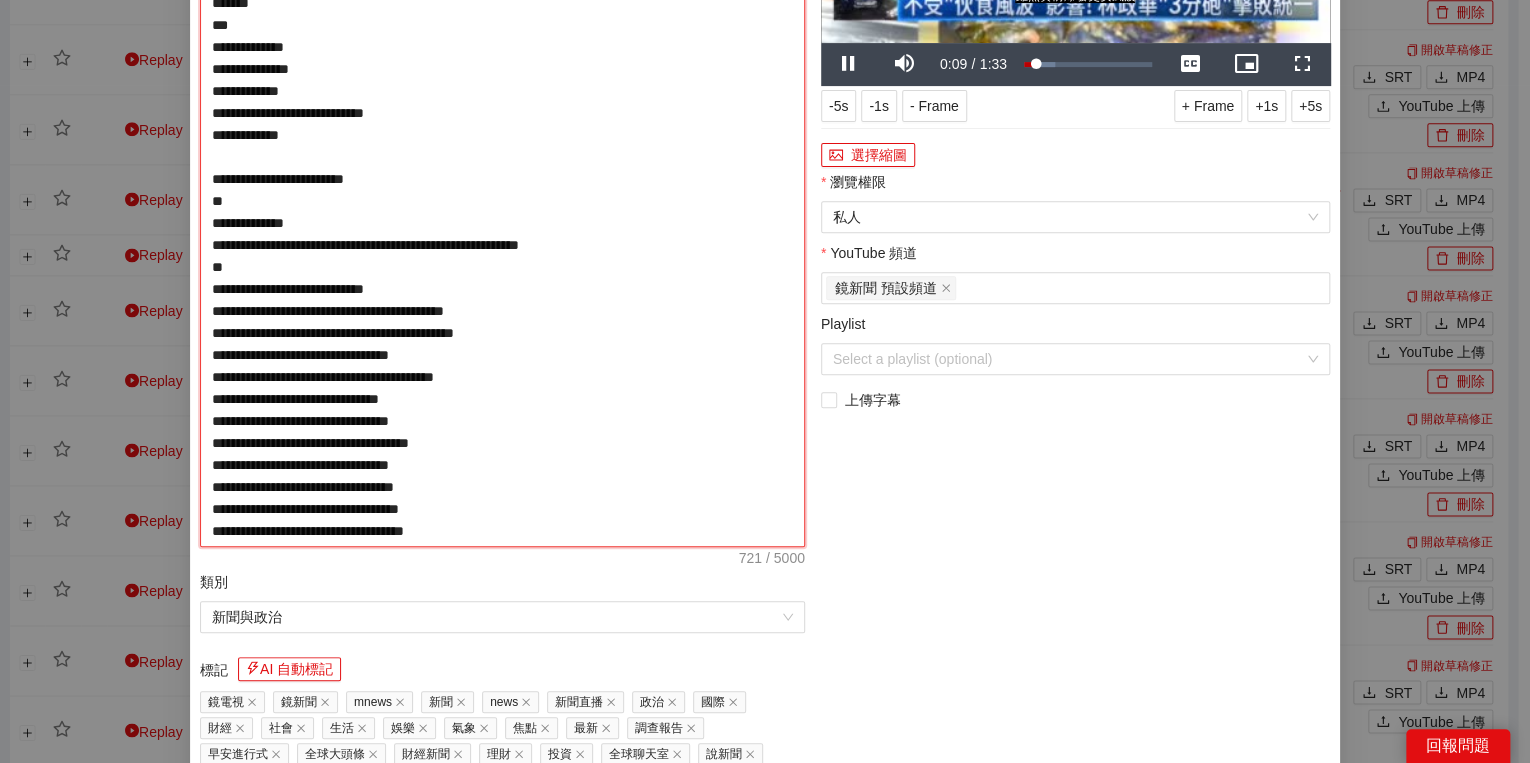 click on "**********" at bounding box center [502, 212] 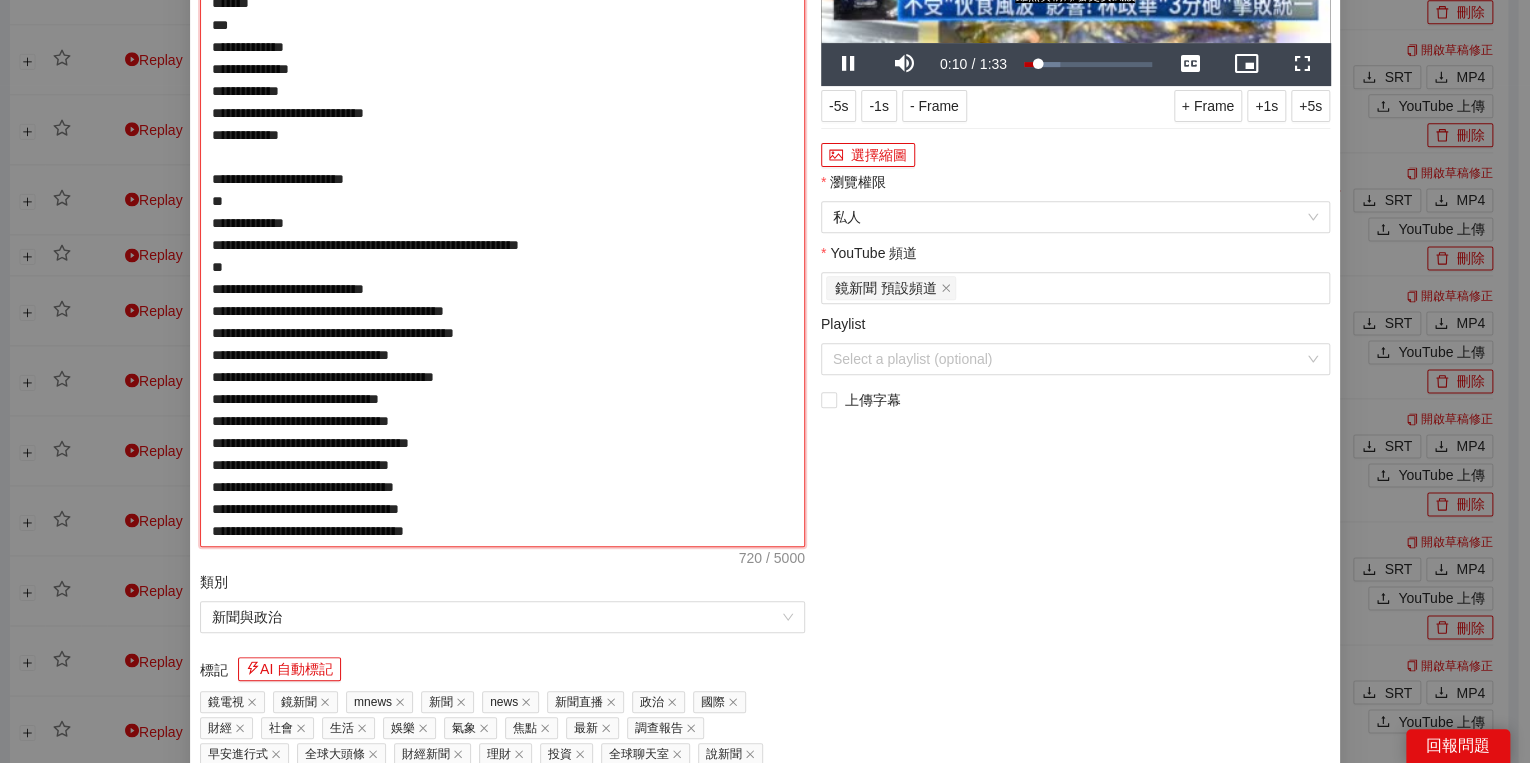 click on "**********" at bounding box center (502, 212) 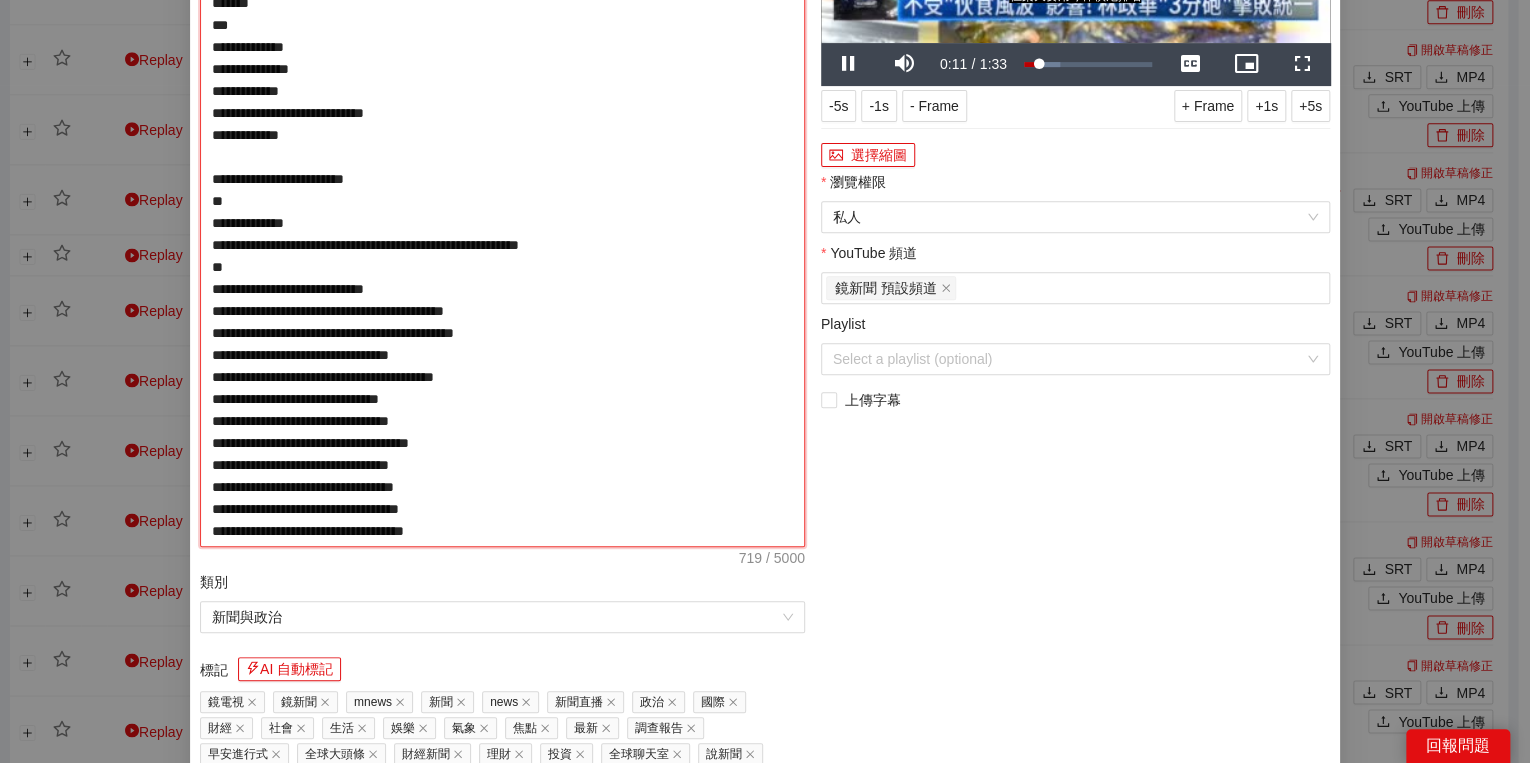 click on "**********" at bounding box center [502, 212] 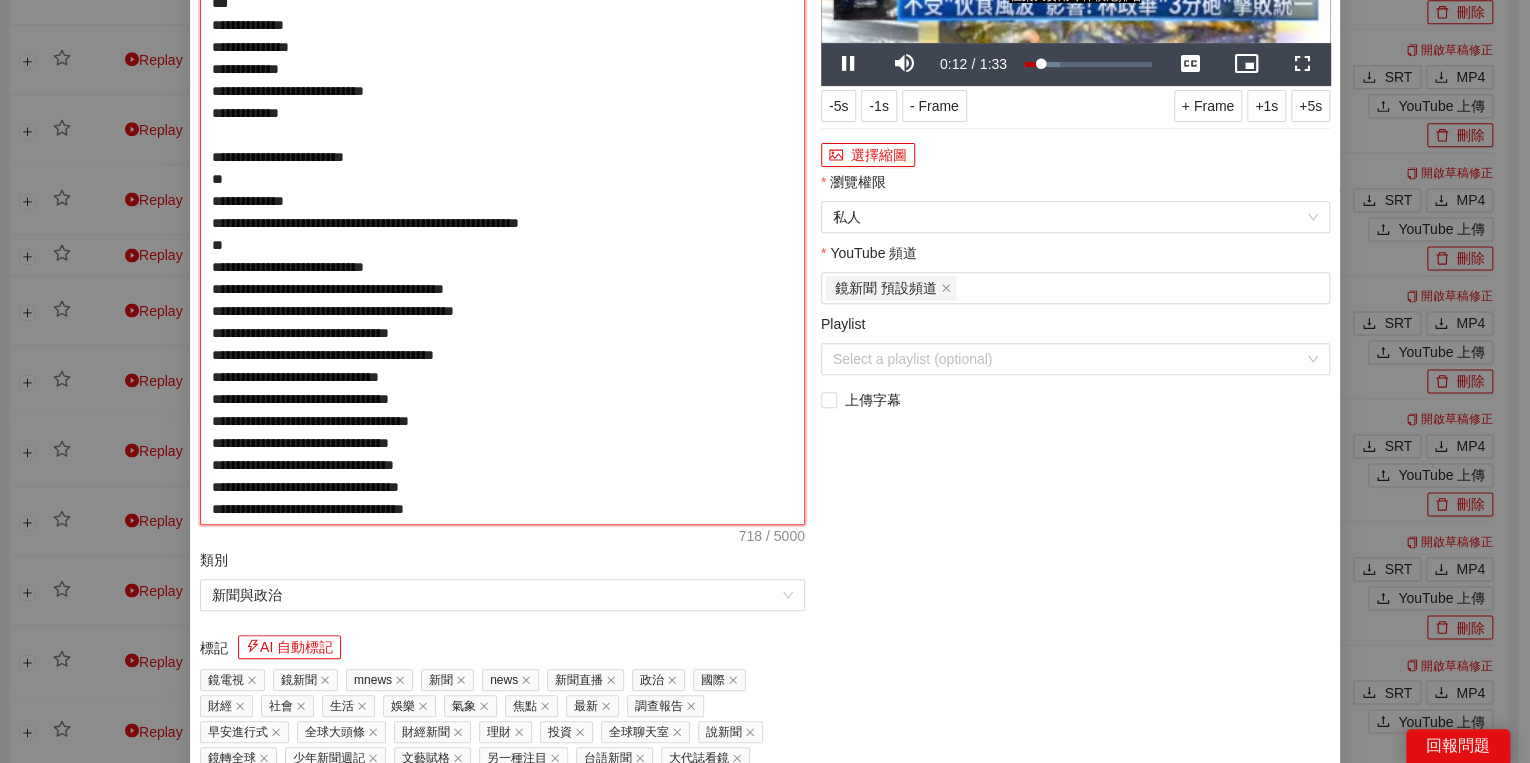 click on "**********" at bounding box center (502, 201) 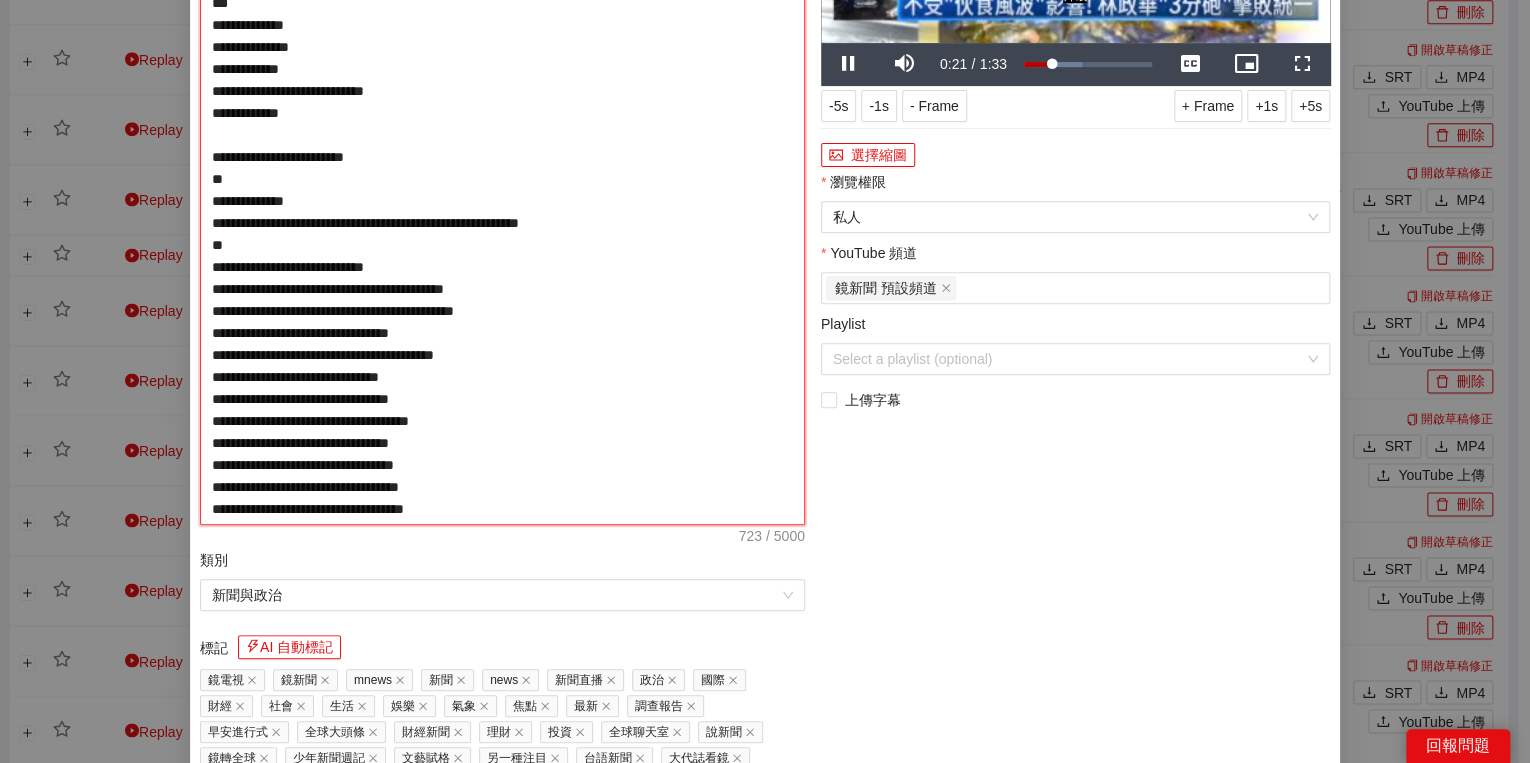 click on "**********" at bounding box center (502, 201) 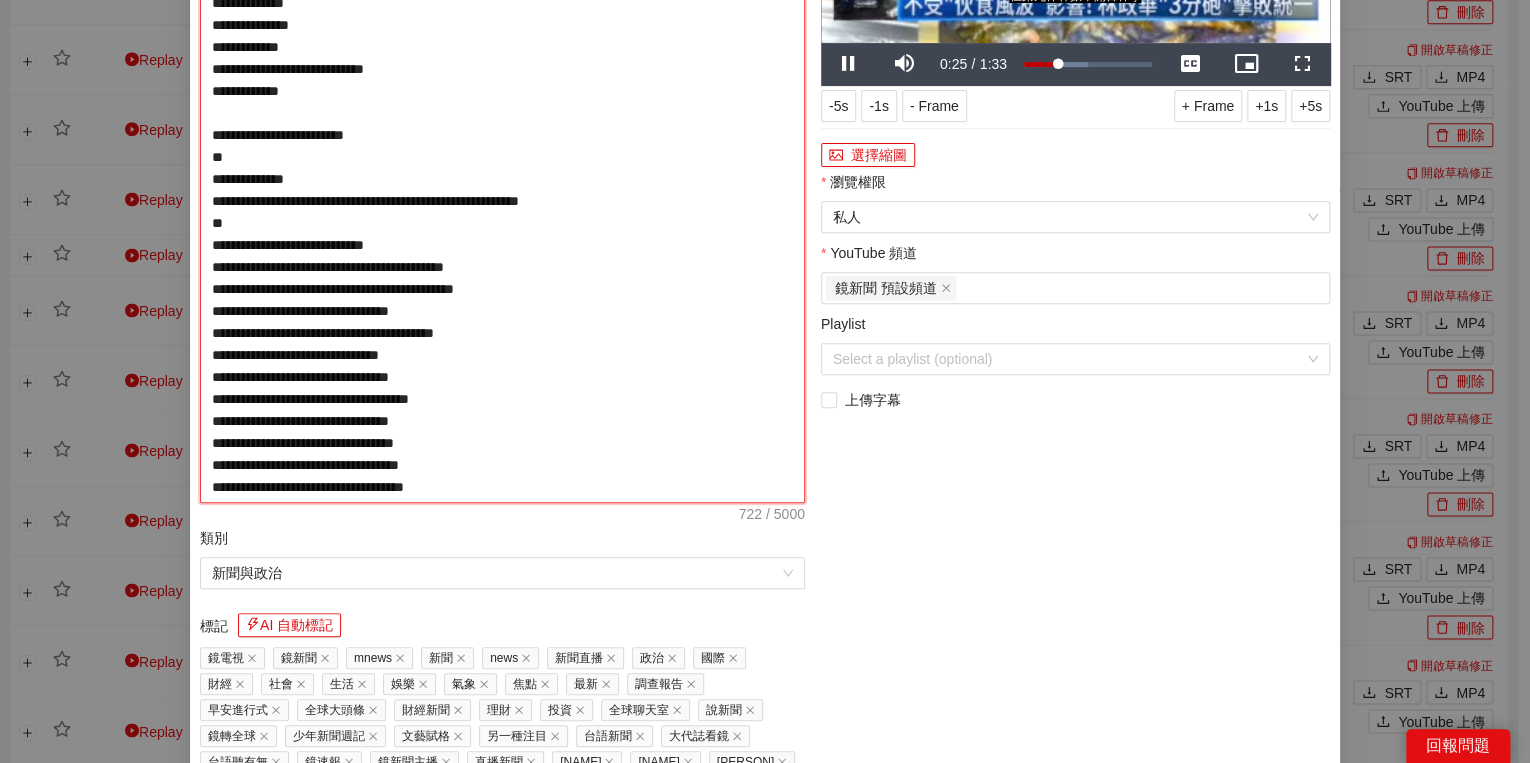 click on "**********" at bounding box center [502, 190] 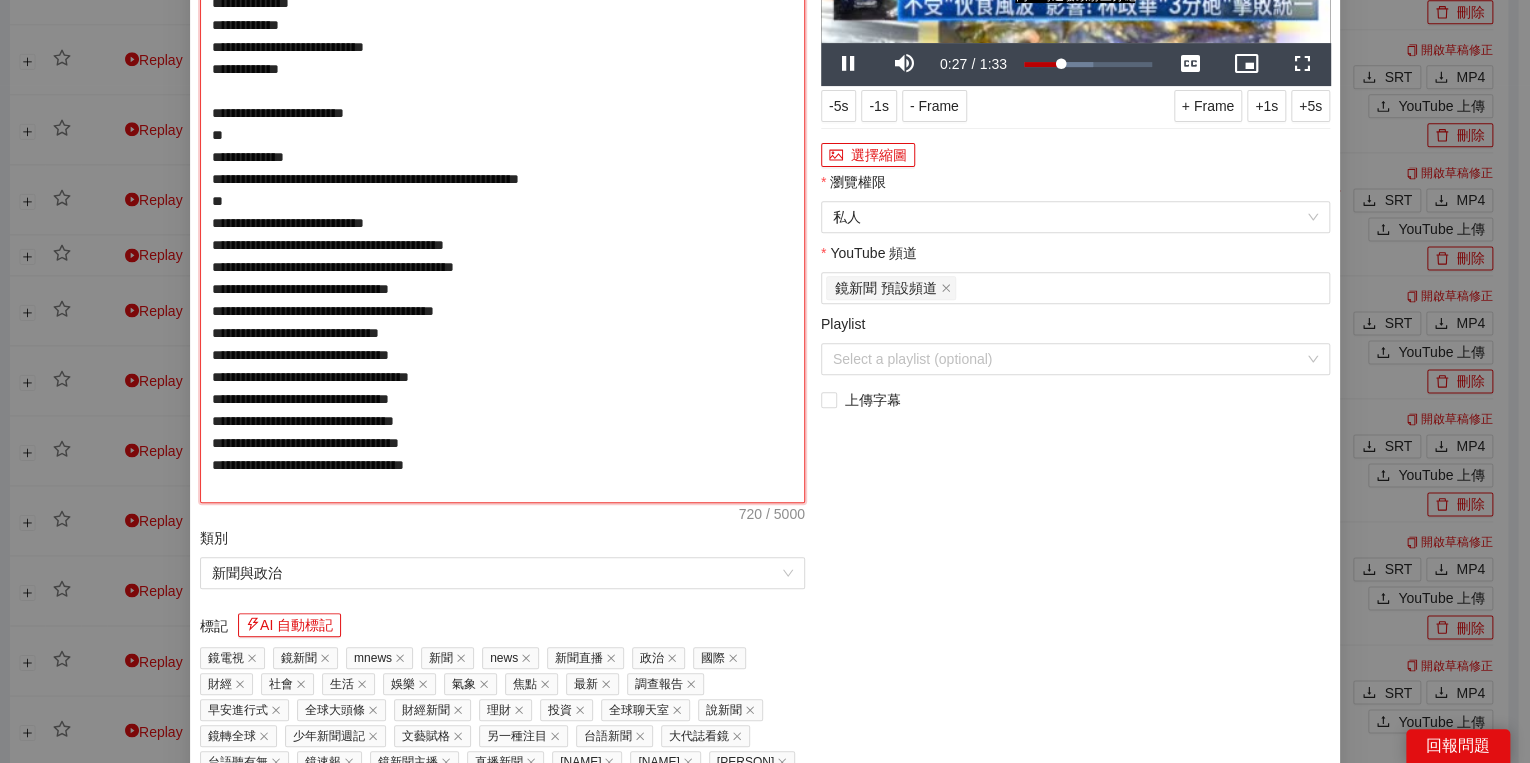 click on "**********" at bounding box center [502, 190] 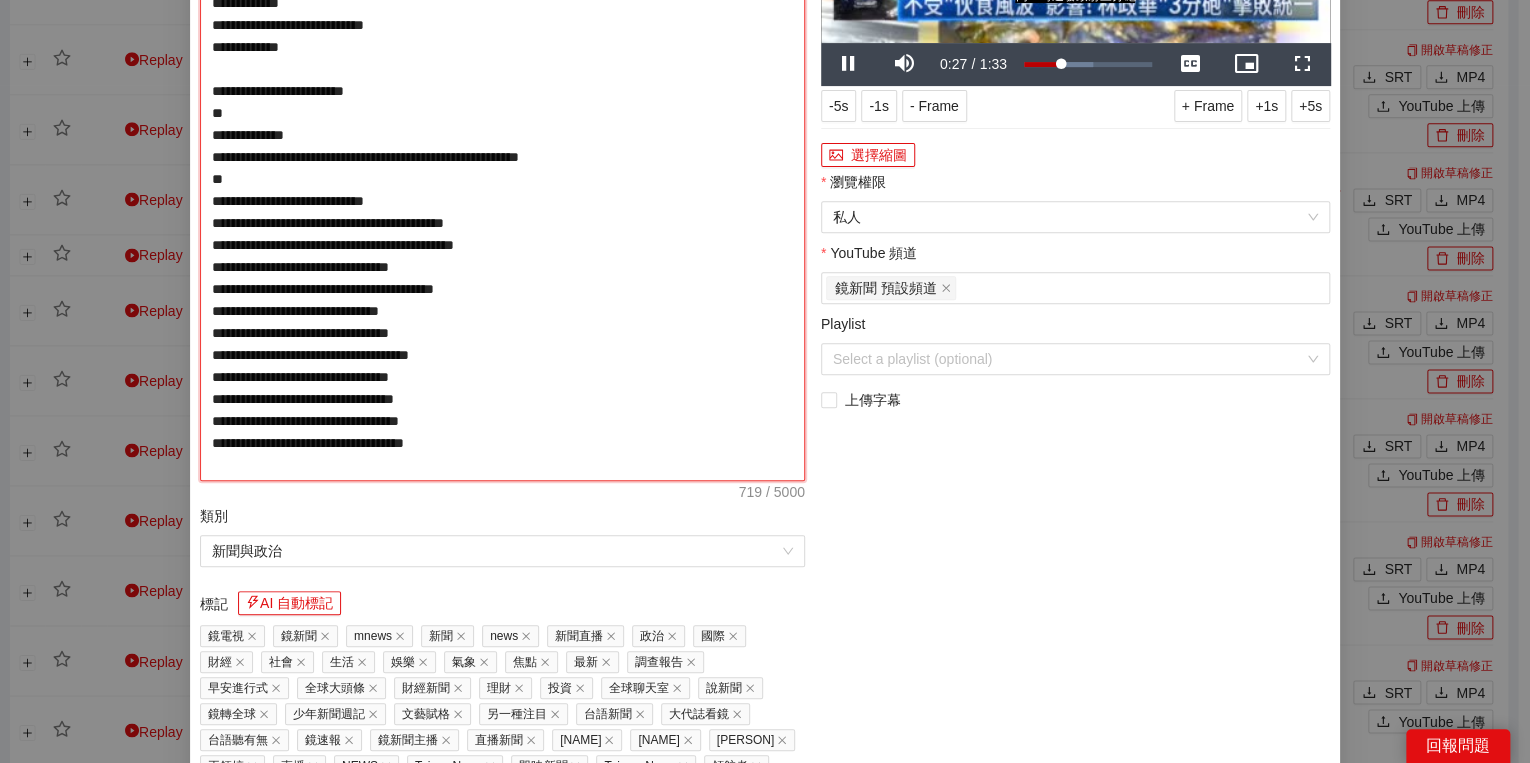 click on "**********" at bounding box center [502, 179] 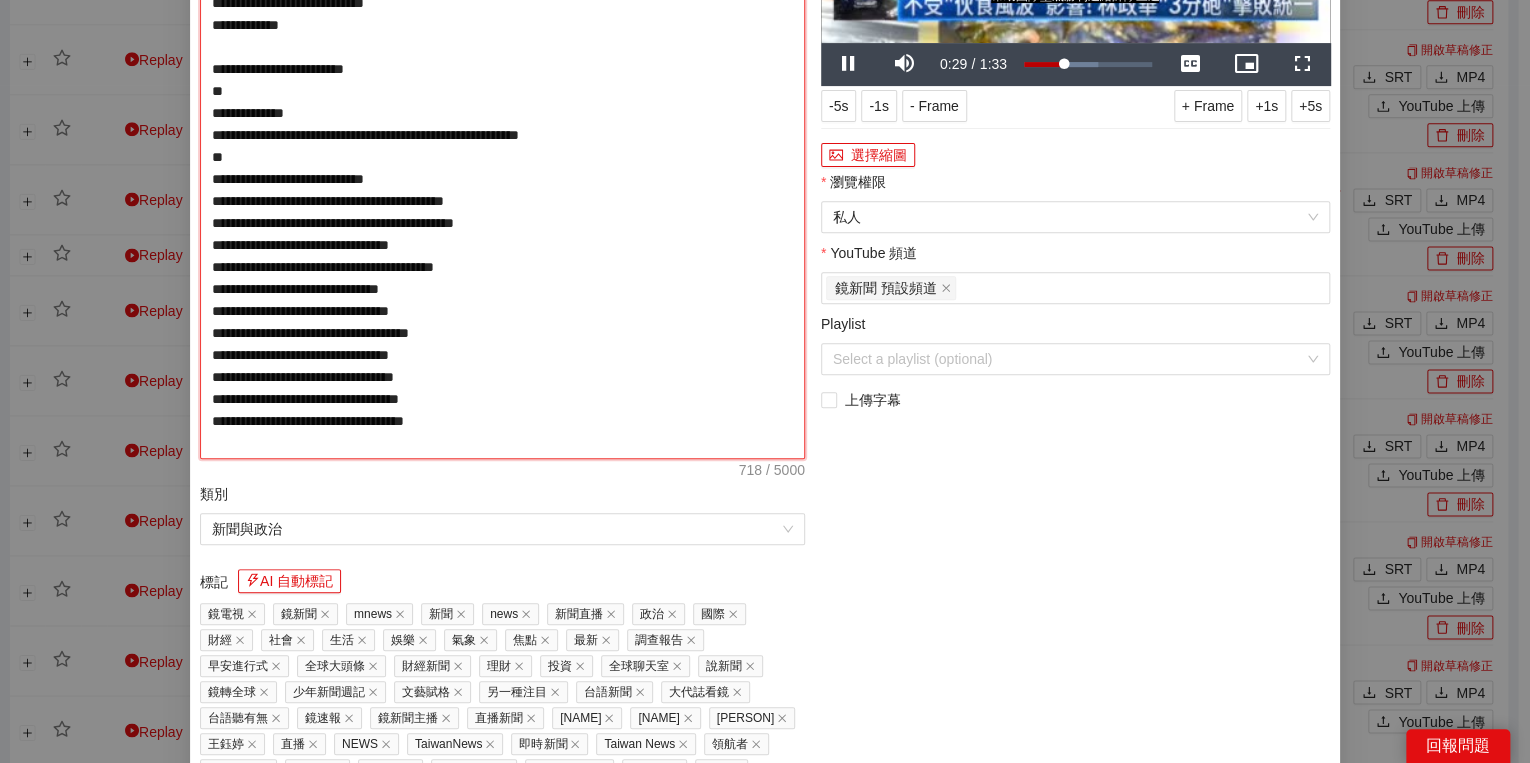 drag, startPoint x: 205, startPoint y: 249, endPoint x: 232, endPoint y: 246, distance: 27.166155 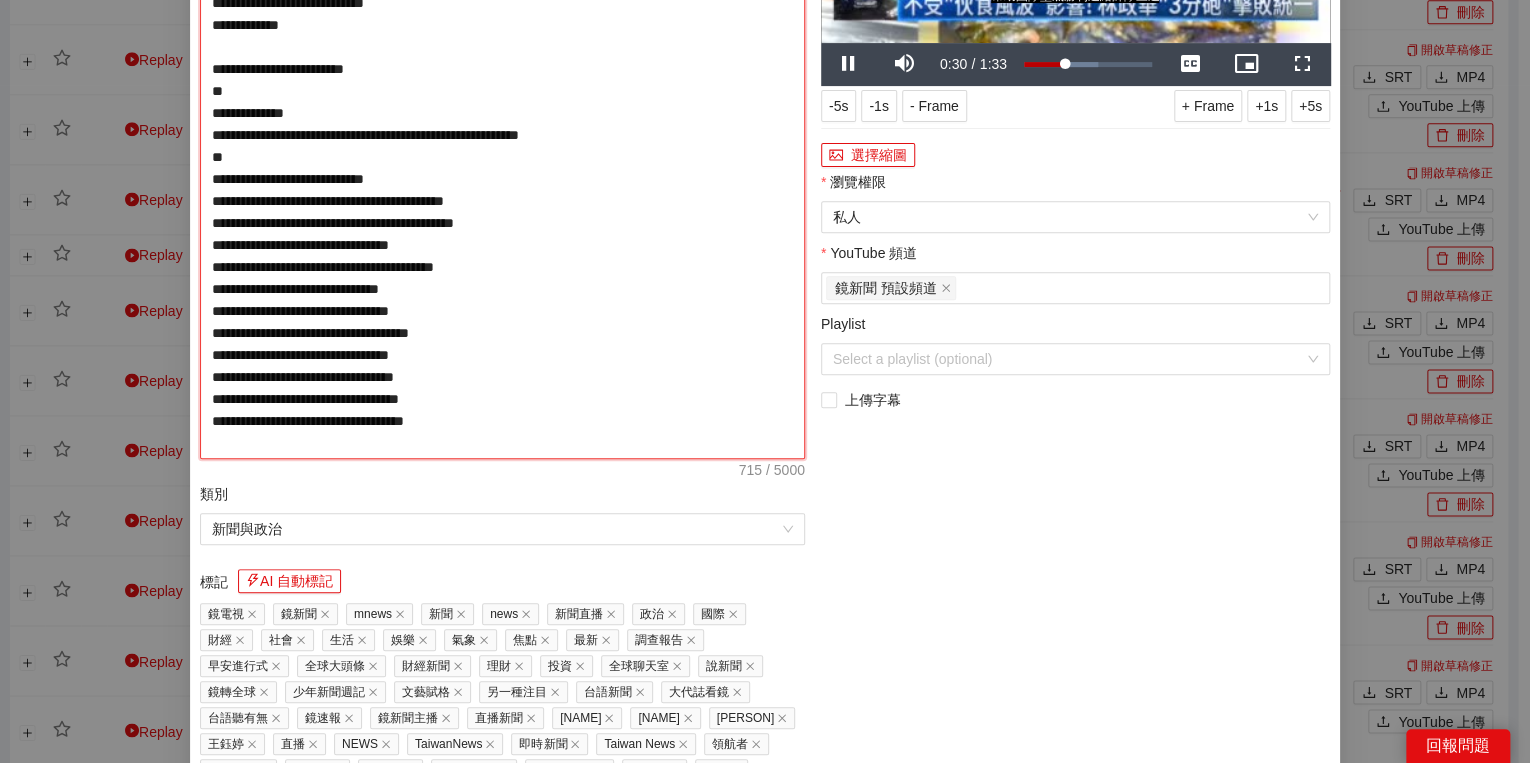 click on "**********" at bounding box center (502, 168) 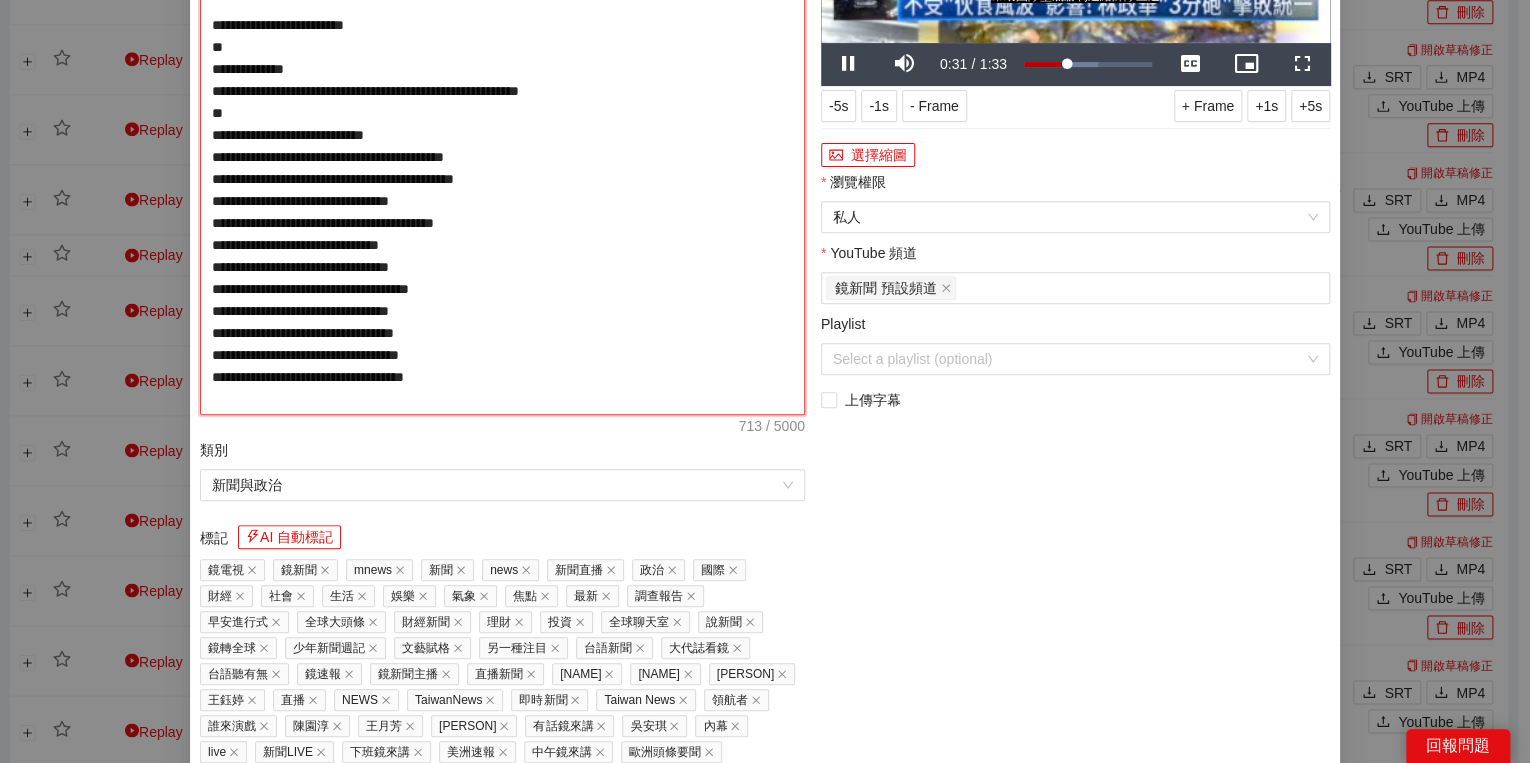 click on "**********" at bounding box center (502, 146) 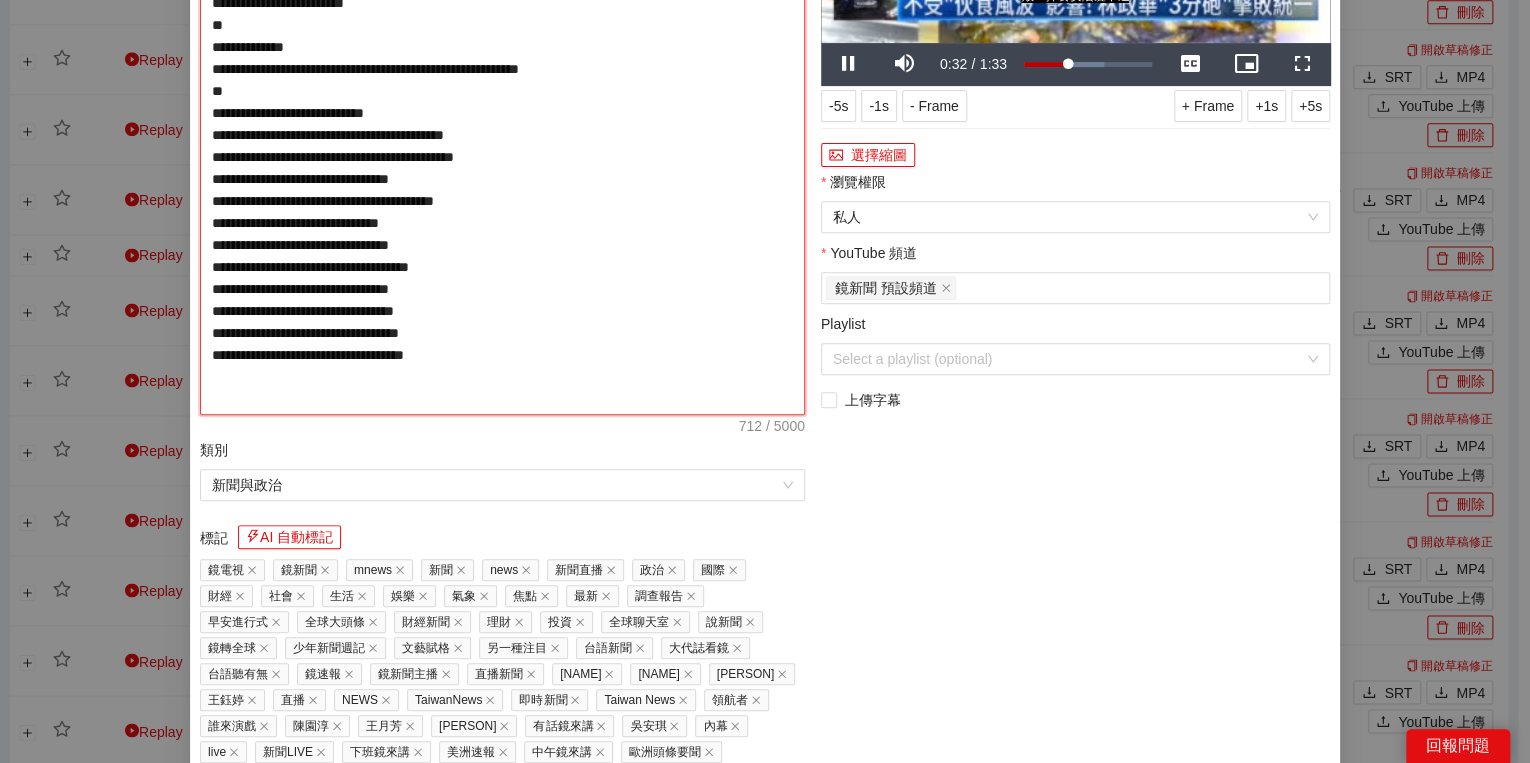 click on "**********" at bounding box center (502, 146) 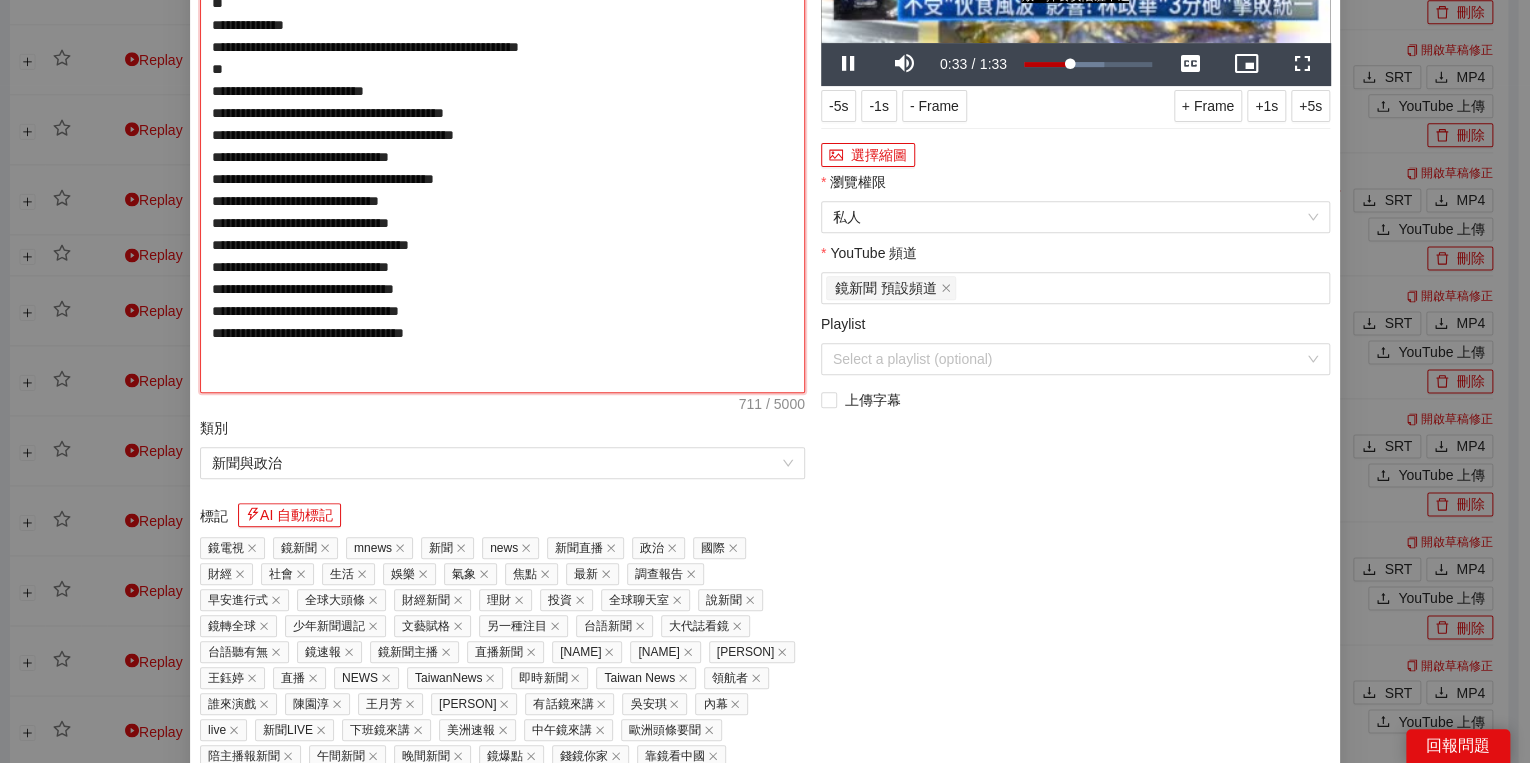 click on "**********" at bounding box center [502, 135] 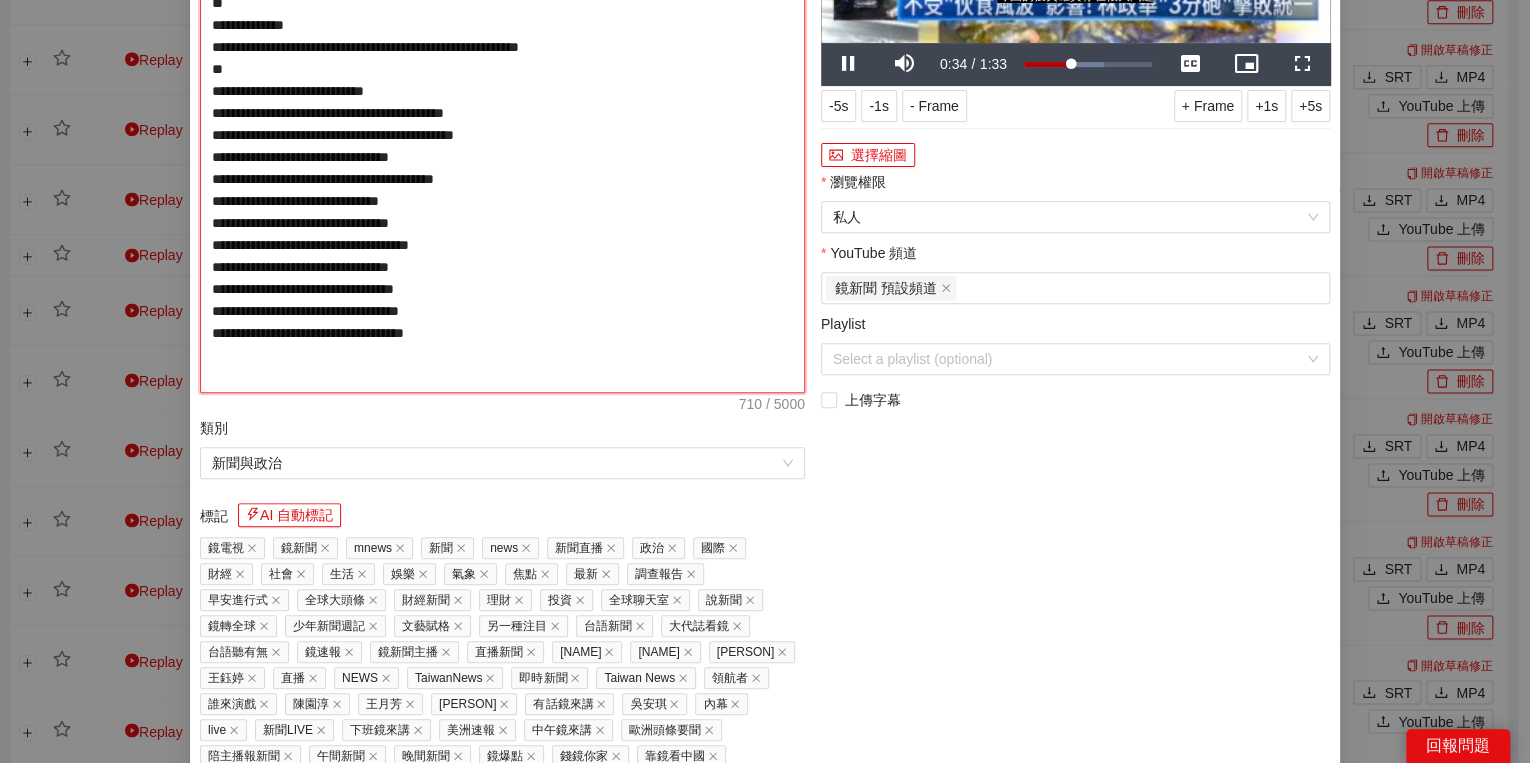 click on "**********" at bounding box center (502, 135) 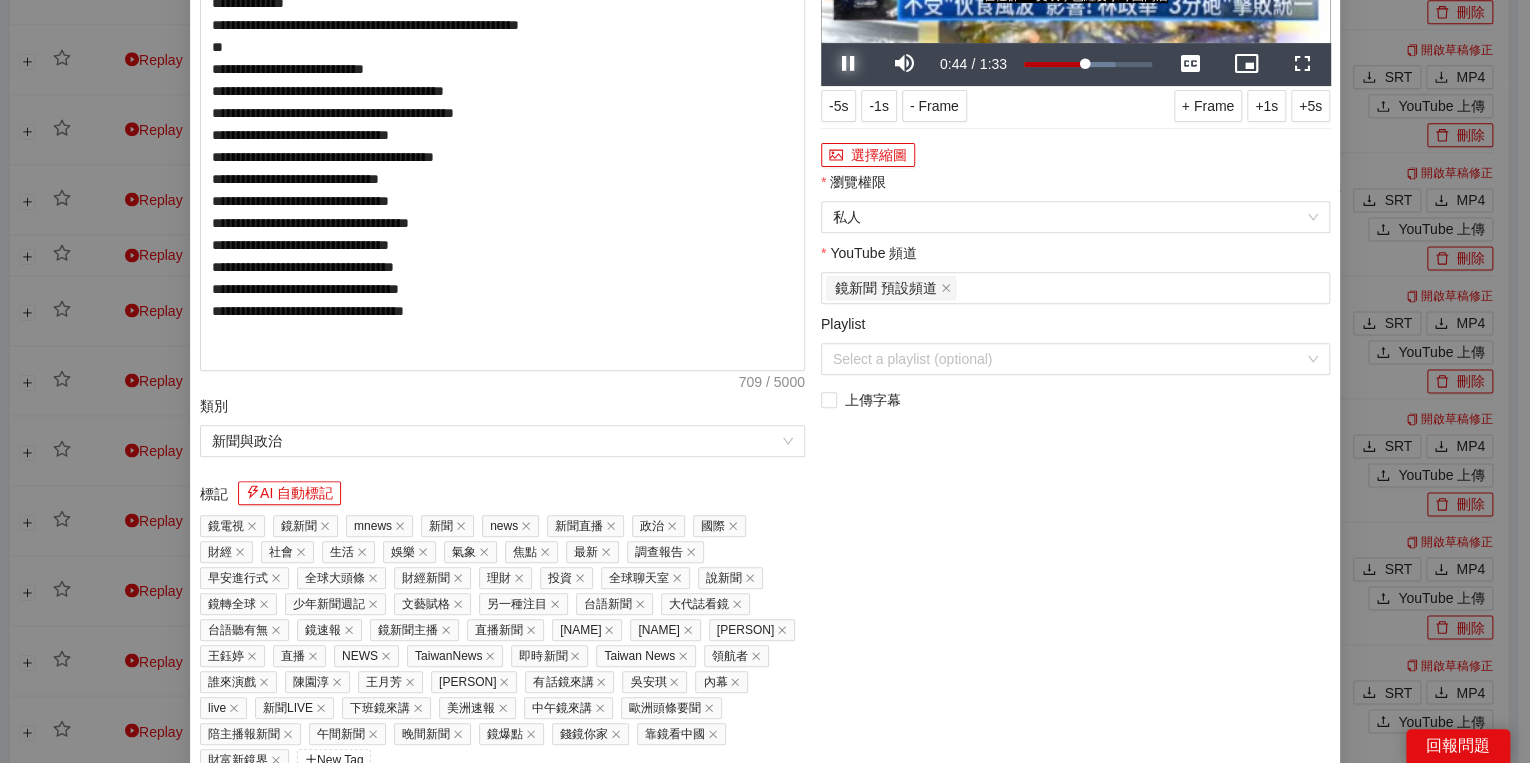 click at bounding box center [849, 64] 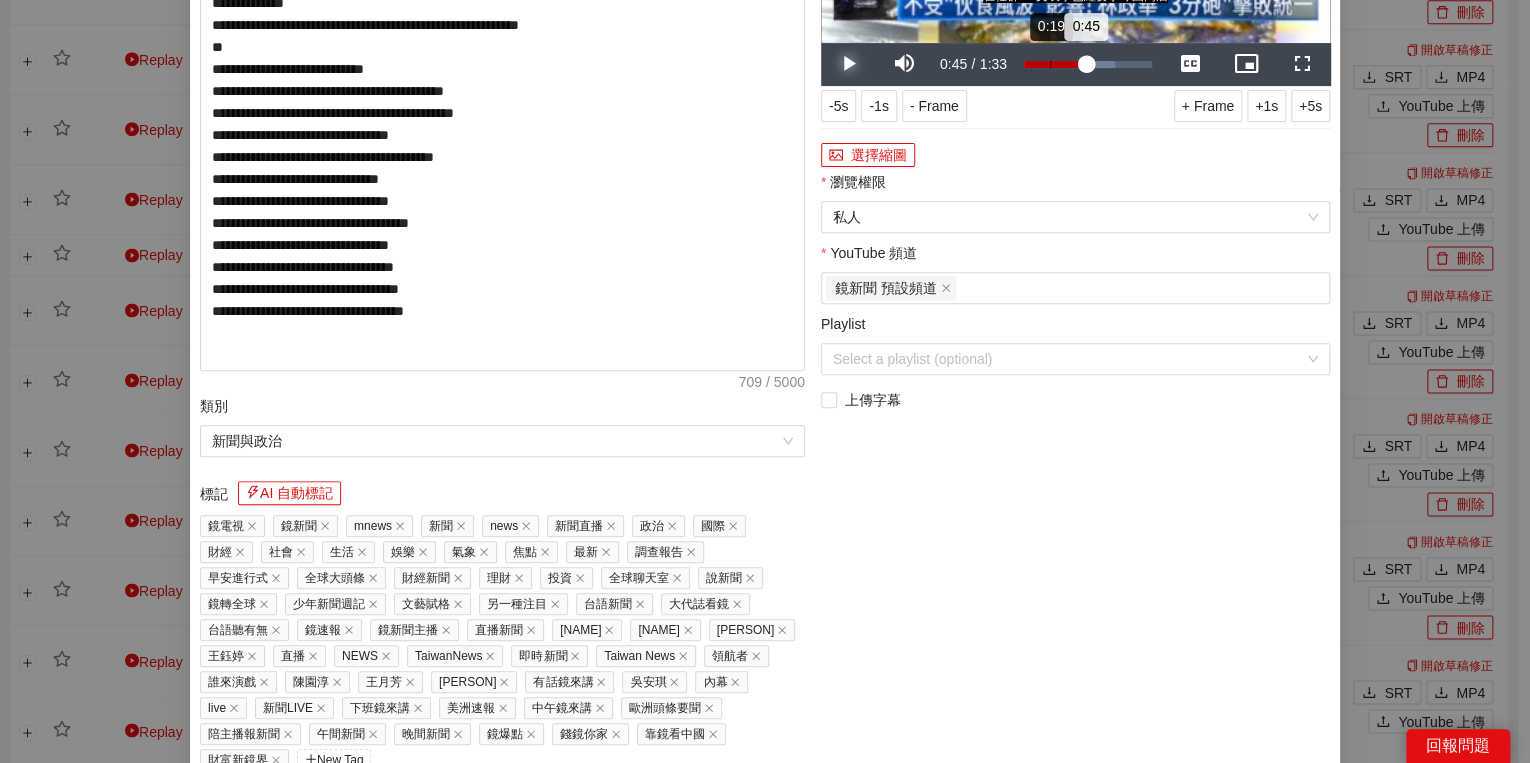 click on "Loaded :  70.89% 0:19 0:45" at bounding box center [1088, 64] 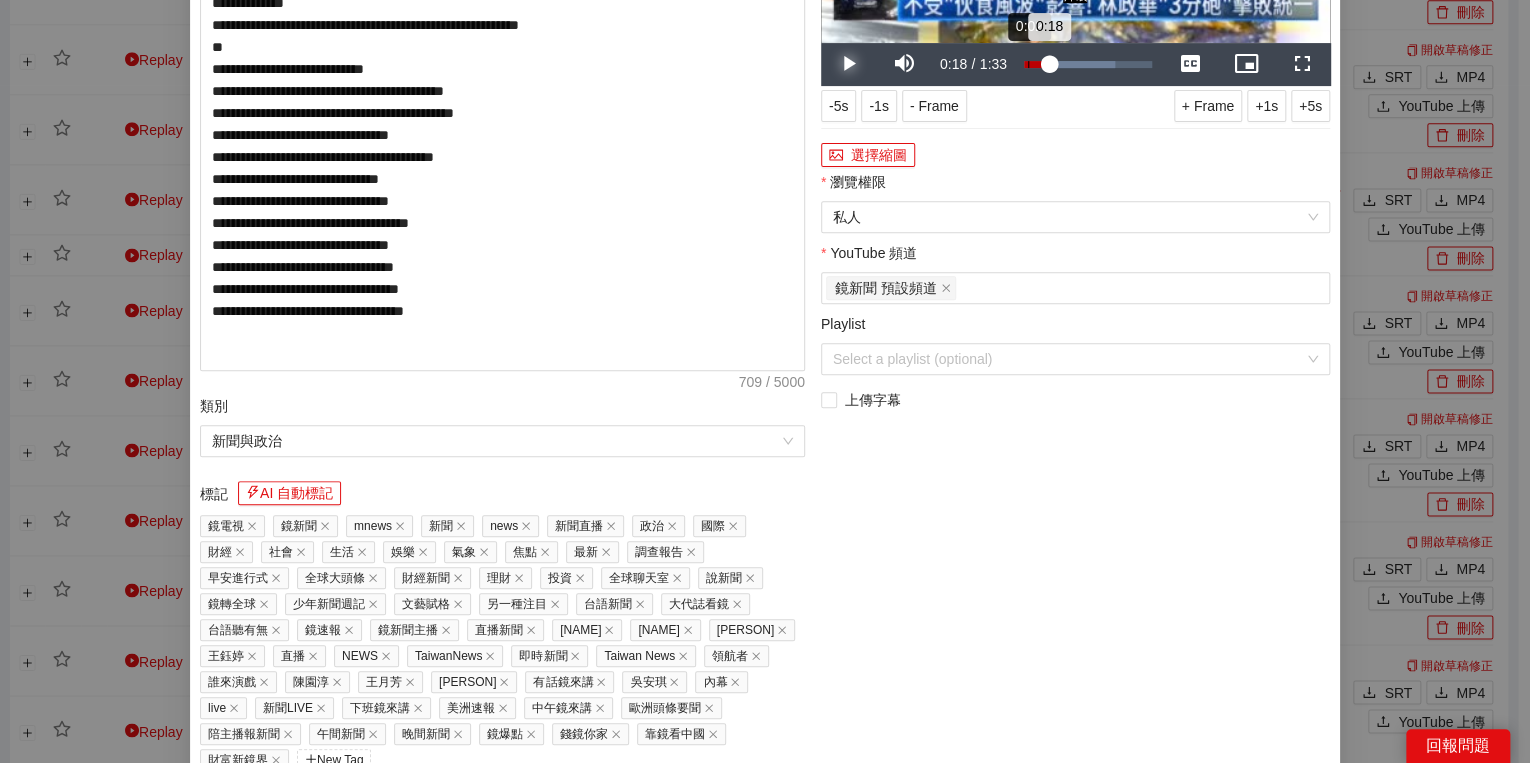 click on "0:02" at bounding box center (1028, 64) 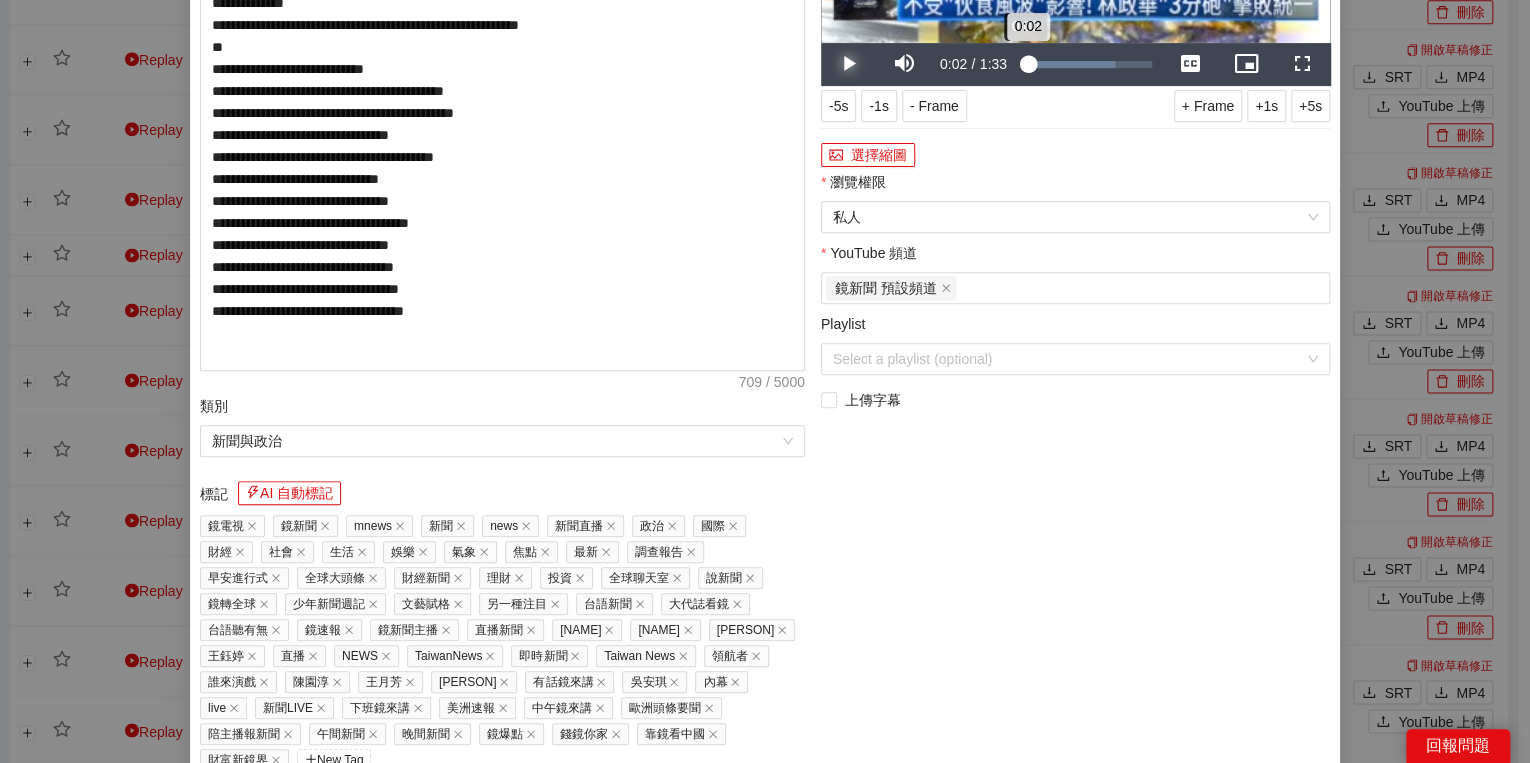 click on "0:02" at bounding box center (1026, 64) 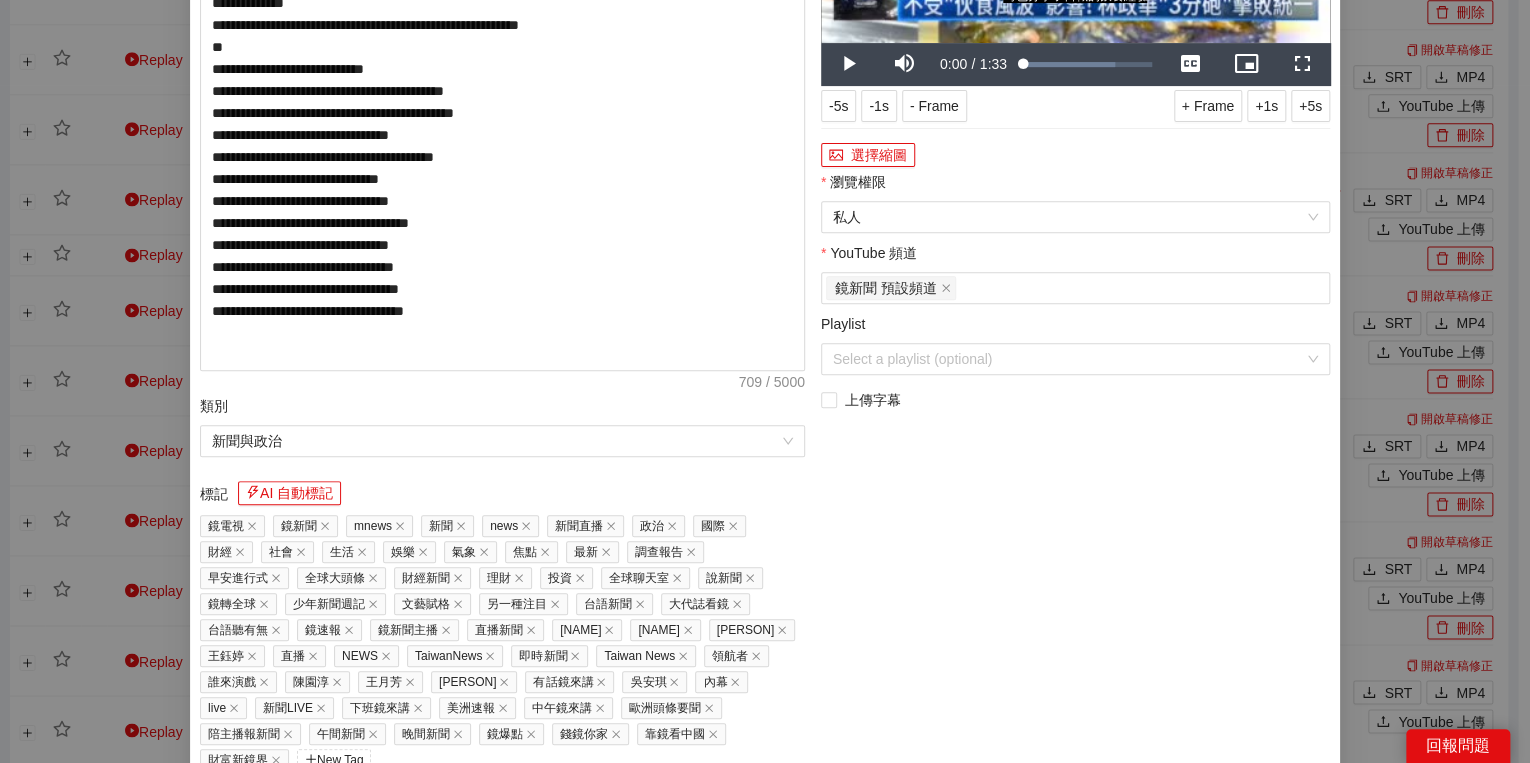 click on "1:33" at bounding box center (993, 64) 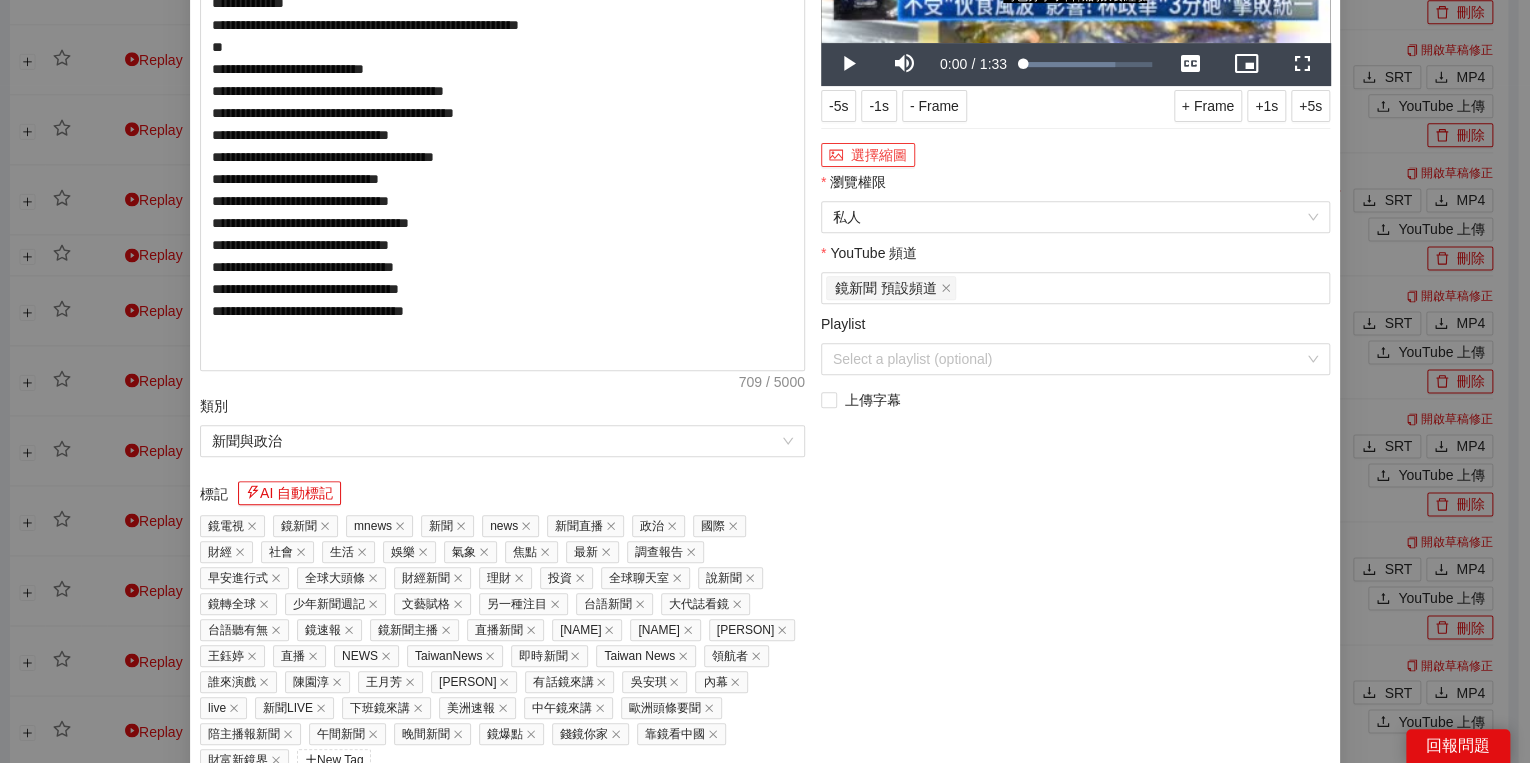click on "選擇縮圖" at bounding box center [868, 155] 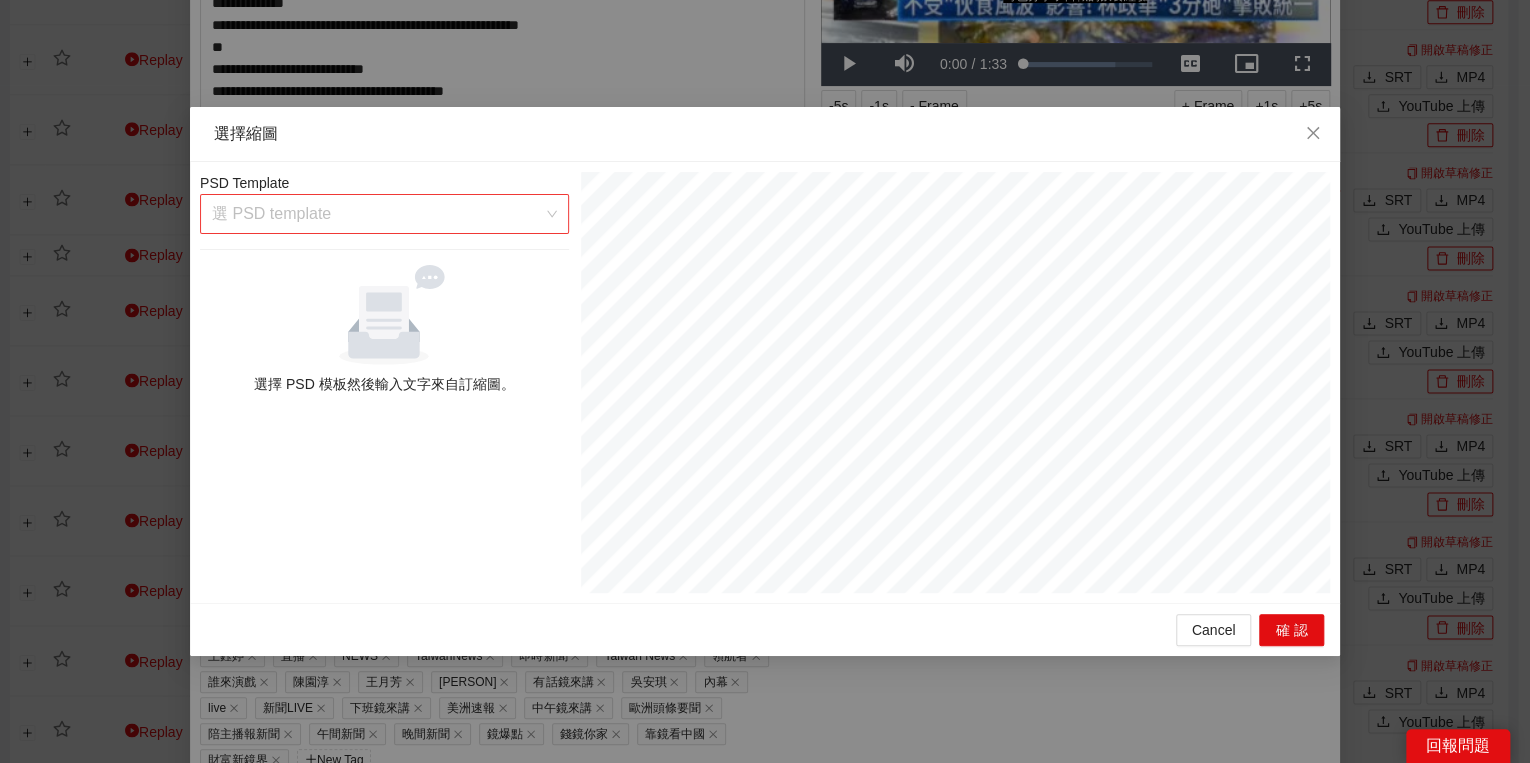 click at bounding box center [377, 214] 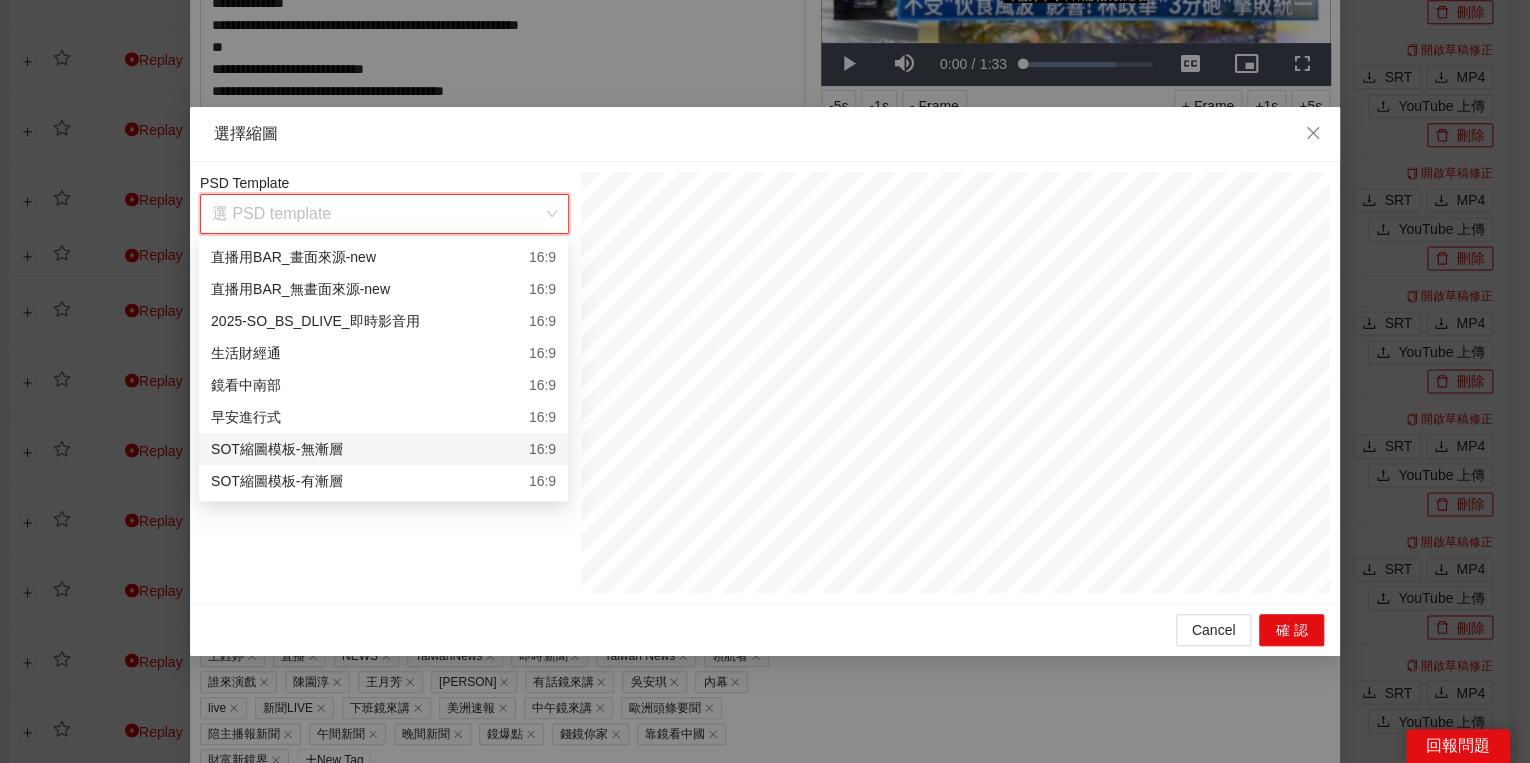 click on "SOT縮圖模板-有漸層 16:9" at bounding box center [383, 481] 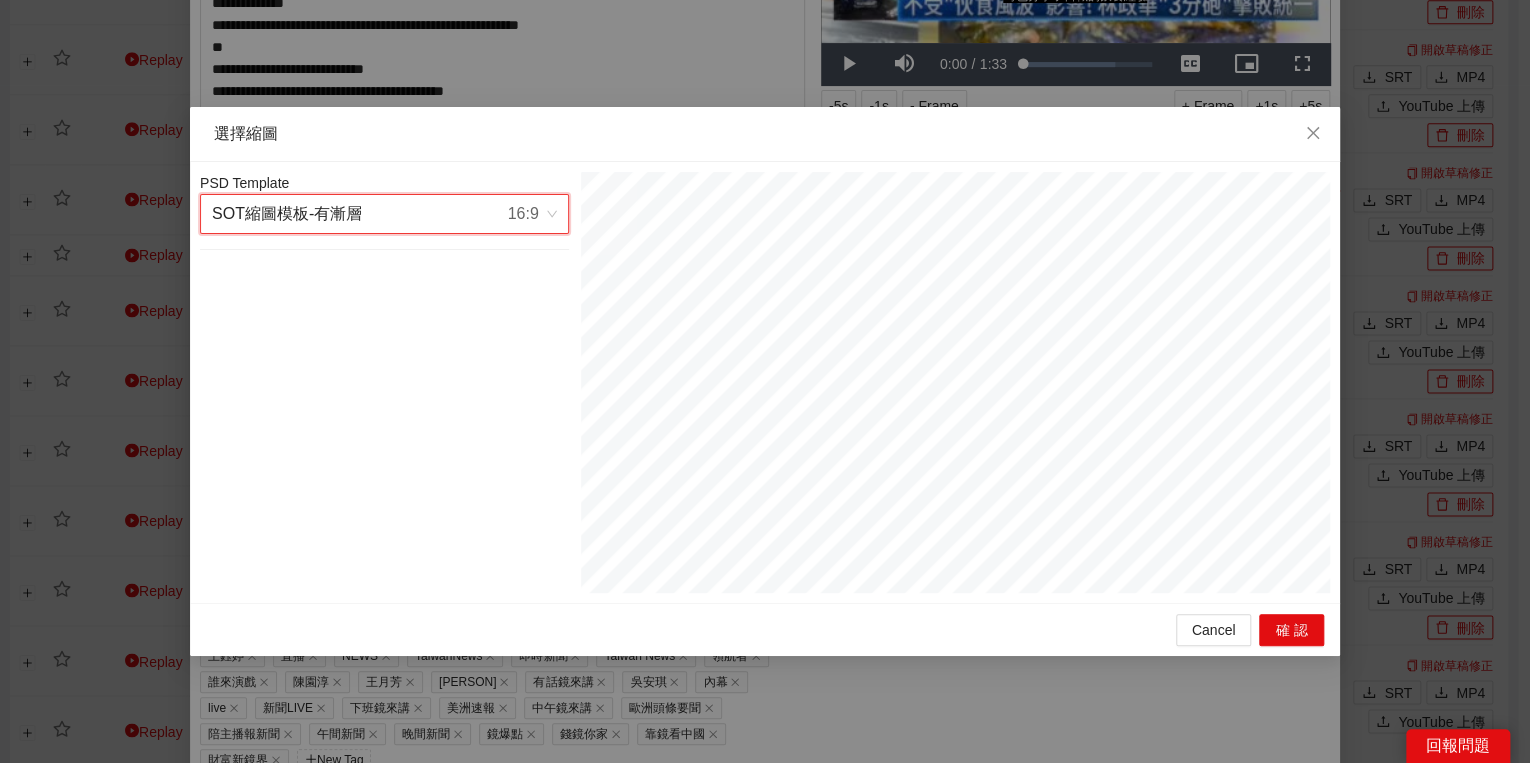 click on "PSD Template 827 SOT縮圖模板-有漸層 16:9" at bounding box center (765, 382) 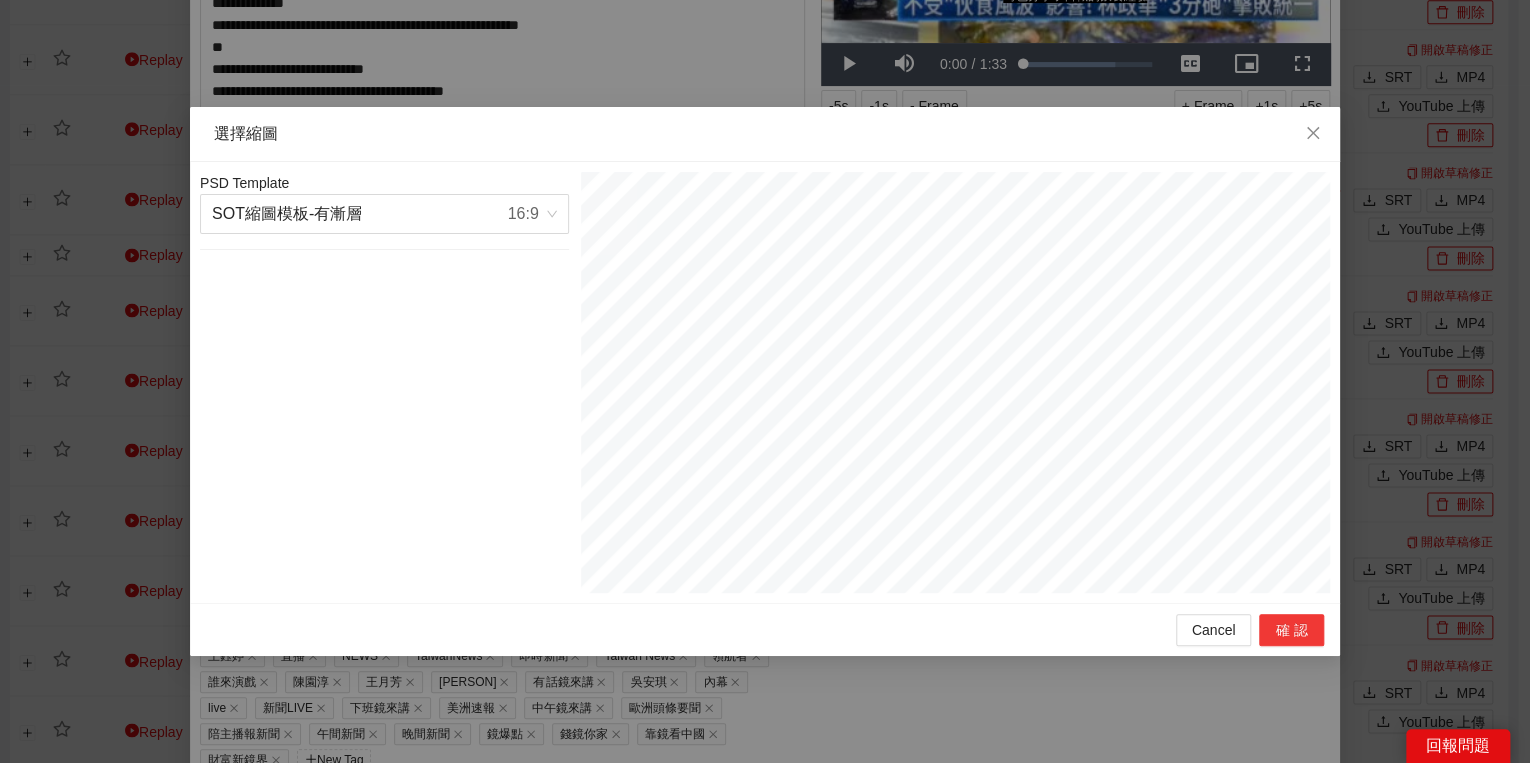 click on "確認" at bounding box center (1291, 630) 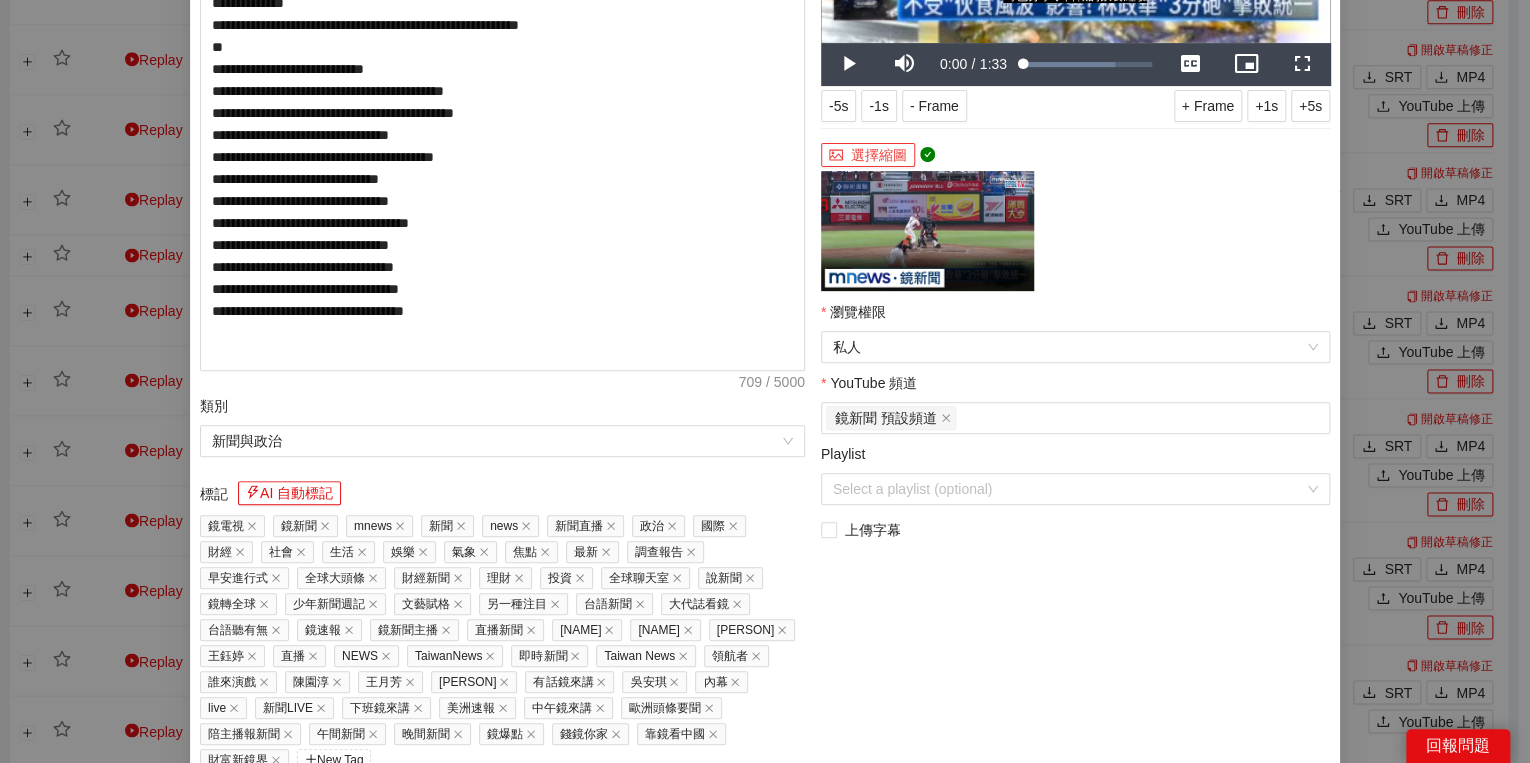 scroll, scrollTop: 374, scrollLeft: 0, axis: vertical 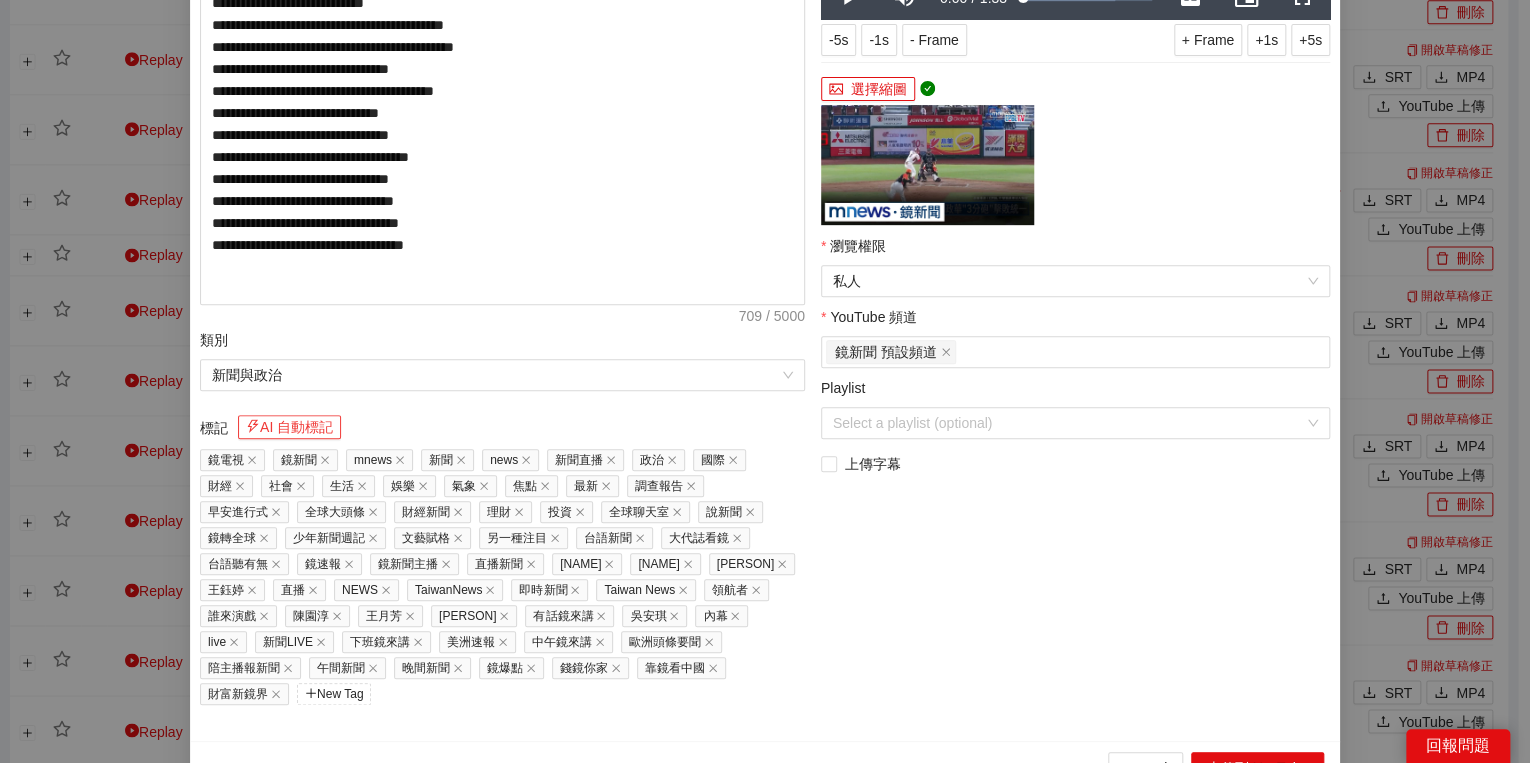 click on "AI 自動標記" at bounding box center (289, 427) 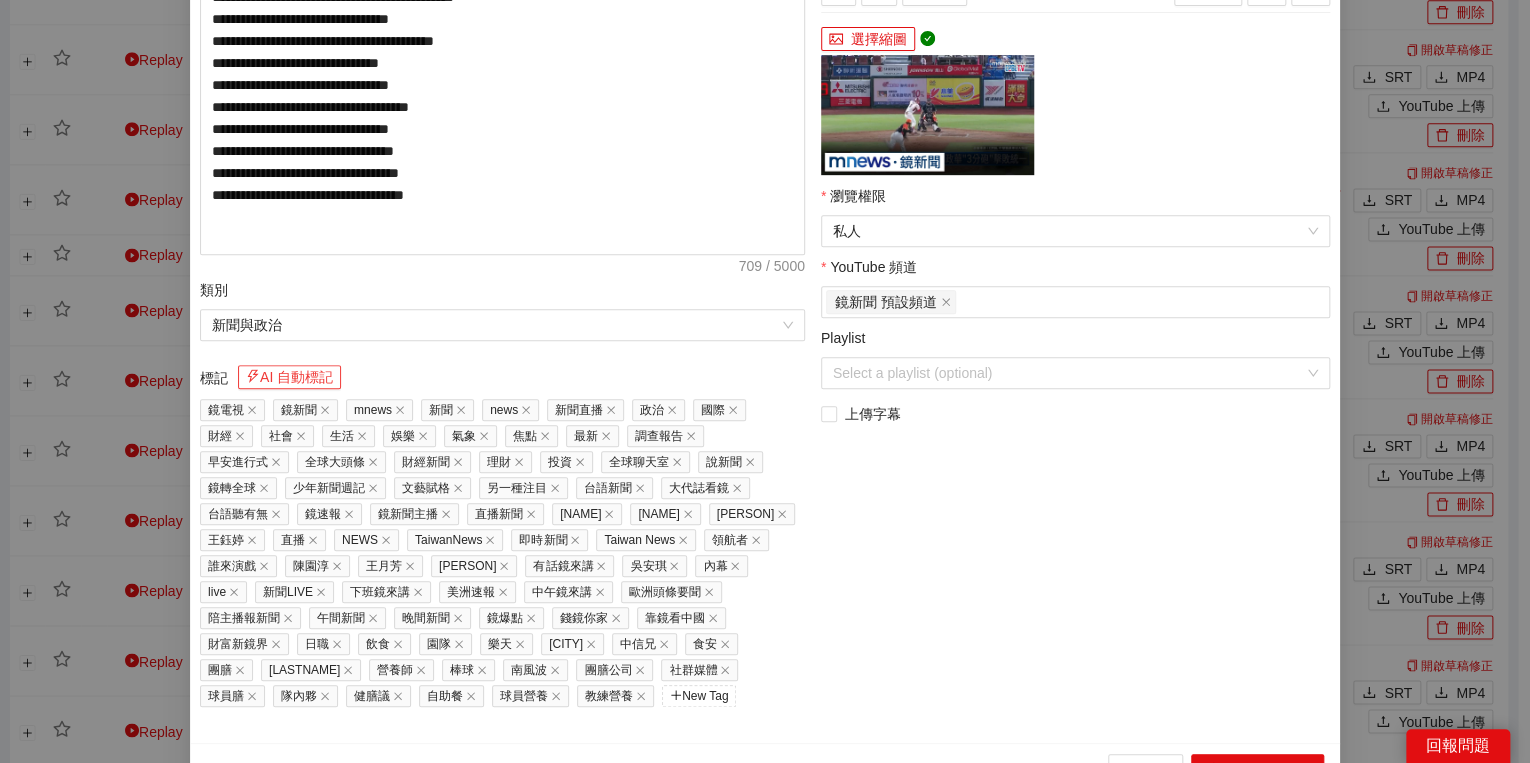 scroll, scrollTop: 451, scrollLeft: 0, axis: vertical 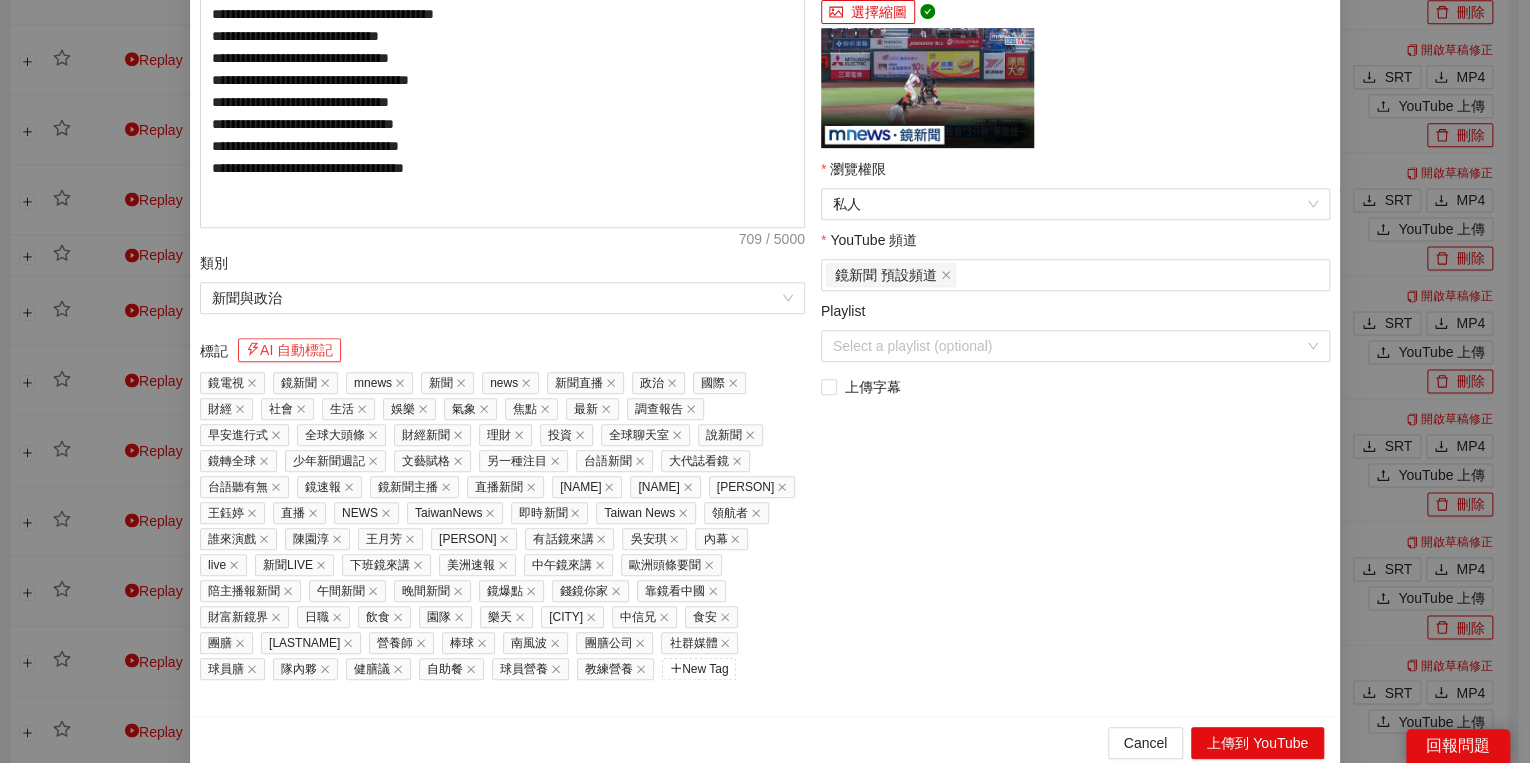 click on "AI 自動標記" at bounding box center [289, 350] 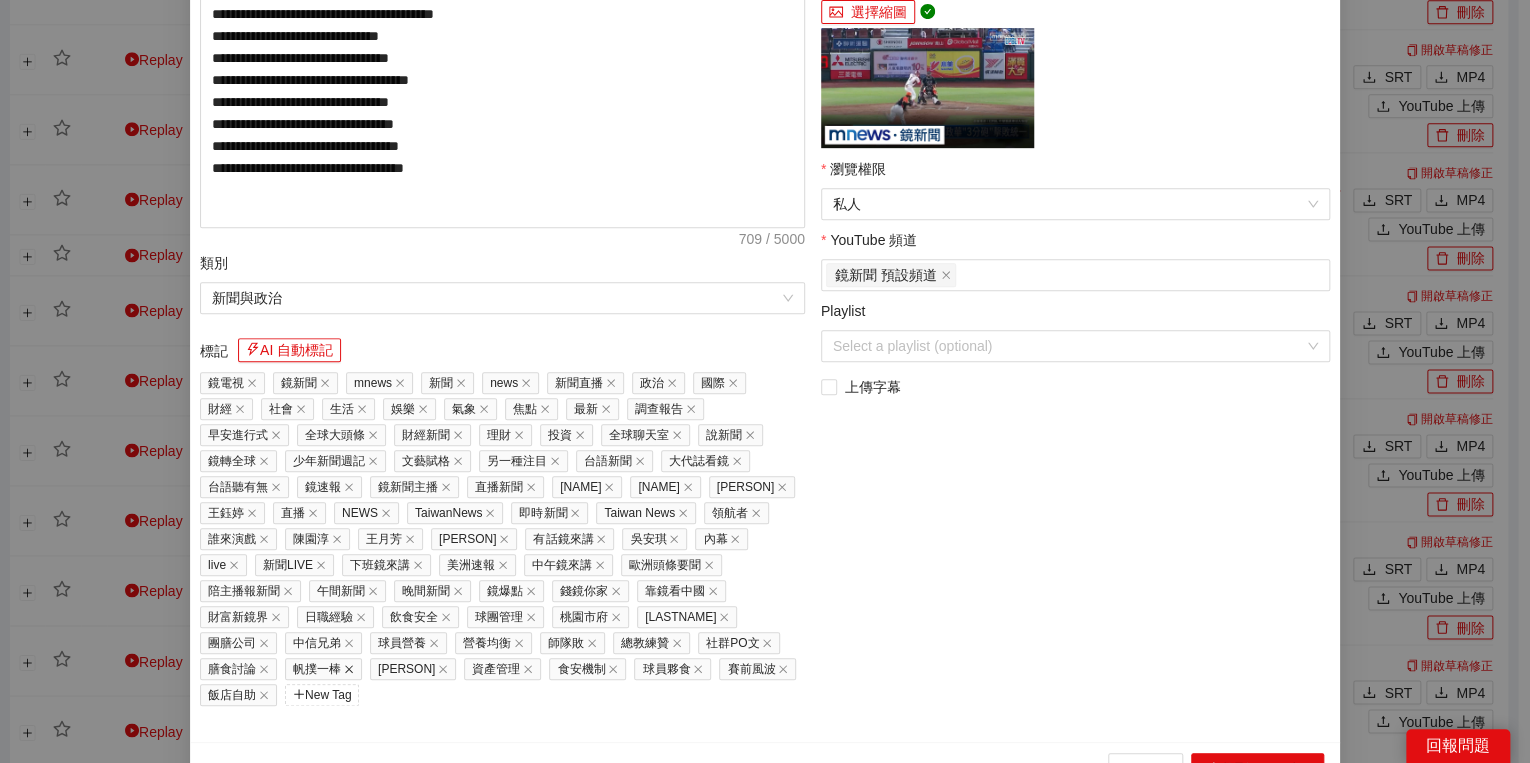 click 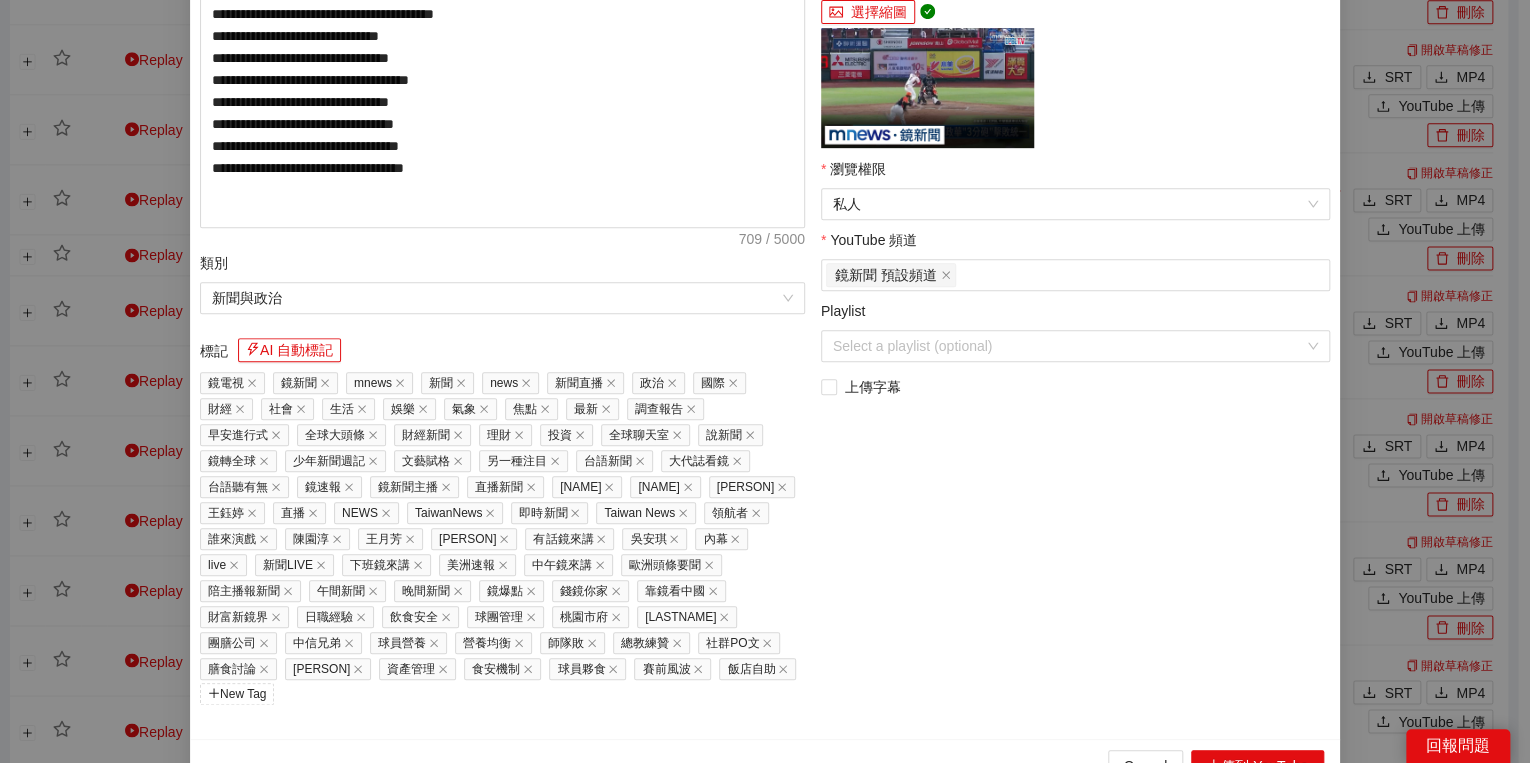 click on "師隊敗" at bounding box center [572, 643] 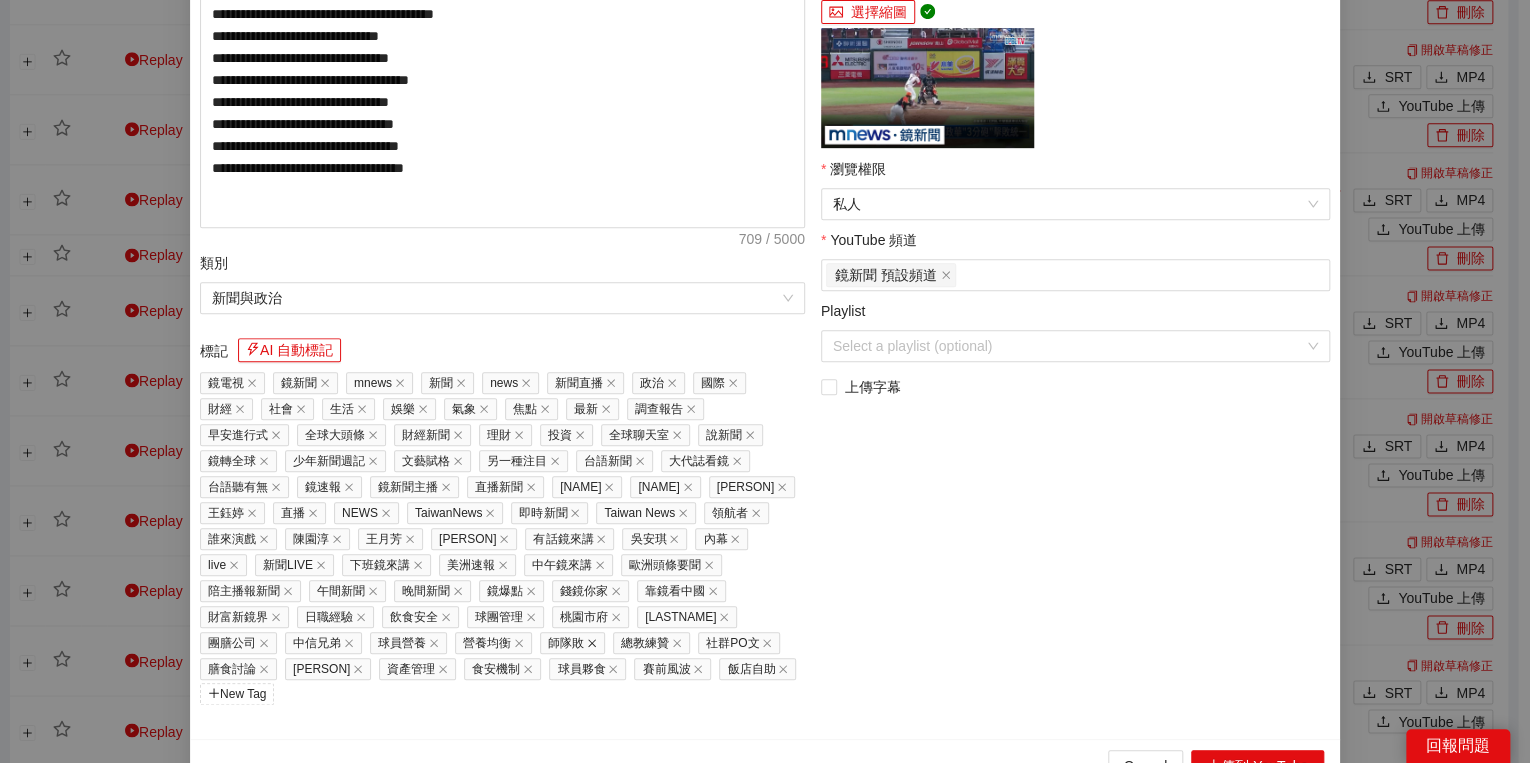 click 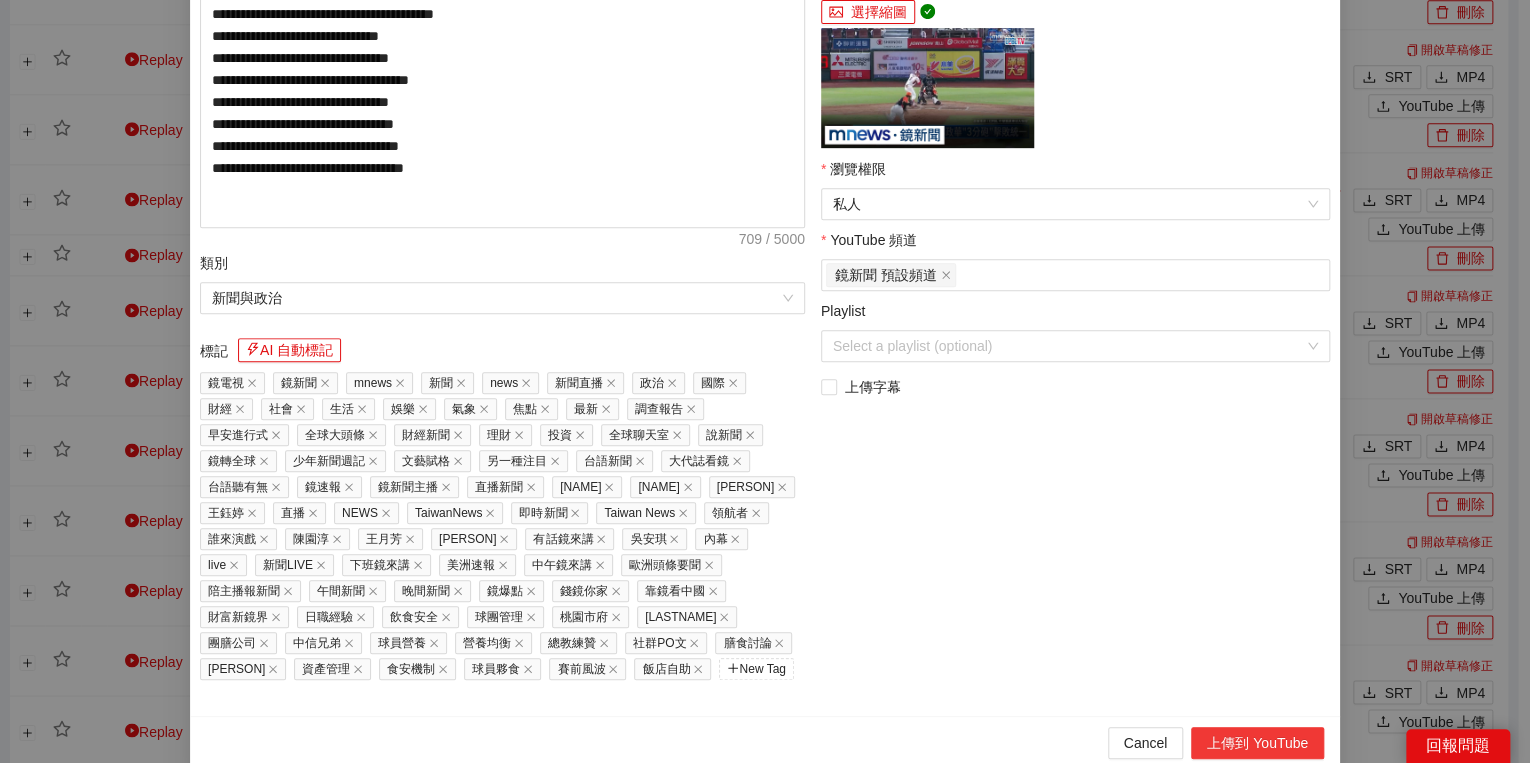click on "上傳到 YouTube" at bounding box center (1257, 743) 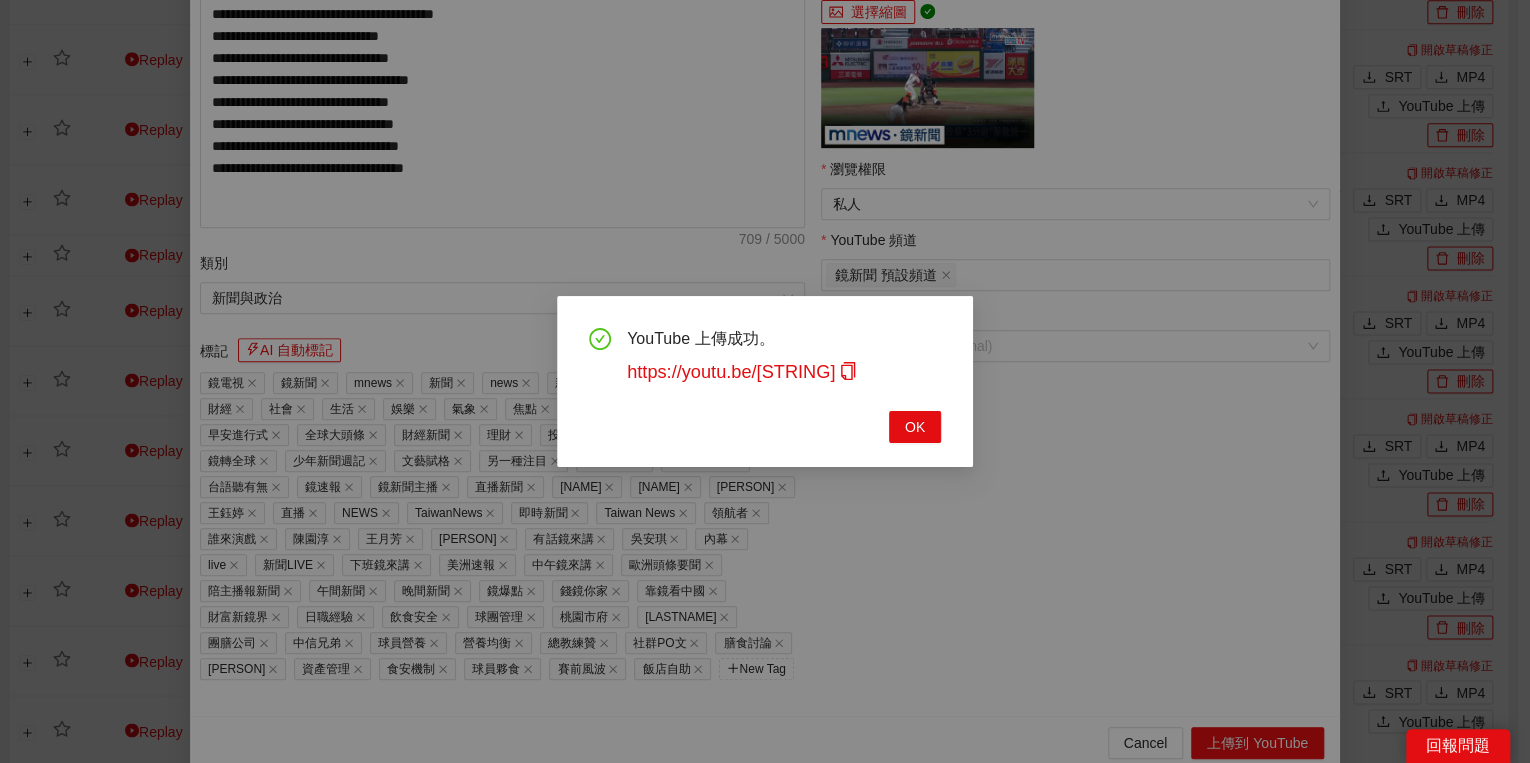 click on "OK" at bounding box center [765, 427] 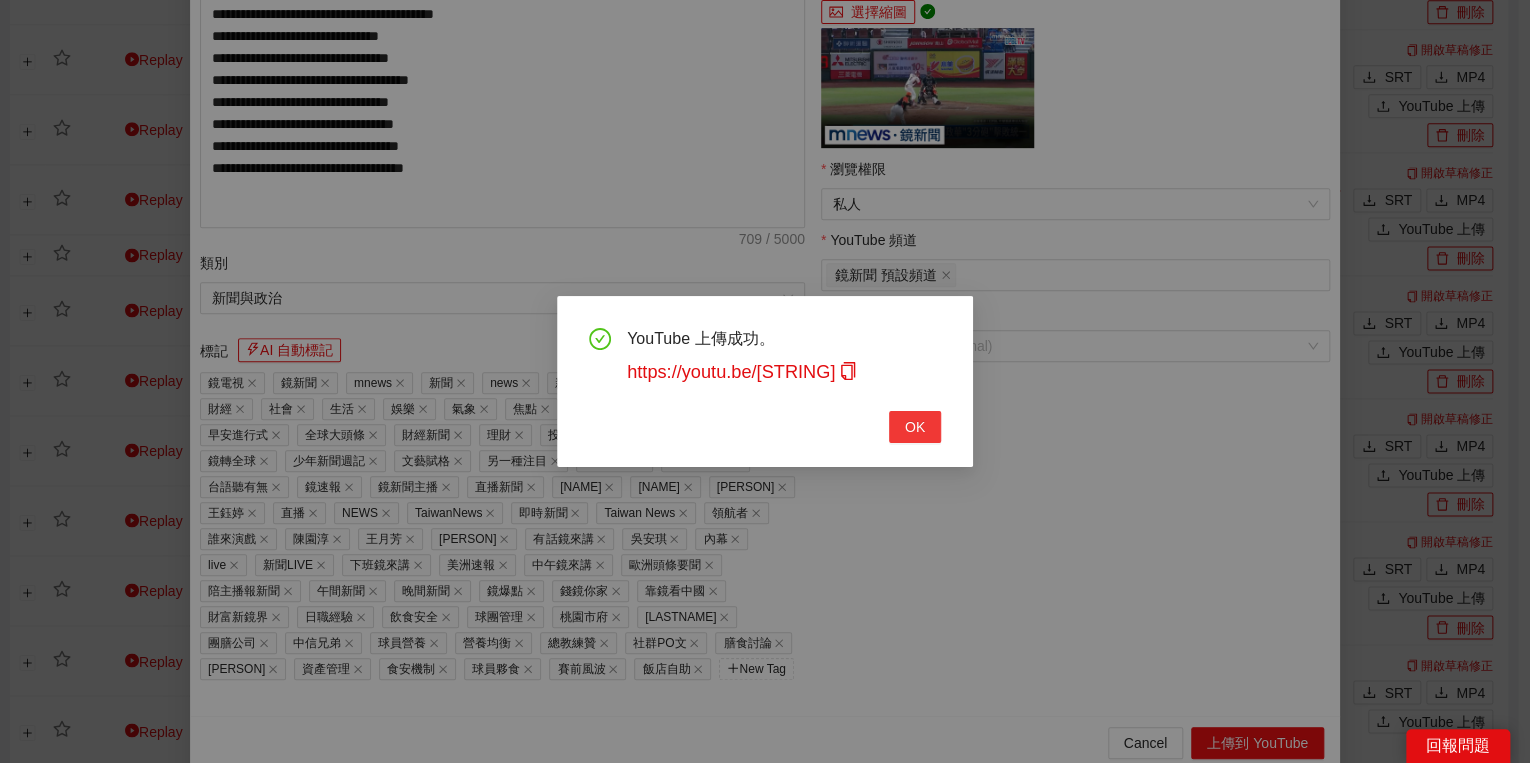 click on "OK" at bounding box center [915, 427] 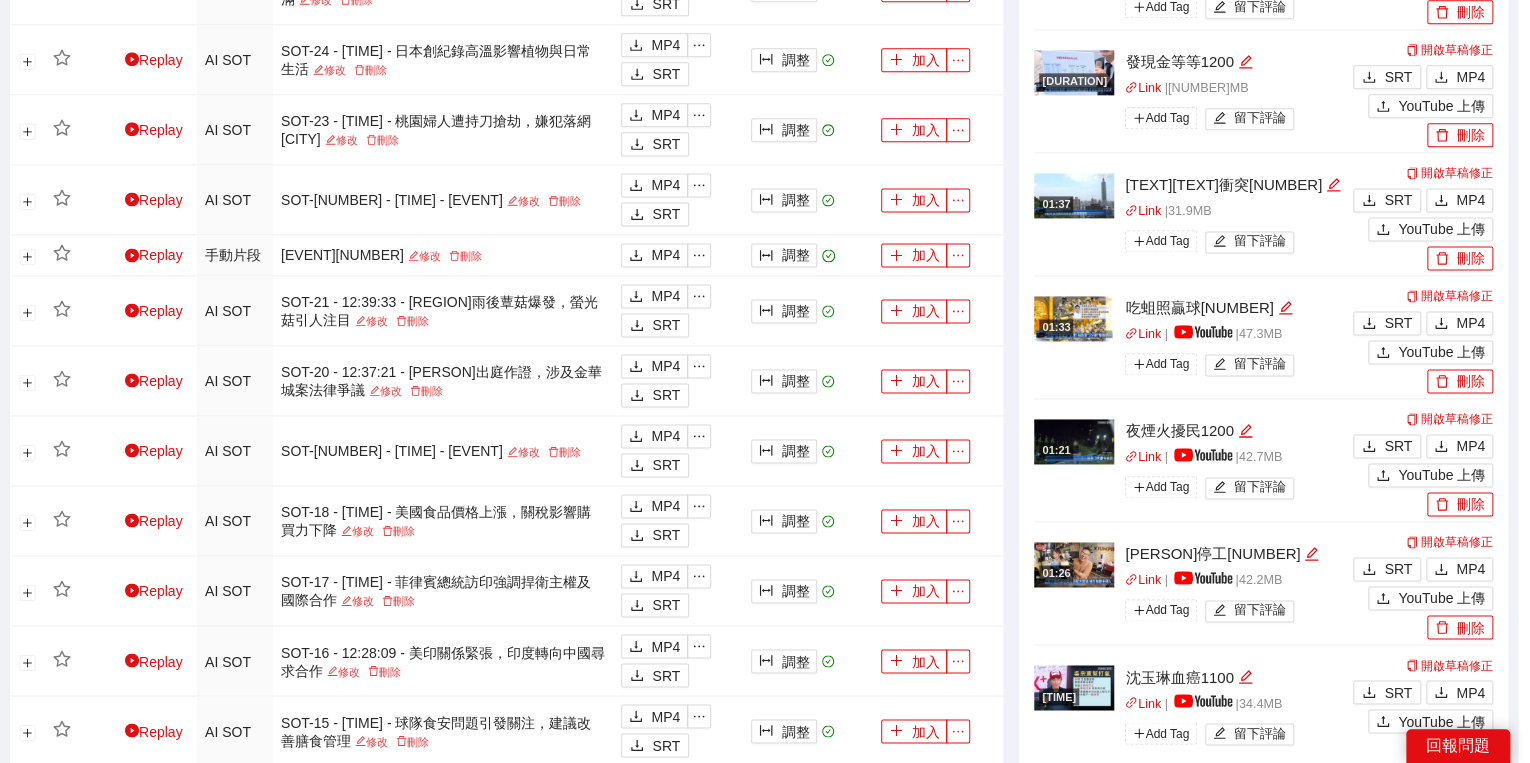 scroll, scrollTop: 308, scrollLeft: 0, axis: vertical 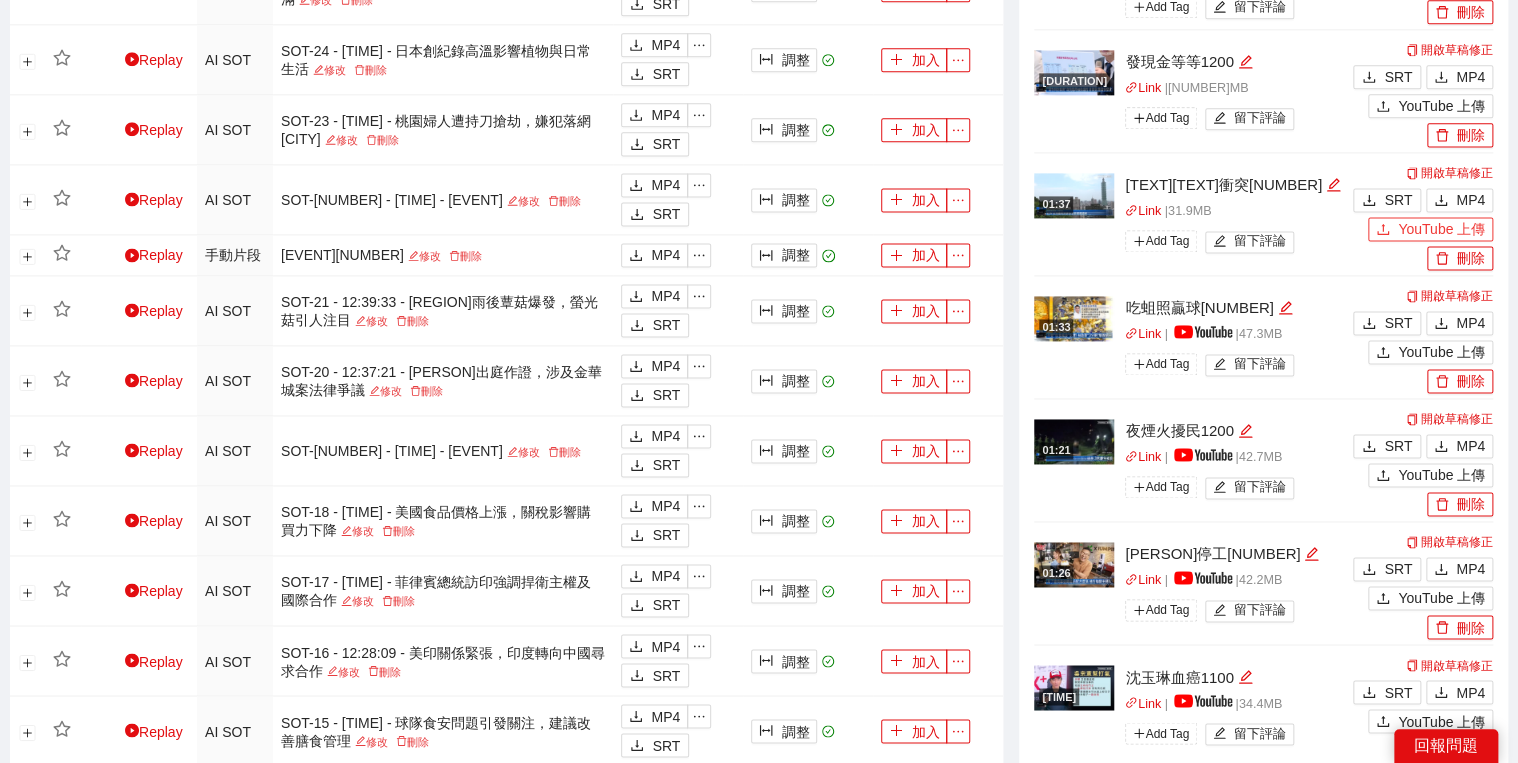 click on "YouTube 上傳" at bounding box center (1441, 229) 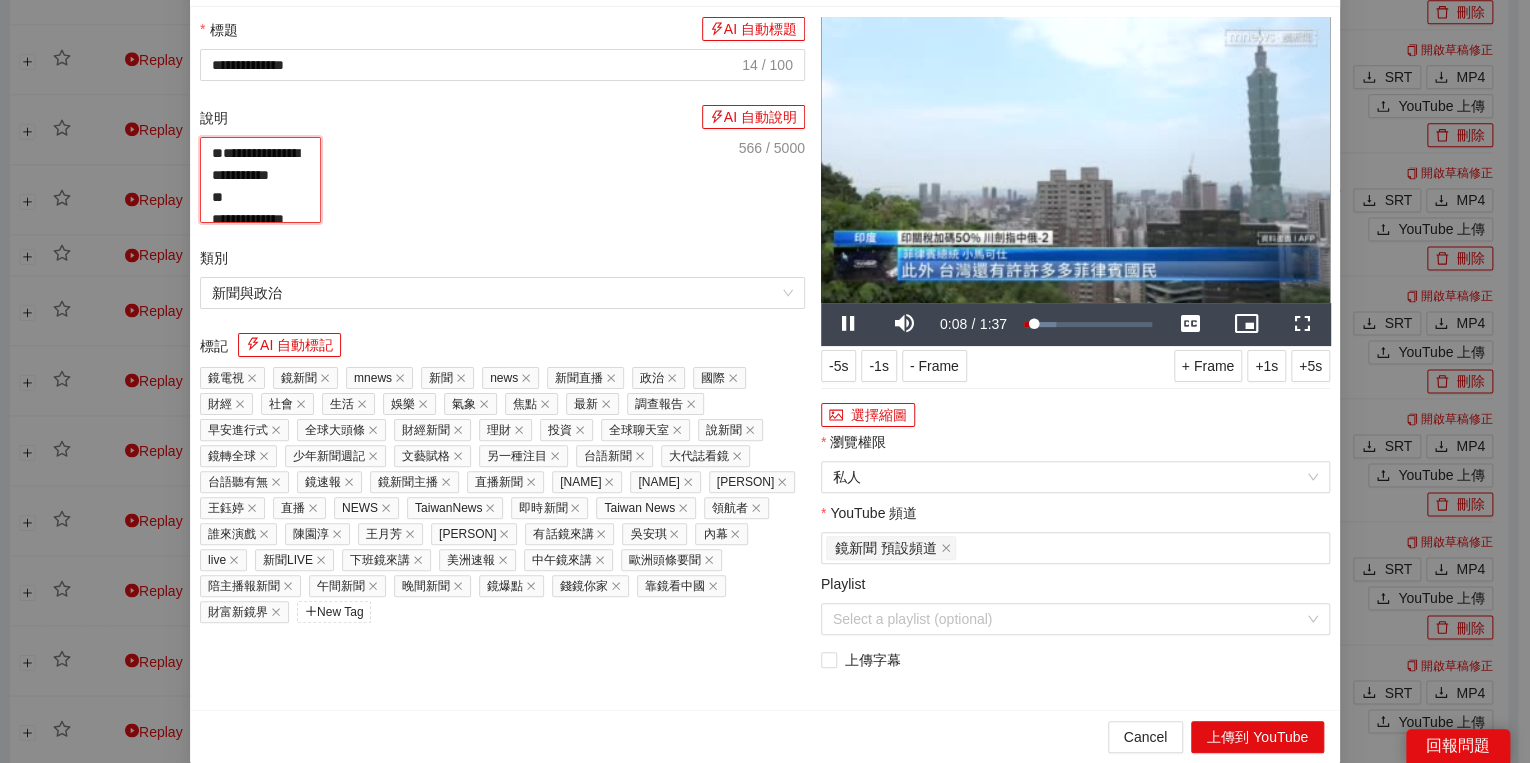 click on "**********" at bounding box center (260, 180) 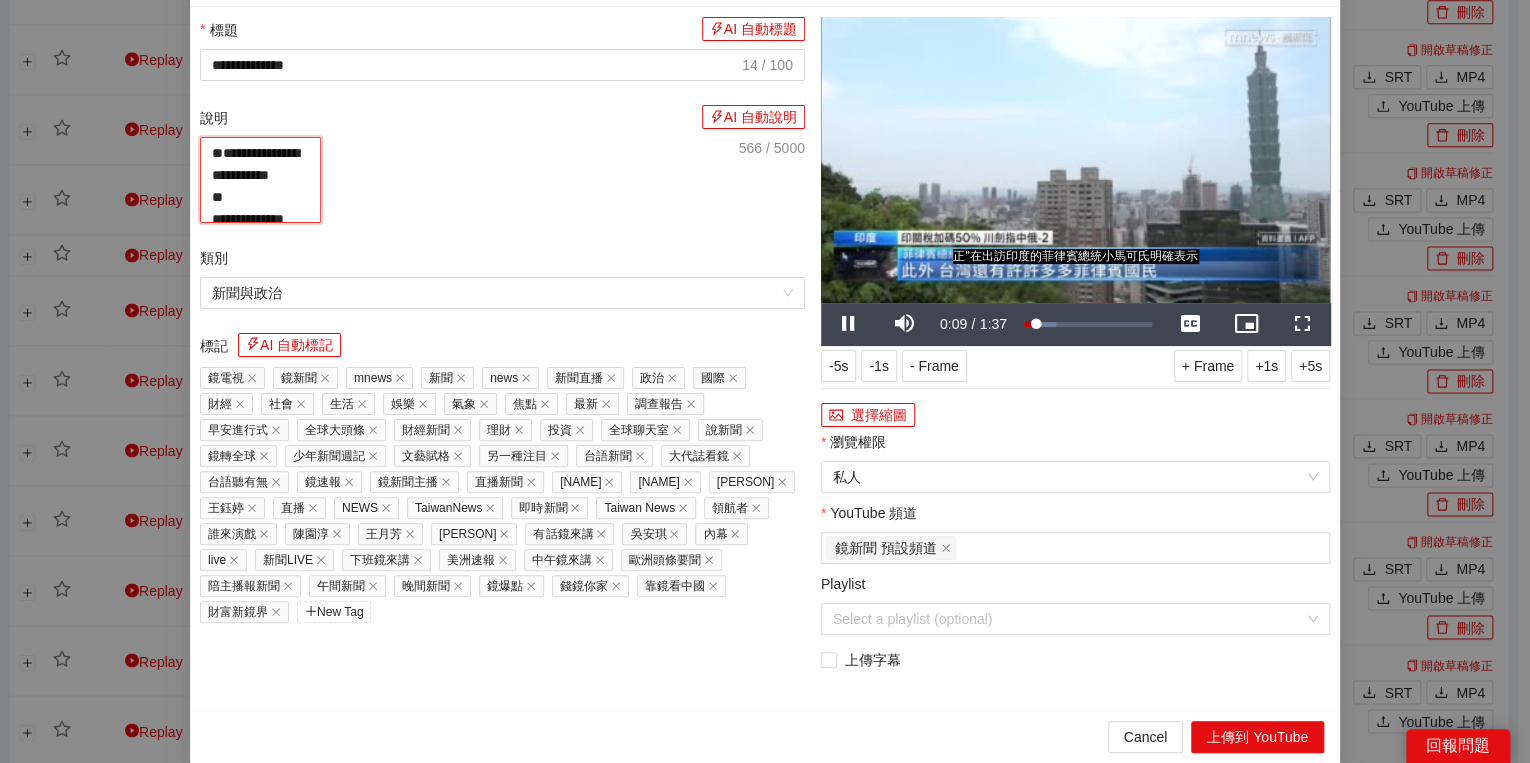 paste on "**********" 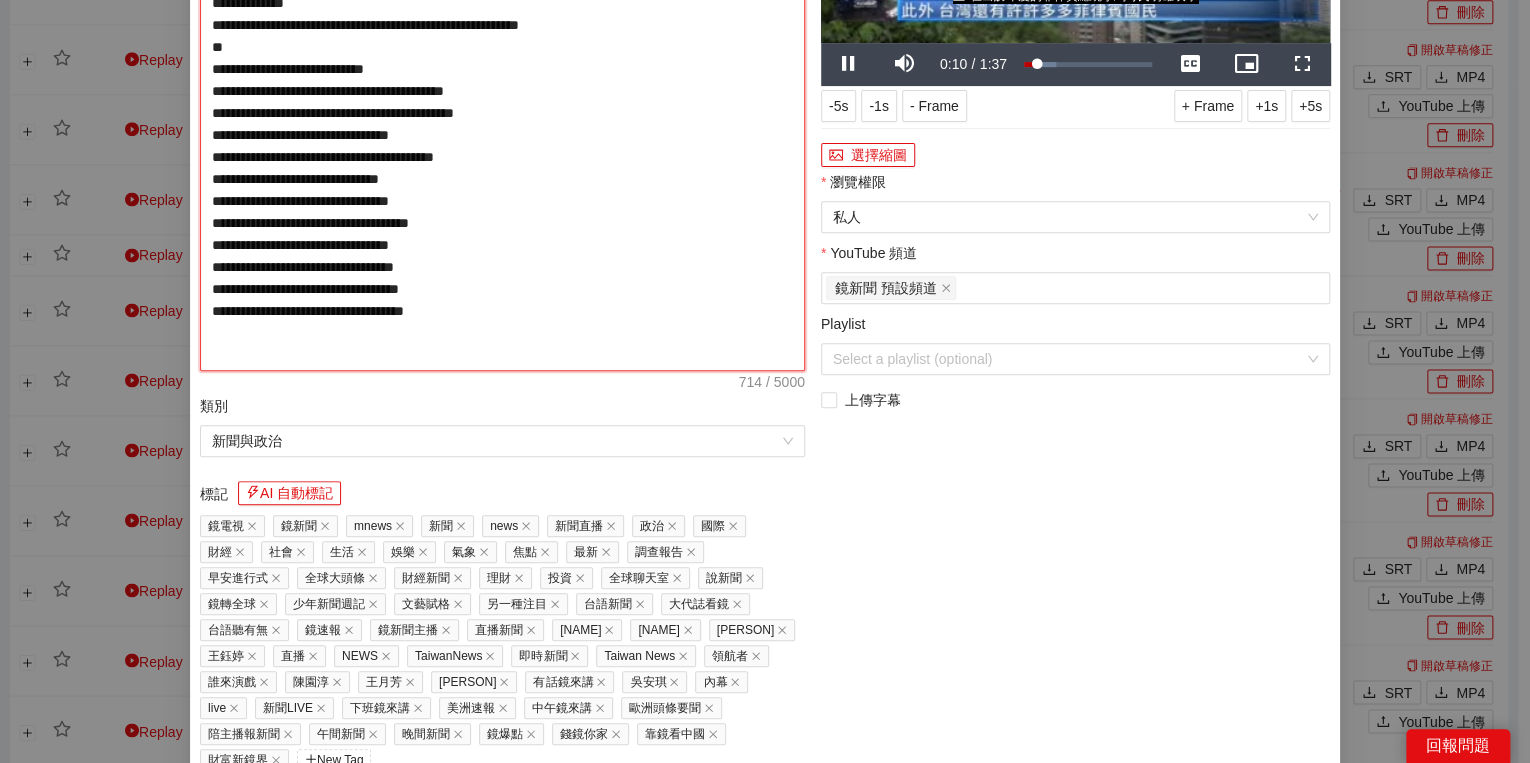click on "**********" at bounding box center (502, 124) 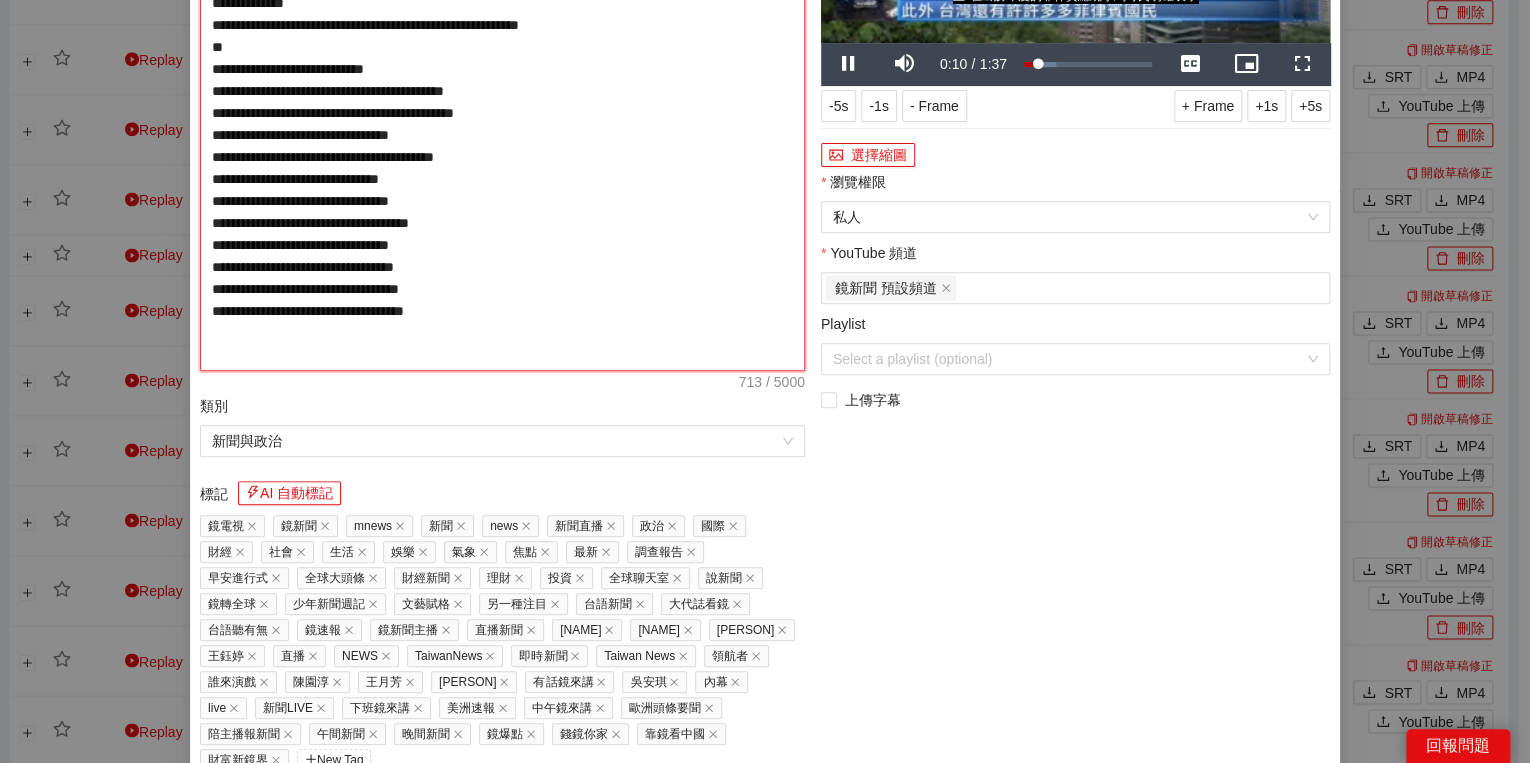click on "**********" at bounding box center [502, 124] 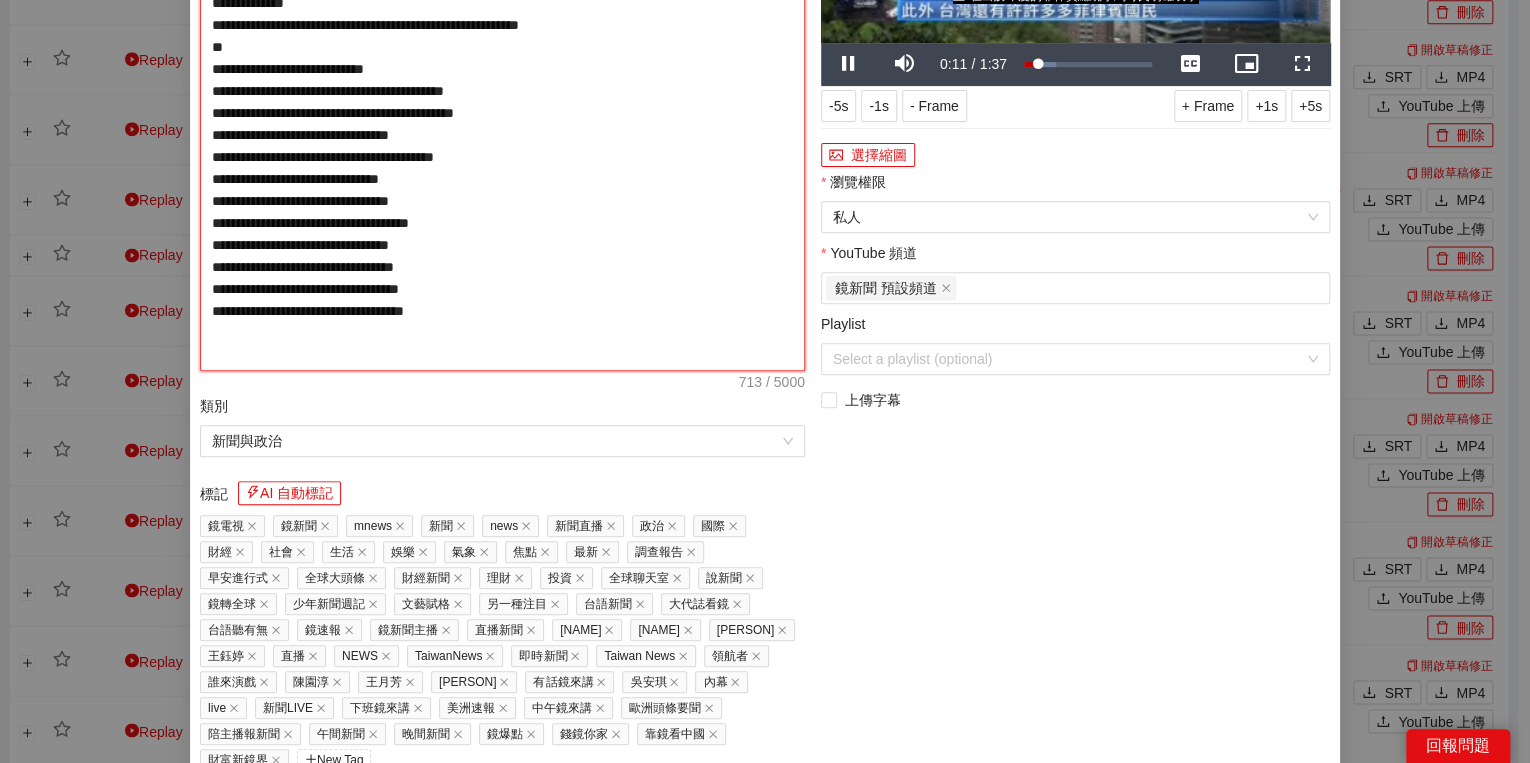 click on "**********" at bounding box center [502, 124] 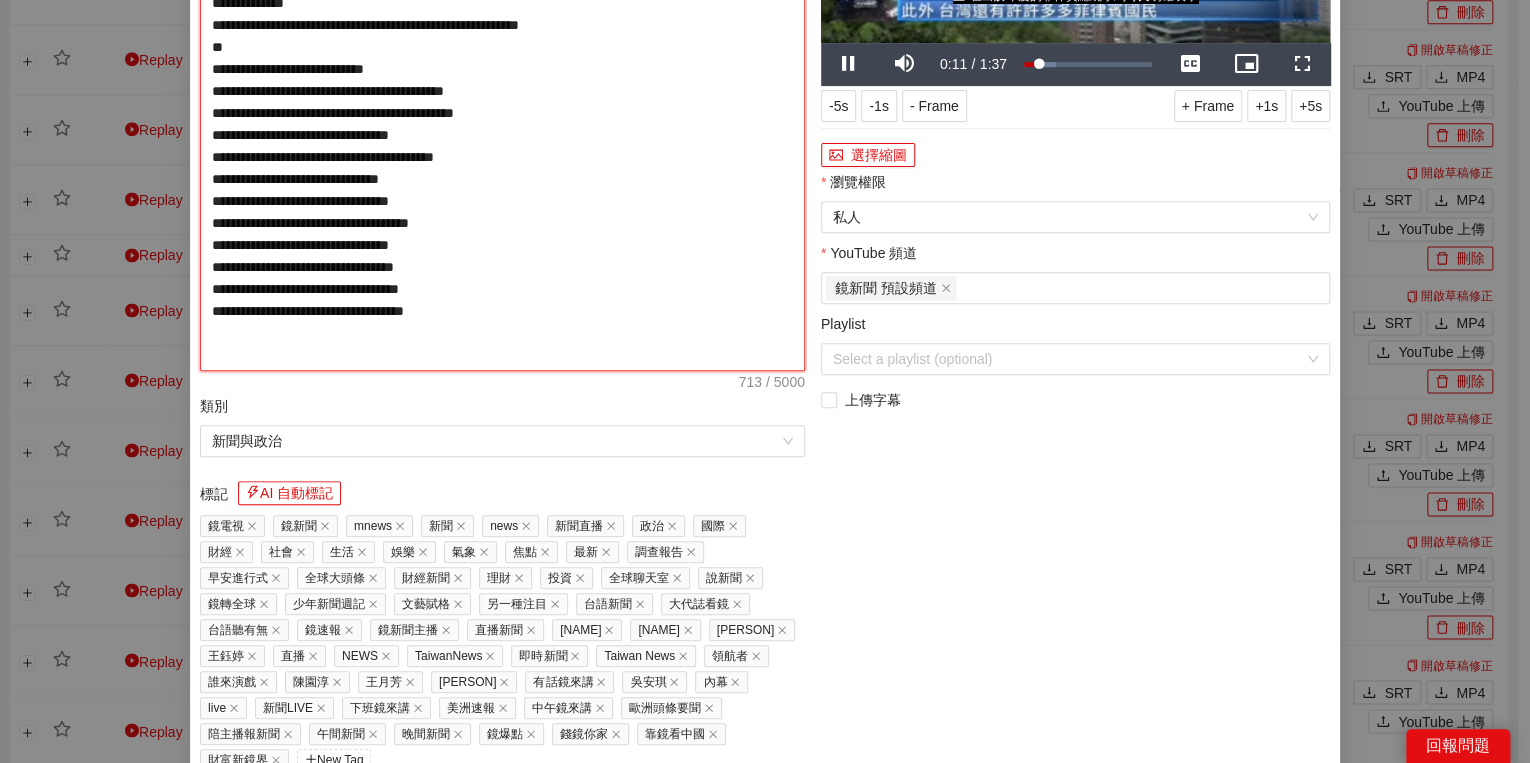 click on "**********" at bounding box center (502, 124) 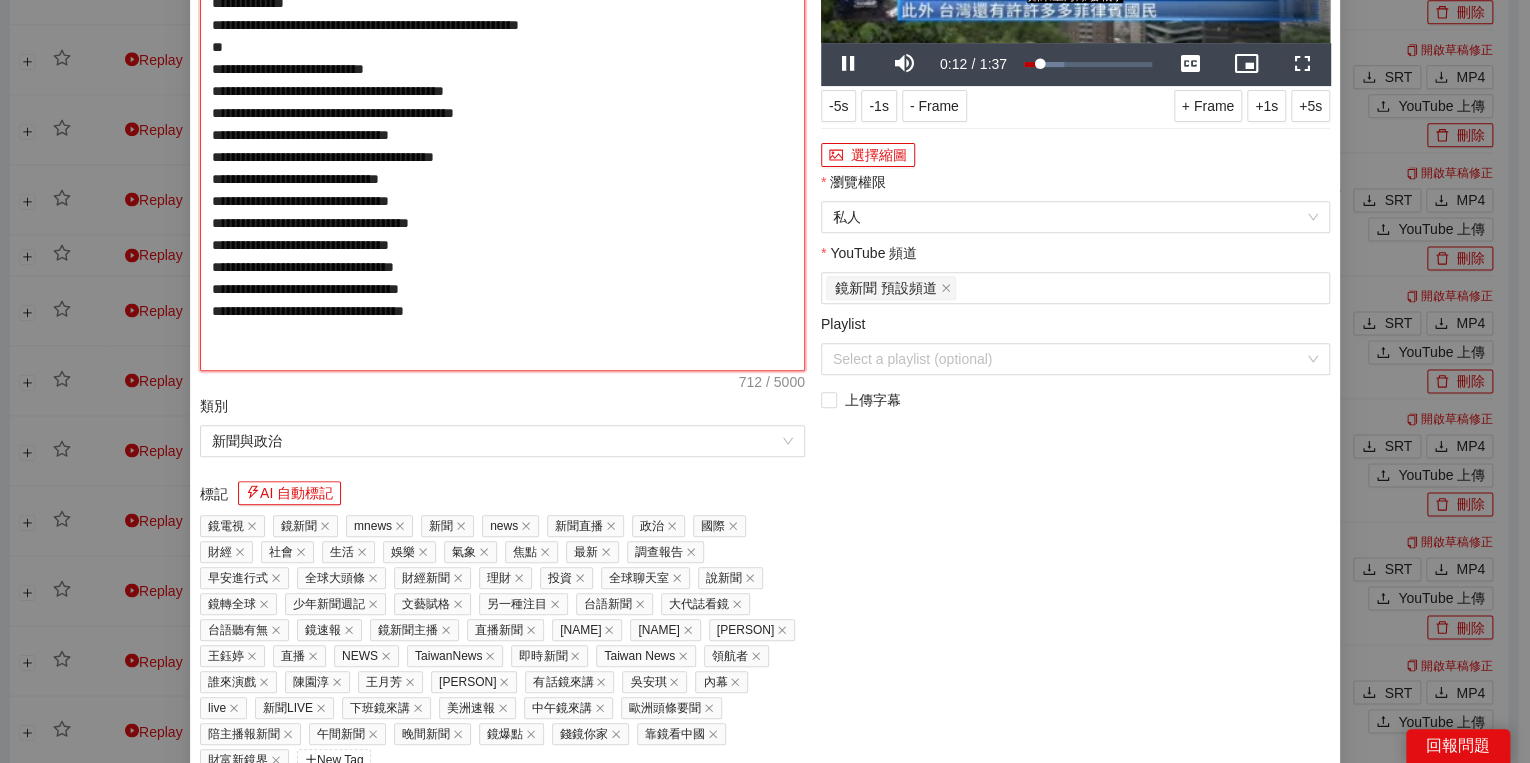 click on "**********" at bounding box center [502, 124] 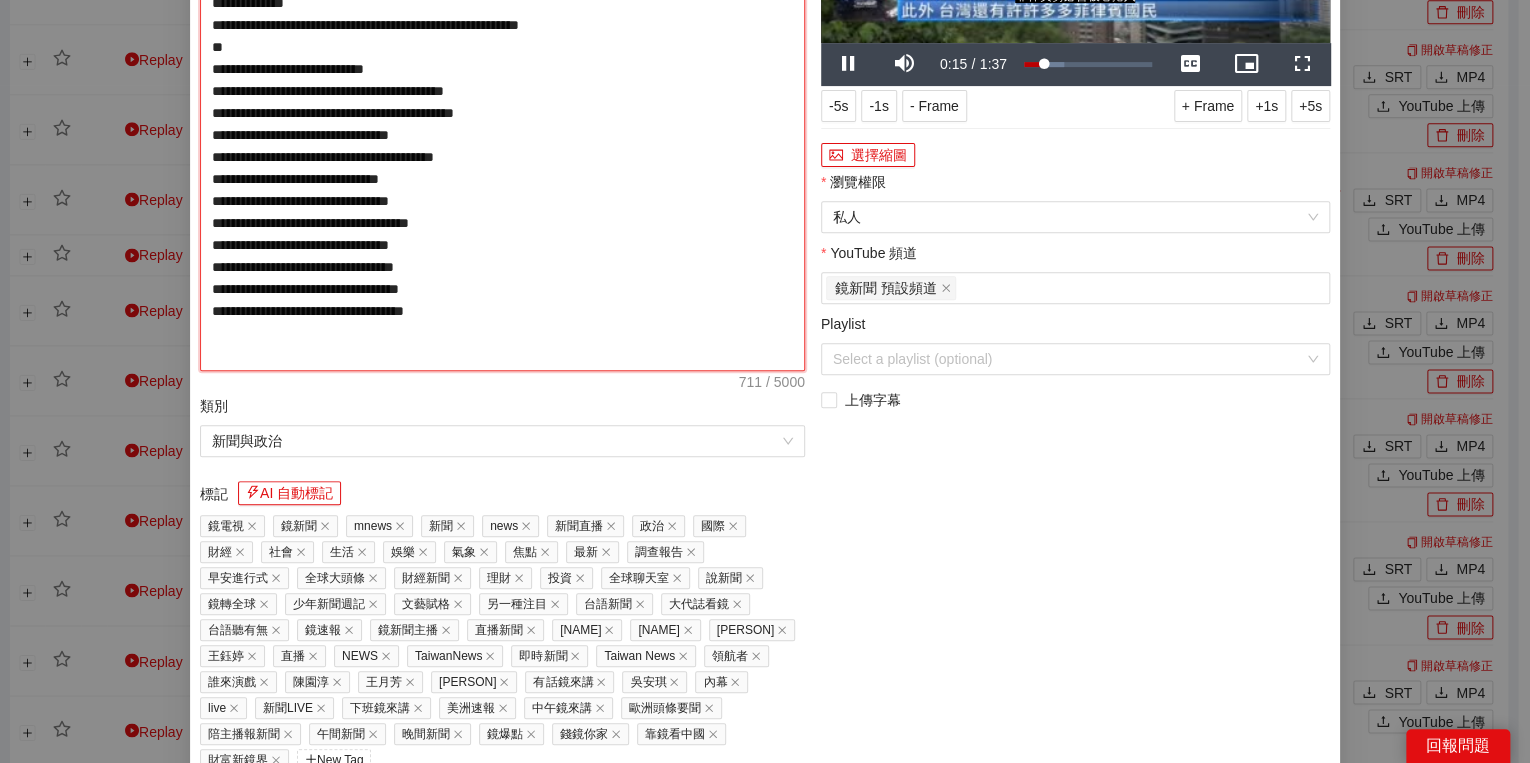 click on "**********" at bounding box center (502, 124) 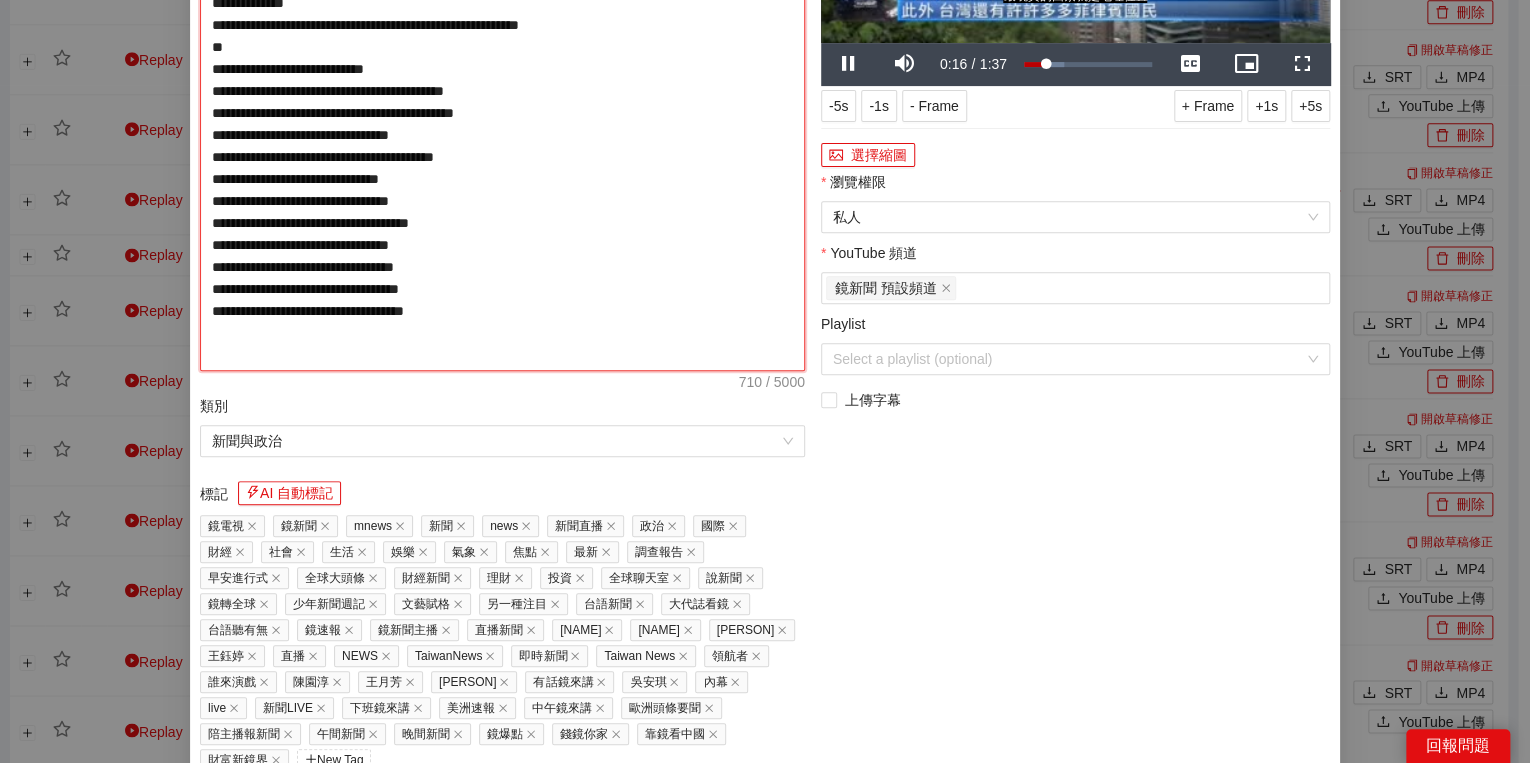click on "**********" at bounding box center (502, 124) 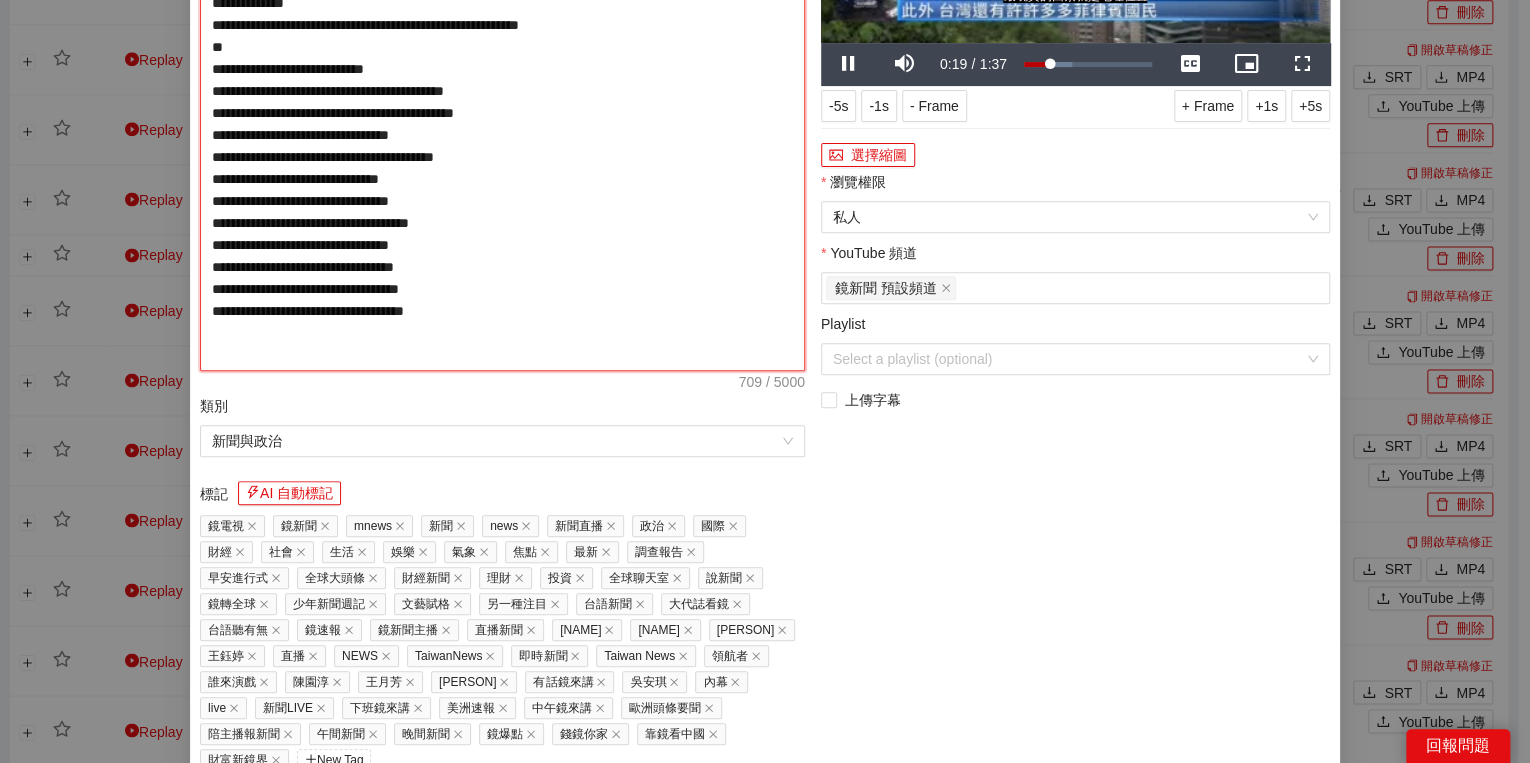 click on "**********" at bounding box center (502, 124) 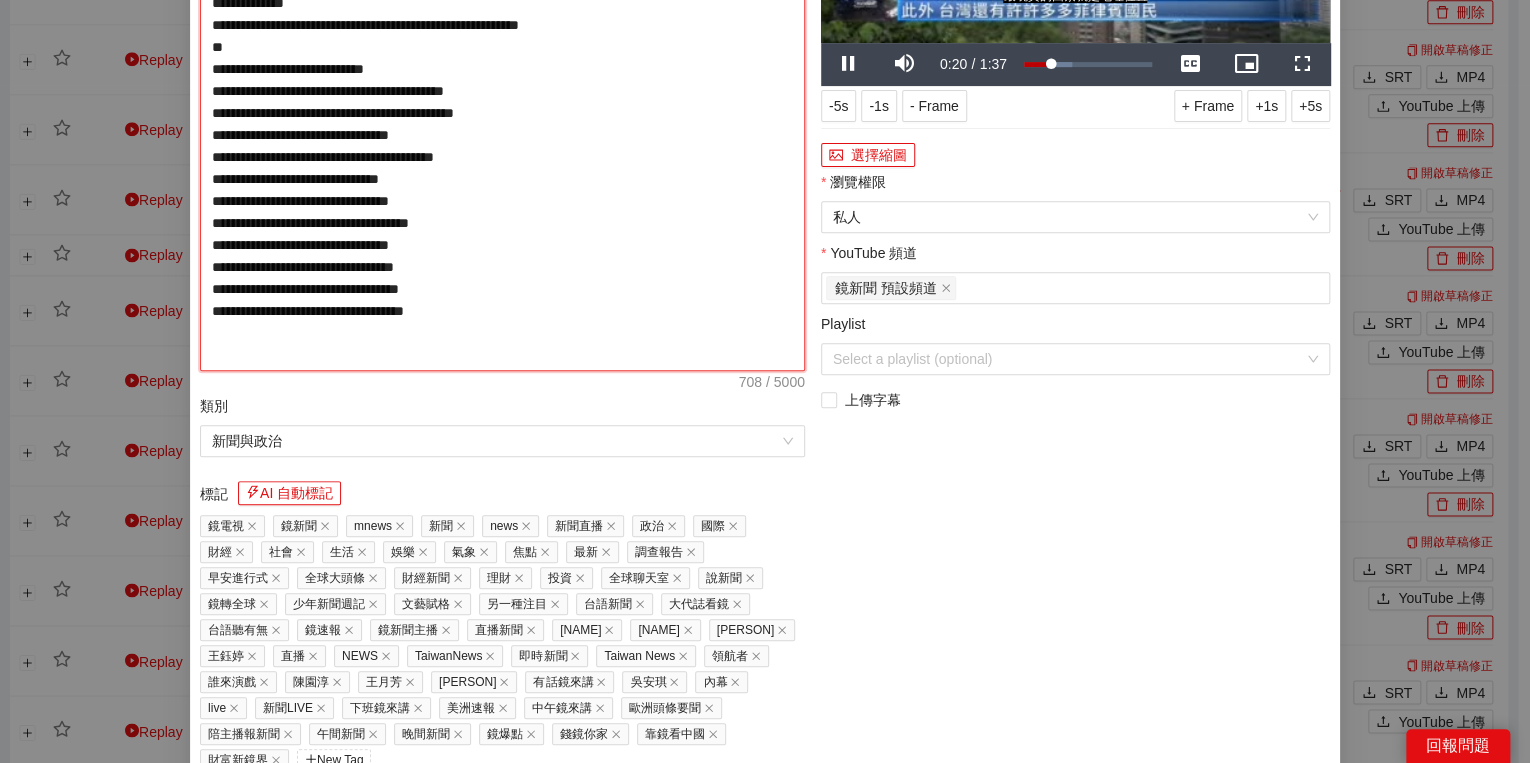click on "**********" at bounding box center [502, 124] 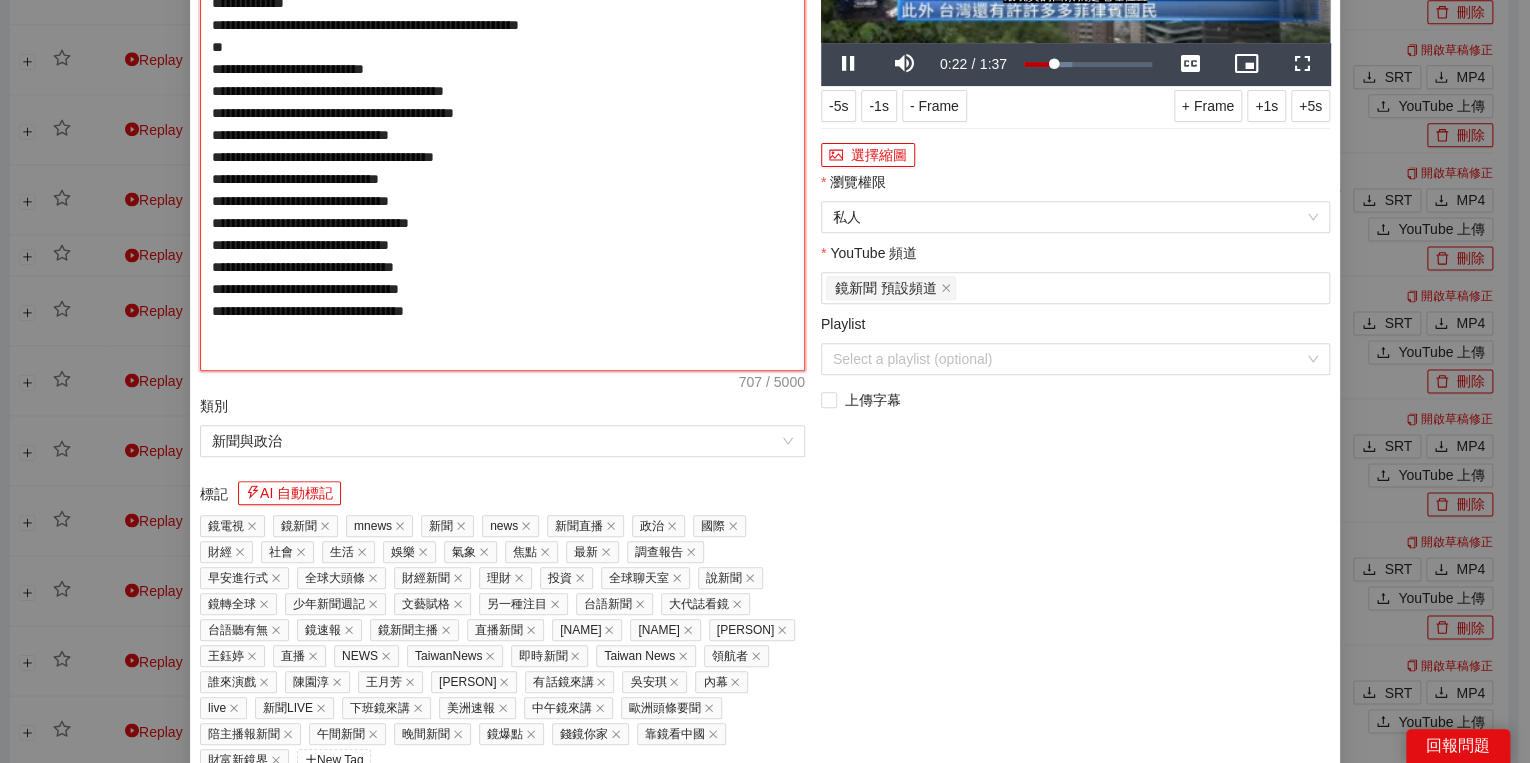 click on "**********" at bounding box center (502, 124) 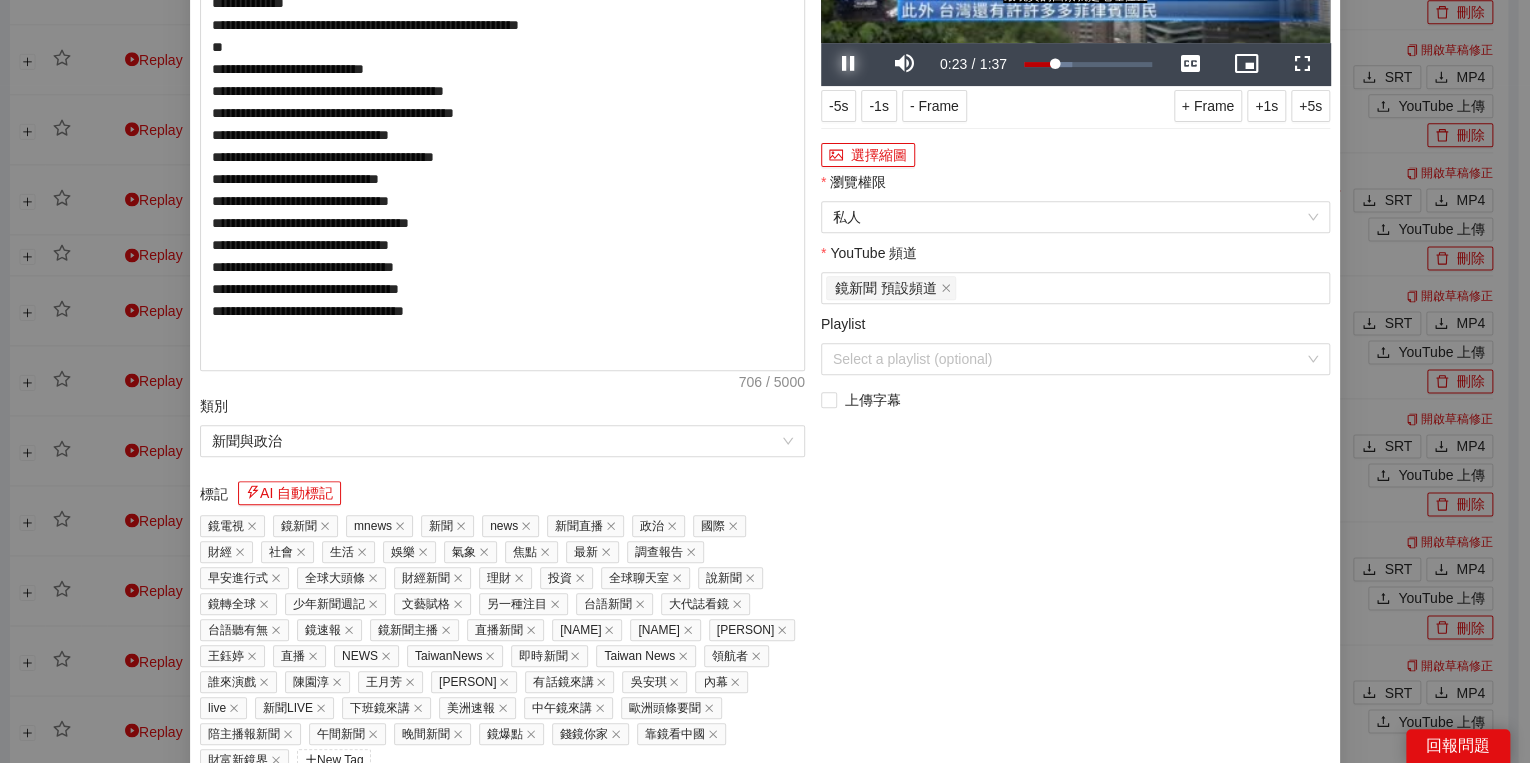 click at bounding box center (849, 64) 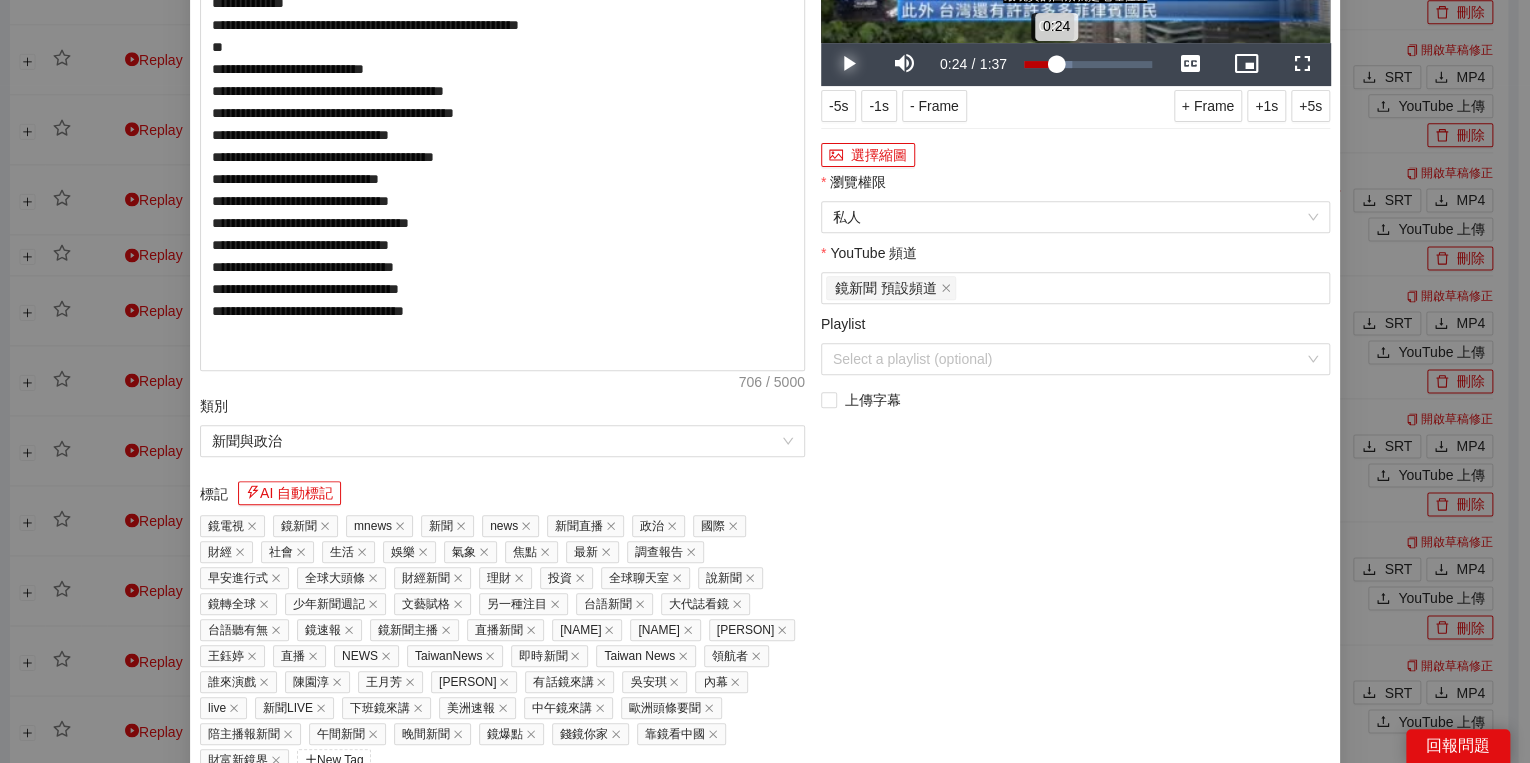click on "0:24" at bounding box center [1040, 64] 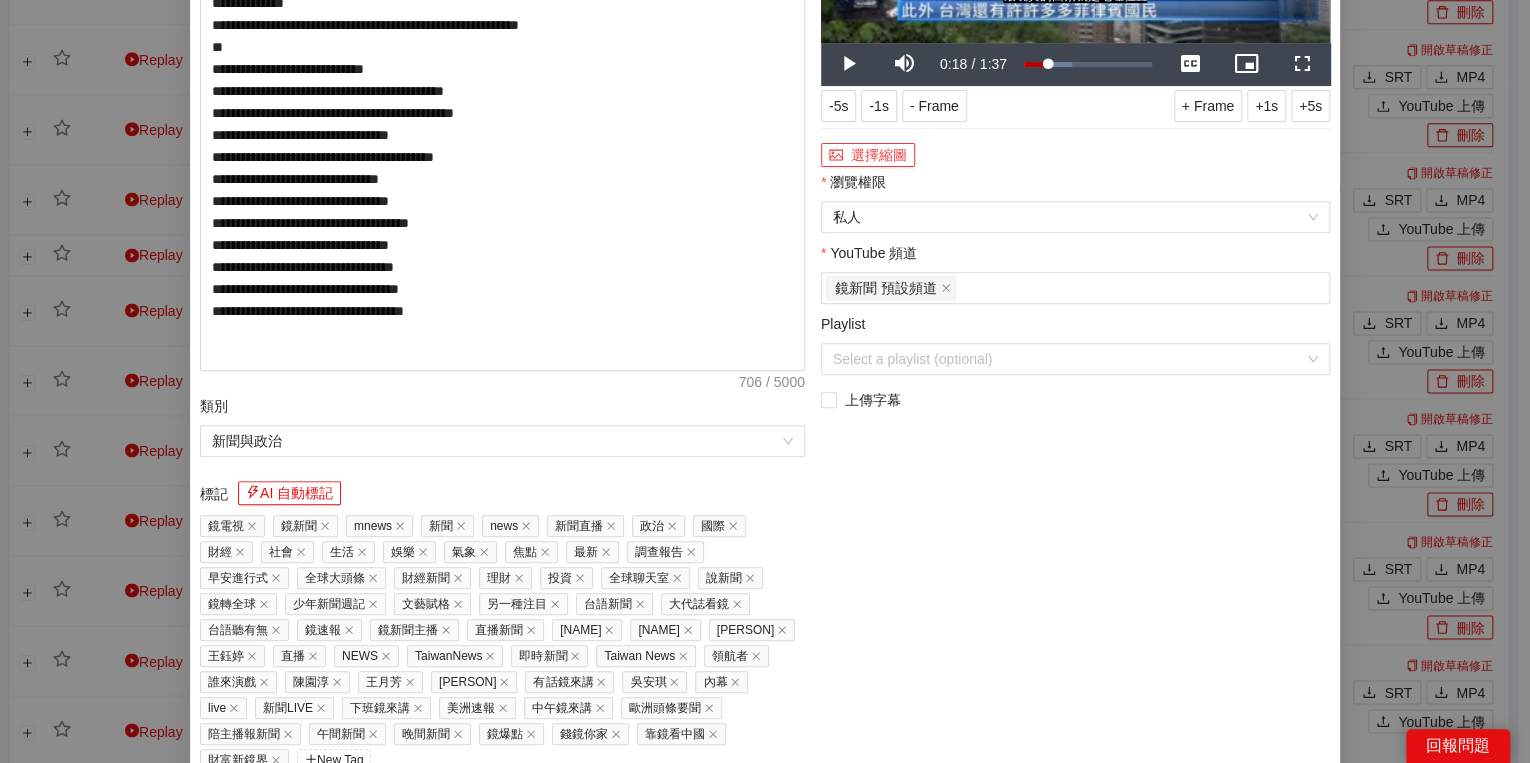 click on "選擇縮圖" at bounding box center [868, 155] 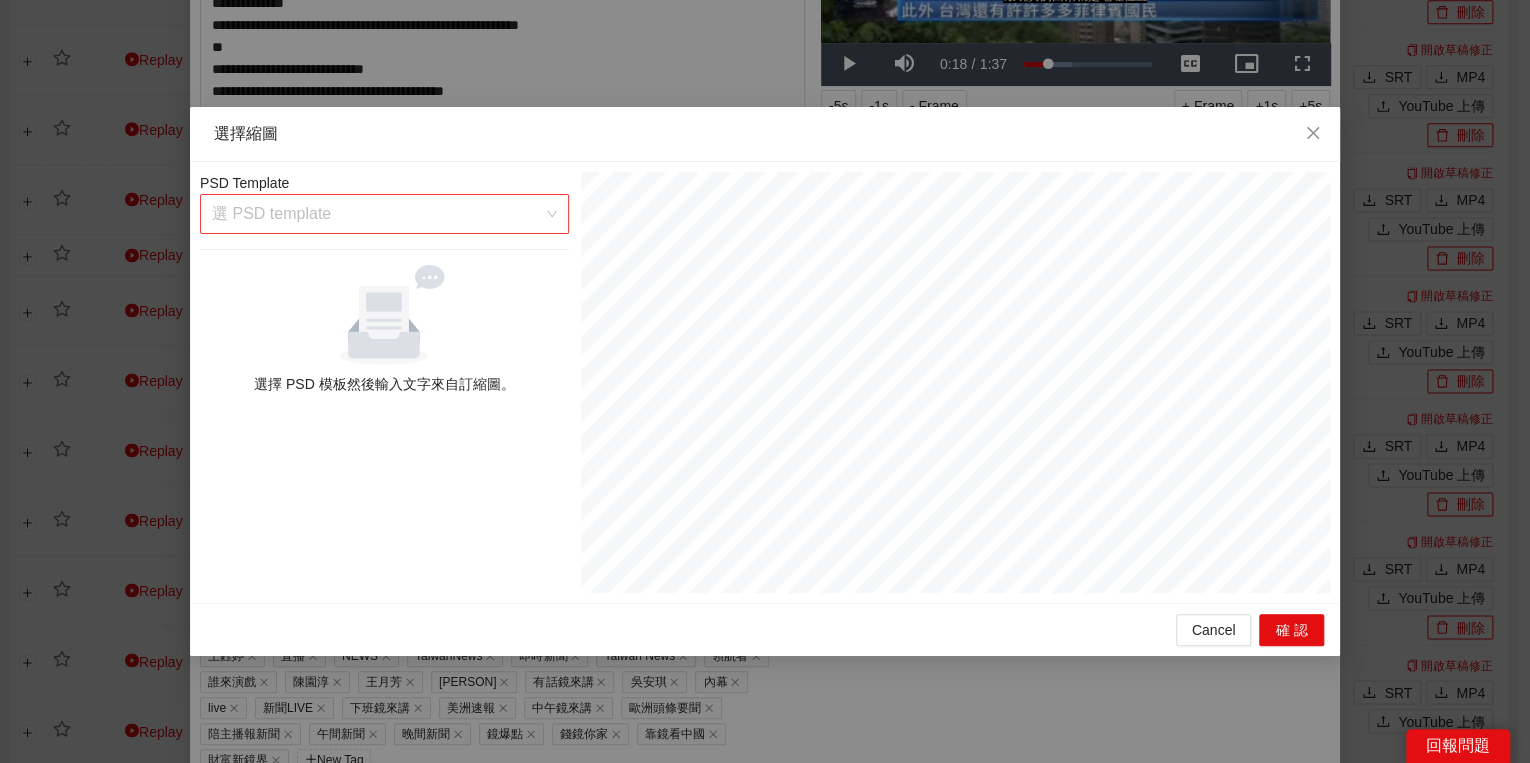 click at bounding box center (377, 214) 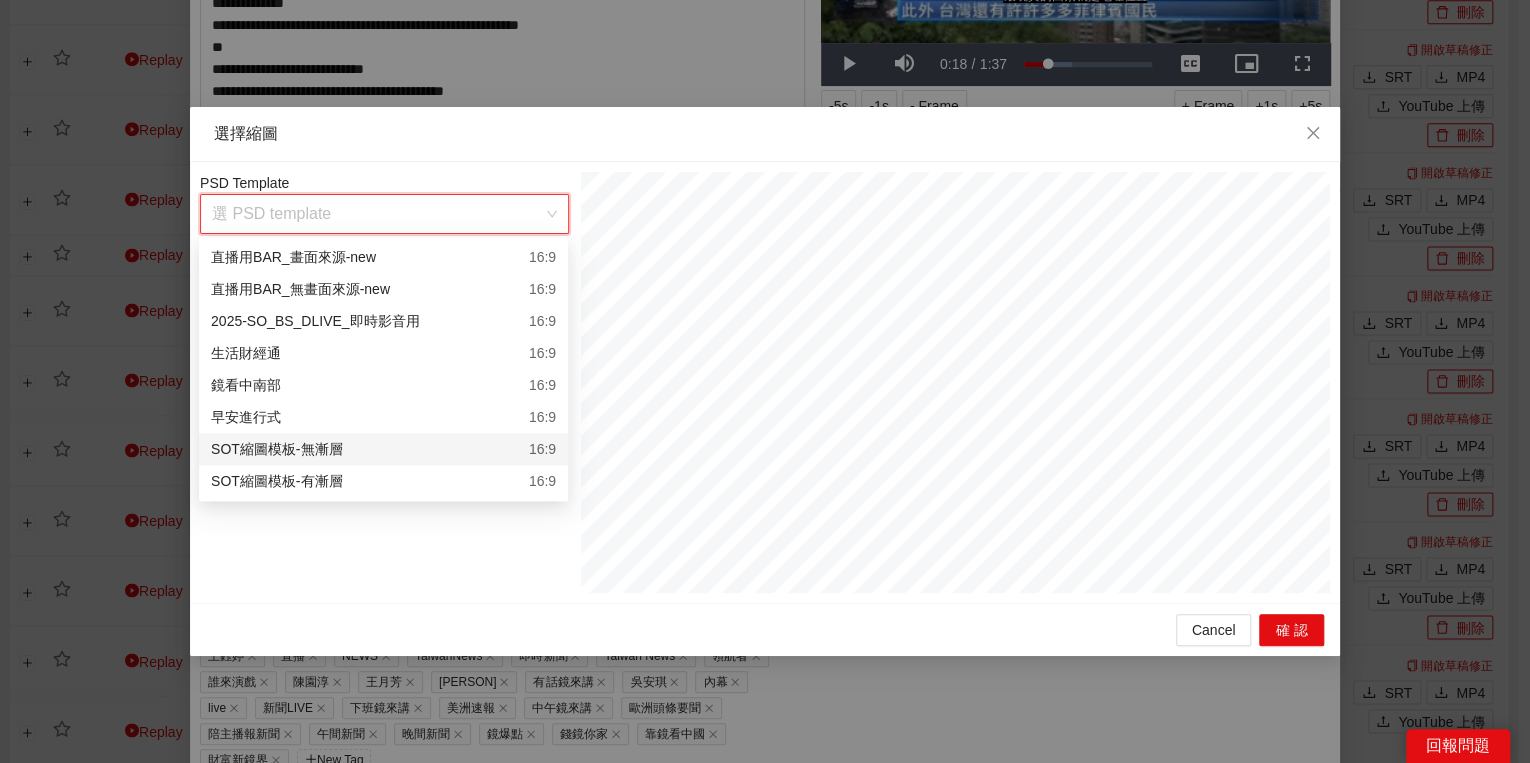 click on "SOT縮圖模板-無漸層 16:9" at bounding box center (383, 449) 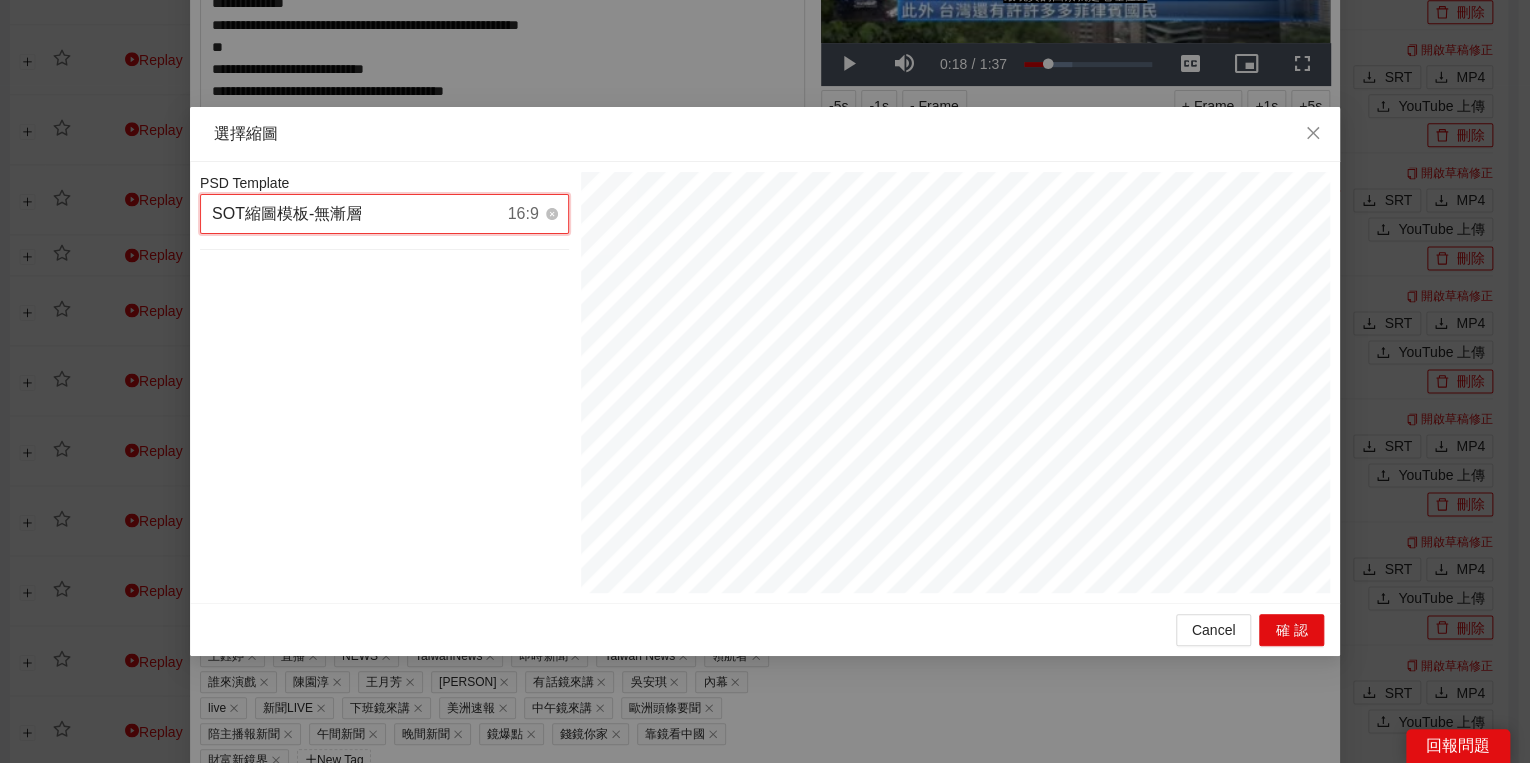 click on "SOT縮圖模板-無漸層 16:9" at bounding box center [375, 214] 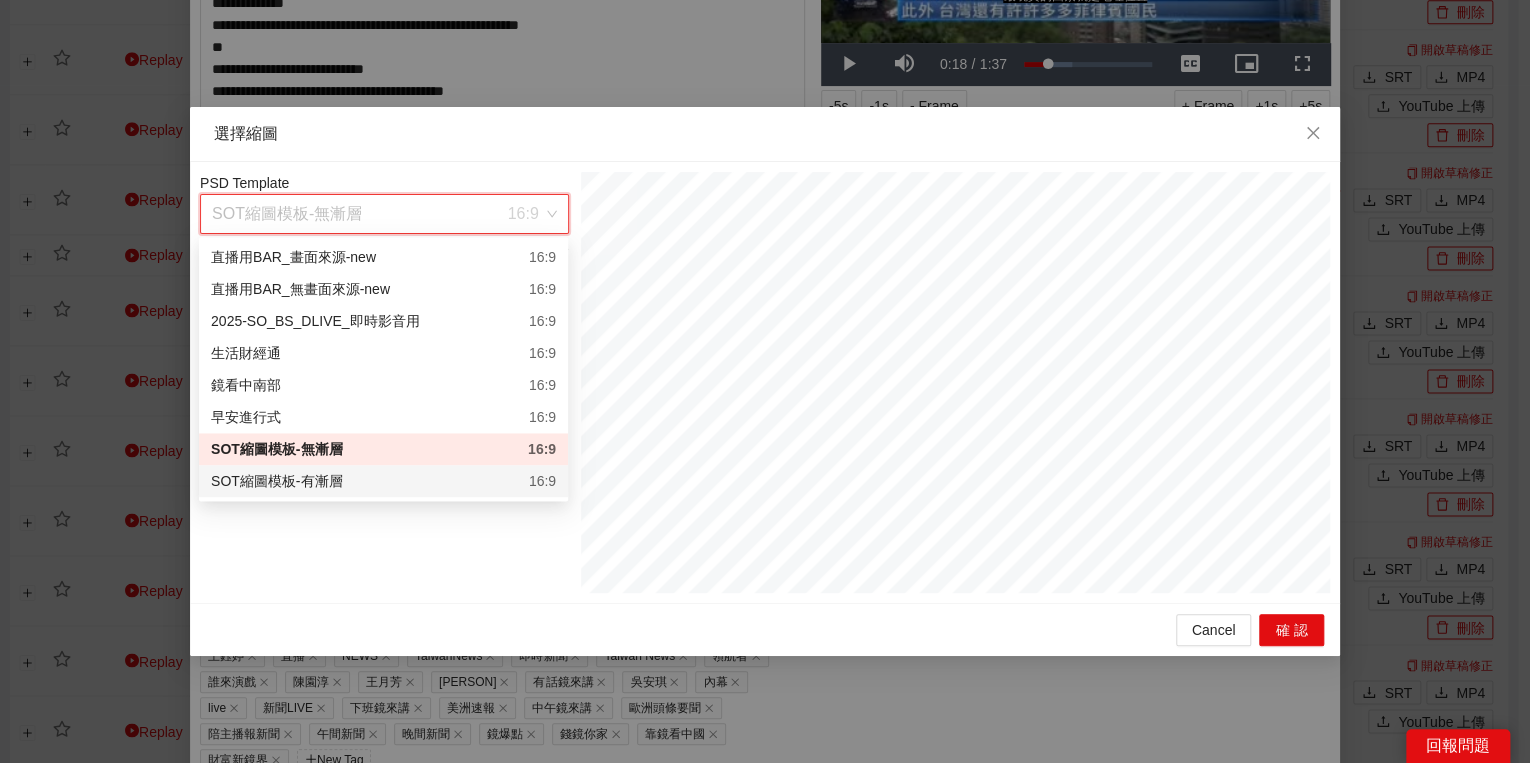 click on "SOT縮圖模板-有漸層" at bounding box center (276, 481) 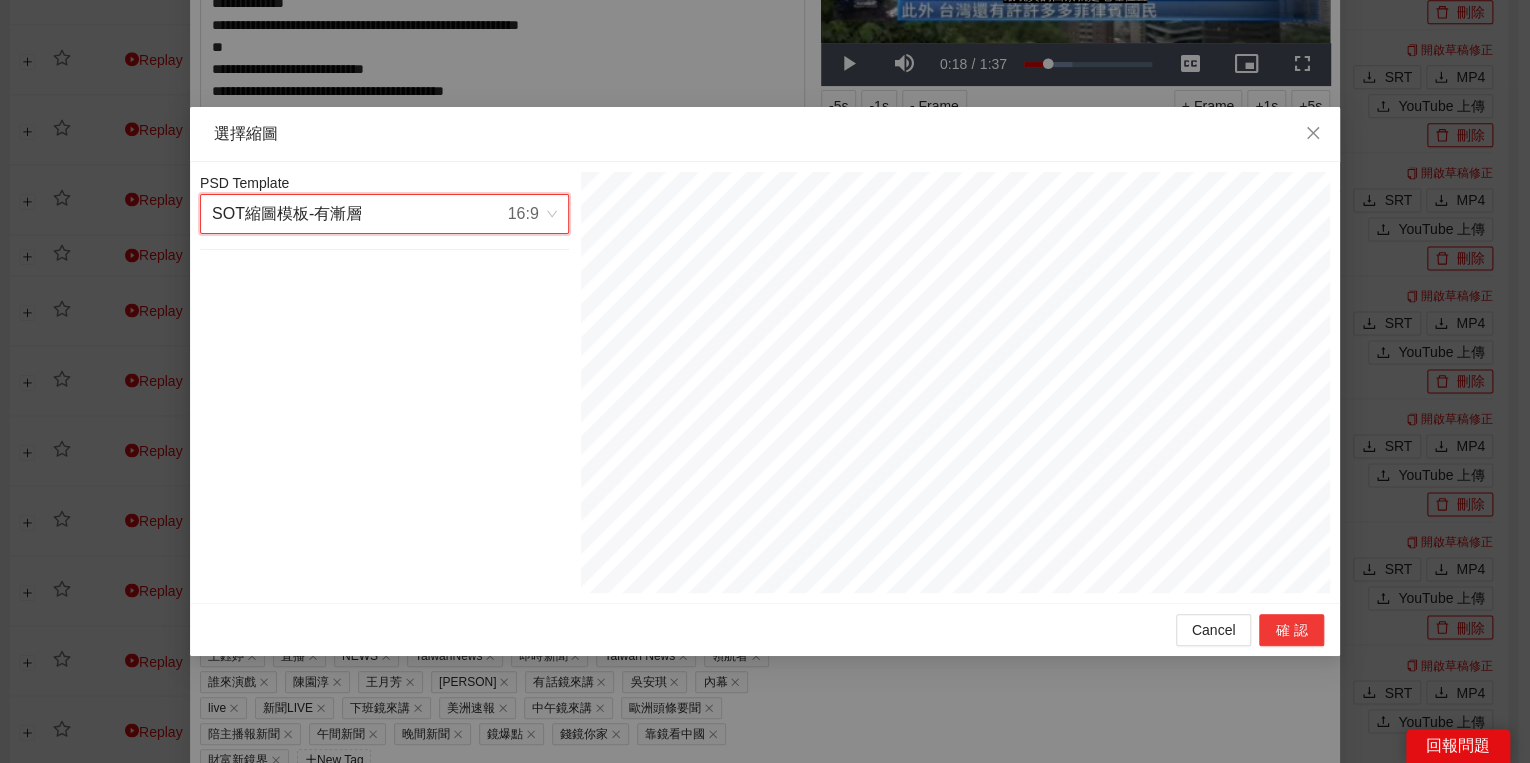 click on "確認" at bounding box center (1291, 630) 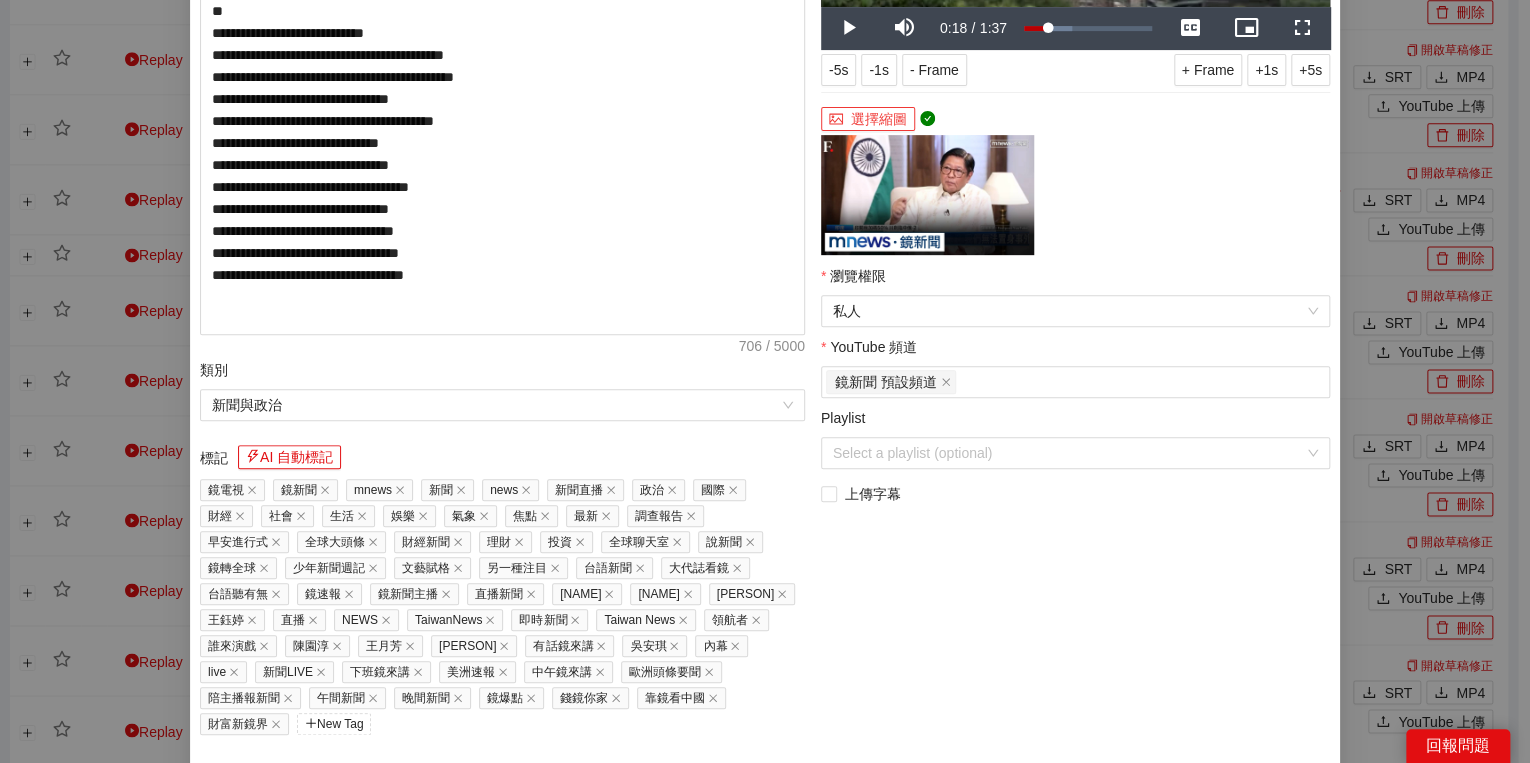 scroll, scrollTop: 374, scrollLeft: 0, axis: vertical 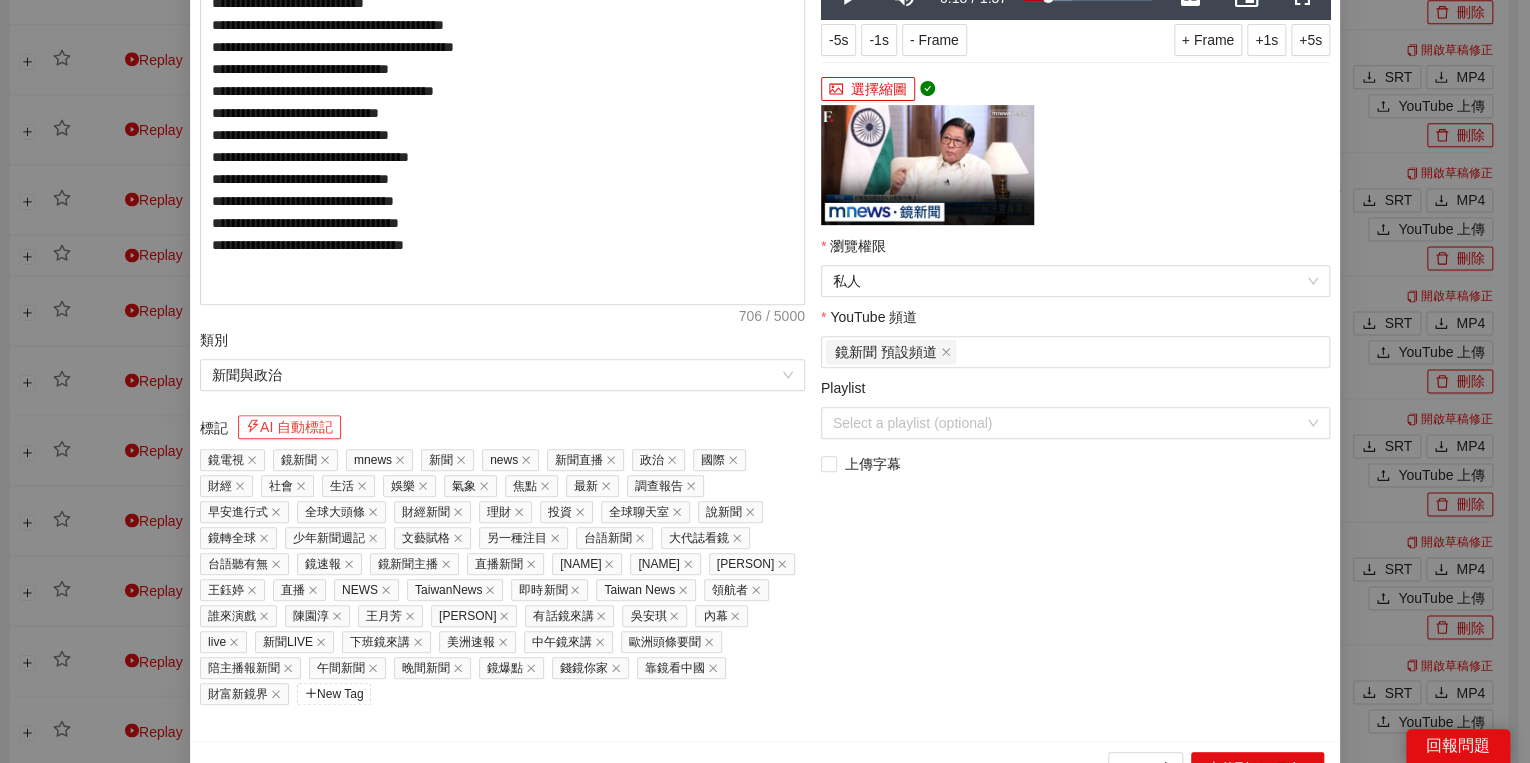 click on "AI 自動標記" at bounding box center [289, 427] 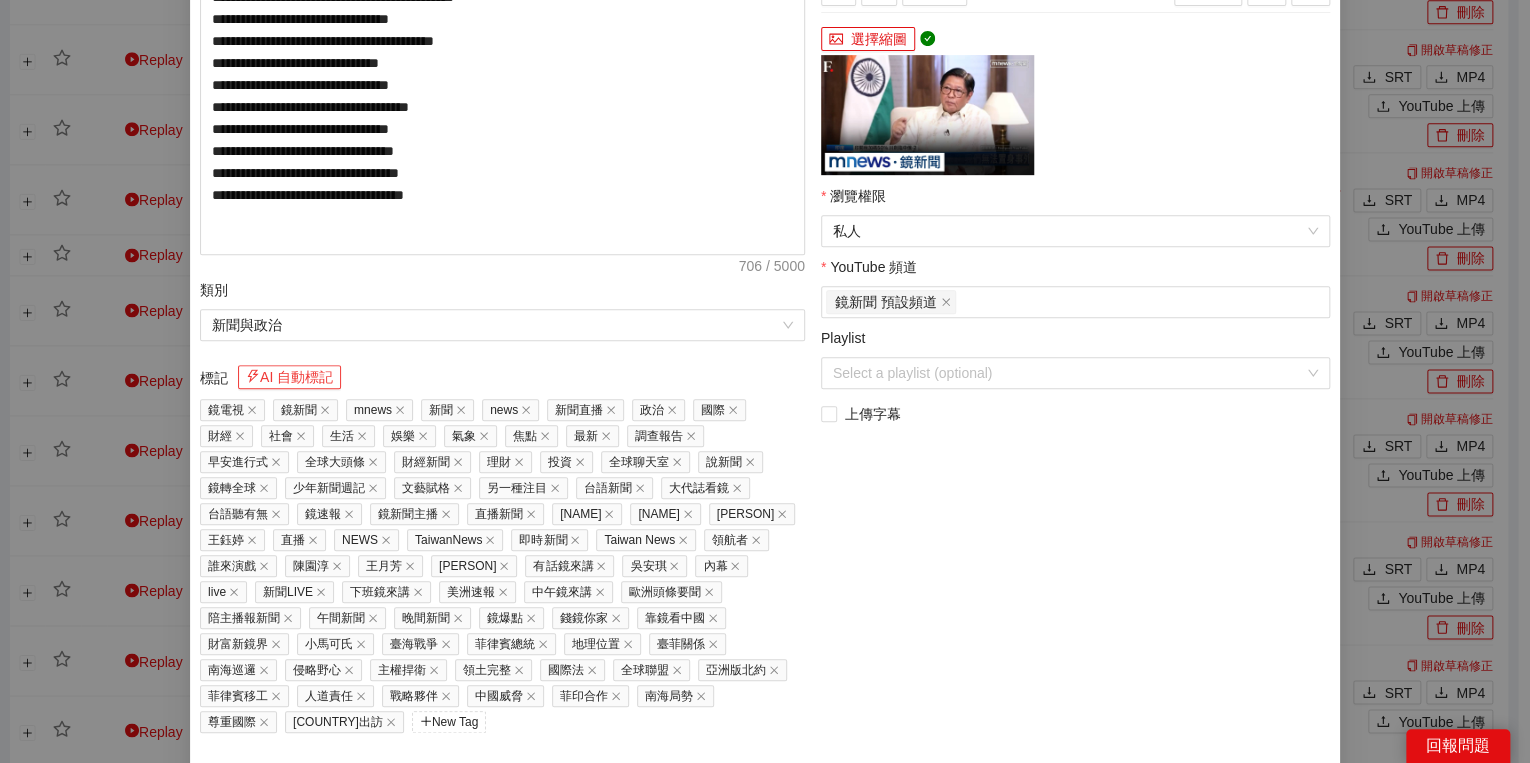 scroll, scrollTop: 451, scrollLeft: 0, axis: vertical 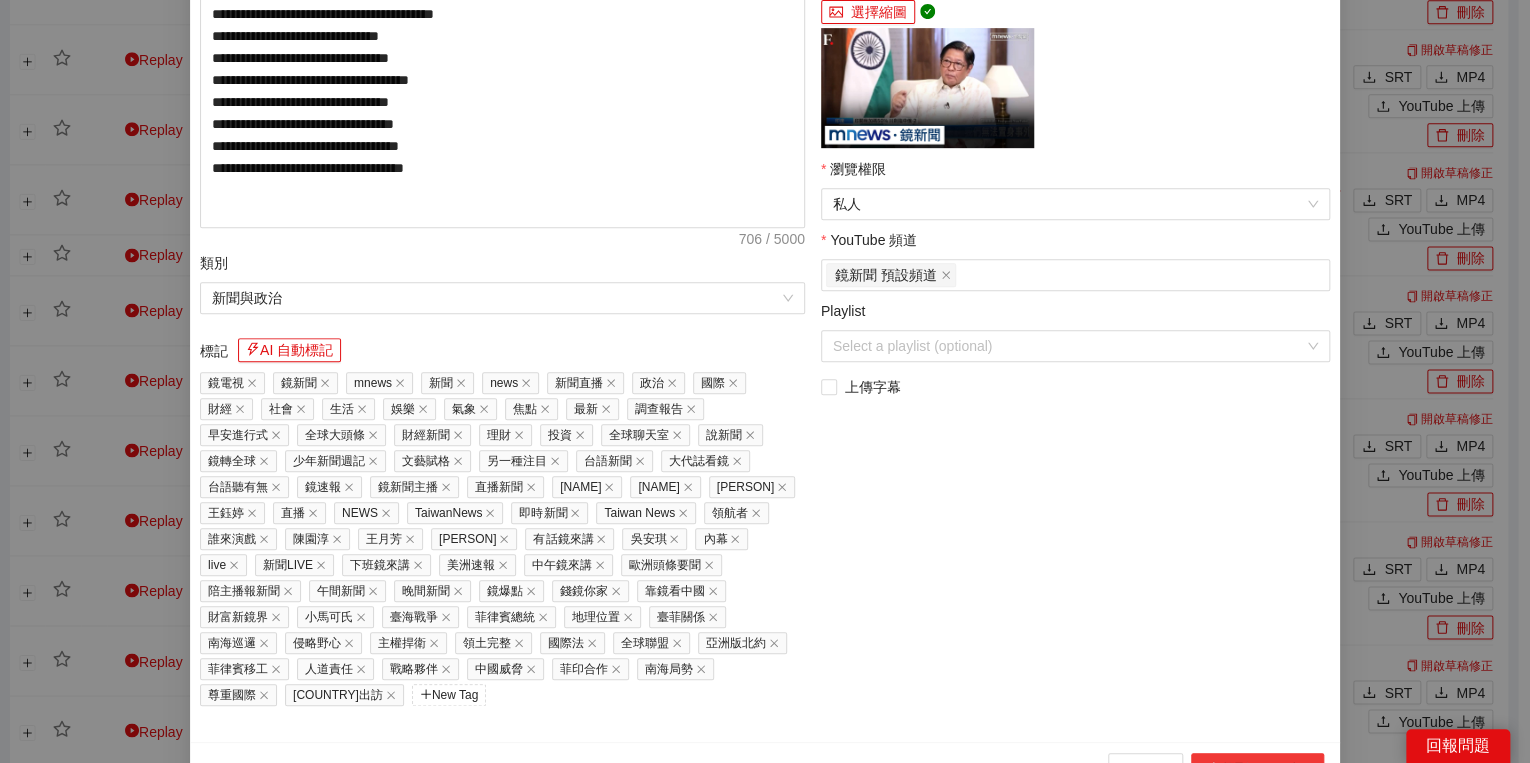 click on "上傳到 YouTube" at bounding box center [1257, 769] 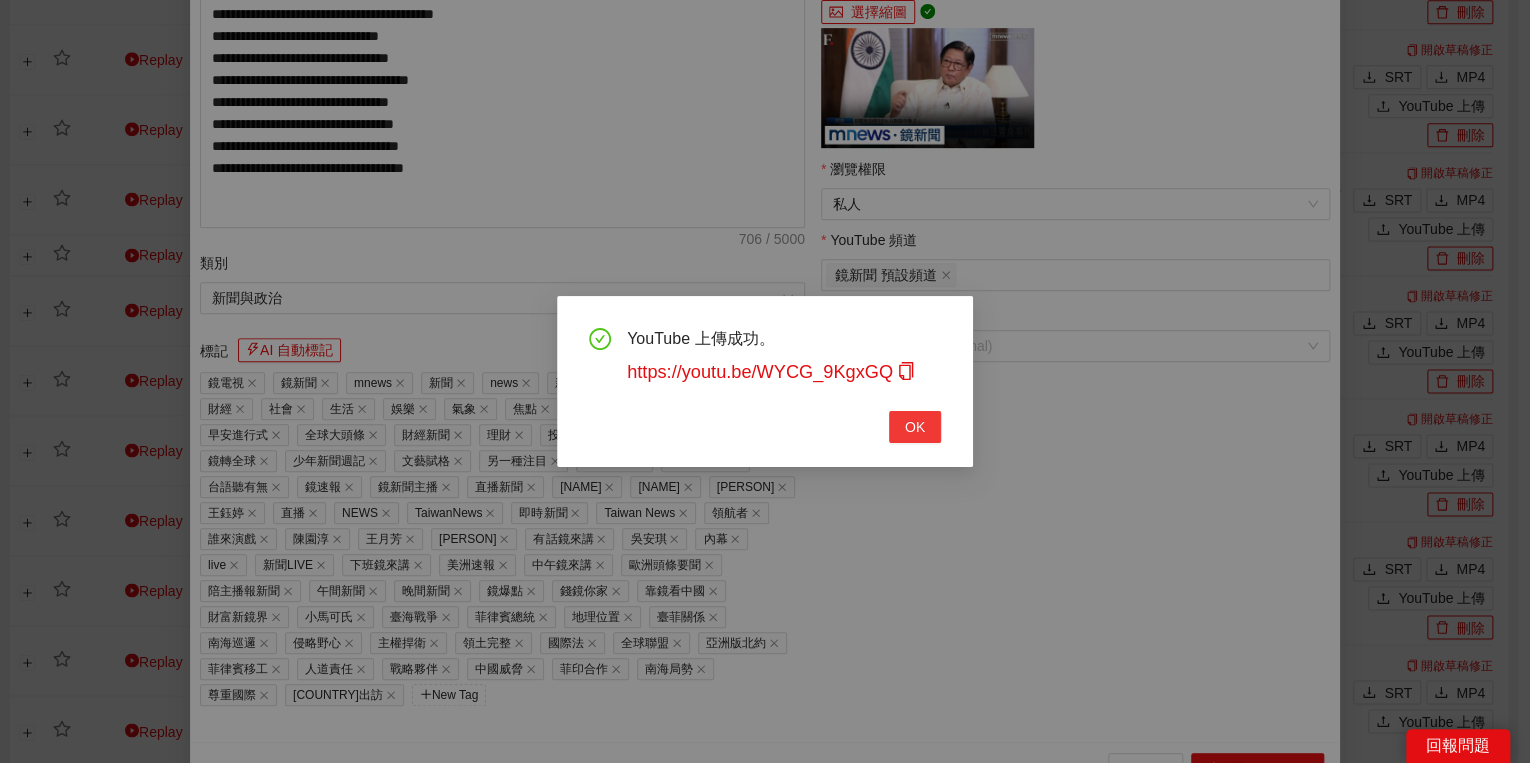 click on "OK" at bounding box center (915, 427) 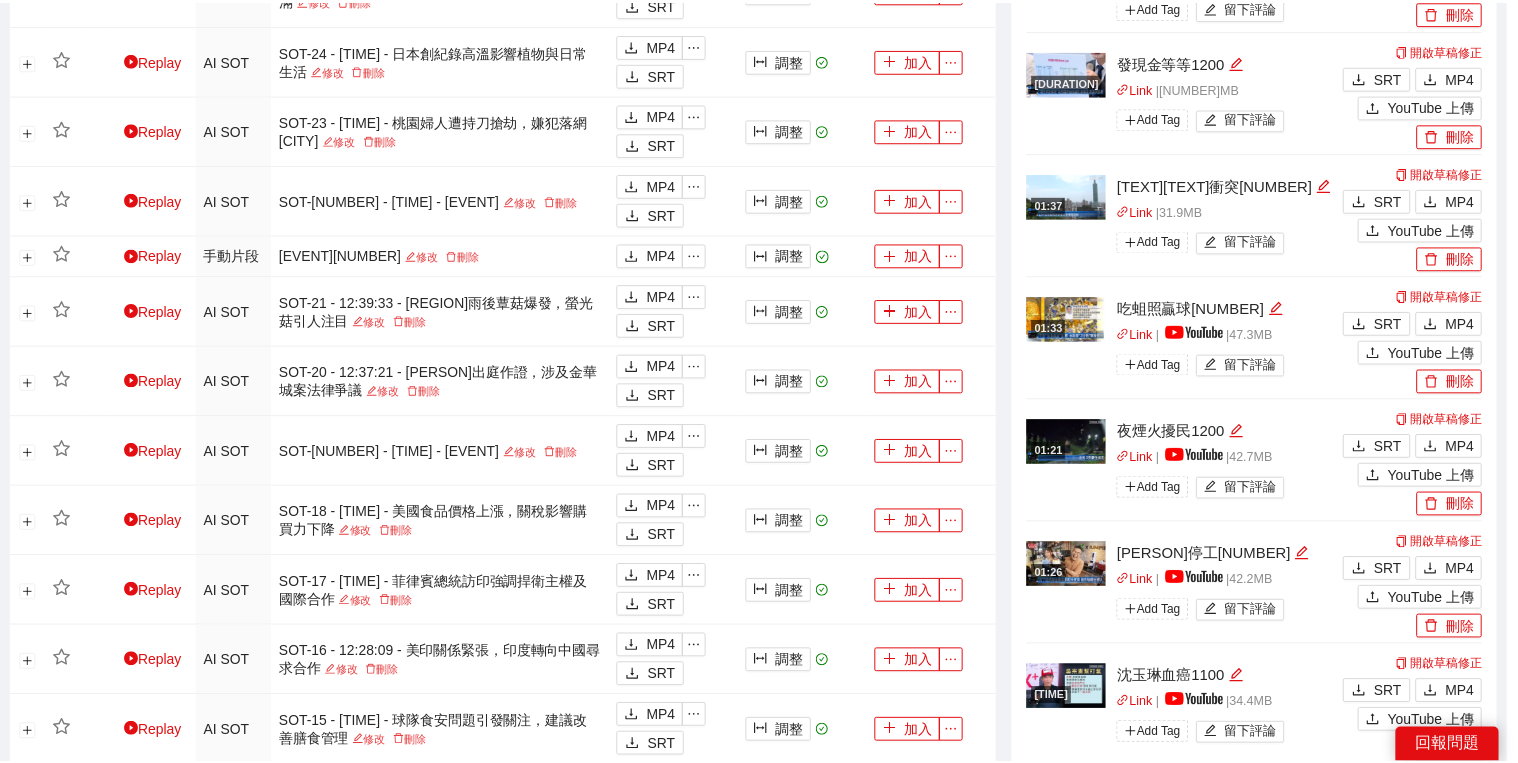 scroll, scrollTop: 308, scrollLeft: 0, axis: vertical 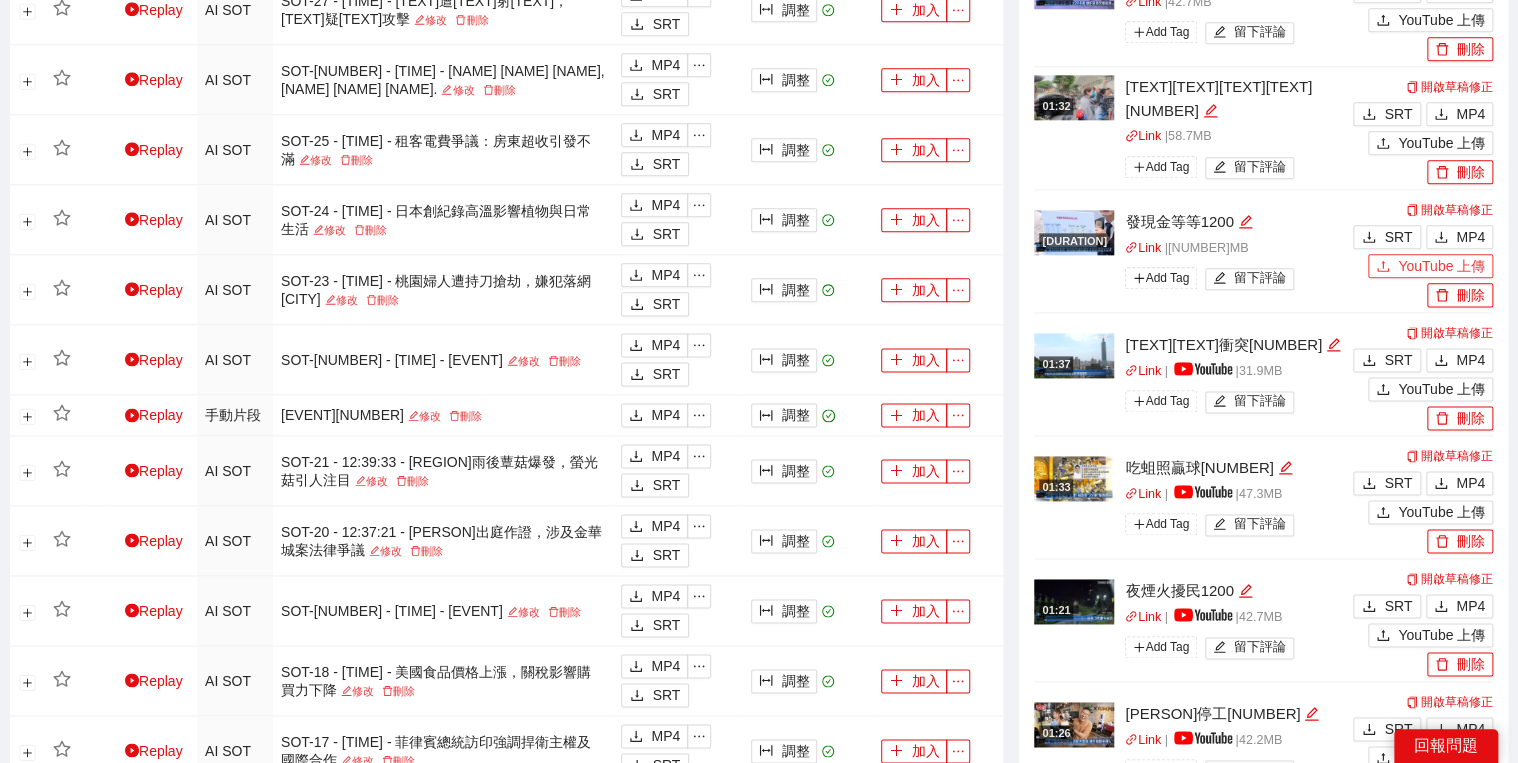 click at bounding box center [1383, 267] 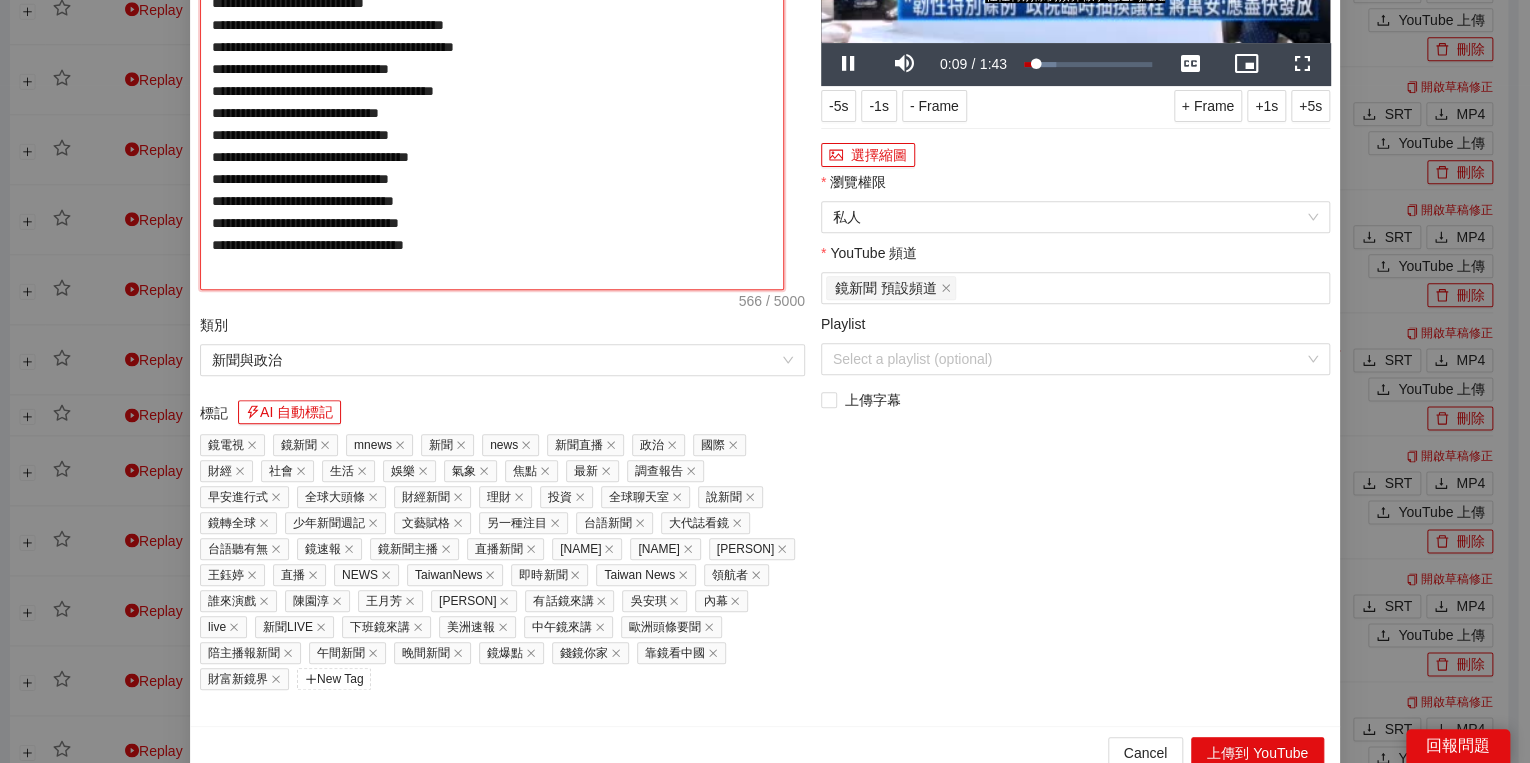 click on "**********" at bounding box center [492, 83] 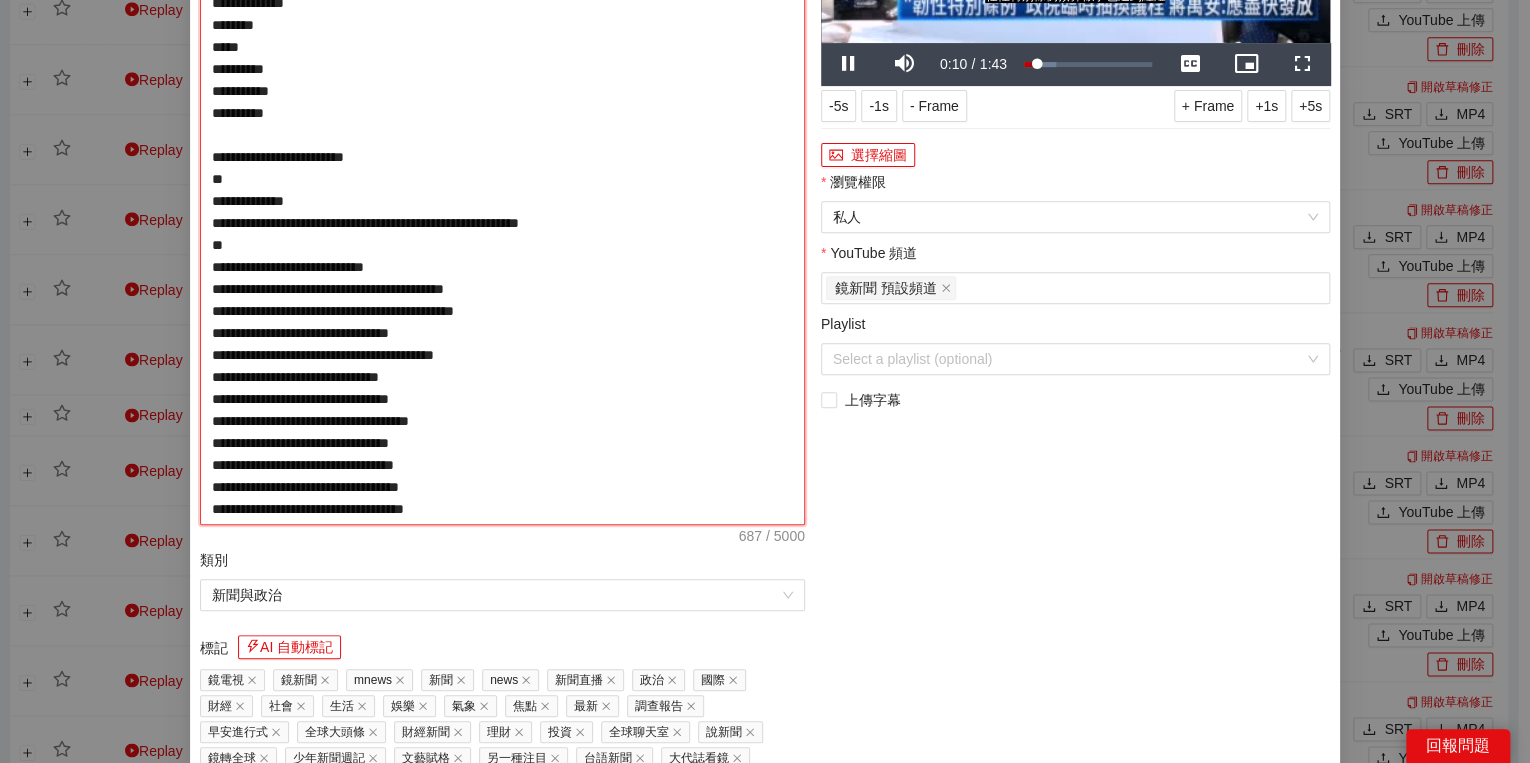 click on "**********" at bounding box center [502, 201] 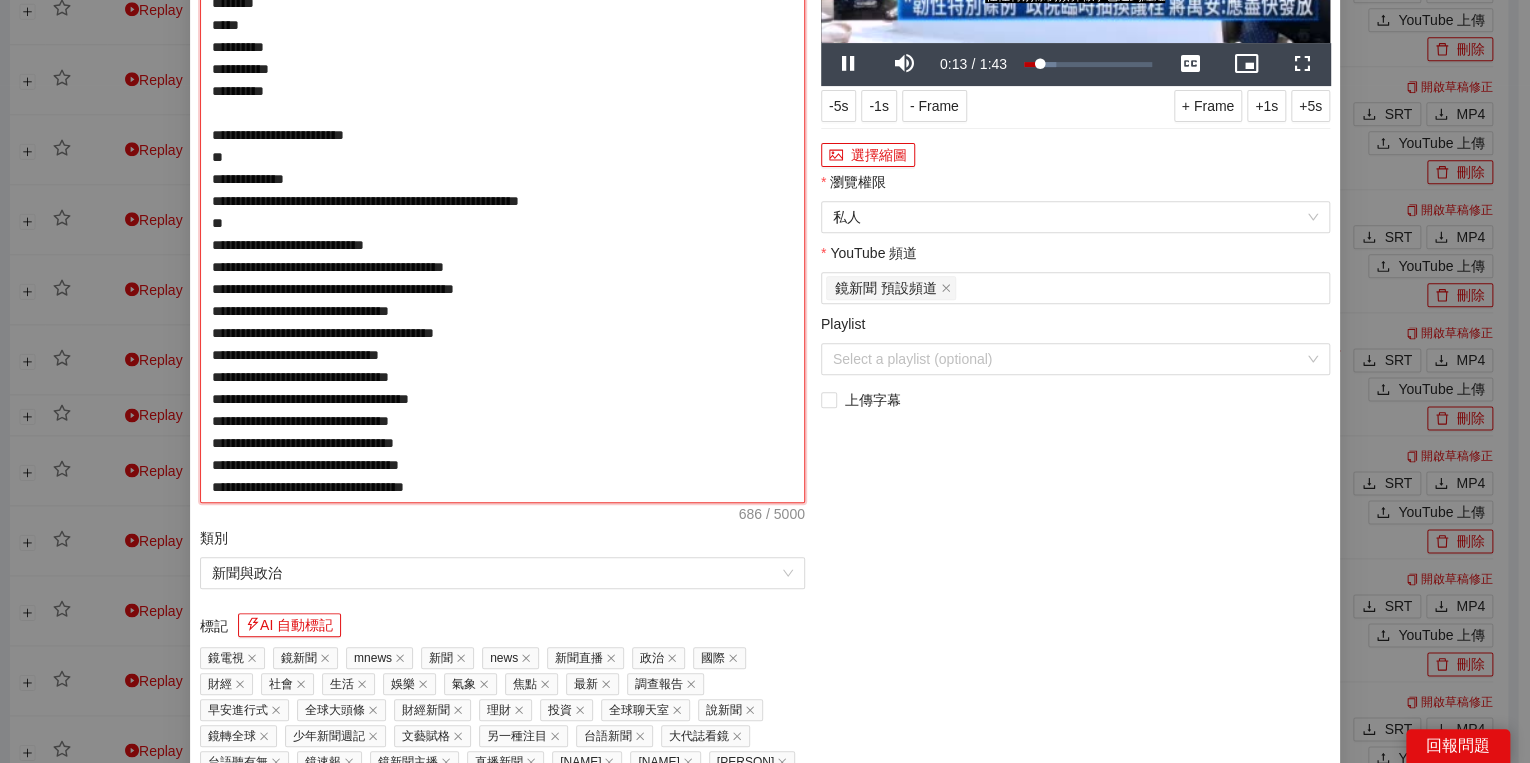 click on "**********" at bounding box center (502, 190) 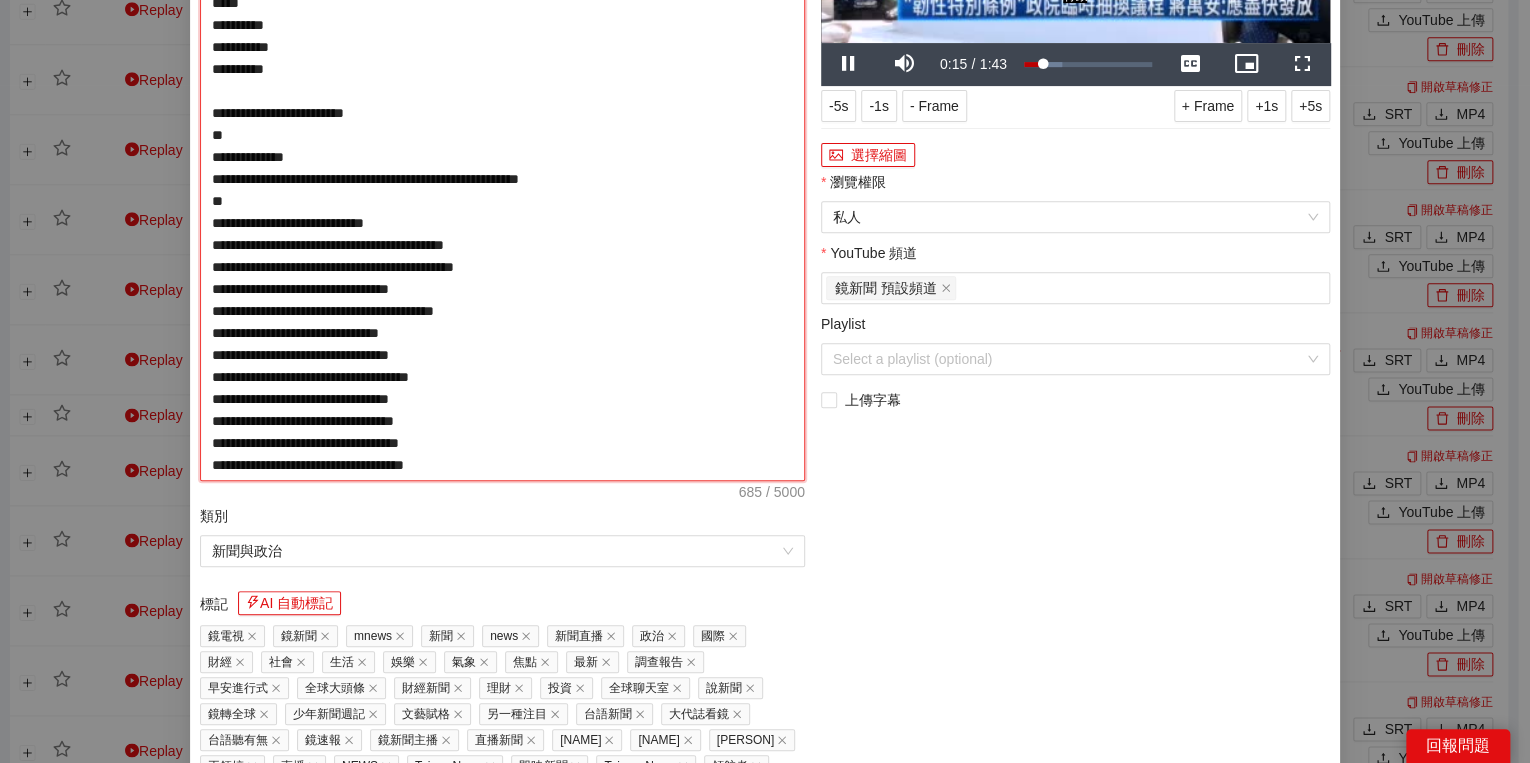 click on "**********" at bounding box center (502, 179) 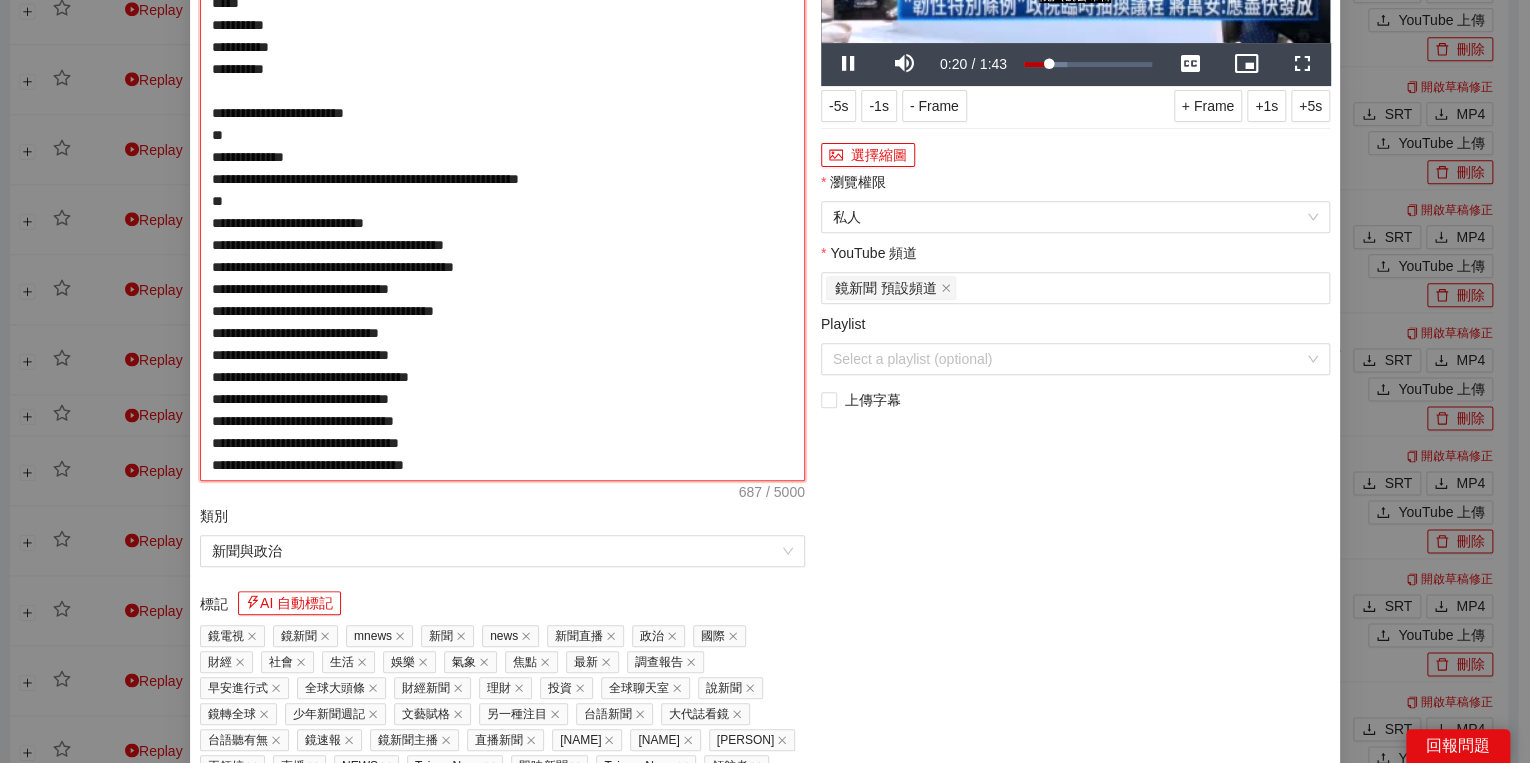 click on "**********" at bounding box center (502, 179) 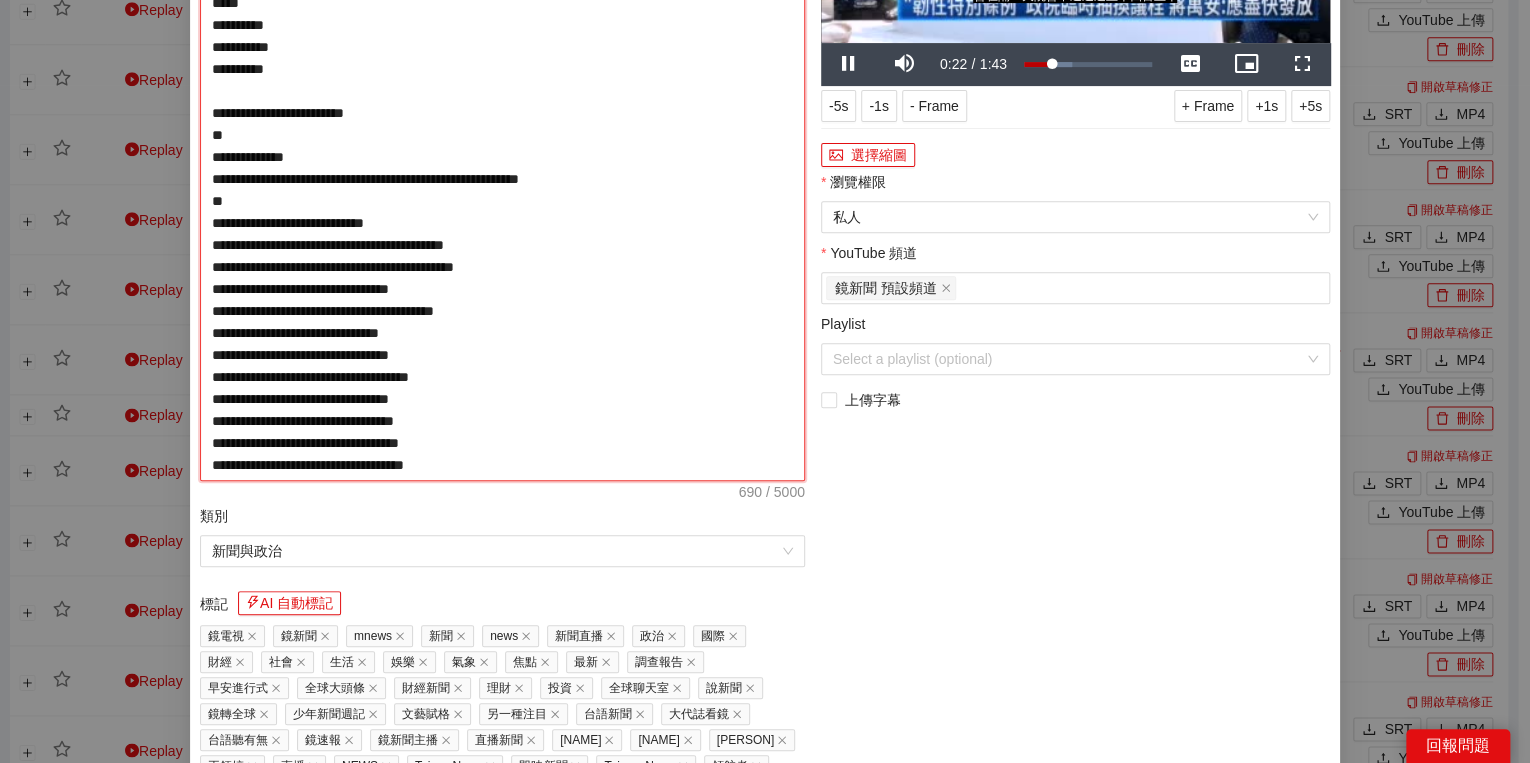 click on "**********" at bounding box center (502, 179) 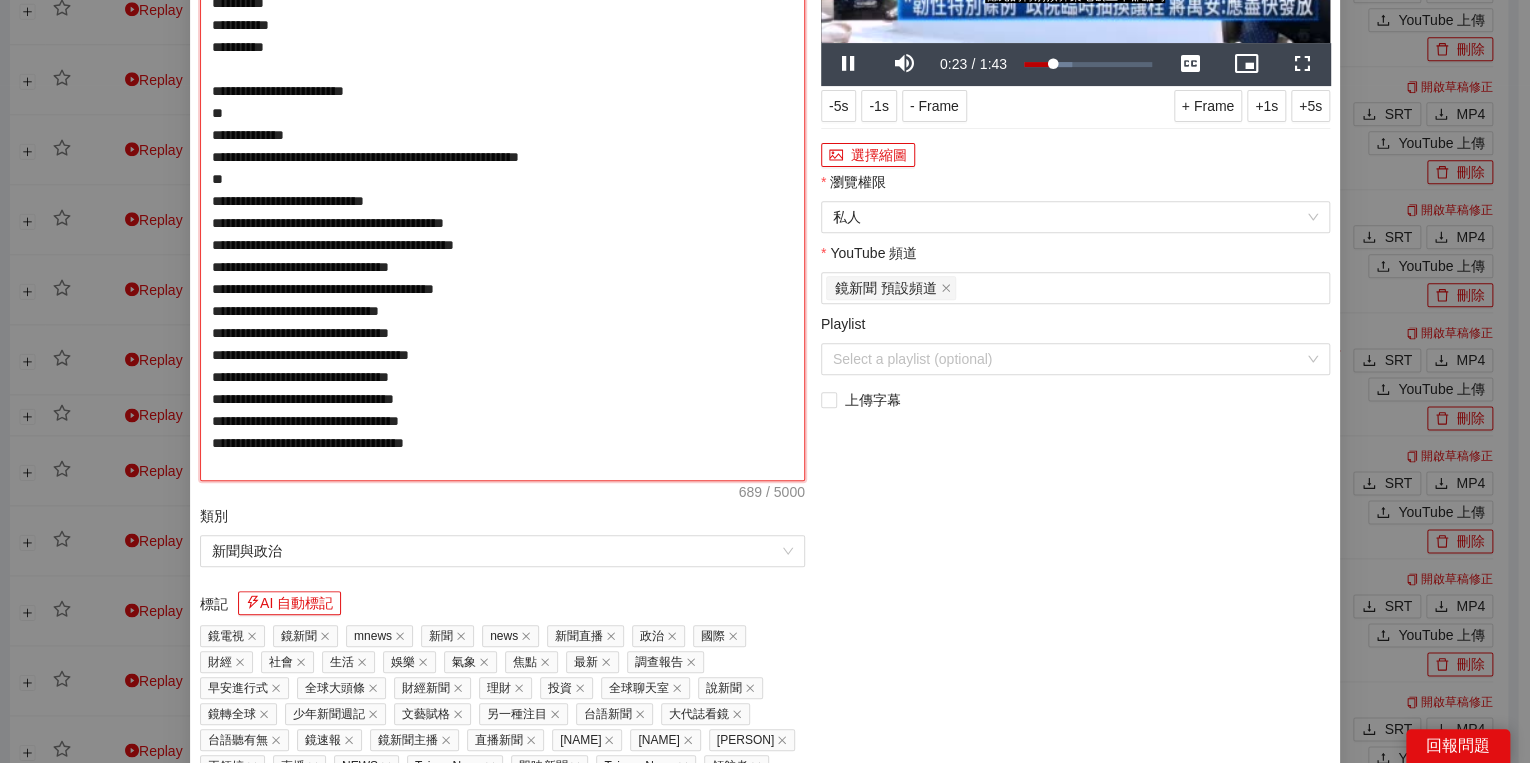 click on "**********" at bounding box center [502, 179] 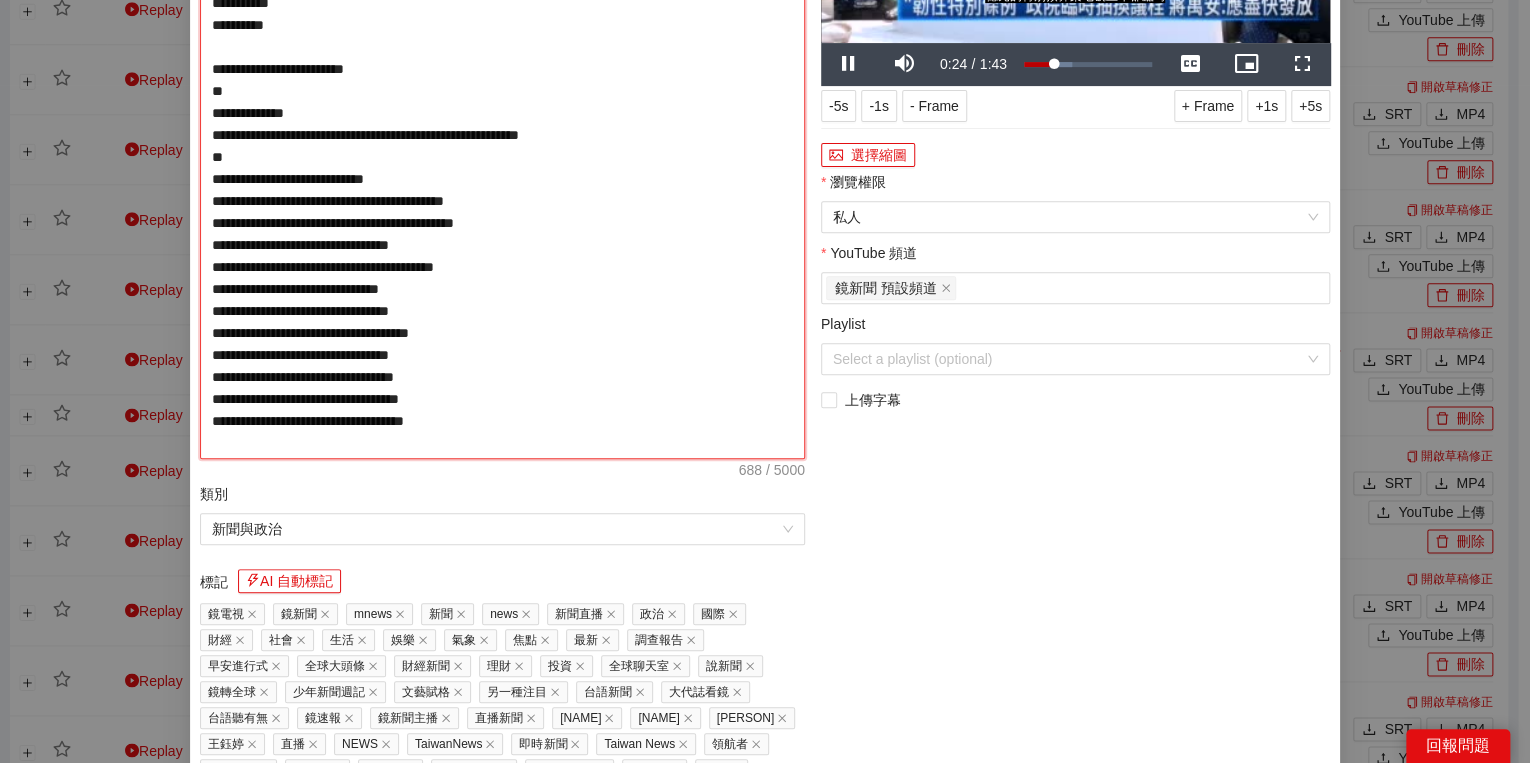 click on "**********" at bounding box center [502, 168] 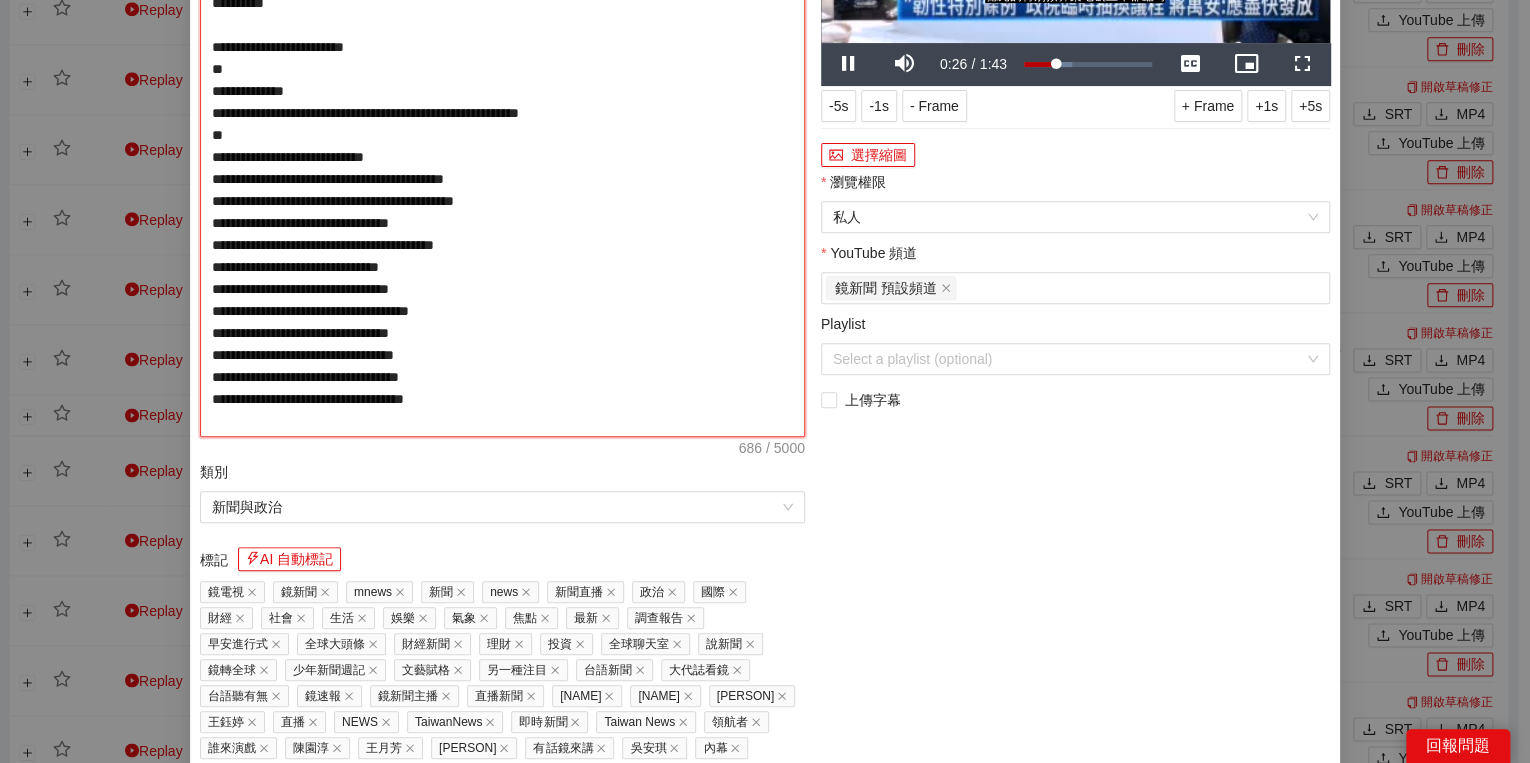 click on "**********" at bounding box center [502, 157] 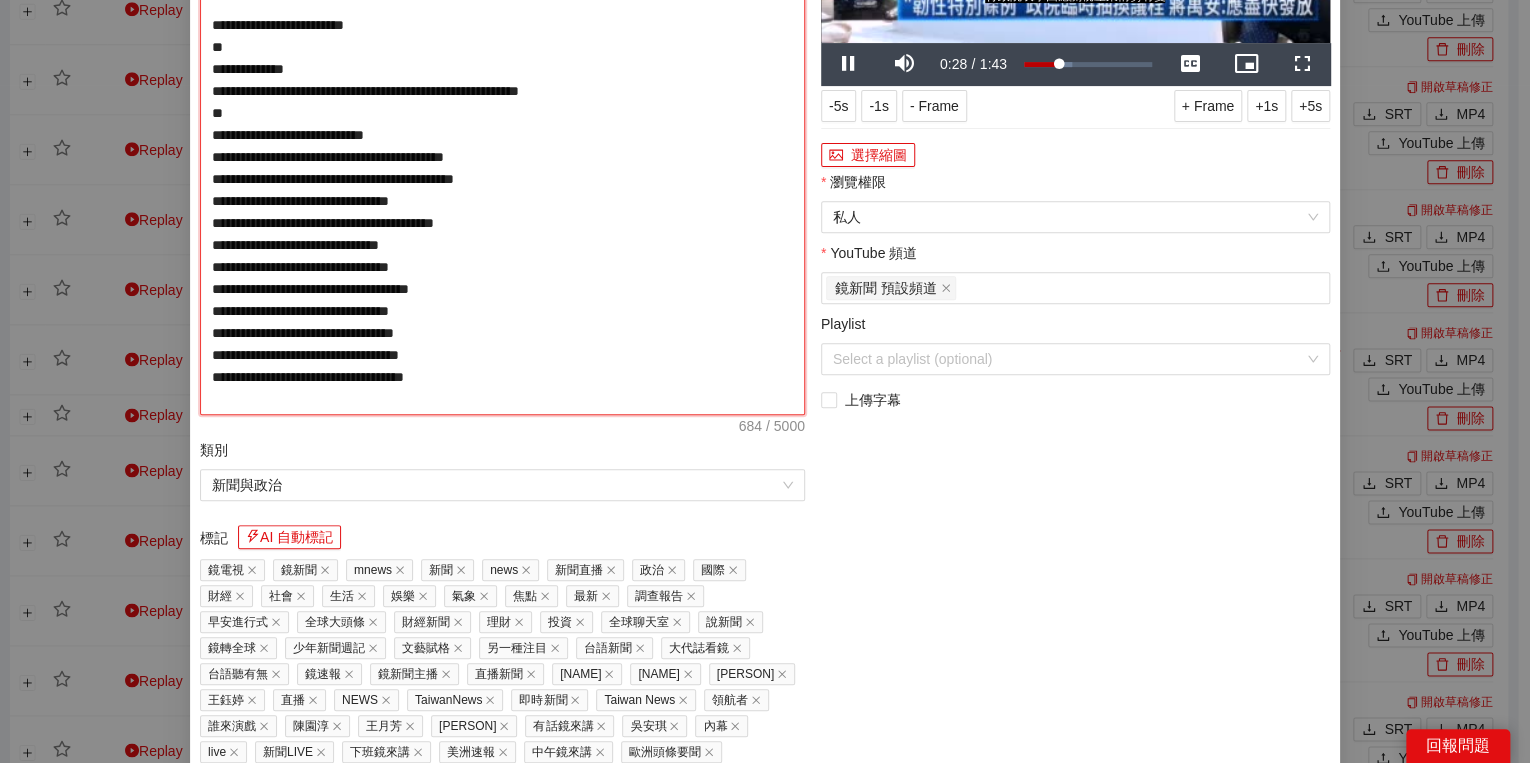 drag, startPoint x: 497, startPoint y: 219, endPoint x: 507, endPoint y: 223, distance: 10.770329 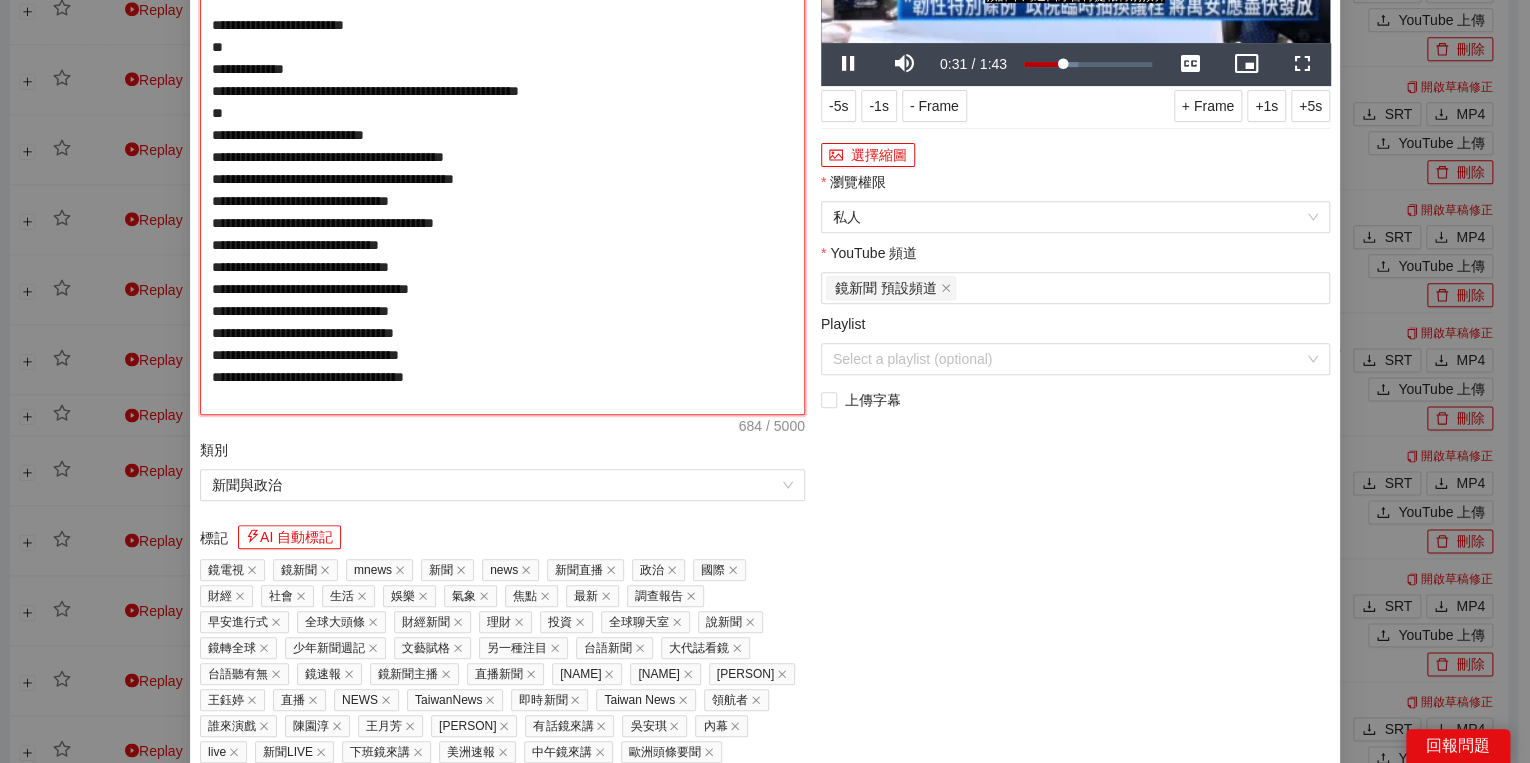 click on "**********" at bounding box center (502, 146) 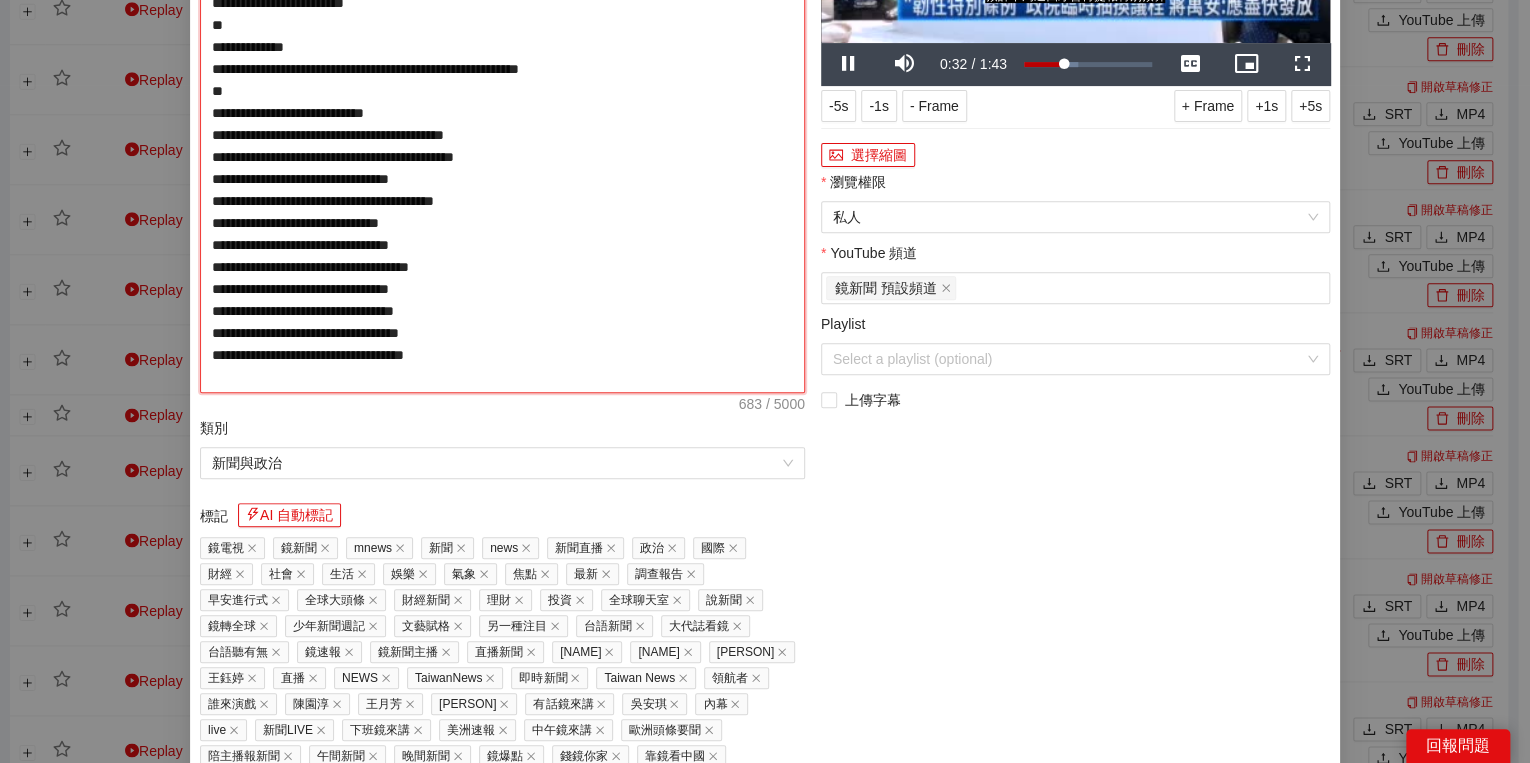 click on "**********" at bounding box center (502, 135) 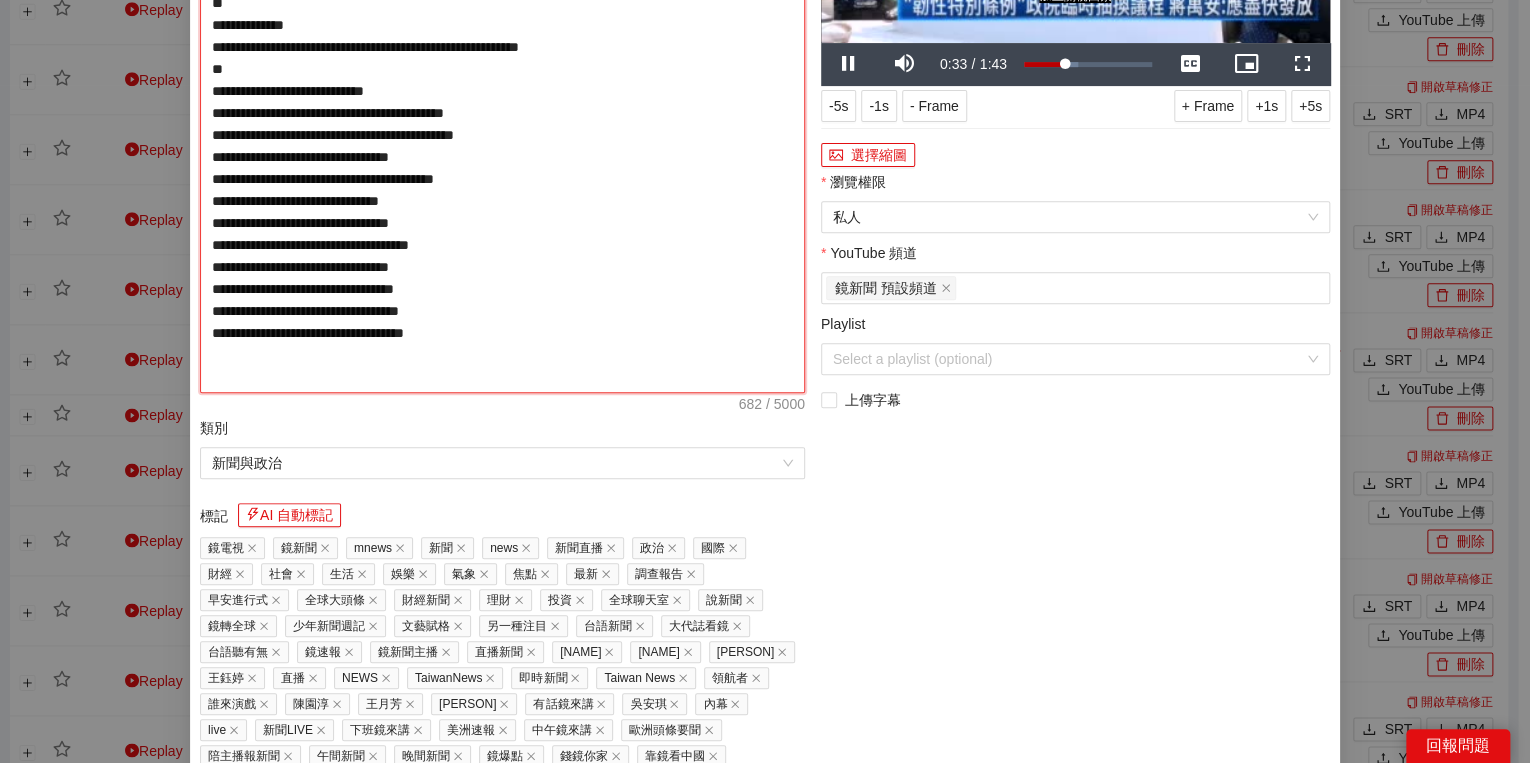 click on "**********" at bounding box center [502, 135] 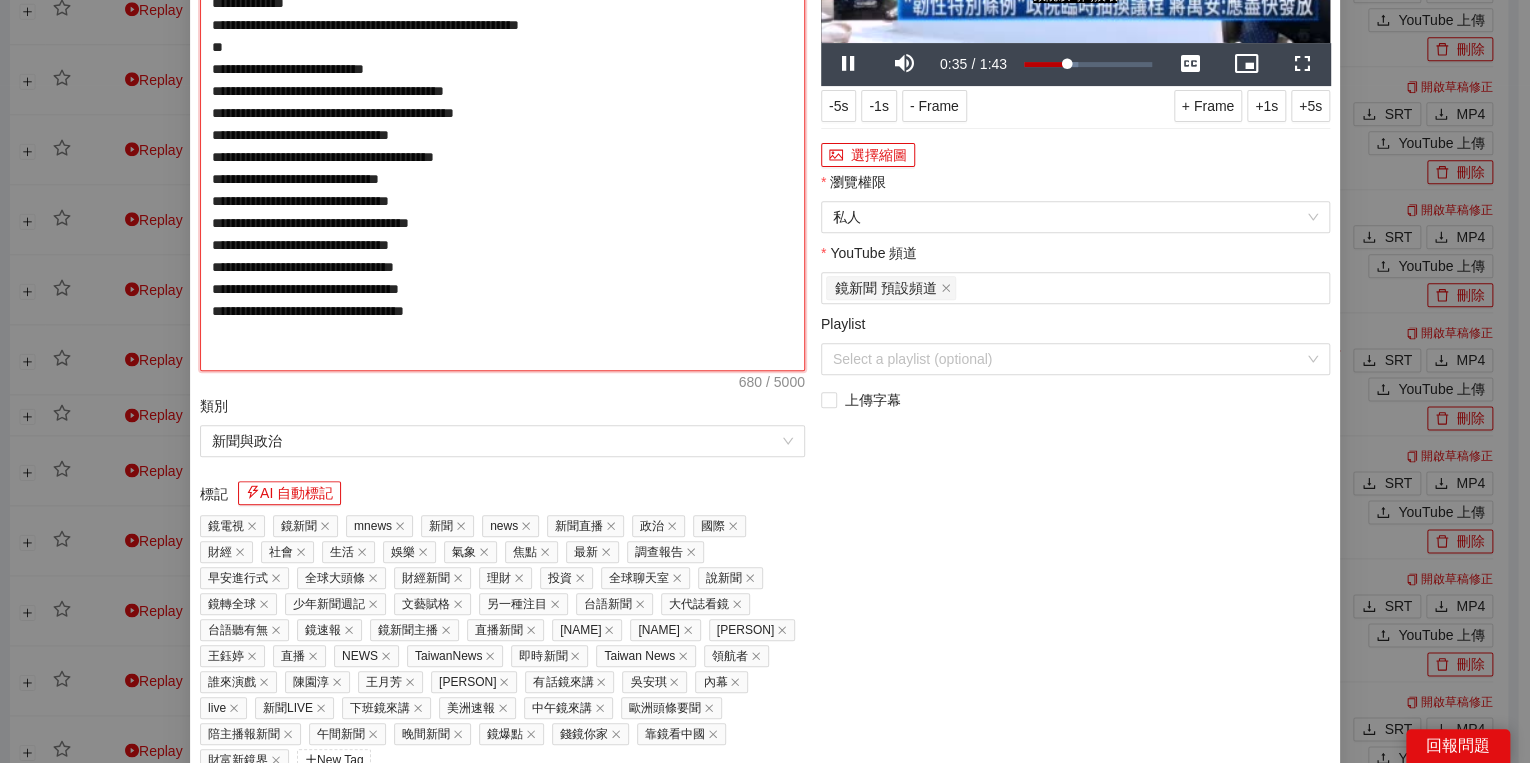 click on "**********" at bounding box center (502, 124) 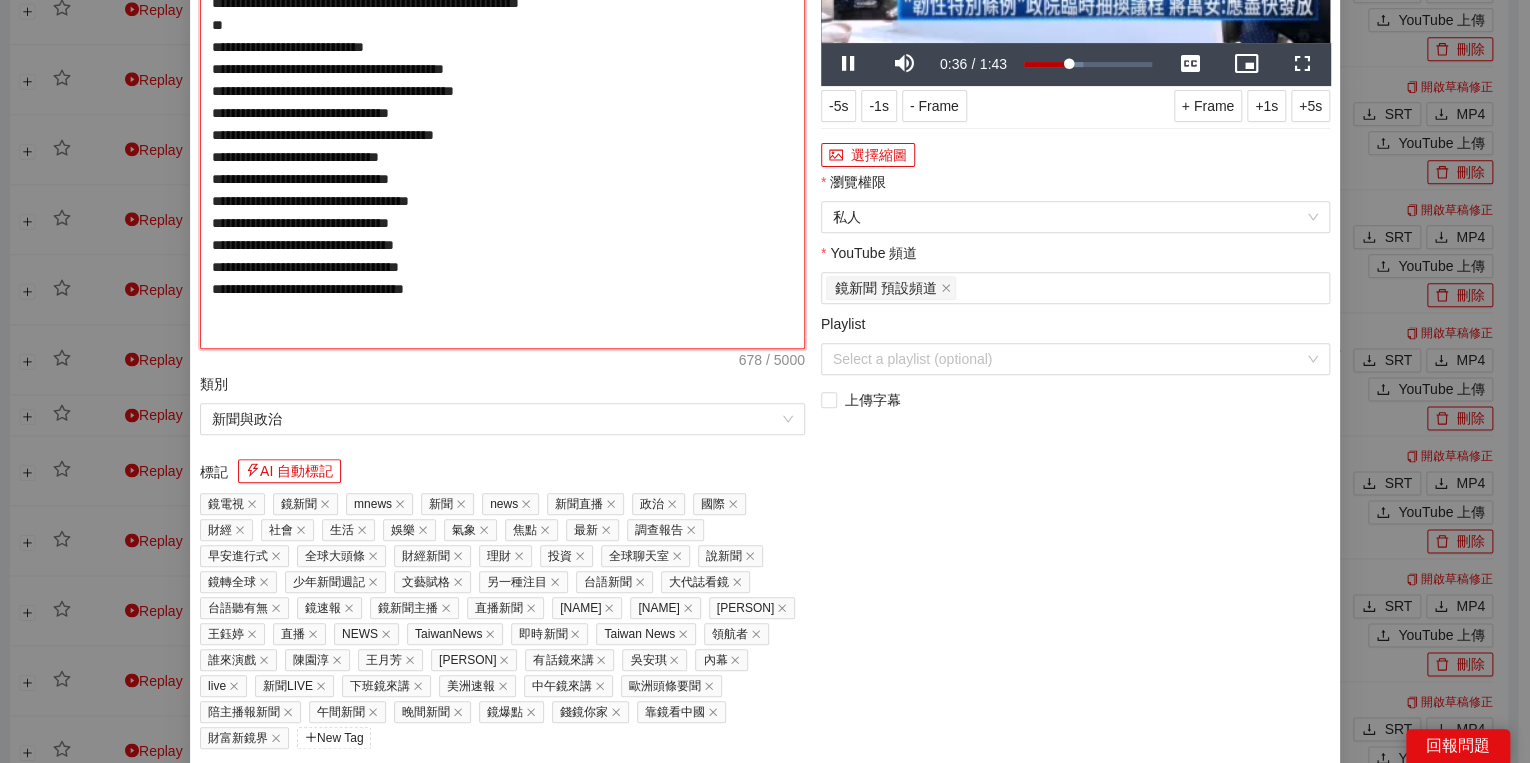 click on "**********" at bounding box center [502, 113] 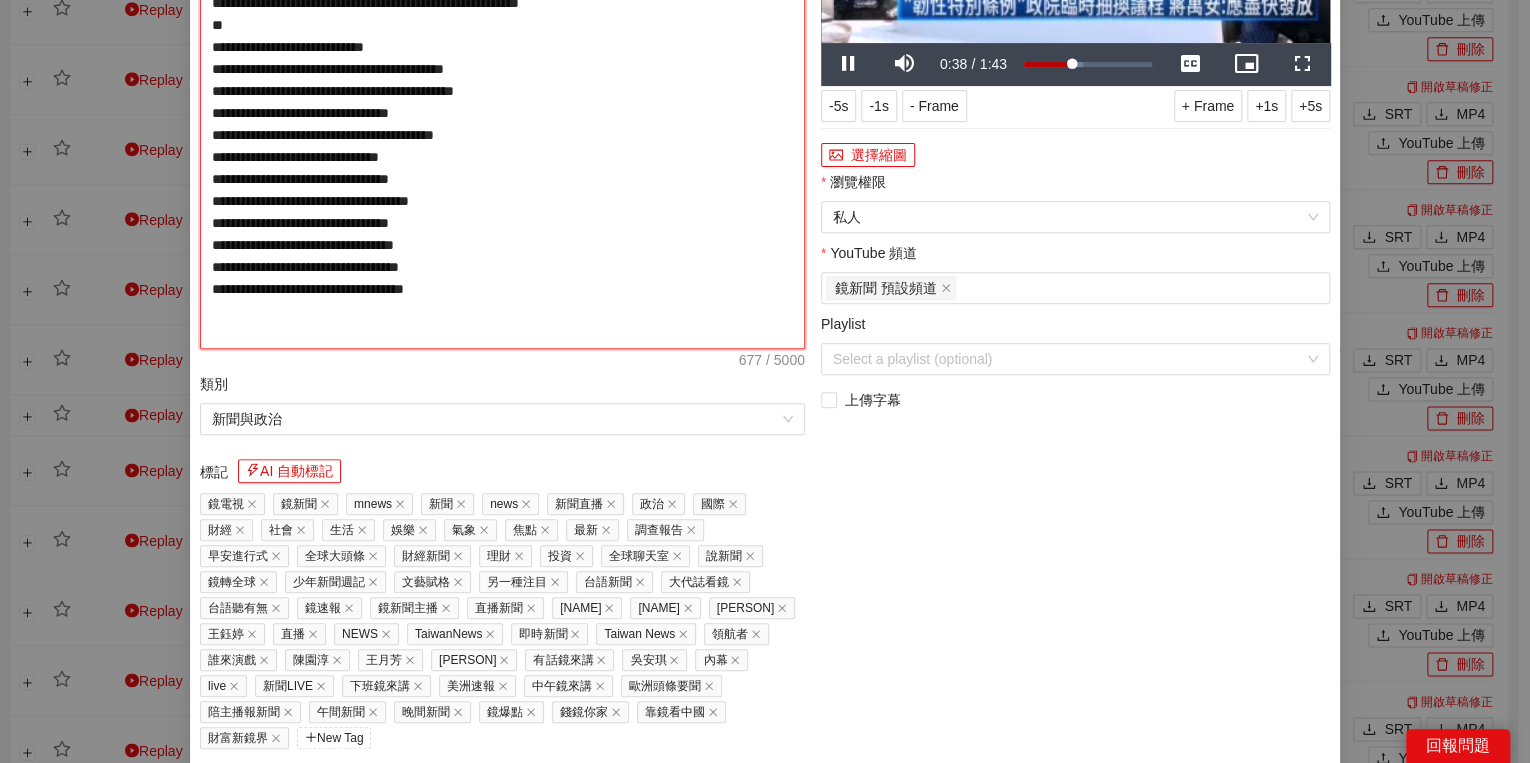 click on "**********" at bounding box center (502, 113) 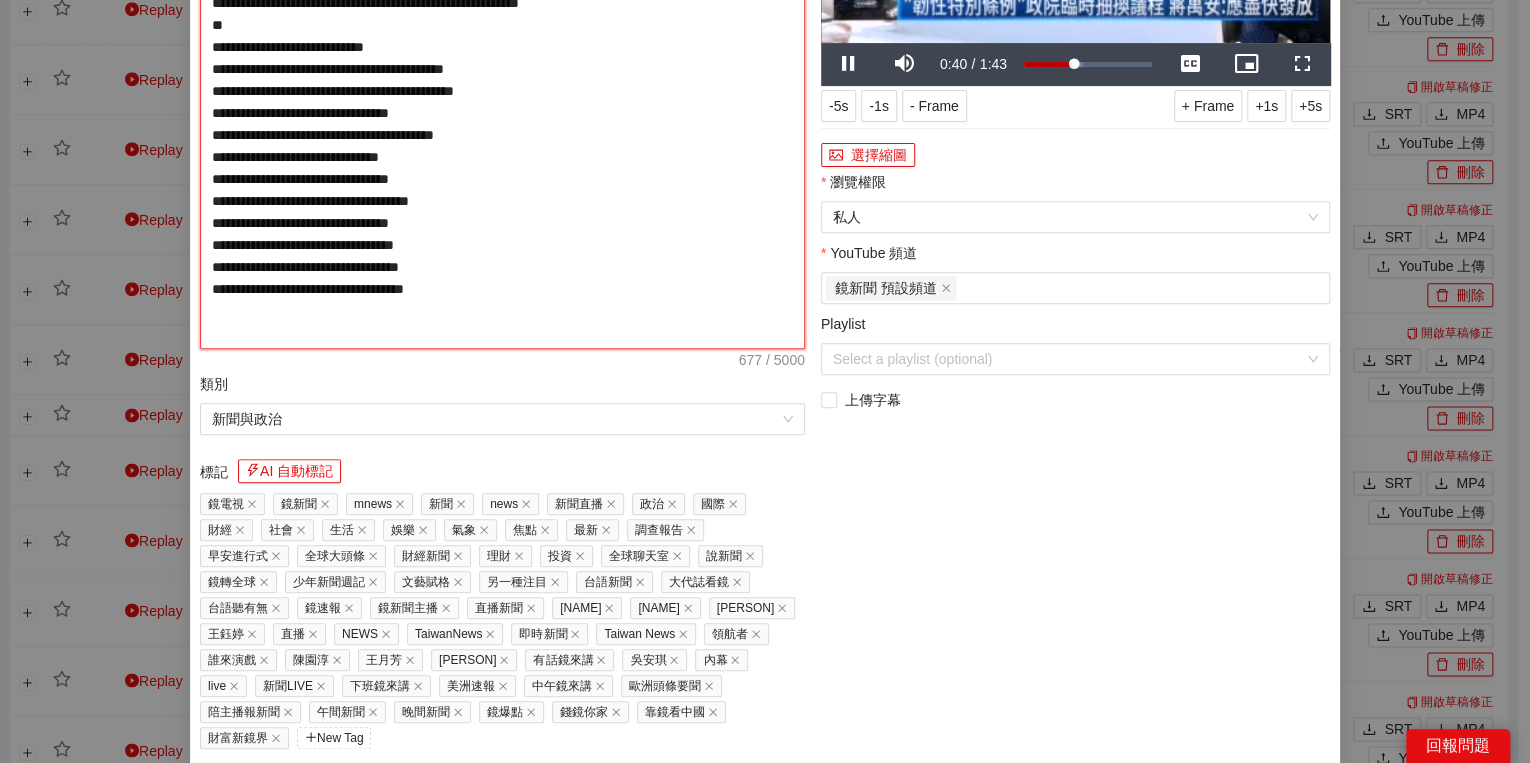 drag, startPoint x: 597, startPoint y: 196, endPoint x: 652, endPoint y: 196, distance: 55 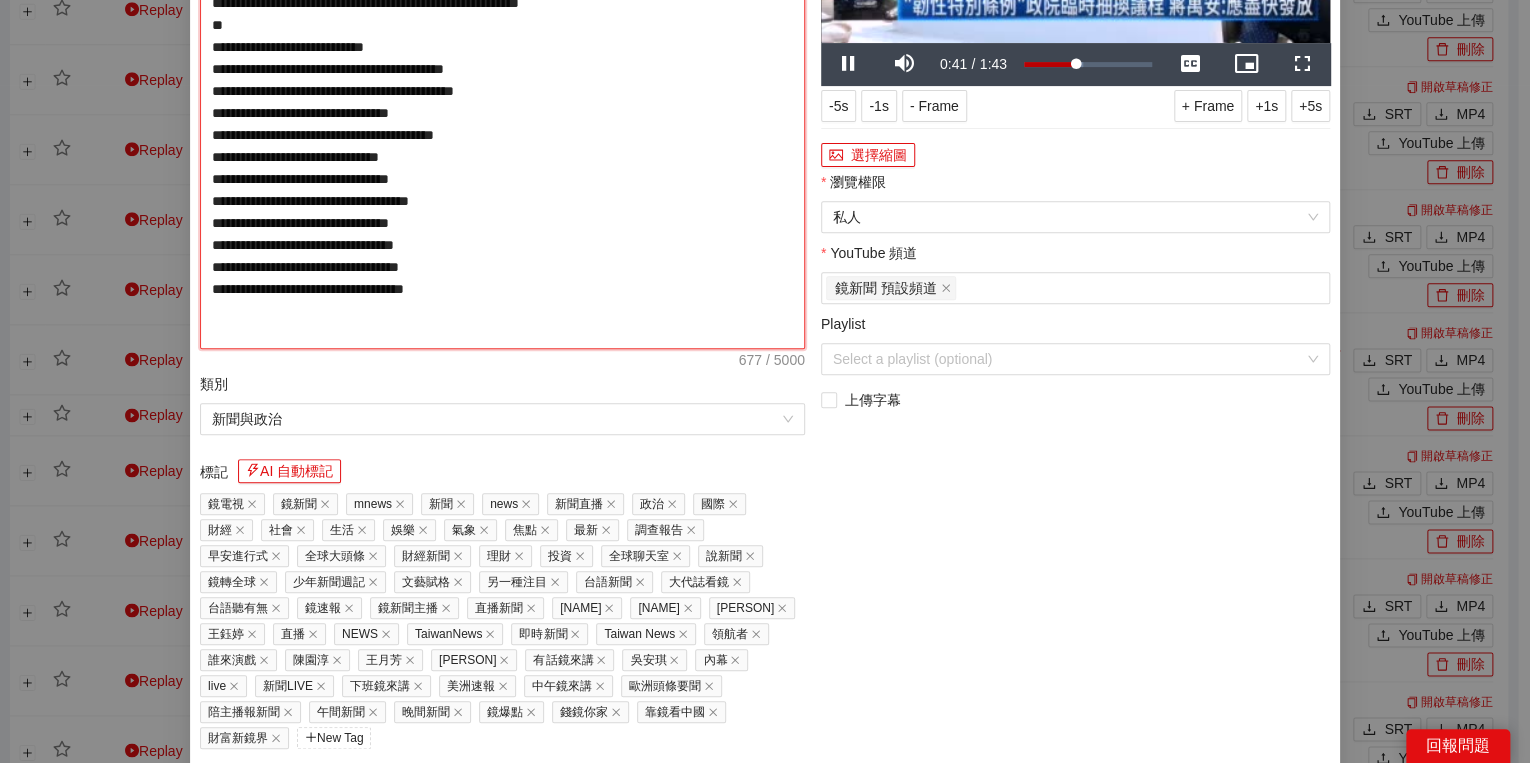 click on "**********" at bounding box center (502, 113) 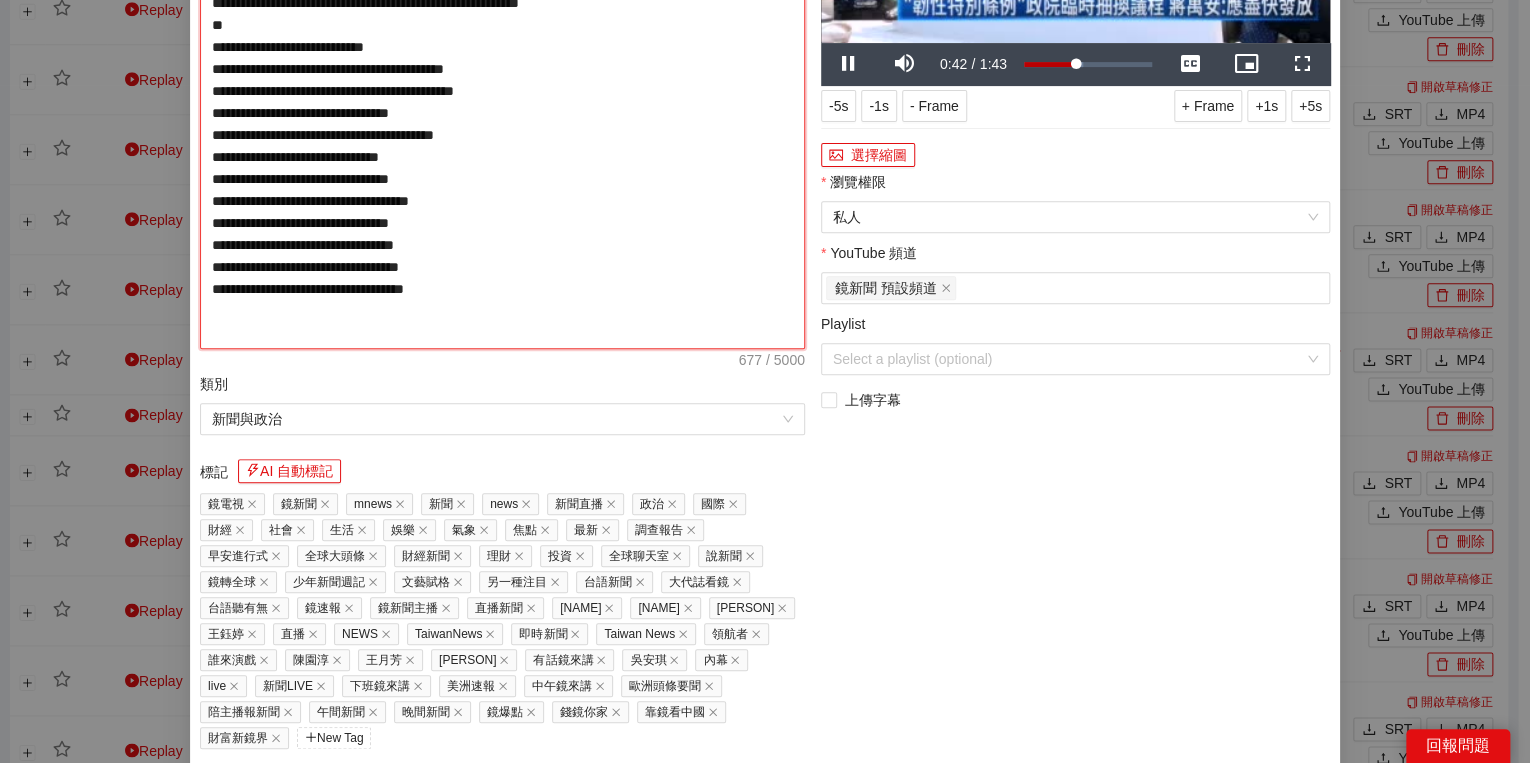 paste on "*****" 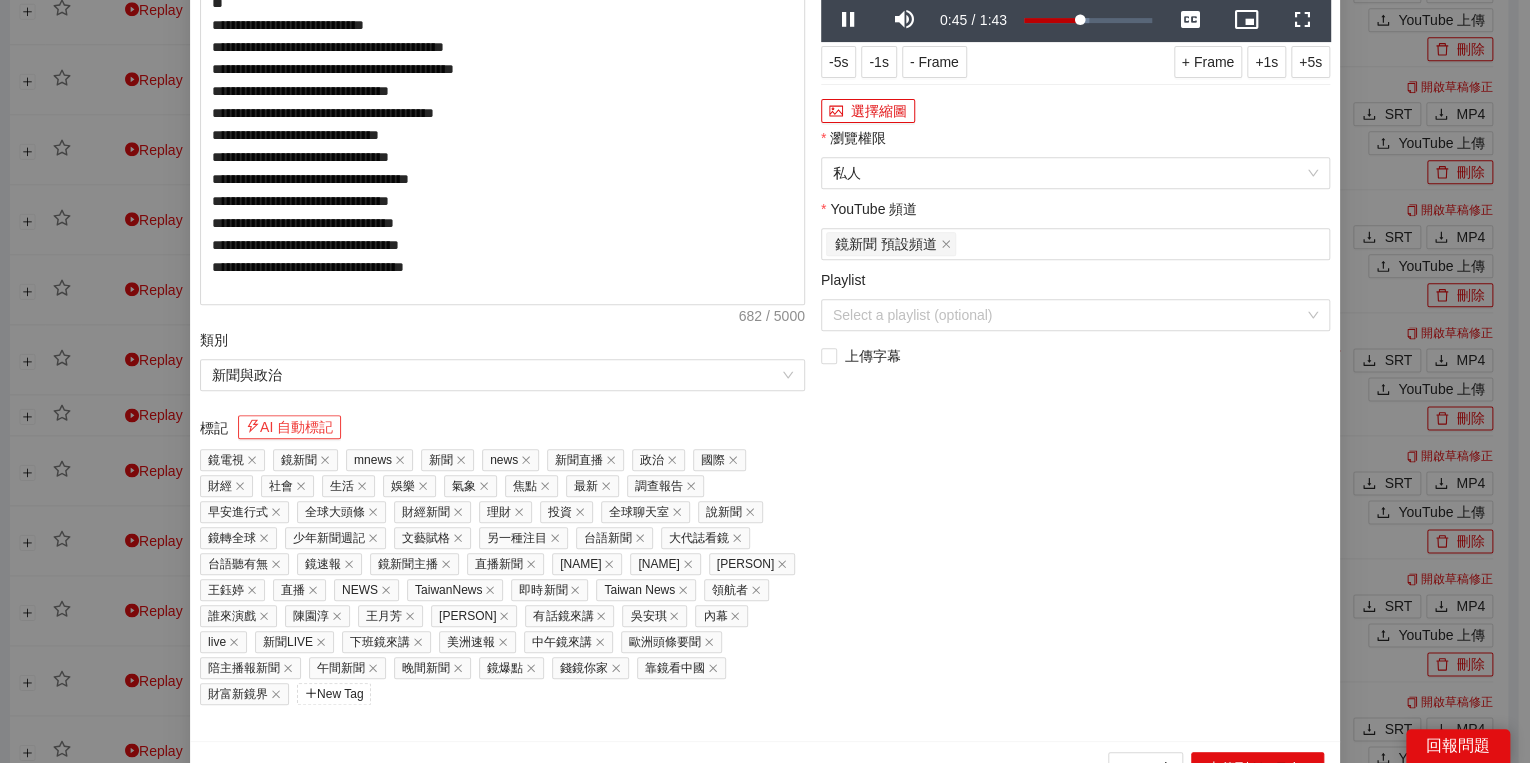 click on "AI 自動標記" at bounding box center (289, 427) 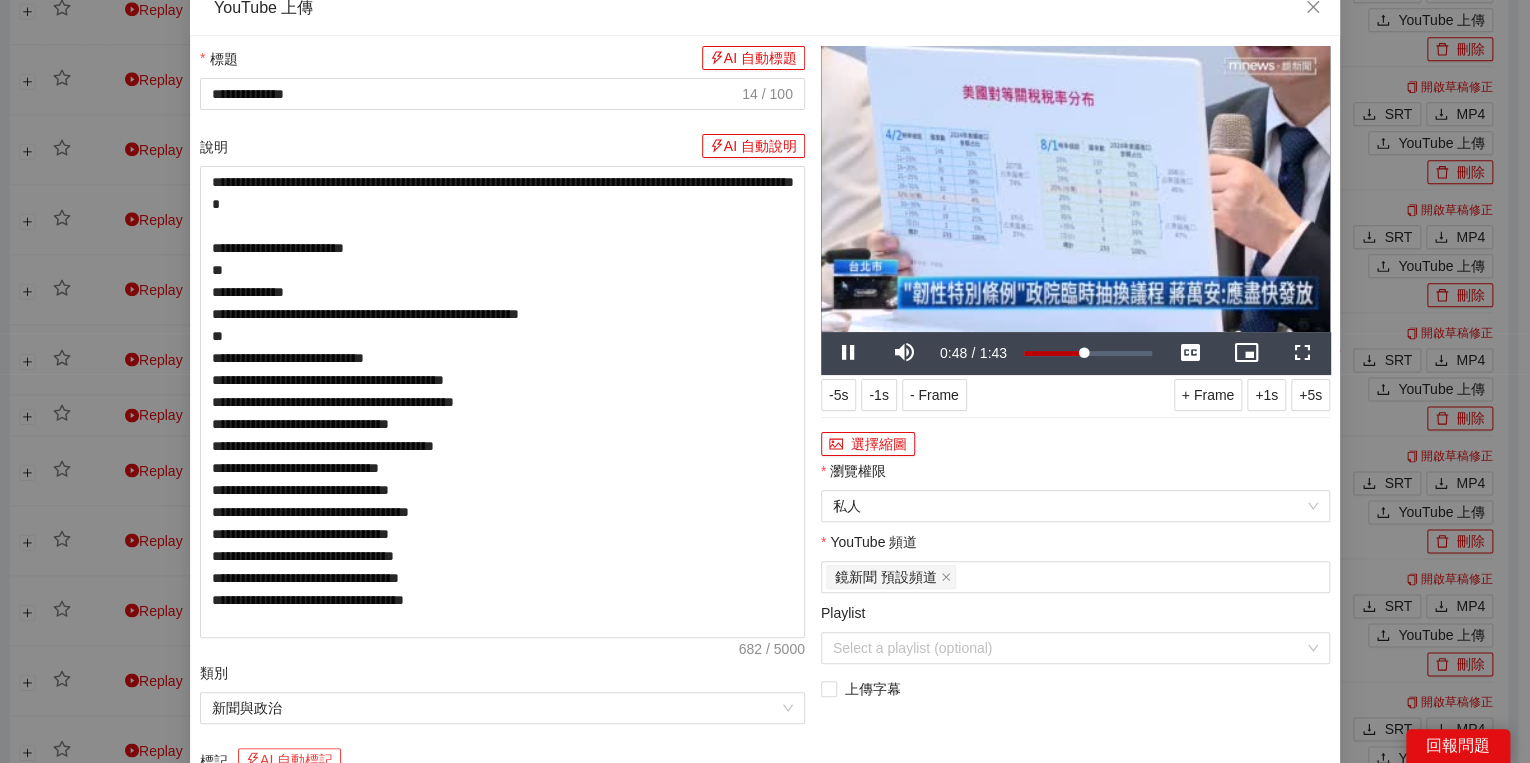 scroll, scrollTop: 0, scrollLeft: 0, axis: both 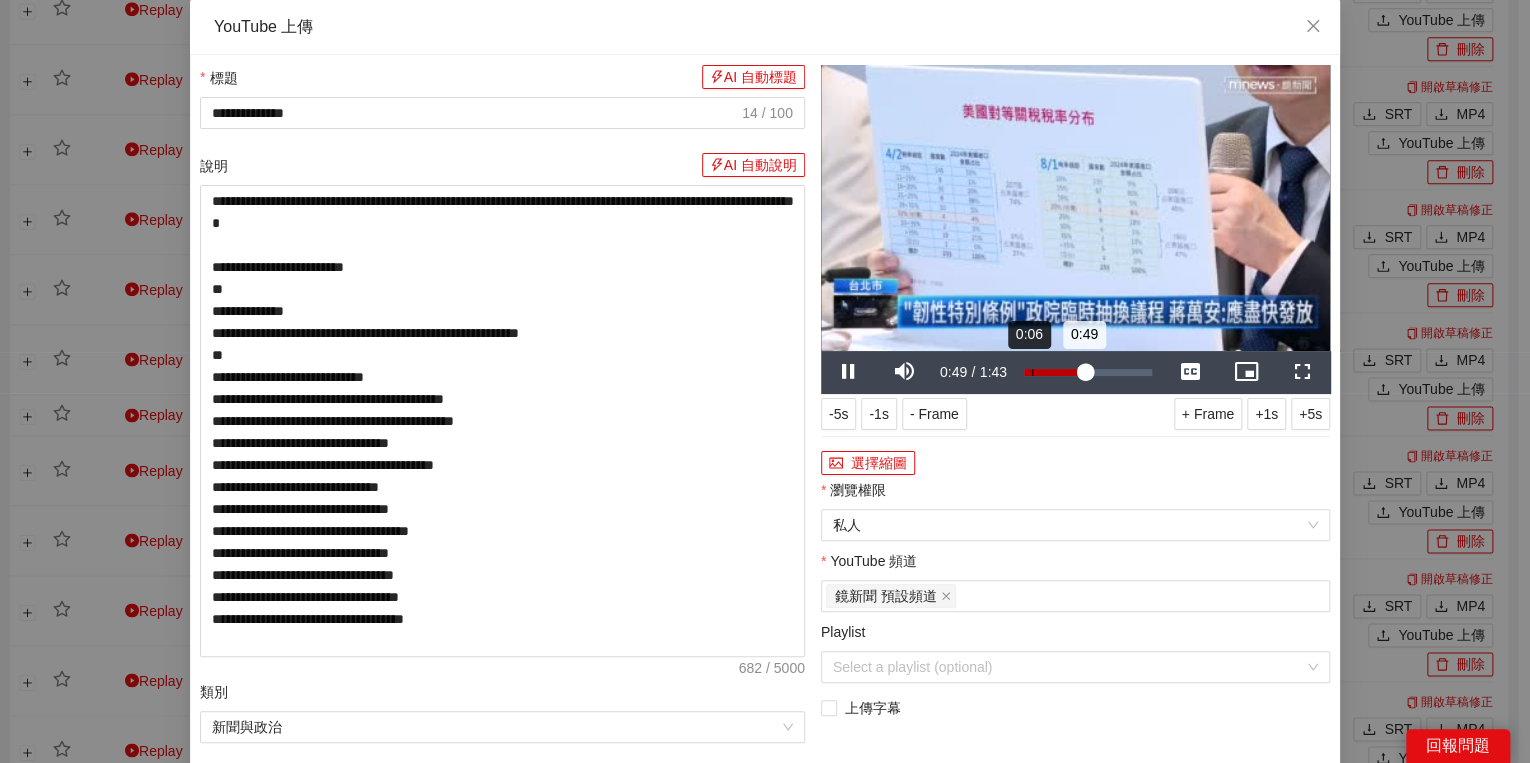 click on "Loaded :  50.49% 0:06 0:49" at bounding box center [1088, 372] 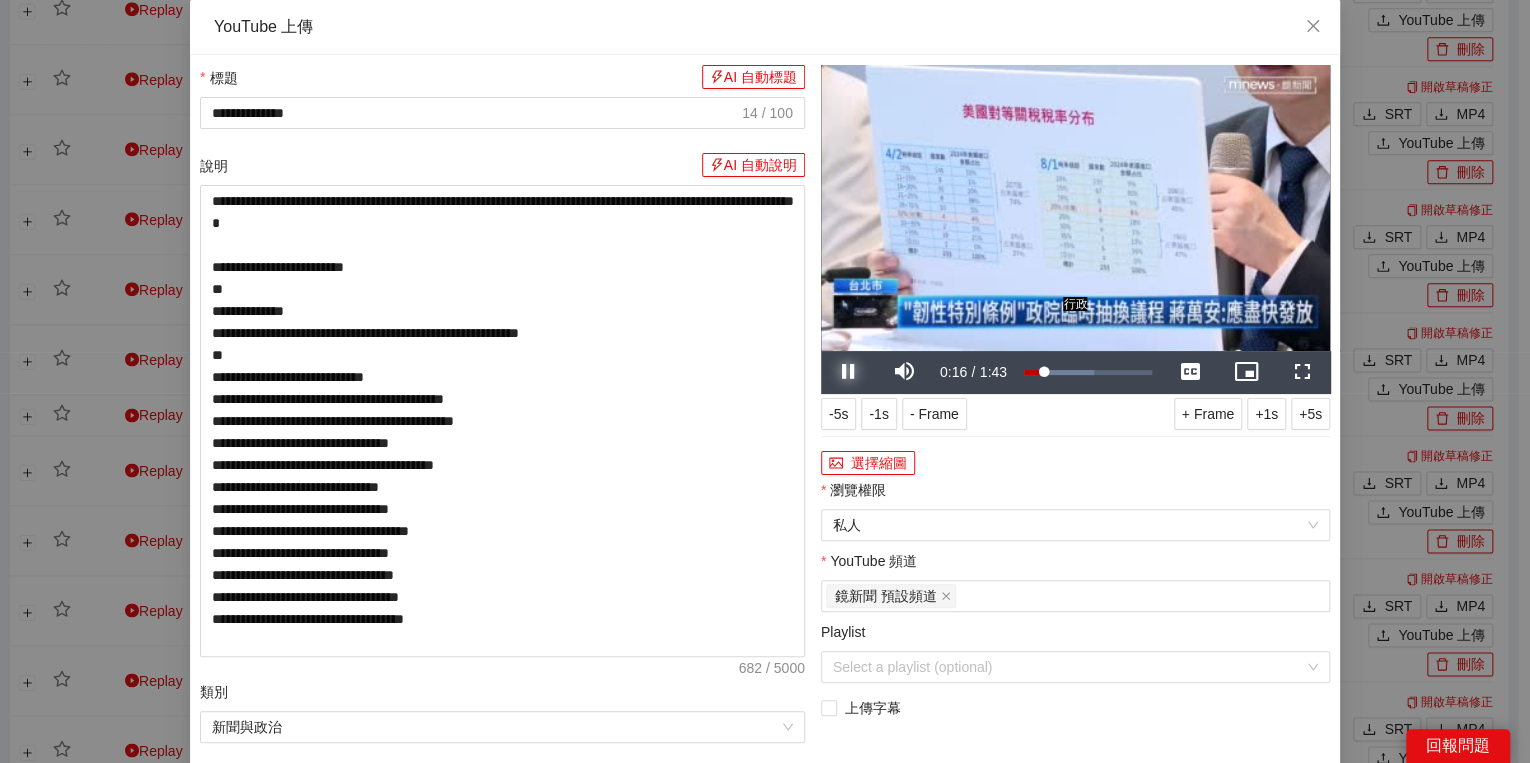 click at bounding box center (849, 372) 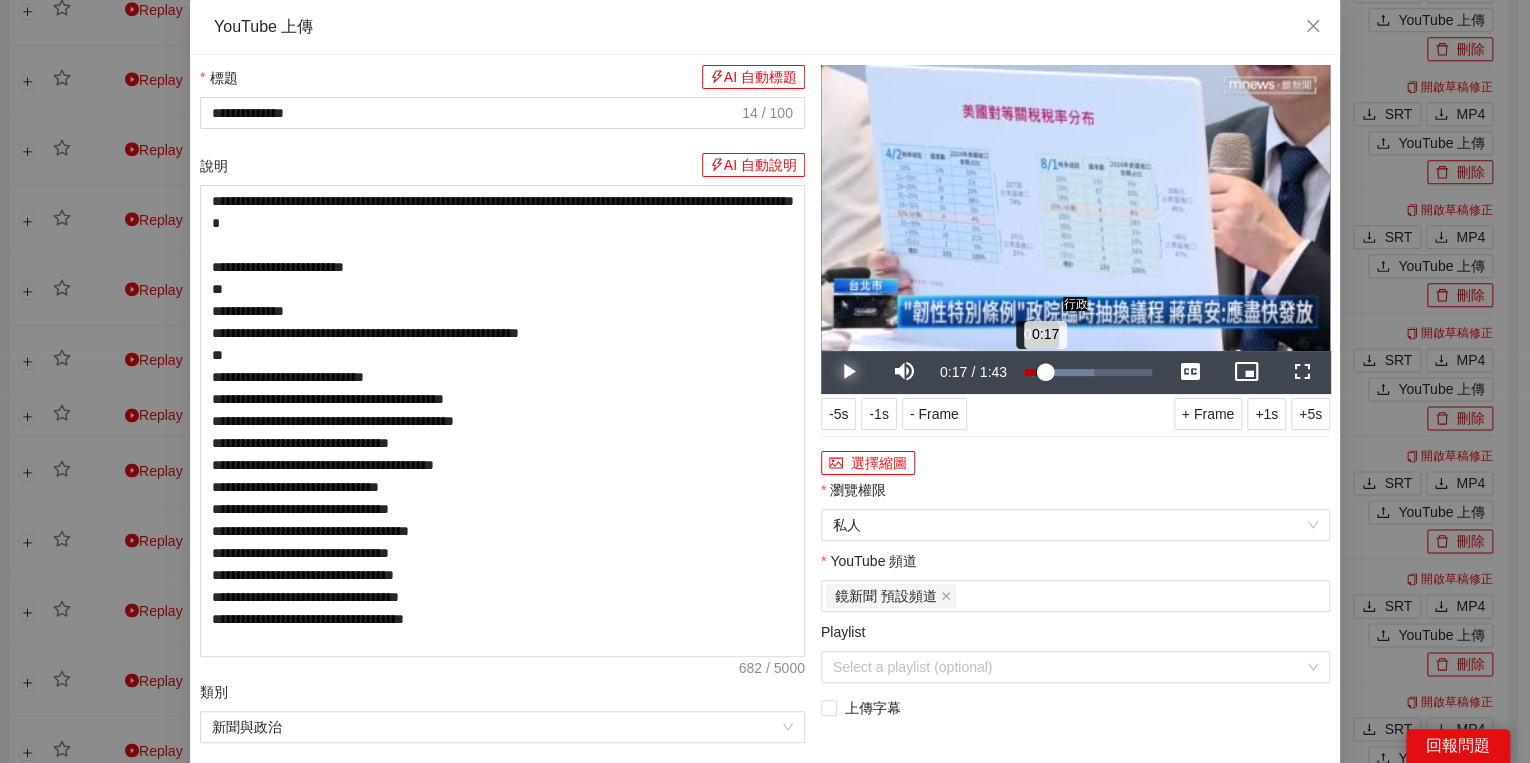 click on "0:17" at bounding box center [1034, 372] 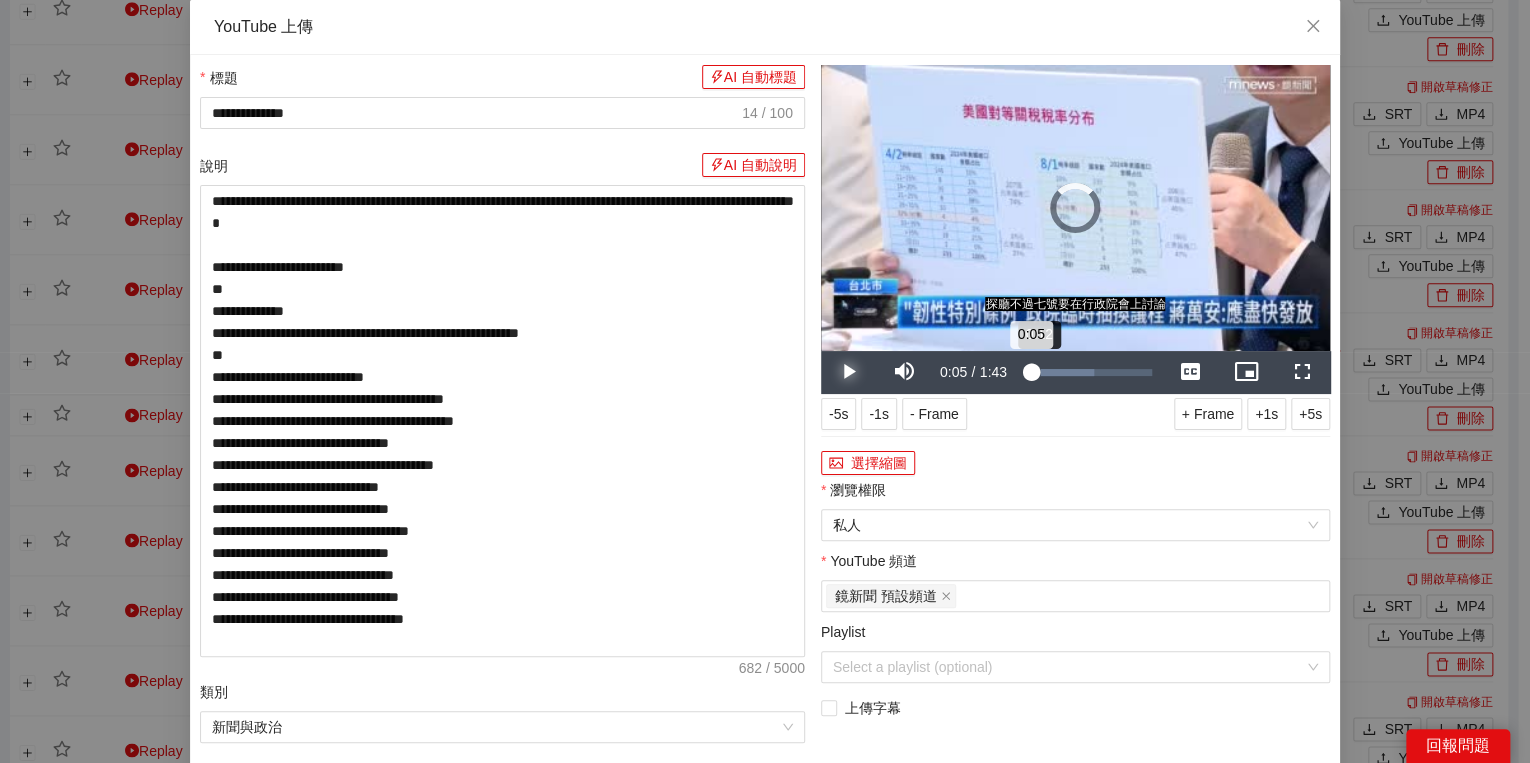 click on "0:05" at bounding box center [1027, 372] 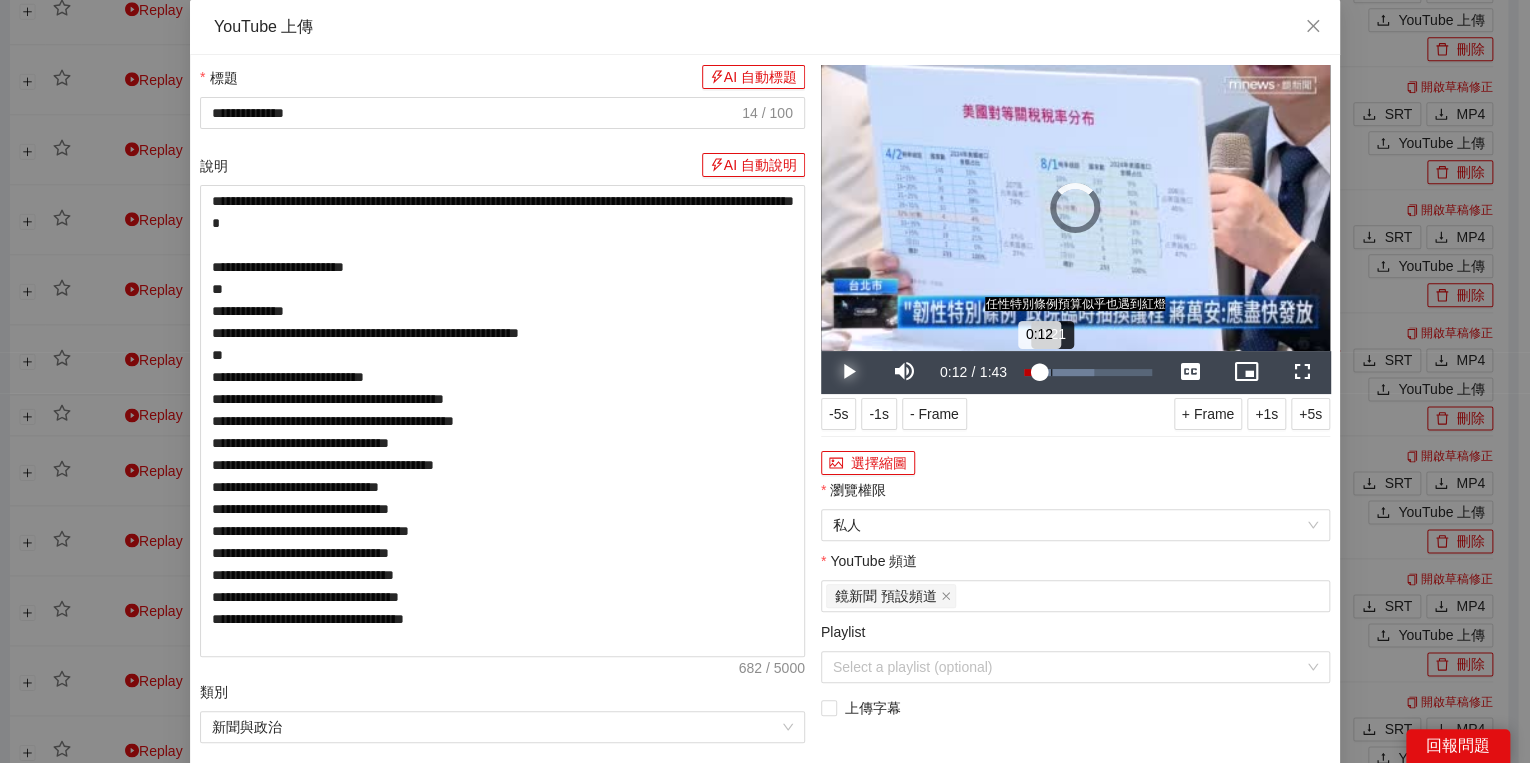 click on "0:21" at bounding box center [1051, 372] 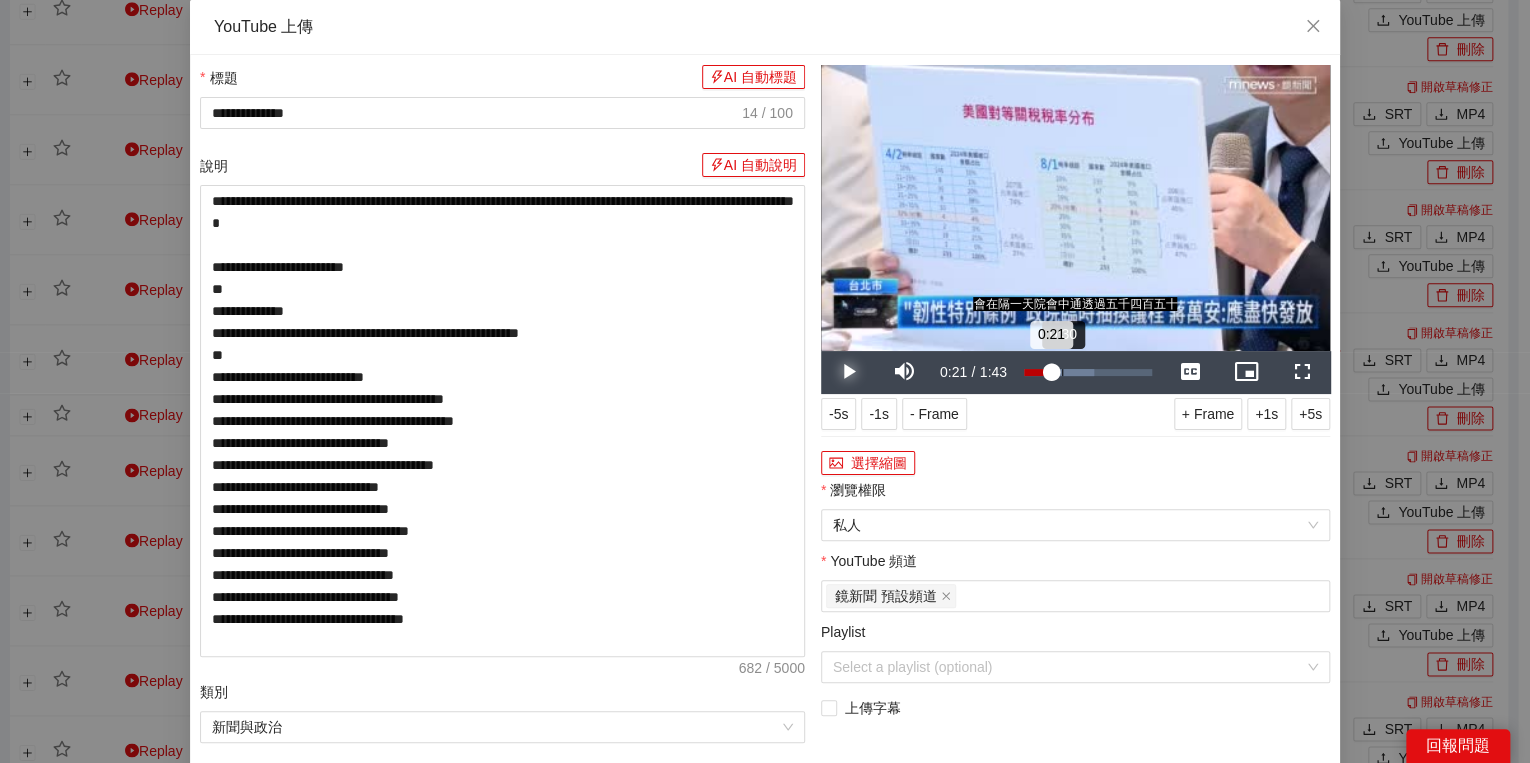 click on "0:30" at bounding box center [1062, 372] 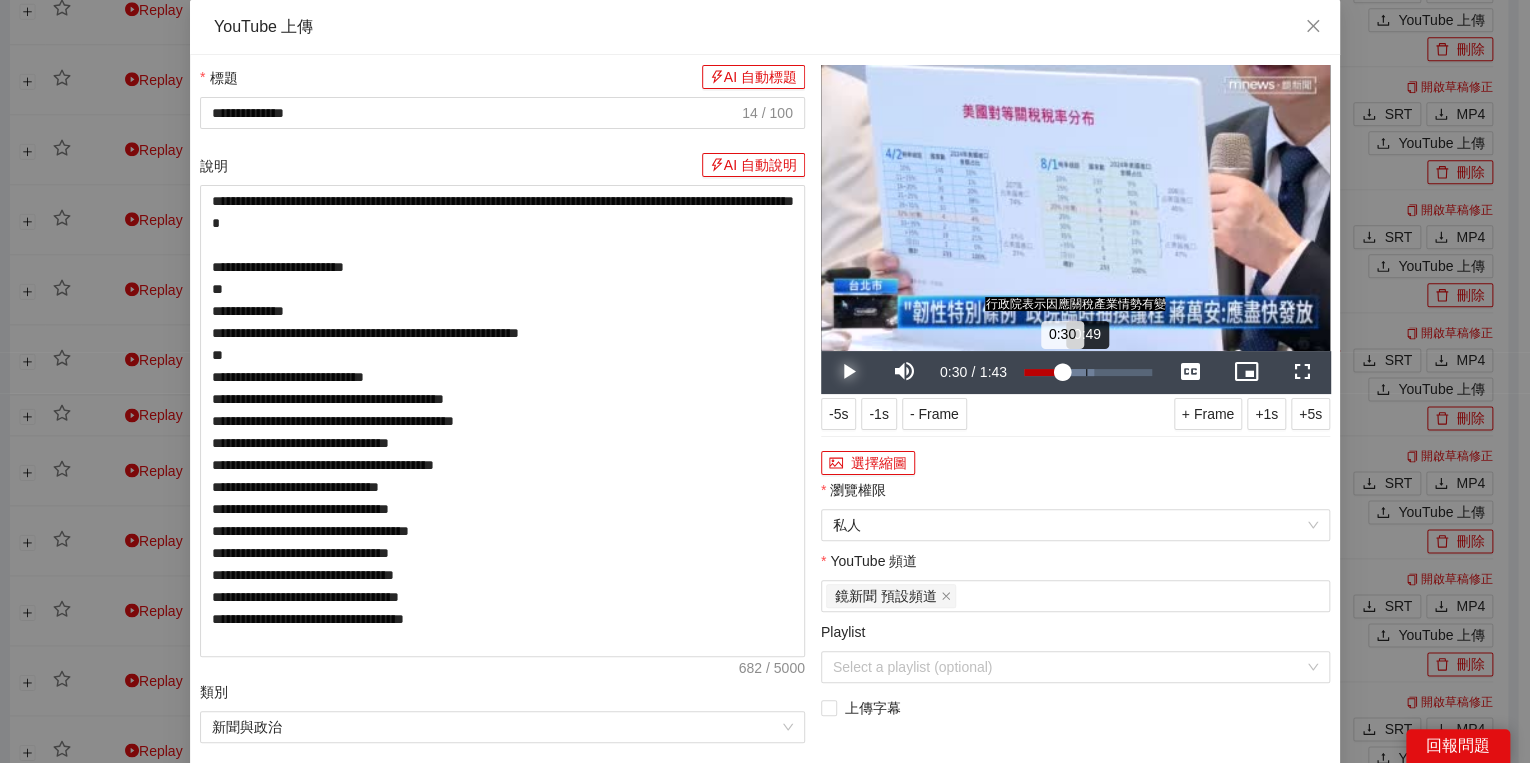 click on "Loaded :  54.95% [TIME] [TIME]" at bounding box center (1088, 372) 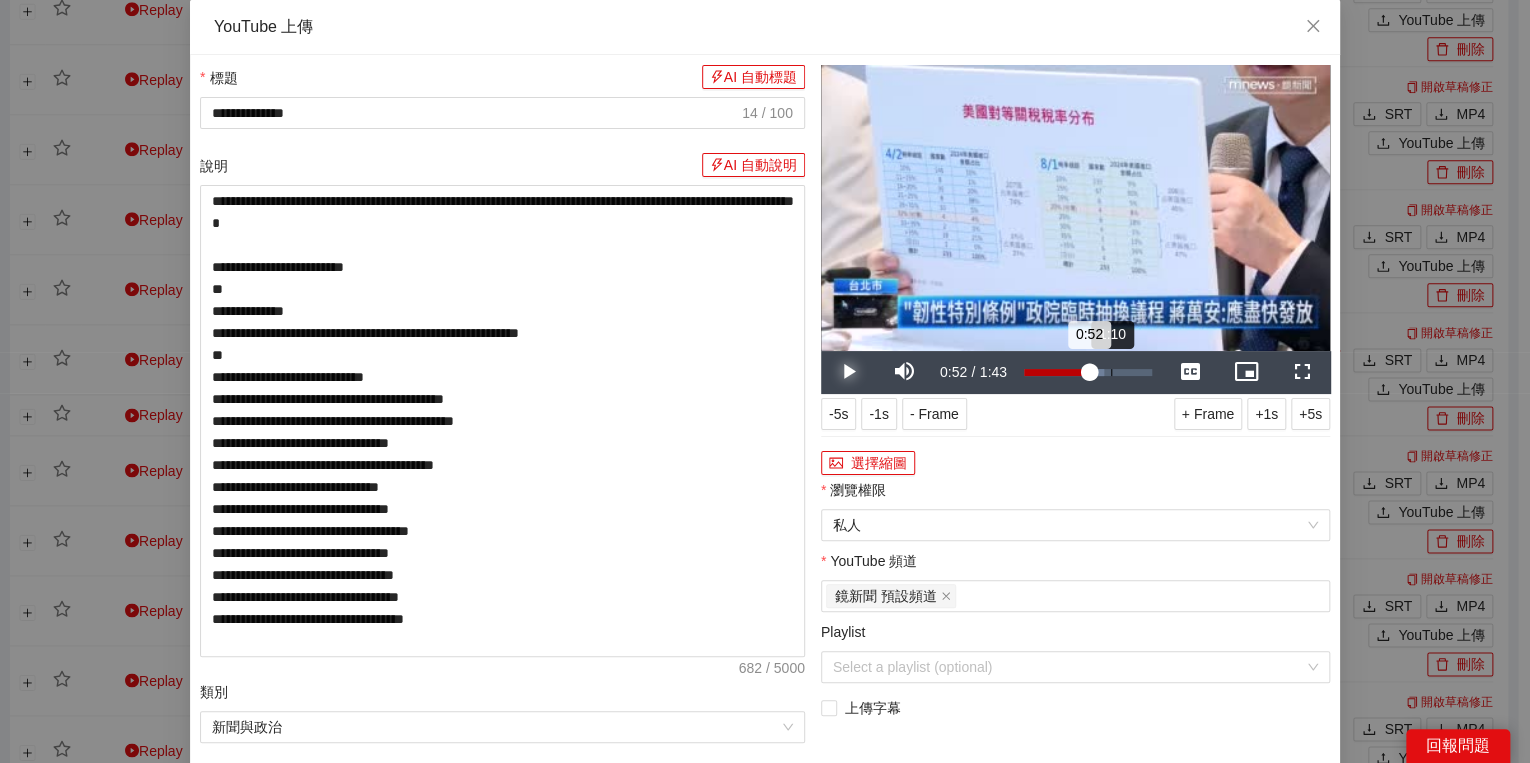 click on "Loaded : [PERCENT] [TIME] [TIME]" at bounding box center [1088, 372] 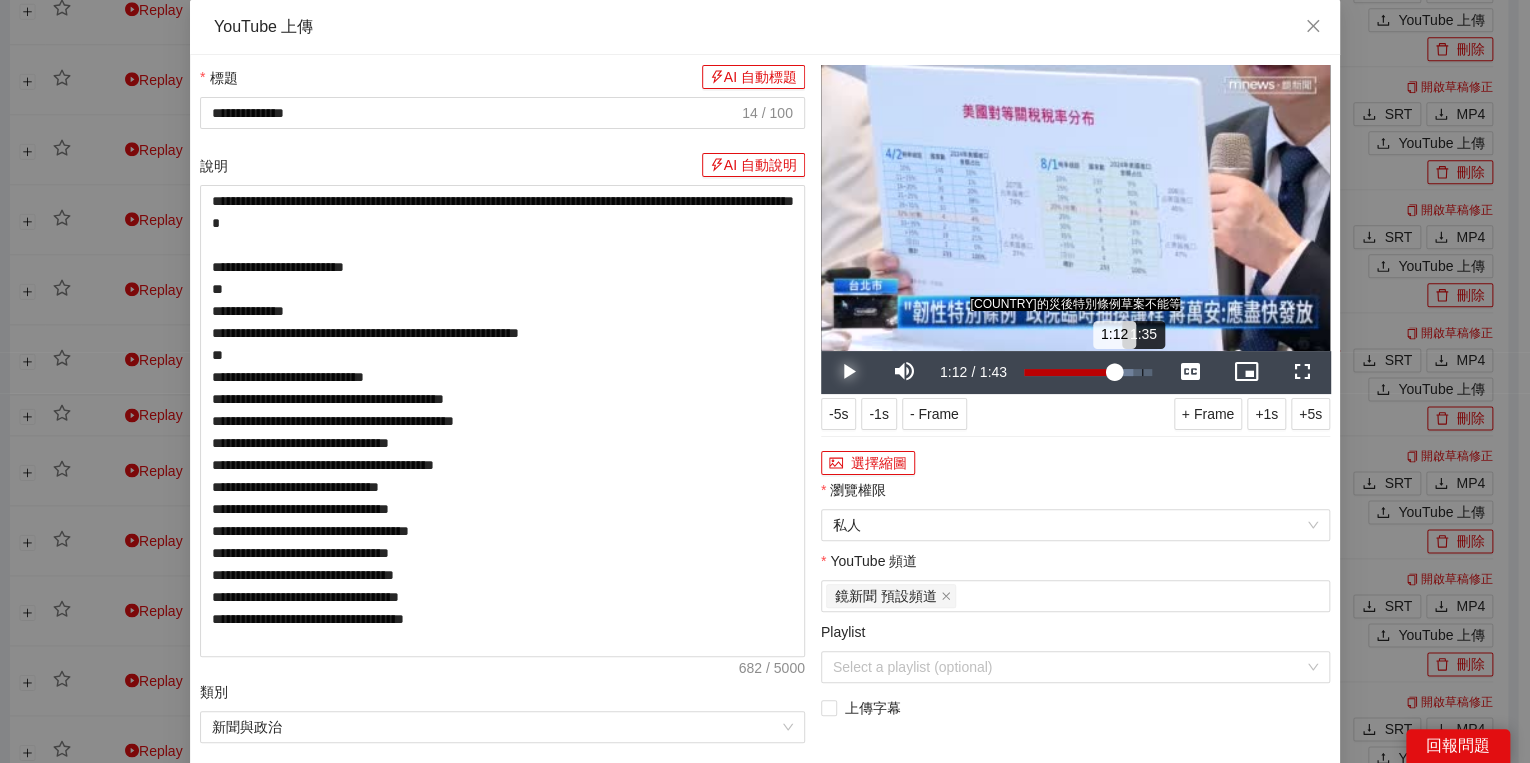 click on "Loaded :  85.39% [TIME] [TIME]" at bounding box center [1088, 372] 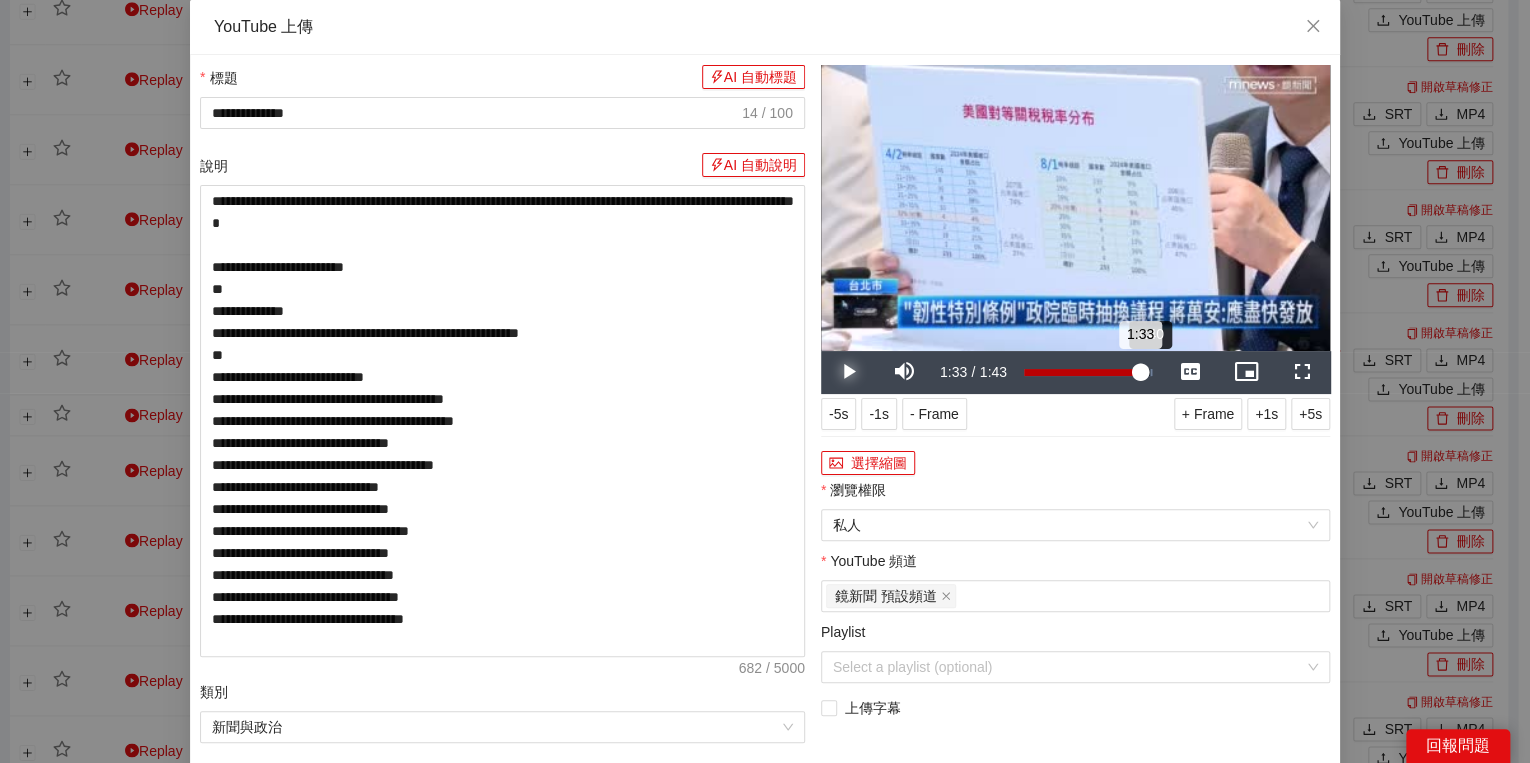 click on "1:33" at bounding box center (1082, 372) 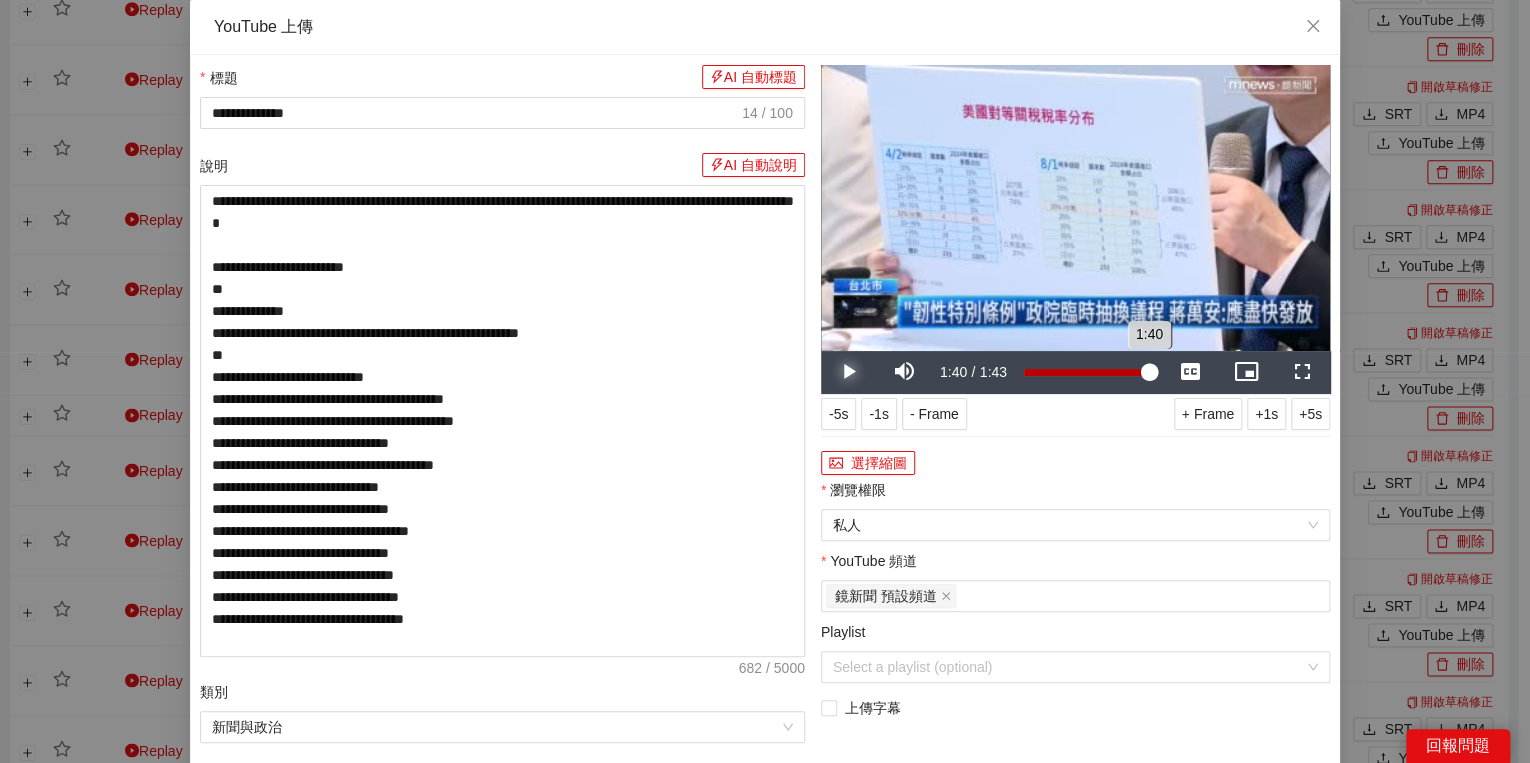 click on "1:40" at bounding box center (1086, 372) 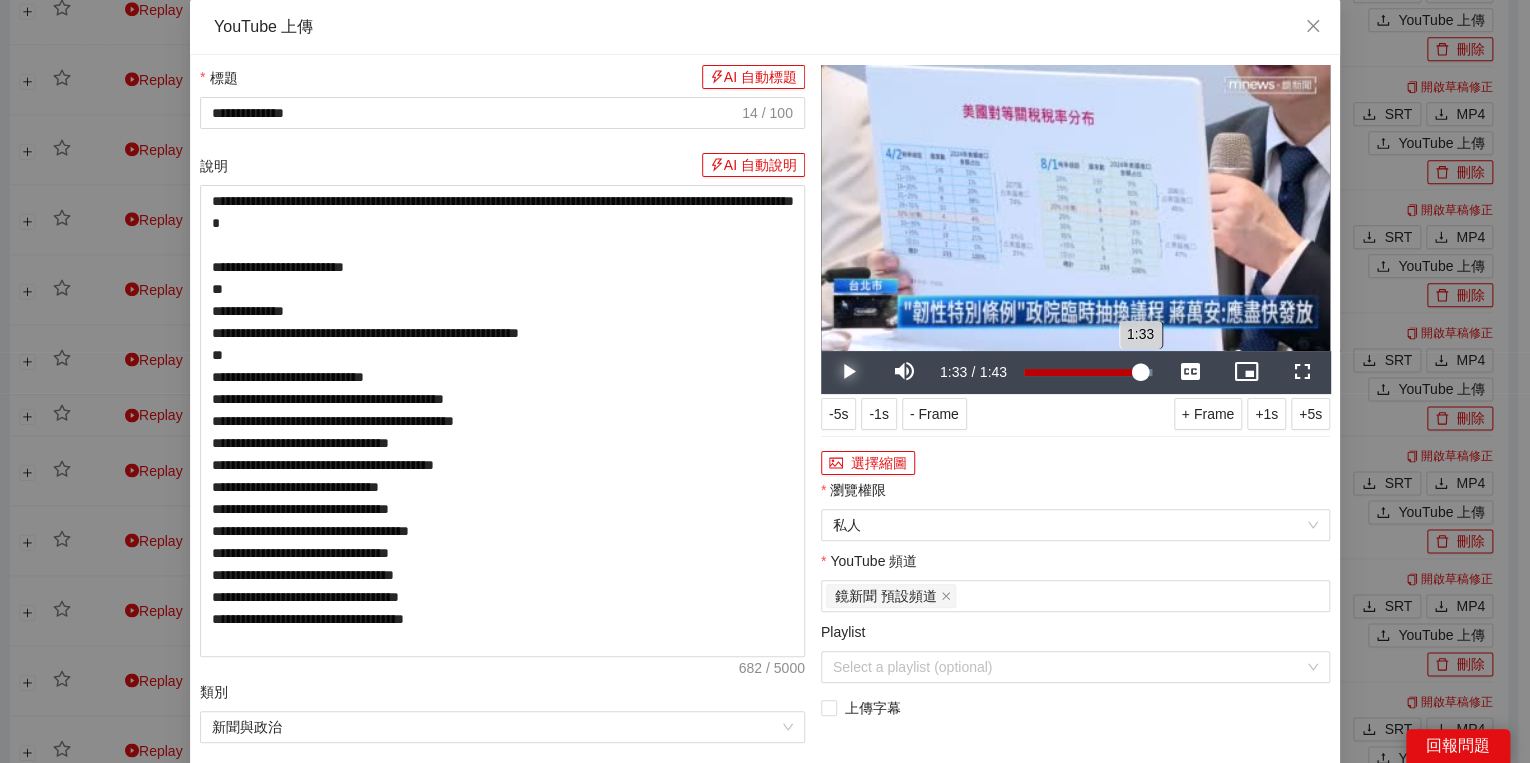 click on "1:33" at bounding box center [1082, 372] 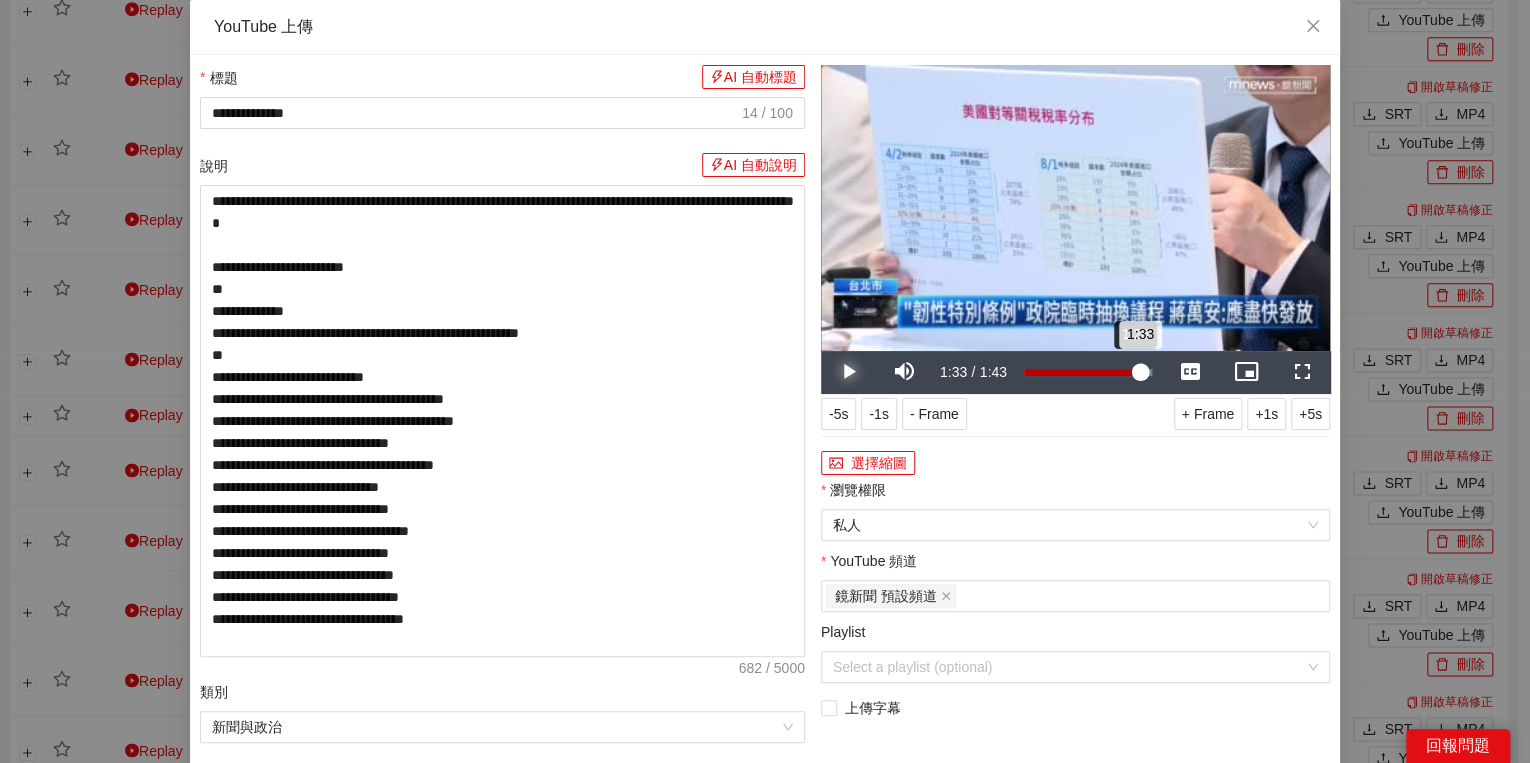 click on "1:33" at bounding box center (1082, 372) 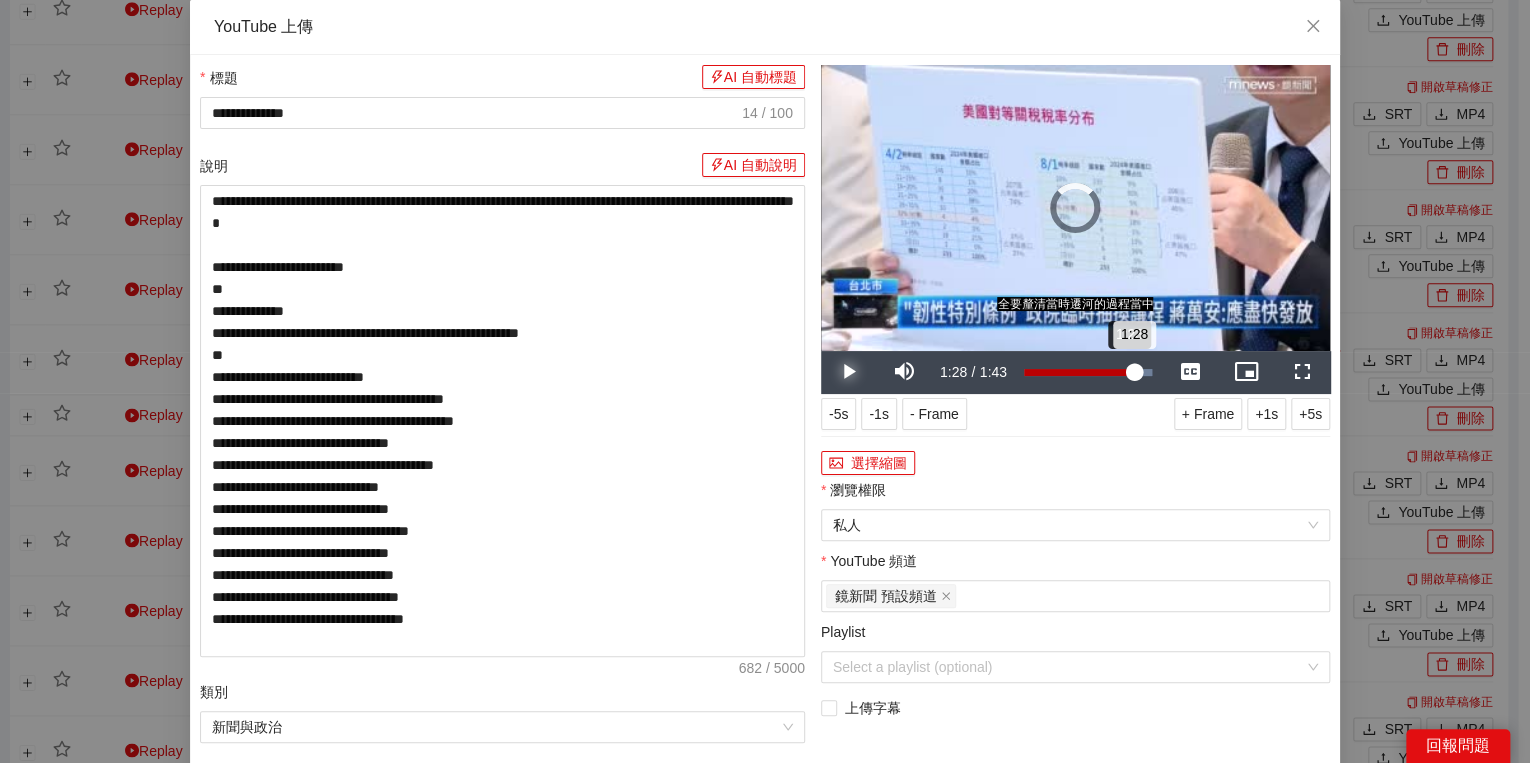 click on "1:28" at bounding box center [1079, 372] 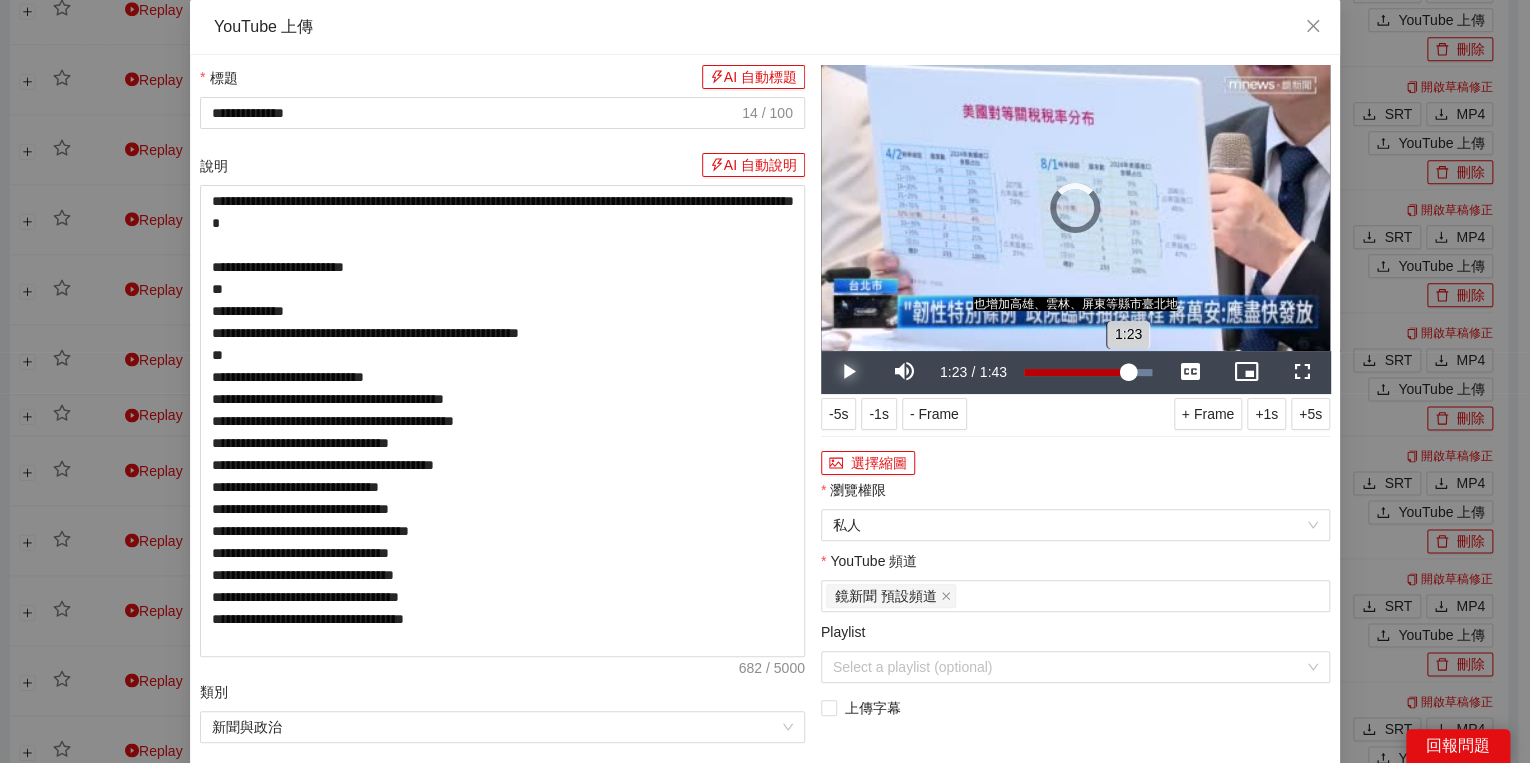 click on "1:23" at bounding box center [1076, 372] 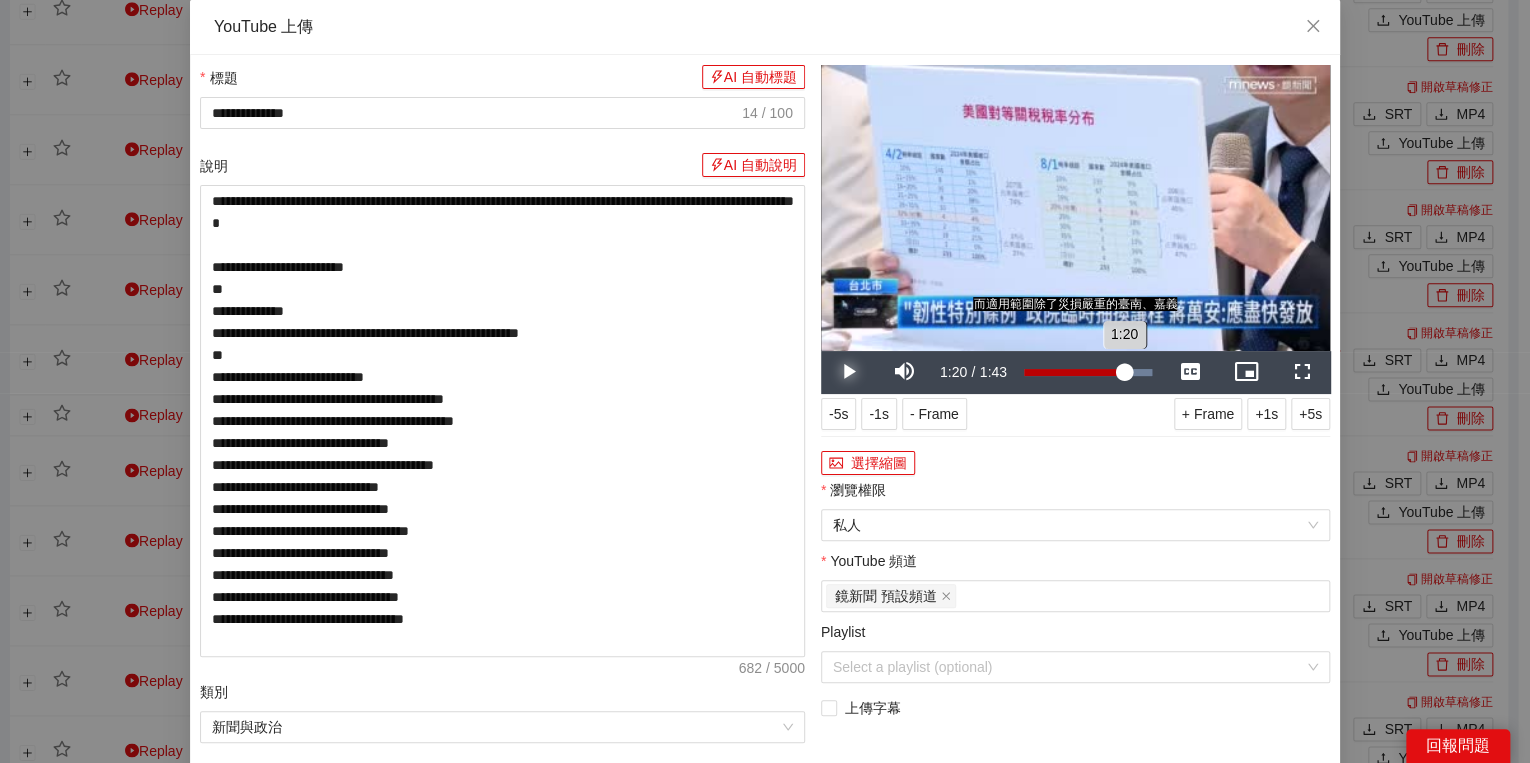 click on "1:20" at bounding box center (1074, 372) 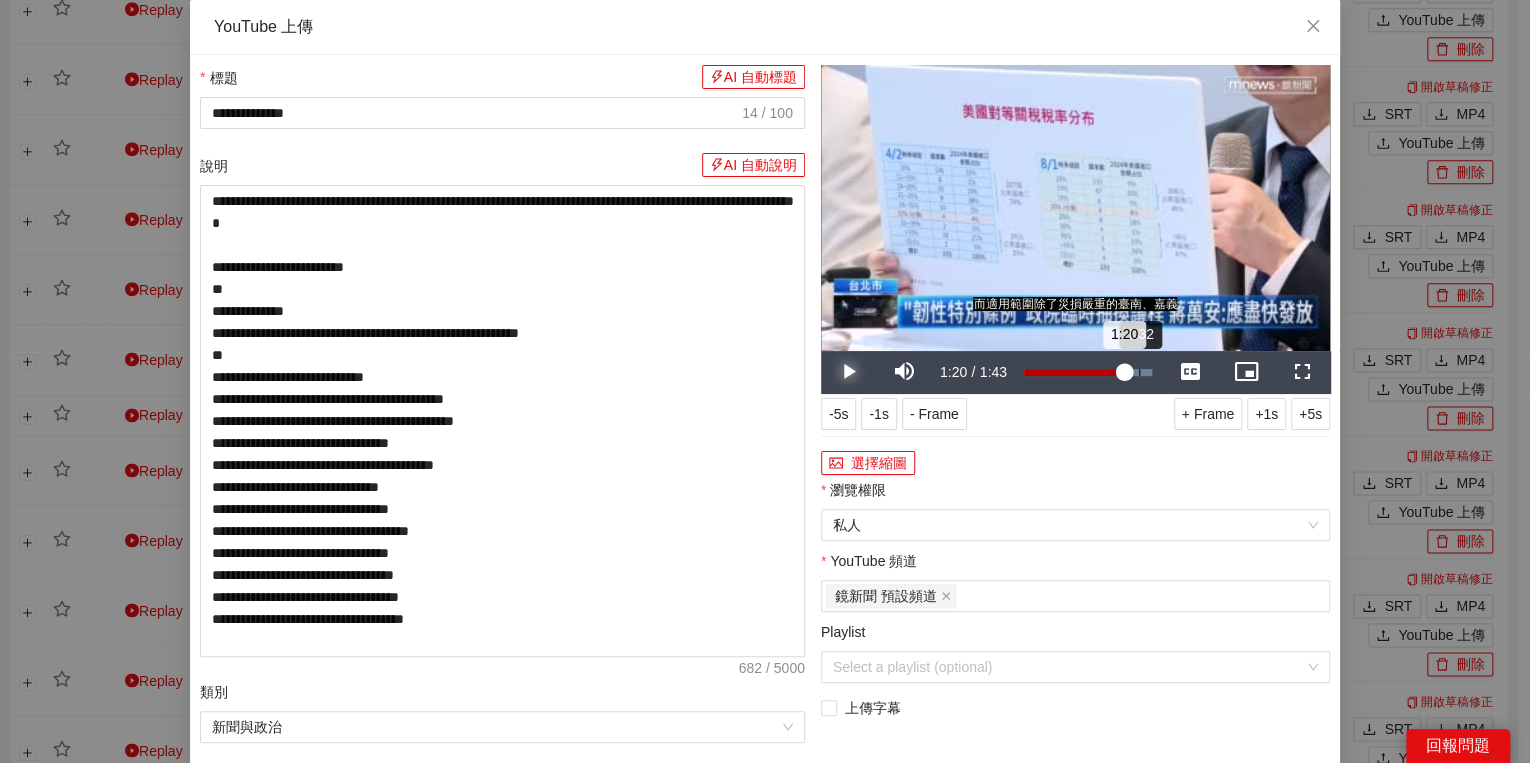 click on "Loaded :  100.00% 1:32 1:20" at bounding box center [1088, 372] 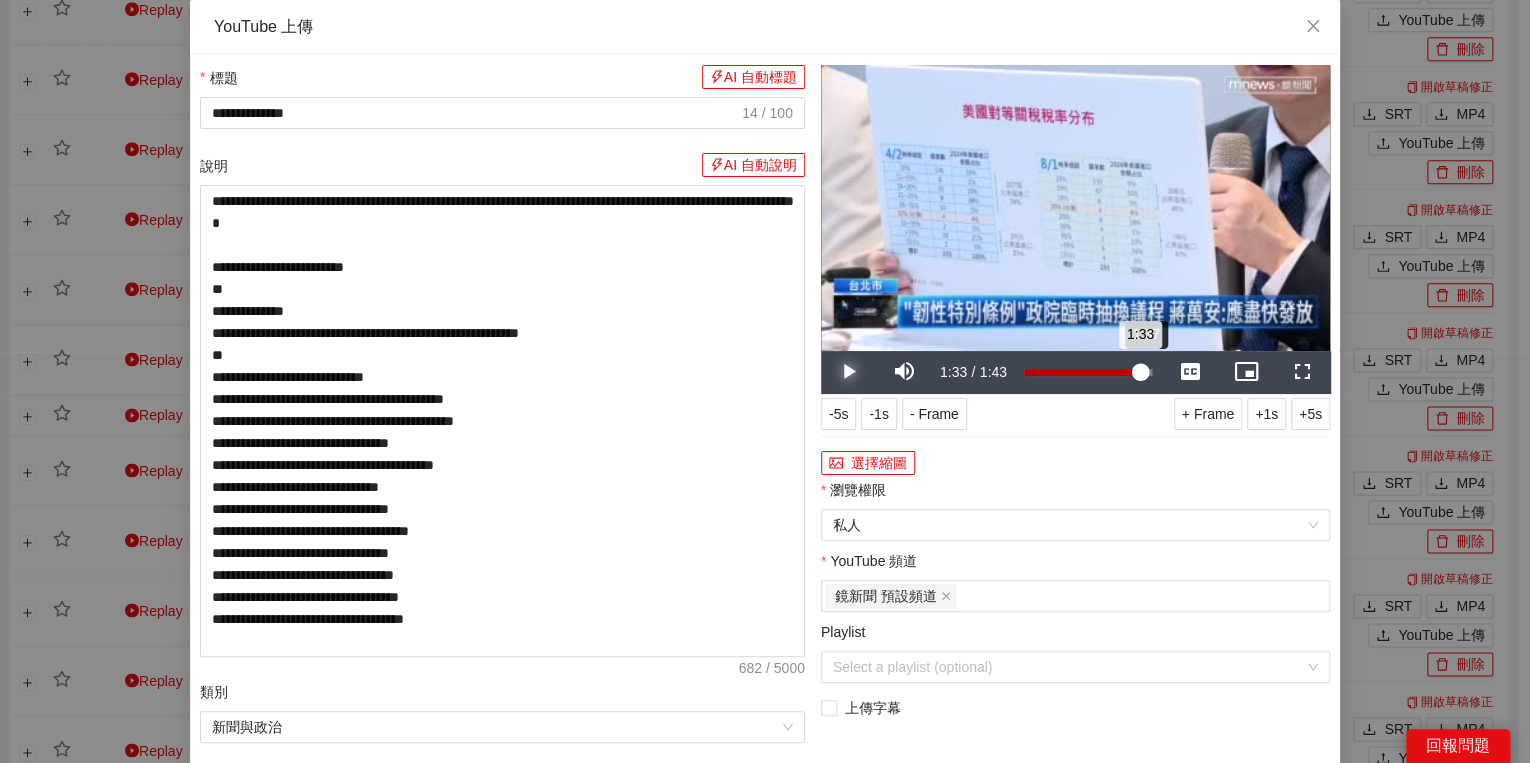 click on "1:33" at bounding box center (1082, 372) 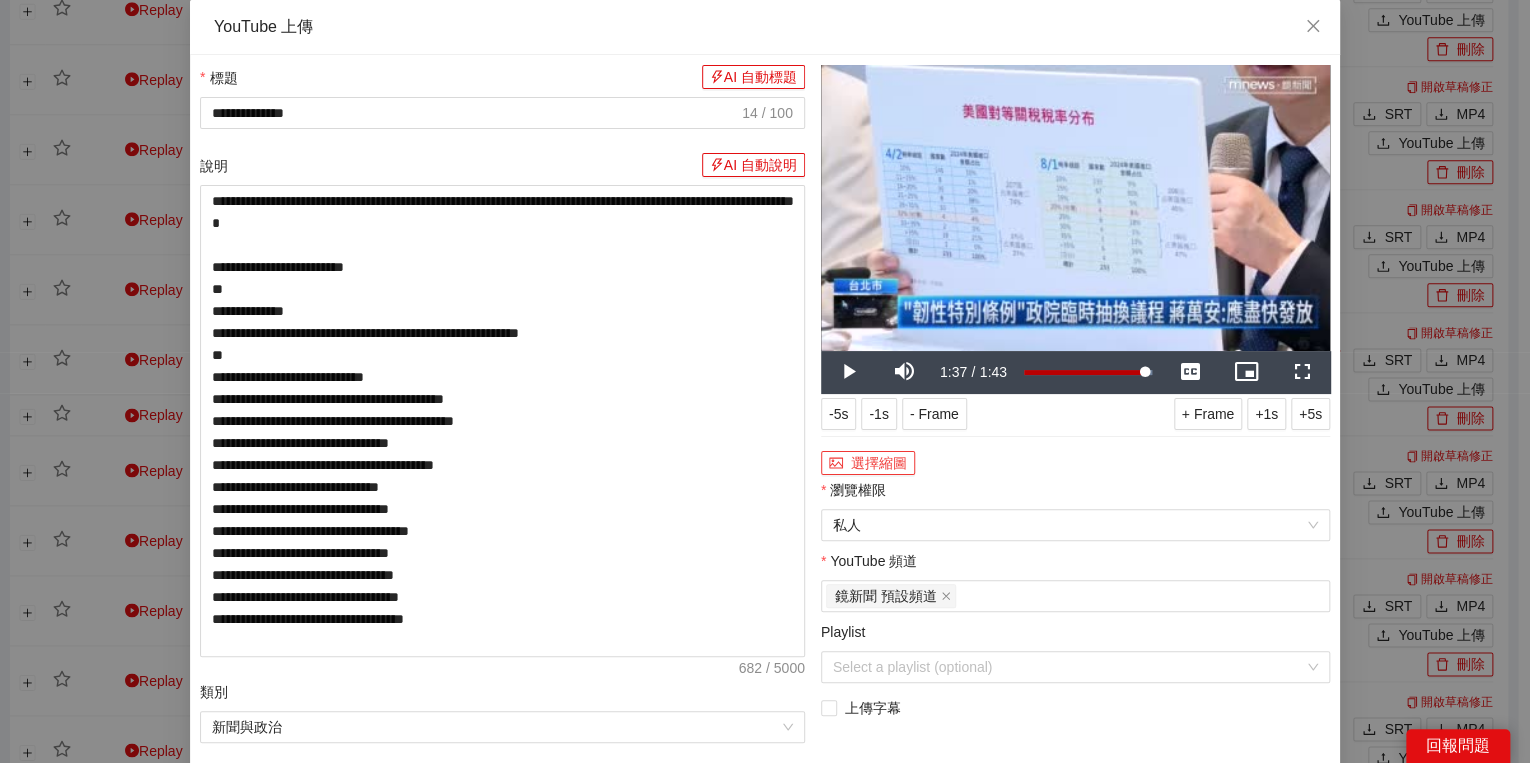 click on "選擇縮圖" at bounding box center [868, 463] 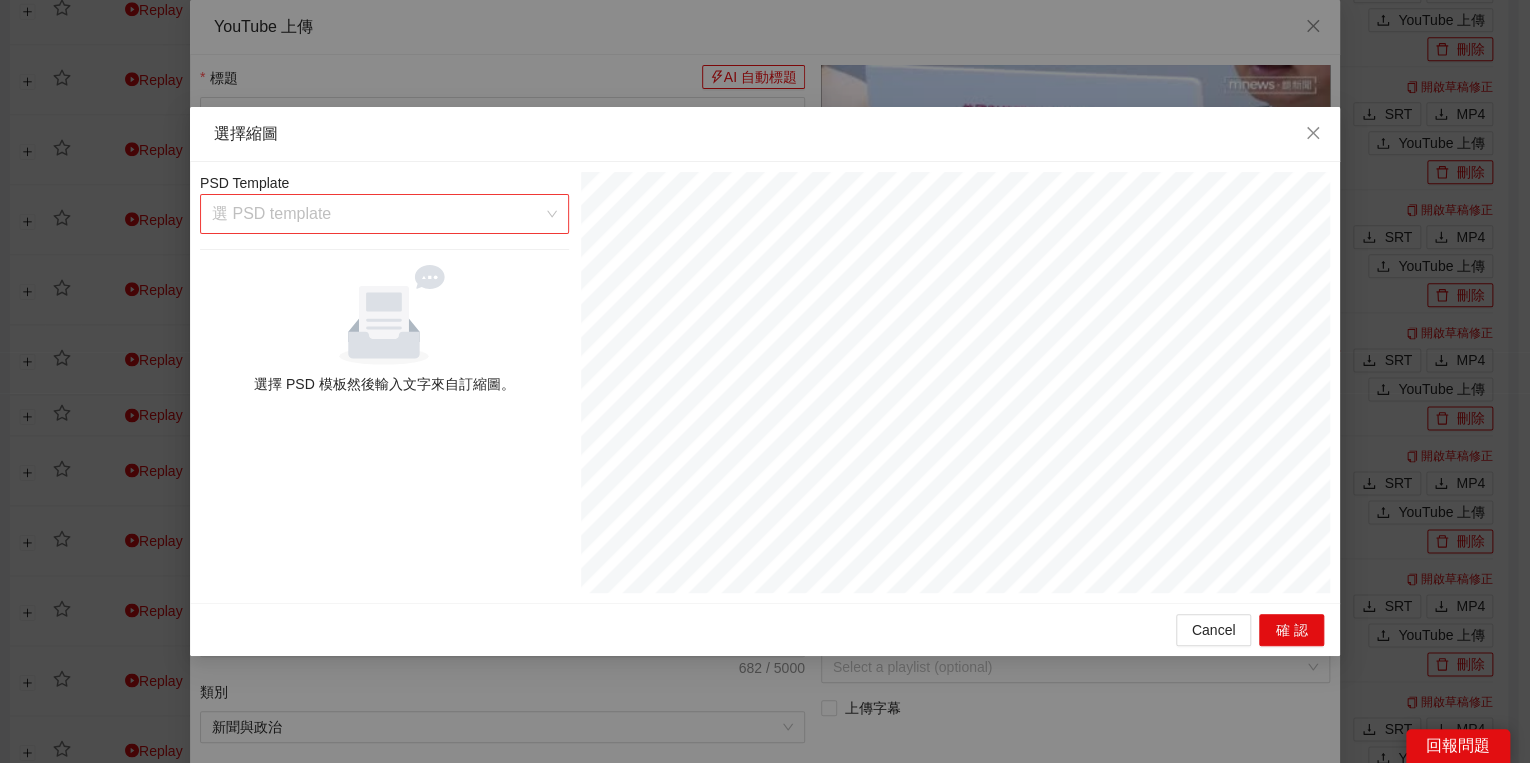 drag, startPoint x: 489, startPoint y: 210, endPoint x: 492, endPoint y: 256, distance: 46.09772 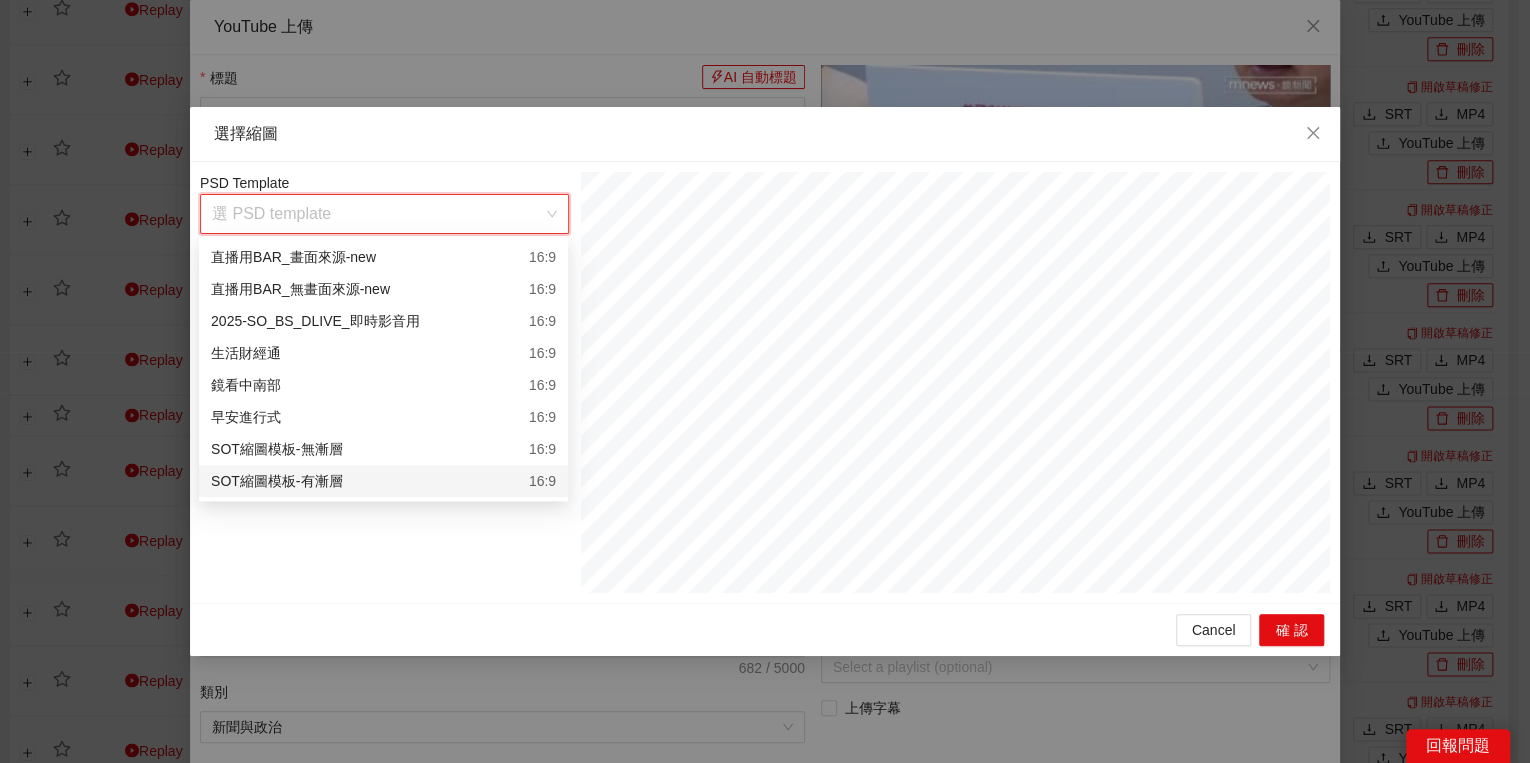click on "SOT縮圖模板-有漸層 16:9" at bounding box center [383, 481] 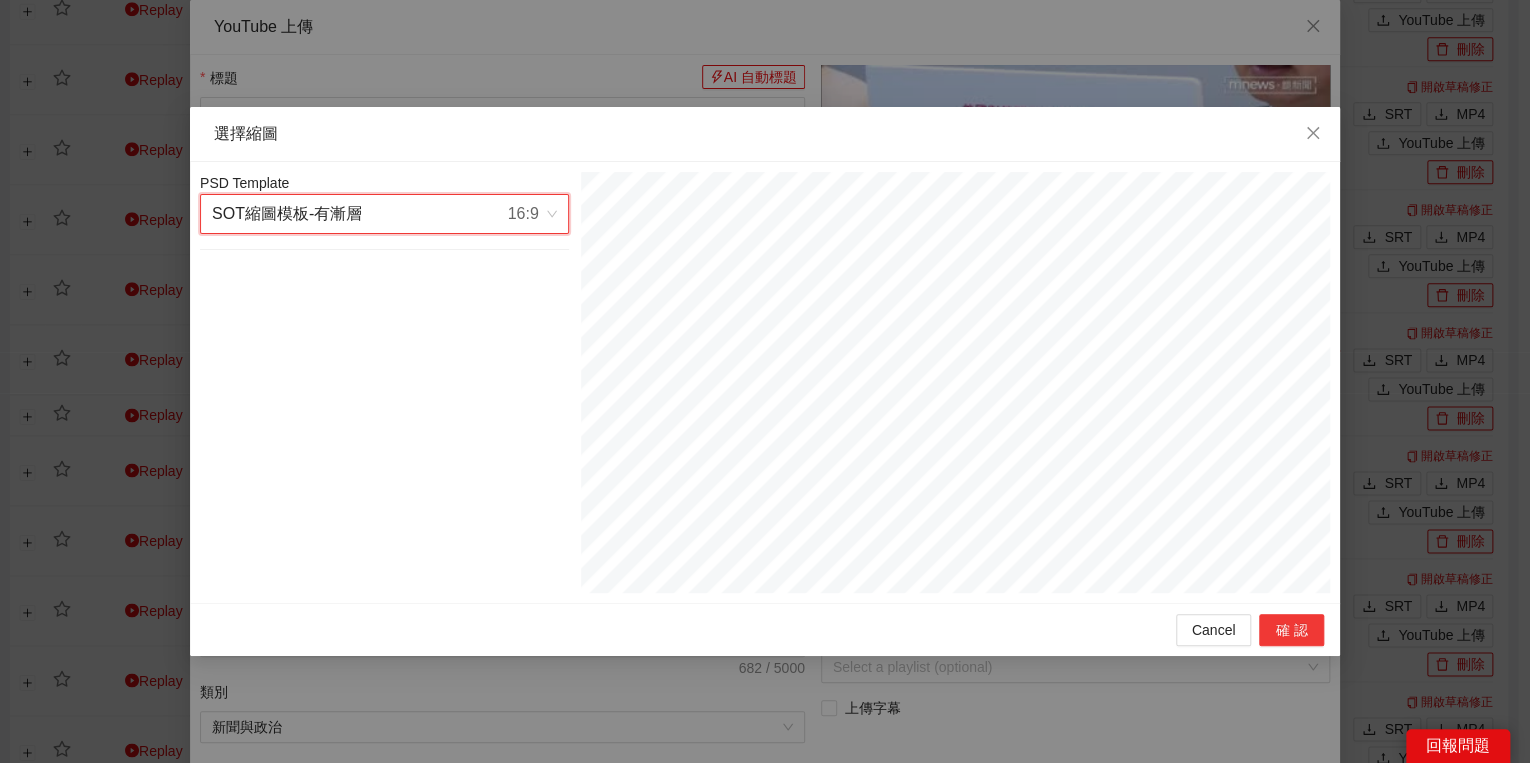 click on "確認" at bounding box center (1291, 630) 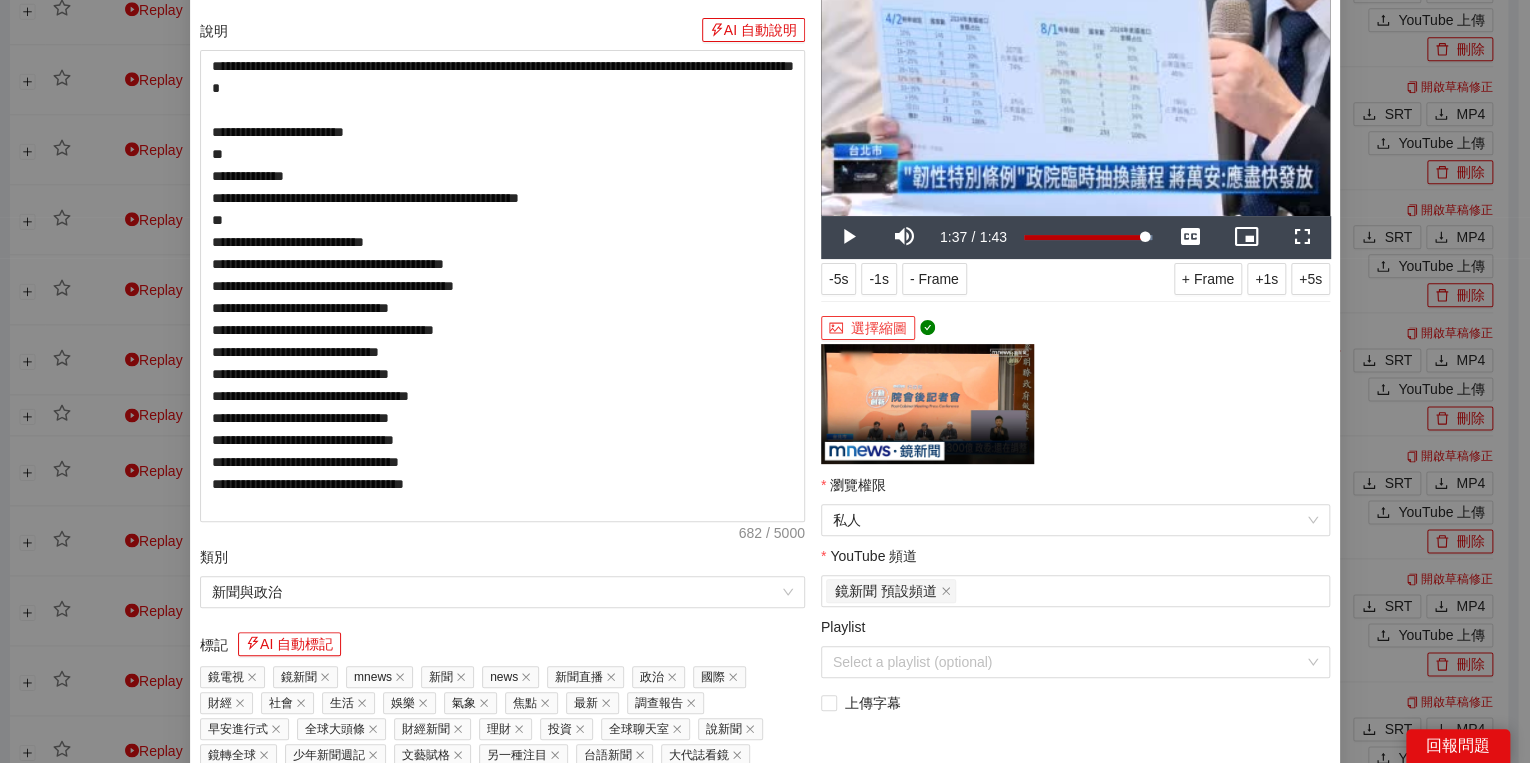 scroll, scrollTop: 400, scrollLeft: 0, axis: vertical 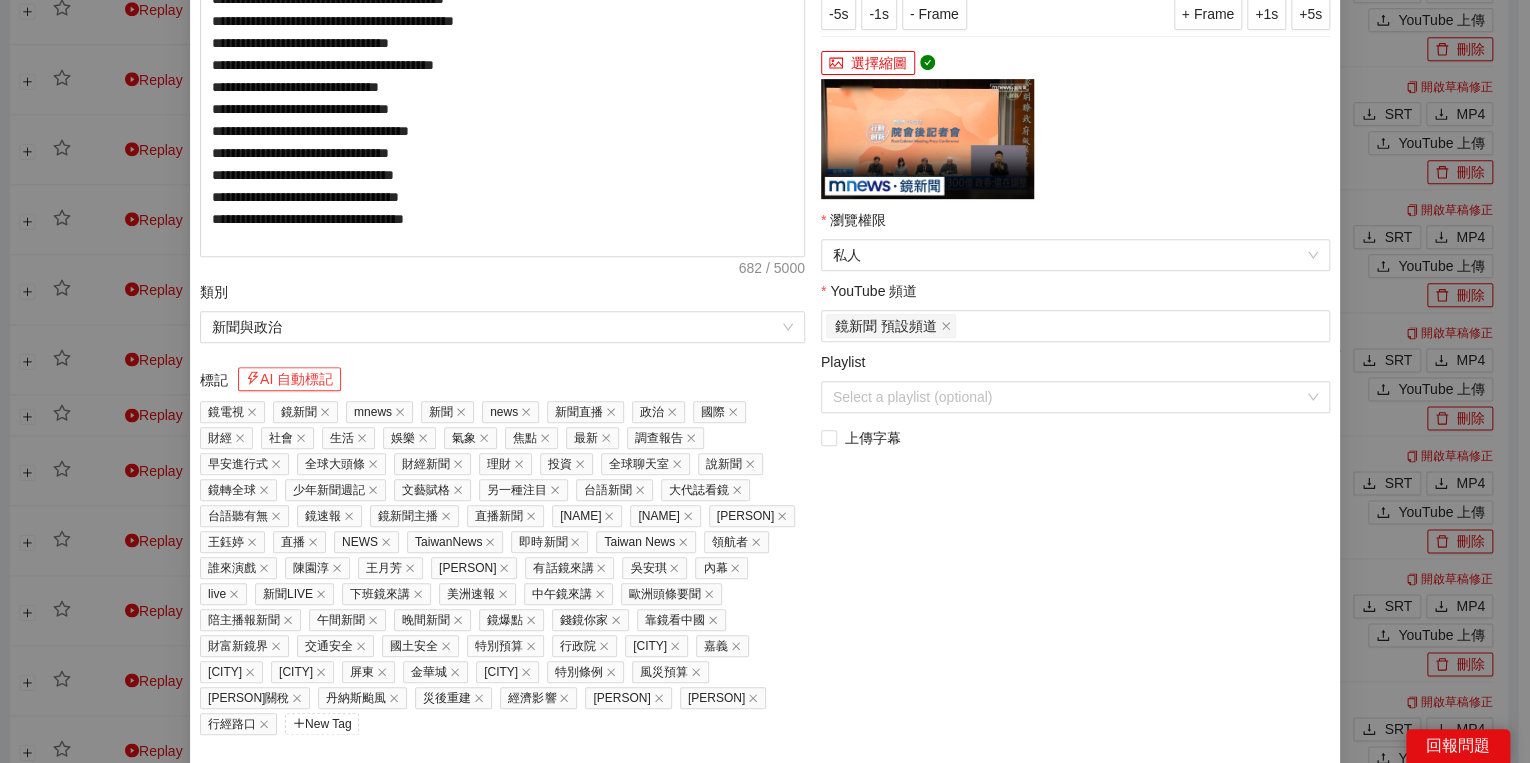 click on "AI 自動標記" at bounding box center [289, 379] 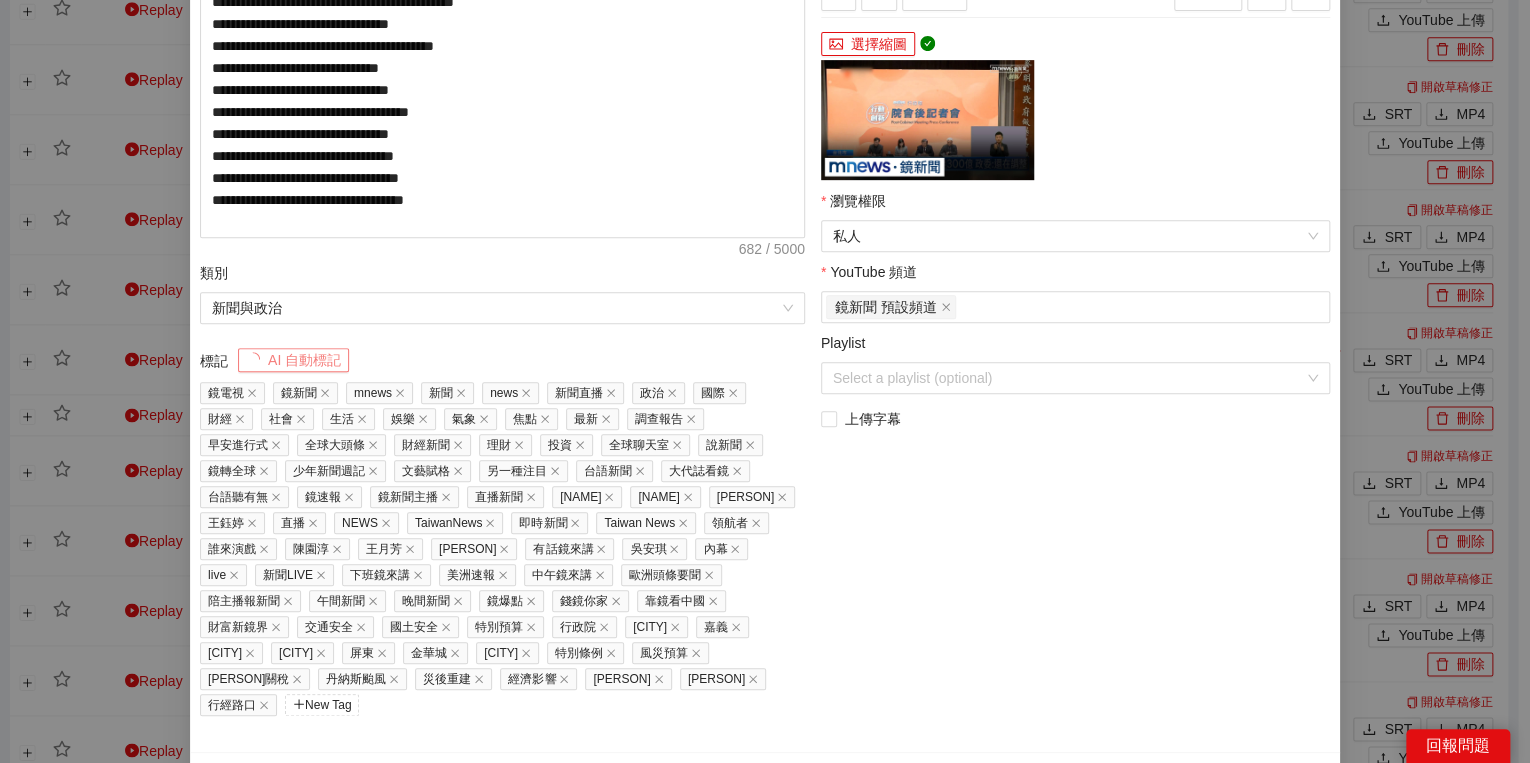 scroll, scrollTop: 429, scrollLeft: 0, axis: vertical 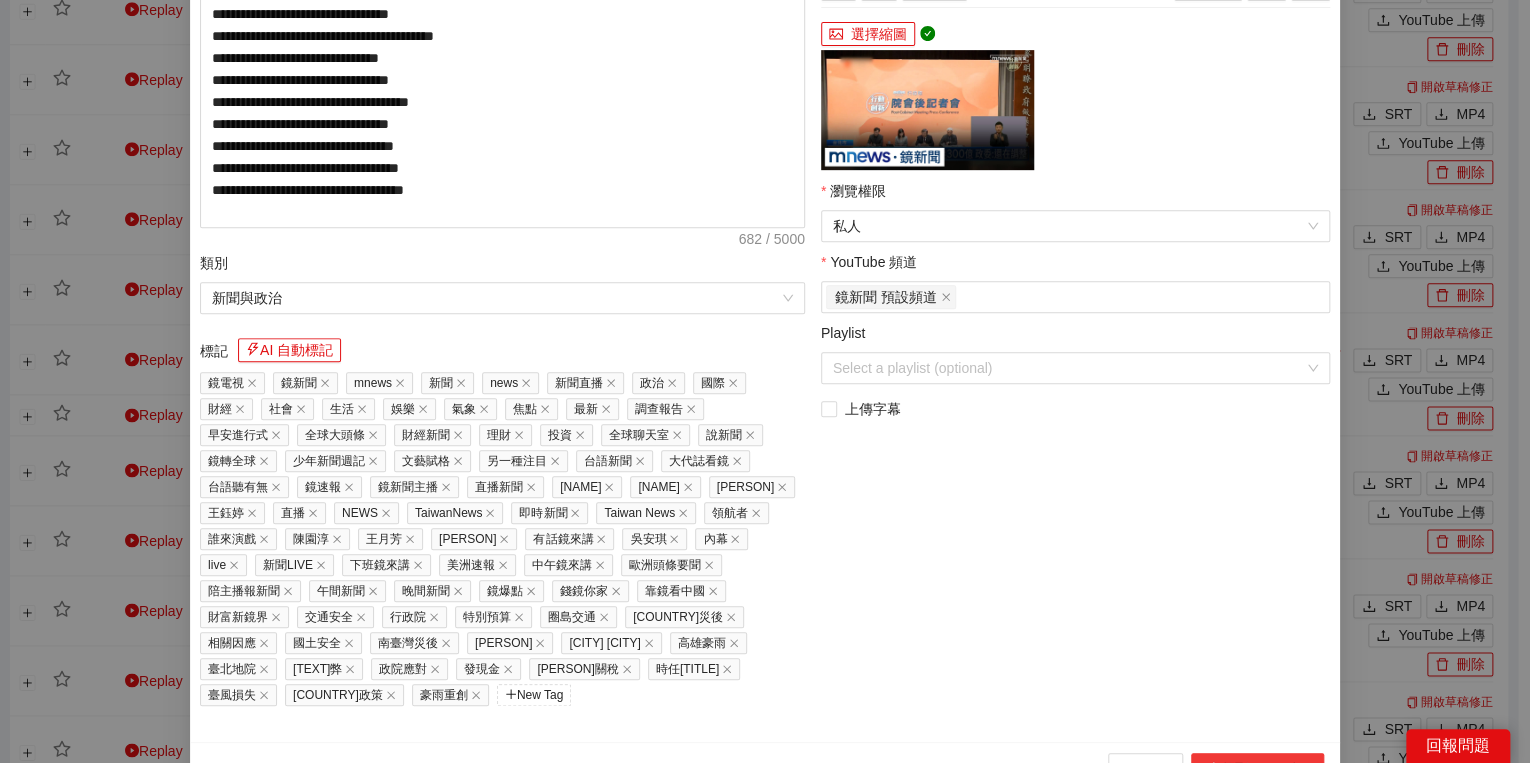 click on "上傳到 YouTube" at bounding box center (1257, 769) 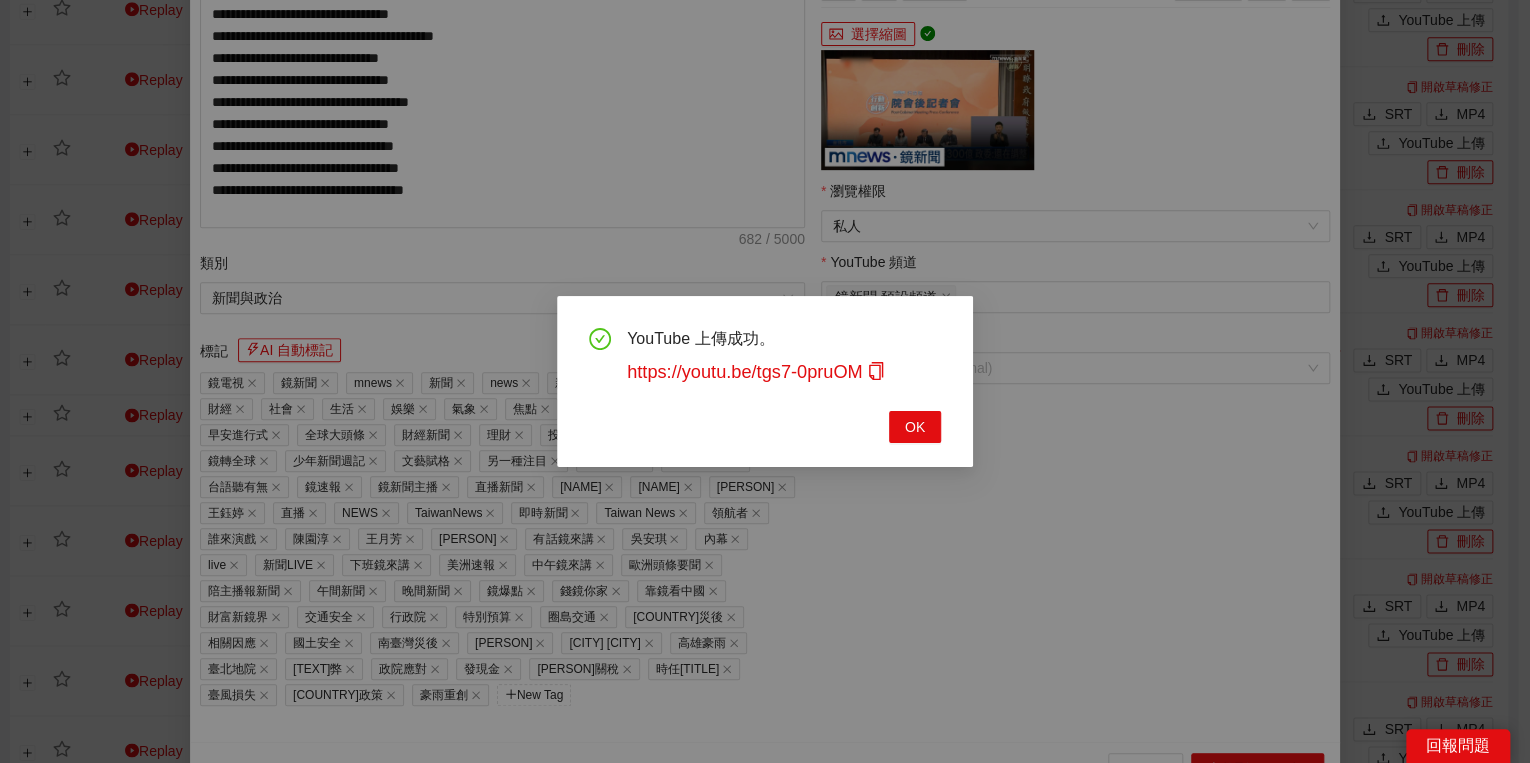click on "YouTube 上傳成功。 https://youtu.be/tgs7-0pruOM OK" at bounding box center [765, 381] 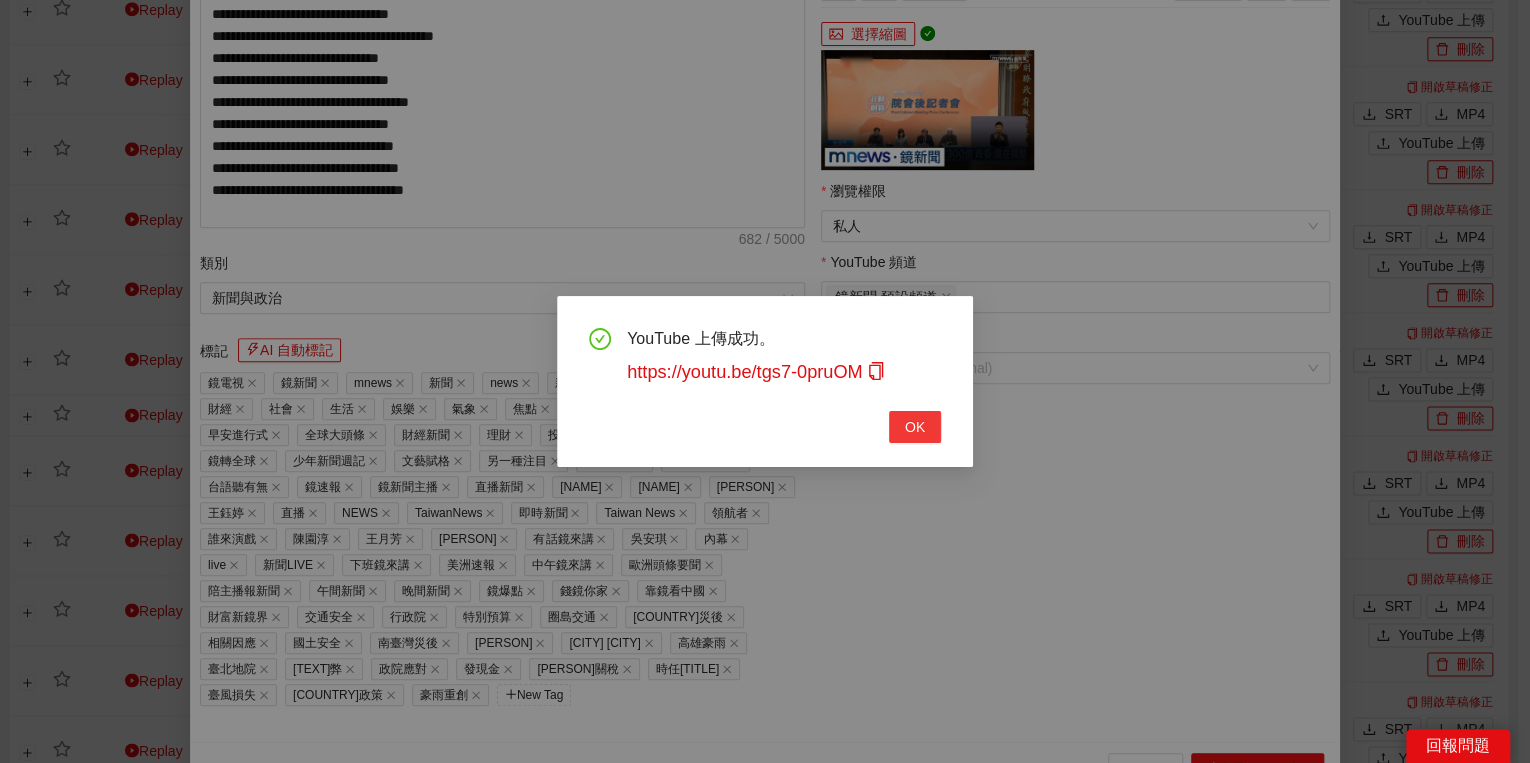 click on "OK" at bounding box center [915, 427] 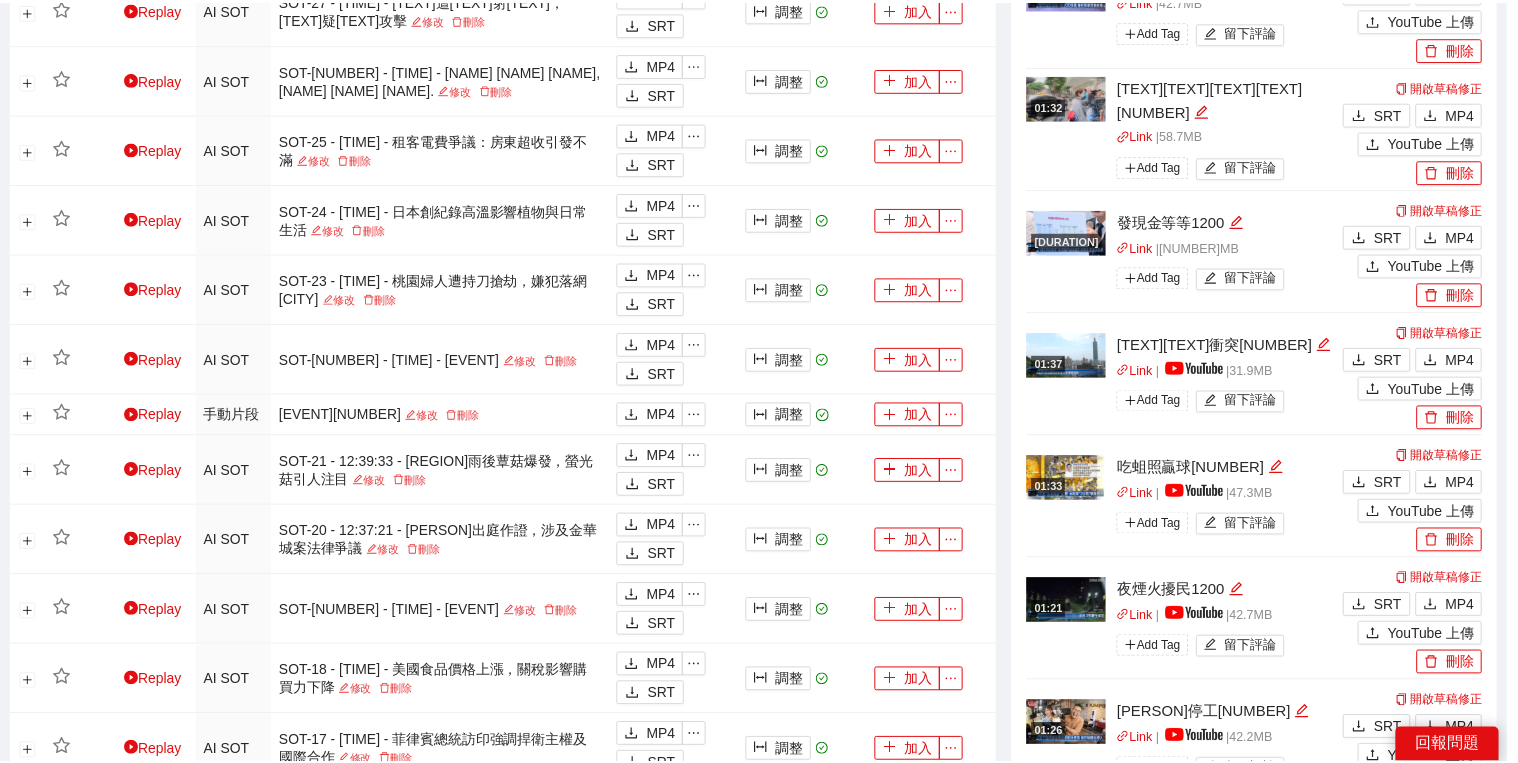 scroll, scrollTop: 308, scrollLeft: 0, axis: vertical 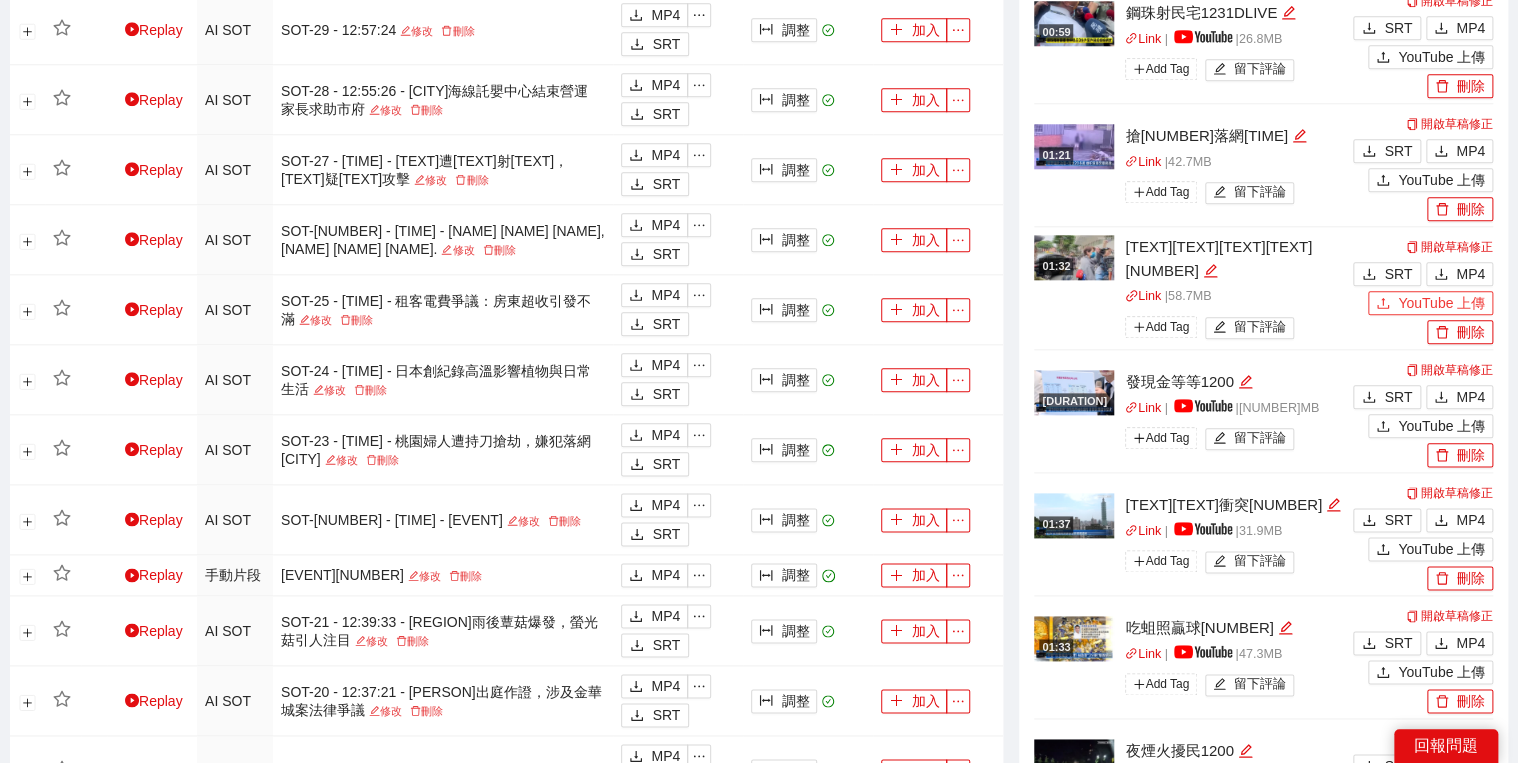 click 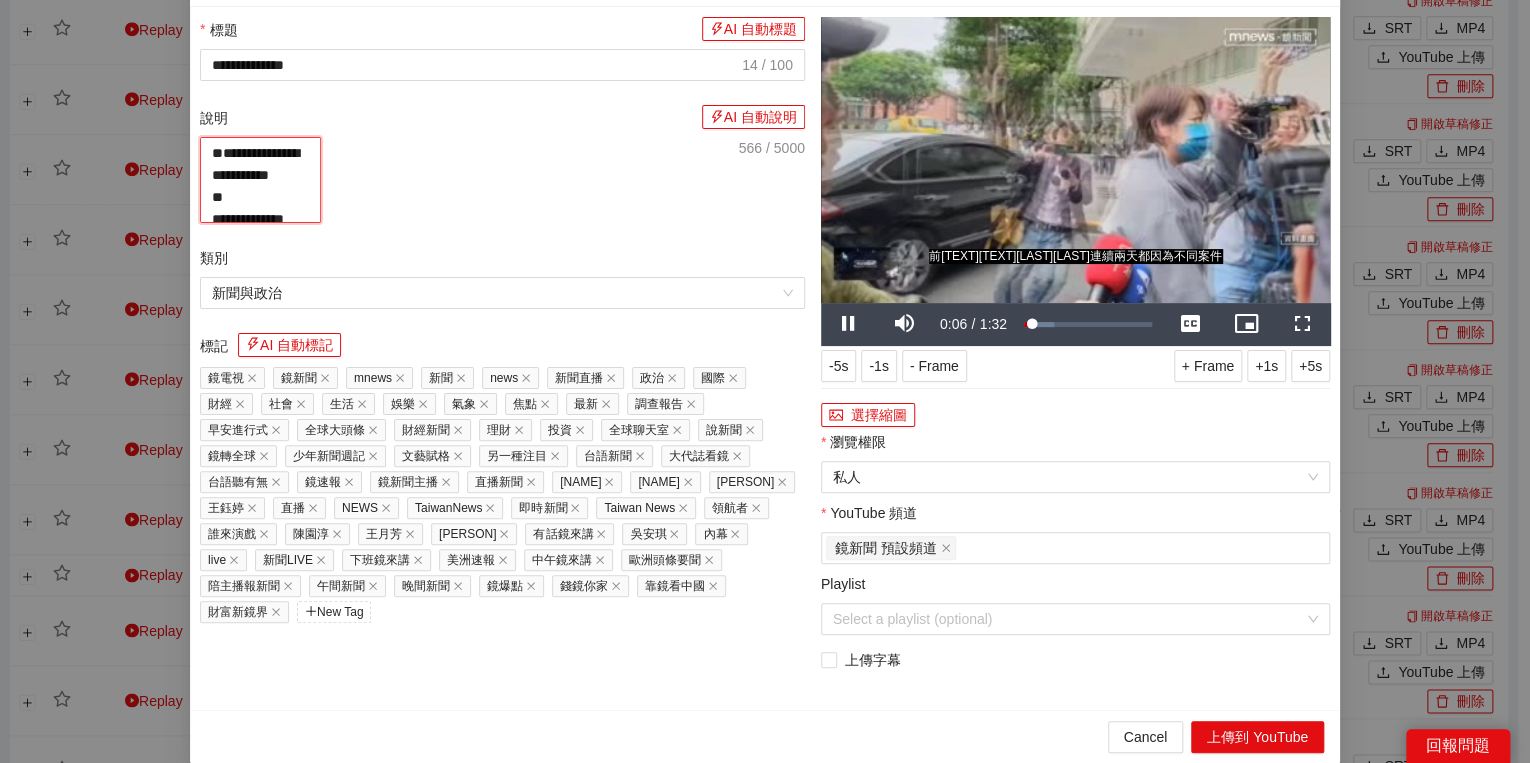 click on "**********" at bounding box center (260, 180) 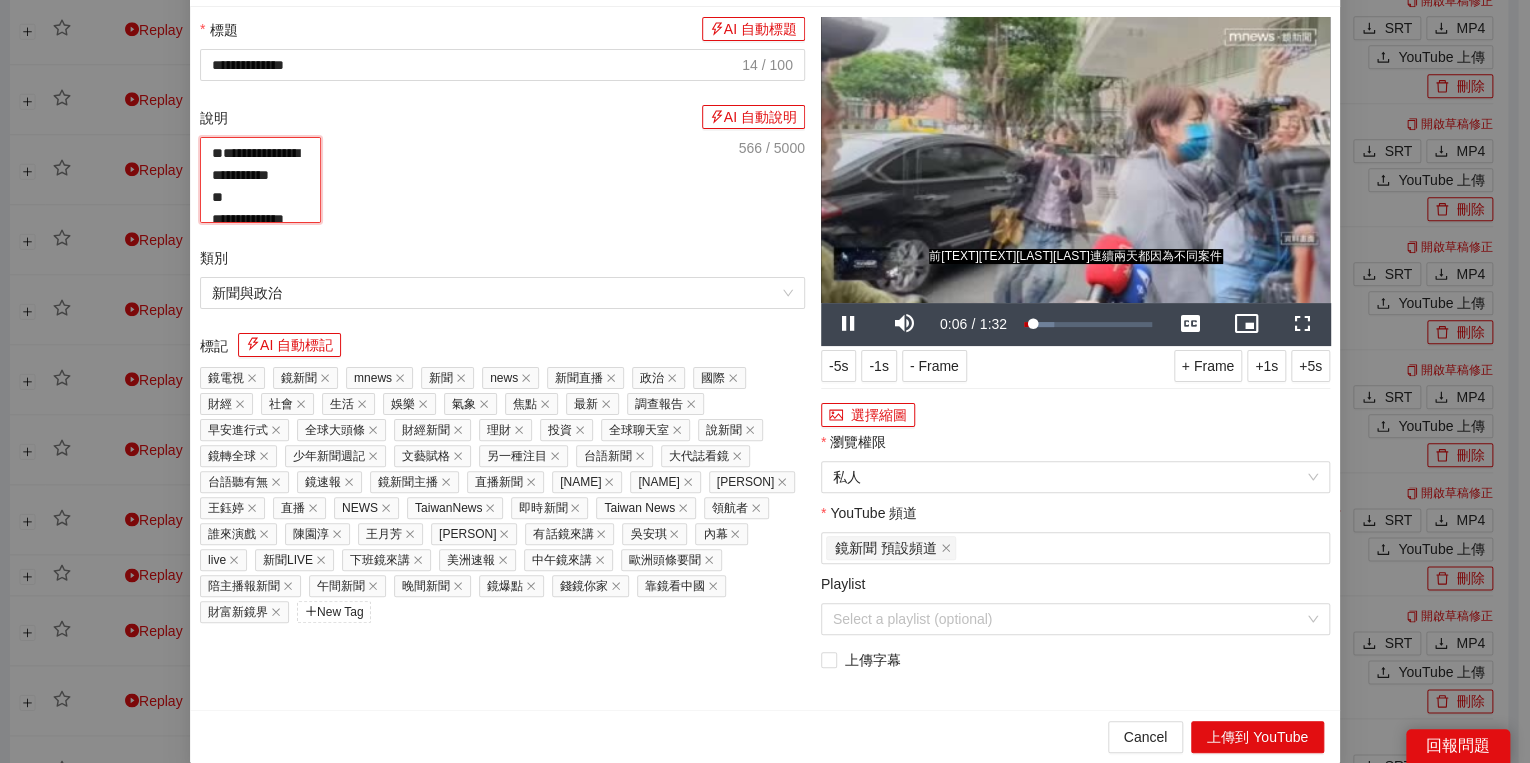 paste on "**********" 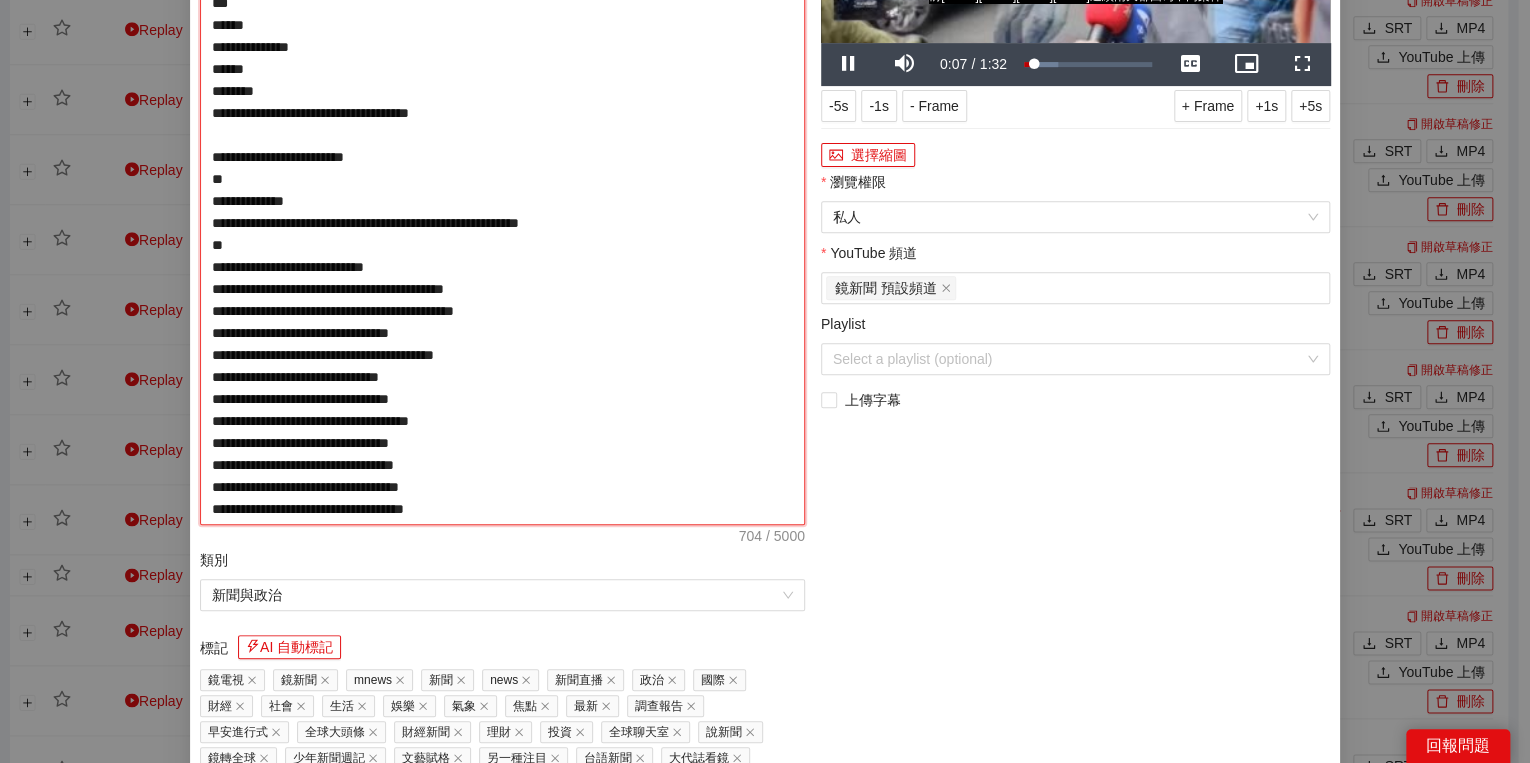 click on "**********" at bounding box center (502, 201) 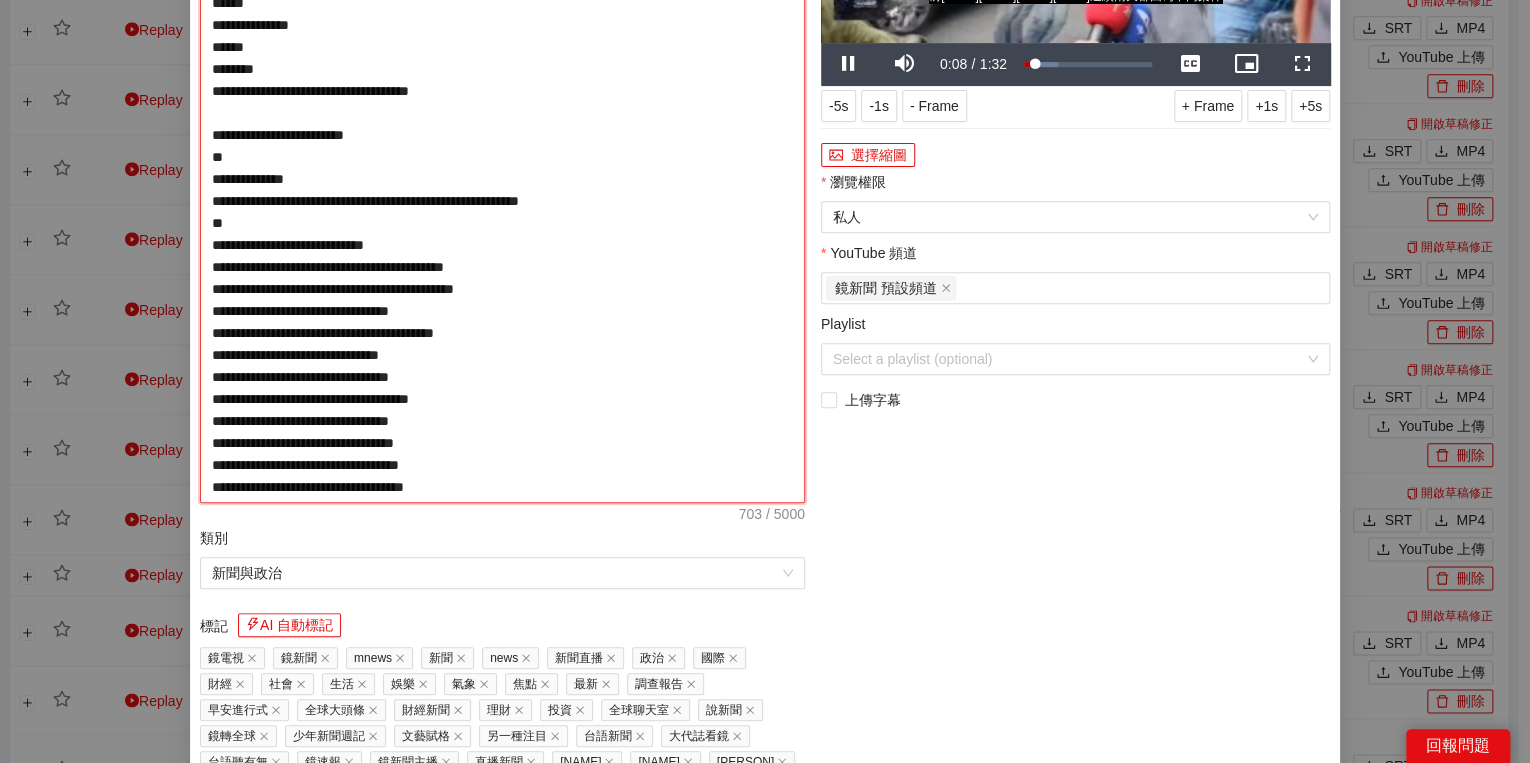 click on "**********" at bounding box center [502, 190] 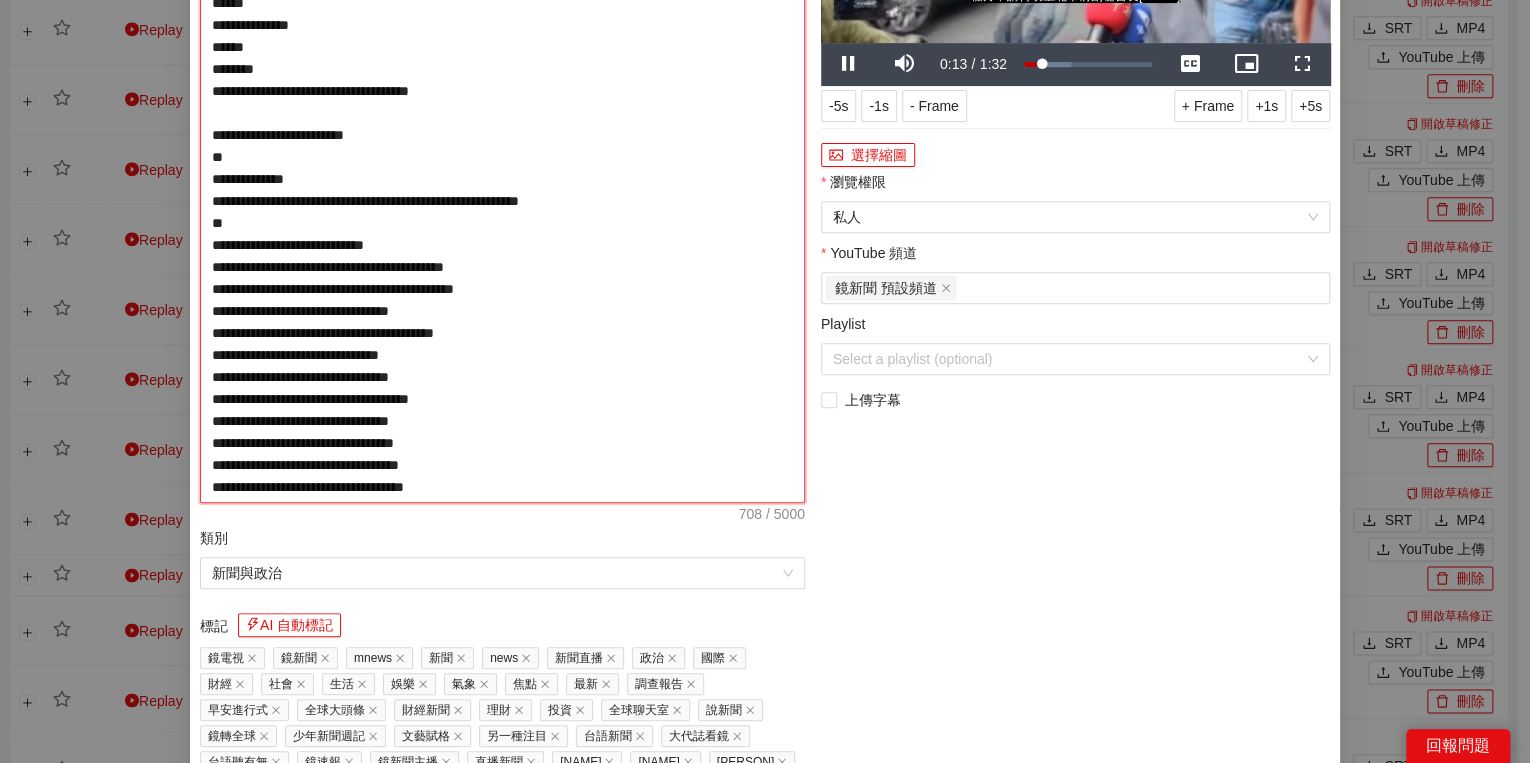 click on "**********" at bounding box center [502, 190] 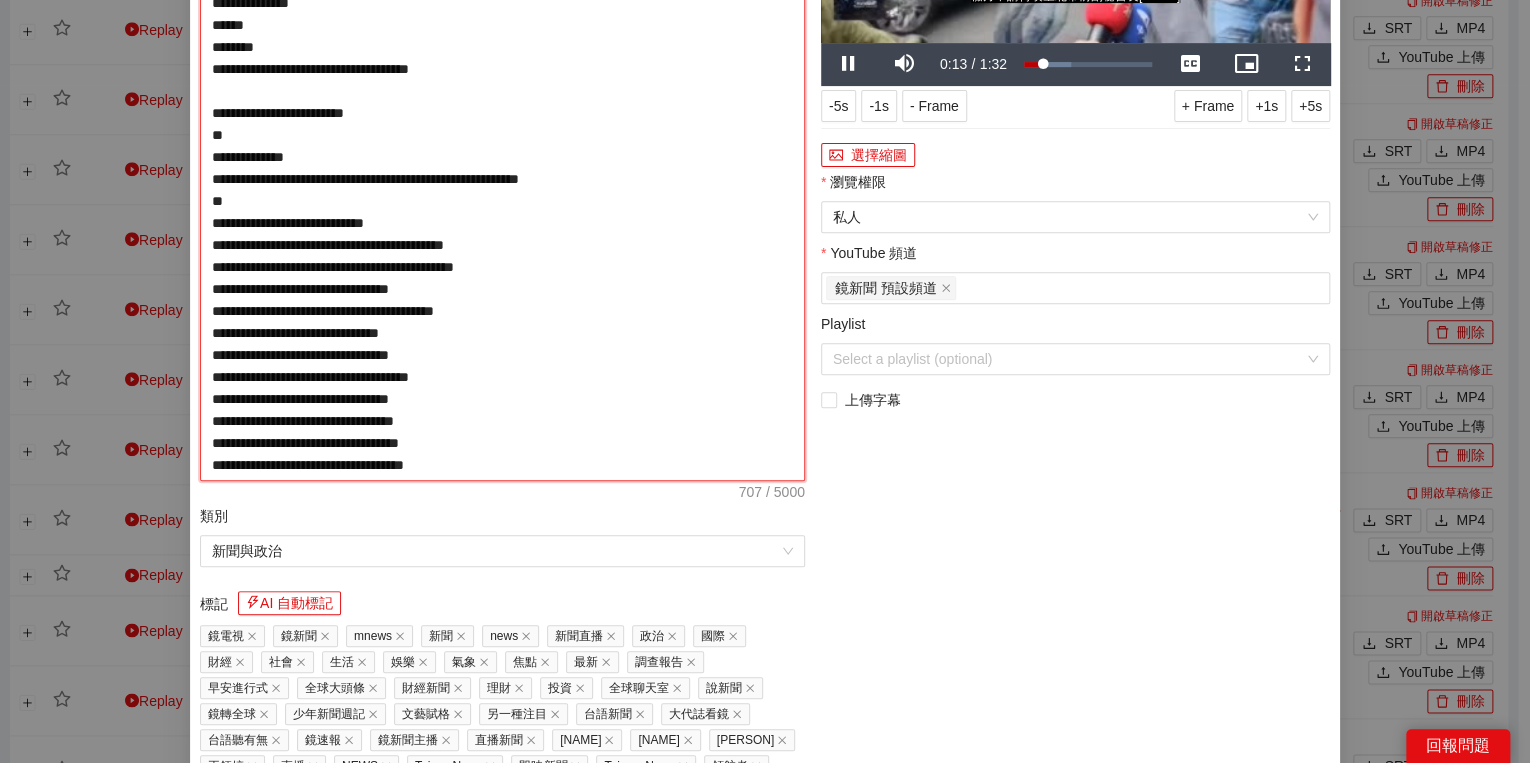 click on "**********" at bounding box center [502, 179] 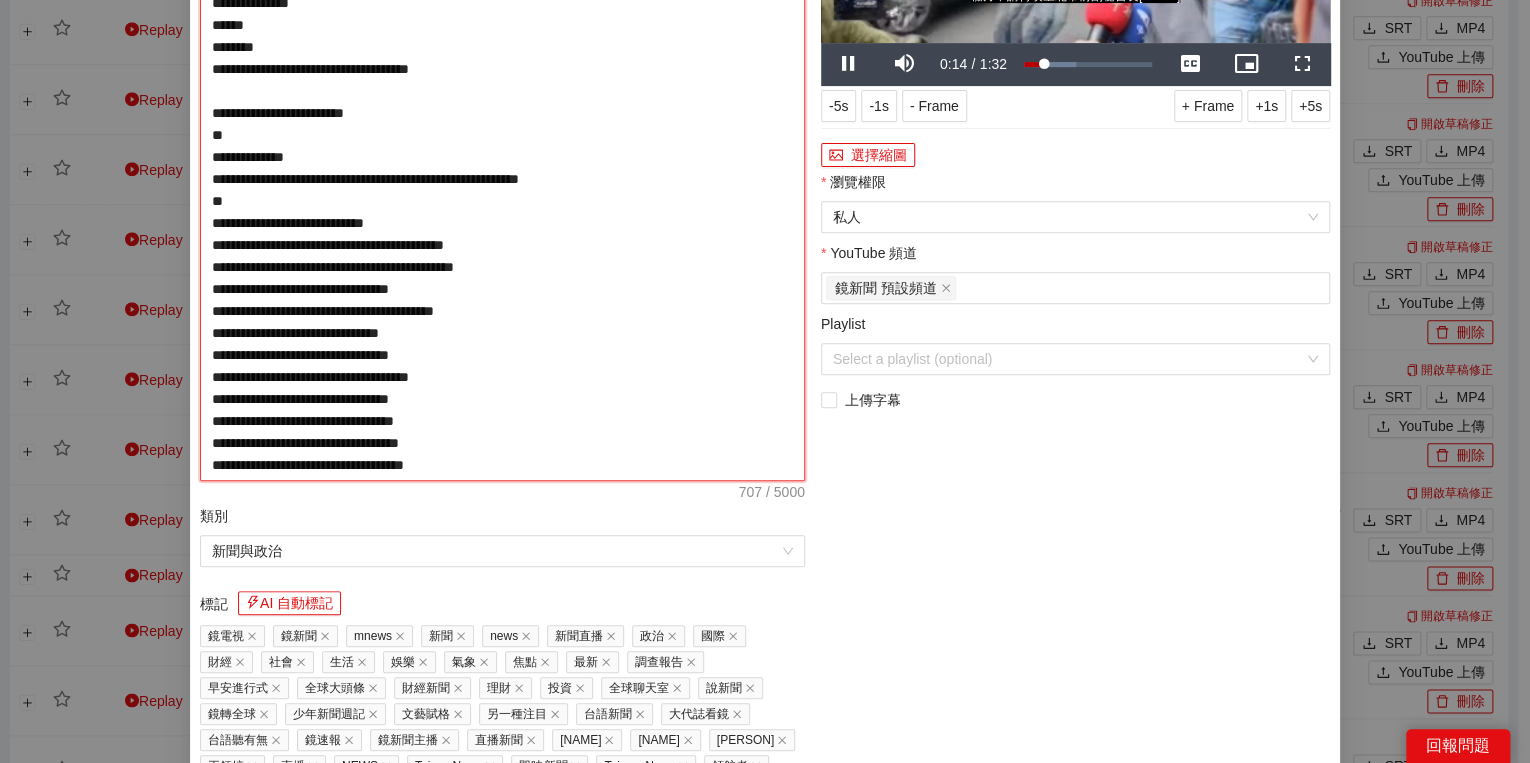 click on "**********" at bounding box center (502, 179) 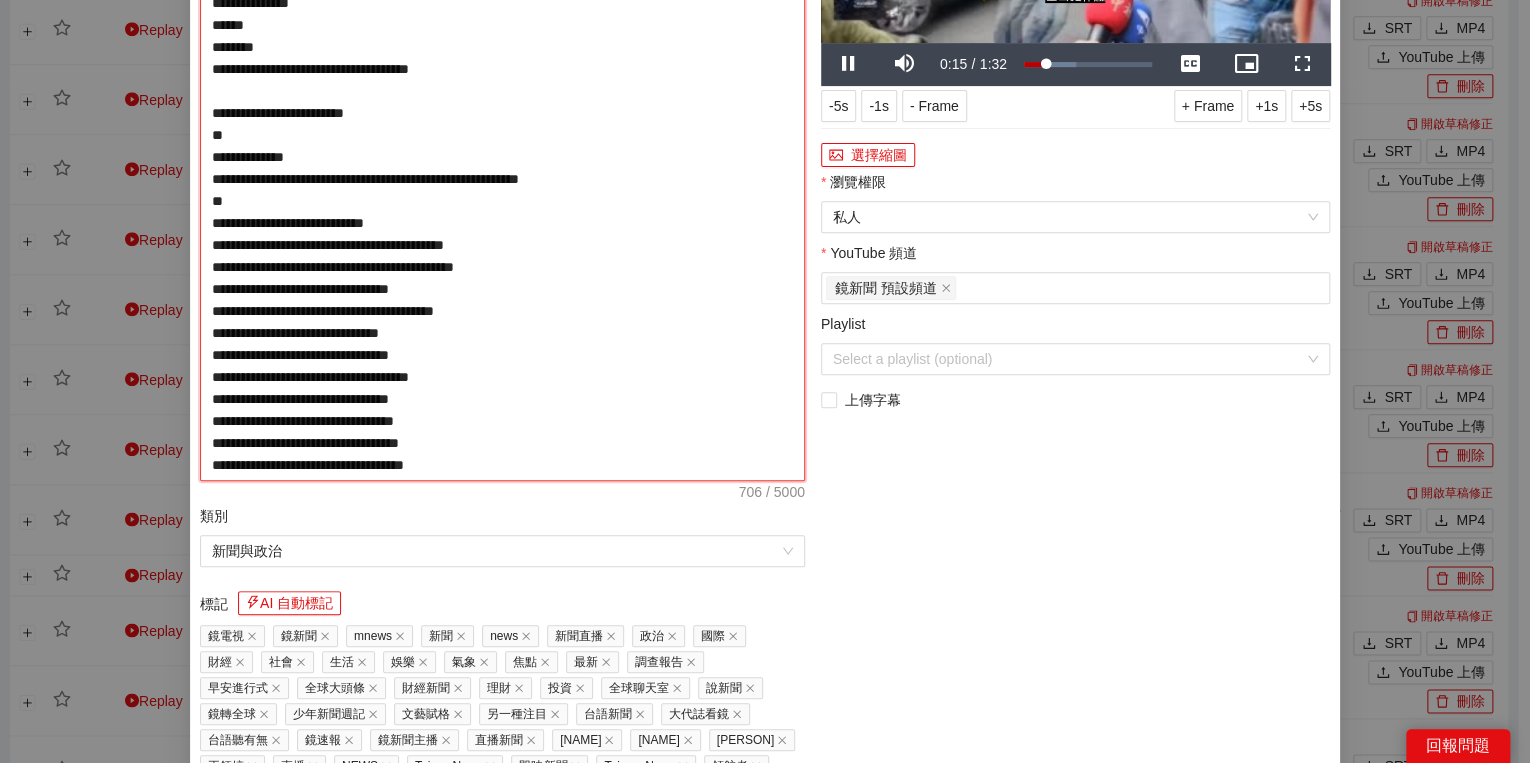click on "**********" at bounding box center [502, 179] 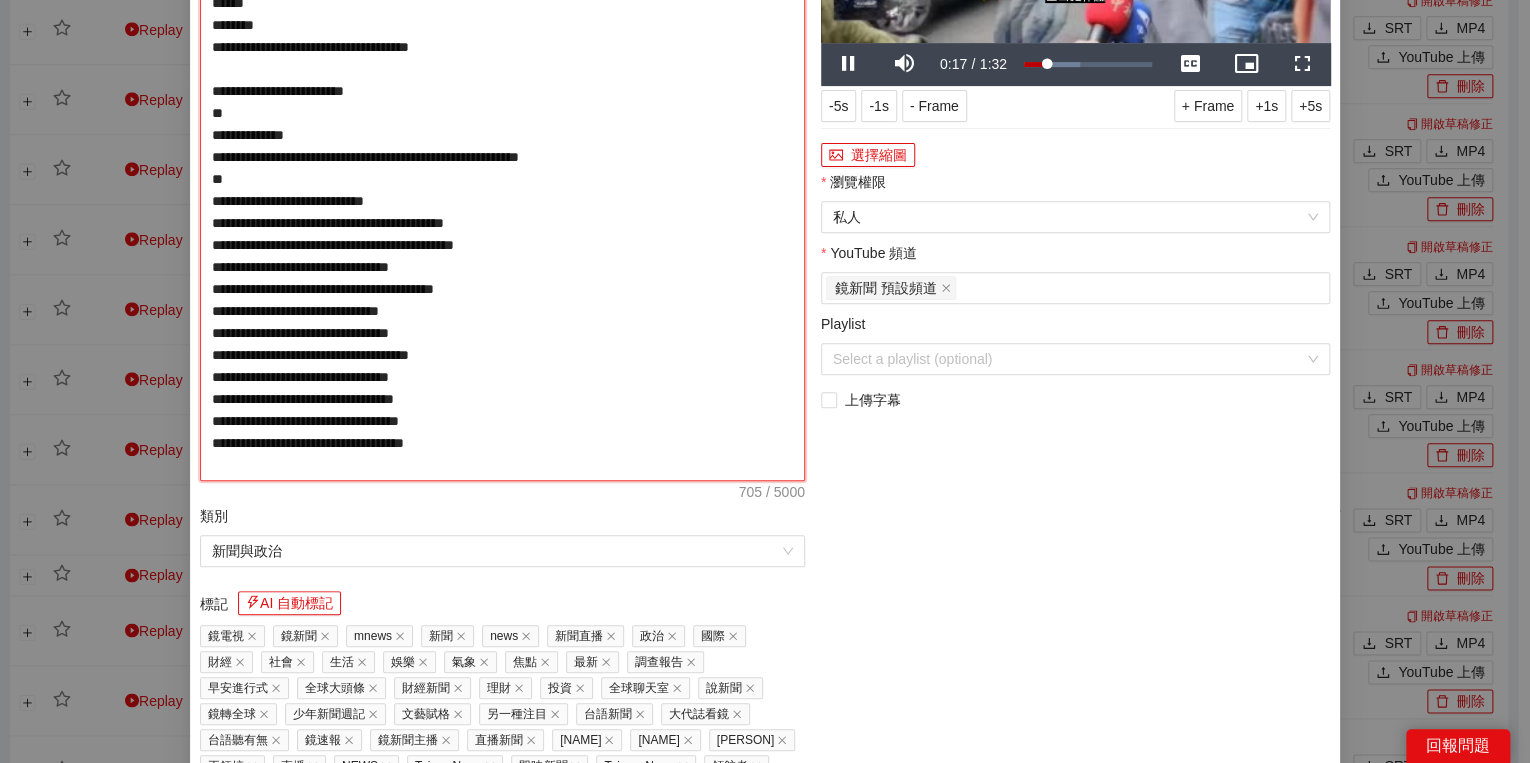 click on "**********" at bounding box center (502, 179) 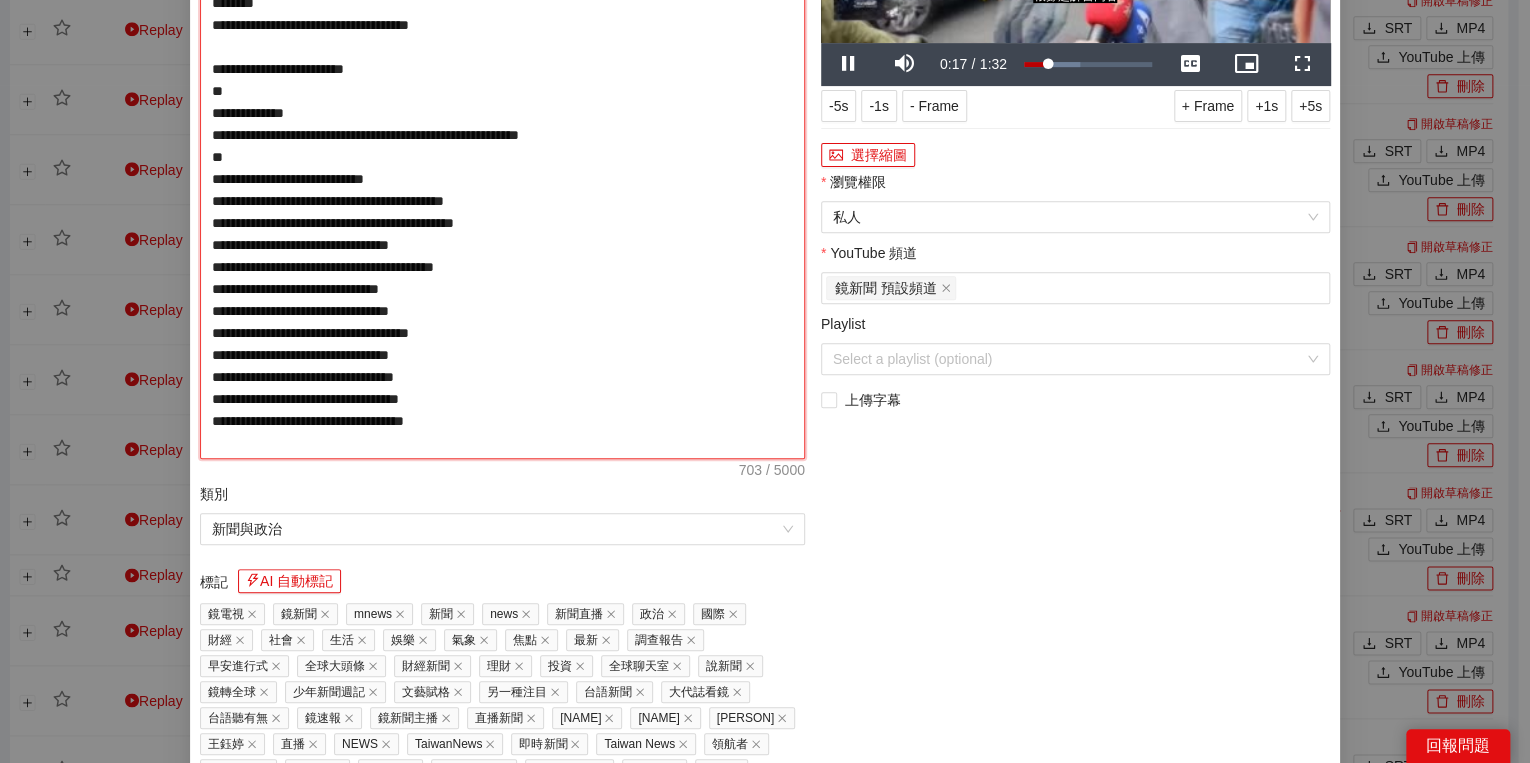 drag, startPoint x: 201, startPoint y: 245, endPoint x: 244, endPoint y: 248, distance: 43.104523 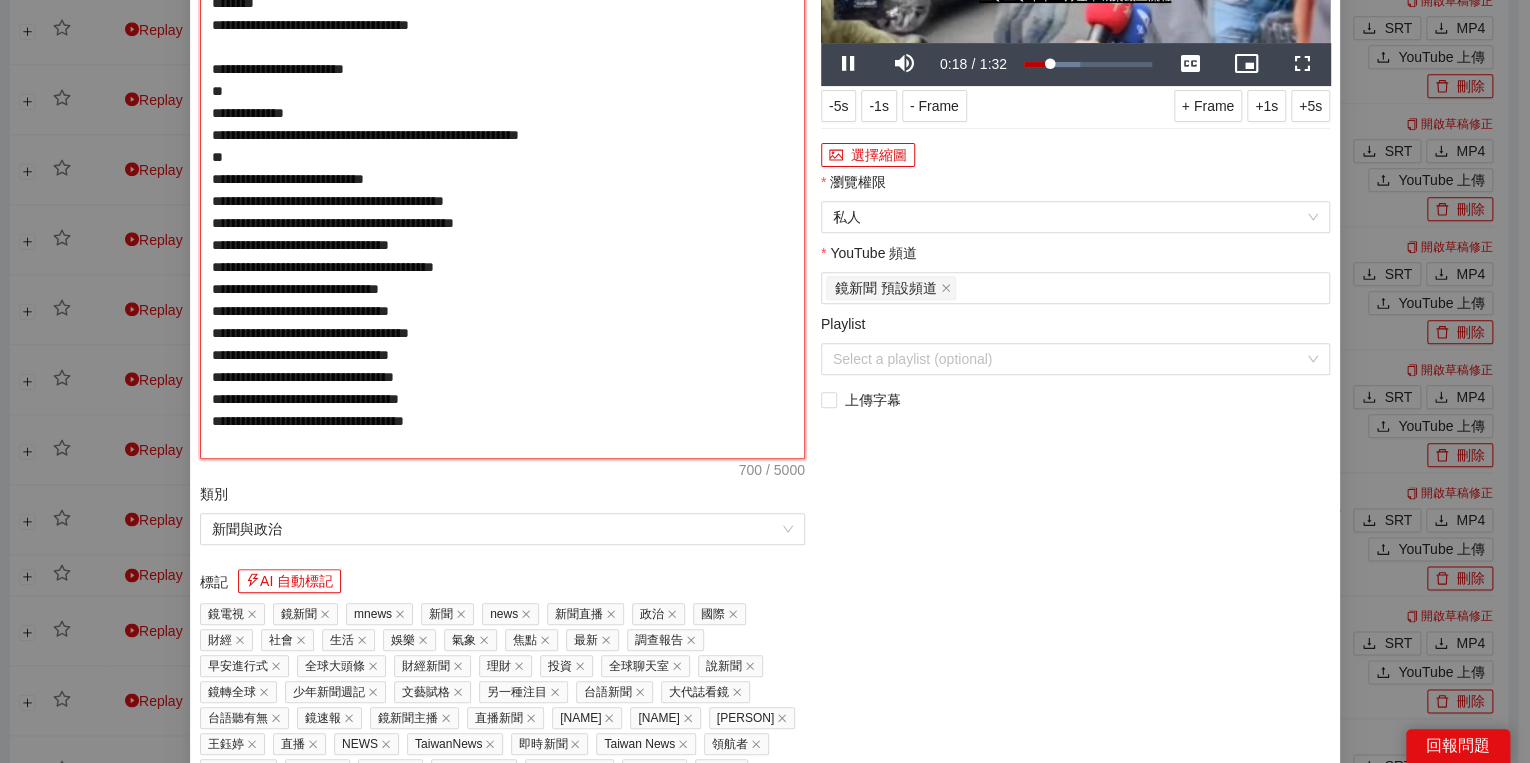 click on "**********" at bounding box center (502, 168) 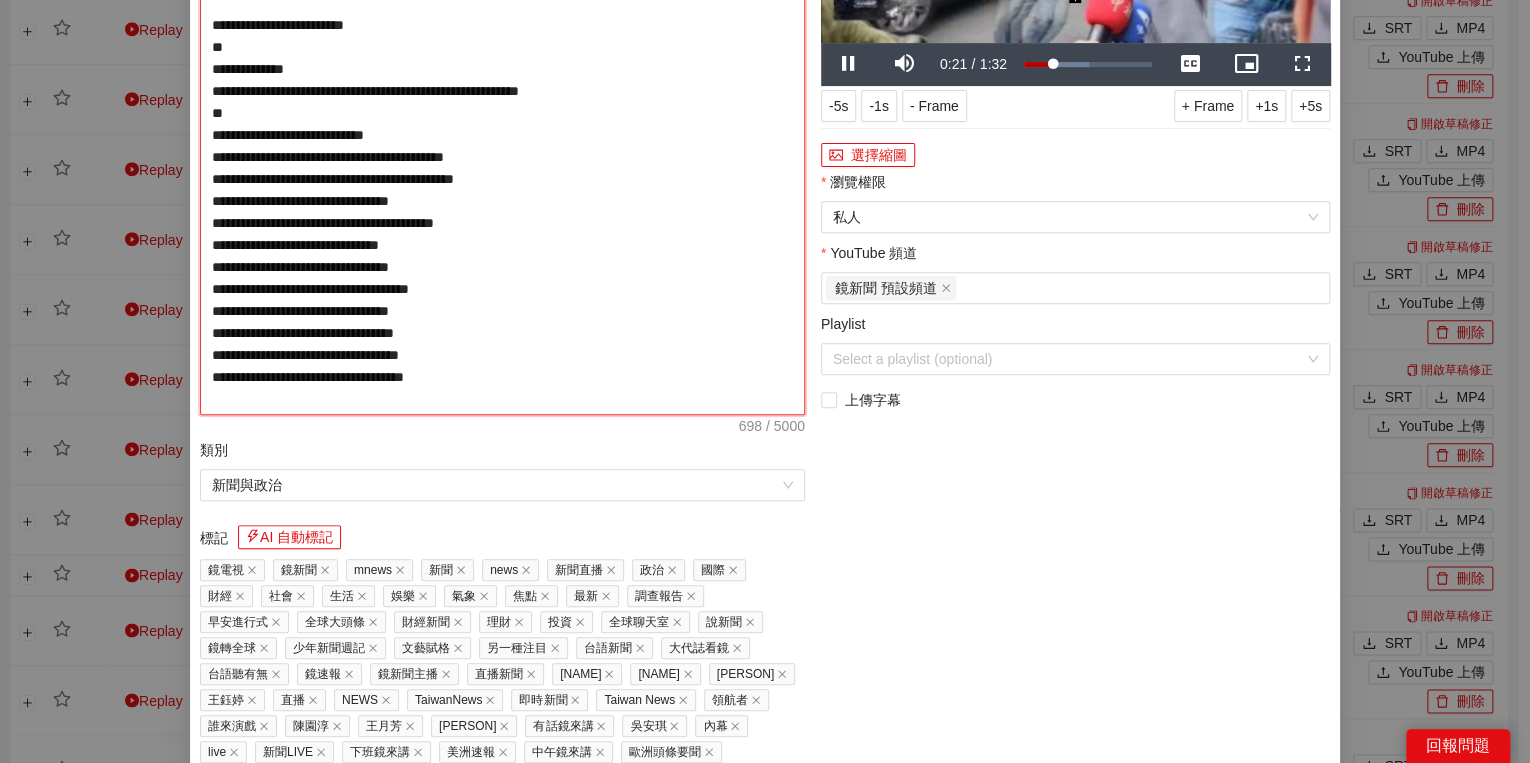 click on "**********" at bounding box center (502, 146) 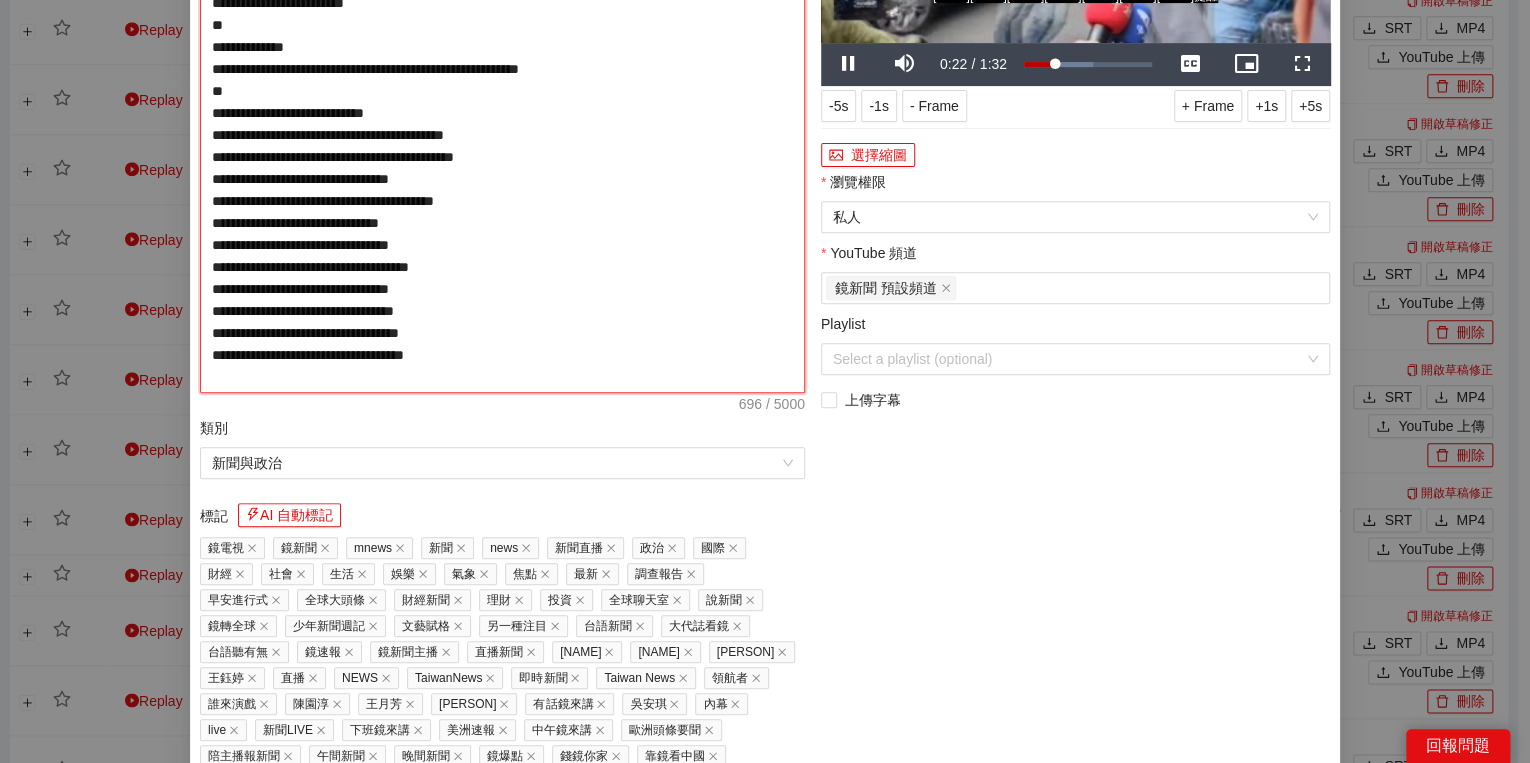 click on "**********" at bounding box center (502, 135) 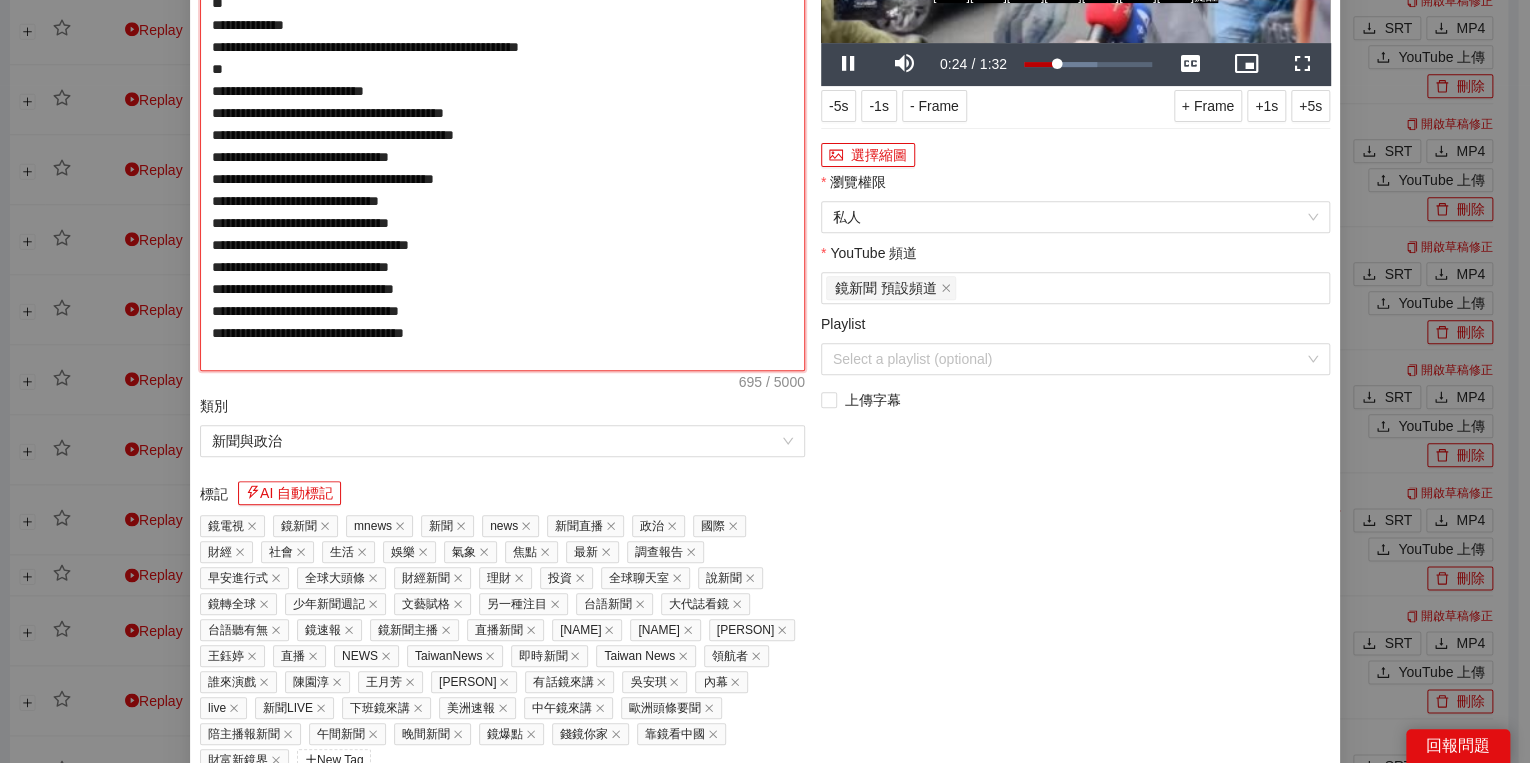 click on "**********" at bounding box center [502, 124] 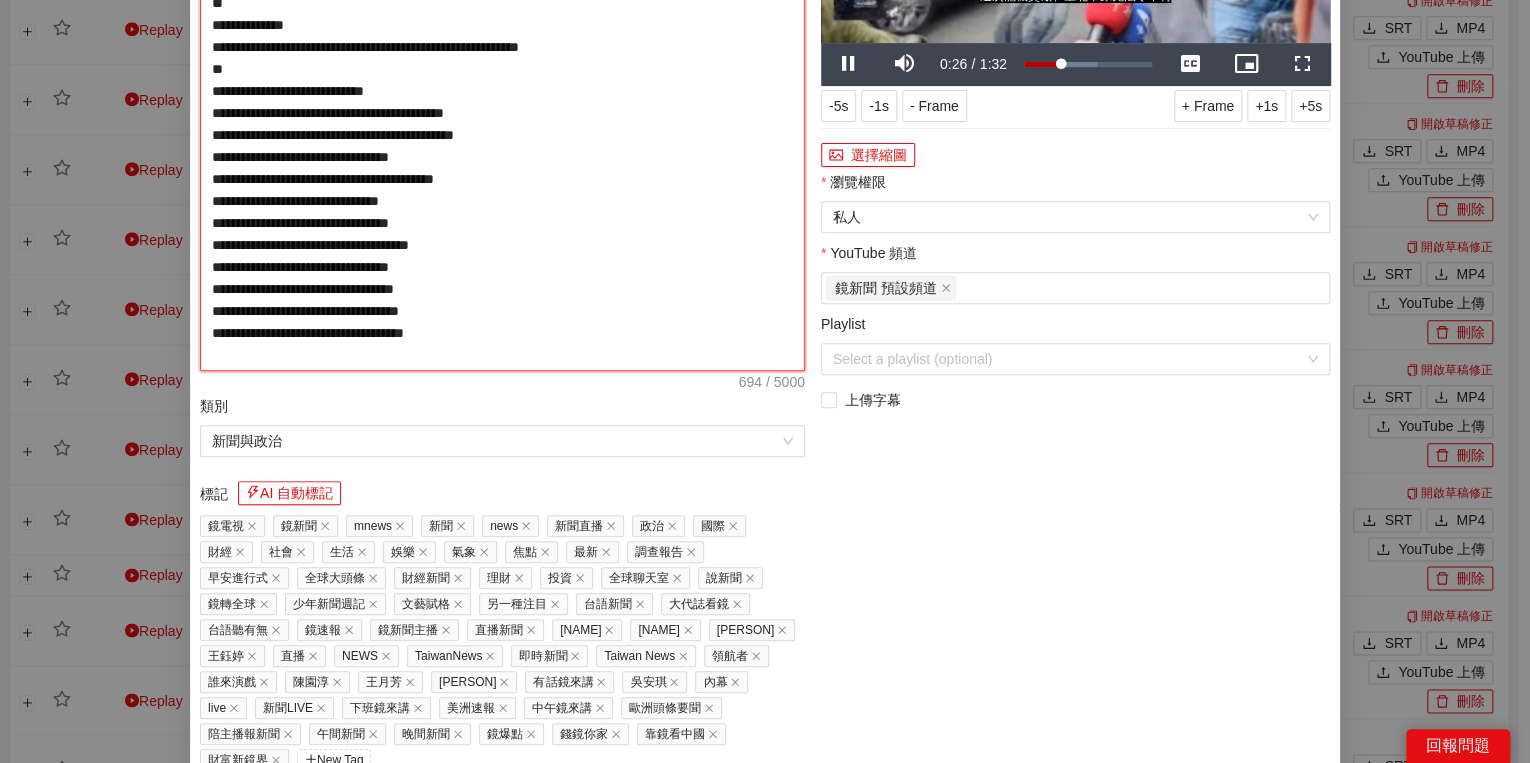 click on "**********" at bounding box center [502, 124] 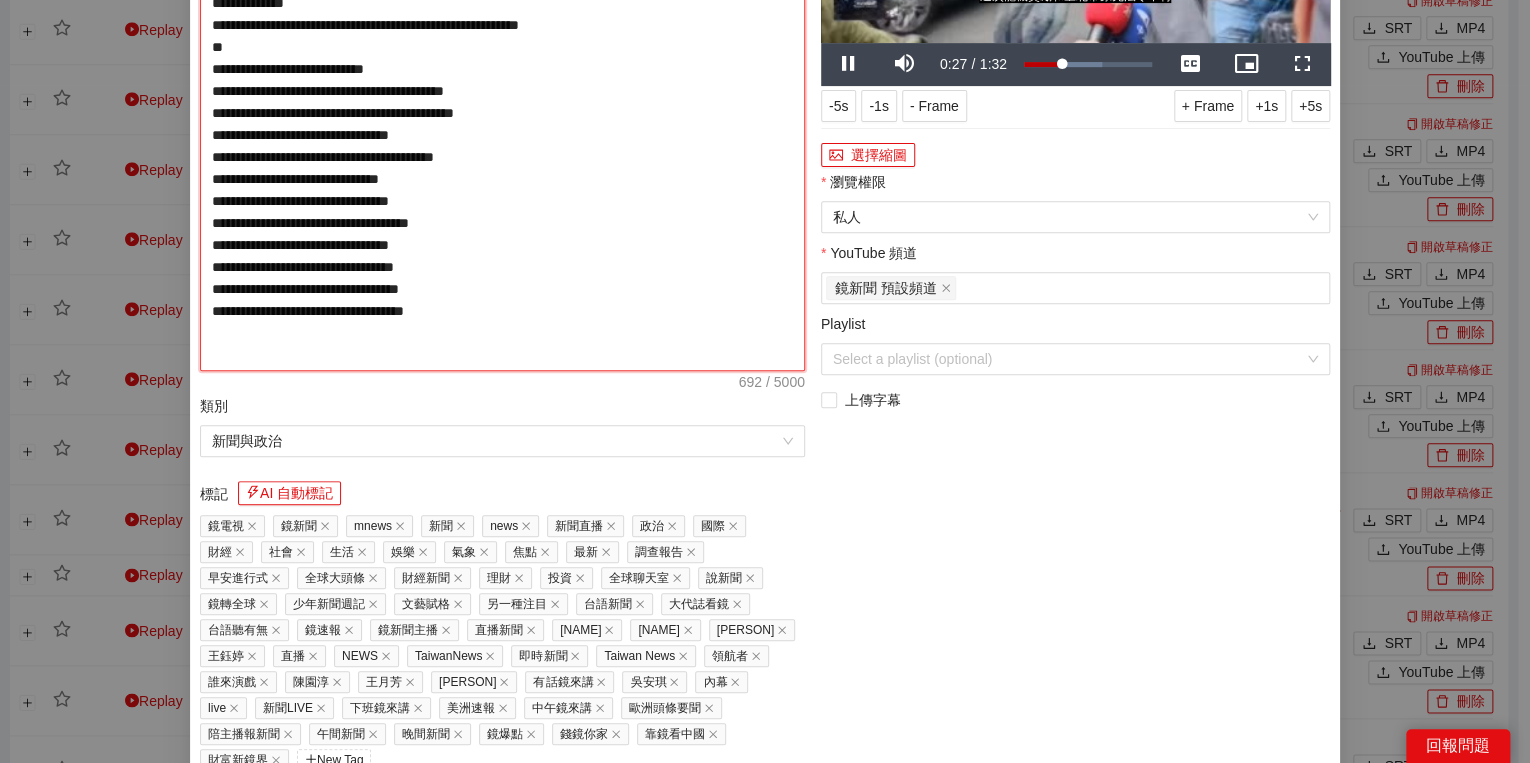 click on "**********" at bounding box center [502, 124] 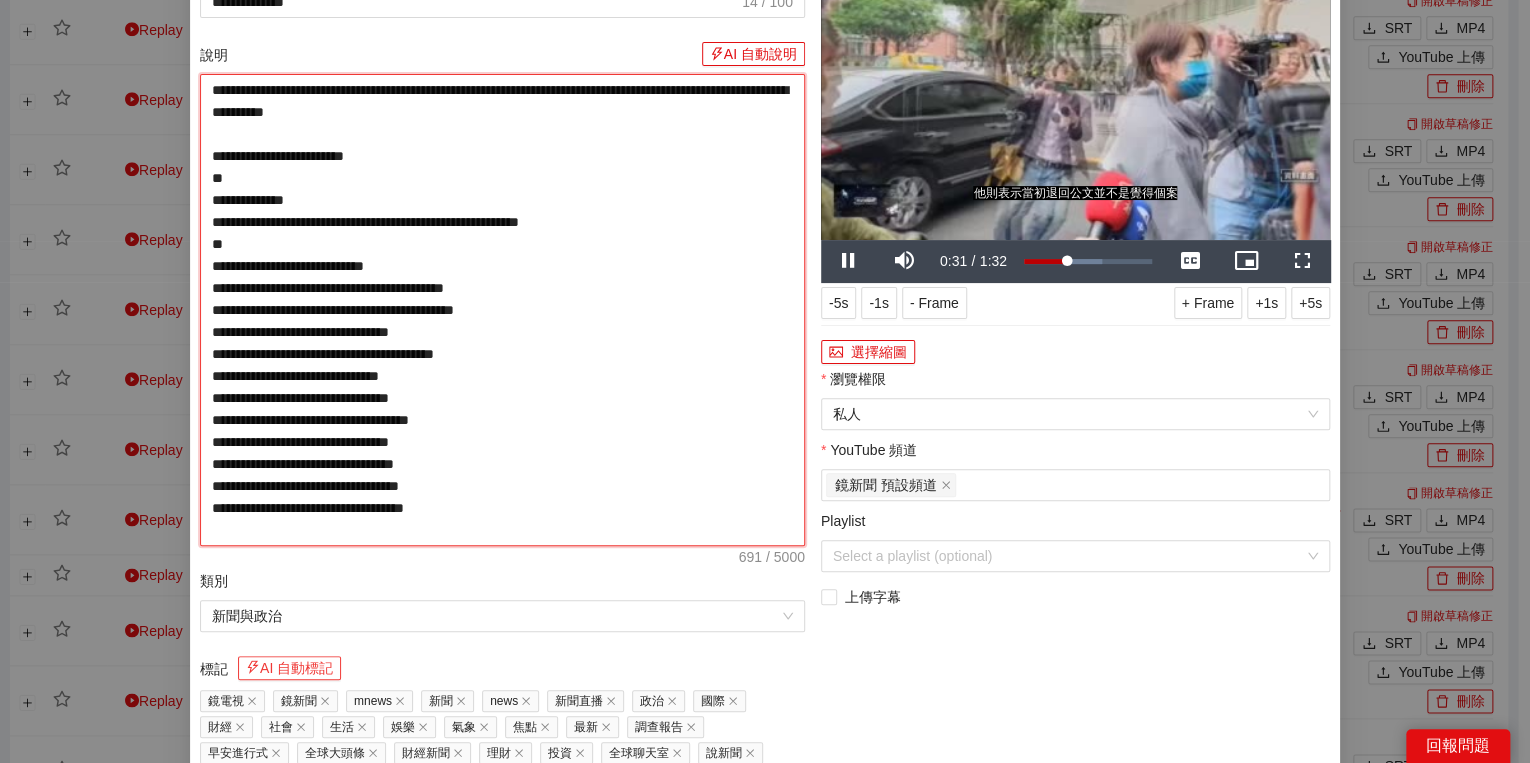 scroll, scrollTop: 240, scrollLeft: 0, axis: vertical 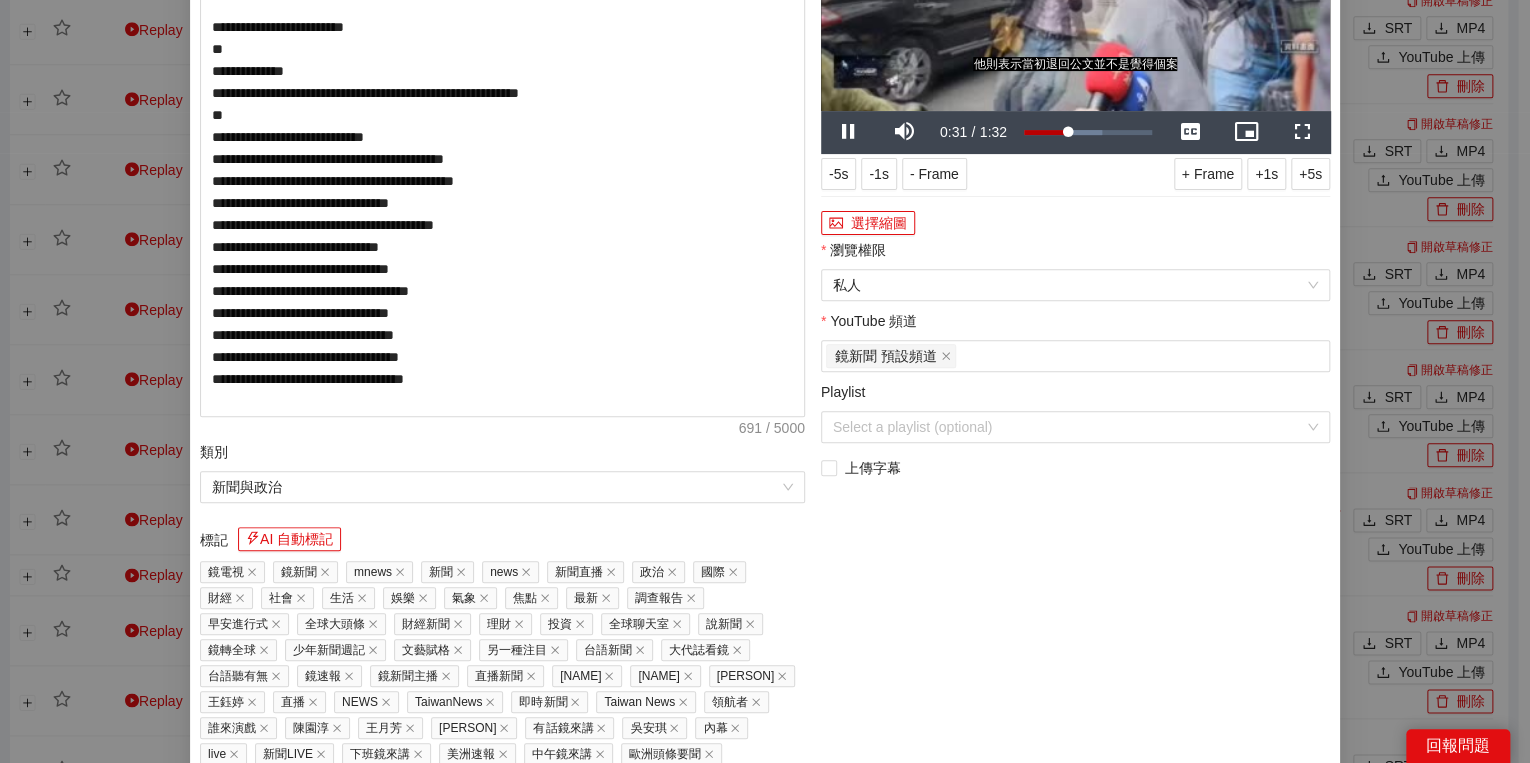click on "**********" at bounding box center (502, 334) 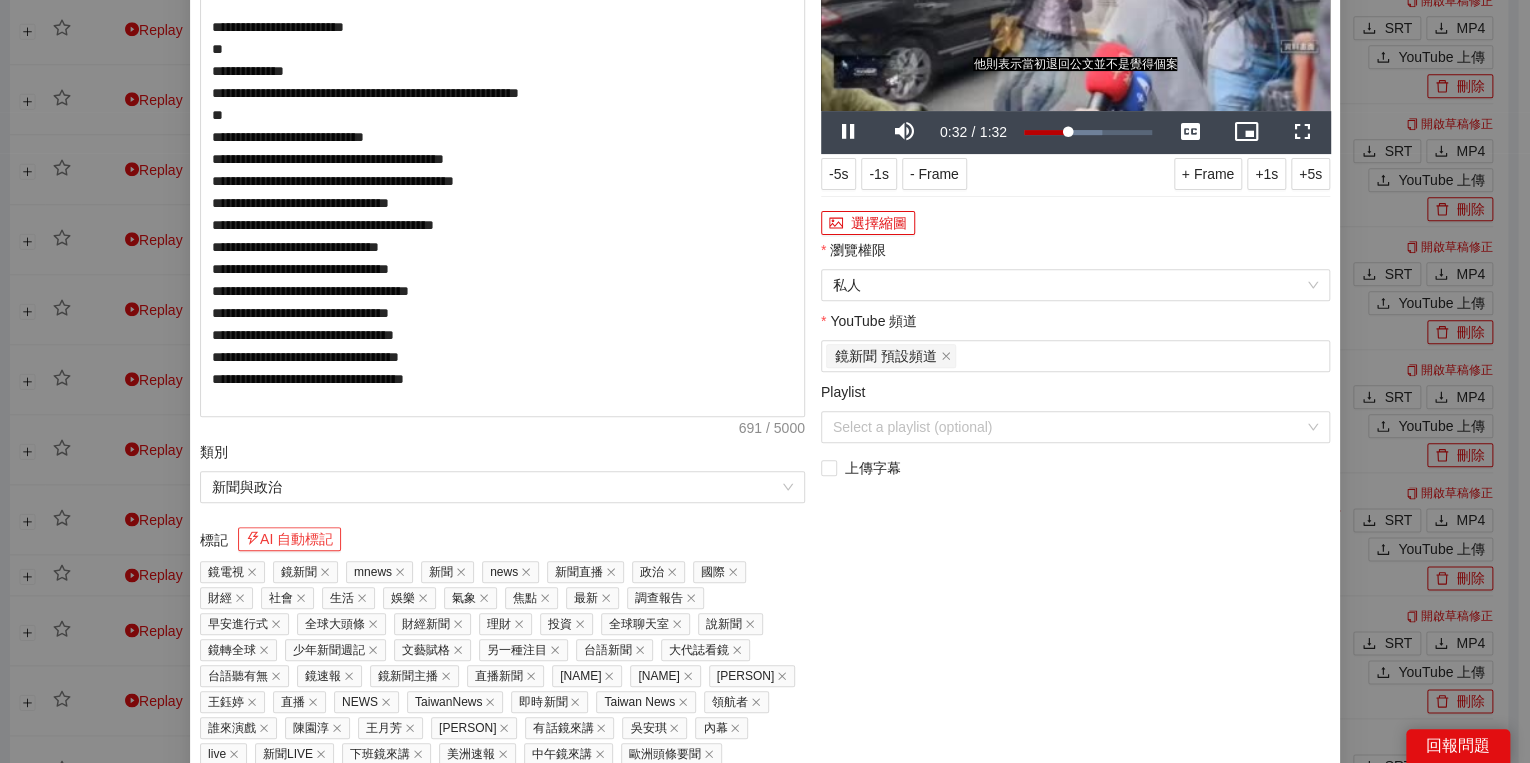 click on "AI 自動標記" at bounding box center [289, 539] 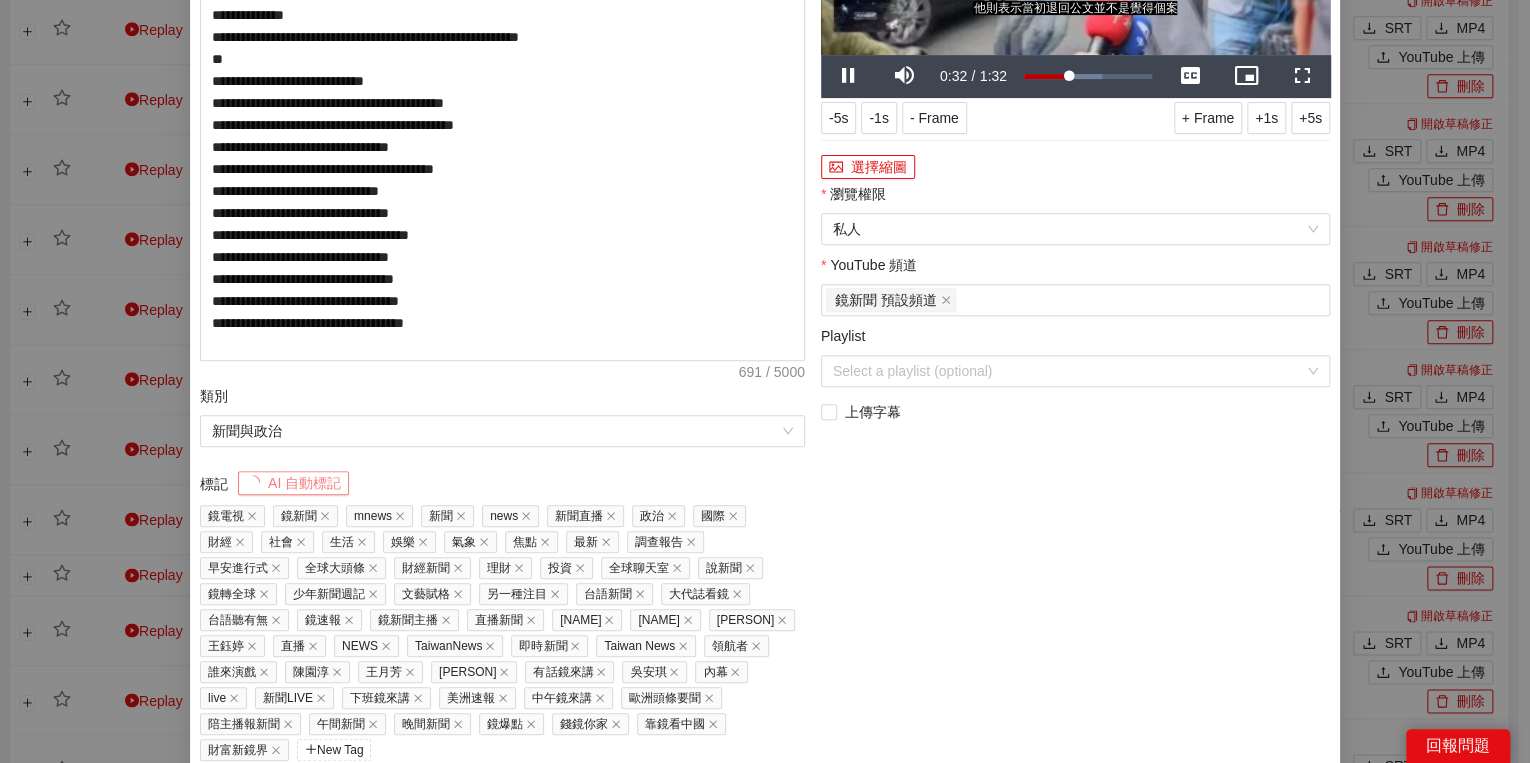scroll, scrollTop: 352, scrollLeft: 0, axis: vertical 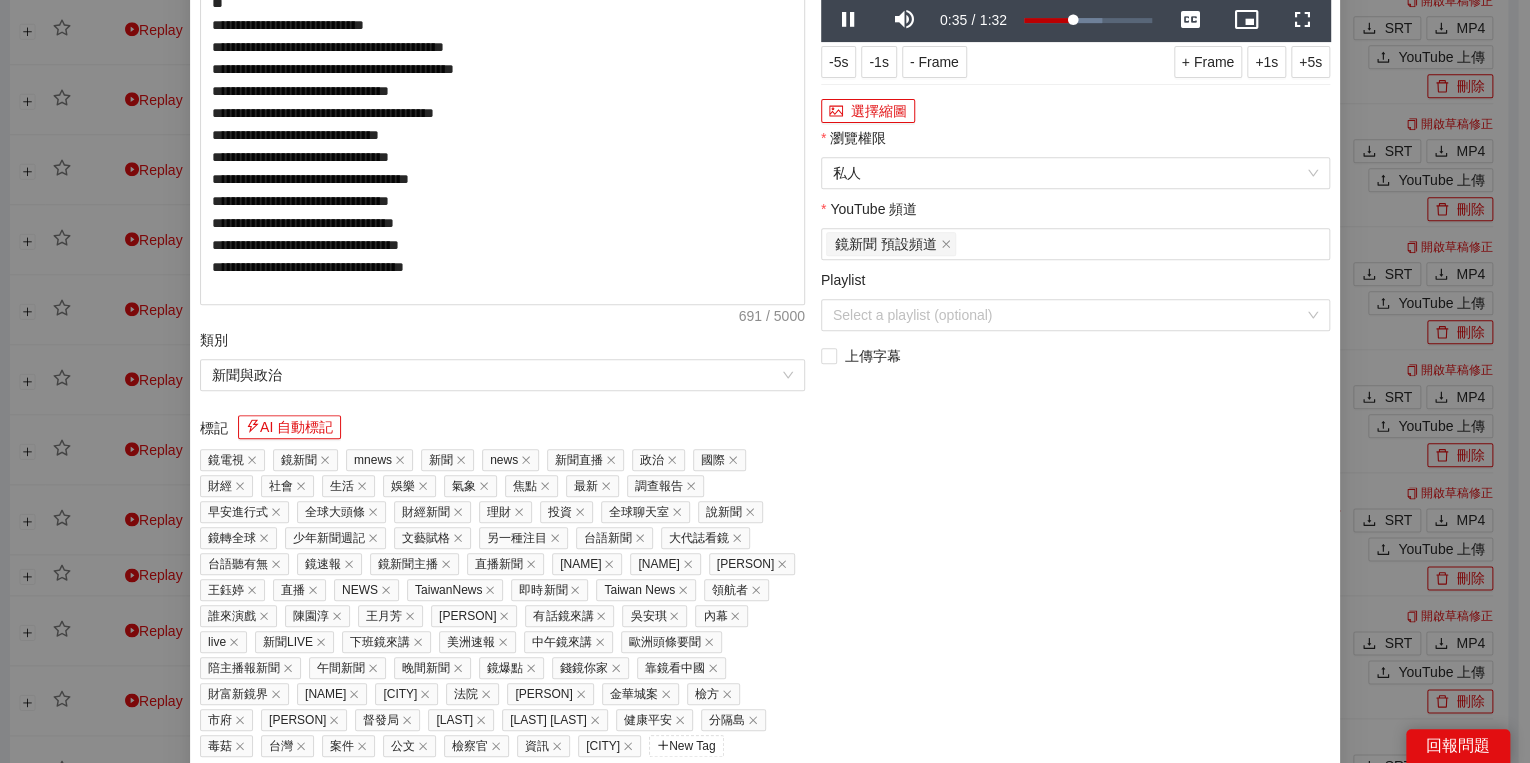 drag, startPoint x: 660, startPoint y: 688, endPoint x: 692, endPoint y: 689, distance: 32.01562 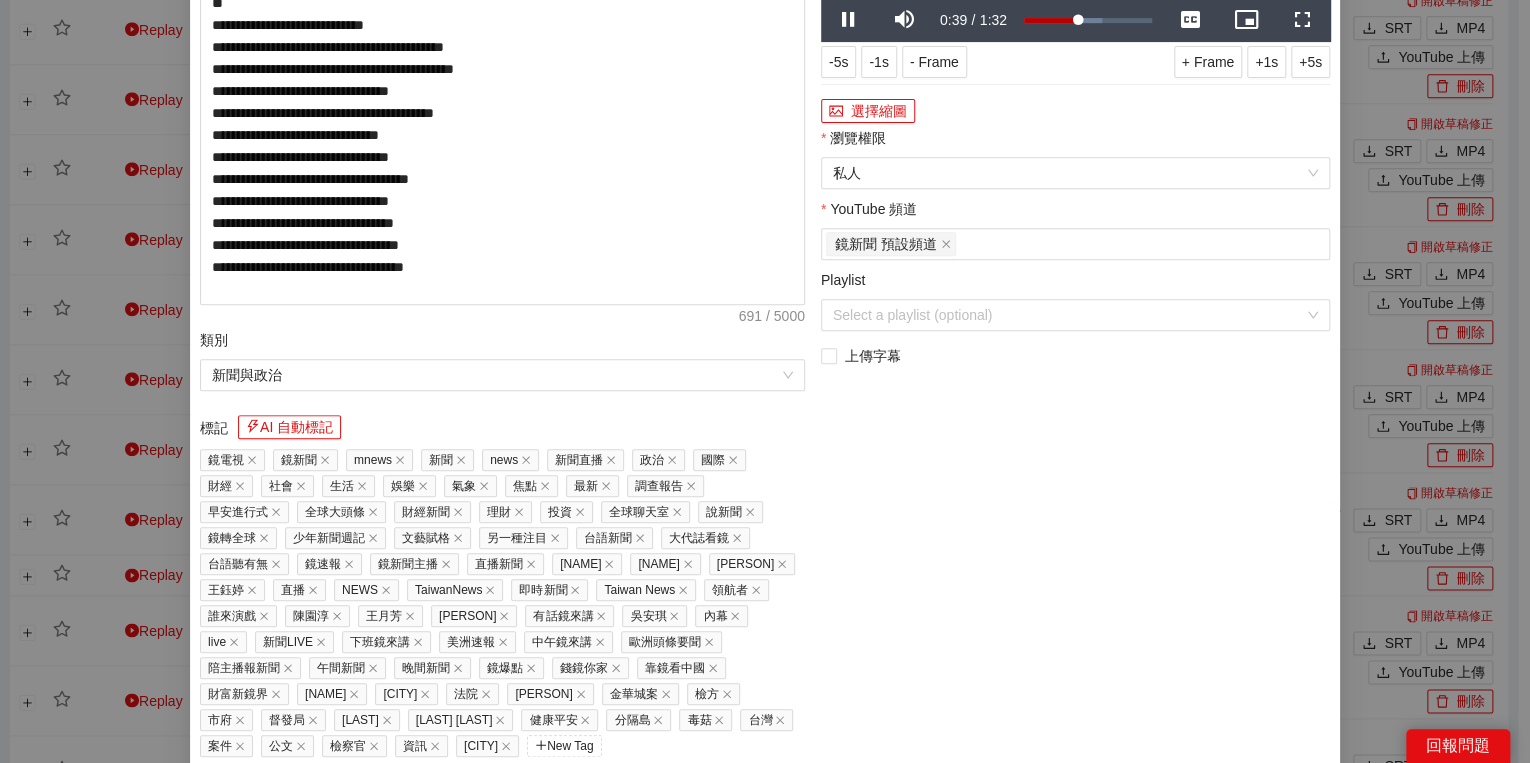 scroll, scrollTop: 0, scrollLeft: 0, axis: both 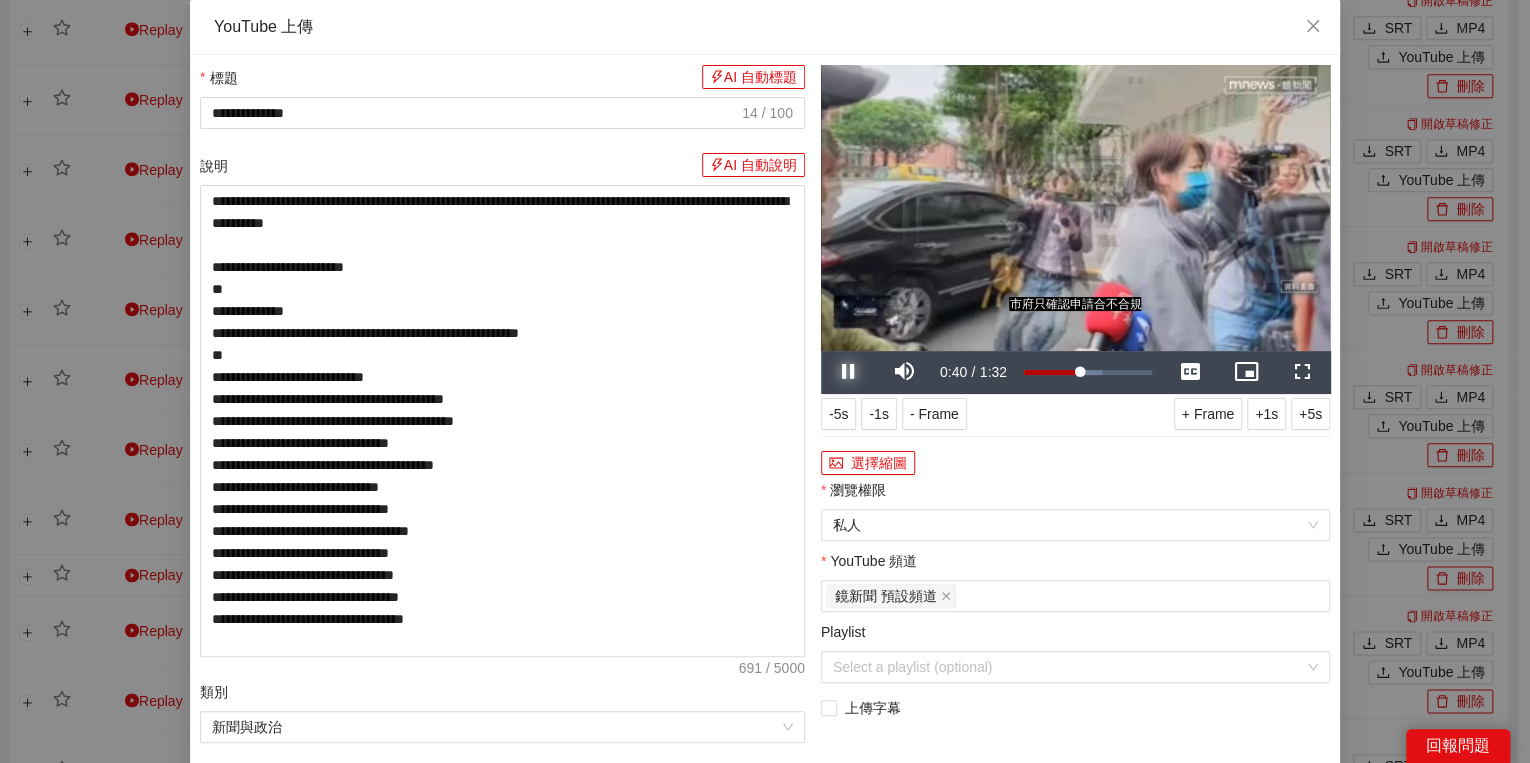 click at bounding box center (849, 372) 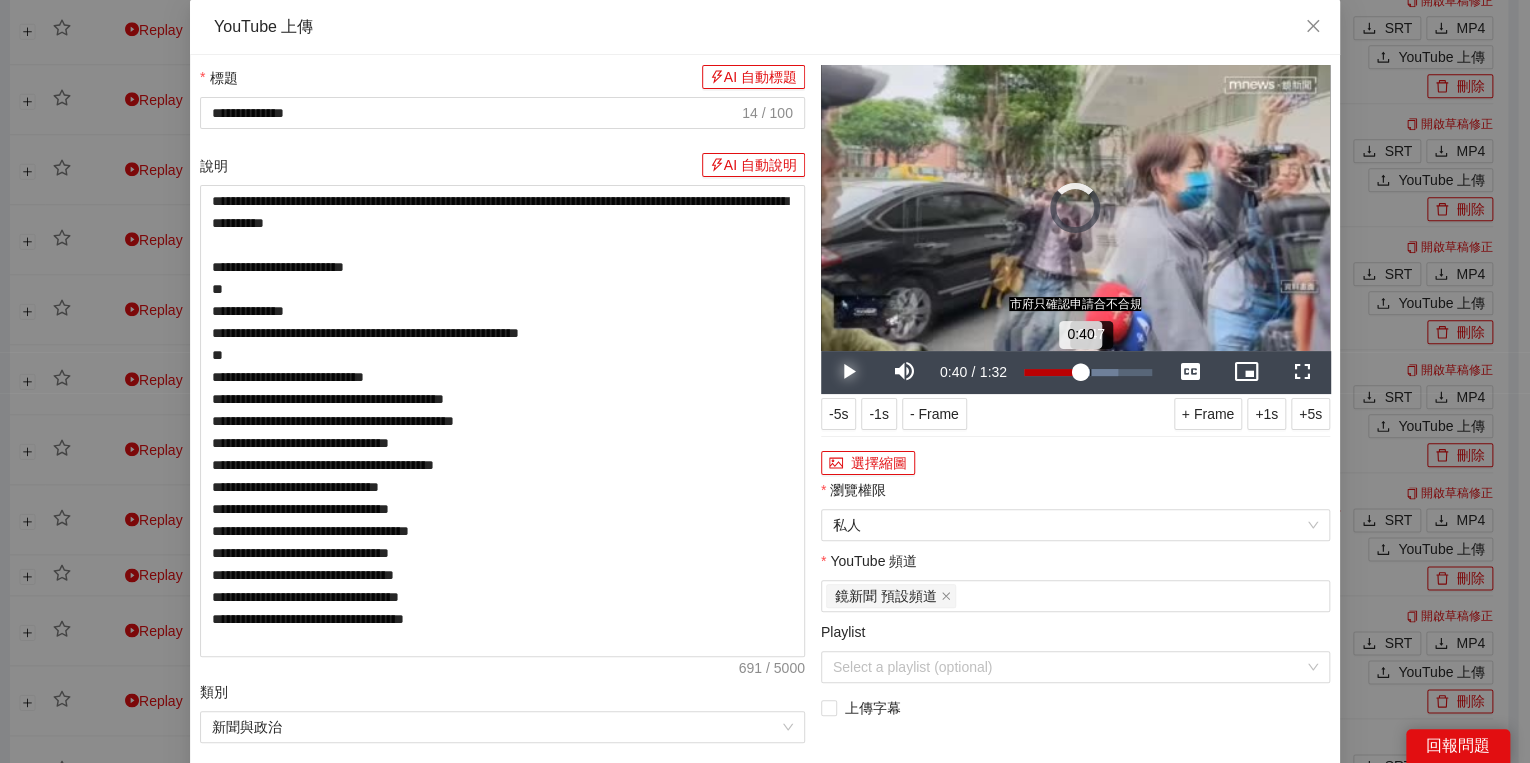 click on "0:40" at bounding box center (1052, 372) 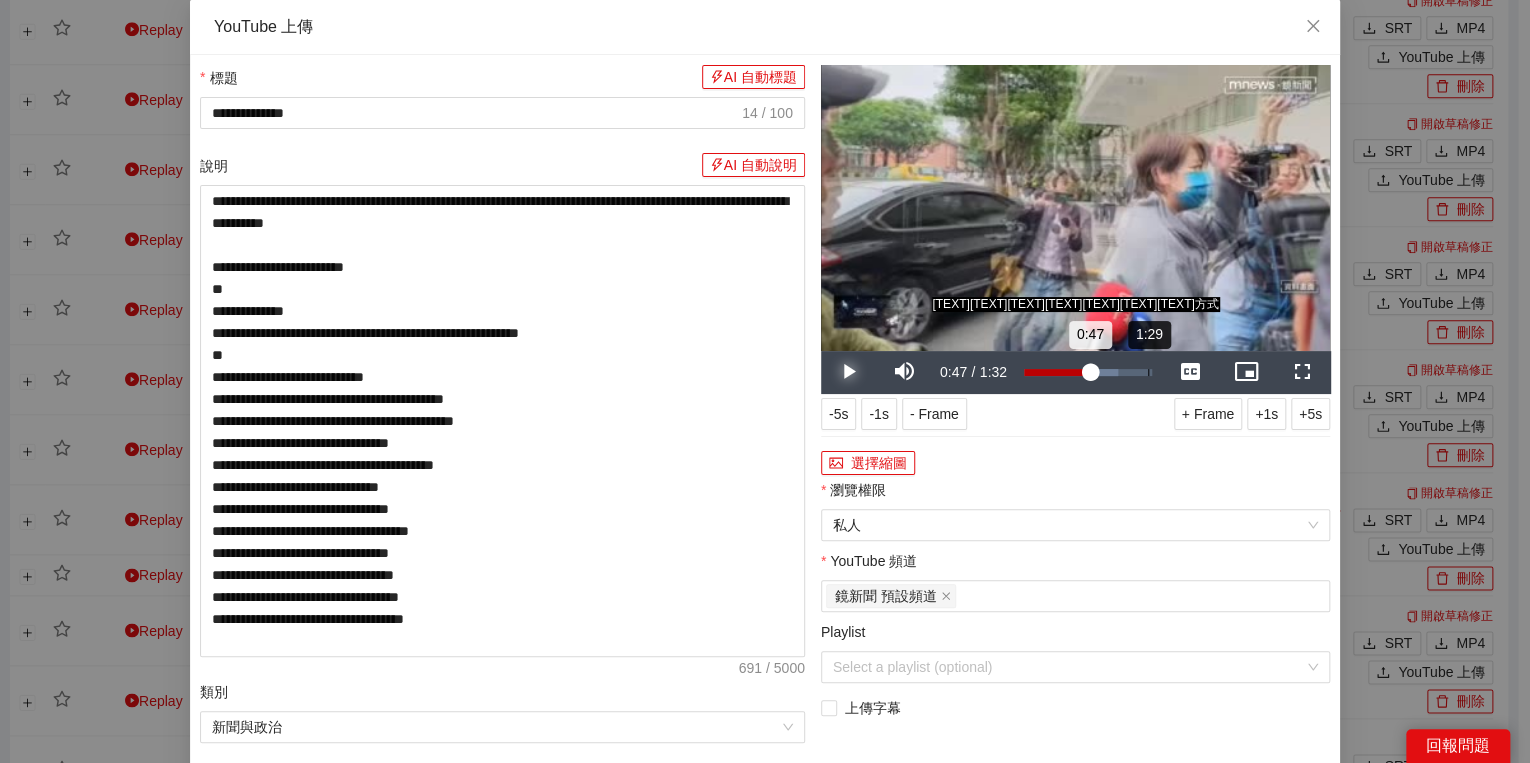 click on "Loaded : [PERCENT] [TIME] [TIME]" at bounding box center [1088, 372] 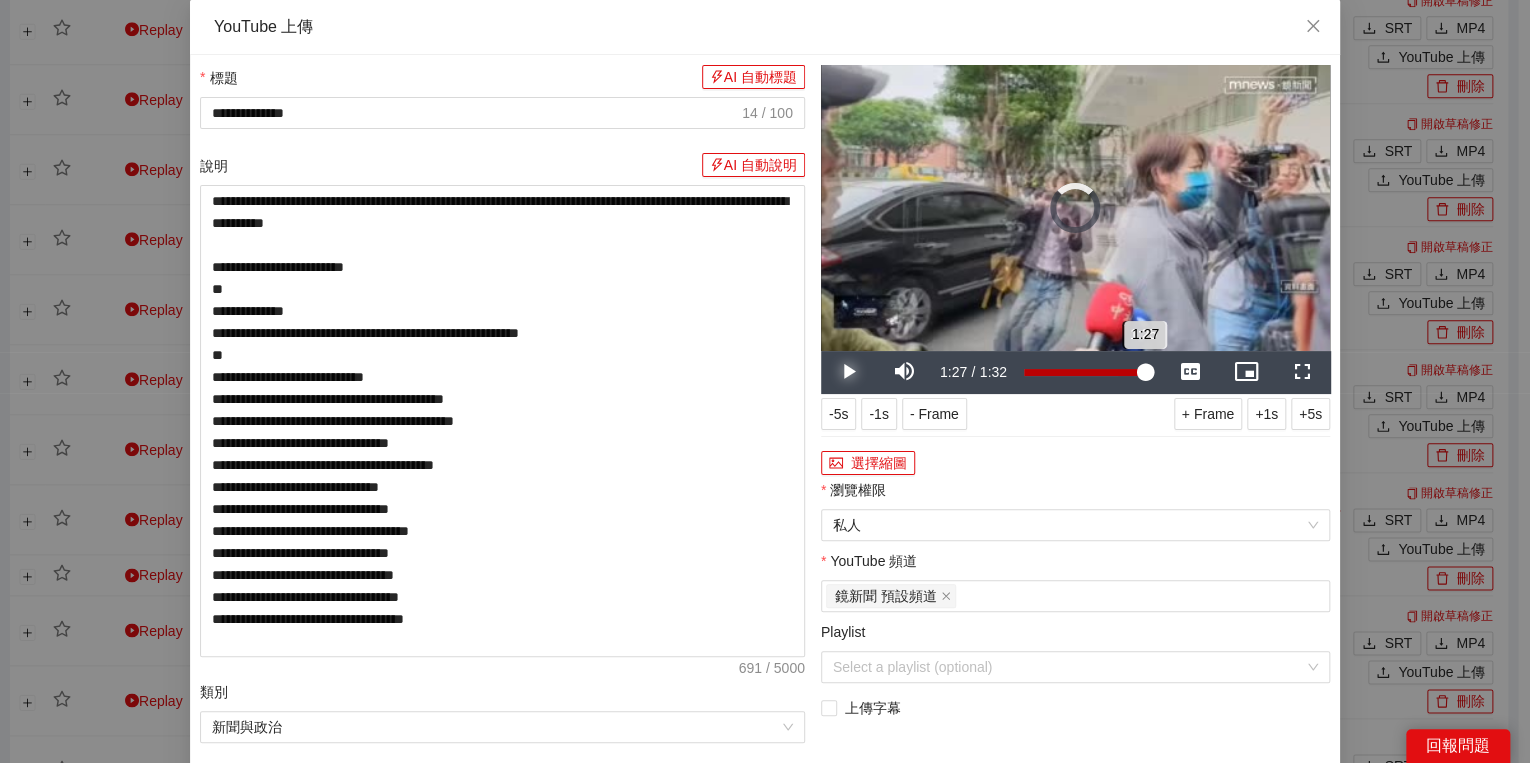 click on "1:27" at bounding box center [1084, 372] 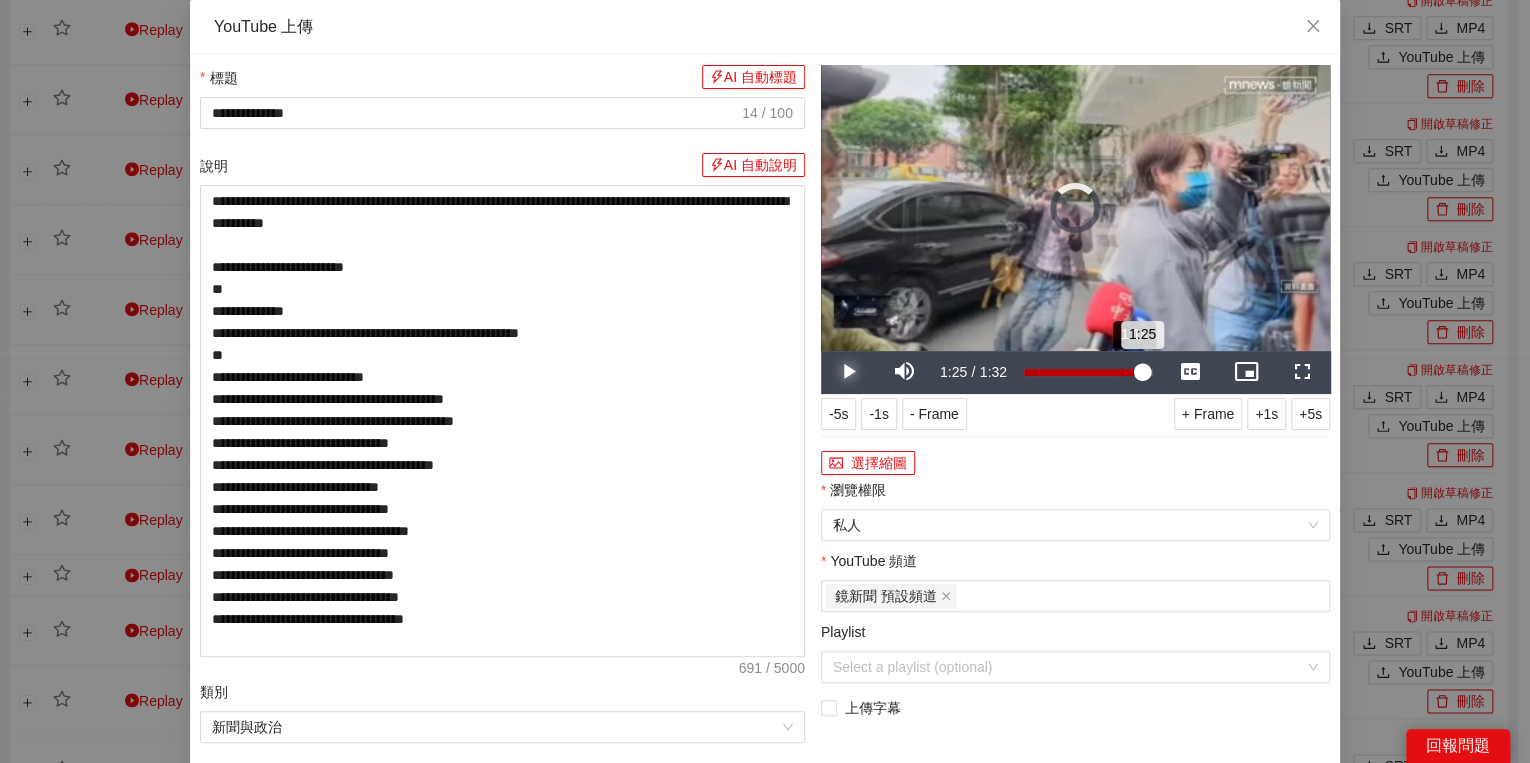 click on "1:25" at bounding box center (1083, 372) 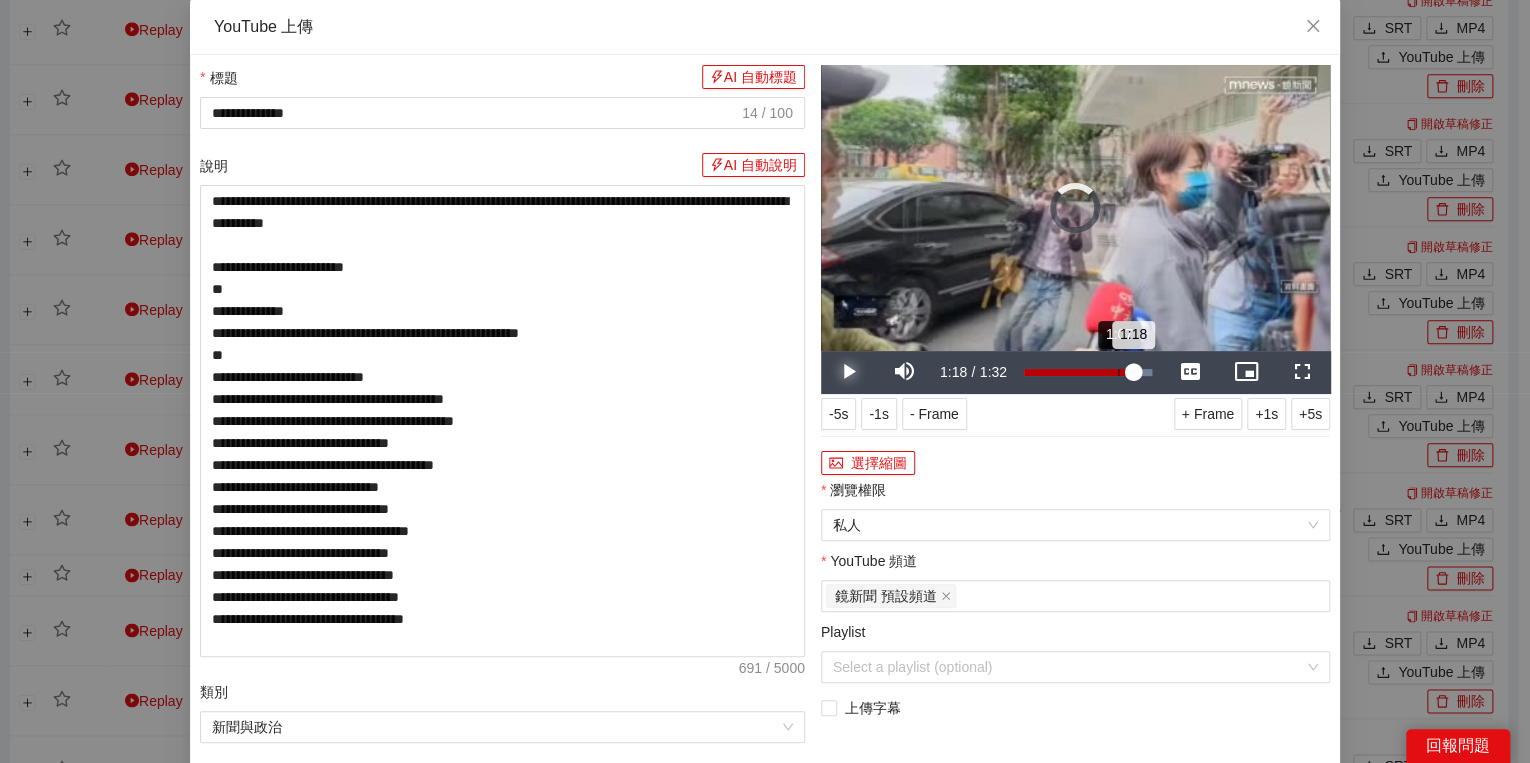 click on "1:07" at bounding box center [1118, 372] 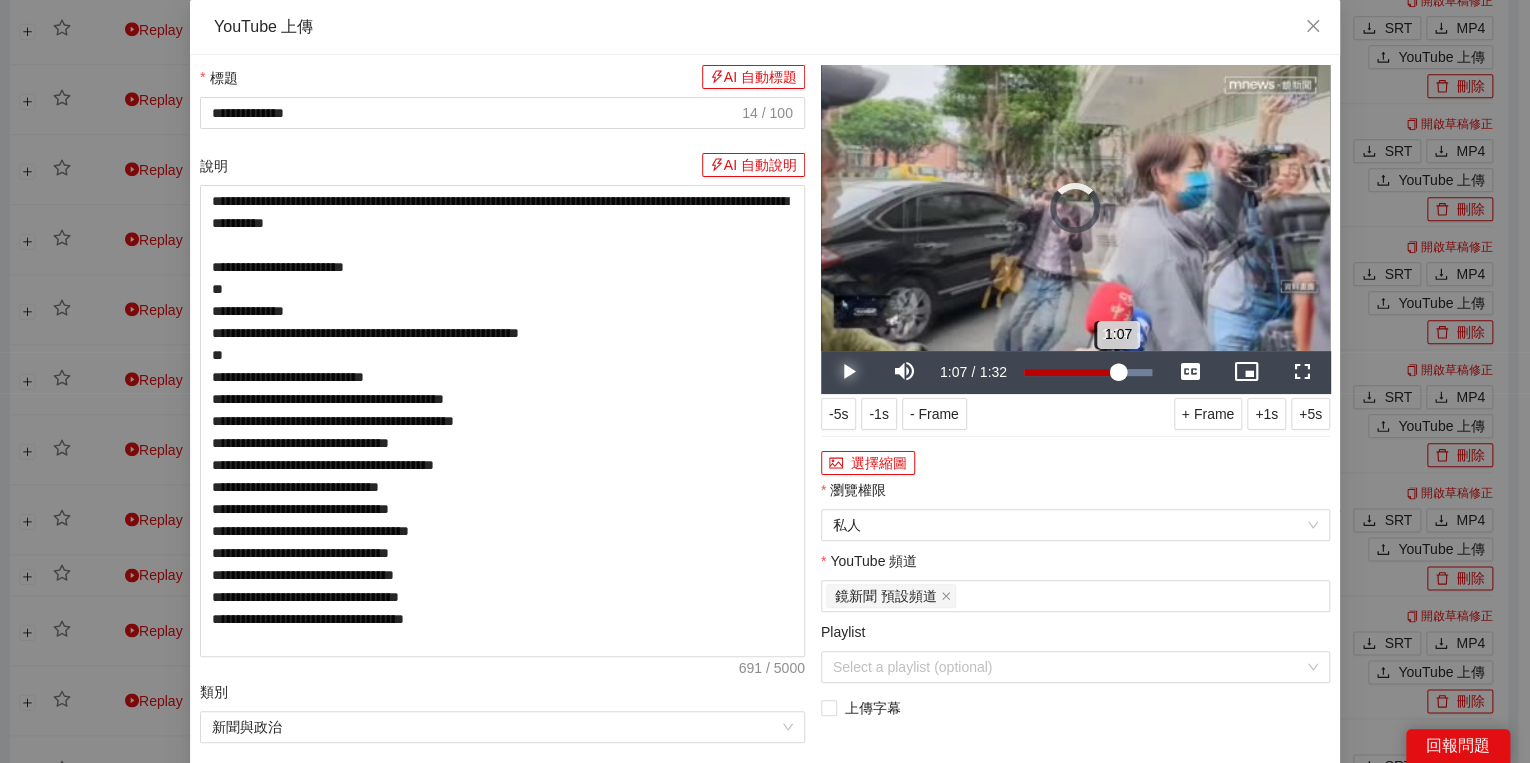 click on "1:07" at bounding box center (1071, 372) 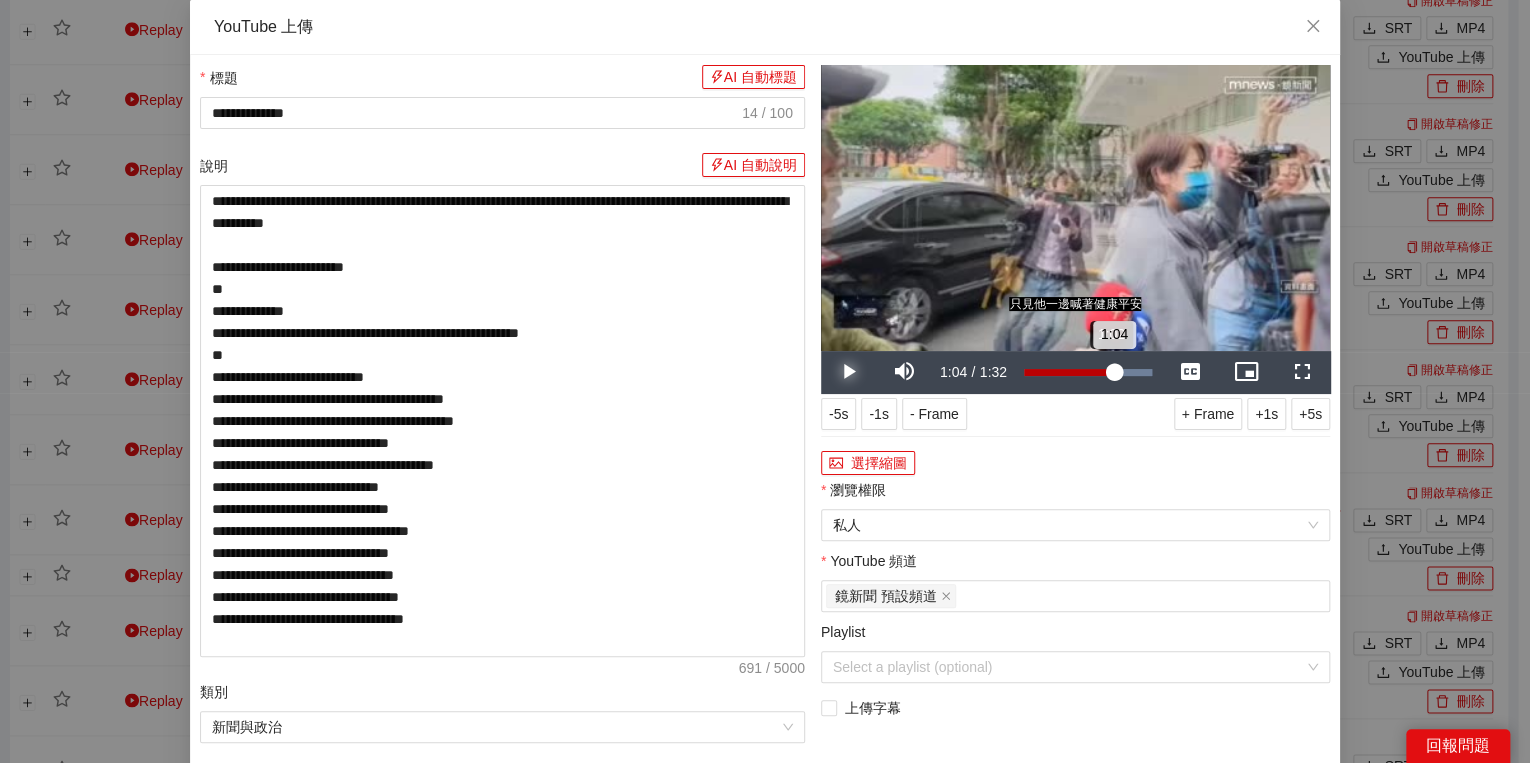 click on "1:04" at bounding box center [1069, 372] 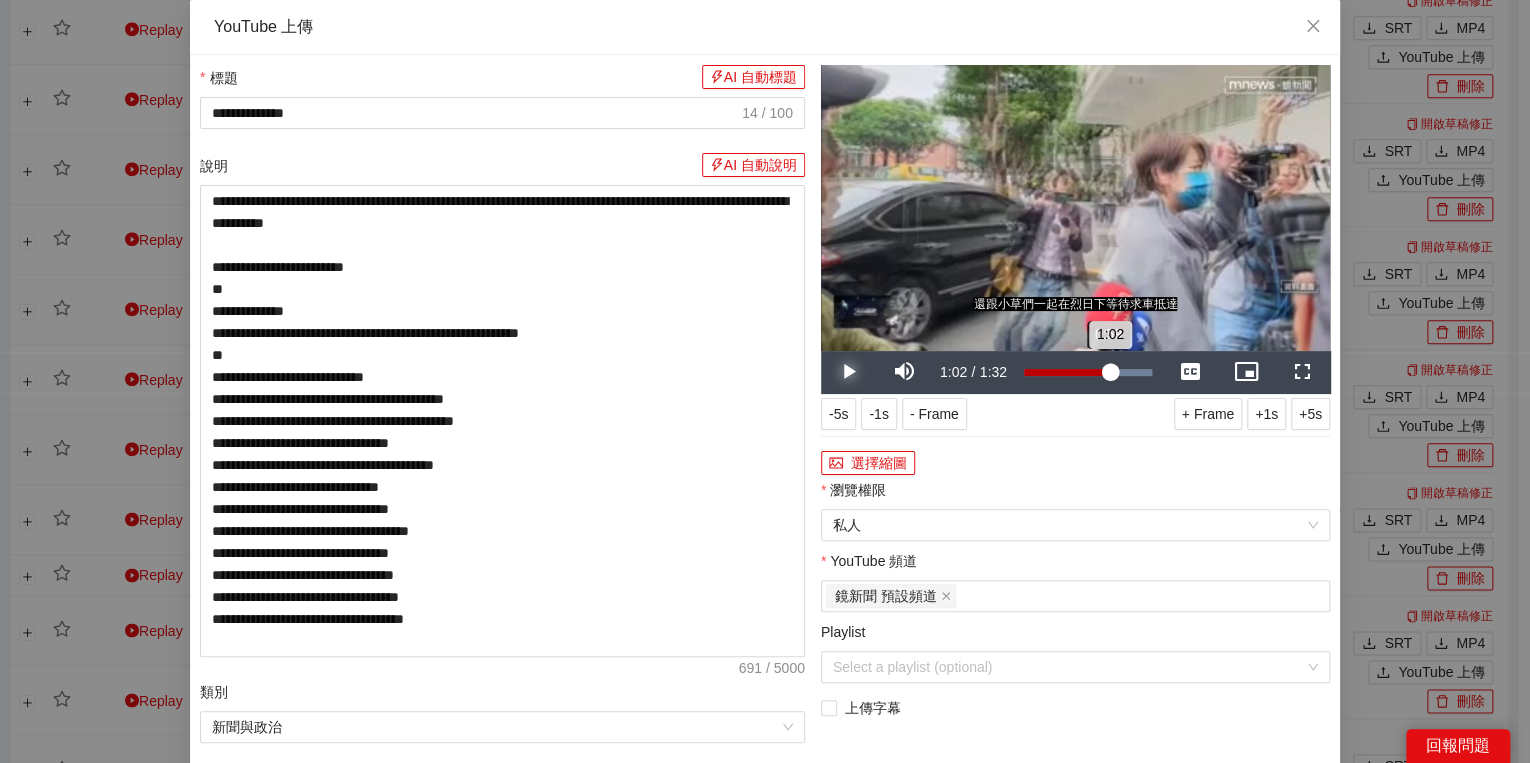 click on "1:02" at bounding box center [1067, 372] 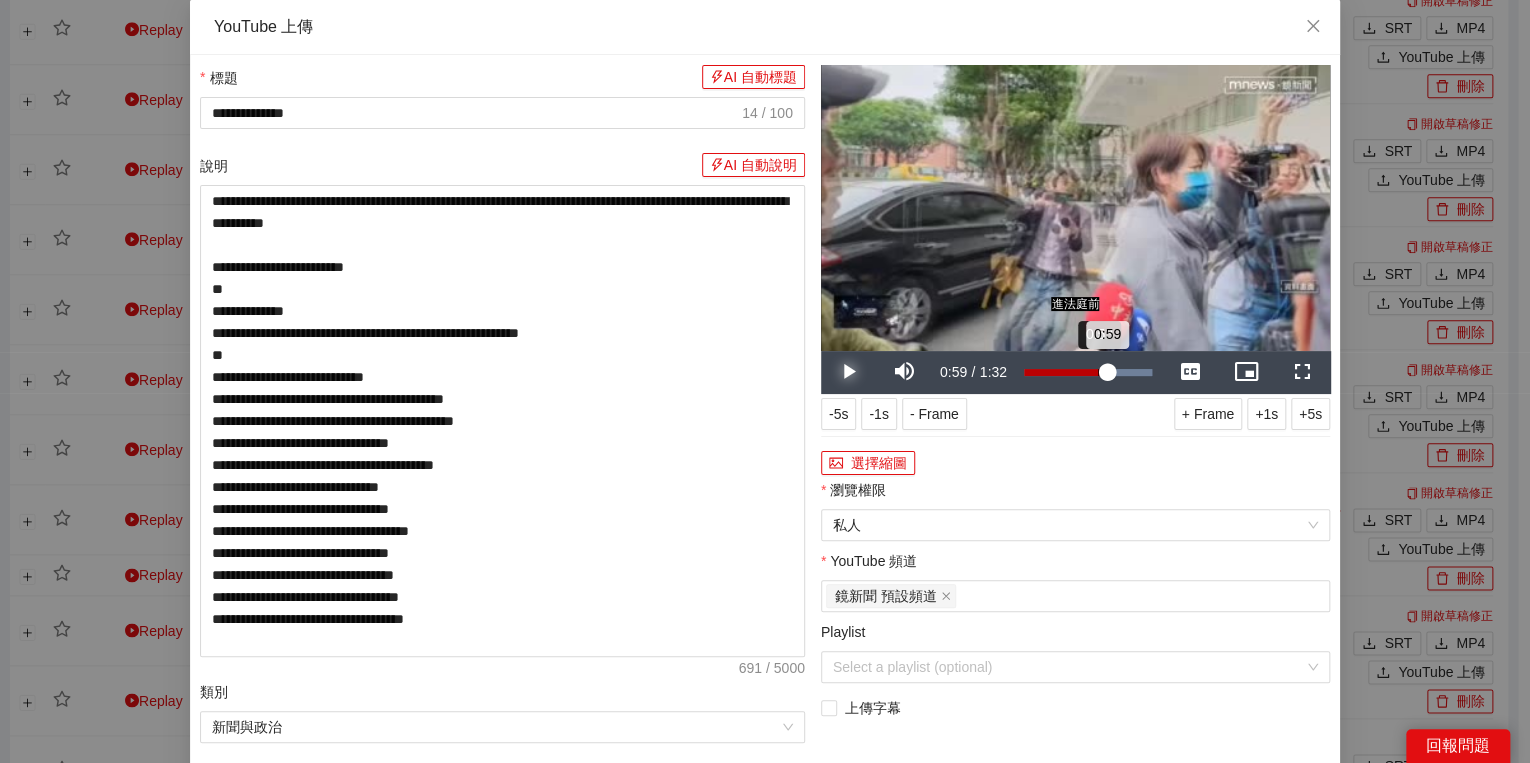 click on "0:59" at bounding box center (1065, 372) 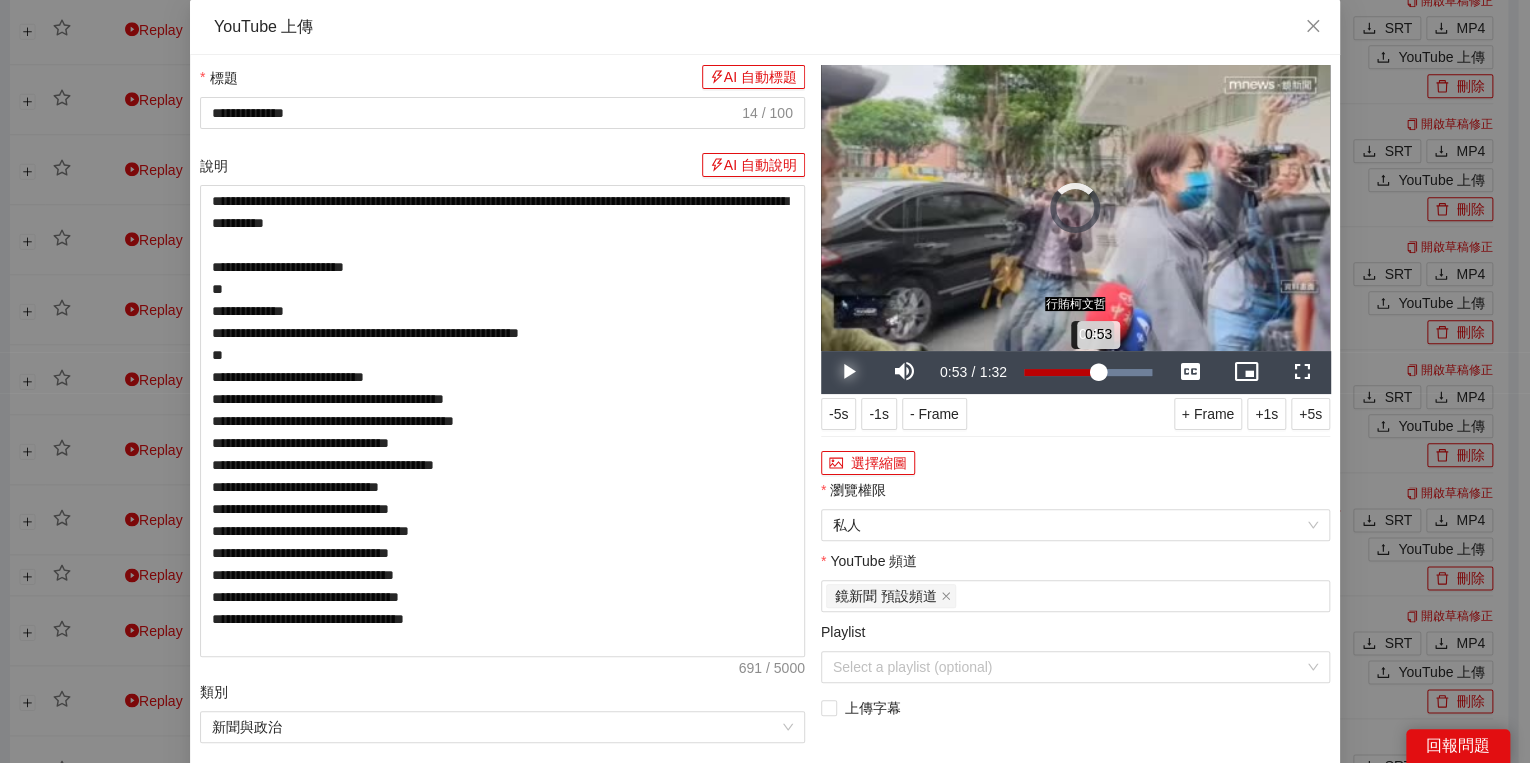 click on "0:53" at bounding box center (1061, 372) 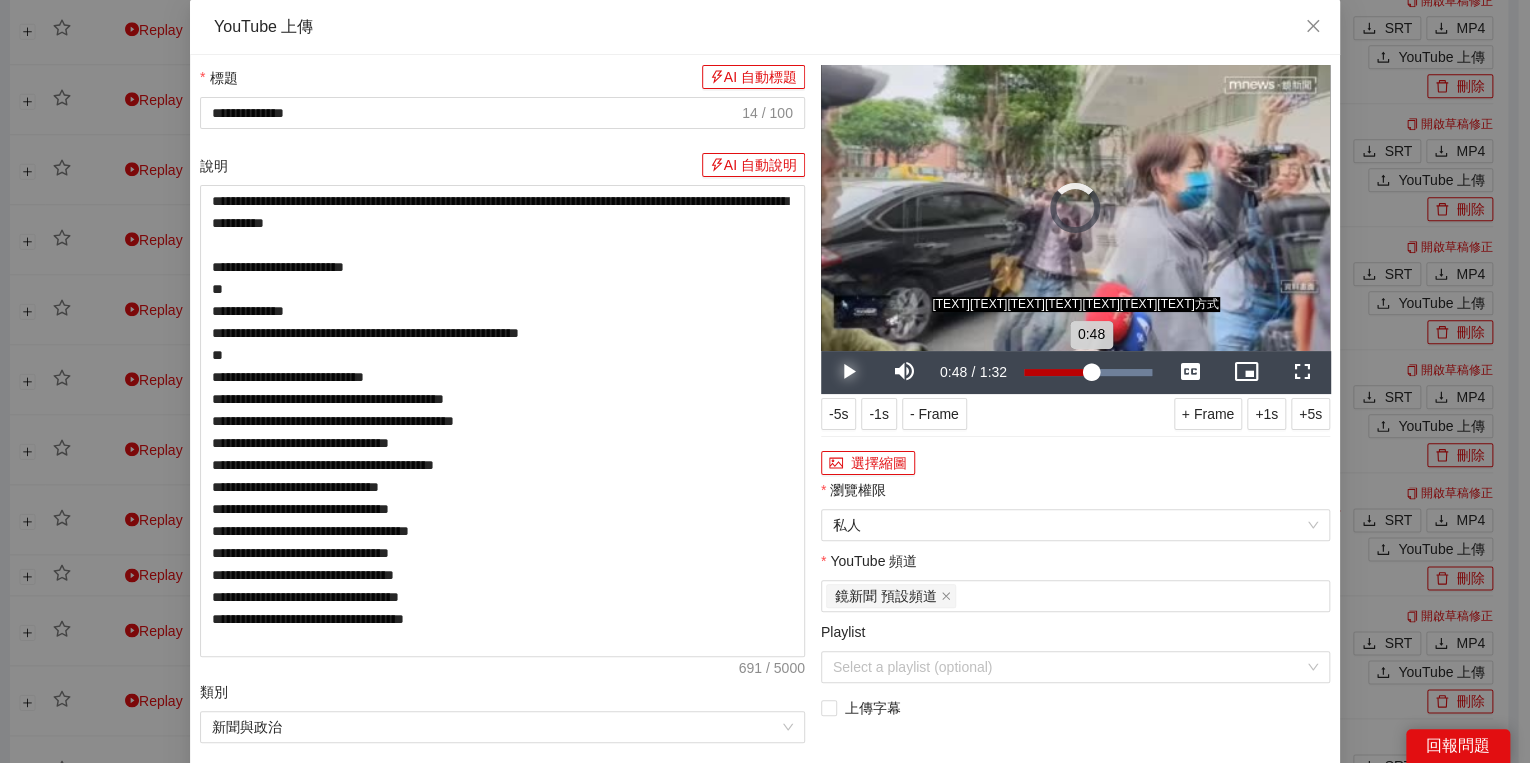 click on "0:48" at bounding box center (1057, 372) 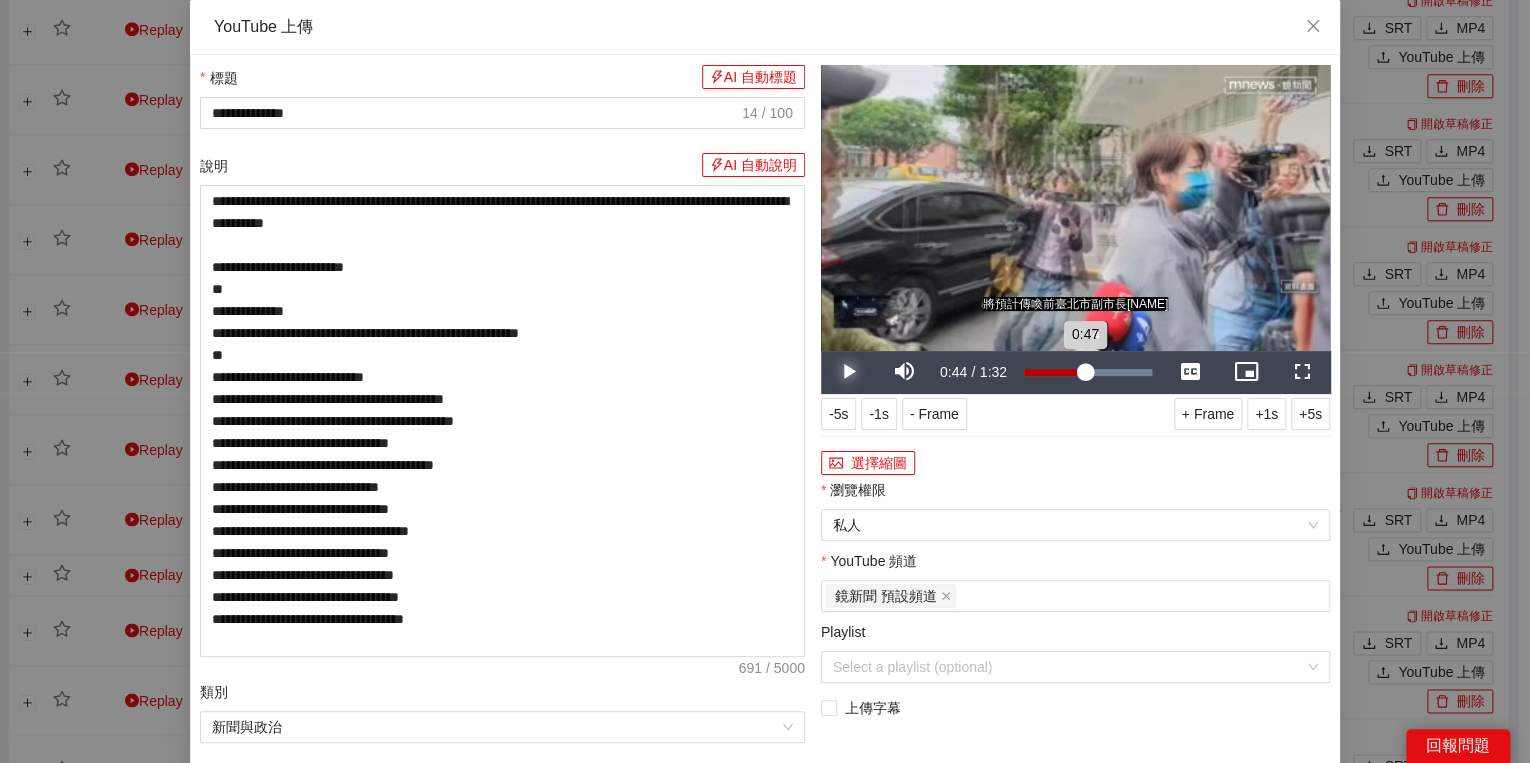 click on "0:47" at bounding box center [1054, 372] 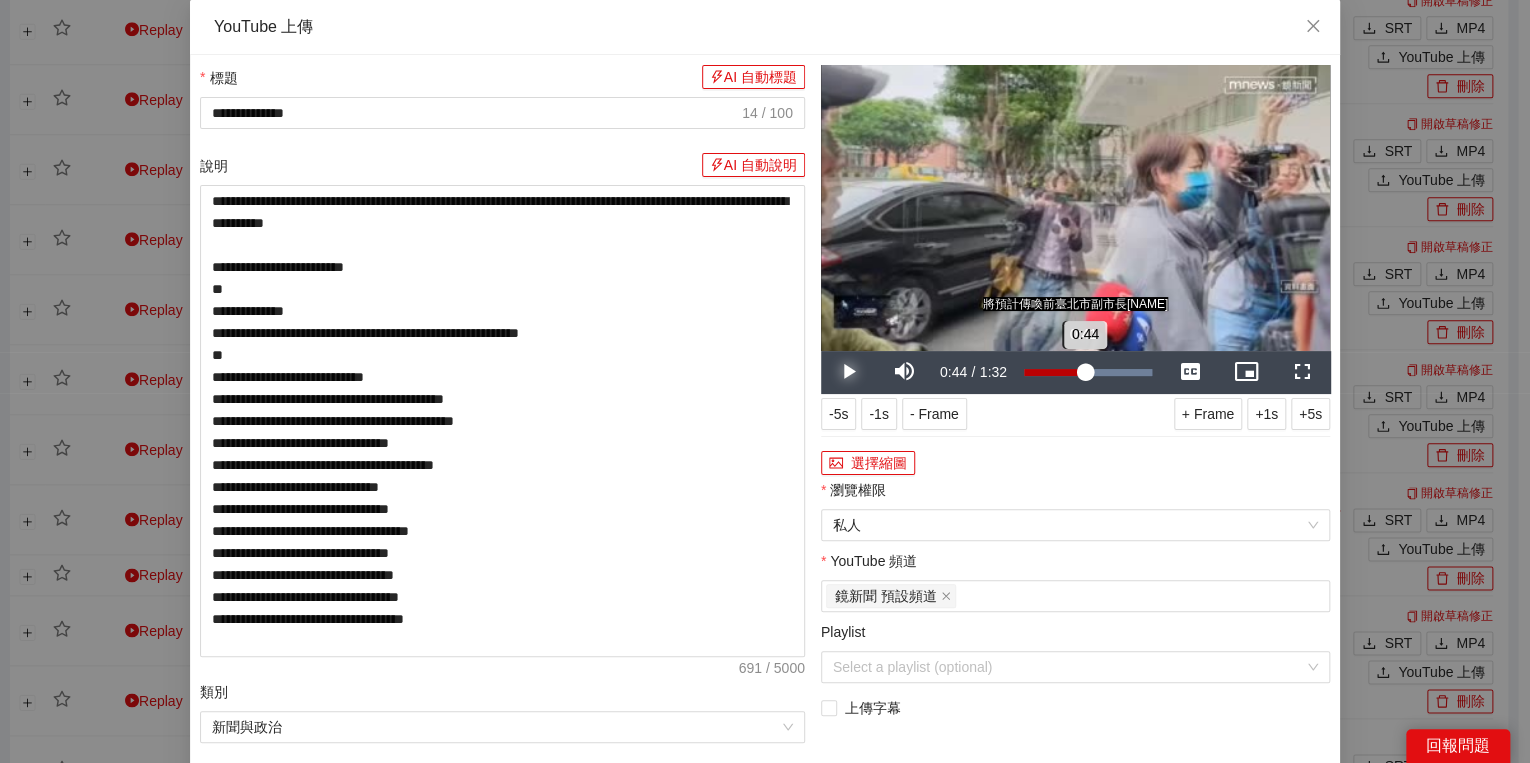 click on "0:44" at bounding box center (1054, 372) 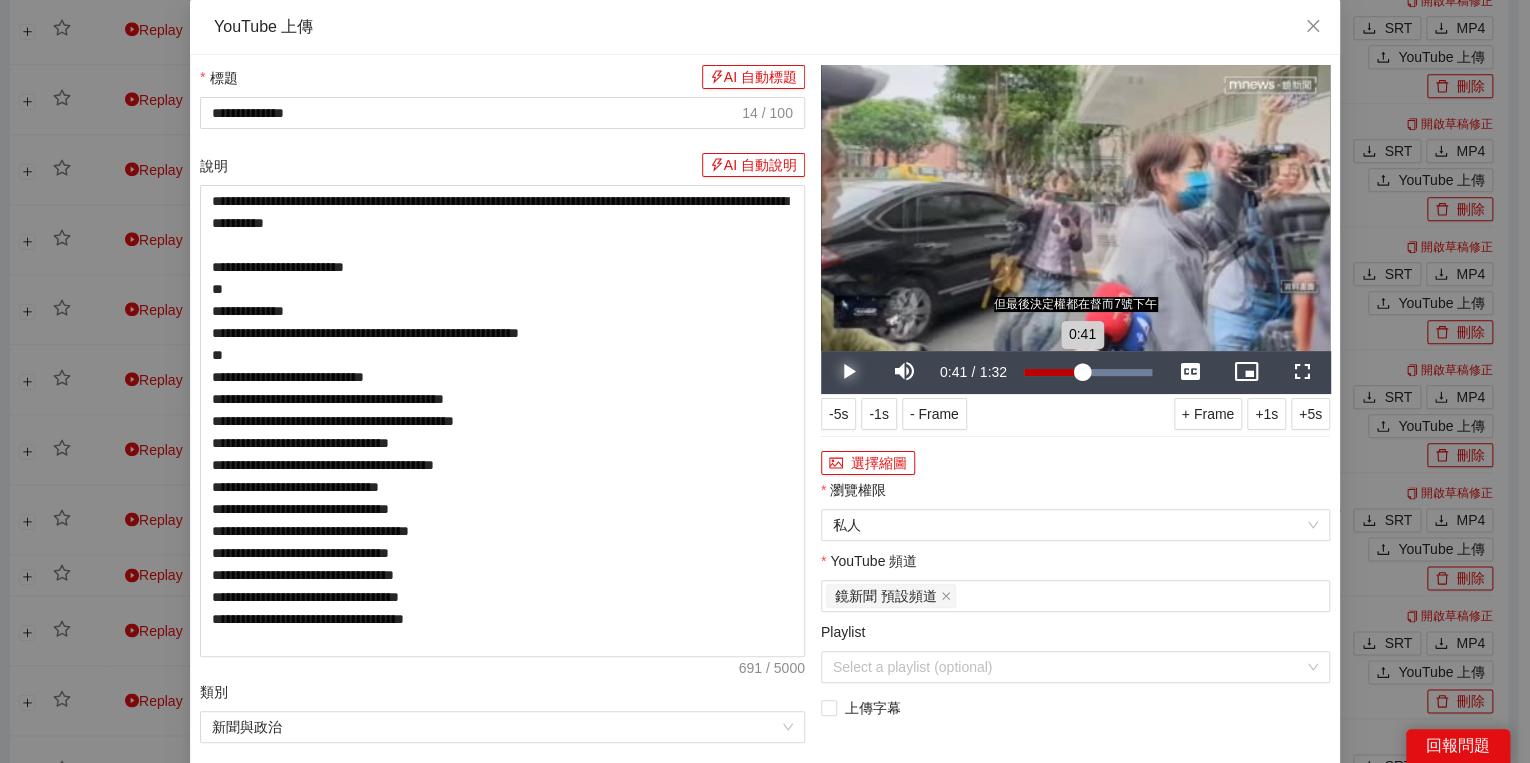 click on "0:41" at bounding box center [1053, 372] 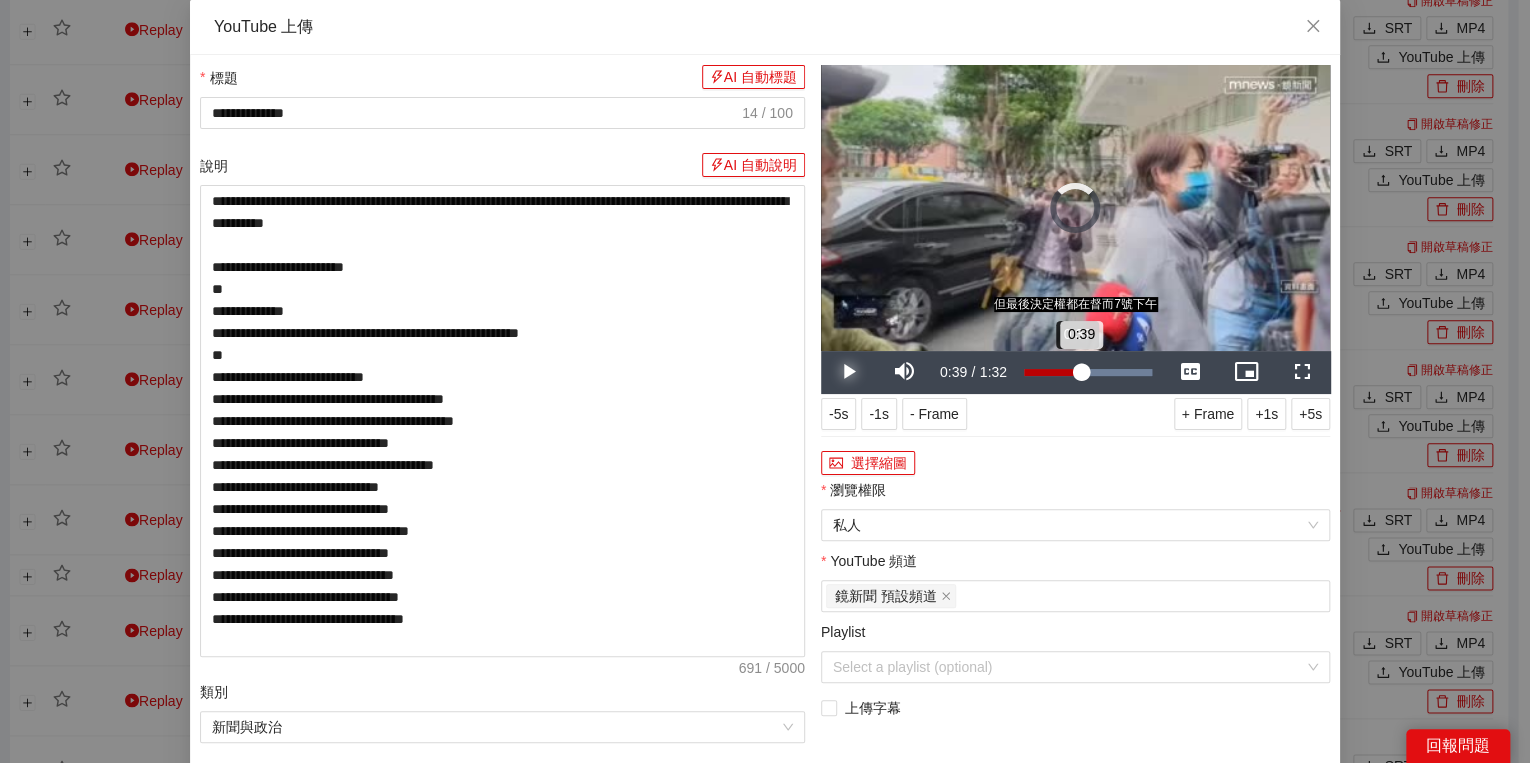 click on "0:39" at bounding box center [1052, 372] 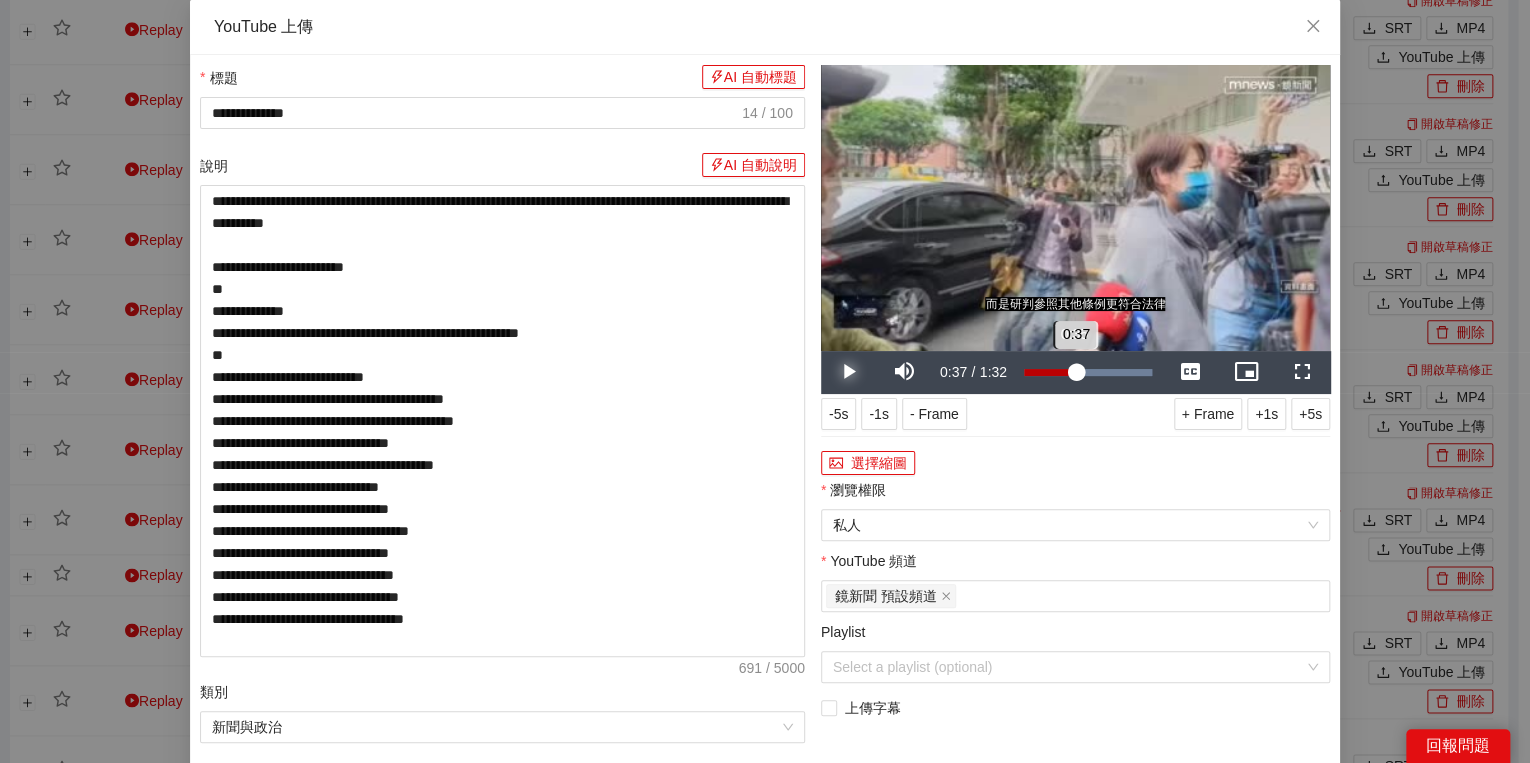 click on "0:37" at bounding box center (1050, 372) 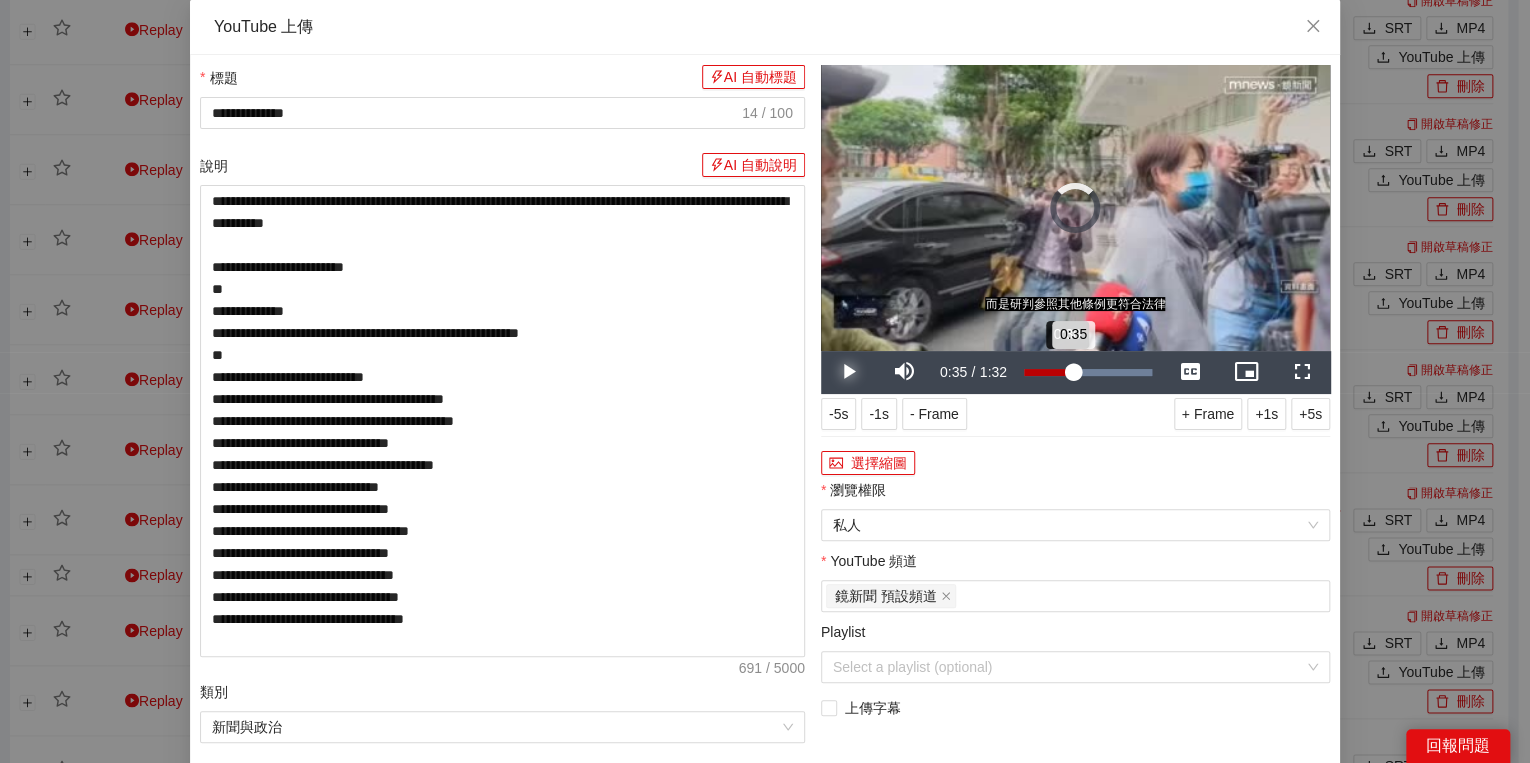 click on "0:35" at bounding box center (1048, 372) 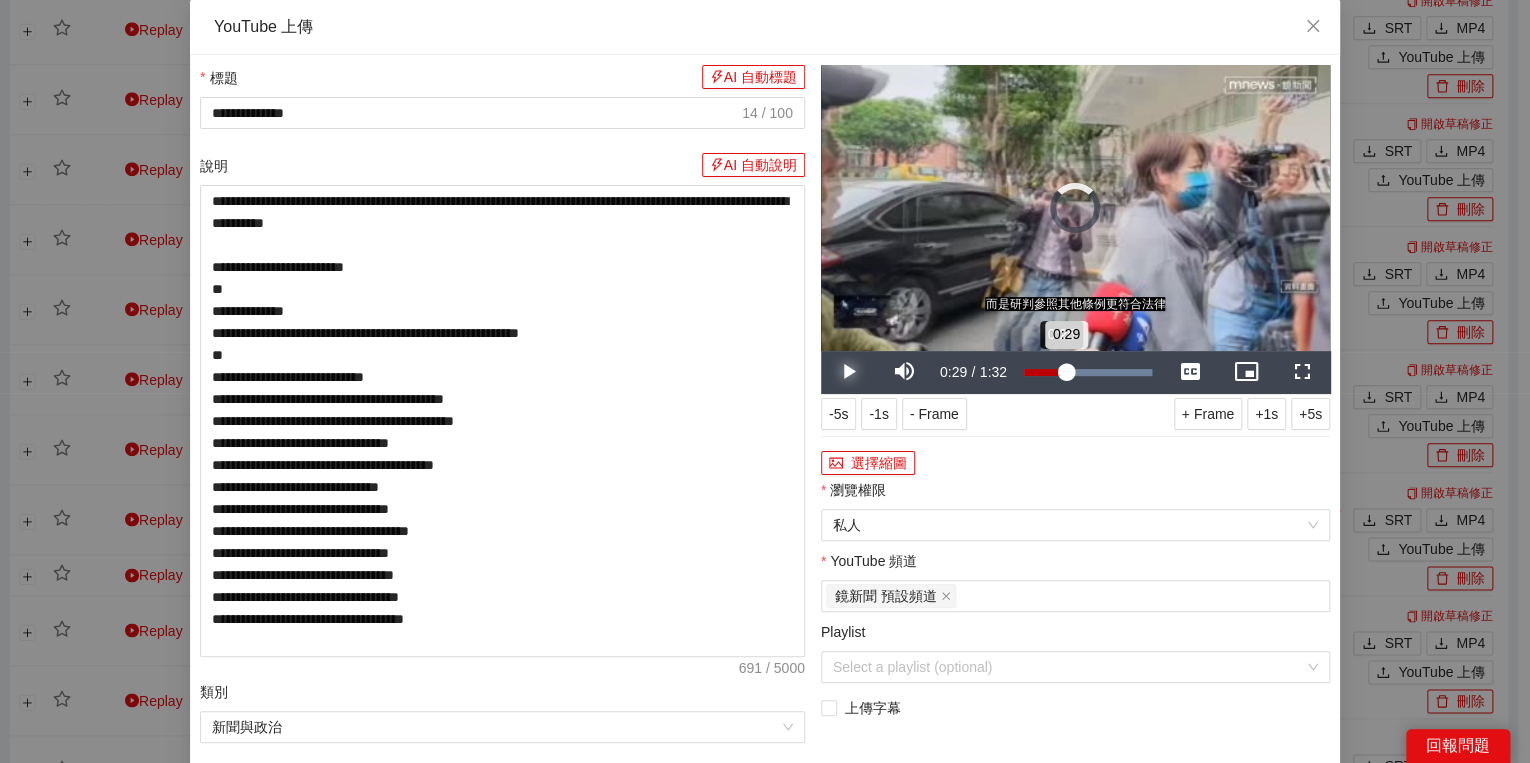 click on "0:29" at bounding box center (1045, 372) 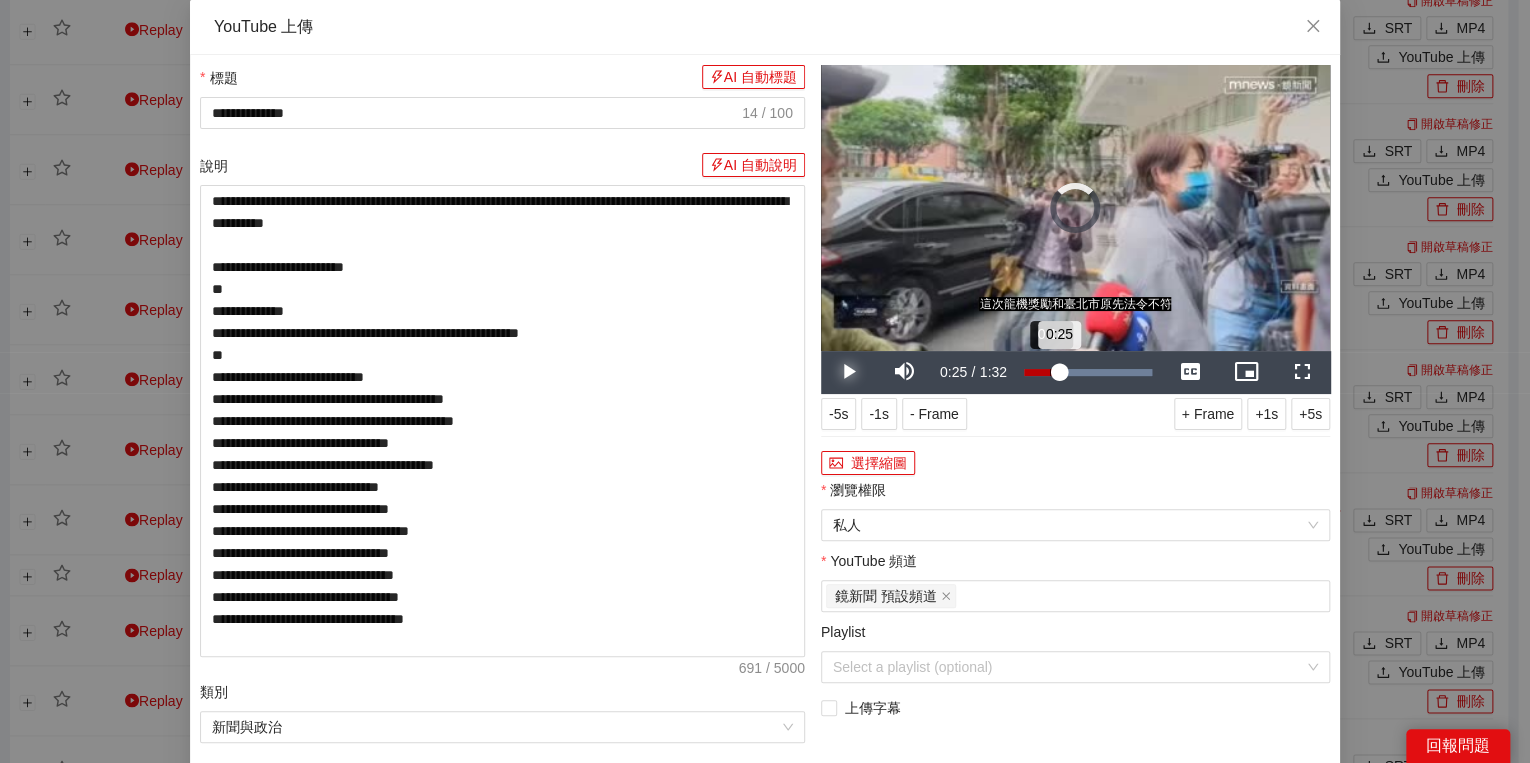 click on "0:25" at bounding box center [1041, 372] 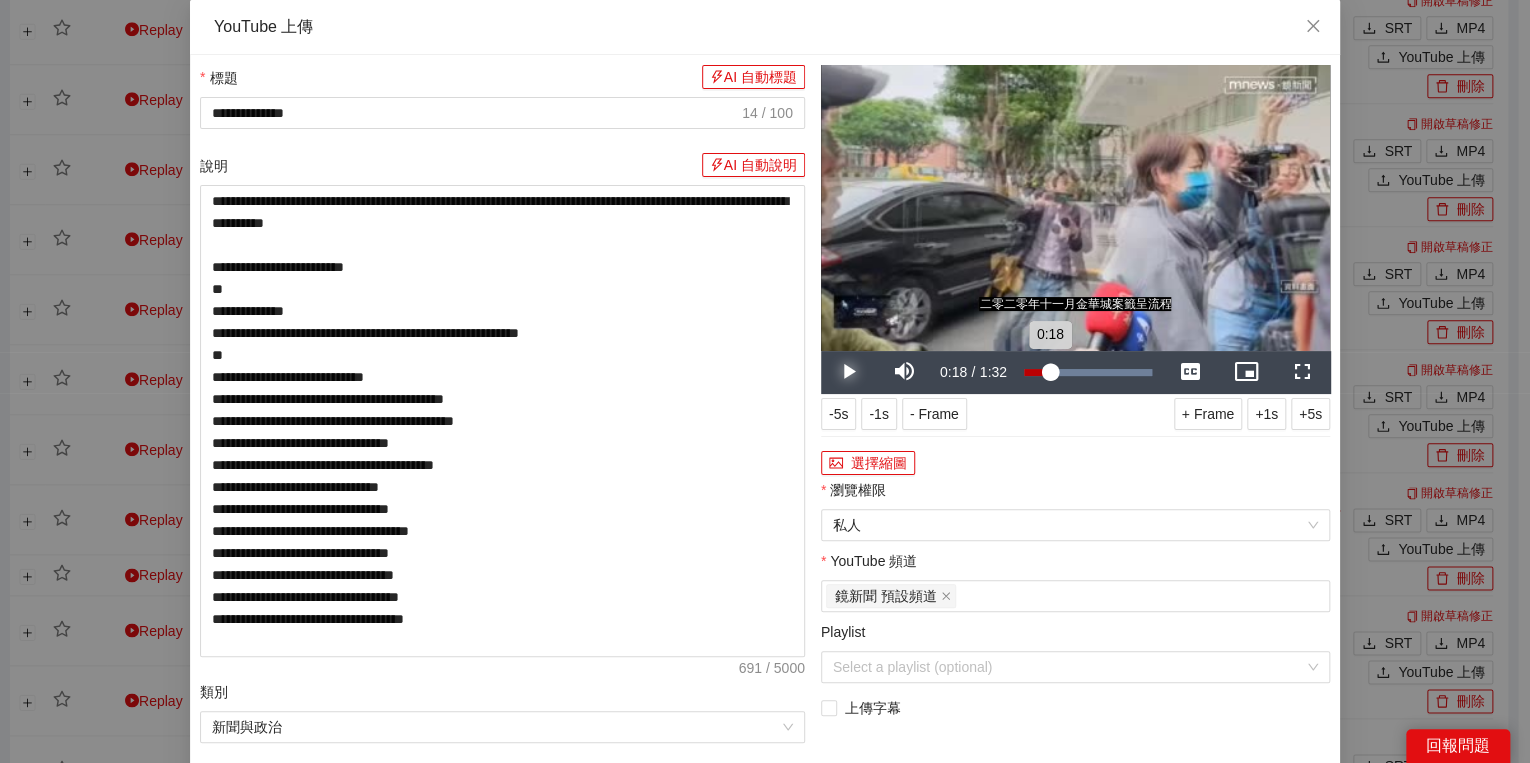 click on "0:18" at bounding box center (1037, 372) 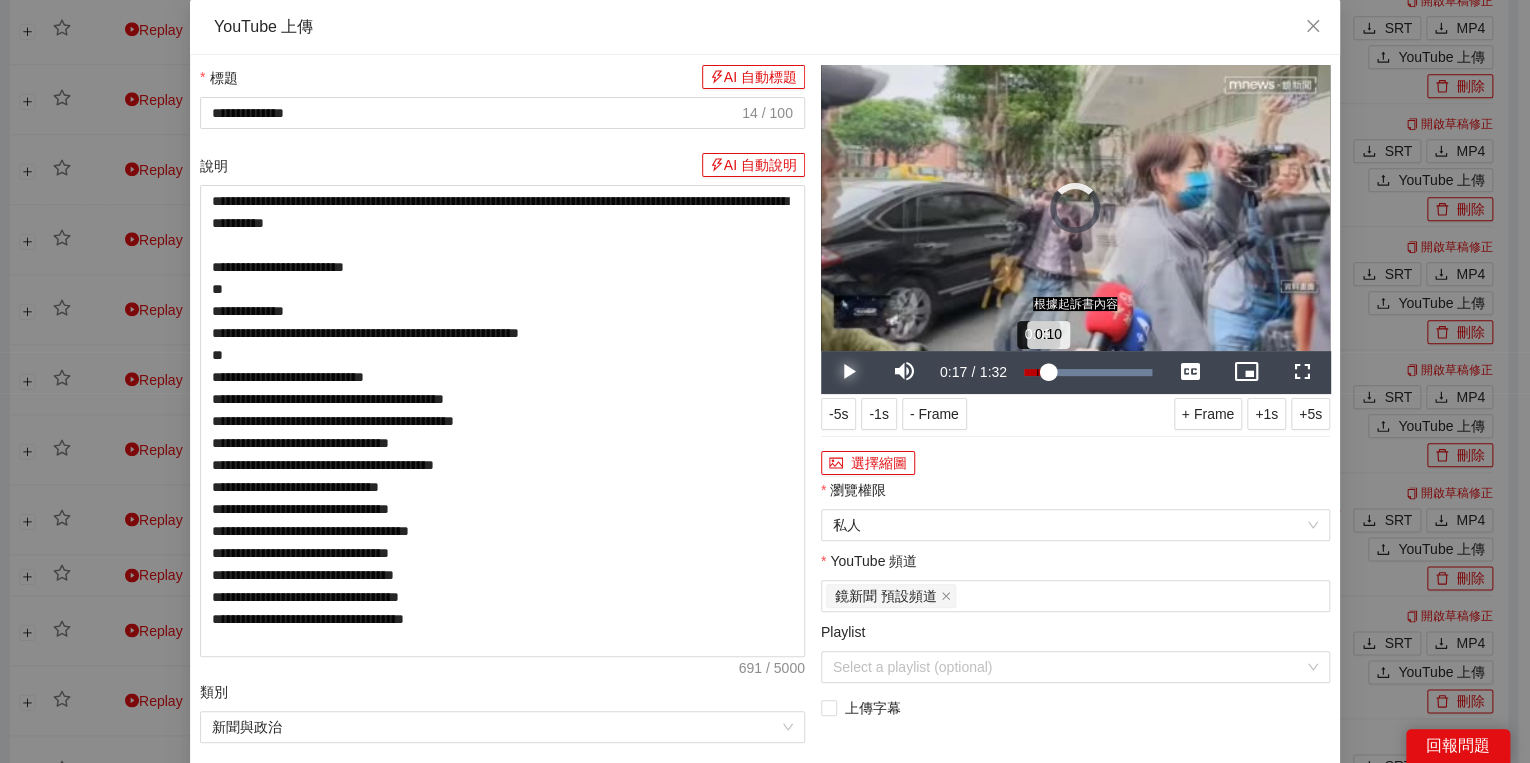 click on "0:10" at bounding box center (1036, 372) 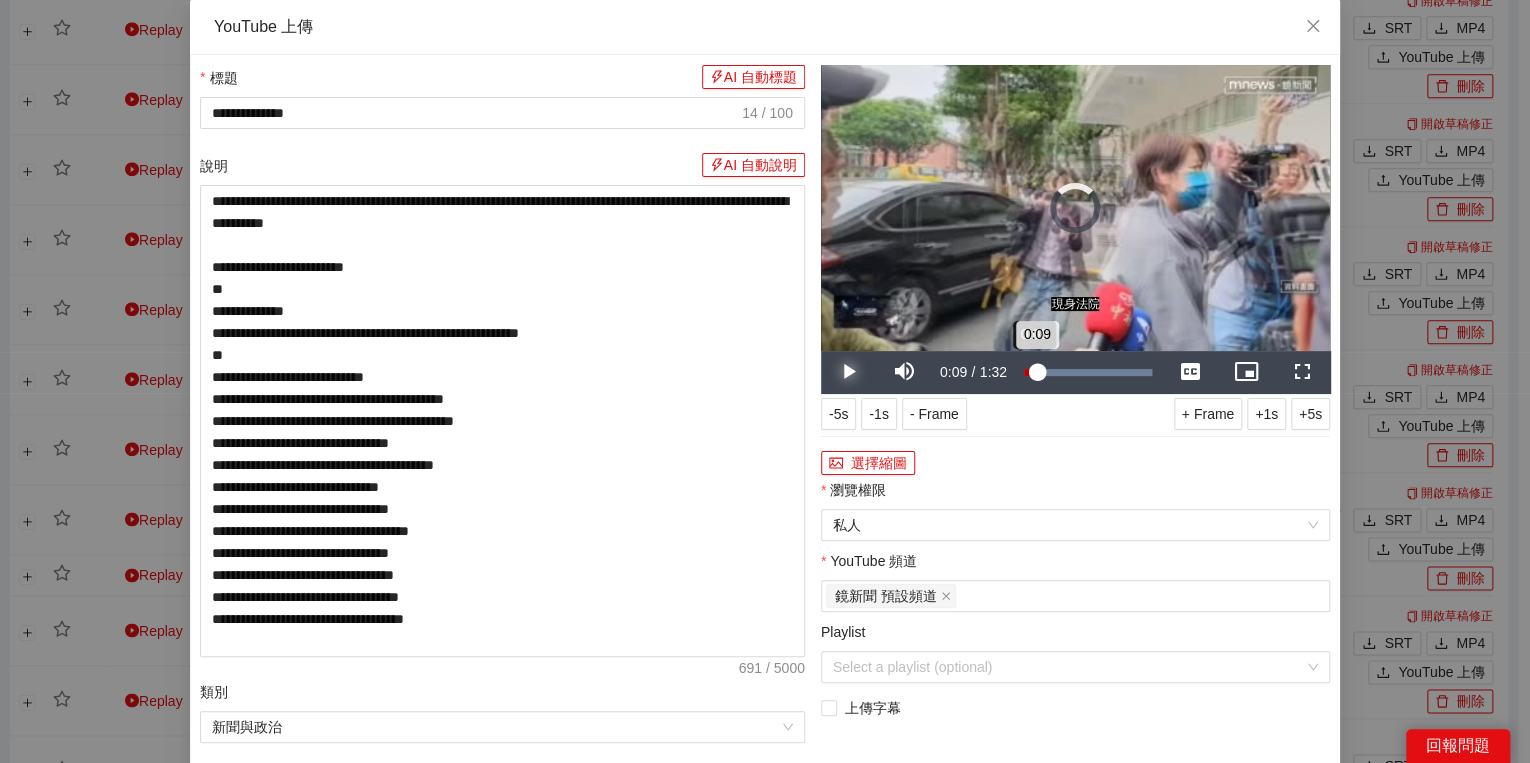 click on "0:09" at bounding box center [1030, 372] 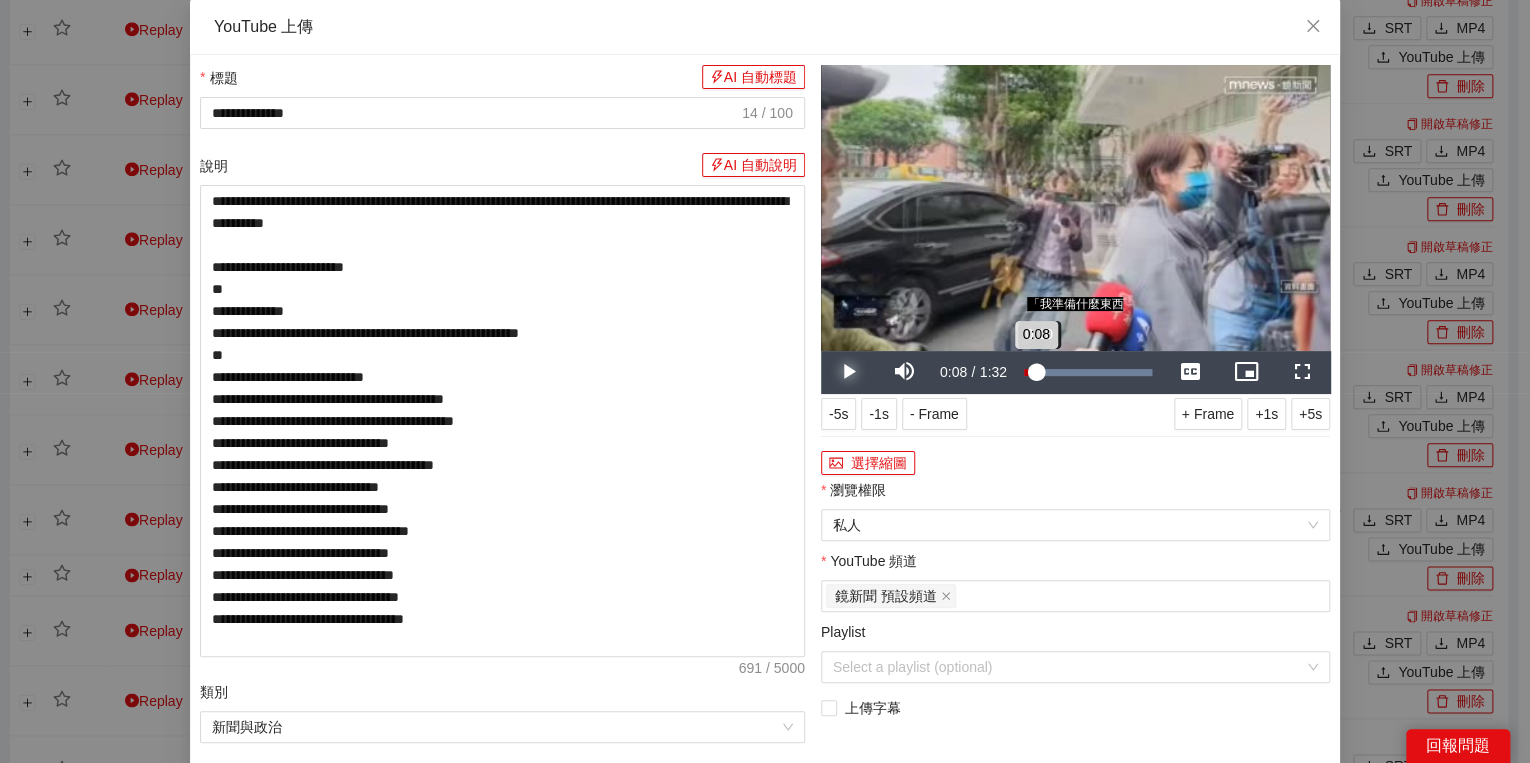 click on "0:08" at bounding box center (1030, 372) 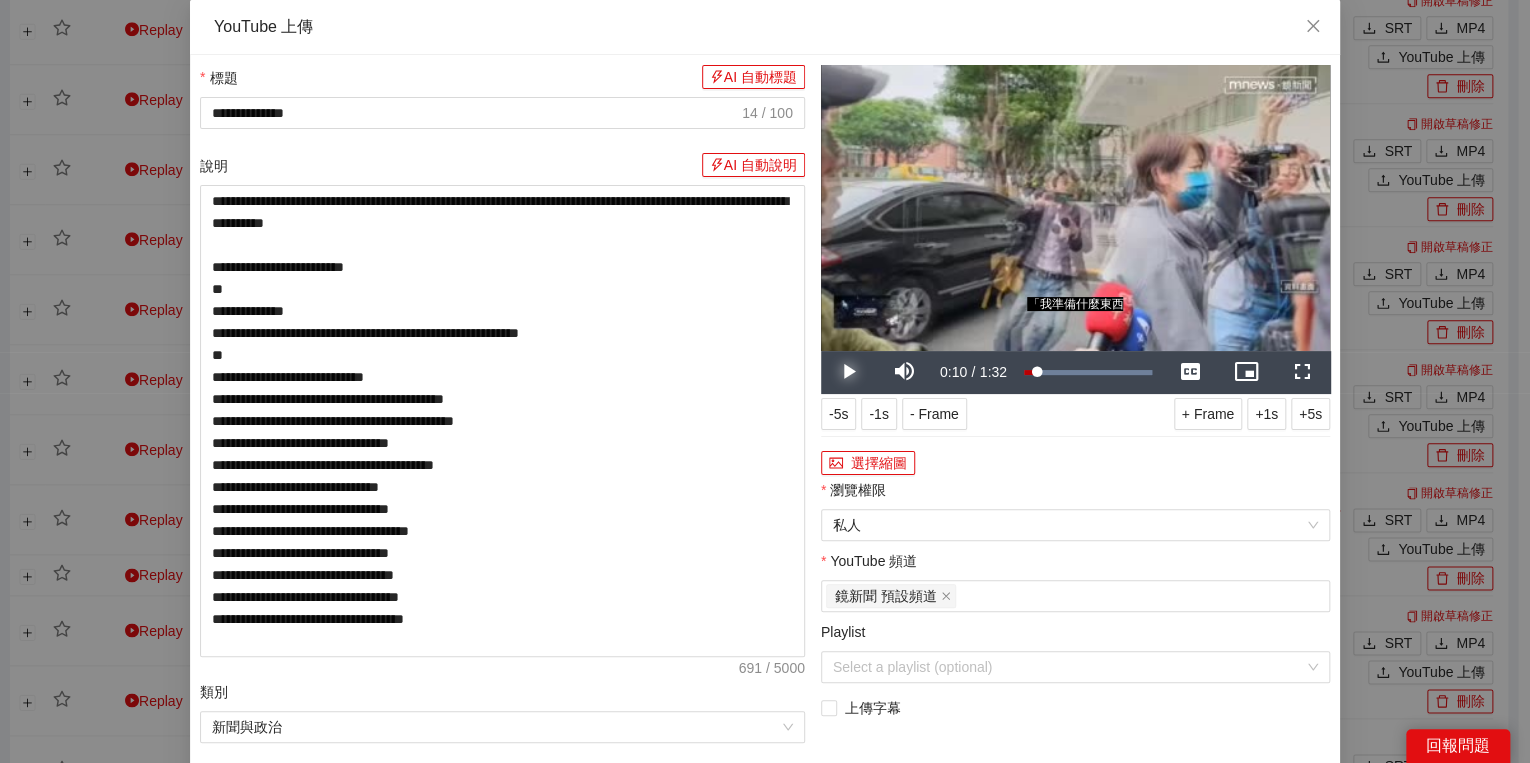 click at bounding box center [849, 372] 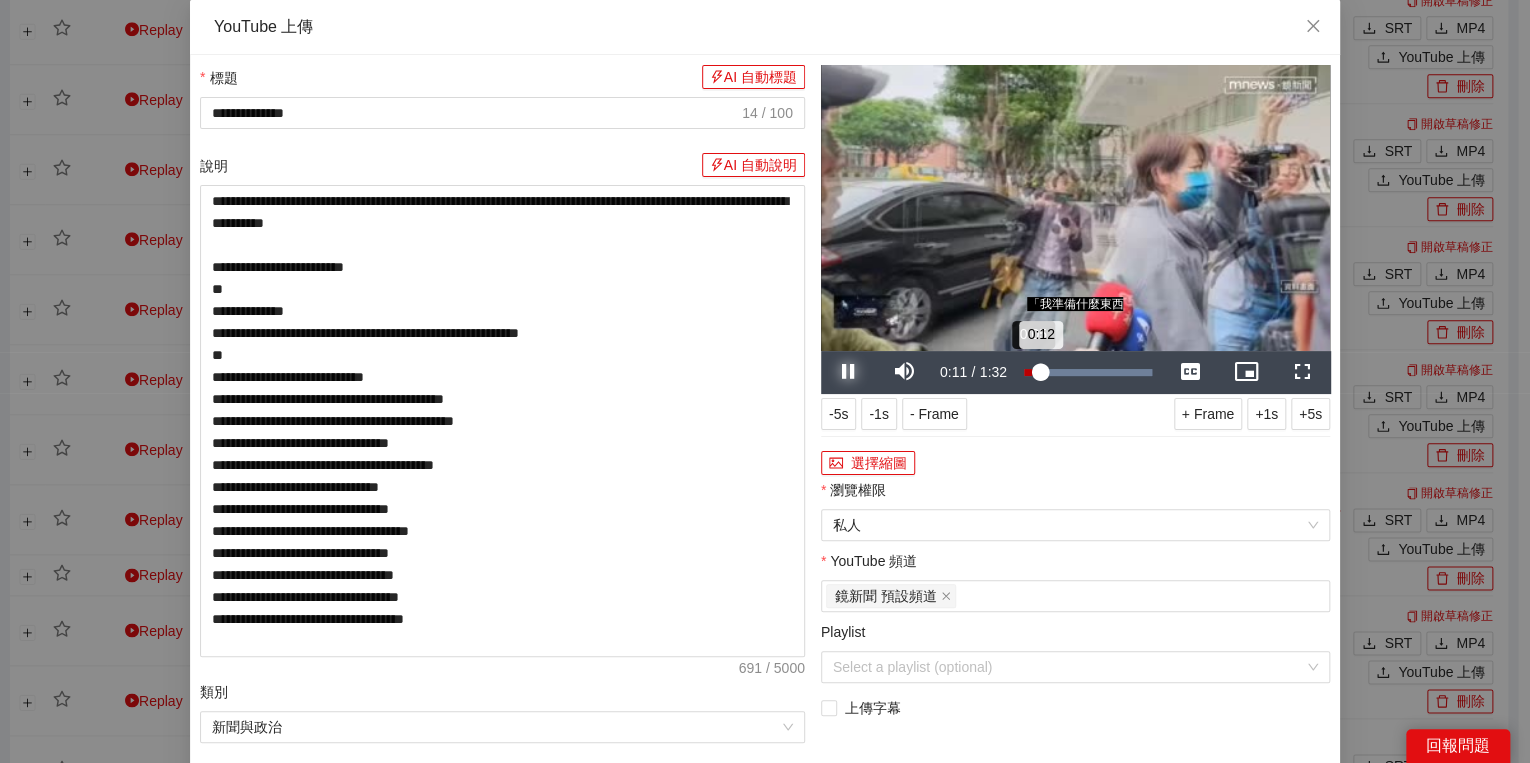 click on "0:12" at bounding box center [1032, 372] 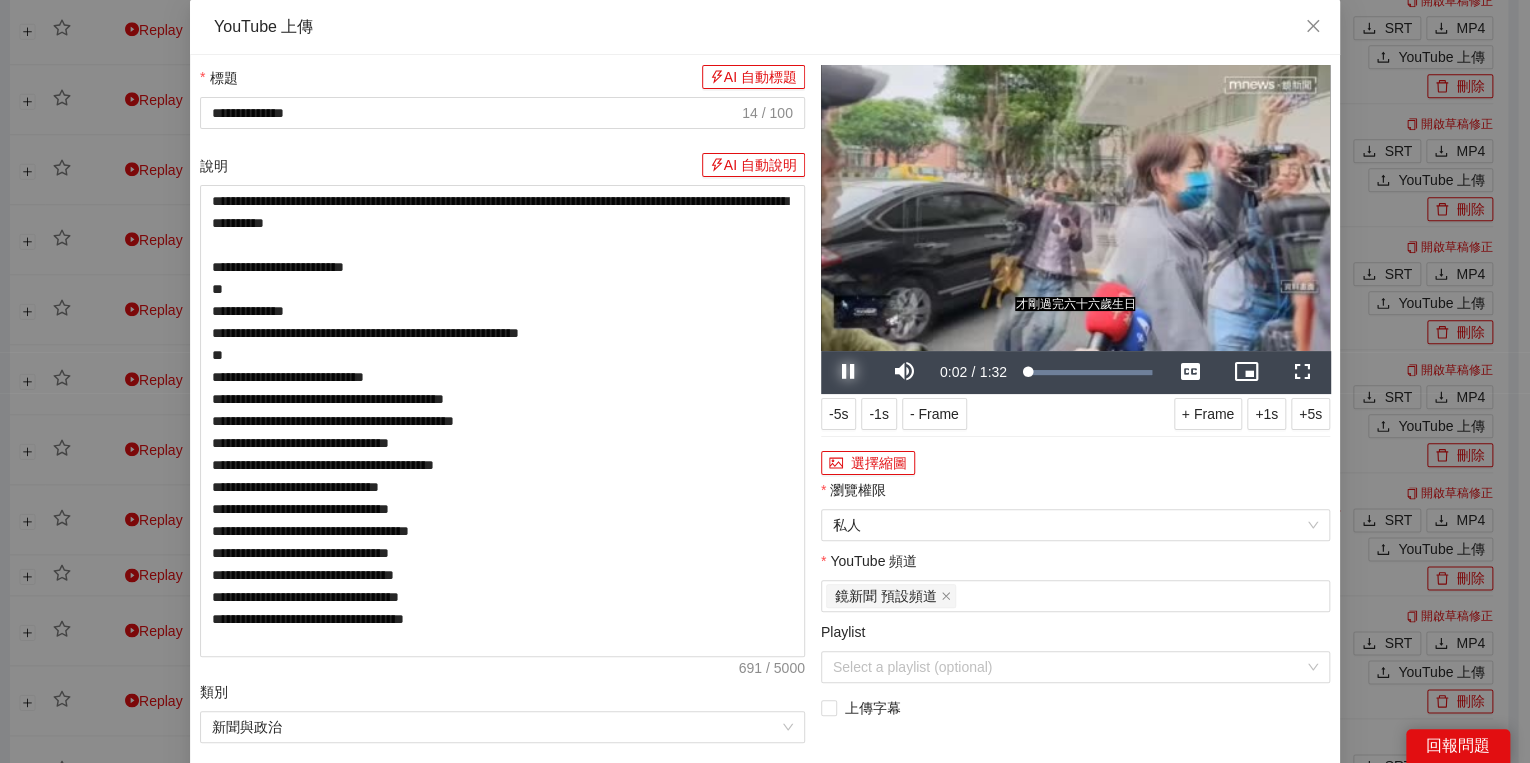 click at bounding box center [849, 372] 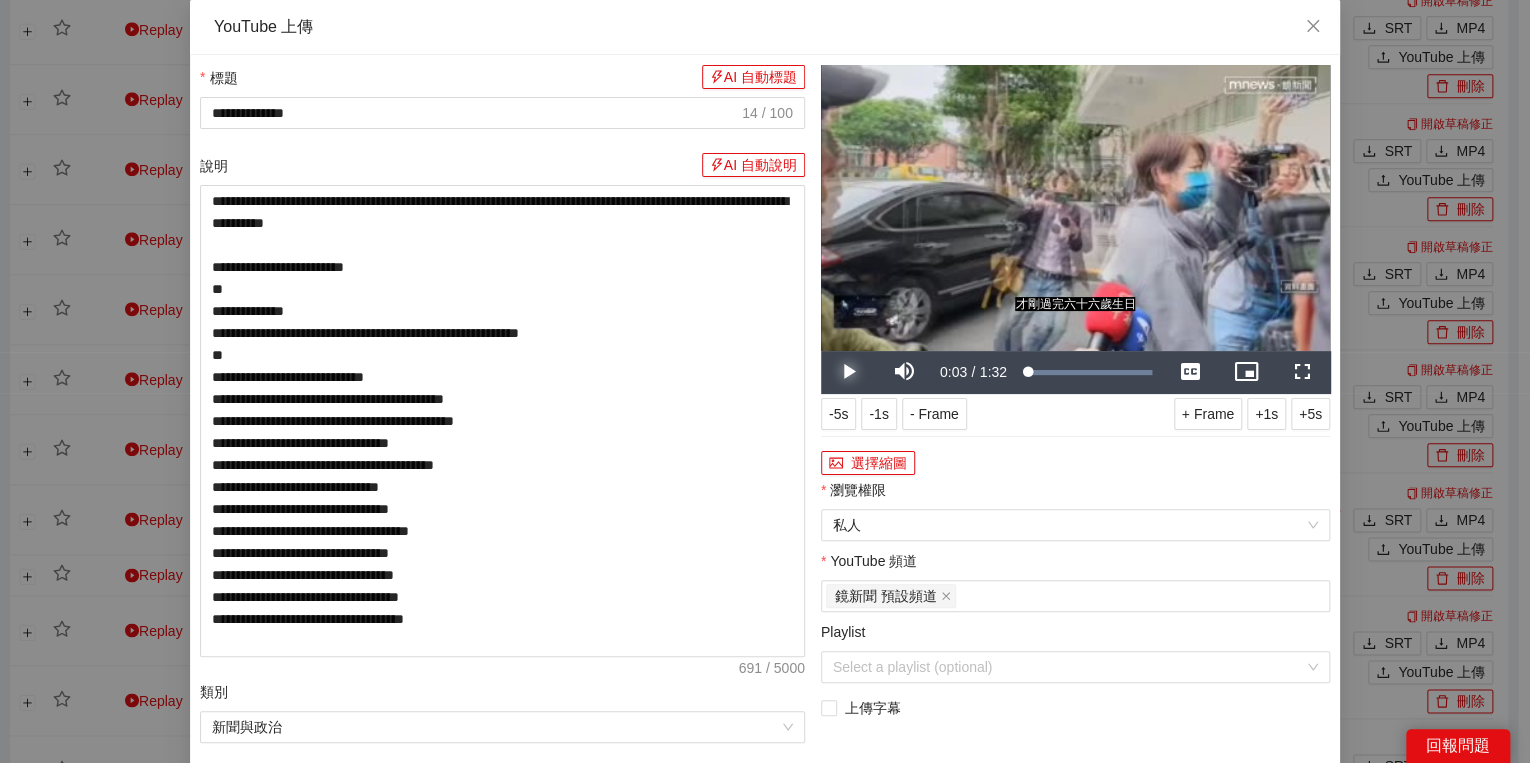 click at bounding box center [849, 372] 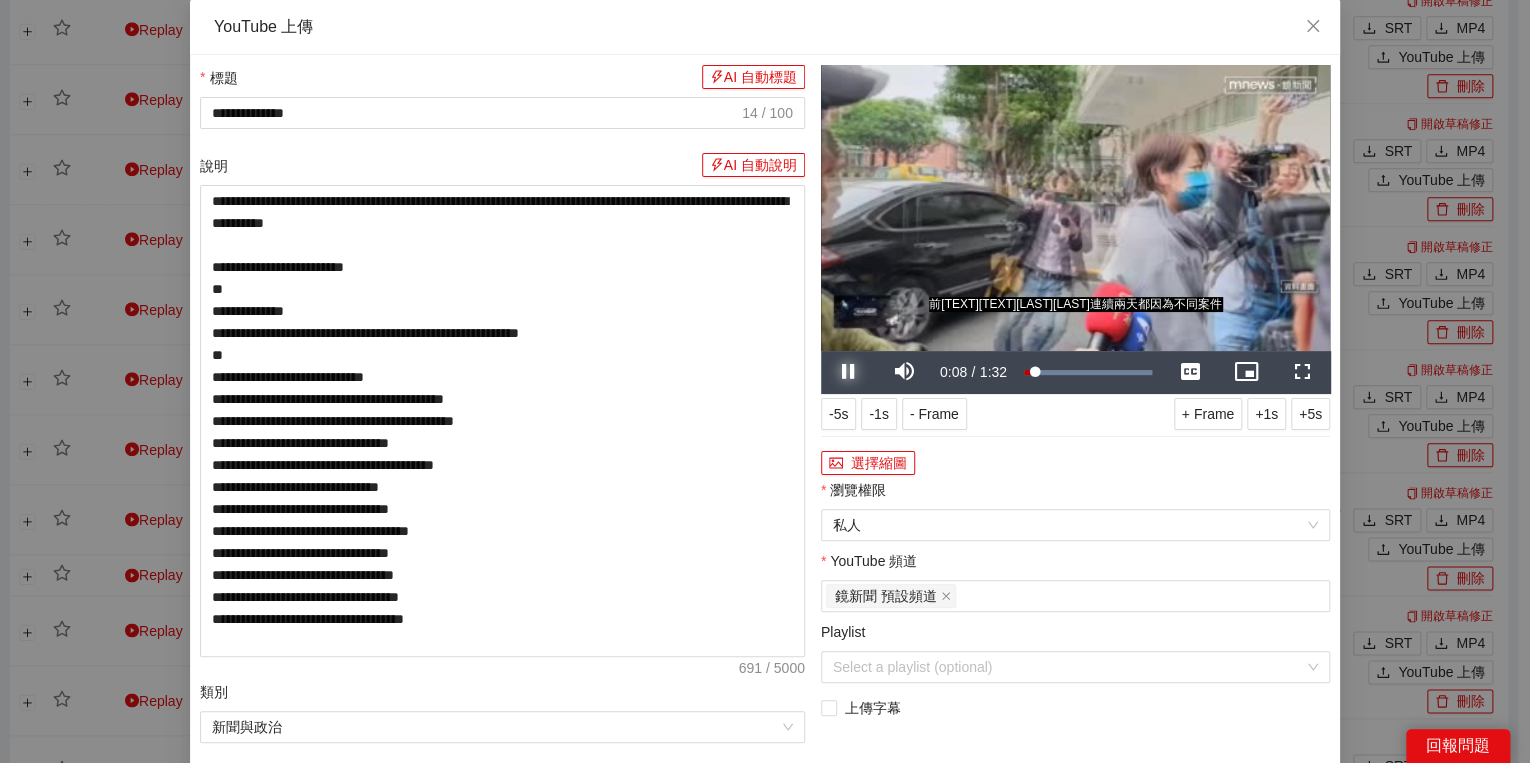 click at bounding box center [849, 372] 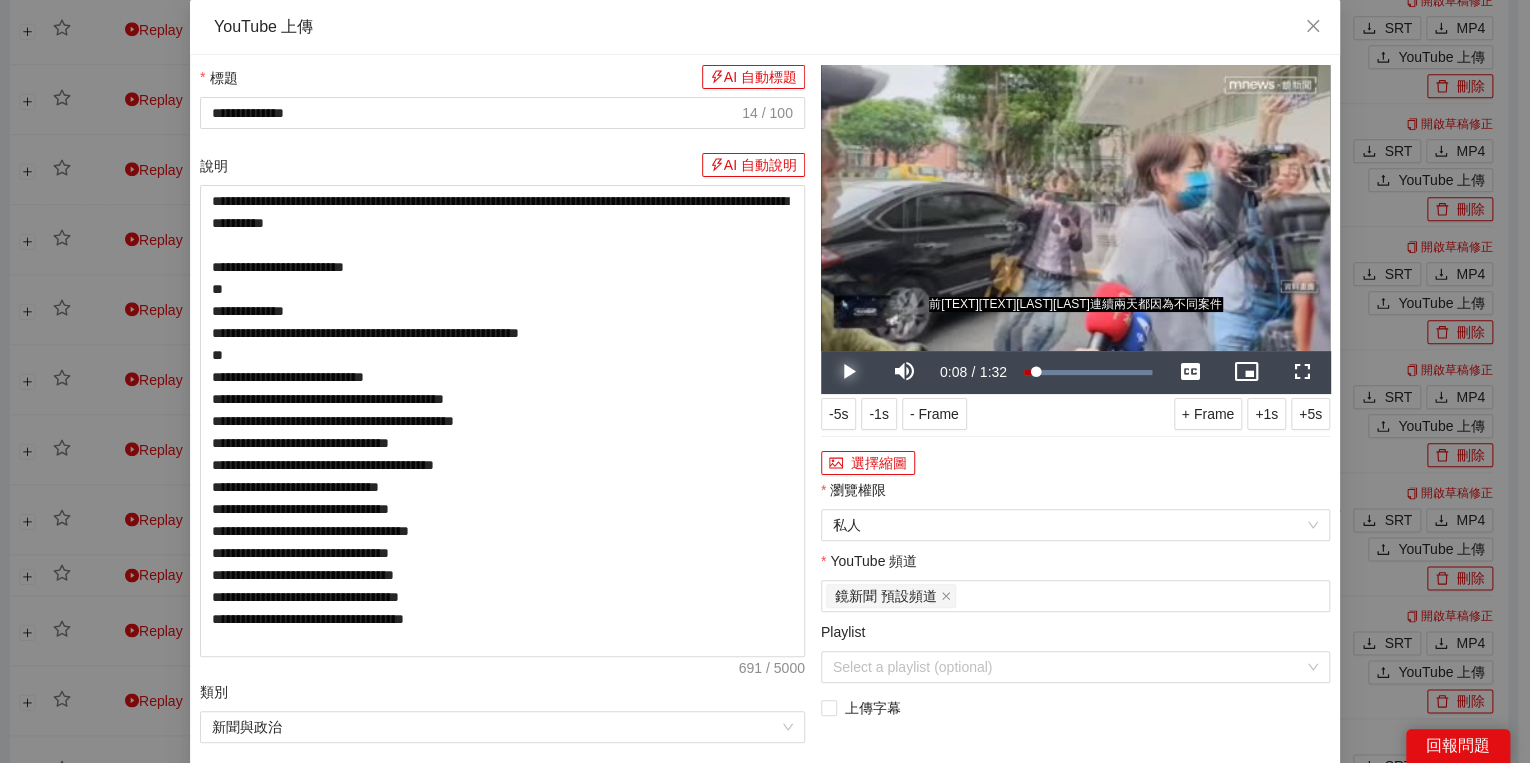 click at bounding box center [849, 372] 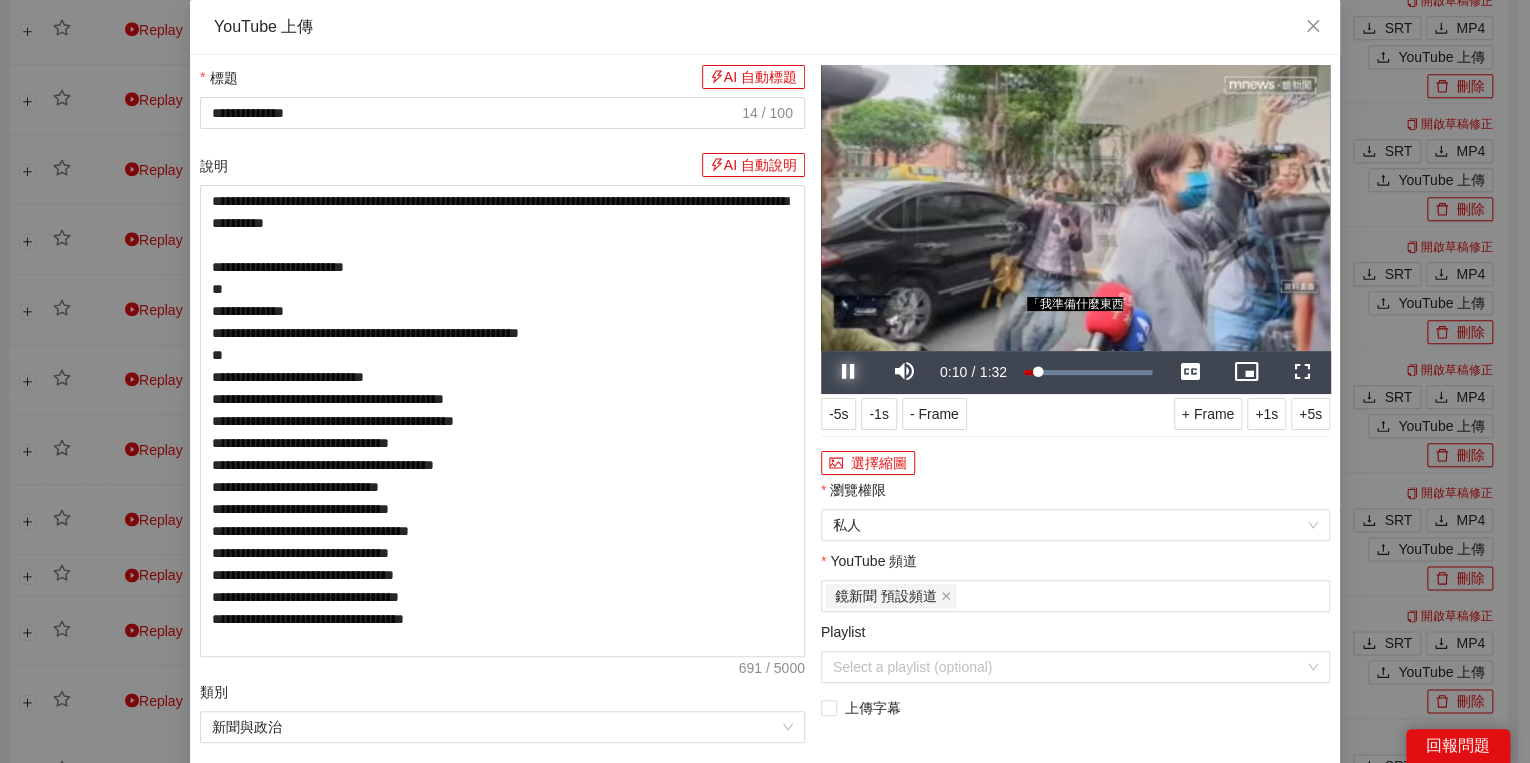 click at bounding box center [849, 372] 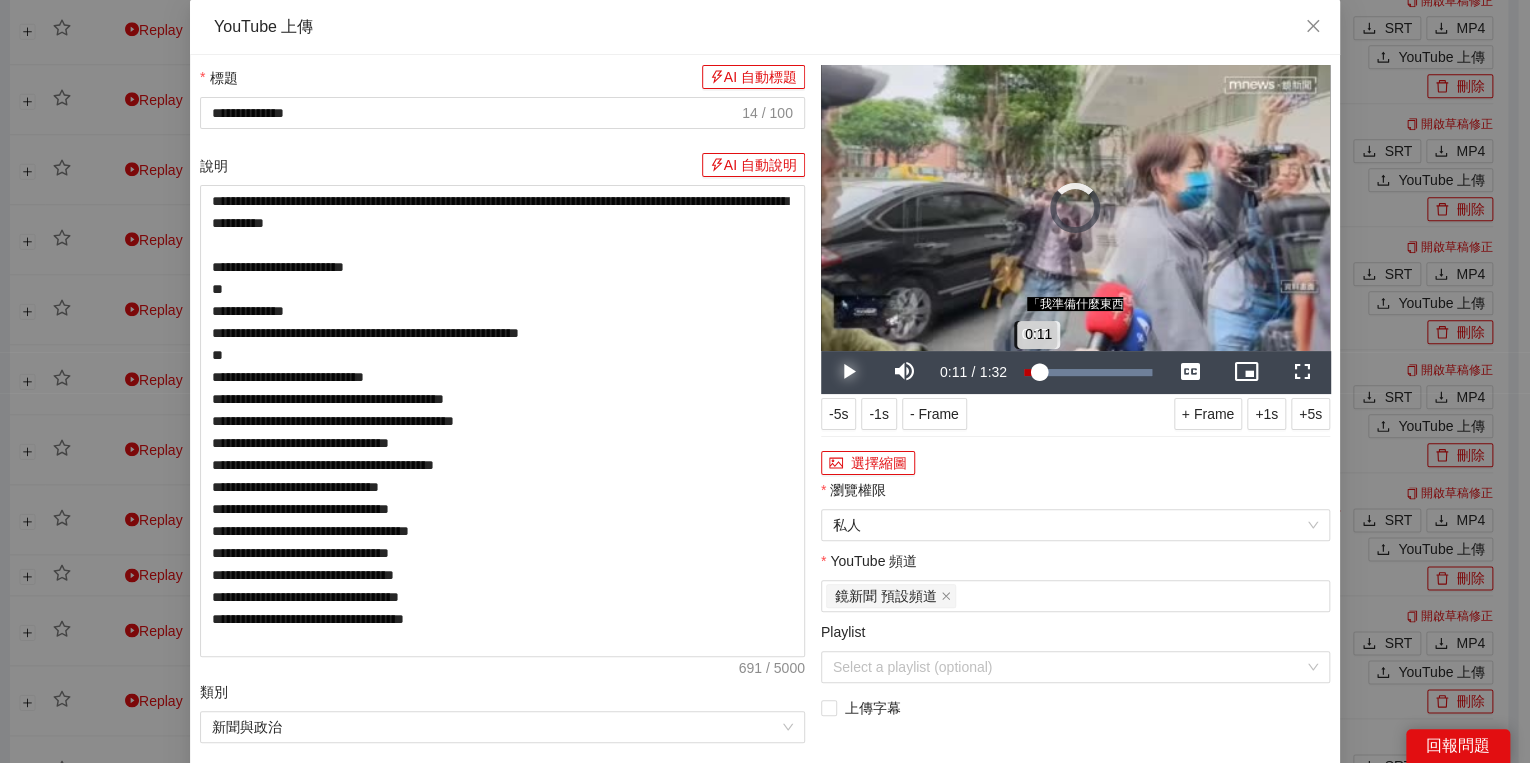 click on "0:11" at bounding box center (1031, 372) 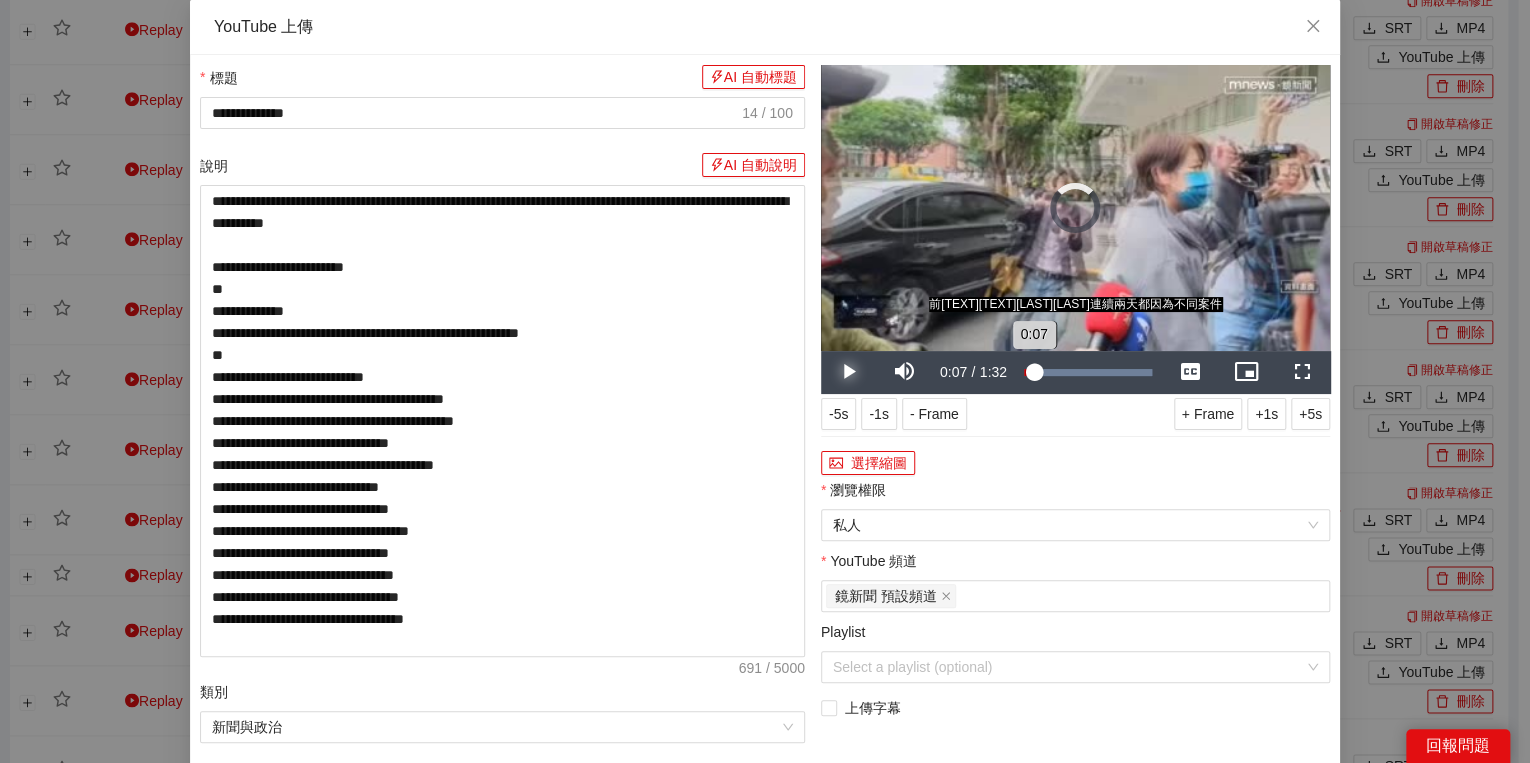 click on "0:07" at bounding box center [1029, 372] 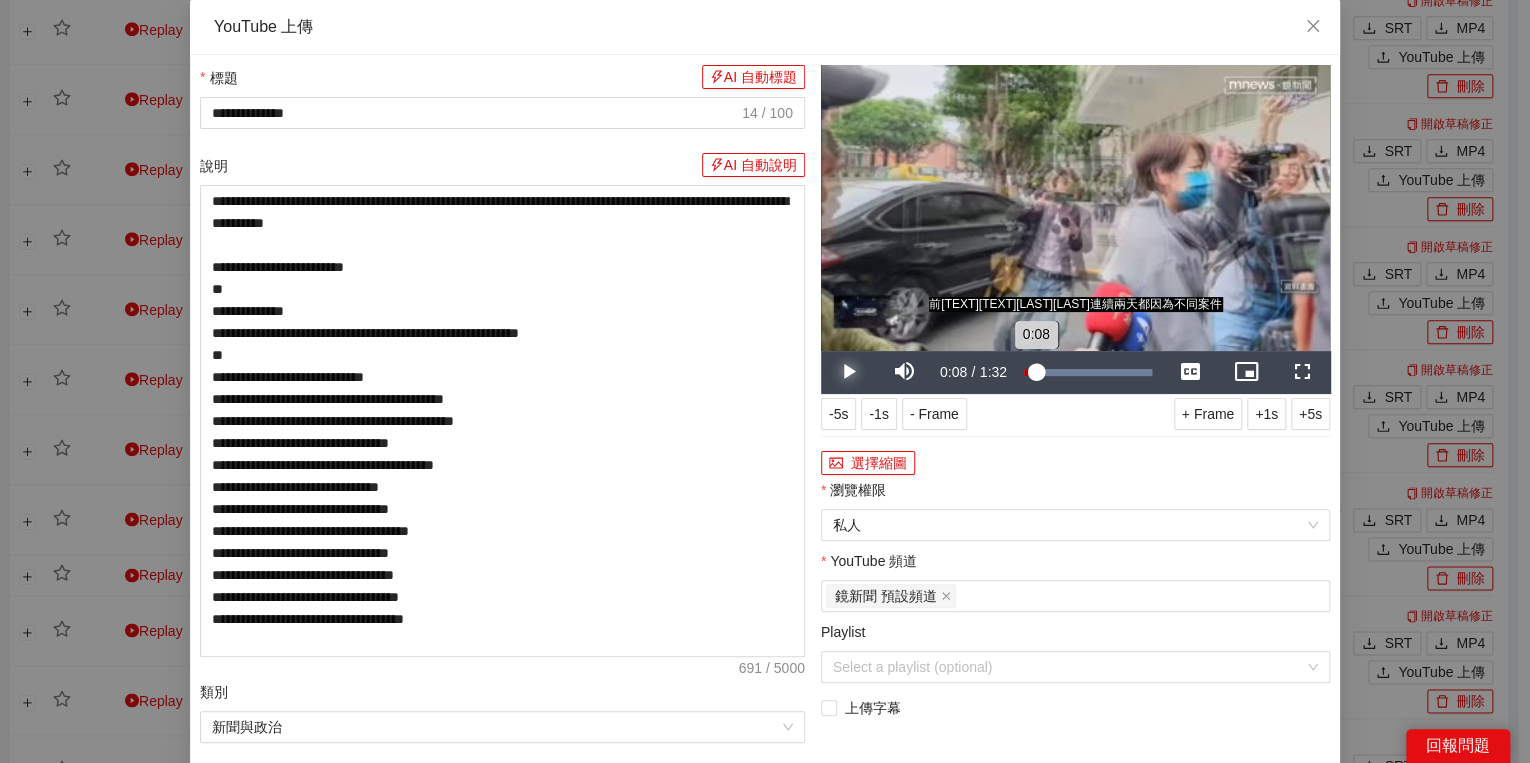 click on "0:08" at bounding box center (1030, 372) 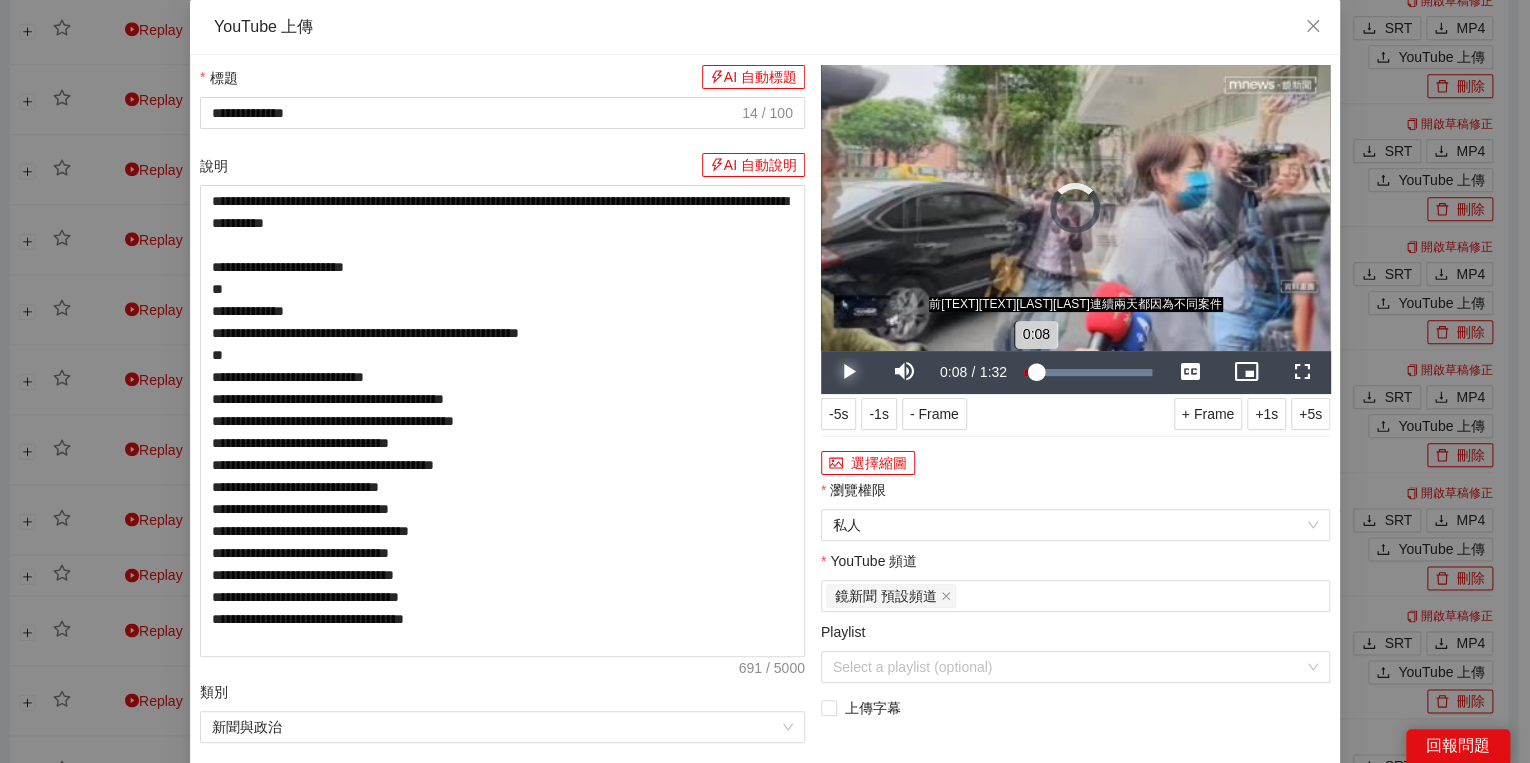 click on "0:08" at bounding box center [1030, 372] 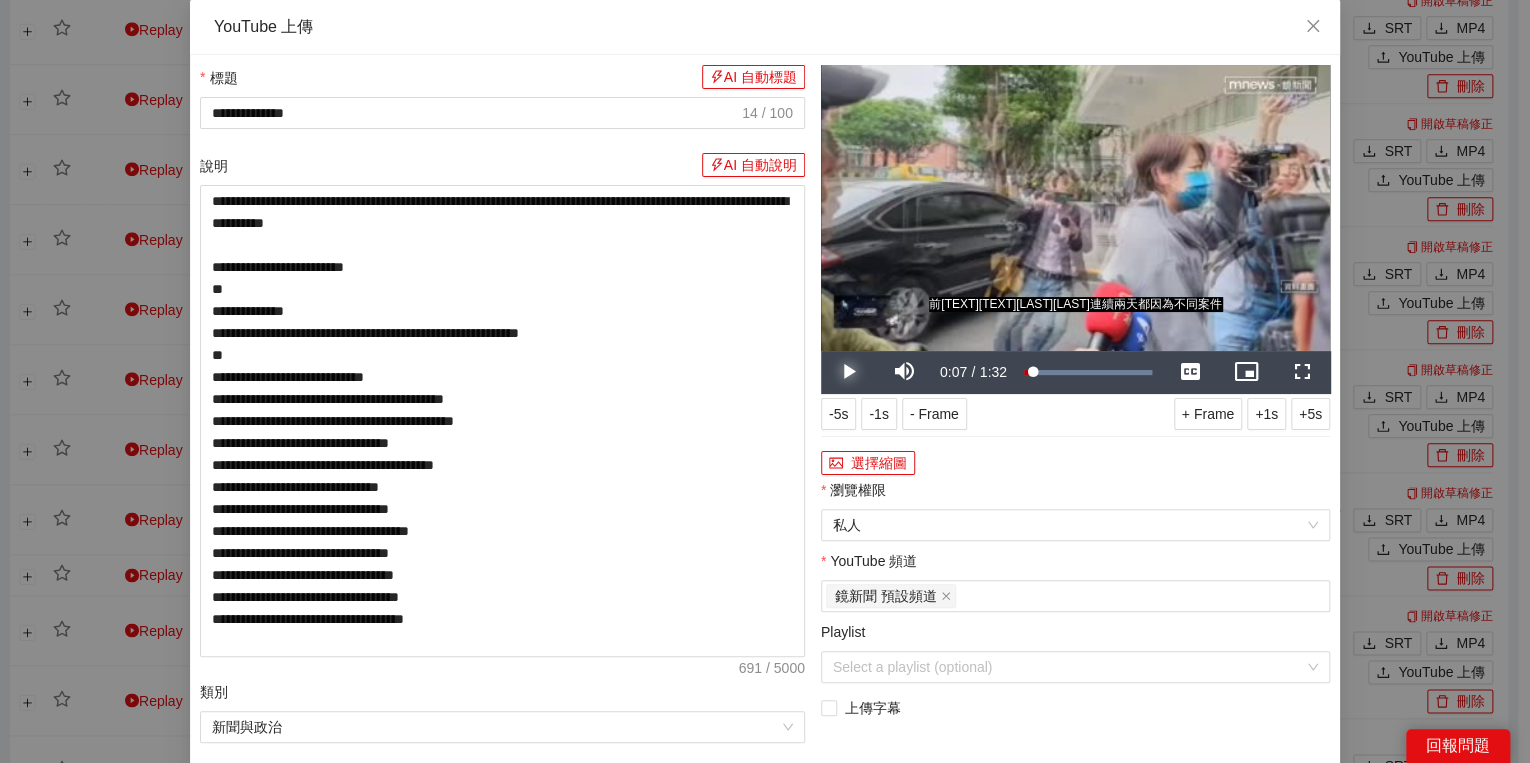 click at bounding box center (849, 372) 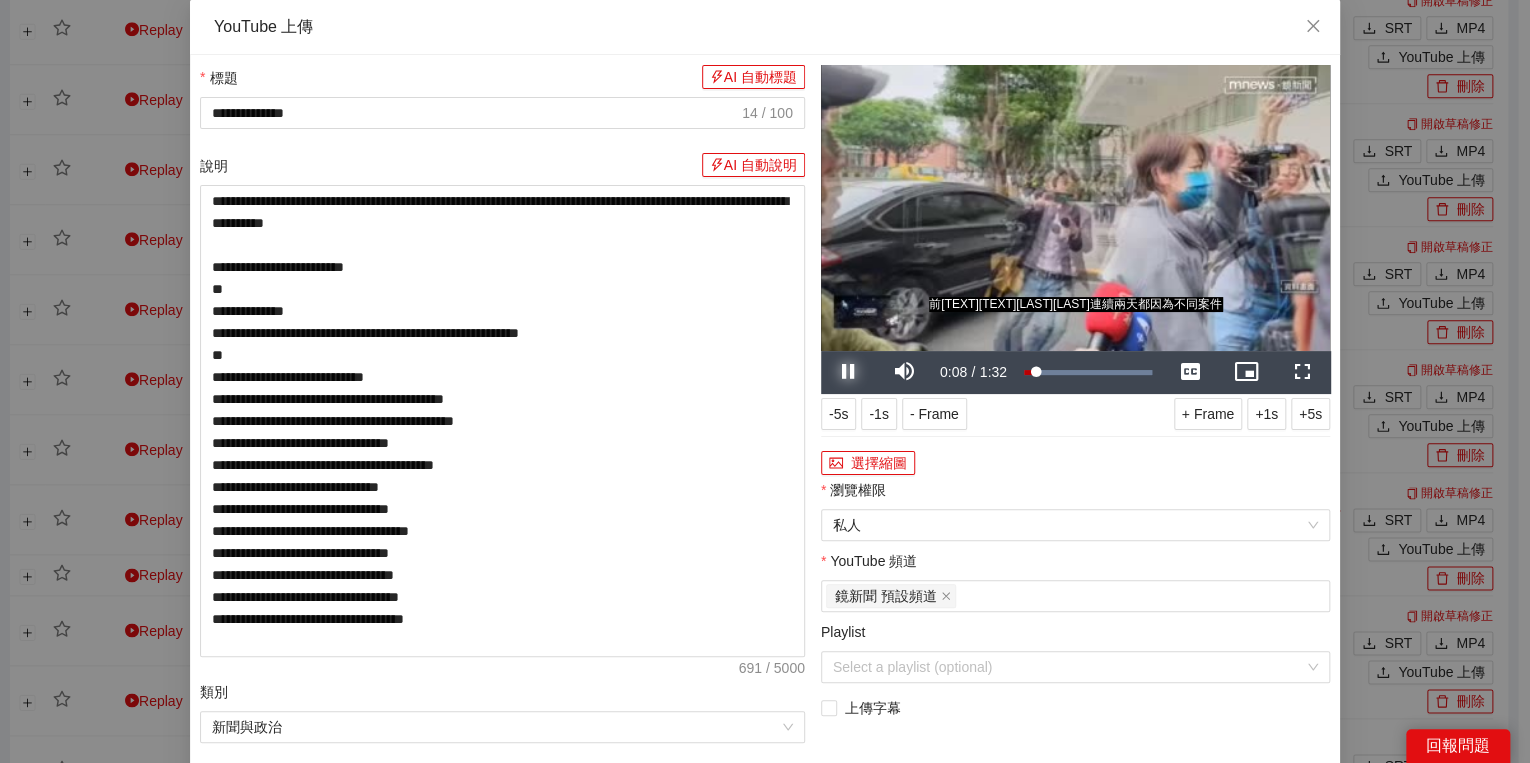 click at bounding box center (849, 372) 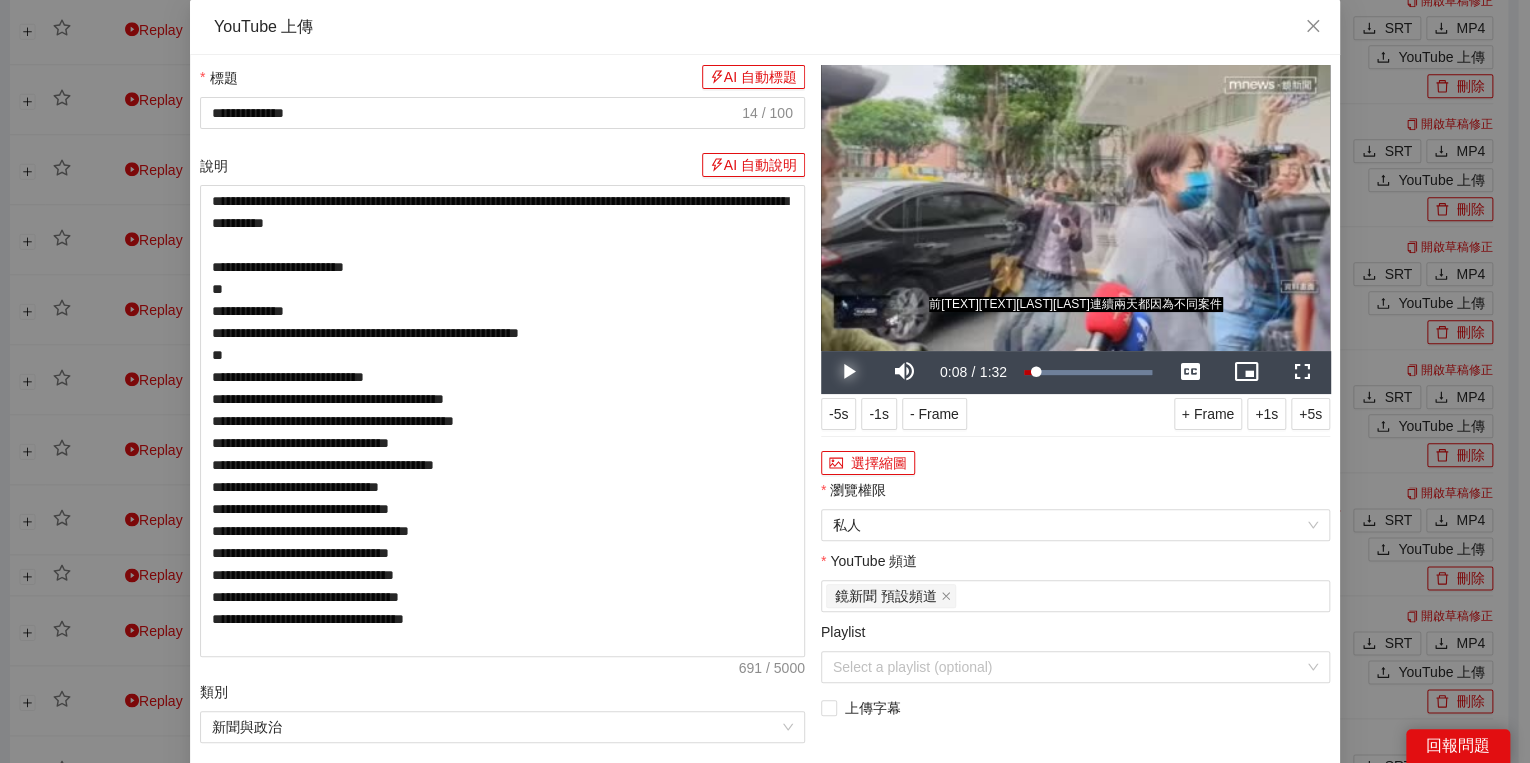 click at bounding box center (849, 372) 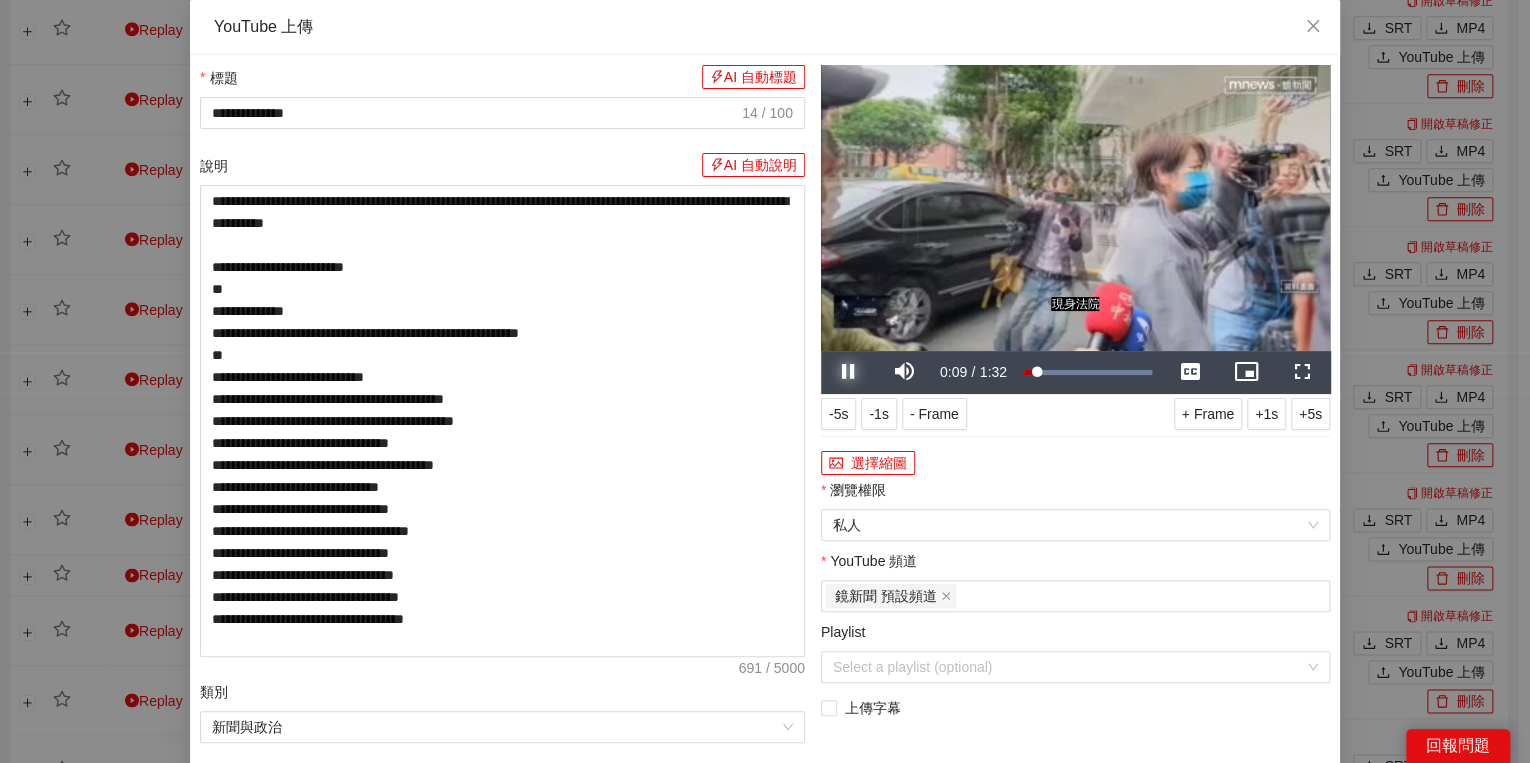 click at bounding box center (849, 372) 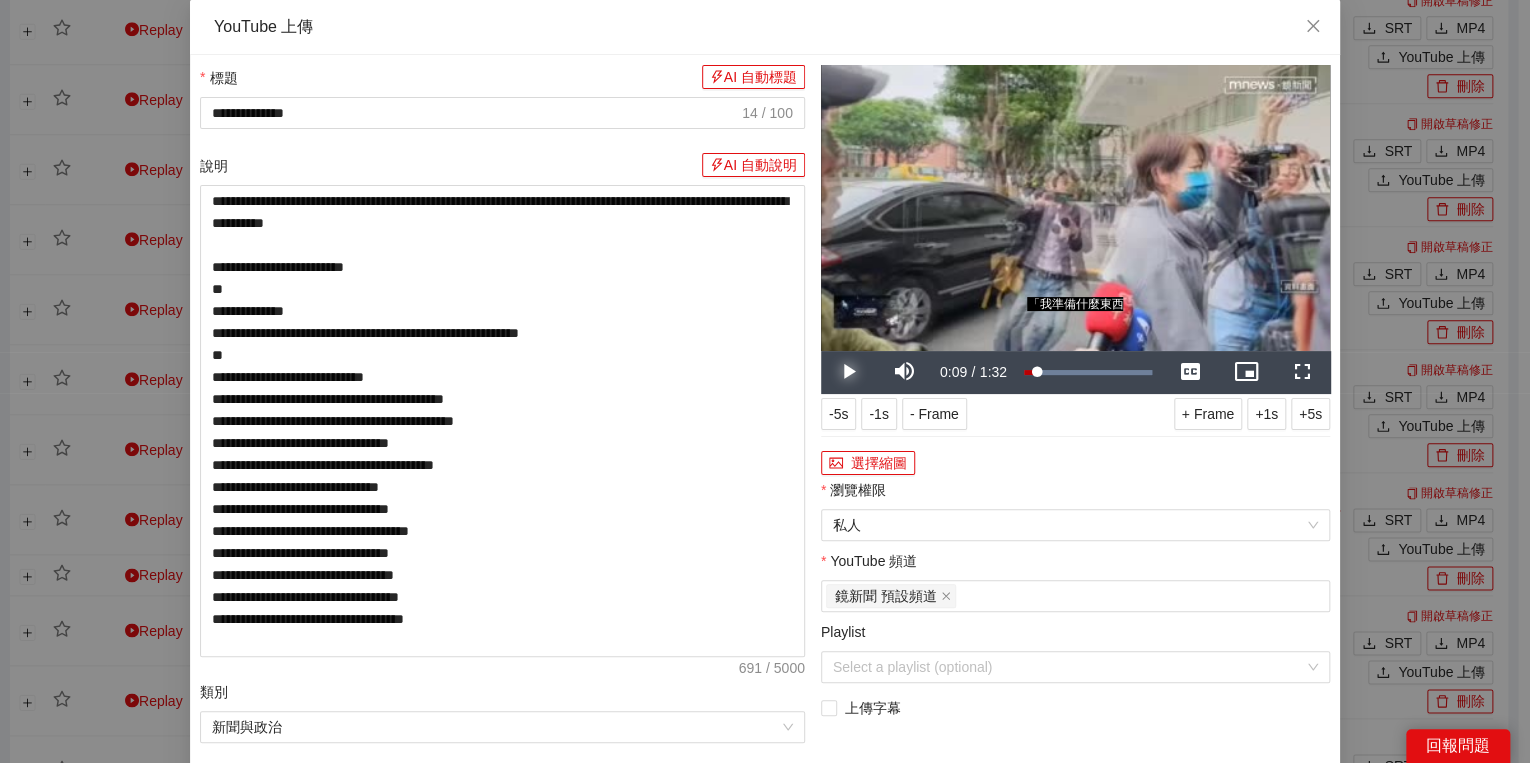click at bounding box center [849, 372] 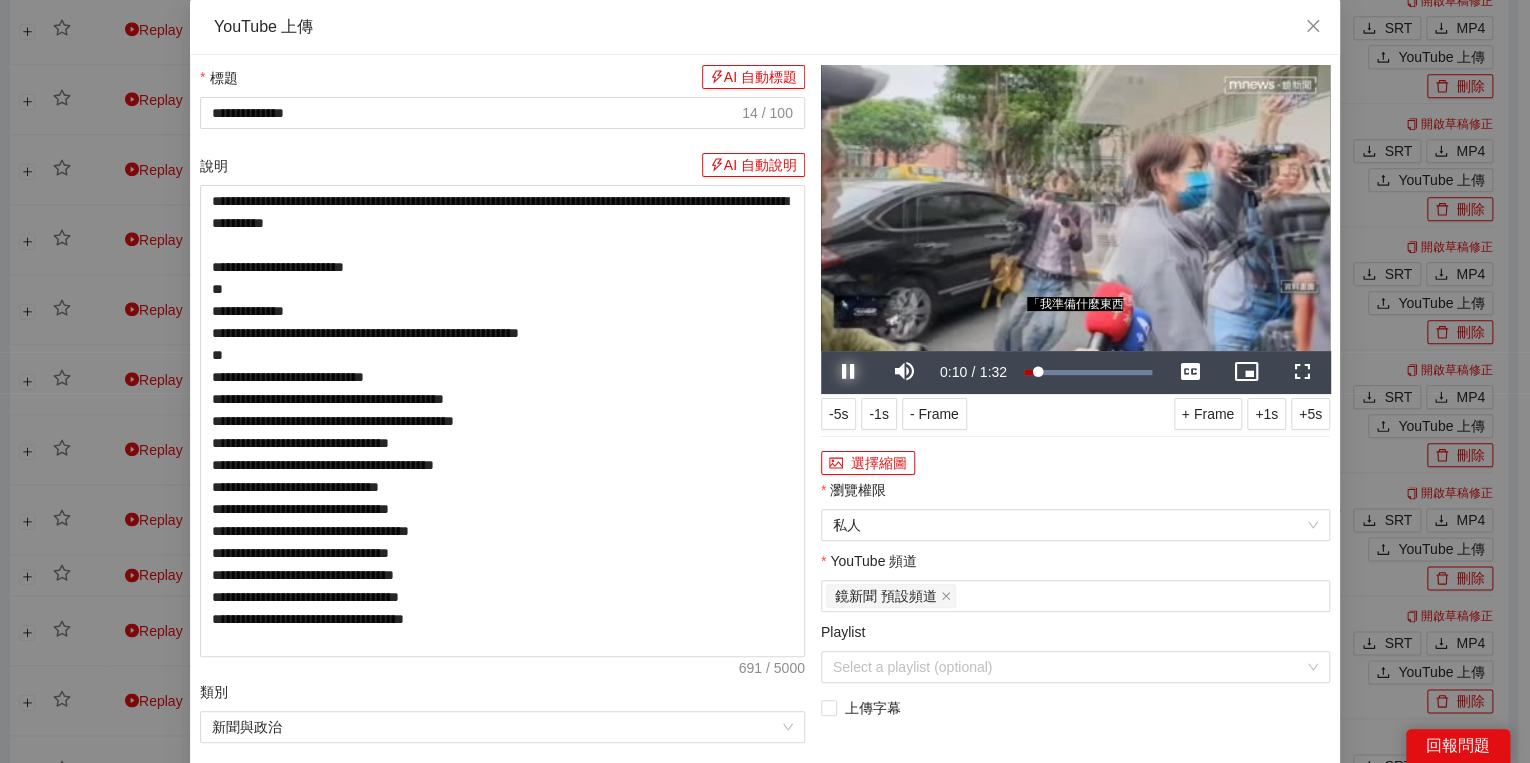 click at bounding box center (849, 372) 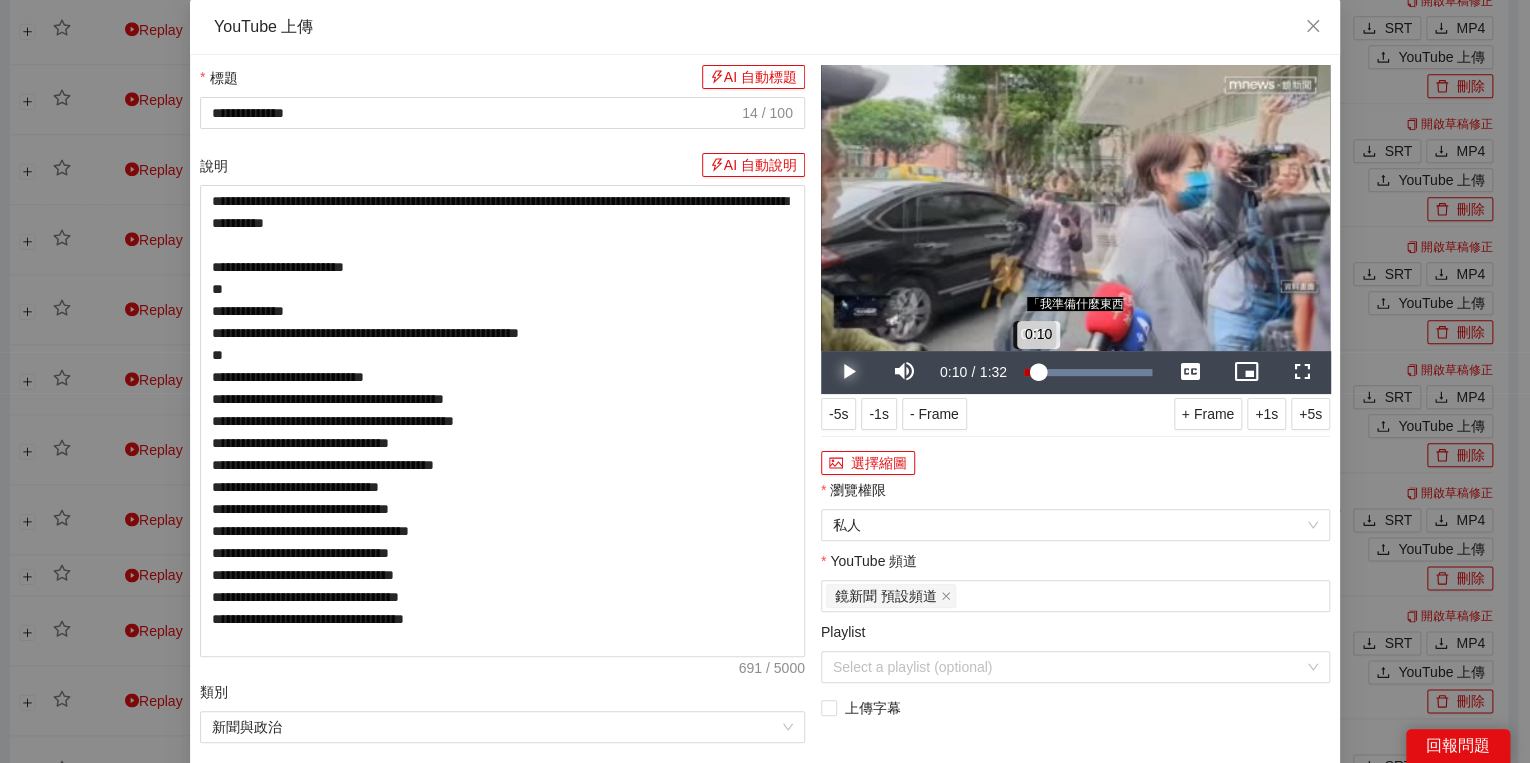 click on "0:10" at bounding box center [1031, 372] 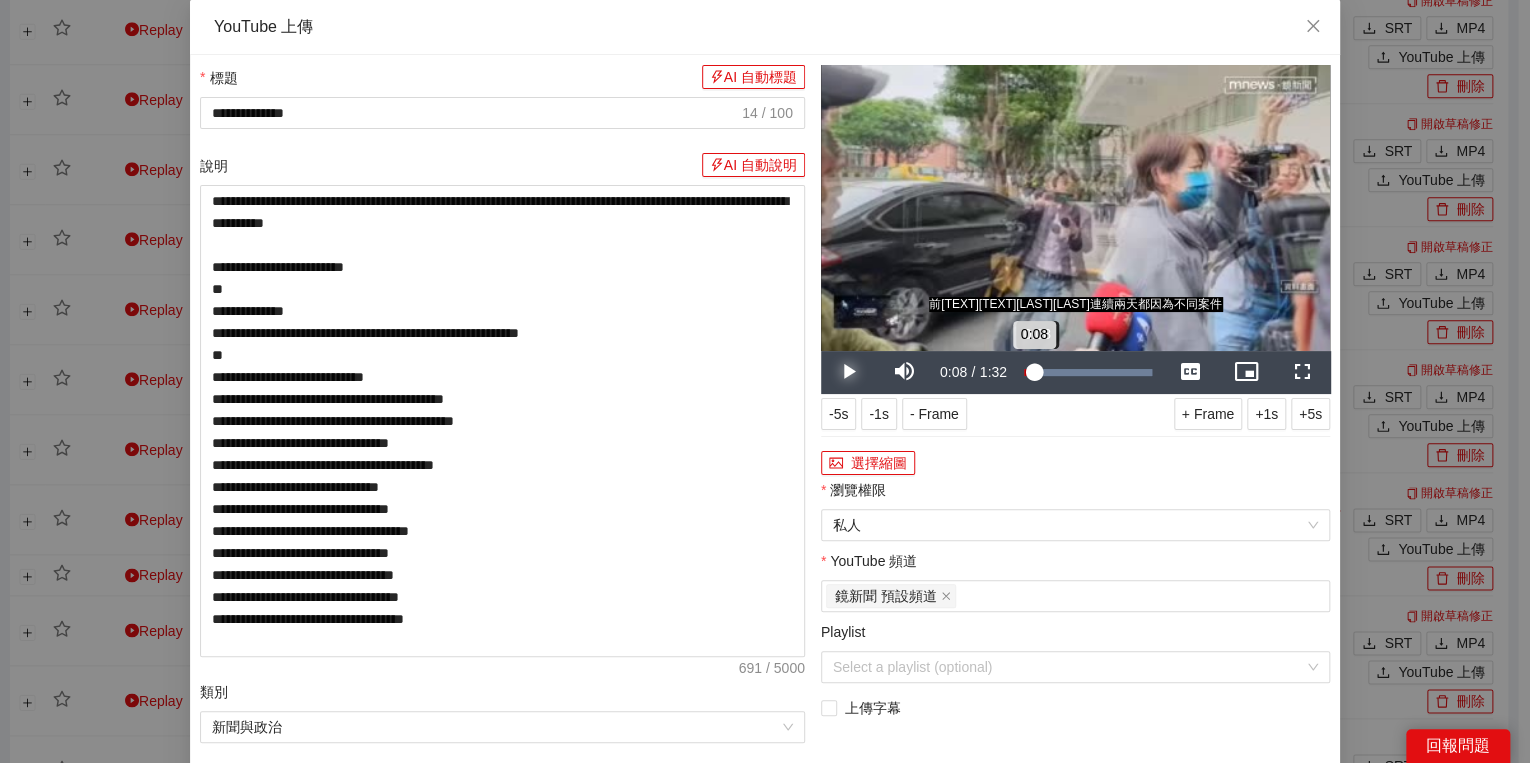 click on "0:08" at bounding box center [1029, 372] 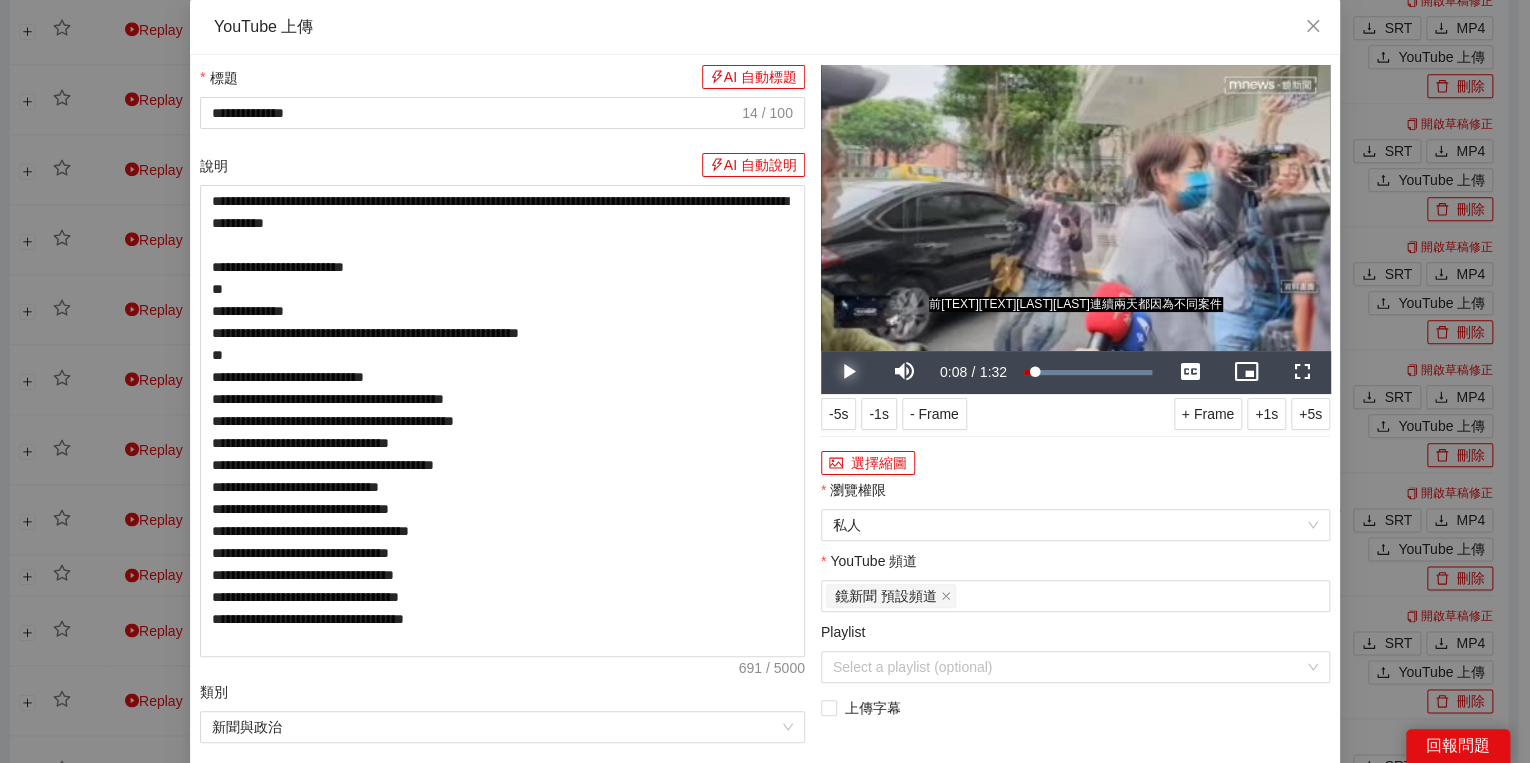 click at bounding box center (849, 372) 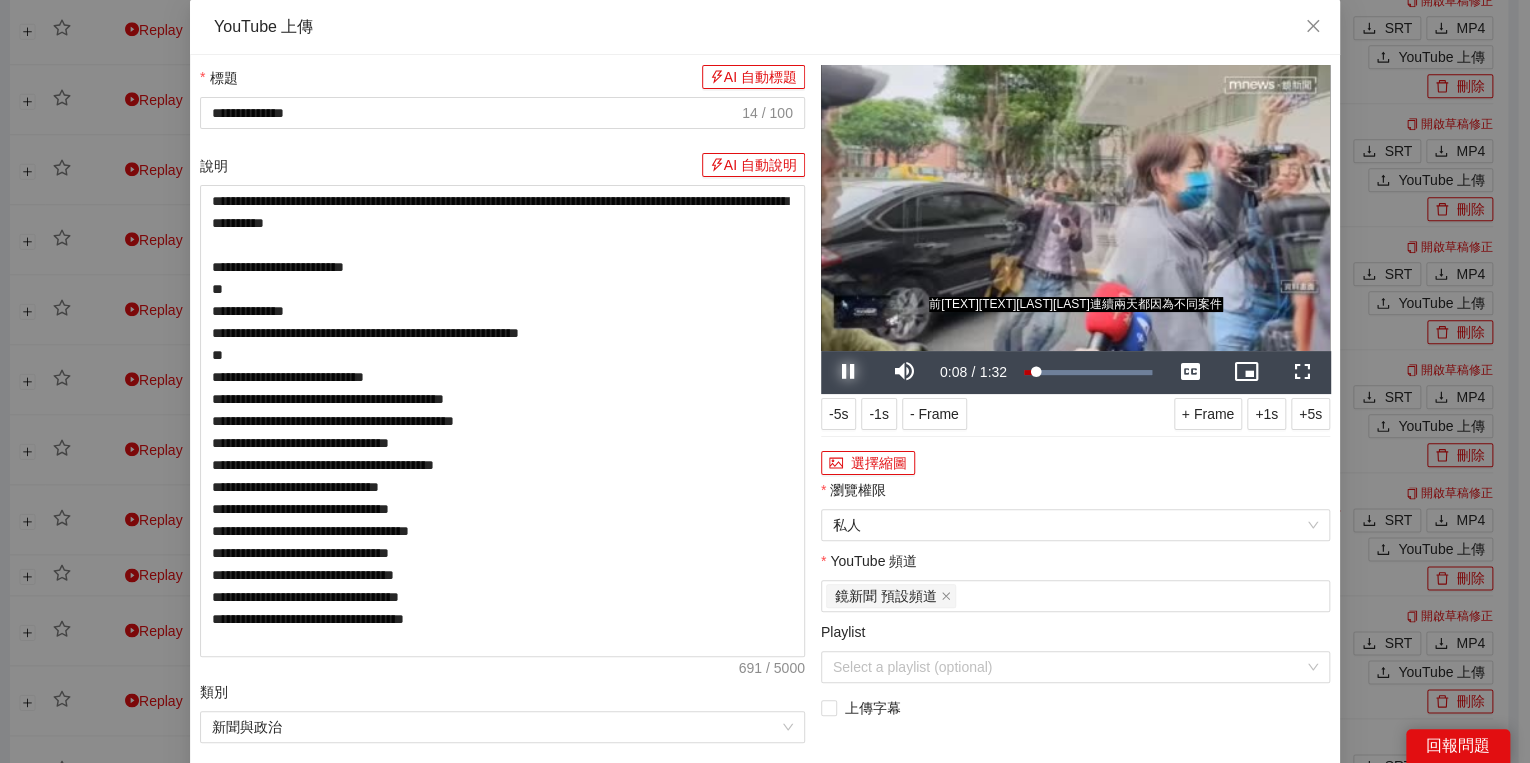 click at bounding box center [849, 372] 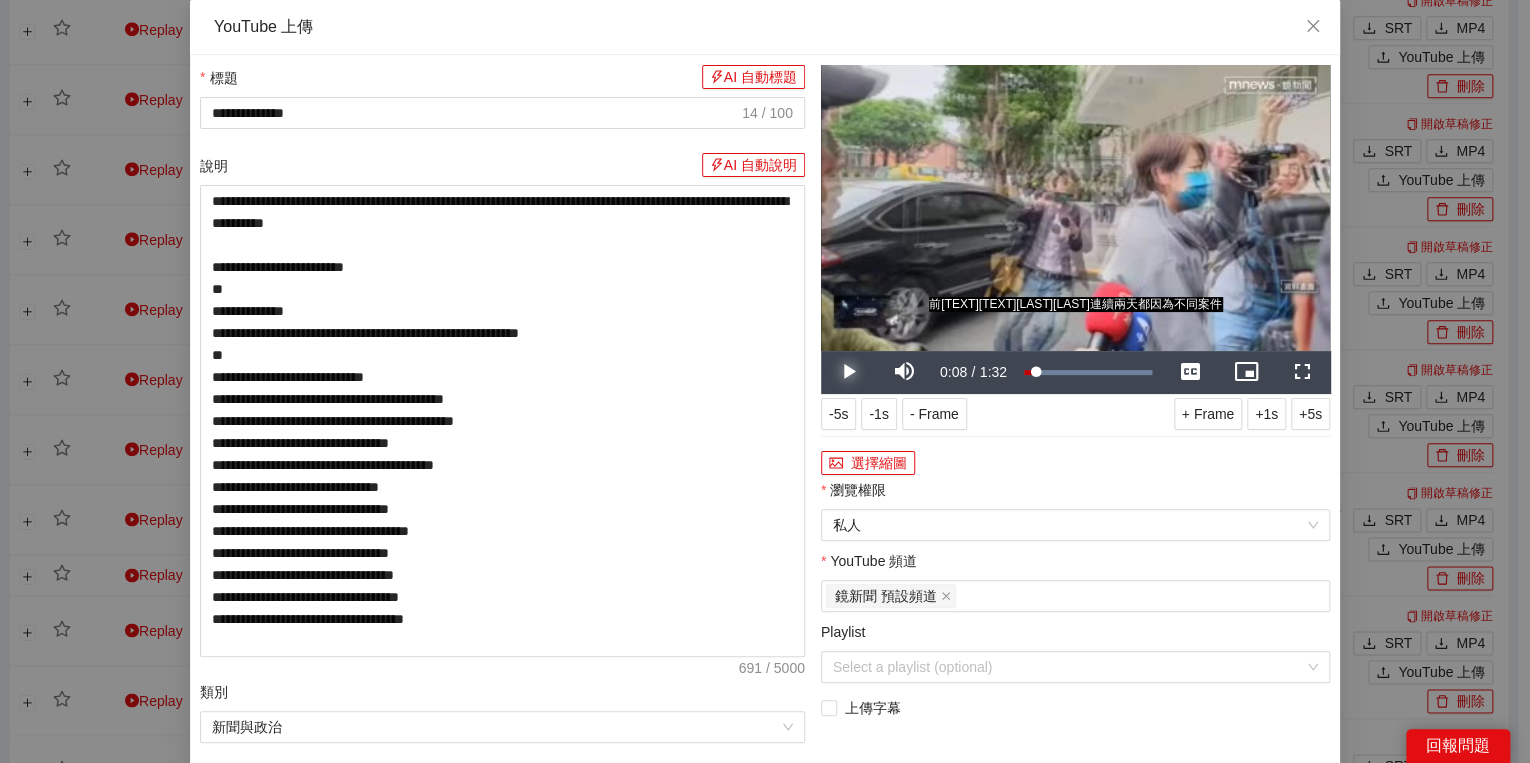click at bounding box center (849, 372) 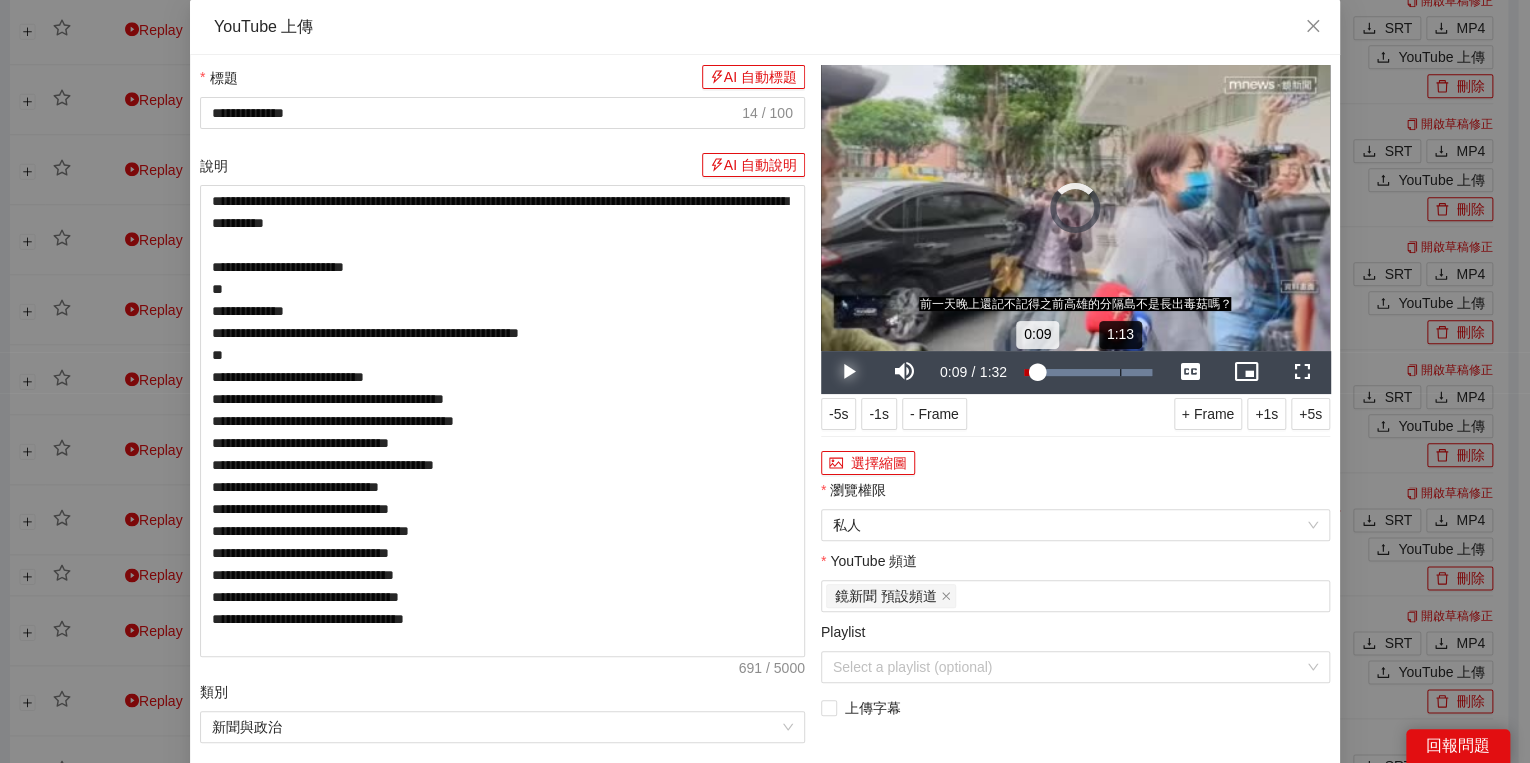 click on "Loaded :  100.00% 1:13 0:09" at bounding box center (1088, 372) 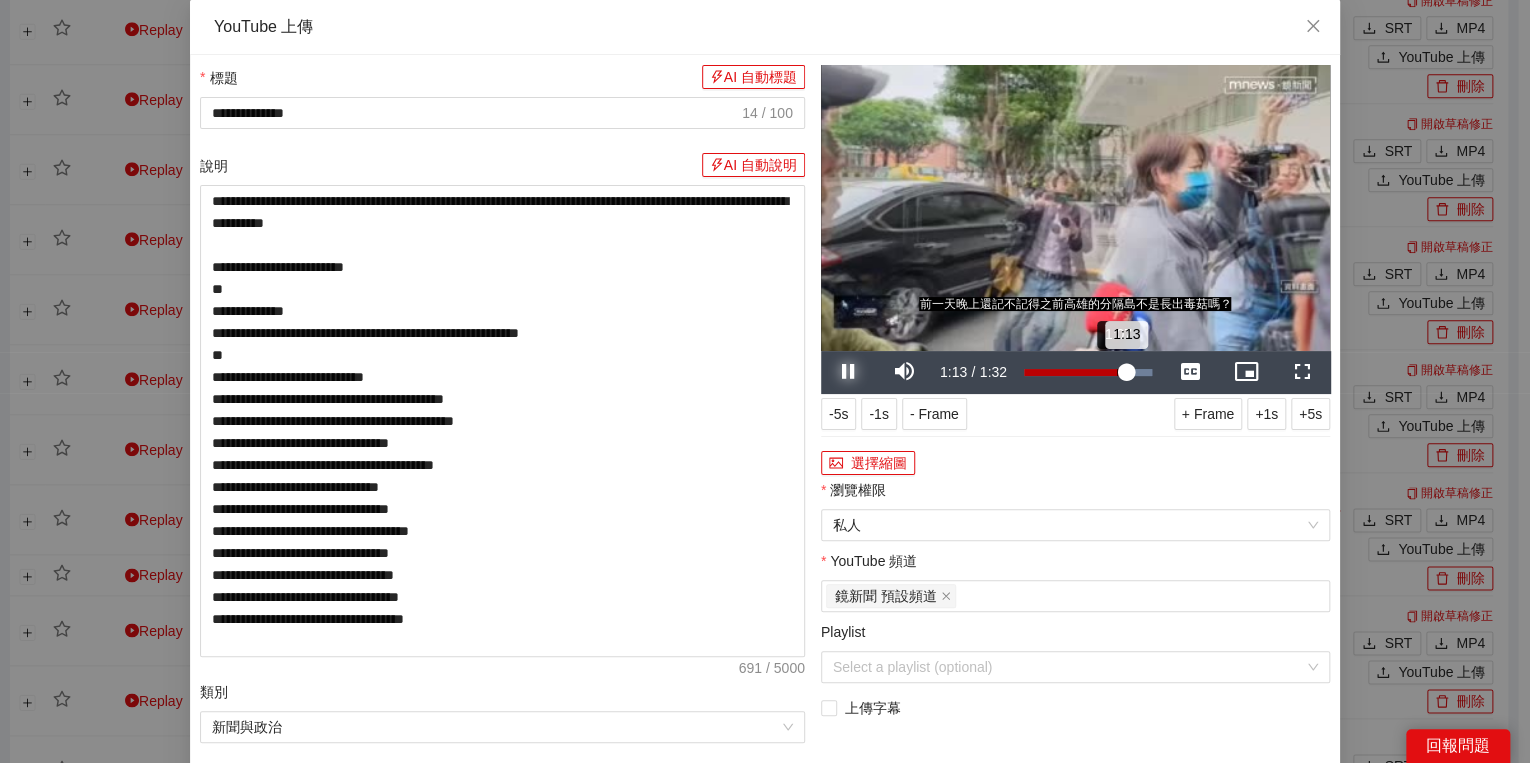 click on "Loaded :  100.00% 1:07 1:13" at bounding box center (1088, 372) 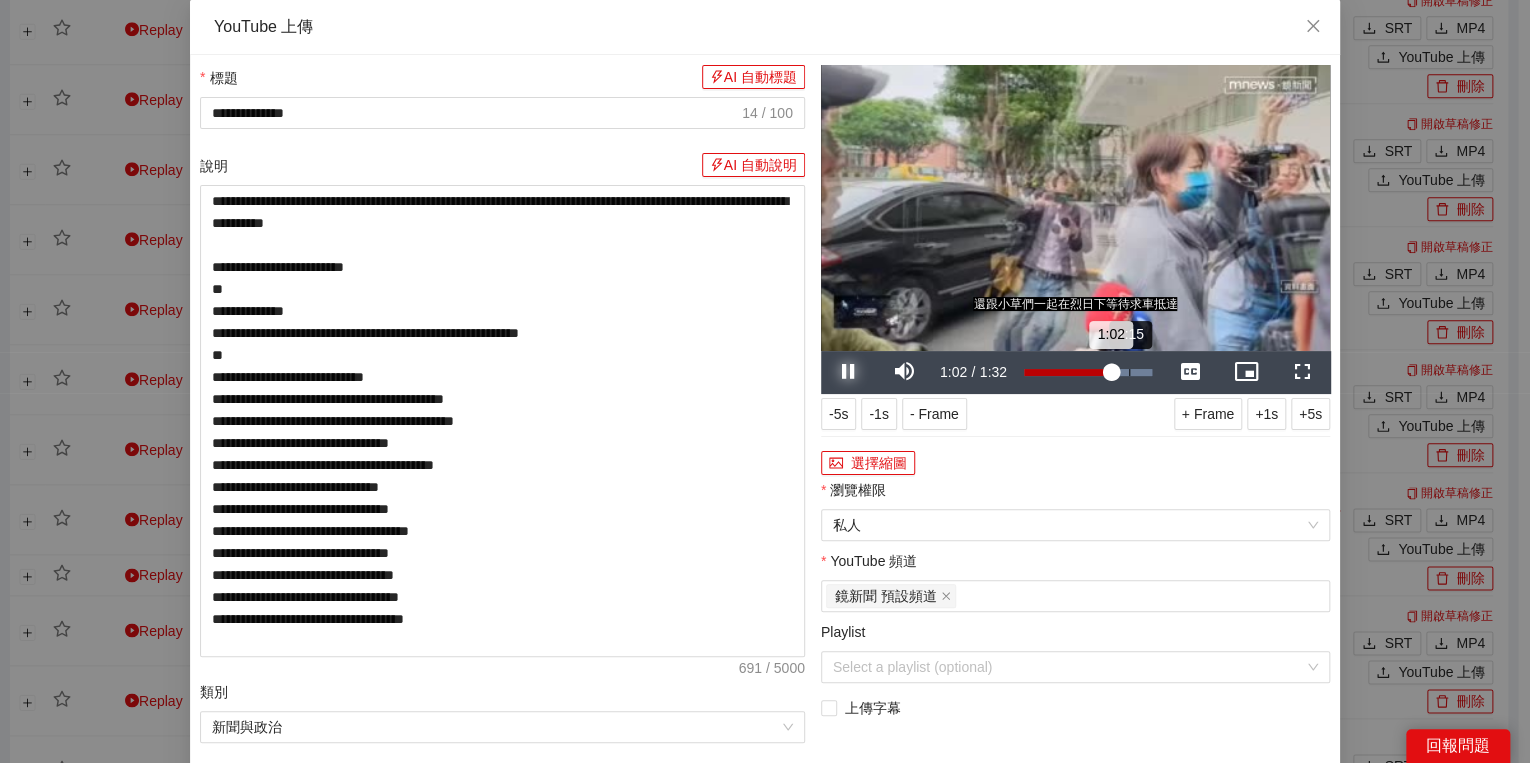 click on "Loaded :  100.00% 1:15 1:02" at bounding box center (1088, 372) 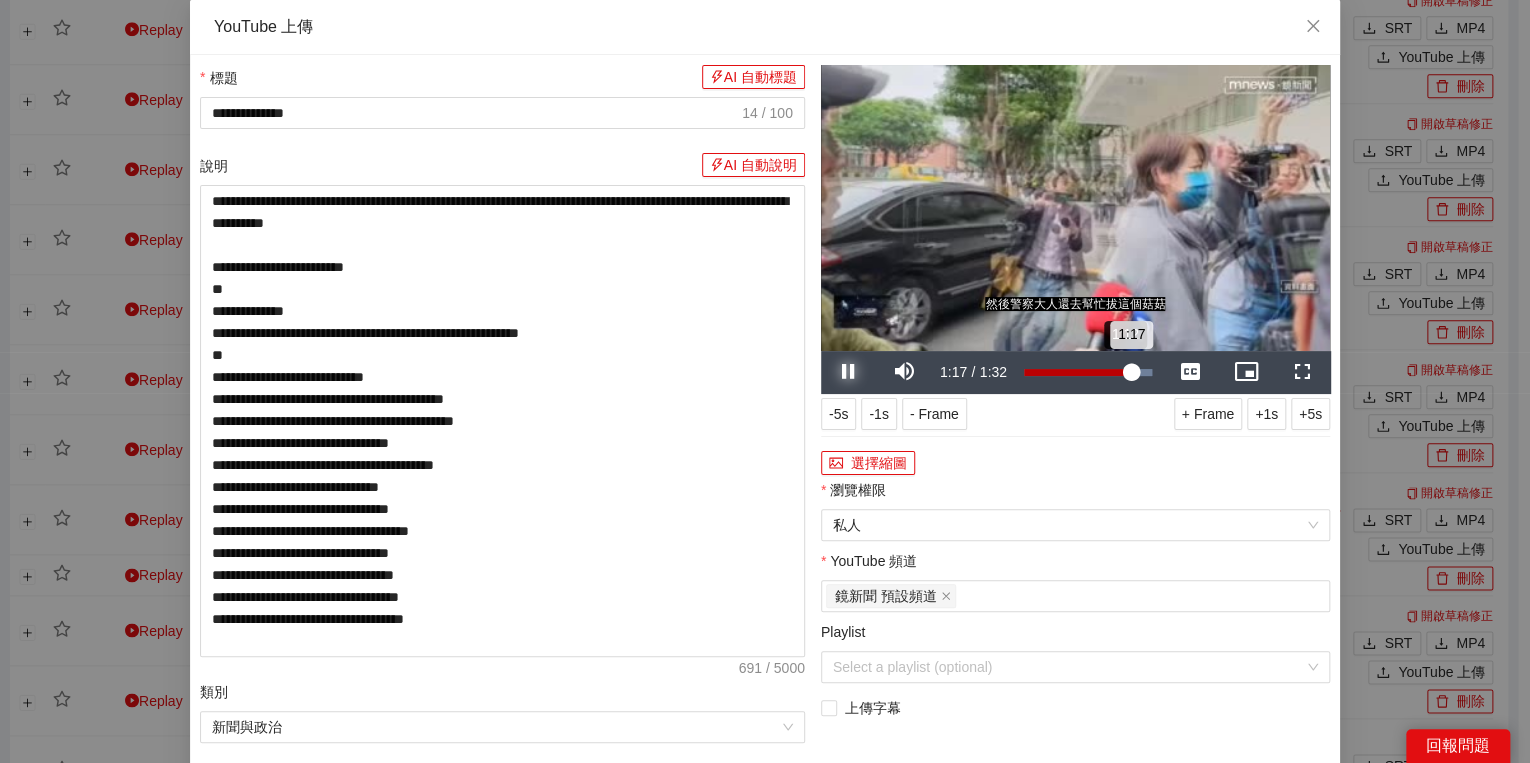 click on "1:17" at bounding box center (1077, 372) 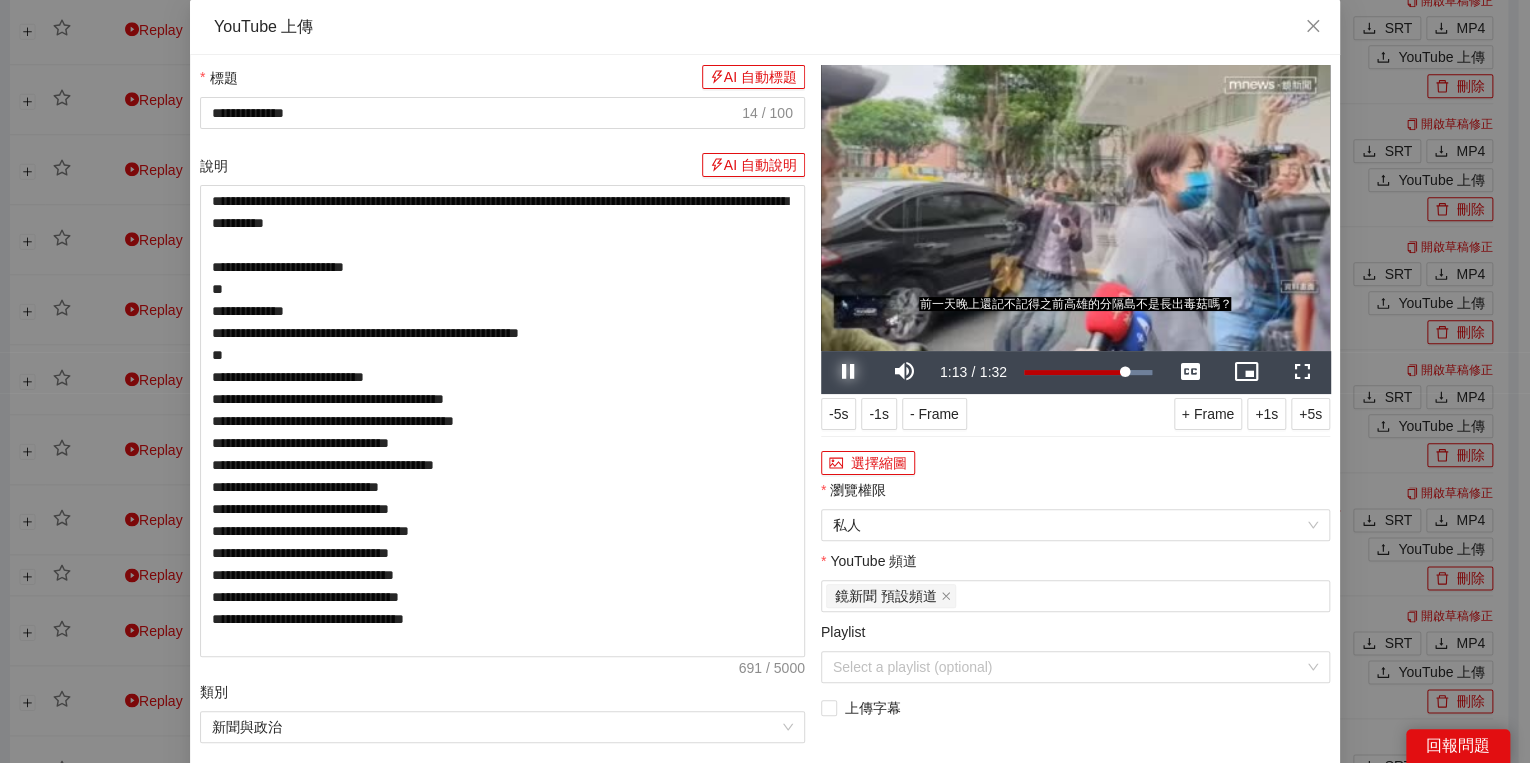 click at bounding box center [849, 372] 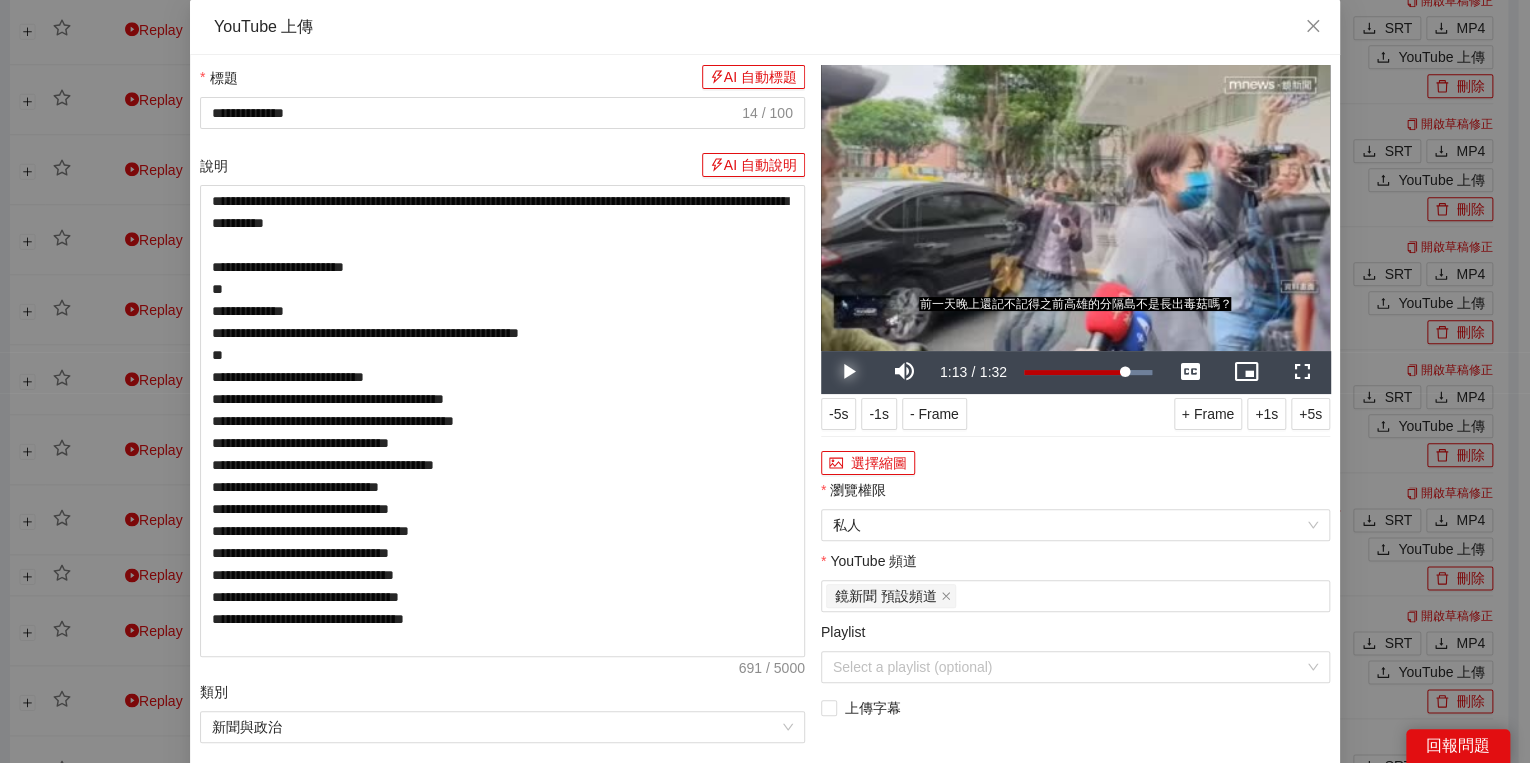 click at bounding box center (849, 372) 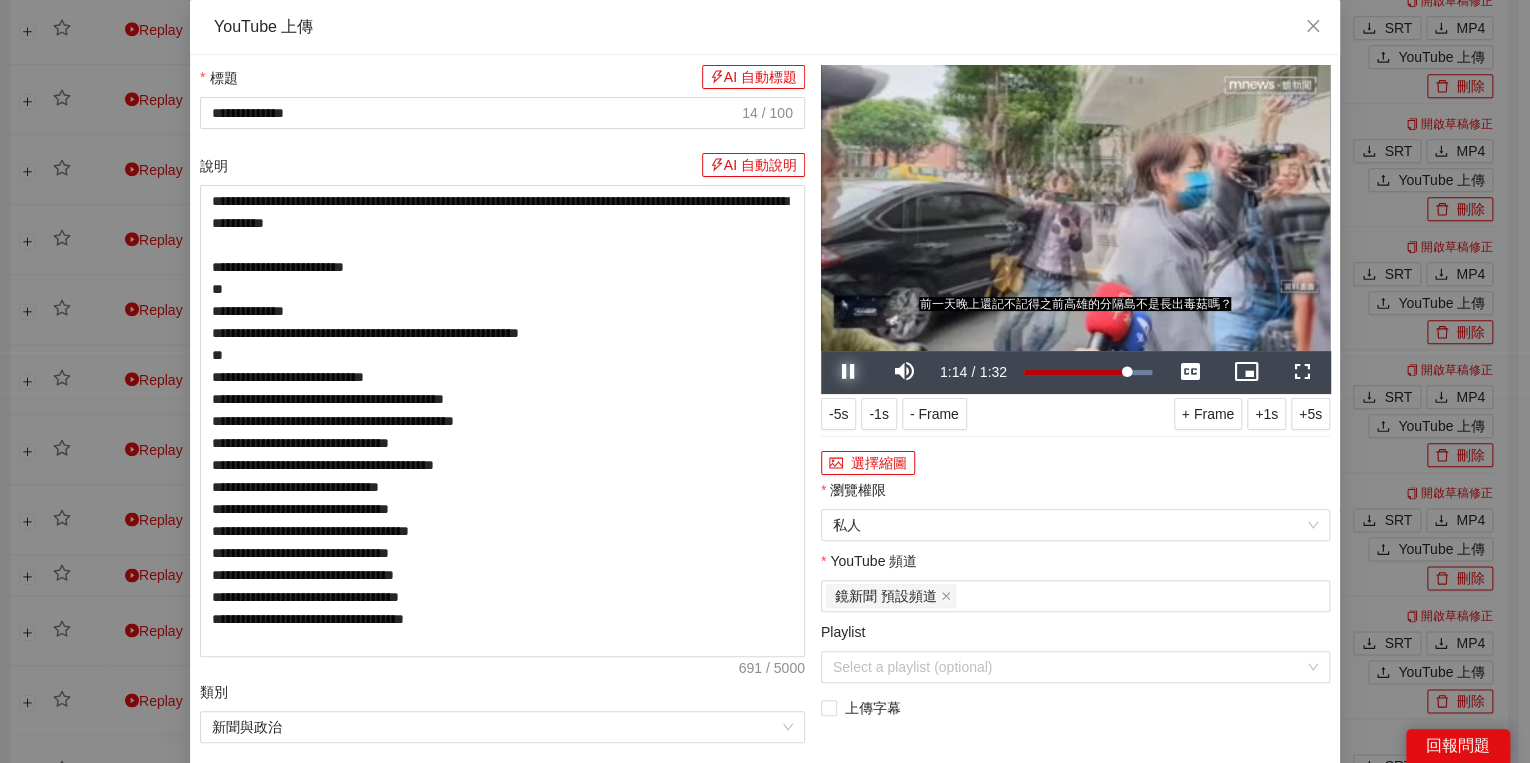 click at bounding box center (849, 372) 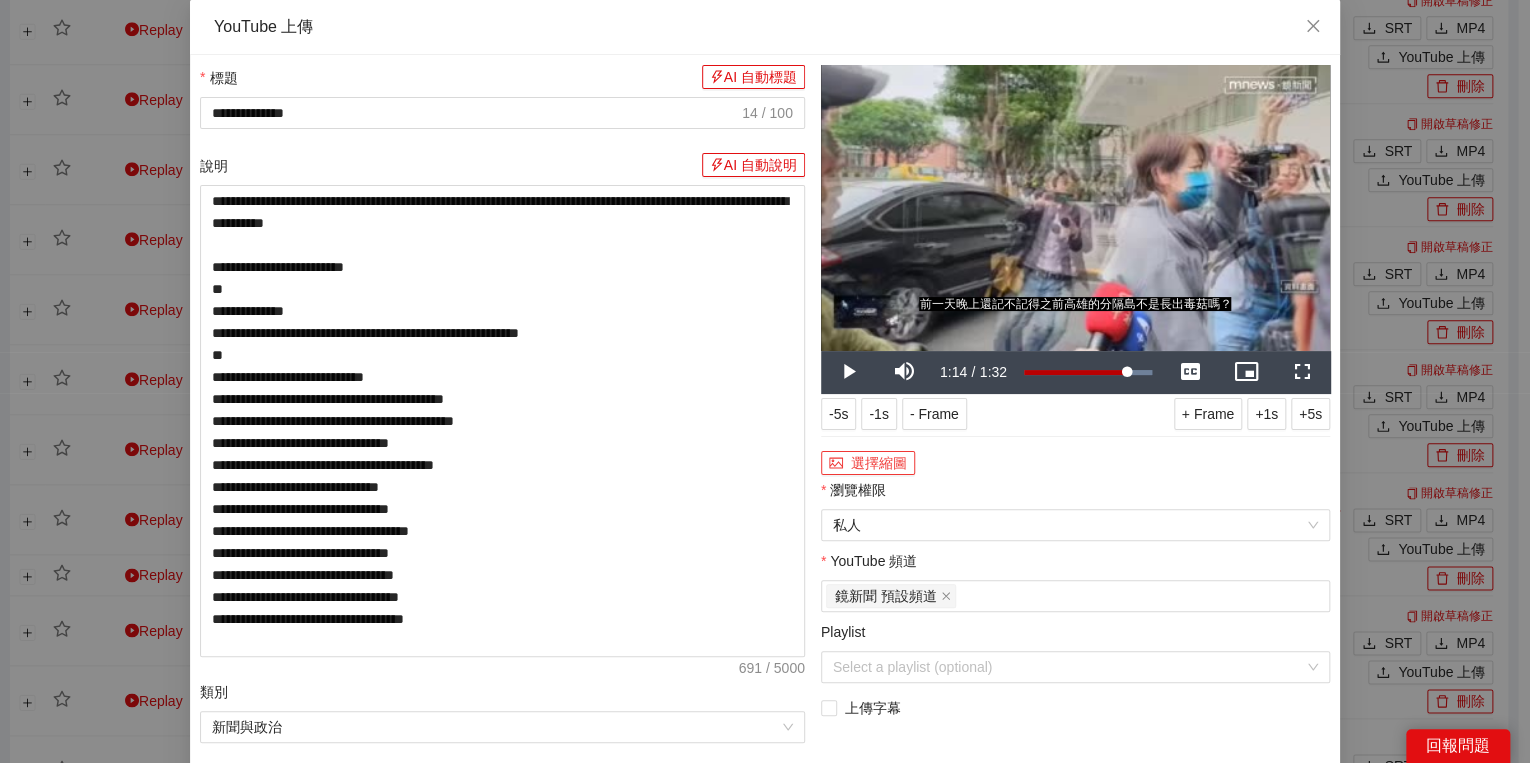 click on "選擇縮圖" at bounding box center (868, 463) 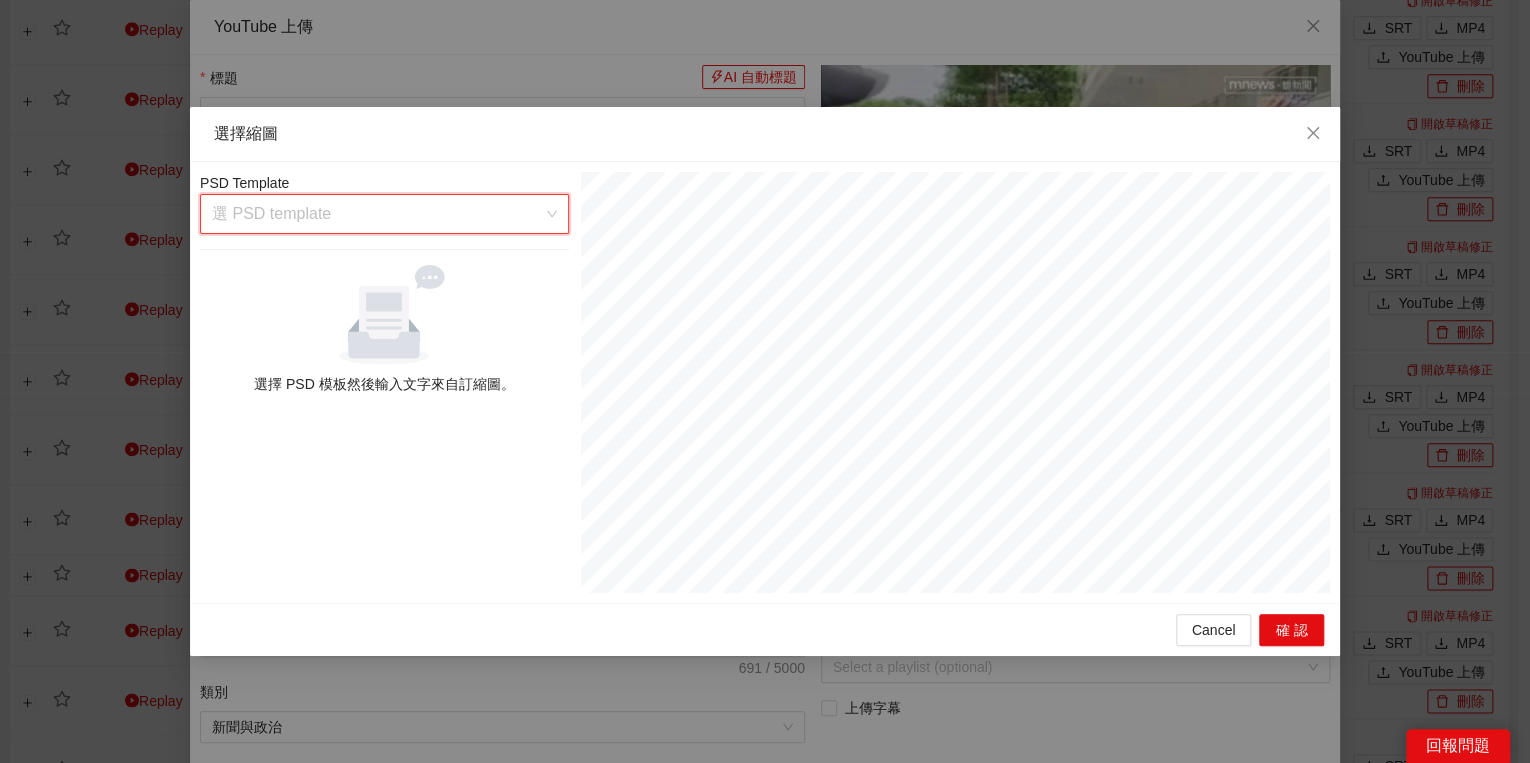 click at bounding box center (377, 214) 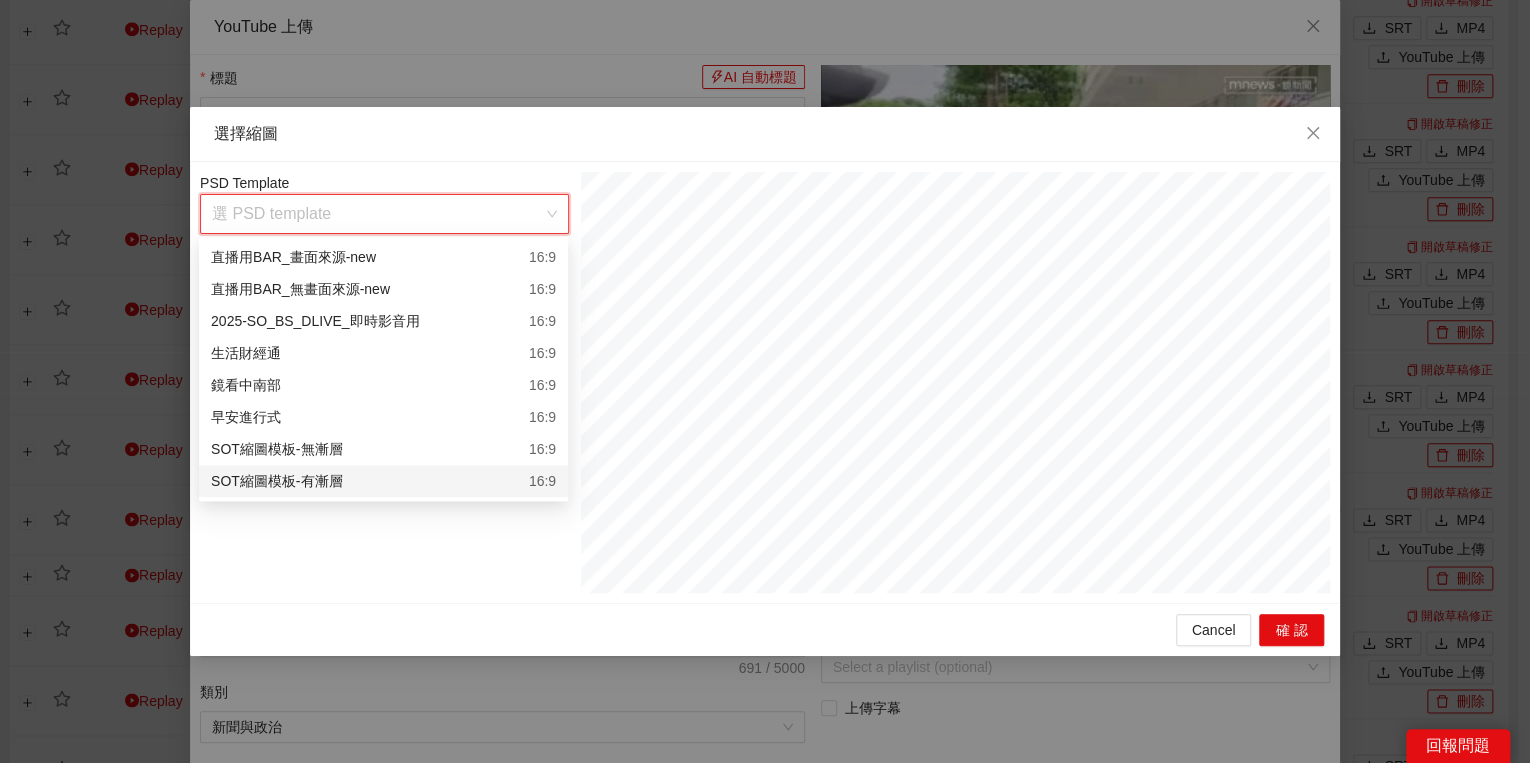 click on "SOT縮圖模板-有漸層 16:9" at bounding box center (383, 481) 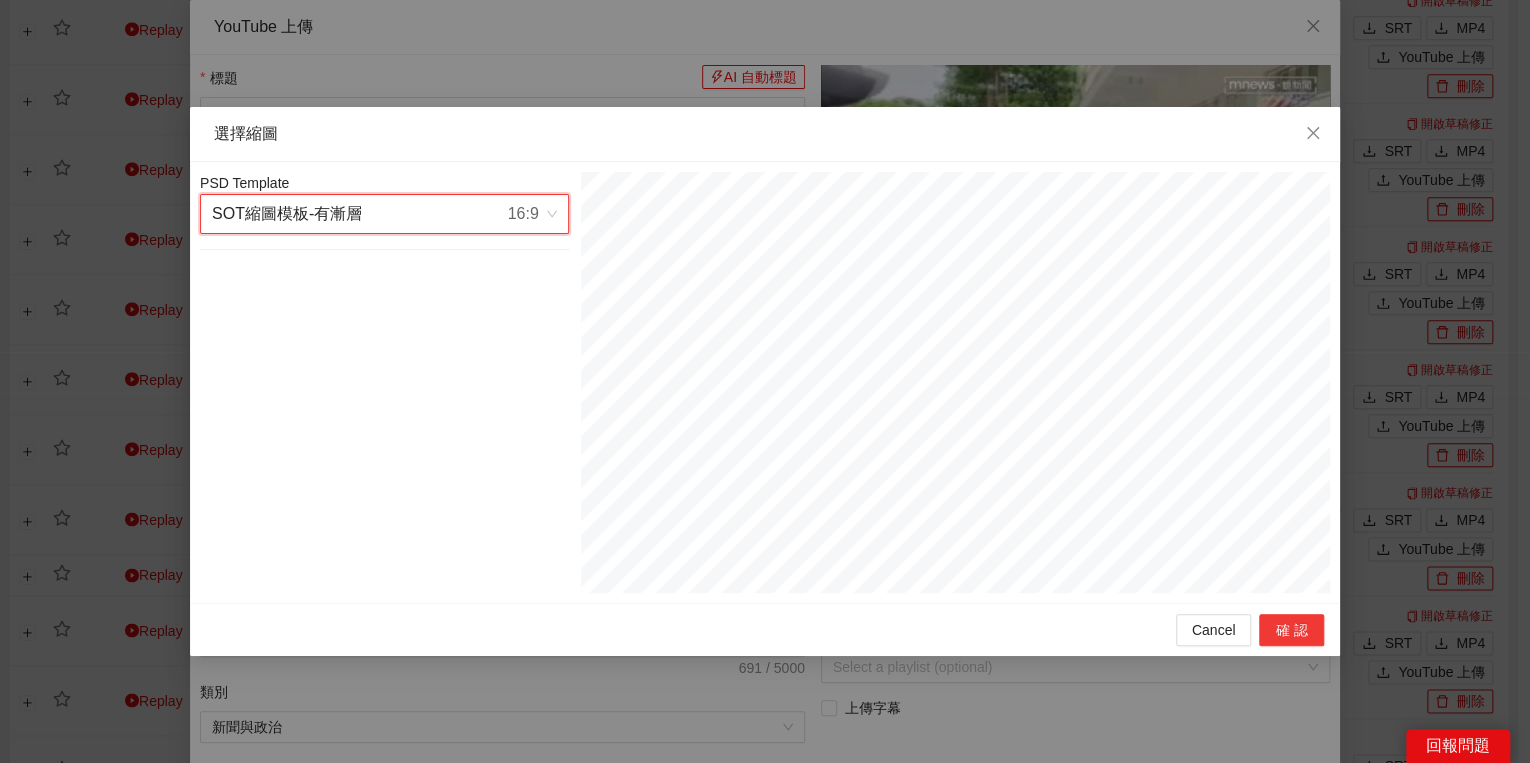 click on "確認" at bounding box center [1291, 630] 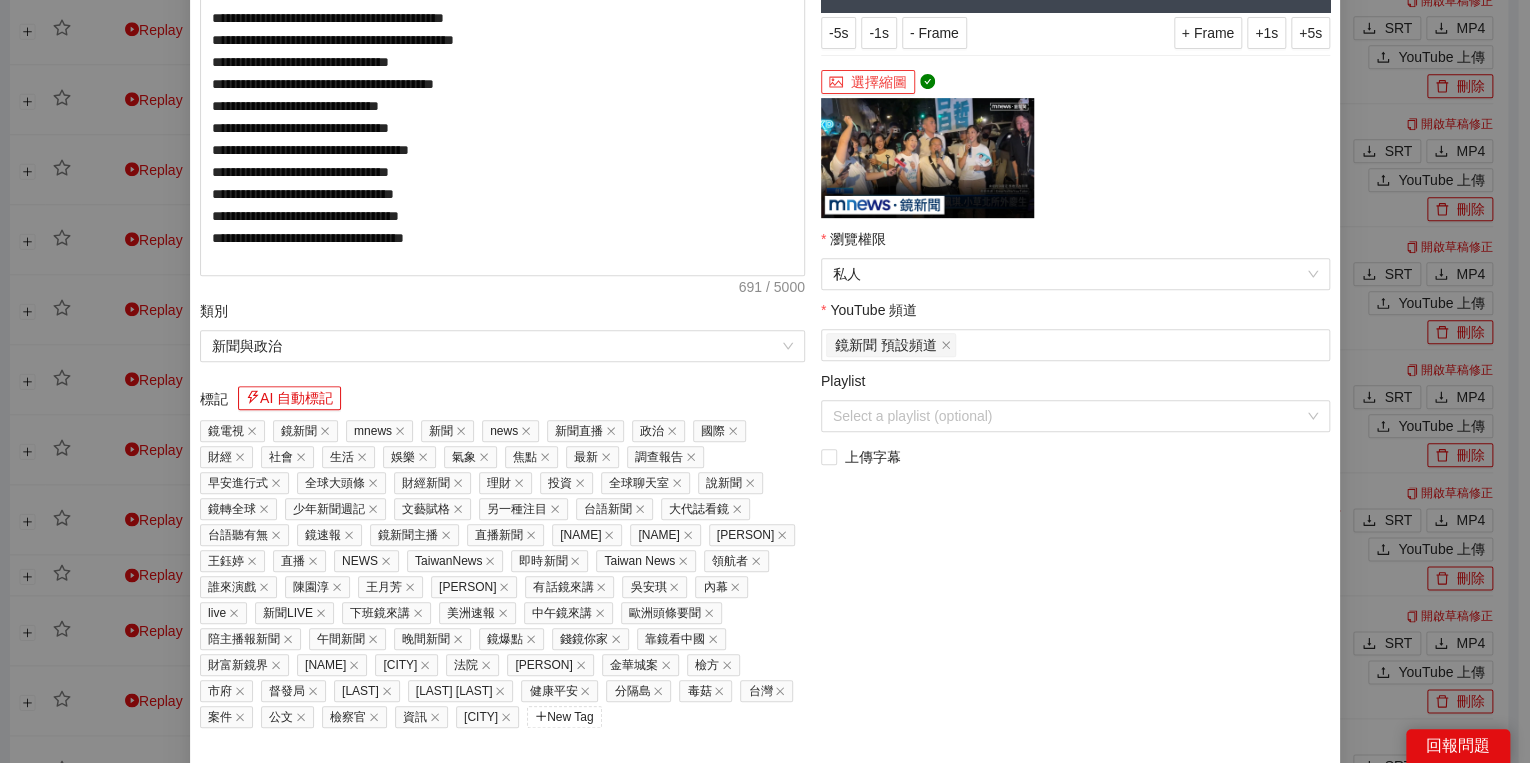 scroll, scrollTop: 429, scrollLeft: 0, axis: vertical 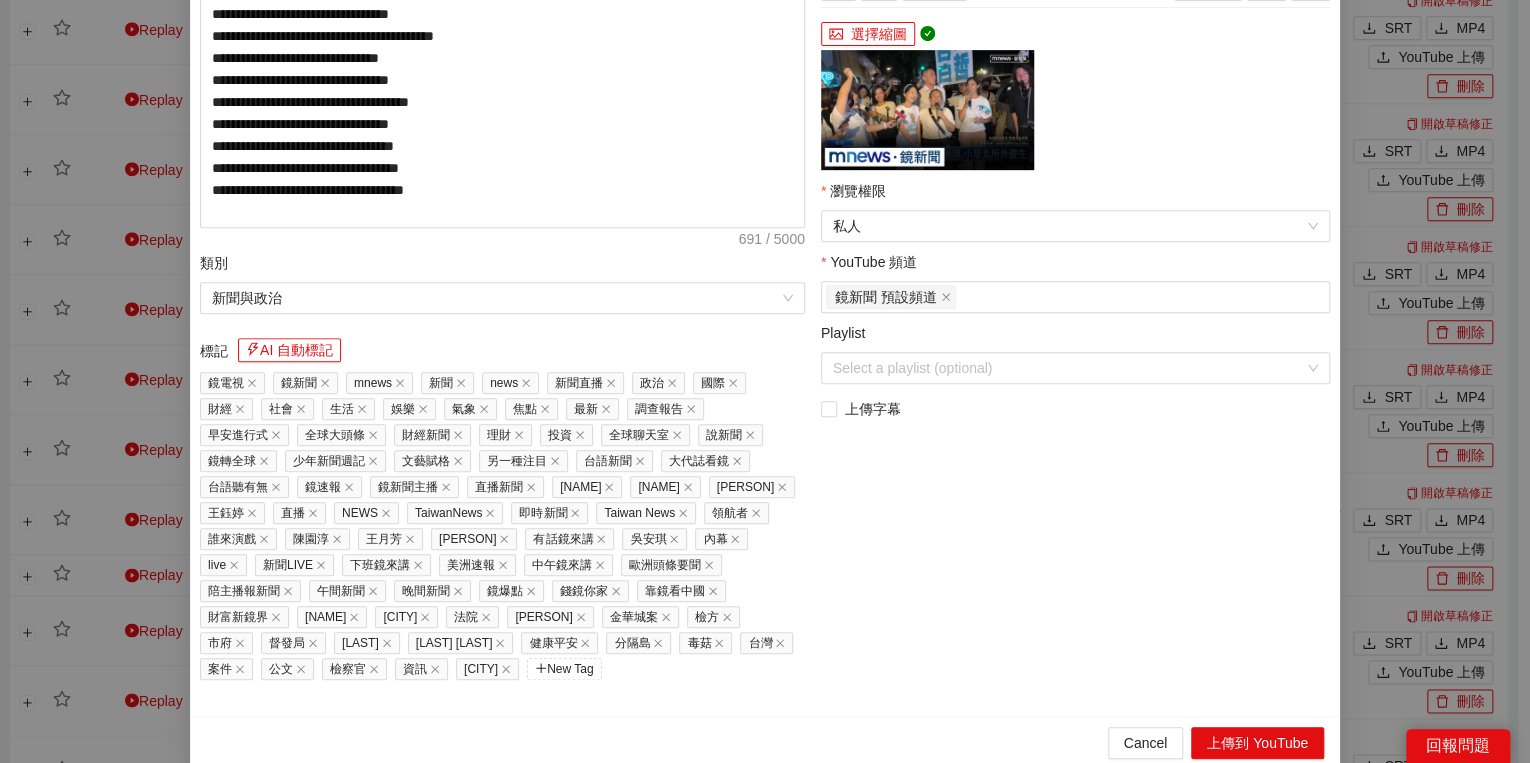 click on "Cancel 上傳到 YouTube" at bounding box center [765, 742] 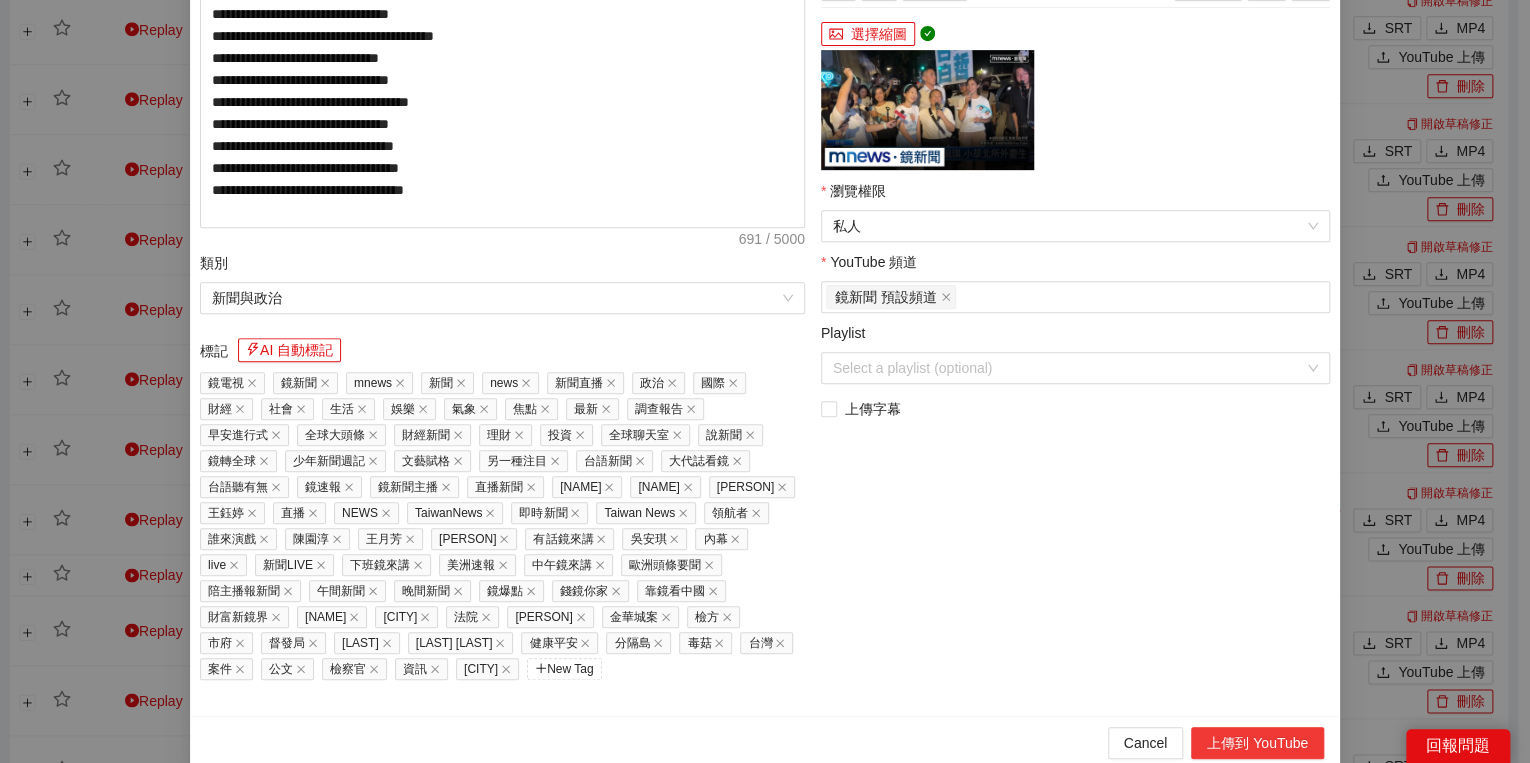 click on "上傳到 YouTube" at bounding box center [1257, 743] 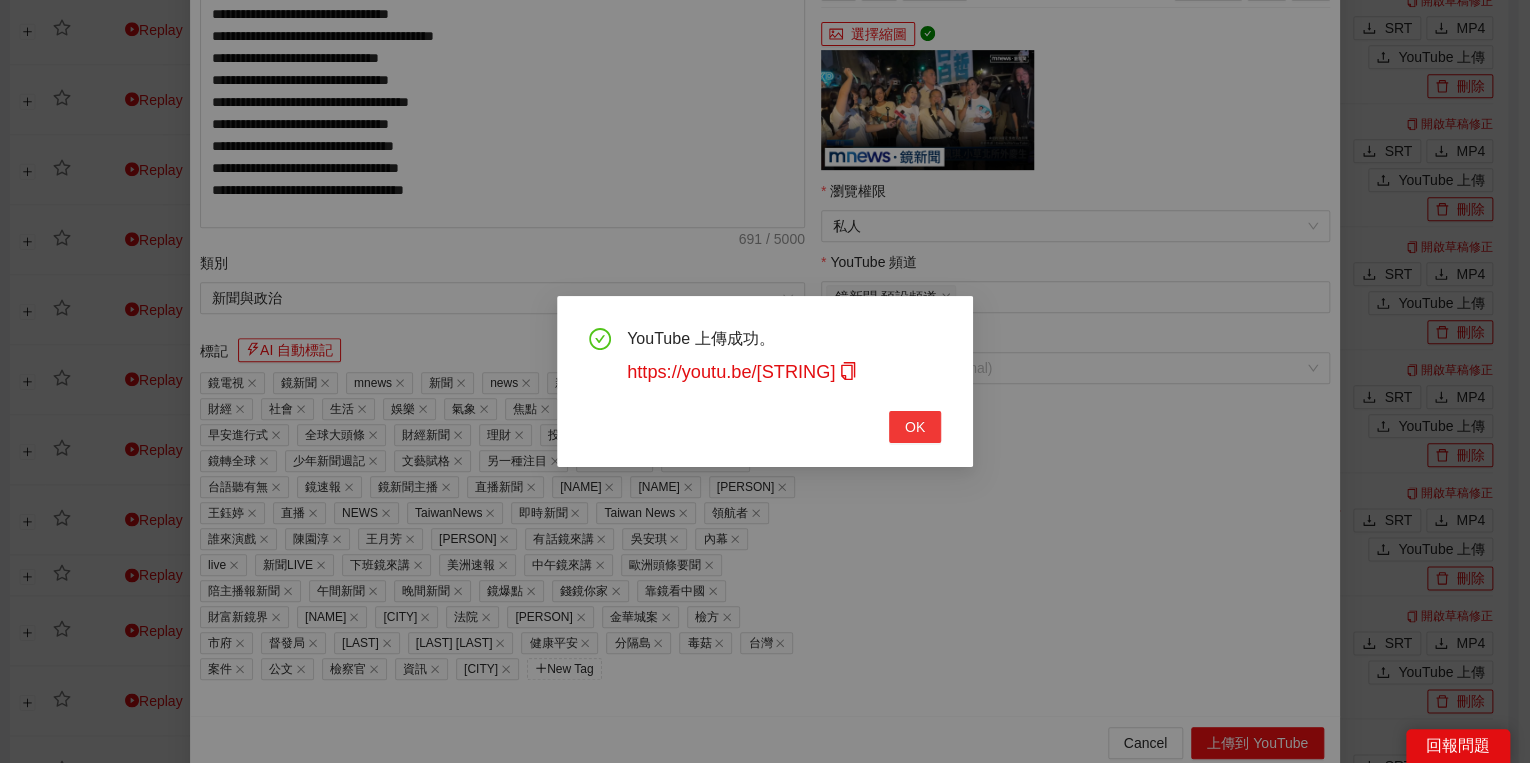 click on "OK" at bounding box center (915, 427) 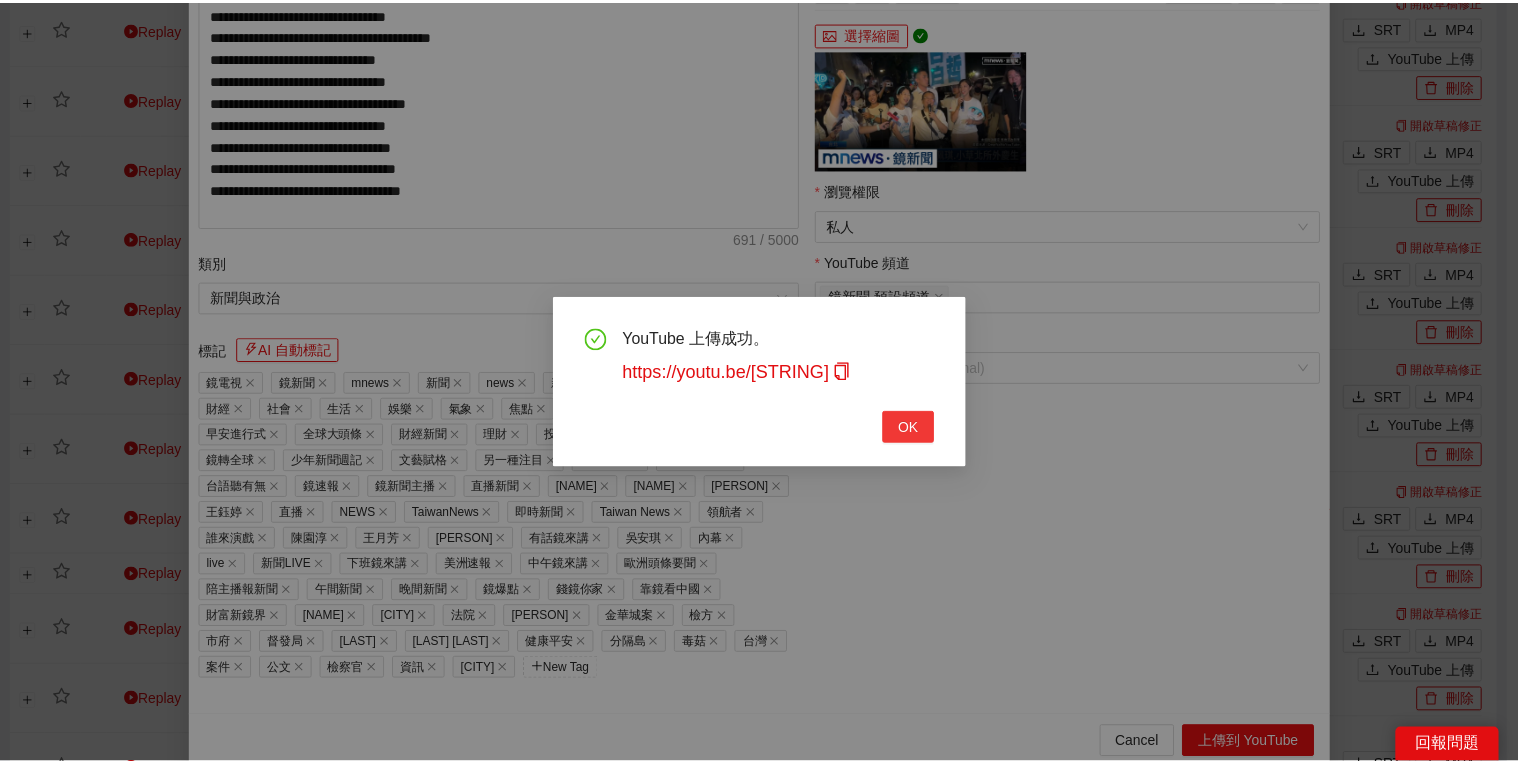 scroll, scrollTop: 308, scrollLeft: 0, axis: vertical 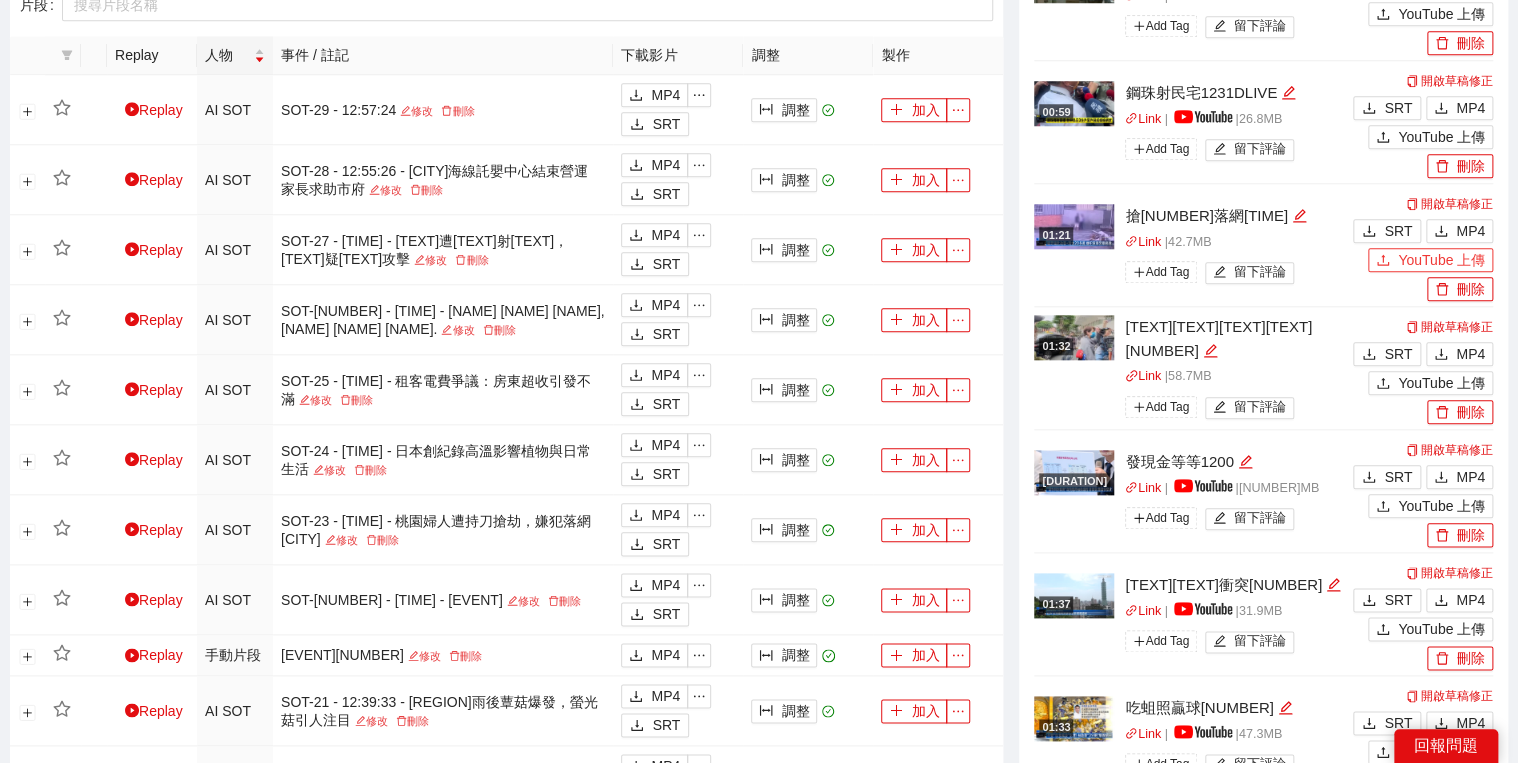 click on "YouTube 上傳" at bounding box center [1430, 260] 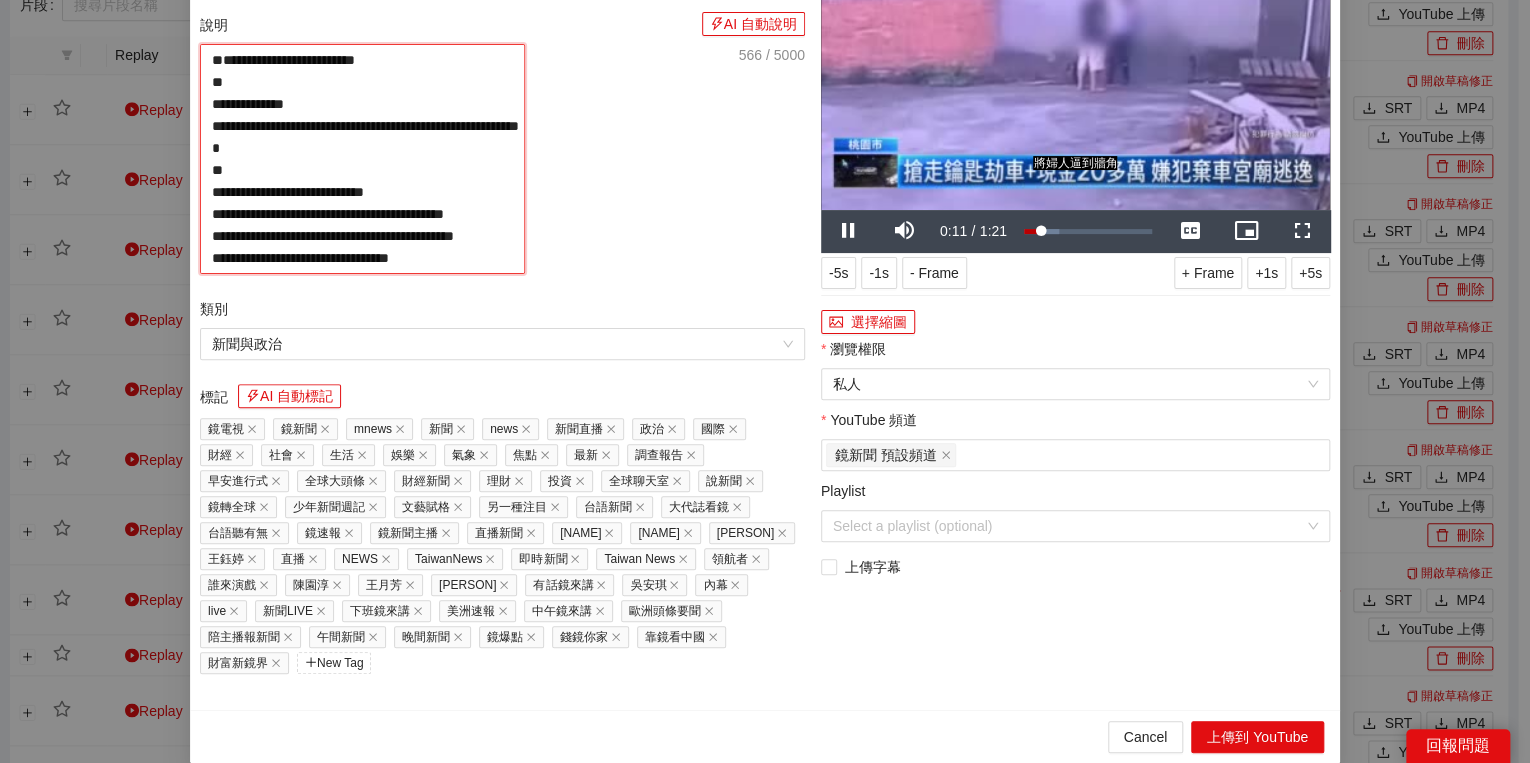 click on "**********" at bounding box center (362, 159) 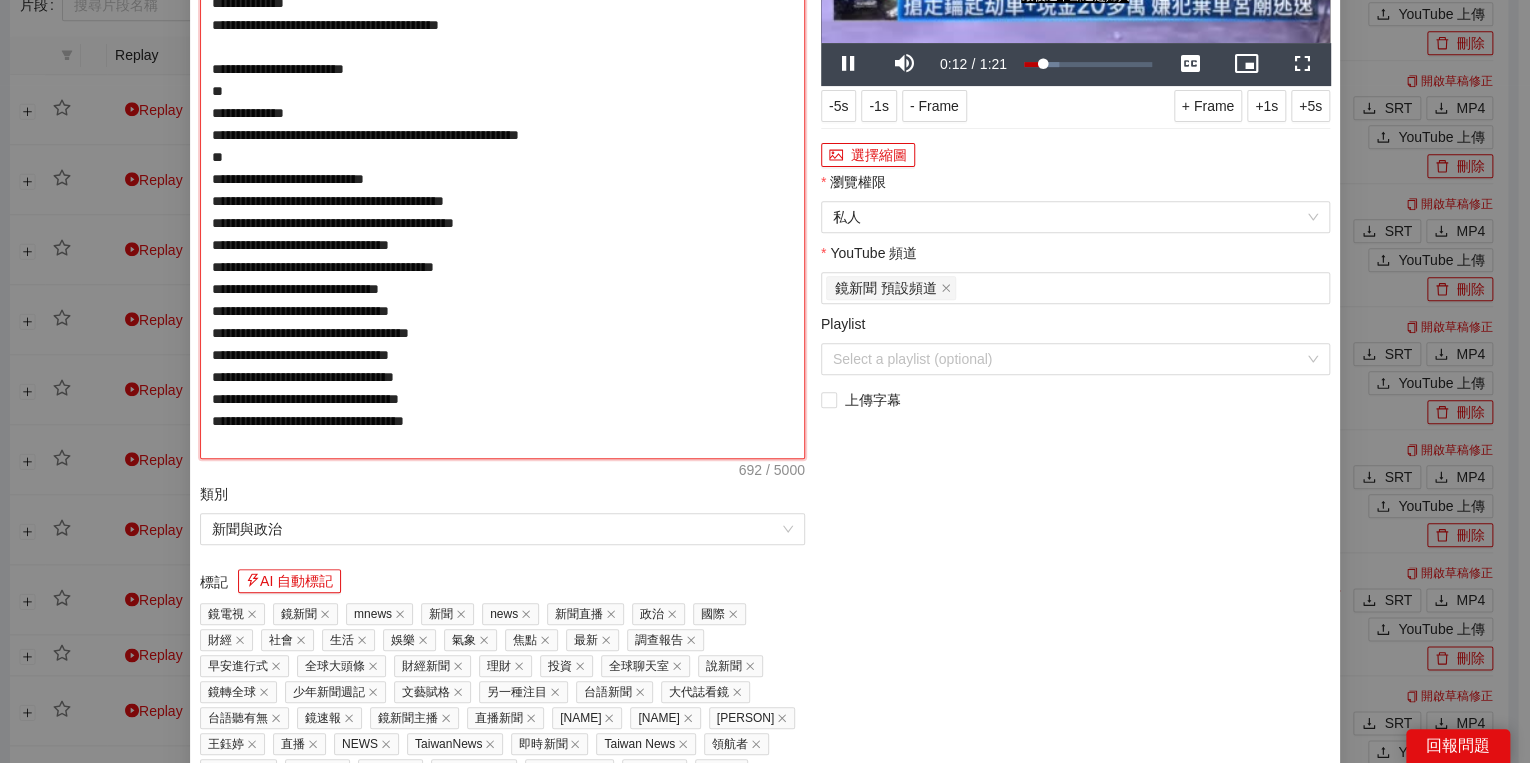 click on "**********" at bounding box center [502, 168] 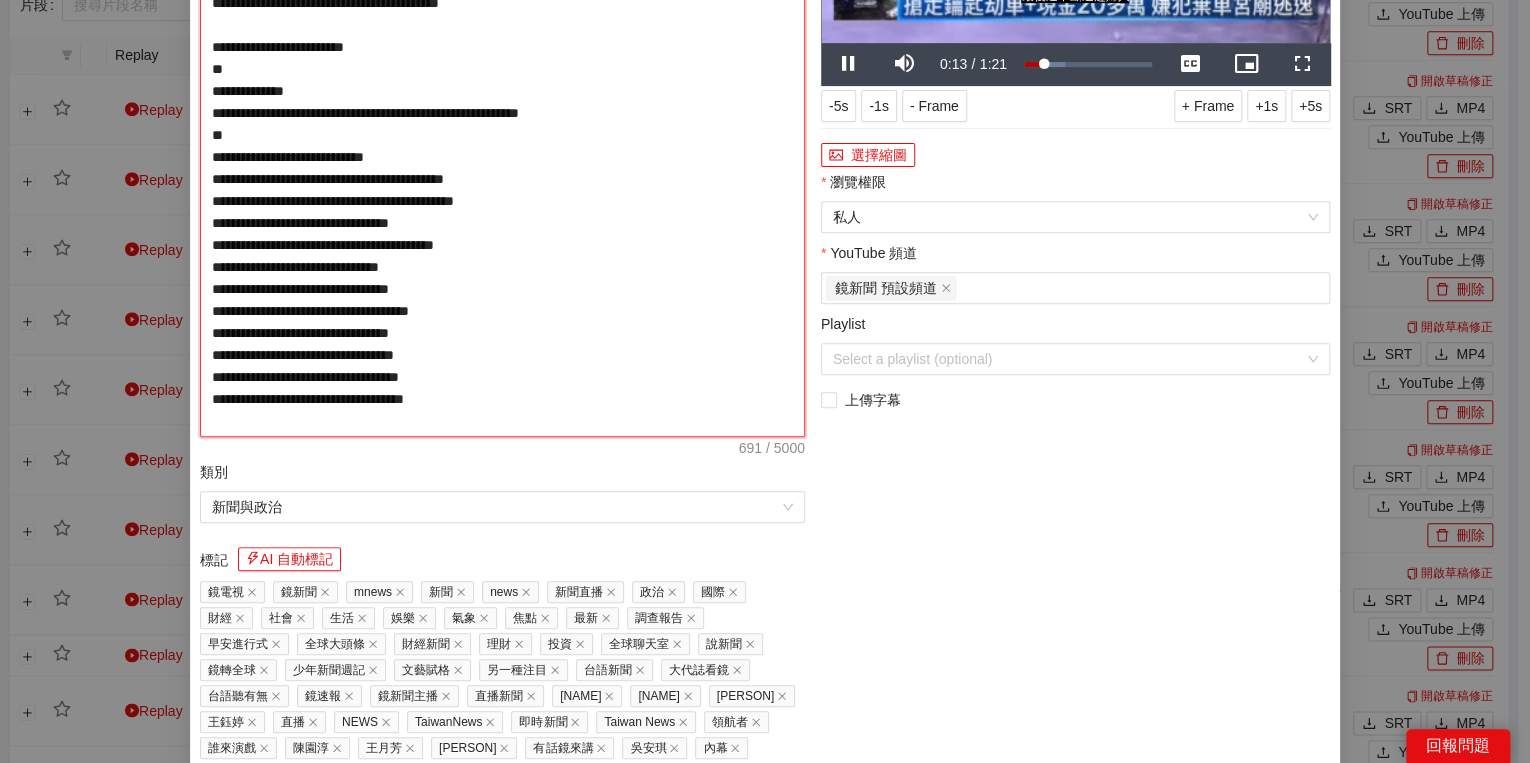 click on "**********" at bounding box center (502, 157) 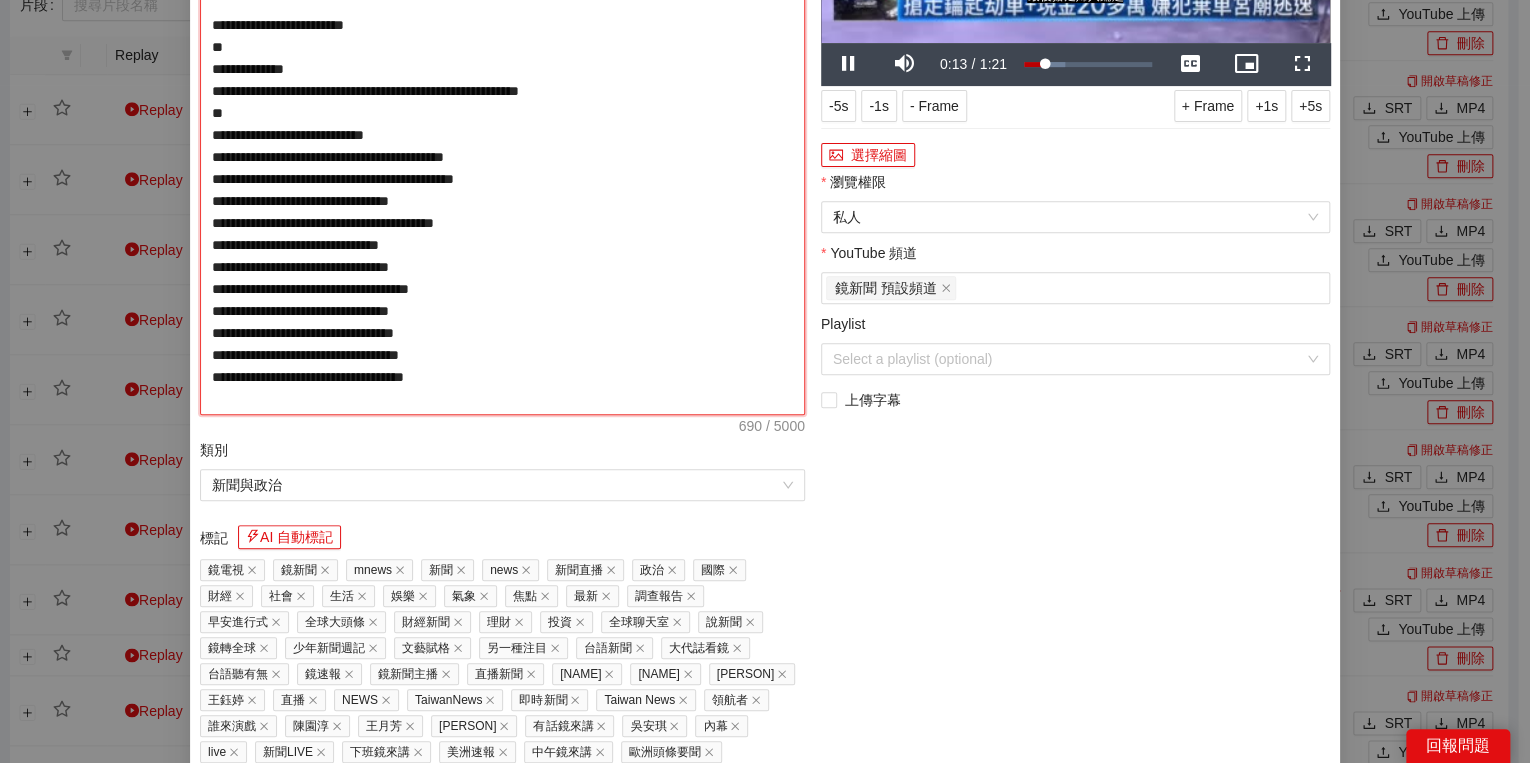 click on "**********" at bounding box center (502, 146) 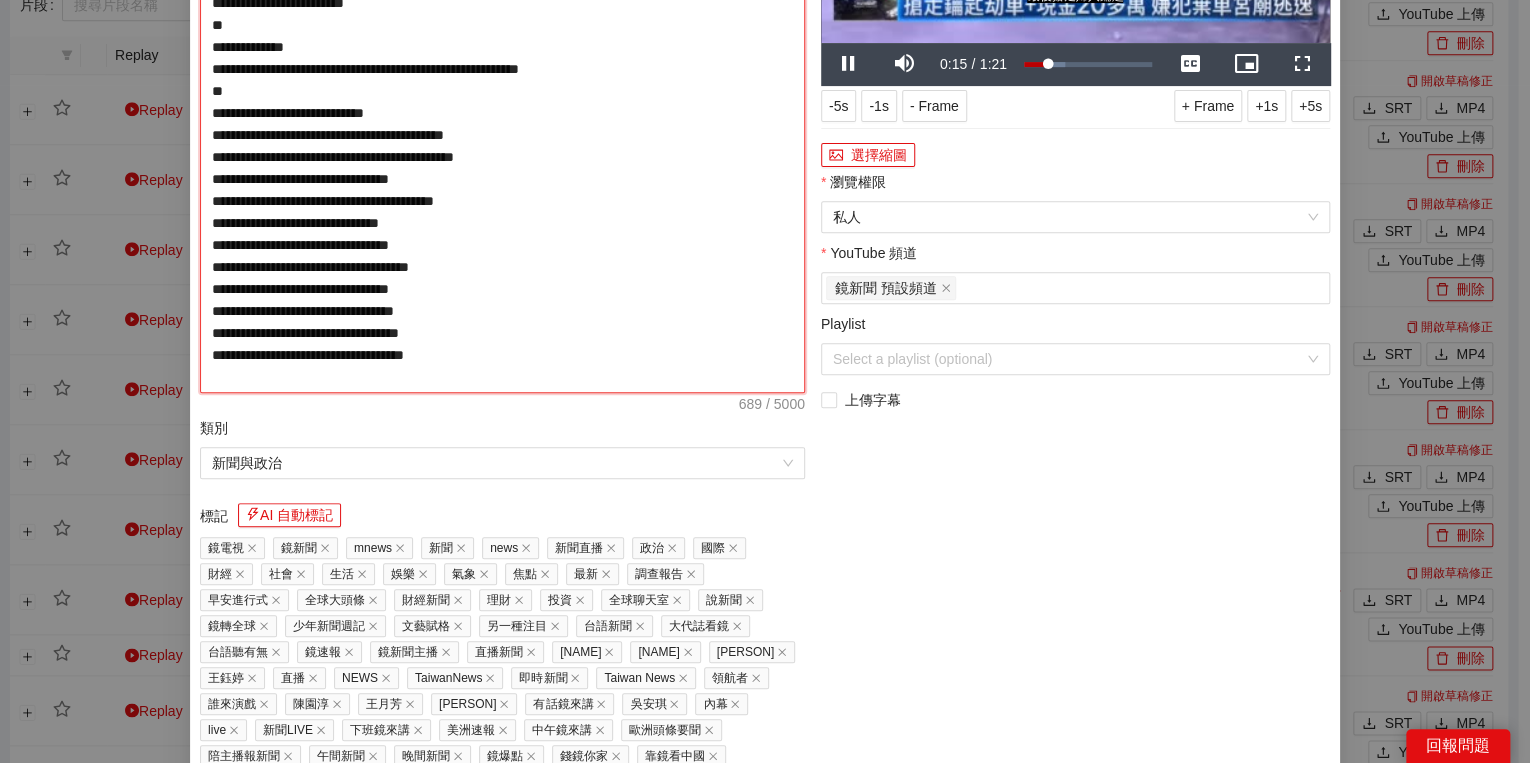 click on "**********" at bounding box center [502, 135] 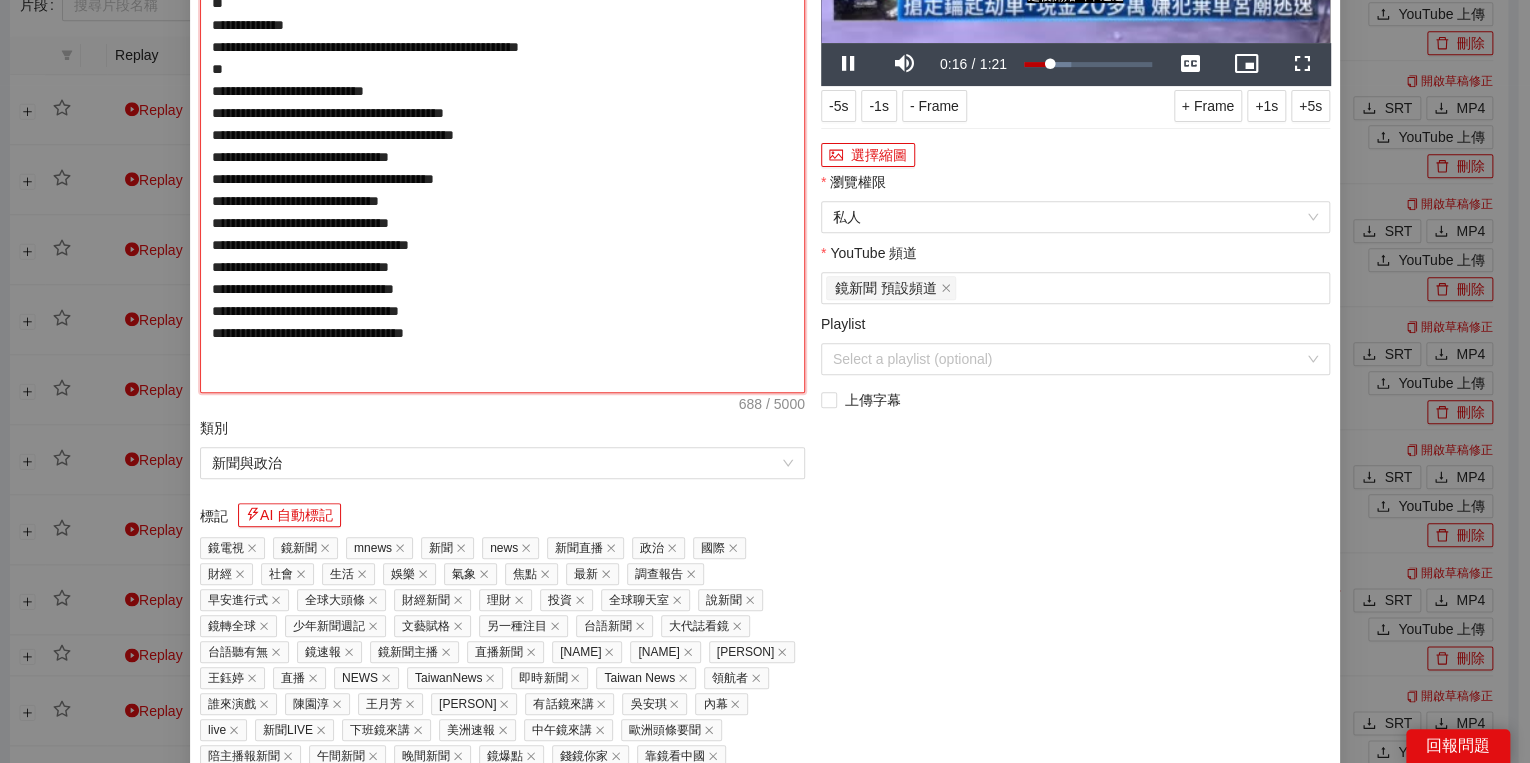 click on "**********" at bounding box center [502, 135] 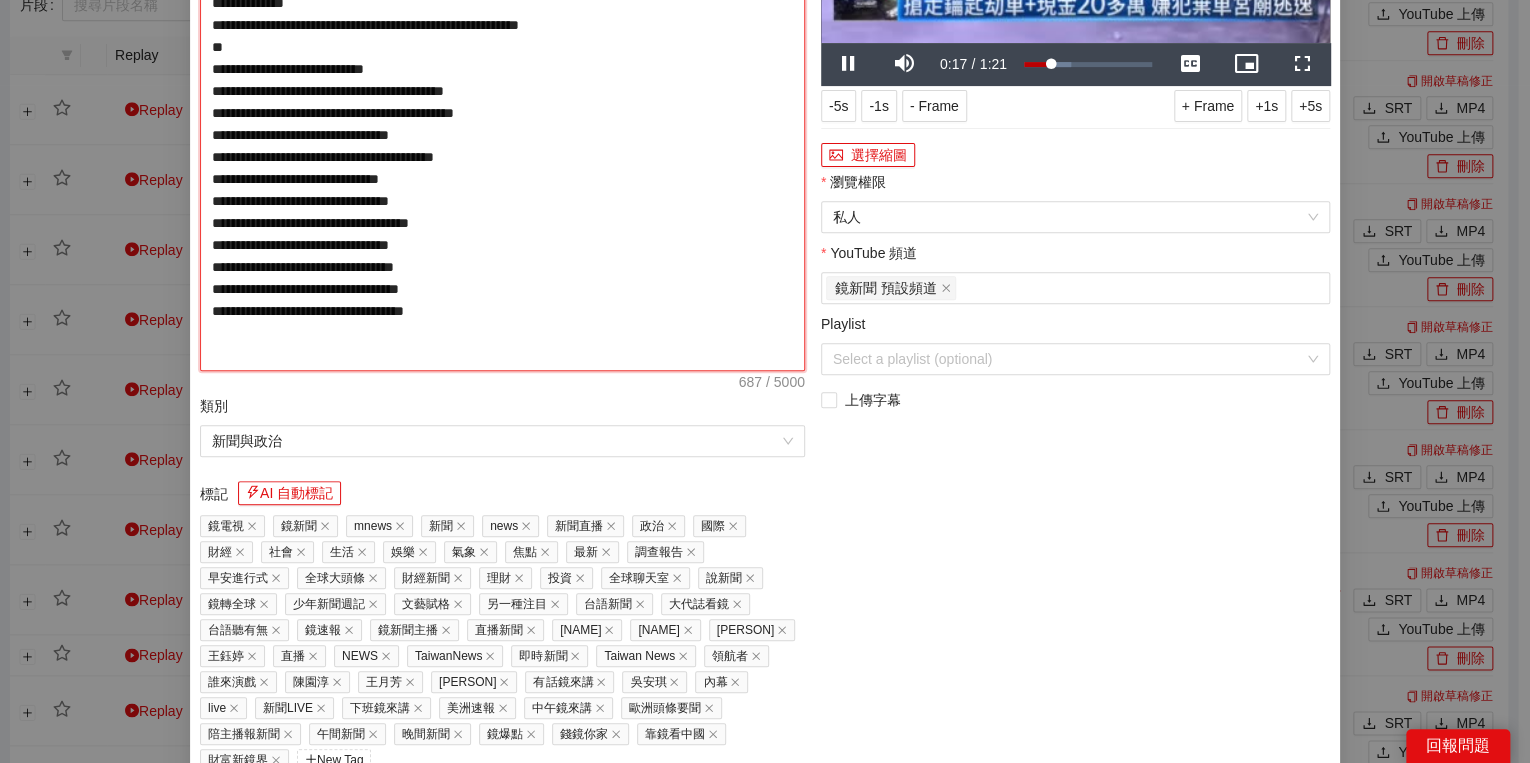 click on "**********" at bounding box center [502, 124] 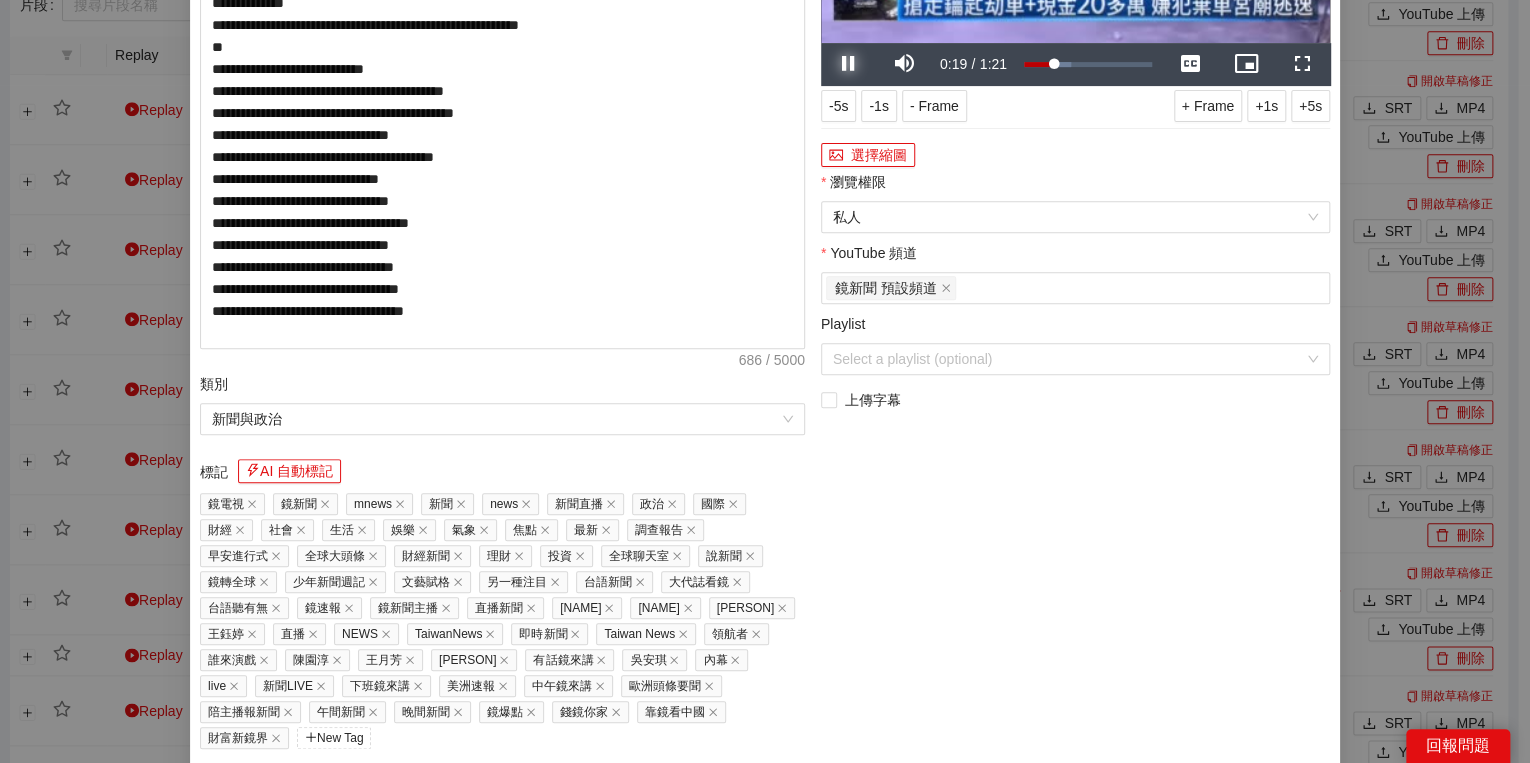 click at bounding box center [849, 64] 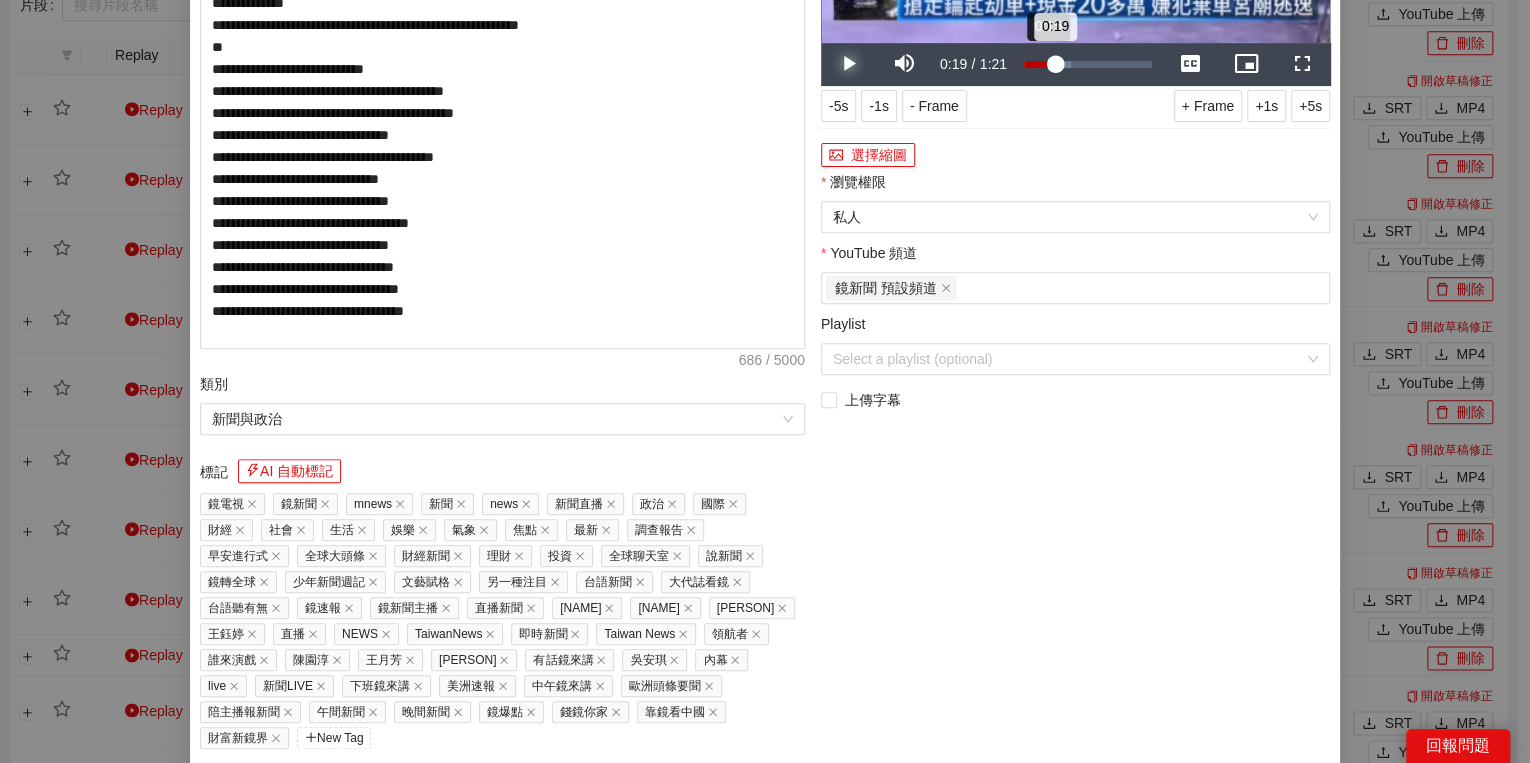 click on "Loaded : [PERCENT] [TIME] [TIME]" at bounding box center (1088, 64) 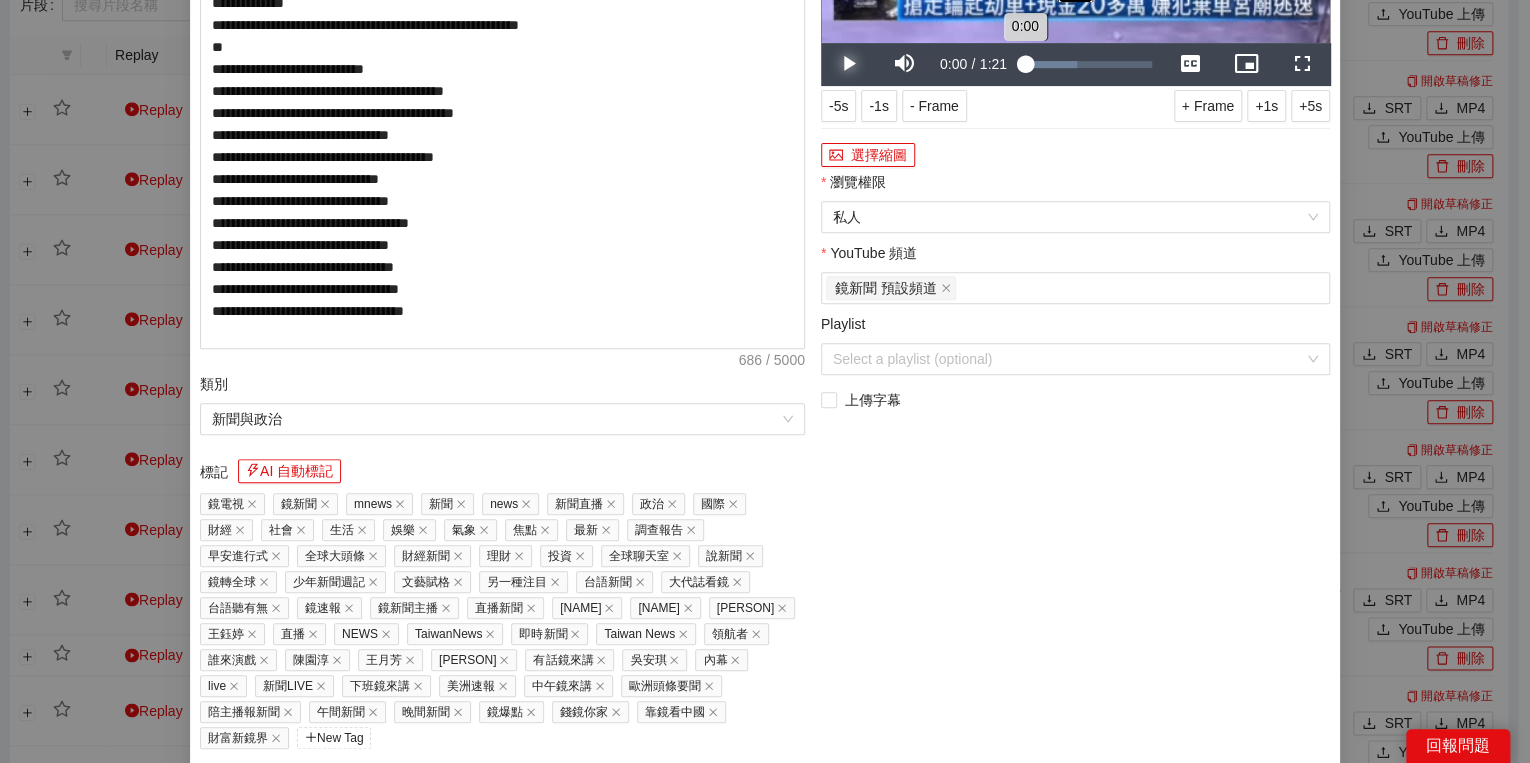 click on "Loaded :  41.30% 0:00 0:00" at bounding box center [1088, 64] 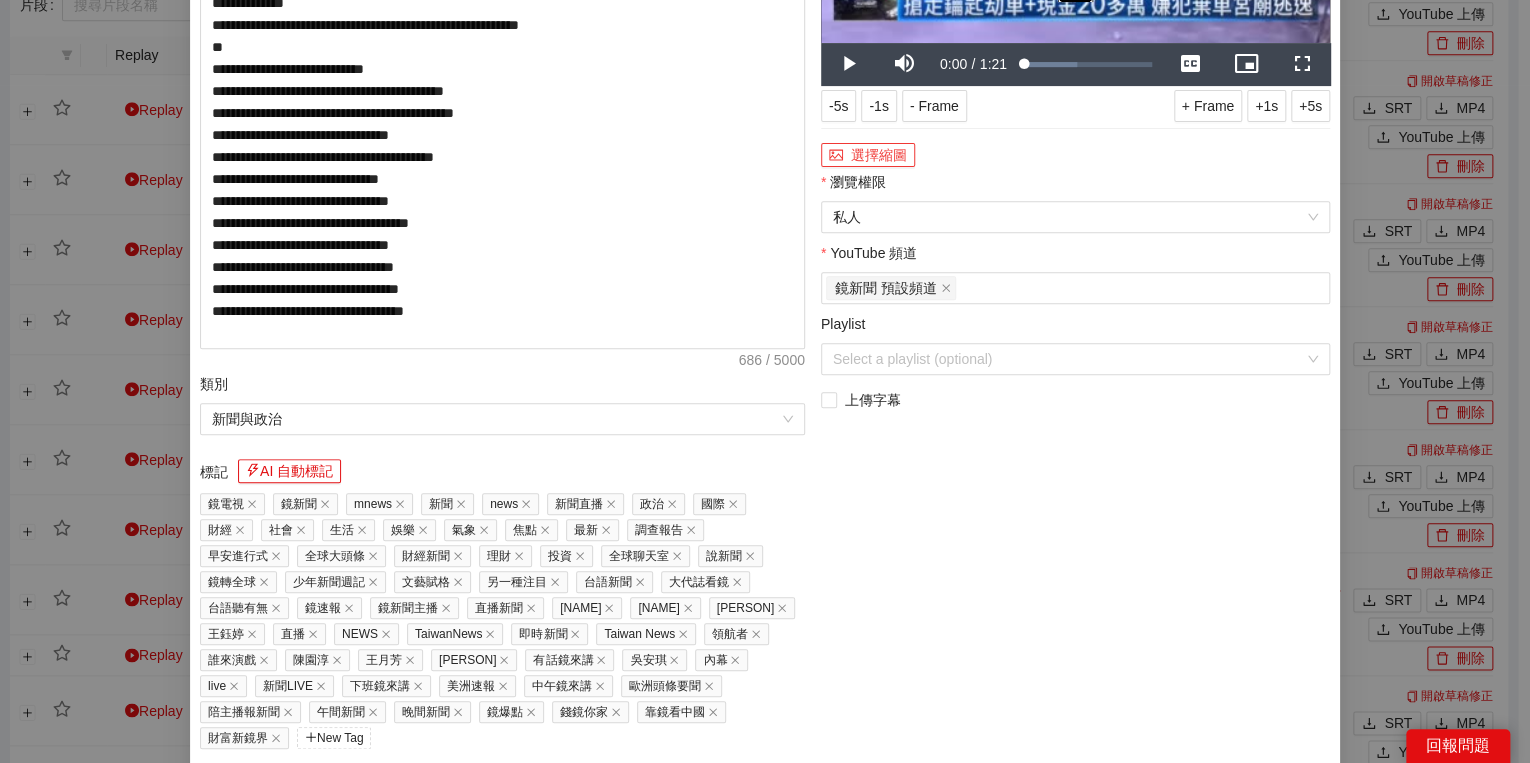 click on "選擇縮圖" at bounding box center [868, 155] 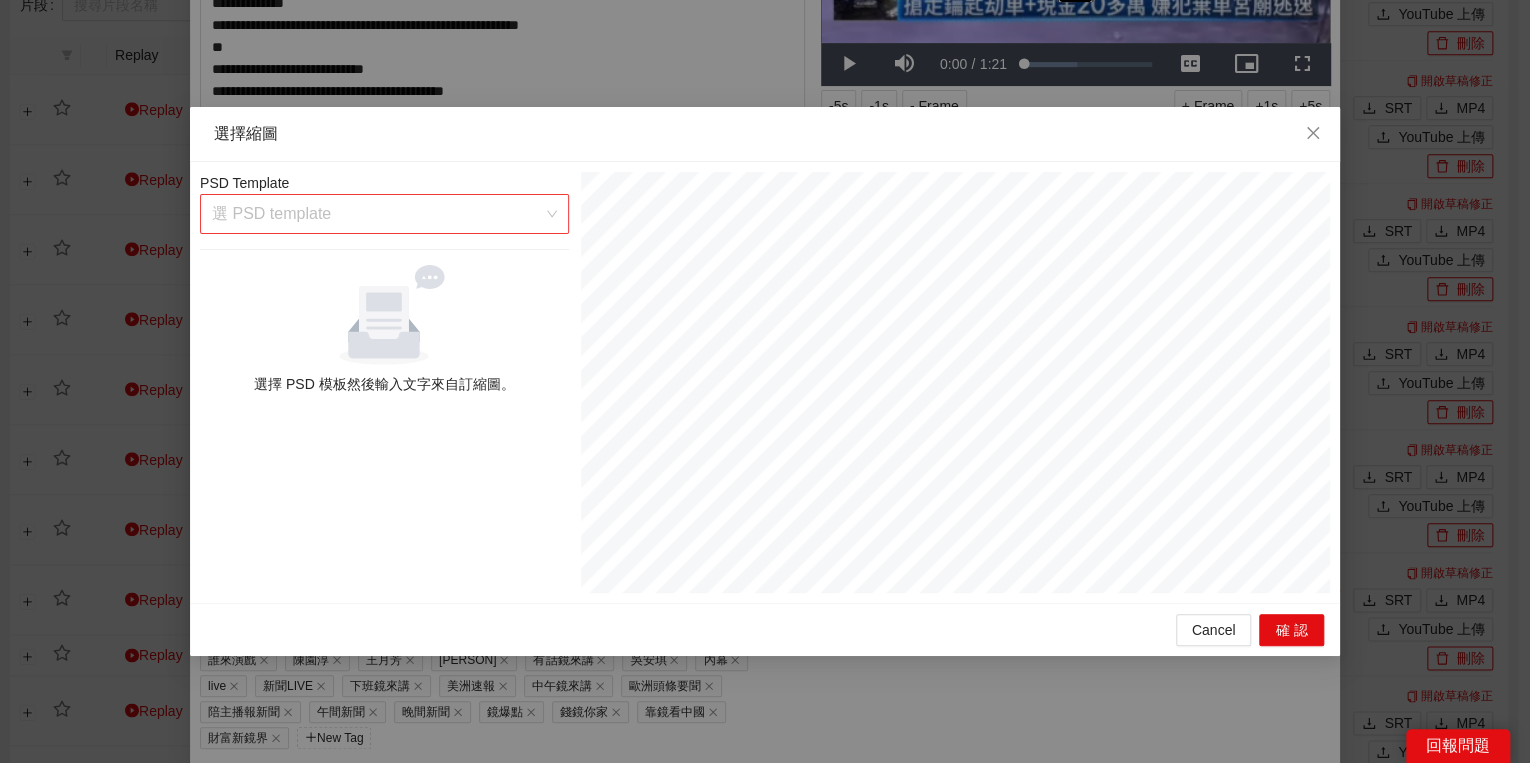 click at bounding box center [377, 214] 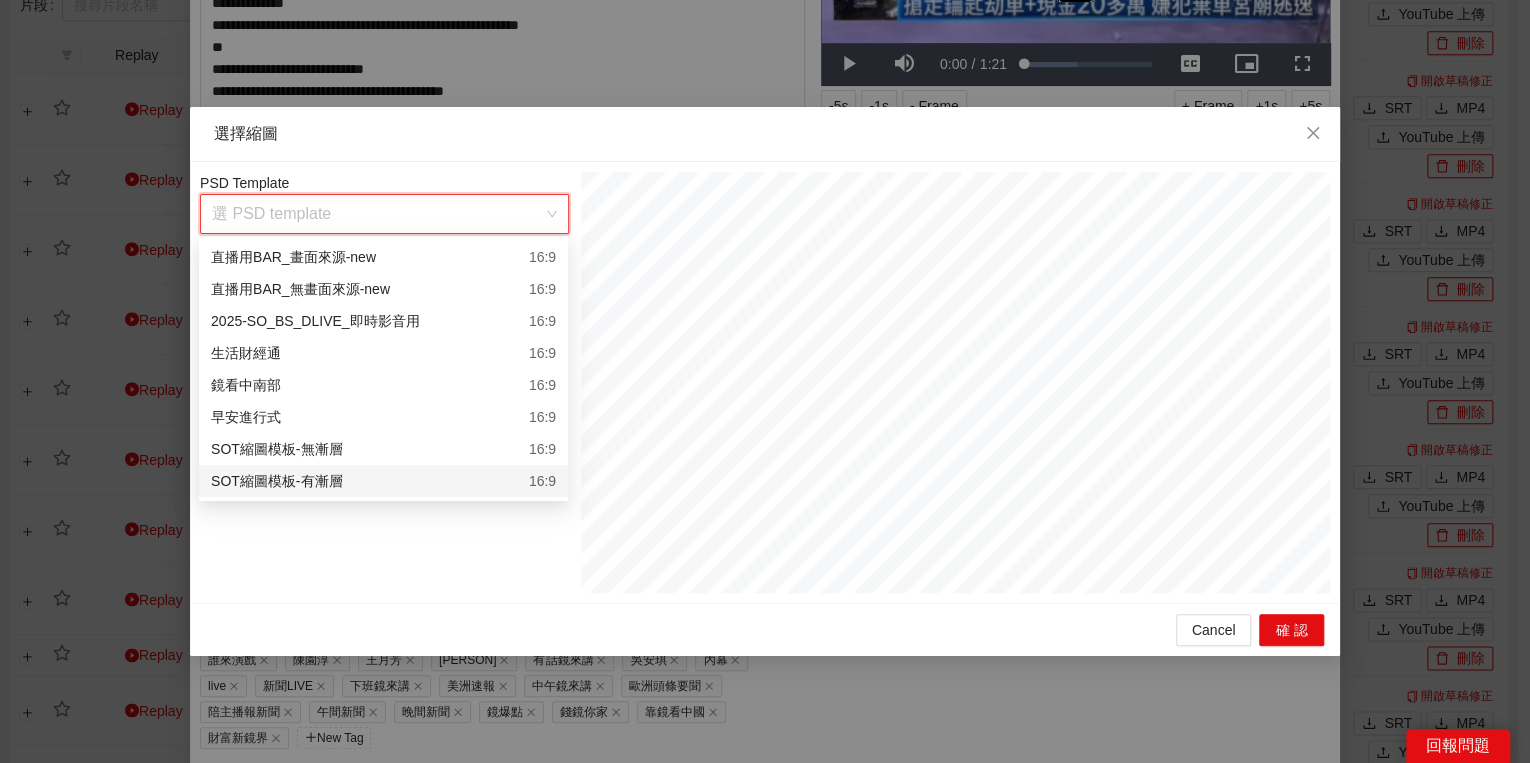click on "SOT縮圖模板-有漸層 16:9" at bounding box center (383, 481) 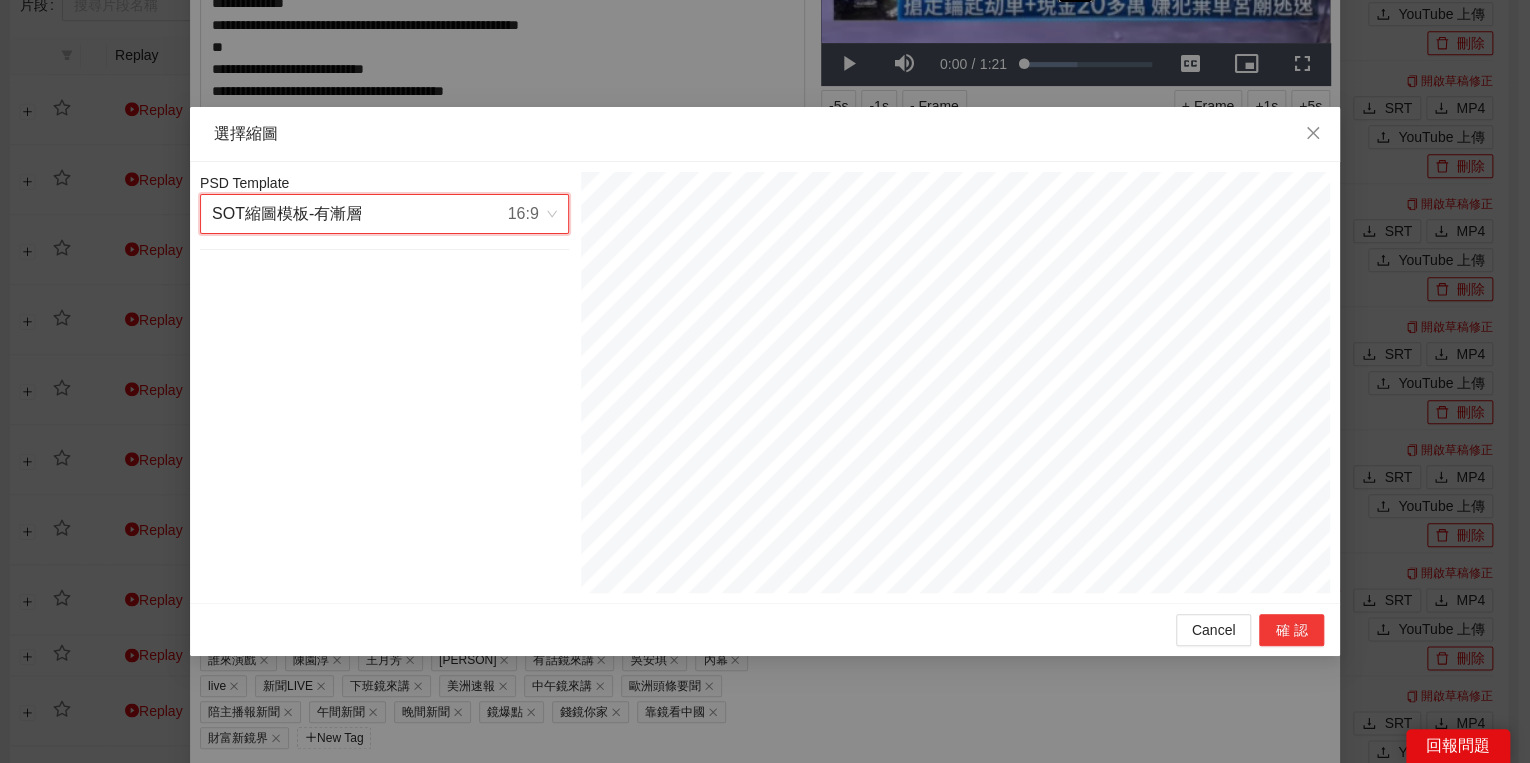 click on "確認" at bounding box center [1291, 630] 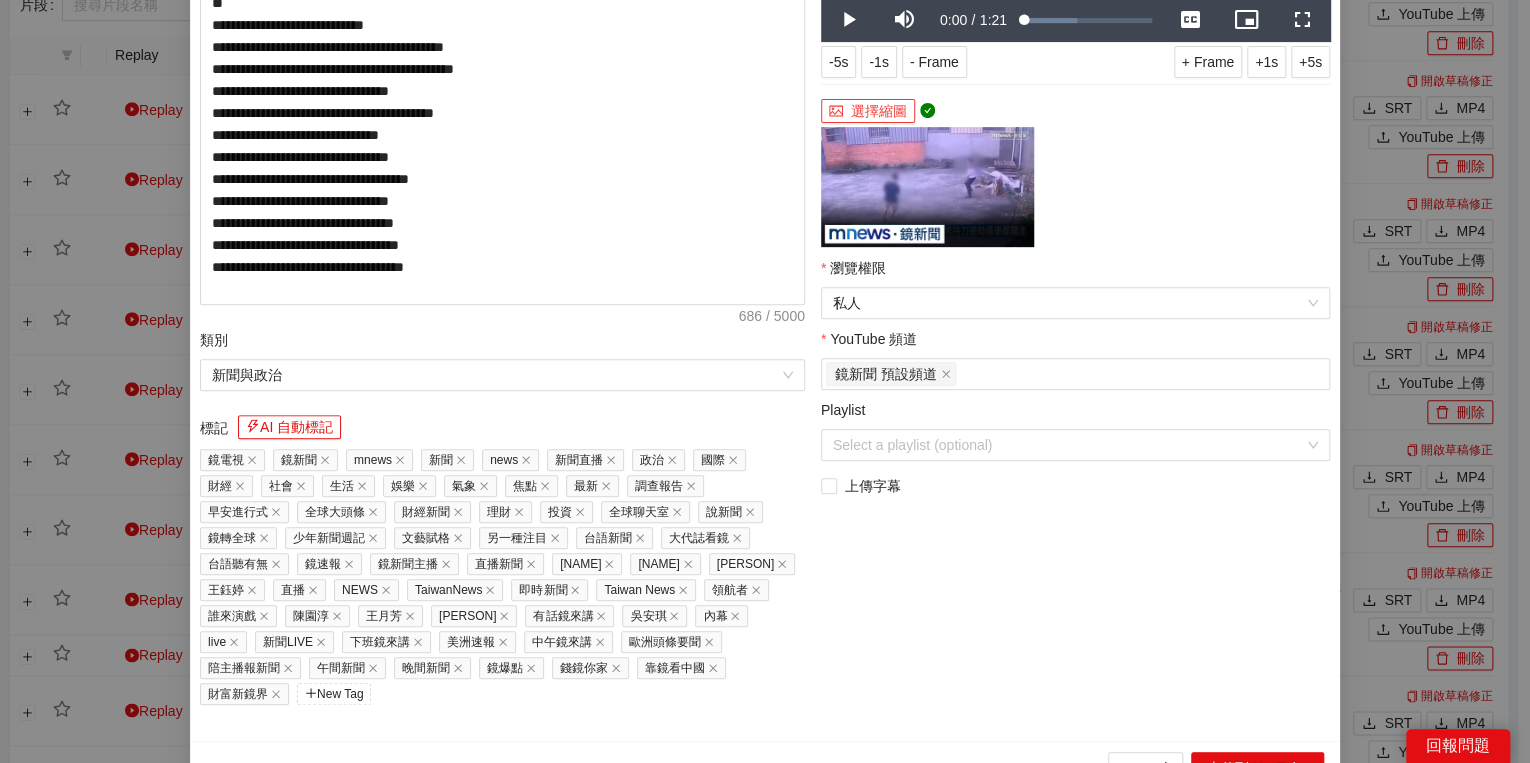 scroll, scrollTop: 352, scrollLeft: 0, axis: vertical 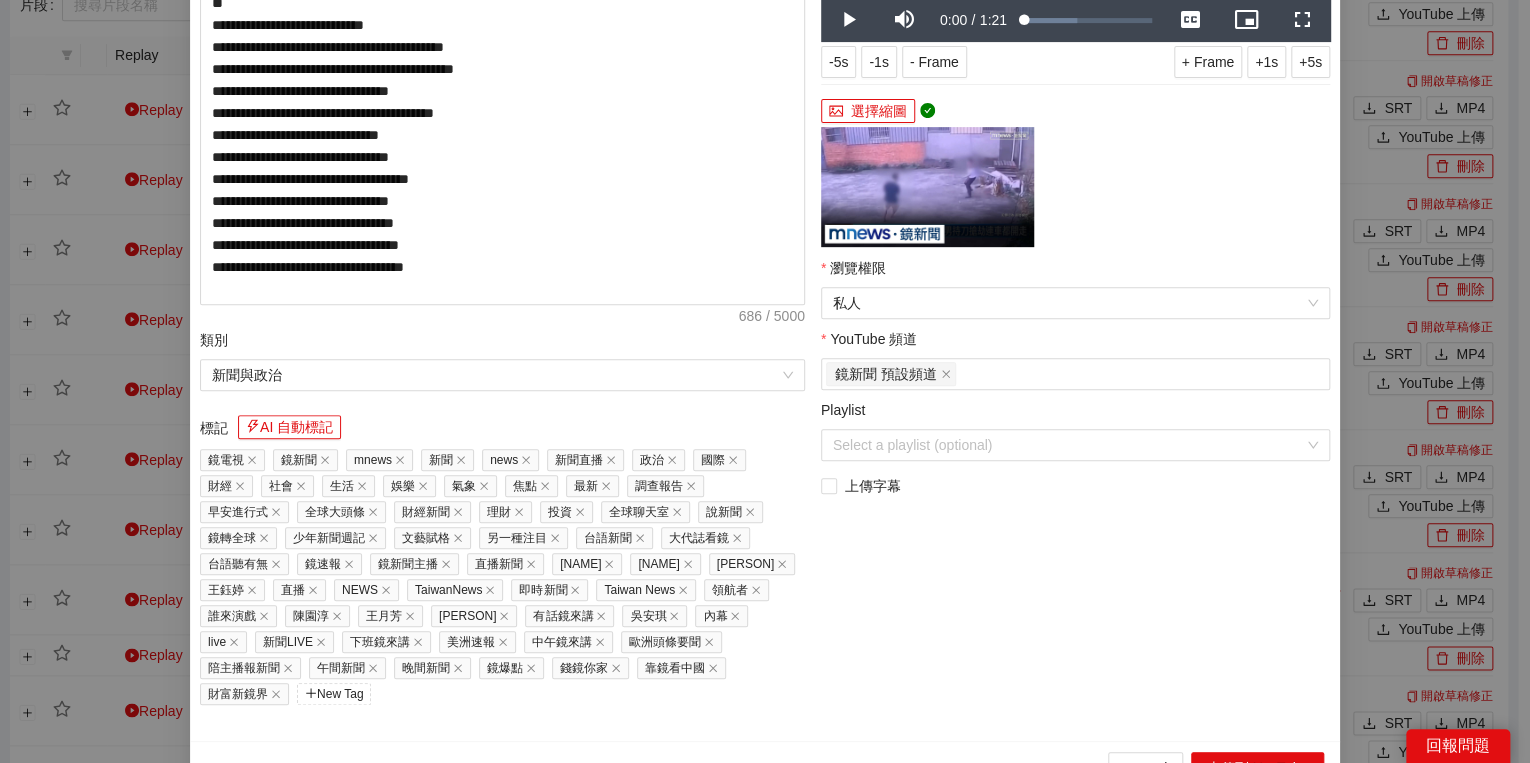 click on "**********" at bounding box center [502, 222] 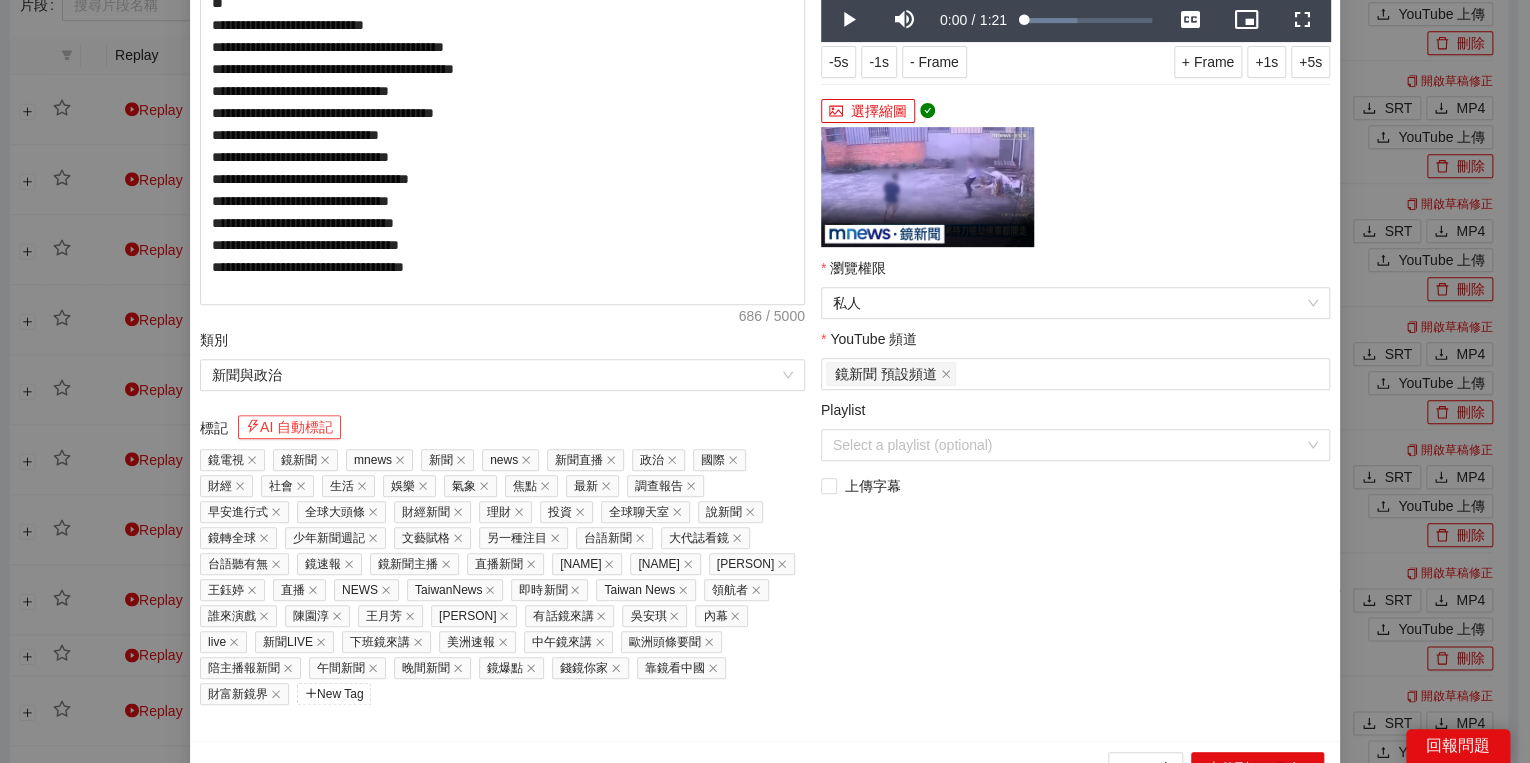 click on "AI 自動標記" at bounding box center (289, 427) 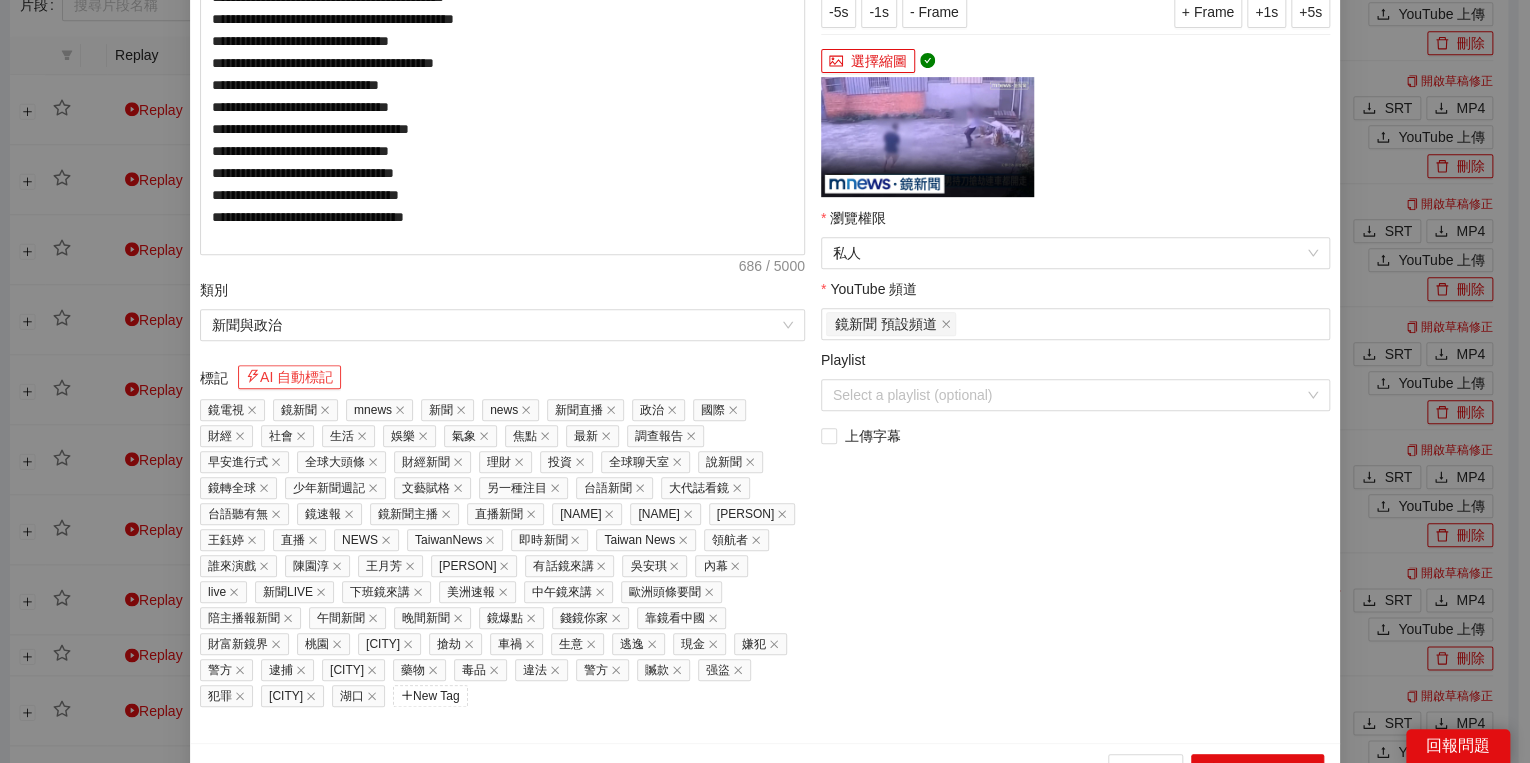 scroll, scrollTop: 429, scrollLeft: 0, axis: vertical 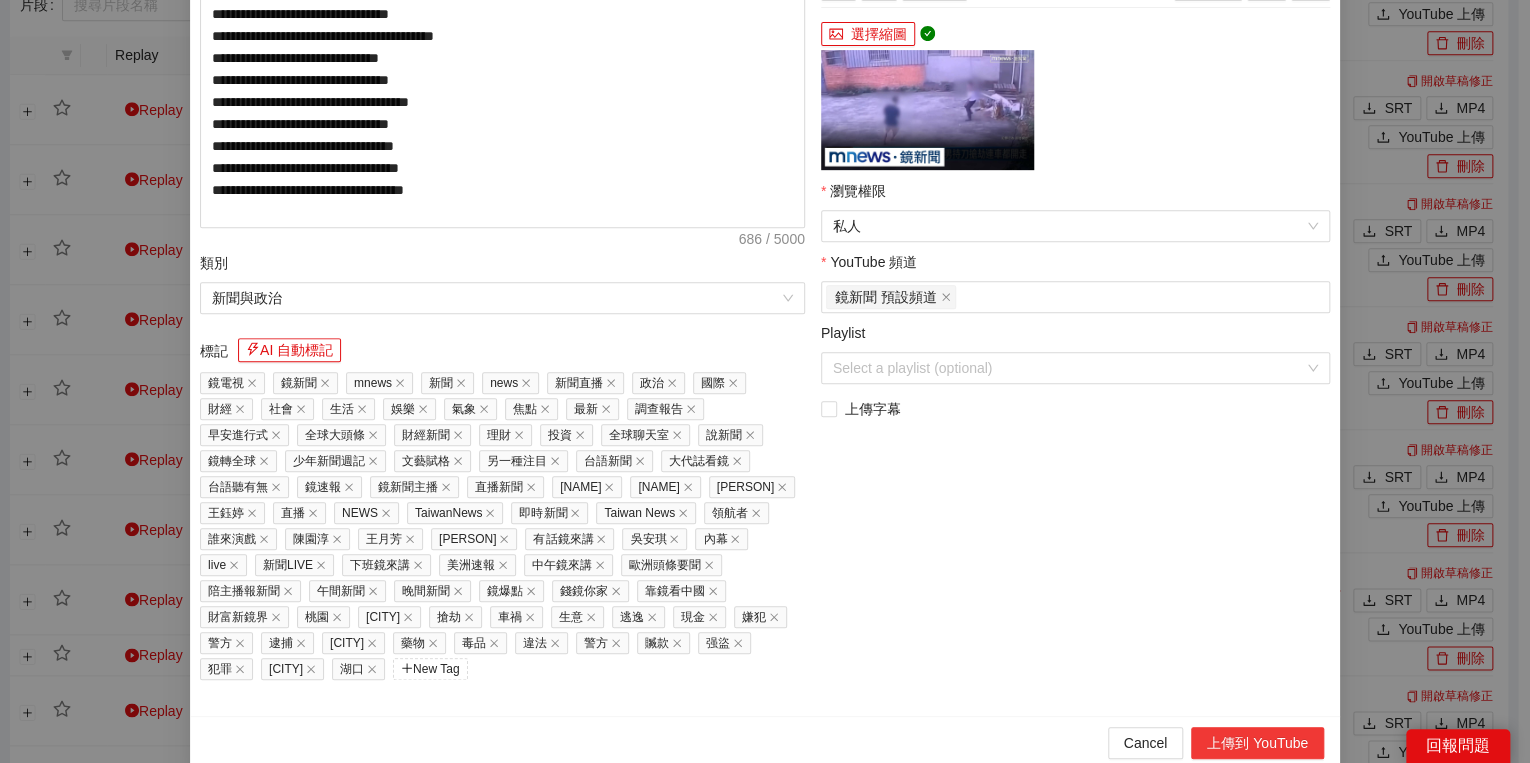 click on "上傳到 YouTube" at bounding box center (1257, 743) 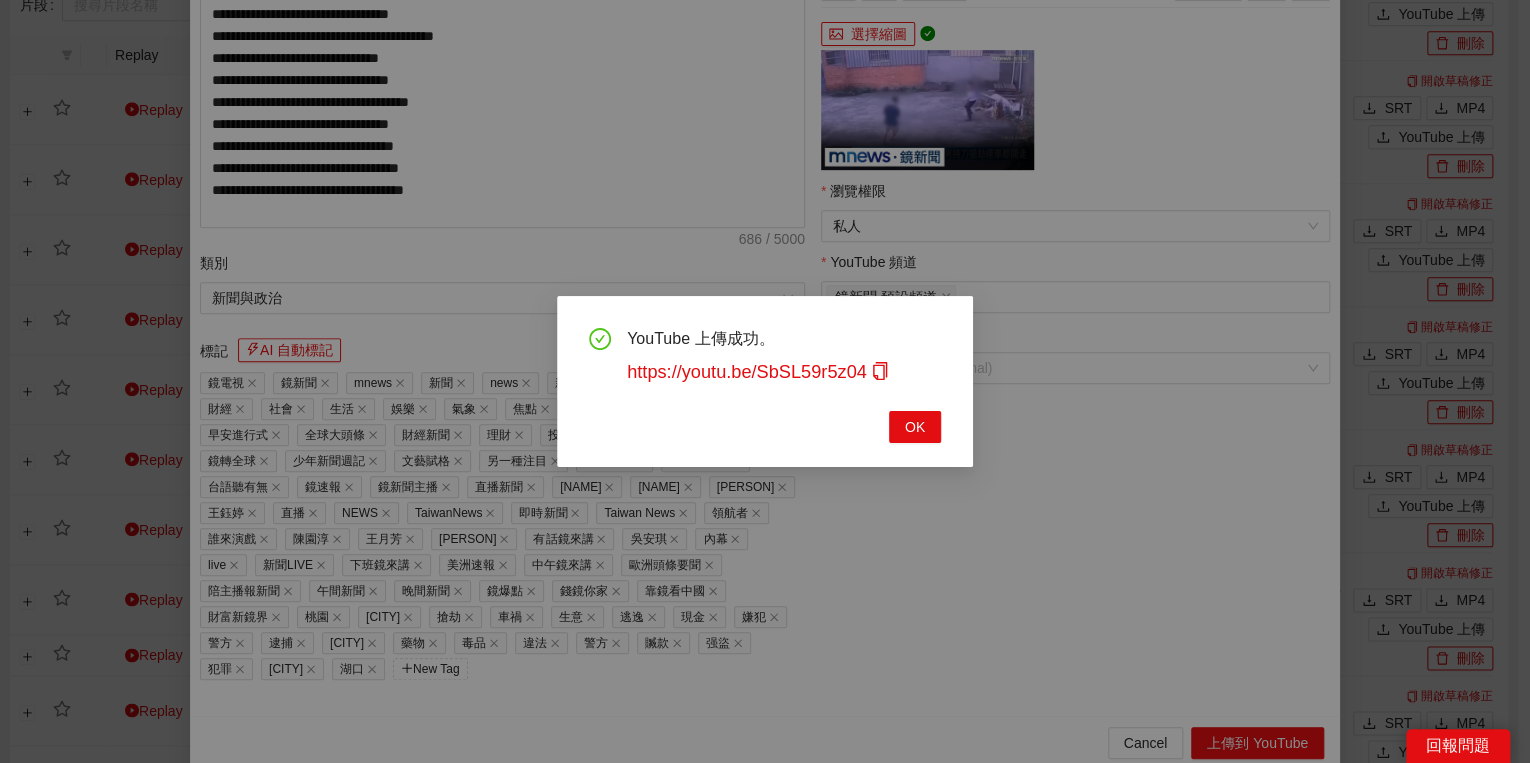 click on "YouTube 上傳成功。 https://youtu.be/SbSL59r5z04 OK" at bounding box center (765, 381) 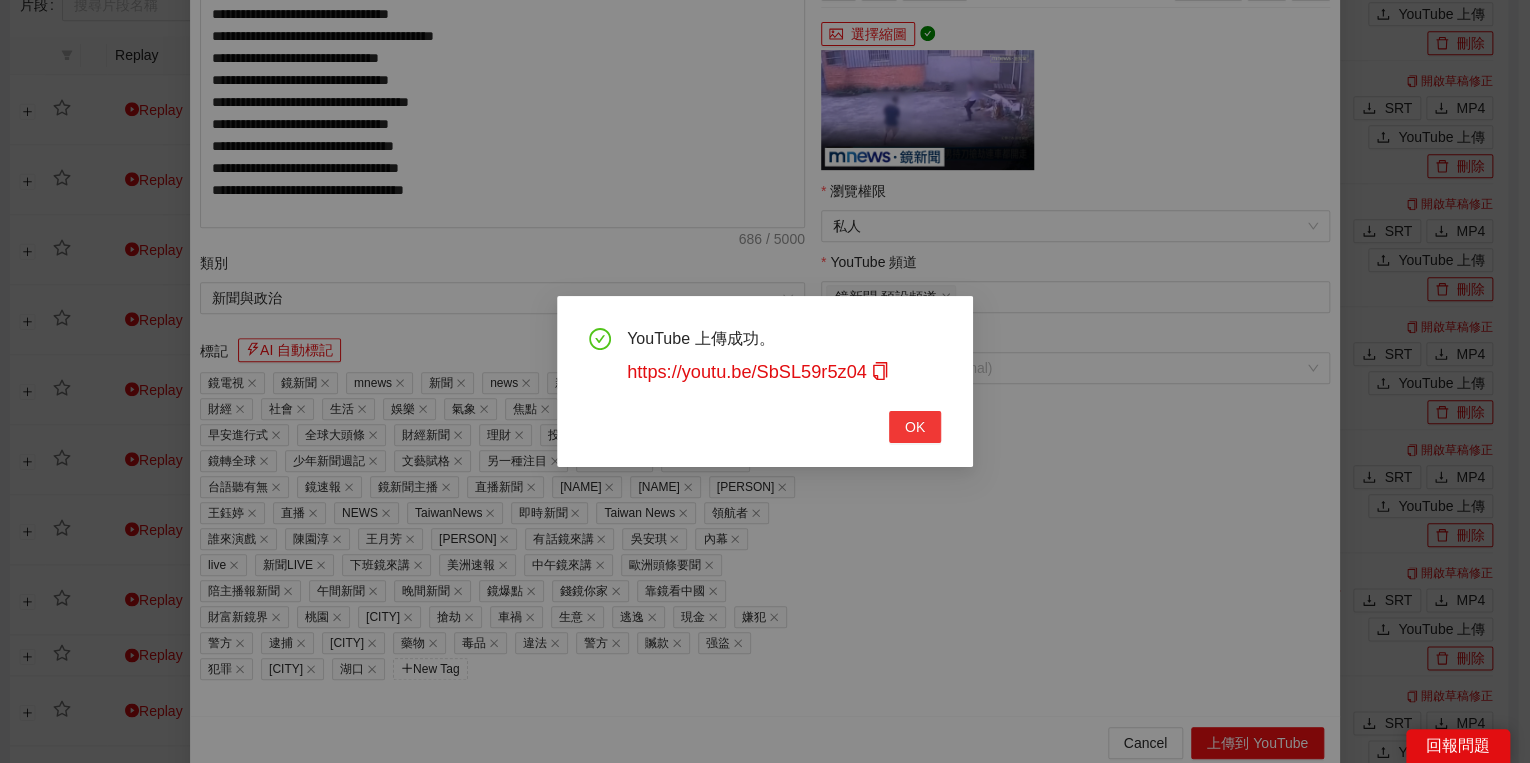 drag, startPoint x: 936, startPoint y: 440, endPoint x: 952, endPoint y: 436, distance: 16.492422 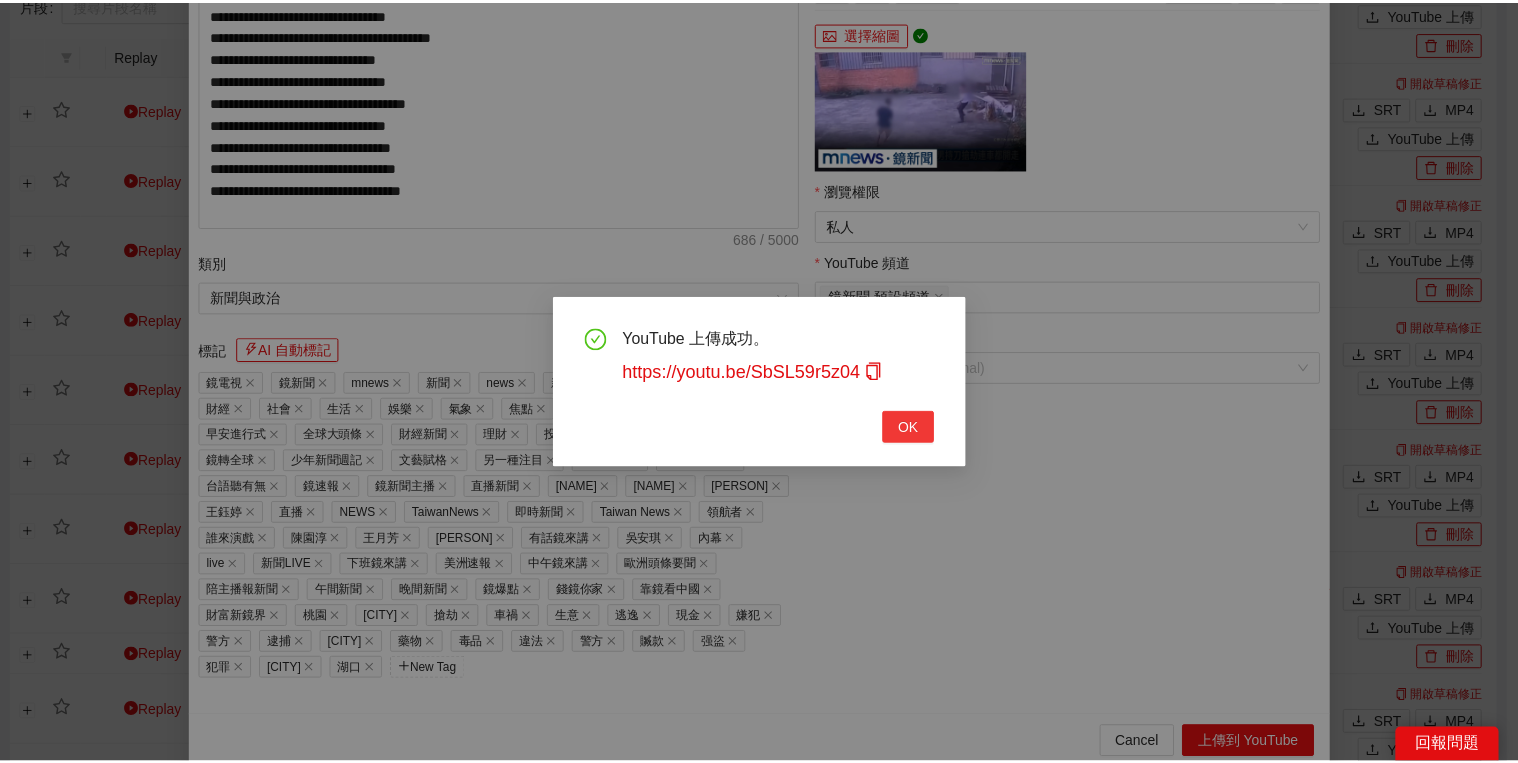 scroll, scrollTop: 308, scrollLeft: 0, axis: vertical 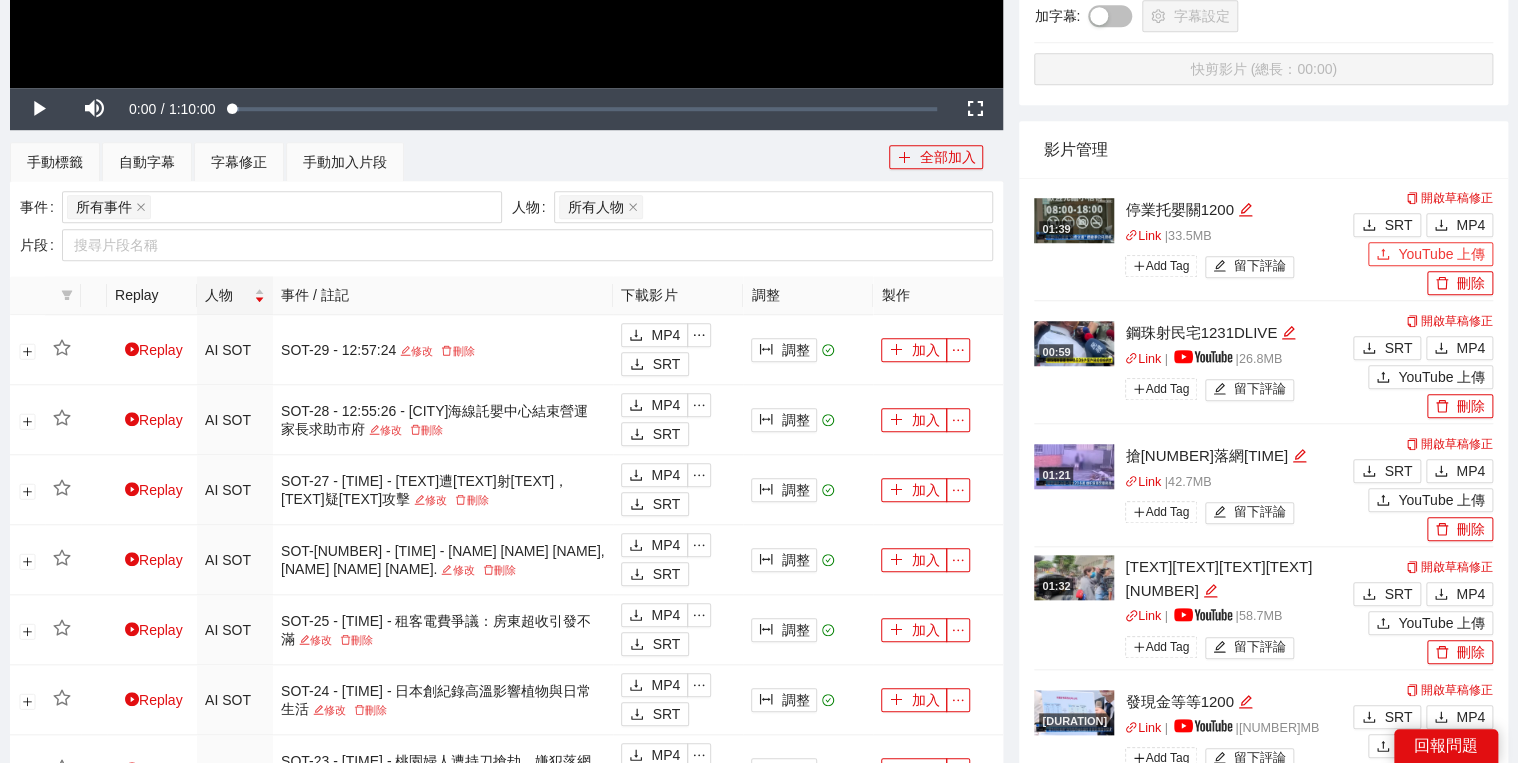 click on "YouTube 上傳" at bounding box center (1430, 254) 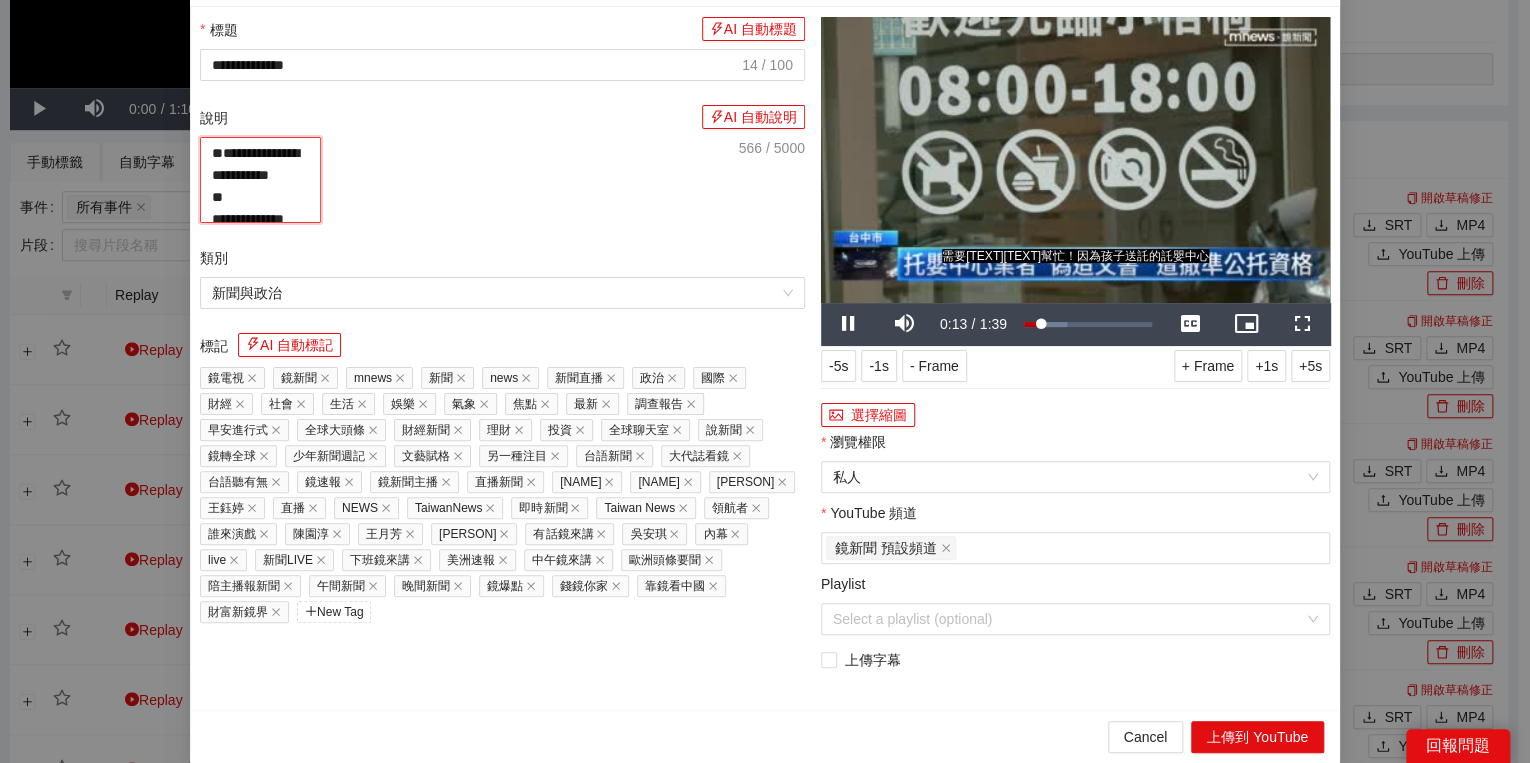 click on "**********" at bounding box center (260, 180) 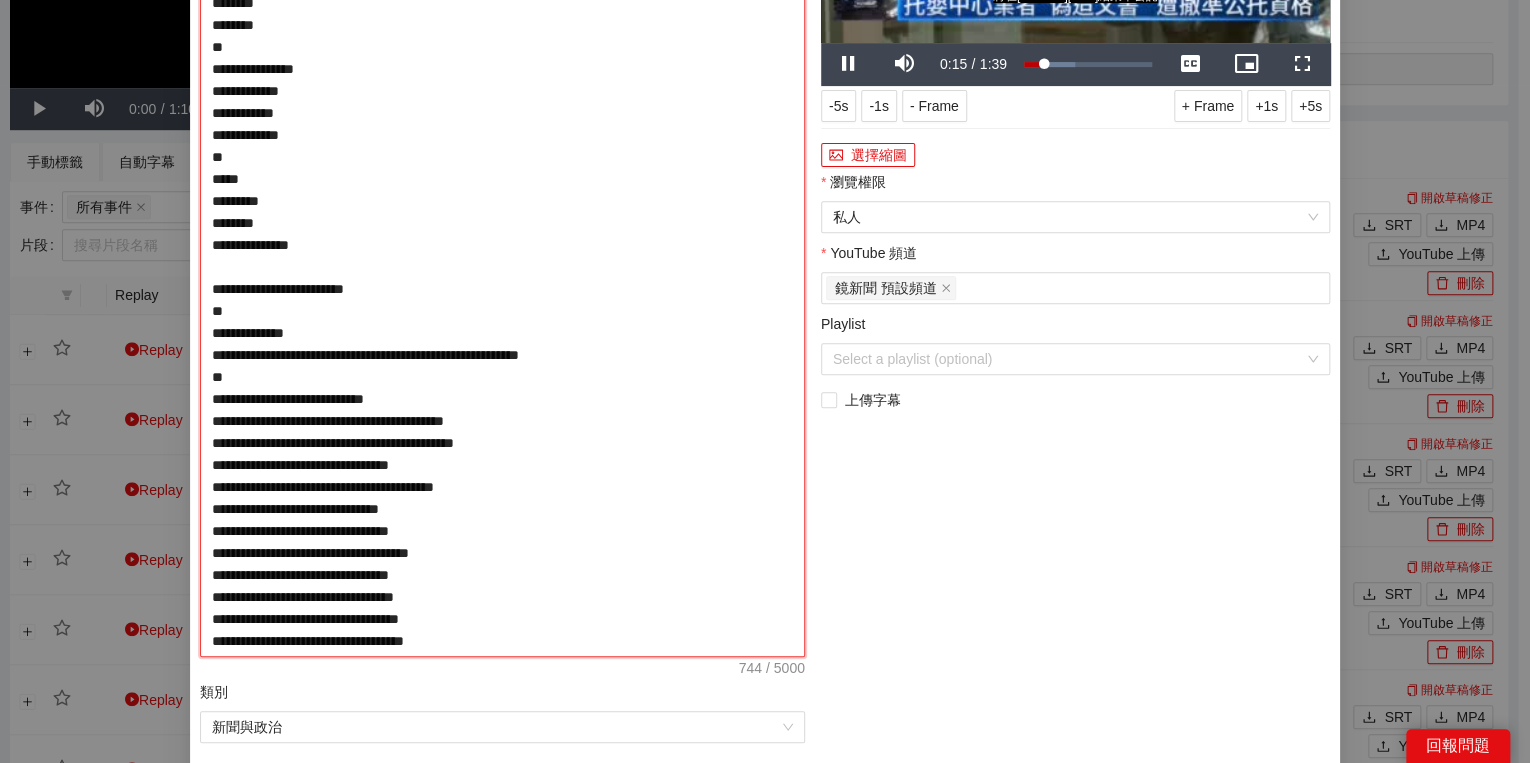 click on "**********" at bounding box center (502, 267) 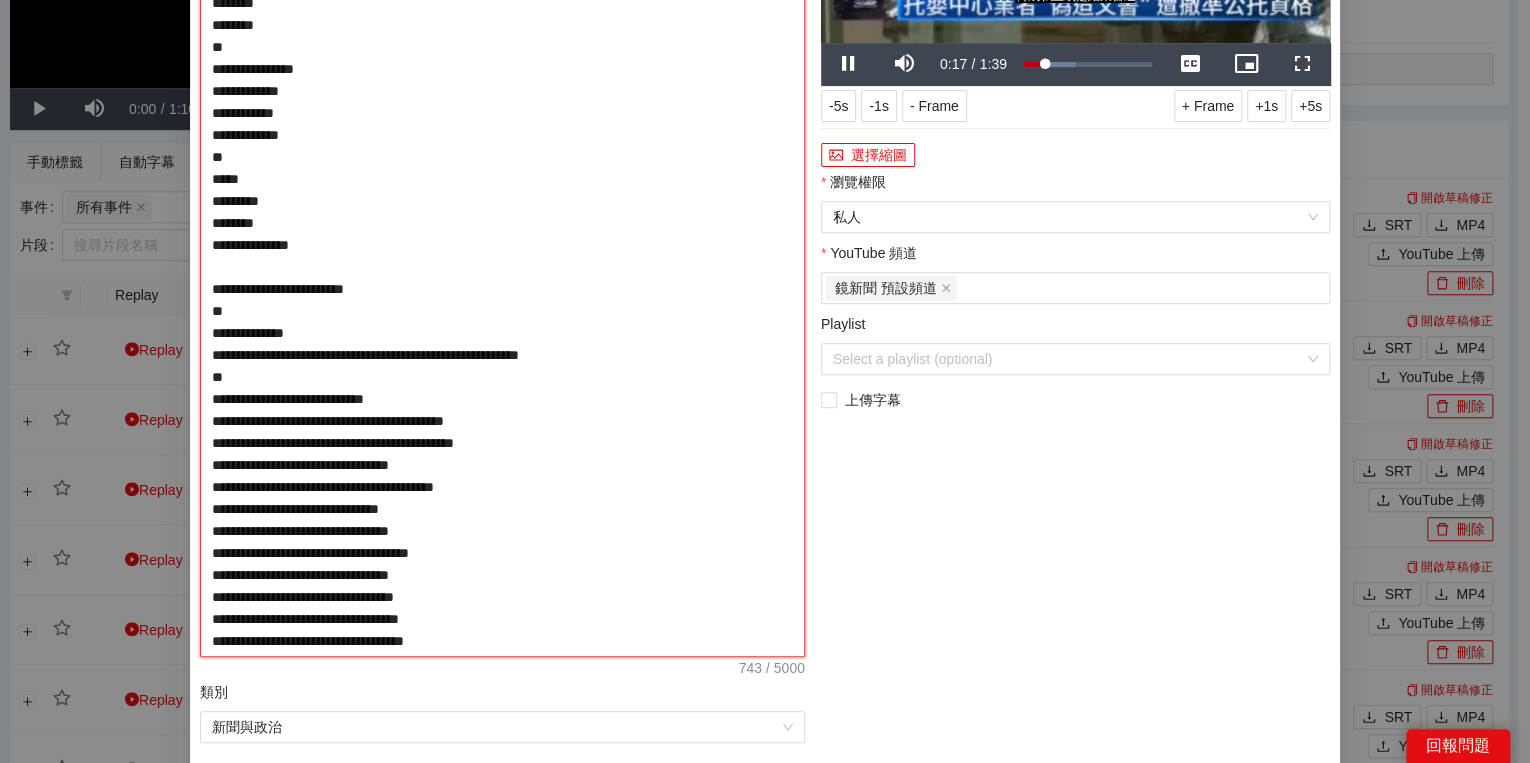 click on "**********" at bounding box center [502, 267] 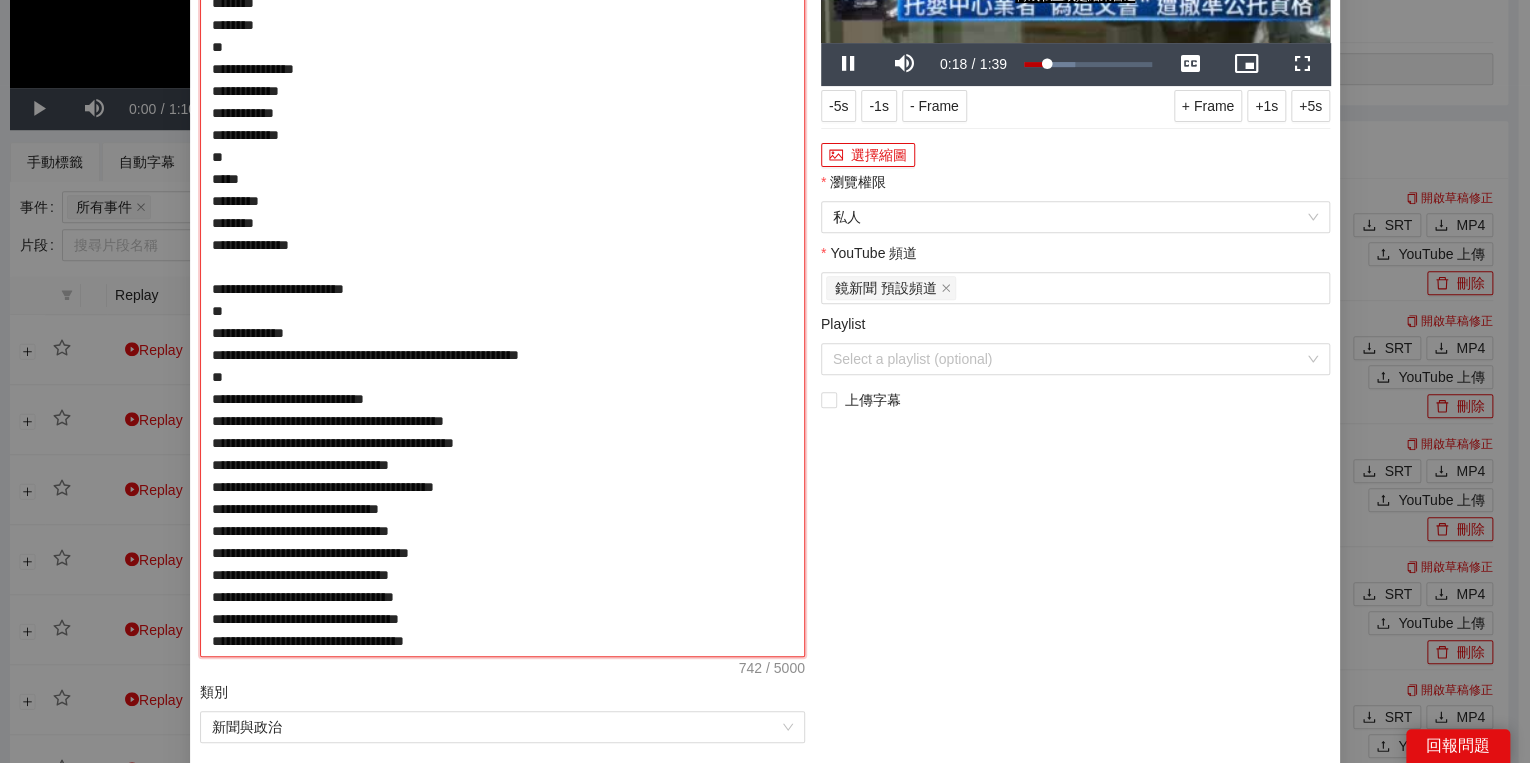 click on "**********" at bounding box center (502, 267) 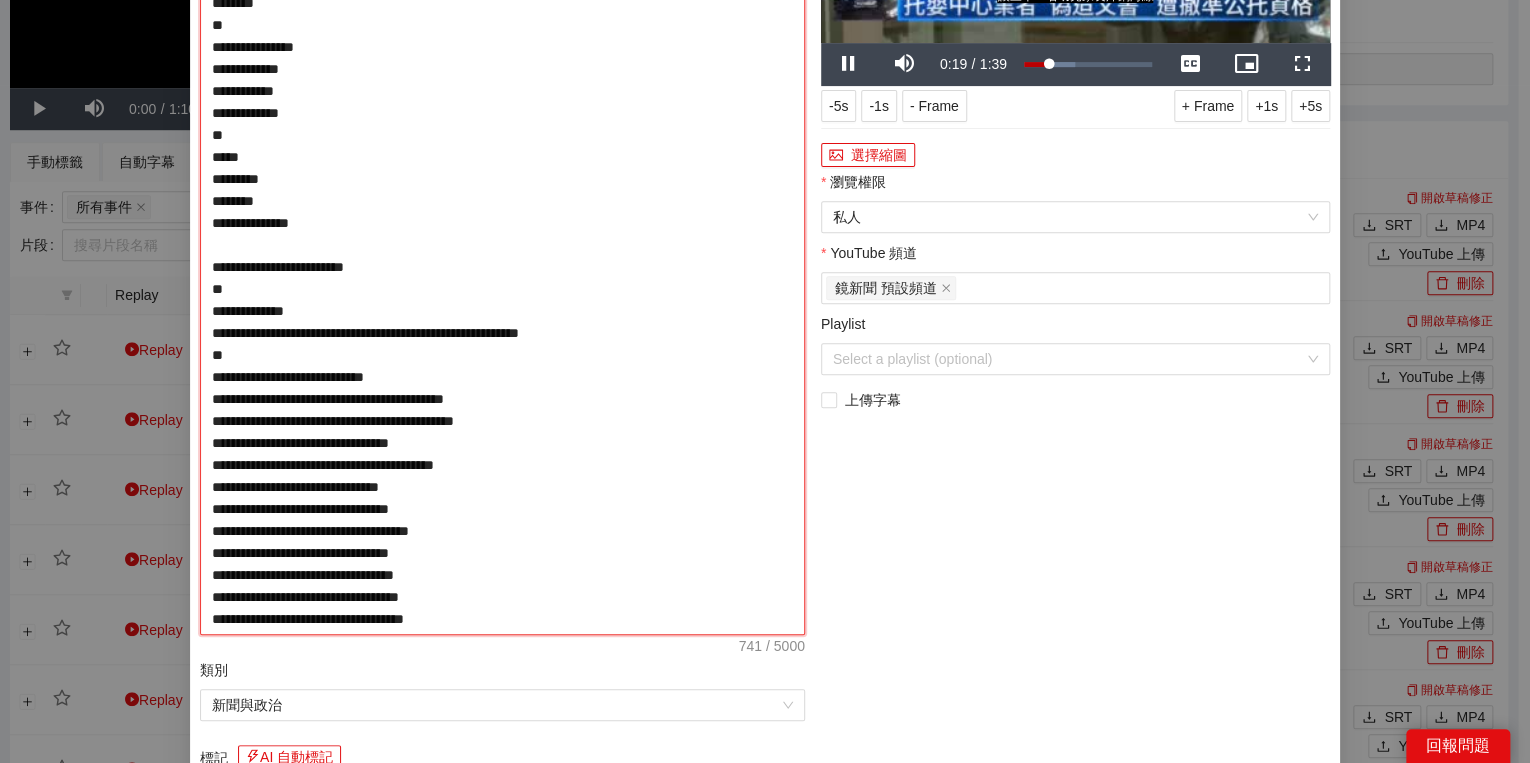click on "**********" at bounding box center [502, 256] 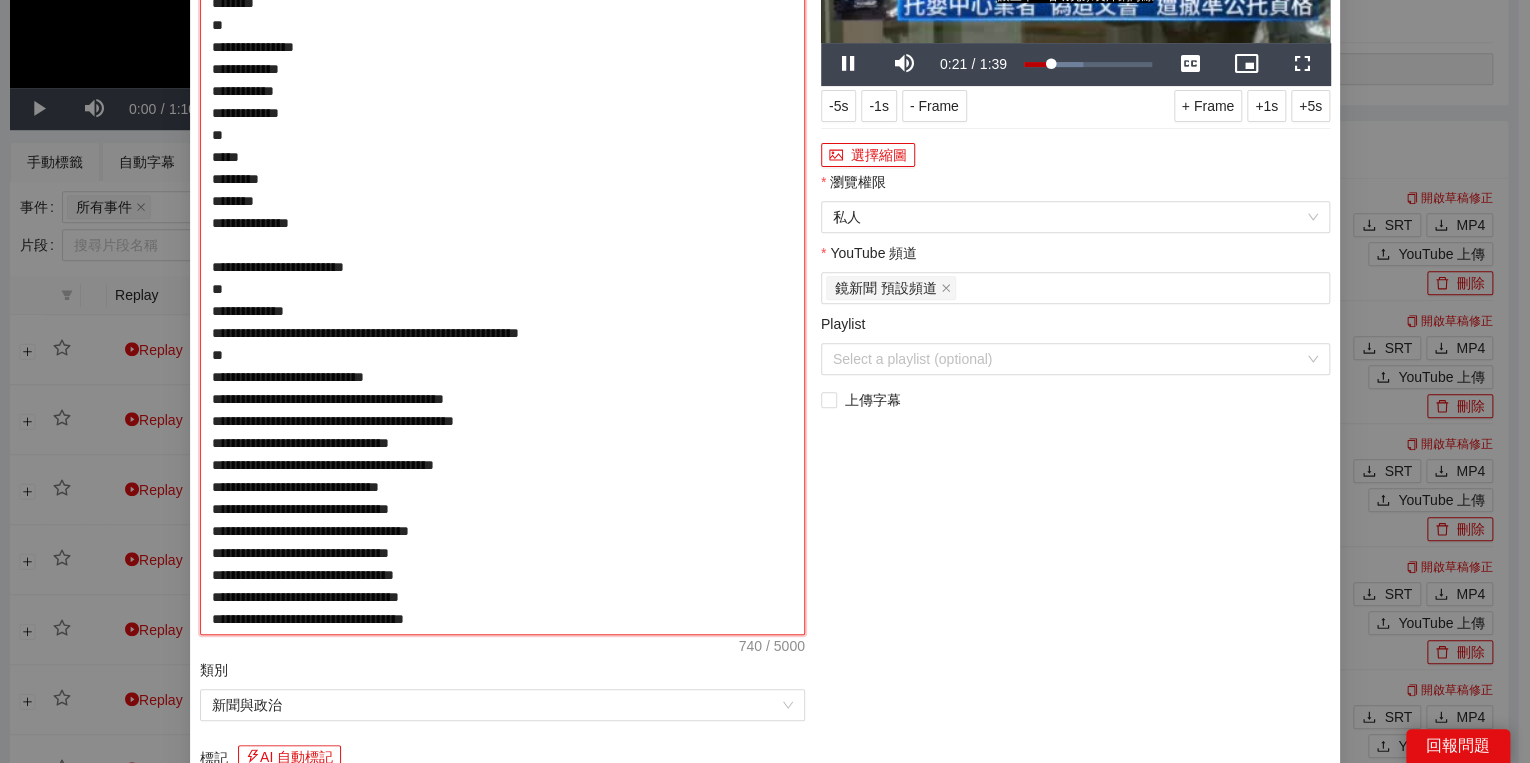 click on "**********" at bounding box center (502, 256) 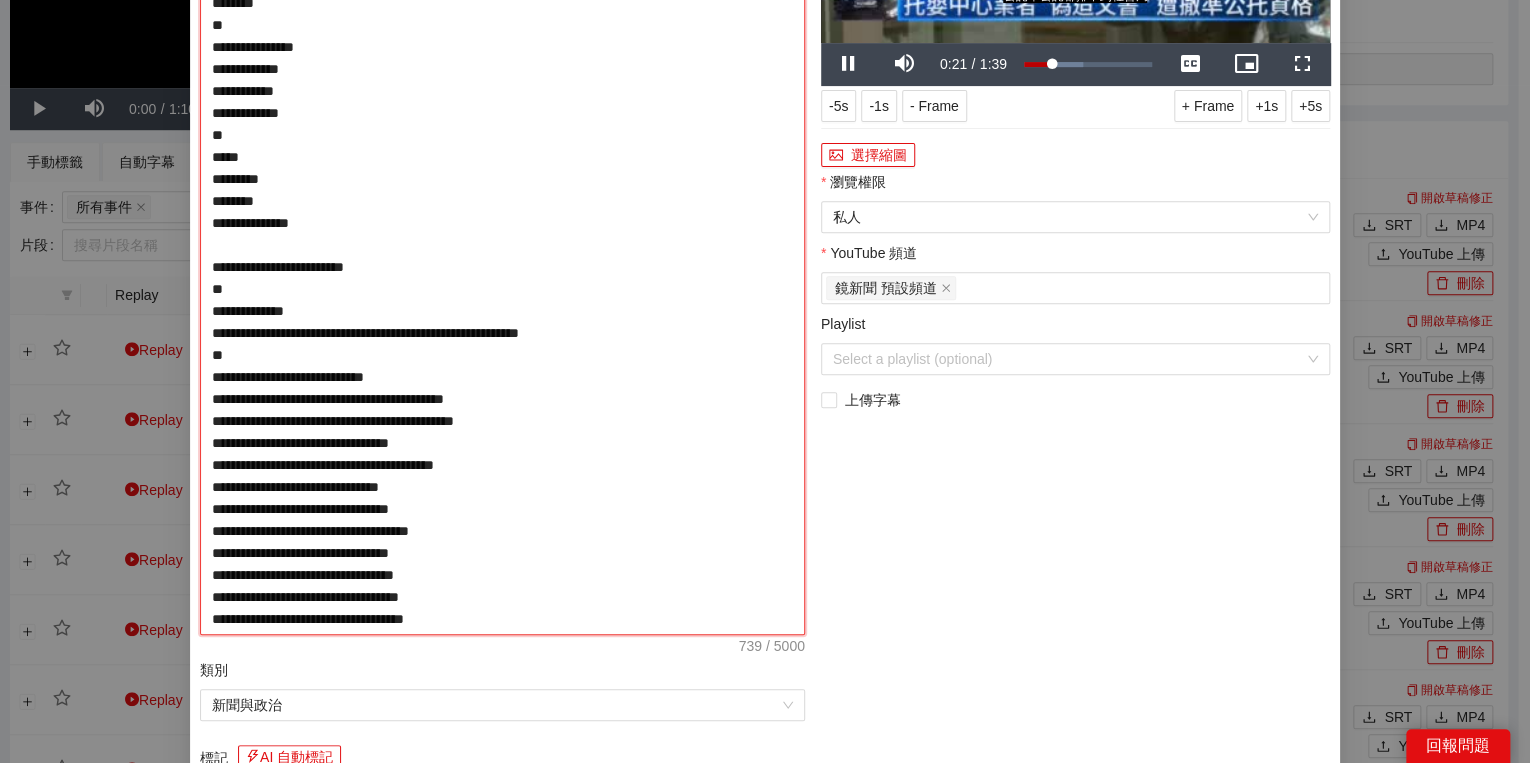 click on "**********" at bounding box center (502, 256) 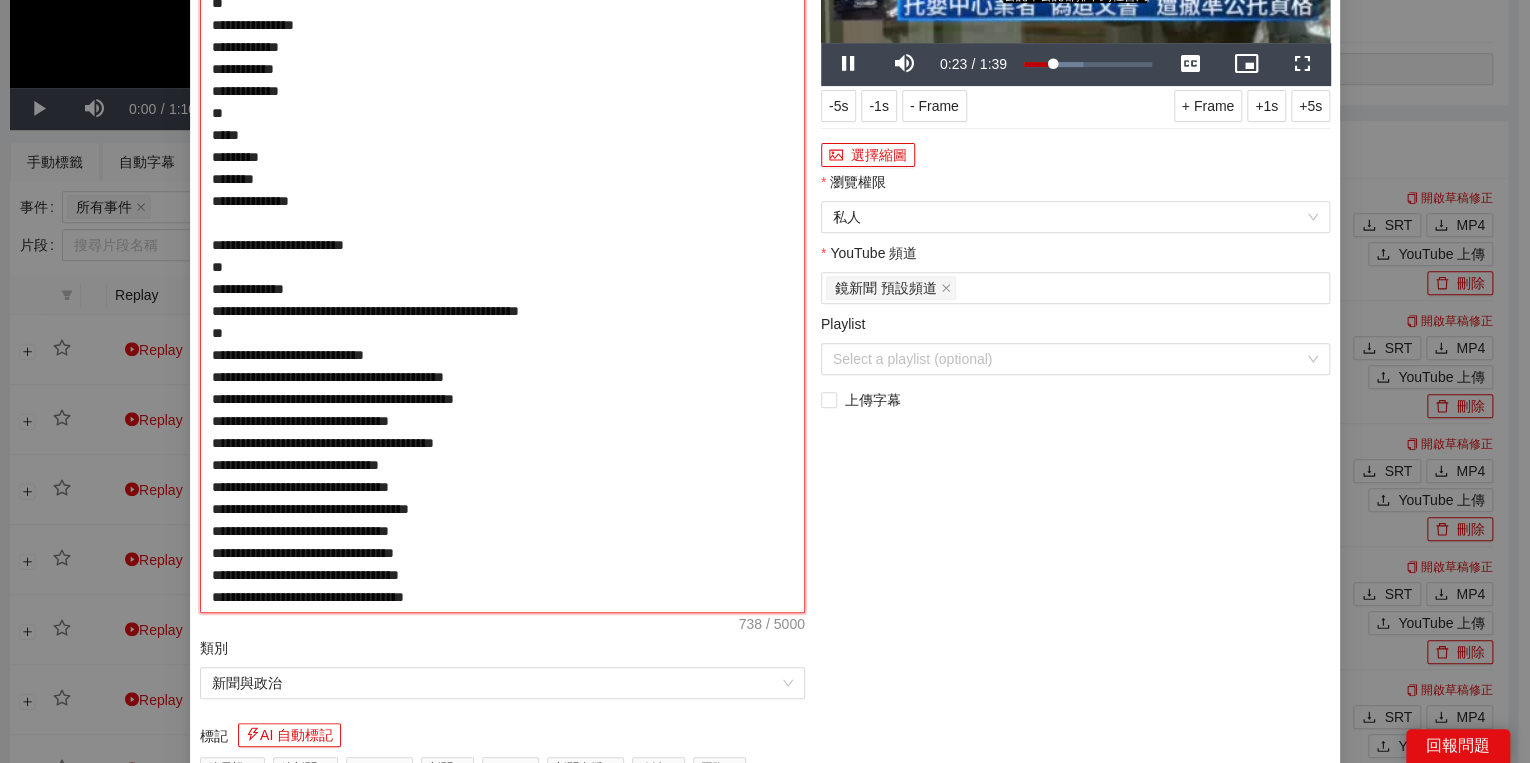 click on "**********" at bounding box center [502, 245] 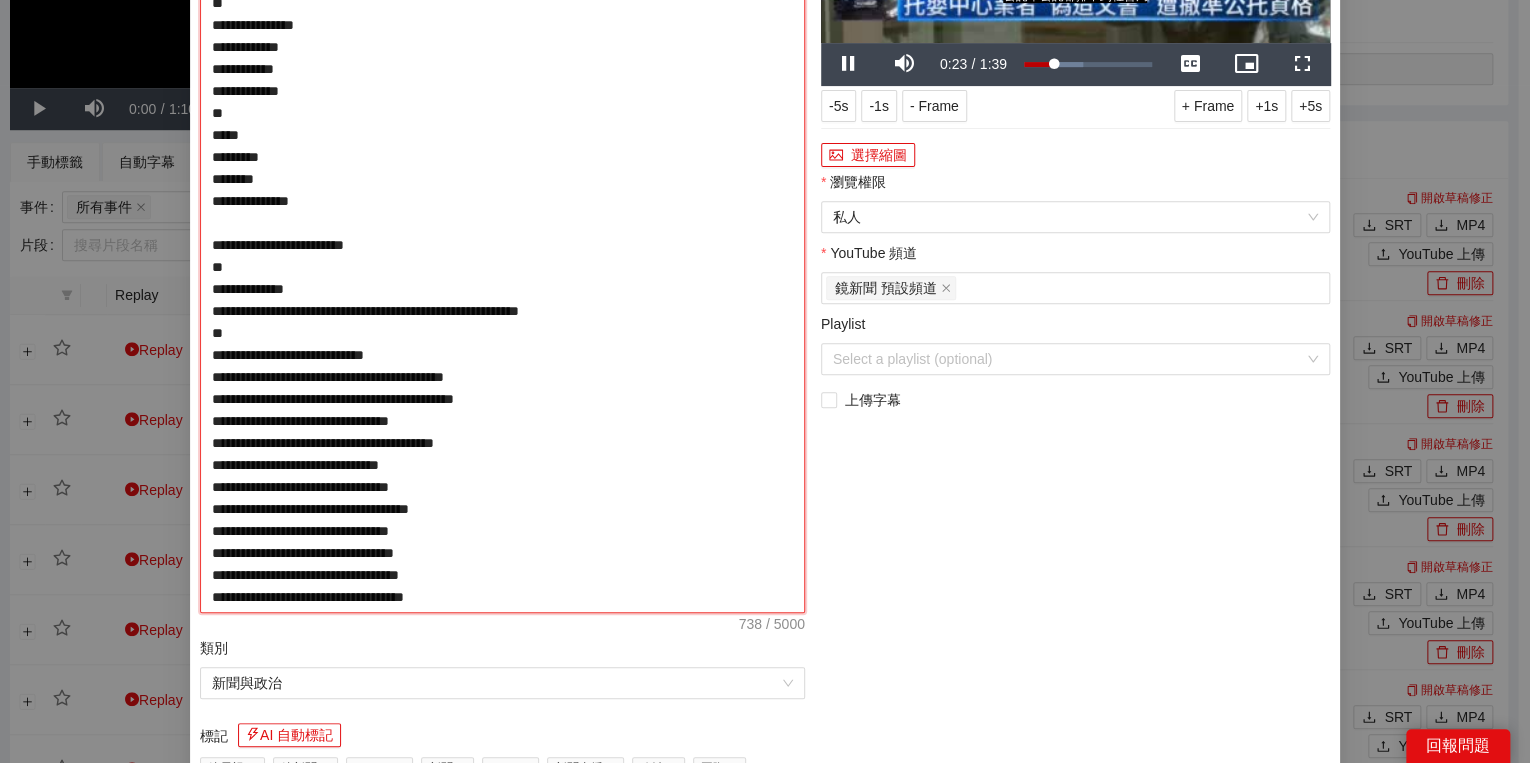 click on "**********" at bounding box center [502, 245] 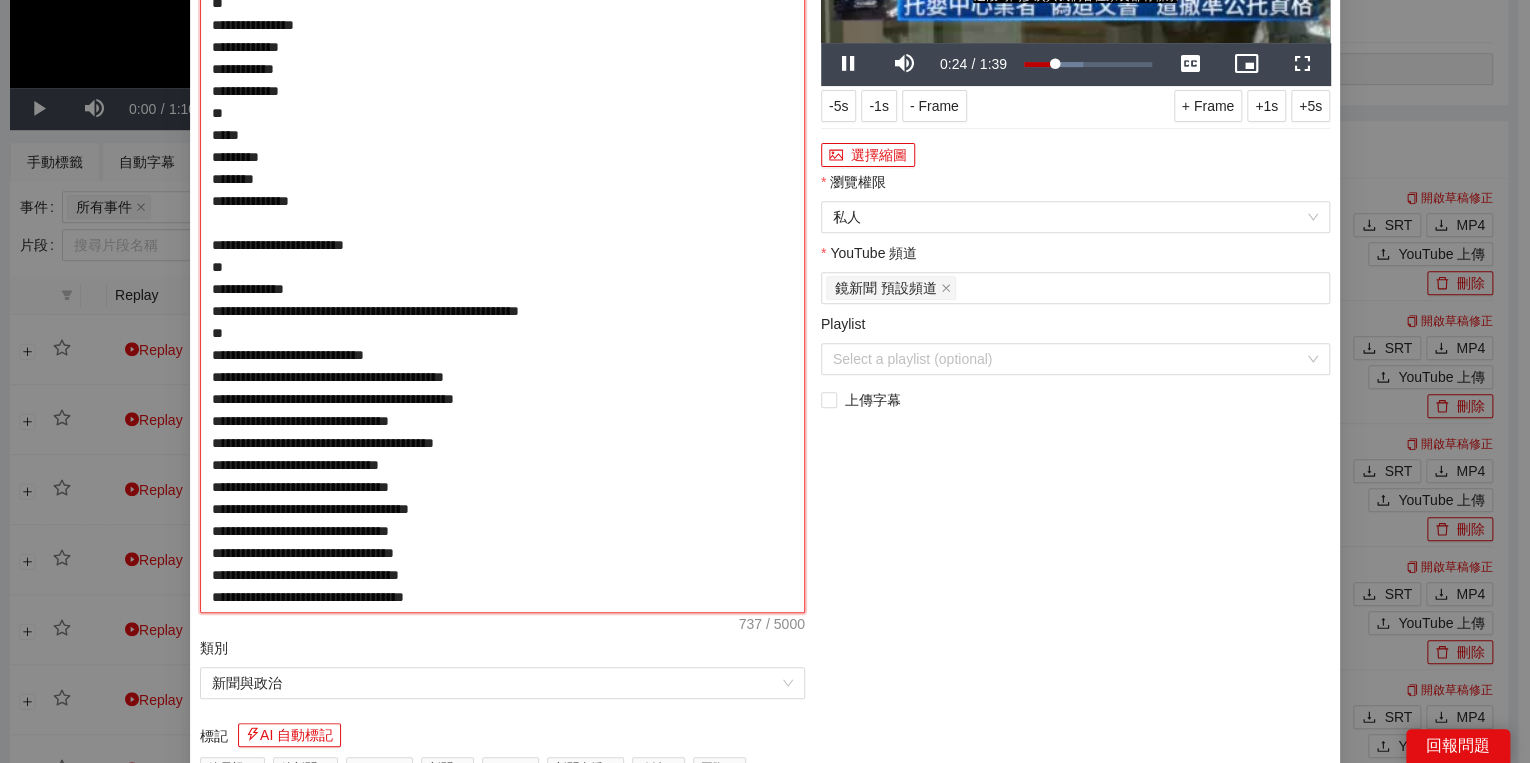 click on "**********" at bounding box center [502, 245] 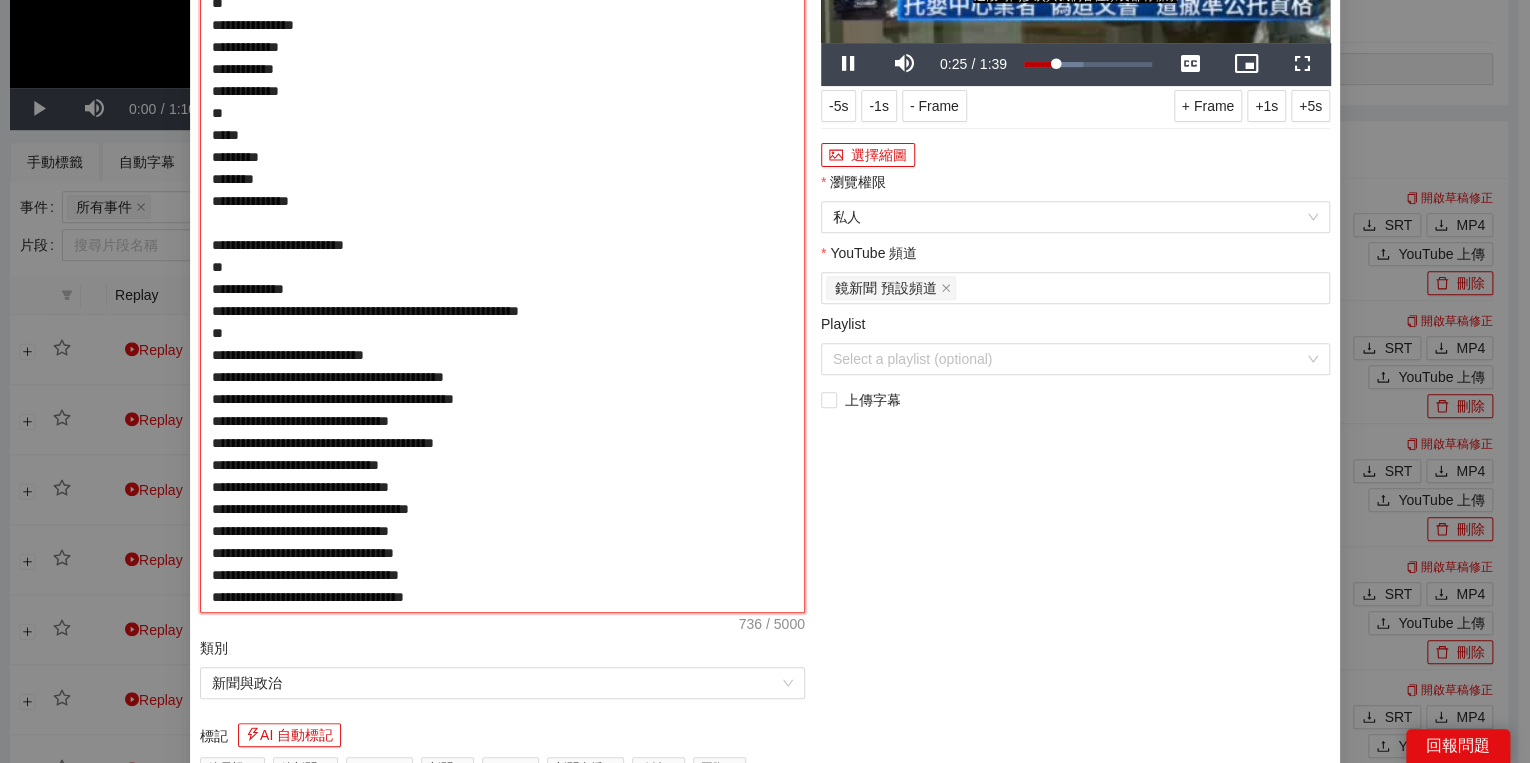 click on "**********" at bounding box center [502, 245] 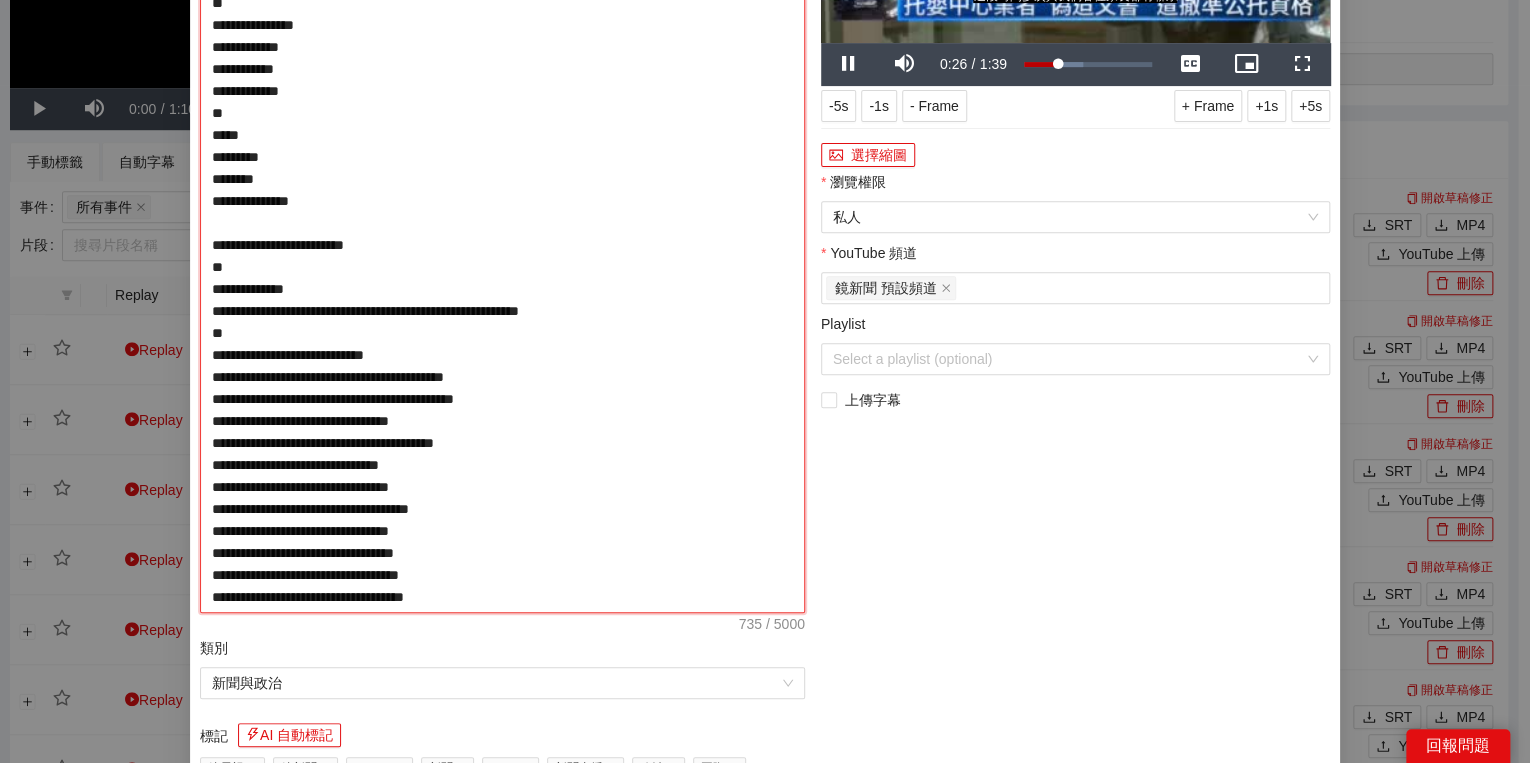 click on "**********" at bounding box center [502, 245] 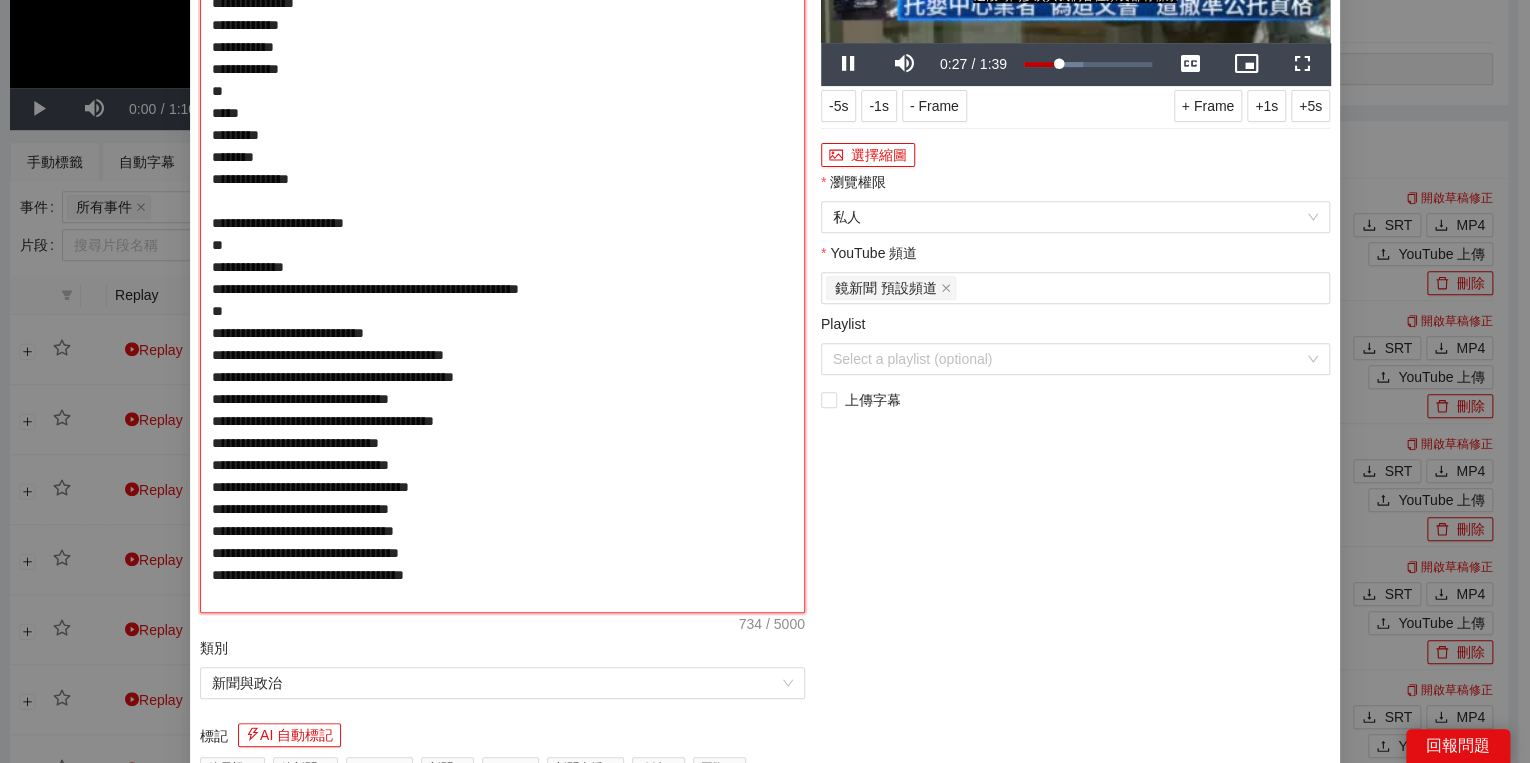 click on "**********" at bounding box center [502, 245] 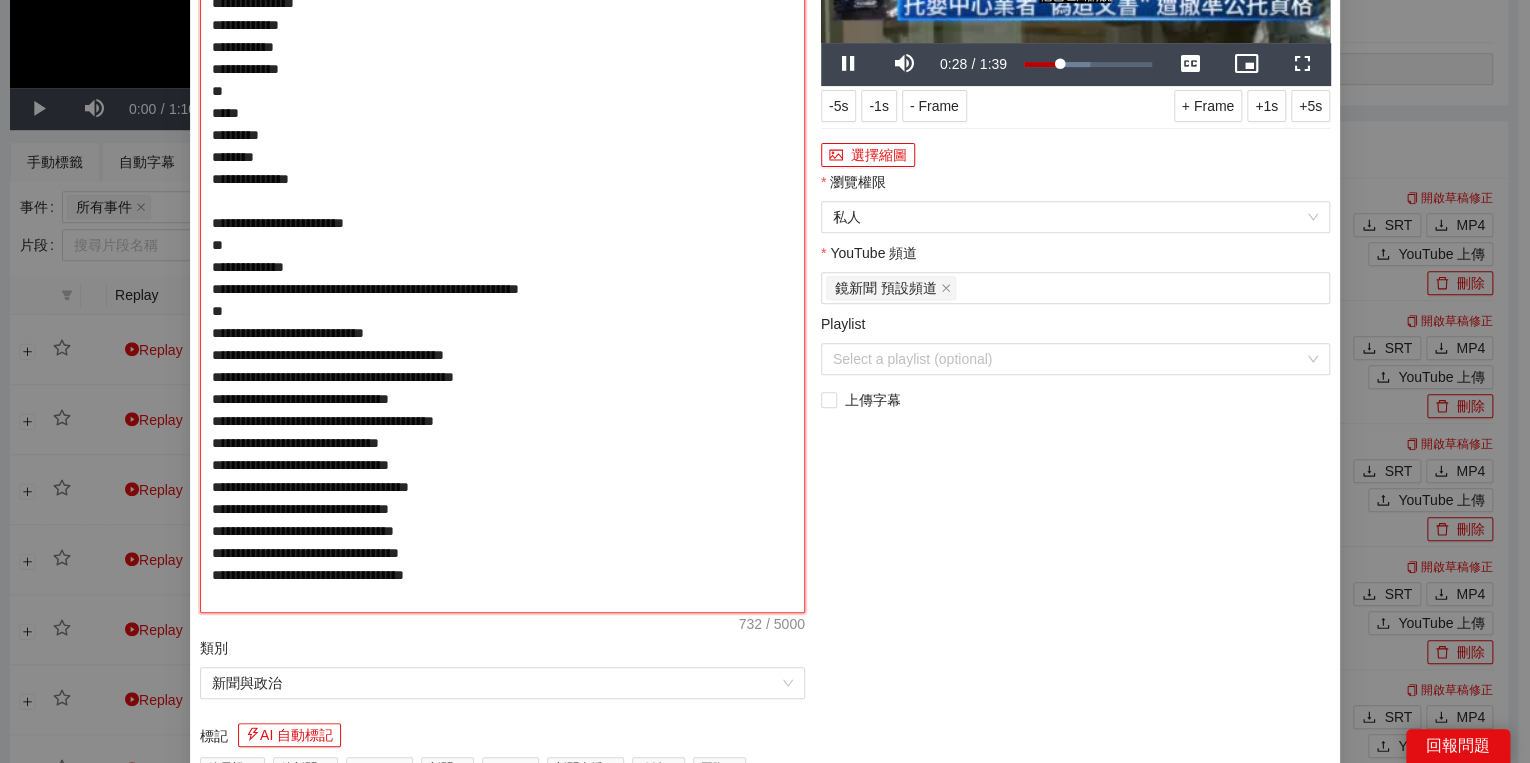 click on "**********" at bounding box center (502, 245) 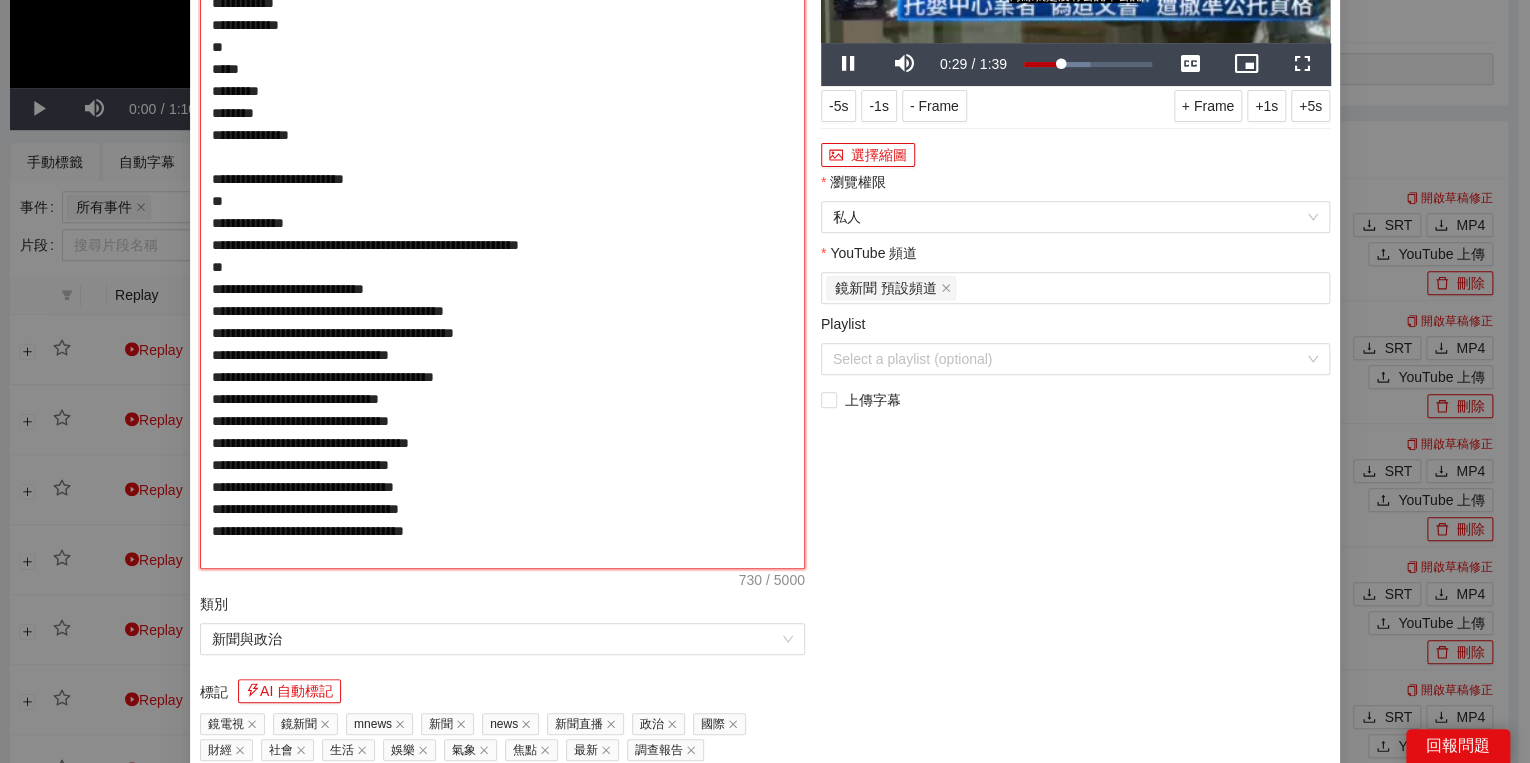 click on "**********" at bounding box center [502, 223] 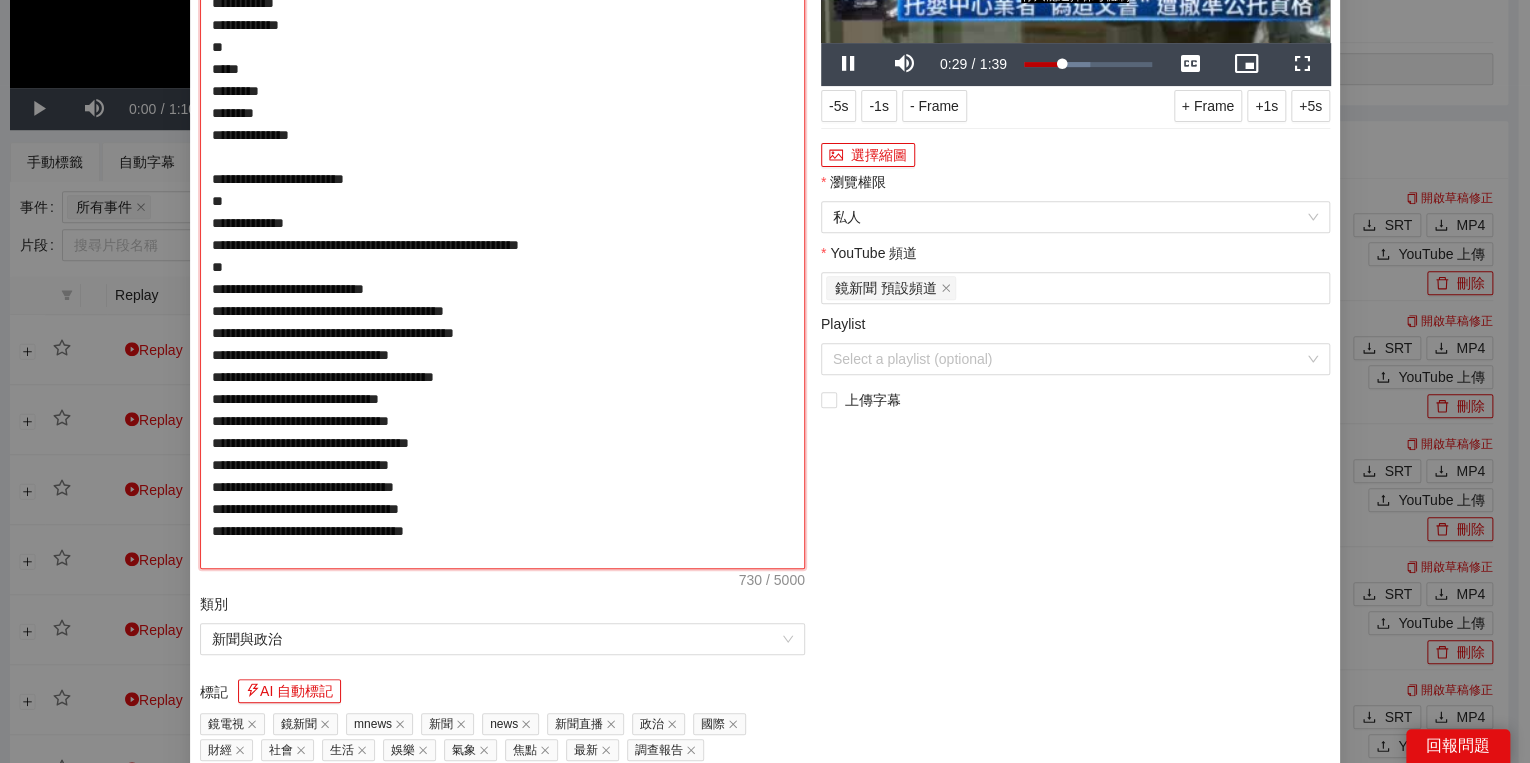 click on "**********" at bounding box center [502, 223] 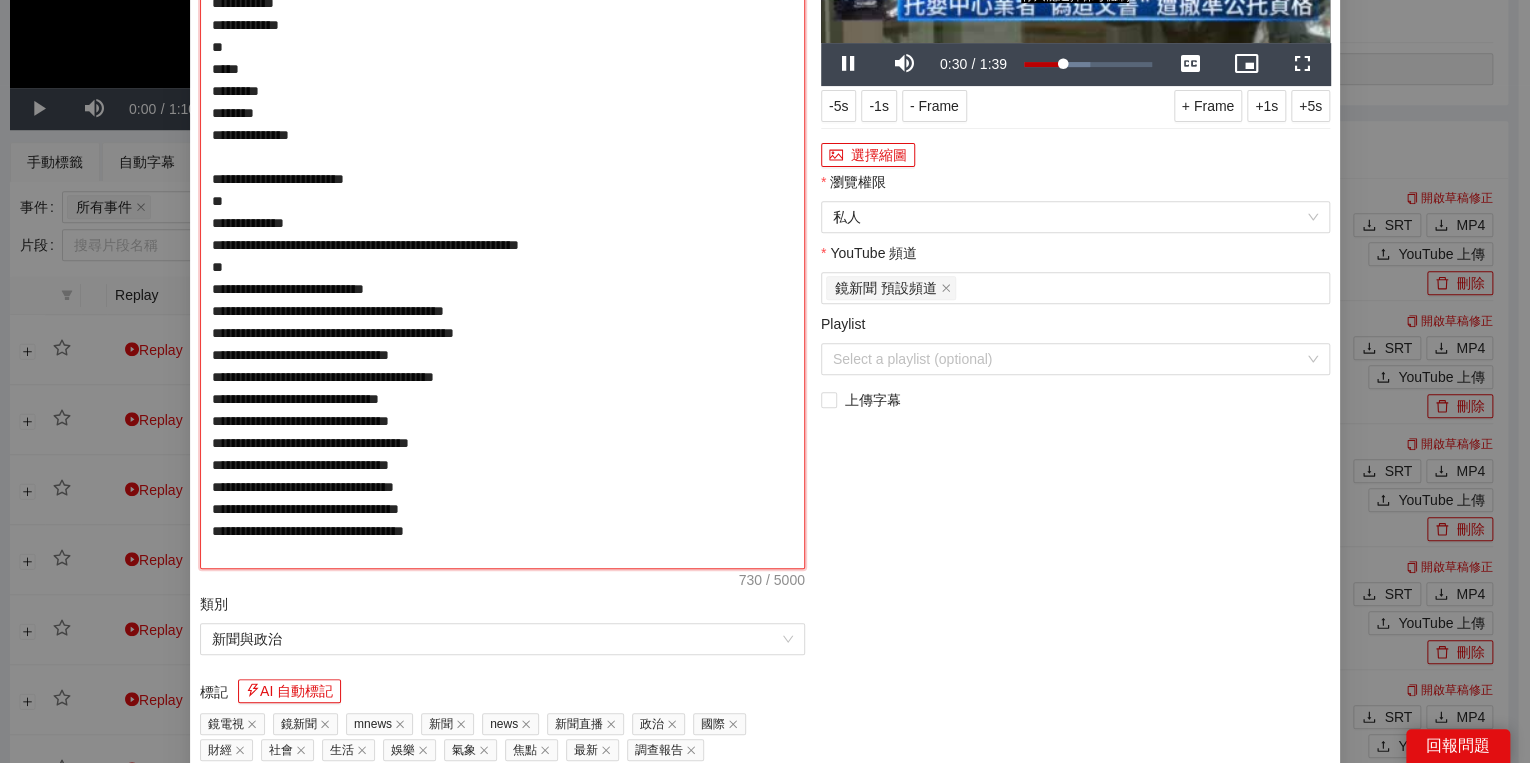 click on "**********" at bounding box center (502, 223) 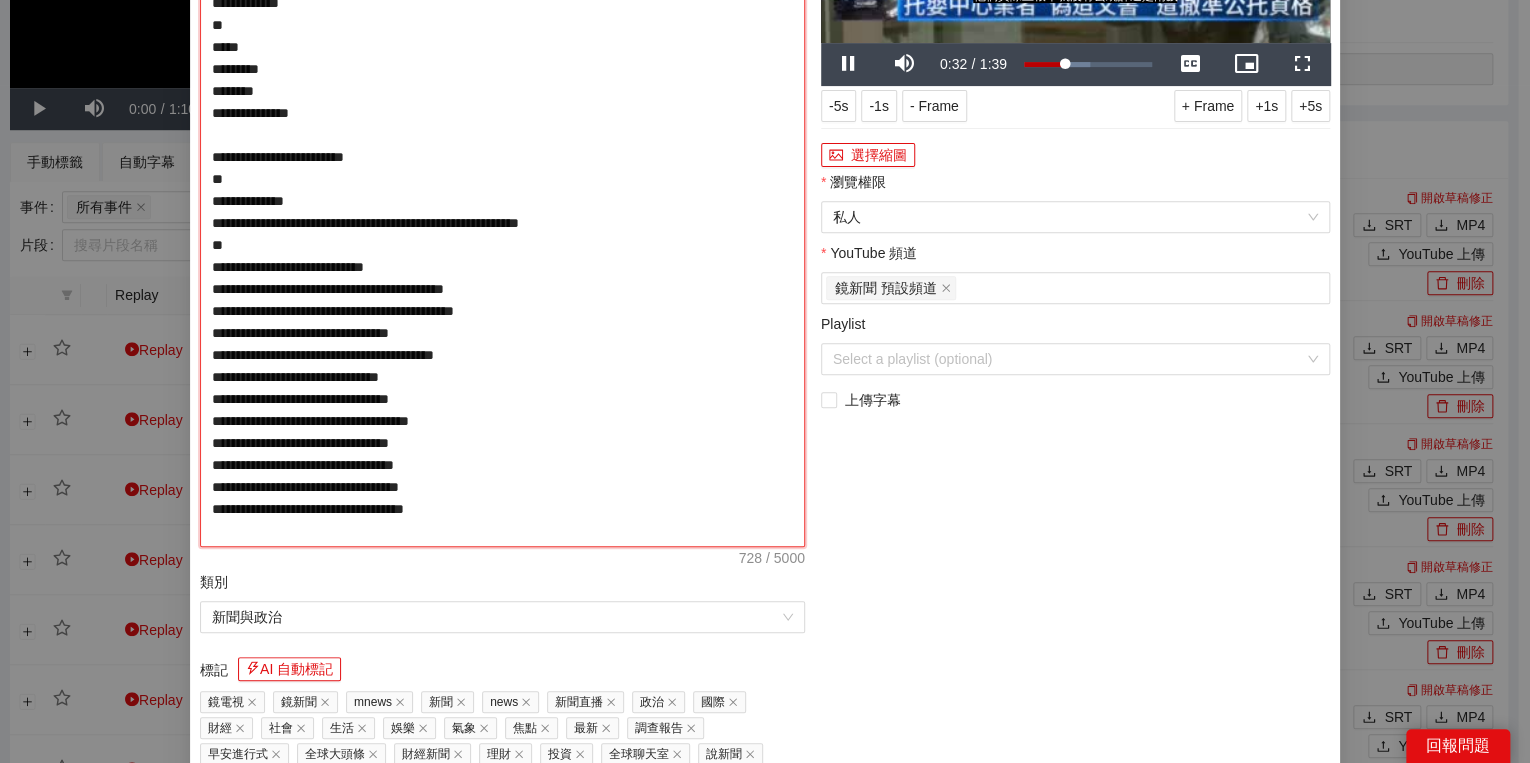 click on "**********" at bounding box center [502, 212] 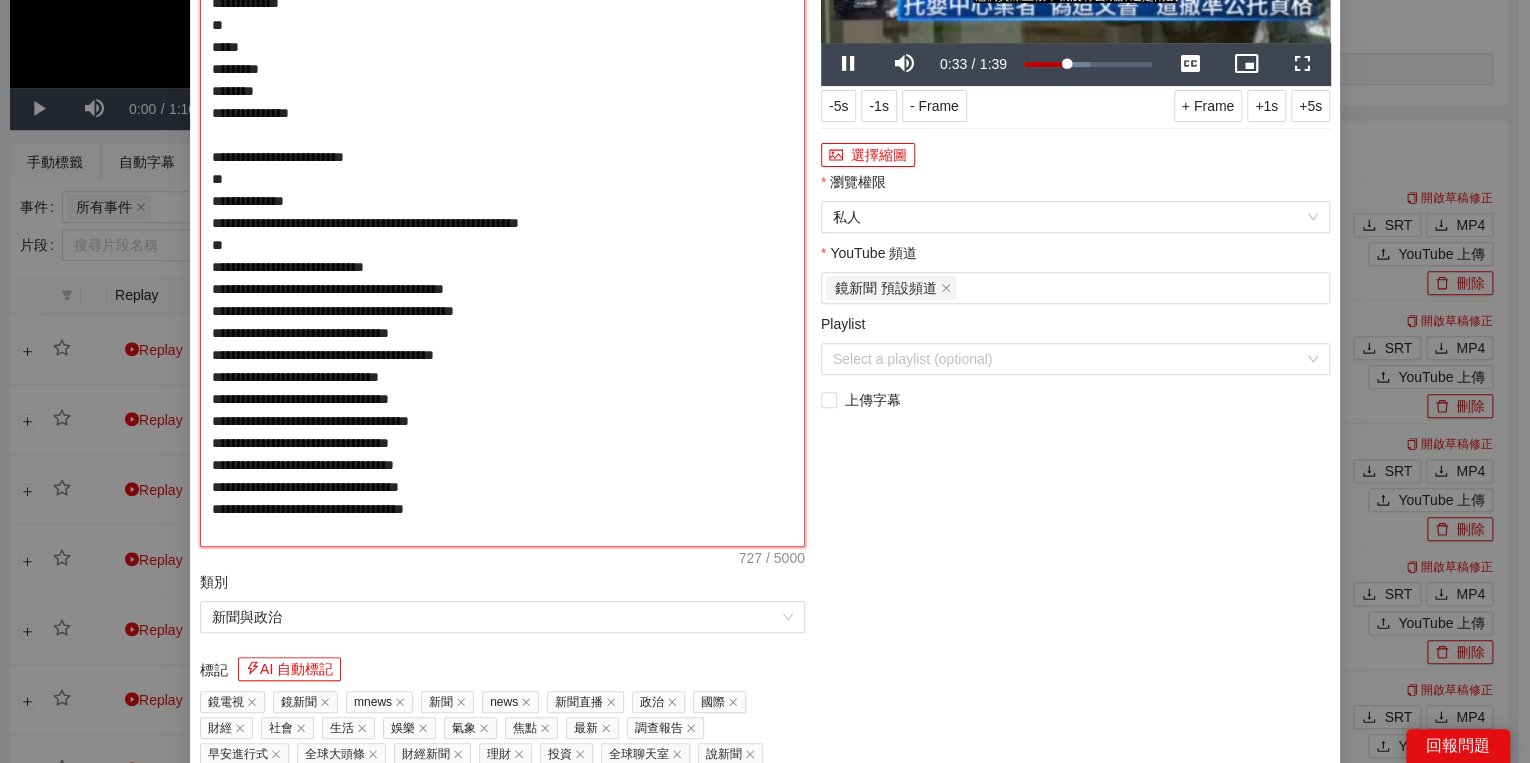 click on "SOT-13 - 12:21:26 - 半夜放煙火擾民，違法罰款引爭議" at bounding box center (502, 212) 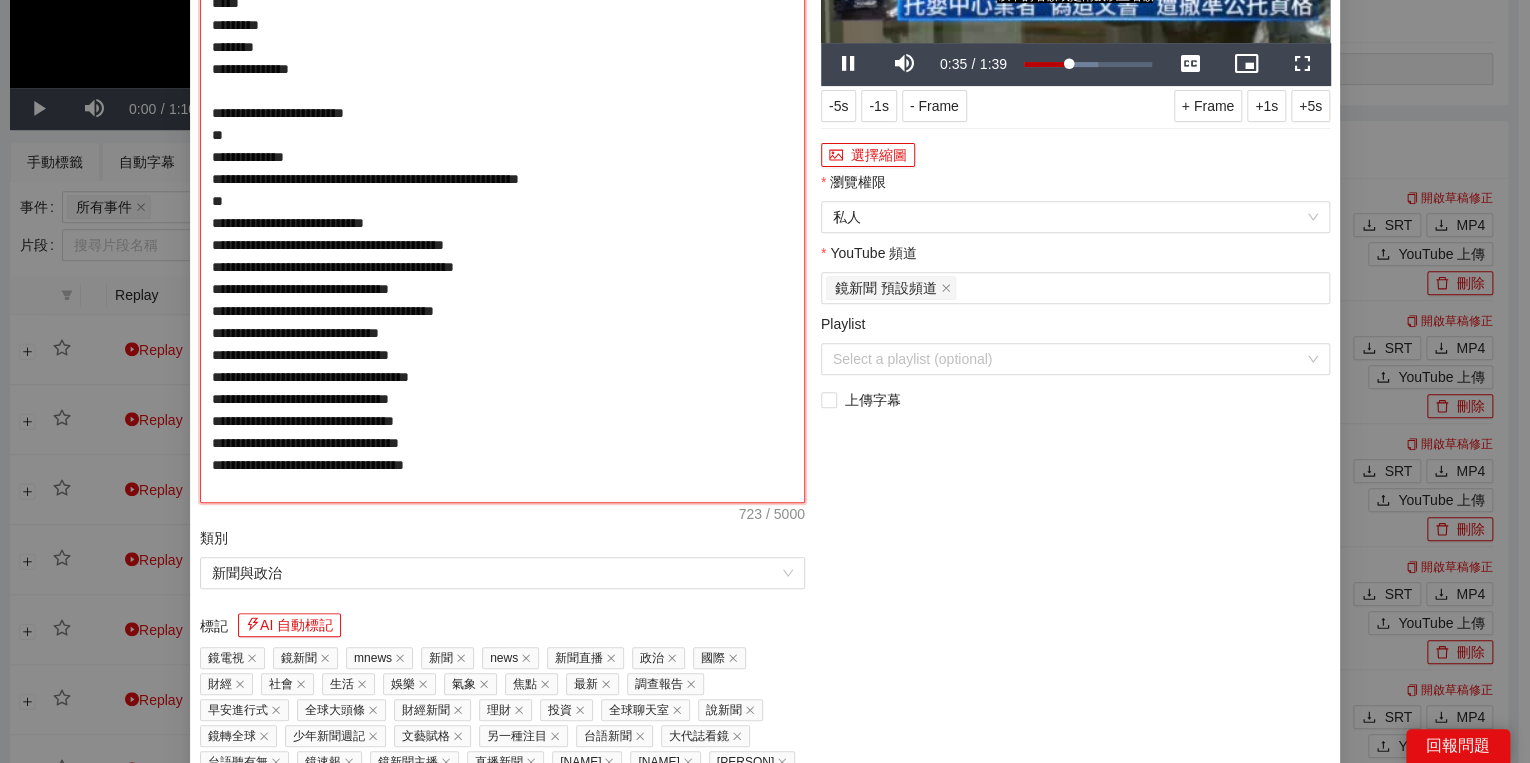 click on "**********" at bounding box center [502, 190] 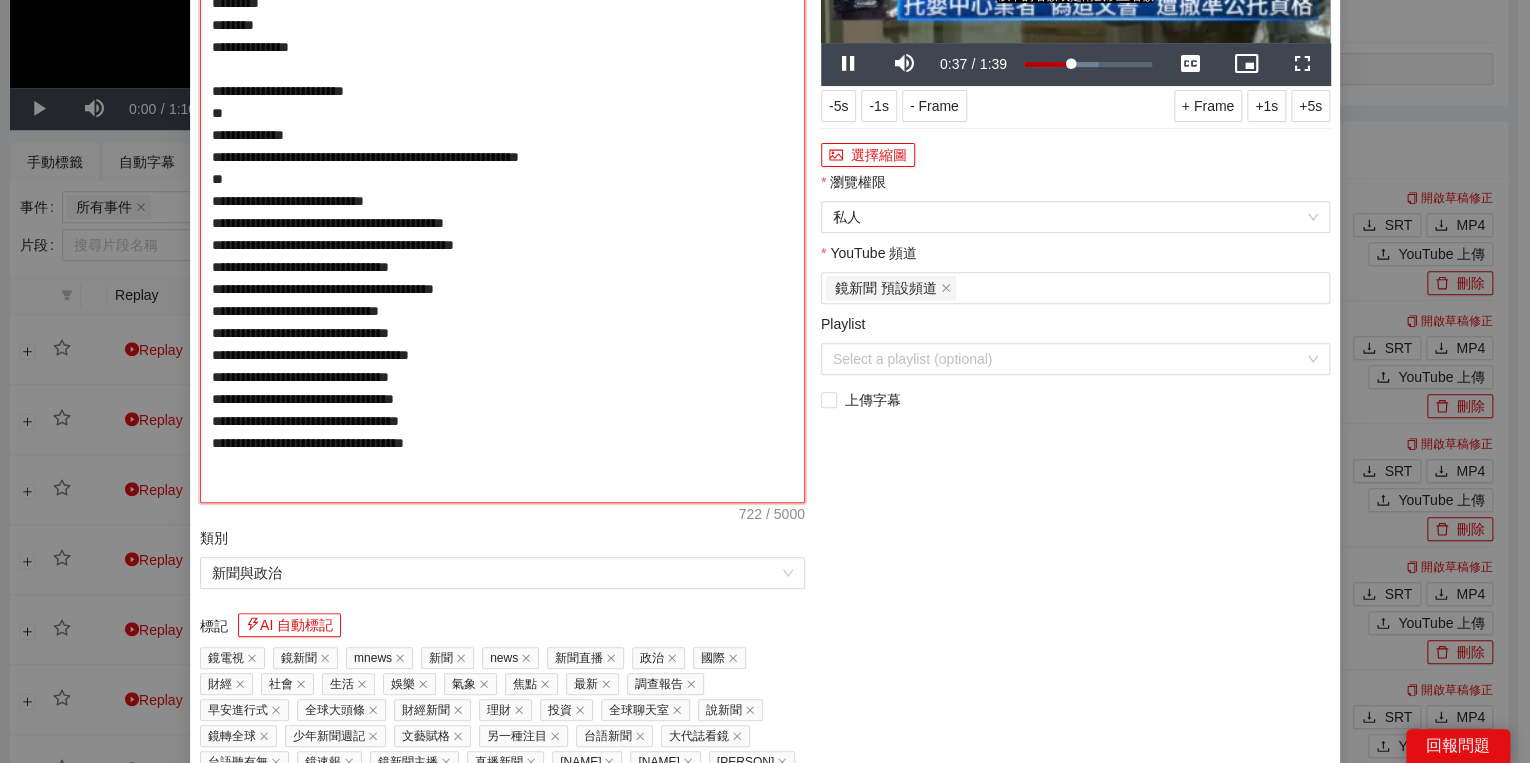 click on "**********" at bounding box center (502, 190) 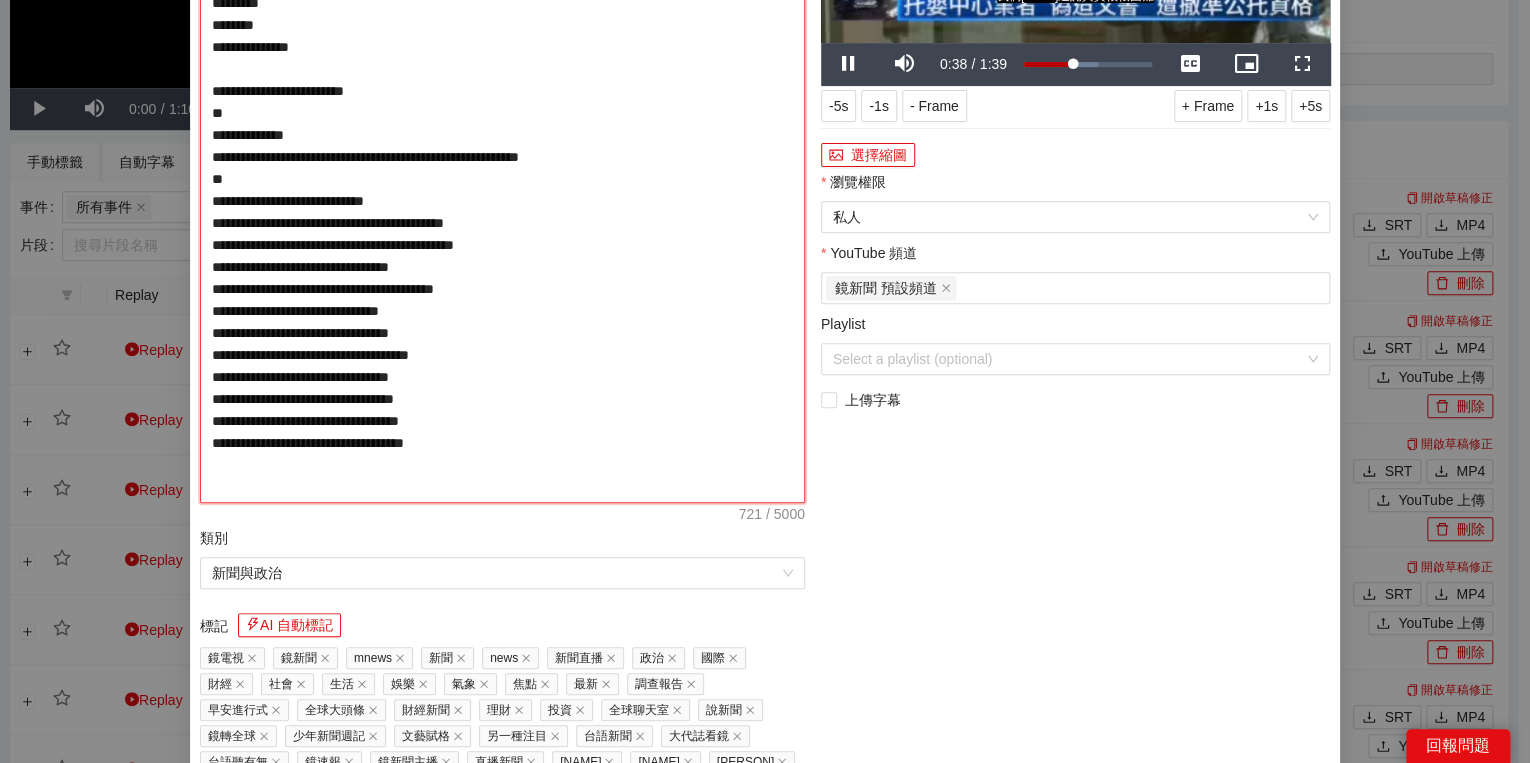 click on "**********" at bounding box center (502, 190) 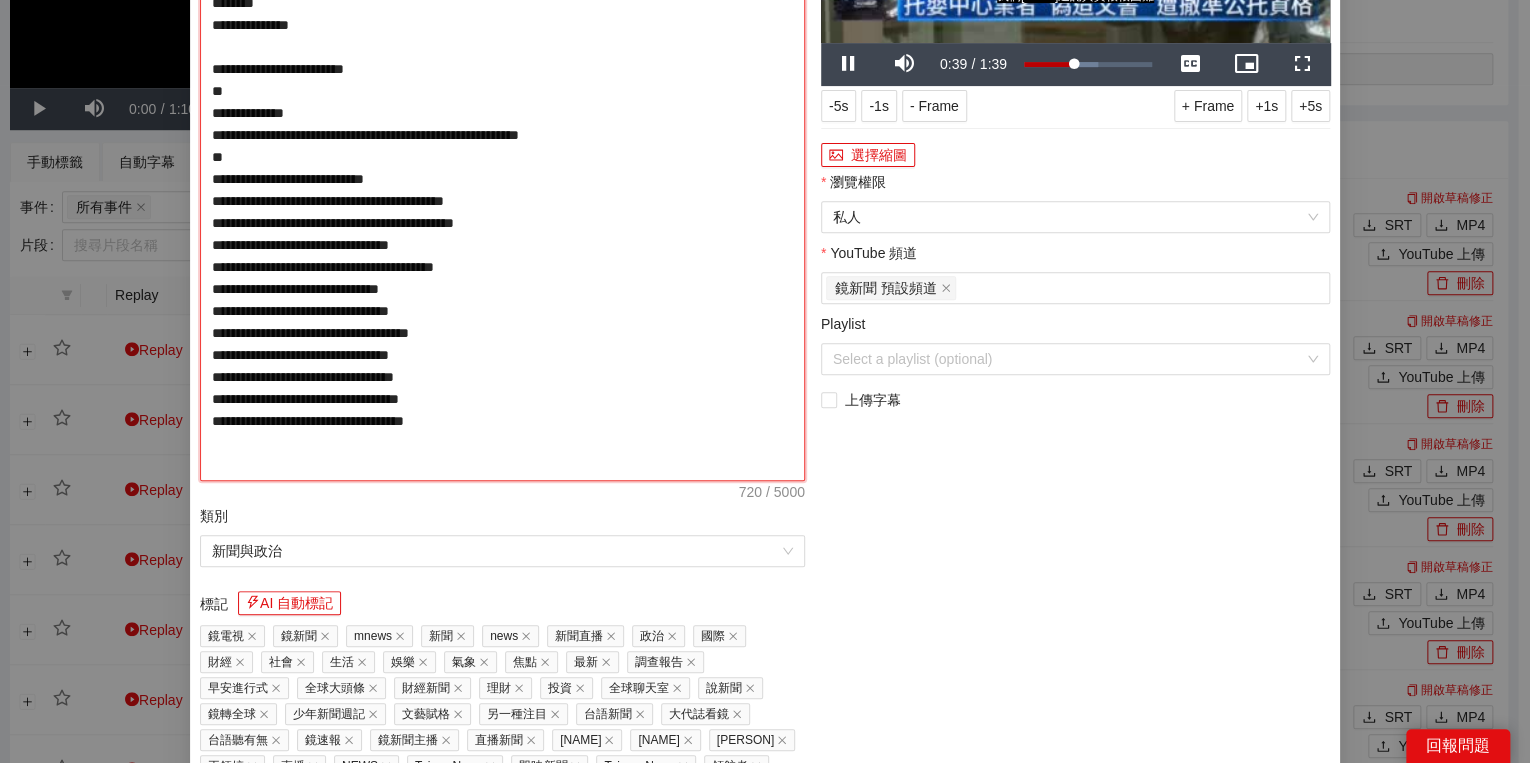 click on "**********" at bounding box center [502, 179] 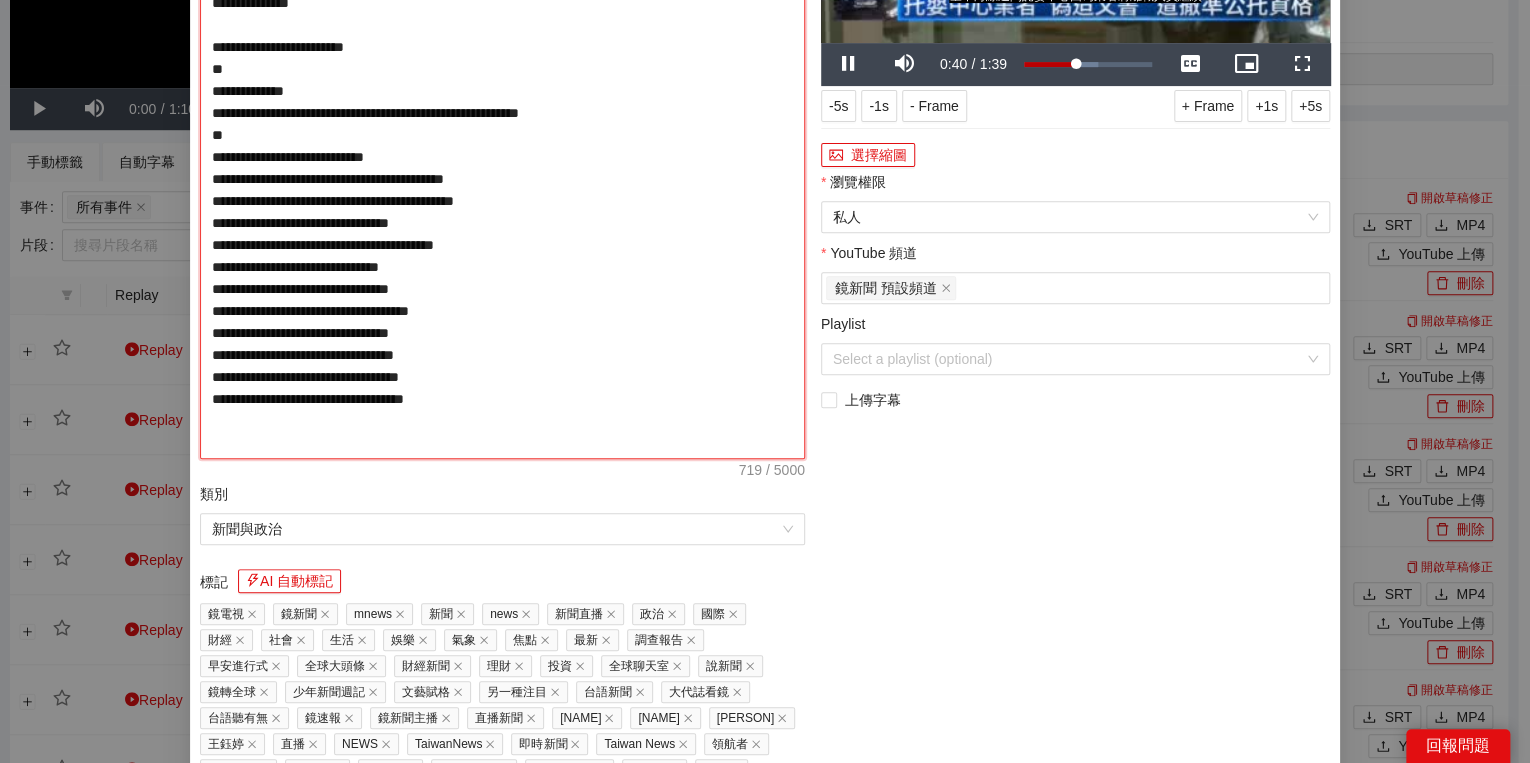 click on "**********" at bounding box center [502, 168] 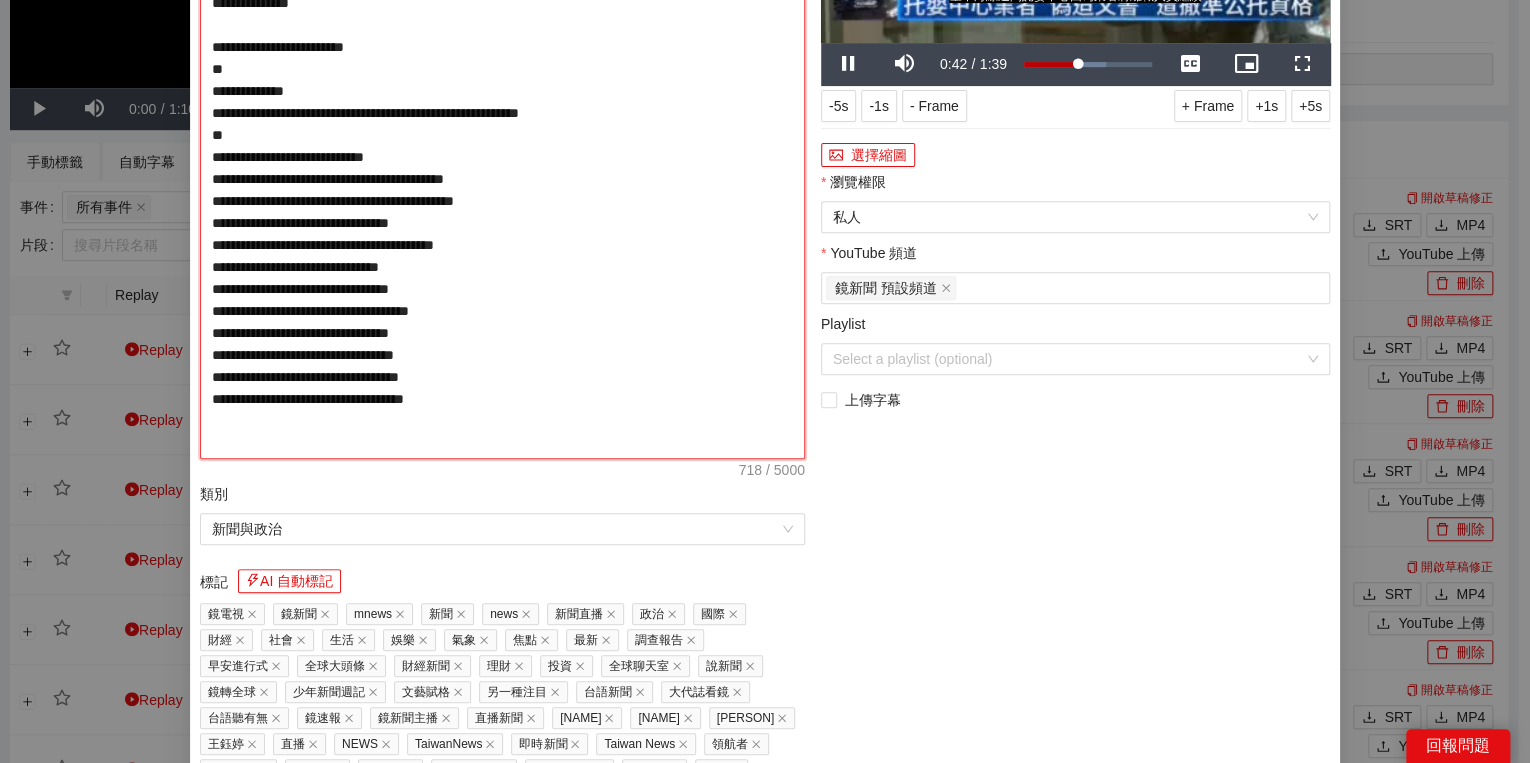 click on "**********" at bounding box center (502, 168) 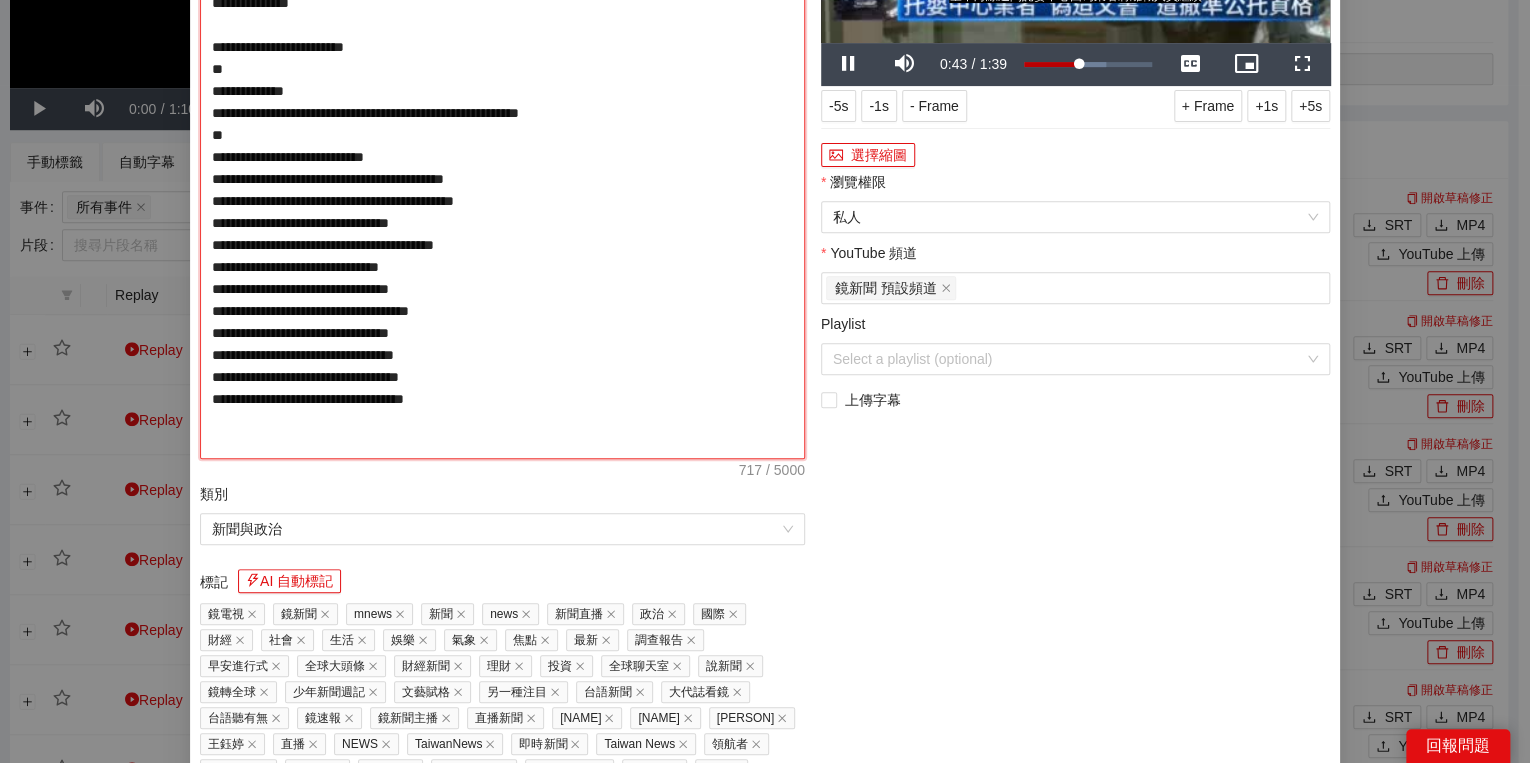 drag, startPoint x: 247, startPoint y: 273, endPoint x: 169, endPoint y: 275, distance: 78.025635 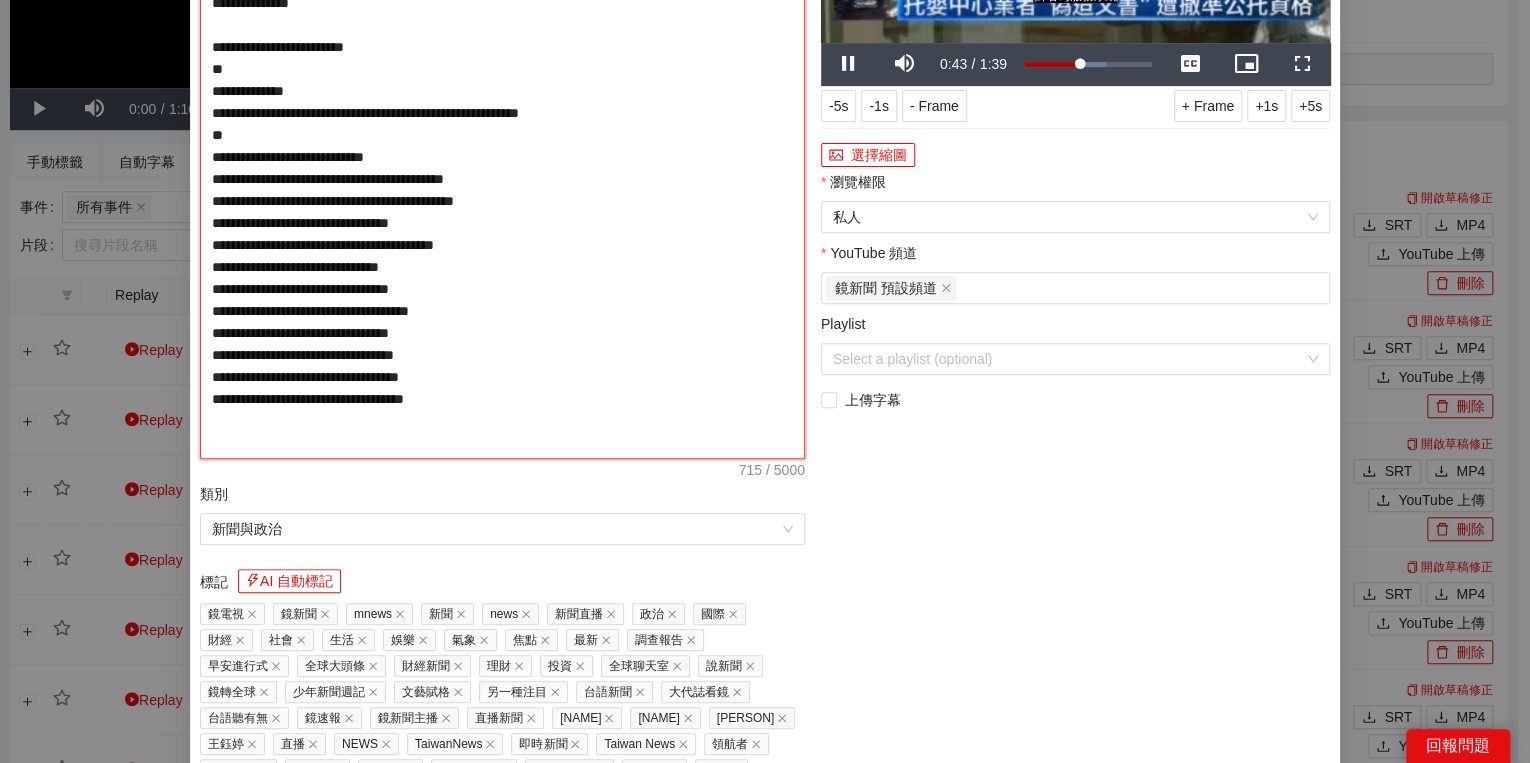 click on "**********" at bounding box center (502, 168) 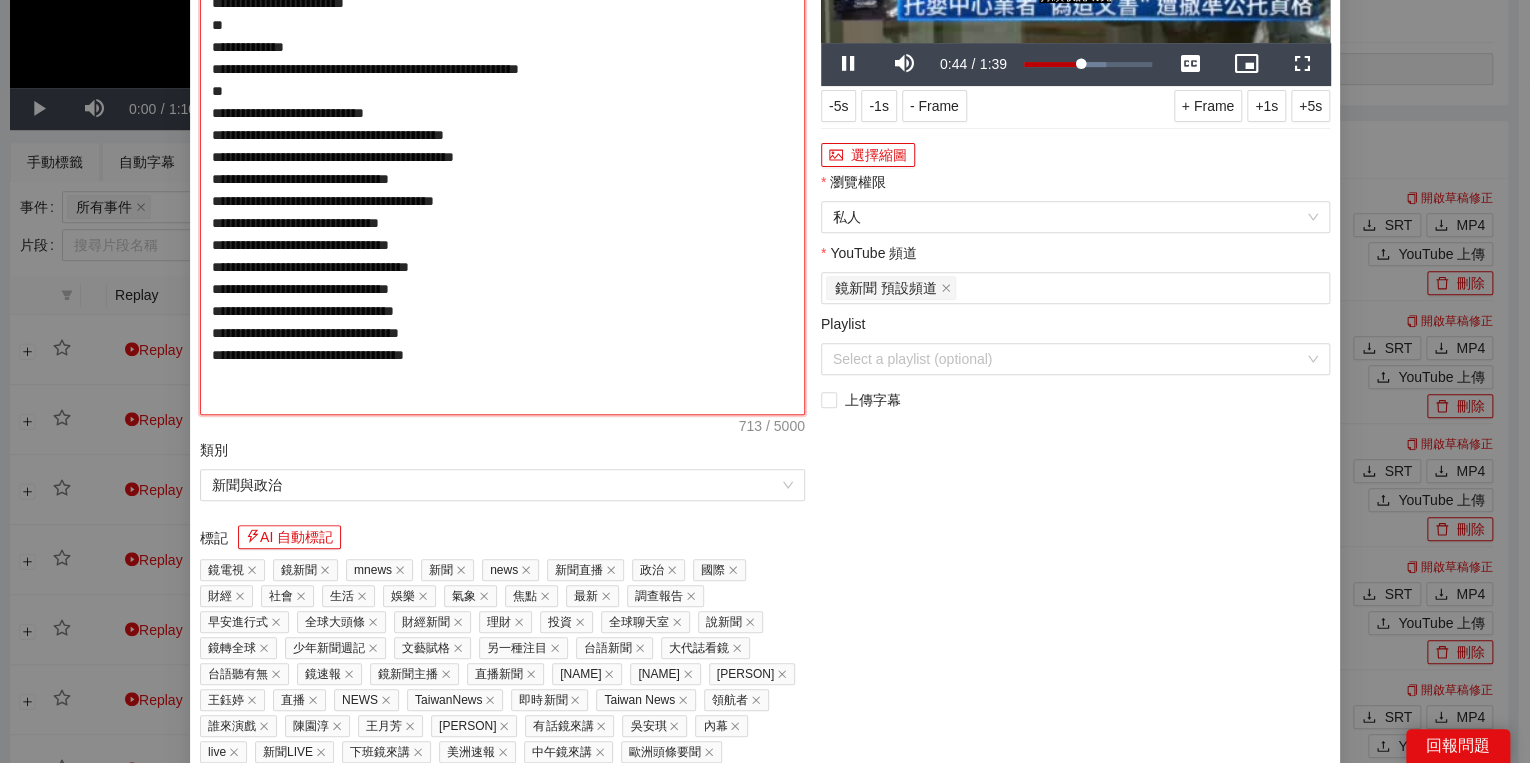 click on "**********" at bounding box center (502, 146) 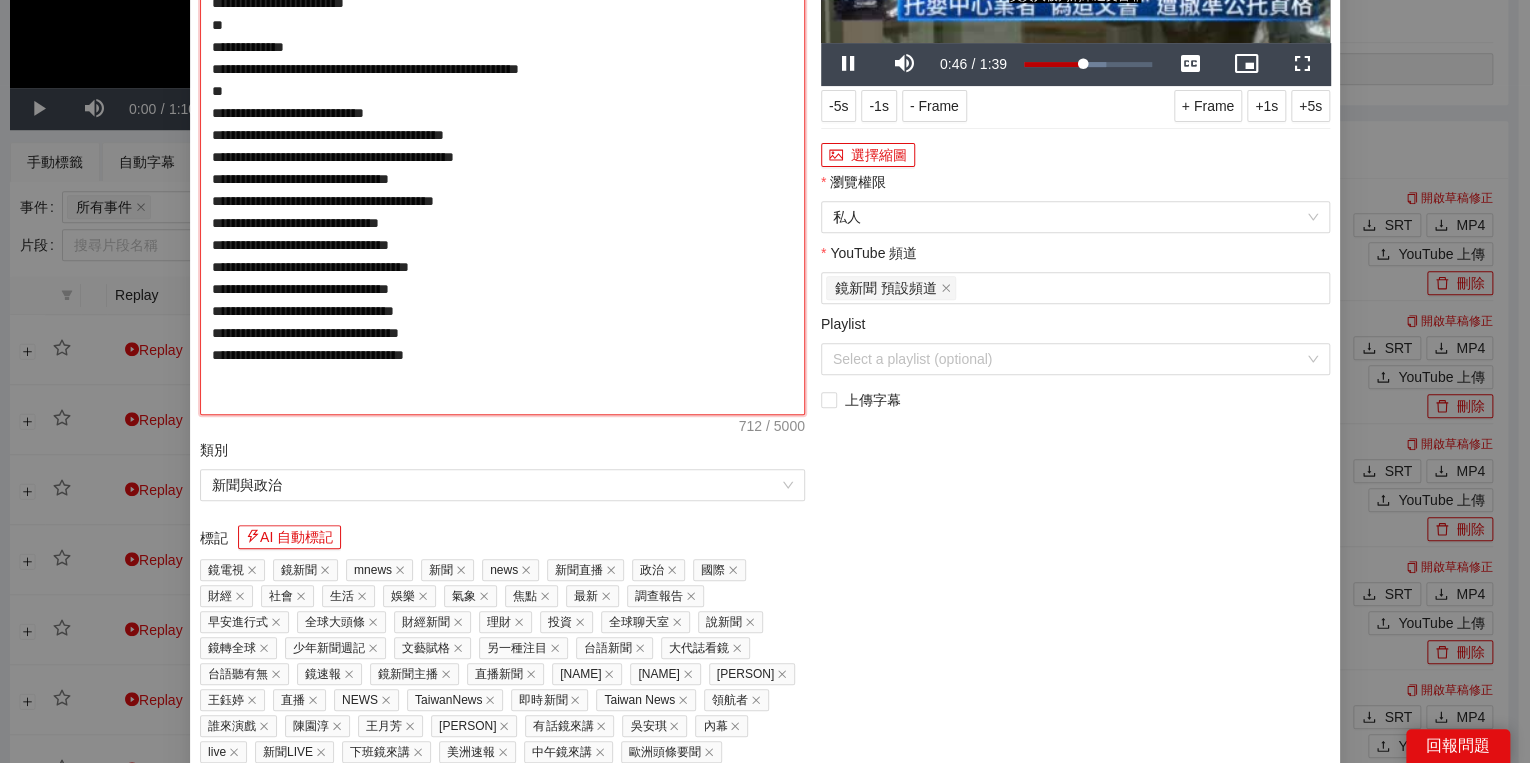 click on "**********" at bounding box center [502, 146] 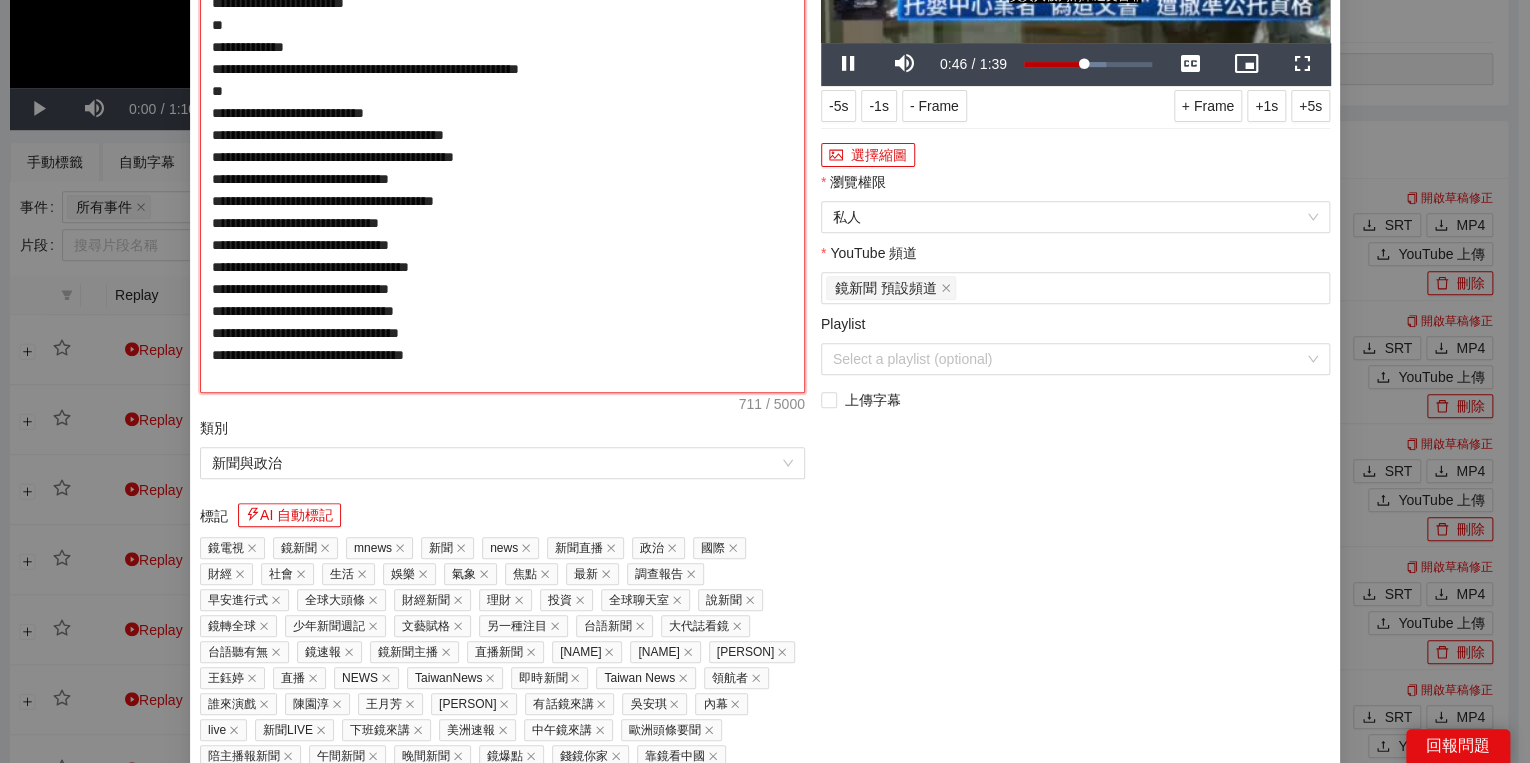 click on "**********" at bounding box center (502, 135) 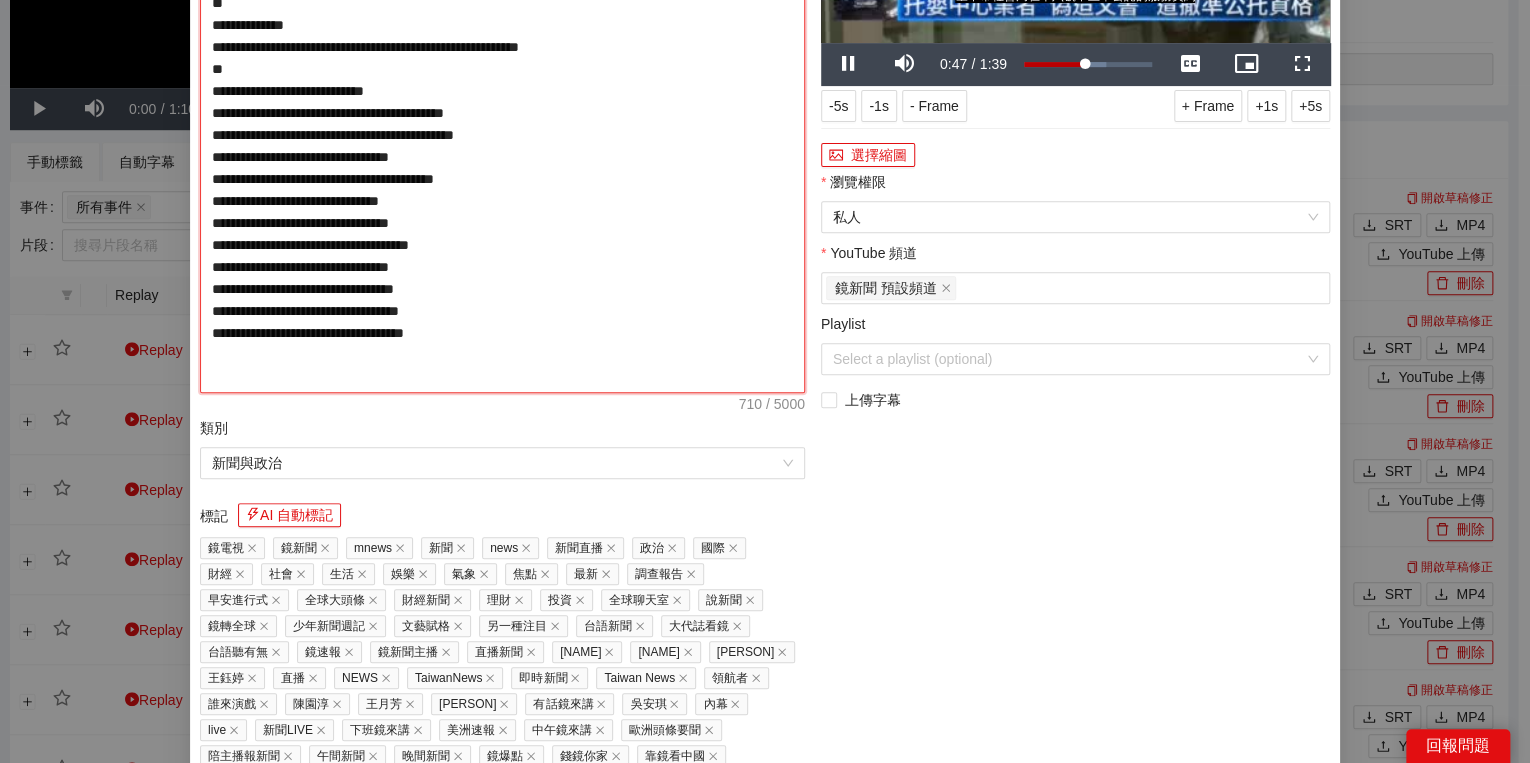 click on "**********" at bounding box center (502, 135) 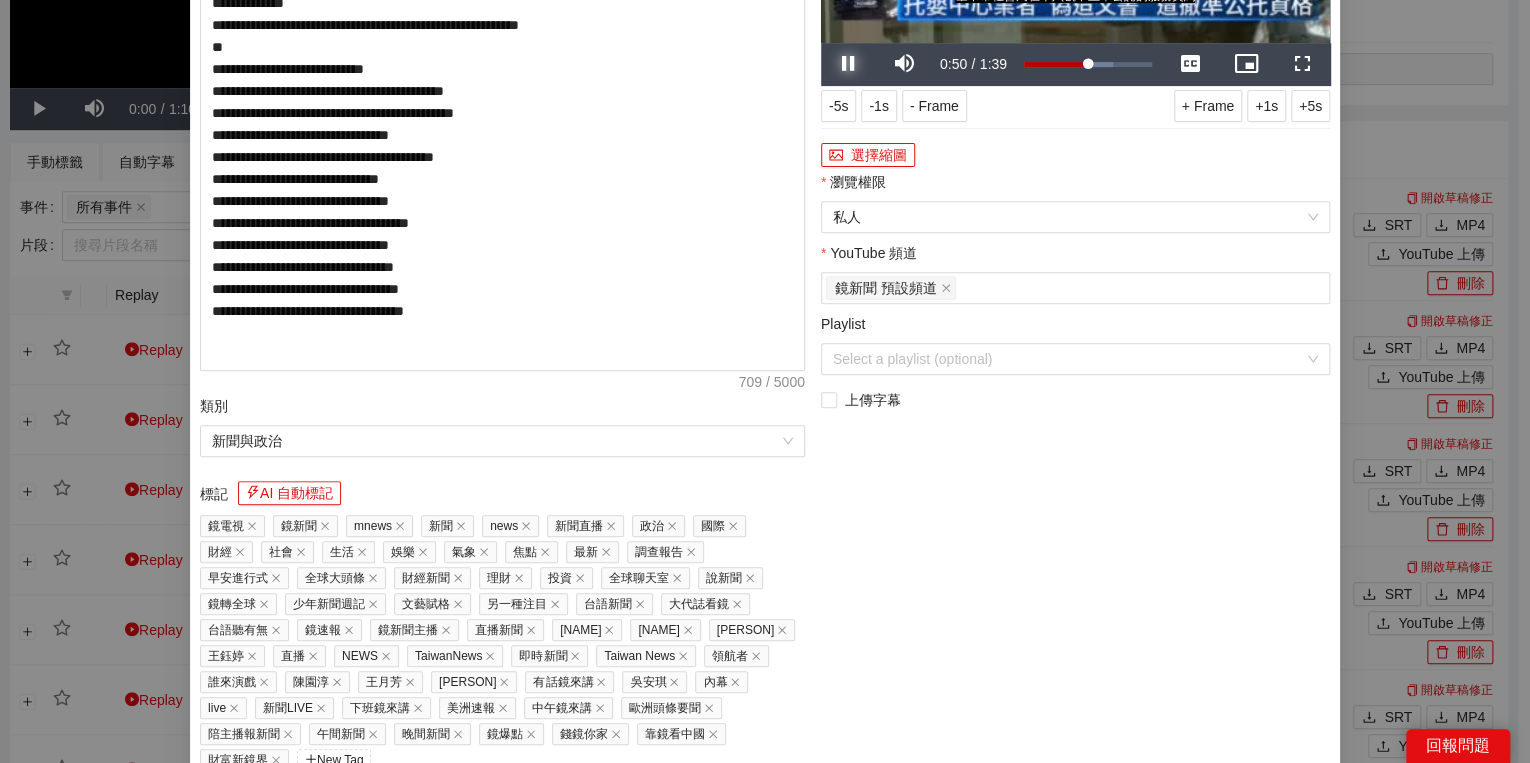 click at bounding box center (849, 64) 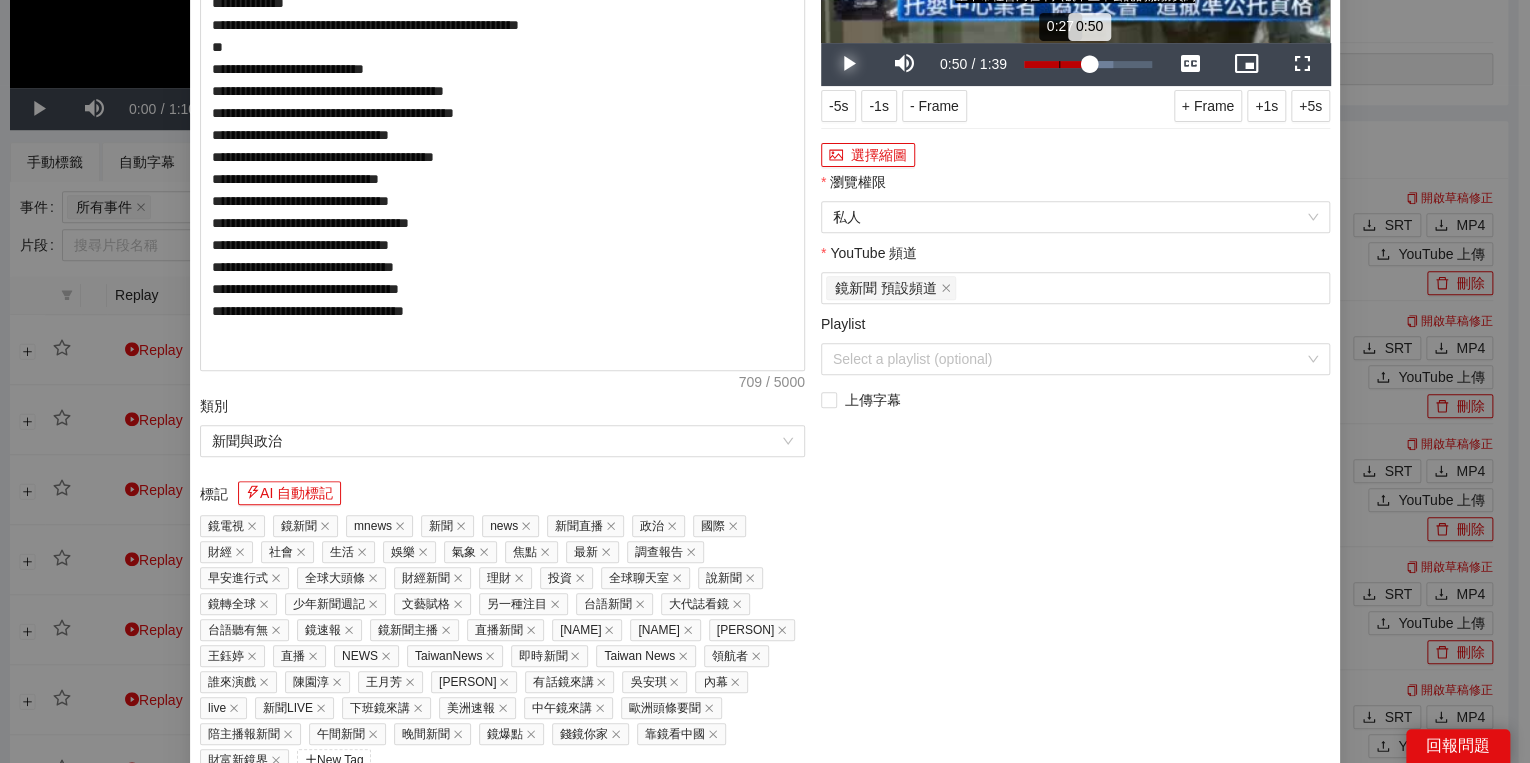click on "Loaded :  69.79% [TIME] [TIME]" at bounding box center (1088, 64) 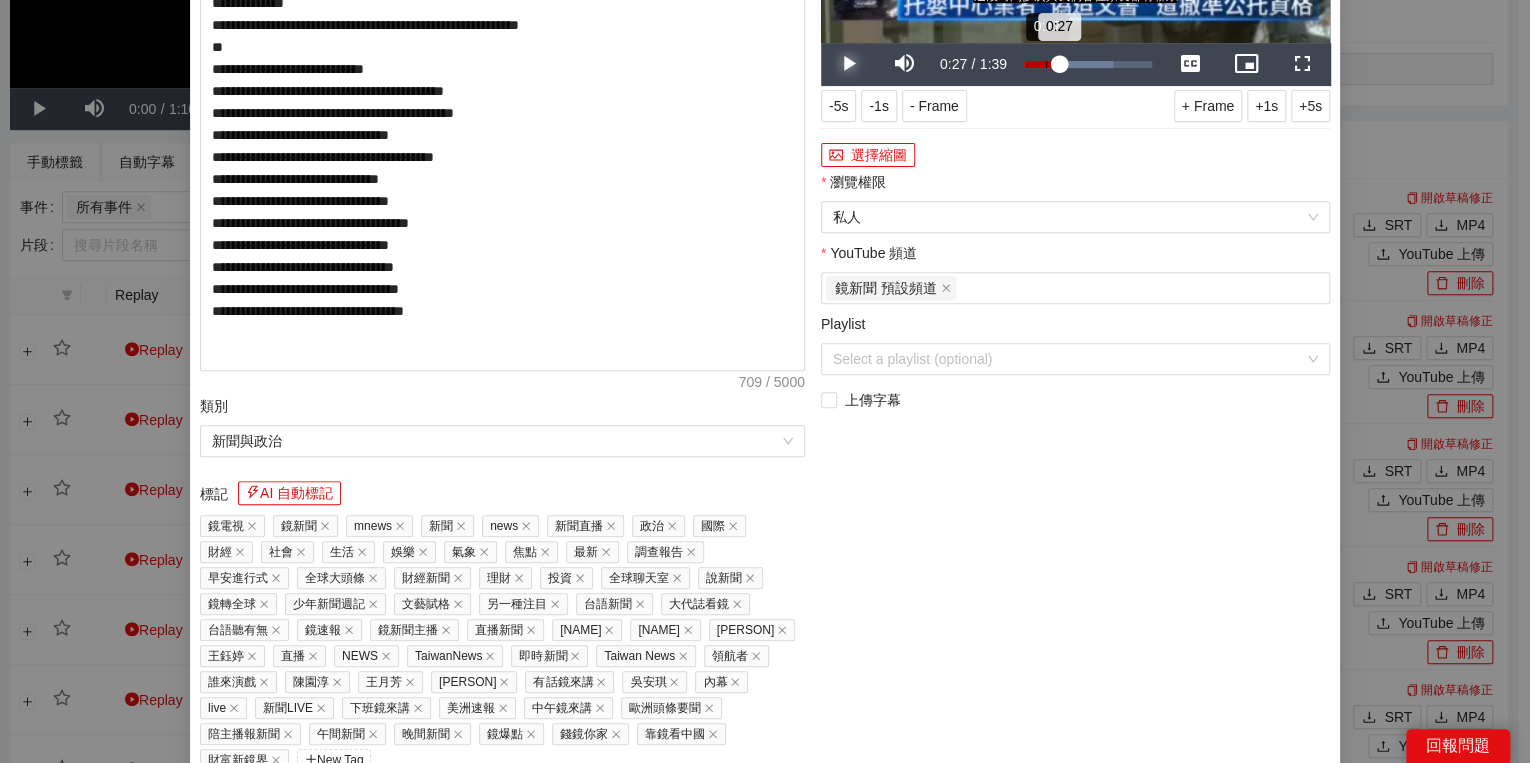 click on "Loaded : 69.79% 0:17 0:27" at bounding box center [1088, 64] 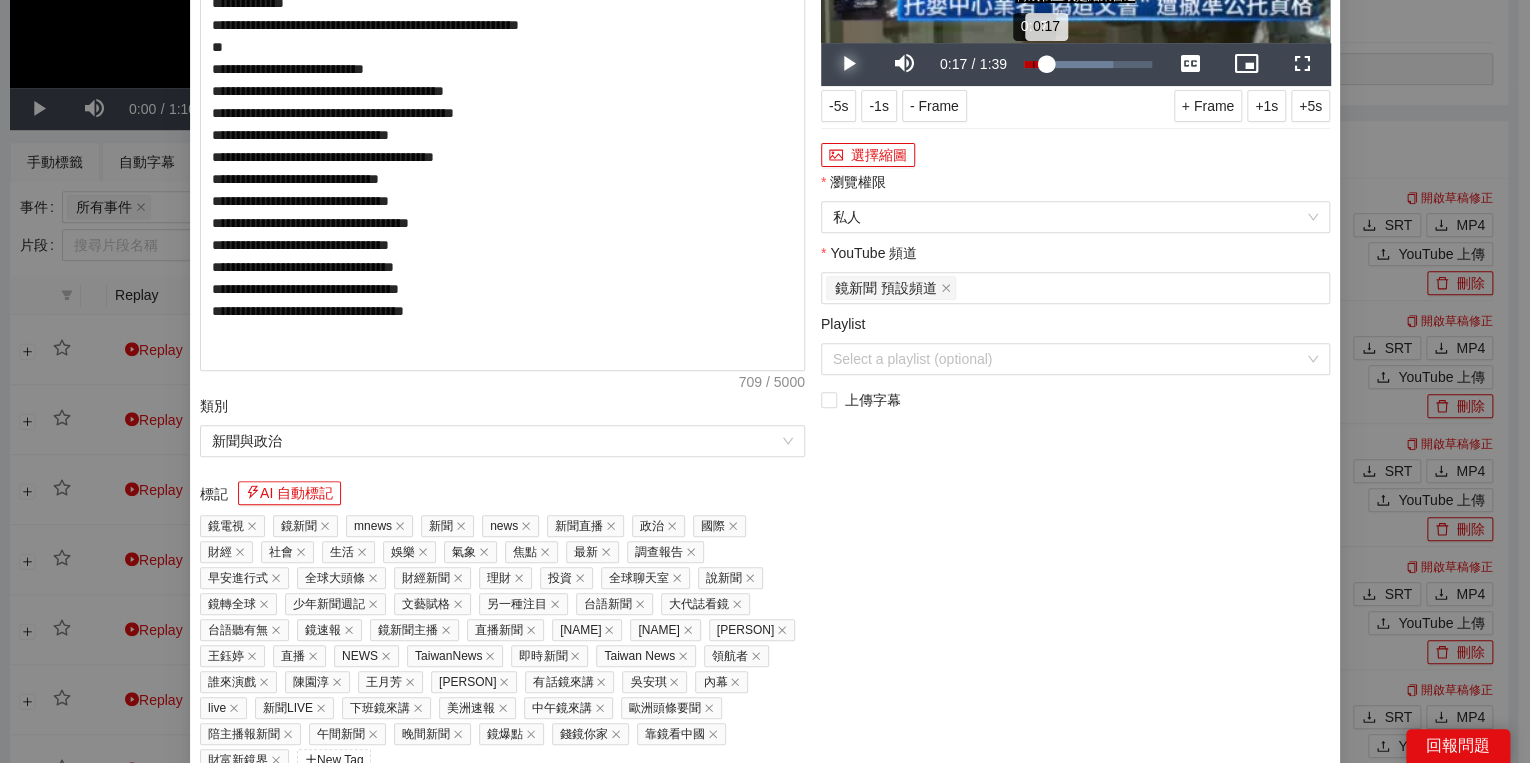 click on "Loaded :  69.79% 0:07 0:17" at bounding box center [1088, 64] 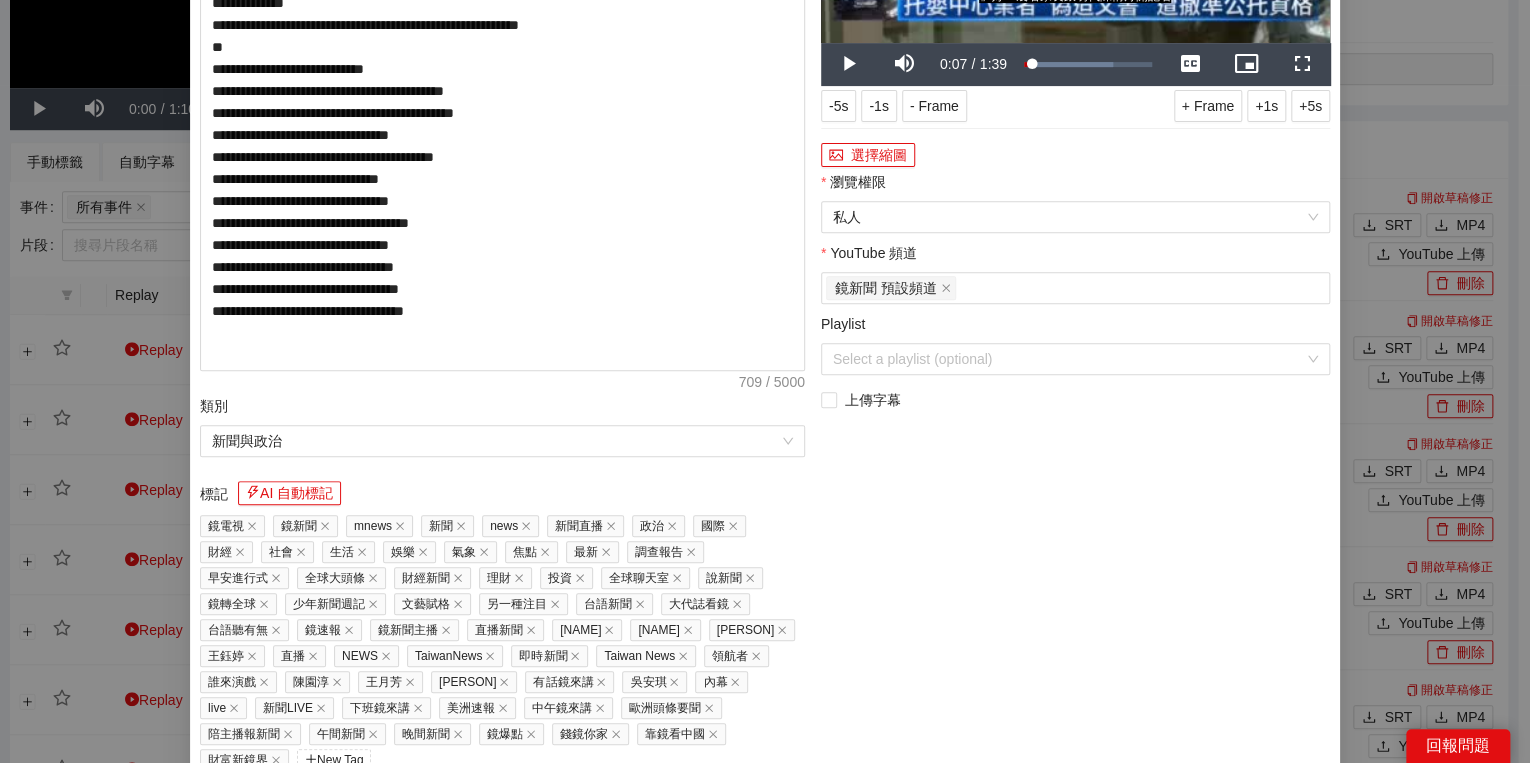 click on "**********" at bounding box center [1075, 277] 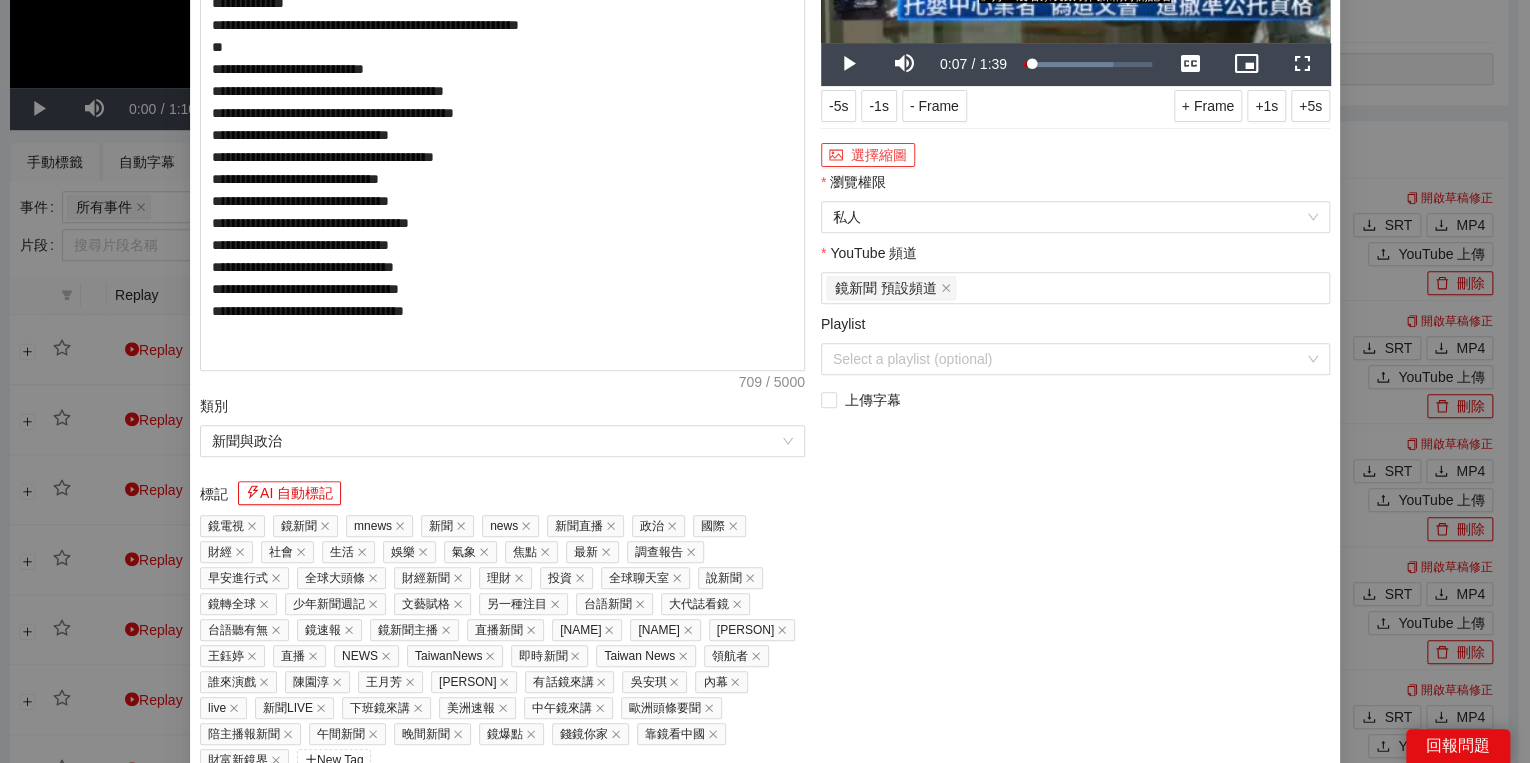 click on "選擇縮圖" at bounding box center (868, 155) 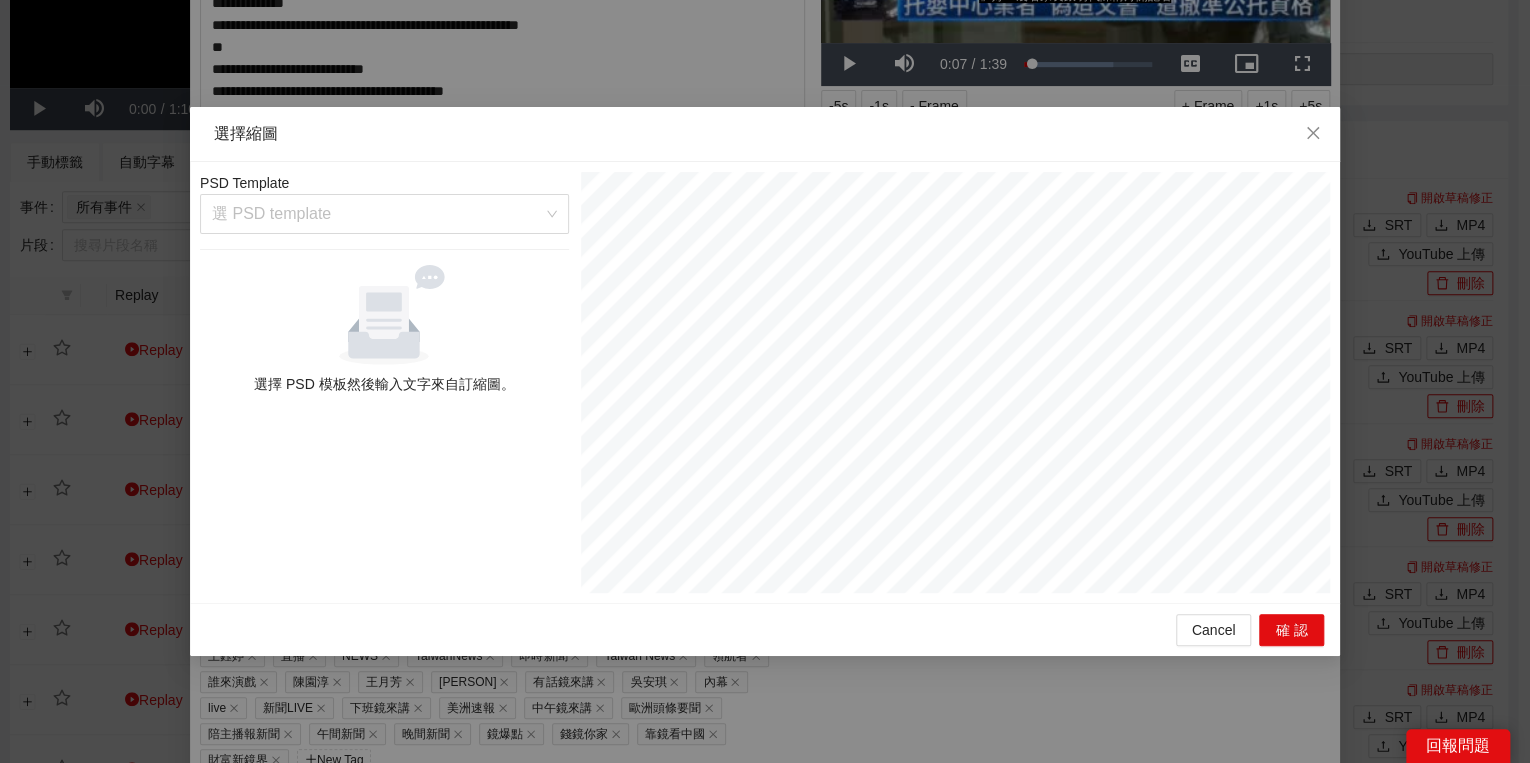 click on "選擇縮圖 PSD Template 選 PSD template 選擇 PSD 模板然後輸入文字來自訂縮圖。 Cancel 確認" at bounding box center (765, 381) 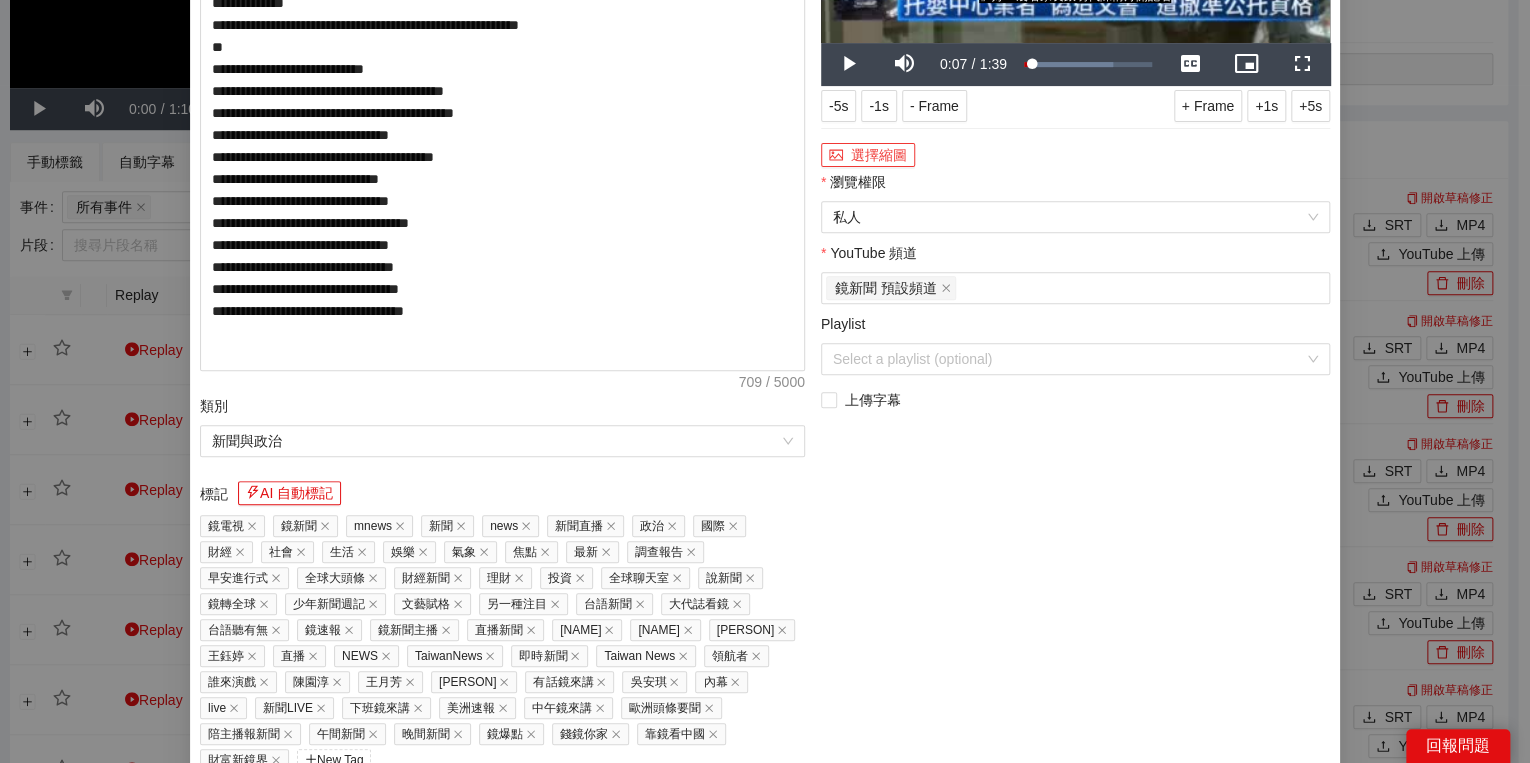 click on "**********" at bounding box center (759, -259) 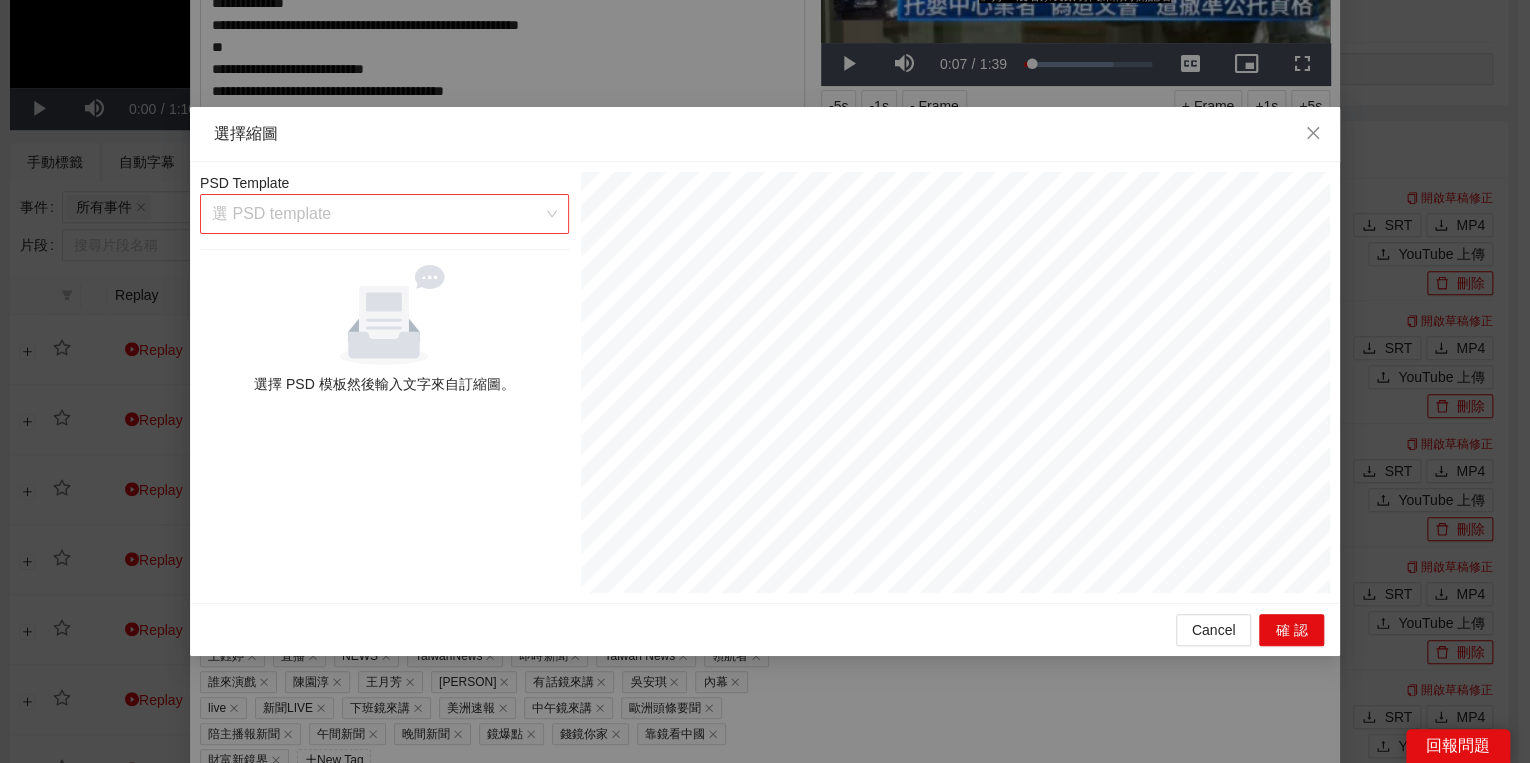 click at bounding box center [377, 214] 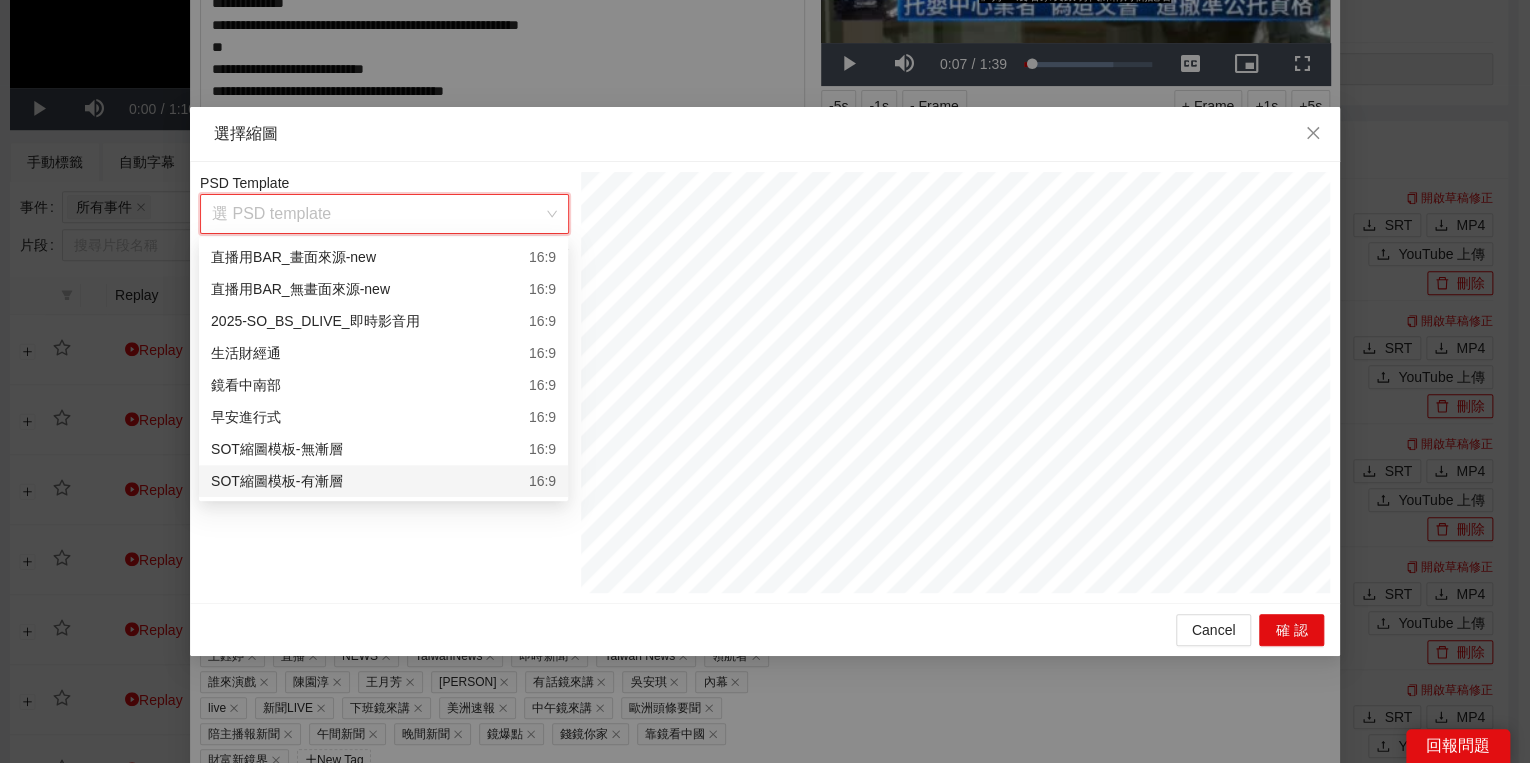 click on "SOT縮圖模板-有漸層 16:9" at bounding box center [383, 481] 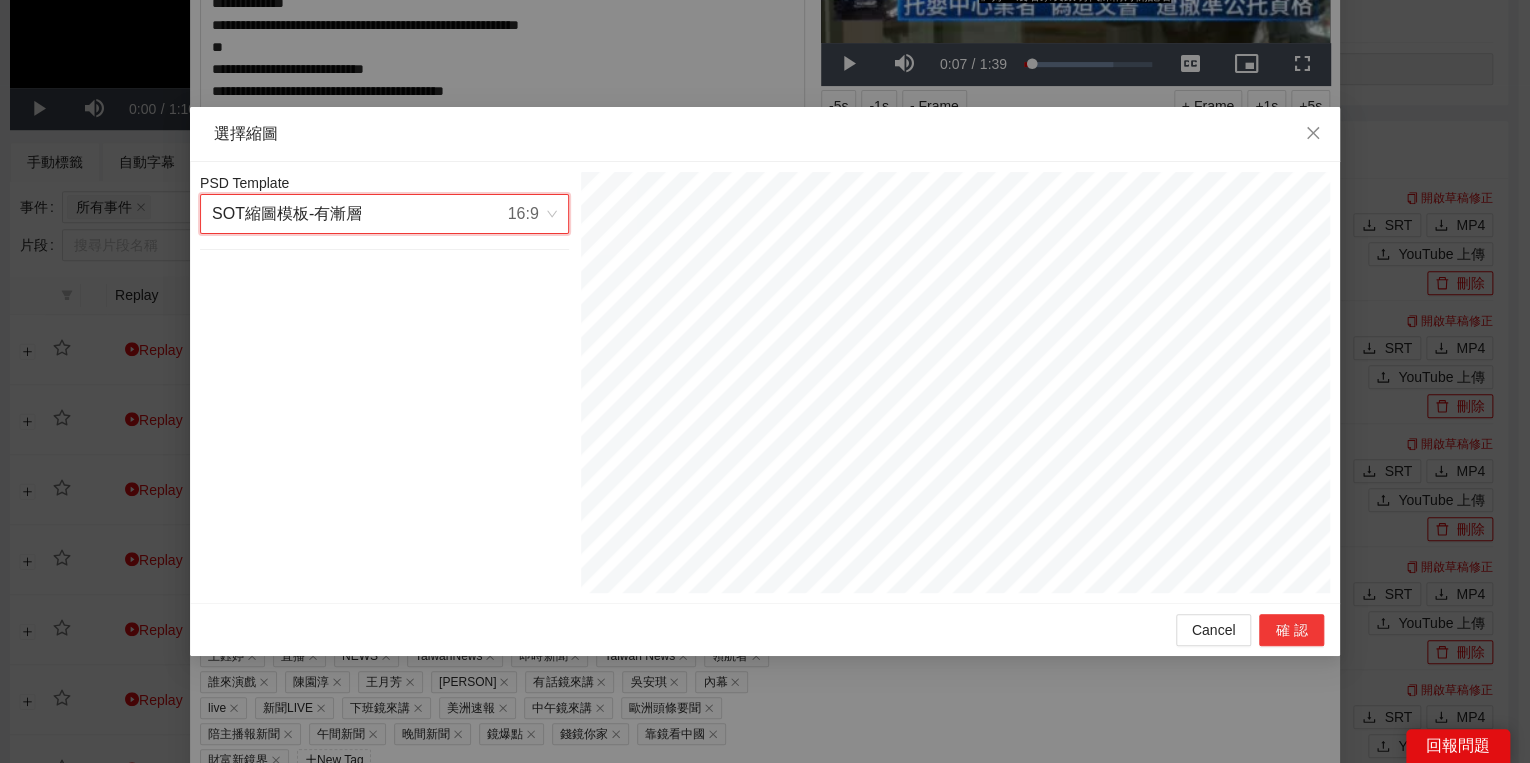 click on "確認" at bounding box center (1291, 630) 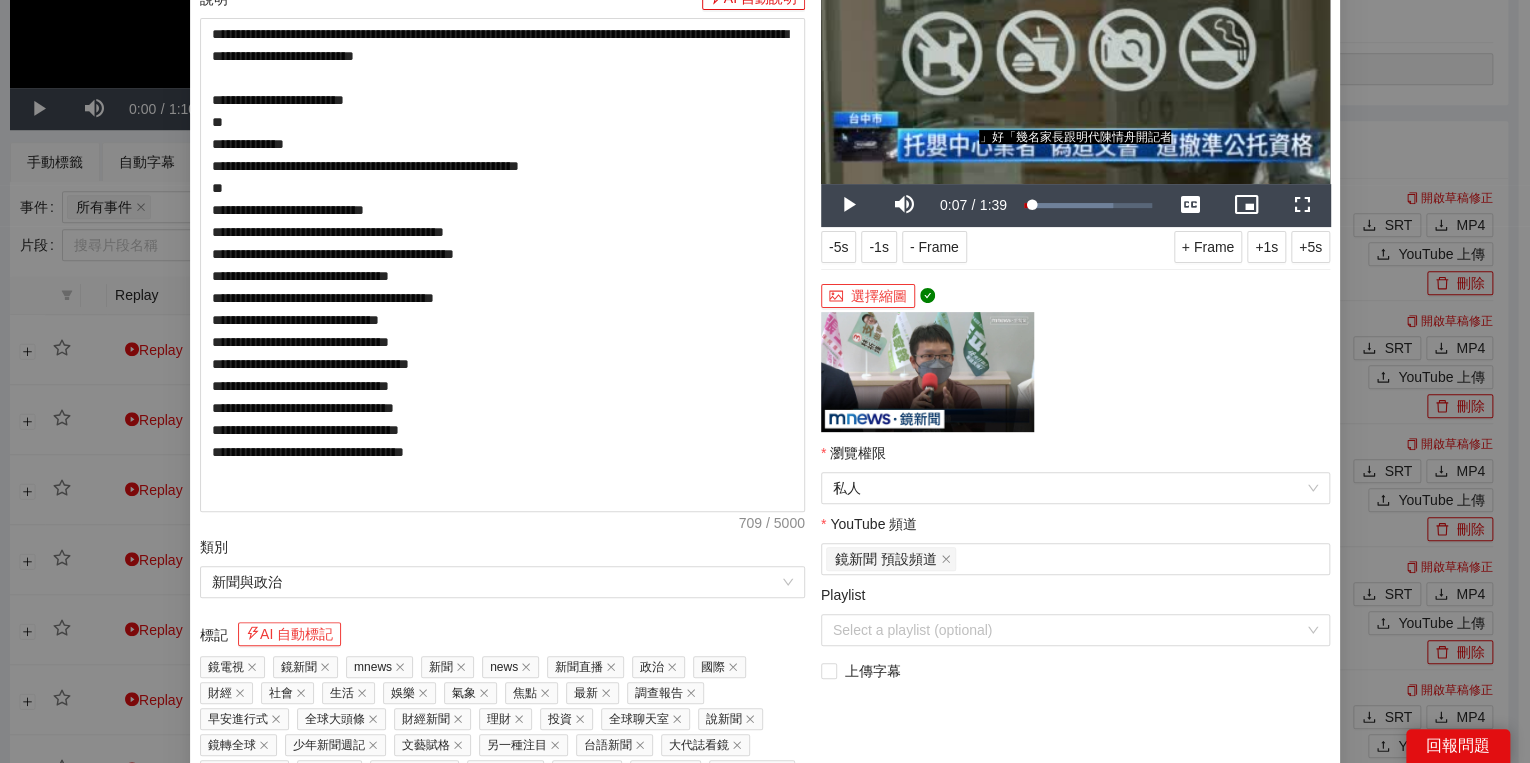 scroll, scrollTop: 320, scrollLeft: 0, axis: vertical 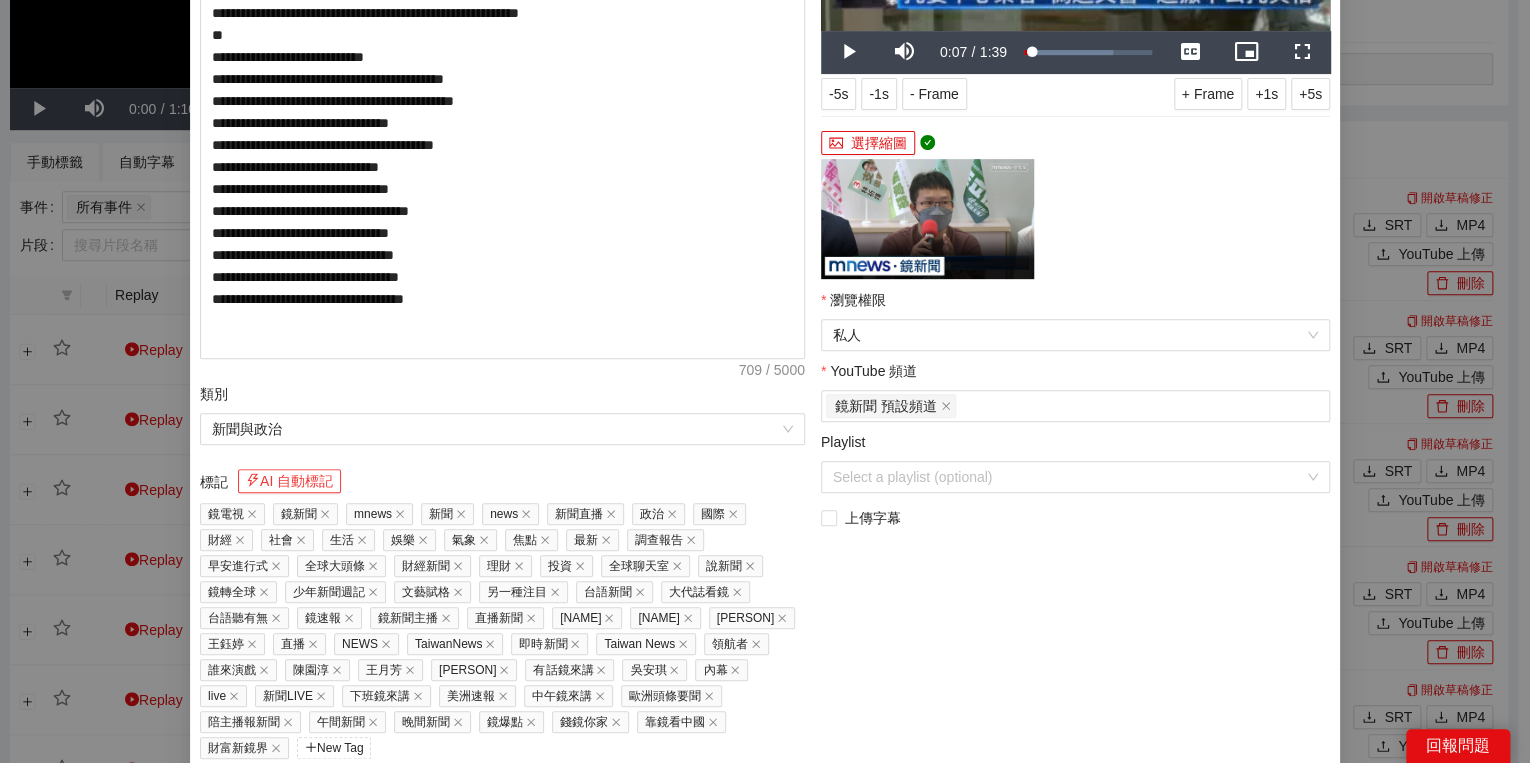 click on "AI 自動標記" at bounding box center [289, 481] 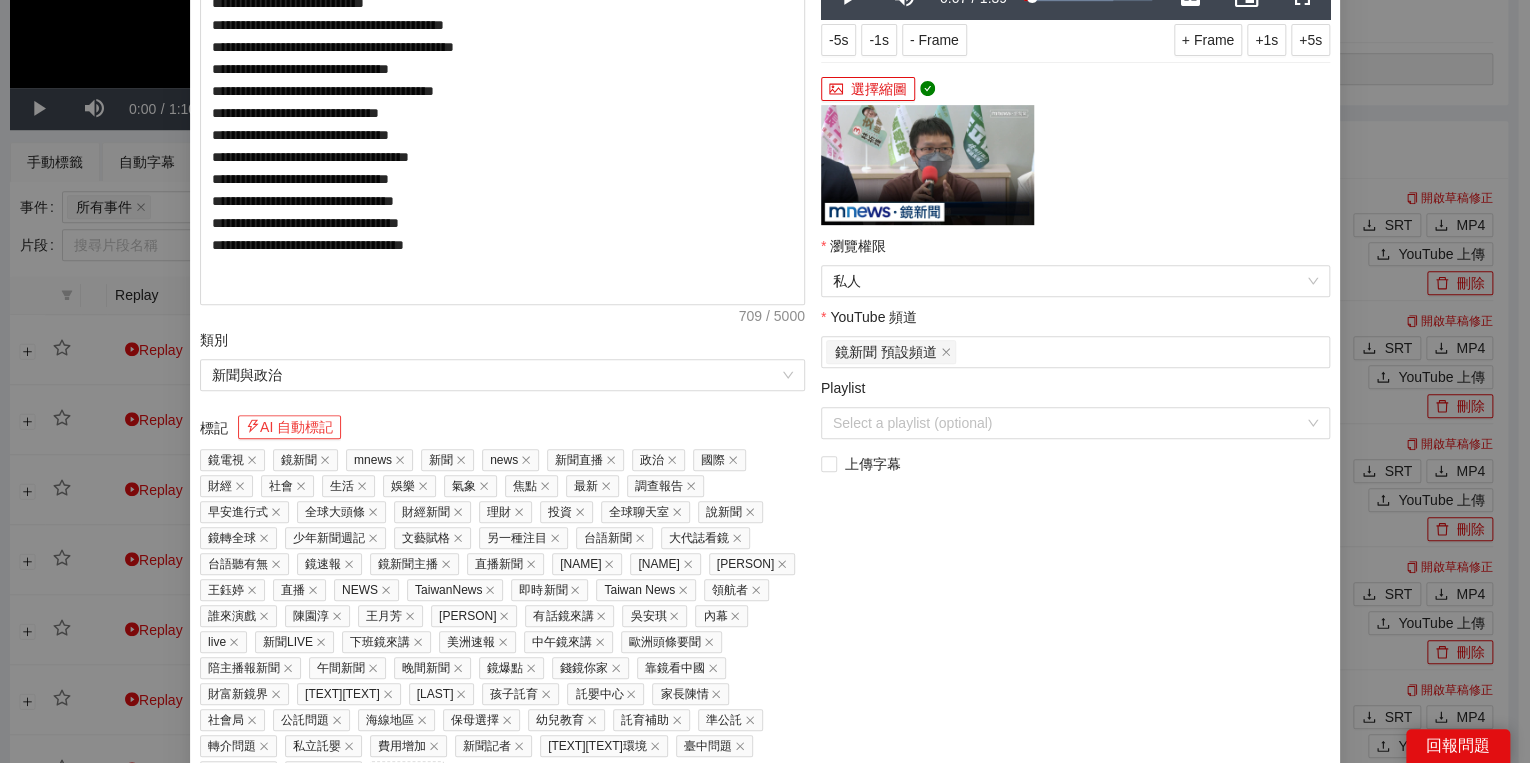 scroll, scrollTop: 451, scrollLeft: 0, axis: vertical 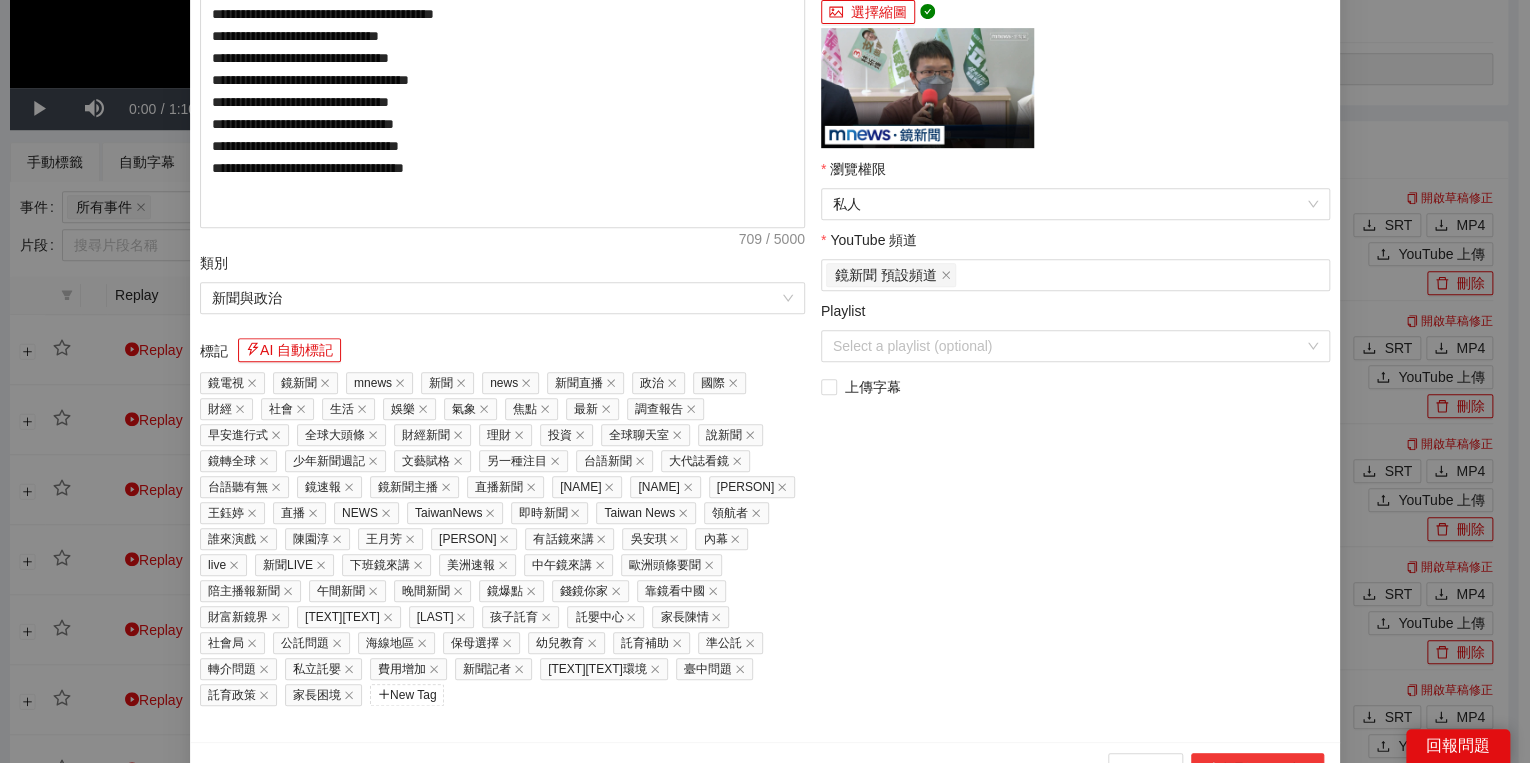 click on "上傳到 YouTube" at bounding box center (1257, 769) 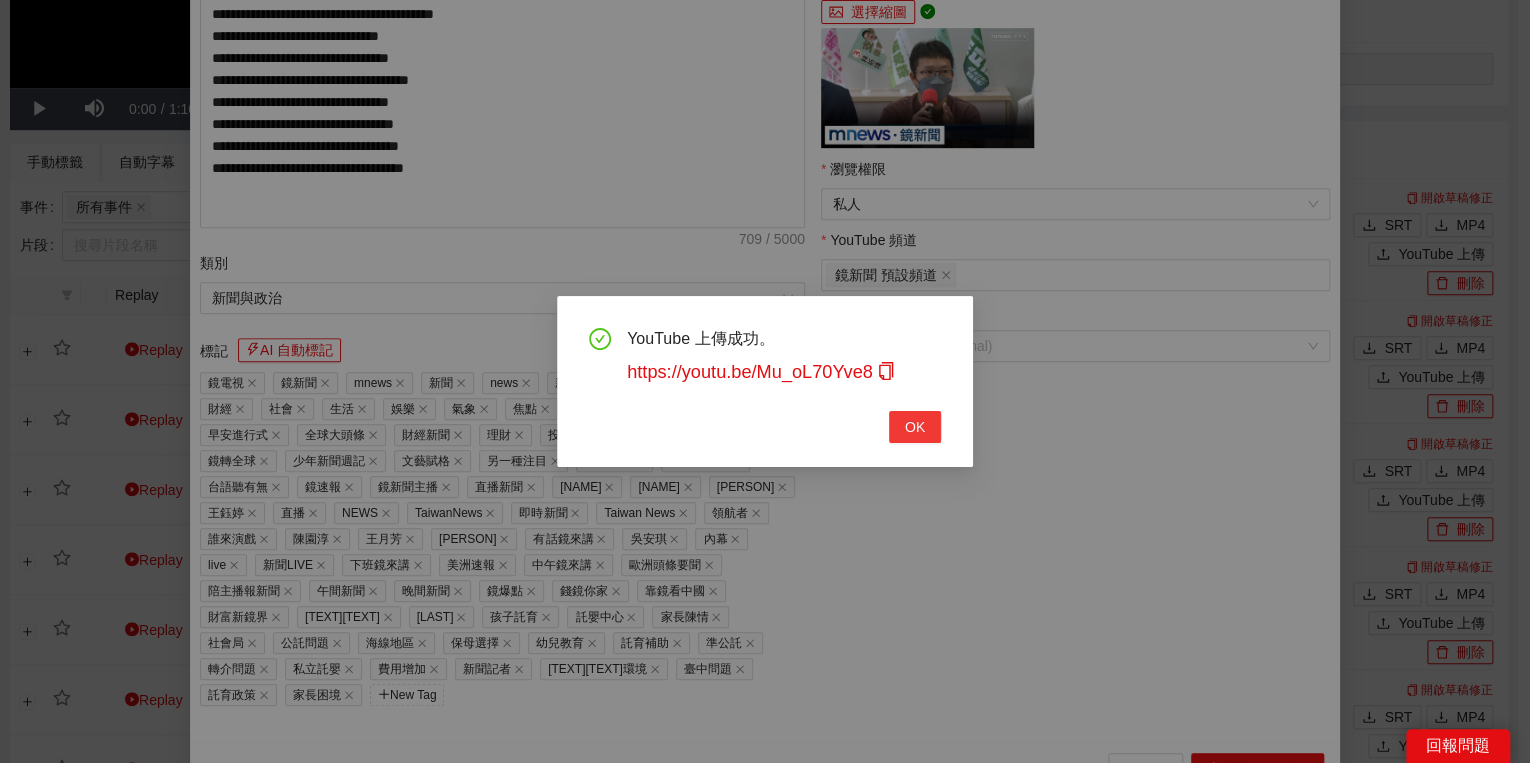 click on "OK" at bounding box center [915, 427] 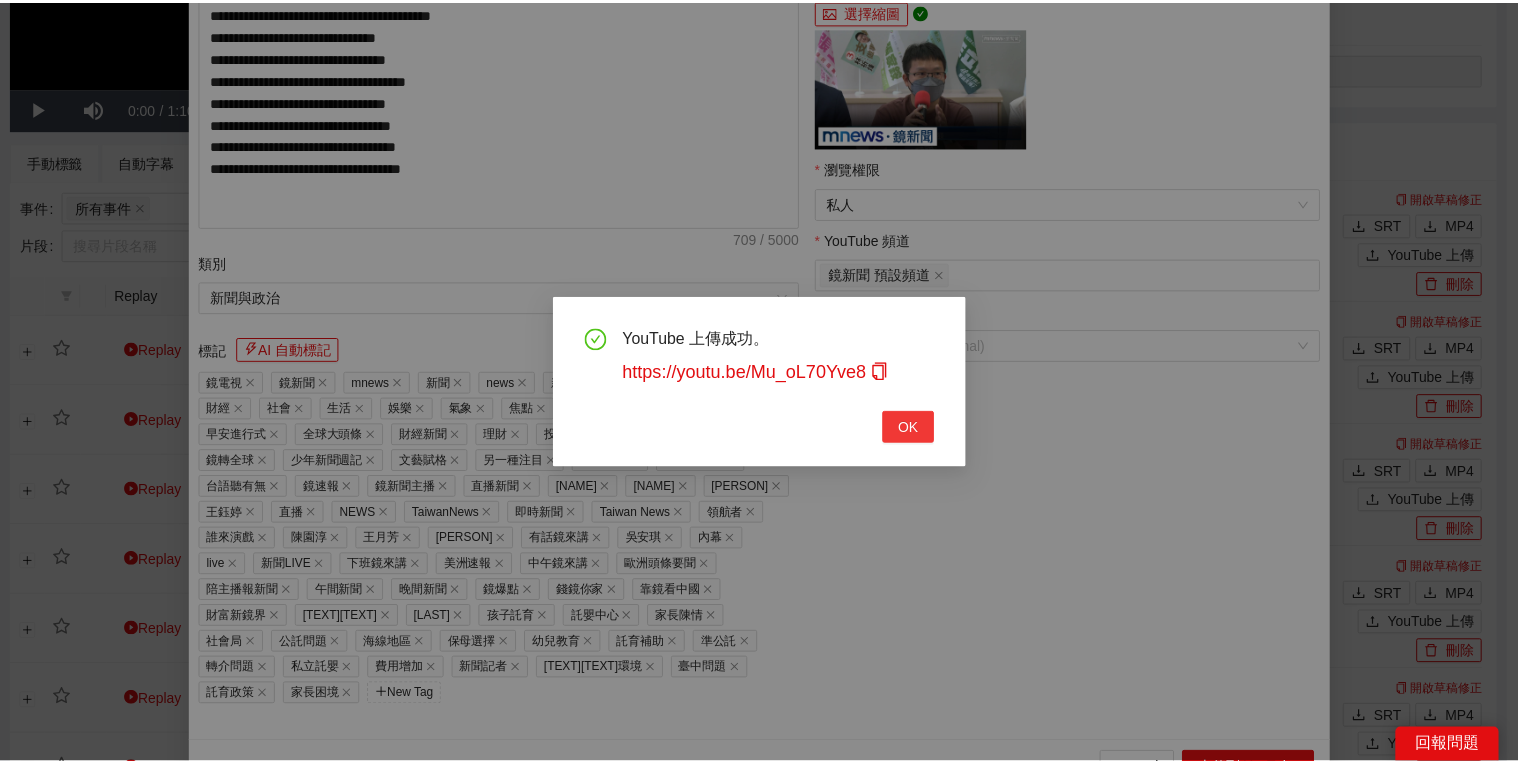scroll, scrollTop: 308, scrollLeft: 0, axis: vertical 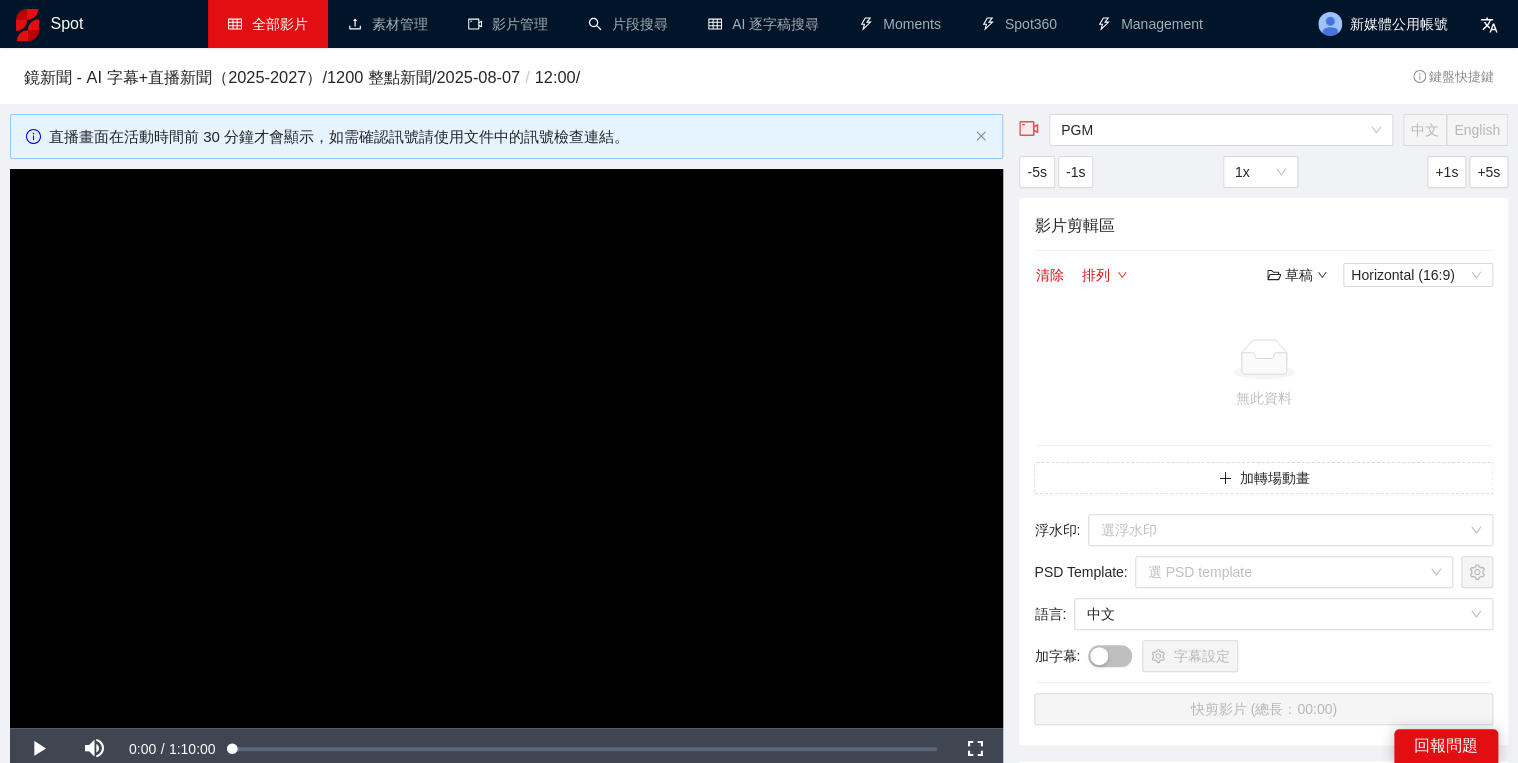 click on "全部影片" at bounding box center (268, 24) 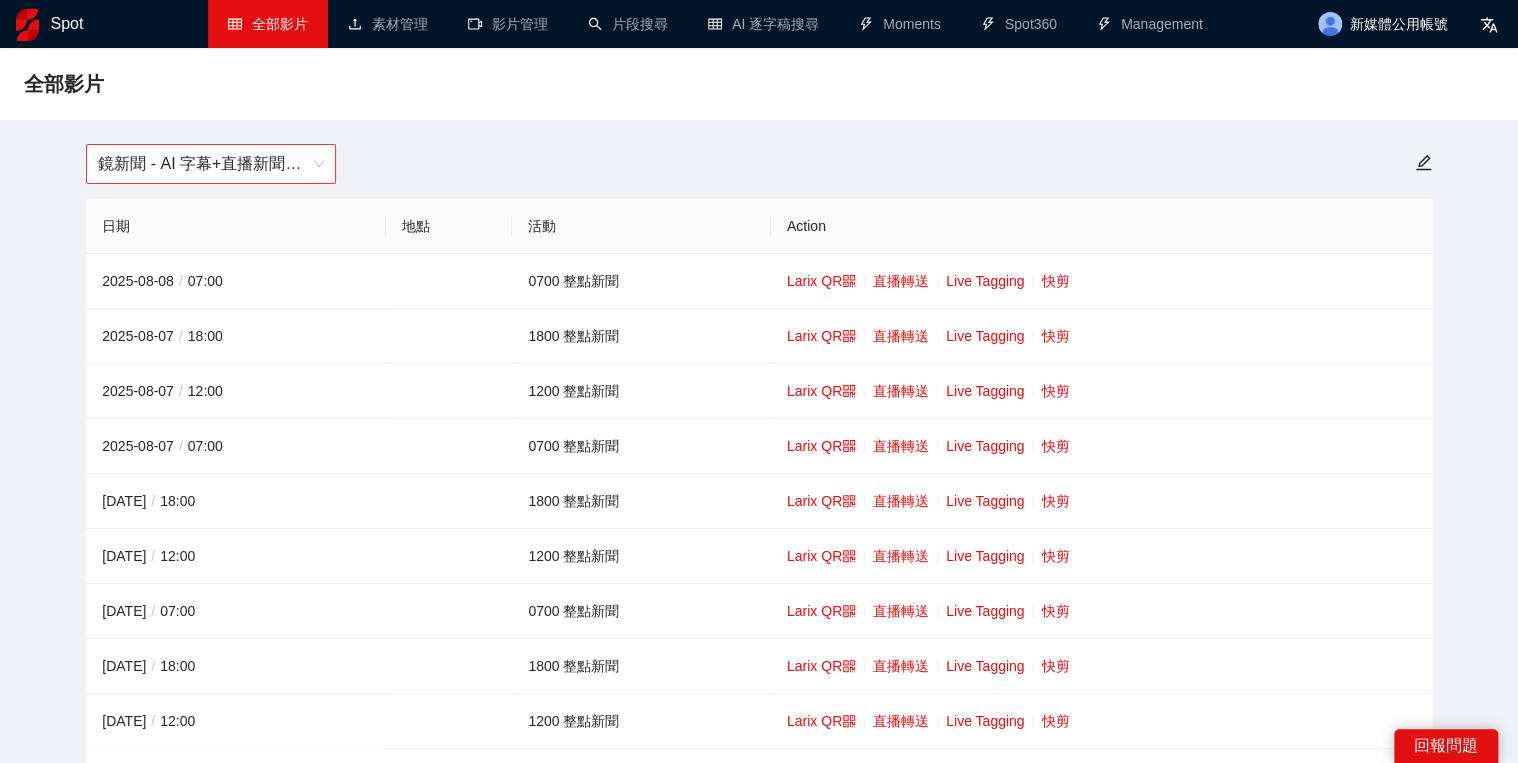 click on "鏡新聞 - AI 字幕+直播新聞（2025-2027）" at bounding box center [211, 164] 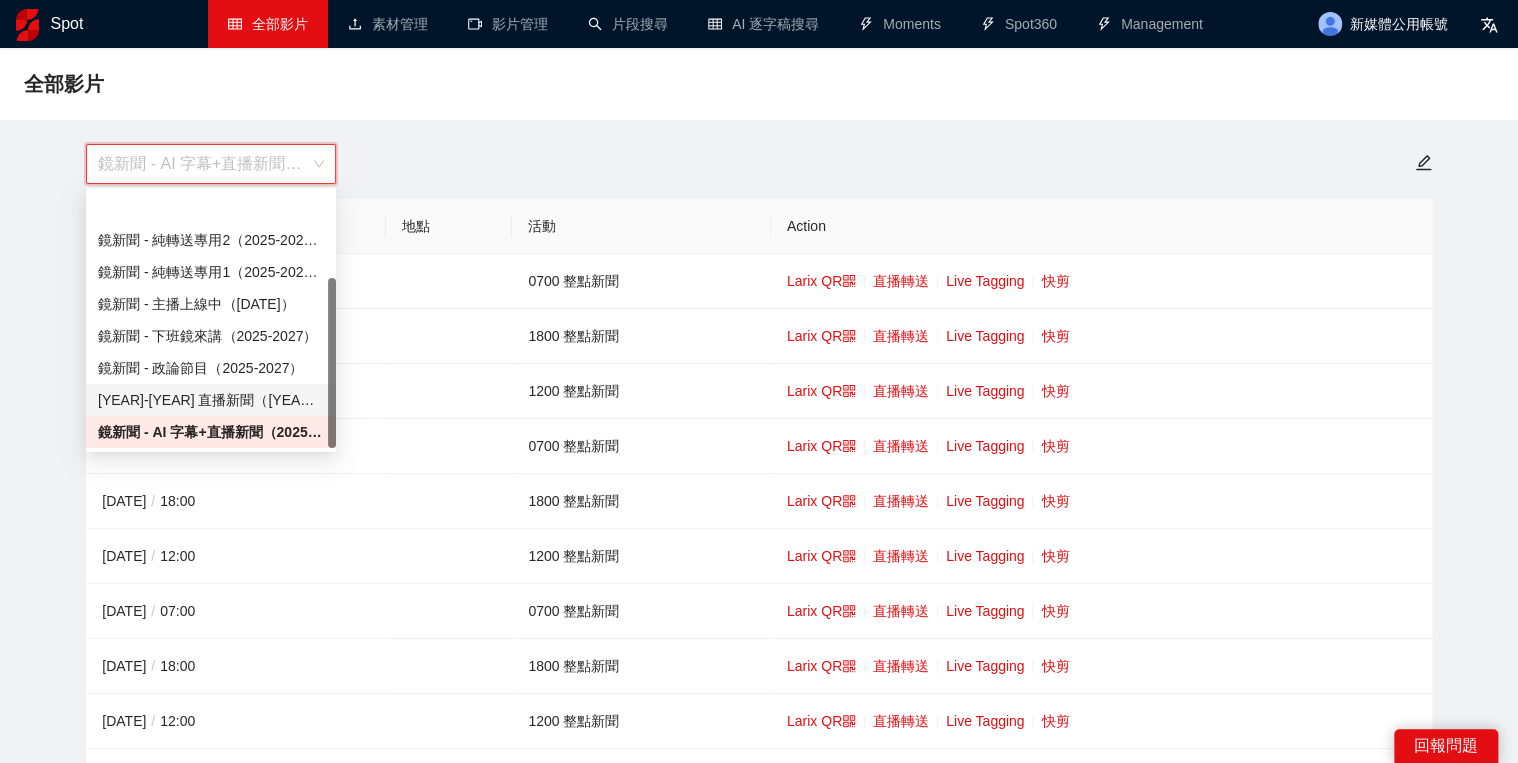 scroll, scrollTop: 128, scrollLeft: 0, axis: vertical 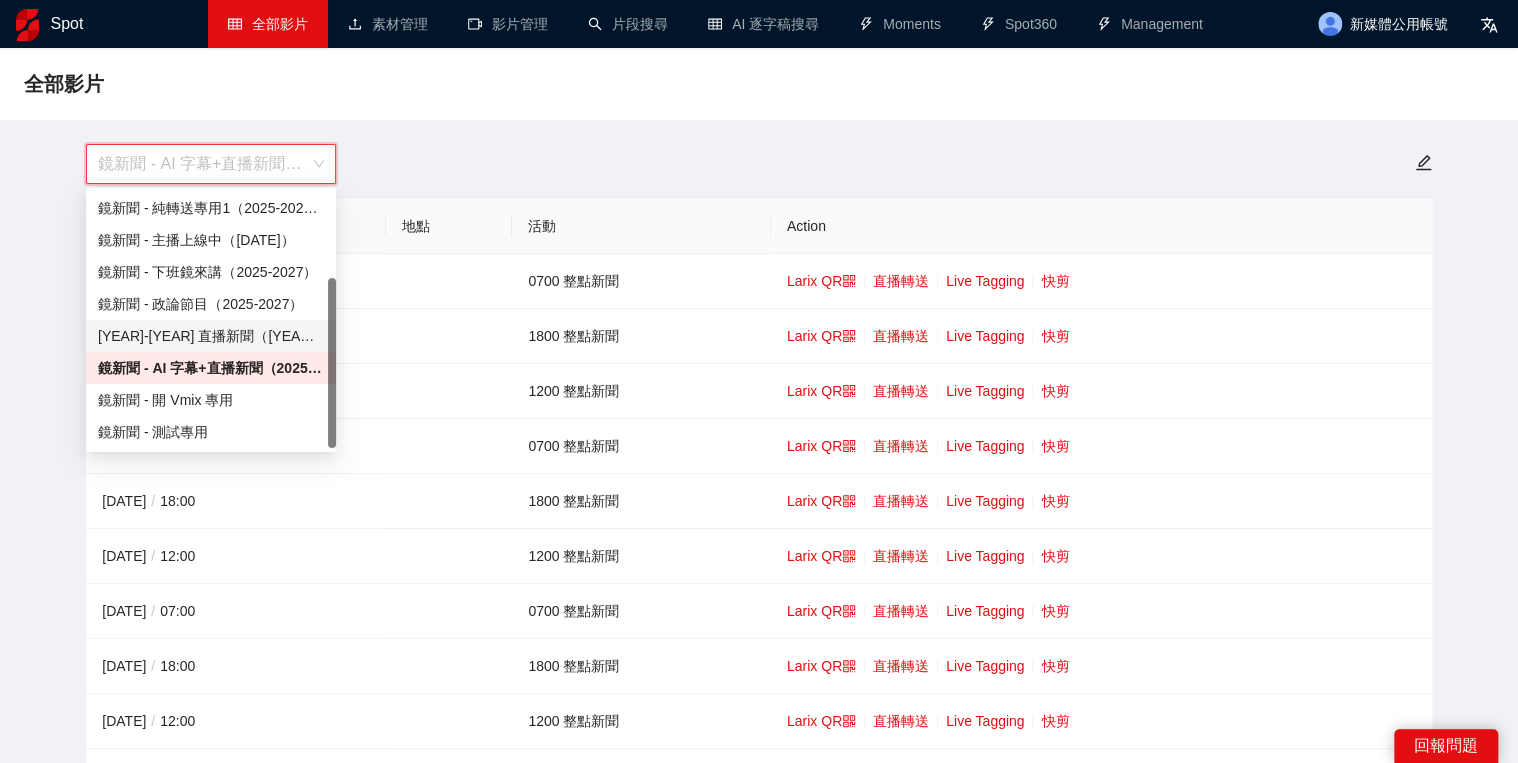 click on "[YEAR]-[YEAR] 直播新聞（[YEAR]-[YEAR]）" at bounding box center (211, 336) 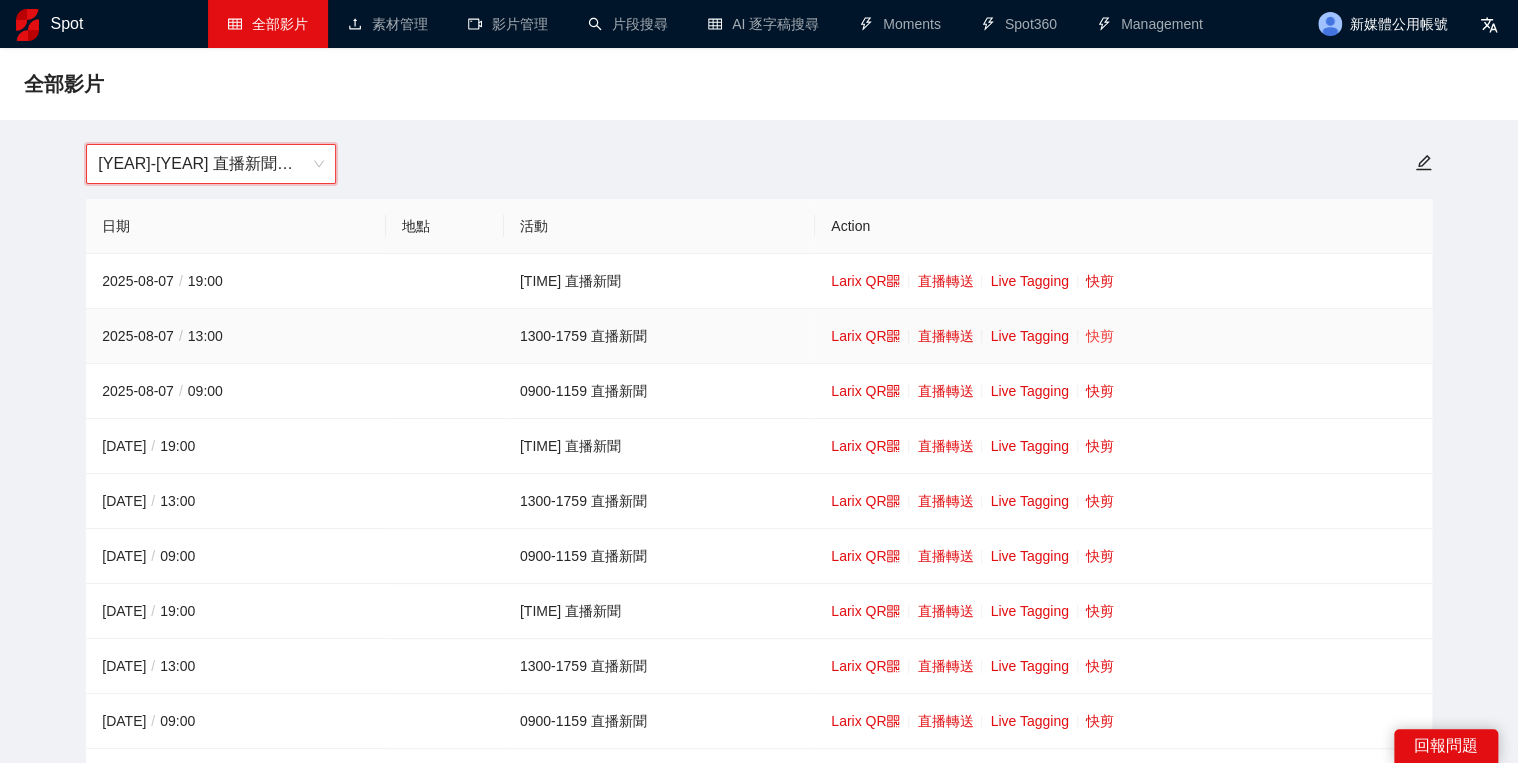 click on "快剪" at bounding box center [1100, 336] 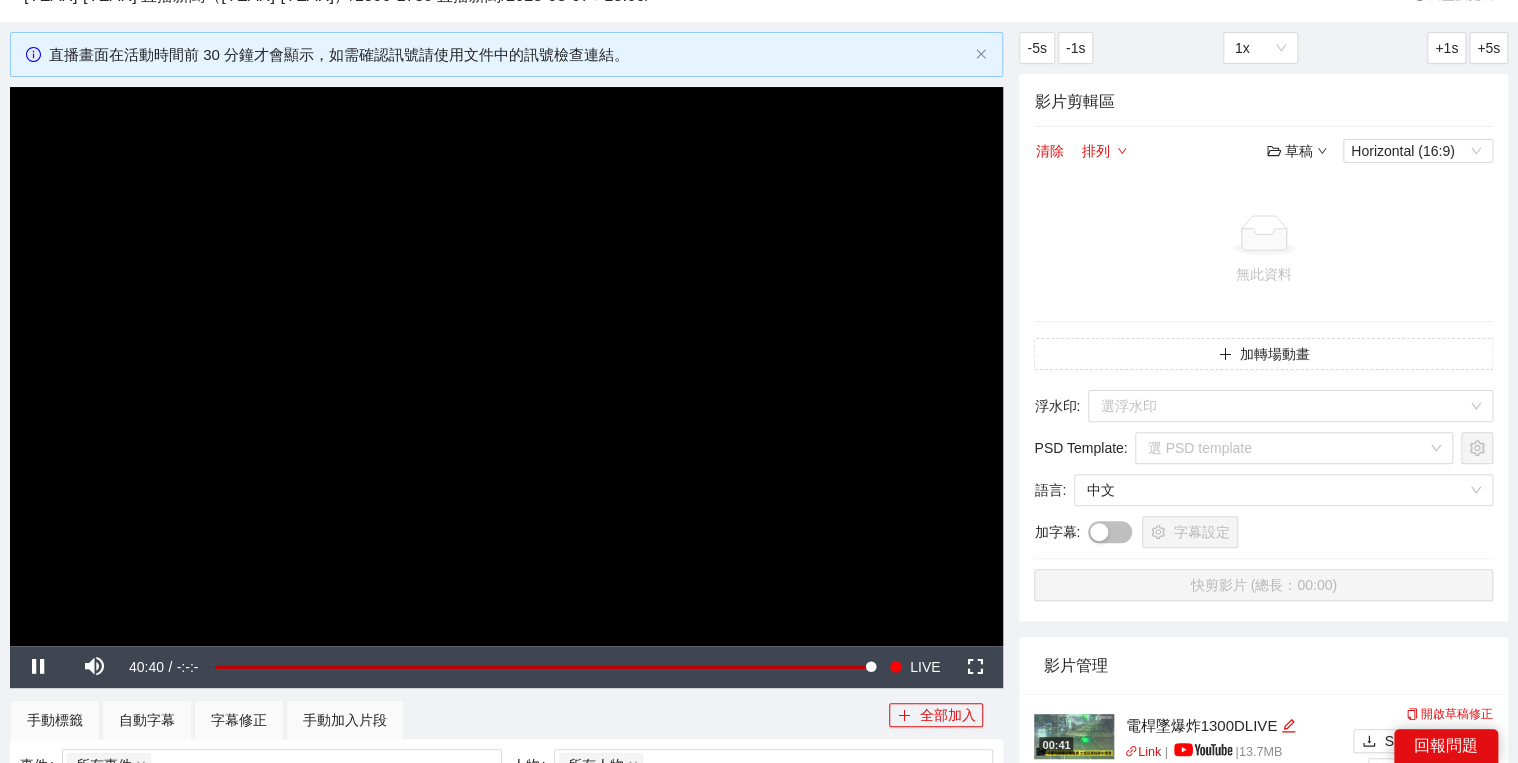 scroll, scrollTop: 240, scrollLeft: 0, axis: vertical 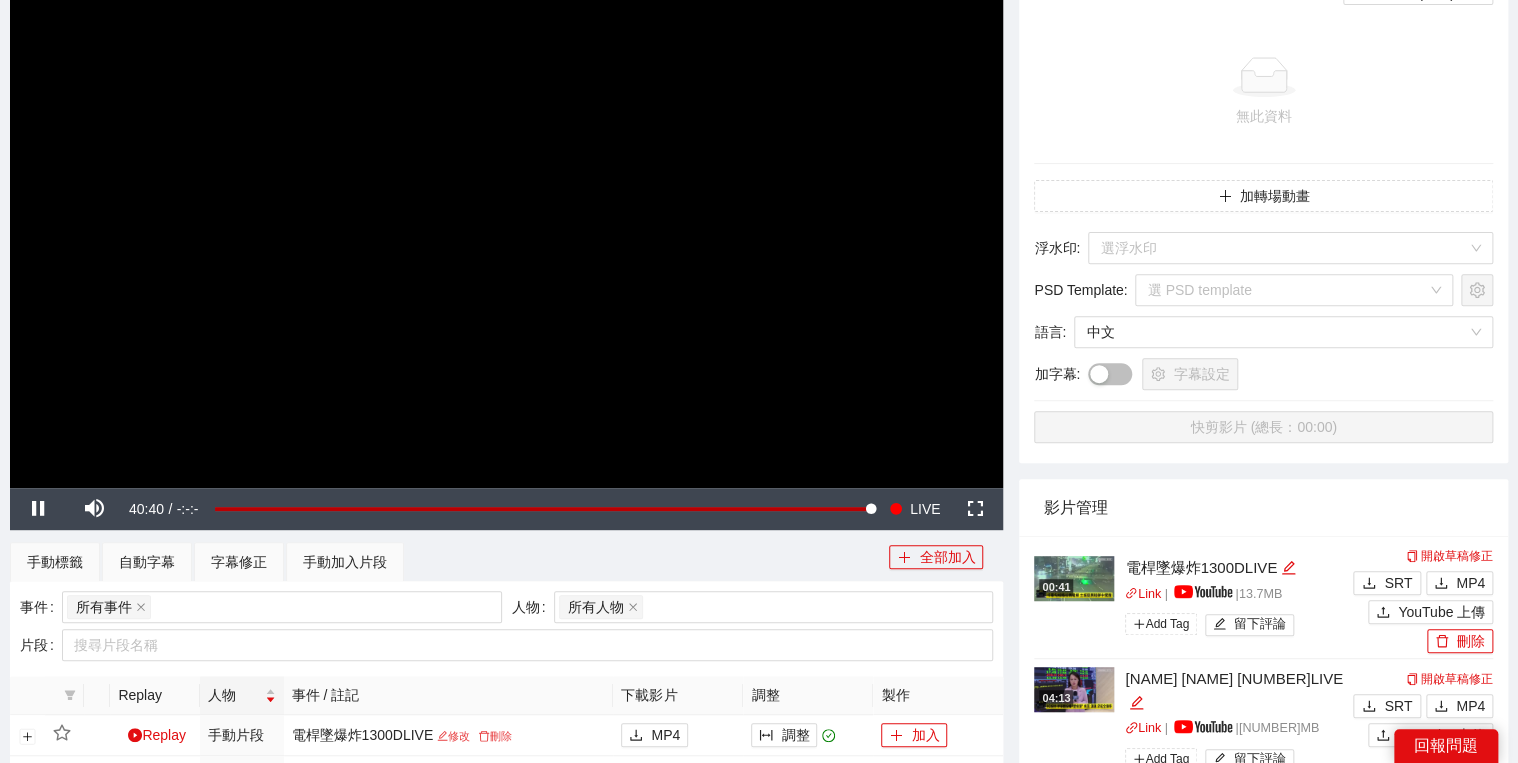 click at bounding box center (506, 208) 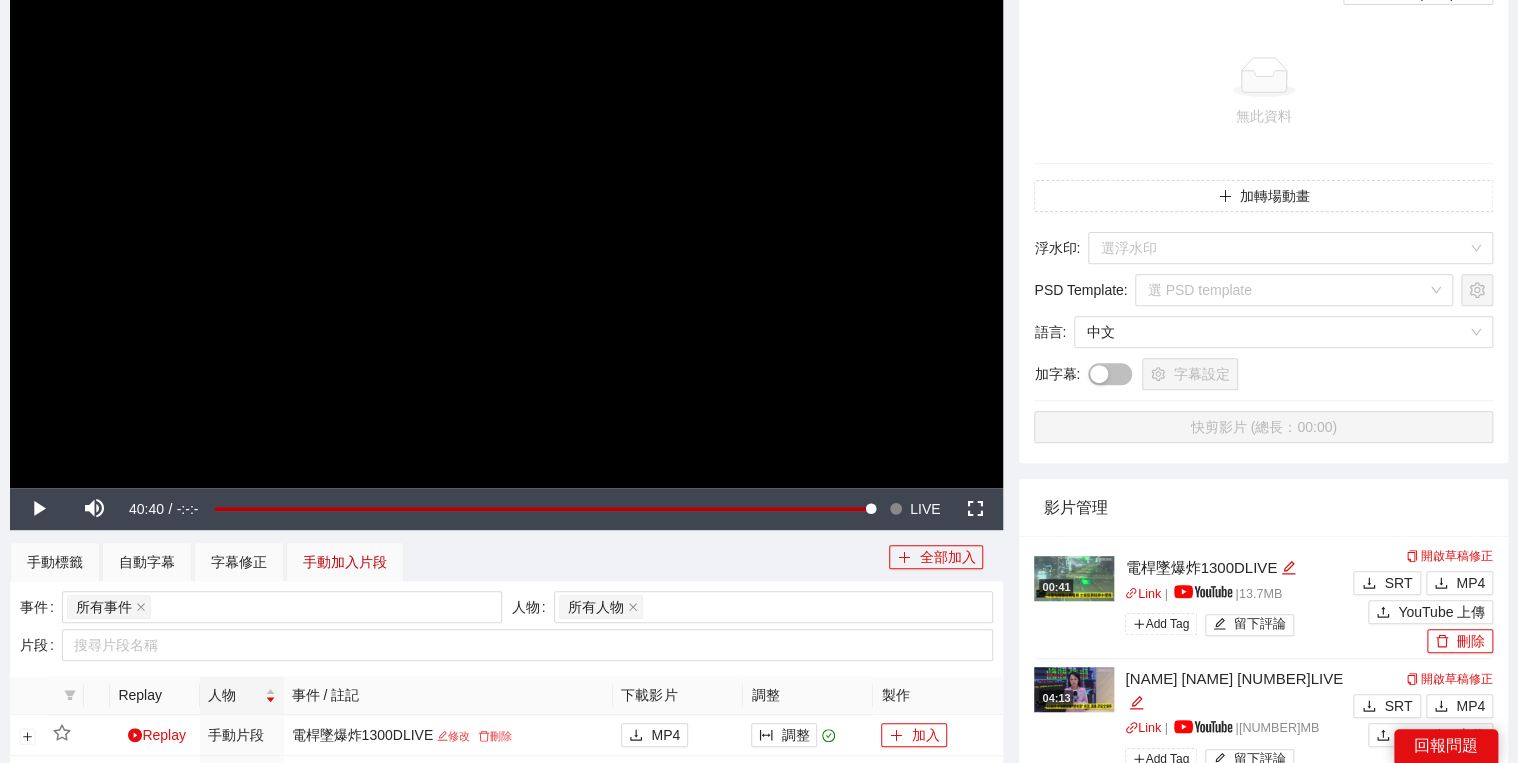 click on "手動加入片段" at bounding box center [345, 562] 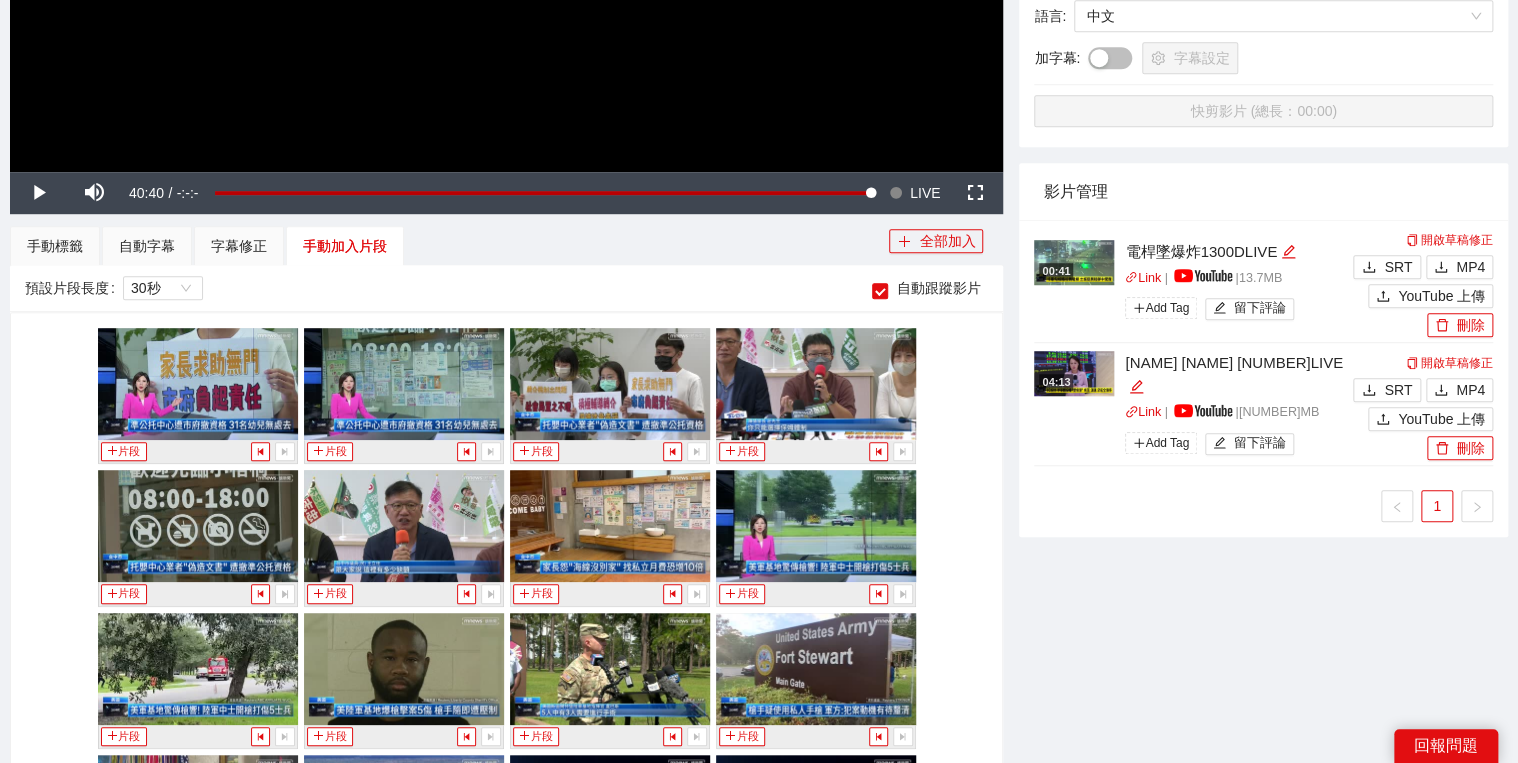 scroll, scrollTop: 560, scrollLeft: 0, axis: vertical 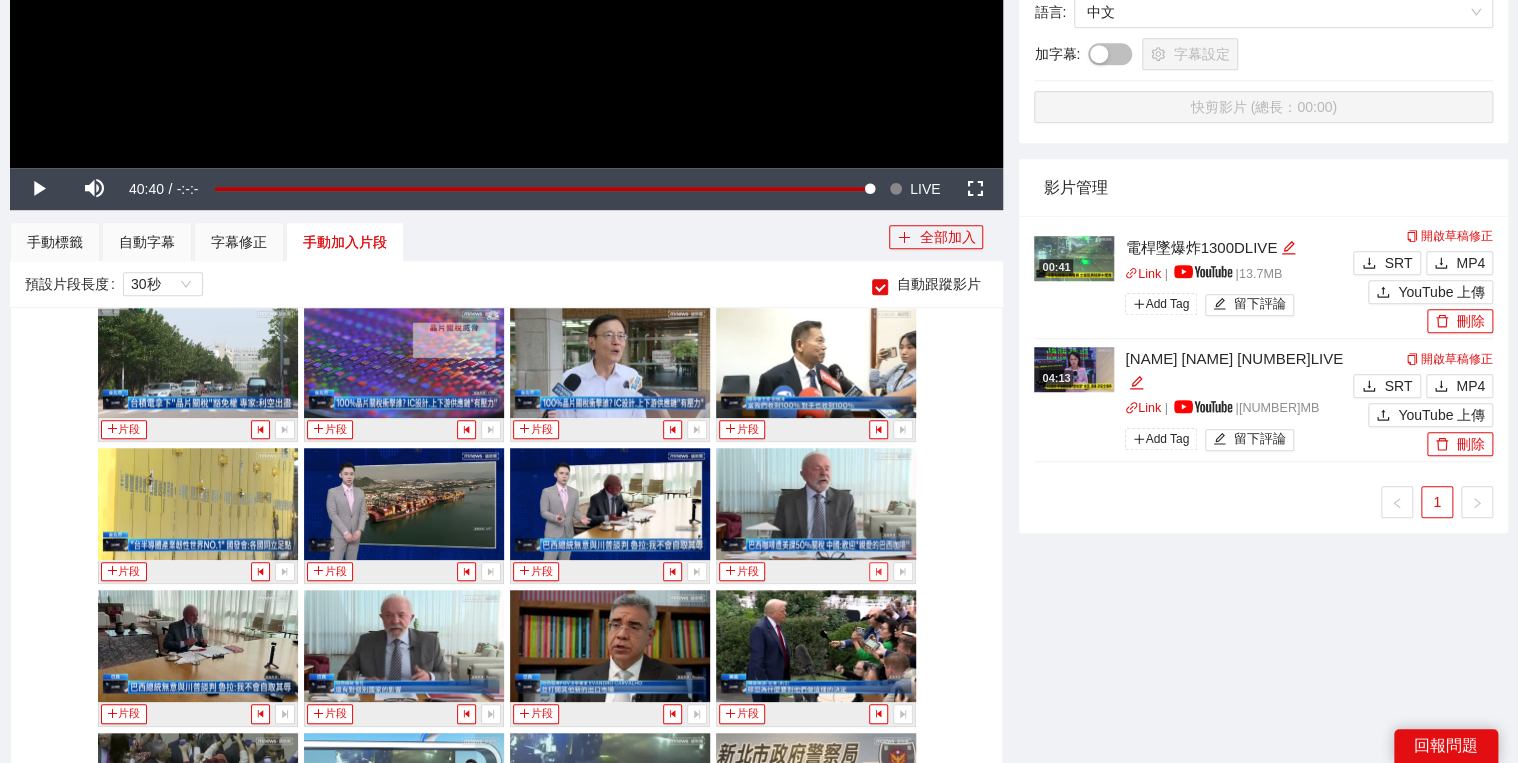 click at bounding box center [878, 571] 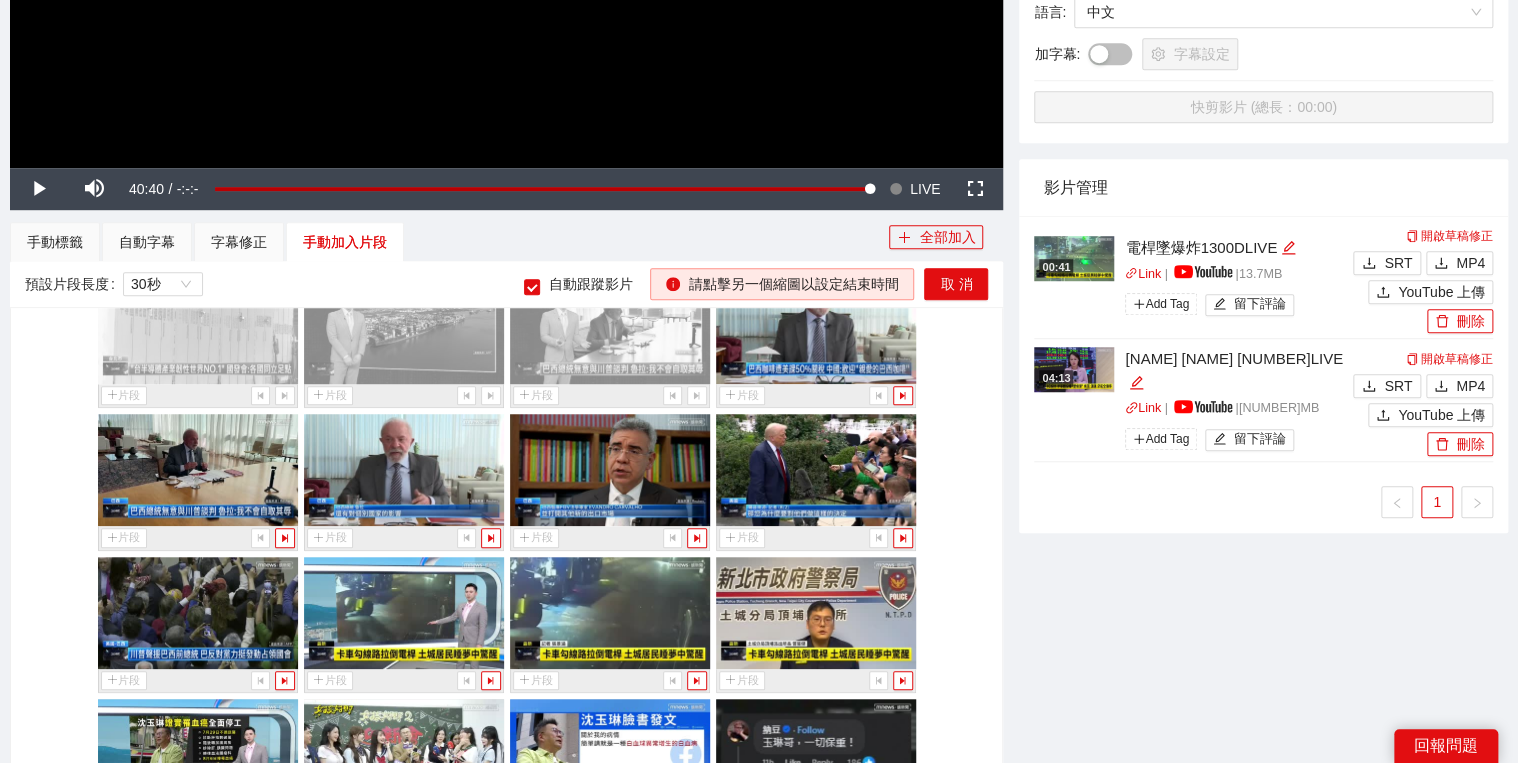 scroll, scrollTop: 1680, scrollLeft: 0, axis: vertical 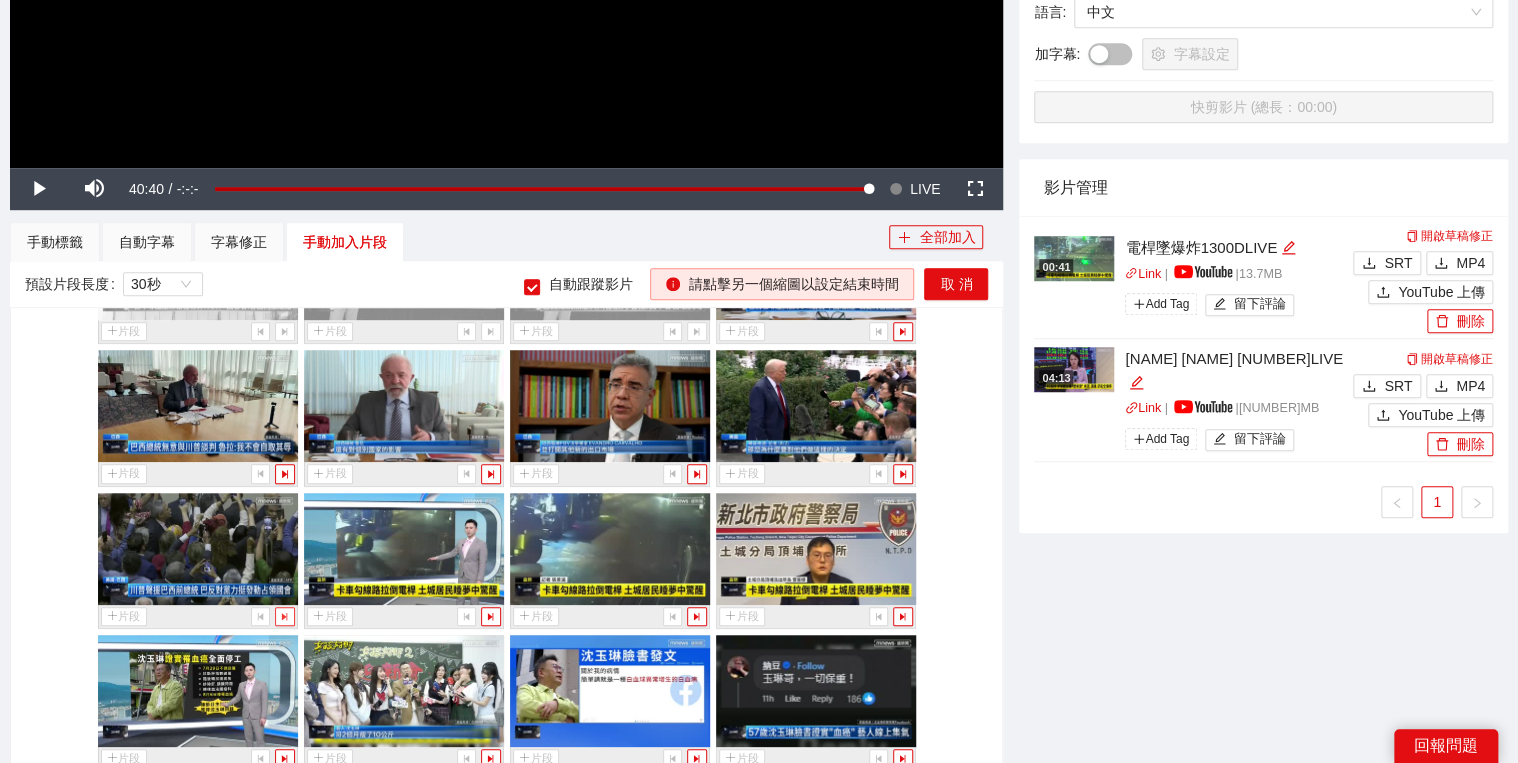 click 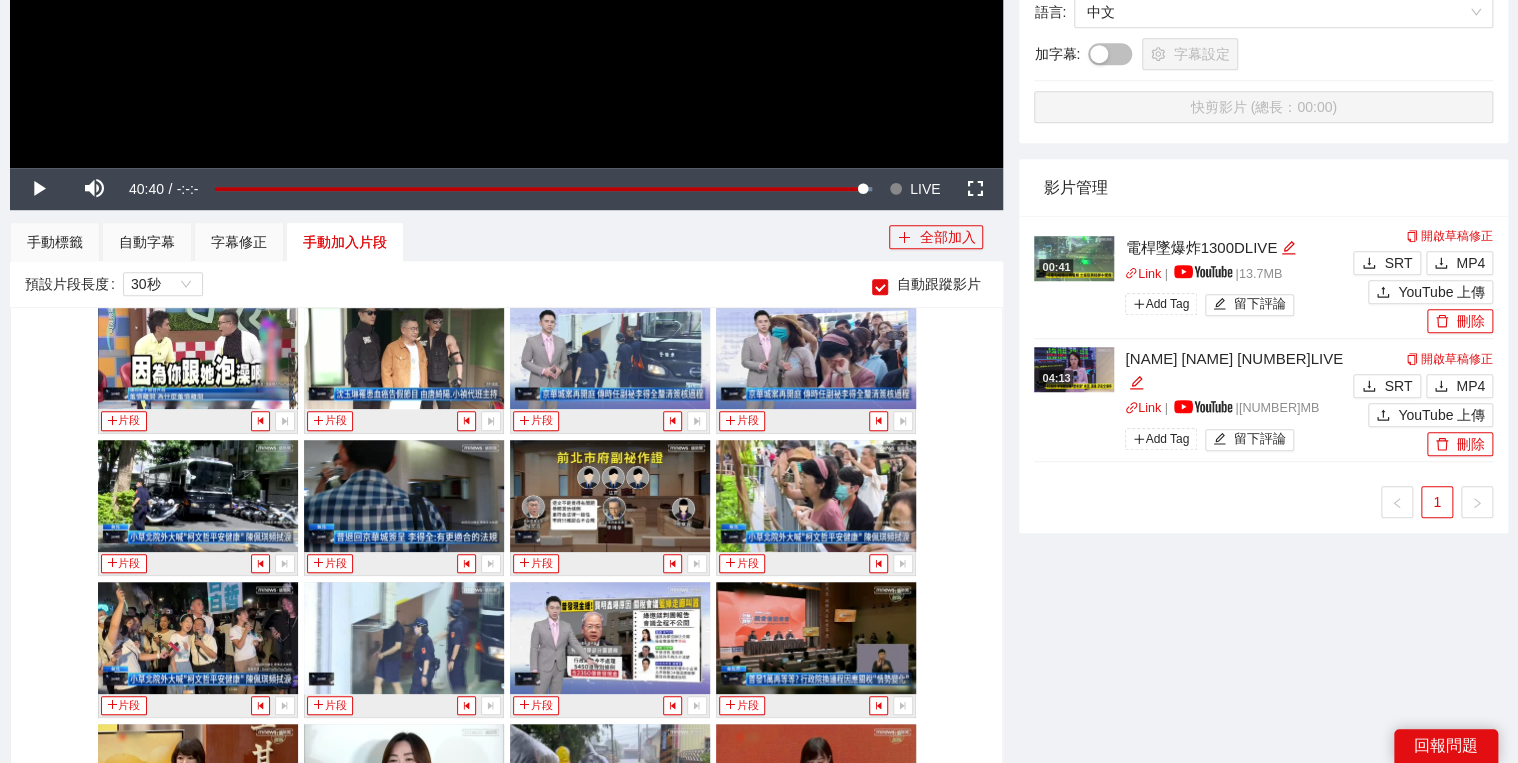 scroll, scrollTop: 2640, scrollLeft: 0, axis: vertical 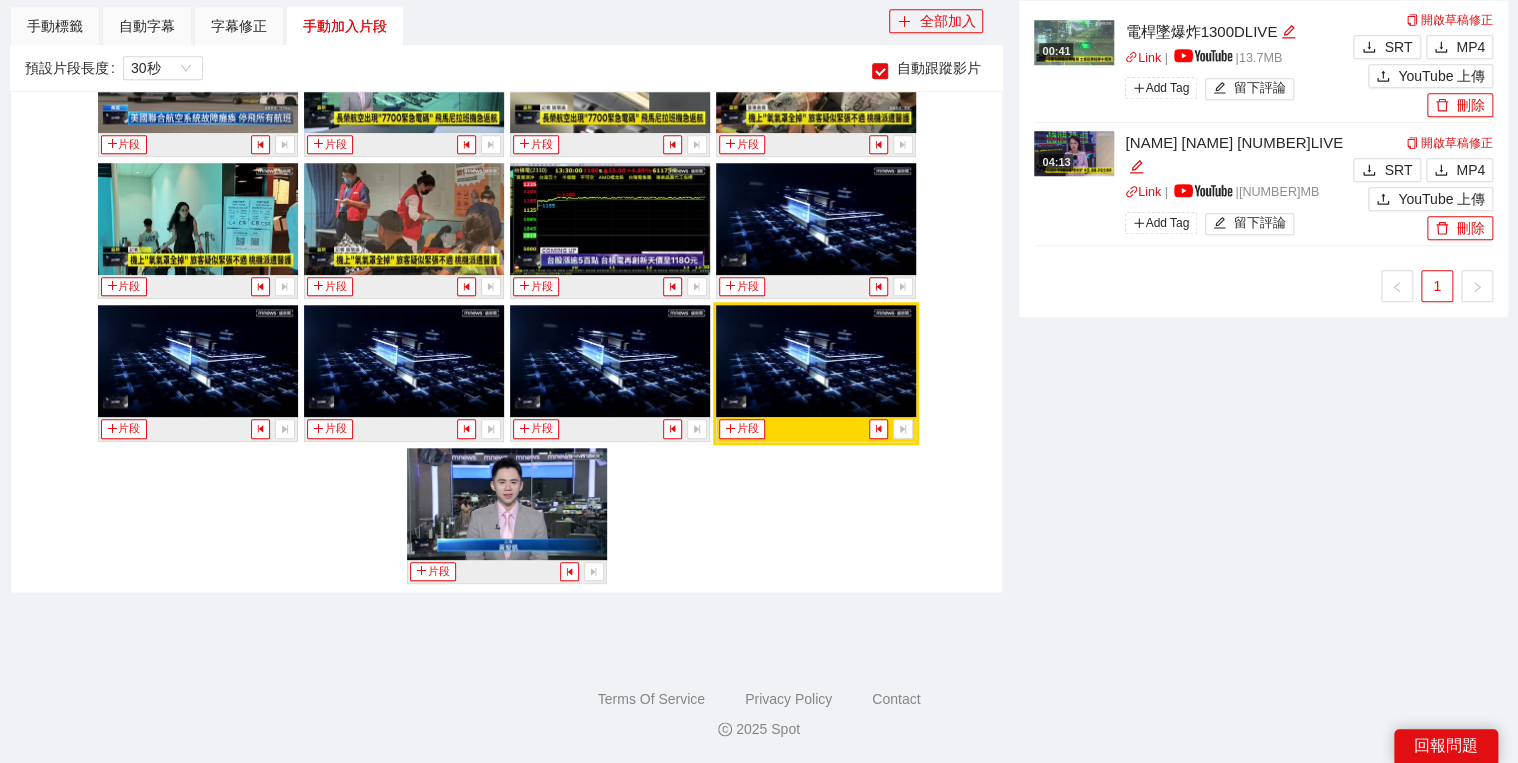 click on "-[TIME] -[TIME] [TIME] [TIME] [TIME] 影片剪輯區 清除 排列     草稿   Horizontal (16:9) 無此資料   加轉場動畫 浮水印 : 選浮水印 PSD Template : 選 PSD template 語言 : 中文 加字幕 :   字幕設定 快剪影片 (總長：[TIME]) 影片管理 [TIME] [TEXT][TEXT][NUMBER][TEXT]  Link   |   |  [NUMBER]  MB  Add Tag   留下評論   開啟草稿修正 SRT MP4 YouTube 上傳   刪除 [TIME] 紹芸連台股[NUMBER][TEXT]  Link   |   |  [NUMBER]  MB  Add Tag   留下評論   開啟草稿修正 SRT MP4 YouTube 上傳   刪除" at bounding box center [1263, -23] 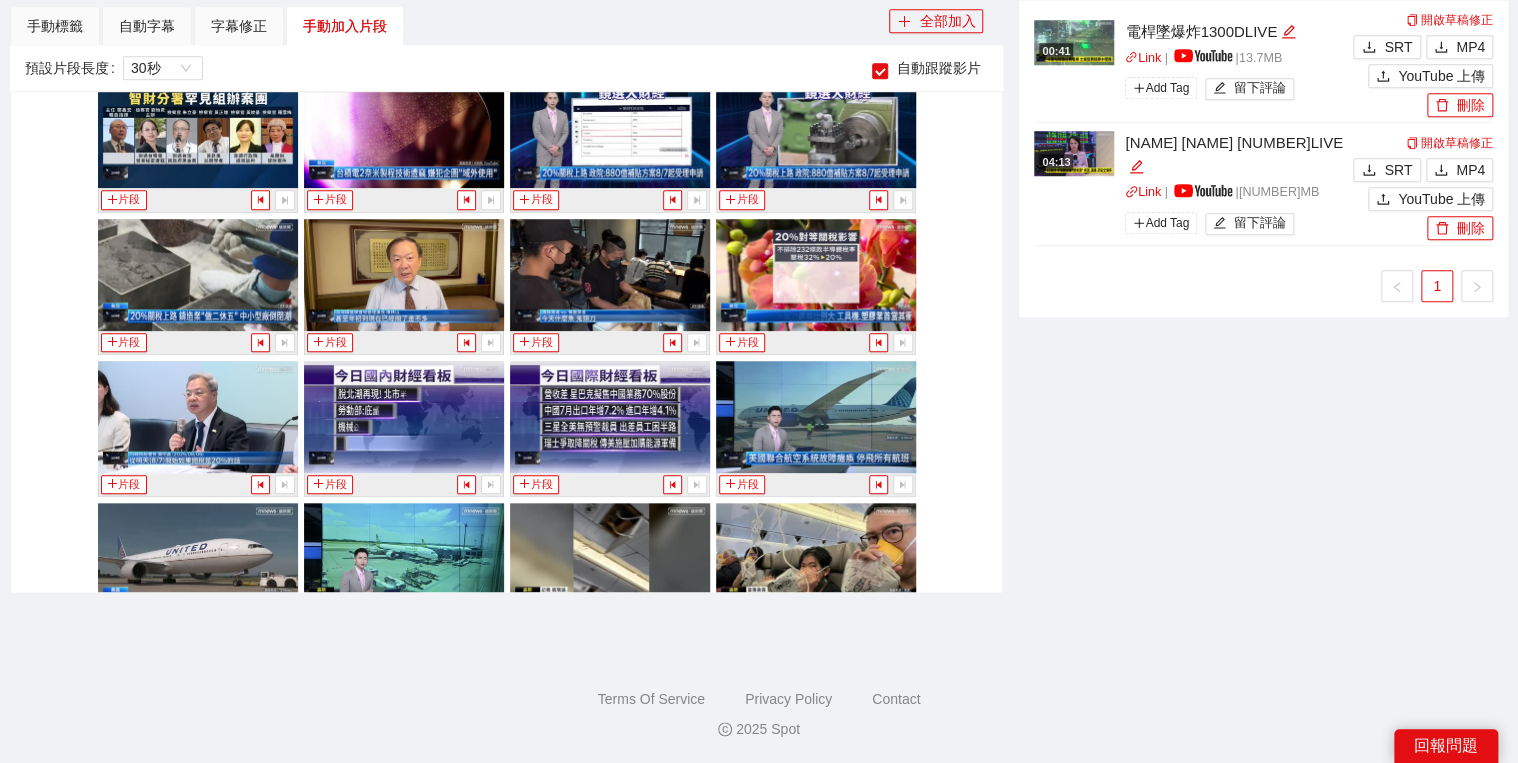 scroll, scrollTop: 4015, scrollLeft: 0, axis: vertical 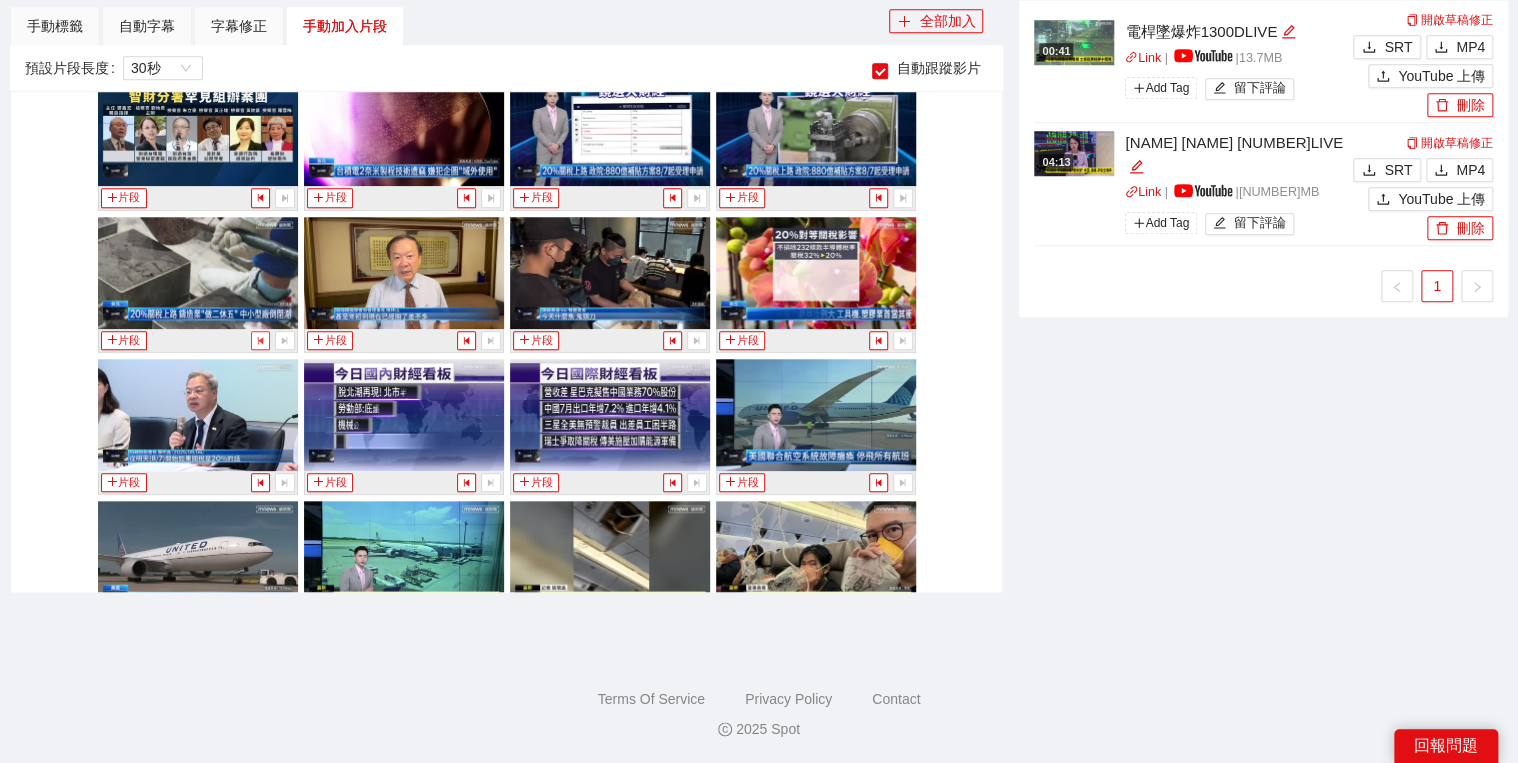 click at bounding box center [260, 340] 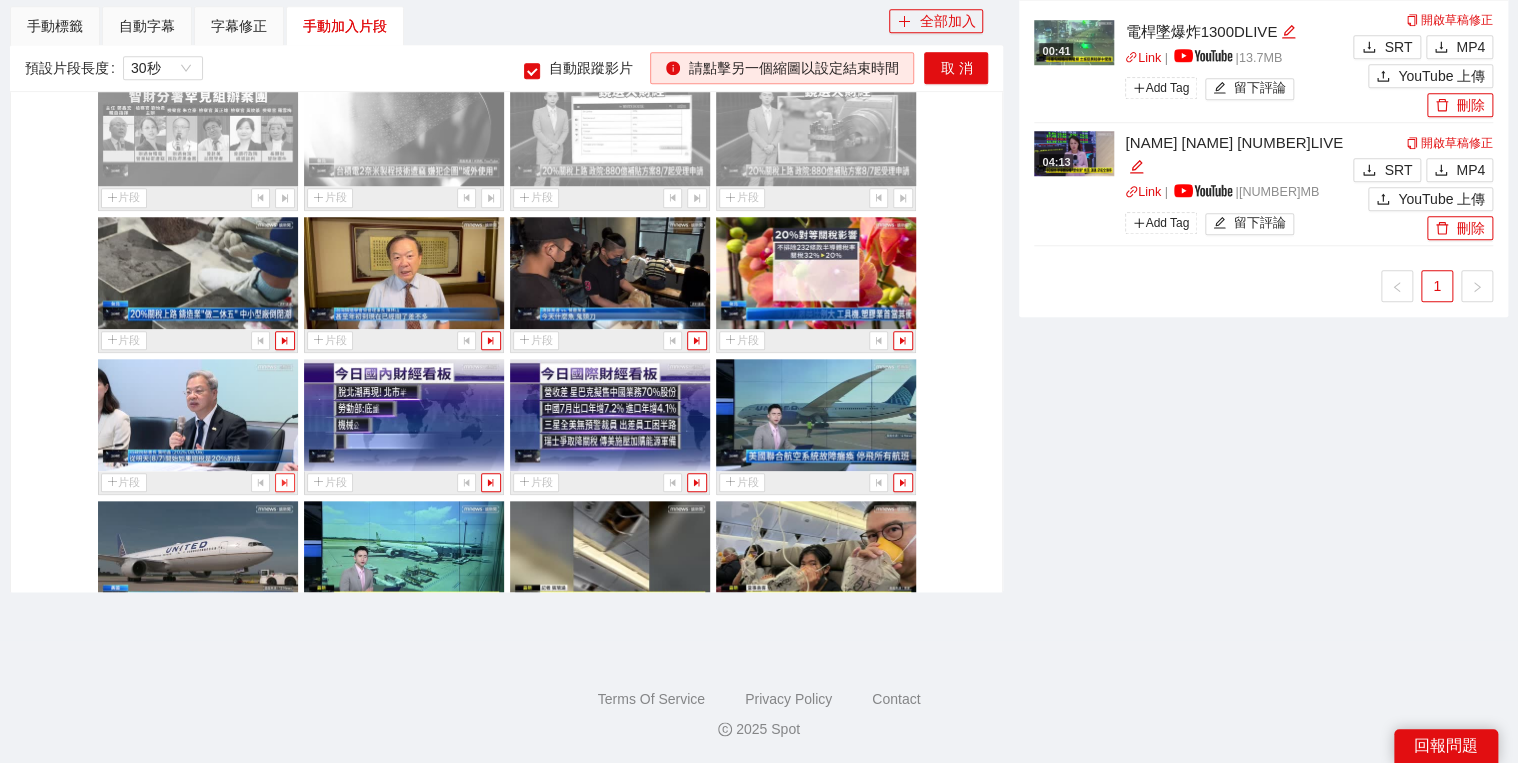 click 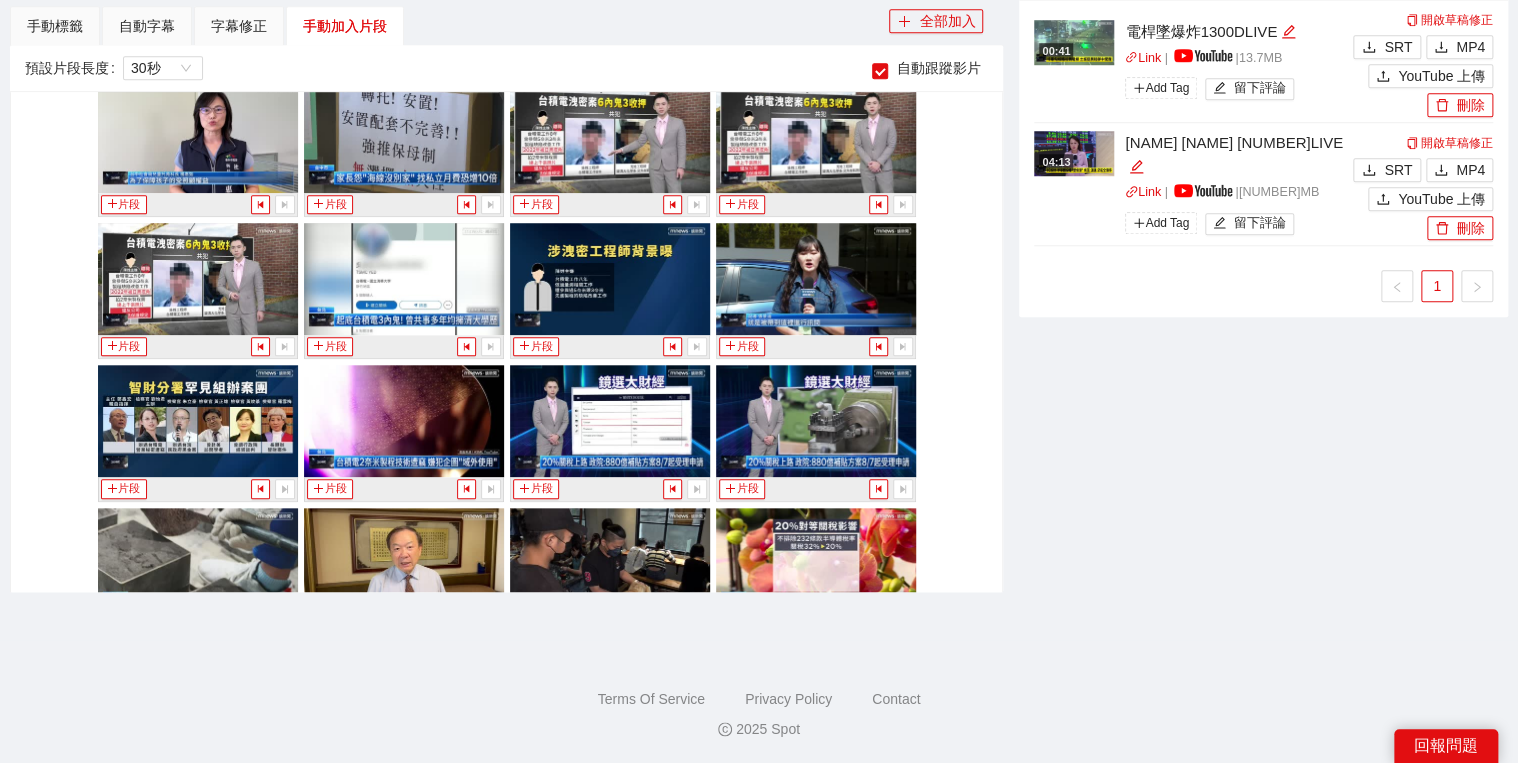 scroll, scrollTop: 3695, scrollLeft: 0, axis: vertical 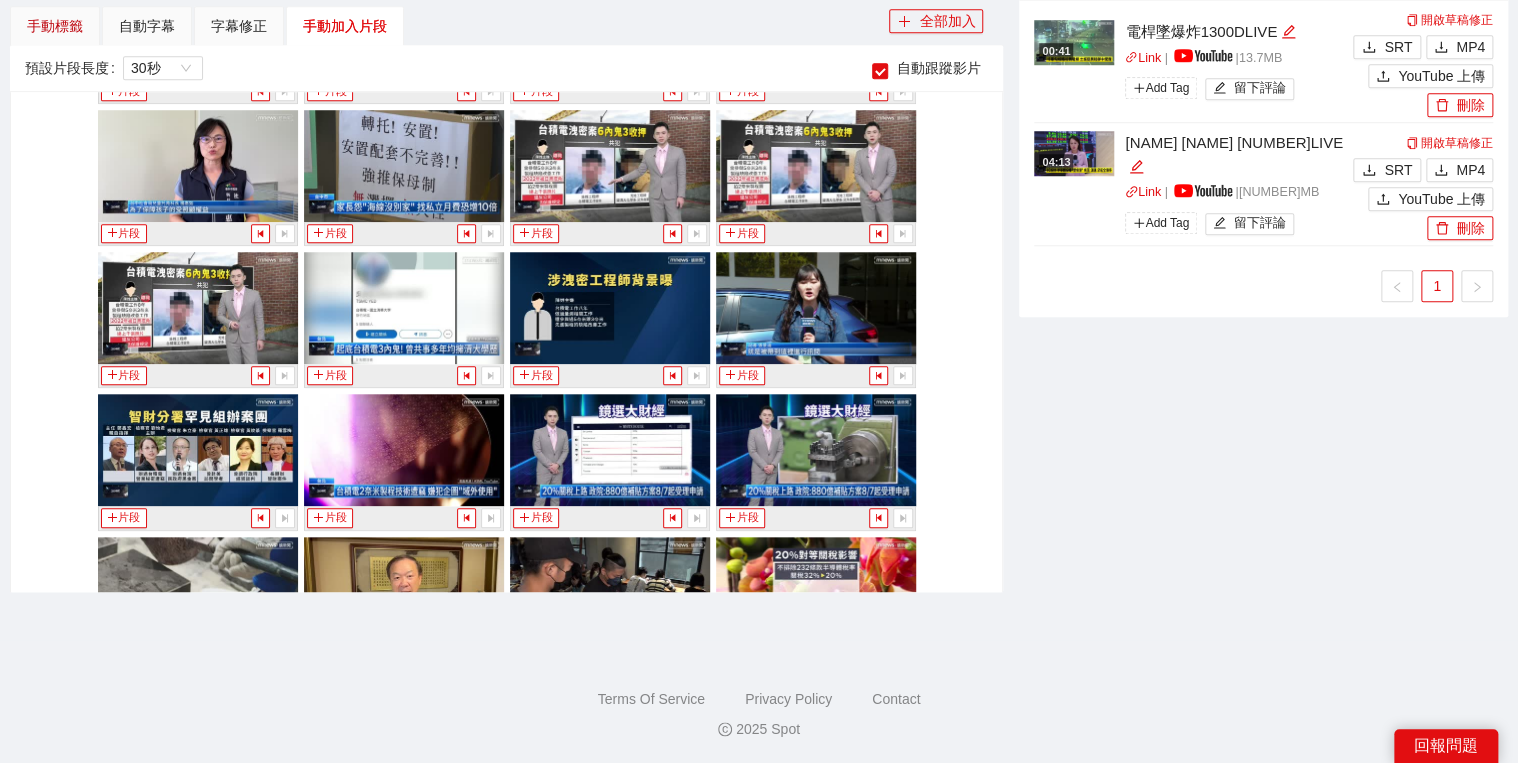click on "手動標籤" at bounding box center [55, 26] 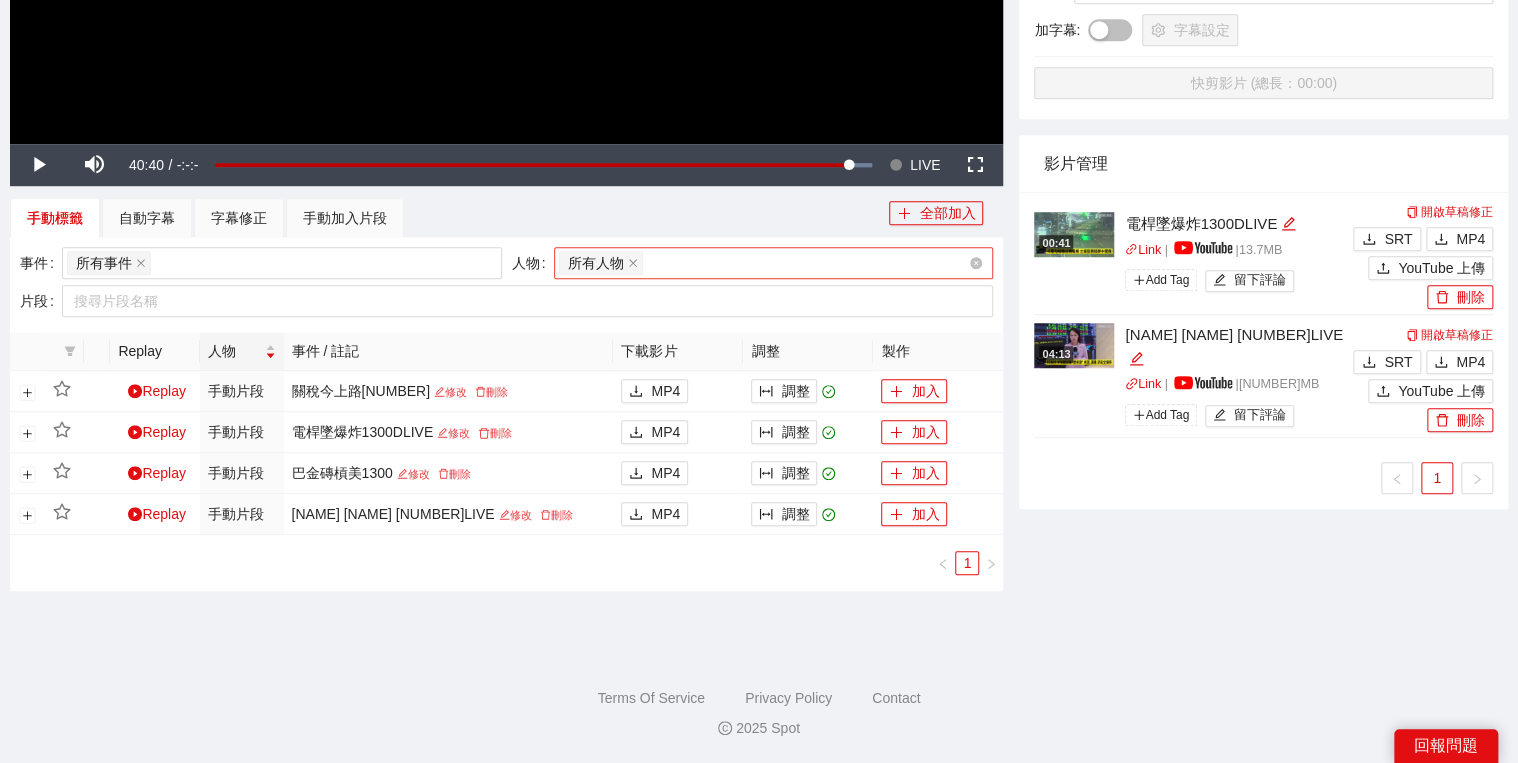 scroll, scrollTop: 582, scrollLeft: 0, axis: vertical 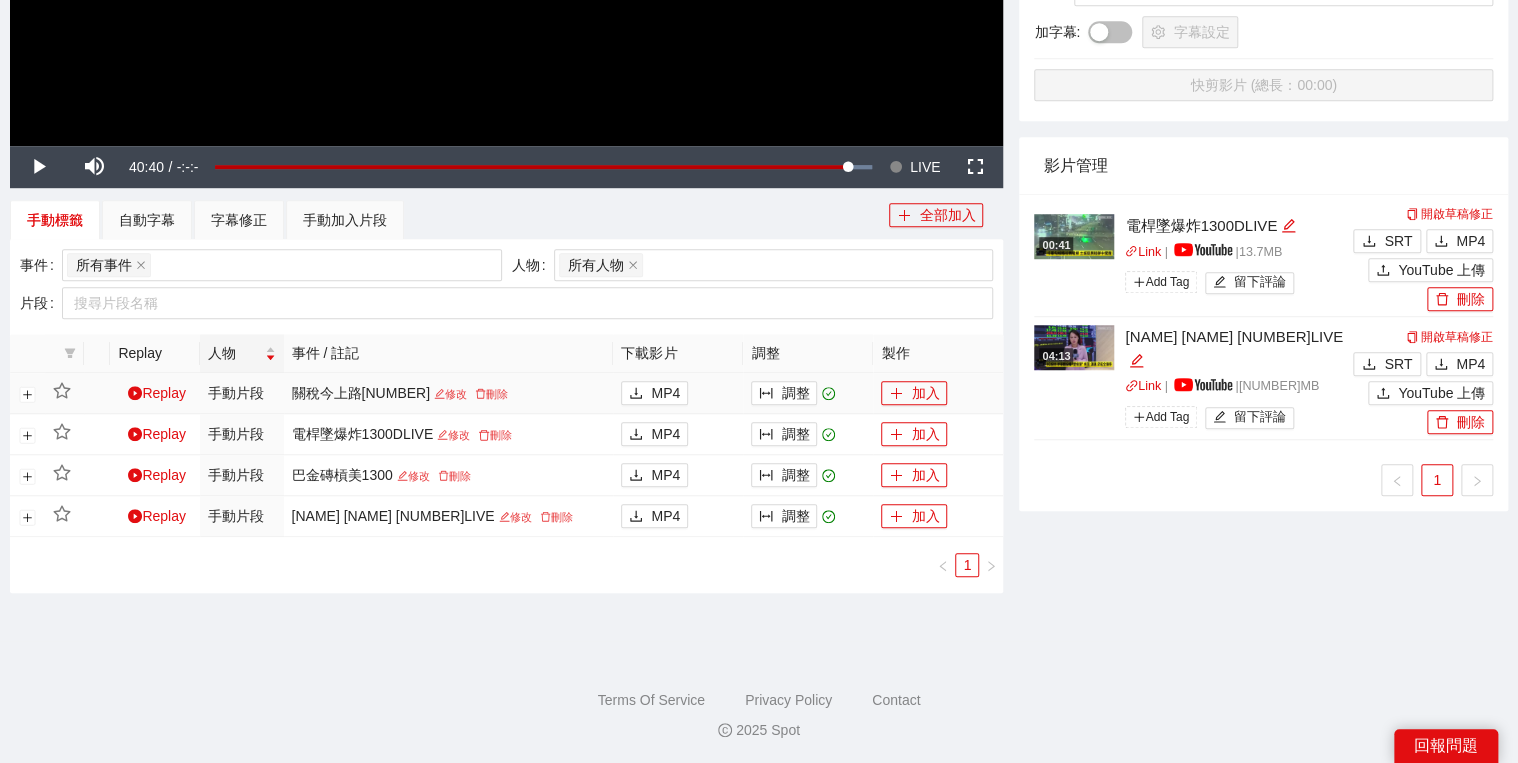 click on "加入" at bounding box center (938, 393) 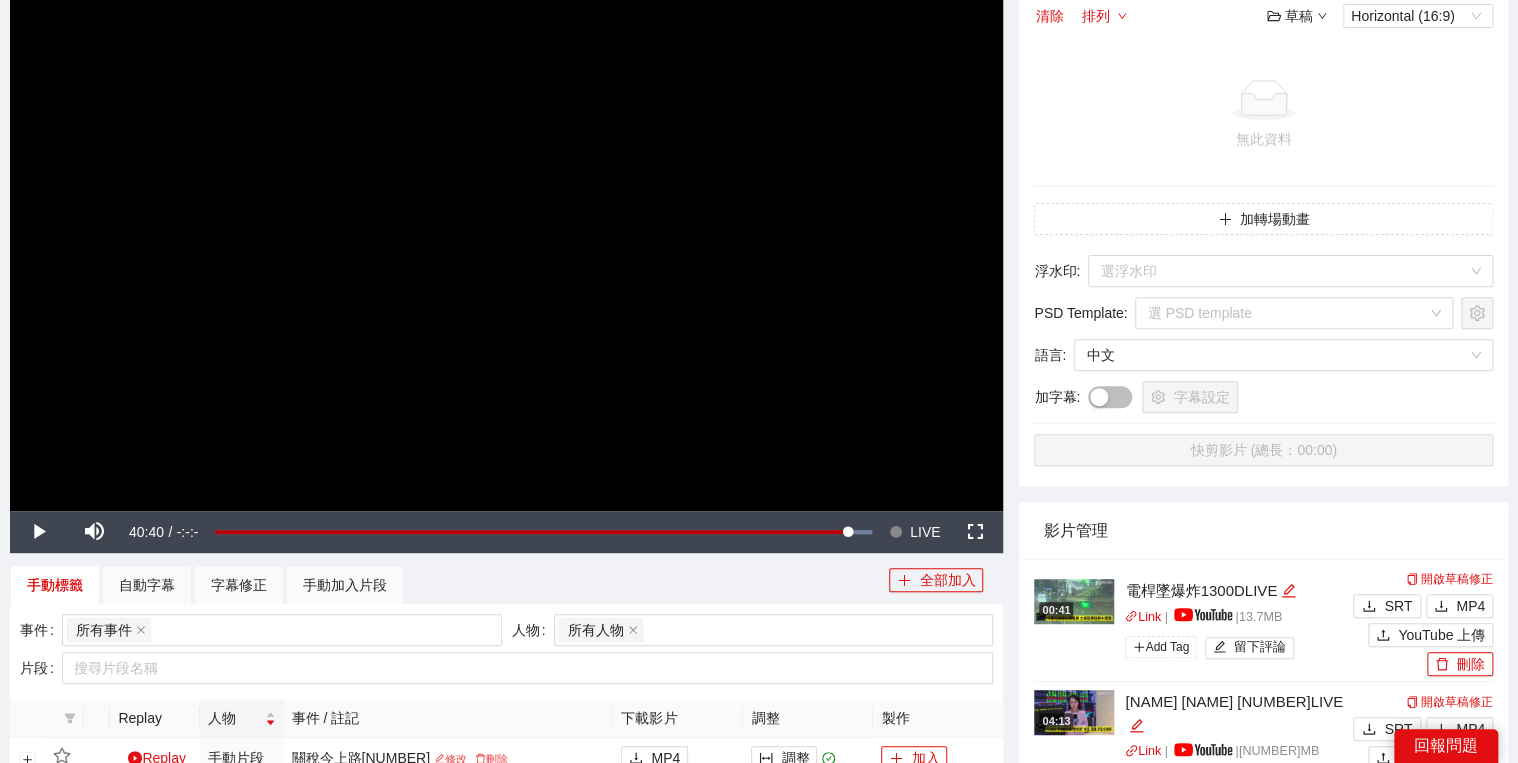 scroll, scrollTop: 262, scrollLeft: 0, axis: vertical 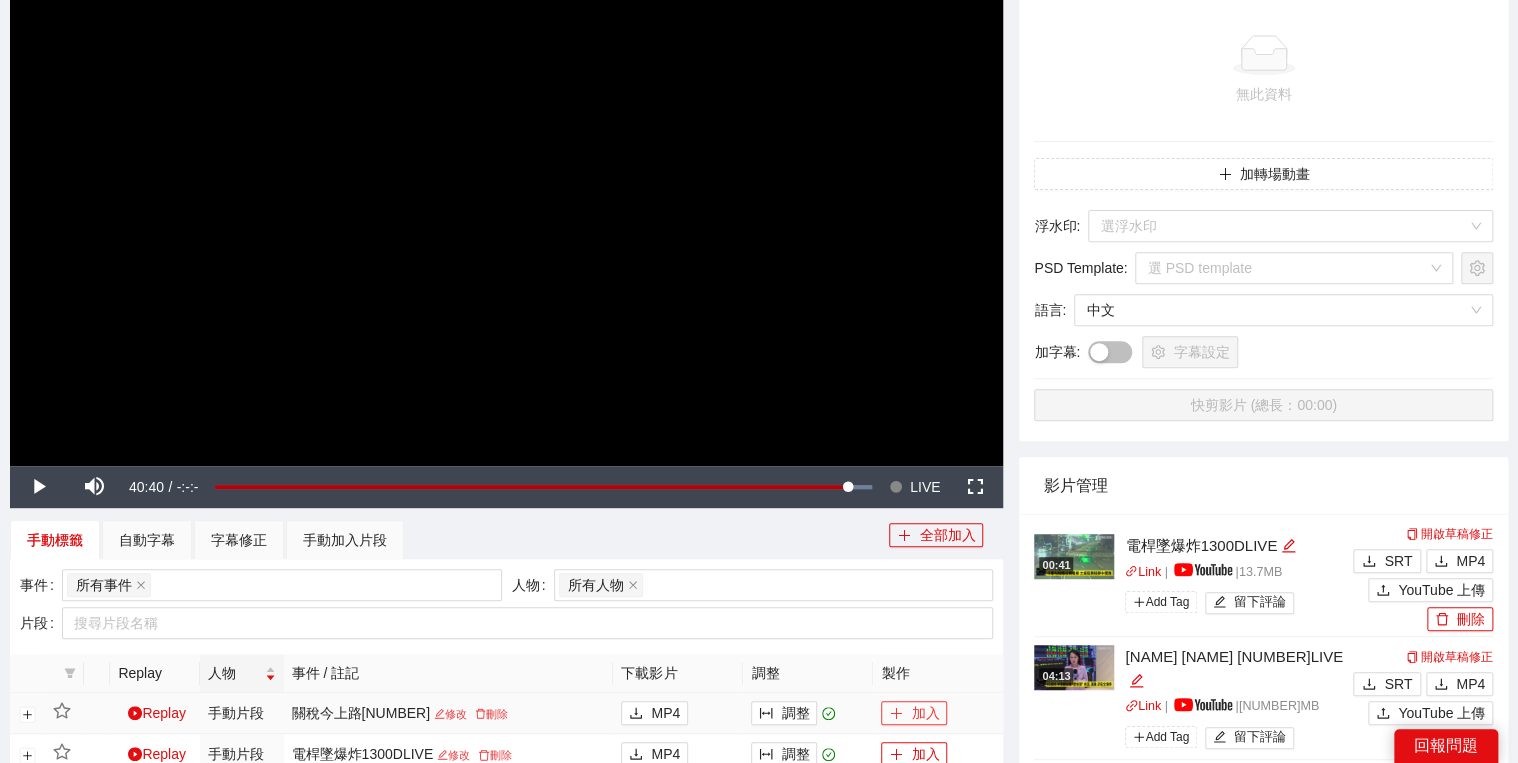 click 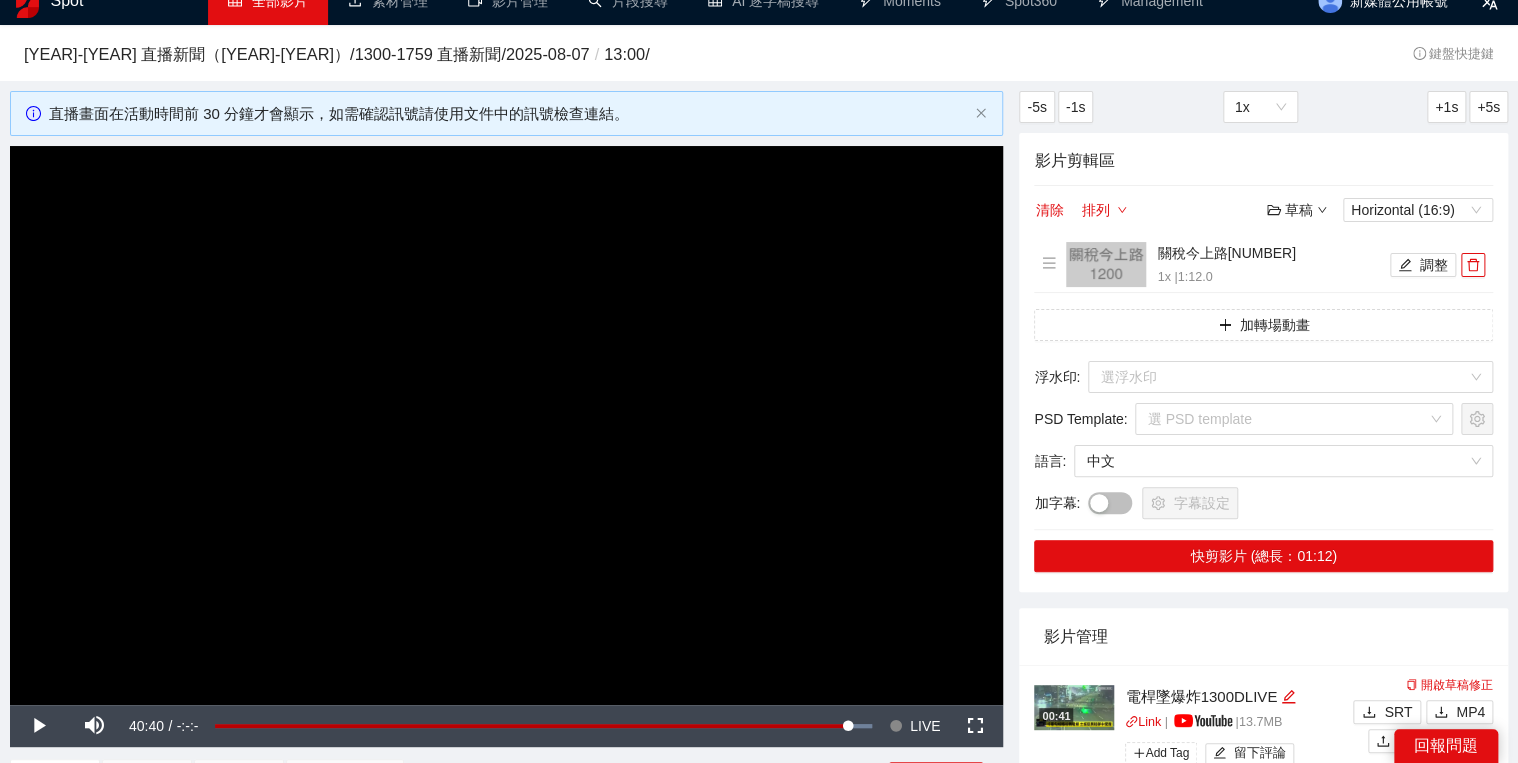 scroll, scrollTop: 22, scrollLeft: 0, axis: vertical 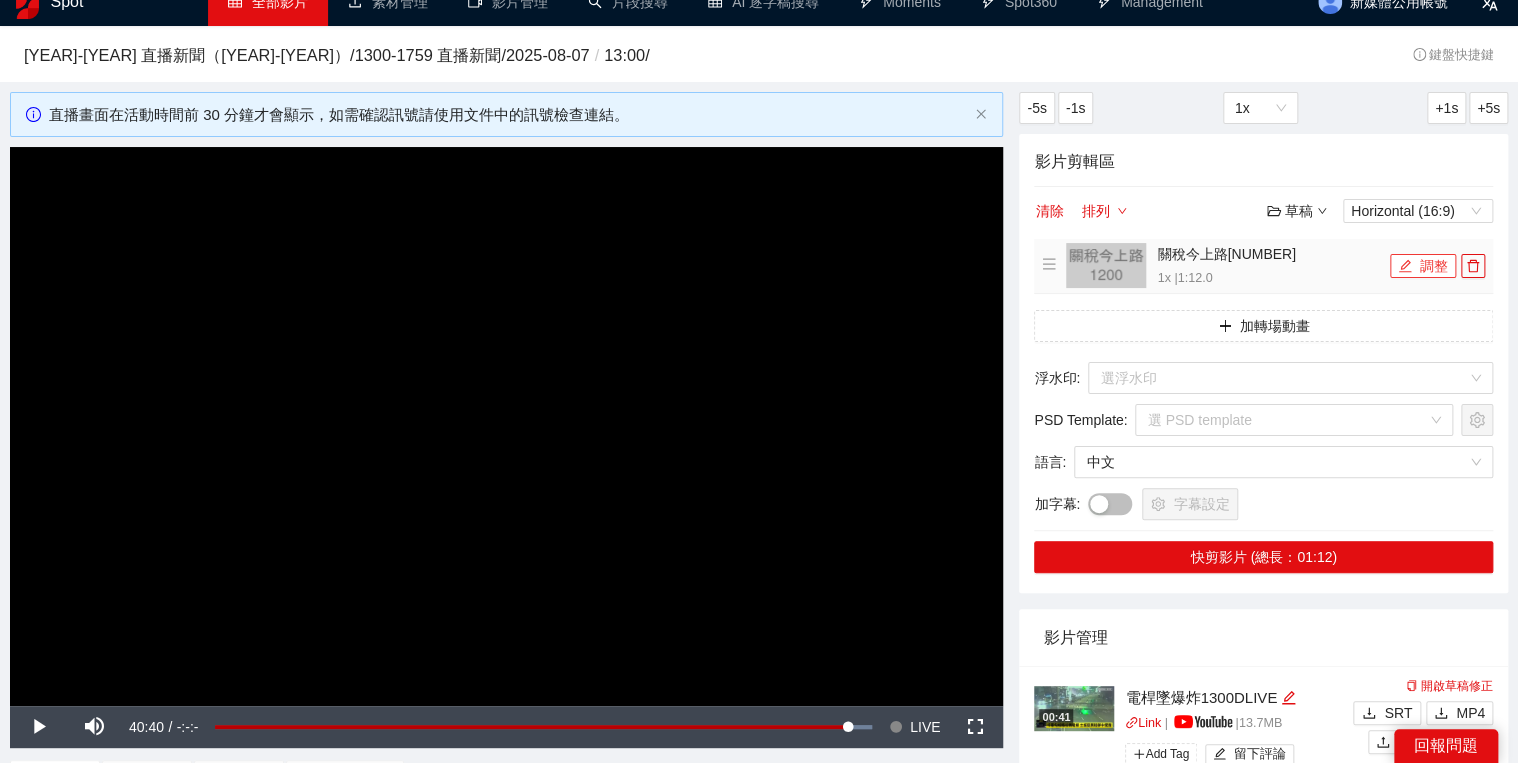 click on "調整" at bounding box center (1423, 266) 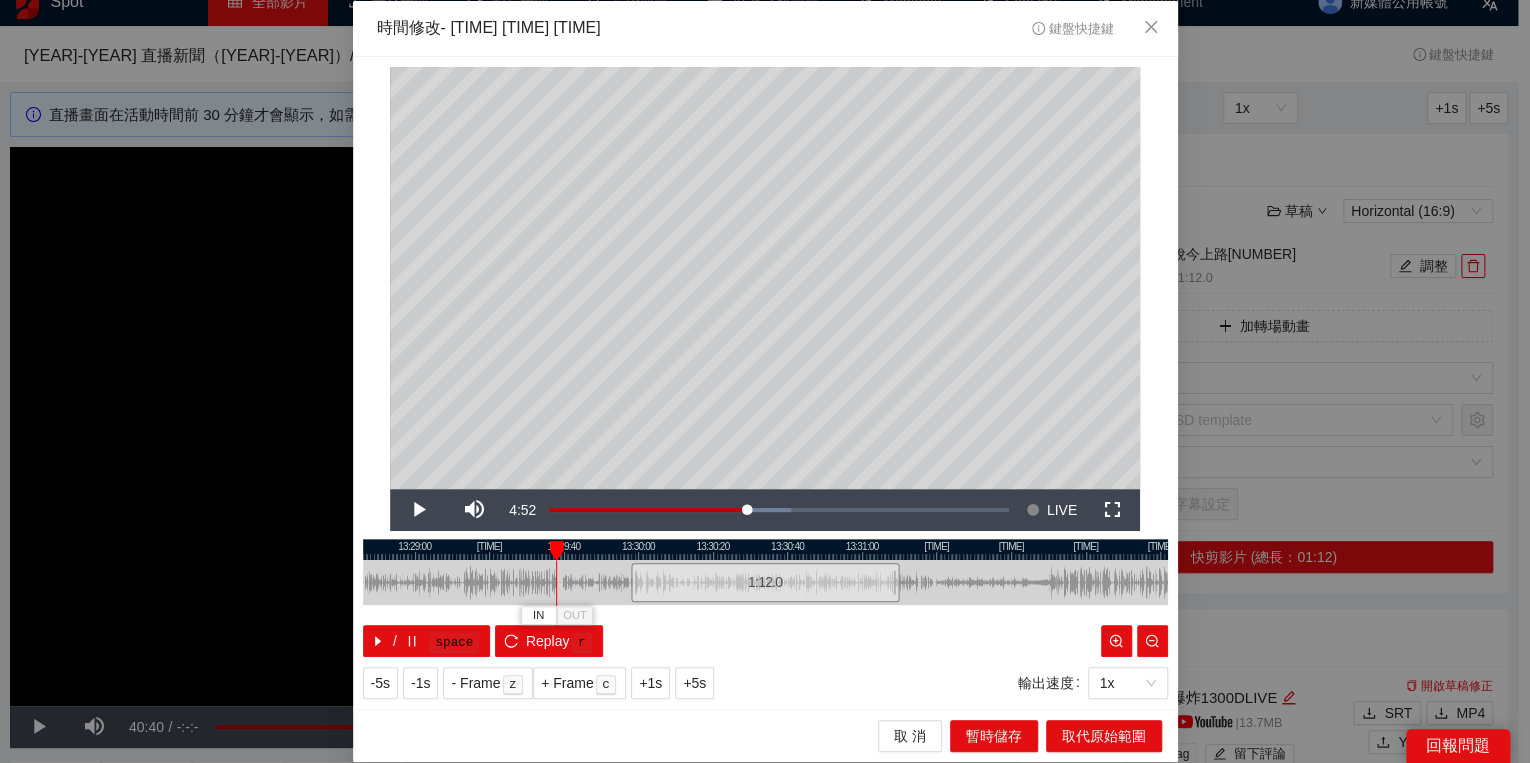 drag, startPoint x: 629, startPoint y: 552, endPoint x: 553, endPoint y: 568, distance: 77.665955 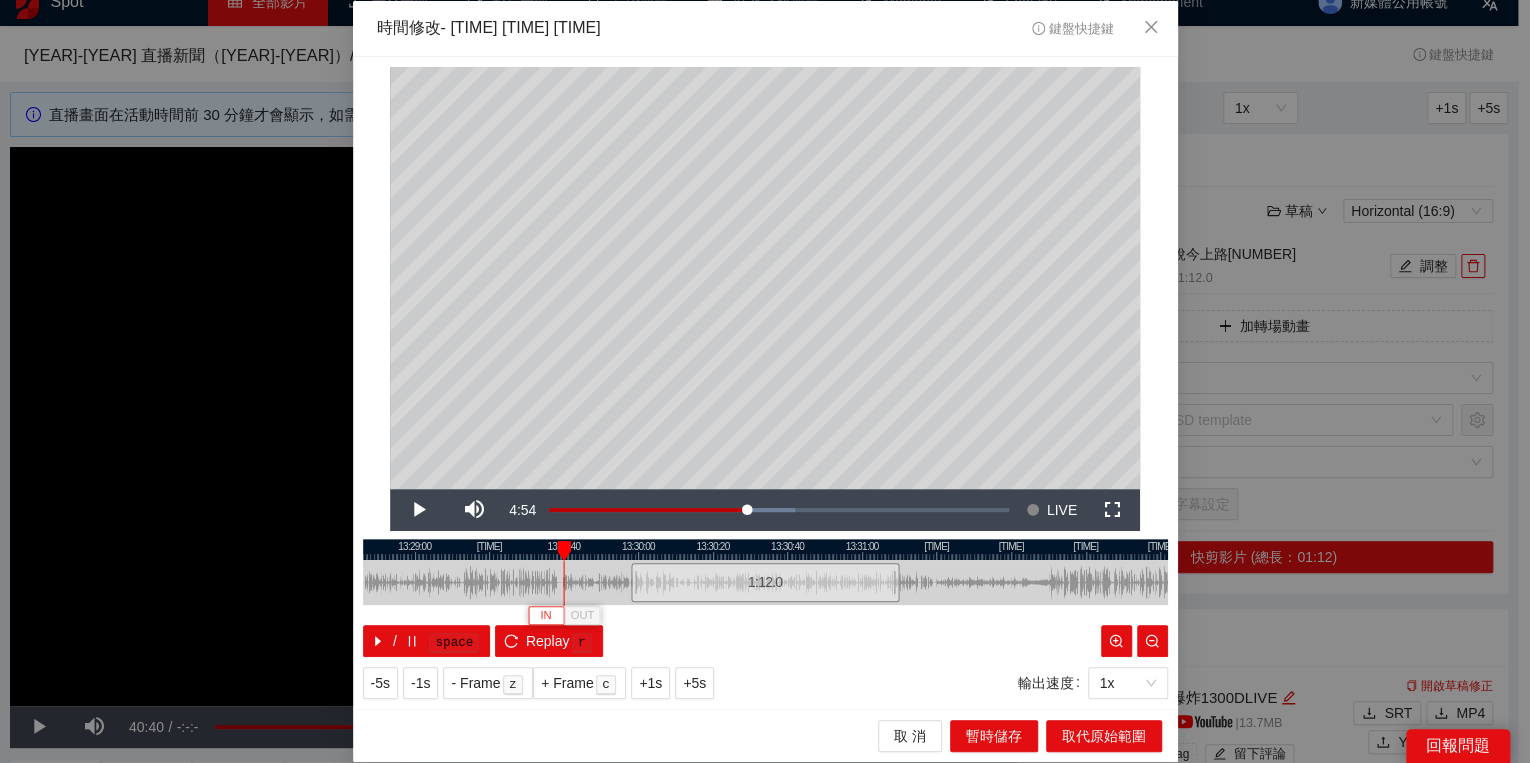 click on "IN" at bounding box center [546, 615] 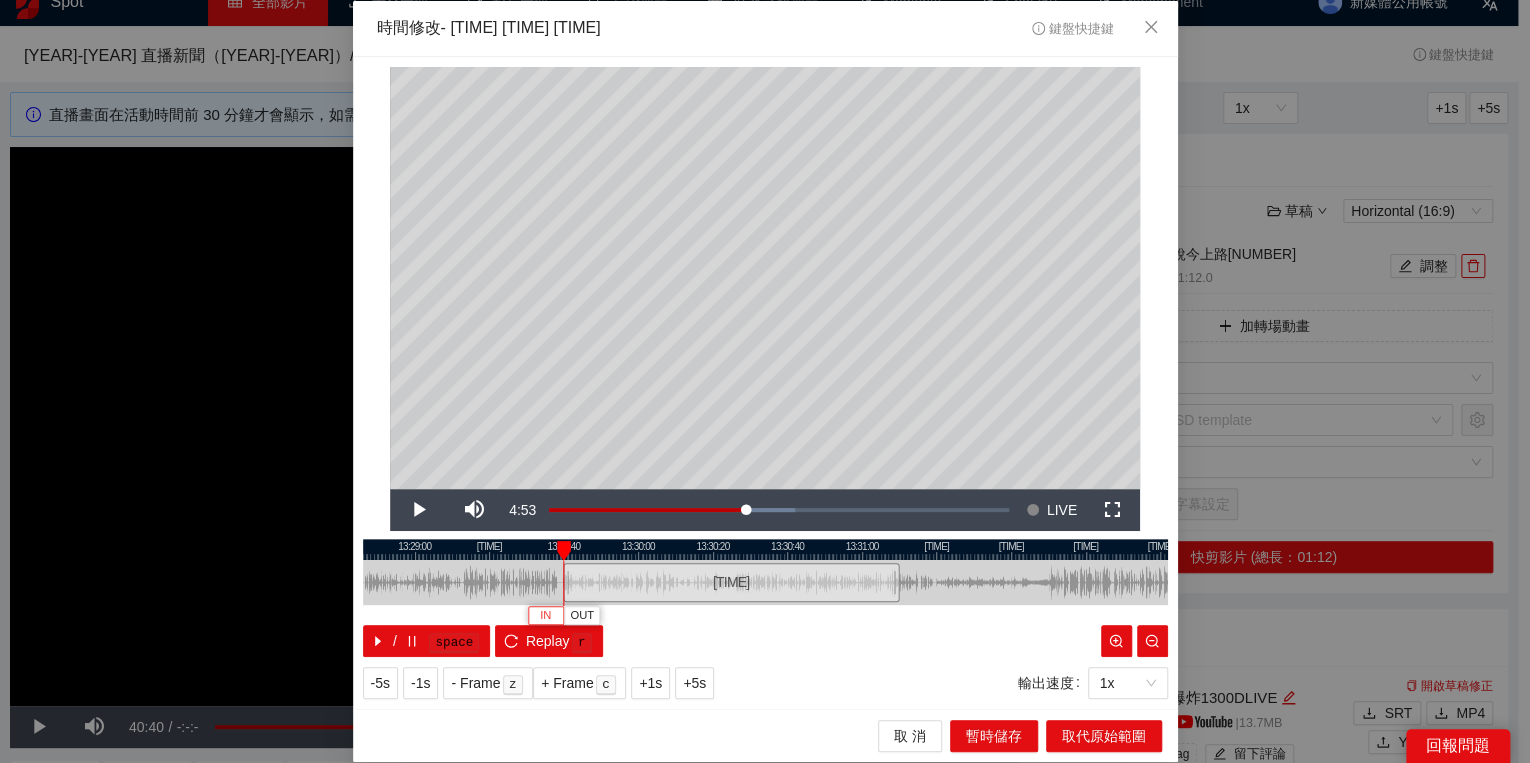 click on "IN" at bounding box center [546, 615] 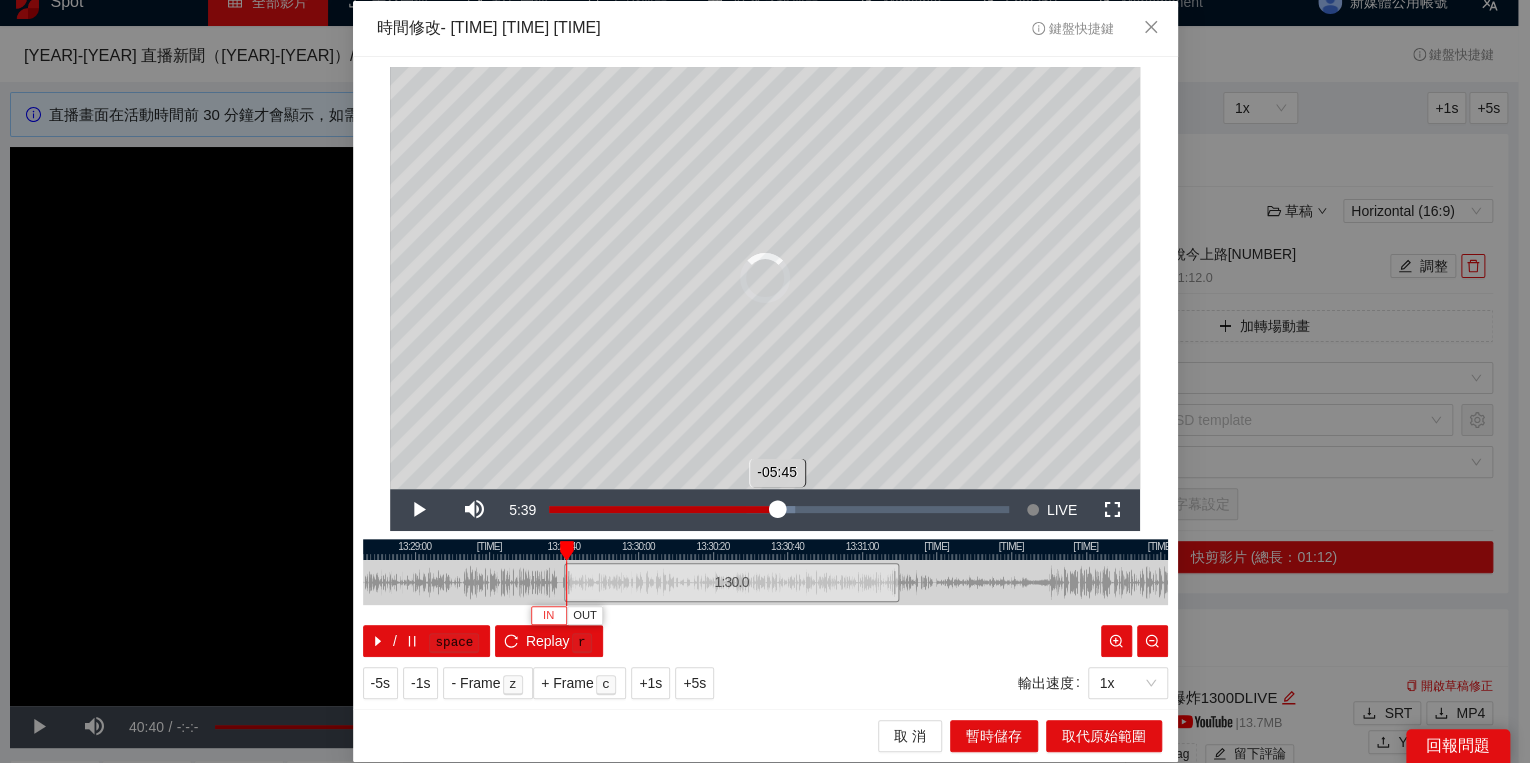 click on "Loaded :  53.56% [TIME] [TIME]" at bounding box center (779, 510) 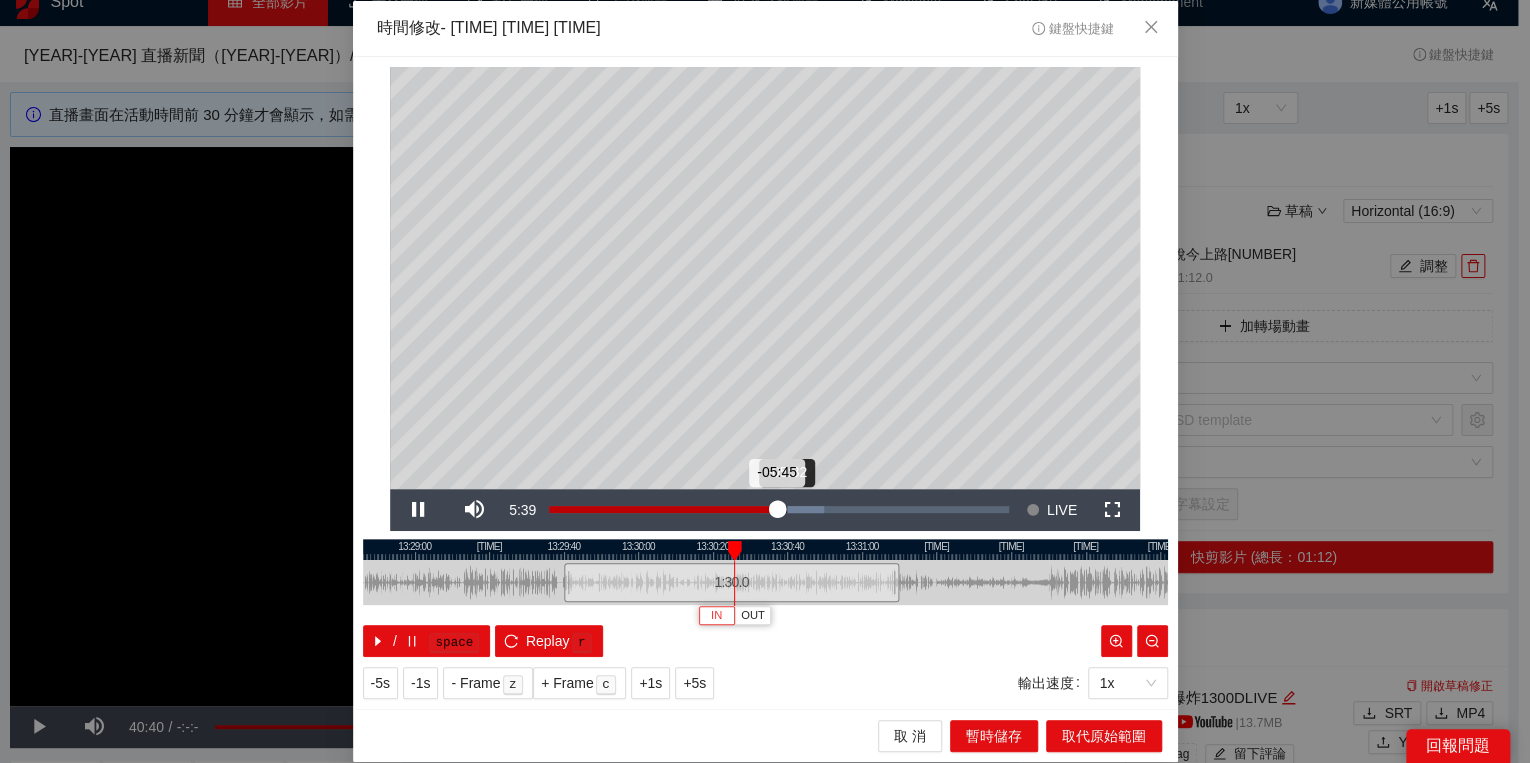 click on "-05:45" at bounding box center (663, 509) 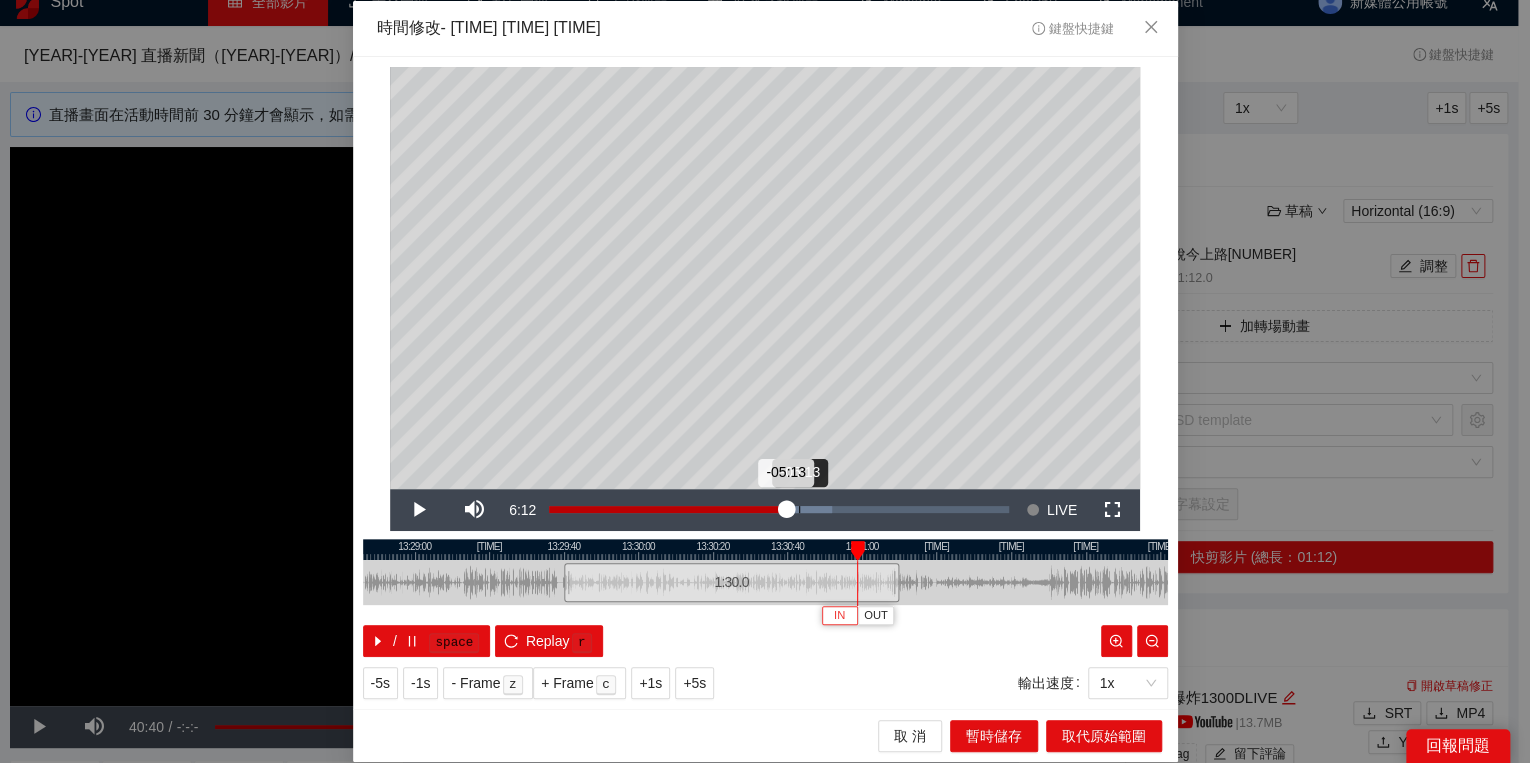 click on "Loaded :  [PERCENT]% [TIME] [TIME]" at bounding box center [779, 510] 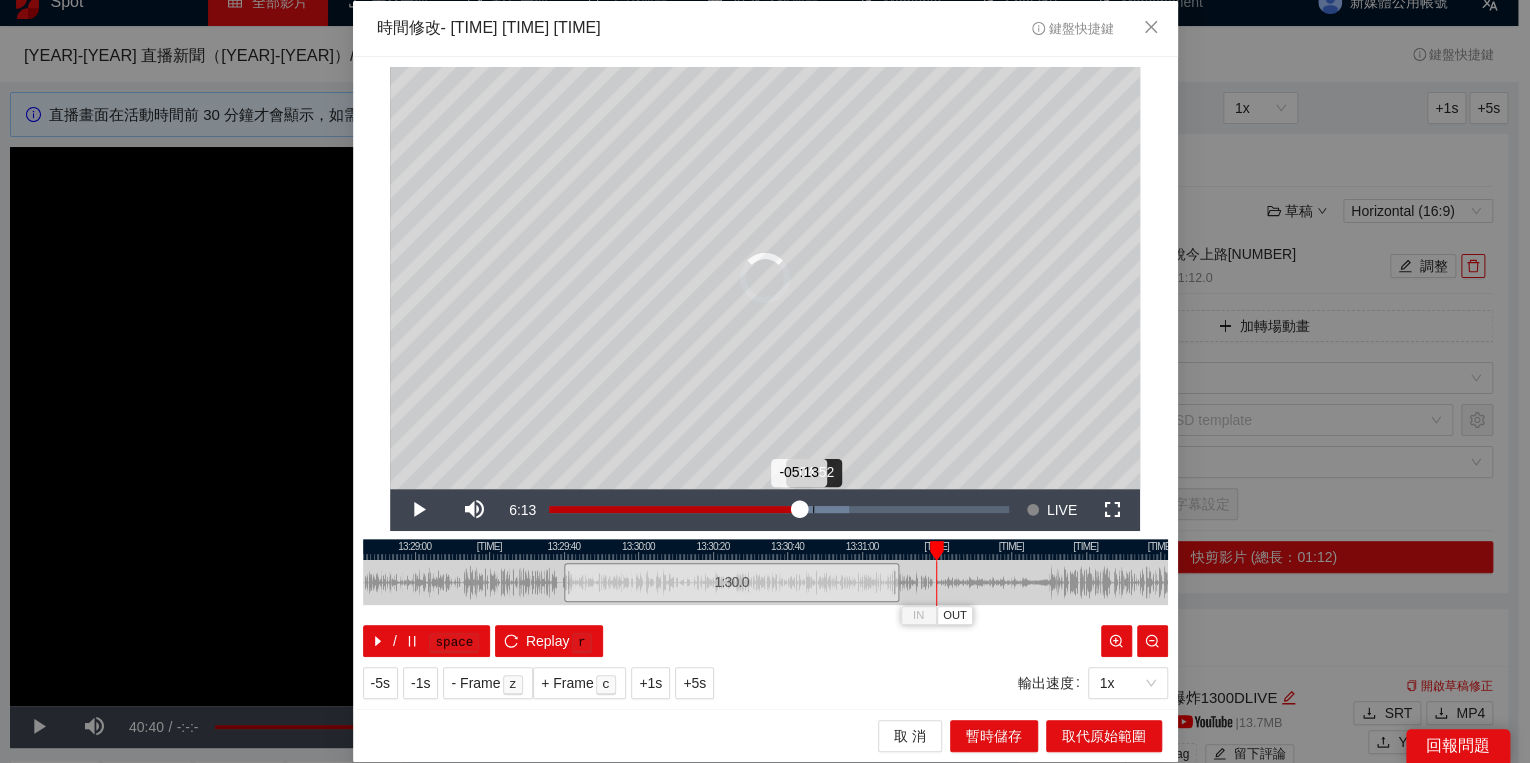 click on "Loaded : 65.17% [TIME] [TIME]" at bounding box center [779, 510] 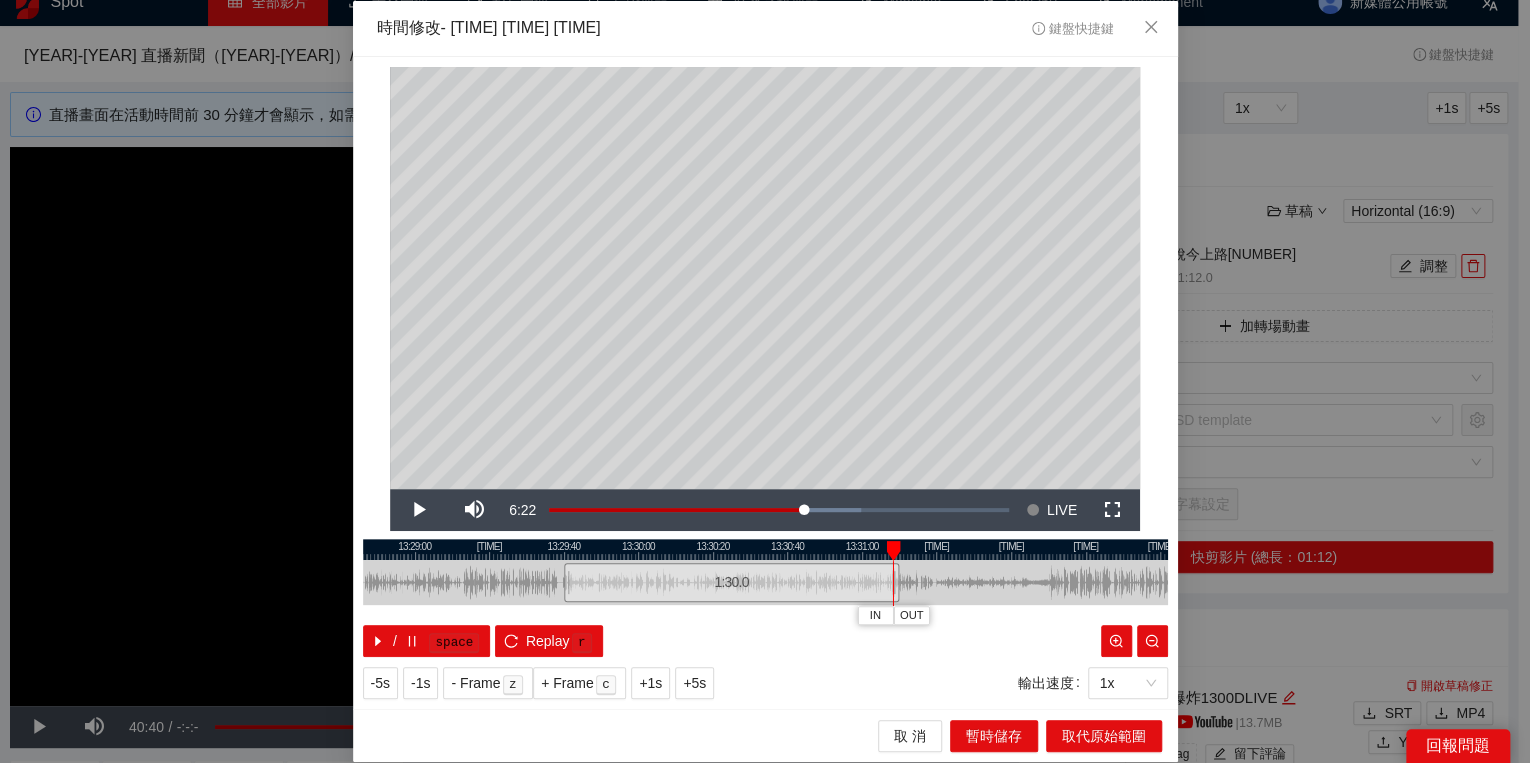 drag, startPoint x: 935, startPoint y: 553, endPoint x: 892, endPoint y: 556, distance: 43.104523 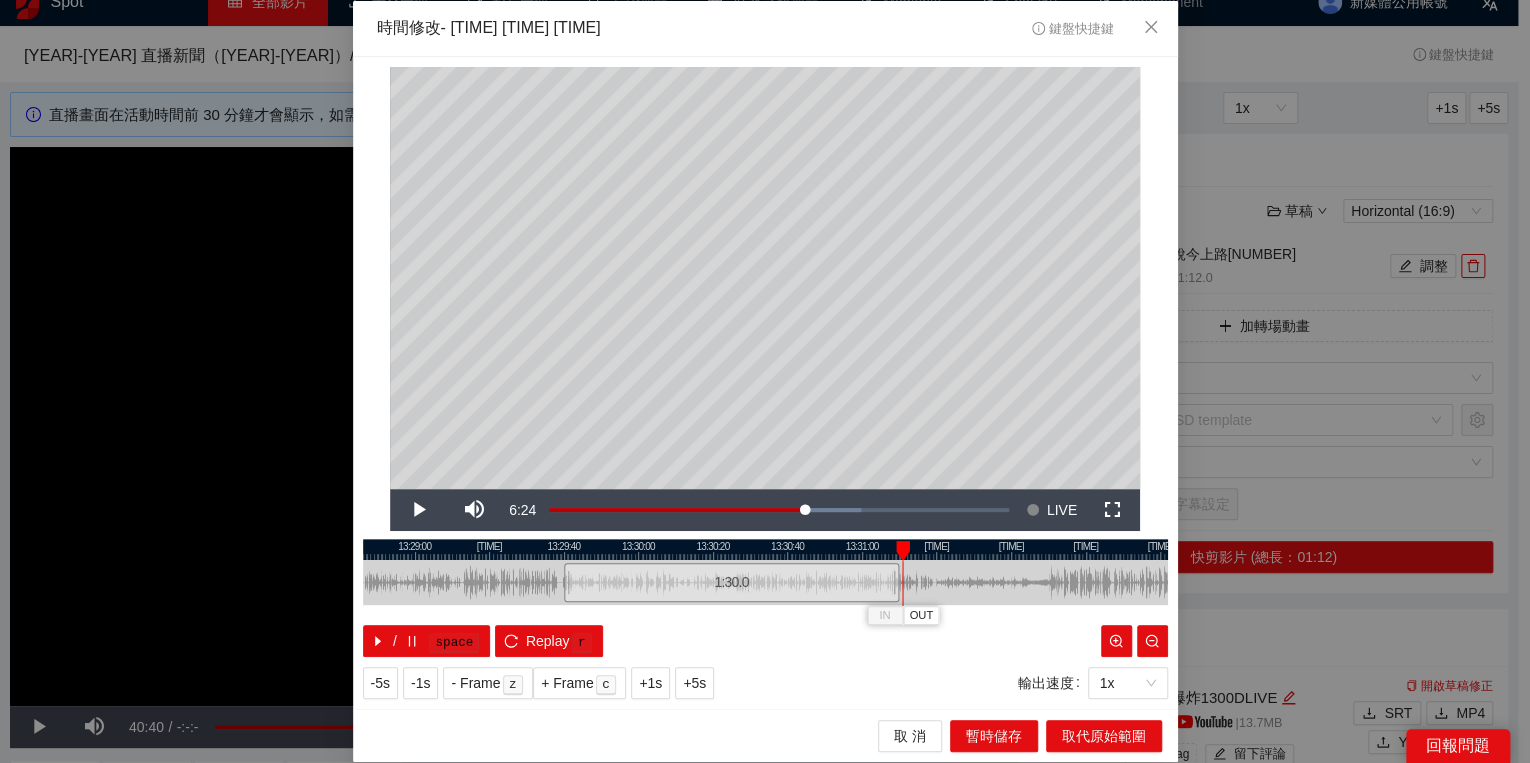 click at bounding box center (903, 551) 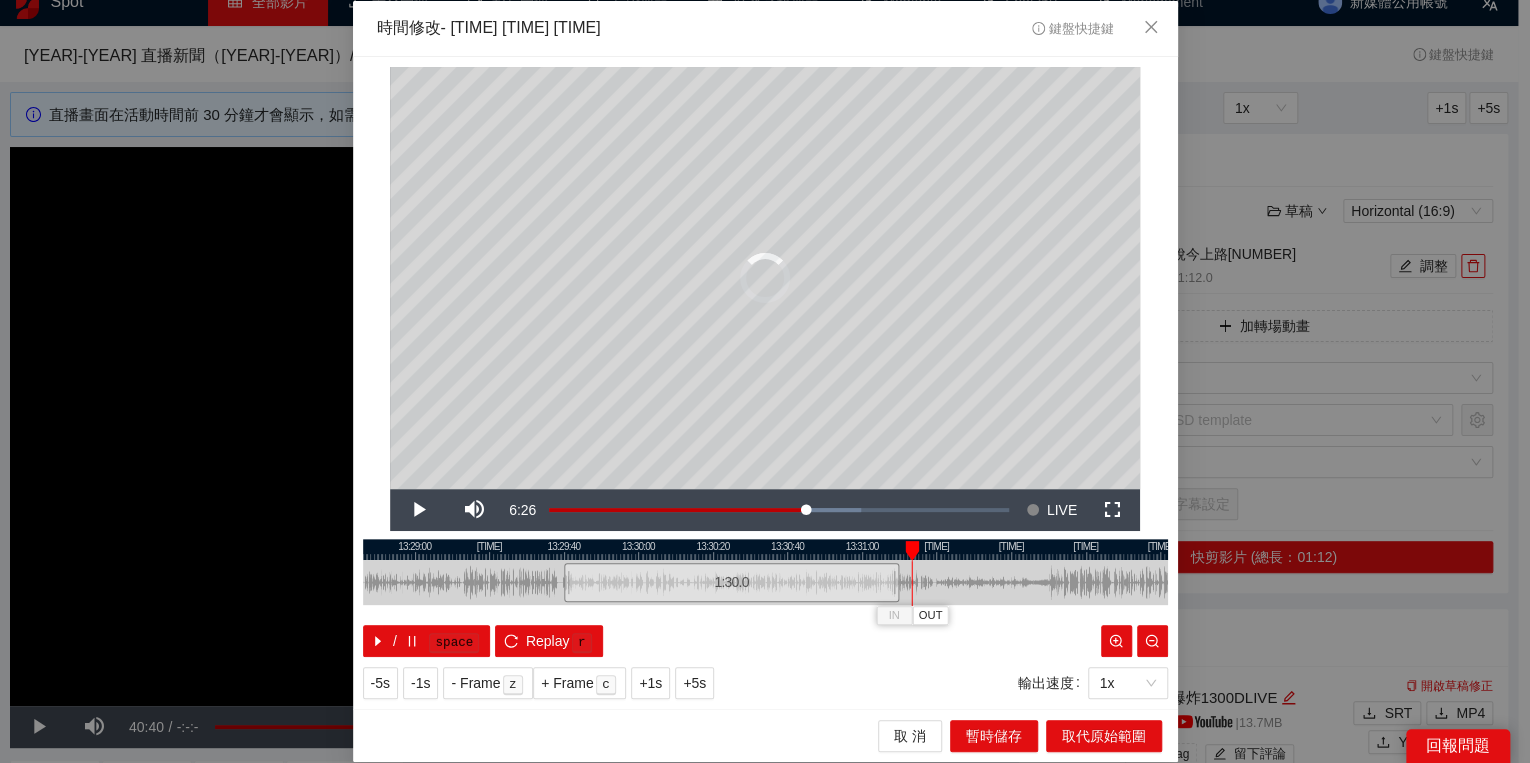 click at bounding box center (912, 551) 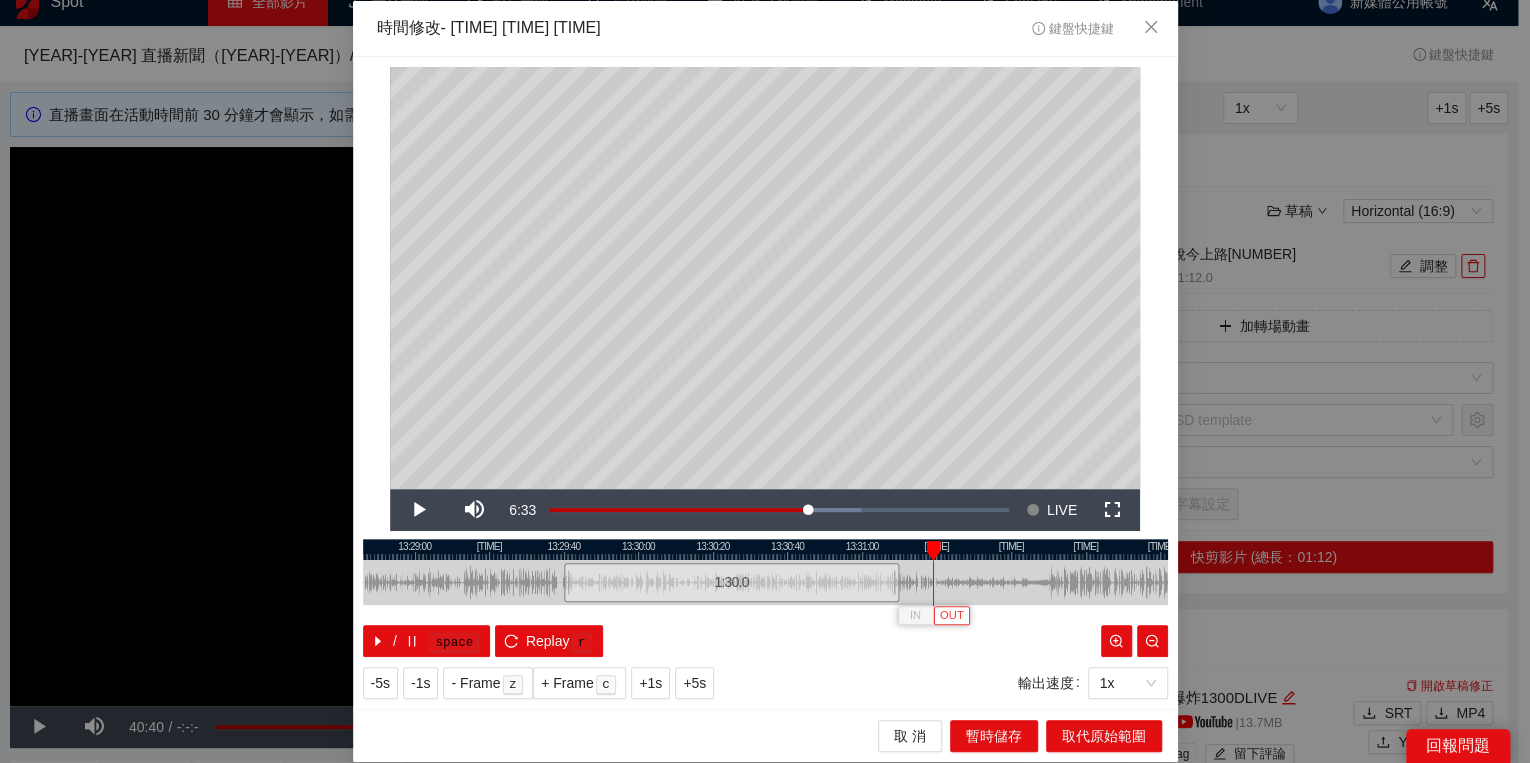 click on "OUT" at bounding box center (952, 616) 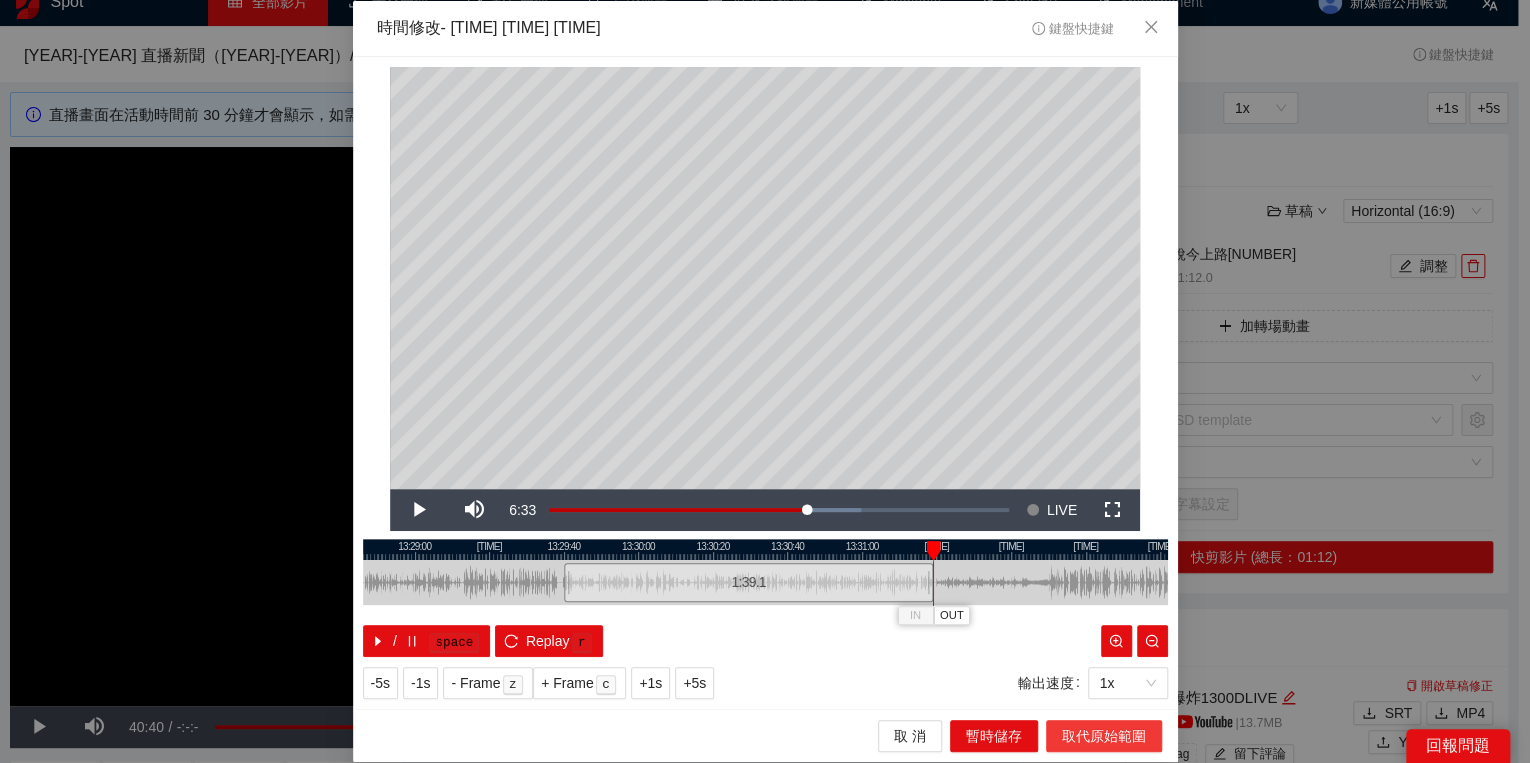 click on "取代原始範圍" at bounding box center [1104, 736] 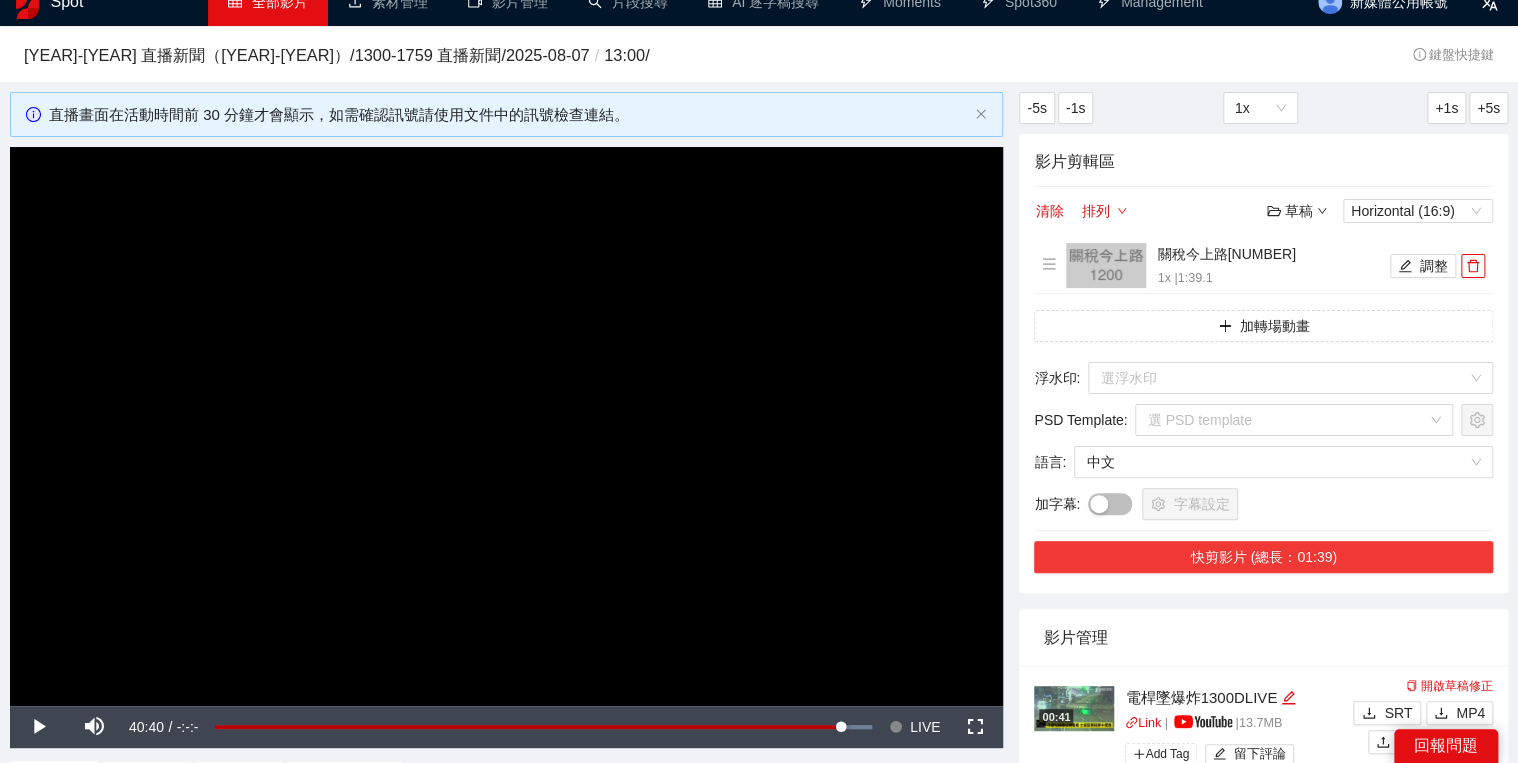 click on "快剪影片 (總長：01:39)" at bounding box center (1263, 557) 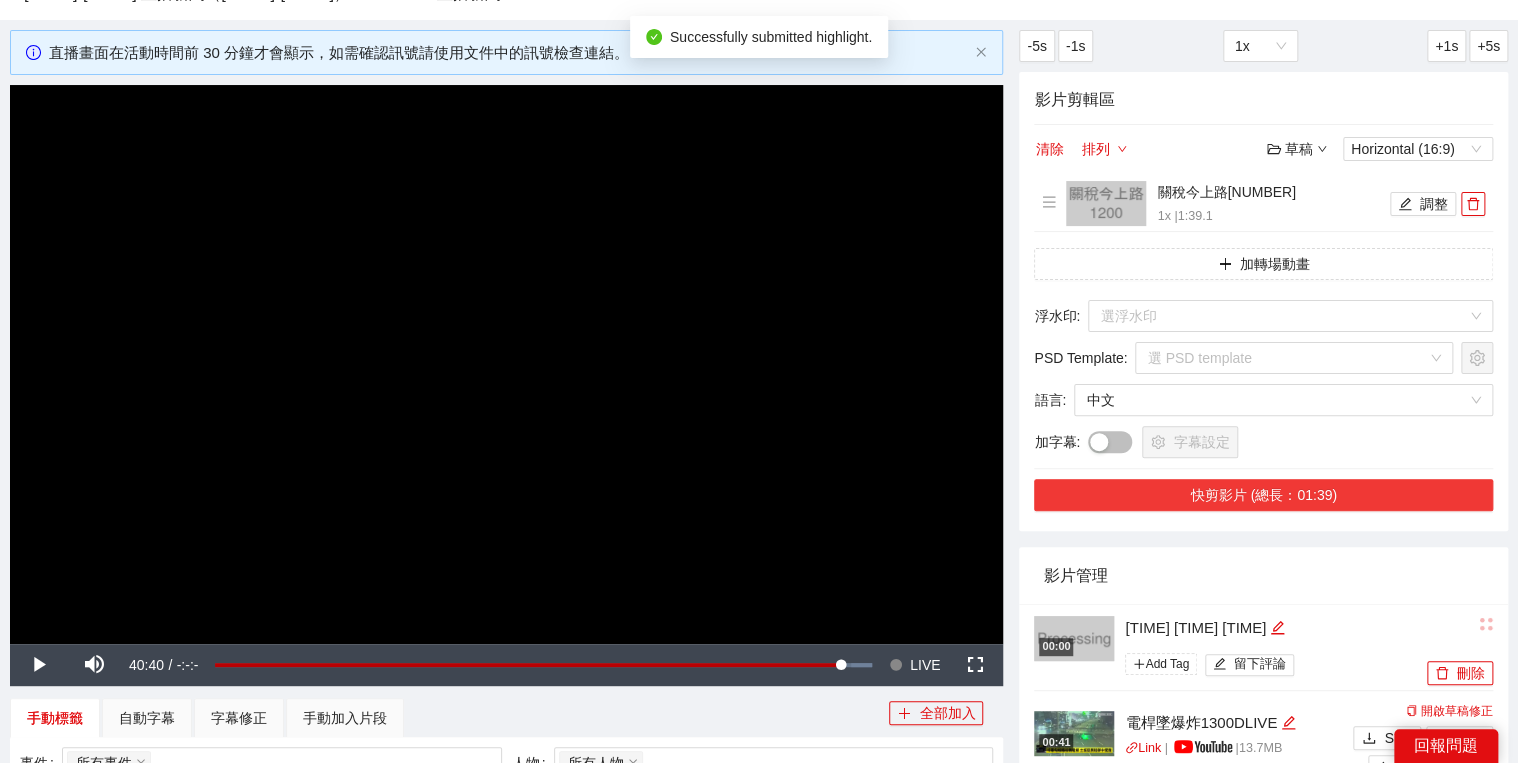scroll, scrollTop: 102, scrollLeft: 0, axis: vertical 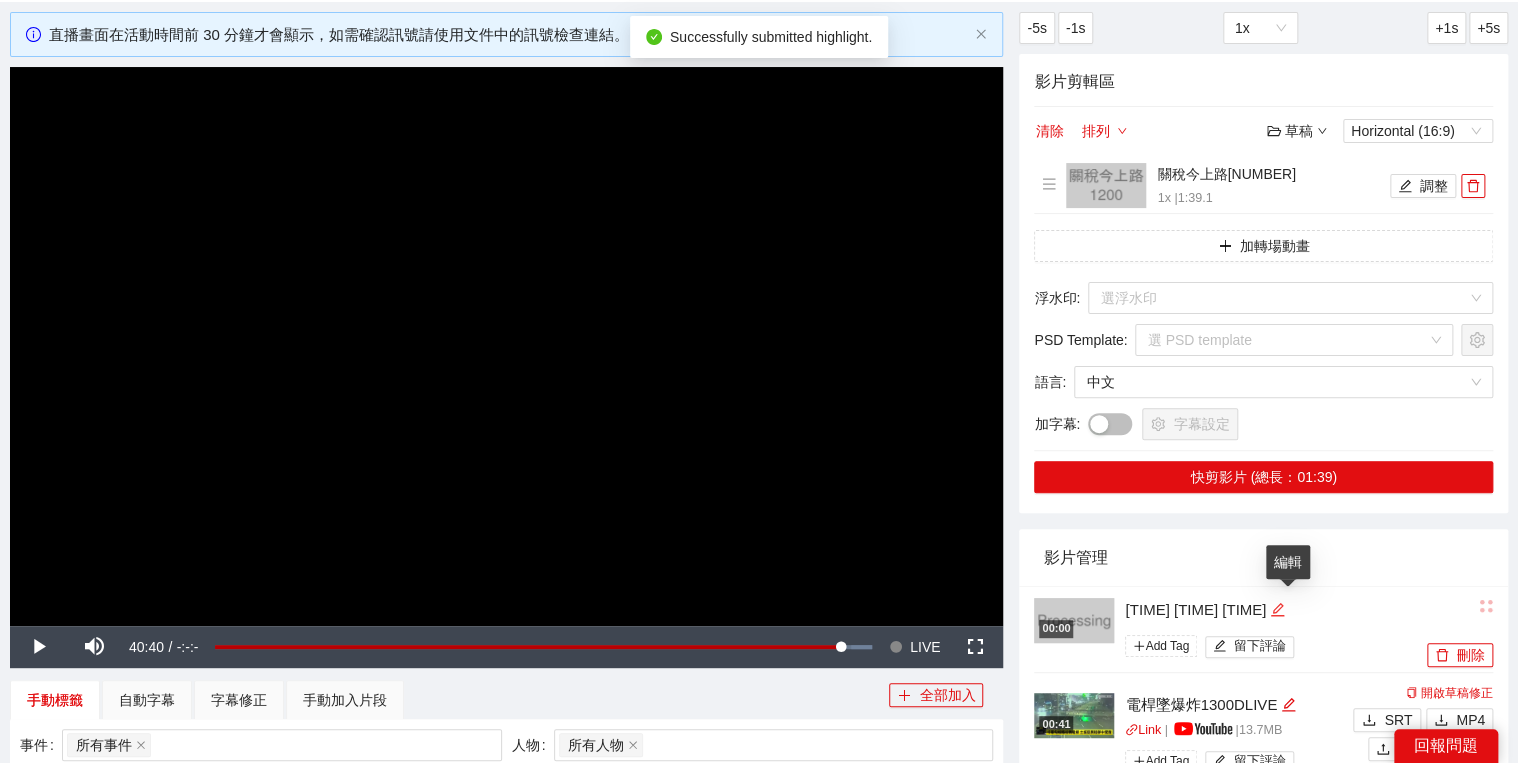 click 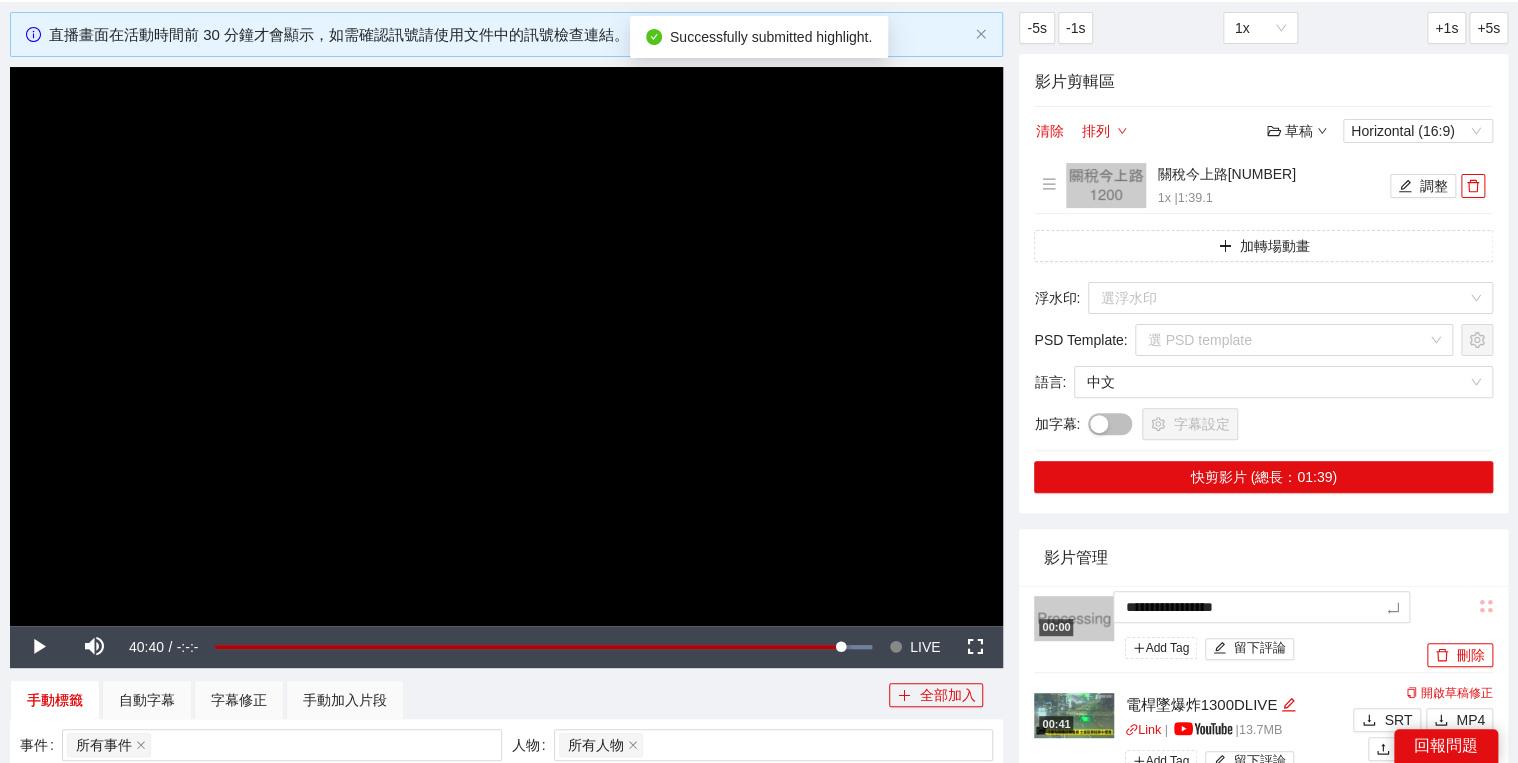 click on "**********" at bounding box center [759, 554] 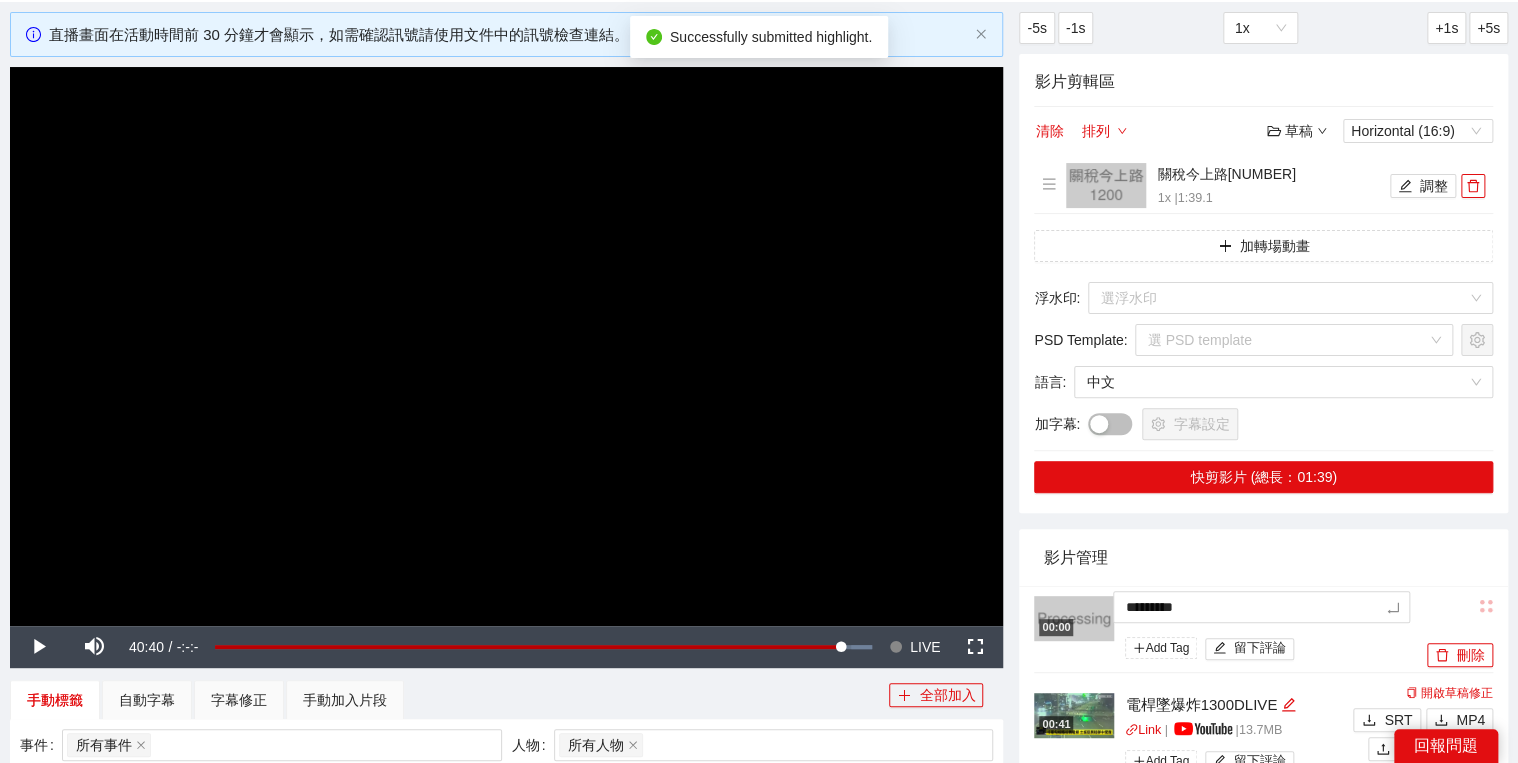 click on "影片管理" at bounding box center (1263, 557) 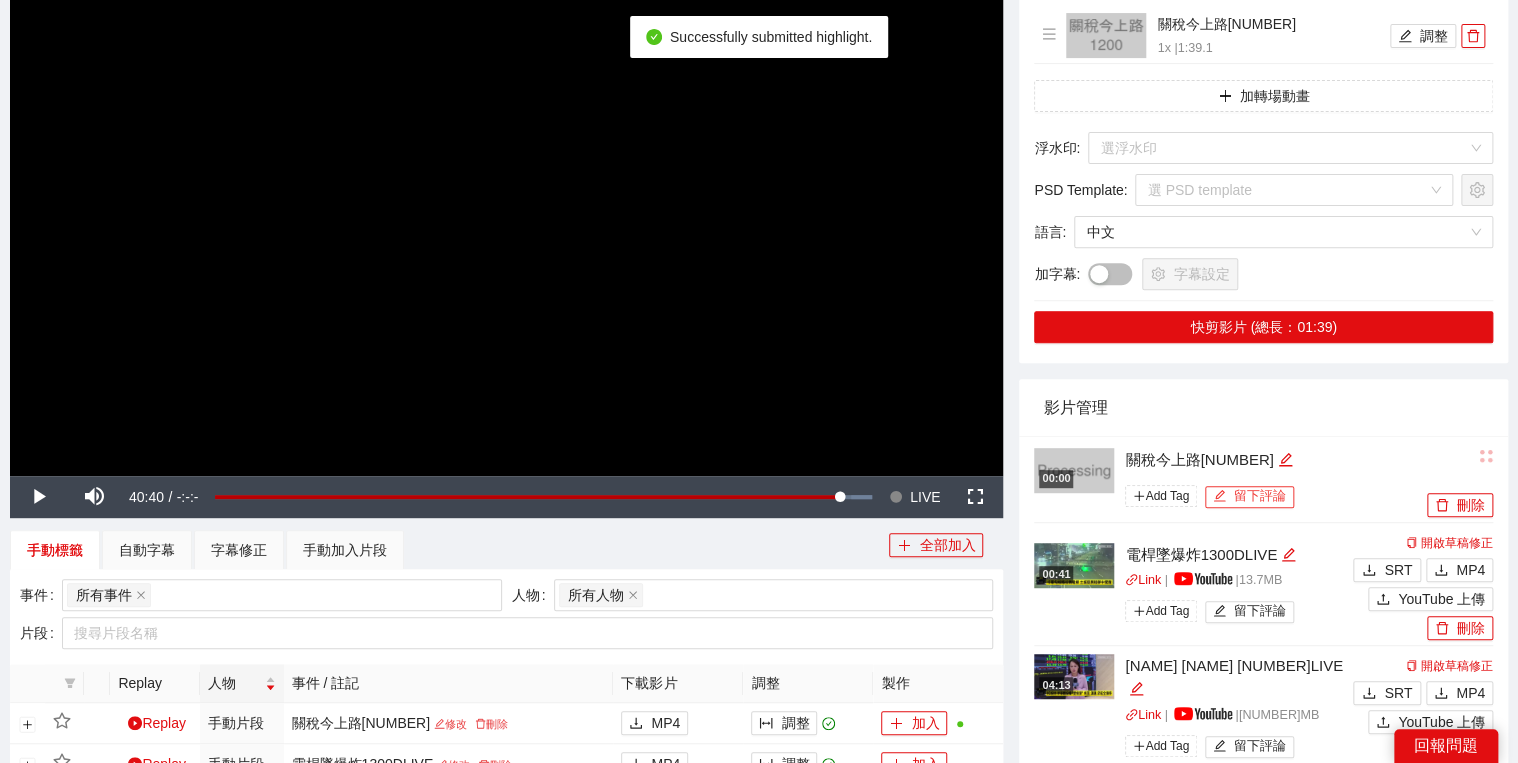 scroll, scrollTop: 422, scrollLeft: 0, axis: vertical 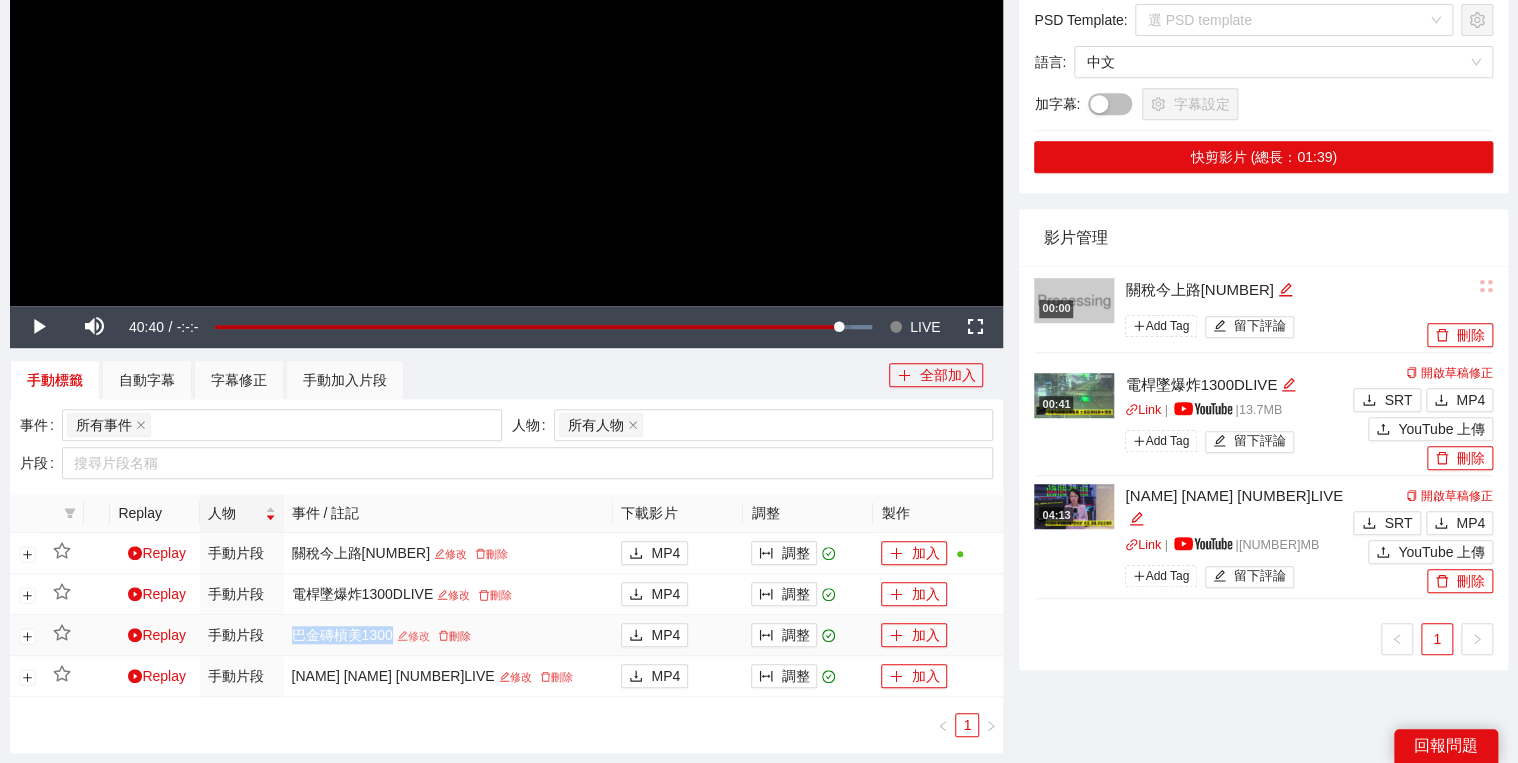 drag, startPoint x: 315, startPoint y: 626, endPoint x: 428, endPoint y: 631, distance: 113.110565 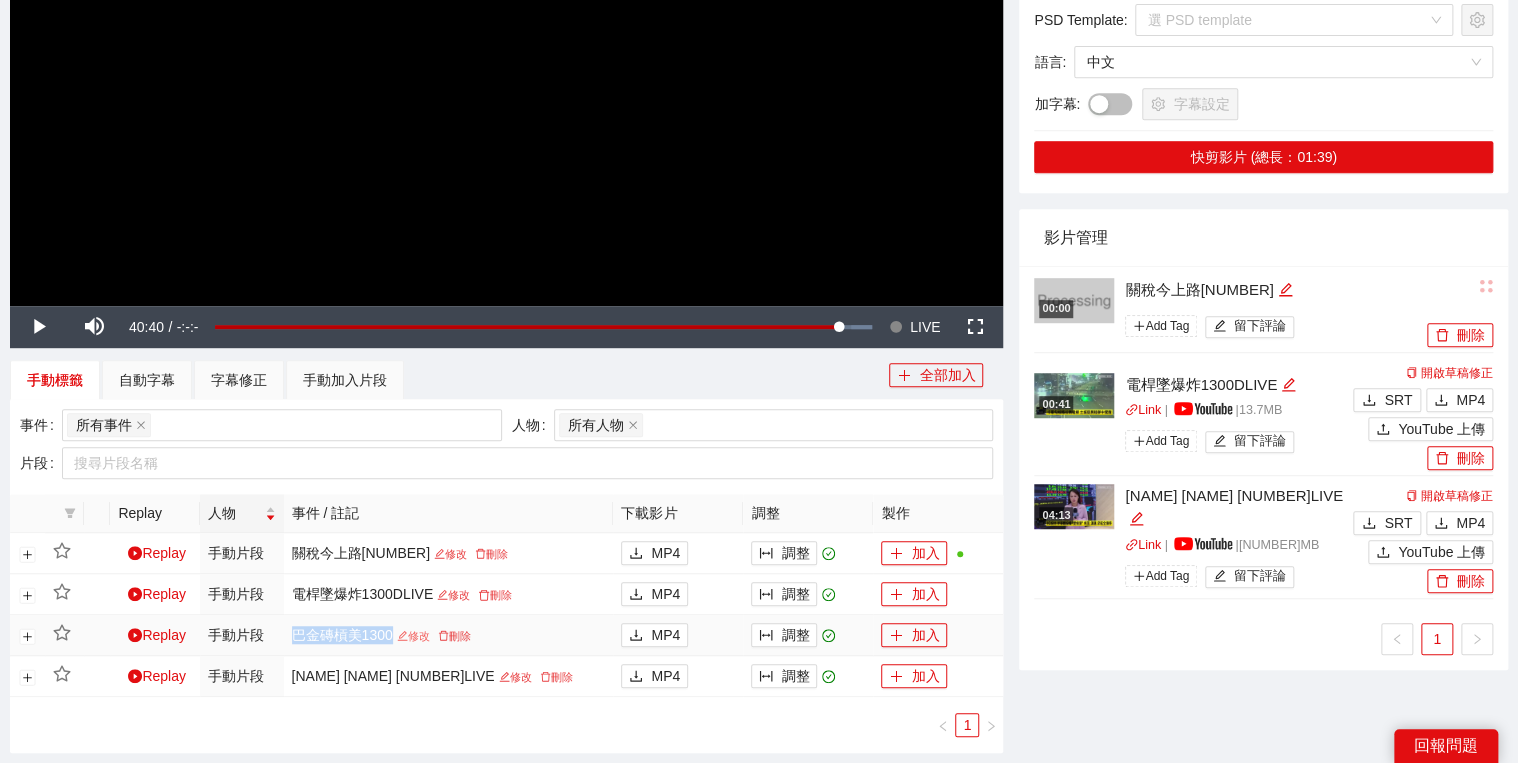 click on "巴金磚槓美1300 修改 刪除" at bounding box center (449, 635) 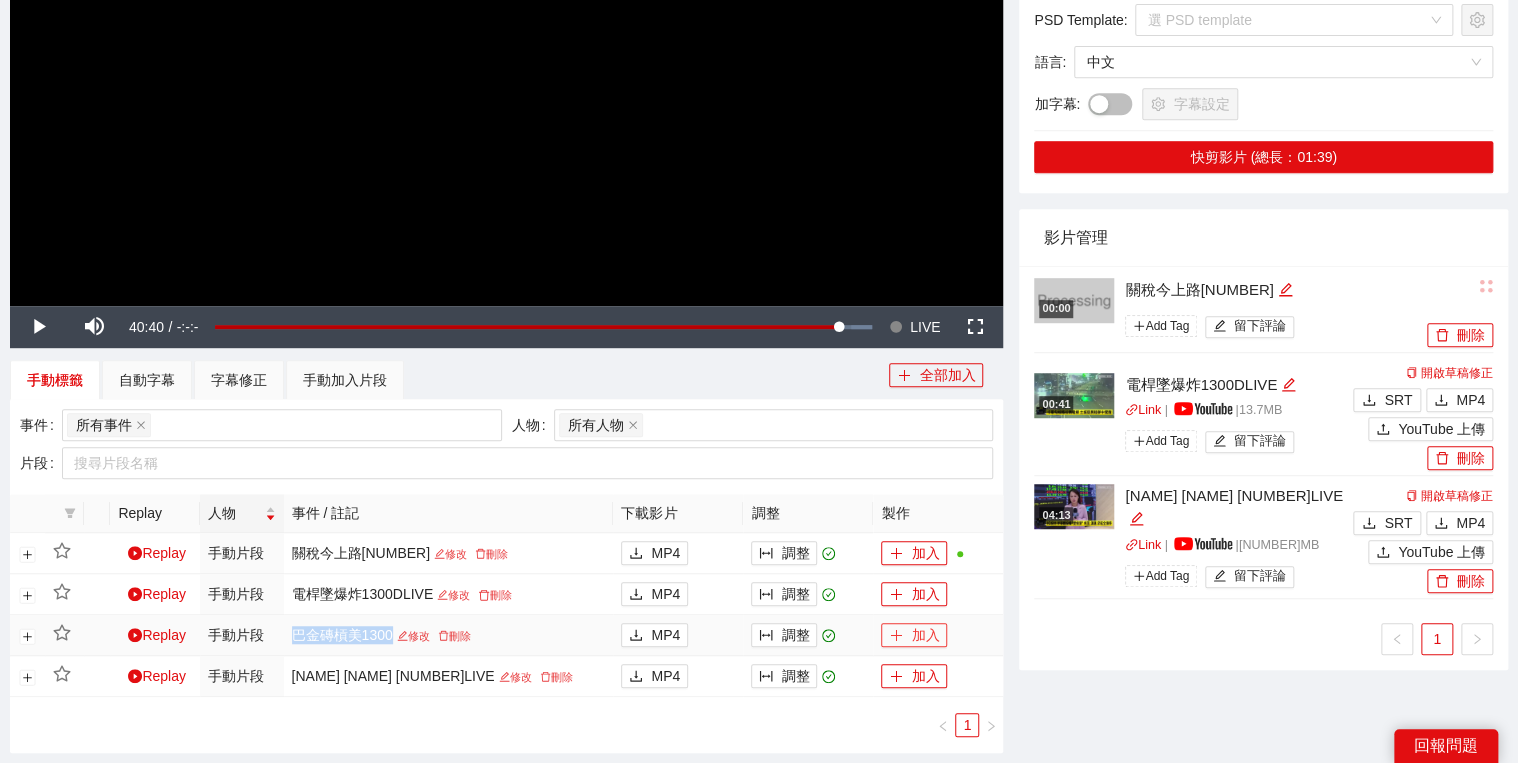 click on "加入" at bounding box center (914, 635) 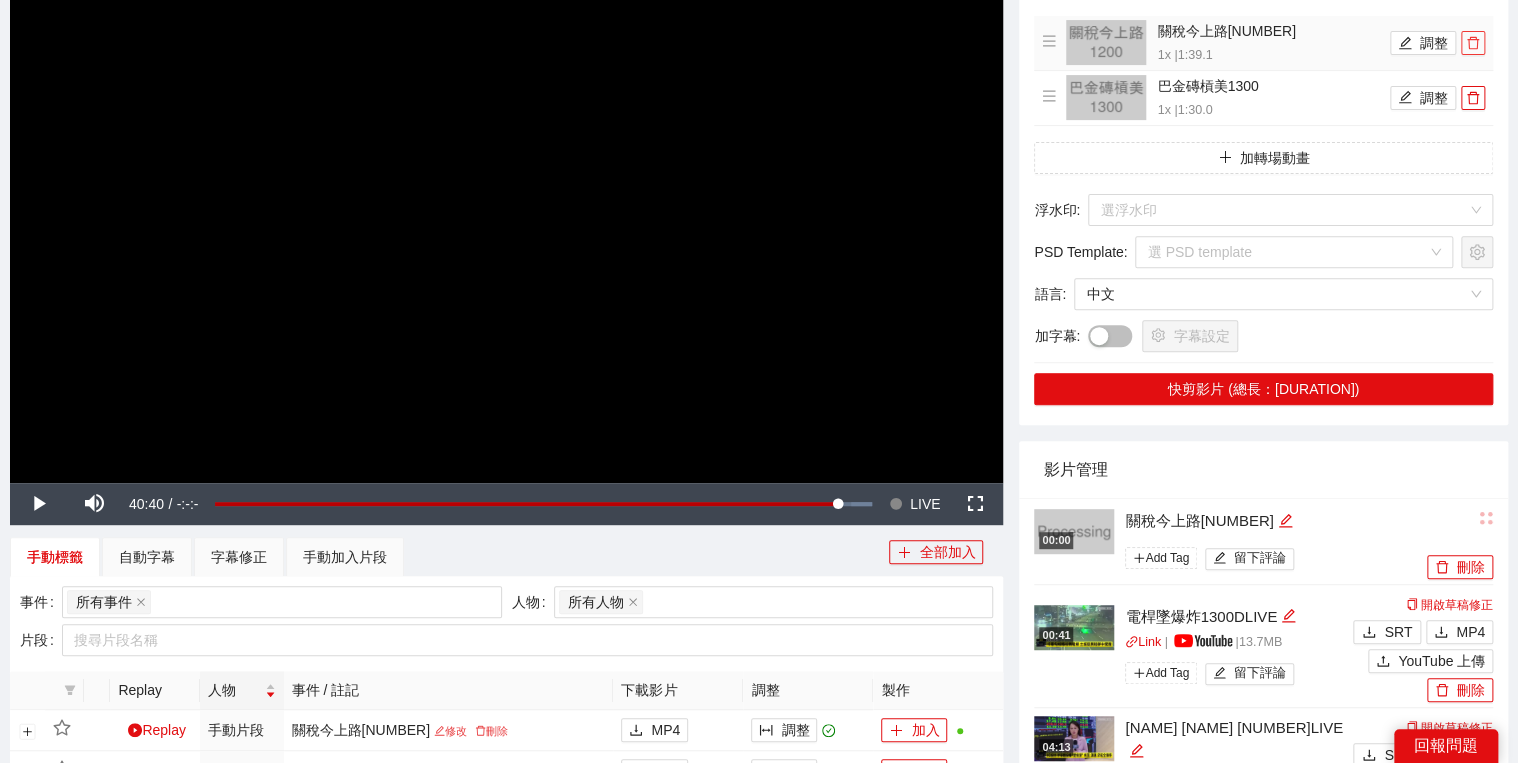 scroll, scrollTop: 102, scrollLeft: 0, axis: vertical 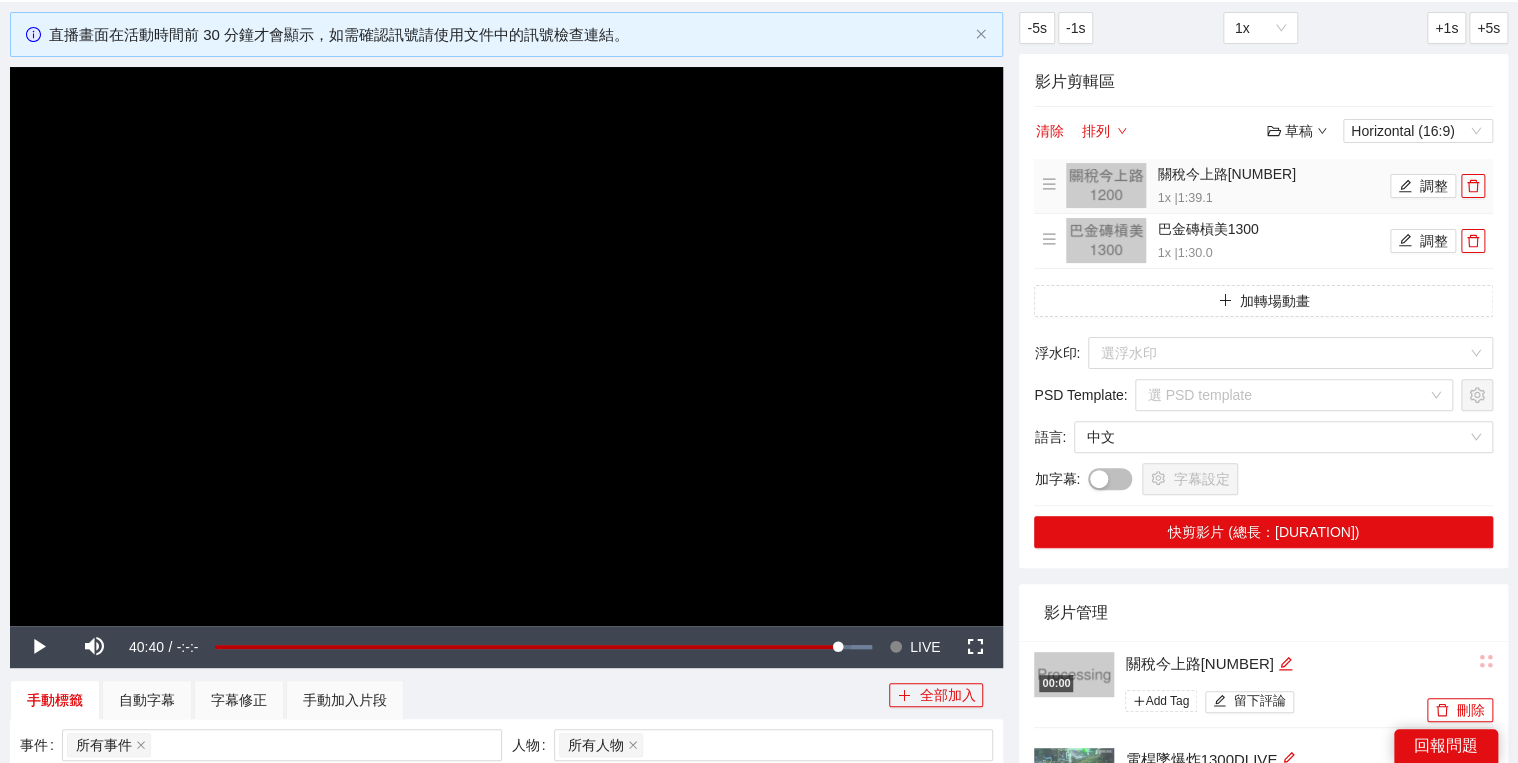 click on "關稅今上路1200 1x |  1:39.1     調整" at bounding box center (1263, 186) 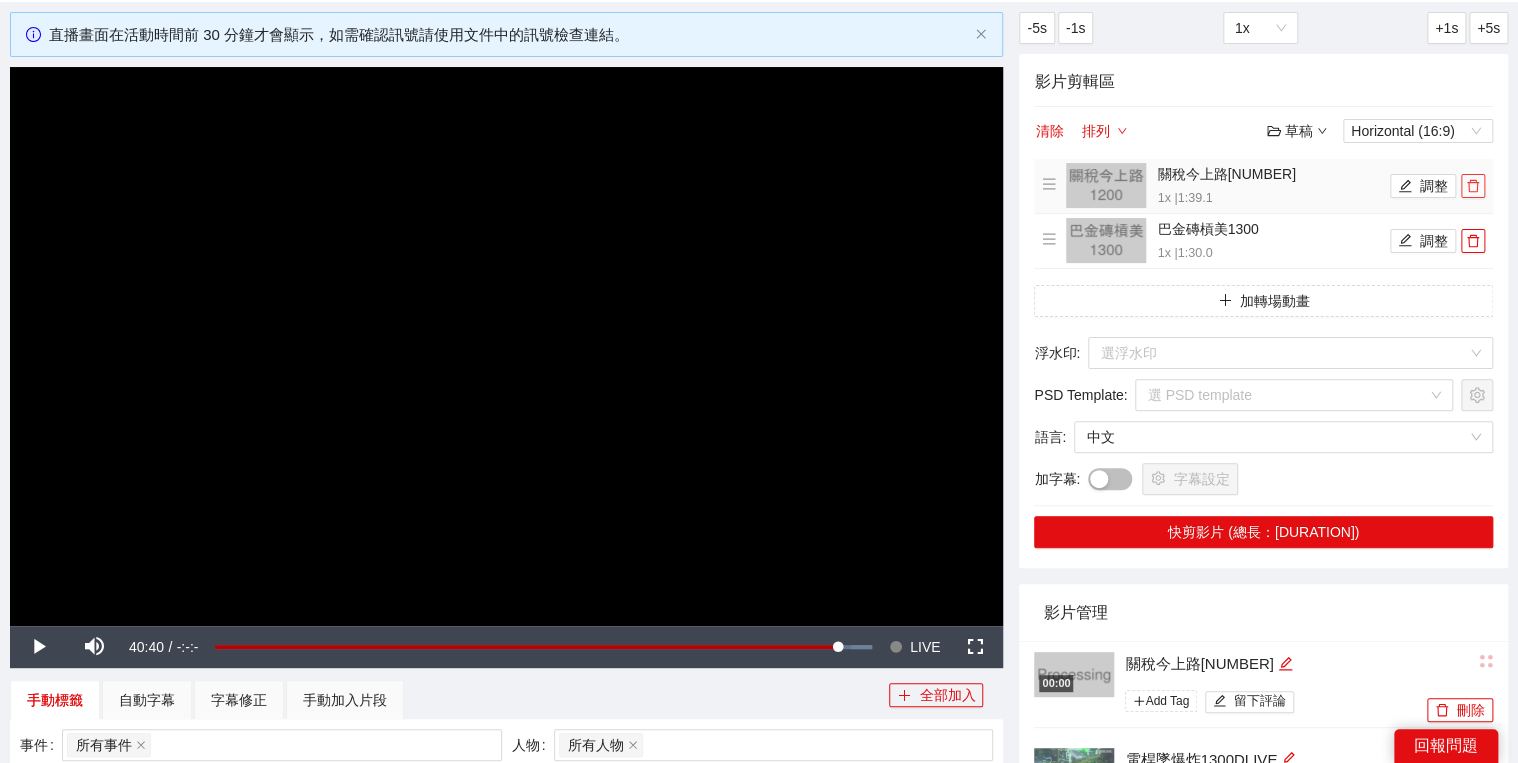 click 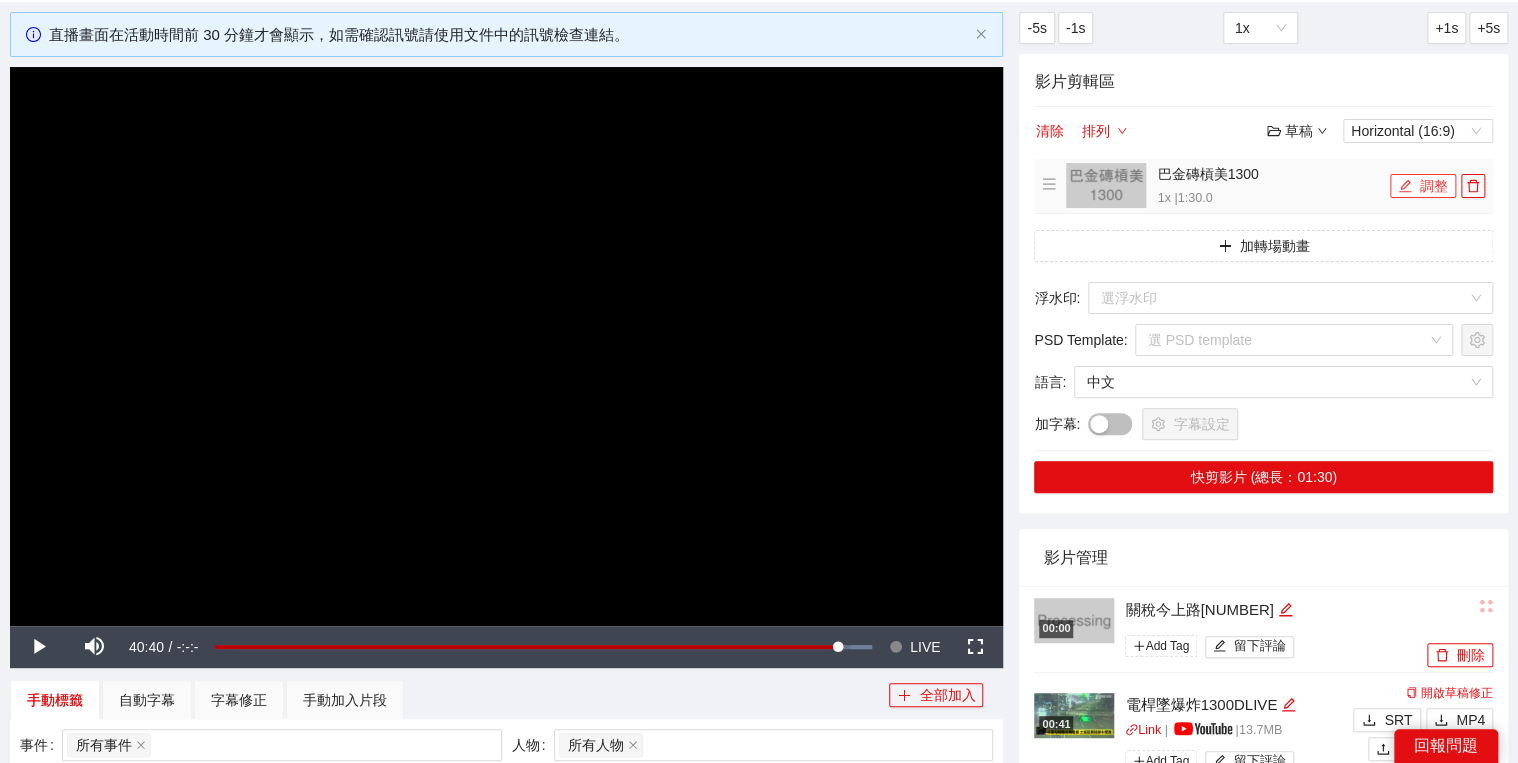 click on "調整" at bounding box center (1423, 186) 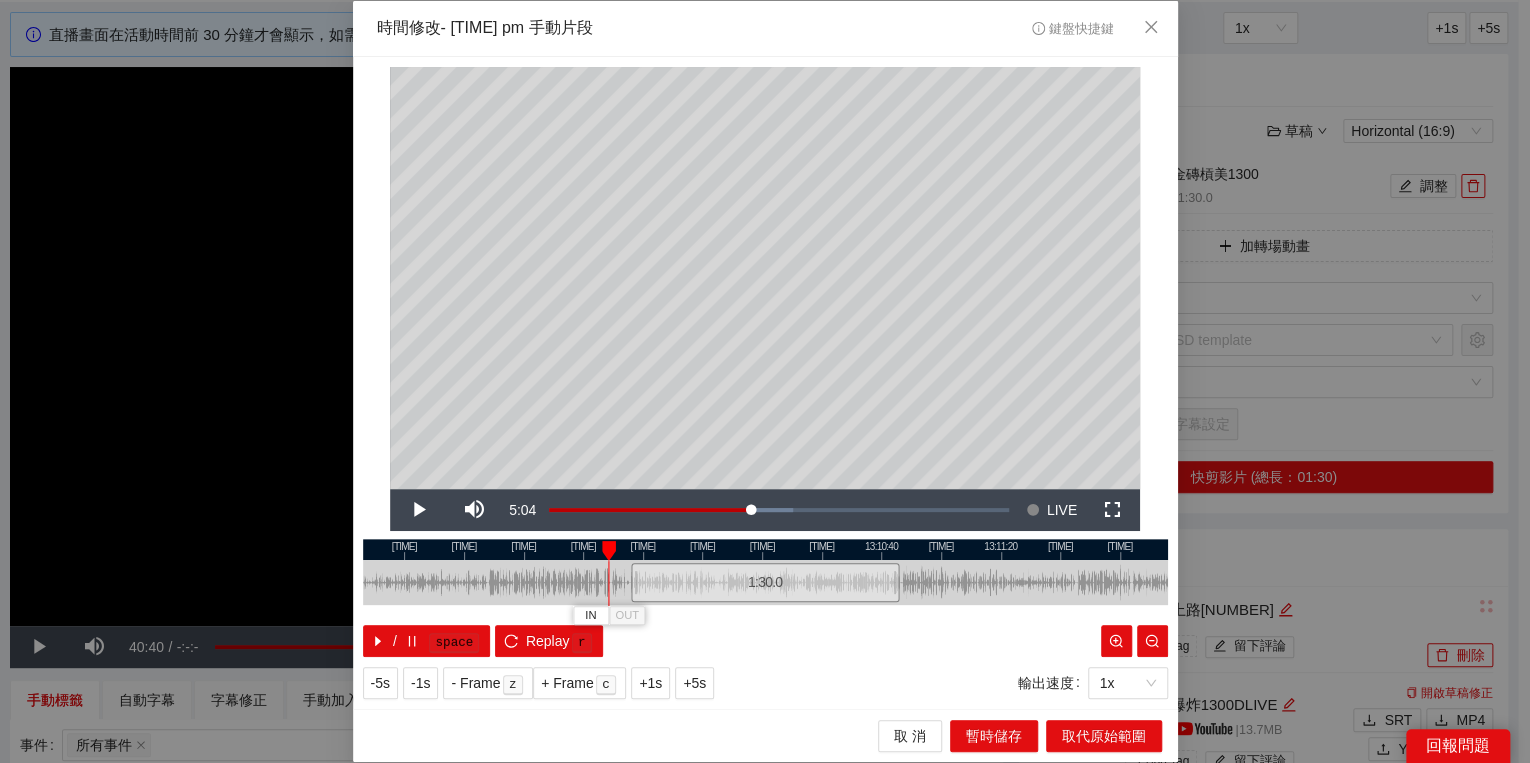 drag, startPoint x: 635, startPoint y: 547, endPoint x: 612, endPoint y: 550, distance: 23.194826 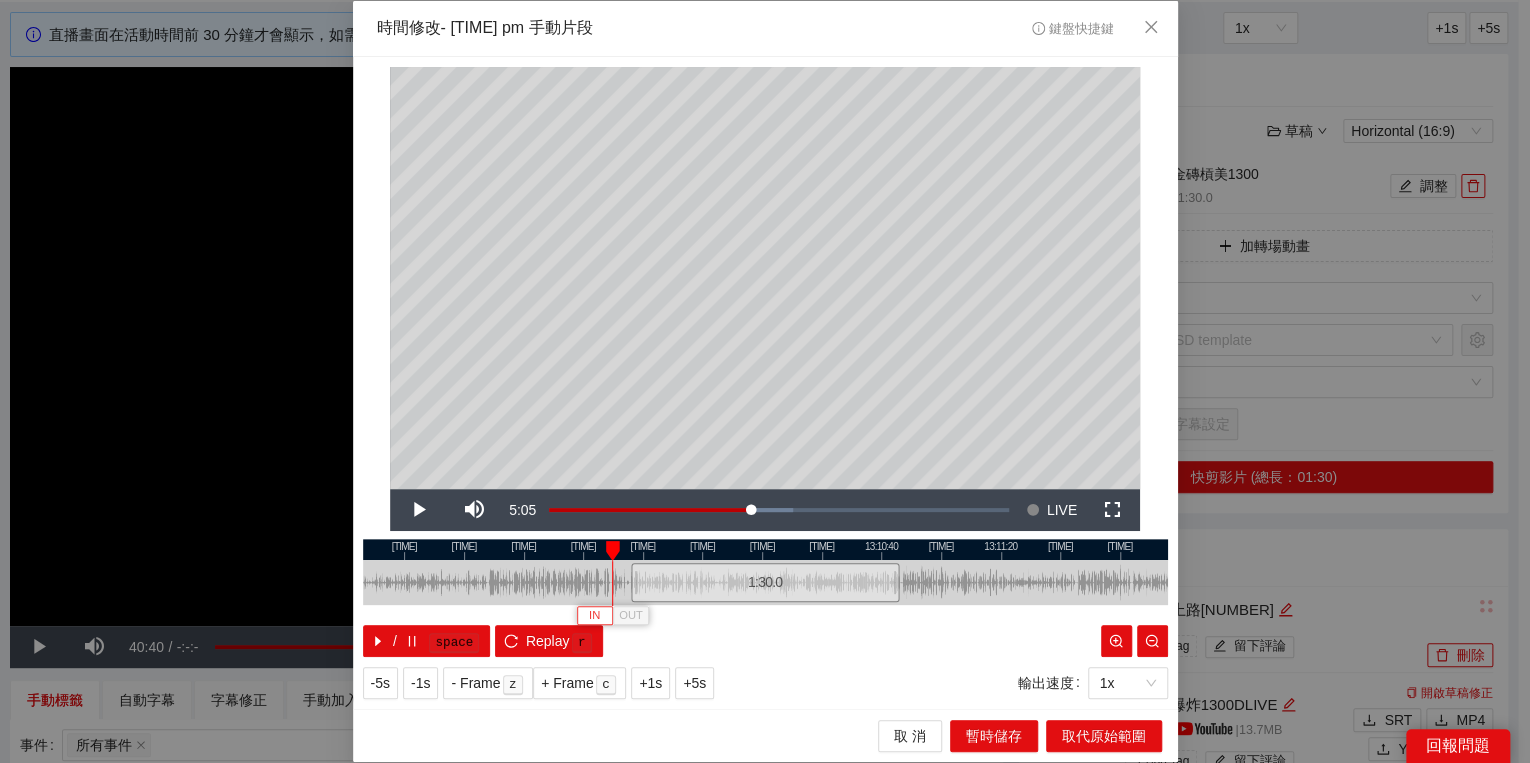 click on "IN" at bounding box center [595, 615] 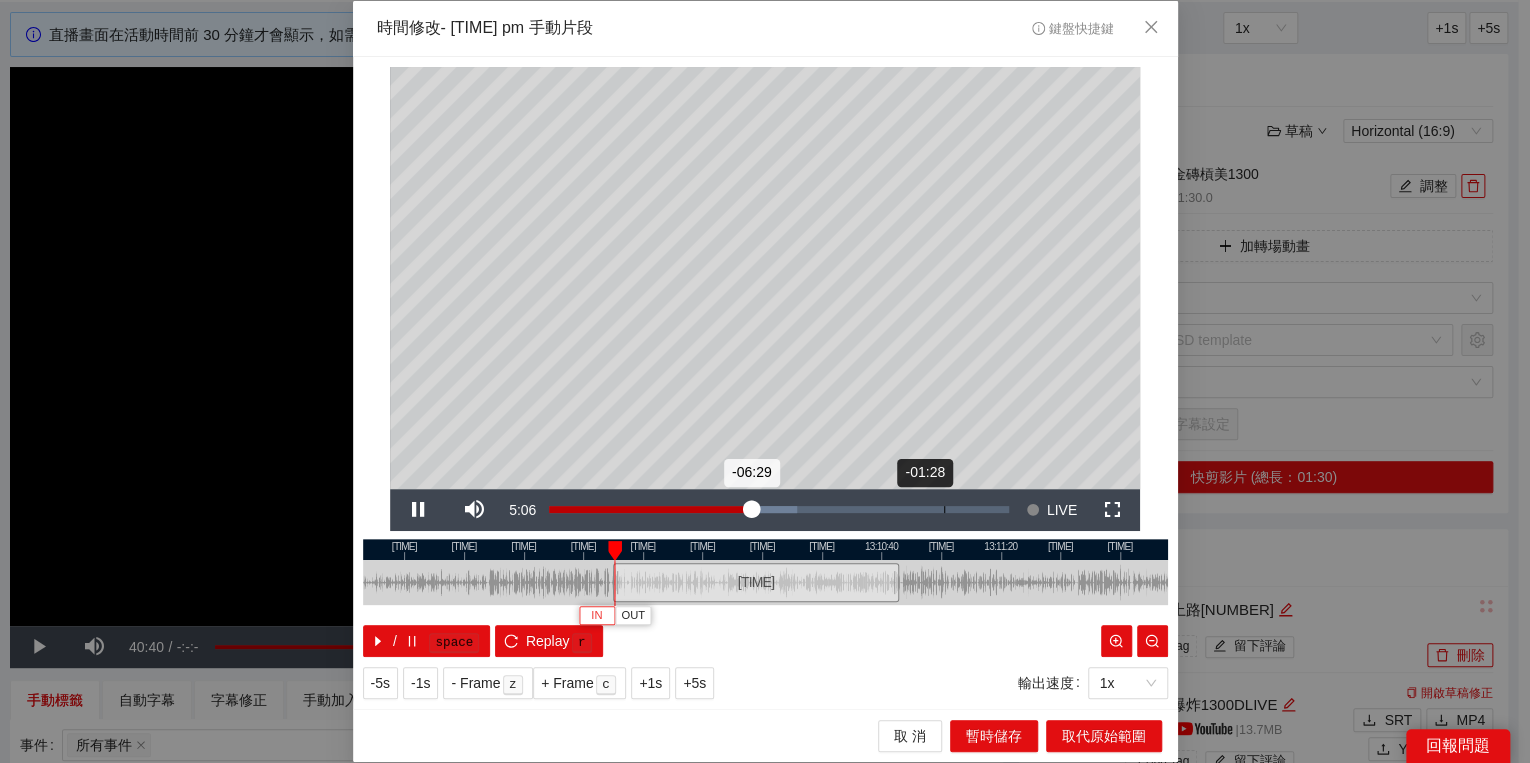 click on "Loaded :  53.91% -01:28 -06:29" at bounding box center (779, 510) 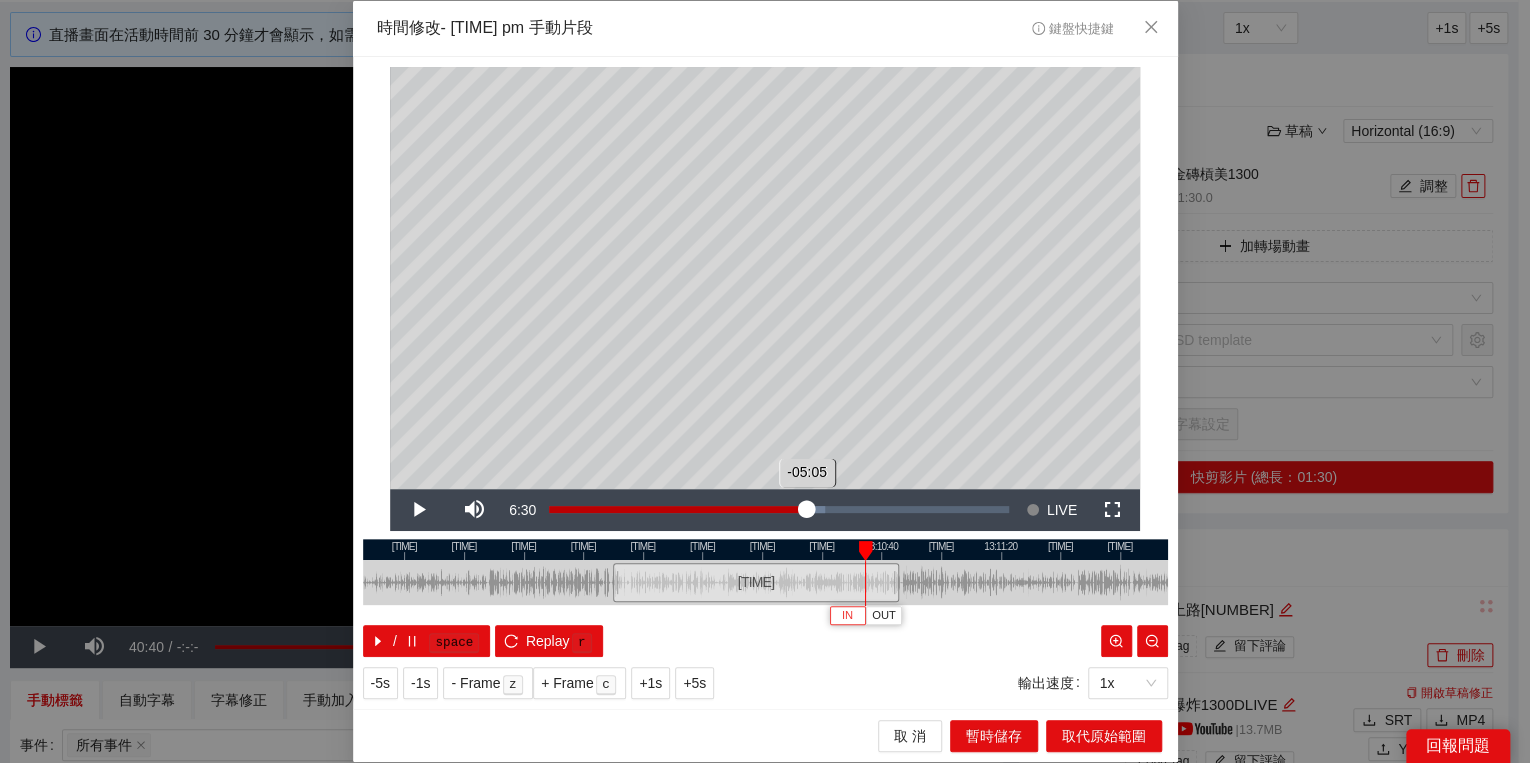 click on "Loaded : [PERCENT]% [TIME] [TIME]" at bounding box center [779, 510] 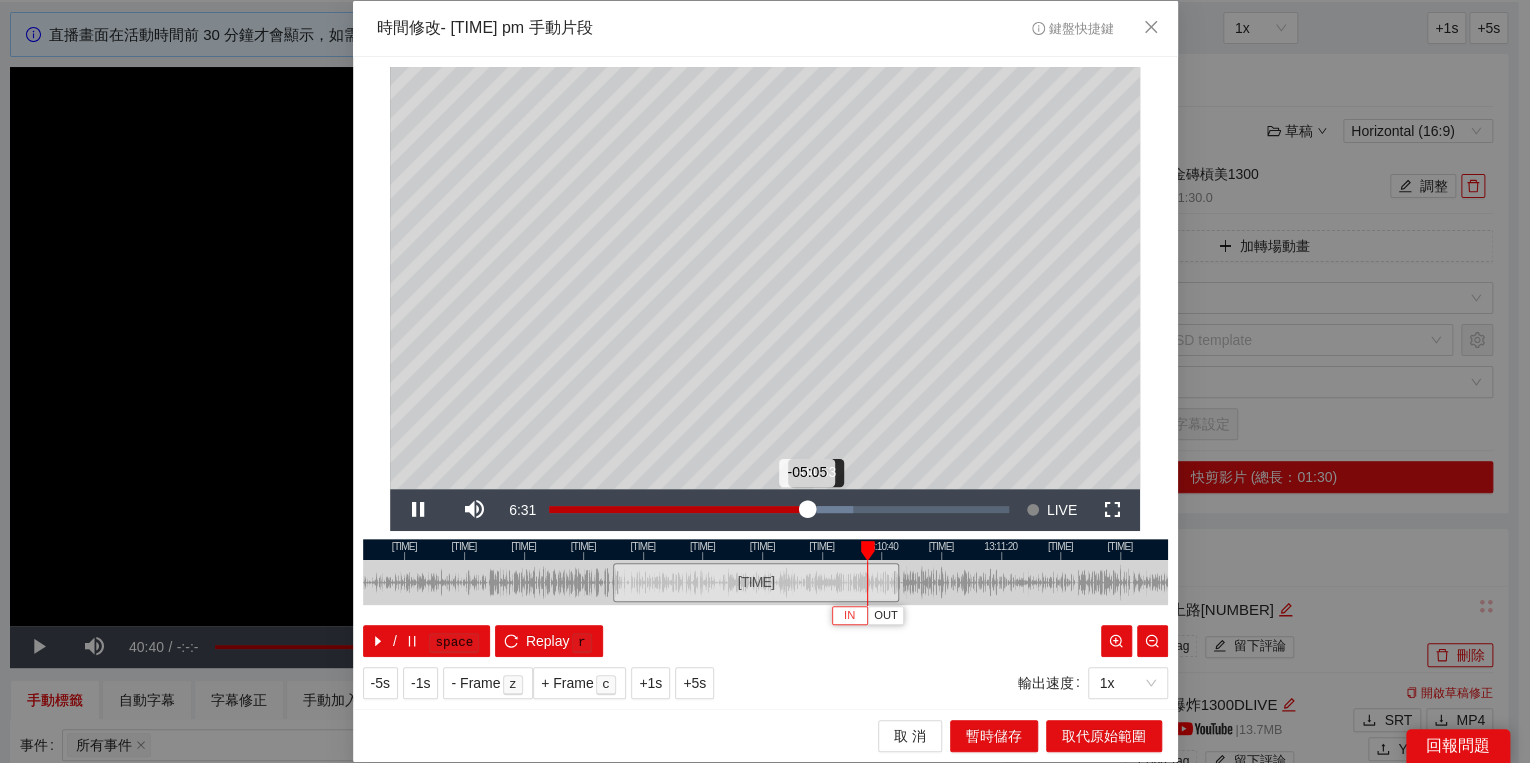 click on "-05:05" at bounding box center [678, 509] 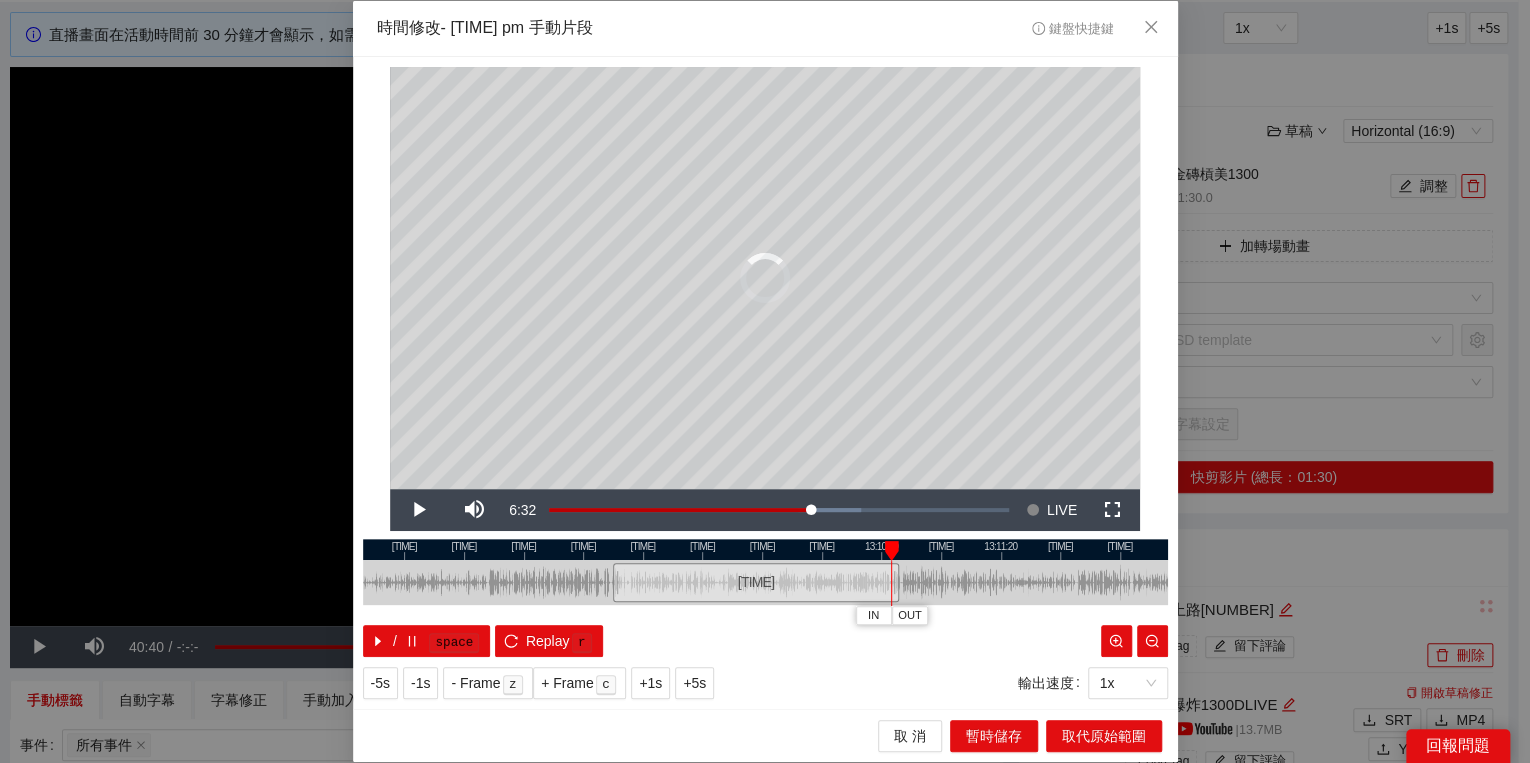 drag, startPoint x: 870, startPoint y: 551, endPoint x: 894, endPoint y: 548, distance: 24.186773 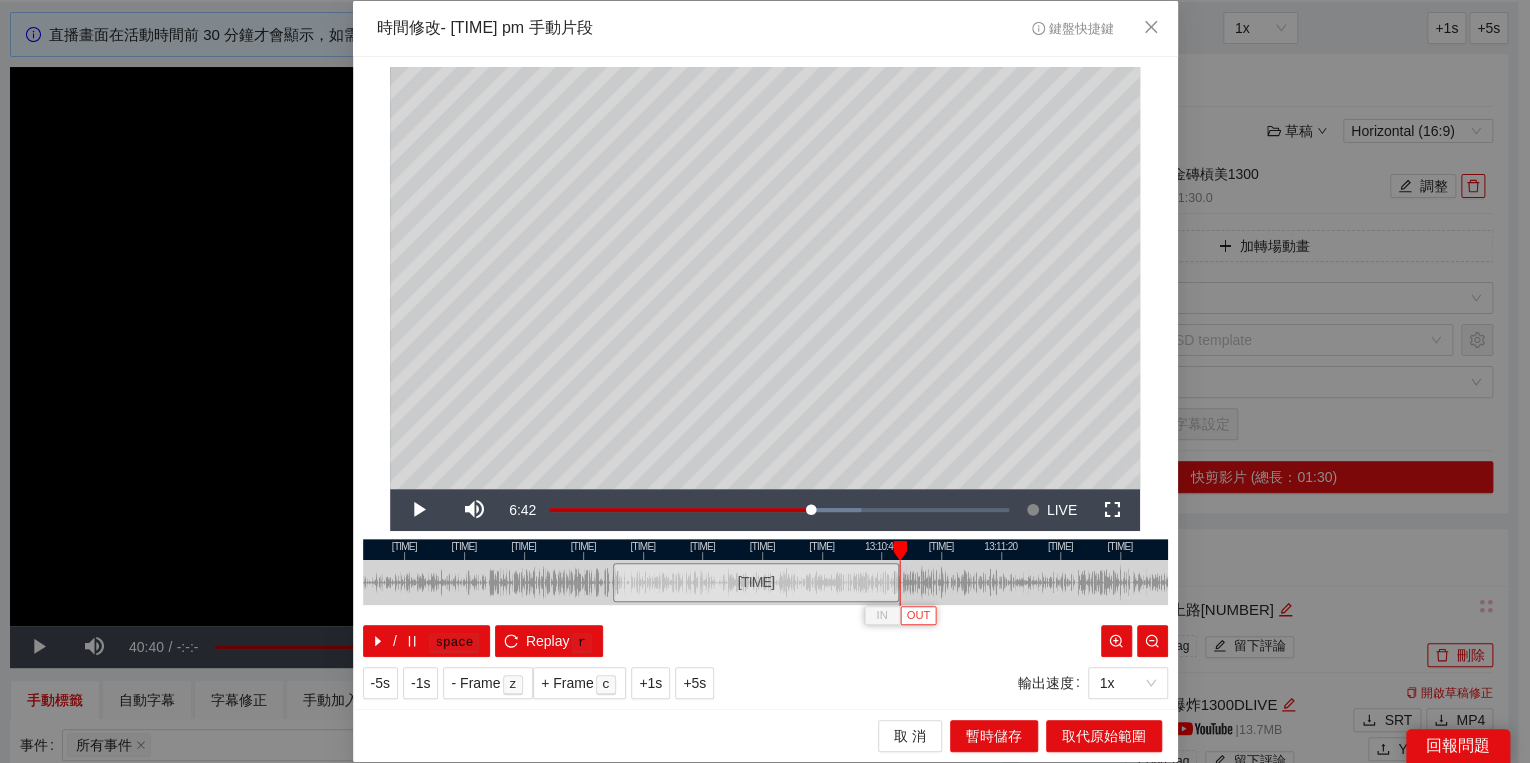 click on "OUT" at bounding box center (919, 616) 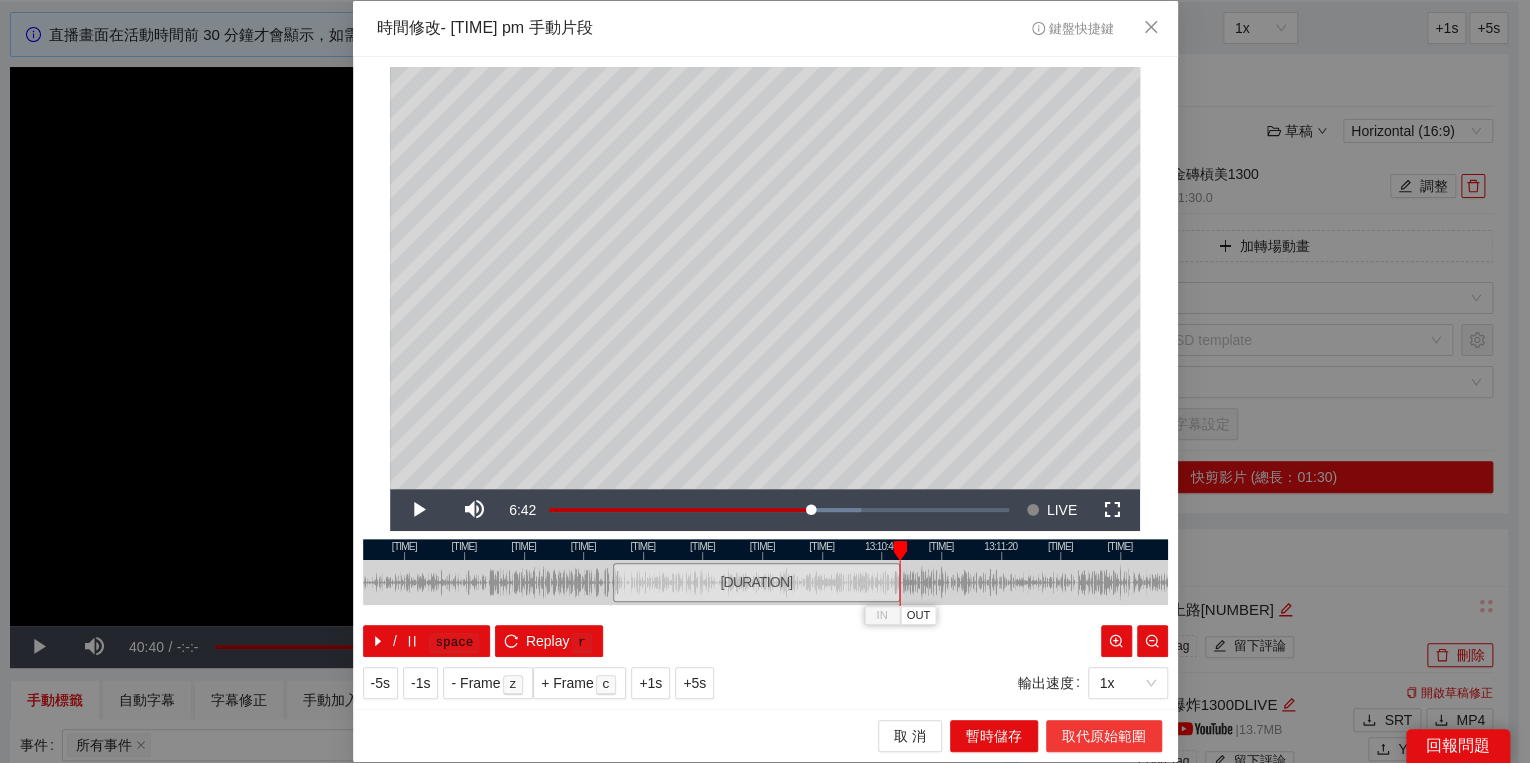click on "取代原始範圍" at bounding box center [1104, 736] 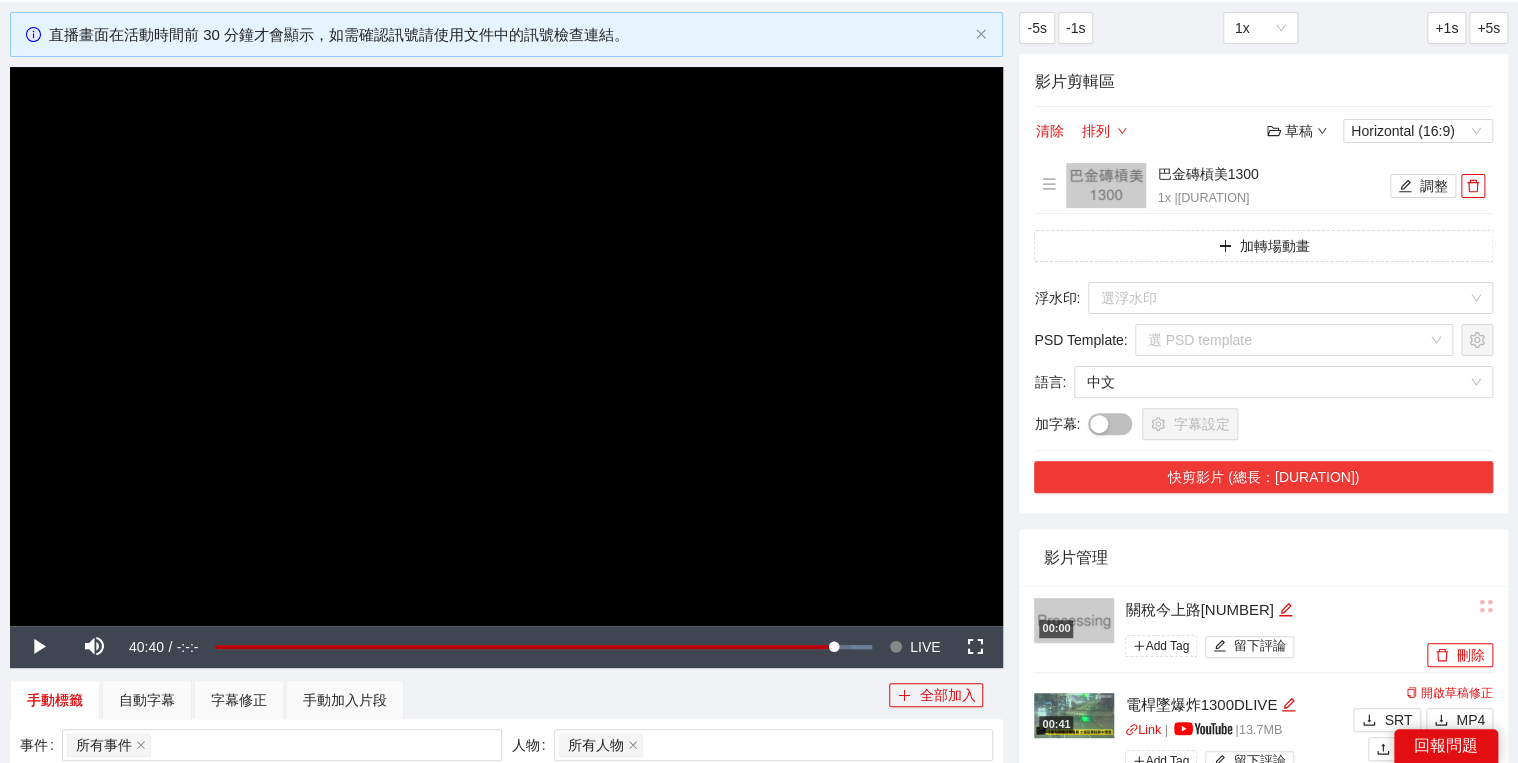 click on "快剪影片 (總長：[DURATION])" at bounding box center (1263, 477) 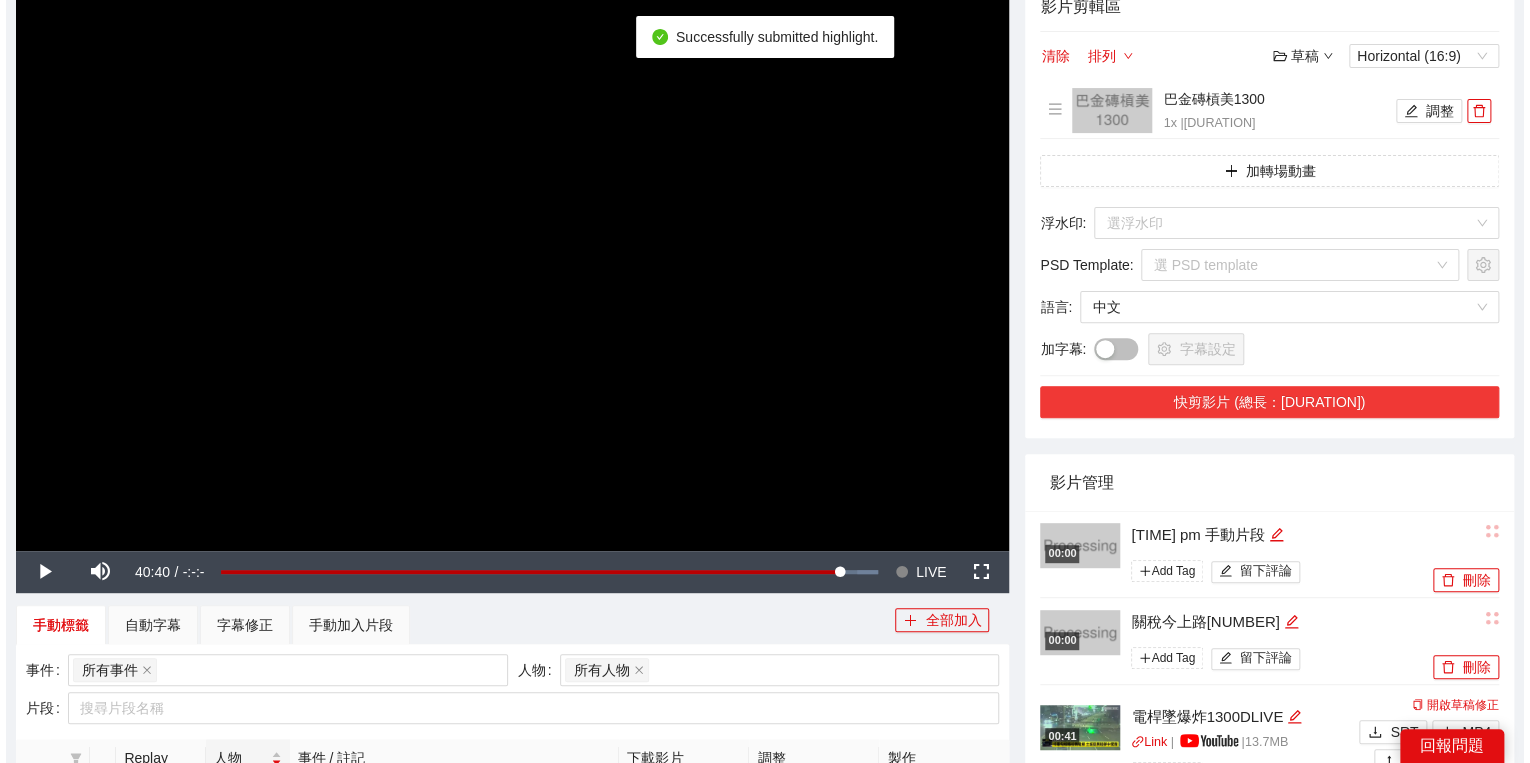 scroll, scrollTop: 182, scrollLeft: 0, axis: vertical 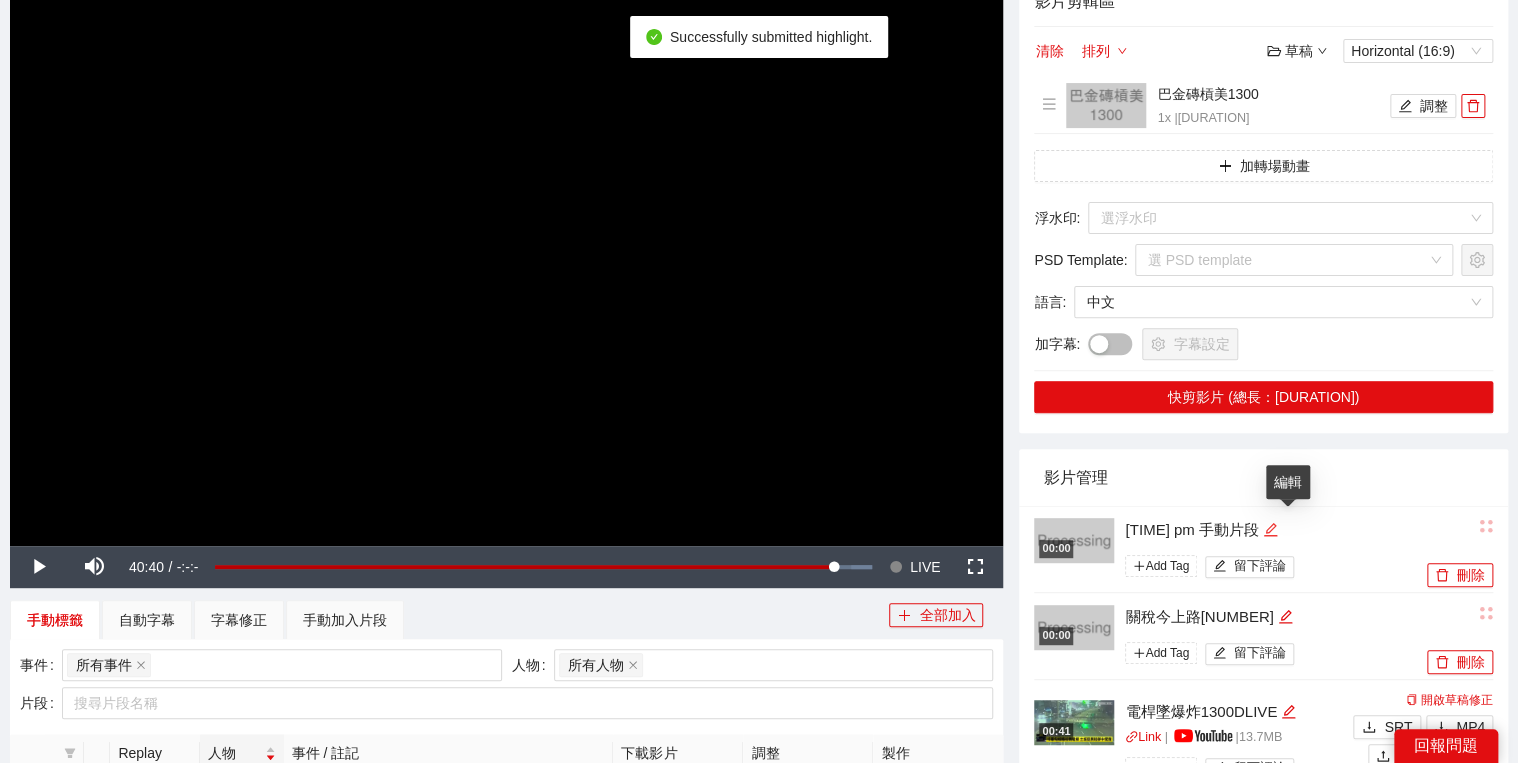click 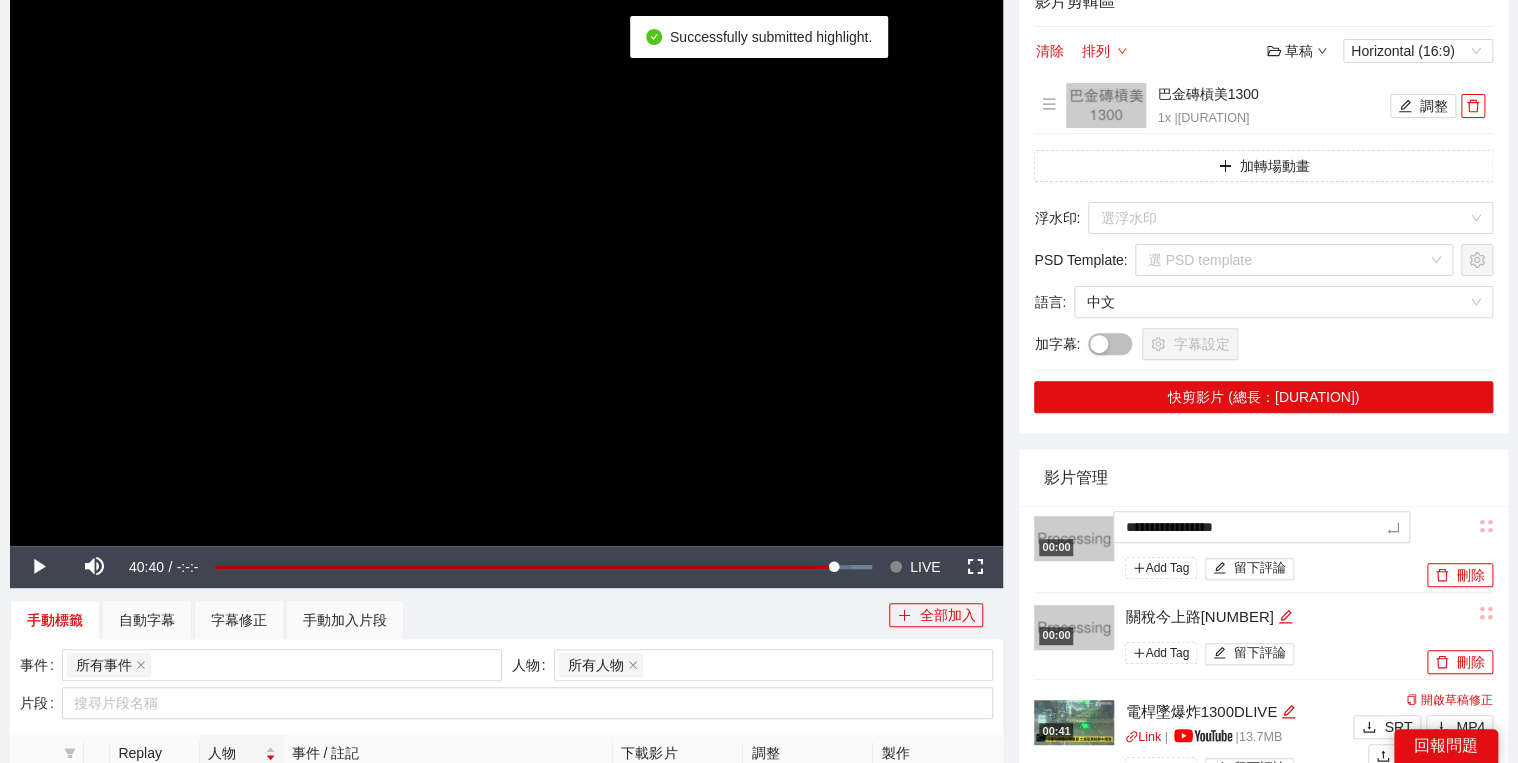 click on "**********" at bounding box center [1228, 550] 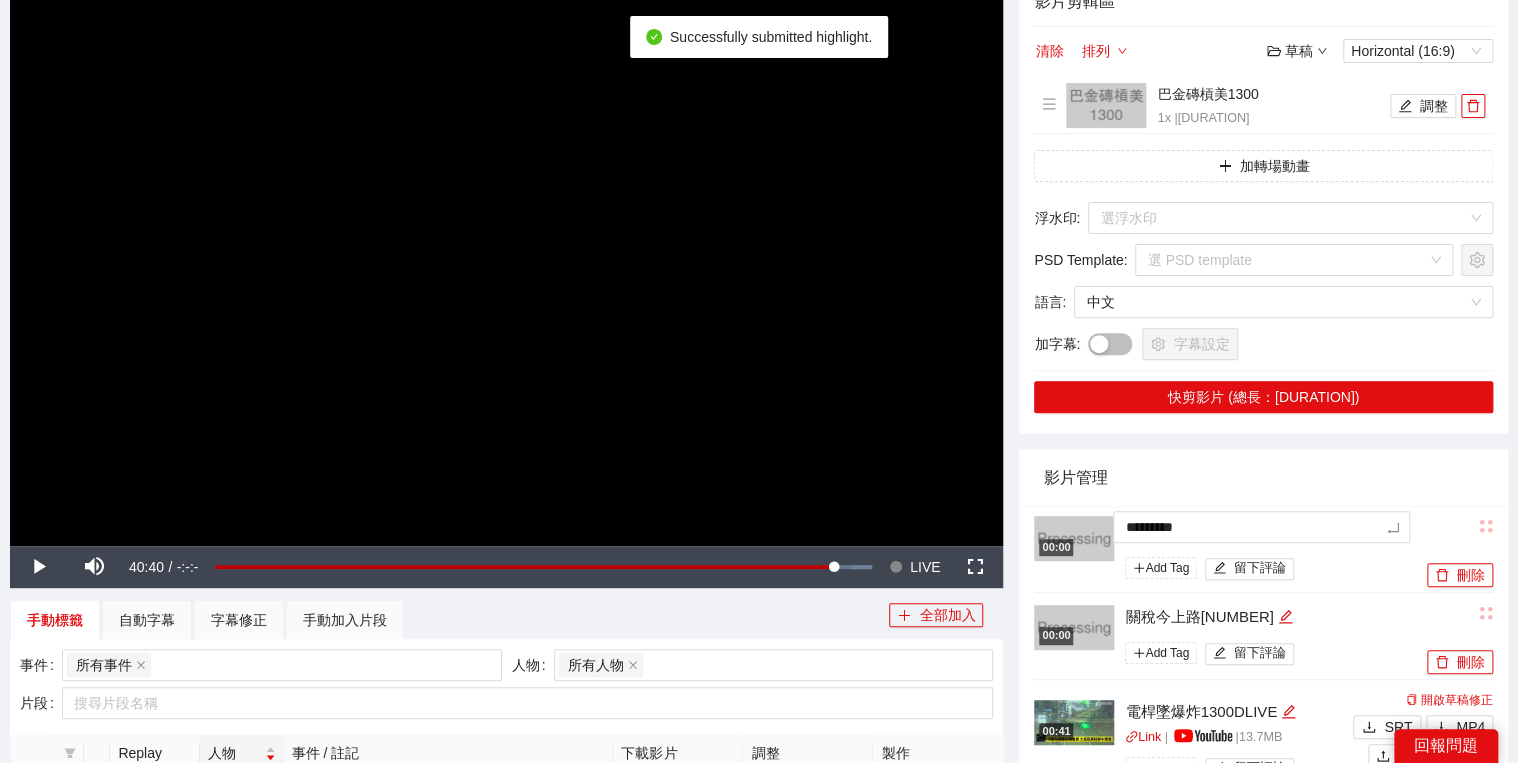 click on "影片管理" at bounding box center [1263, 477] 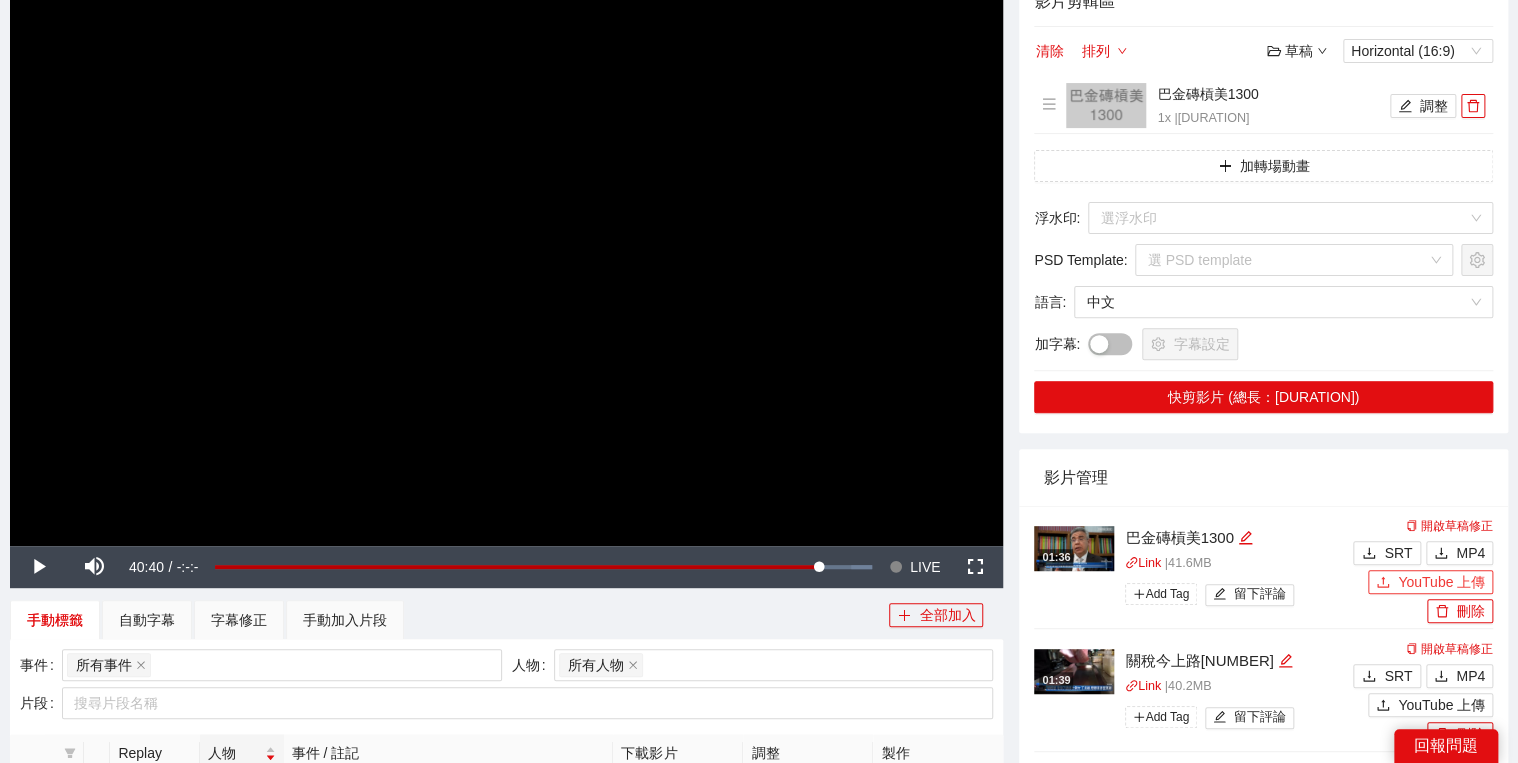 click on "YouTube 上傳" at bounding box center [1441, 582] 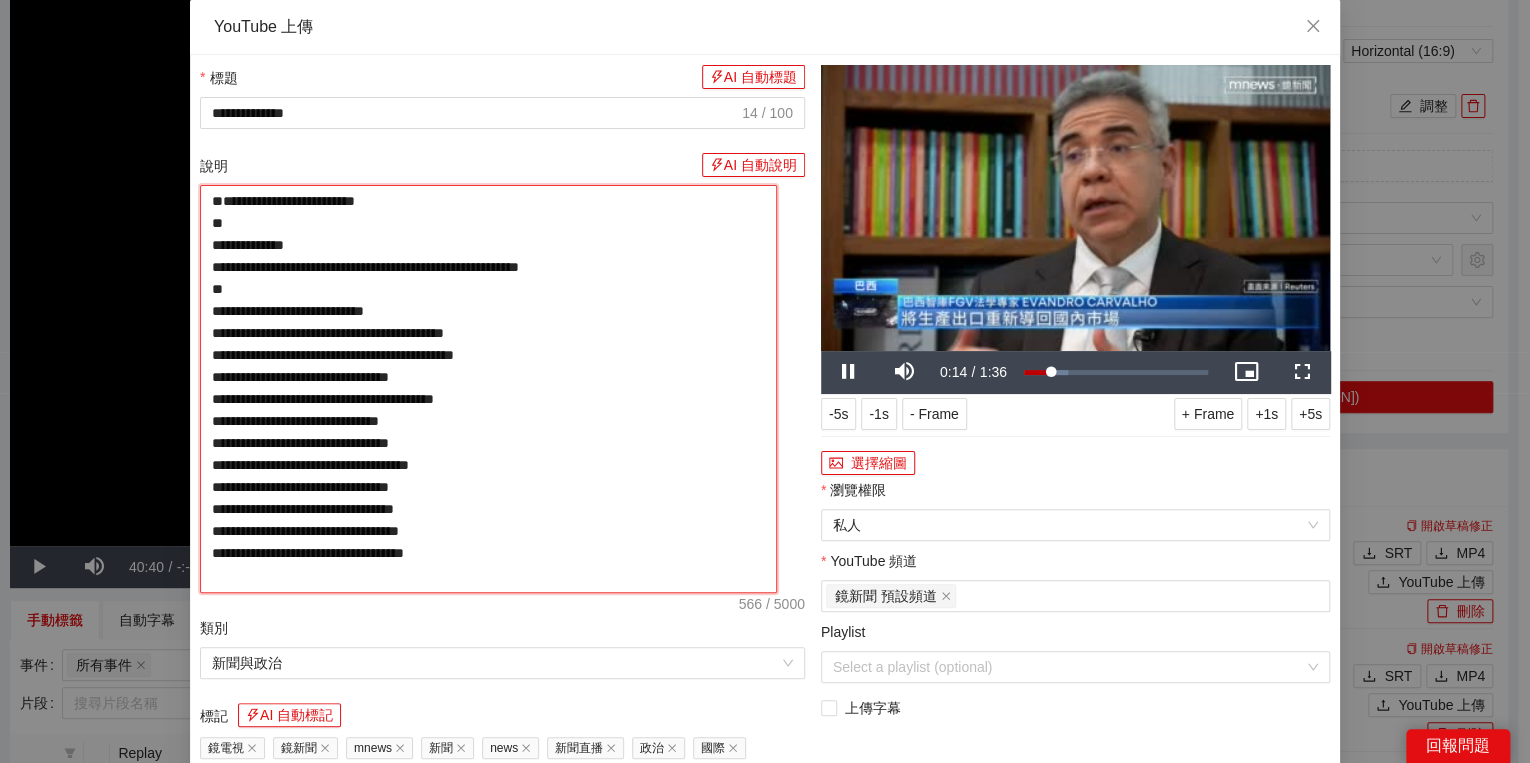 click on "**********" at bounding box center [488, 389] 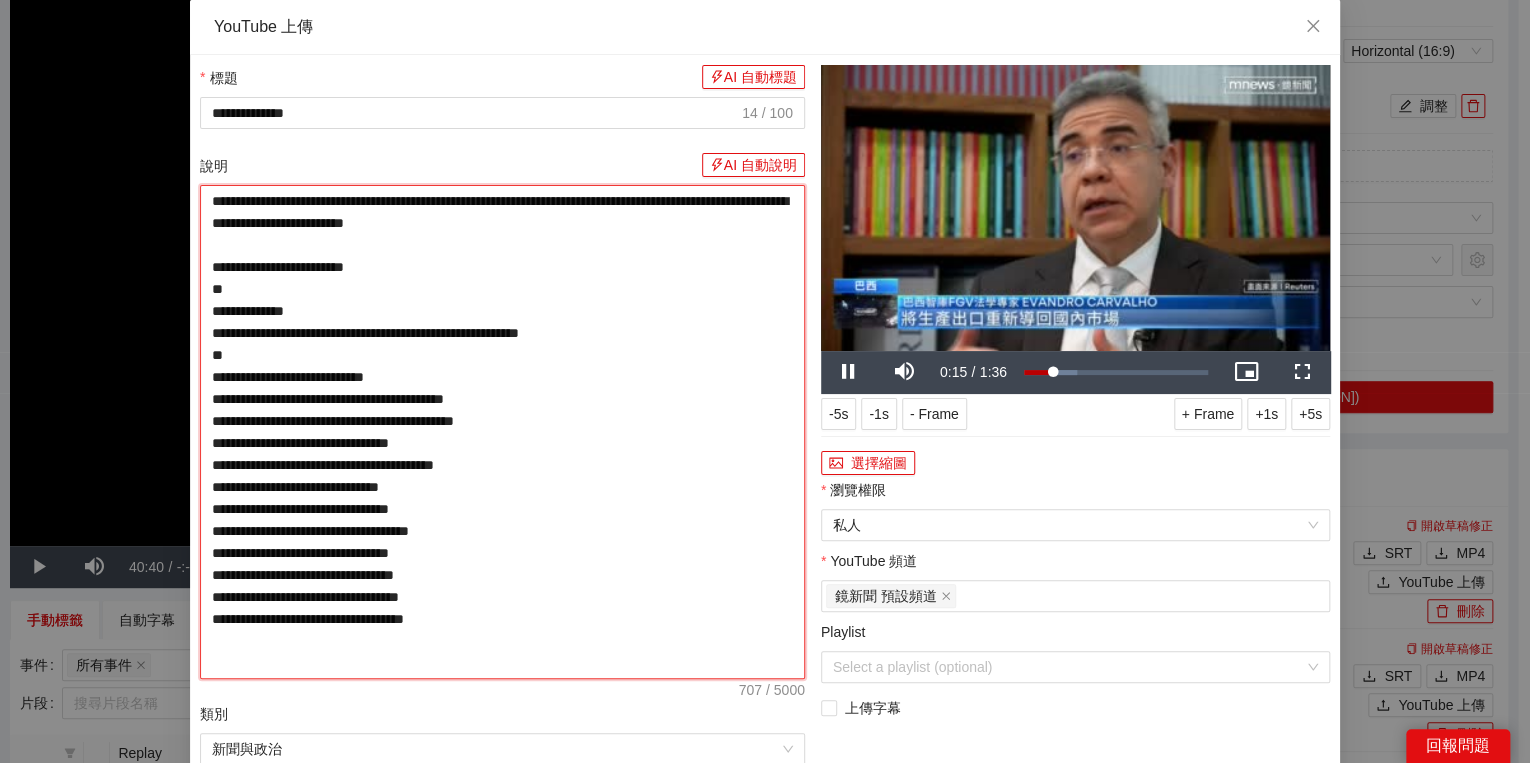 click on "**********" at bounding box center (502, 432) 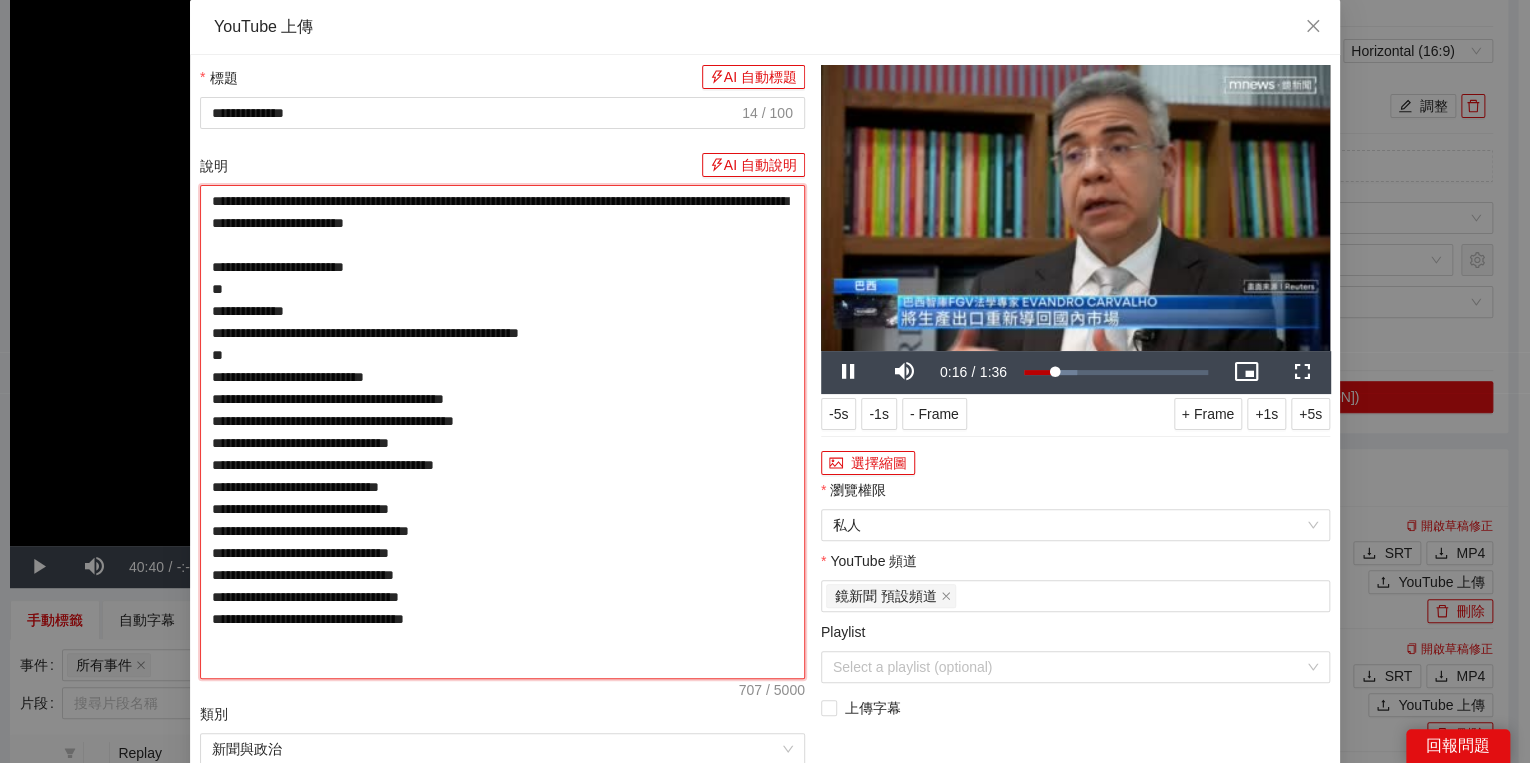 click on "**********" at bounding box center (502, 432) 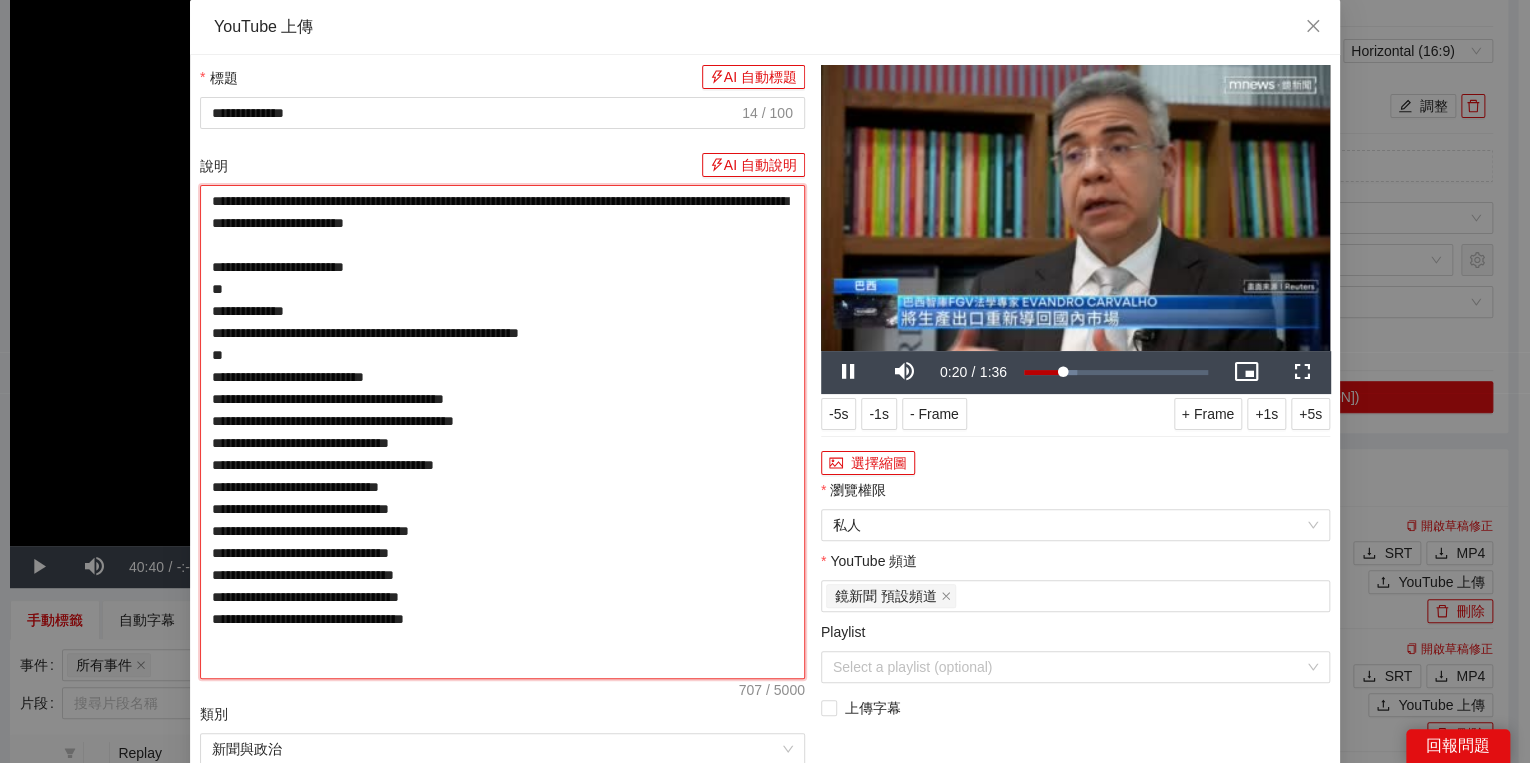 click on "**********" at bounding box center (502, 432) 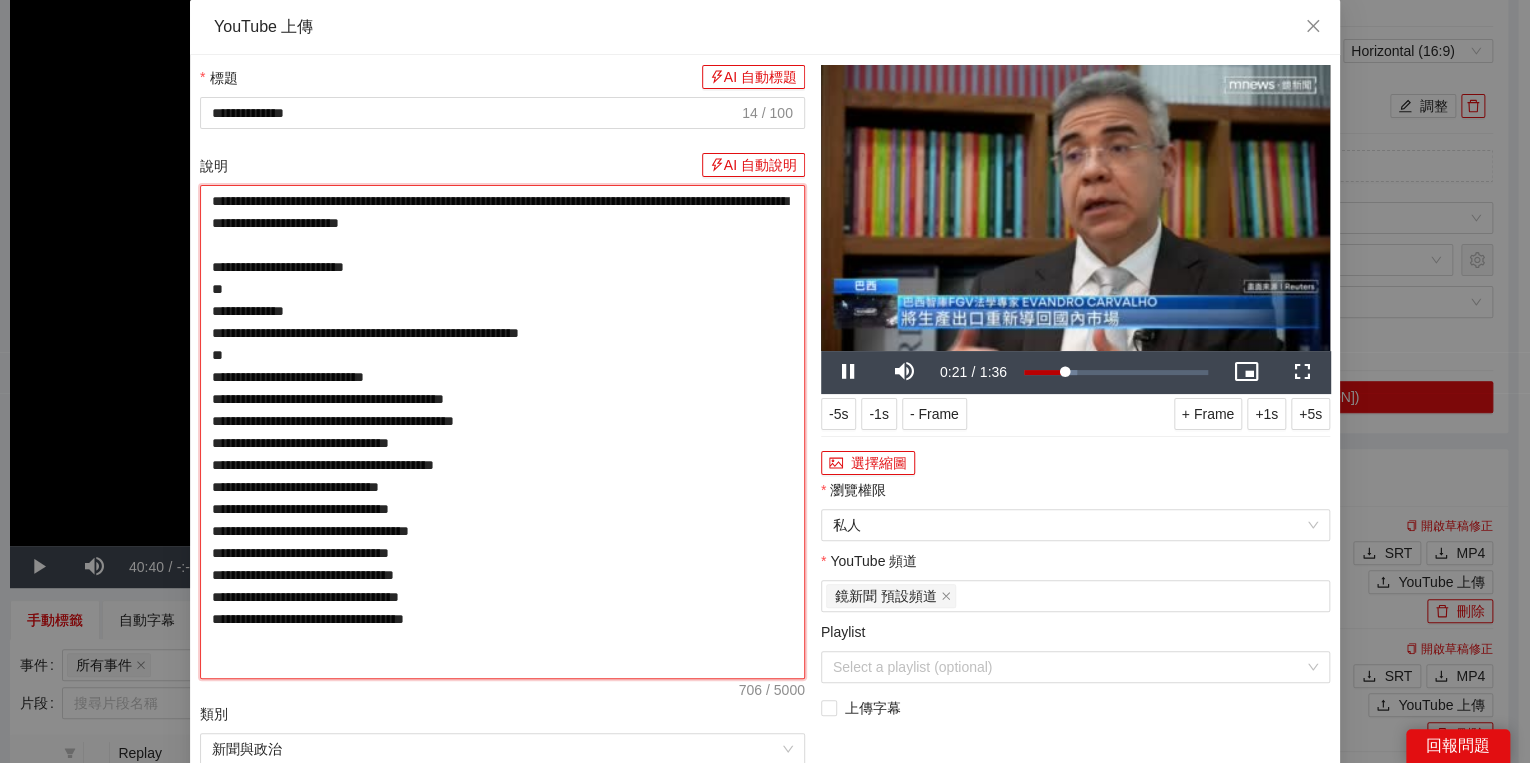 click on "**********" at bounding box center [502, 432] 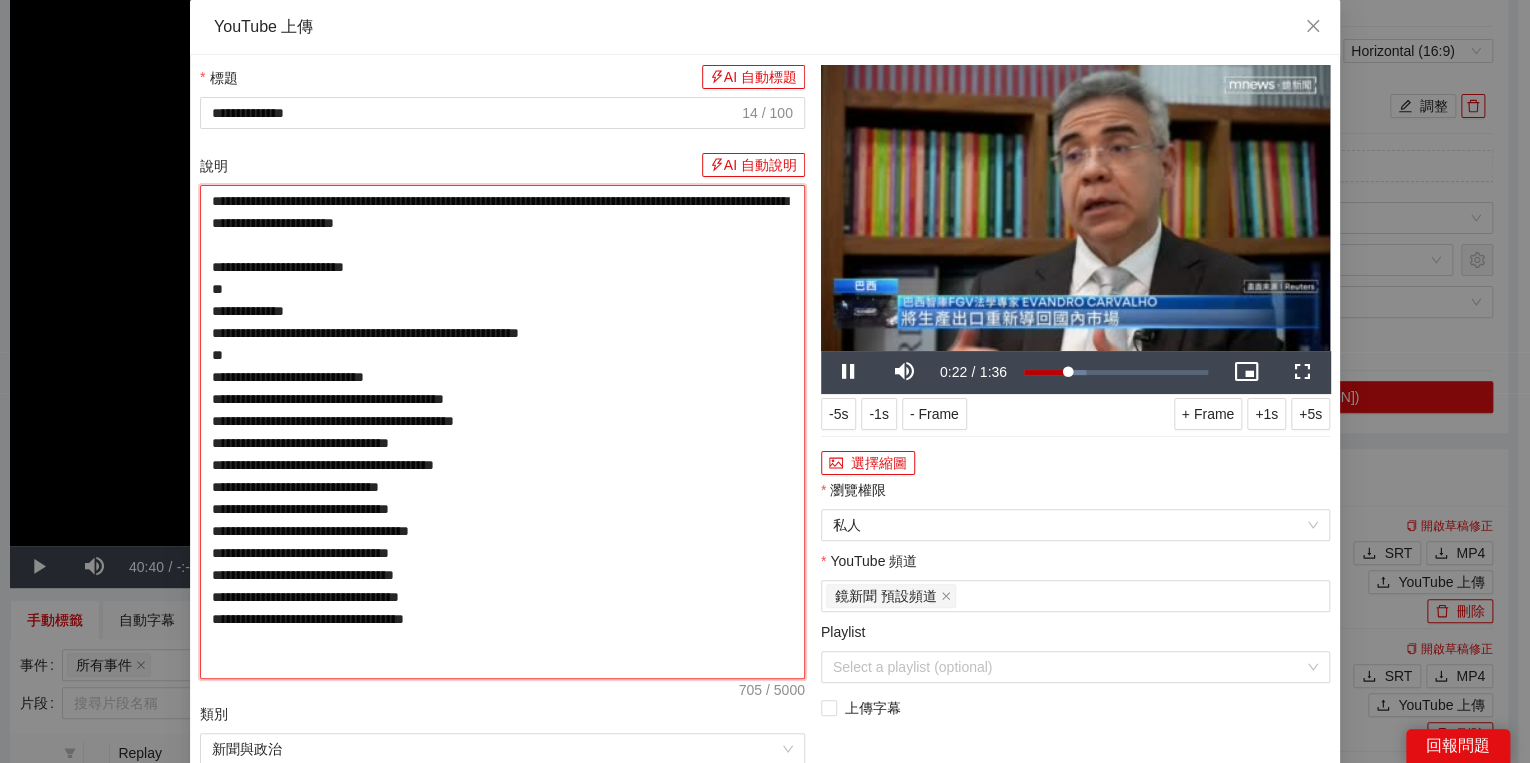 click on "**********" at bounding box center [502, 432] 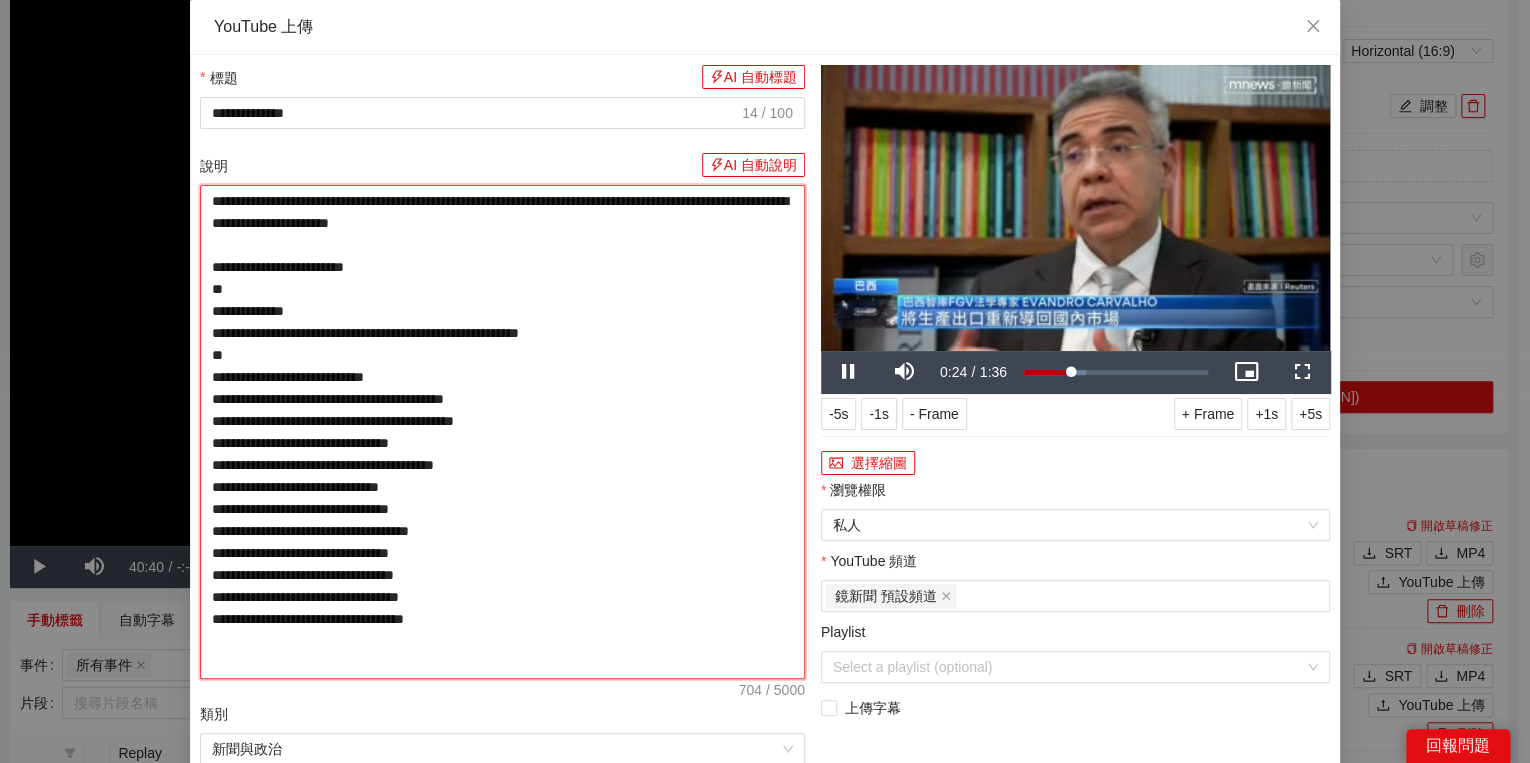 click on "**********" at bounding box center (502, 432) 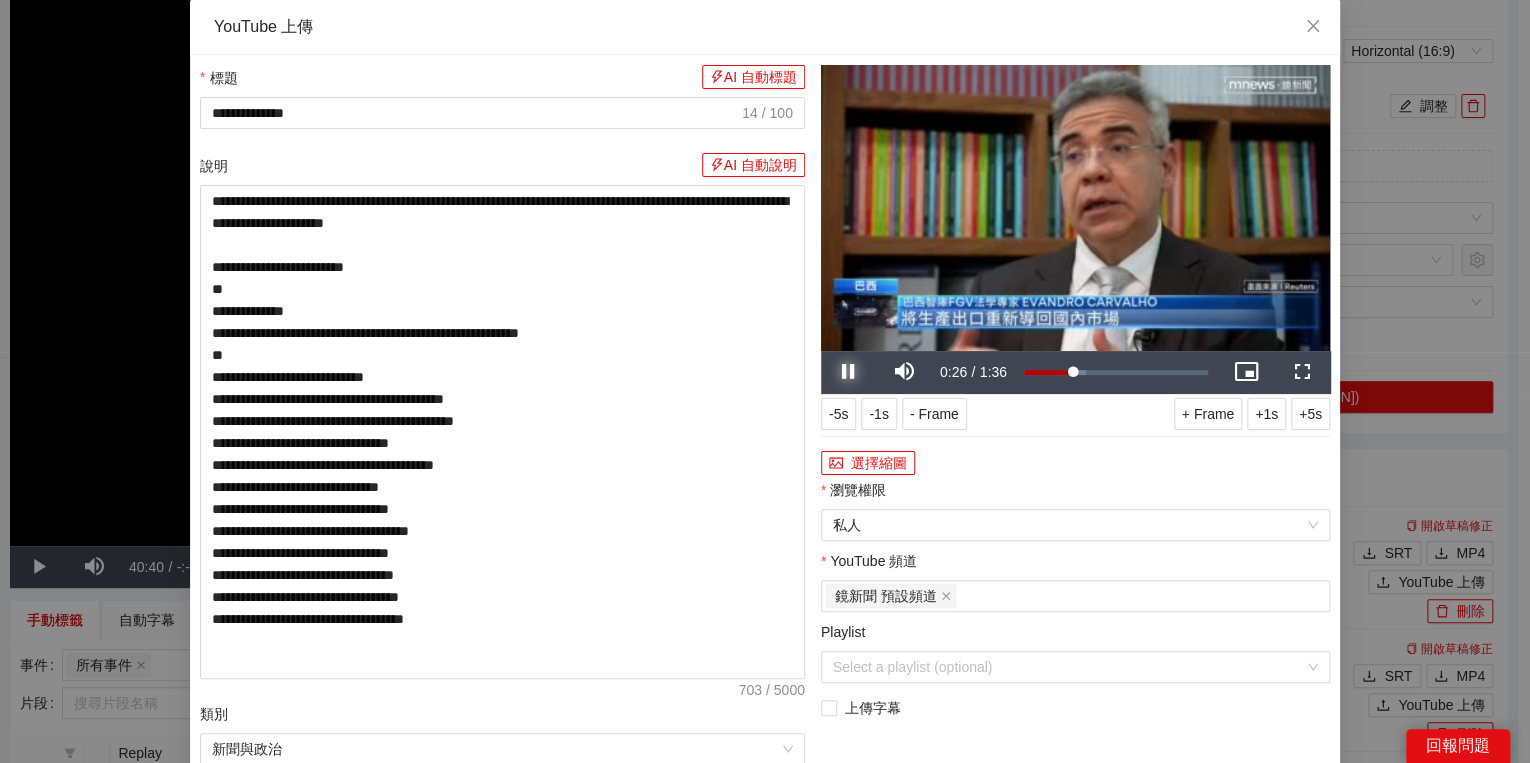 click at bounding box center (849, 372) 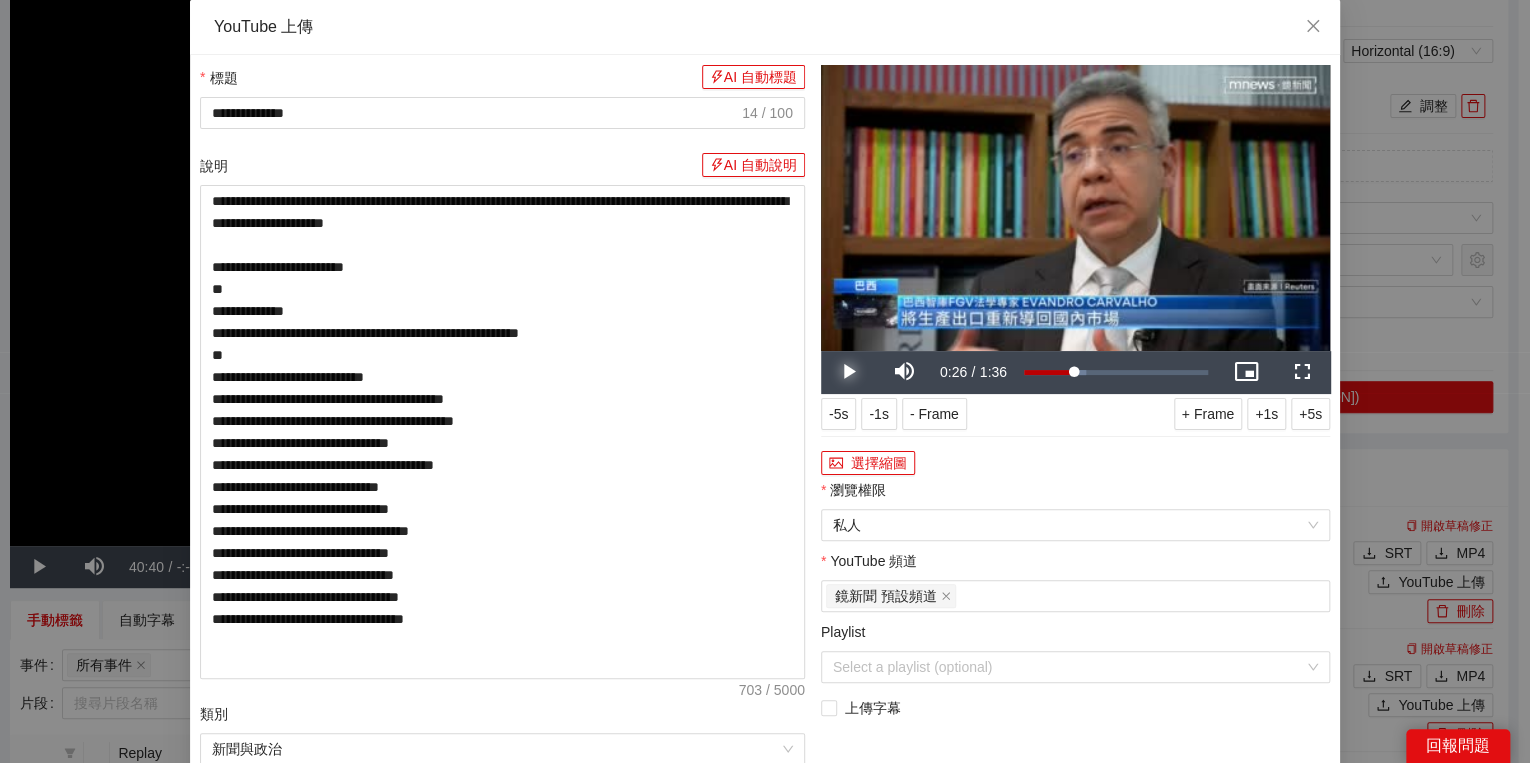 click at bounding box center (849, 372) 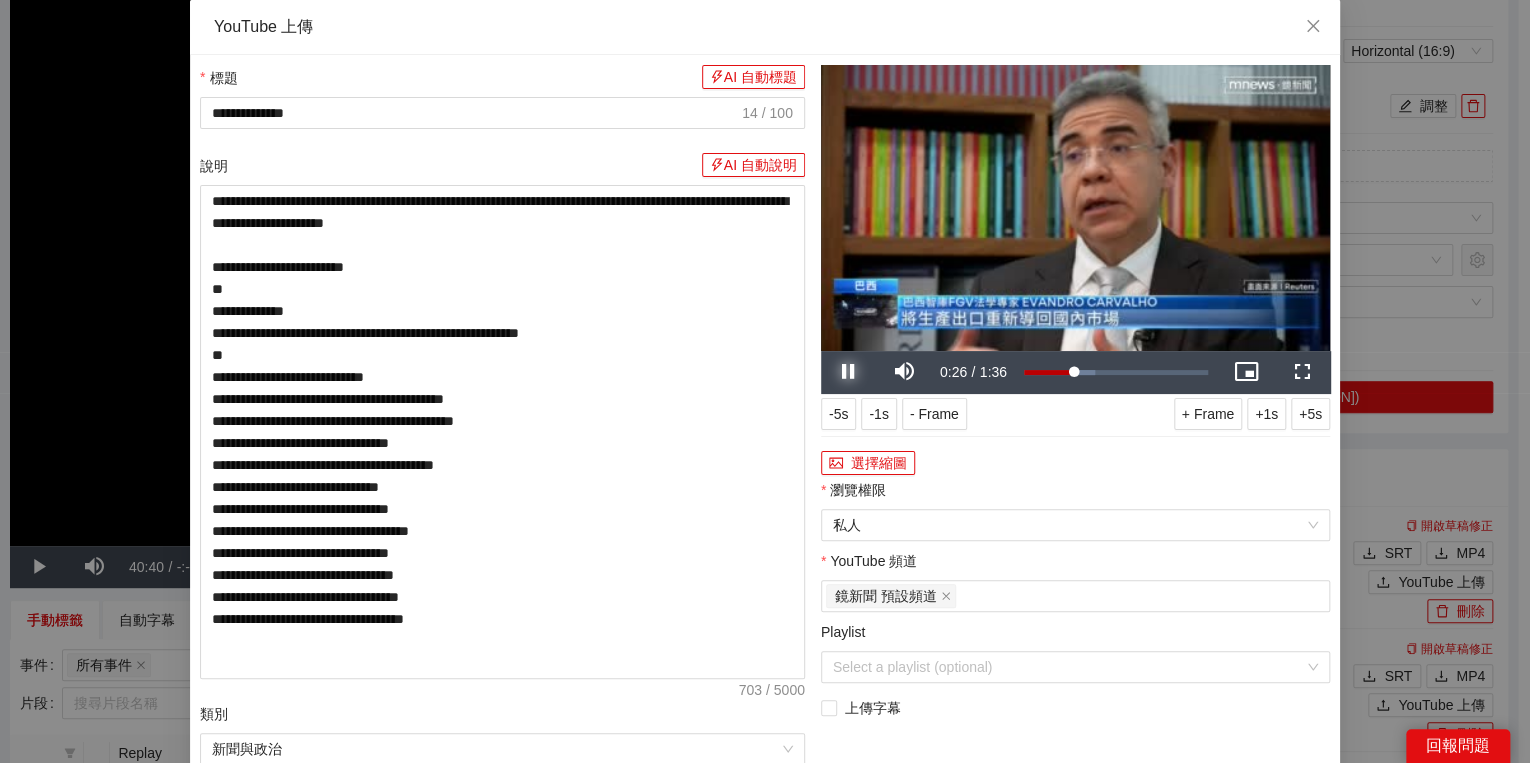 click at bounding box center [849, 372] 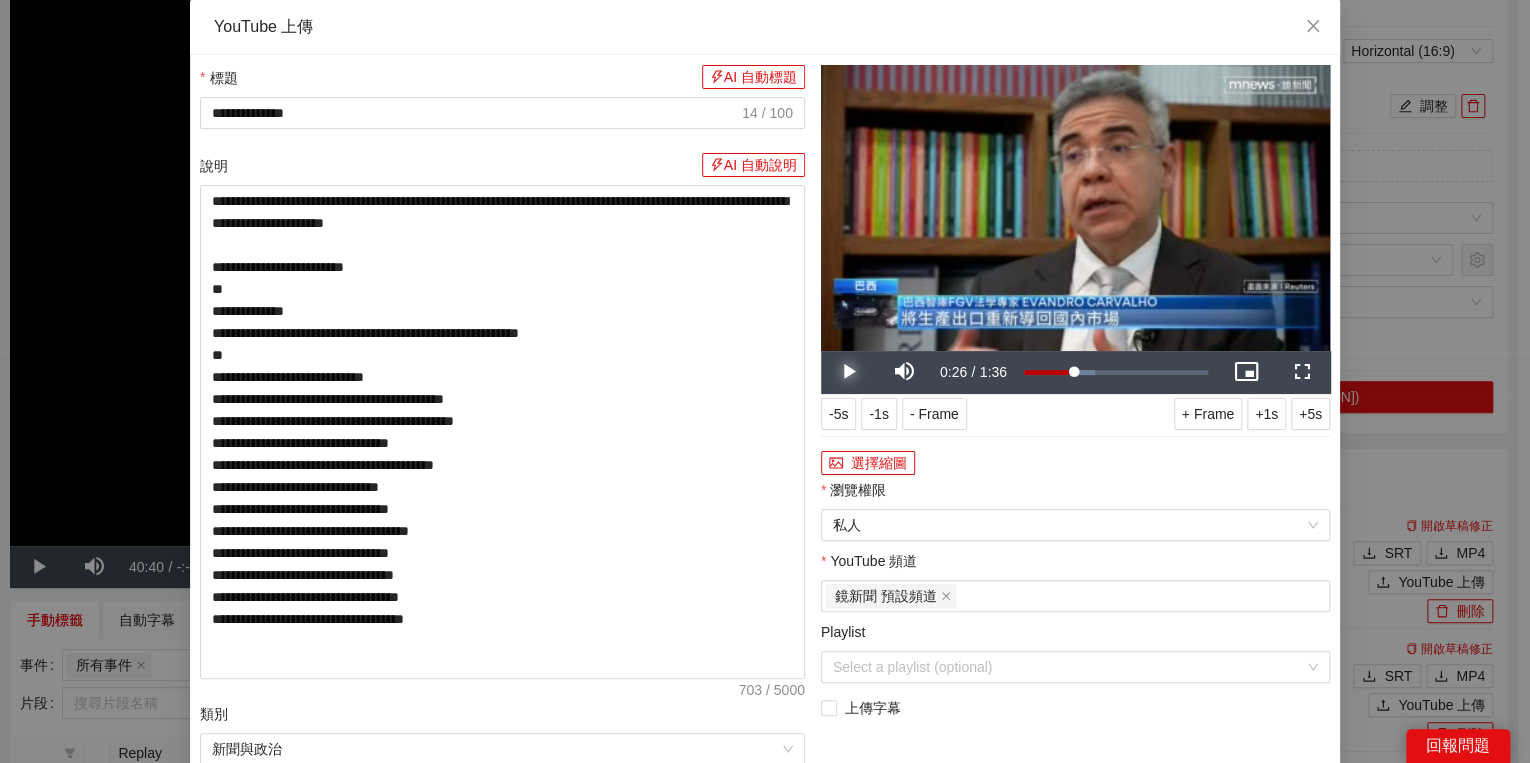 click at bounding box center [849, 372] 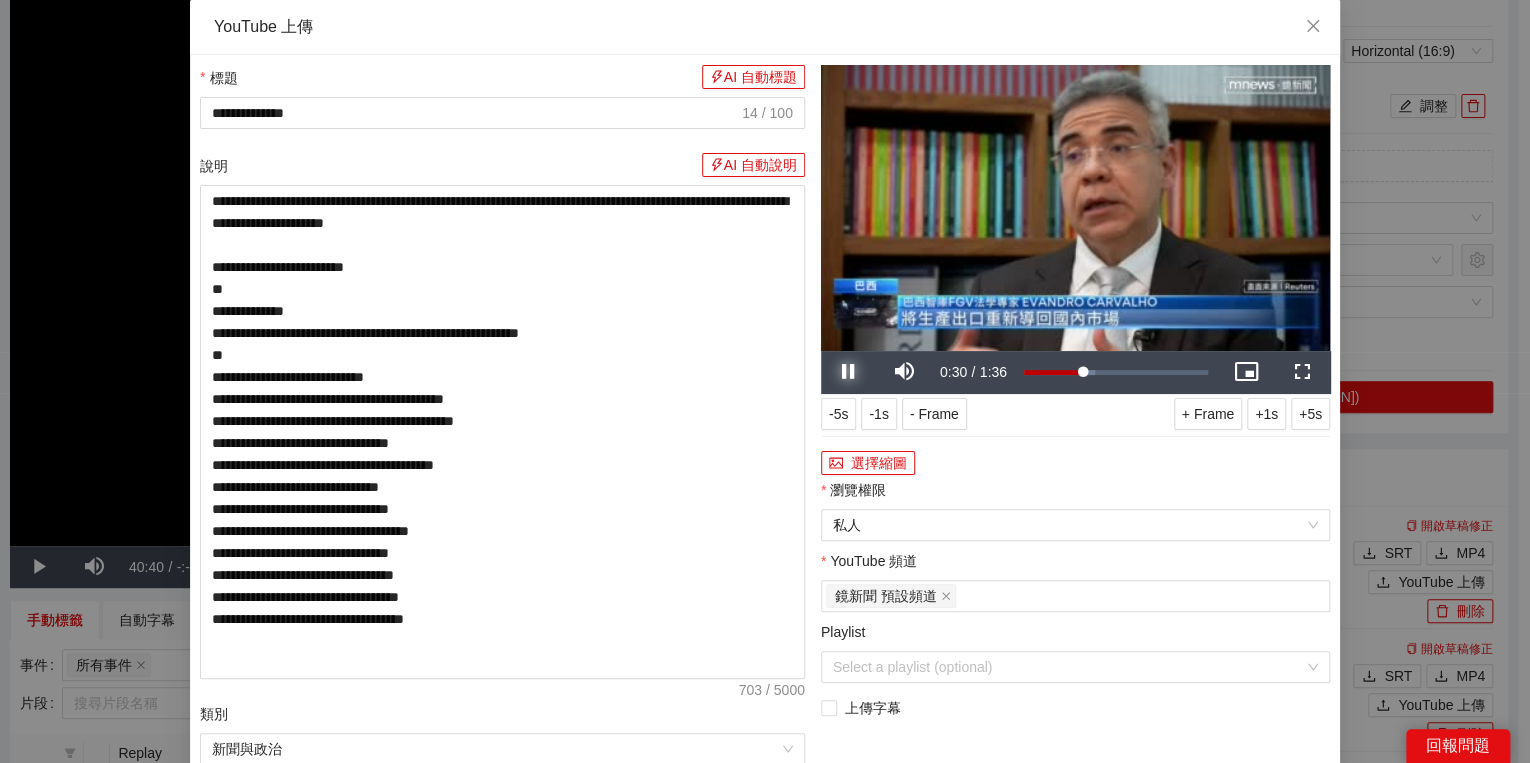 click at bounding box center (849, 372) 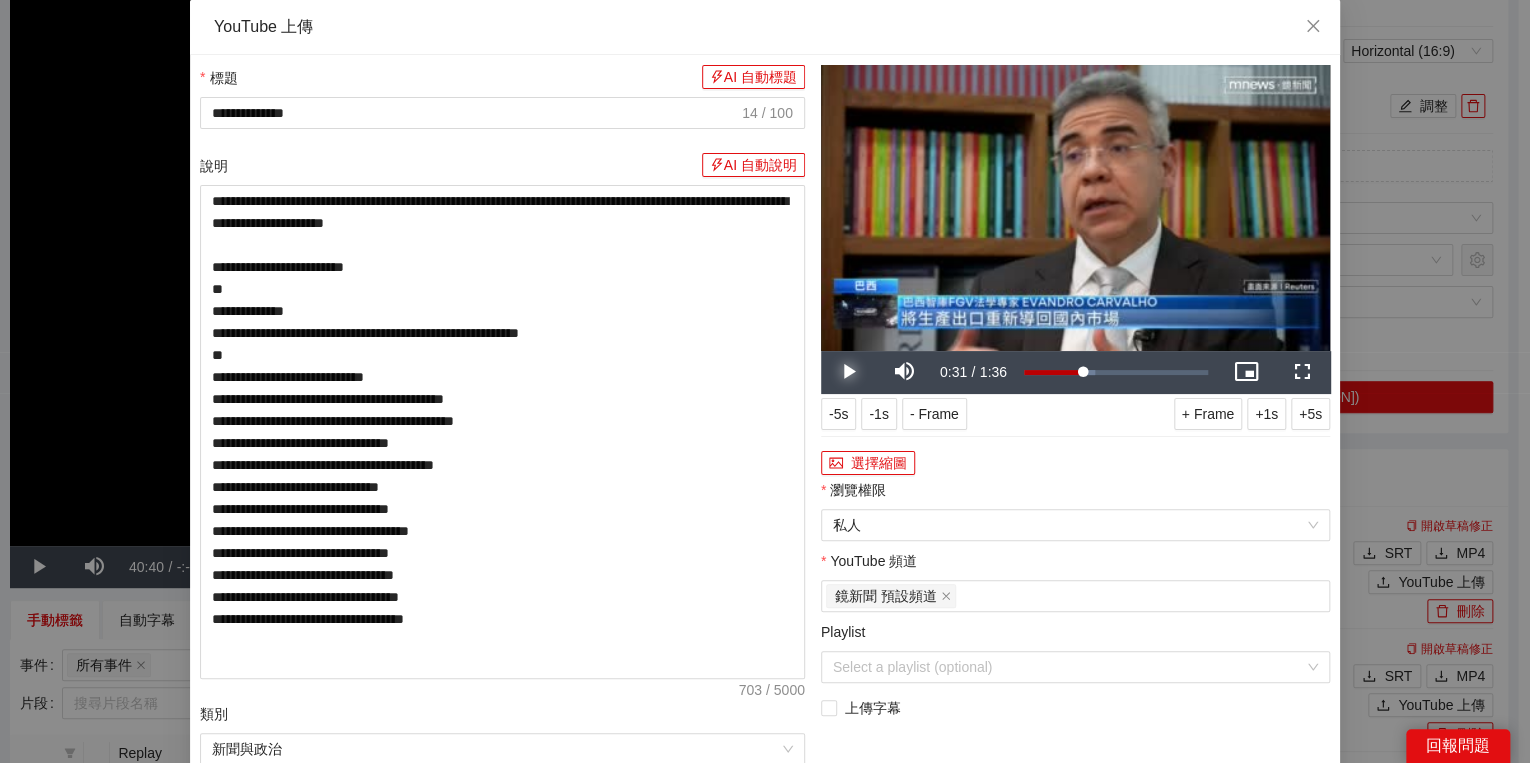 click at bounding box center [849, 372] 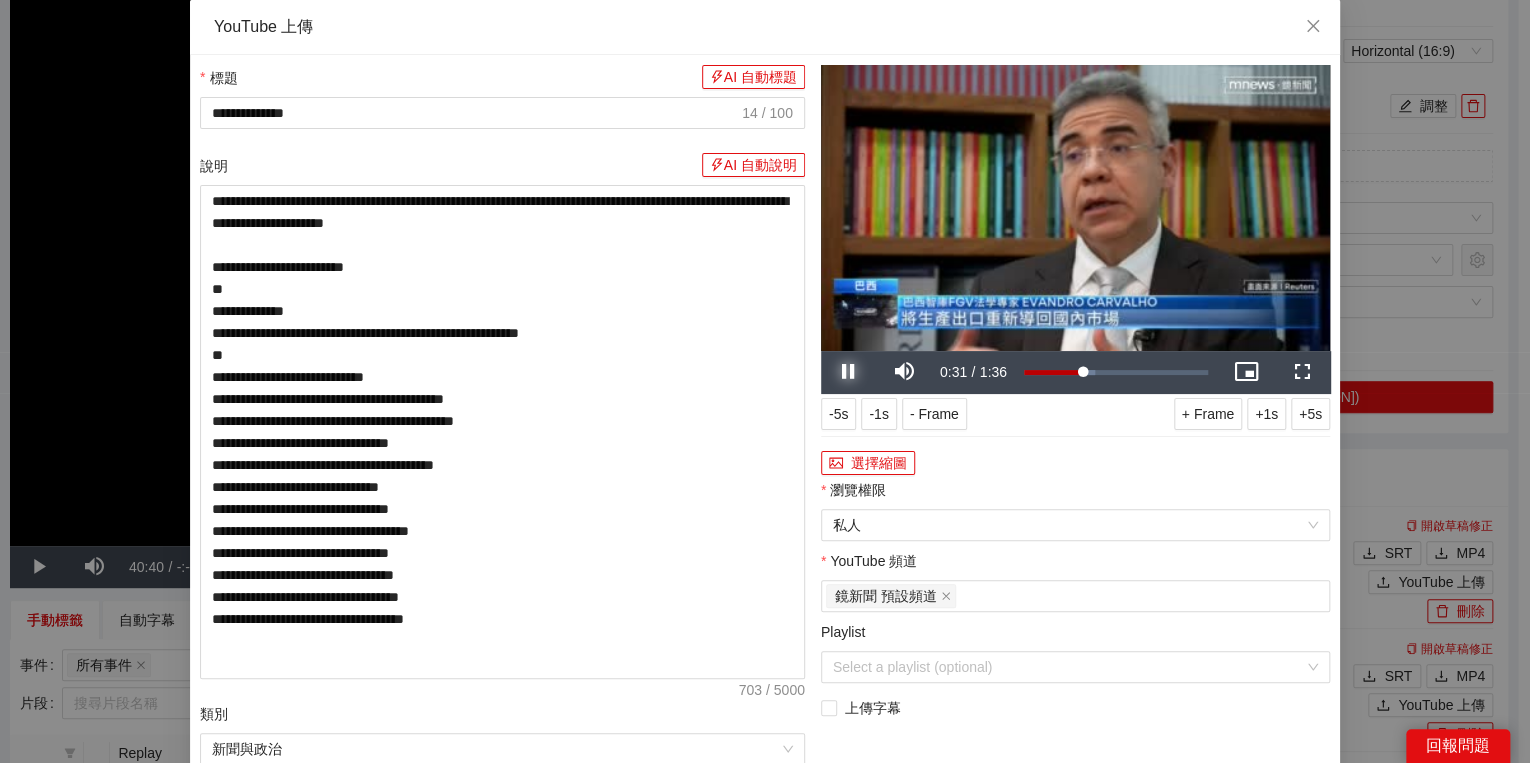 click at bounding box center (849, 372) 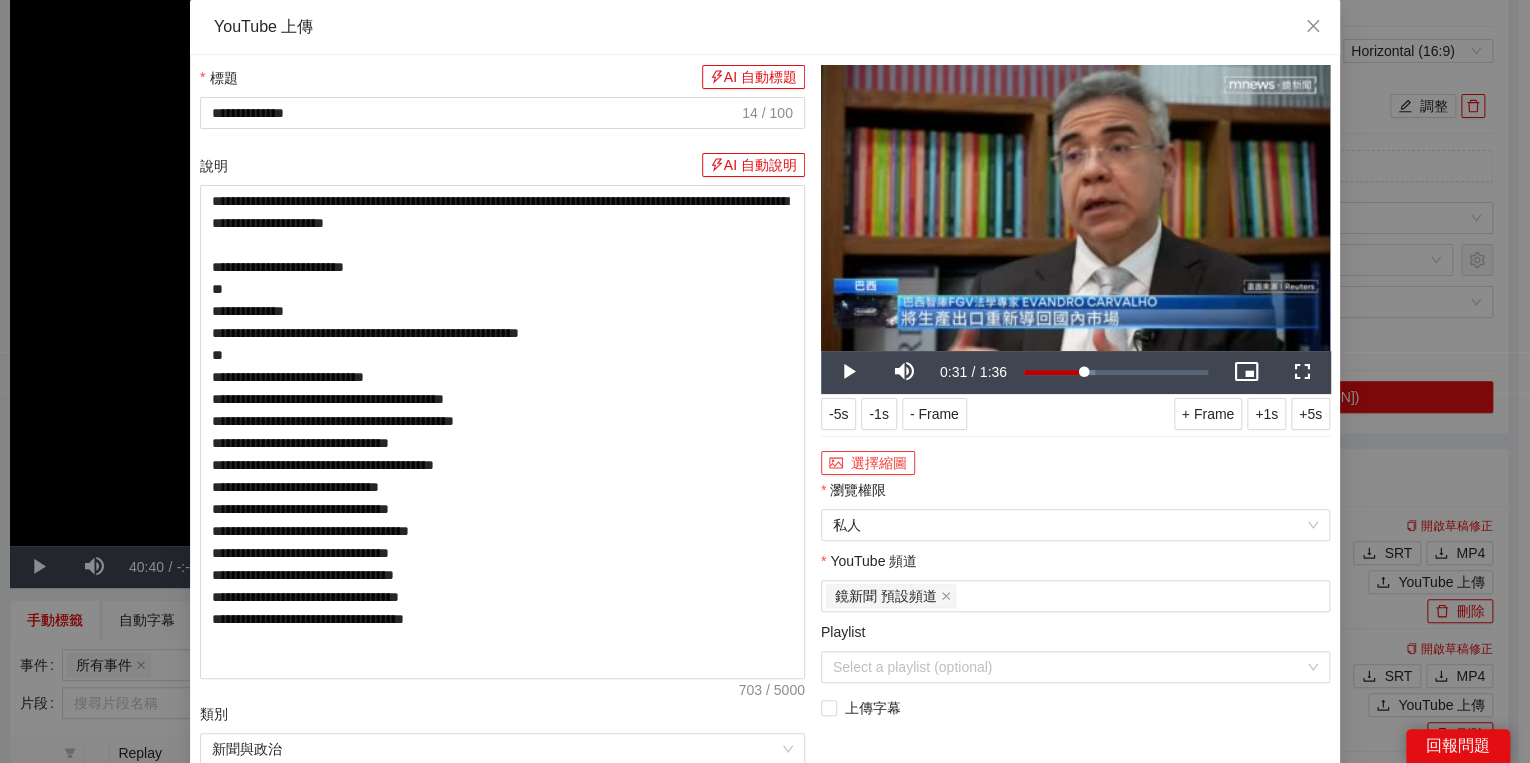 click on "選擇縮圖" at bounding box center (868, 463) 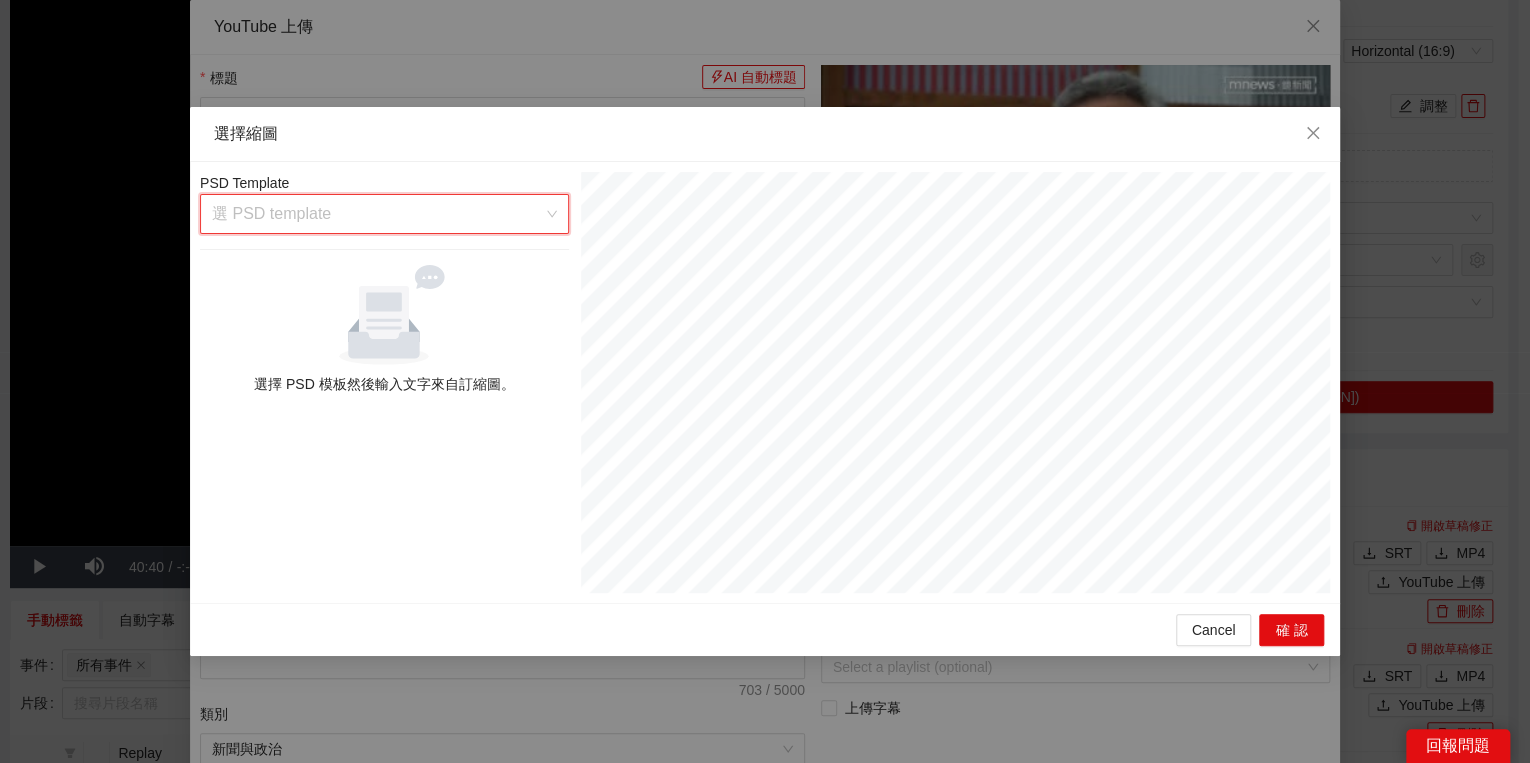 click at bounding box center [377, 214] 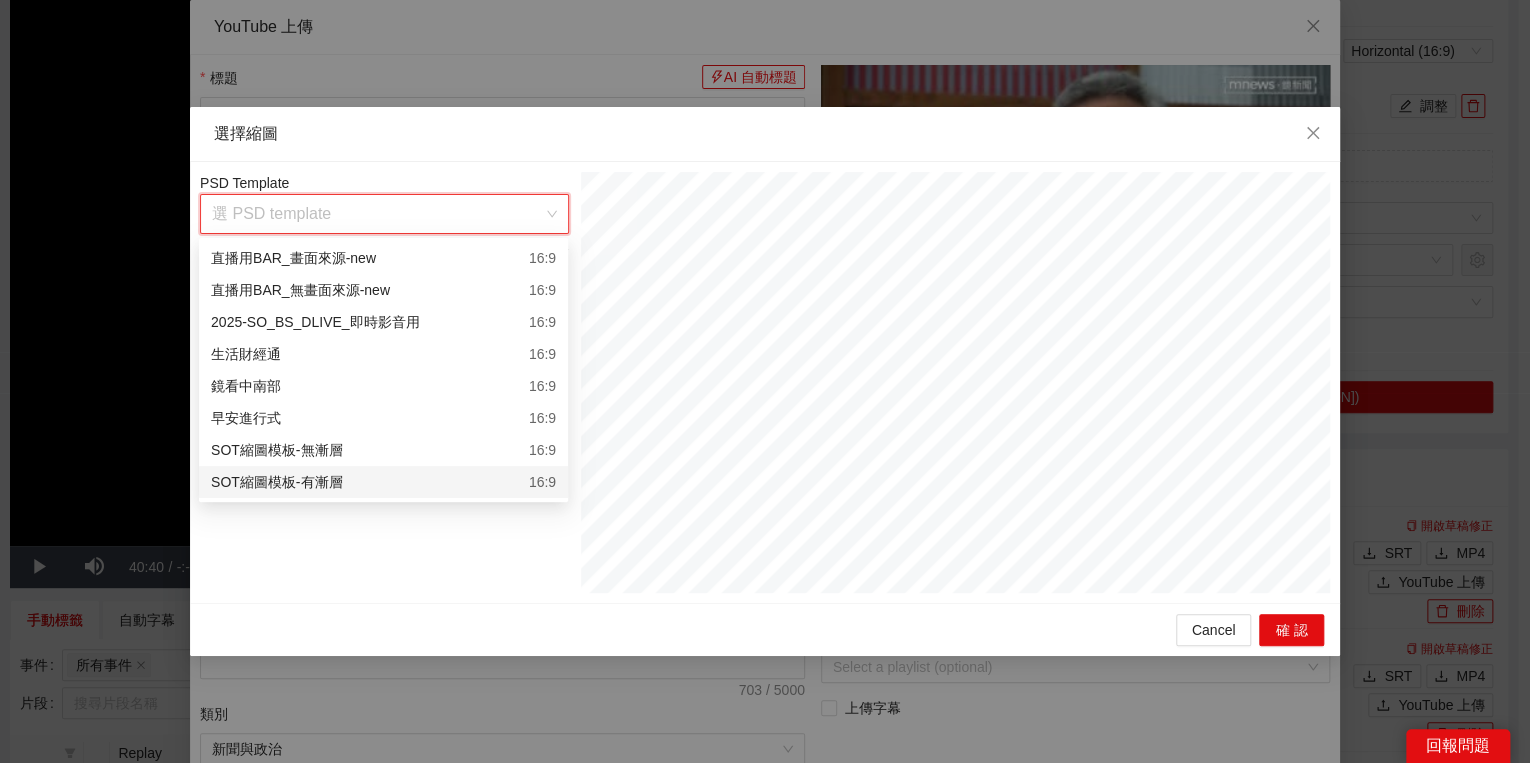 click on "SOT縮圖模板-有漸層 16:9" at bounding box center (383, 482) 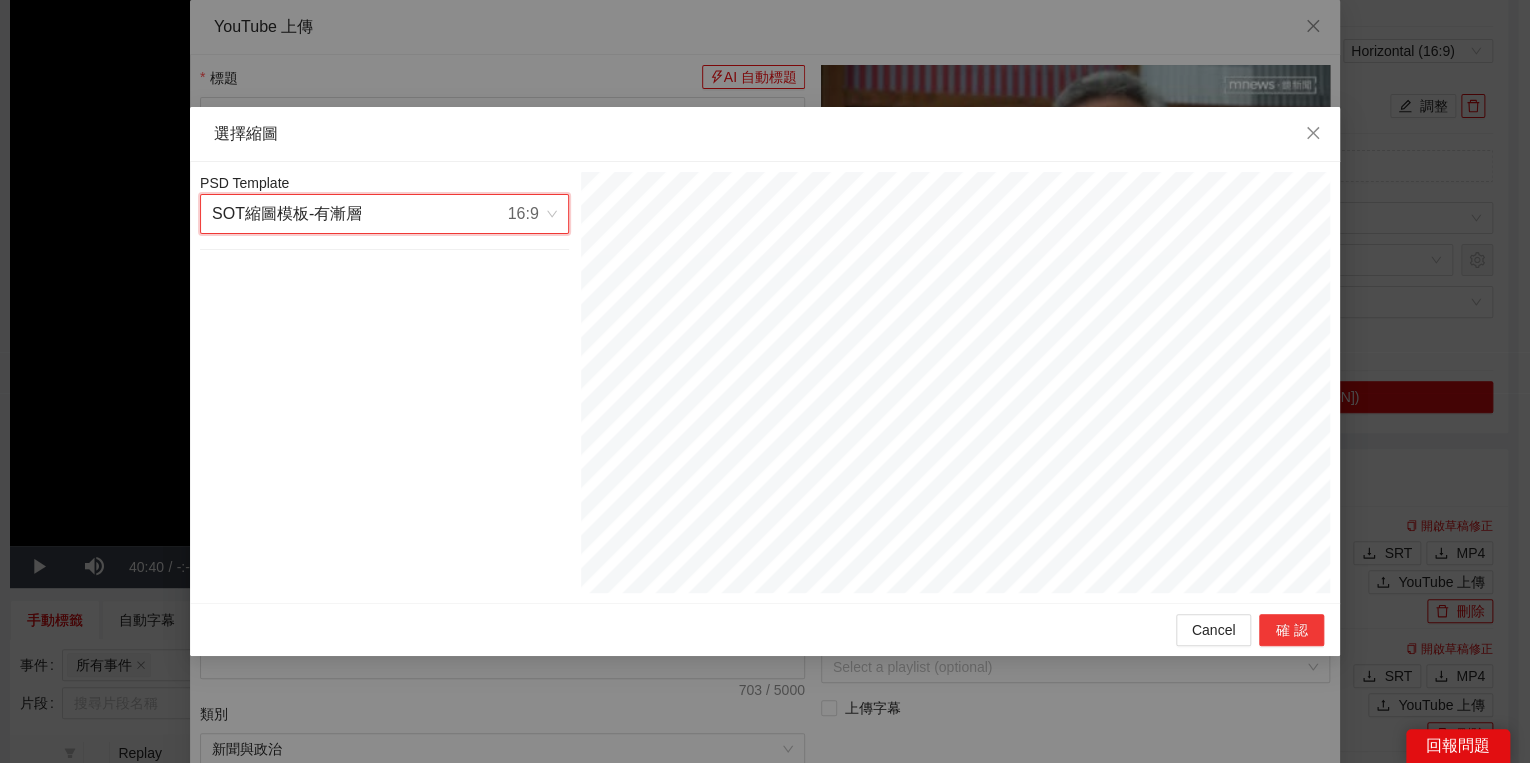 click on "確認" at bounding box center (1291, 630) 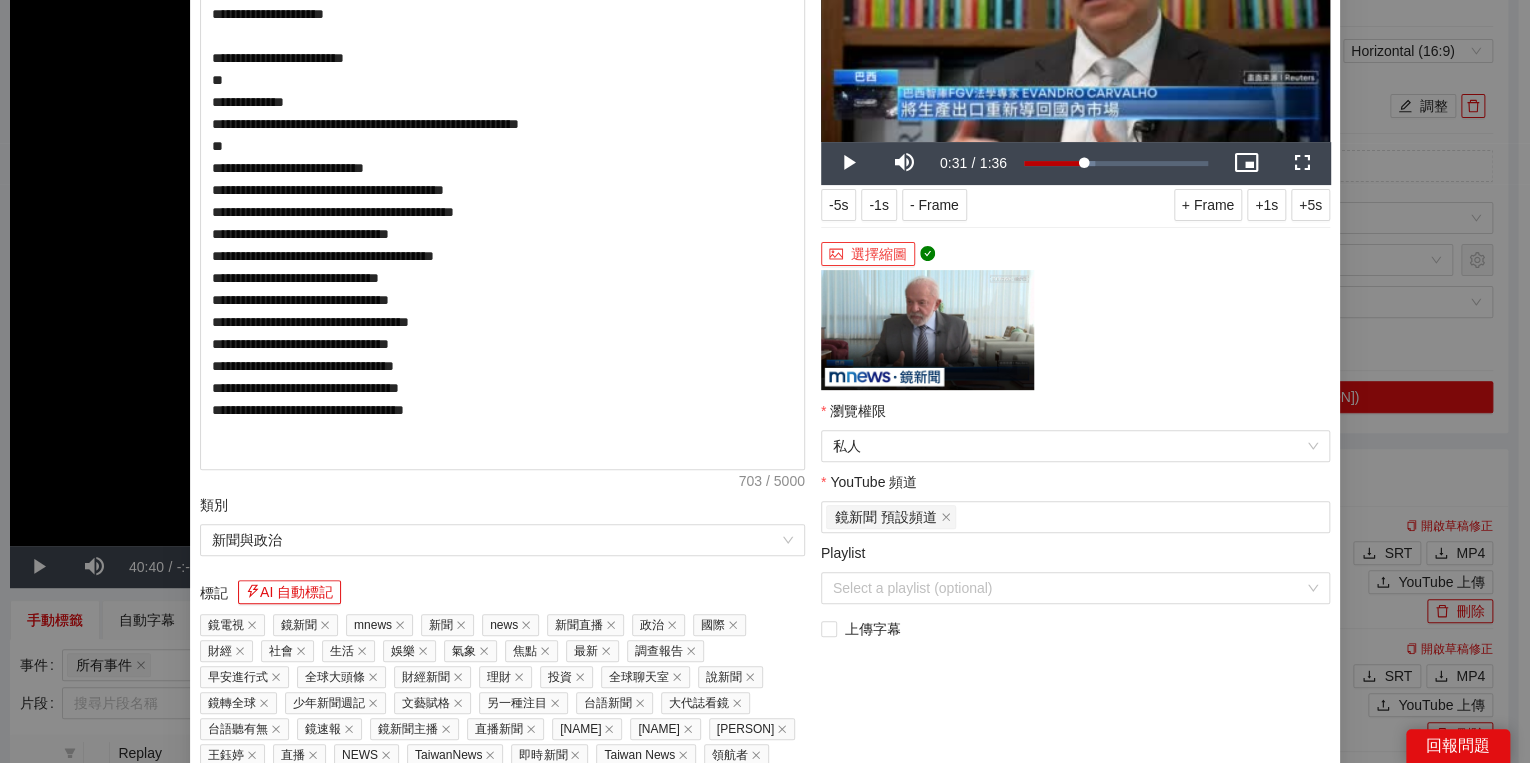 scroll, scrollTop: 374, scrollLeft: 0, axis: vertical 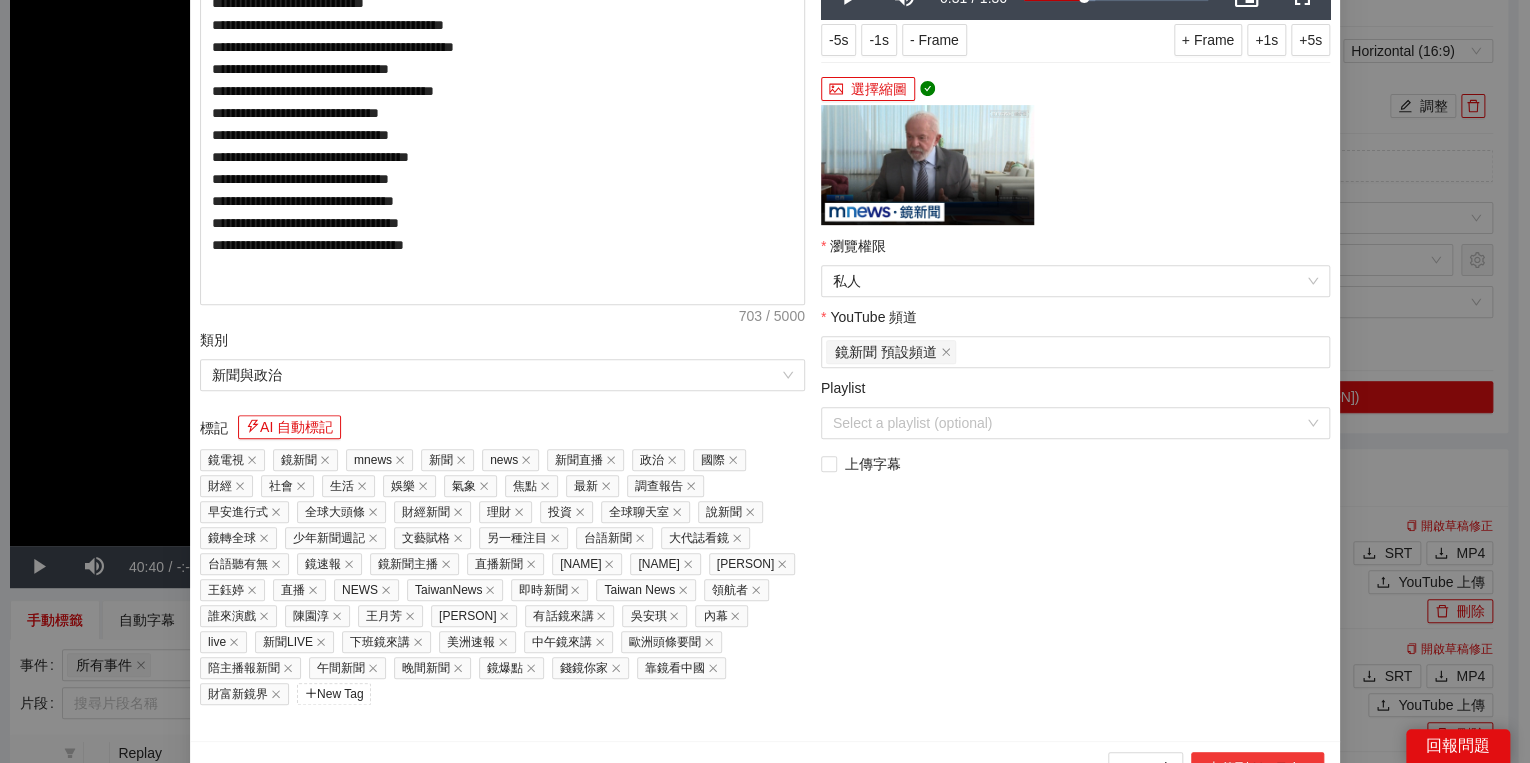 click on "上傳到 YouTube" at bounding box center [1257, 768] 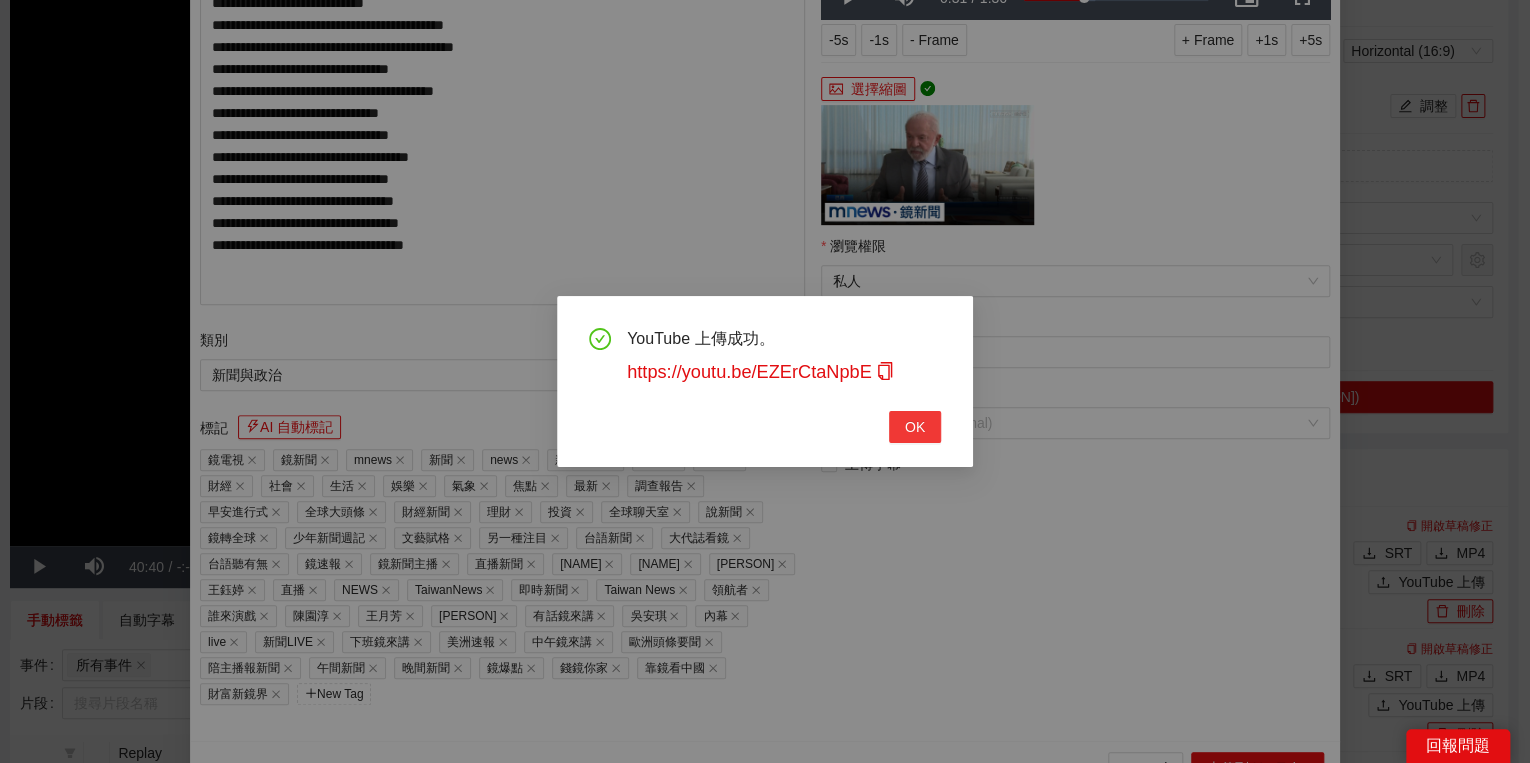 drag, startPoint x: 960, startPoint y: 432, endPoint x: 936, endPoint y: 427, distance: 24.5153 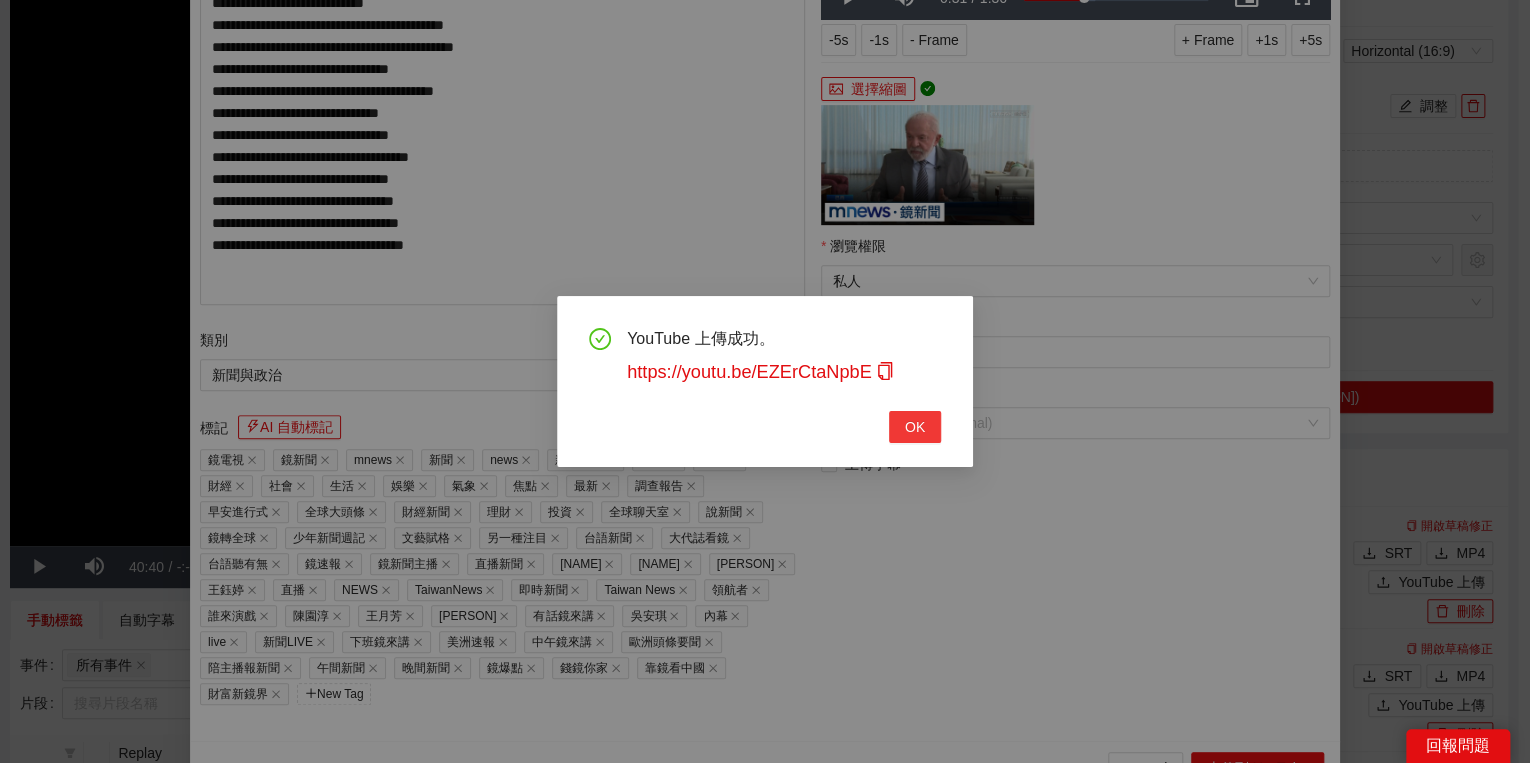 click on "OK" at bounding box center [915, 427] 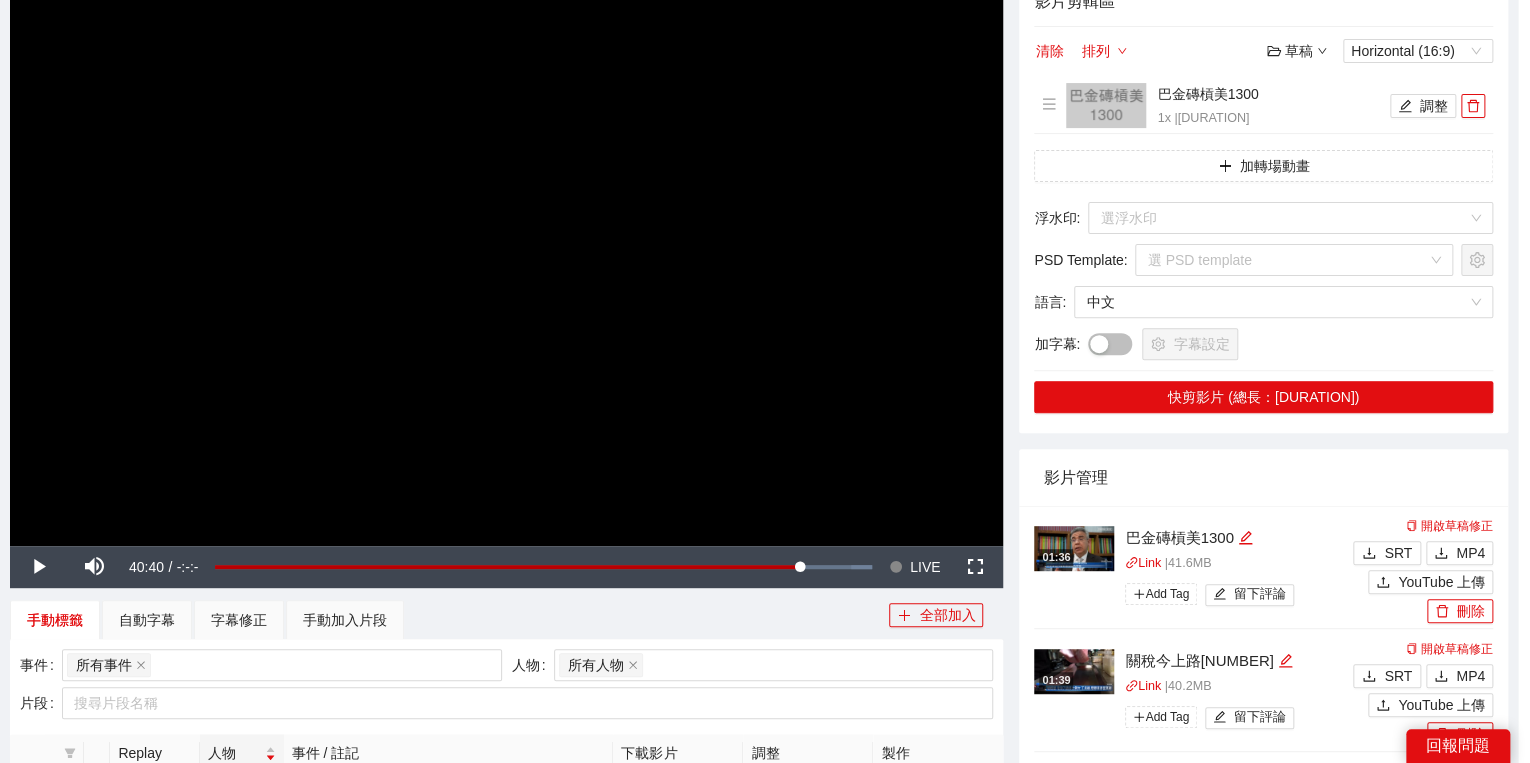 scroll, scrollTop: 308, scrollLeft: 0, axis: vertical 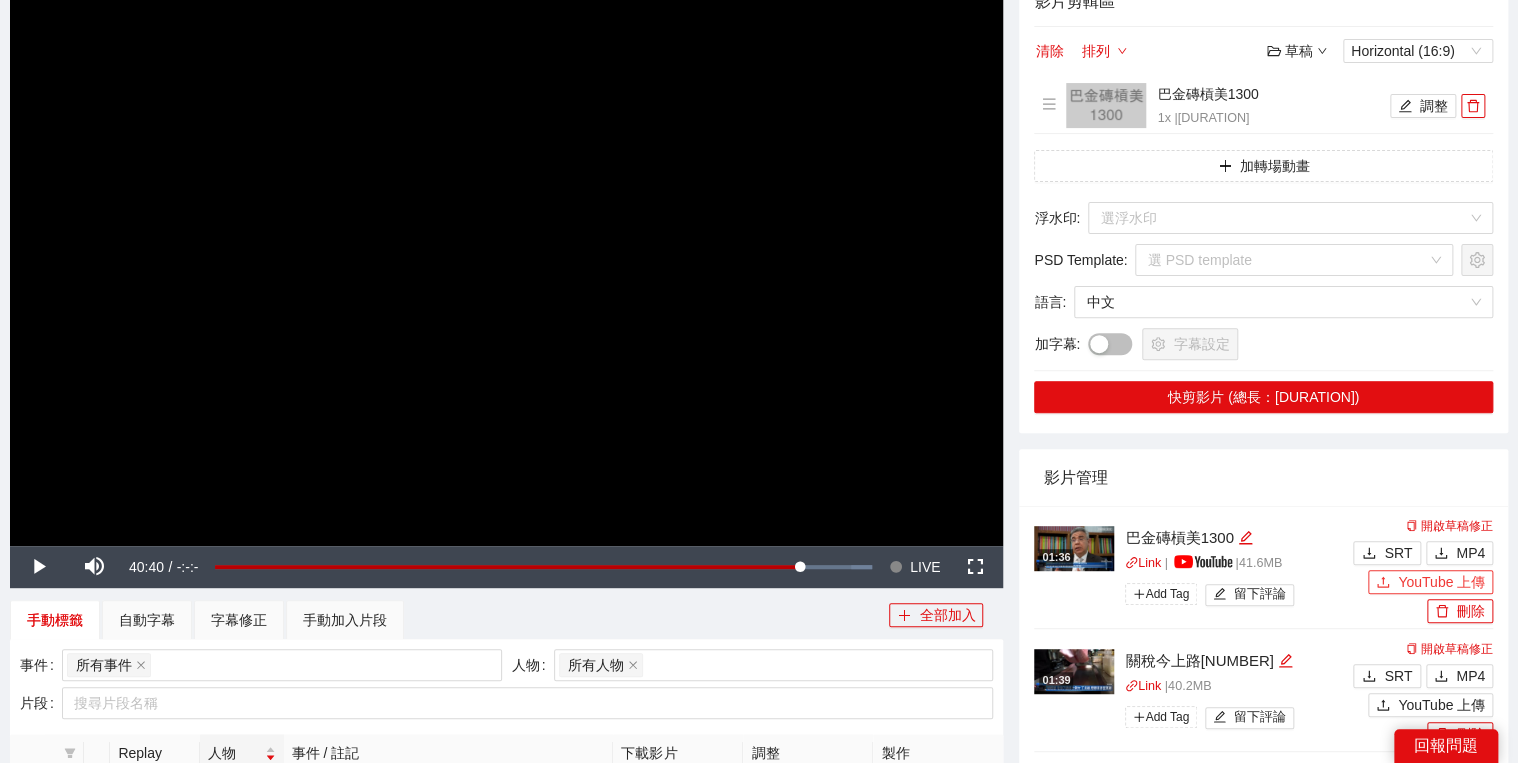 click on "YouTube 上傳" at bounding box center [1441, 582] 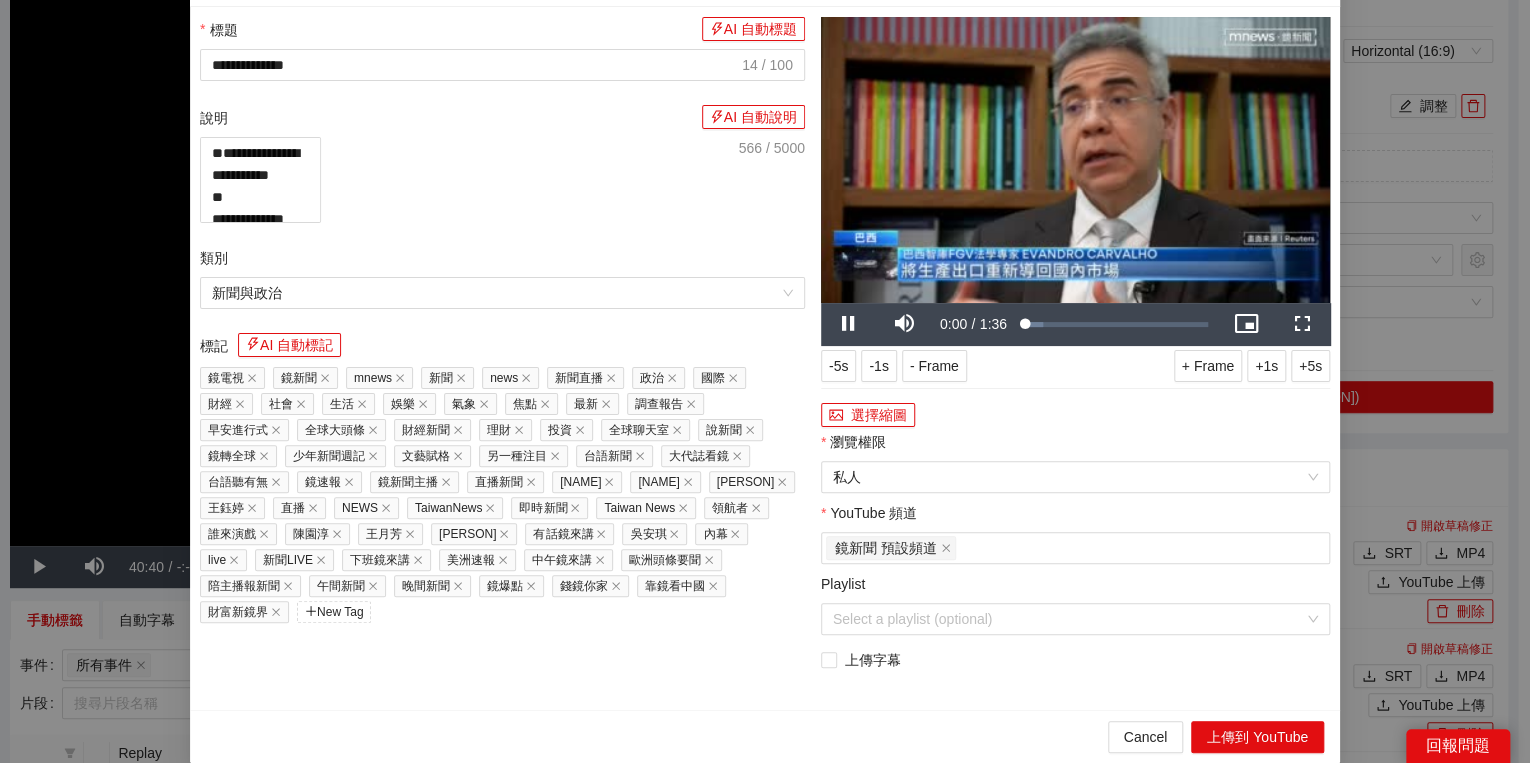 click 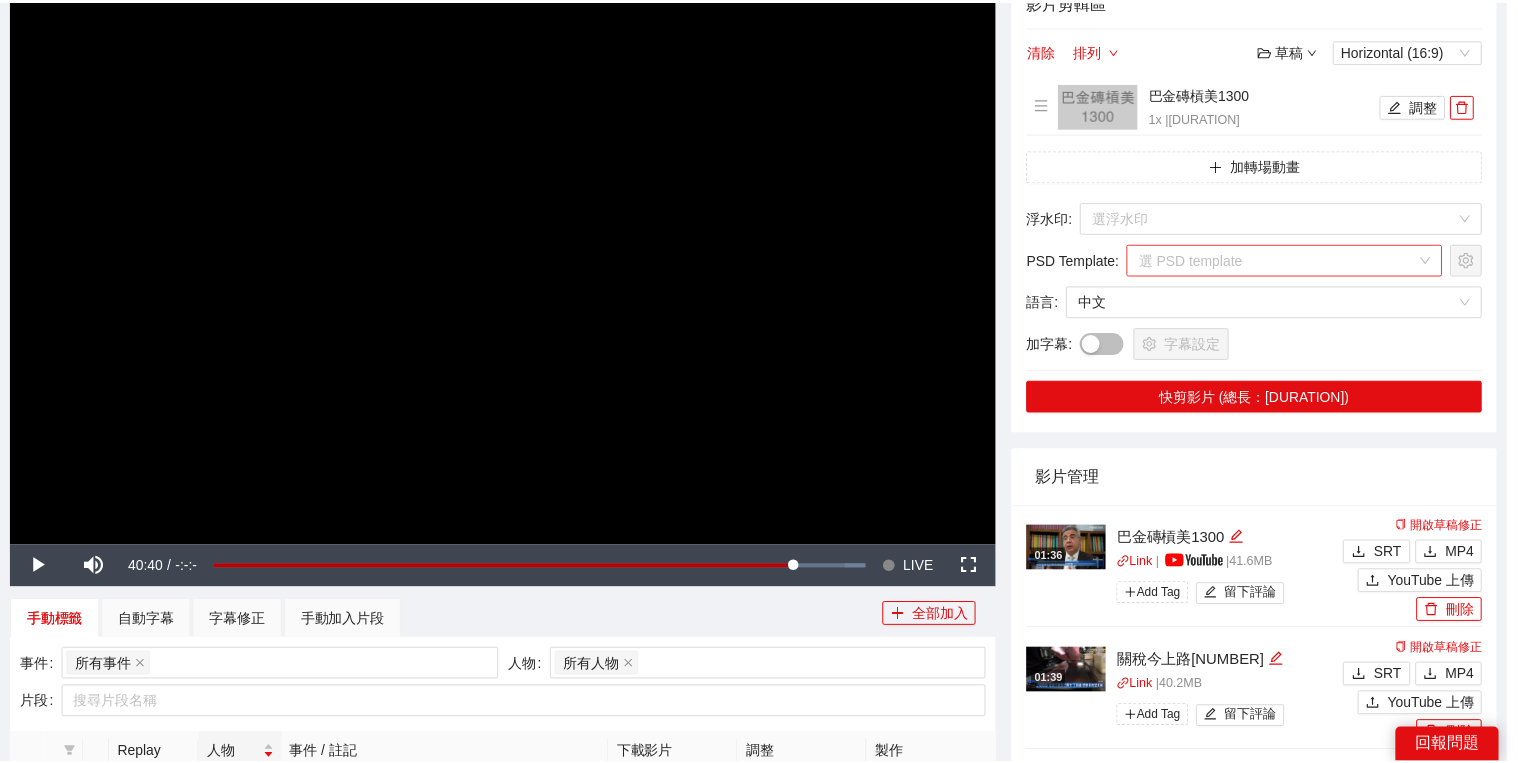 scroll, scrollTop: 140, scrollLeft: 0, axis: vertical 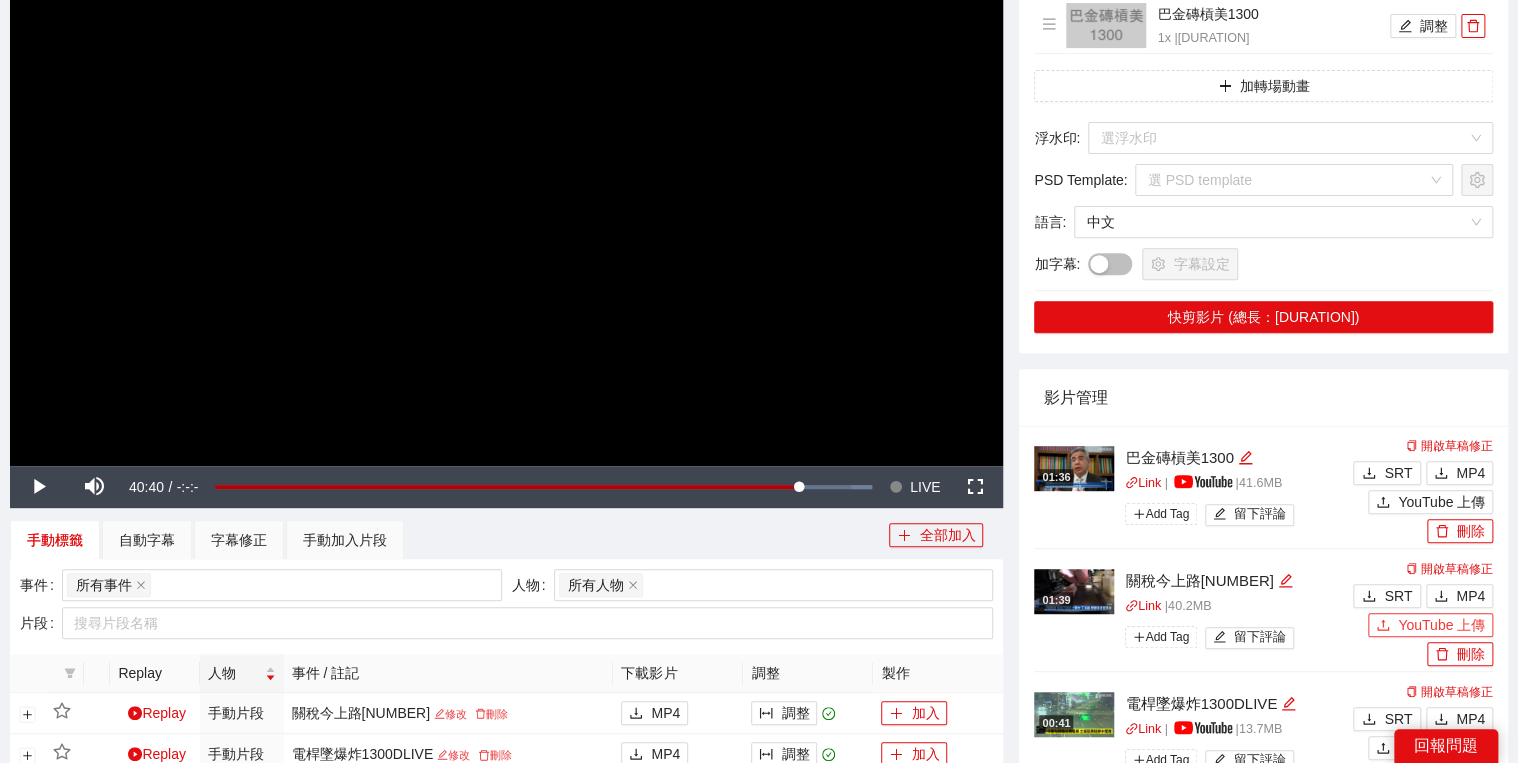 click on "YouTube 上傳" at bounding box center [1441, 625] 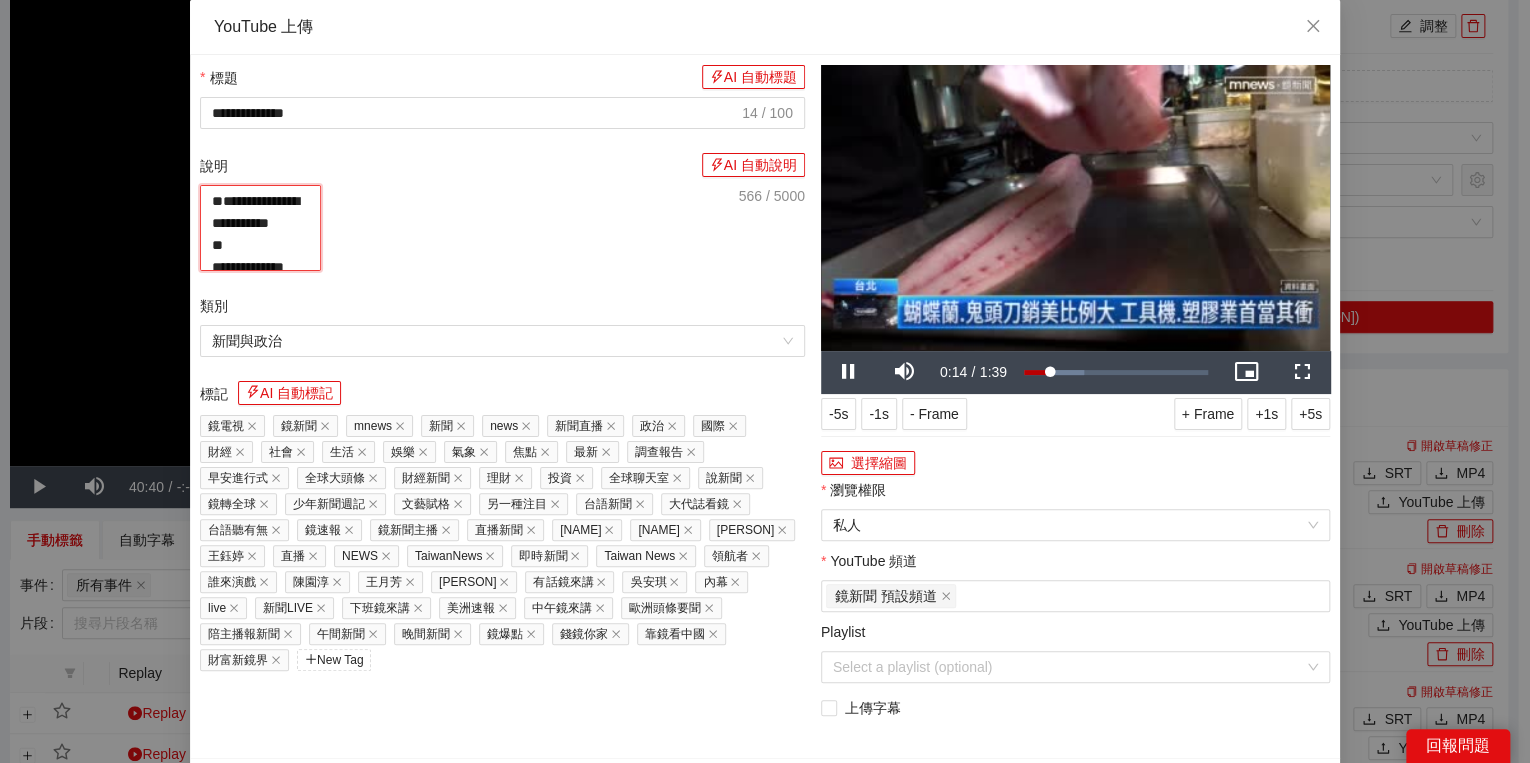 click on "**********" at bounding box center [260, 228] 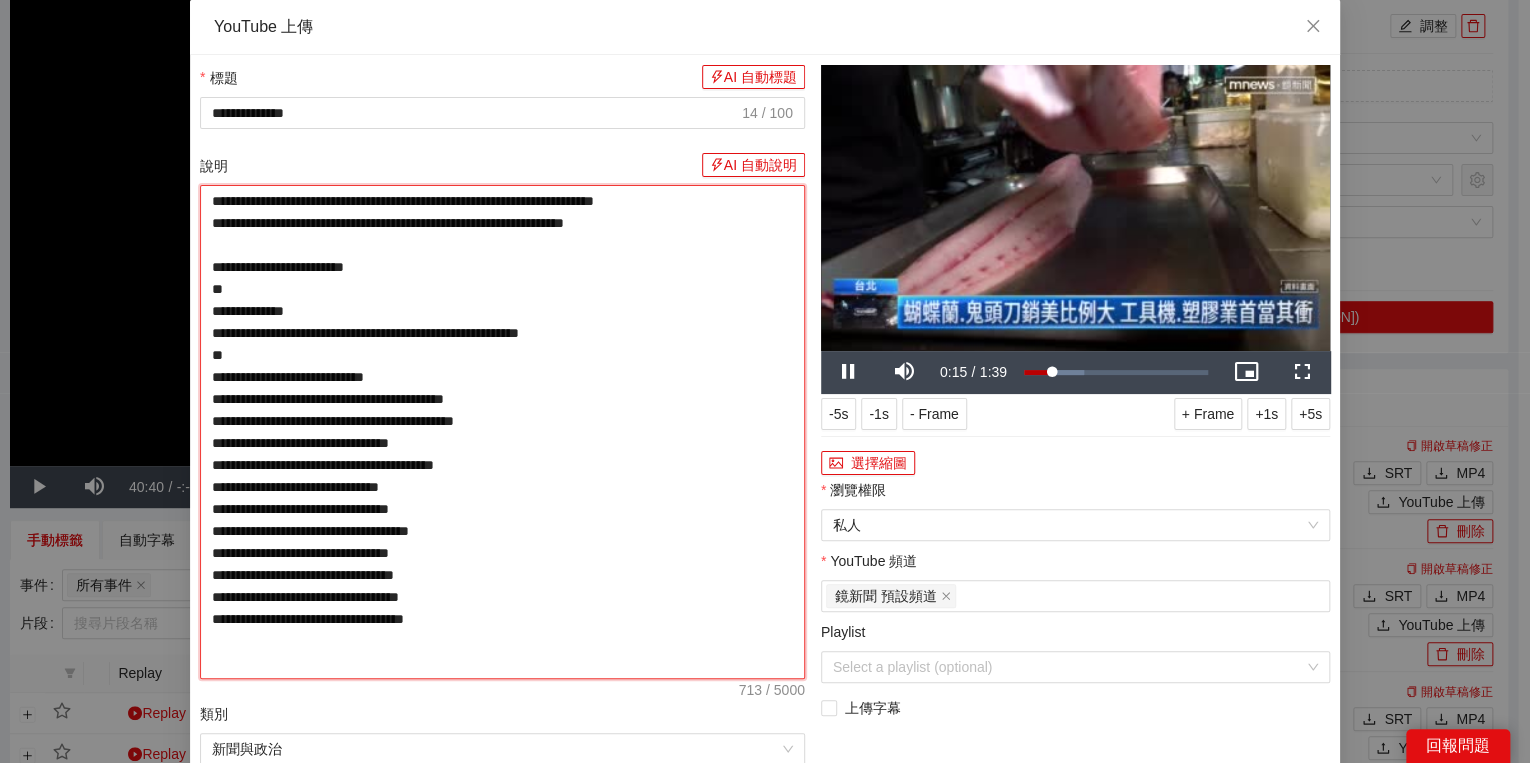 click on "**********" at bounding box center [502, 432] 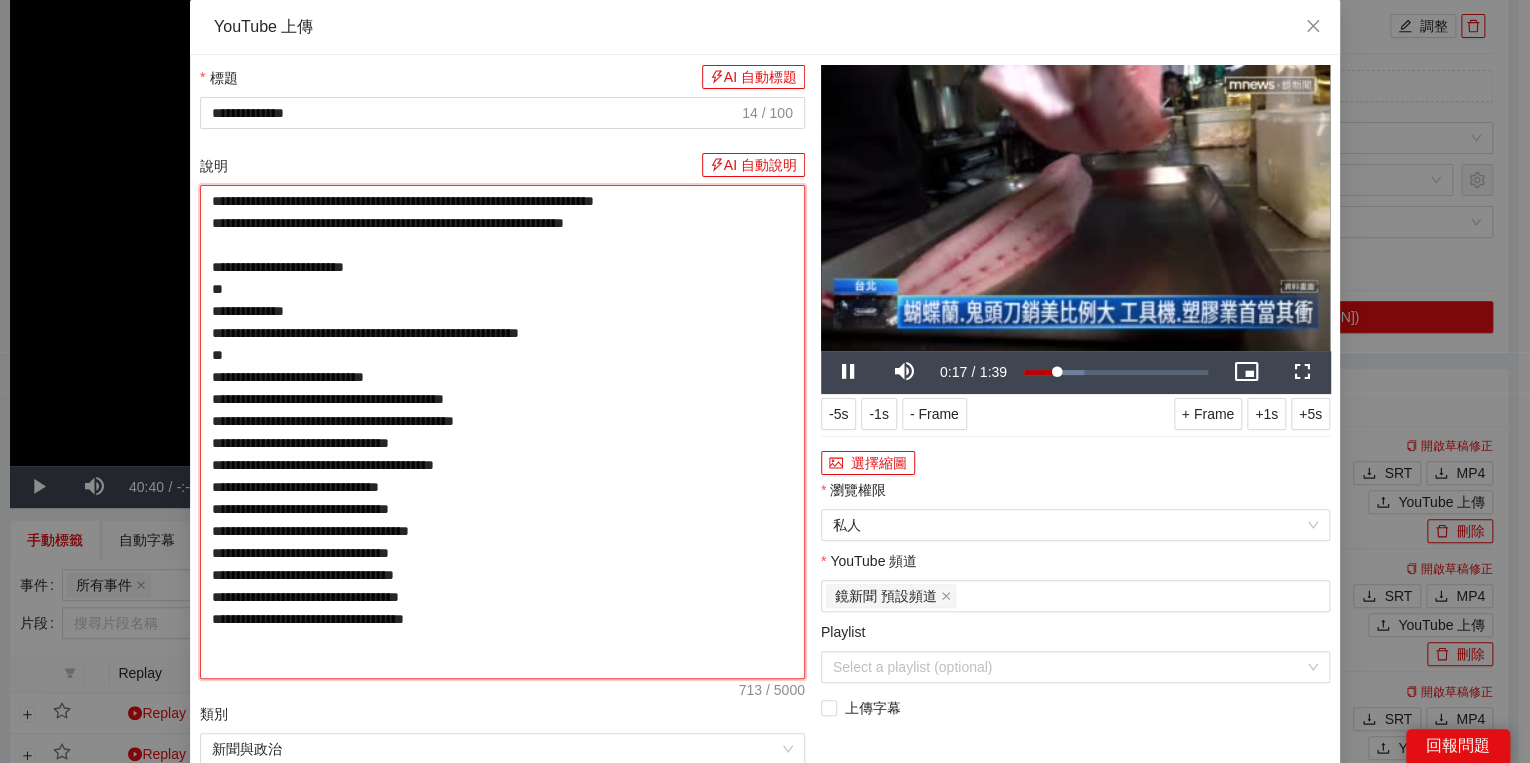 click on "**********" at bounding box center (502, 432) 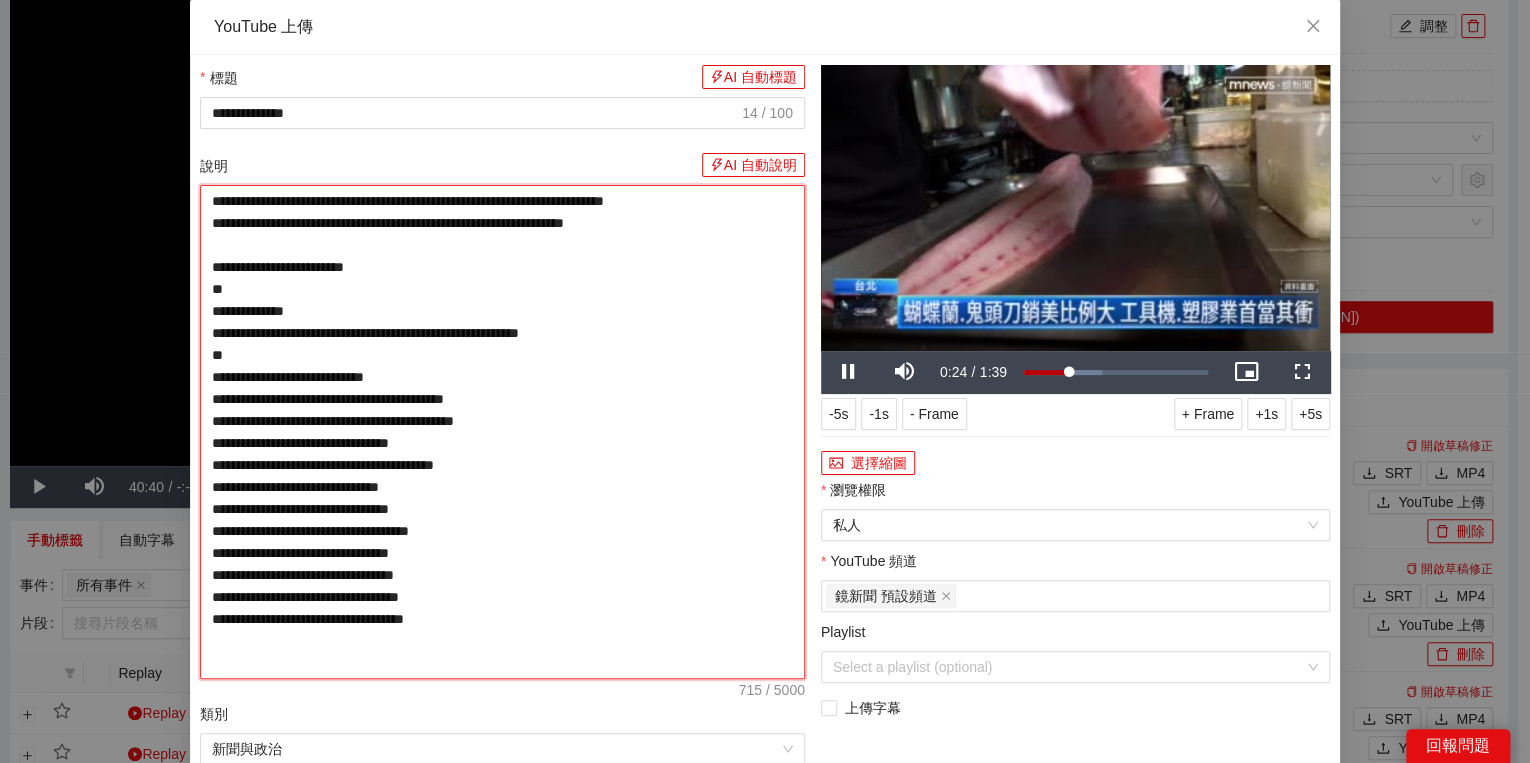 click on "**********" at bounding box center [502, 432] 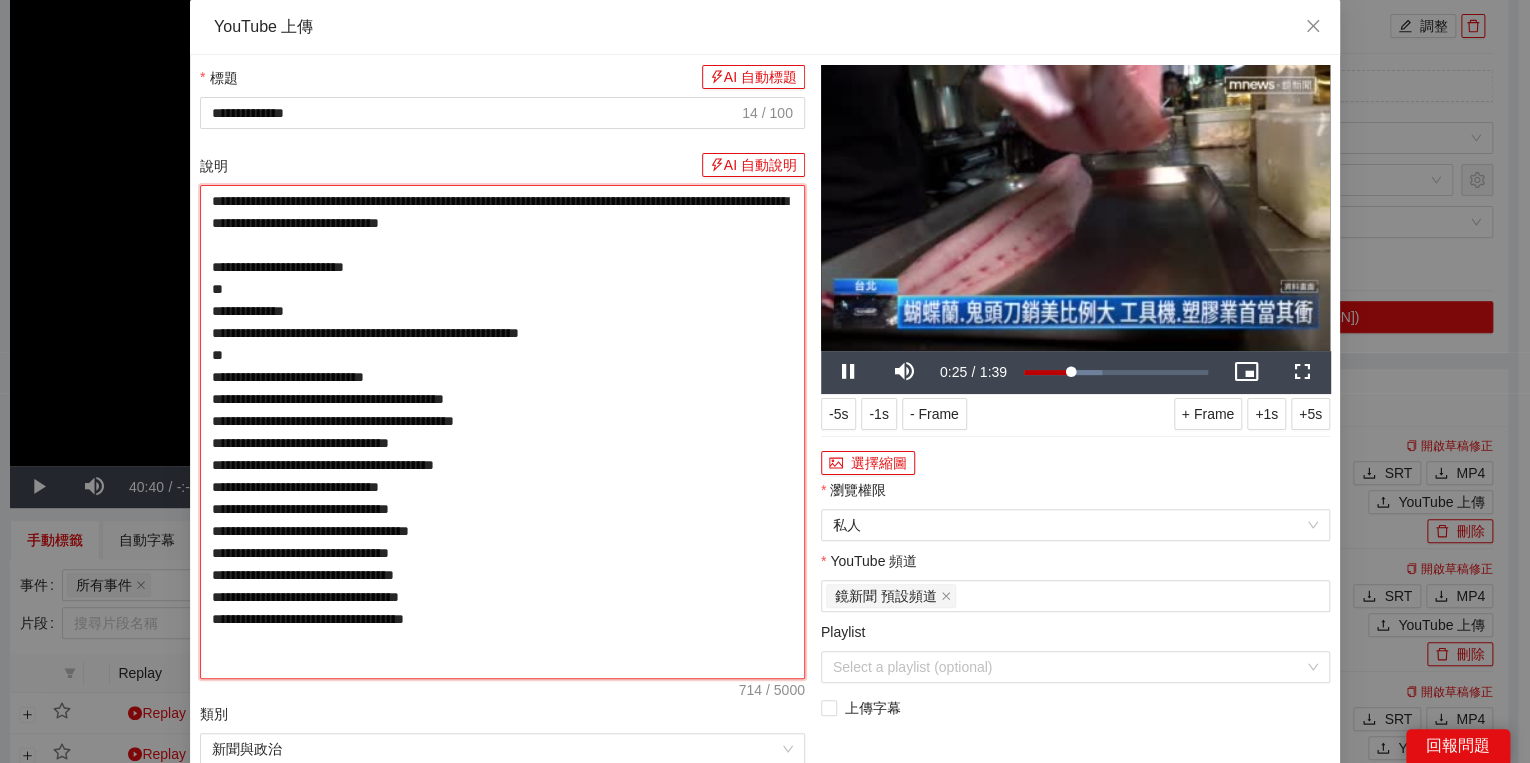 click on "**********" at bounding box center [502, 432] 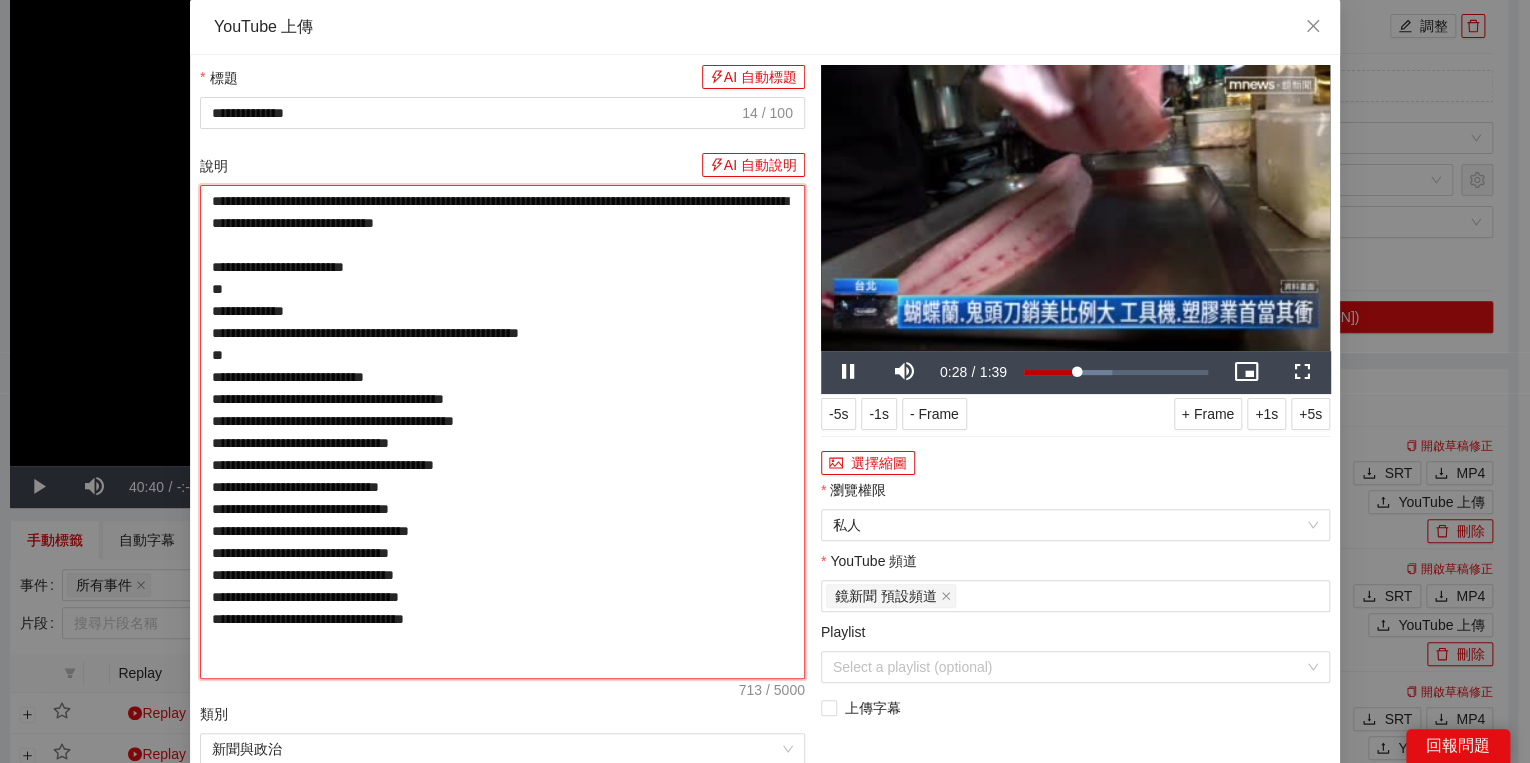 drag, startPoint x: 319, startPoint y: 220, endPoint x: 303, endPoint y: 221, distance: 16.03122 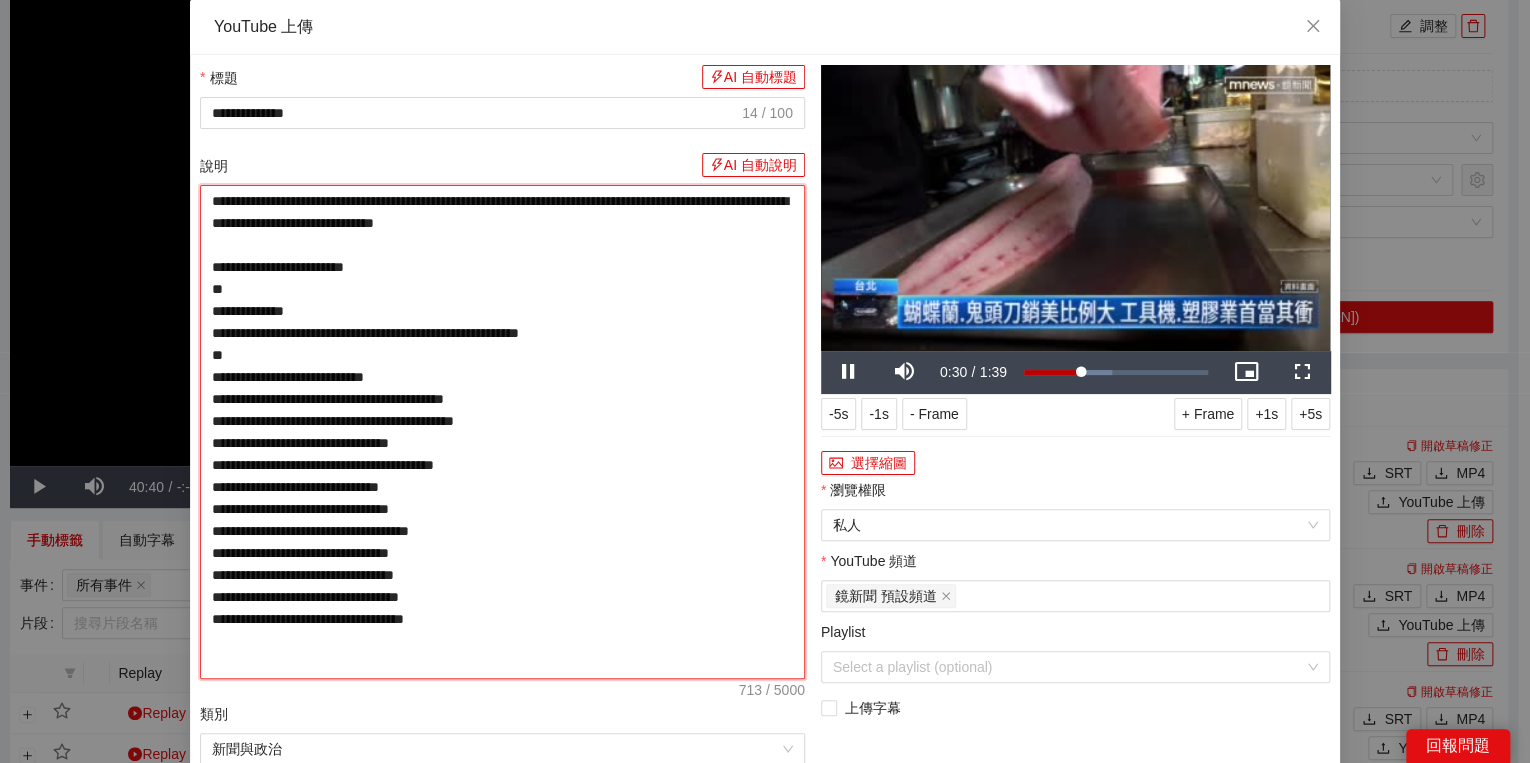 click on "**********" at bounding box center (502, 432) 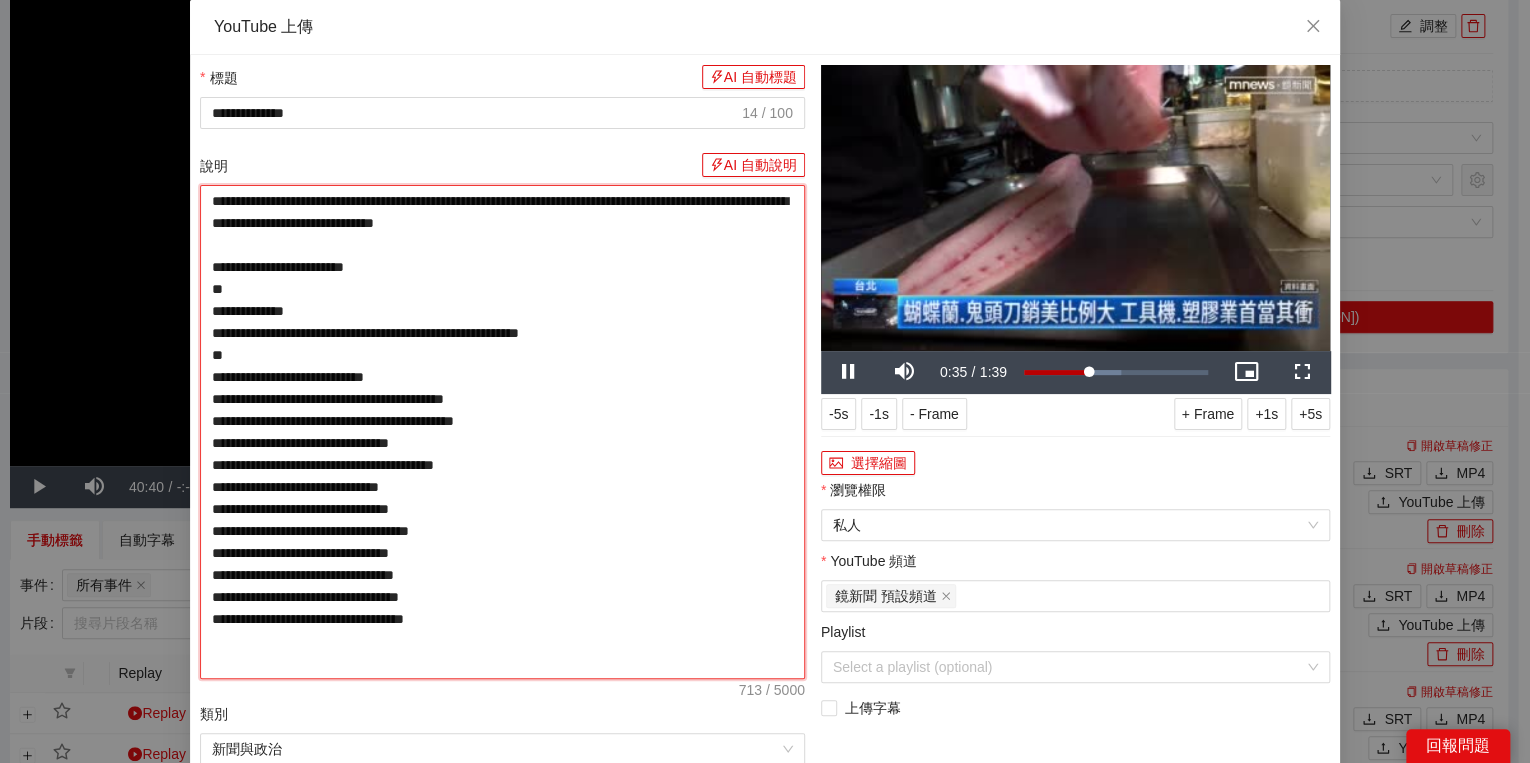 click on "**********" at bounding box center [502, 432] 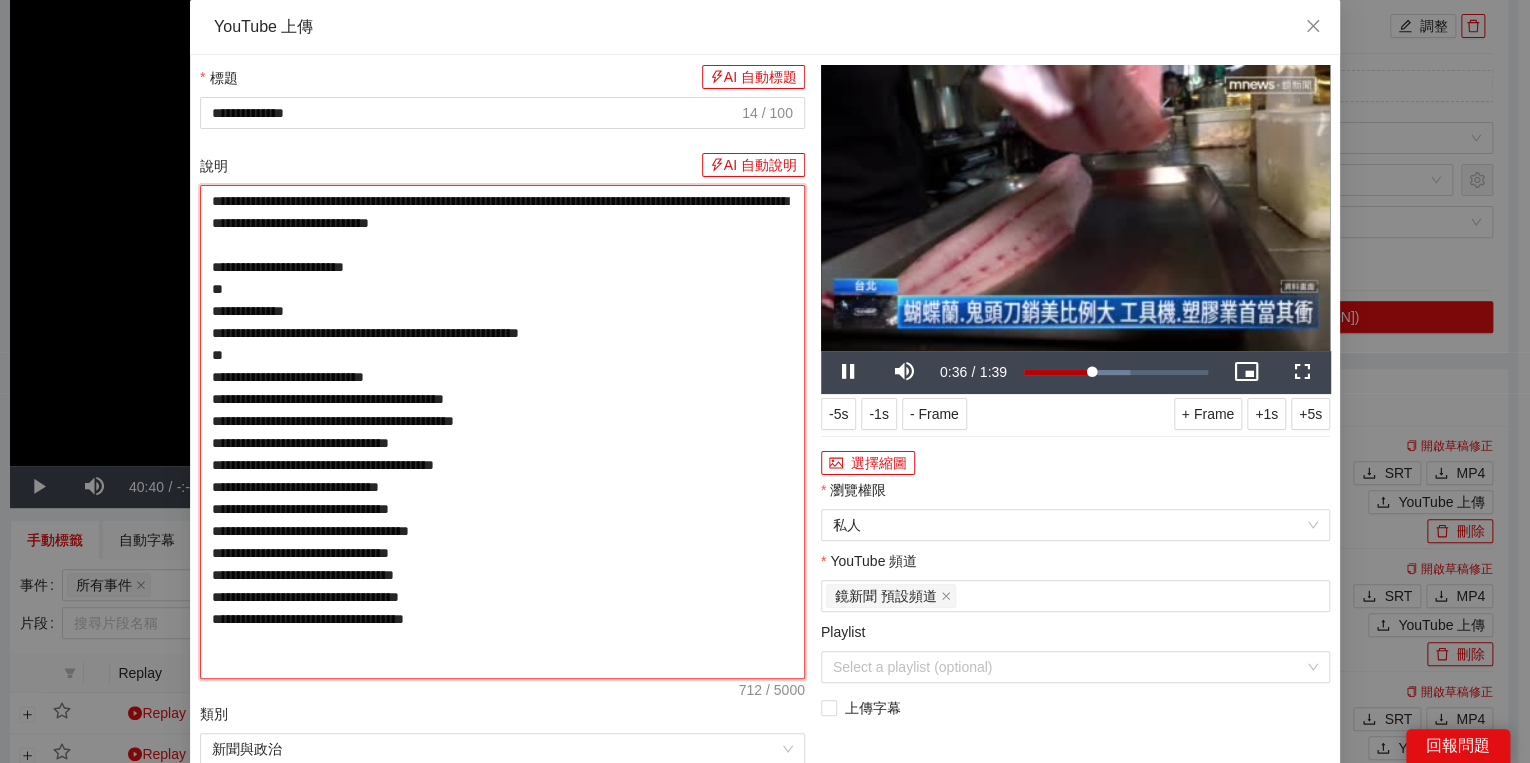 click on "**********" at bounding box center [502, 432] 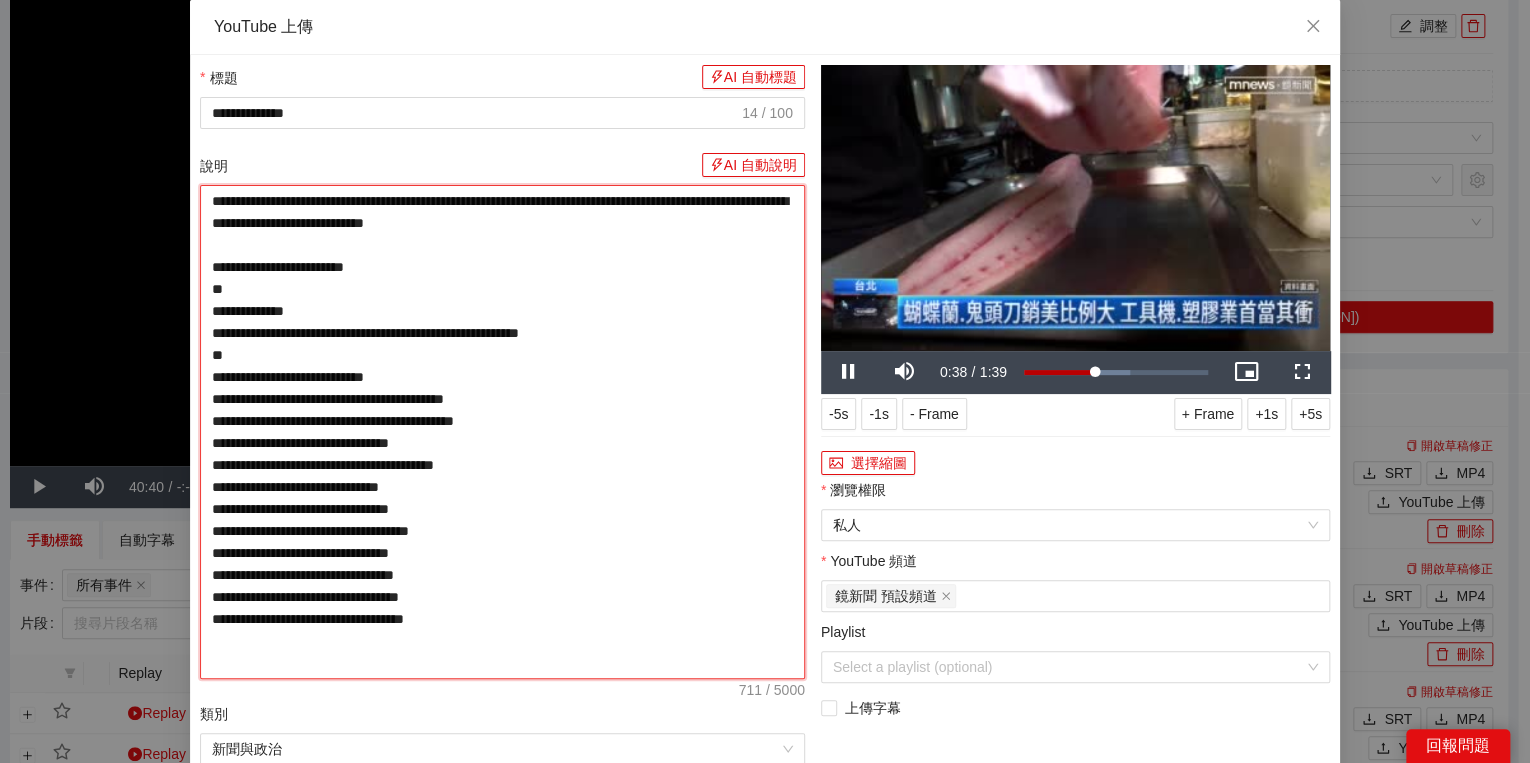 click on "**********" at bounding box center (502, 432) 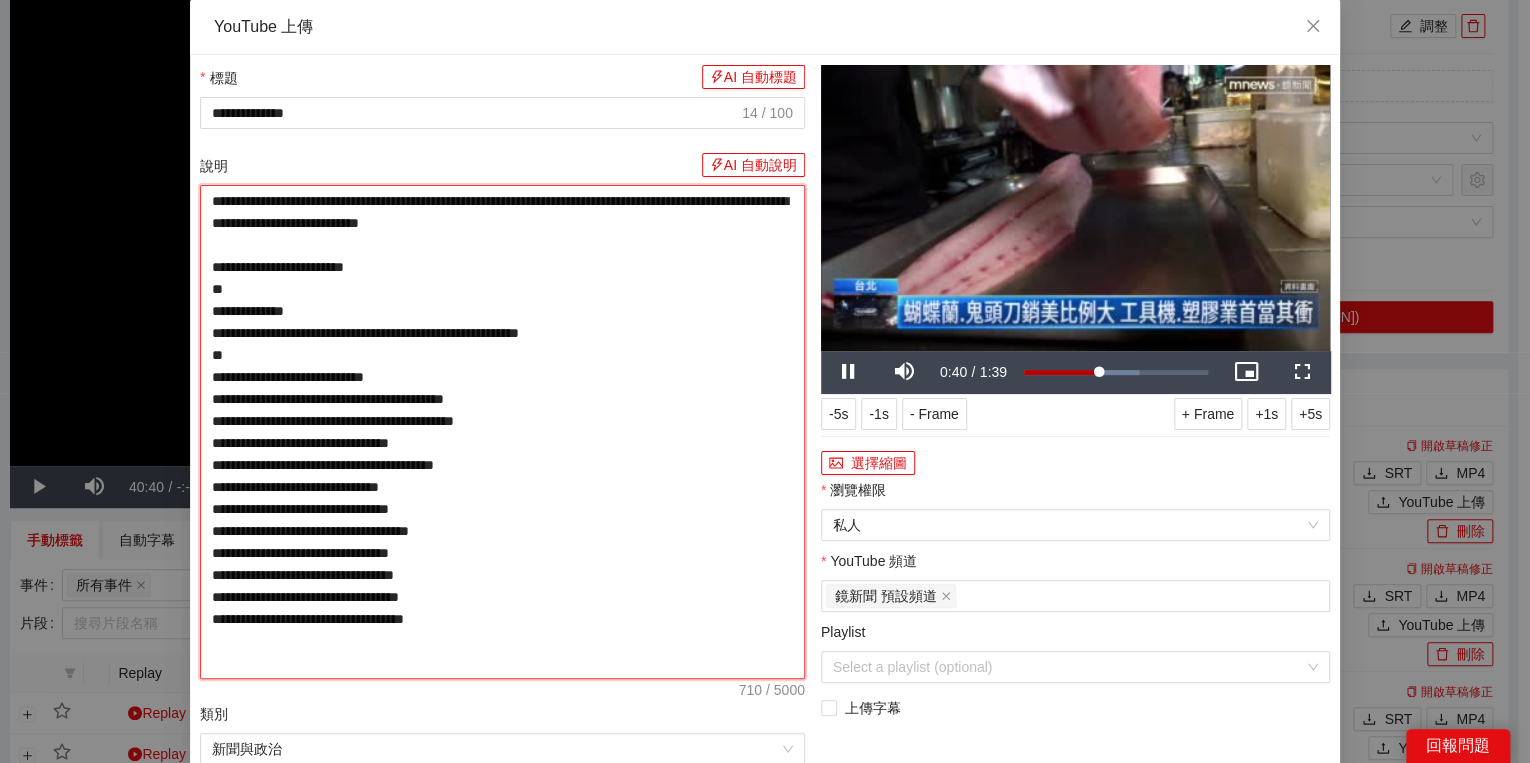 click on "**********" at bounding box center [502, 432] 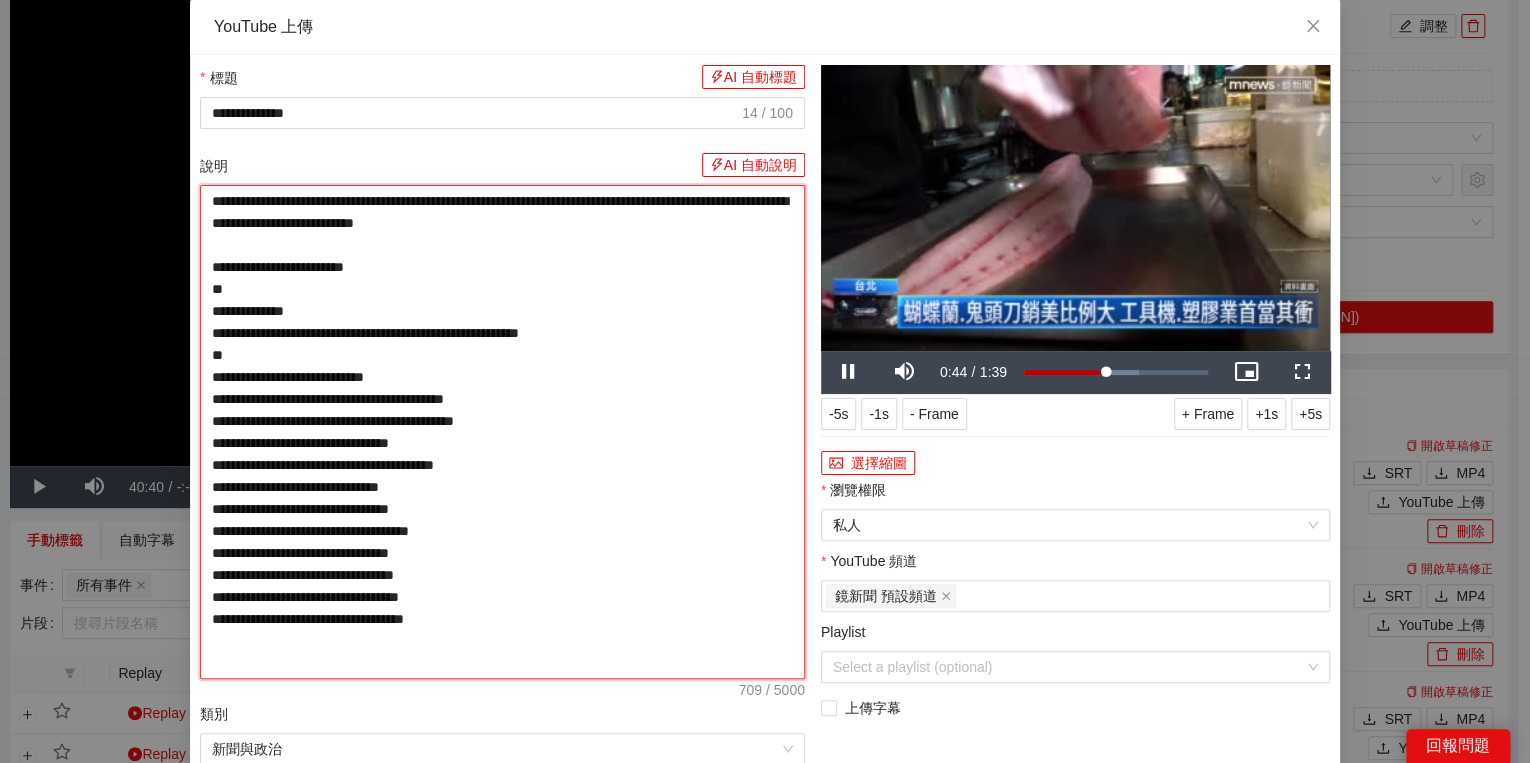 click on "**********" at bounding box center (502, 432) 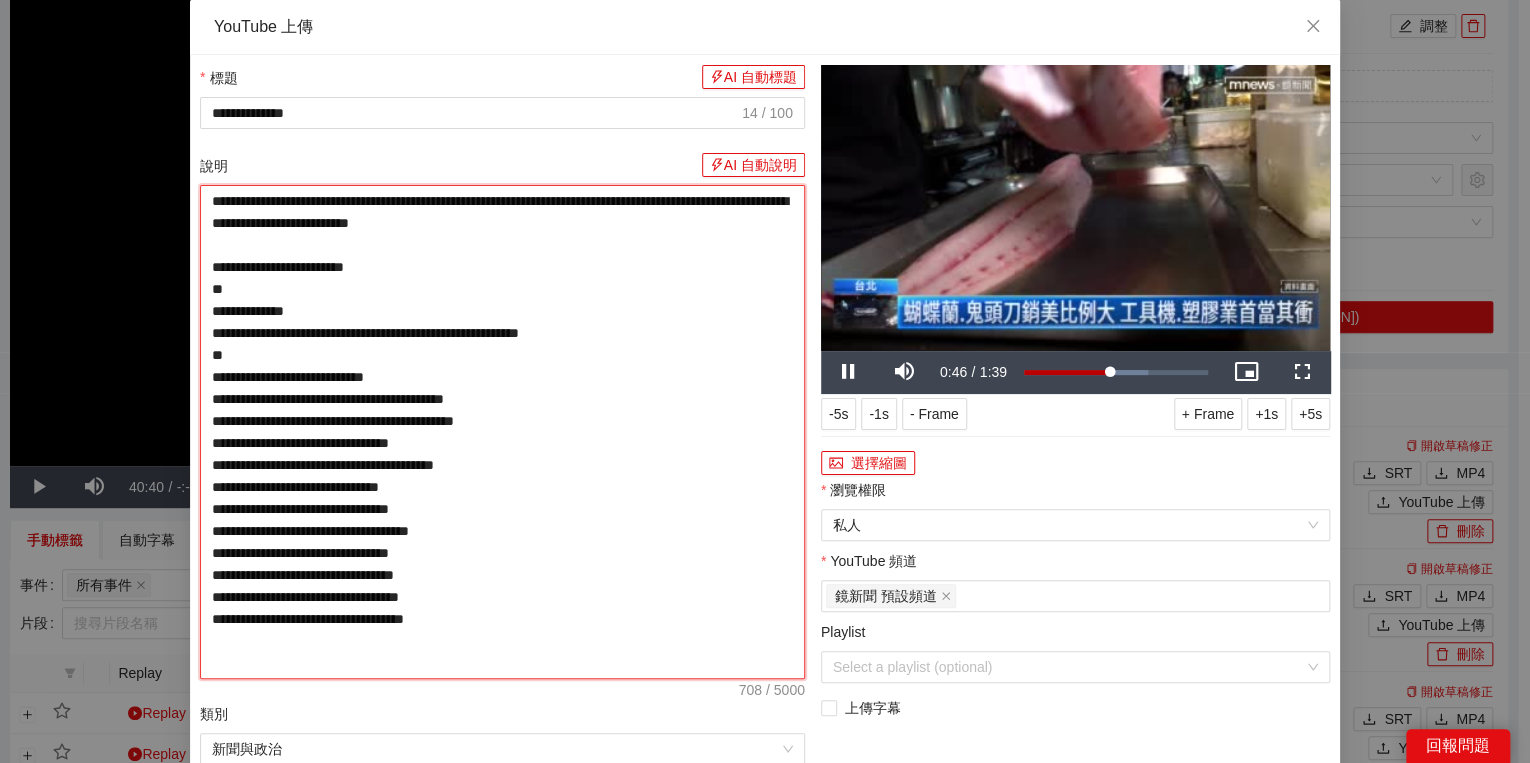 click on "**********" at bounding box center [502, 432] 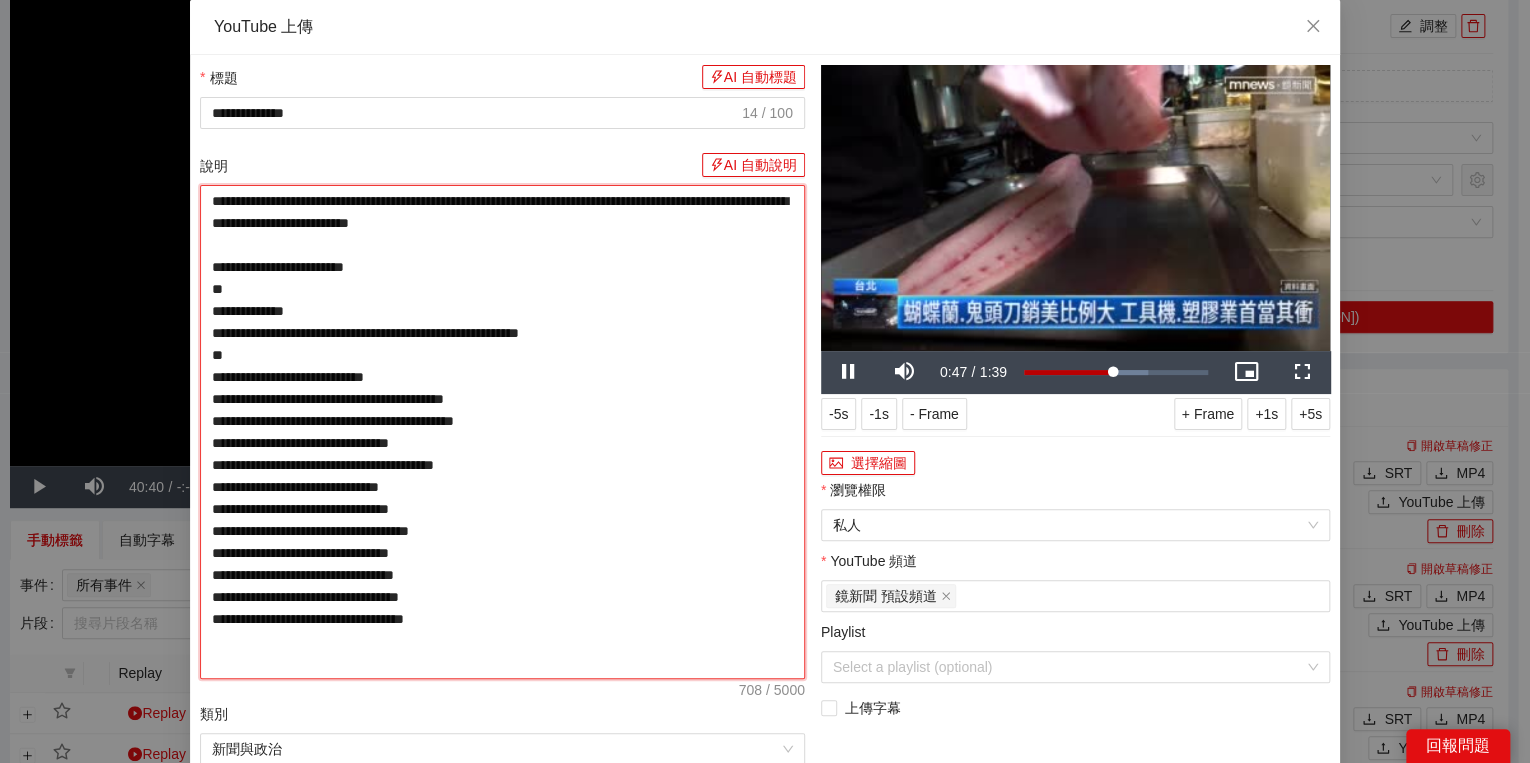 drag, startPoint x: 335, startPoint y: 200, endPoint x: 375, endPoint y: 199, distance: 40.012497 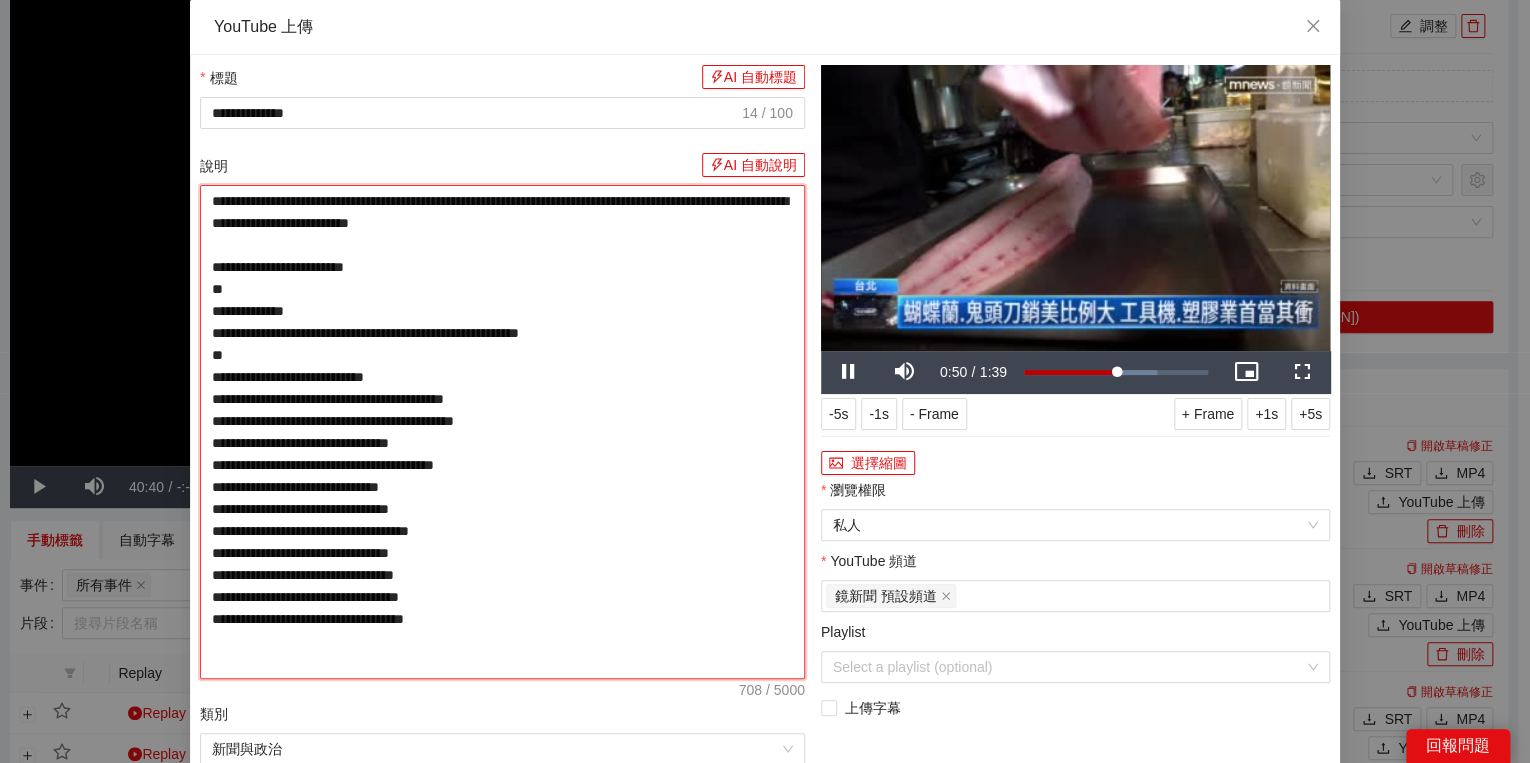 drag, startPoint x: 263, startPoint y: 266, endPoint x: 279, endPoint y: 268, distance: 16.124516 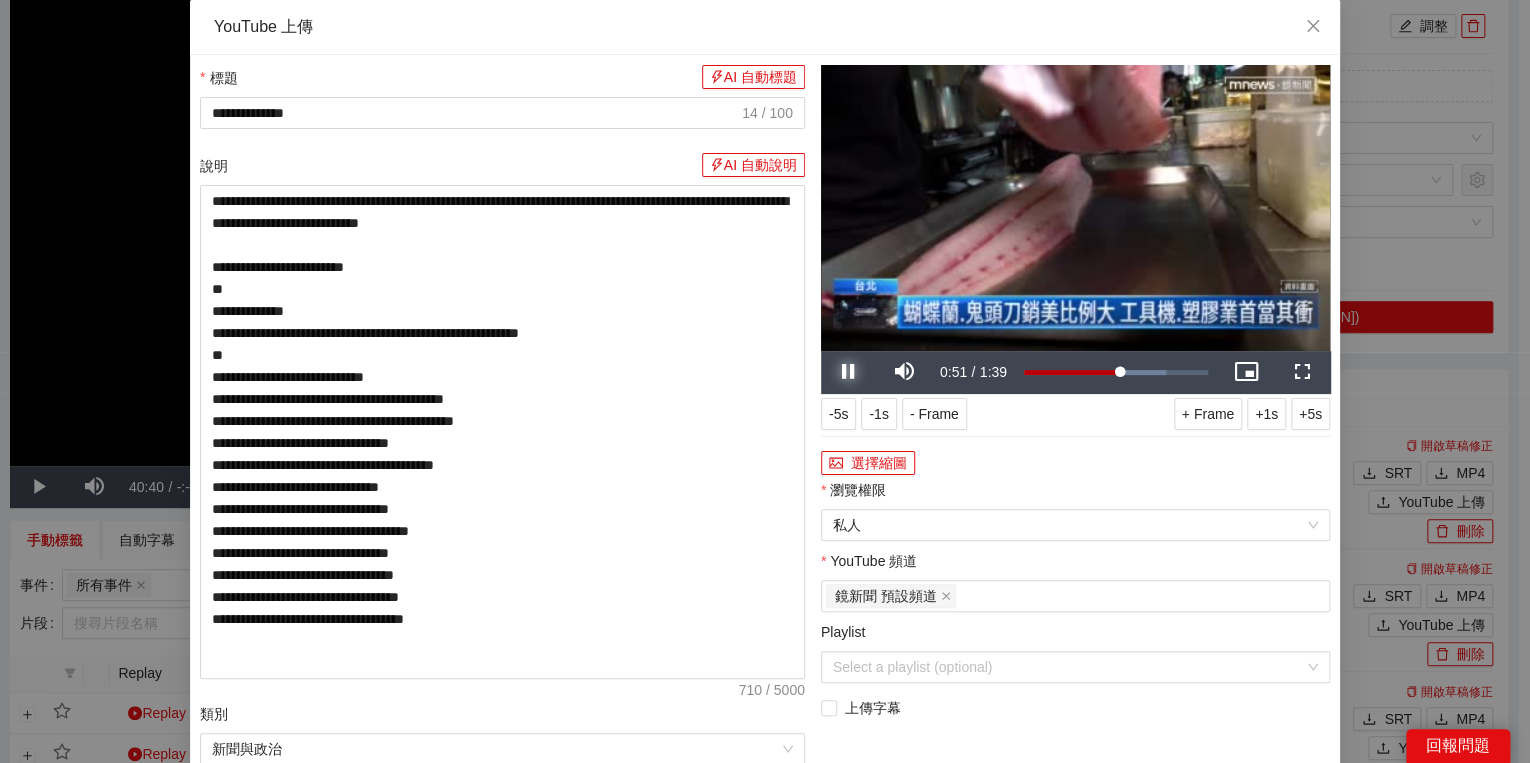 click at bounding box center [849, 372] 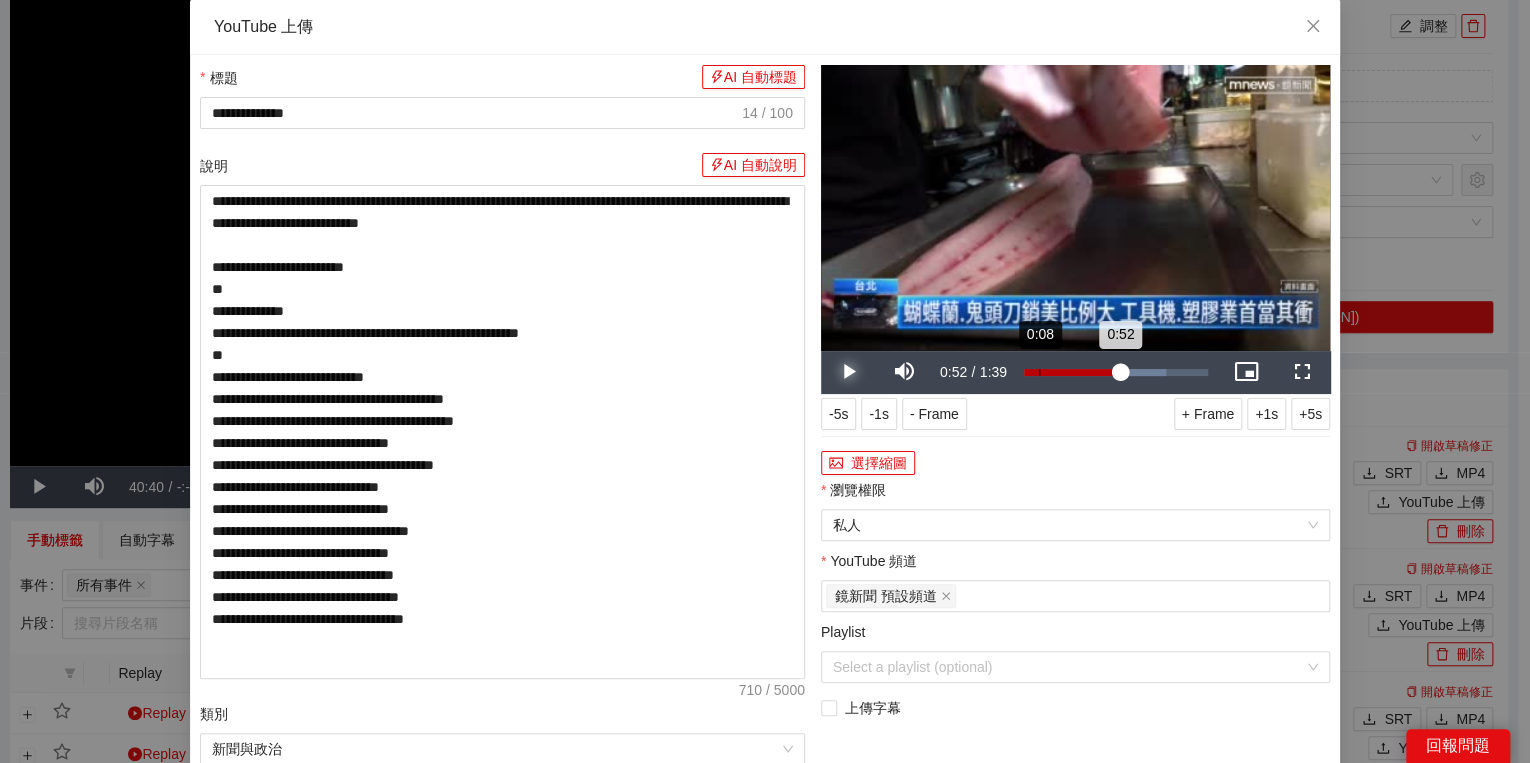 click on "0:52" at bounding box center [1072, 372] 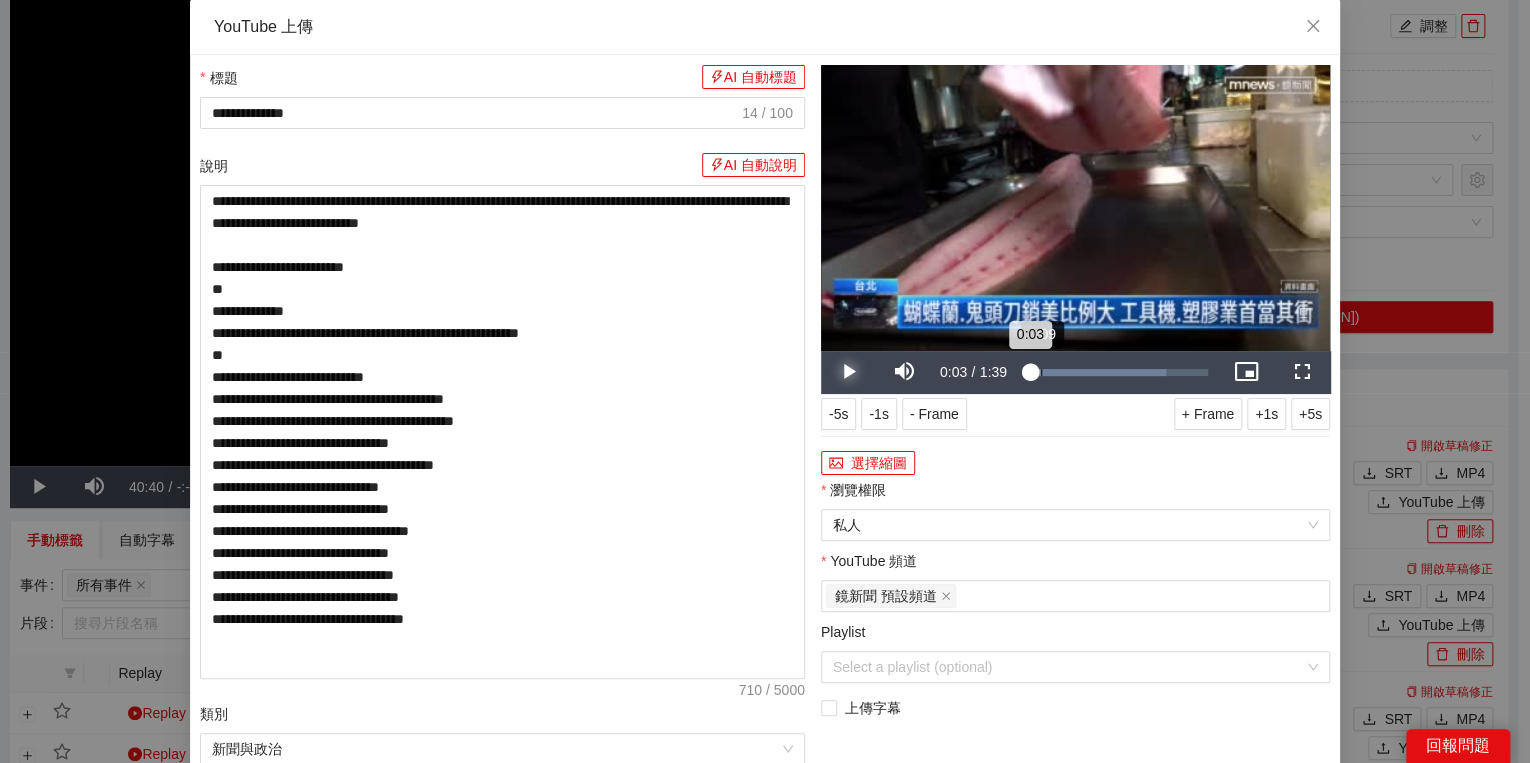 click on "0:09" at bounding box center [1041, 372] 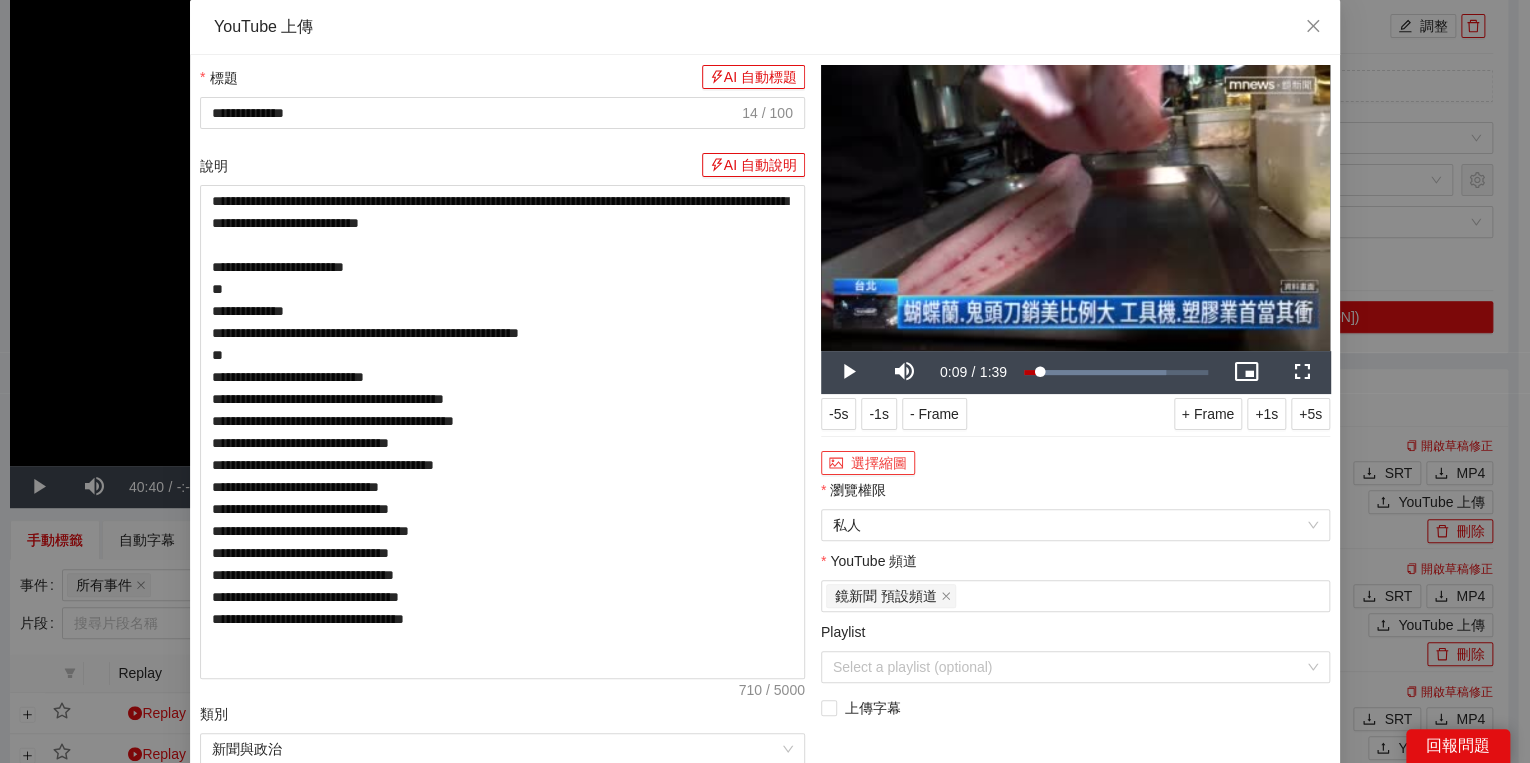 click on "選擇縮圖" at bounding box center (868, 463) 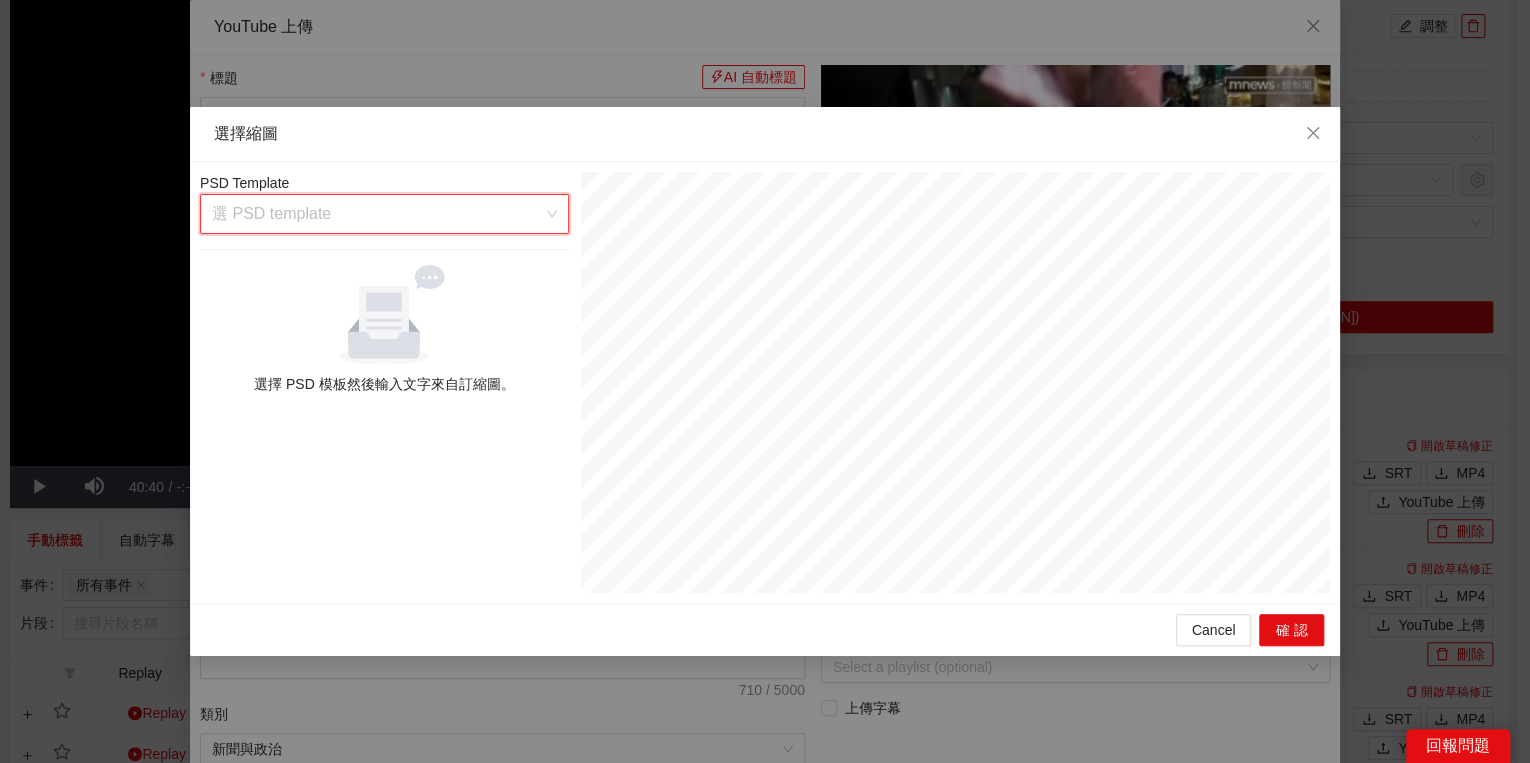 click at bounding box center [377, 214] 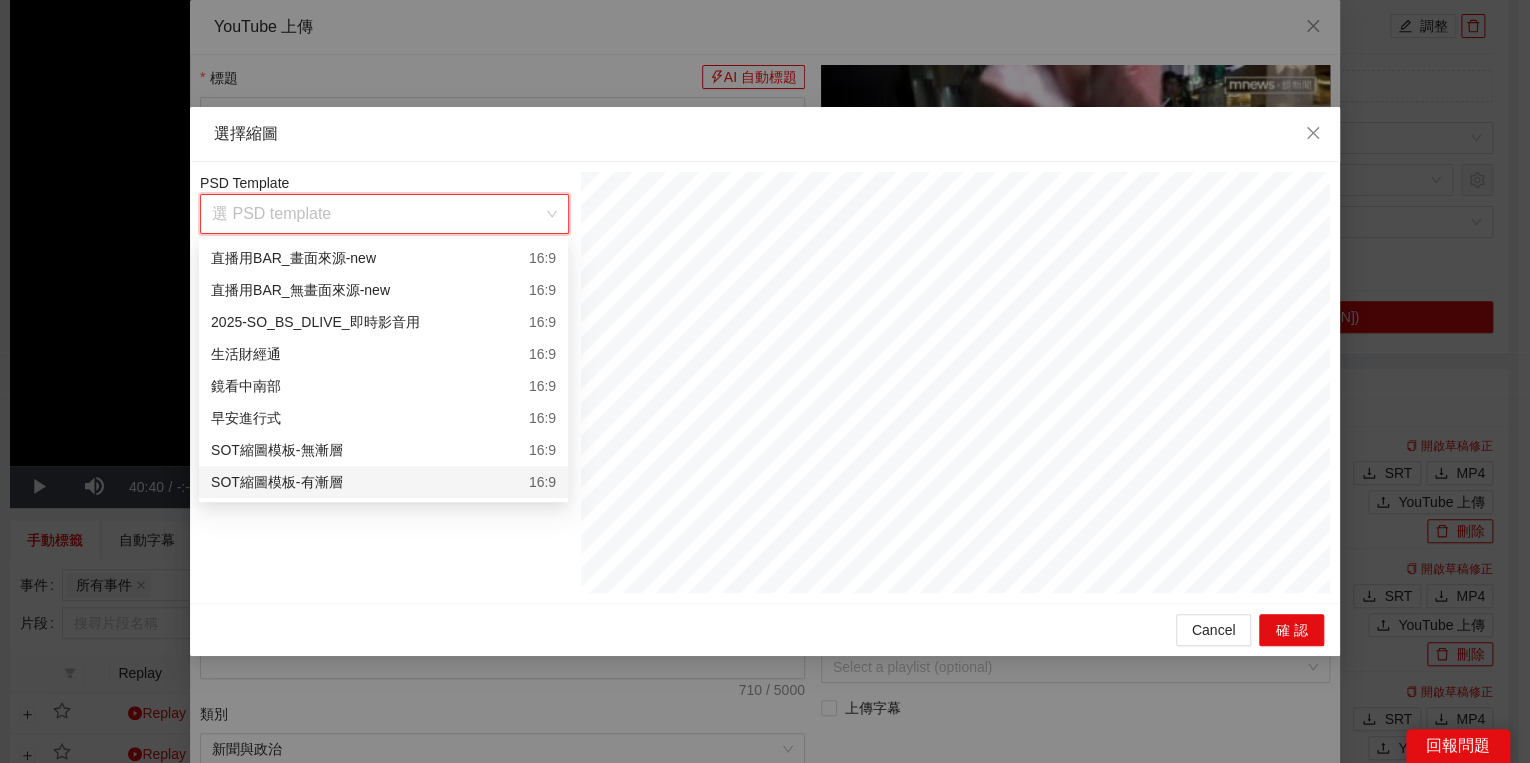 click on "SOT縮圖模板-有漸層 16:9" at bounding box center [383, 482] 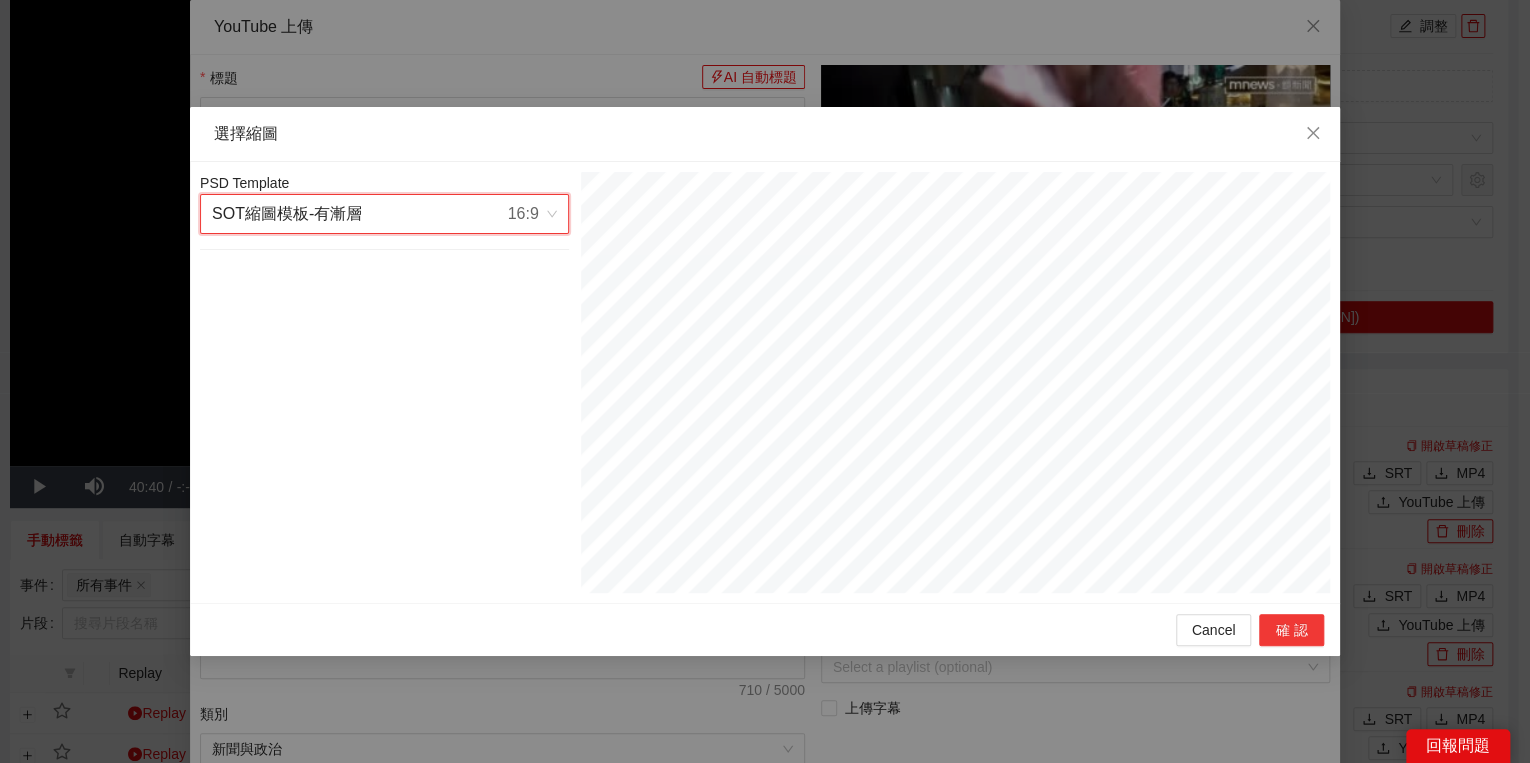 click on "確認" at bounding box center (1291, 630) 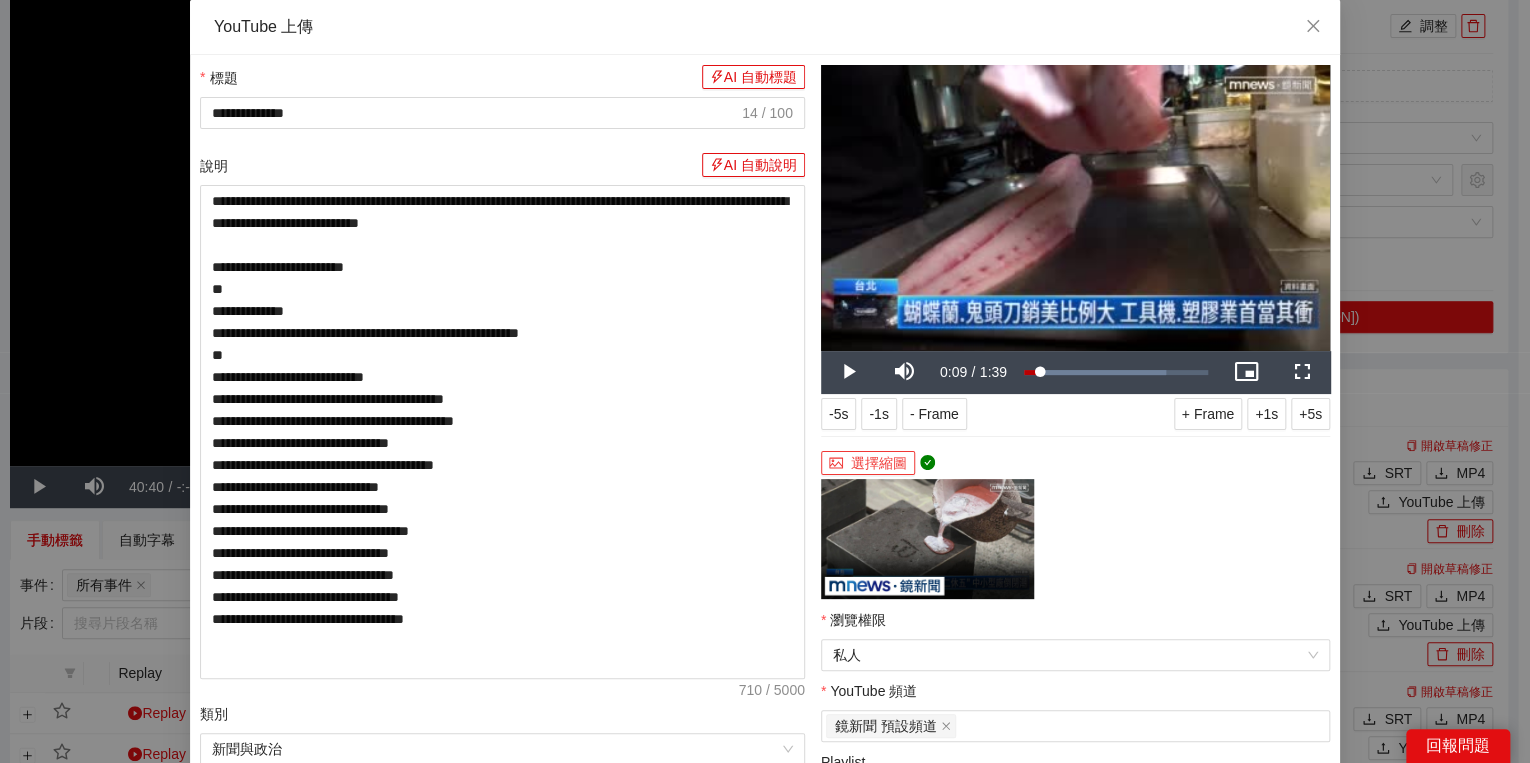 scroll, scrollTop: 374, scrollLeft: 0, axis: vertical 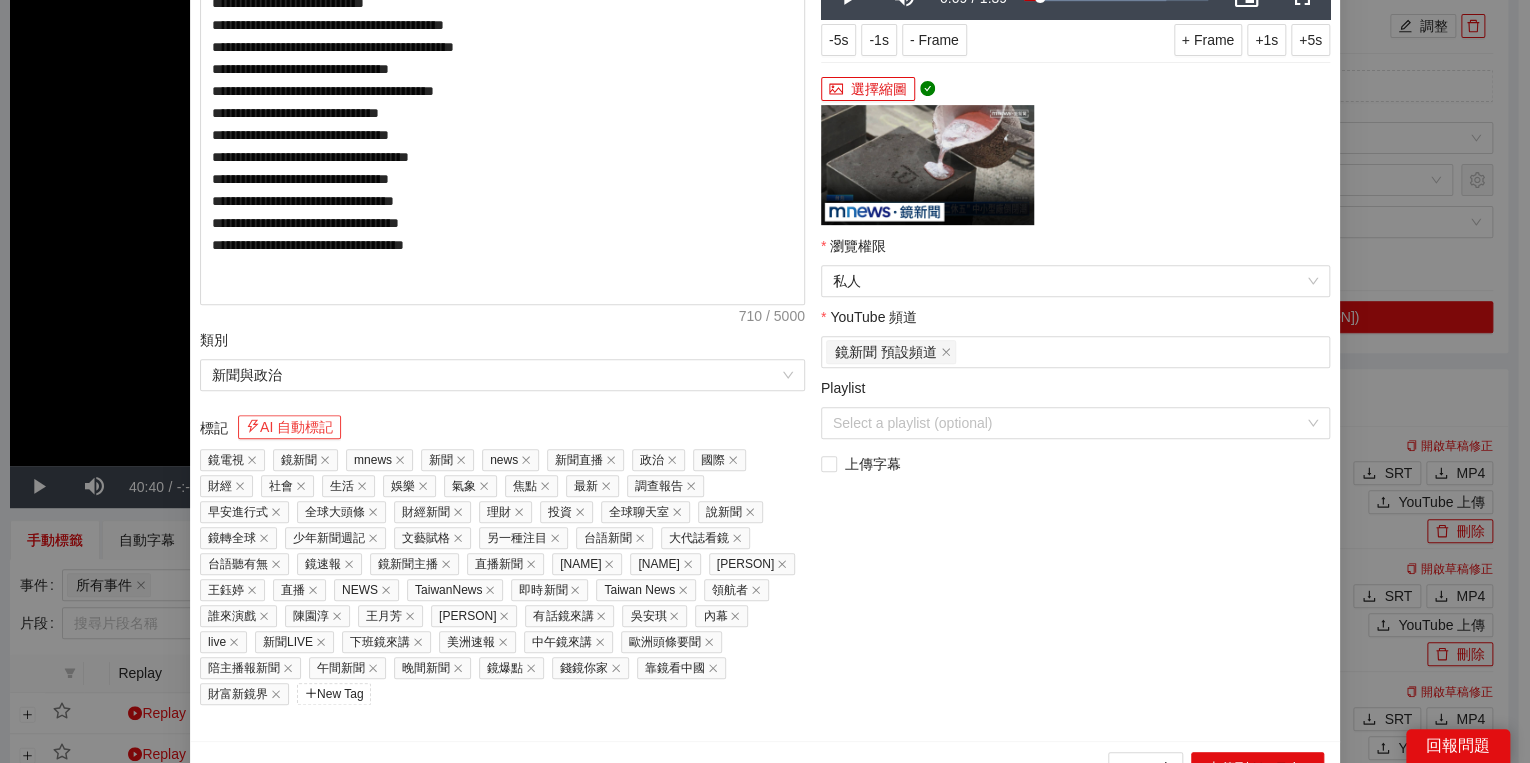 click on "**********" at bounding box center [502, 211] 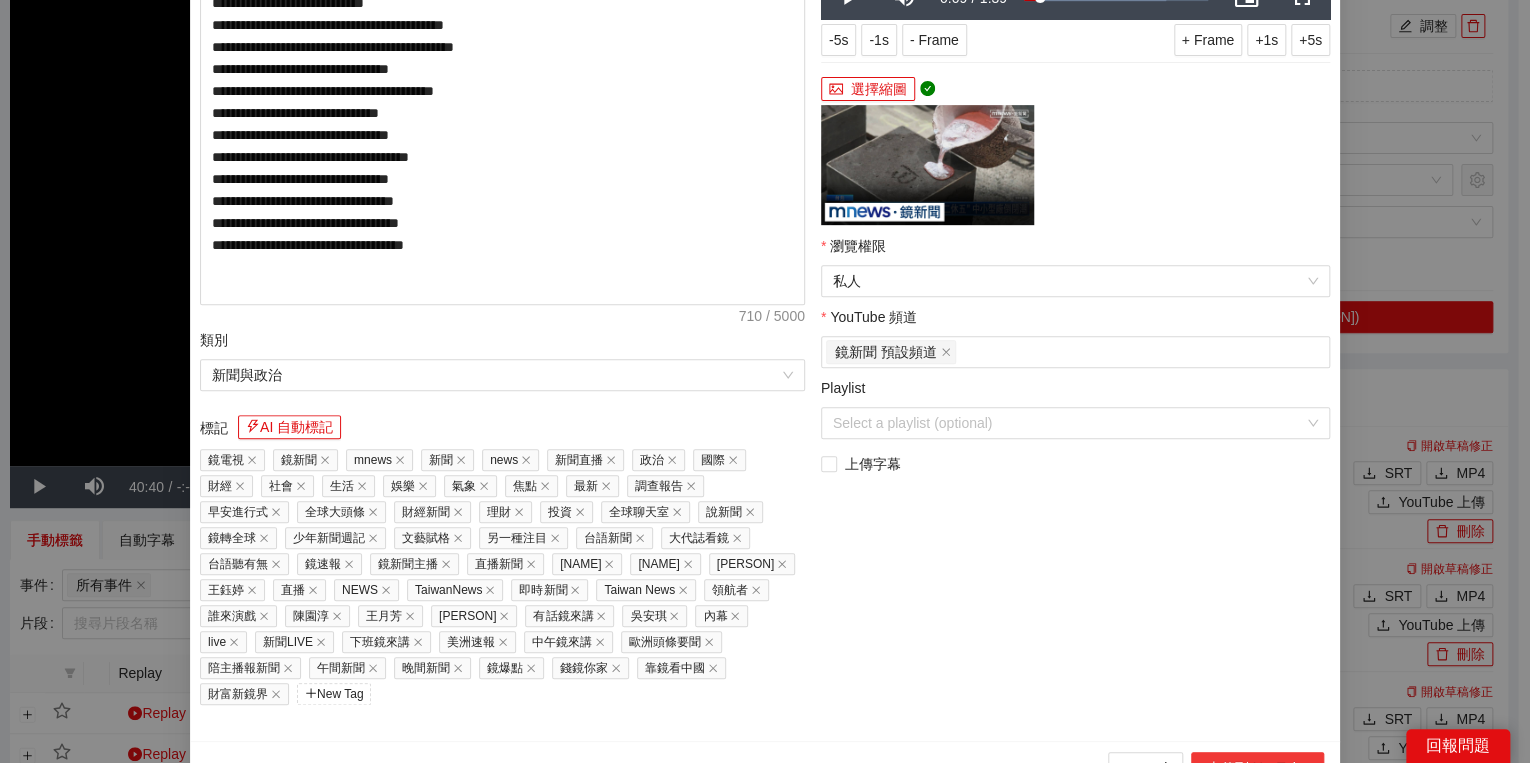 click on "上傳到 YouTube" at bounding box center (1257, 768) 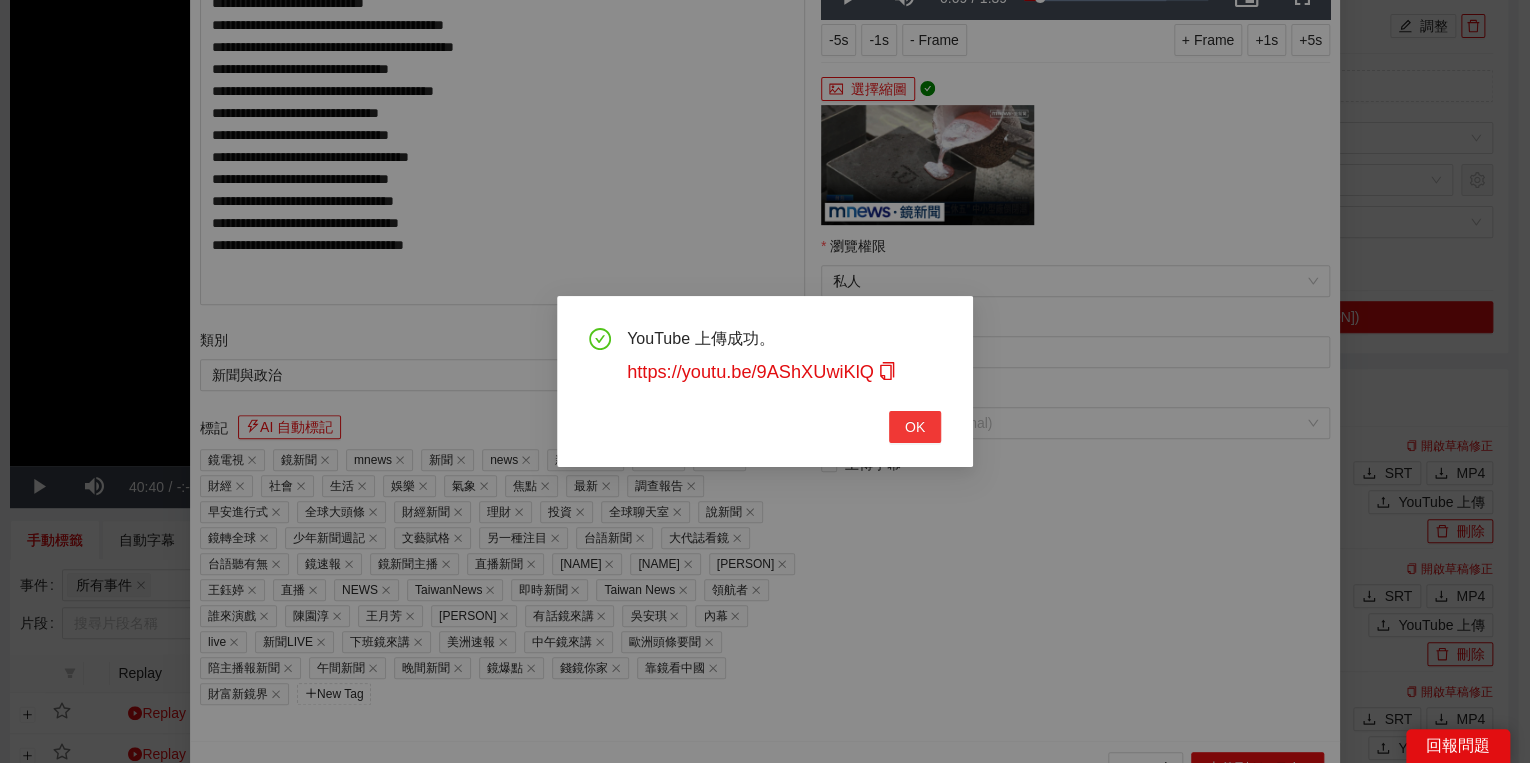 click on "OK" at bounding box center [915, 427] 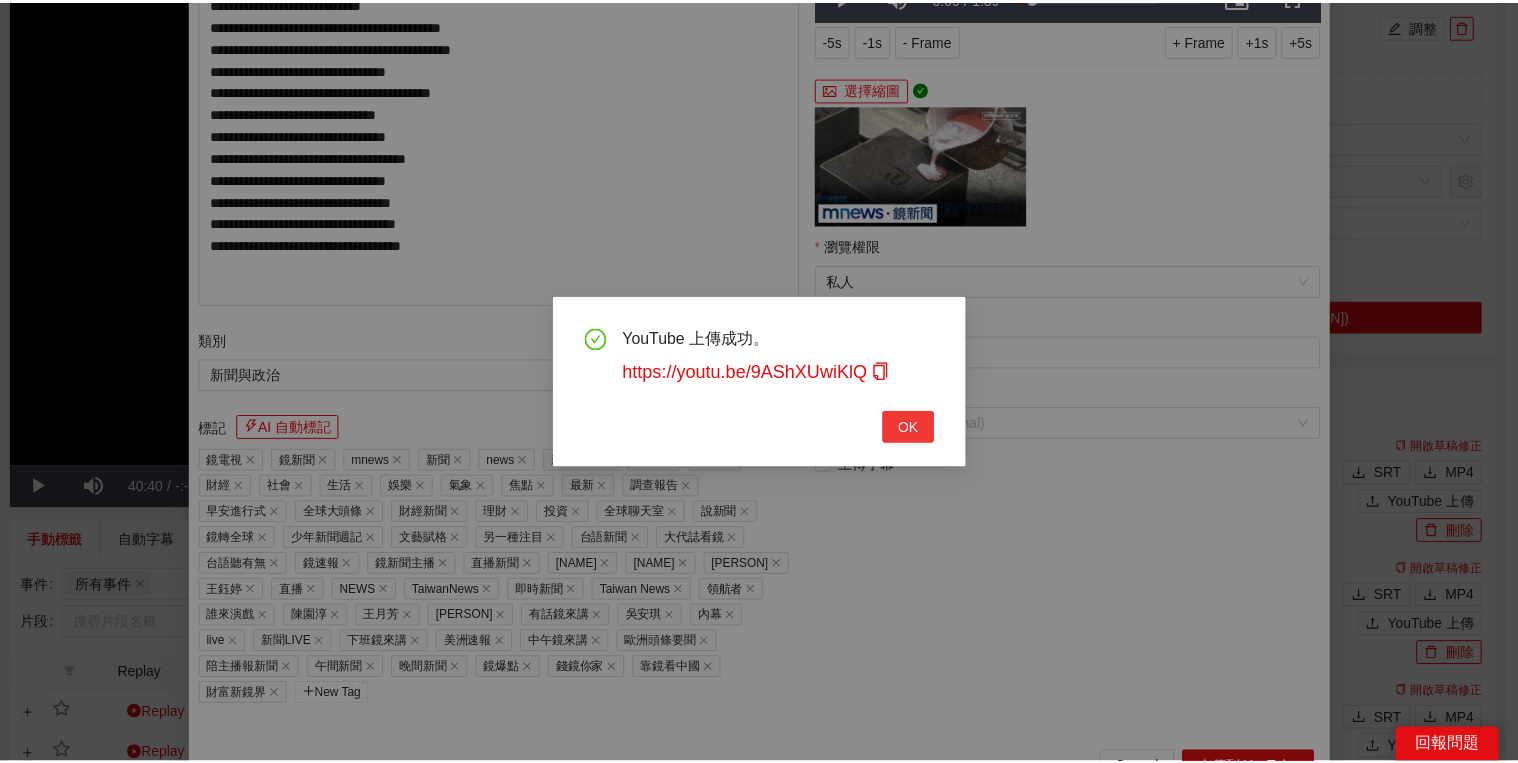 scroll, scrollTop: 308, scrollLeft: 0, axis: vertical 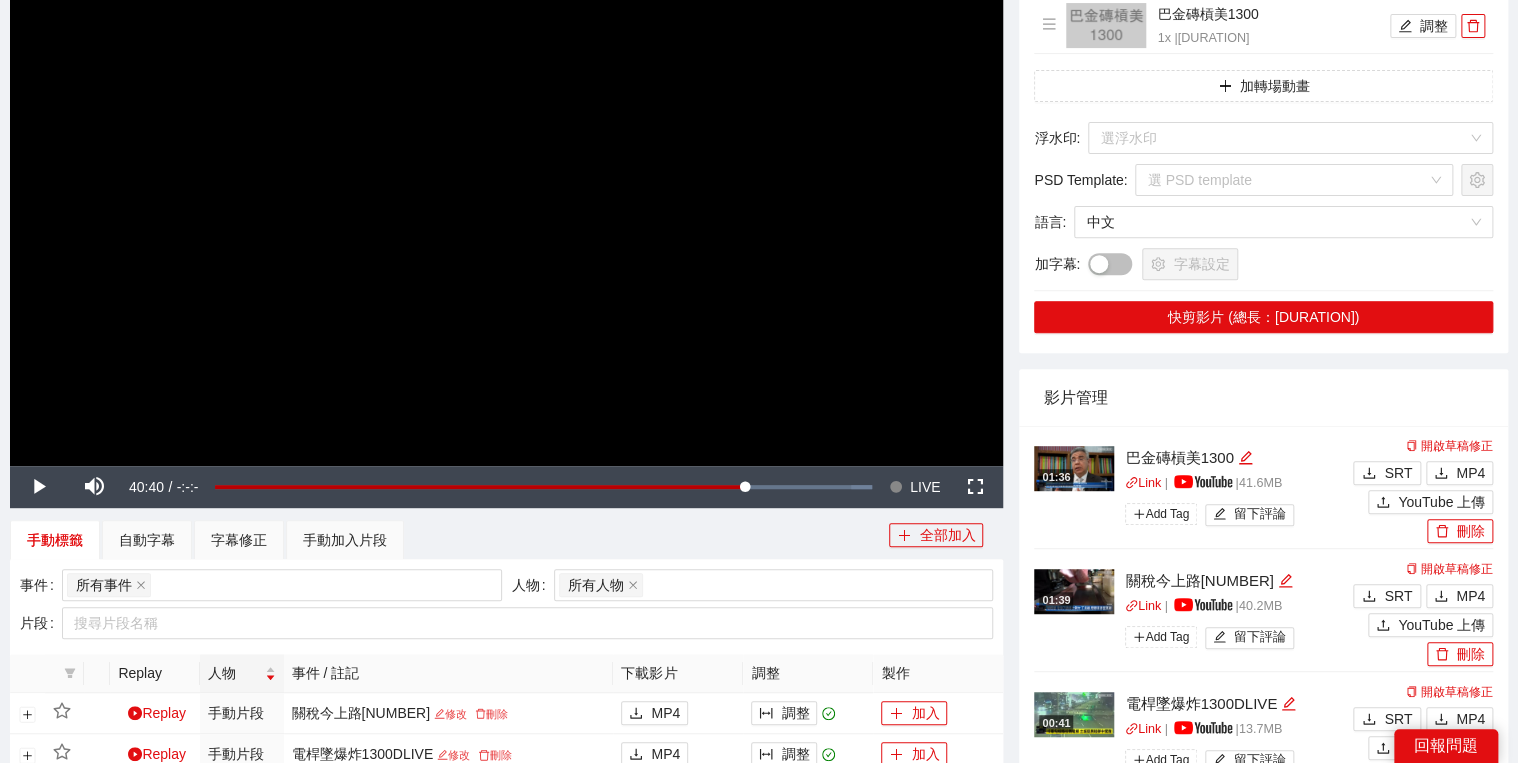 click on "手動標籤 自動字幕 字幕修正 手動加入片段" at bounding box center (449, 540) 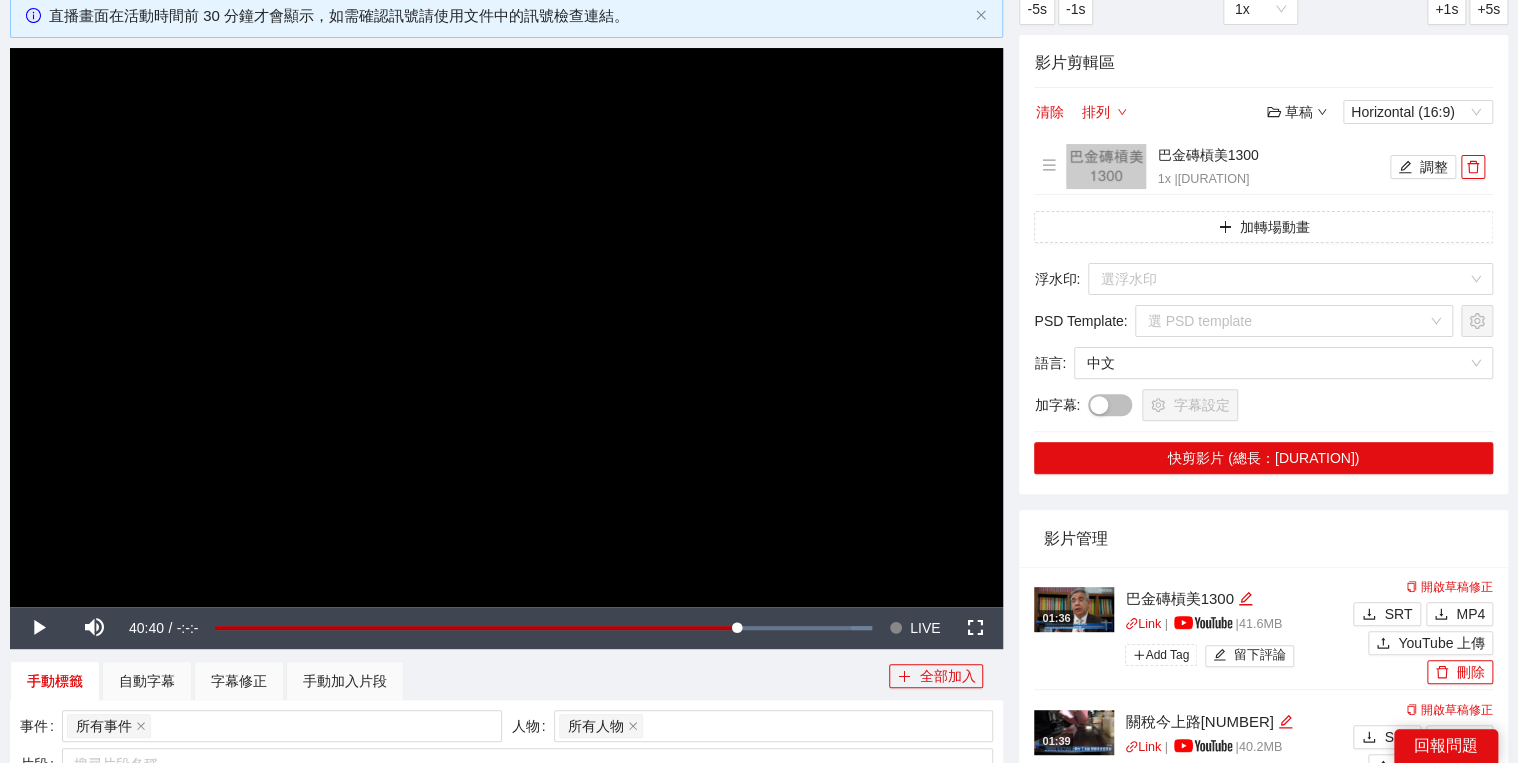 scroll, scrollTop: 0, scrollLeft: 0, axis: both 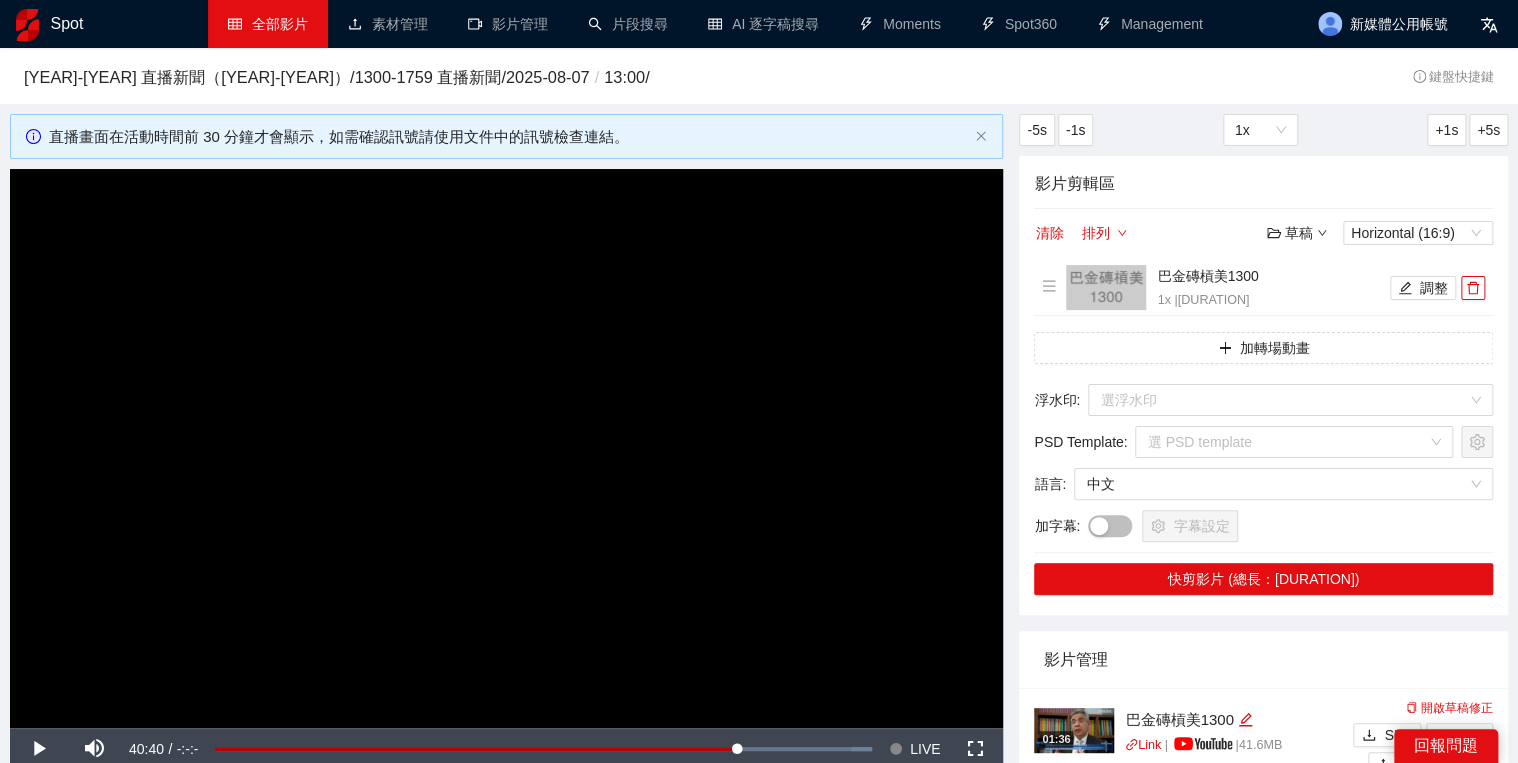 click on "全部影片" at bounding box center [268, 24] 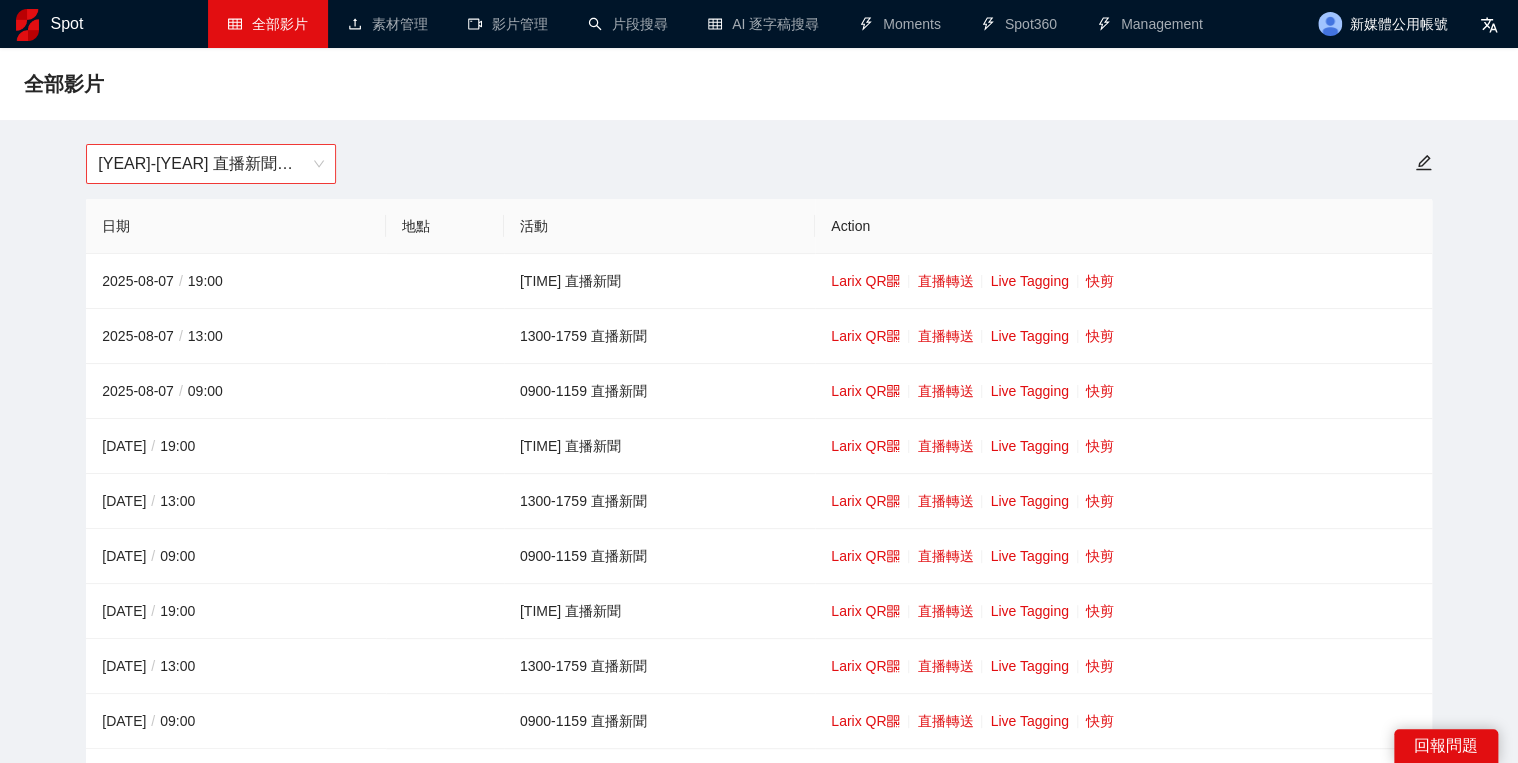 click on "[YEAR]-[YEAR] 直播新聞（[YEAR]-[YEAR]）" at bounding box center [211, 164] 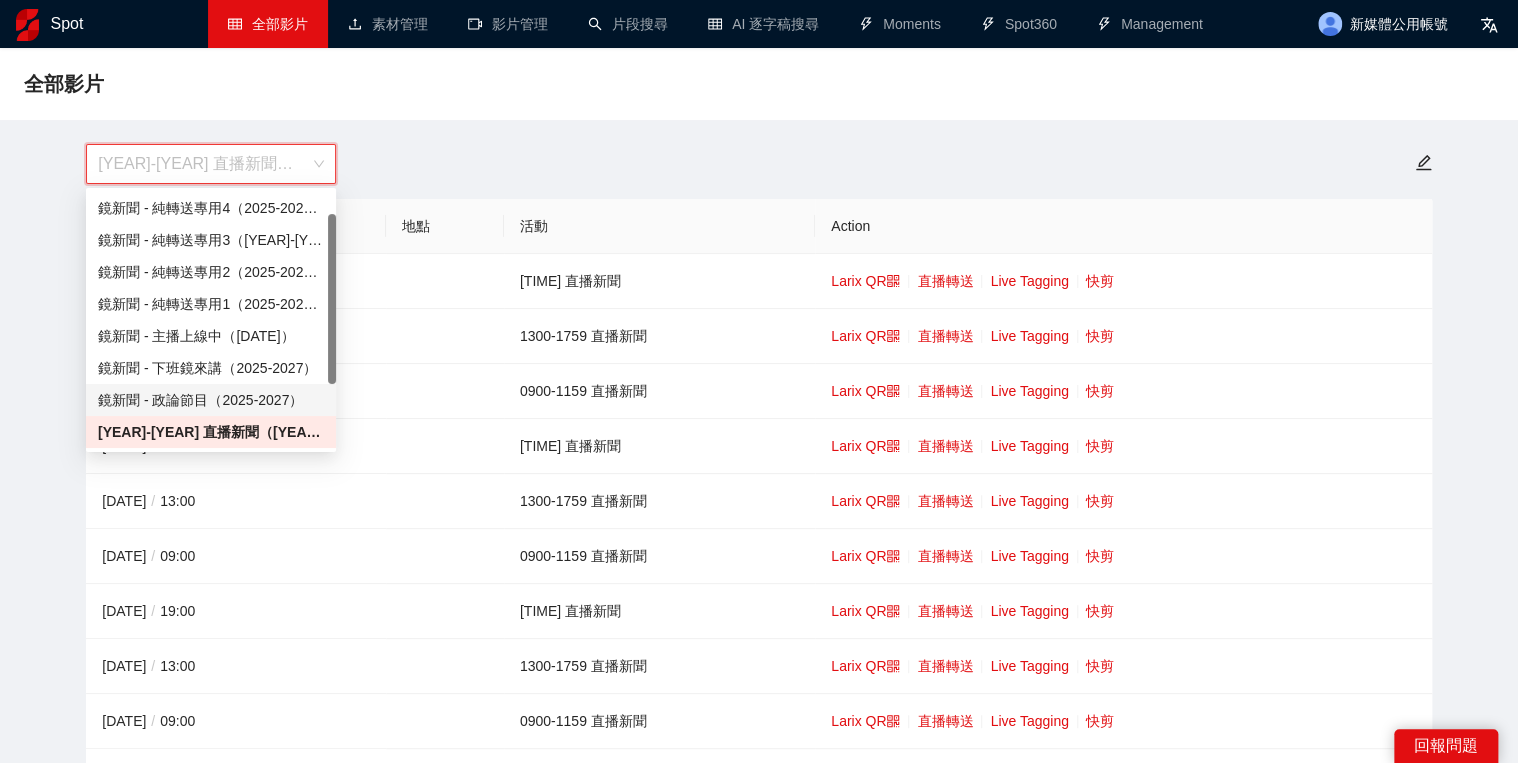 scroll, scrollTop: 112, scrollLeft: 0, axis: vertical 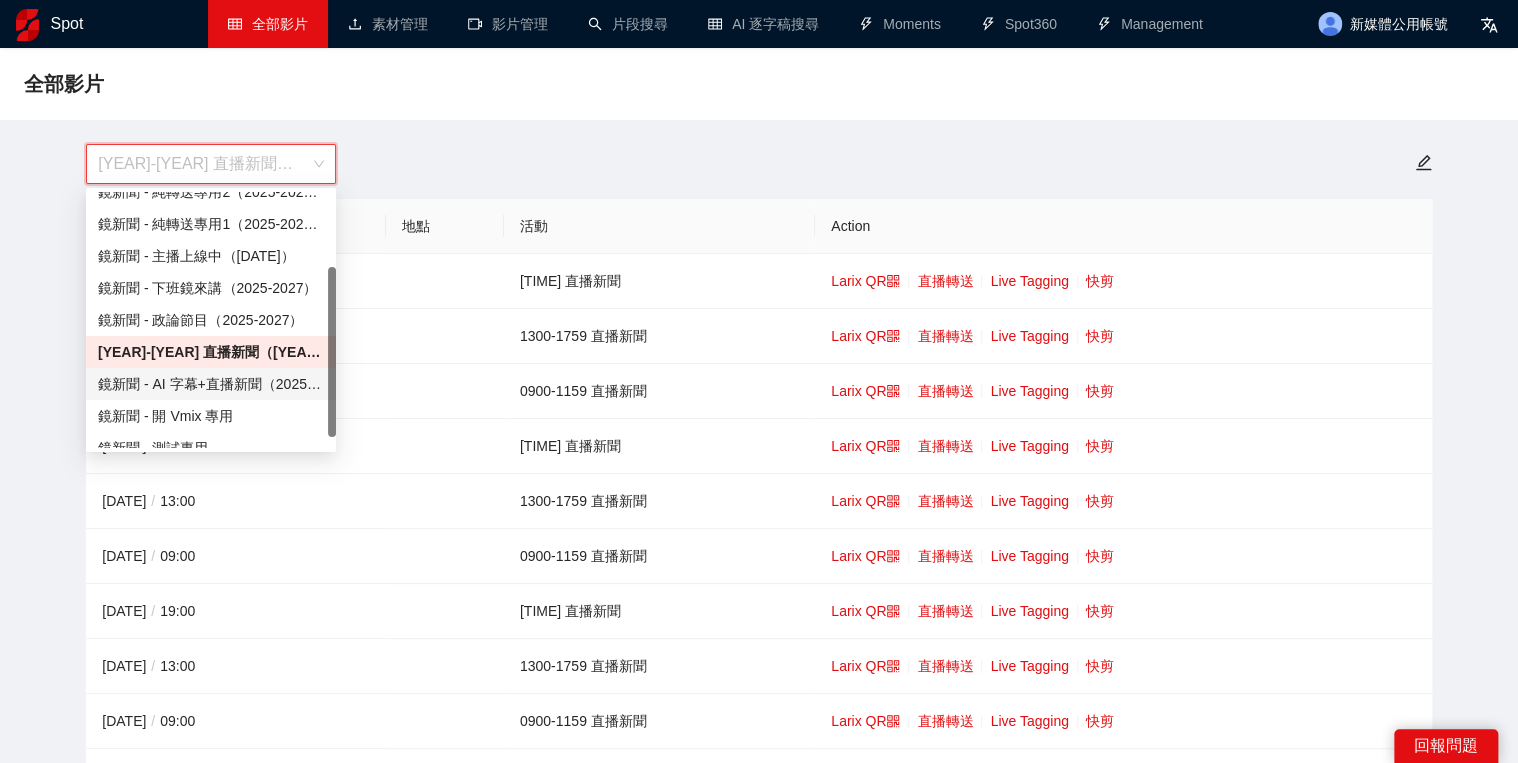 click on "鏡新聞 - AI 字幕+直播新聞（2025-2027）" at bounding box center [211, 384] 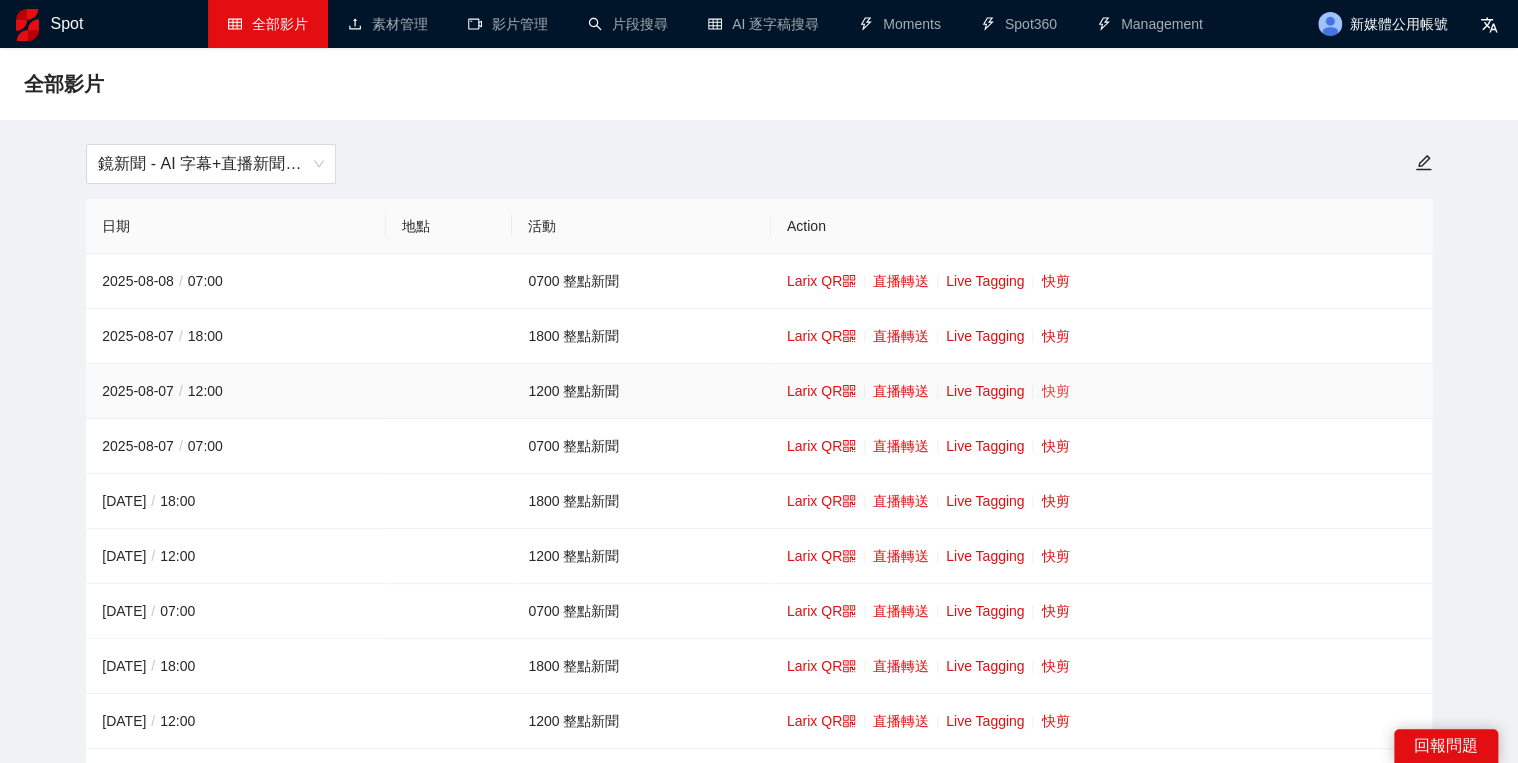 click on "快剪" at bounding box center [1055, 391] 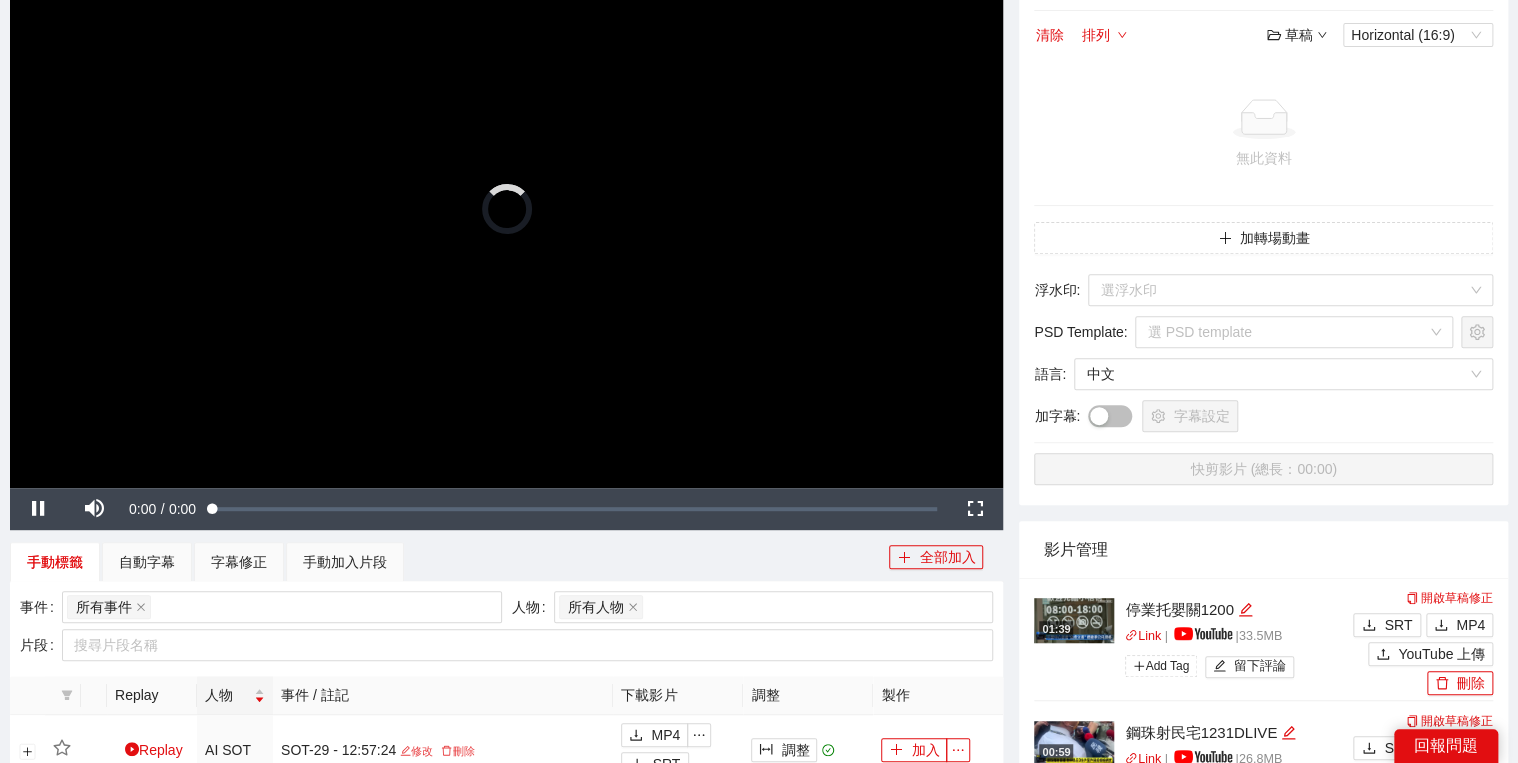 click at bounding box center [506, 208] 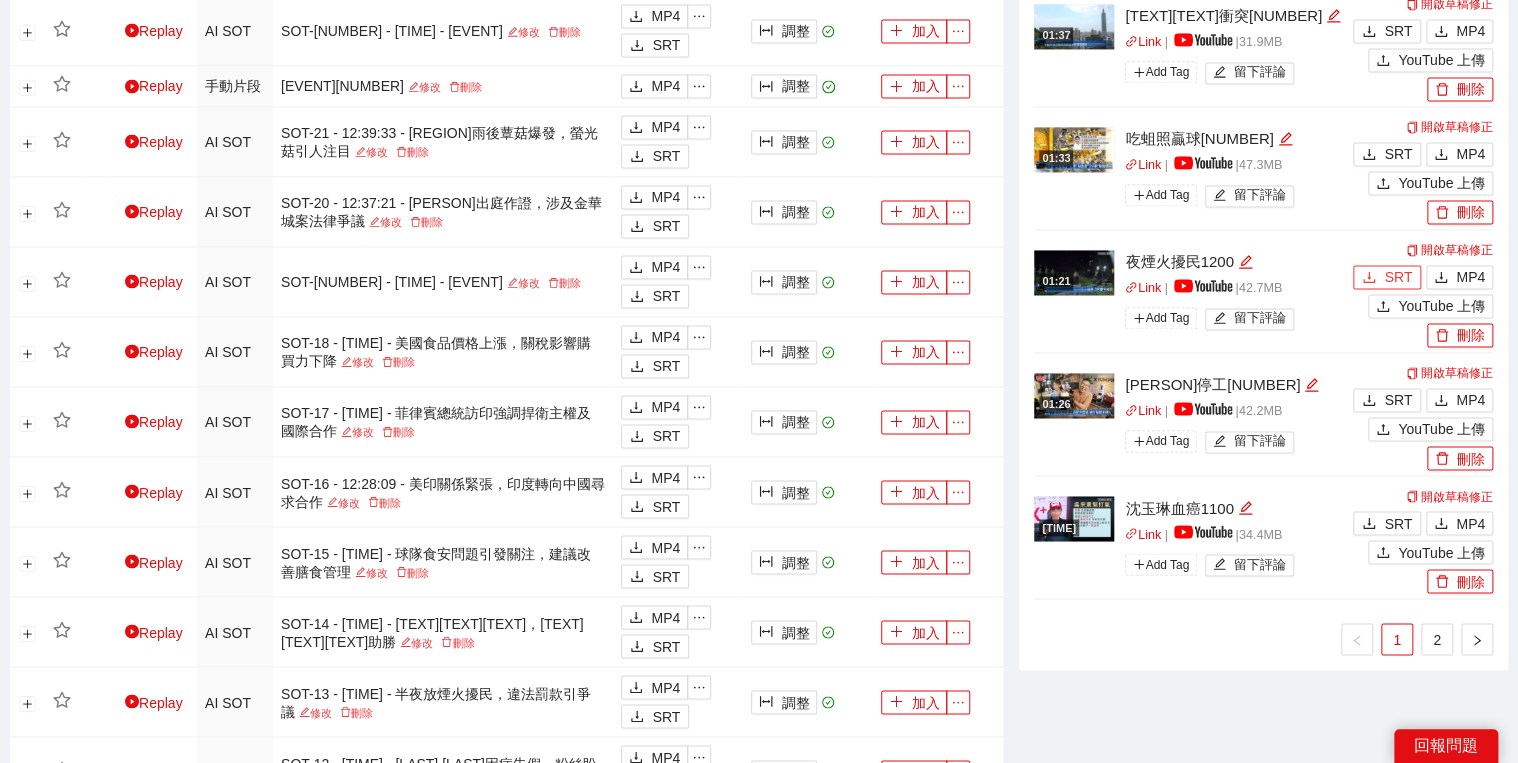 scroll, scrollTop: 1600, scrollLeft: 0, axis: vertical 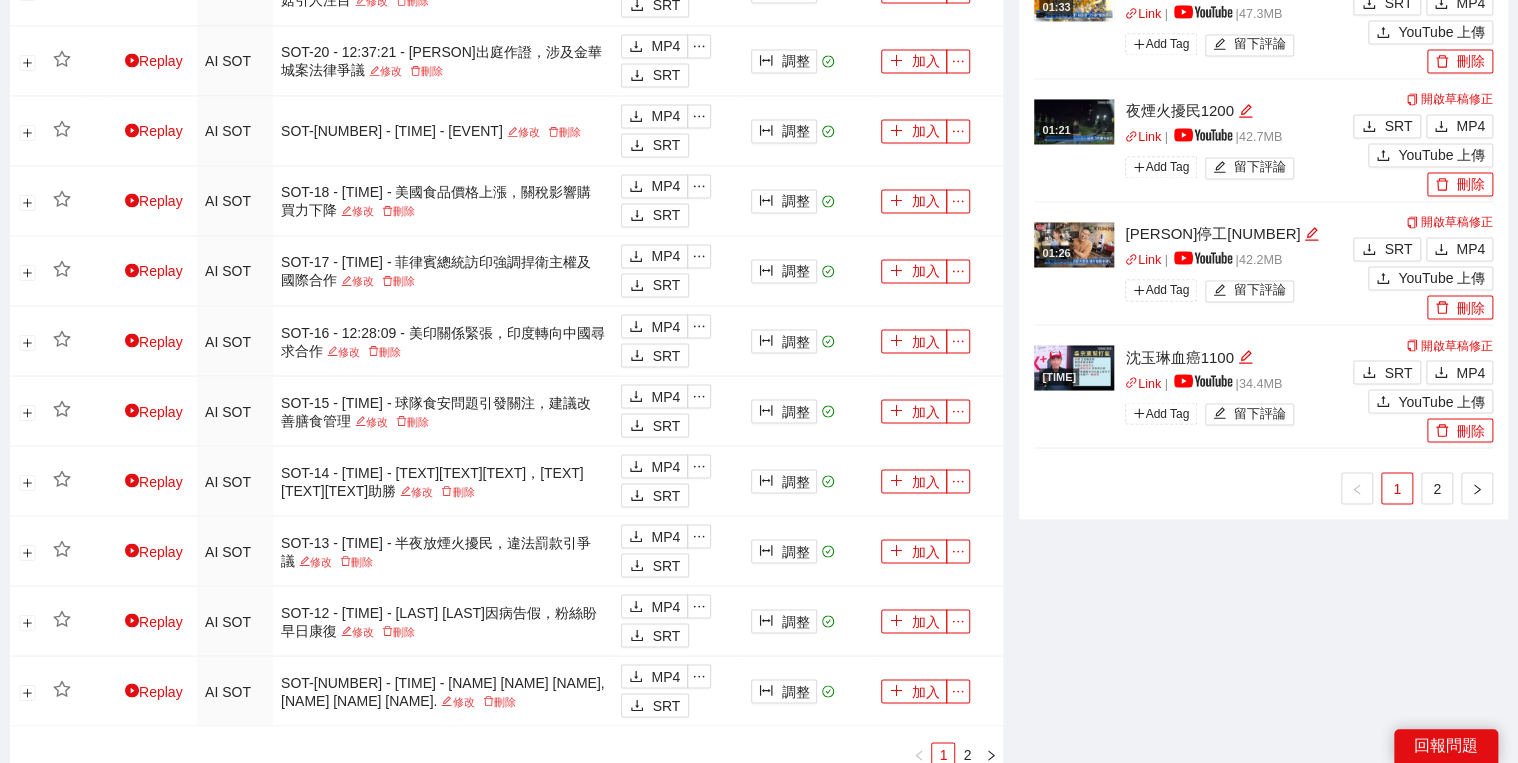 click on "[TIME] 停業托嬰關[NUMBER]  Link   |   |  33.5  MB  Add Tag   留下評論   開啟草稿修正 SRT MP4 YouTube 上傳   刪除 [TIME] 鋼珠射民宅[NUMBER]DLIVE  Link   |   |  26.8  MB  Add Tag   留下評論   開啟草稿修正 SRT MP4 YouTube 上傳   刪除 [TIME] 搶[NUMBER]落網[NUMBER]  Link   |   |  42.7  MB  Add Tag   留下評論   開啟草稿修正 SRT MP4 YouTube 上傳   刪除 [TIME] 副祕緊咬柯[NUMBER]  Link   |   |  58.7  MB  Add Tag   留下評論   開啟草稿修正 SRT MP4 YouTube 上傳   刪除 [TIME] 發現金等等[NUMBER]  Link   |   |  47.6  MB  Add Tag   留下評論   開啟草稿修正 SRT MP4 YouTube 上傳   刪除 [TIME] 菲總台衝突[NUMBER]  Link   |   |  31.9  MB  Add Tag   留下評論   開啟草稿修正 SRT MP4 YouTube 上傳   刪除 [TIME] 吃蛆照贏球[NUMBER]  Link   |   |  47.3  MB  Add Tag   留下評論   開啟草稿修正 SRT MP4 YouTube 上傳   刪除 [TIME] 夜煙火擾民[NUMBER]  Link   |   |  42.7  MB  Add Tag   留下評論   開啟草稿修正 SRT MP4 YouTube 上傳   刪除   |" at bounding box center (1263, -139) 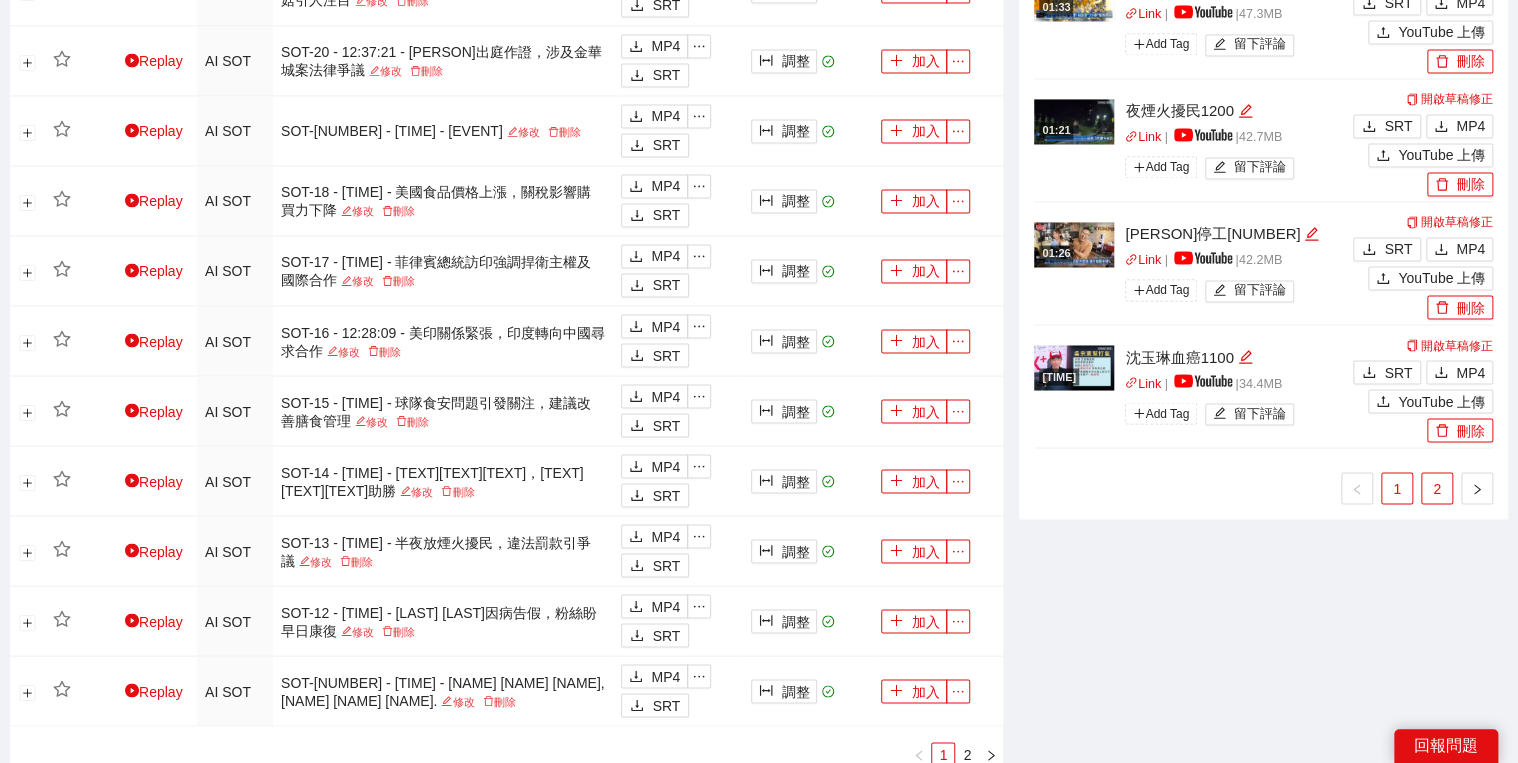 click on "2" at bounding box center (1437, 488) 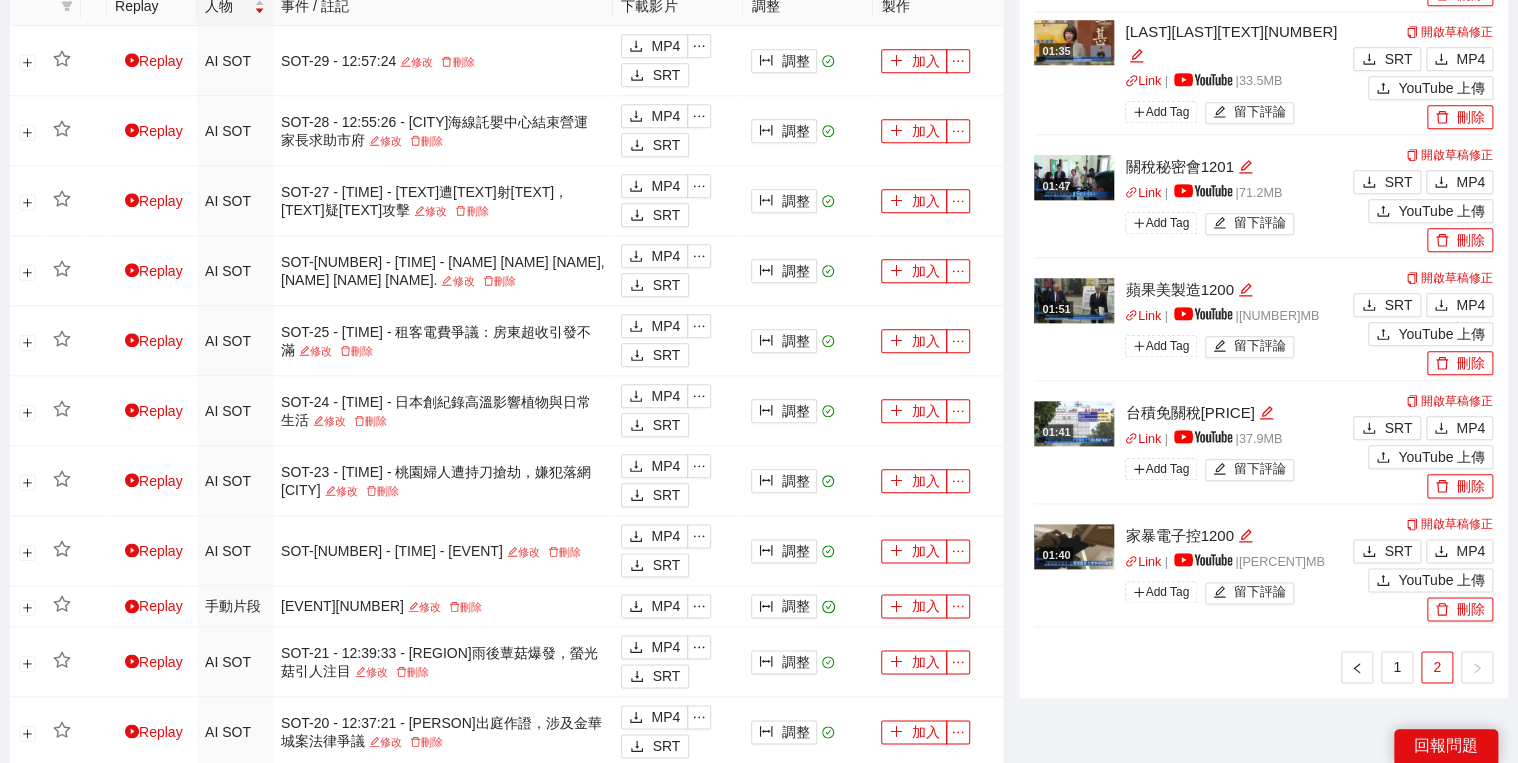 scroll, scrollTop: 880, scrollLeft: 0, axis: vertical 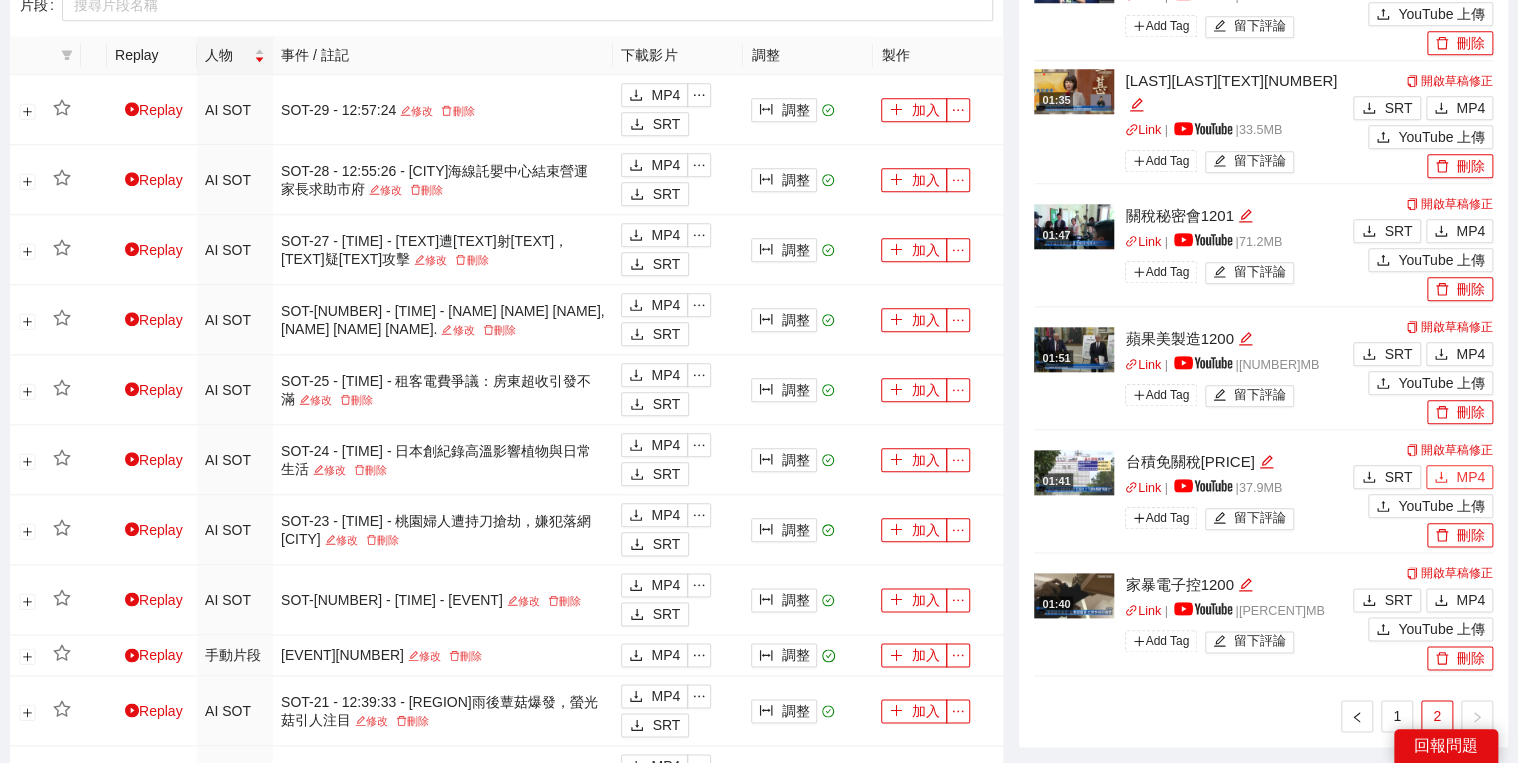 click on "MP4" at bounding box center [1470, 477] 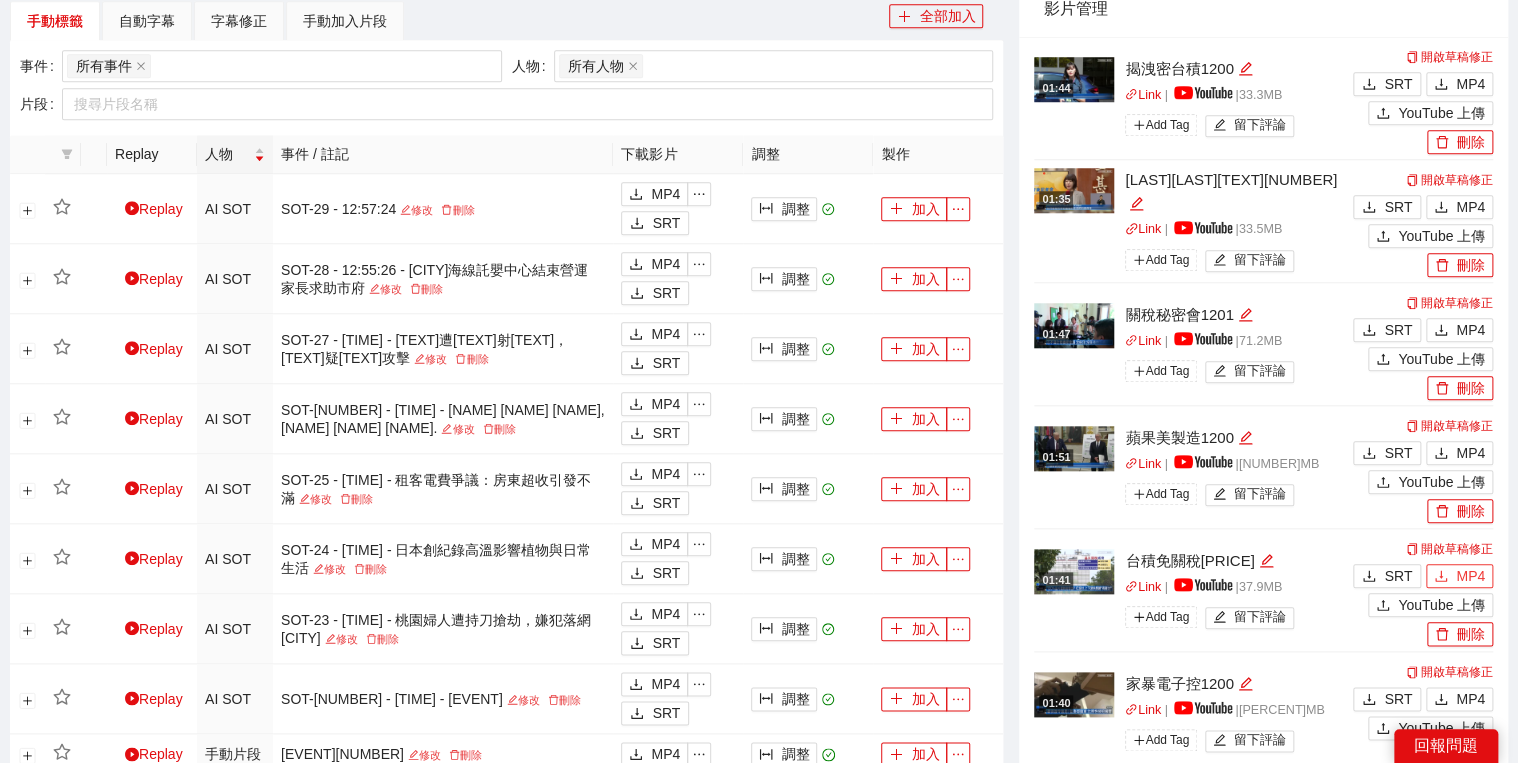 scroll, scrollTop: 720, scrollLeft: 0, axis: vertical 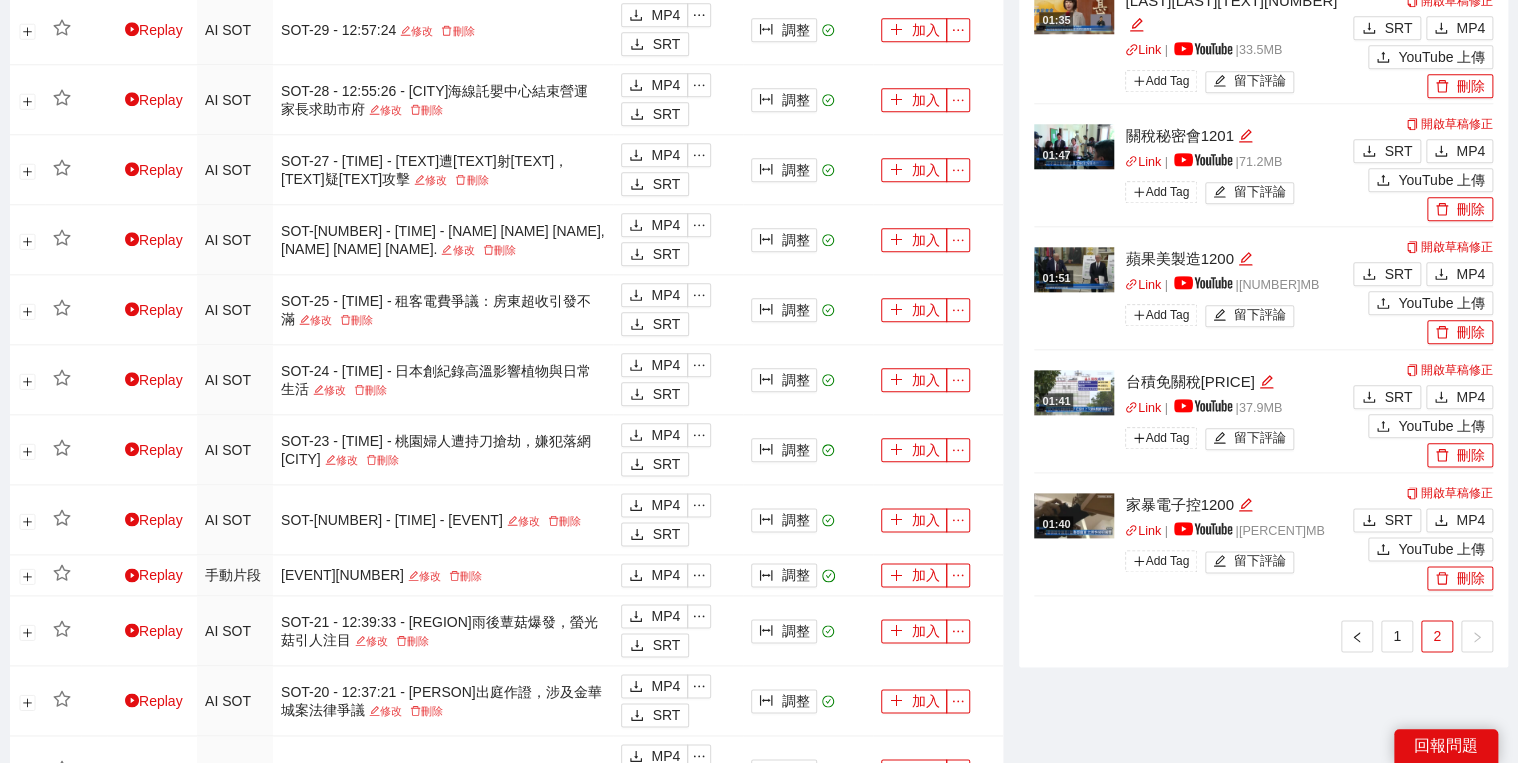 click on "1 2" at bounding box center [1263, 636] 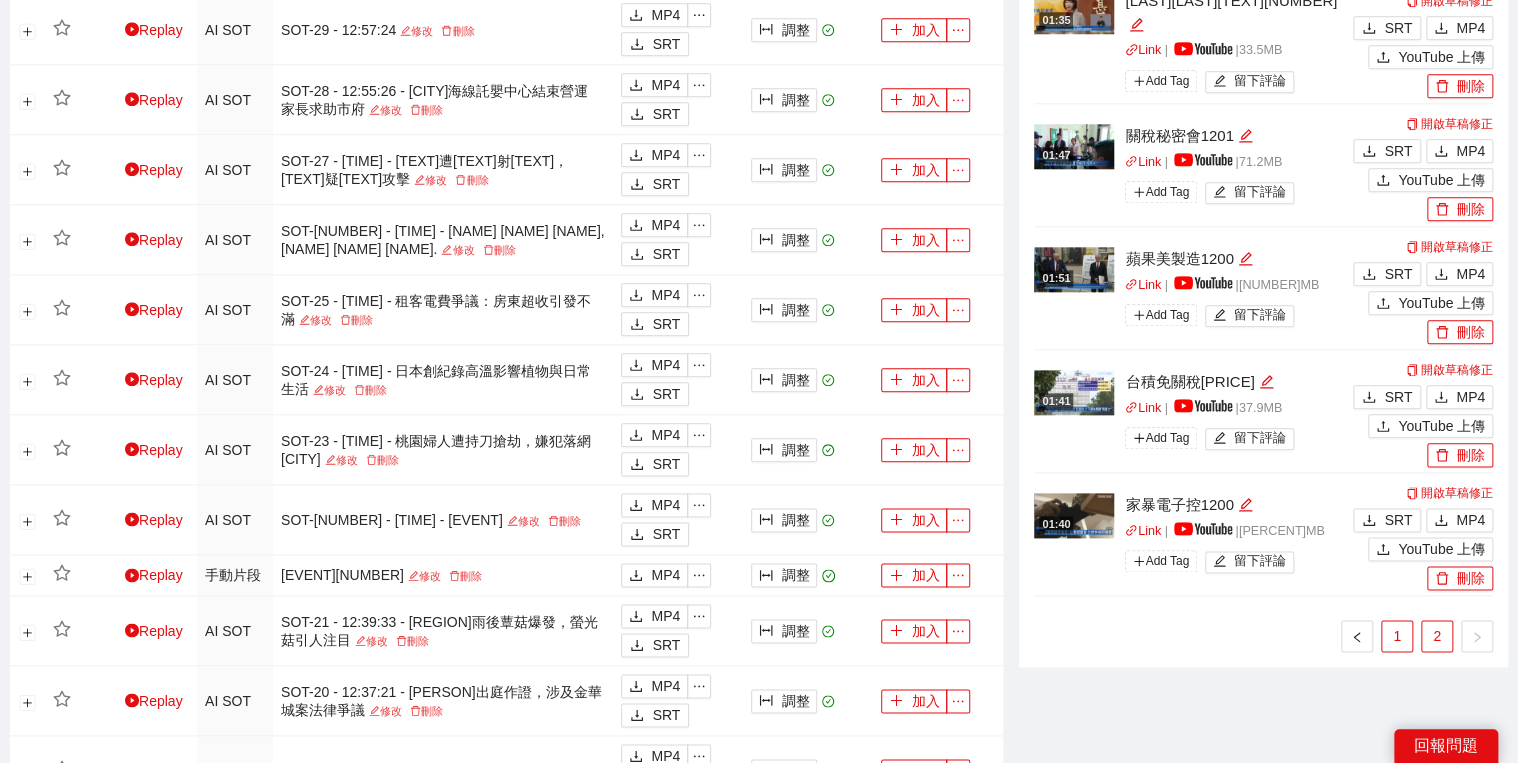 click on "1" at bounding box center [1397, 636] 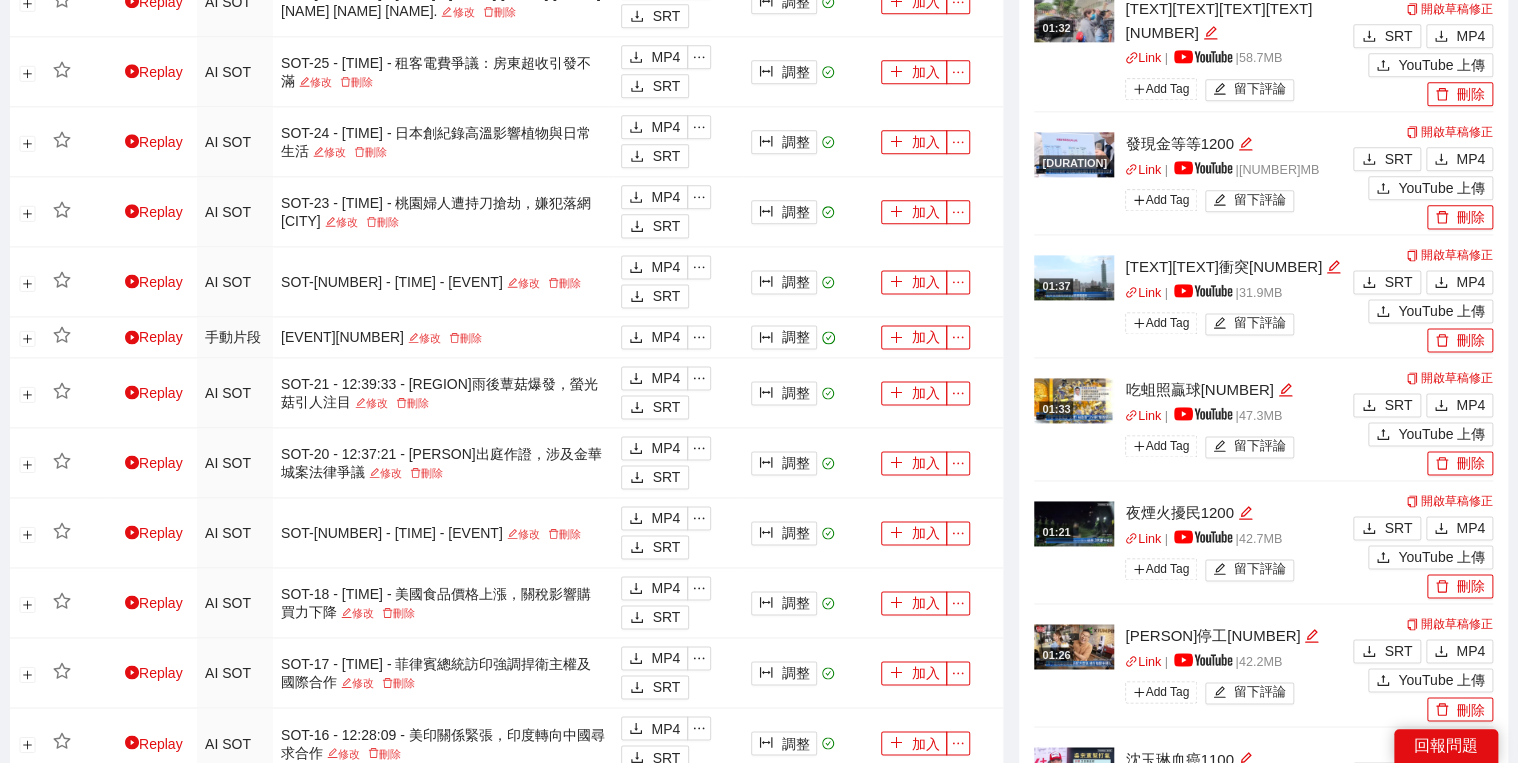 scroll, scrollTop: 1200, scrollLeft: 0, axis: vertical 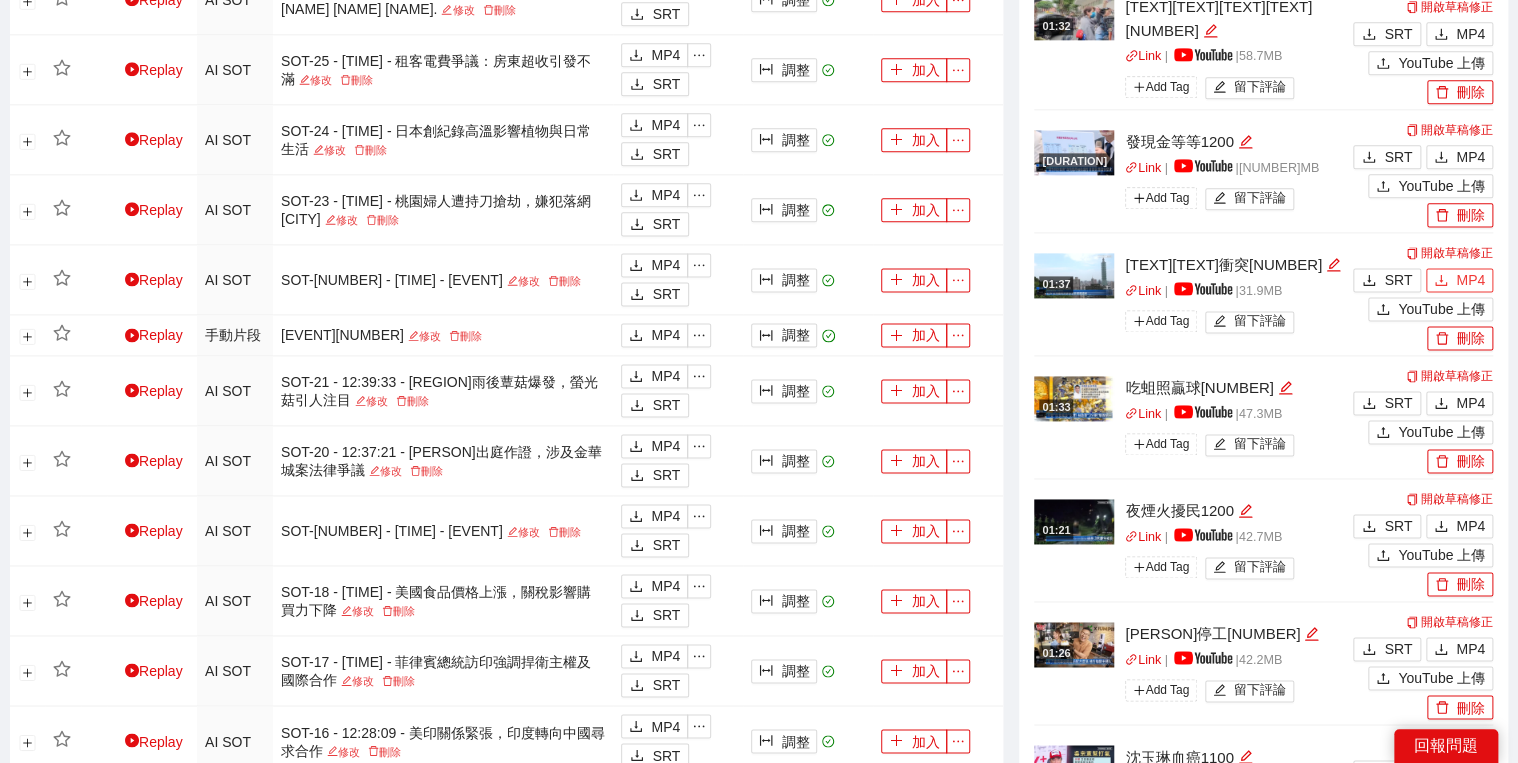 click on "MP4" at bounding box center (1459, 280) 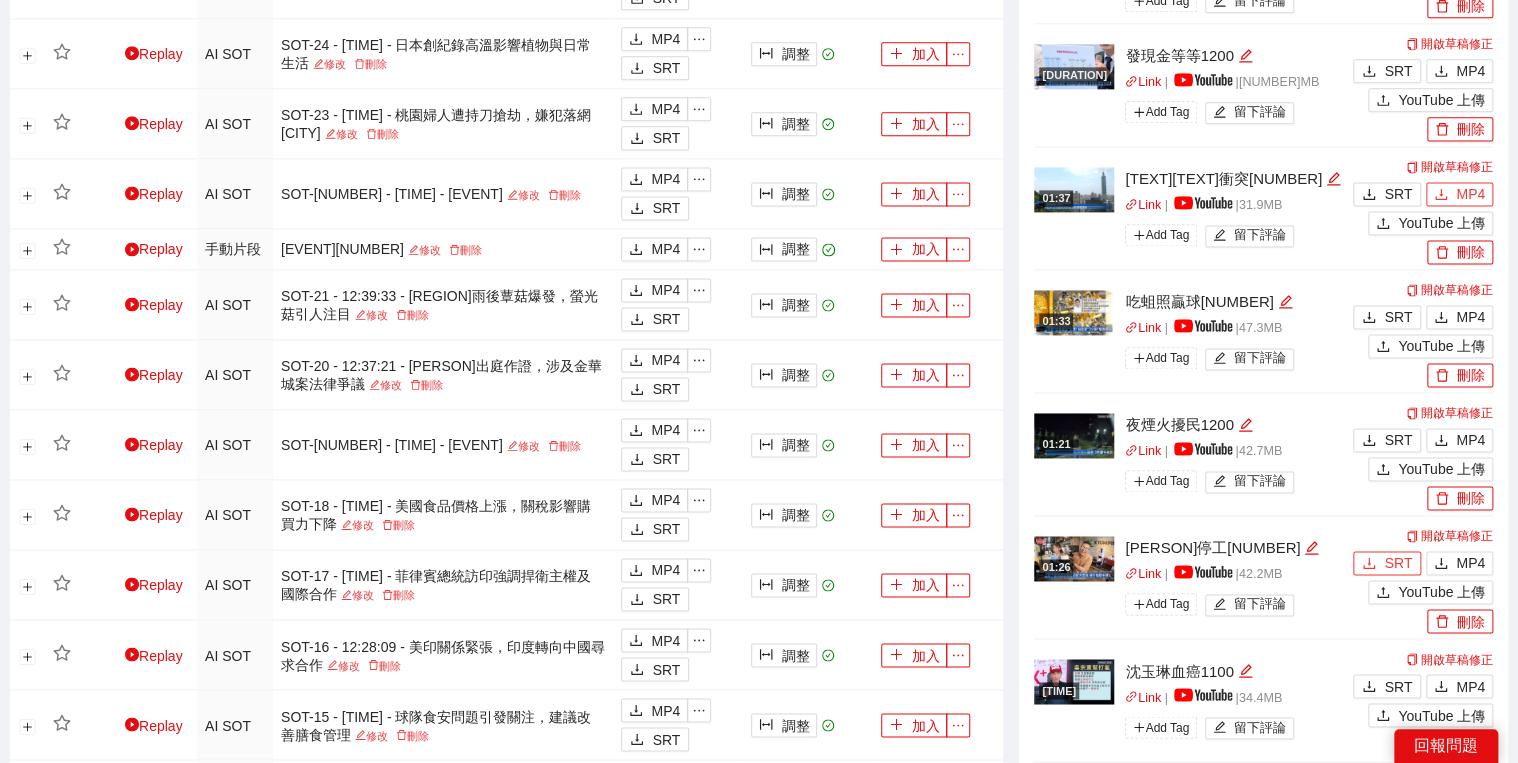 scroll, scrollTop: 1440, scrollLeft: 0, axis: vertical 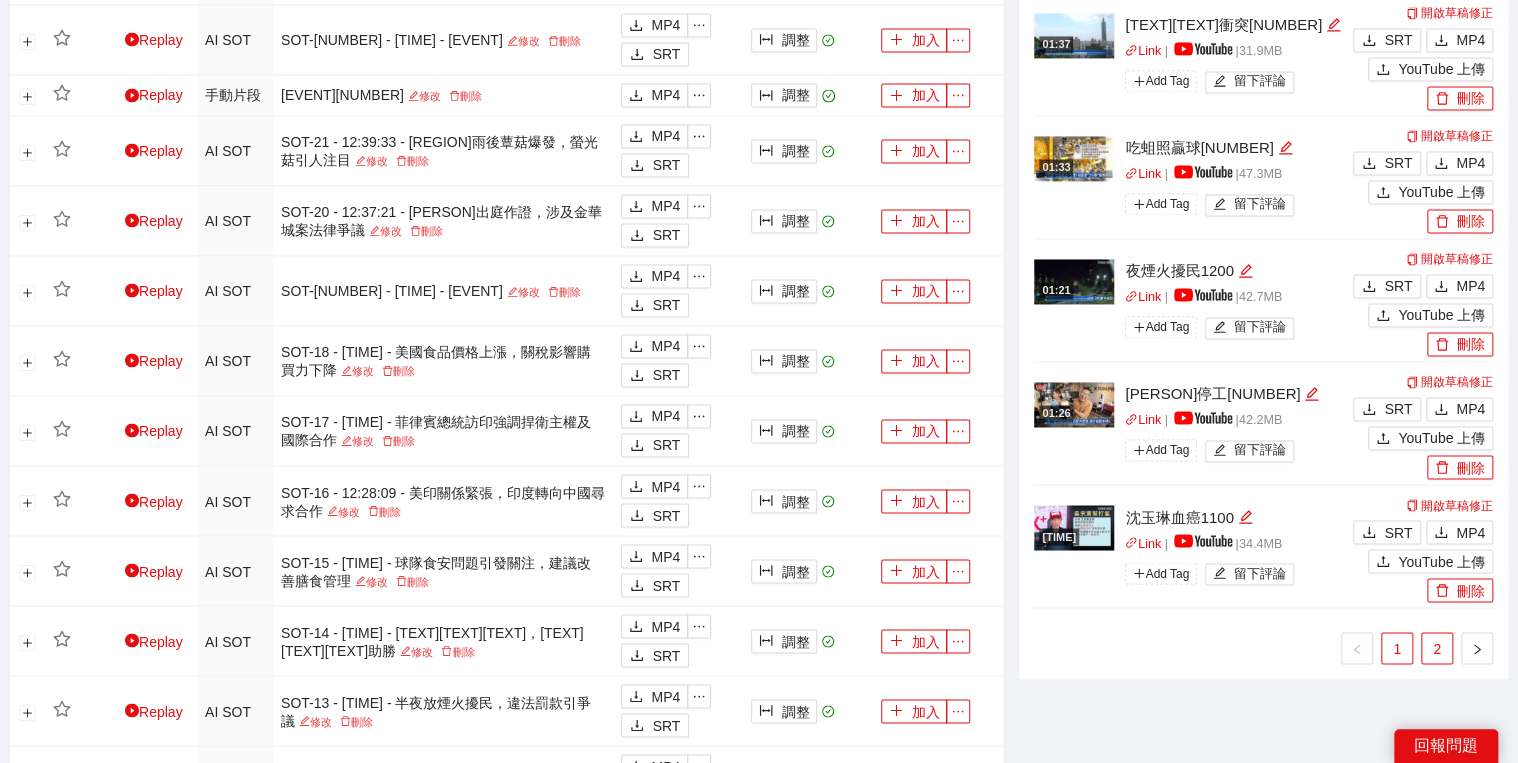 click on "2" at bounding box center [1437, 648] 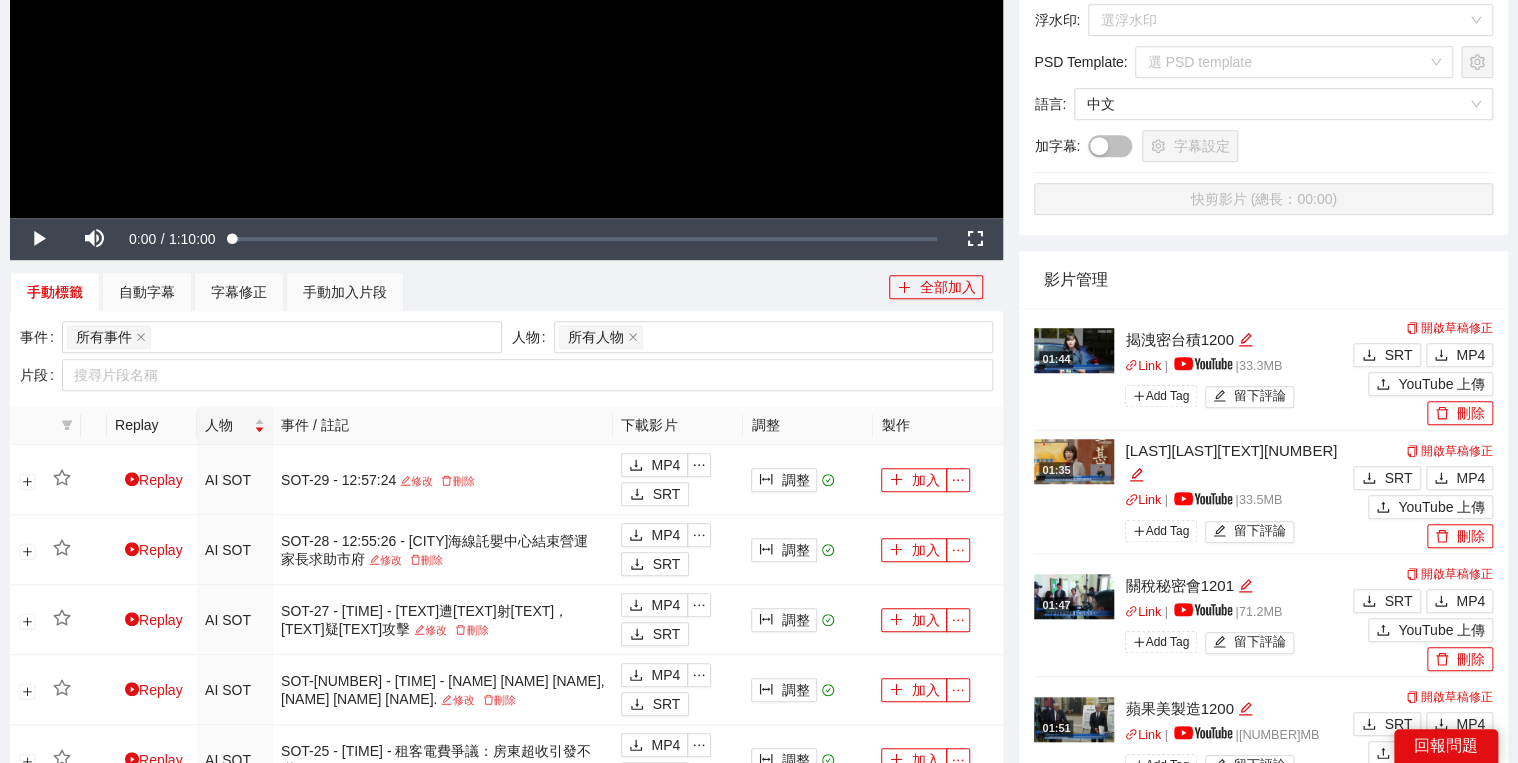 scroll, scrollTop: 480, scrollLeft: 0, axis: vertical 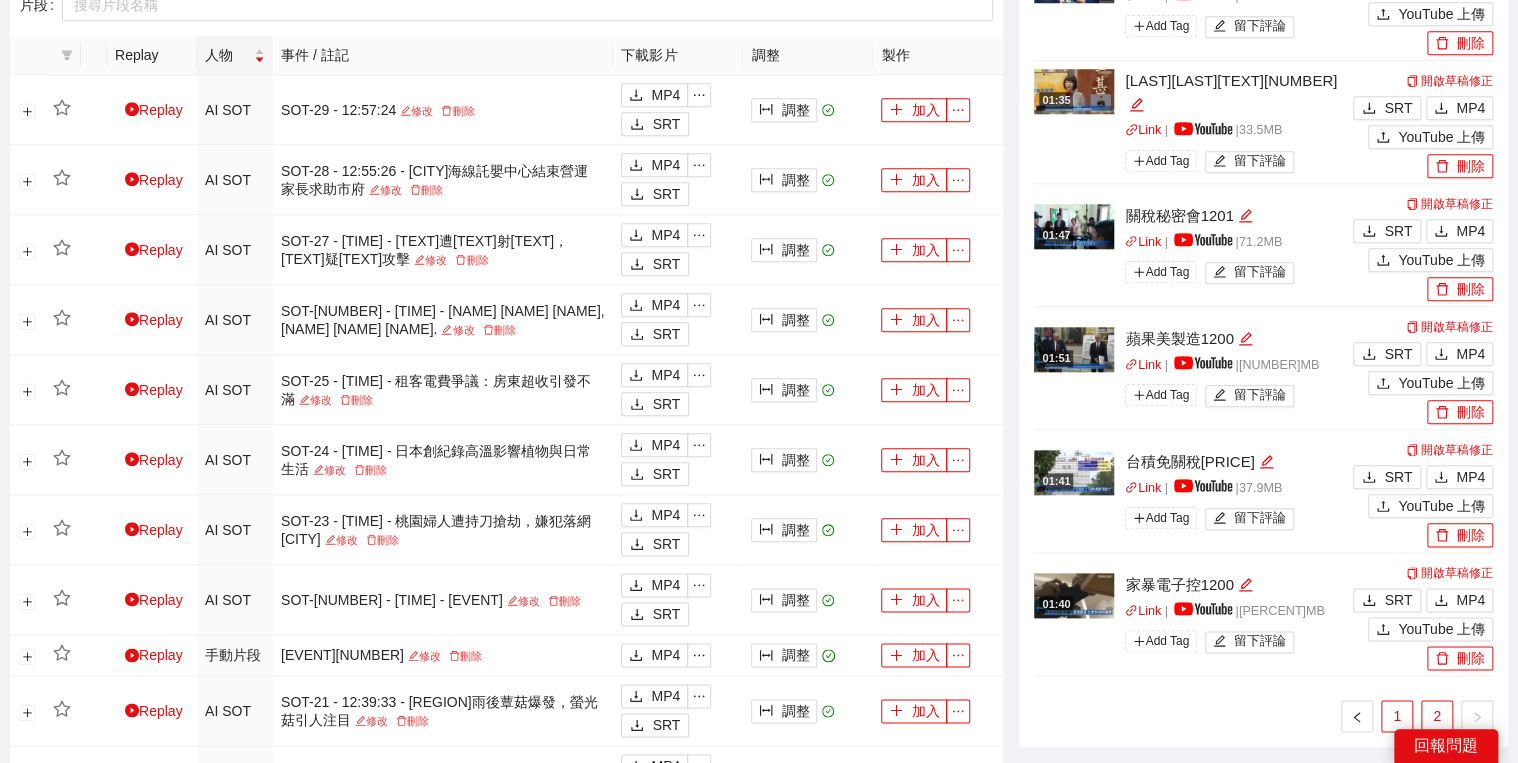 click on "1" at bounding box center (1397, 716) 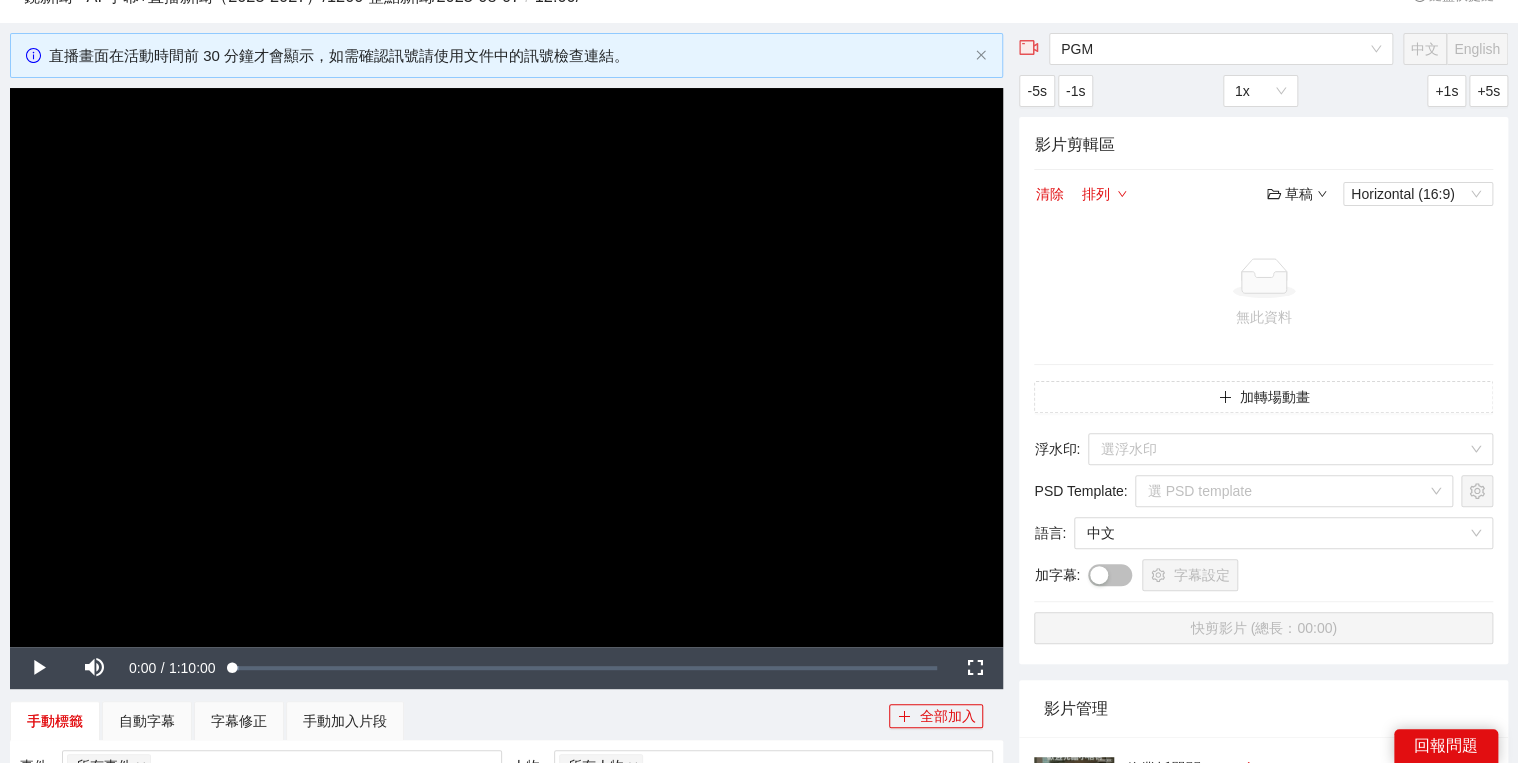scroll, scrollTop: 0, scrollLeft: 0, axis: both 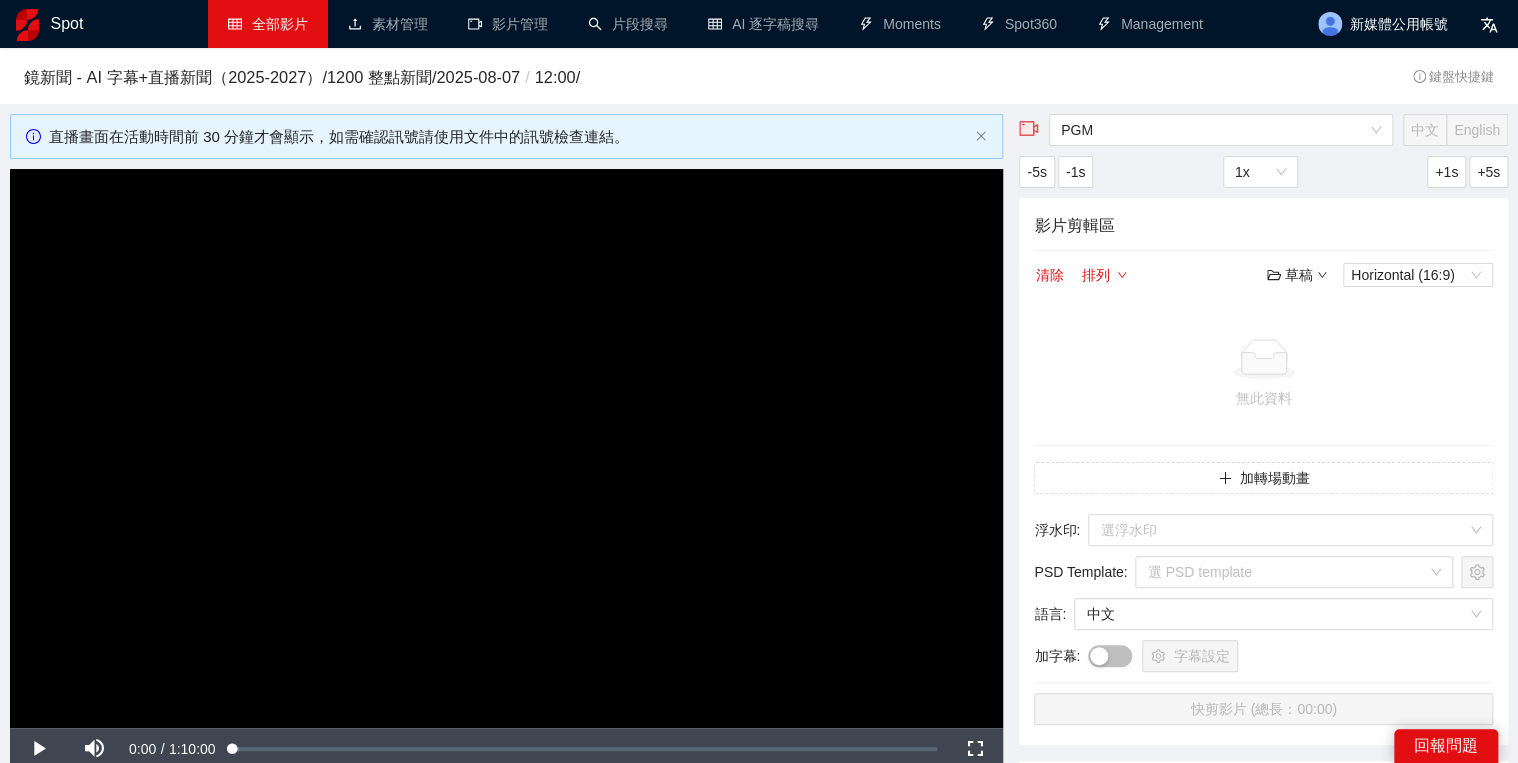 click on "全部影片" at bounding box center (268, 24) 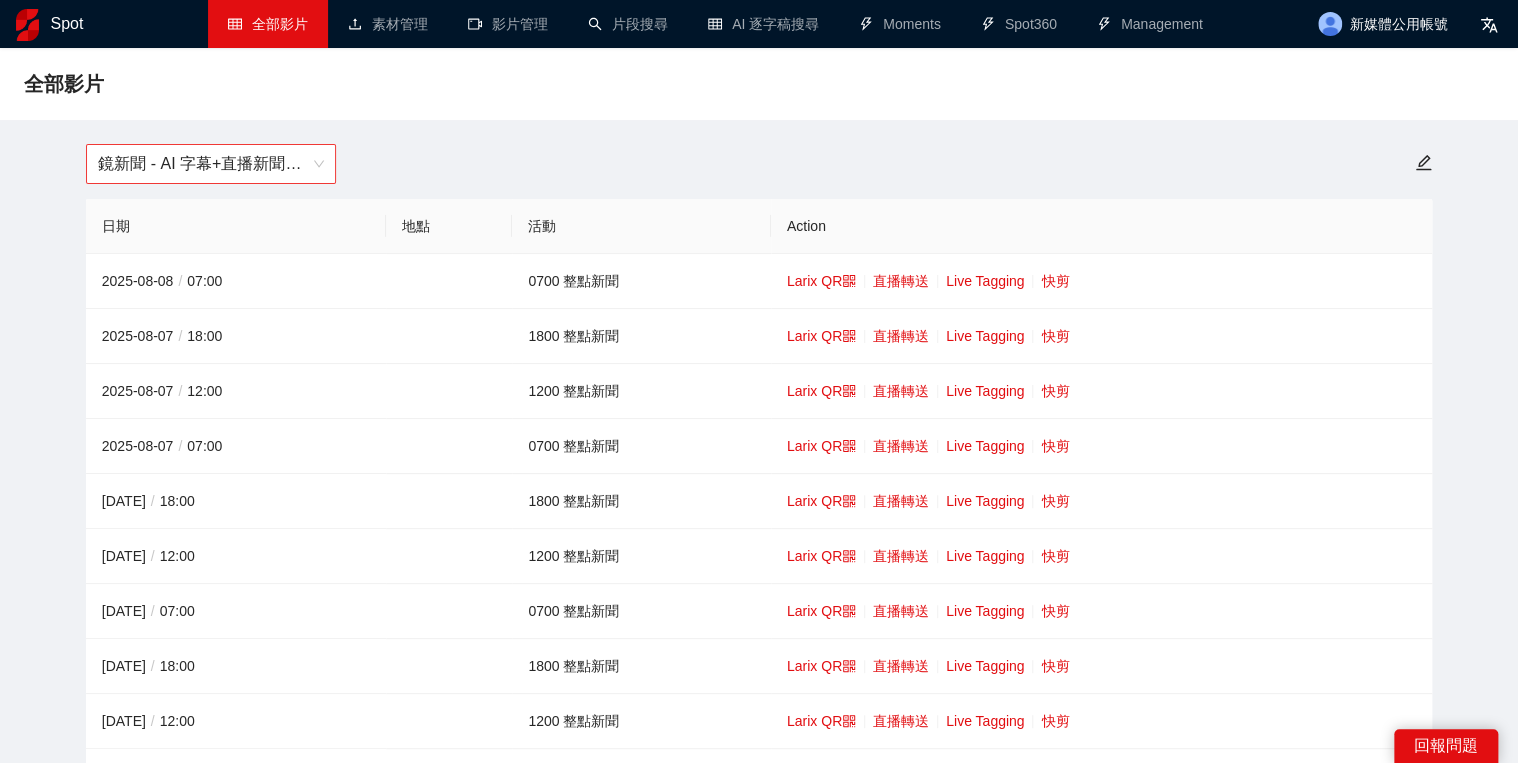 click on "鏡新聞 - AI 字幕+直播新聞（2025-2027）" at bounding box center [211, 164] 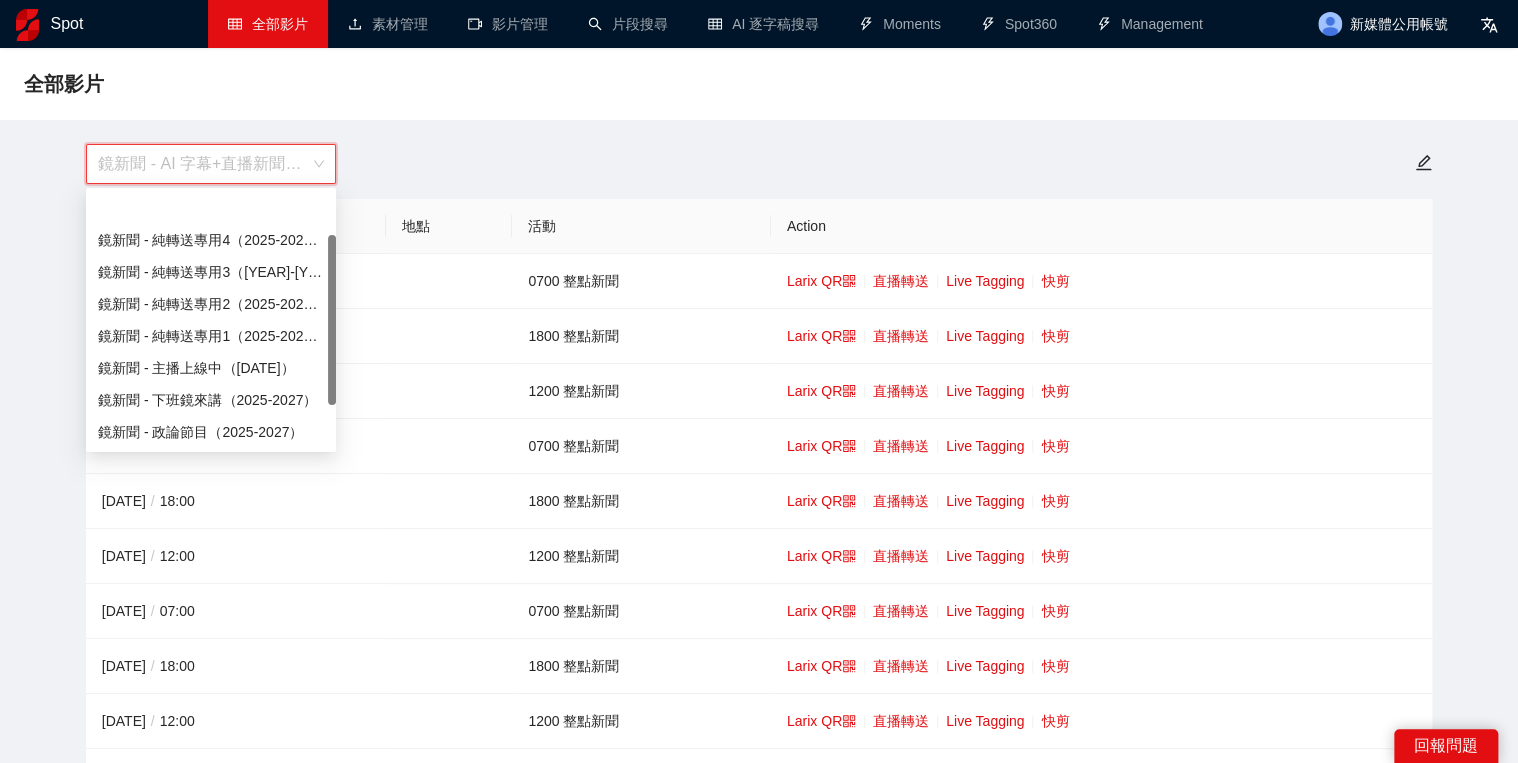 scroll, scrollTop: 64, scrollLeft: 0, axis: vertical 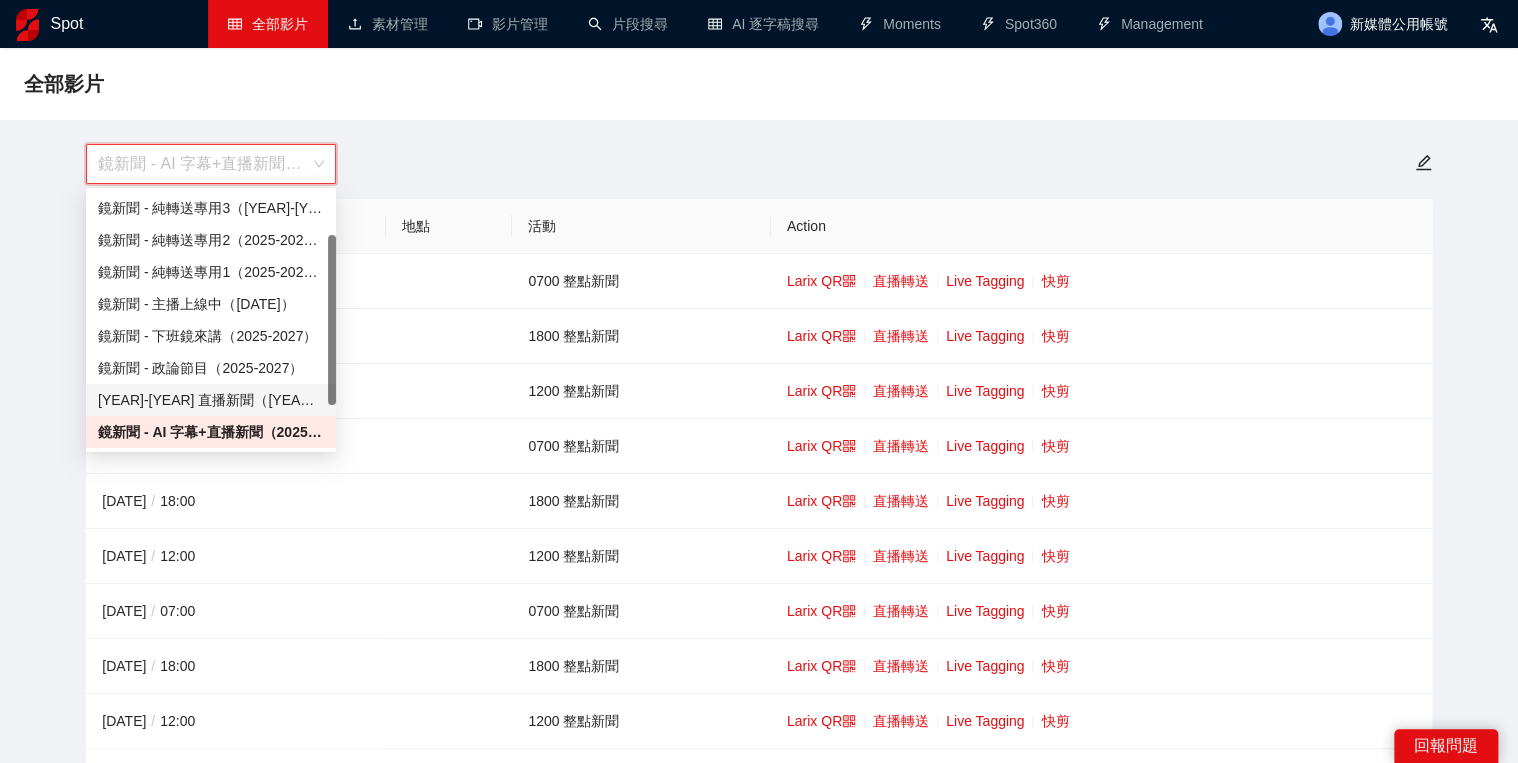 click on "[YEAR]-[YEAR] 直播新聞（[YEAR]-[YEAR]）" at bounding box center [211, 400] 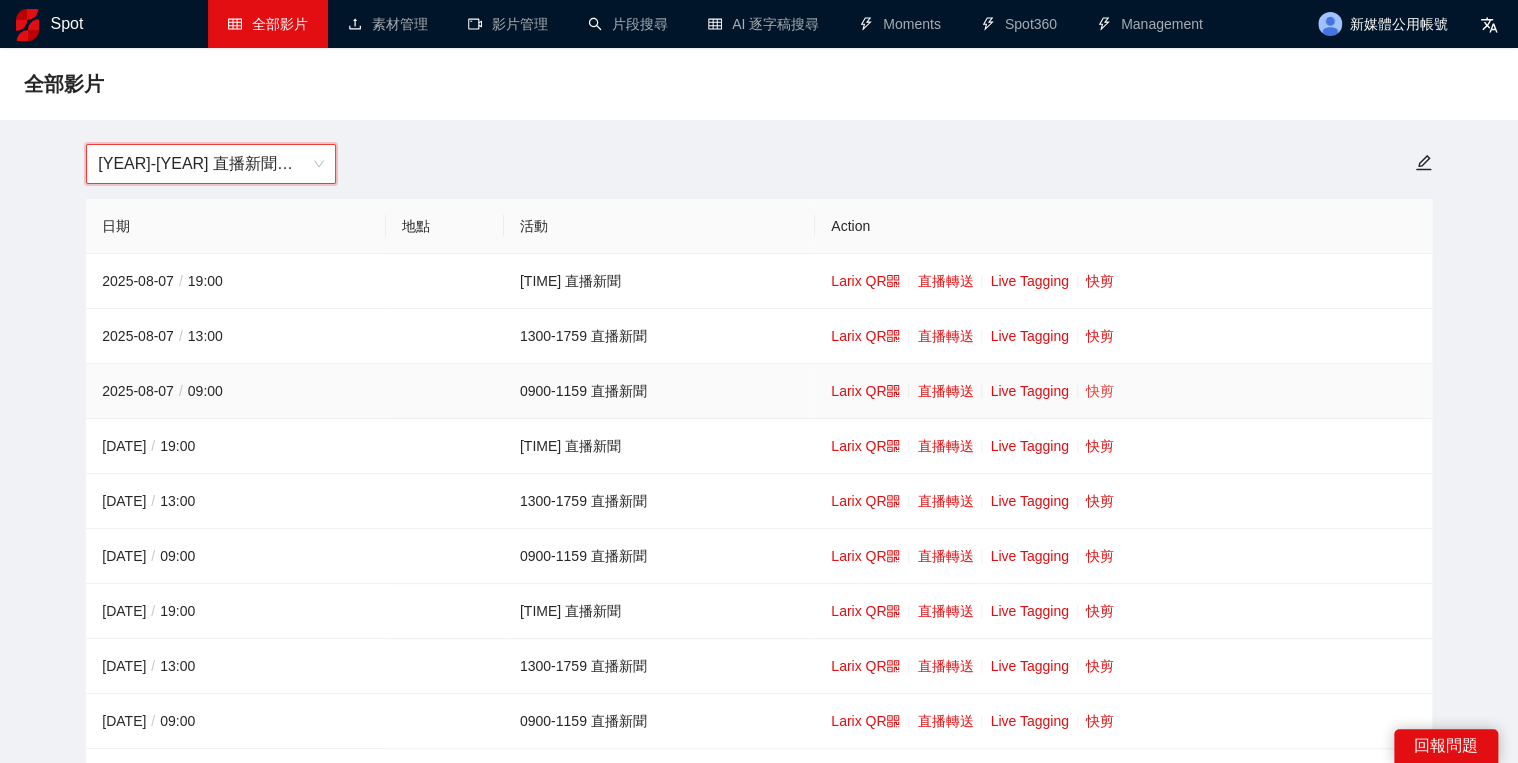 click on "快剪" at bounding box center [1100, 391] 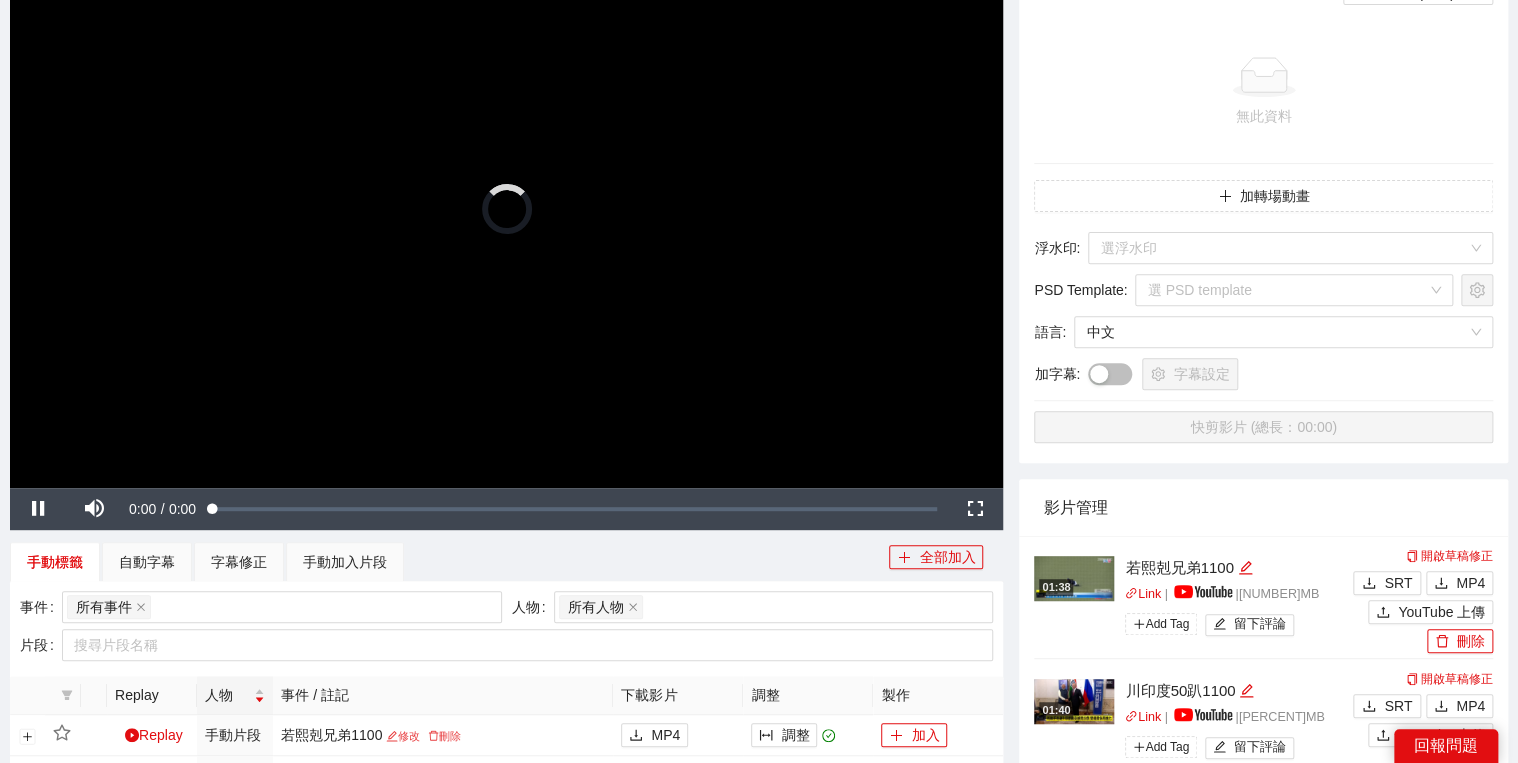 click at bounding box center [506, 208] 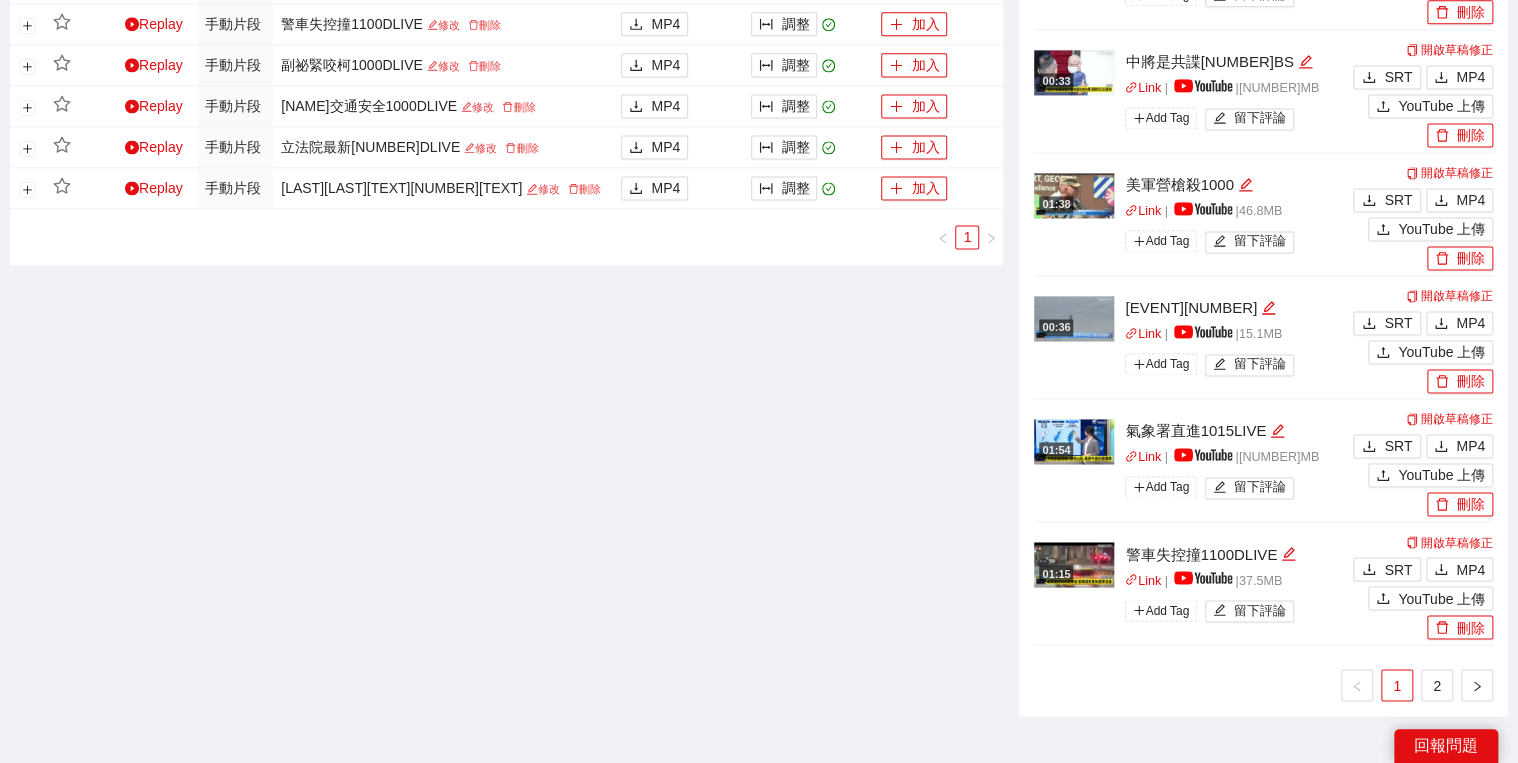 scroll, scrollTop: 1440, scrollLeft: 0, axis: vertical 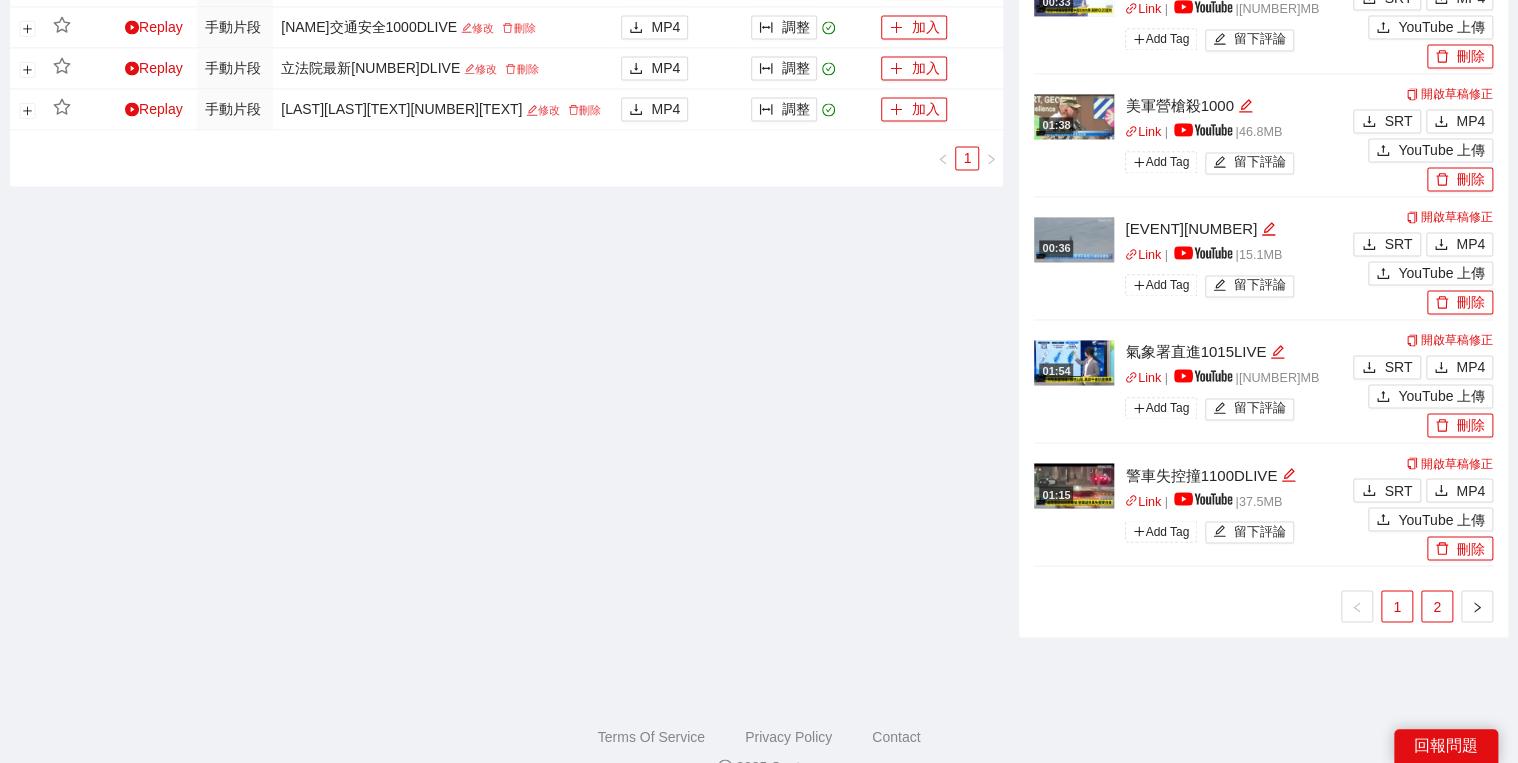 click on "2" at bounding box center (1437, 606) 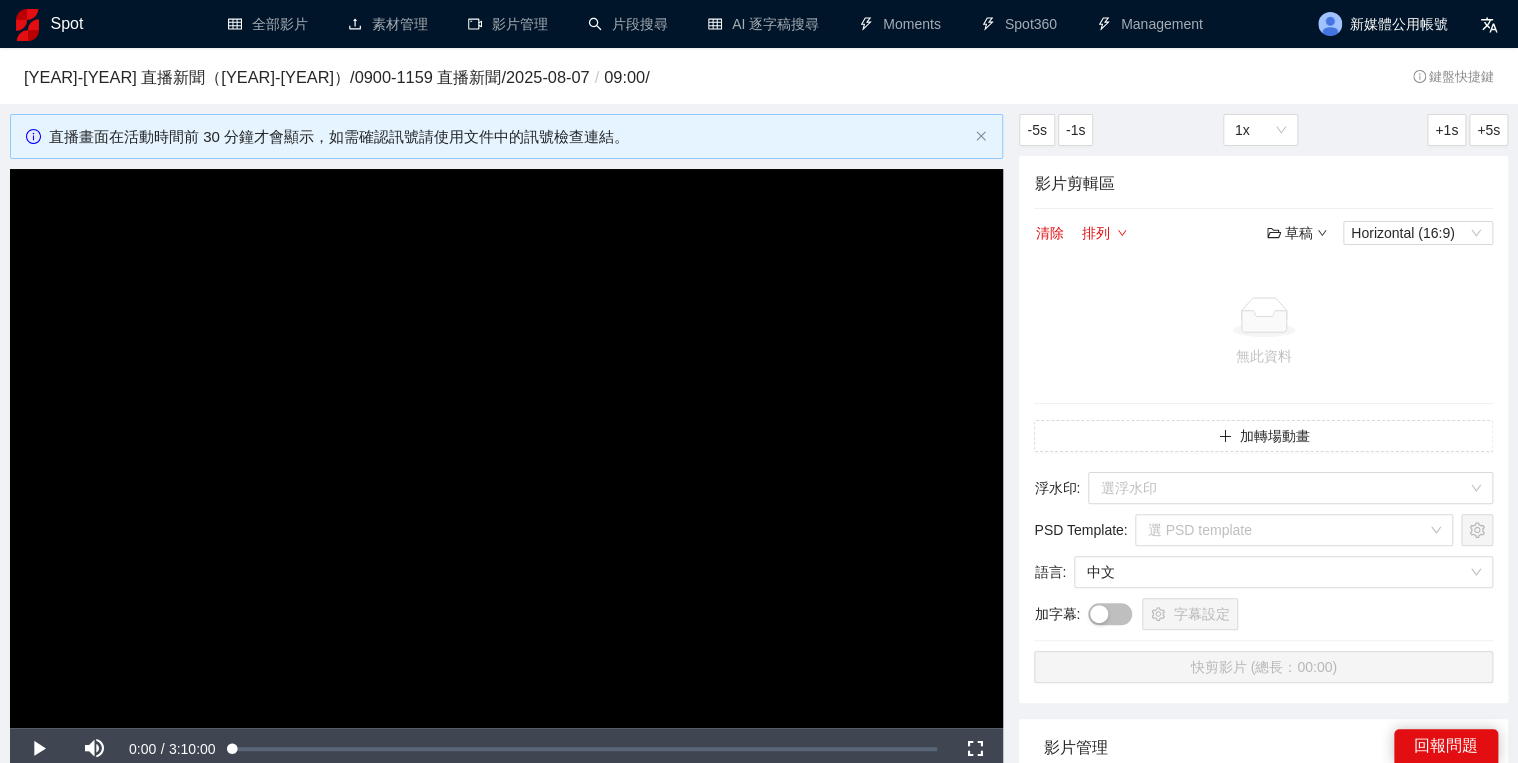 scroll, scrollTop: 0, scrollLeft: 0, axis: both 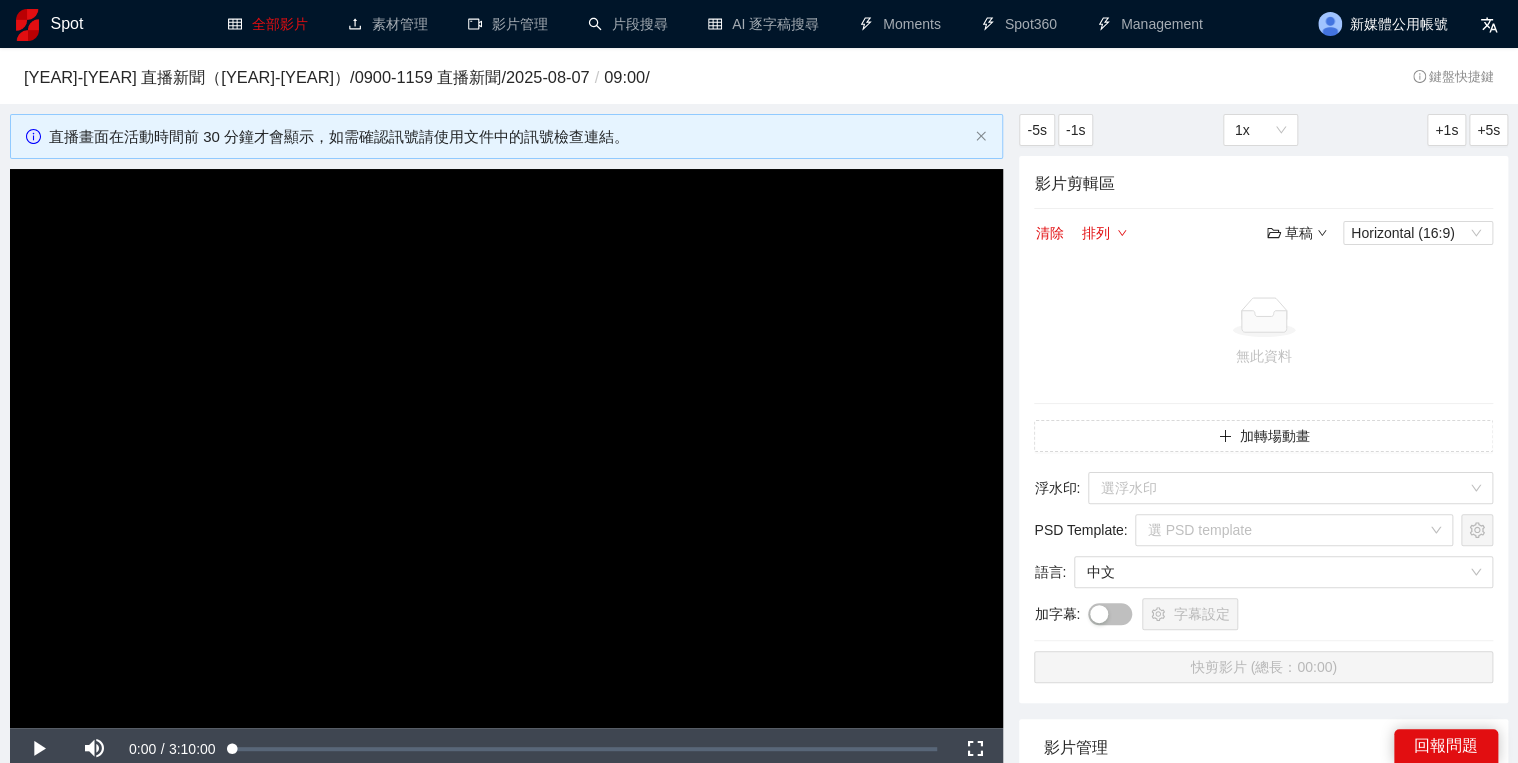 click on "全部影片" at bounding box center [268, 24] 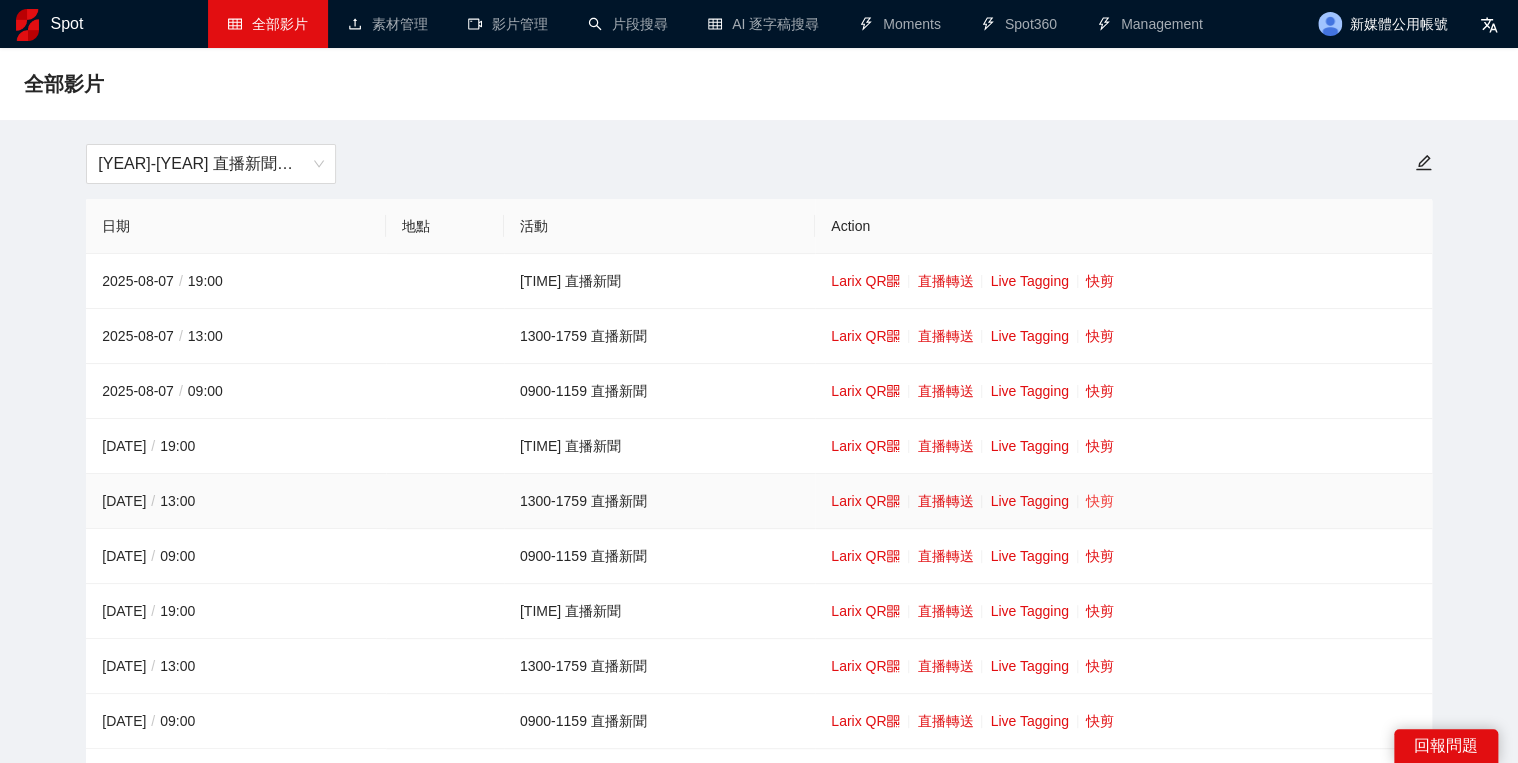 click on "快剪" at bounding box center (1100, 501) 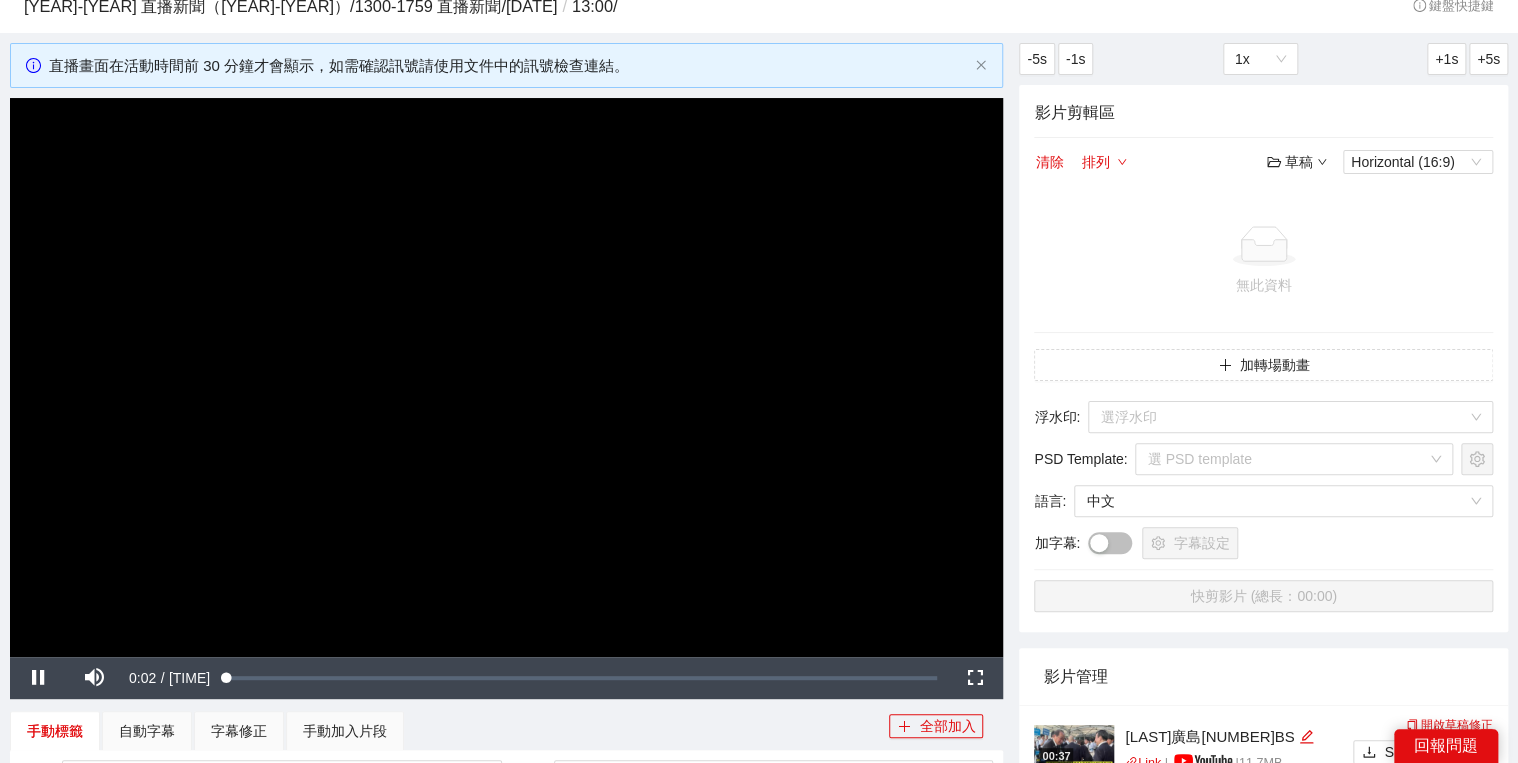 scroll, scrollTop: 0, scrollLeft: 0, axis: both 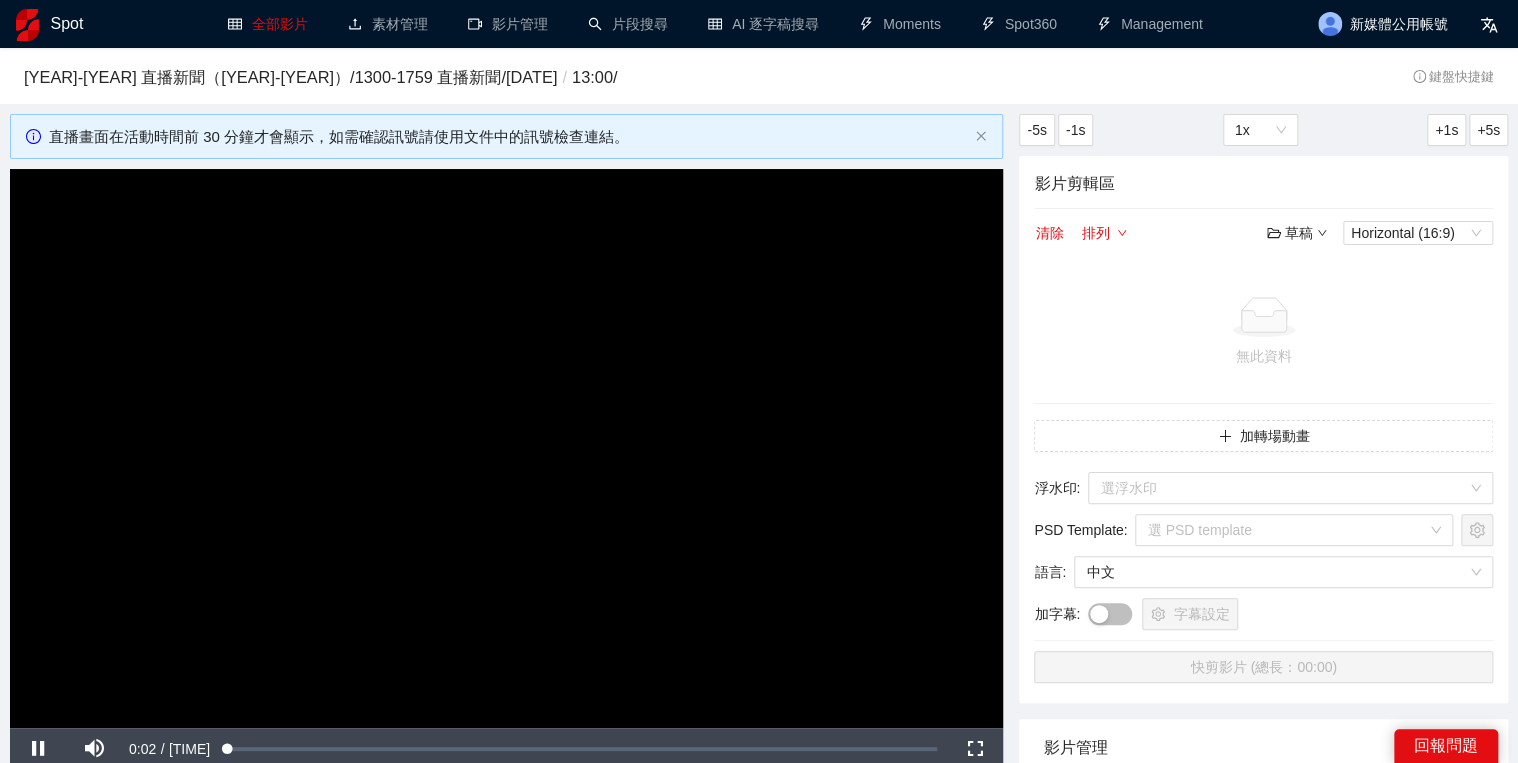 click on "全部影片" at bounding box center [268, 24] 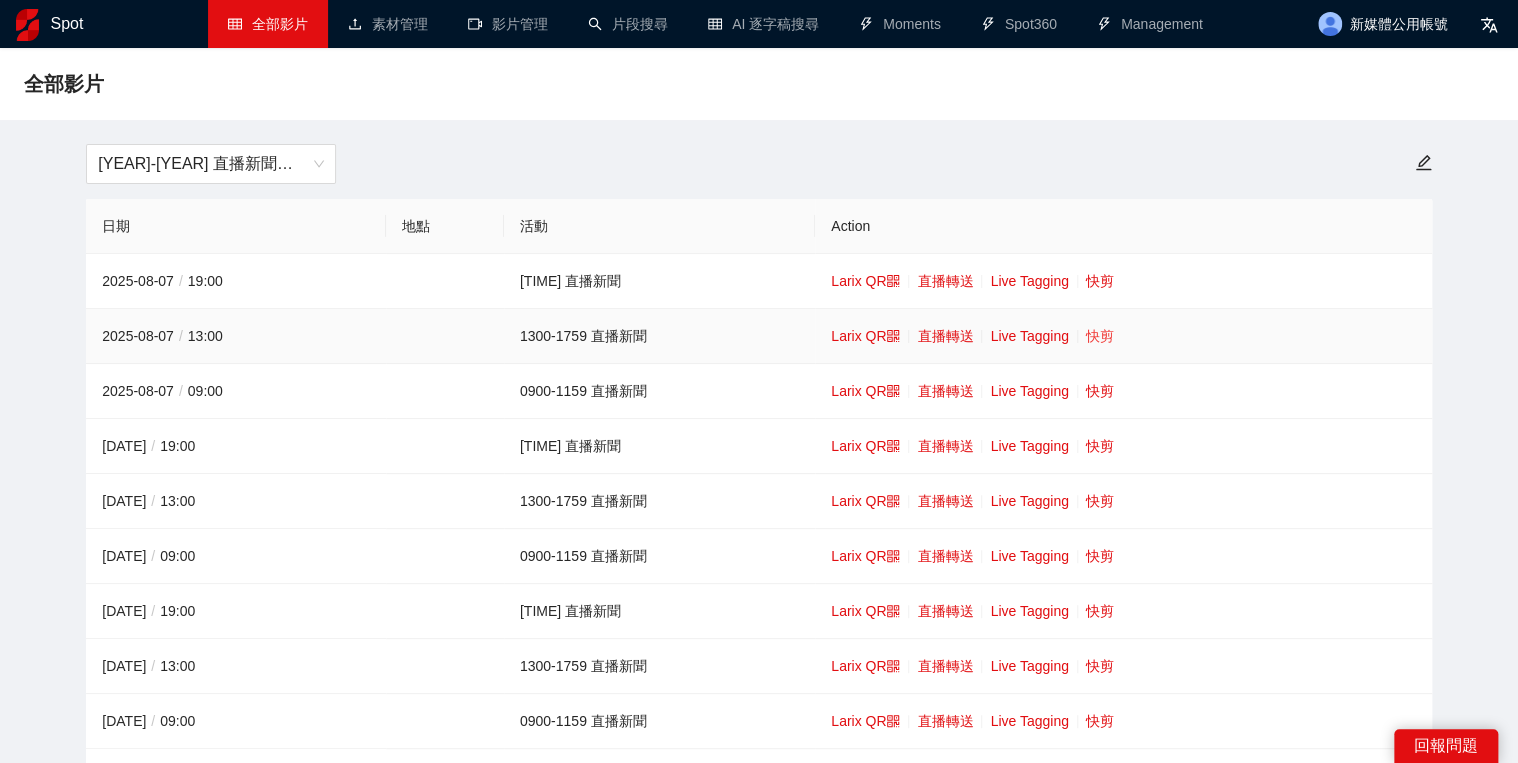 click on "快剪" at bounding box center (1100, 336) 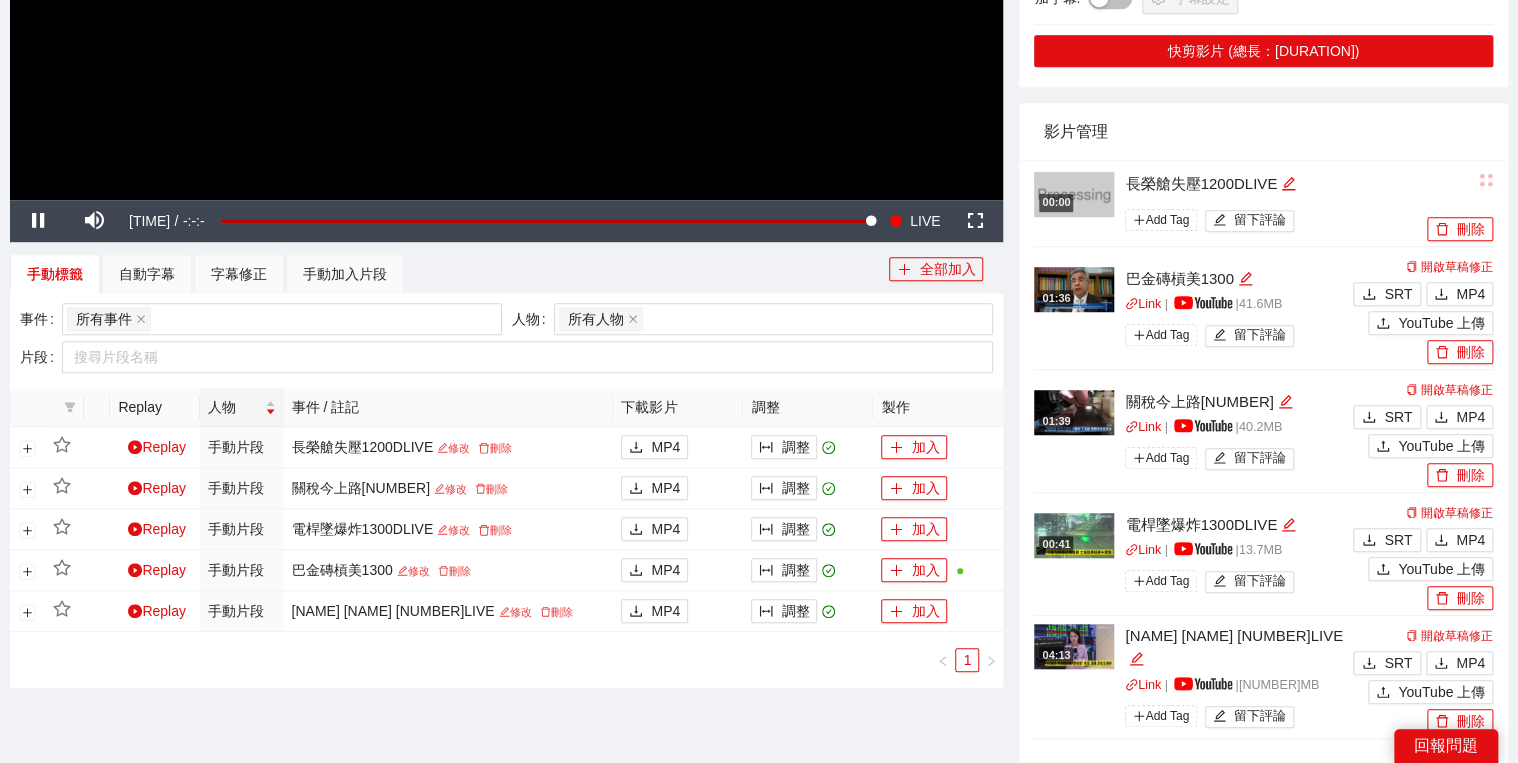scroll, scrollTop: 560, scrollLeft: 0, axis: vertical 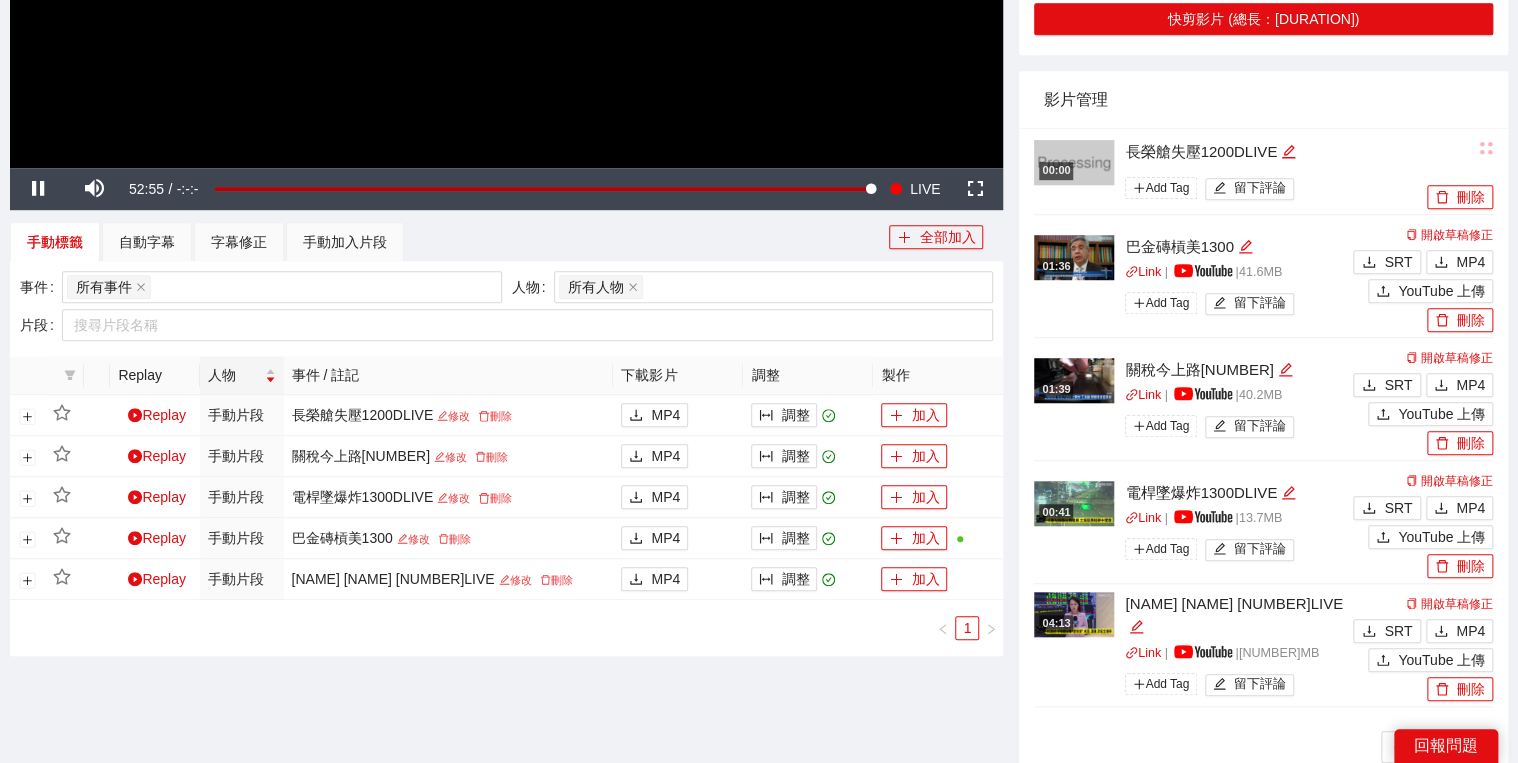 drag, startPoint x: 700, startPoint y: 74, endPoint x: 744, endPoint y: 82, distance: 44.72136 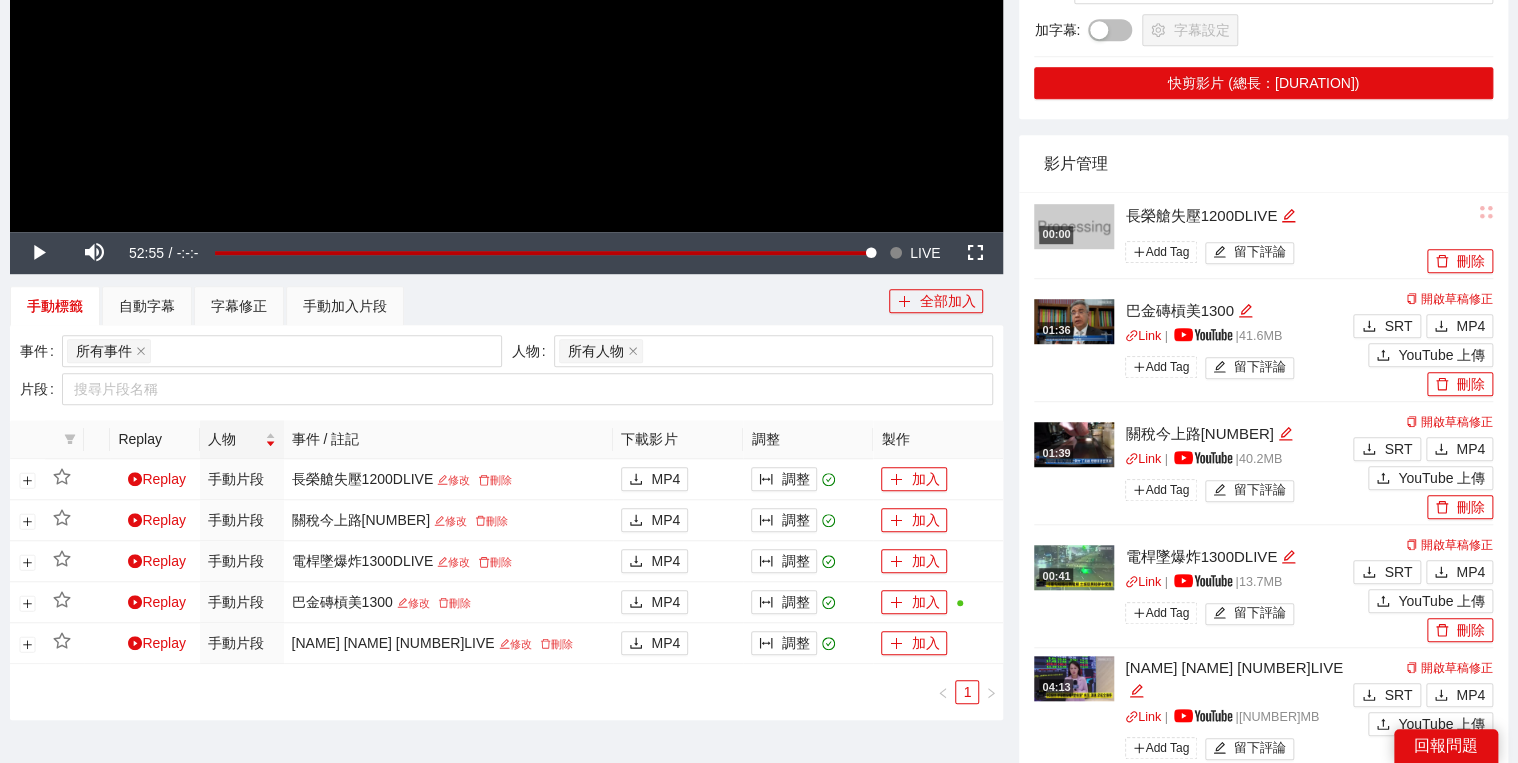 scroll, scrollTop: 496, scrollLeft: 0, axis: vertical 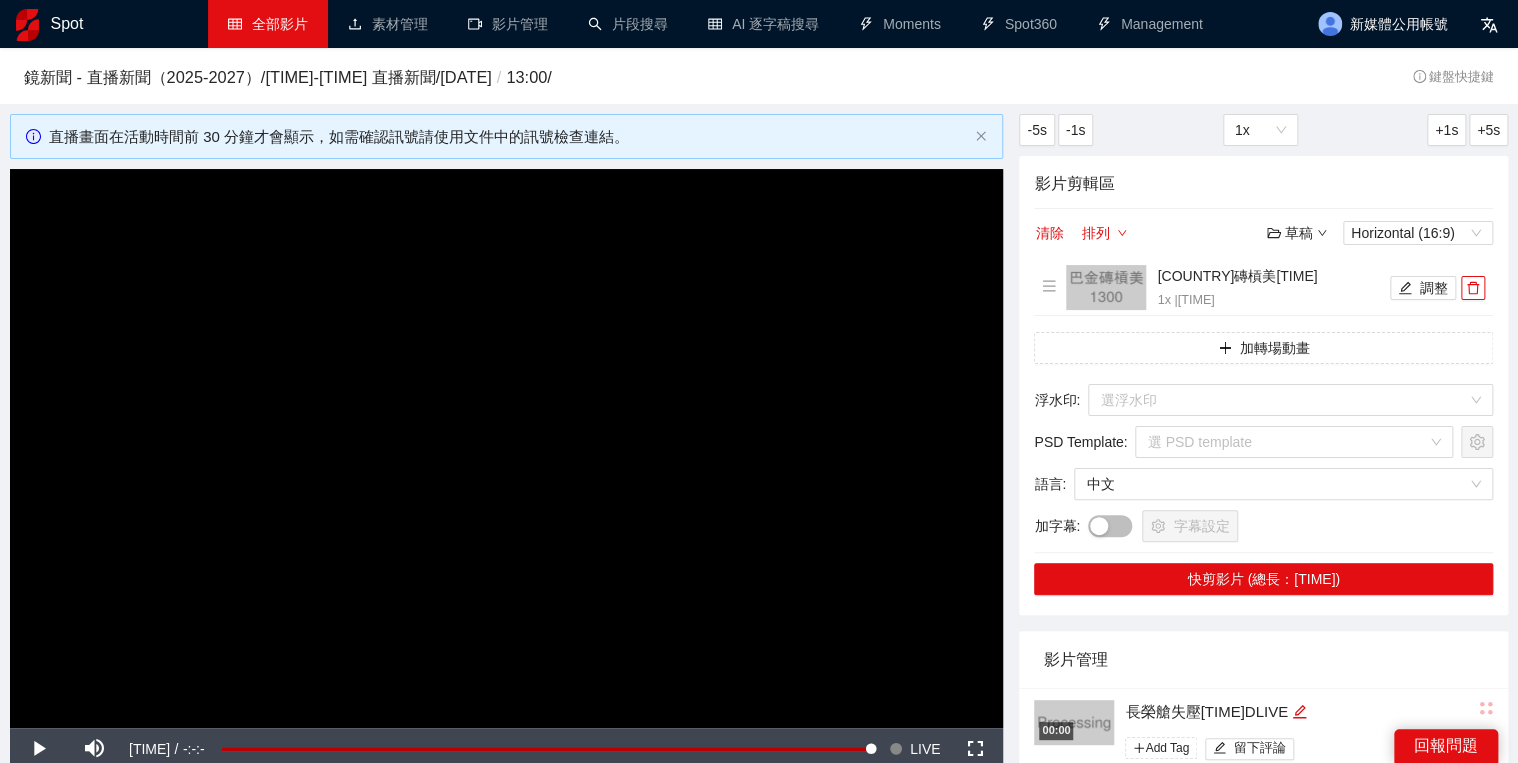 click on "全部影片" at bounding box center [268, 24] 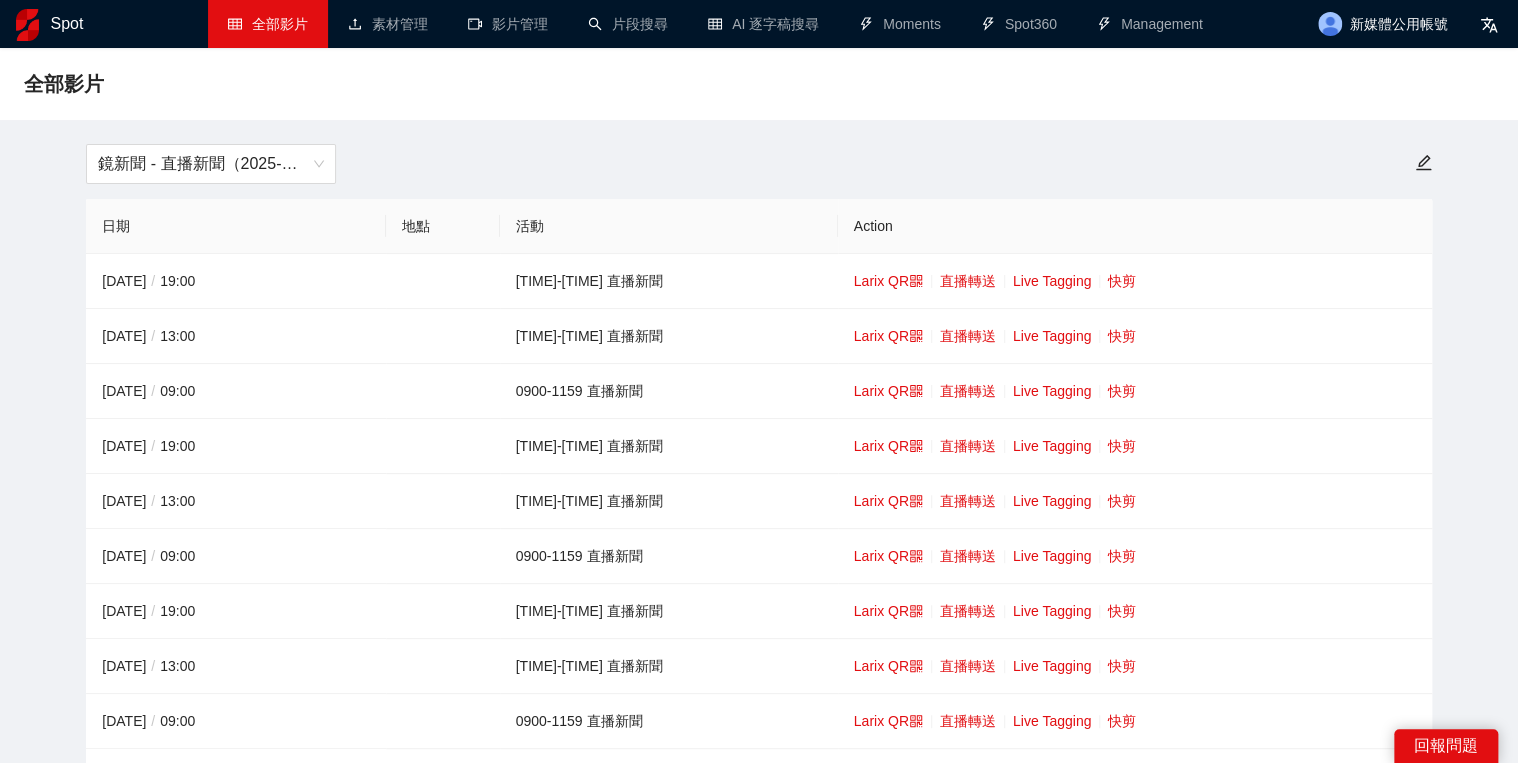 click on "鏡新聞 - 直播新聞（2025-2027） 日期 地點 活動 Action [DATE] / [TIME] [TIME]-[TIME] 直播新聞 Larix QR  直播轉送 Live Tagging 快剪 [DATE] / [TIME] [TIME]-[TIME] 直播新聞 Larix QR  直播轉送 Live Tagging 快剪 [DATE] / [TIME] [TIME]-[TIME] 直播新聞 Larix QR  直播轉送 Live Tagging 快剪 [DATE] / [TIME] [TIME]-[TIME] 直播新聞 Larix QR  直播轉送 Live Tagging 快剪 [DATE] / [TIME] [TIME]-[TIME] 直播新聞 Larix QR  直播轉送 Live Tagging 快剪 [DATE] / [TIME] [TIME]-[TIME] 直播新聞 Larix QR  直播轉送 Live Tagging 快剪 [DATE] / [TIME] [TIME]-[TIME] 直播新聞 Larix QR  直播轉送 Live Tagging 快剪 [DATE] / [TIME] [TIME]-[TIME] 直播新聞 Larix QR  直播轉送 Live Tagging 快剪 [DATE] / [TIME] [TIME]-[TIME] 直播新聞 Larix QR  直播轉送 Live Tagging 快剪 [DATE] / [TIME] [TIME]-[TIME] 直播新聞 Larix QR  直播轉送 Live Tagging 快剪 [DATE] / [TIME] [TIME]-[TIME] 直播新聞 Larix QR  直播轉送 Live Tagging 快剪 [DATE] / [TIME] [TIME]-[TIME] 直播新聞 Larix QR  直播轉送 Live Tagging 快剪 [DATE] / [TIME] /" at bounding box center [759, 4324] 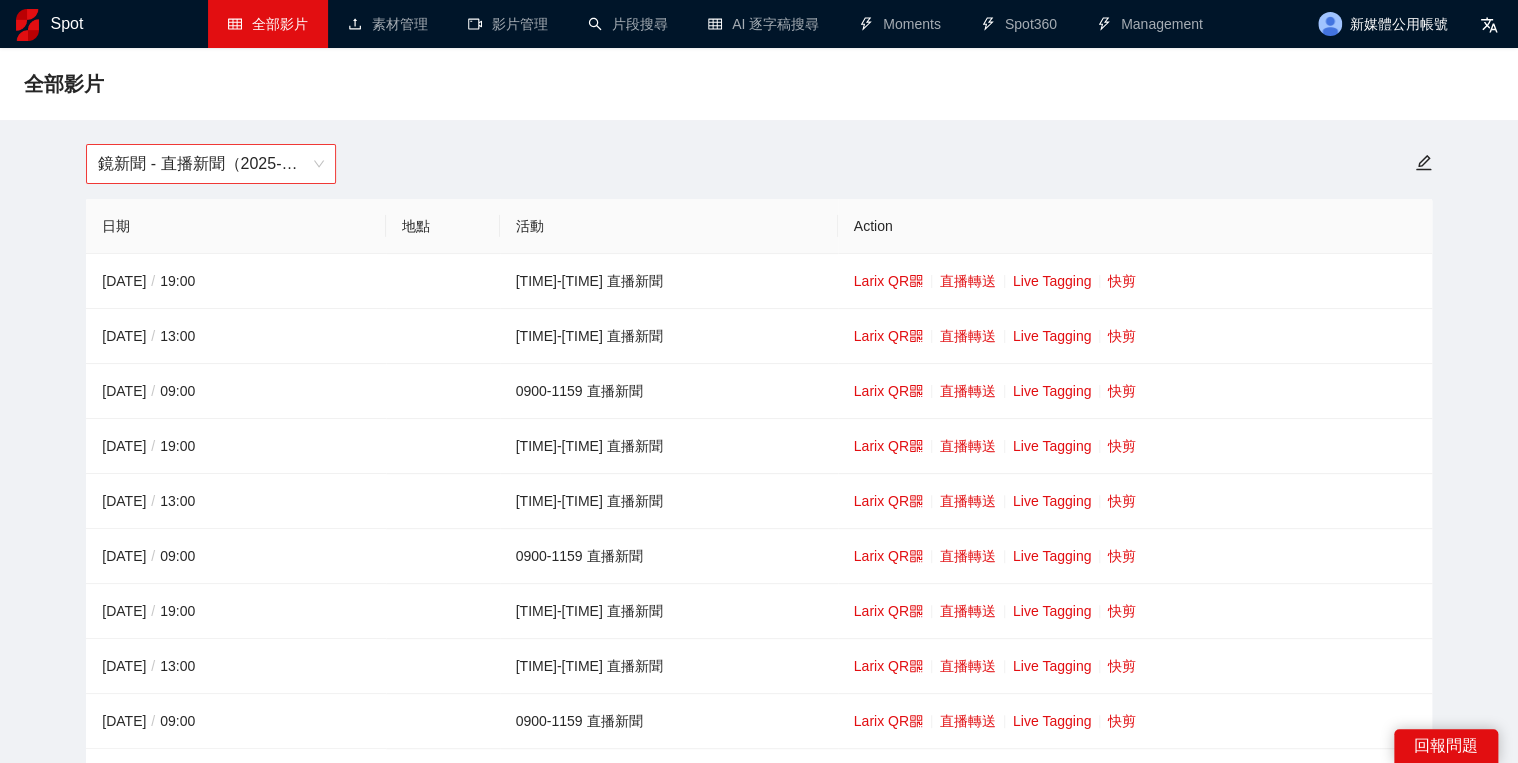 click on "[YEAR]-[YEAR] 直播新聞（[YEAR]-[YEAR]）" at bounding box center (211, 164) 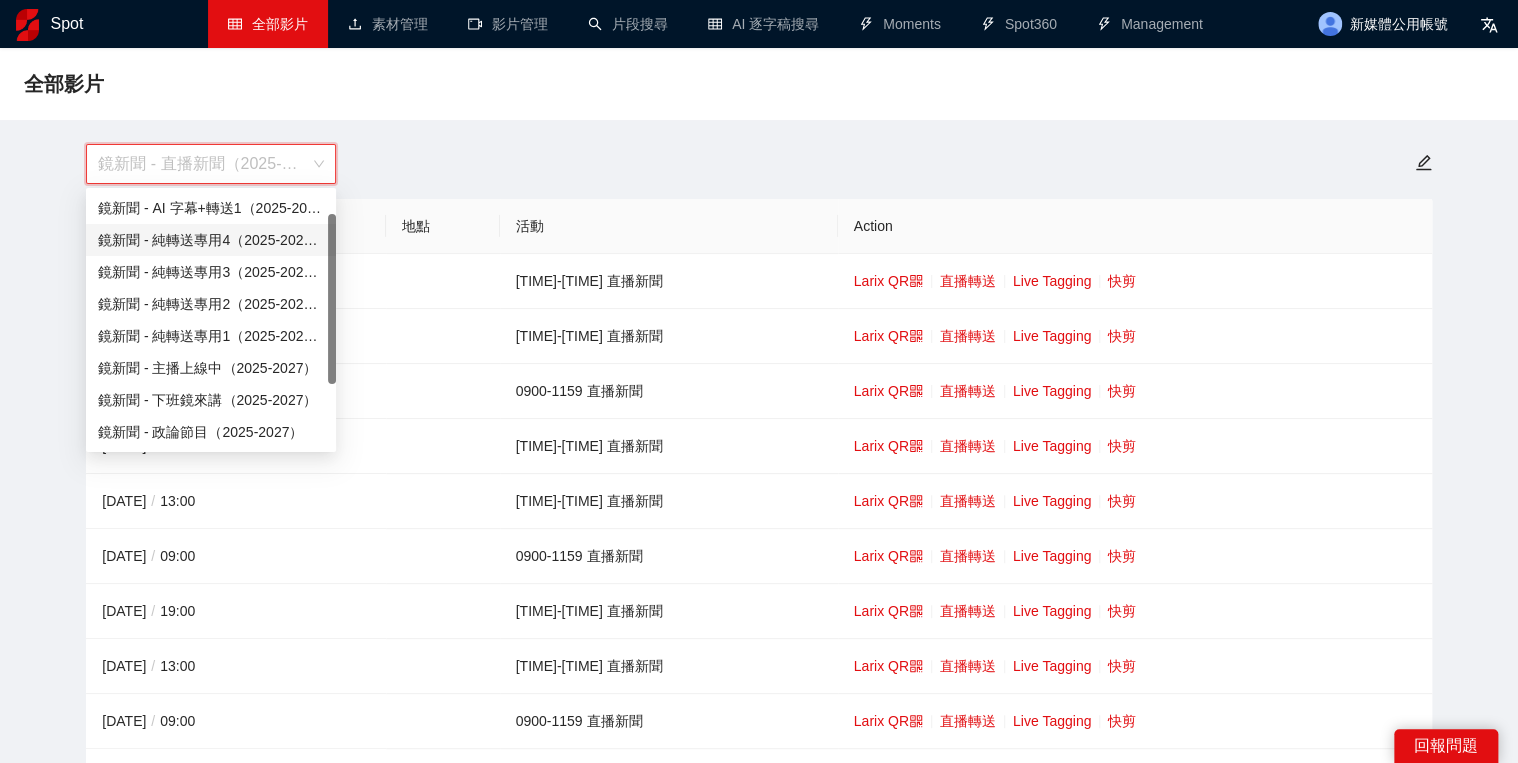 scroll, scrollTop: 32, scrollLeft: 0, axis: vertical 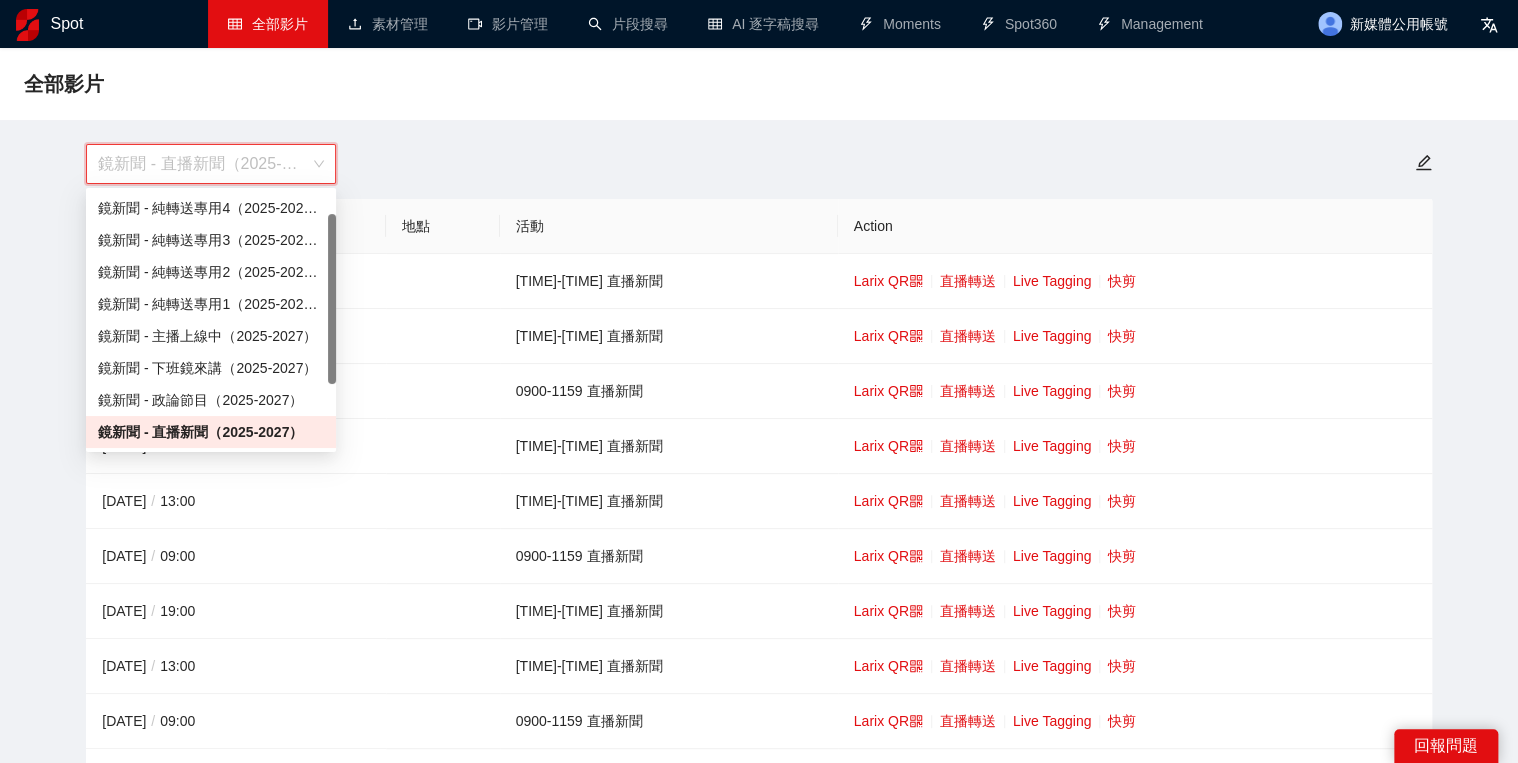 click on "[YEAR]-[YEAR] 直播新聞（[YEAR]-[YEAR]）" at bounding box center [211, 432] 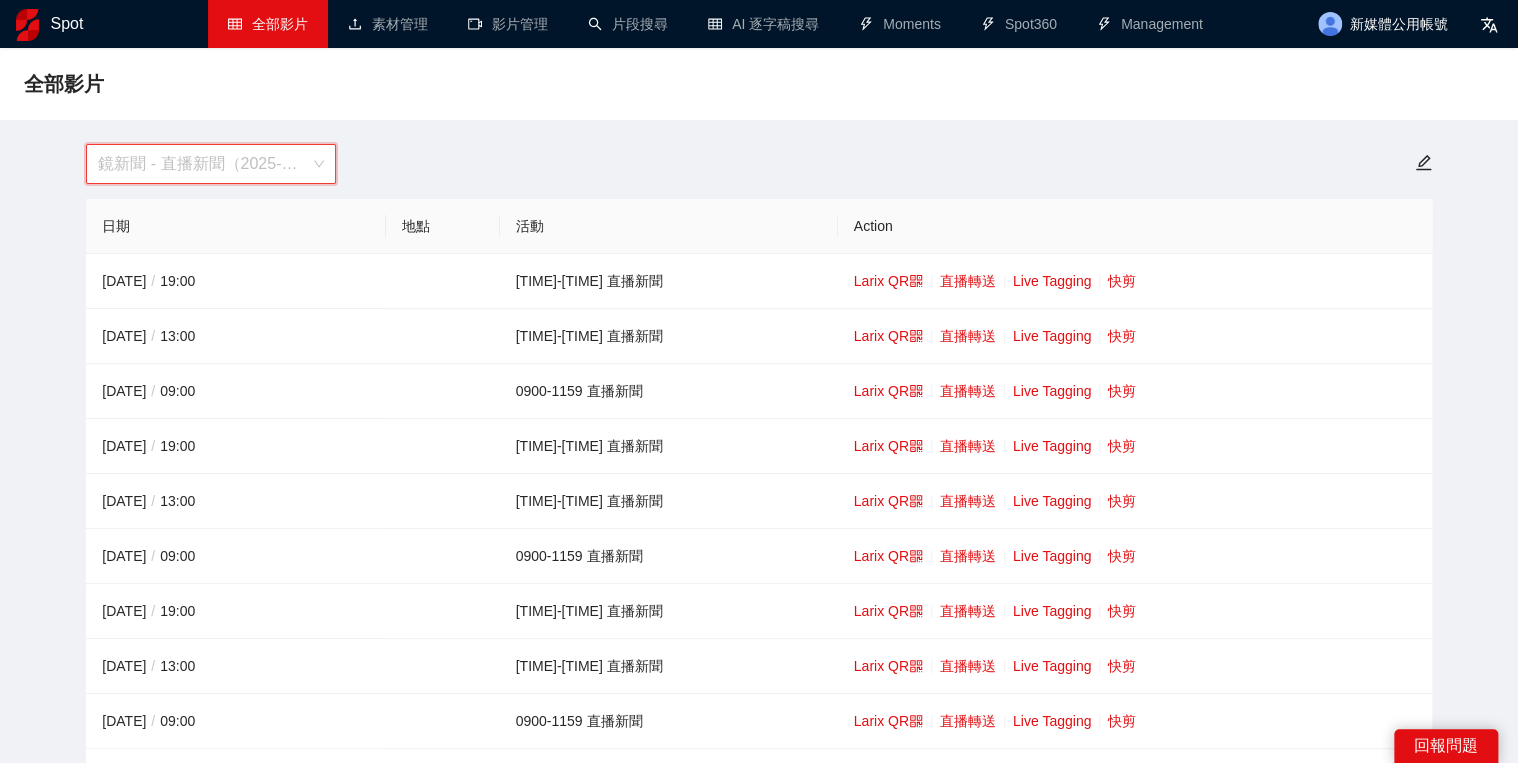 click on "[YEAR]-[YEAR] 直播新聞（[YEAR]-[YEAR]）" at bounding box center (211, 164) 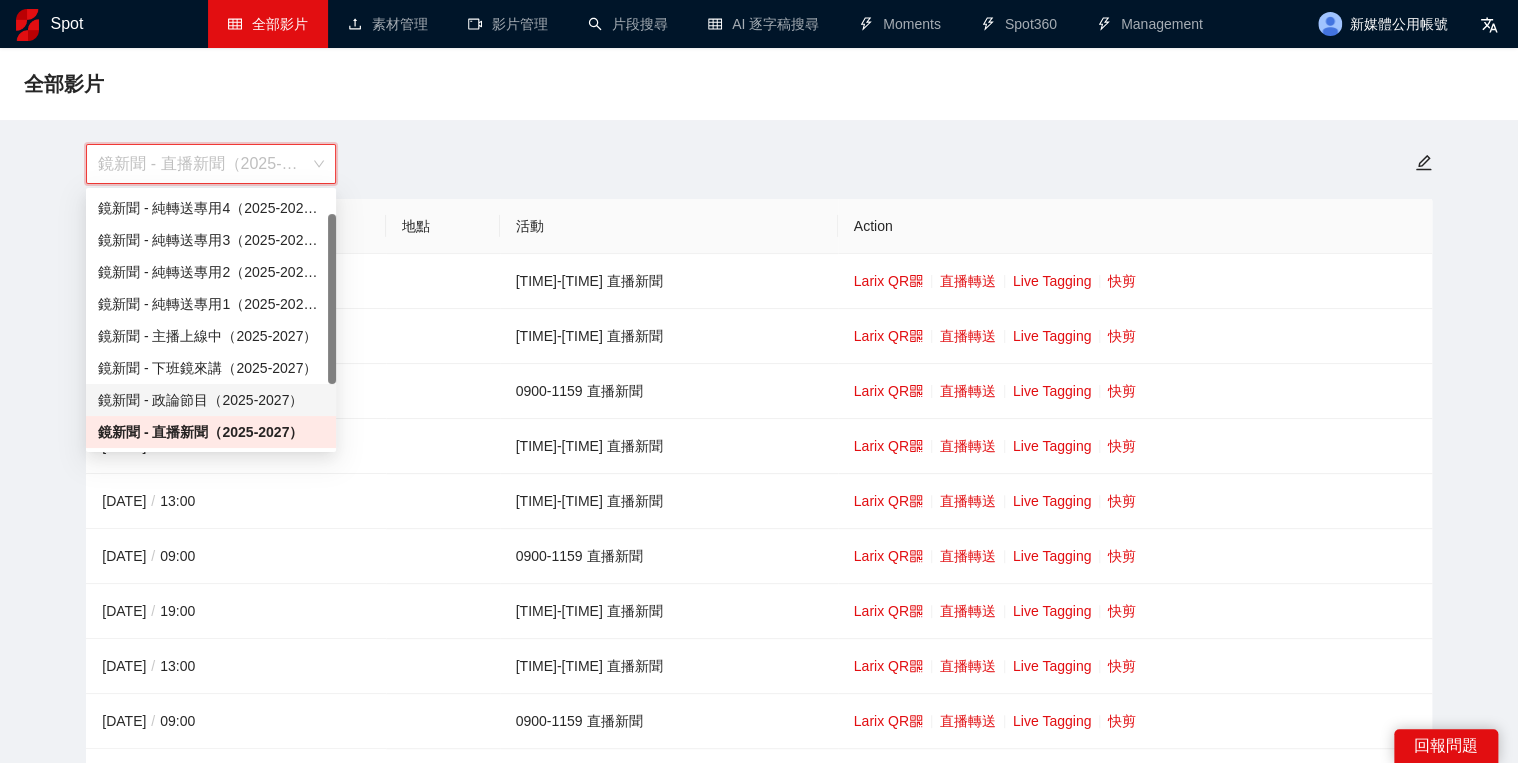 scroll, scrollTop: 112, scrollLeft: 0, axis: vertical 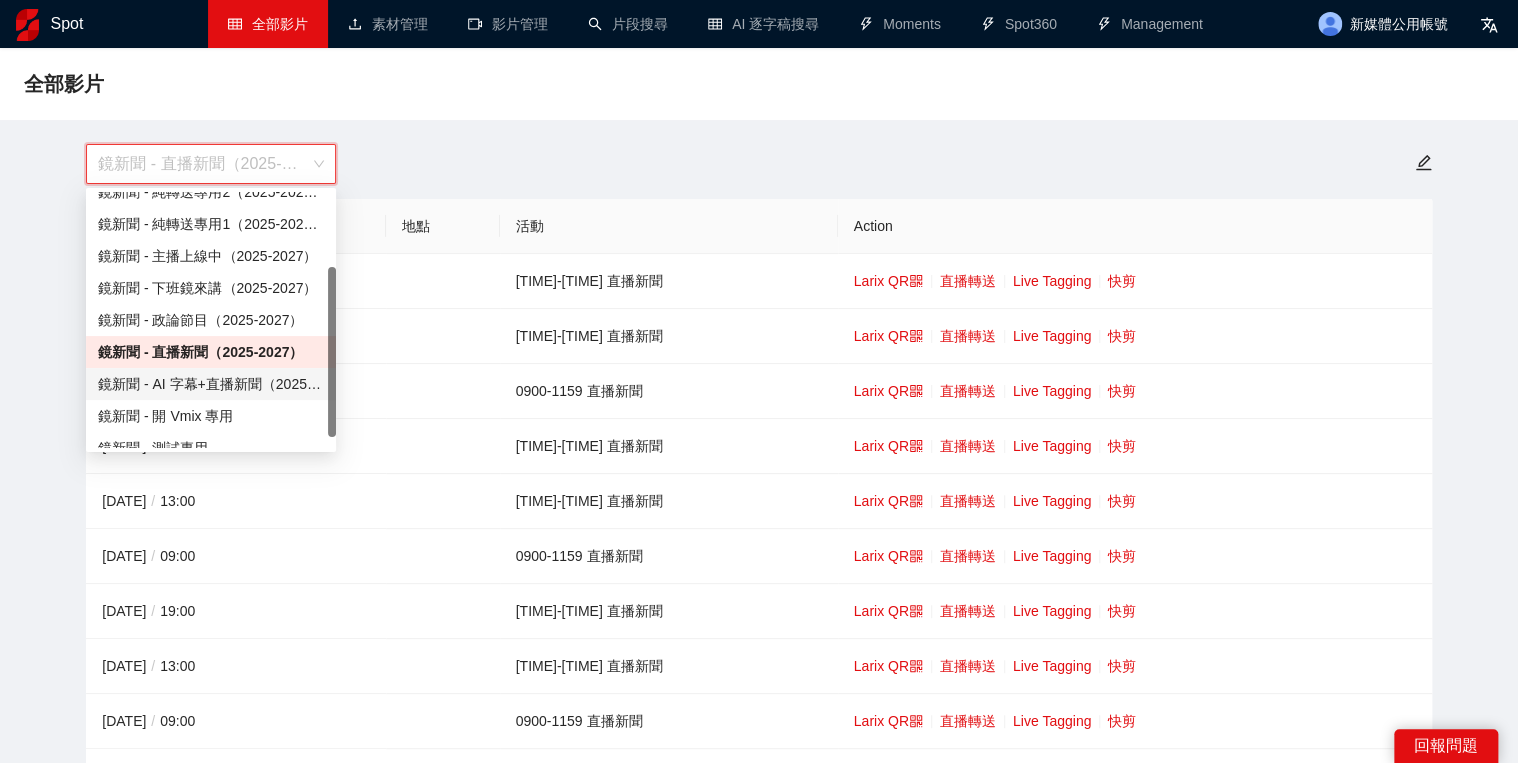 click on "鏡新聞 - AI 字幕+直播新聞（2025-2027）" at bounding box center (211, 384) 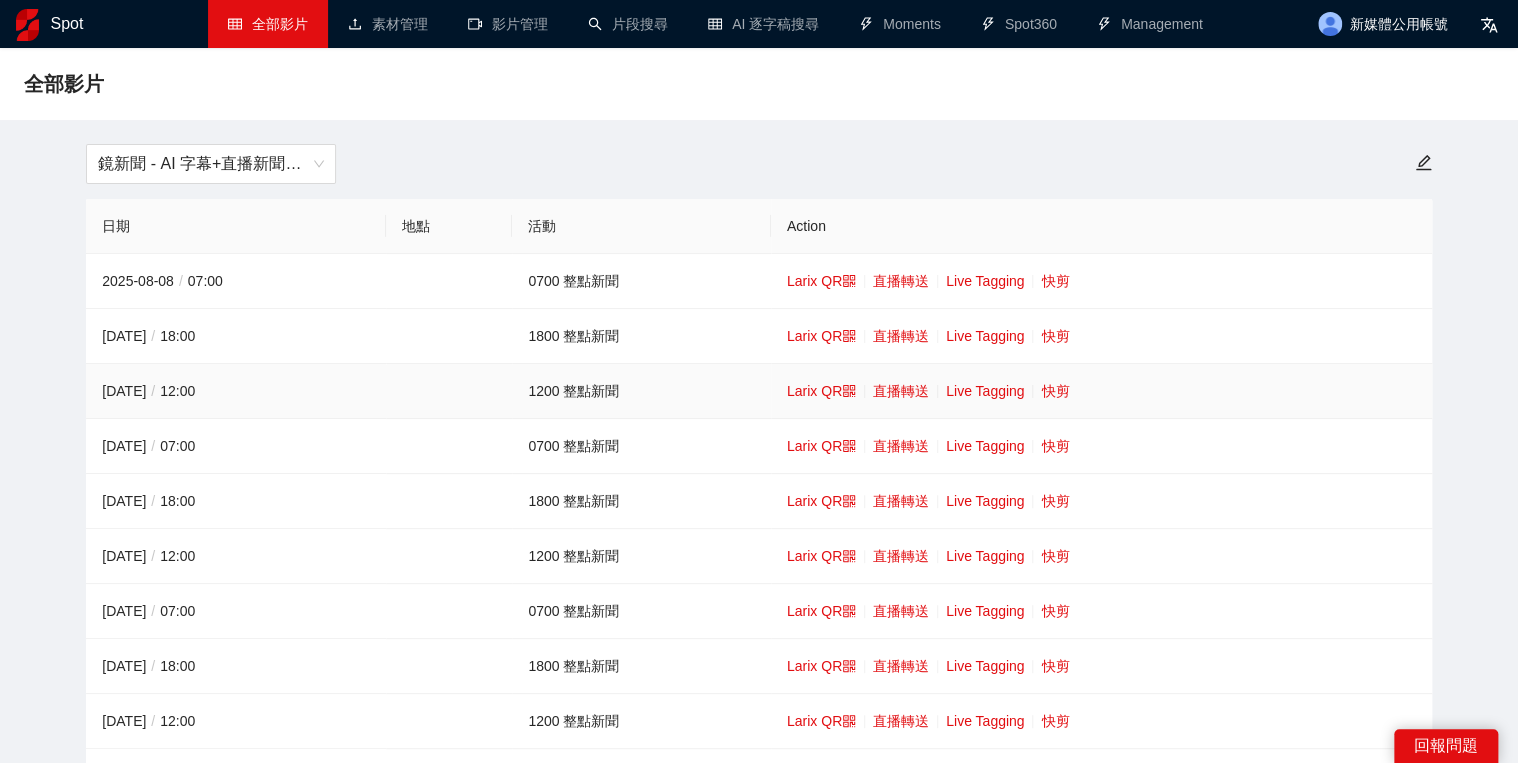 click on "Larix QR  直播轉送 Live Tagging 快剪" at bounding box center [1101, 391] 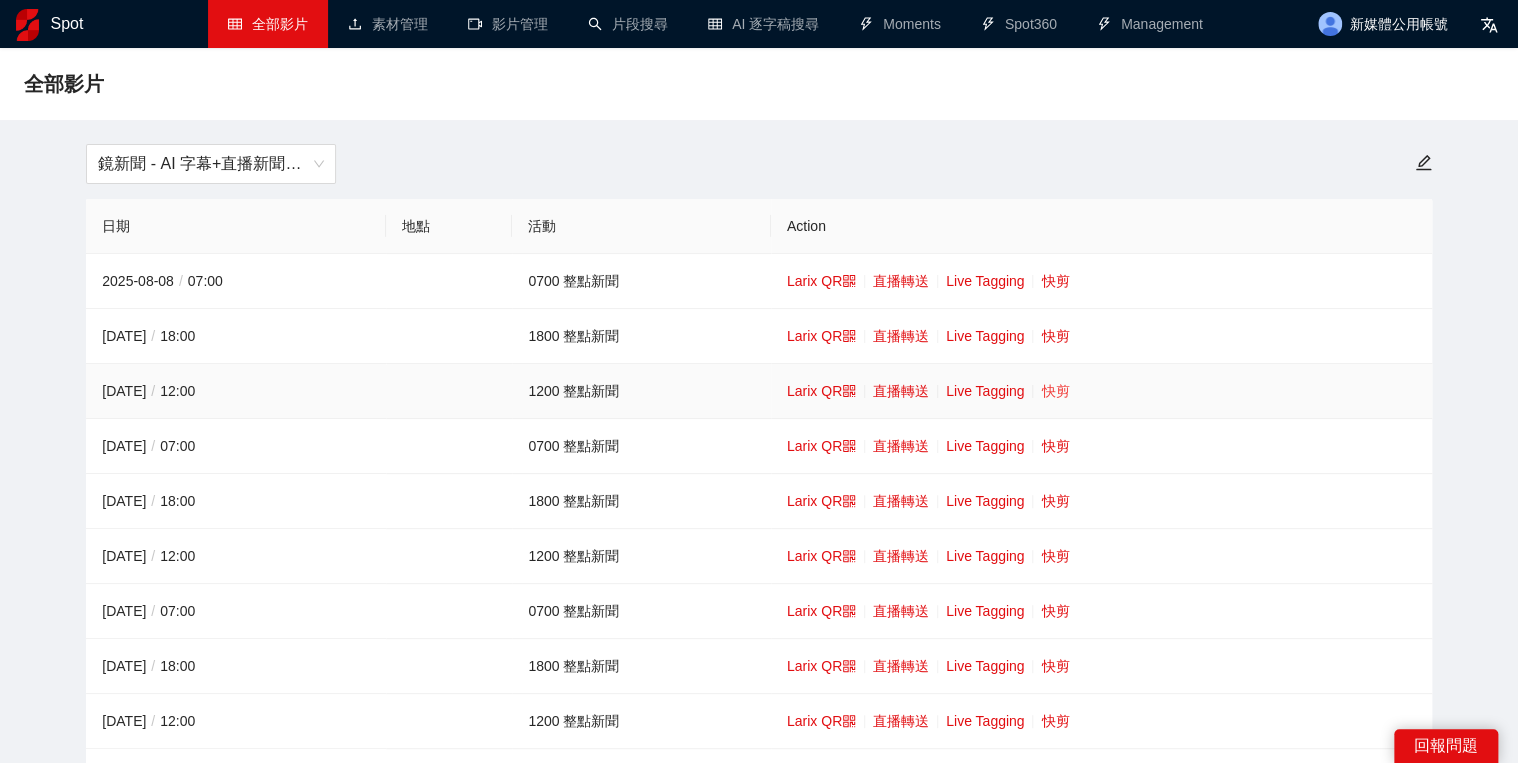 click on "快剪" at bounding box center (1055, 391) 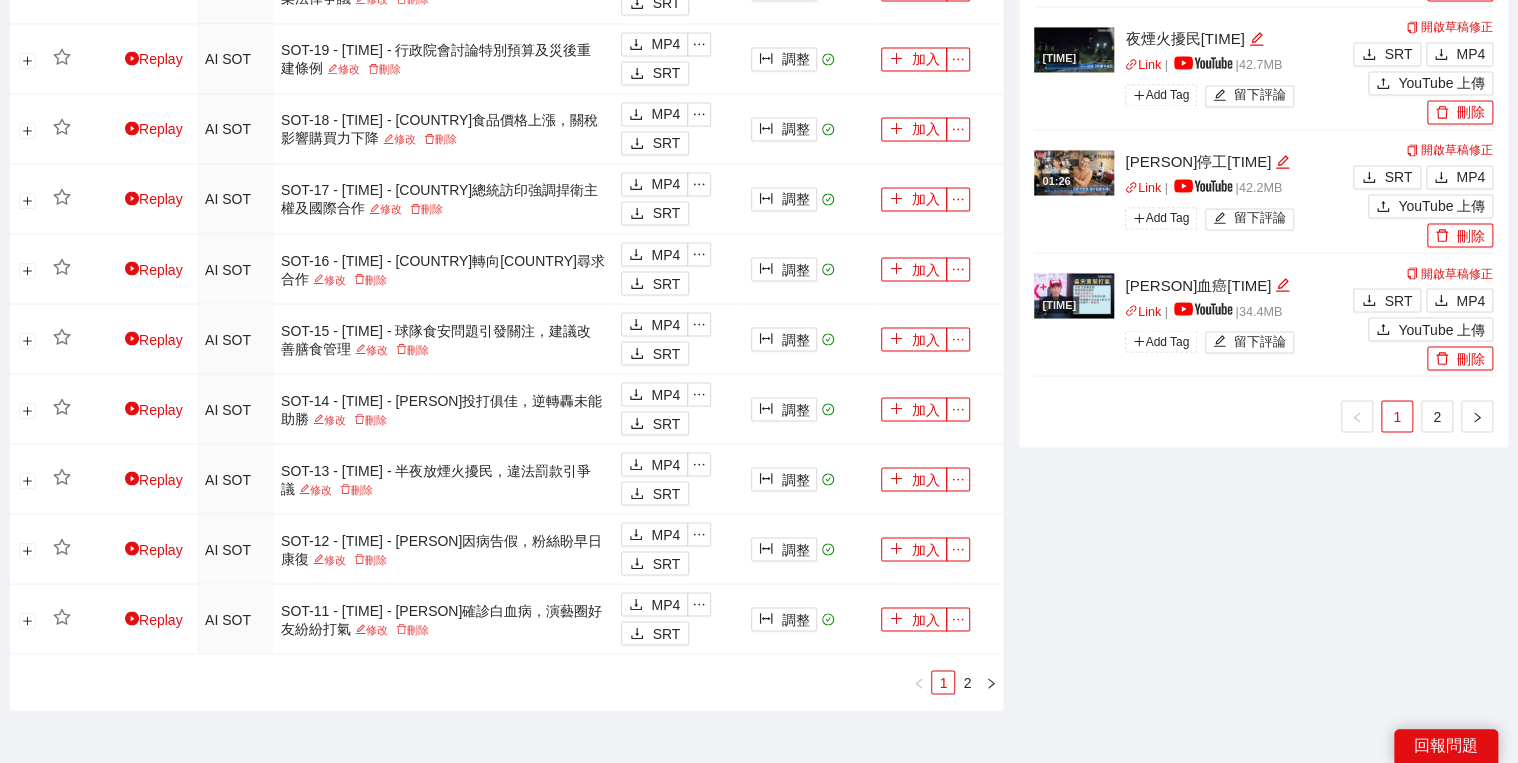 scroll, scrollTop: 1680, scrollLeft: 0, axis: vertical 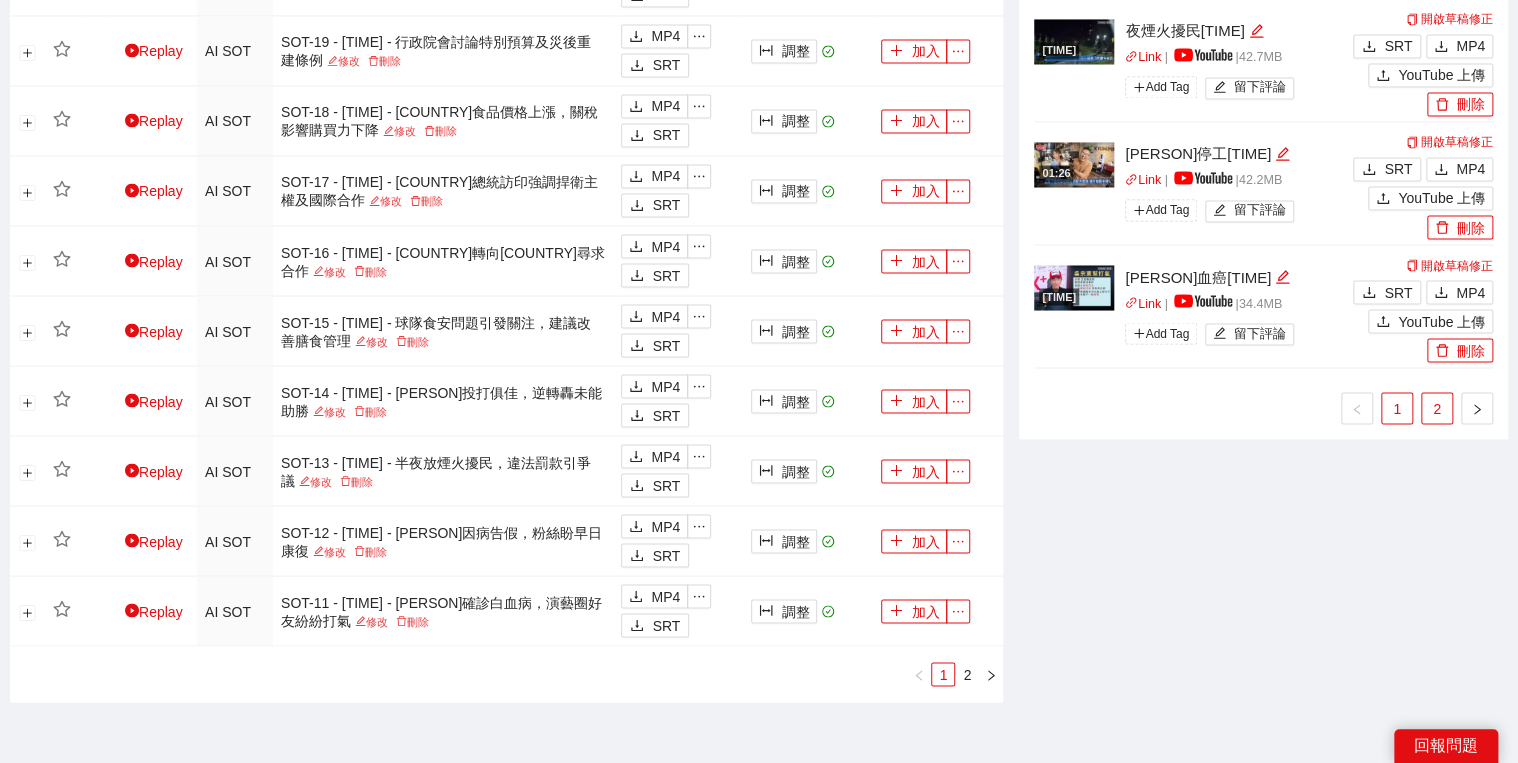 click on "2" at bounding box center (1437, 408) 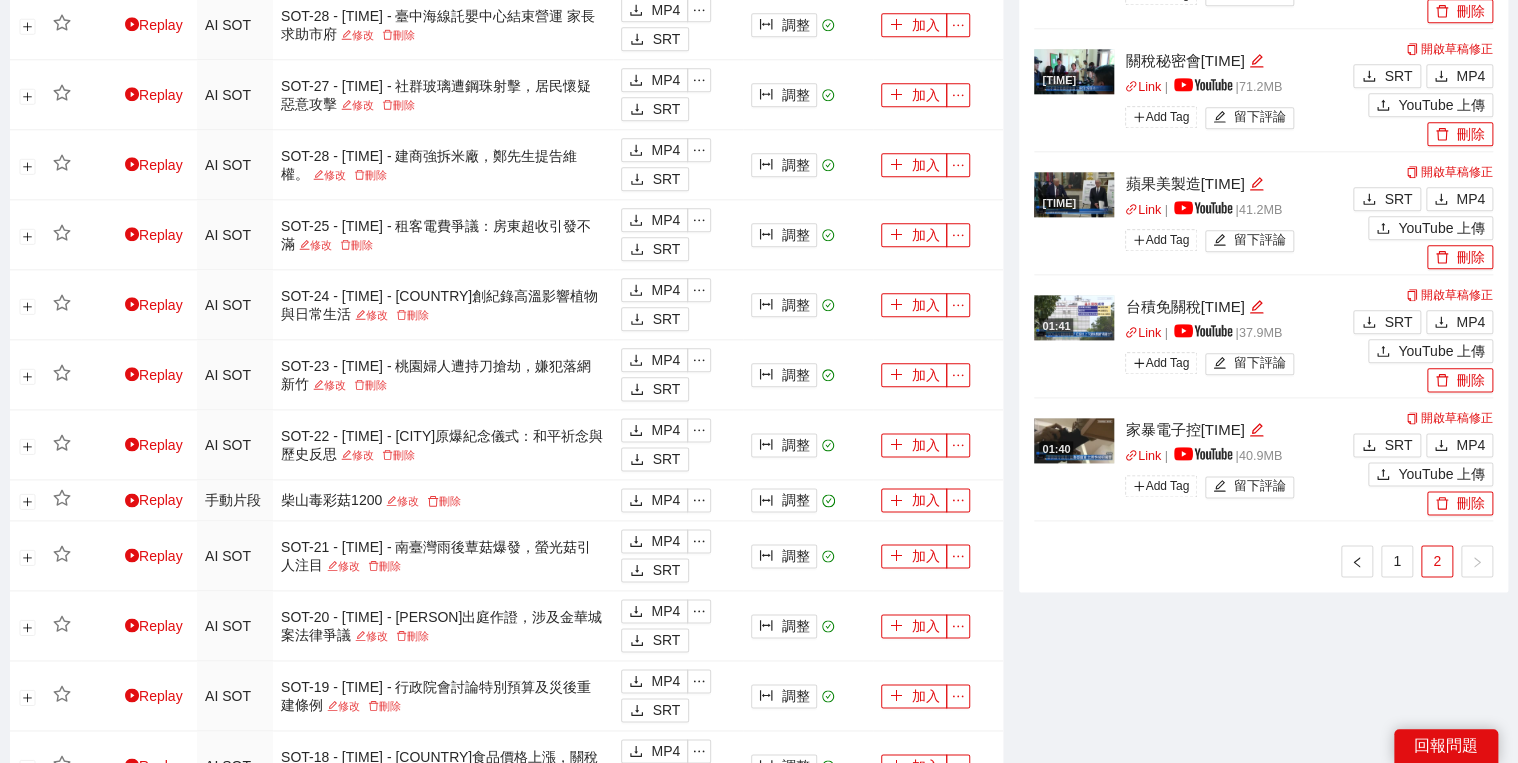 scroll, scrollTop: 1040, scrollLeft: 0, axis: vertical 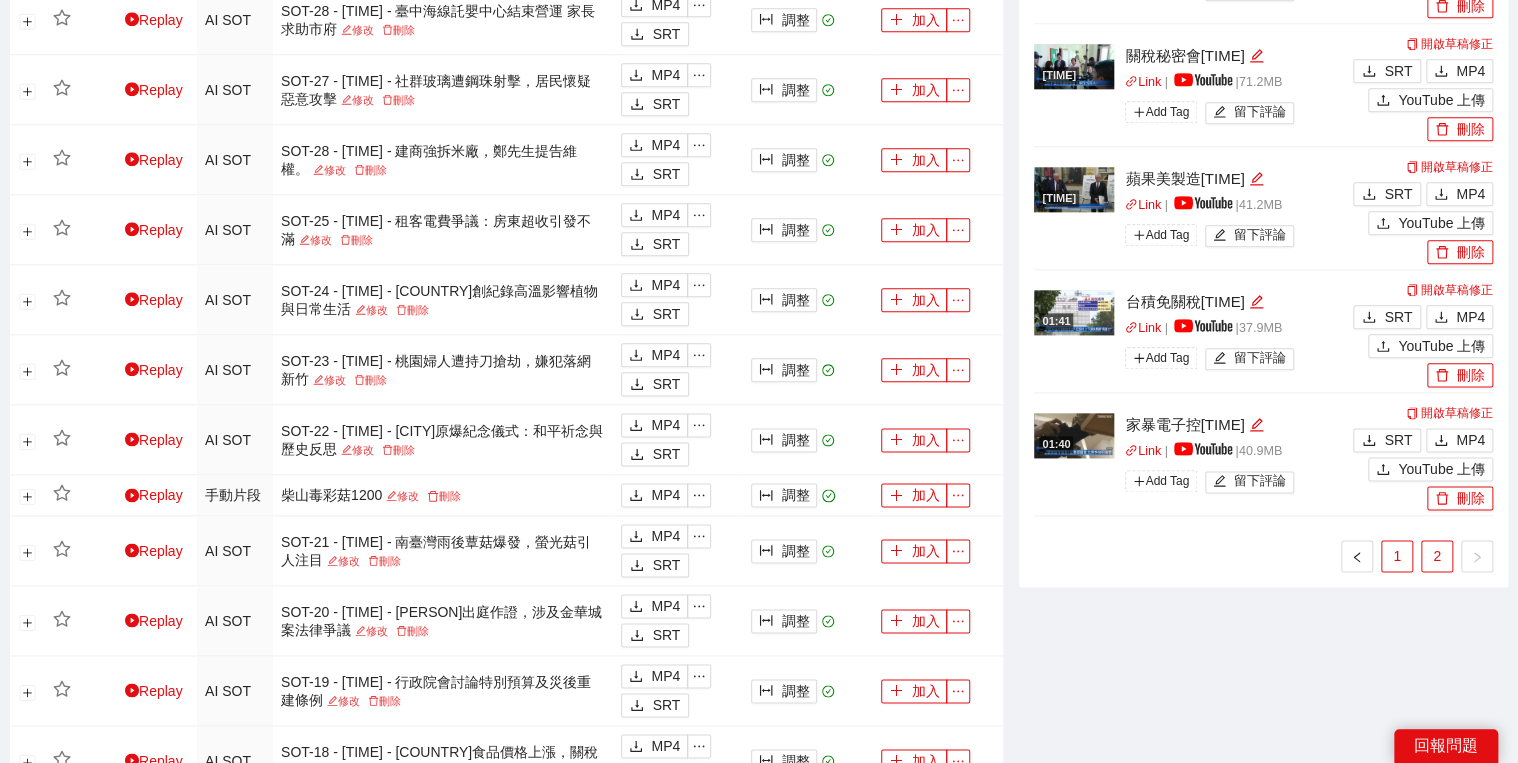 click on "1" at bounding box center (1397, 556) 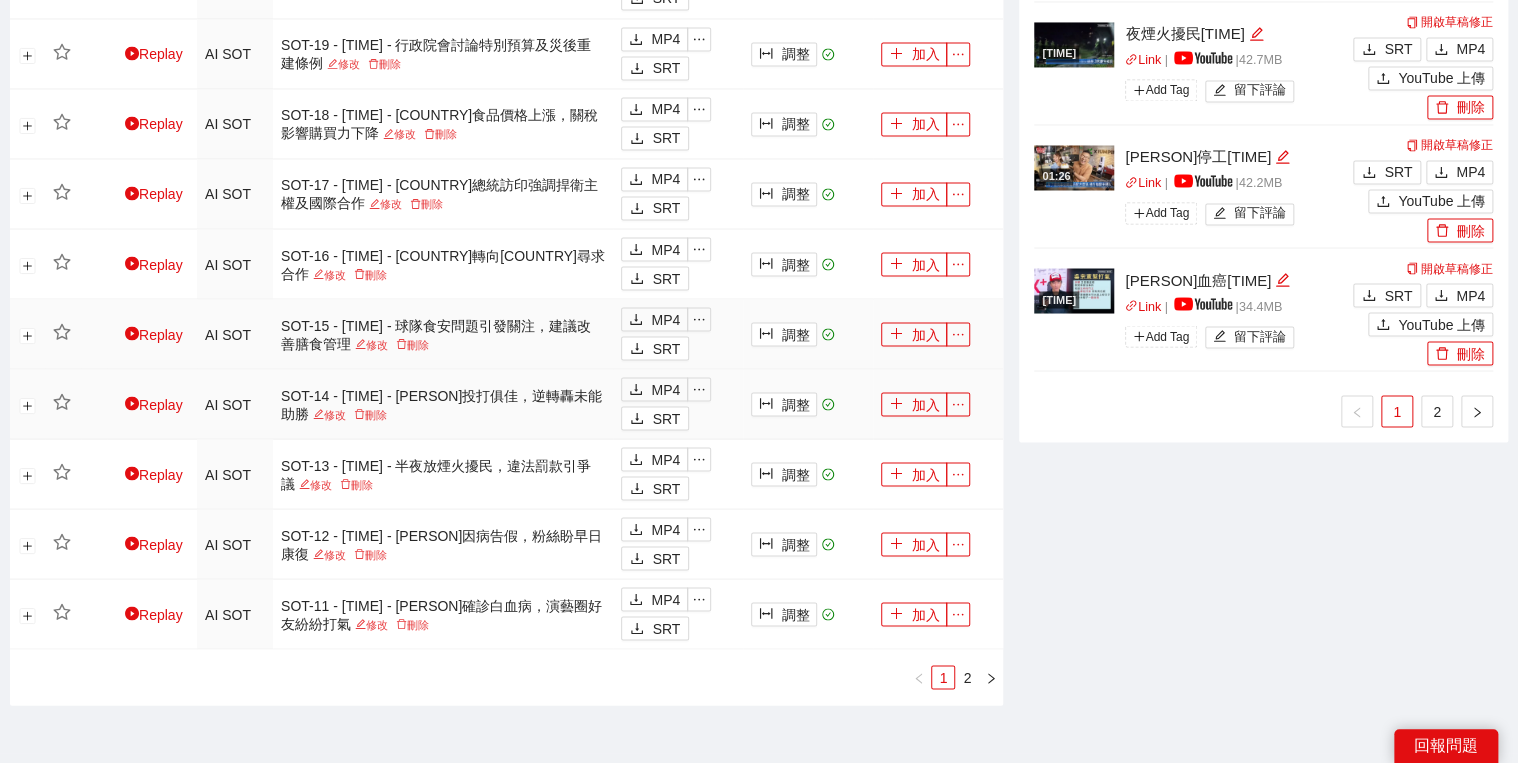 scroll, scrollTop: 1785, scrollLeft: 0, axis: vertical 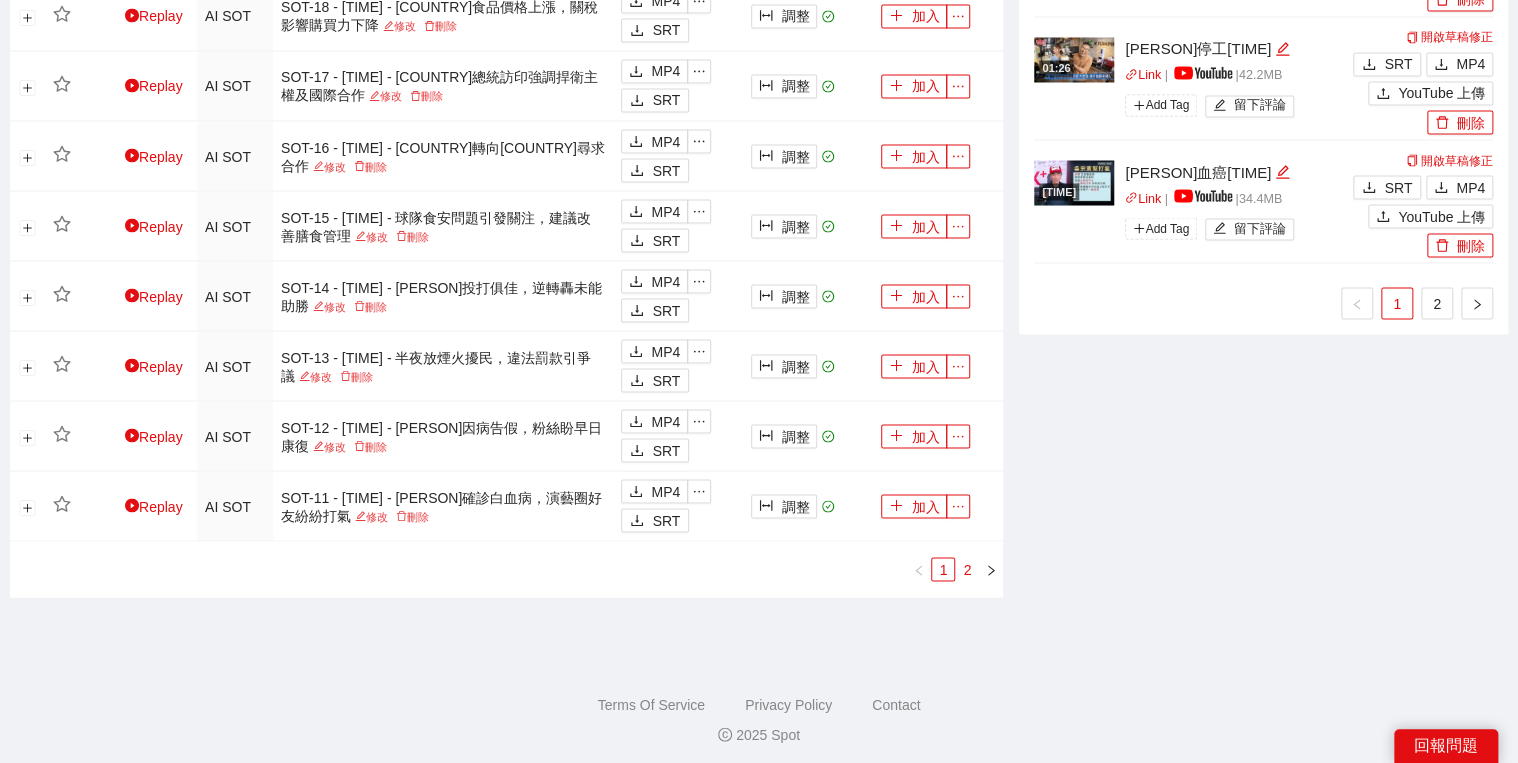 click on "2" at bounding box center (967, 569) 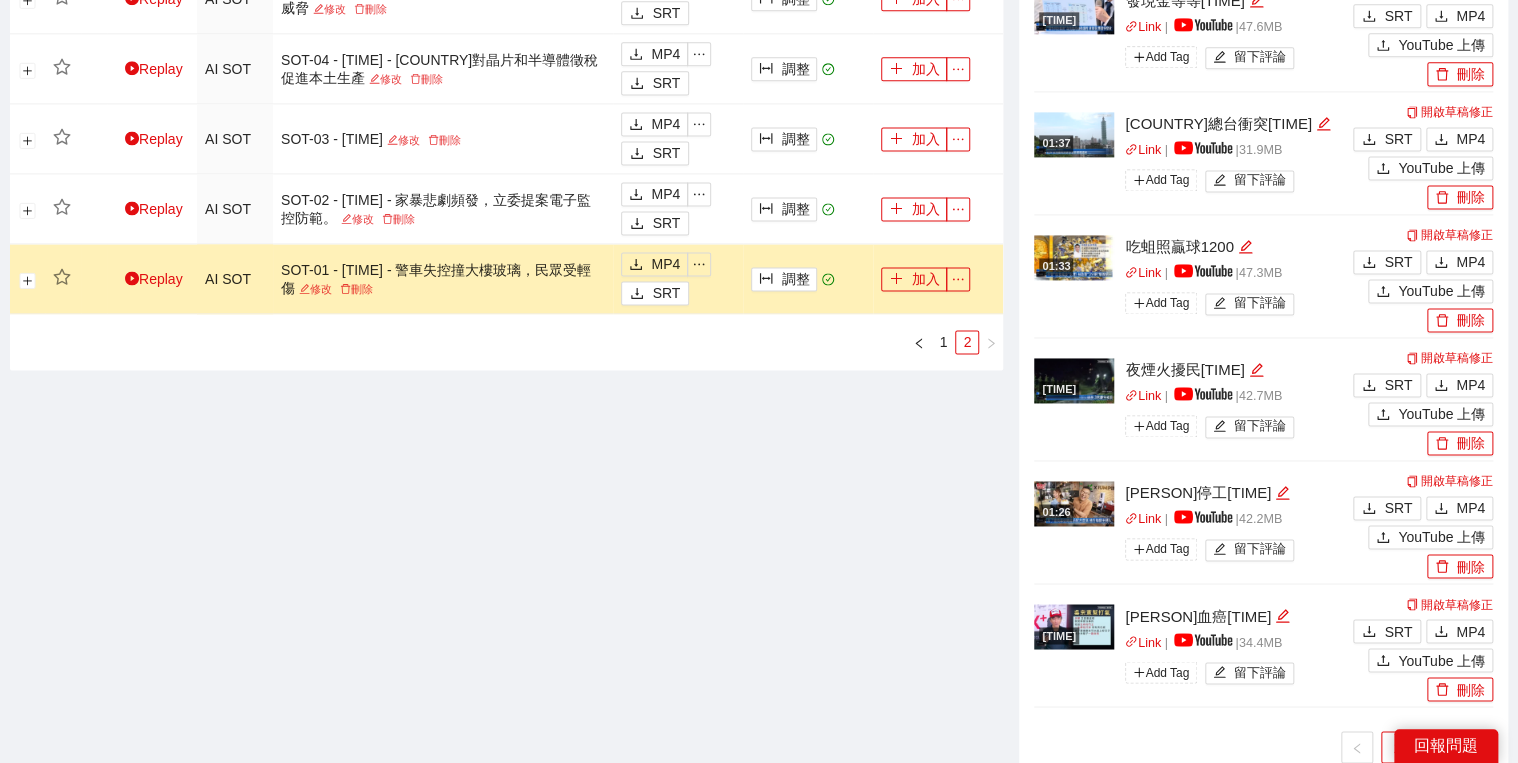 scroll, scrollTop: 1436, scrollLeft: 0, axis: vertical 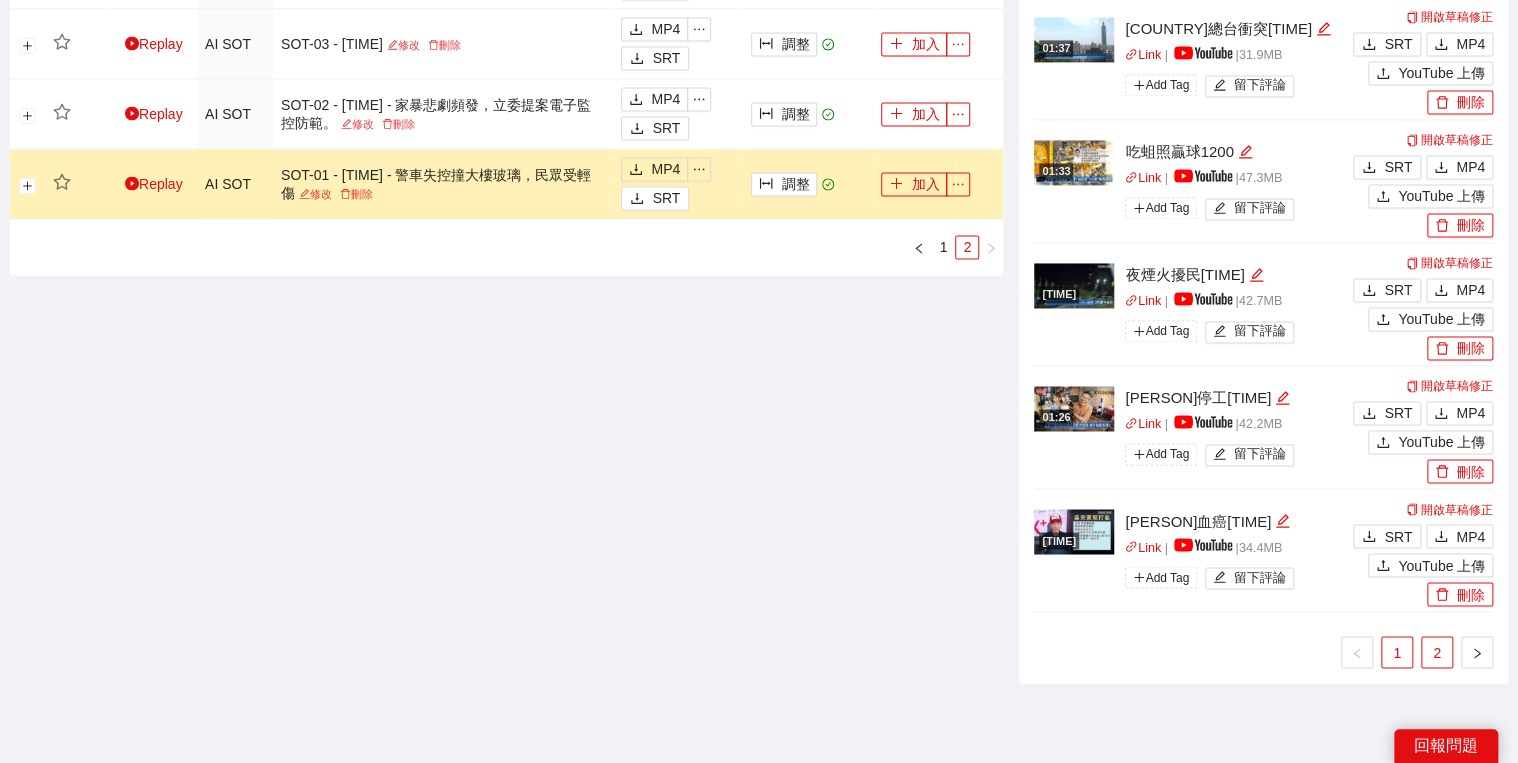 click on "2" at bounding box center [1437, 652] 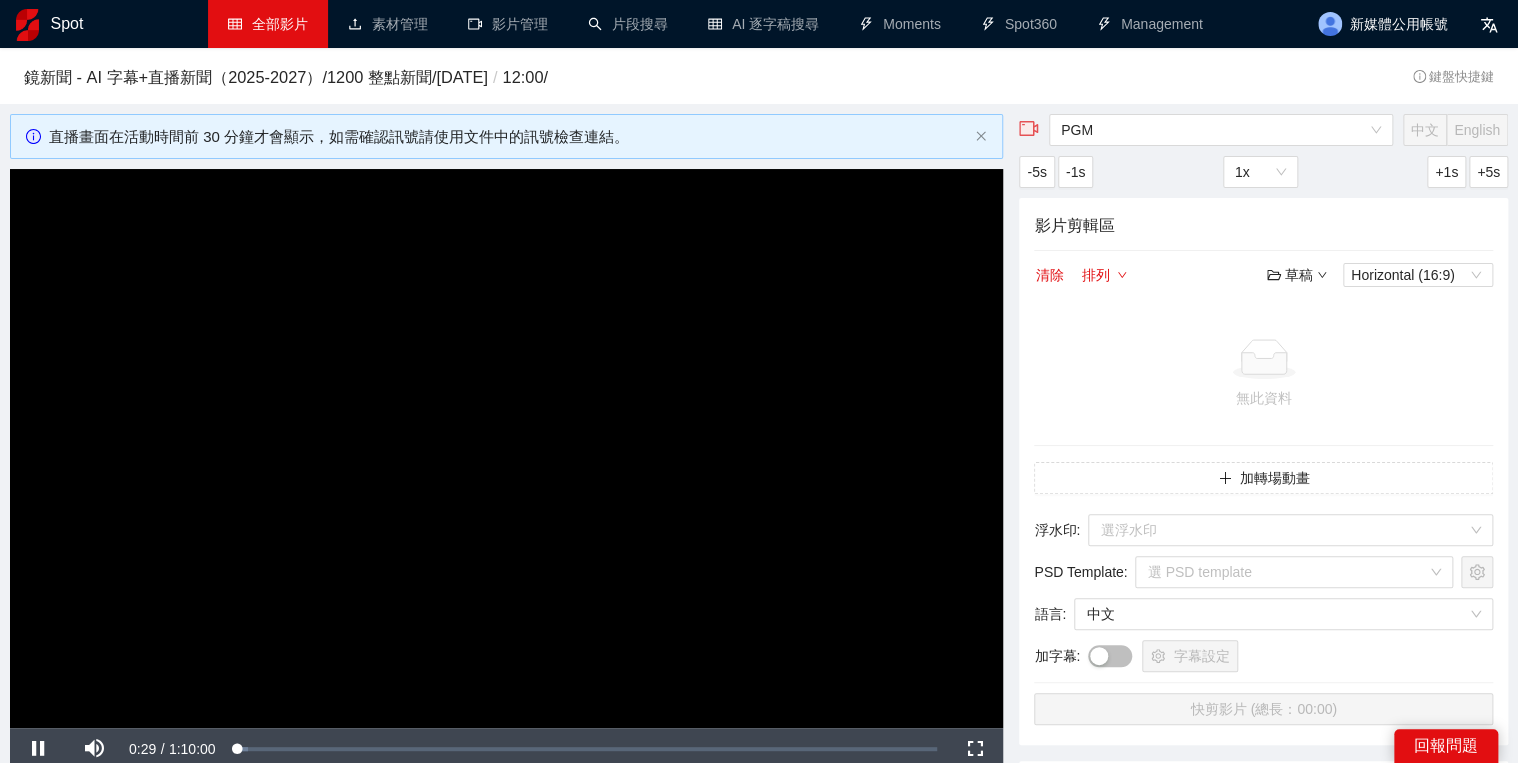 scroll, scrollTop: 0, scrollLeft: 0, axis: both 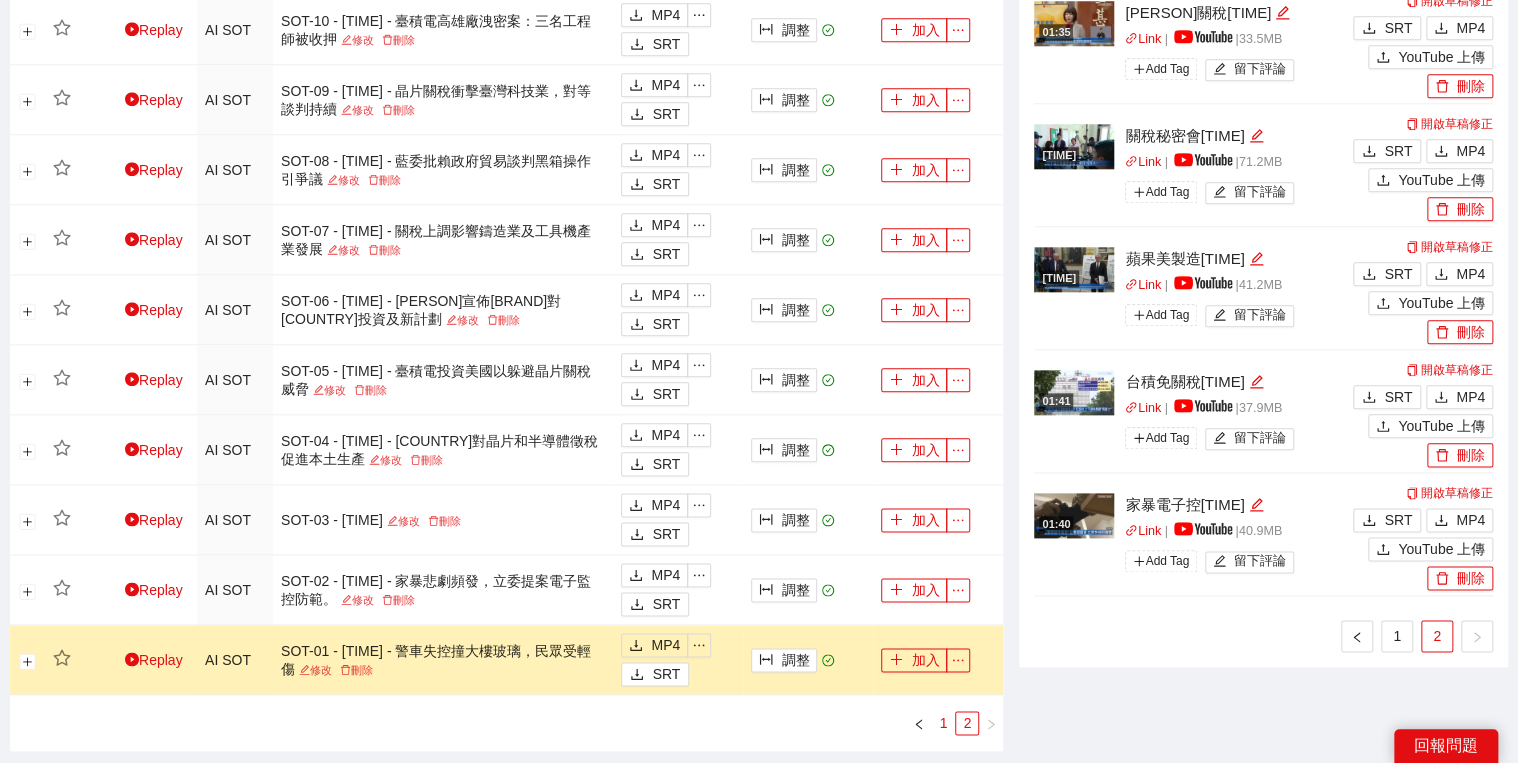 click on "1" at bounding box center [943, 723] 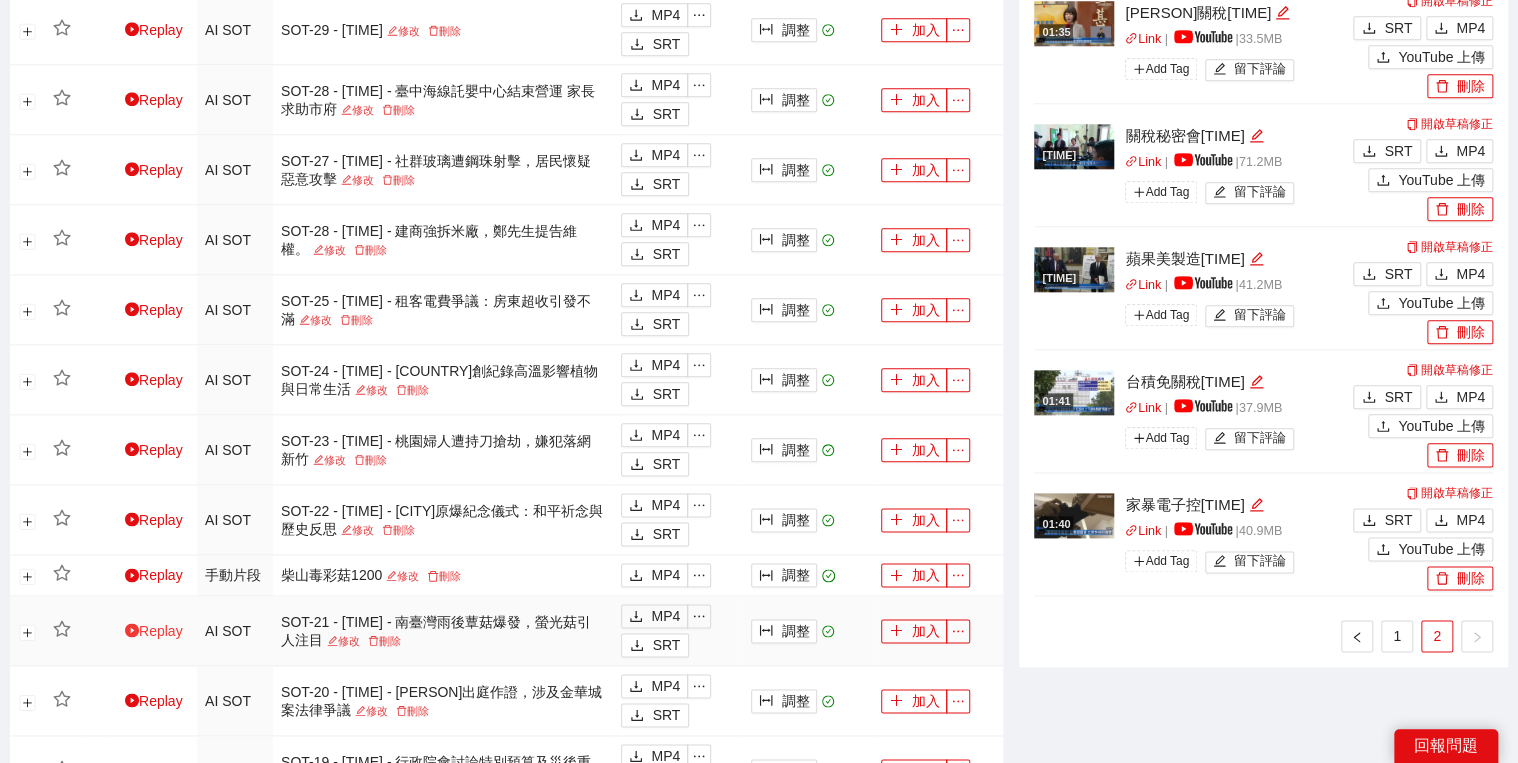 click on "Replay" at bounding box center (154, 631) 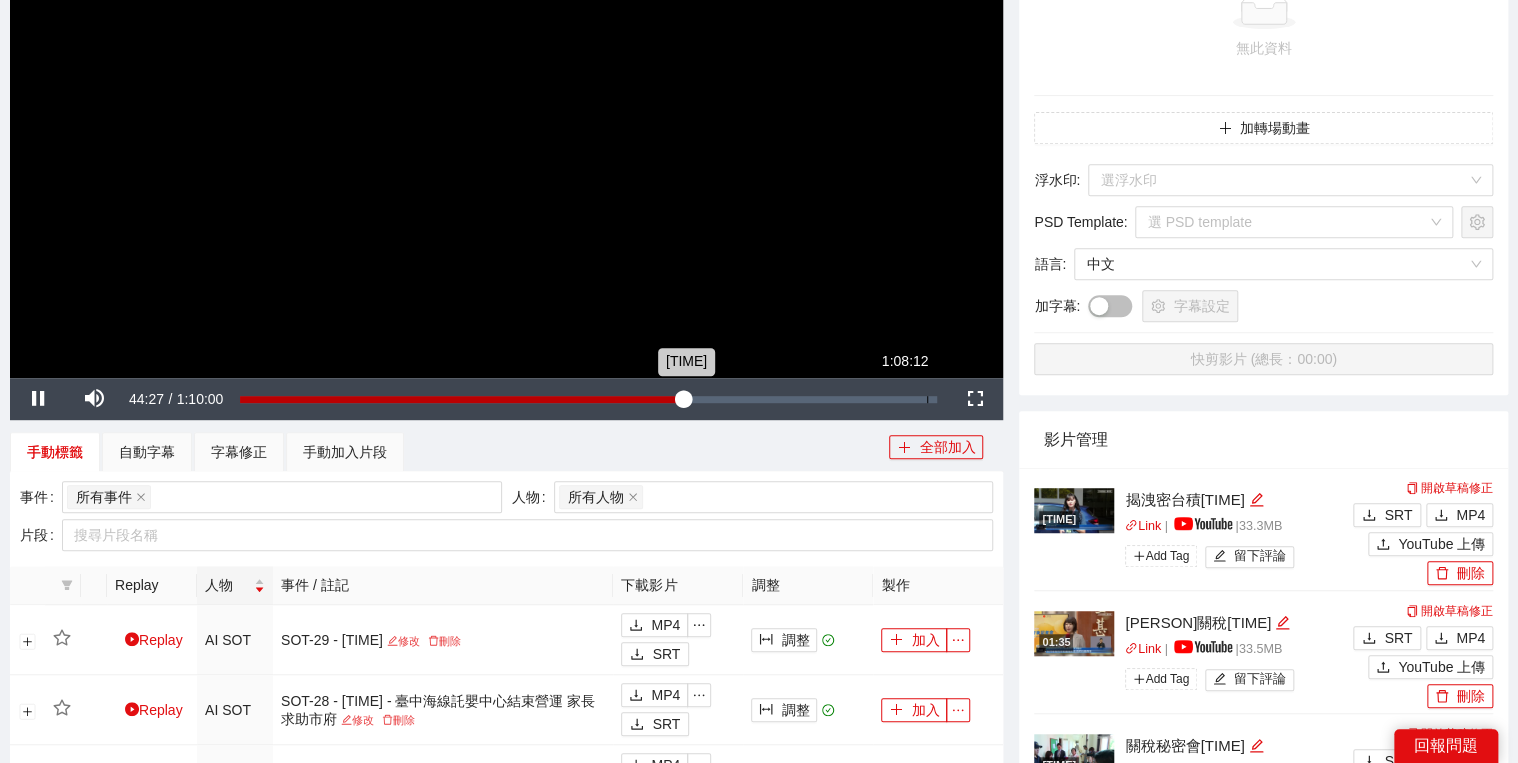 scroll, scrollTop: 160, scrollLeft: 0, axis: vertical 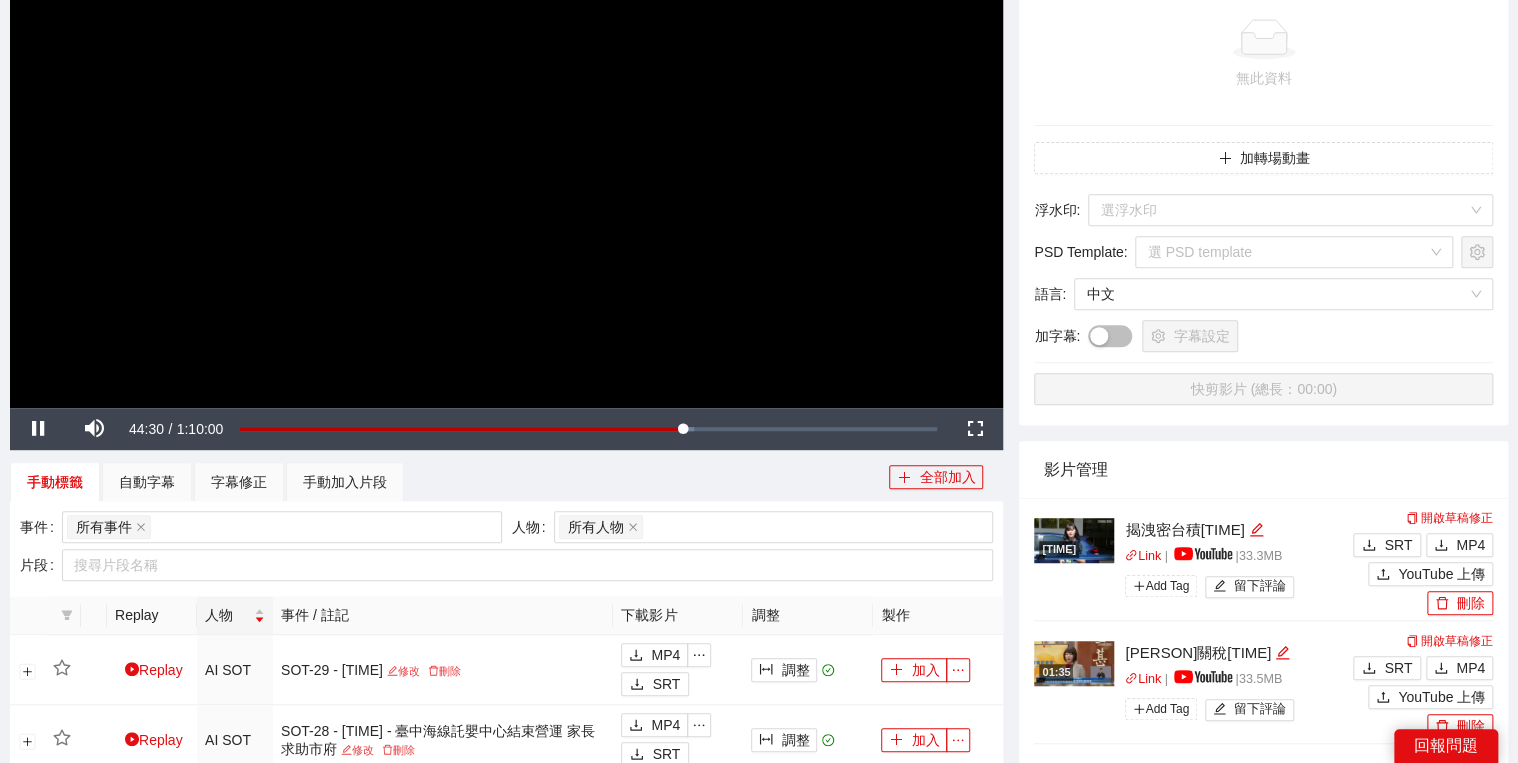 click at bounding box center [506, 128] 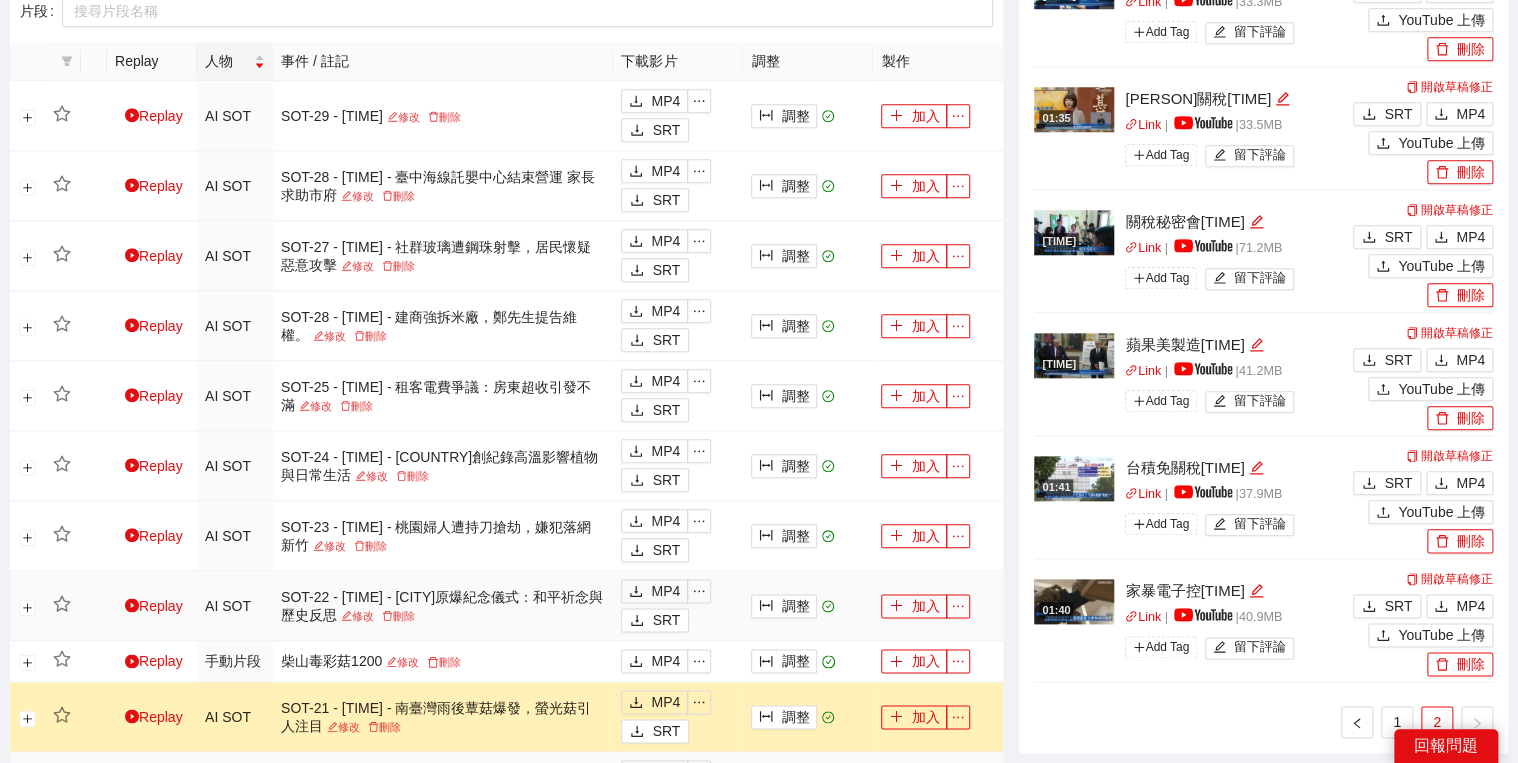 scroll, scrollTop: 1040, scrollLeft: 0, axis: vertical 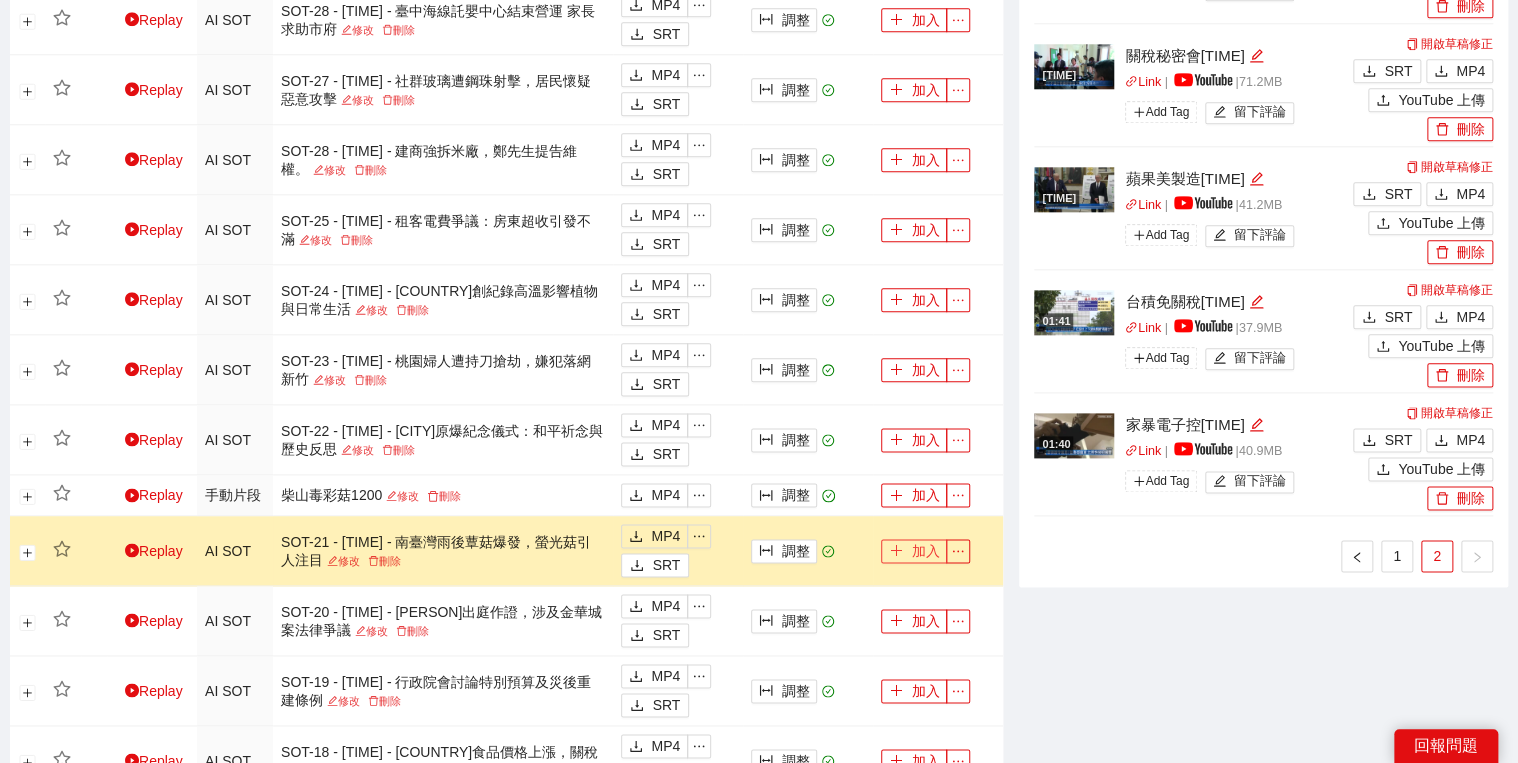 click on "加入" at bounding box center [914, 551] 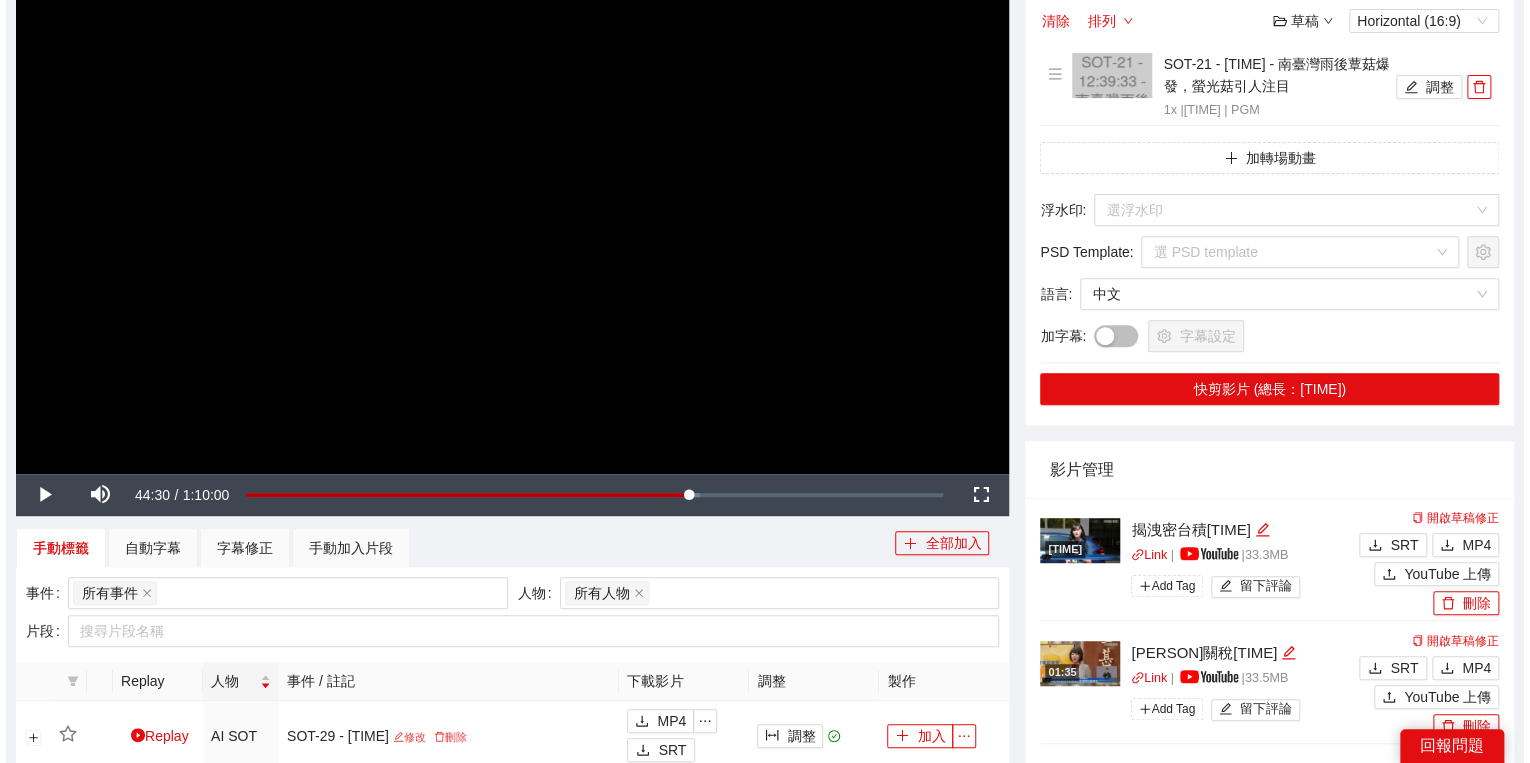 scroll, scrollTop: 0, scrollLeft: 0, axis: both 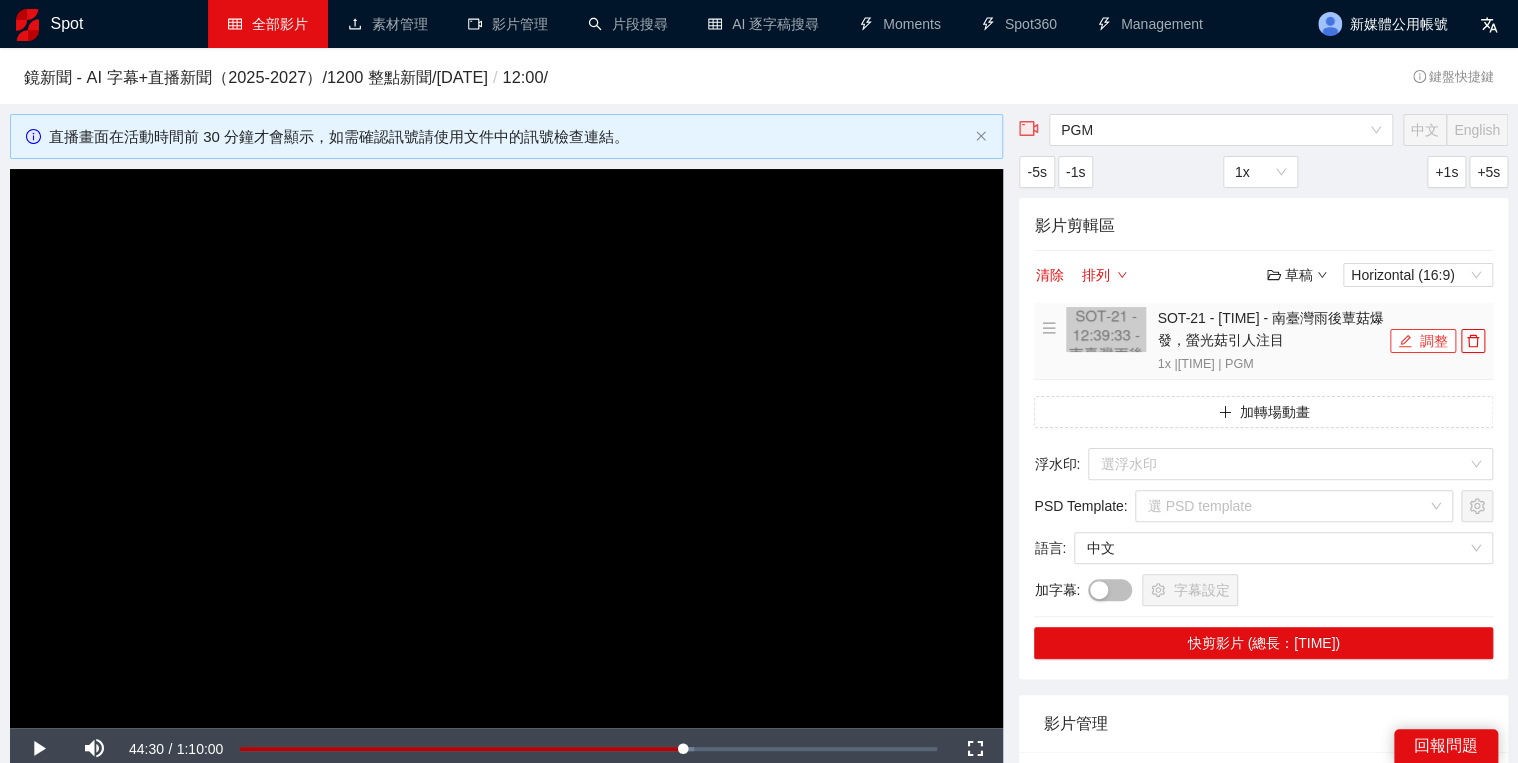 click on "調整" at bounding box center [1423, 341] 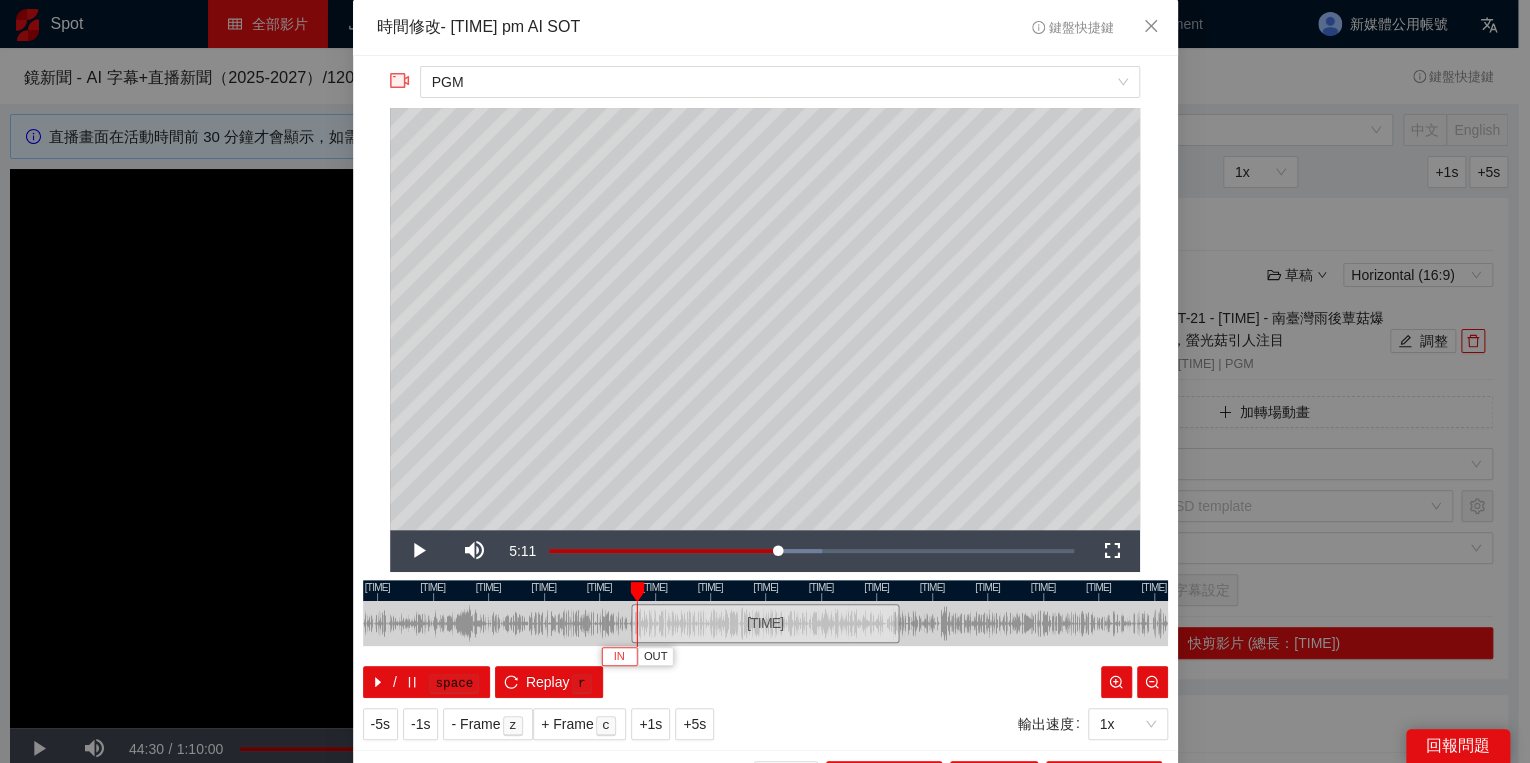 click on "IN" at bounding box center [619, 657] 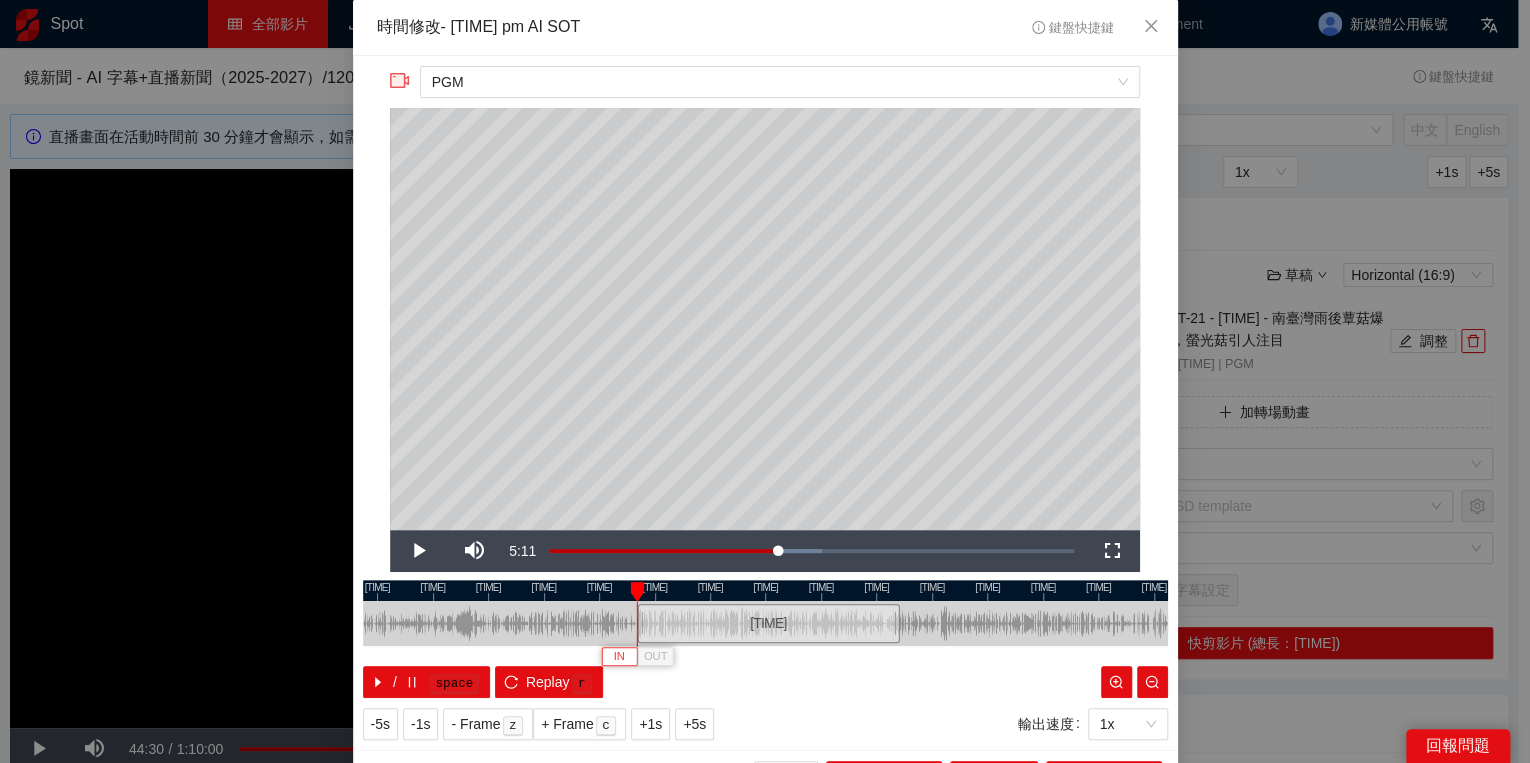 type 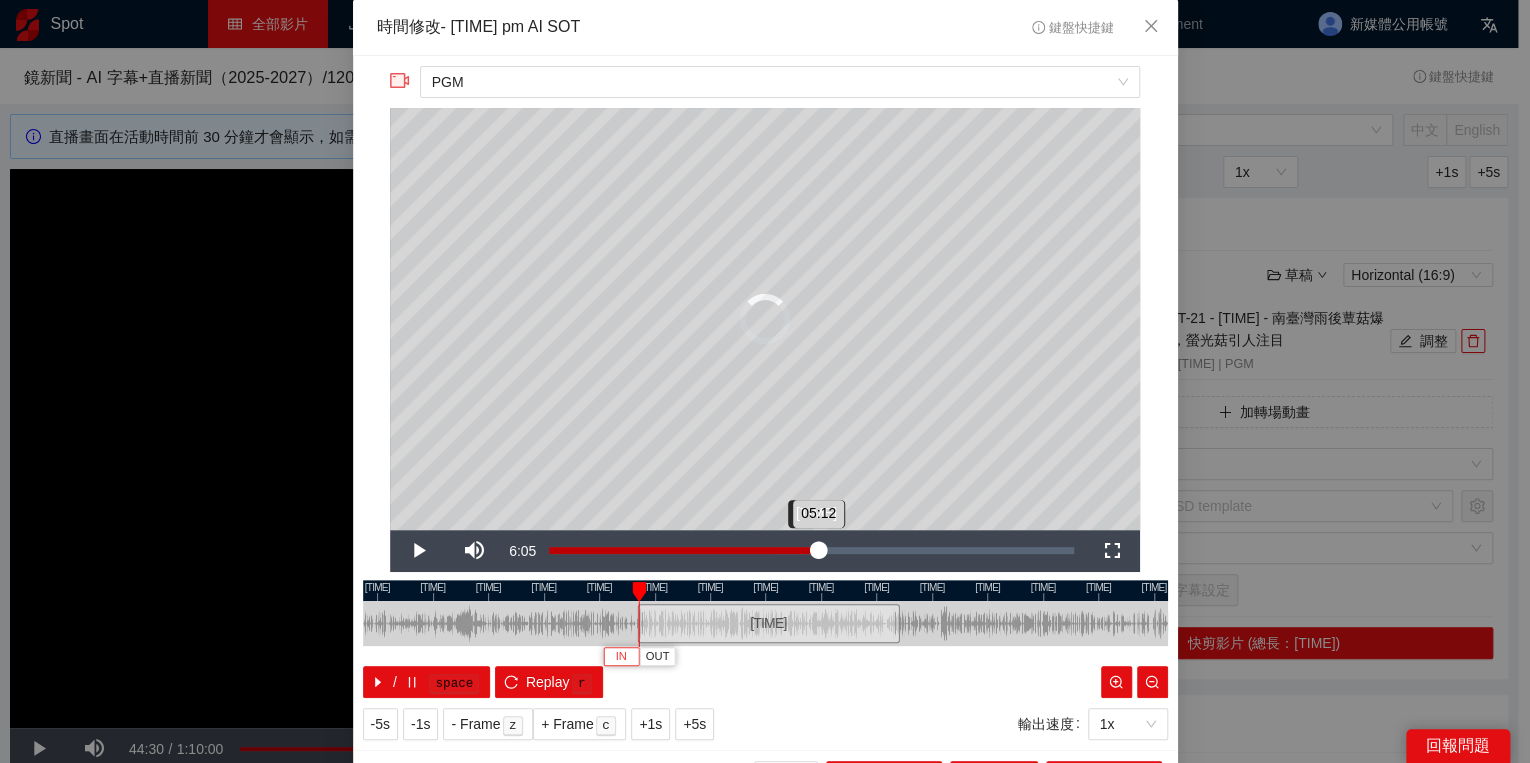 click on "Loaded :  52.93% 06:05 05:12" at bounding box center (811, 550) 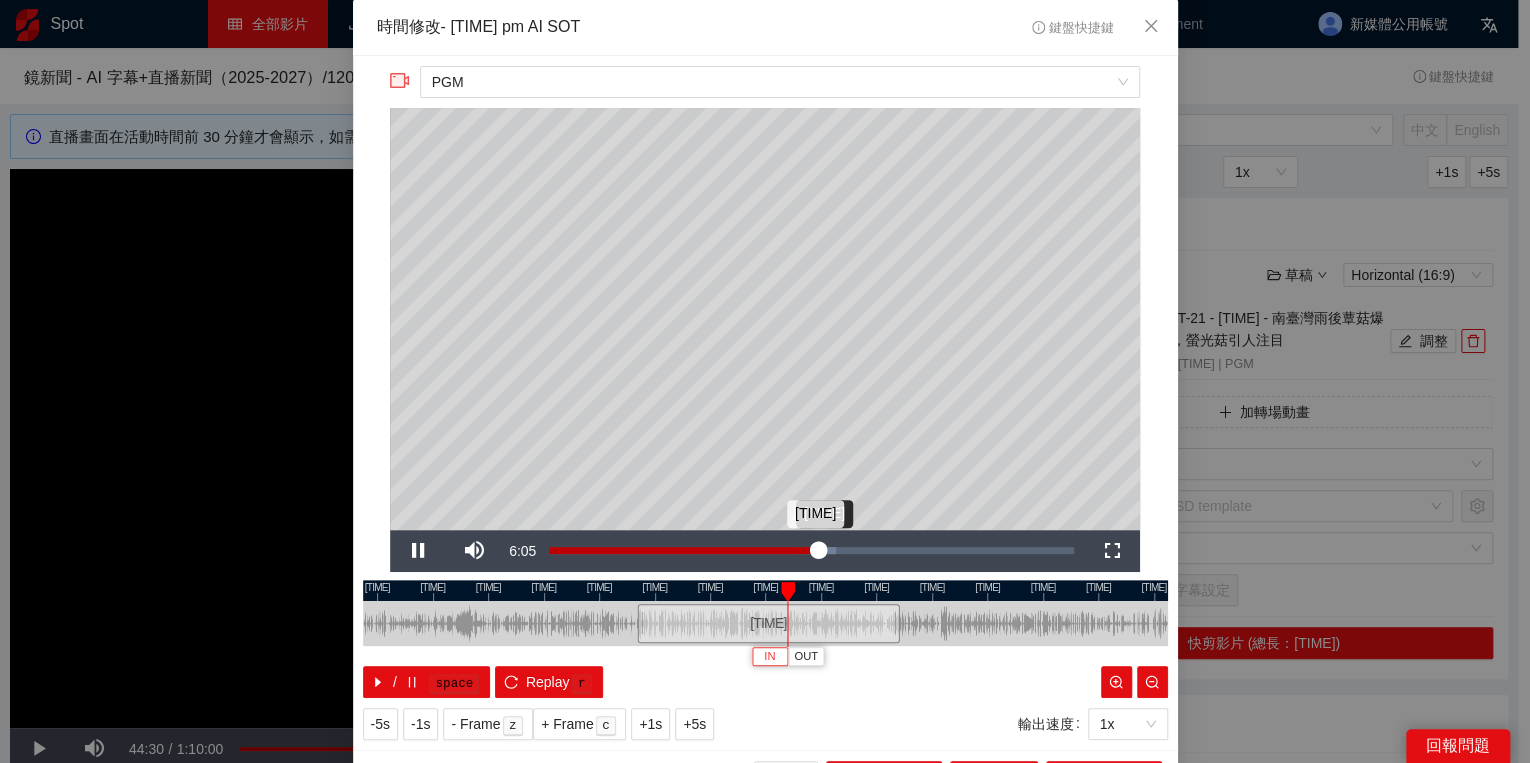 click on "06:16" at bounding box center (826, 550) 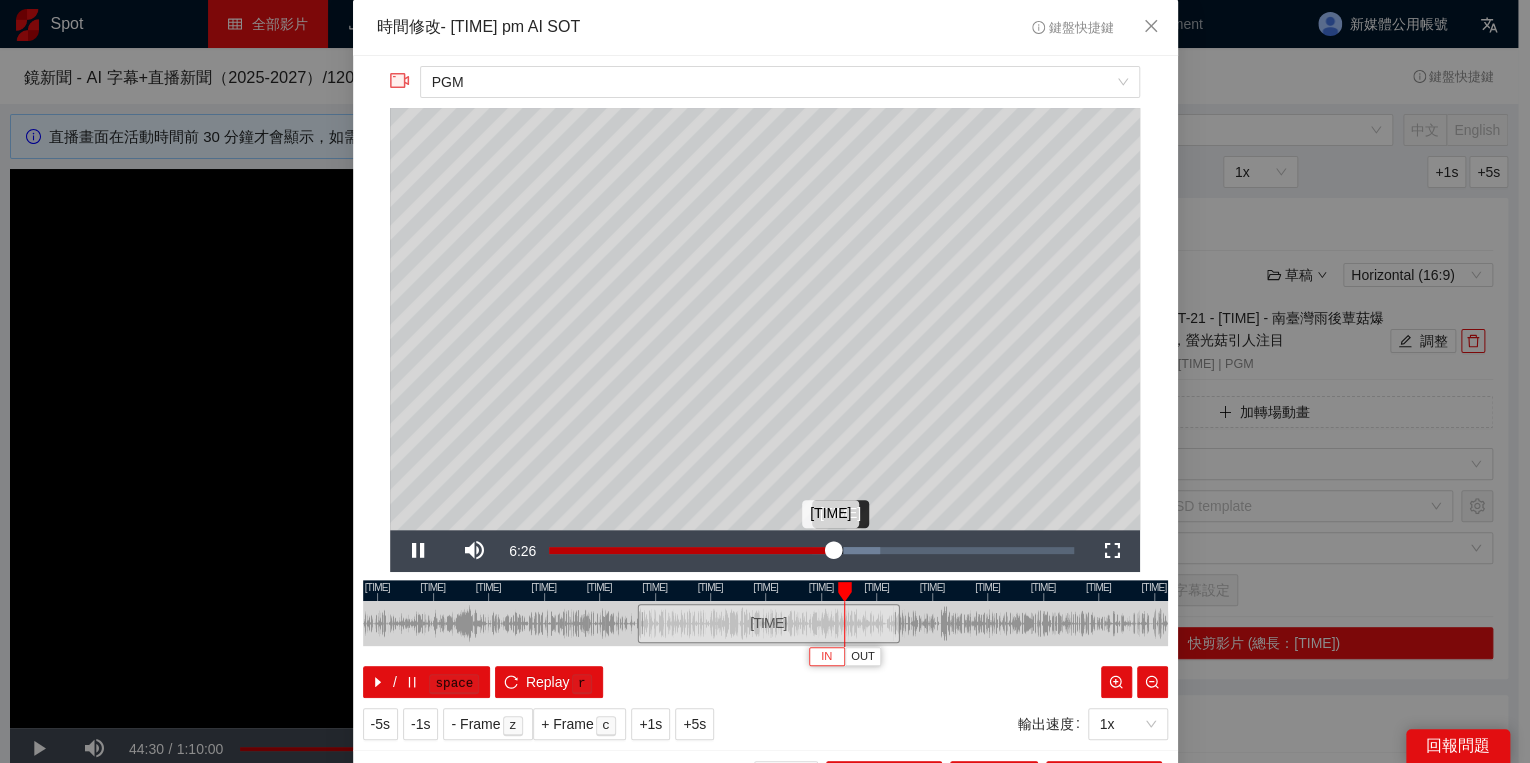 click on "06:26" at bounding box center [691, 550] 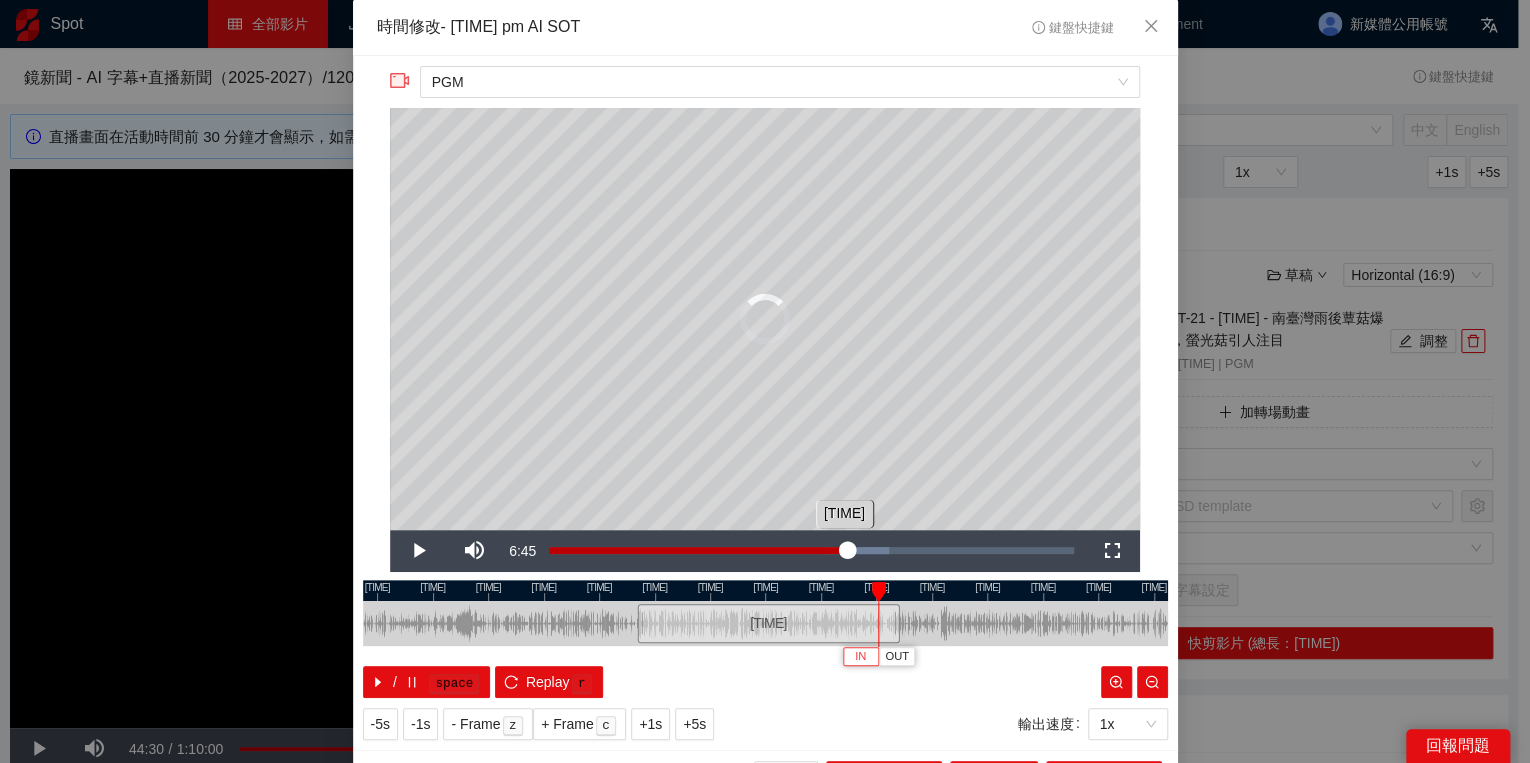 click on "06:38" at bounding box center (698, 550) 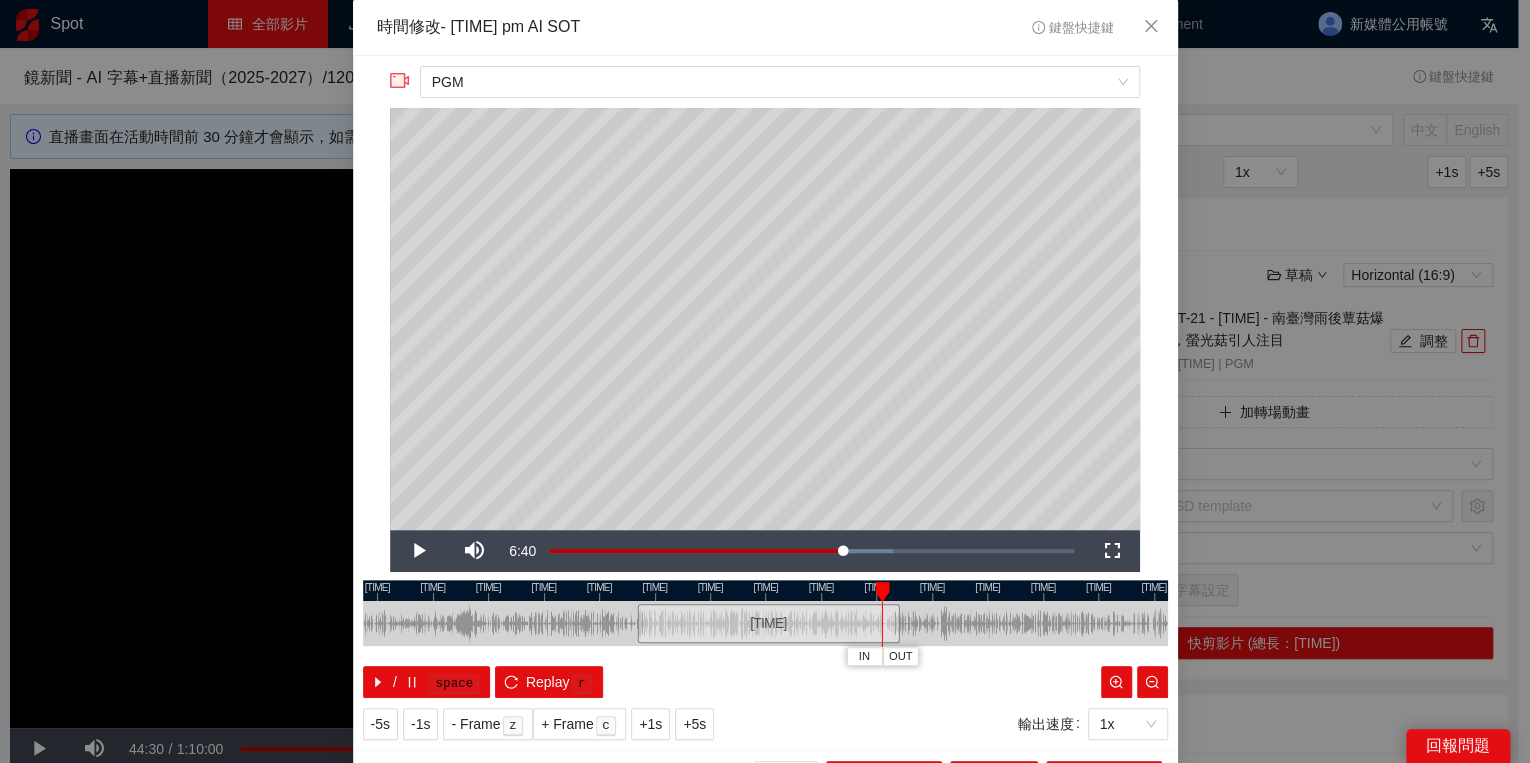 drag, startPoint x: 892, startPoint y: 586, endPoint x: 875, endPoint y: 584, distance: 17.117243 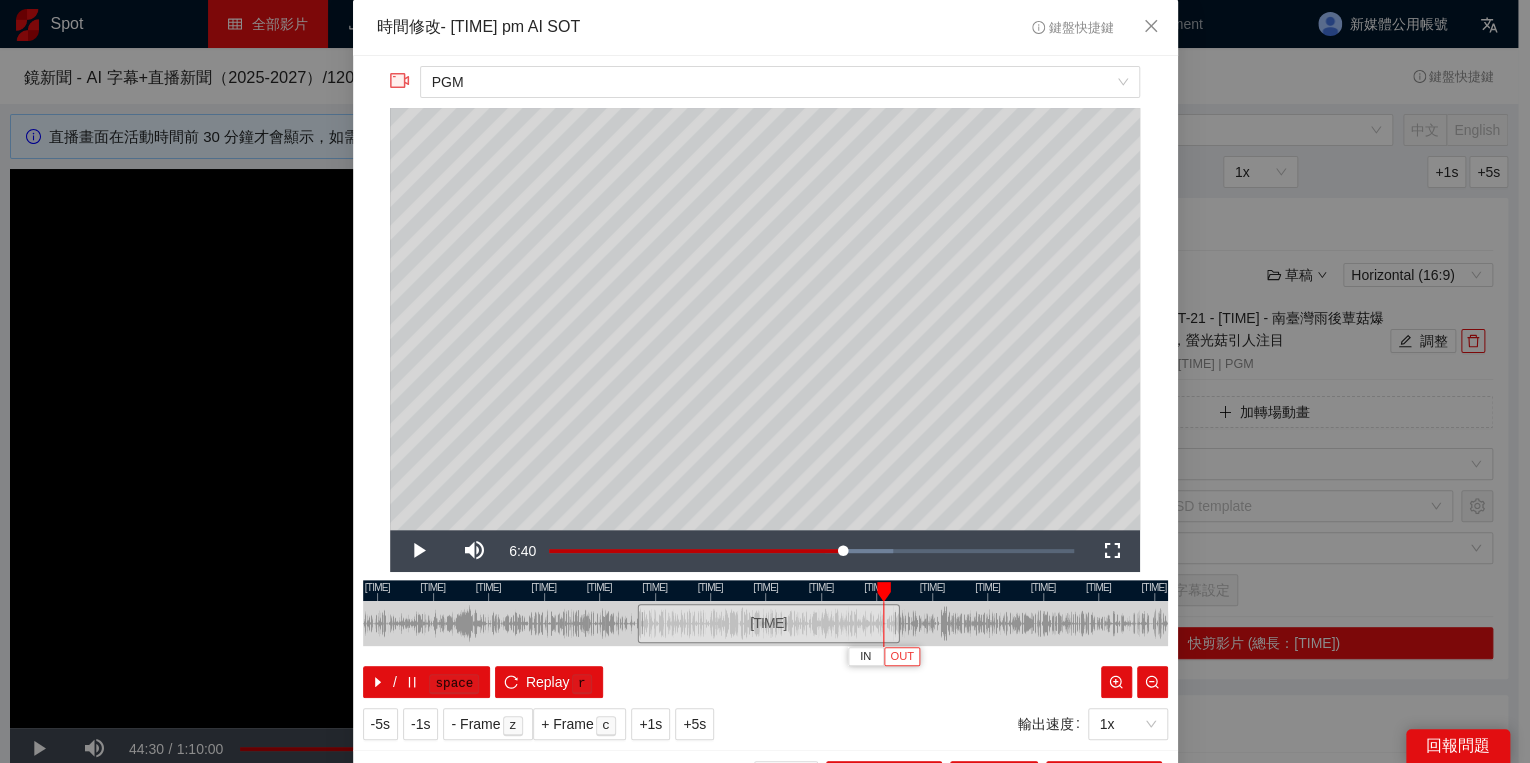 click on "OUT" at bounding box center [902, 657] 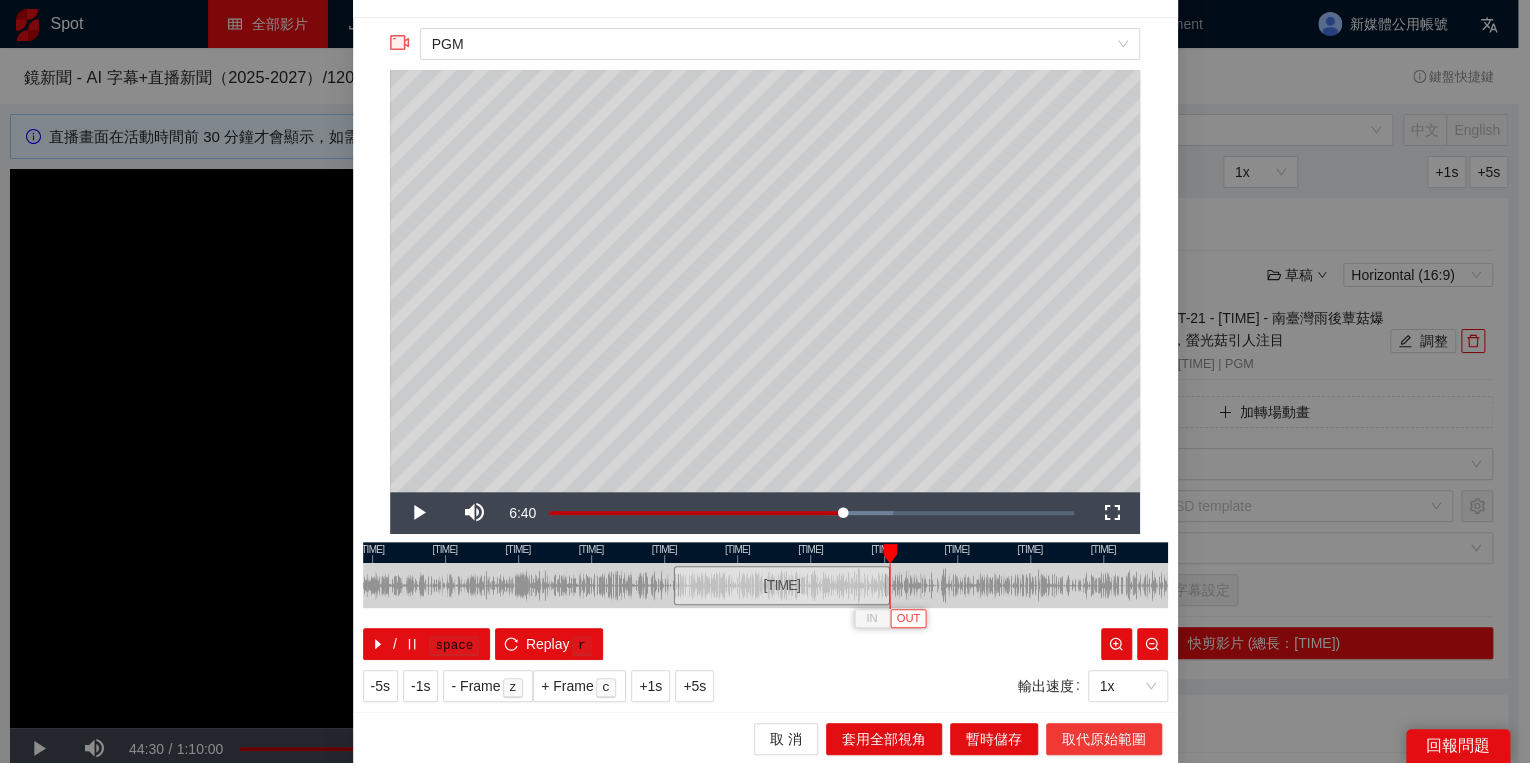 scroll, scrollTop: 39, scrollLeft: 0, axis: vertical 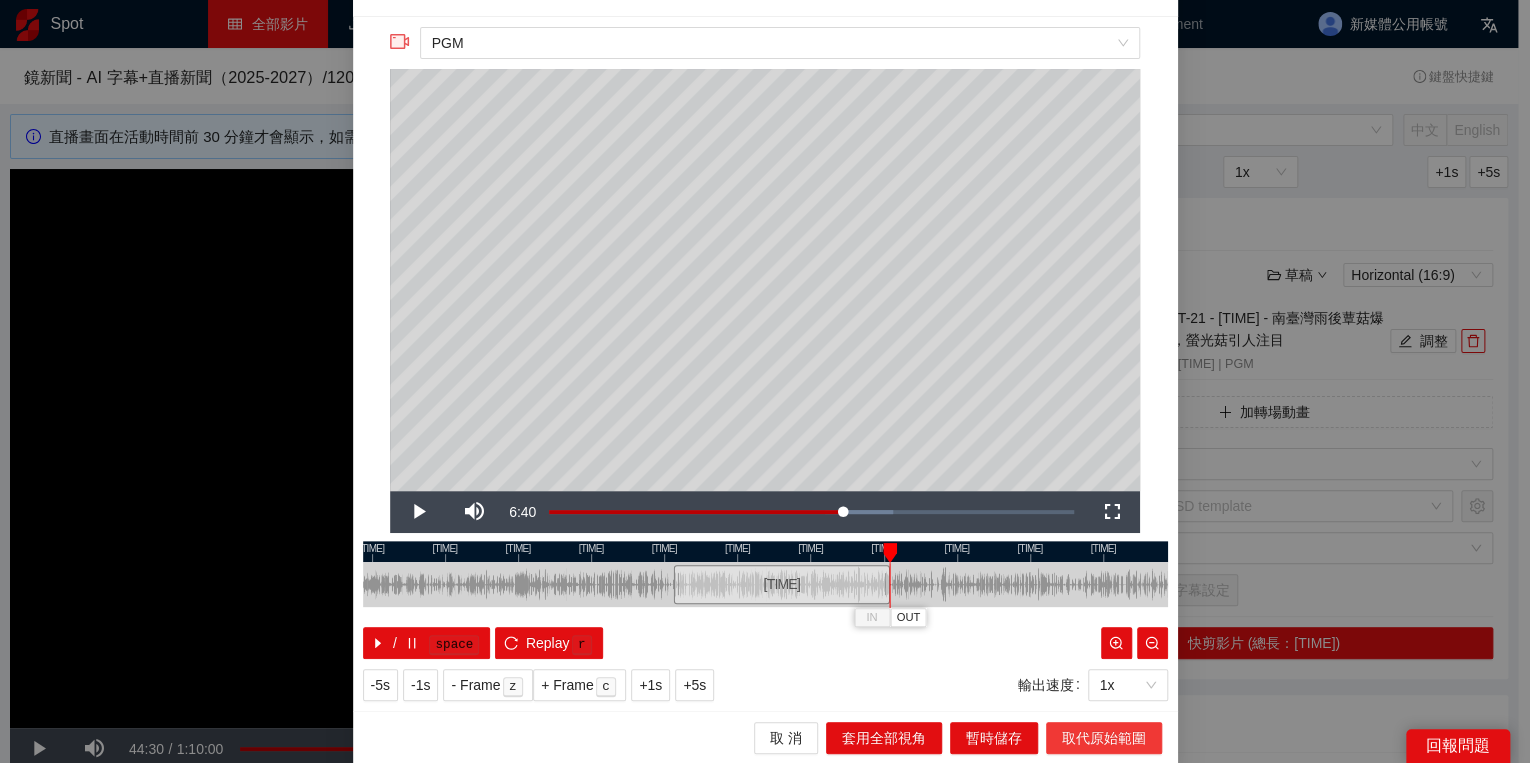 click on "取代原始範圍" at bounding box center (1104, 738) 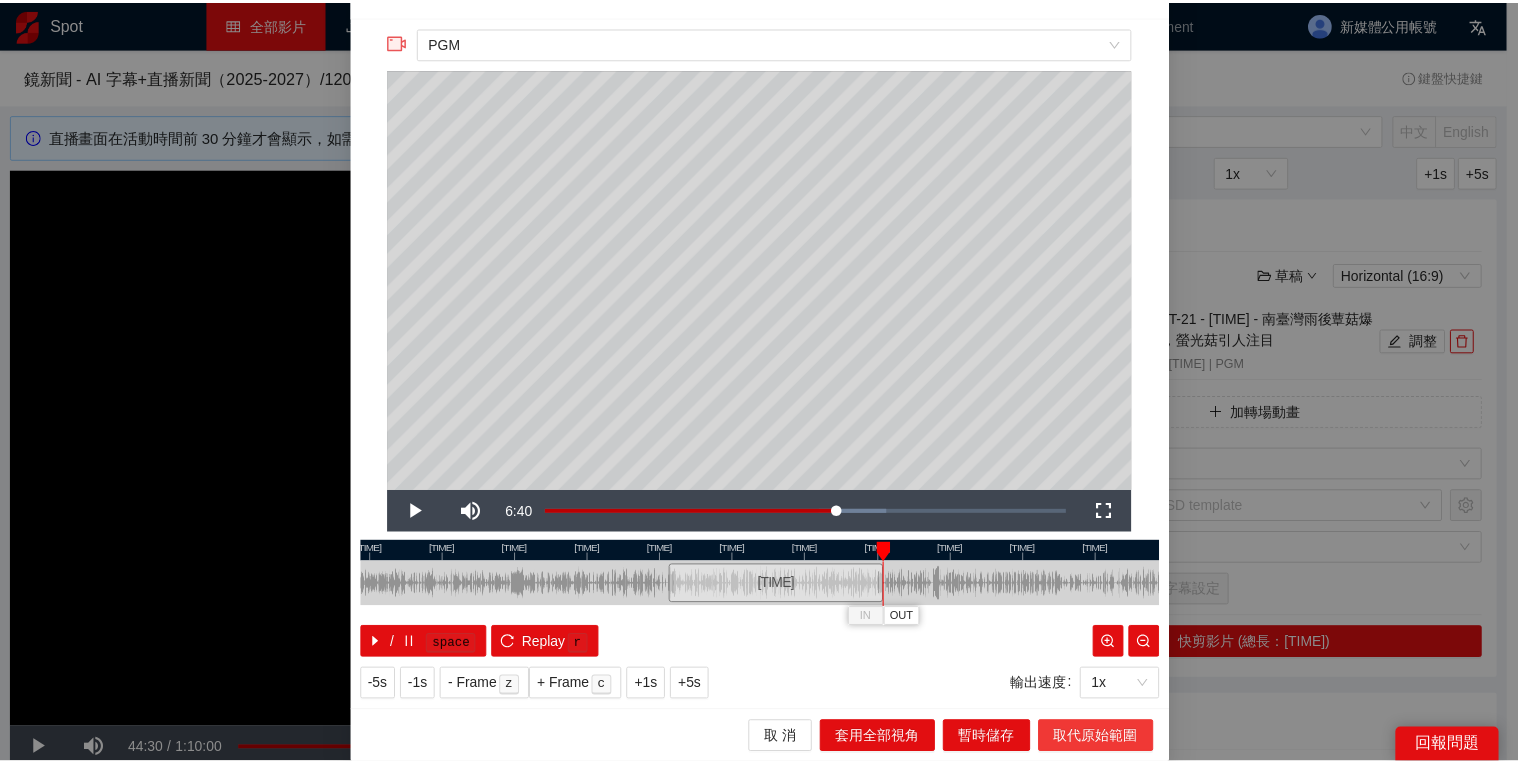 scroll, scrollTop: 0, scrollLeft: 0, axis: both 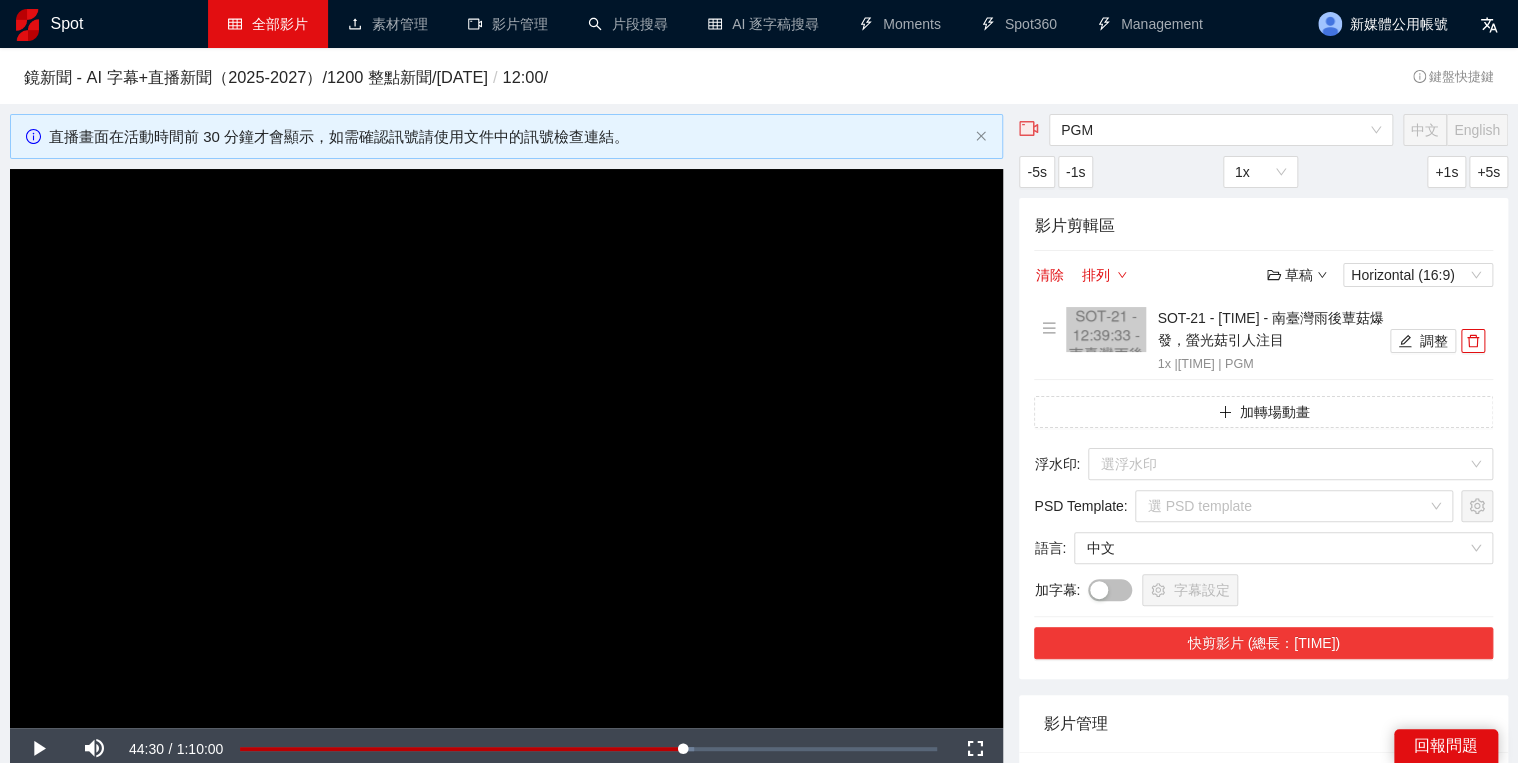 click on "快剪影片 (總長：01:28)" at bounding box center (1263, 643) 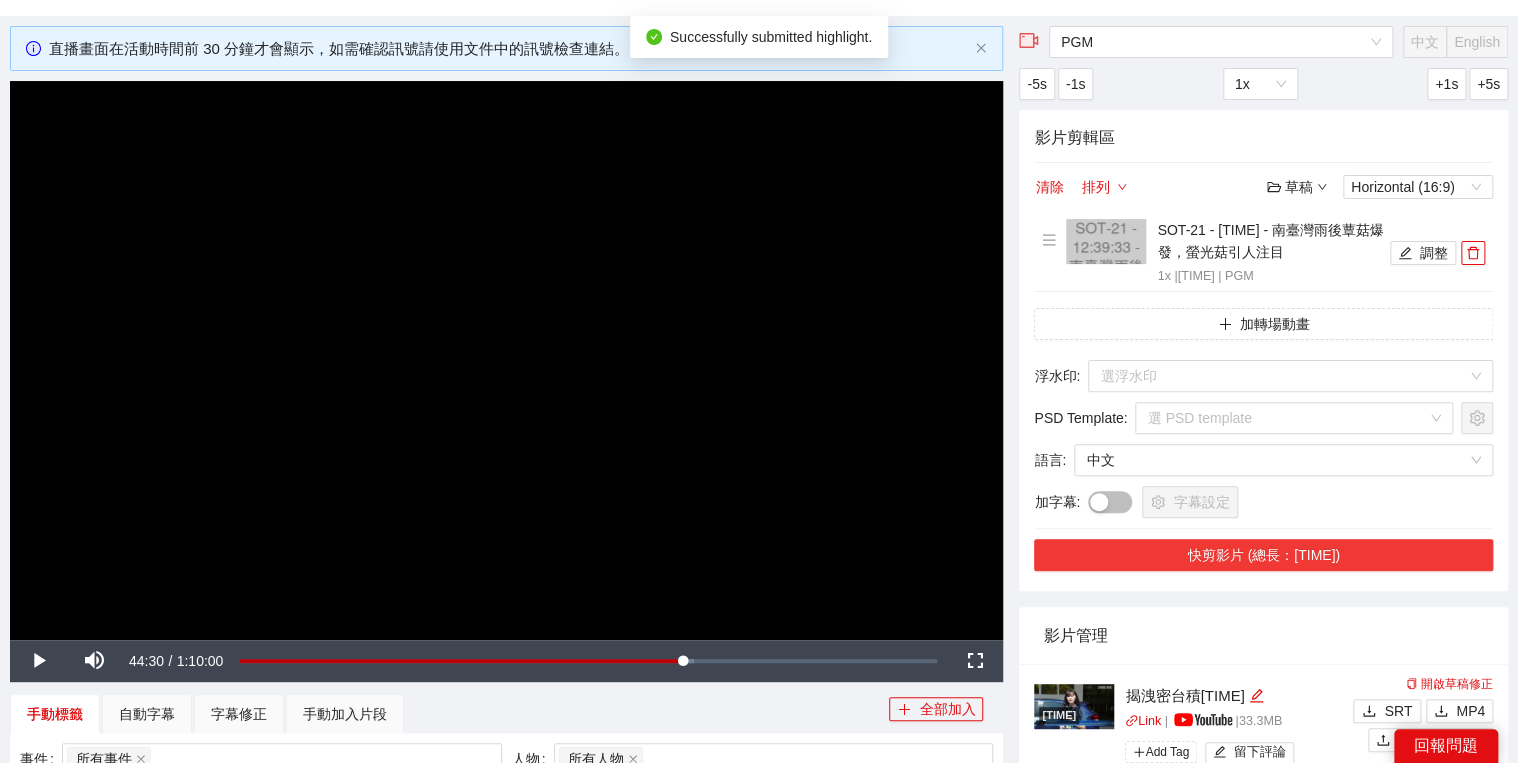 scroll, scrollTop: 240, scrollLeft: 0, axis: vertical 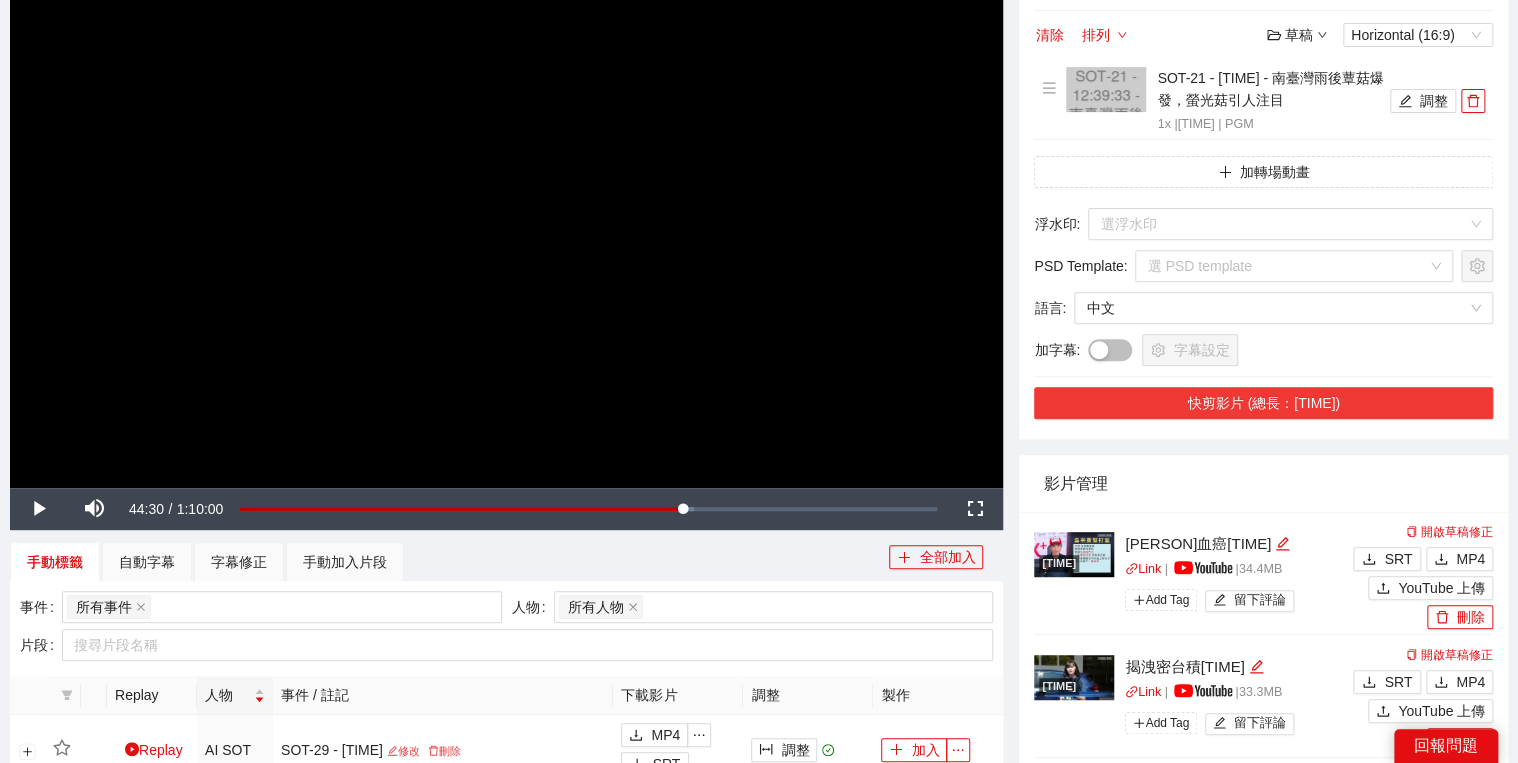 click on "快剪影片 (總長：01:28)" at bounding box center (1263, 403) 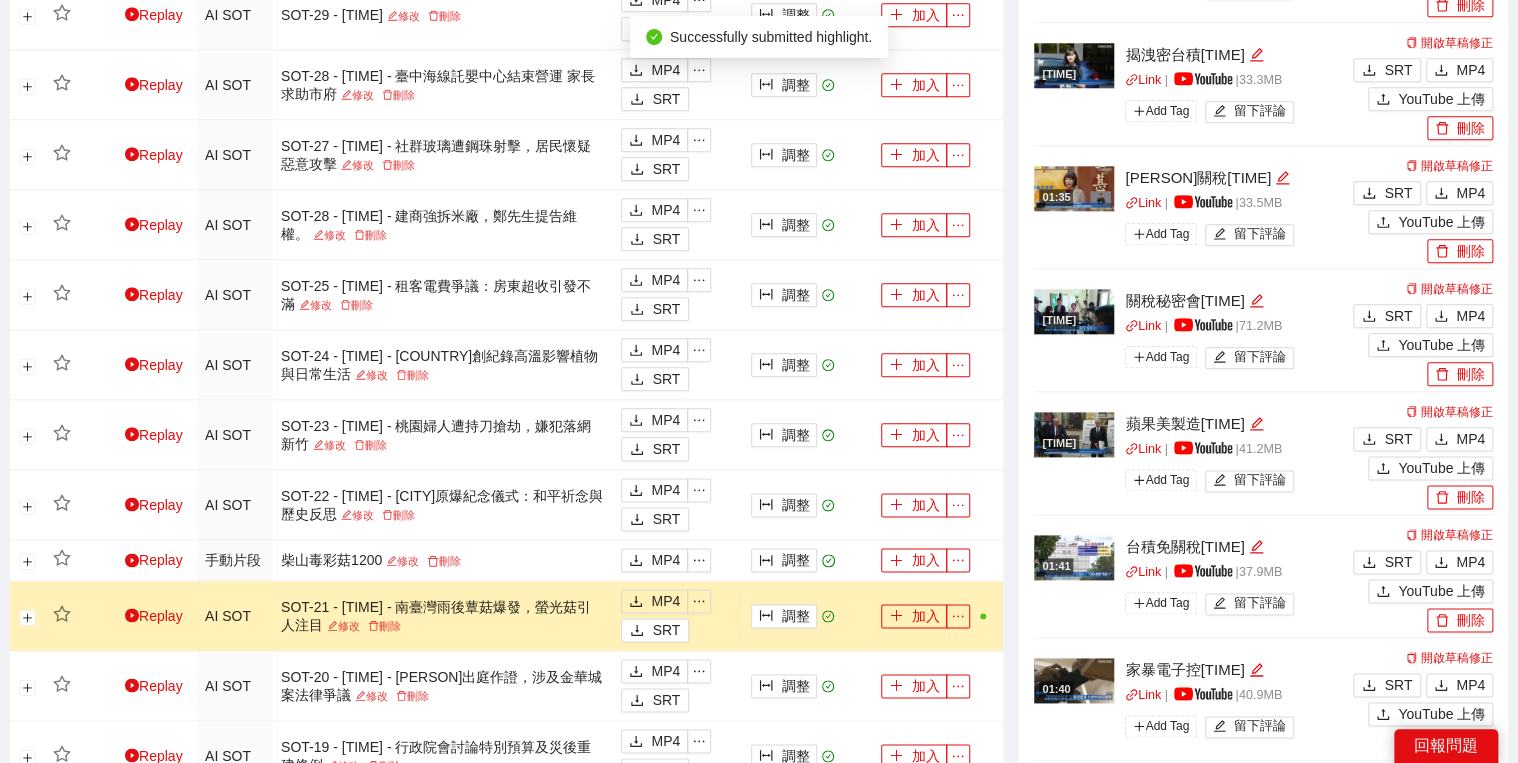 scroll, scrollTop: 1200, scrollLeft: 0, axis: vertical 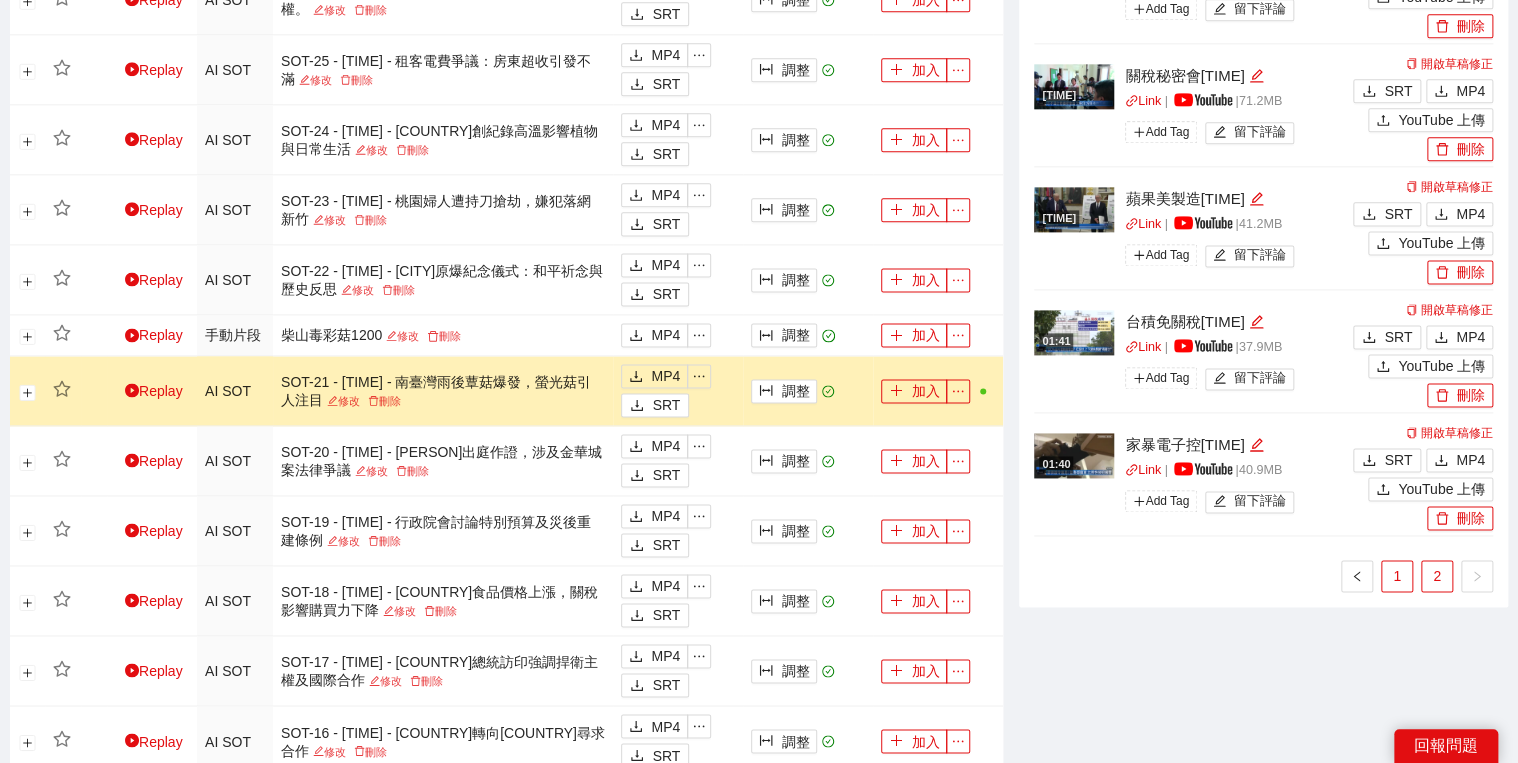 click on "1" at bounding box center (1397, 576) 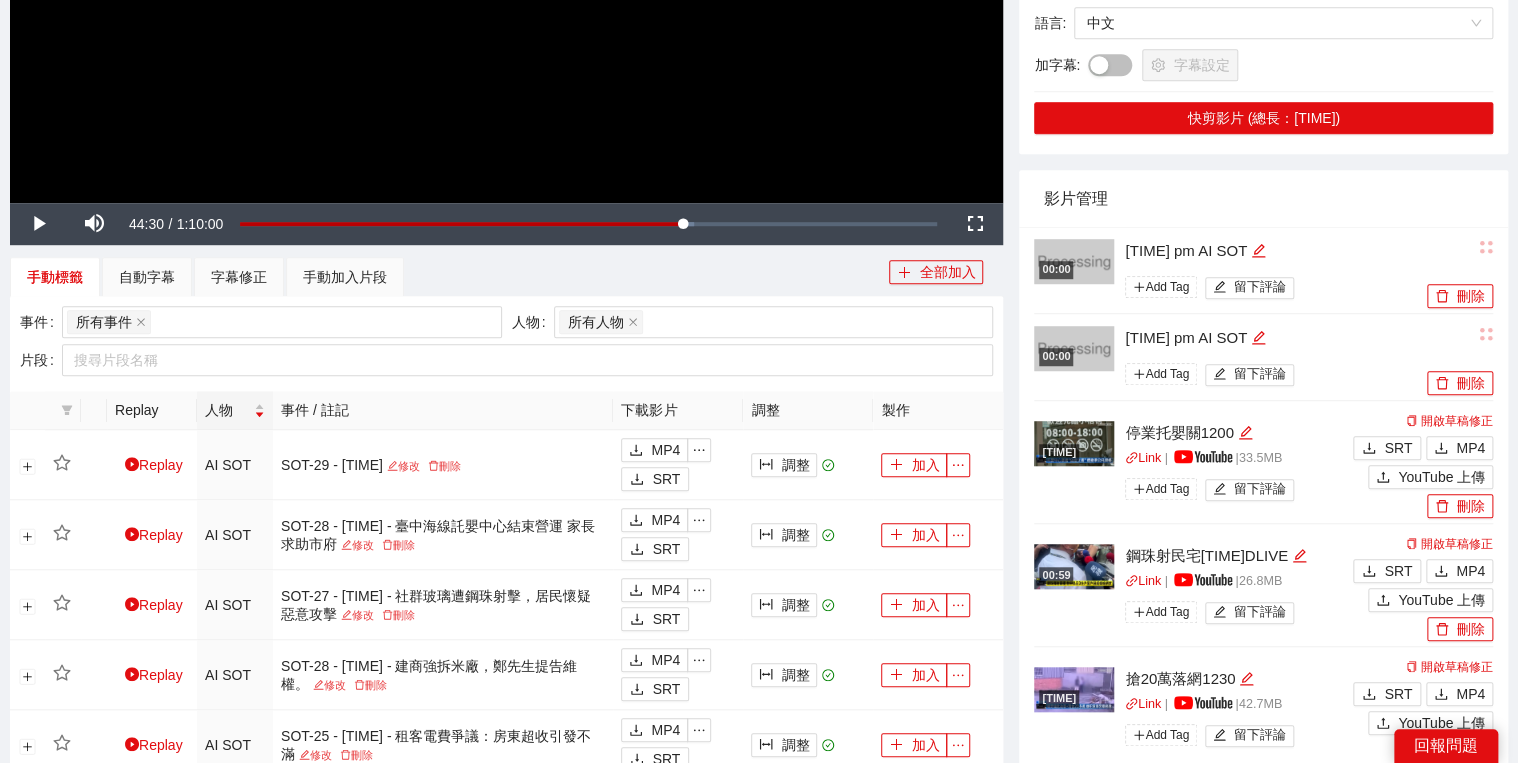 scroll, scrollTop: 320, scrollLeft: 0, axis: vertical 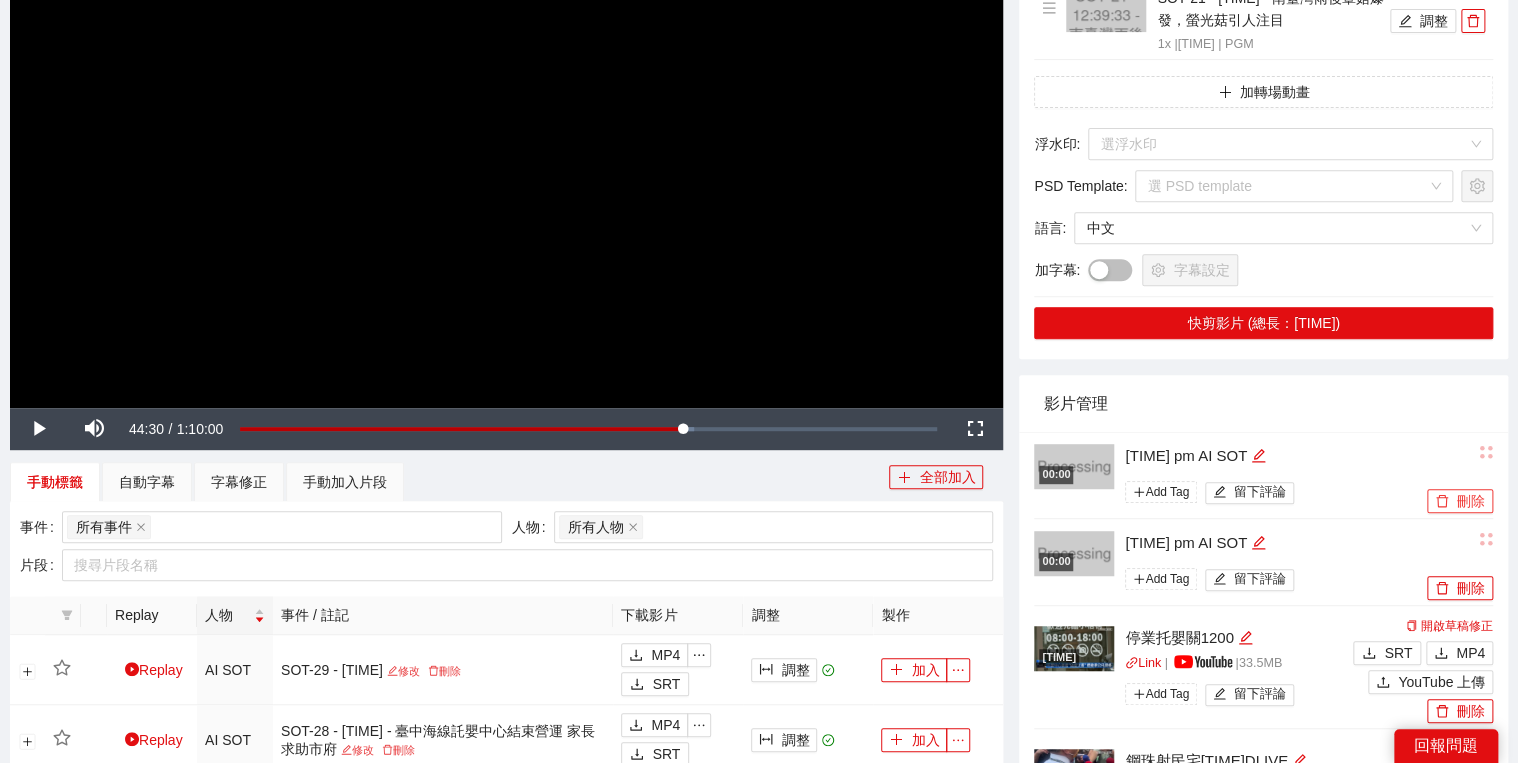 click on "刪除" at bounding box center [1460, 501] 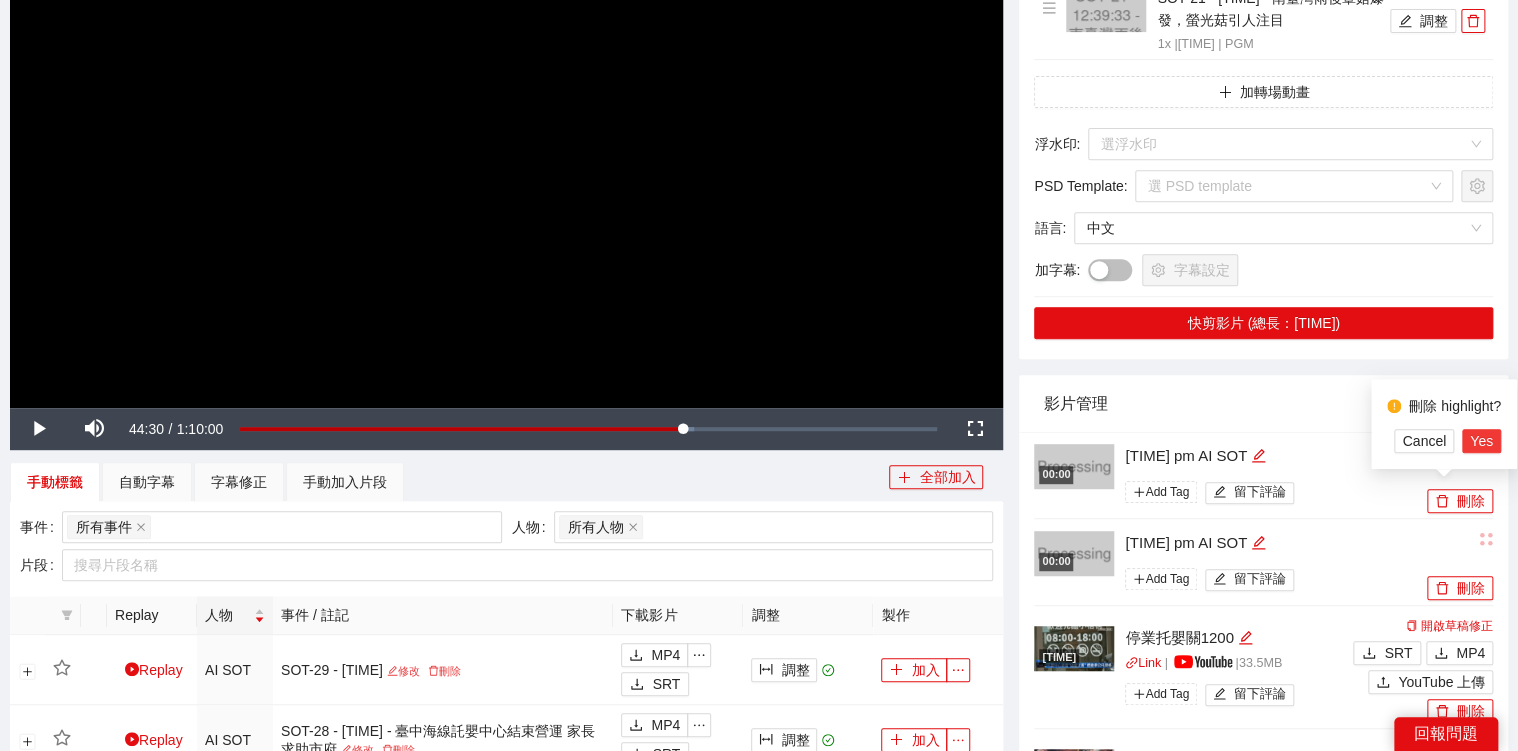 click on "Yes" at bounding box center (1481, 441) 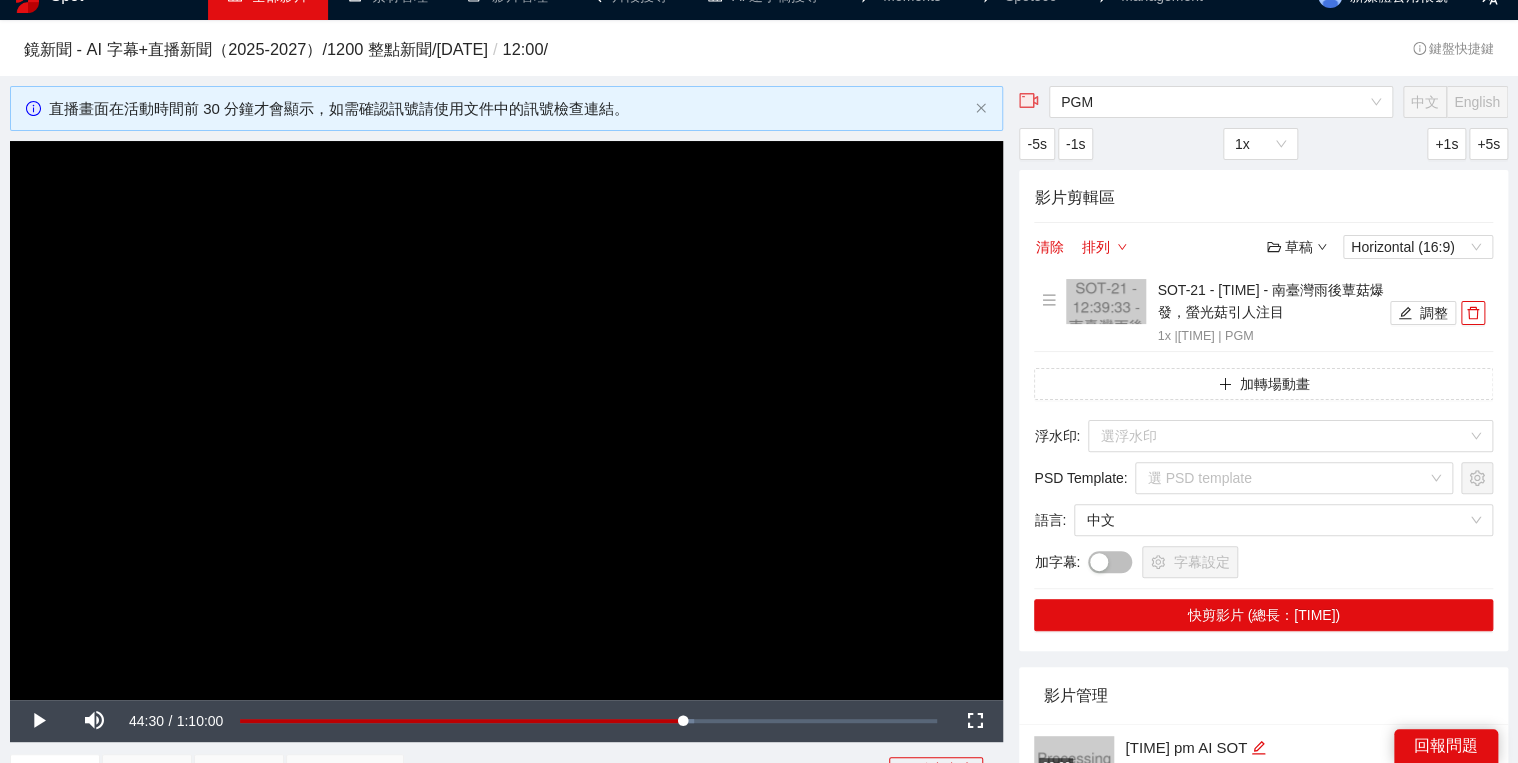 scroll, scrollTop: 0, scrollLeft: 0, axis: both 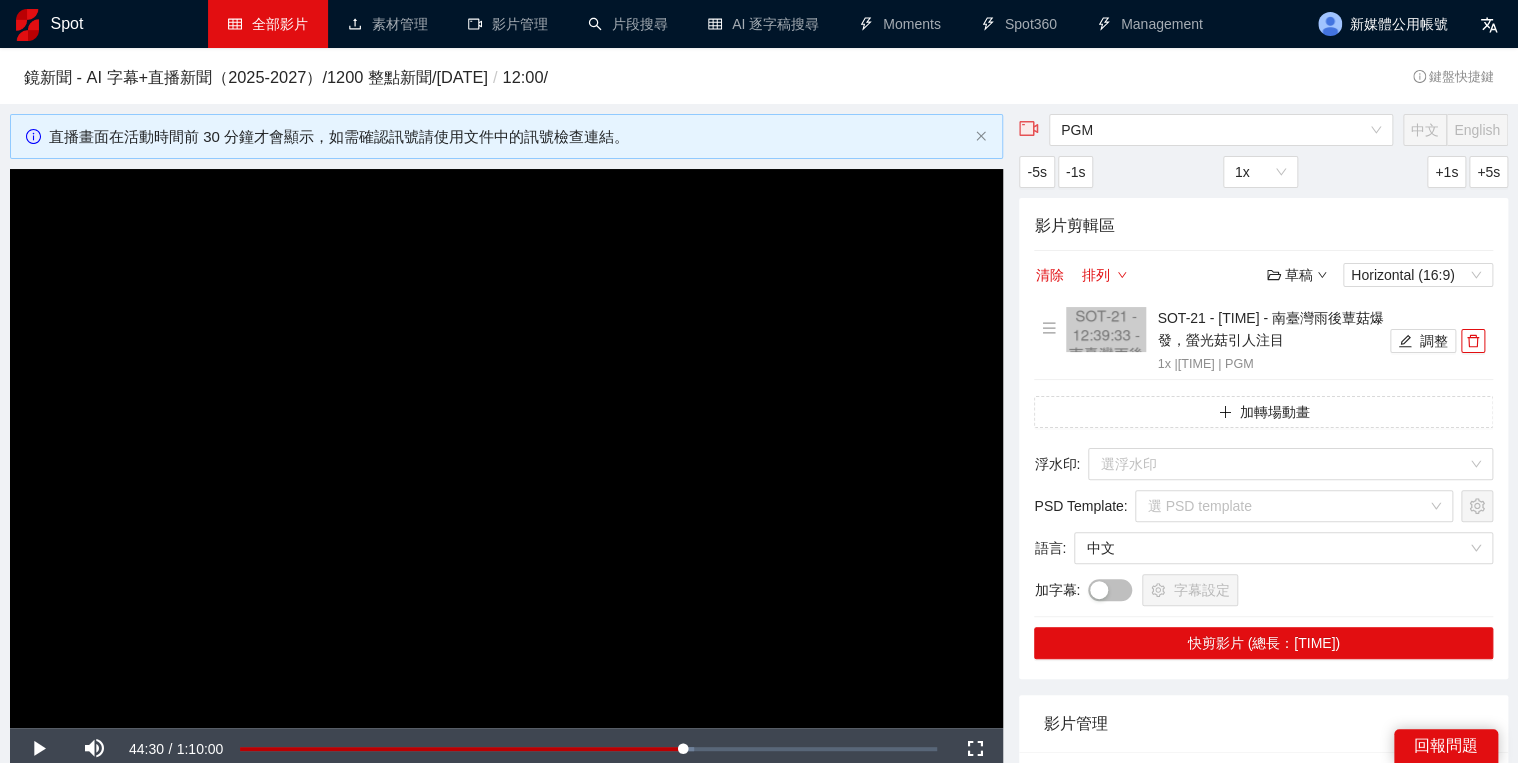 click on "全部影片" at bounding box center (268, 24) 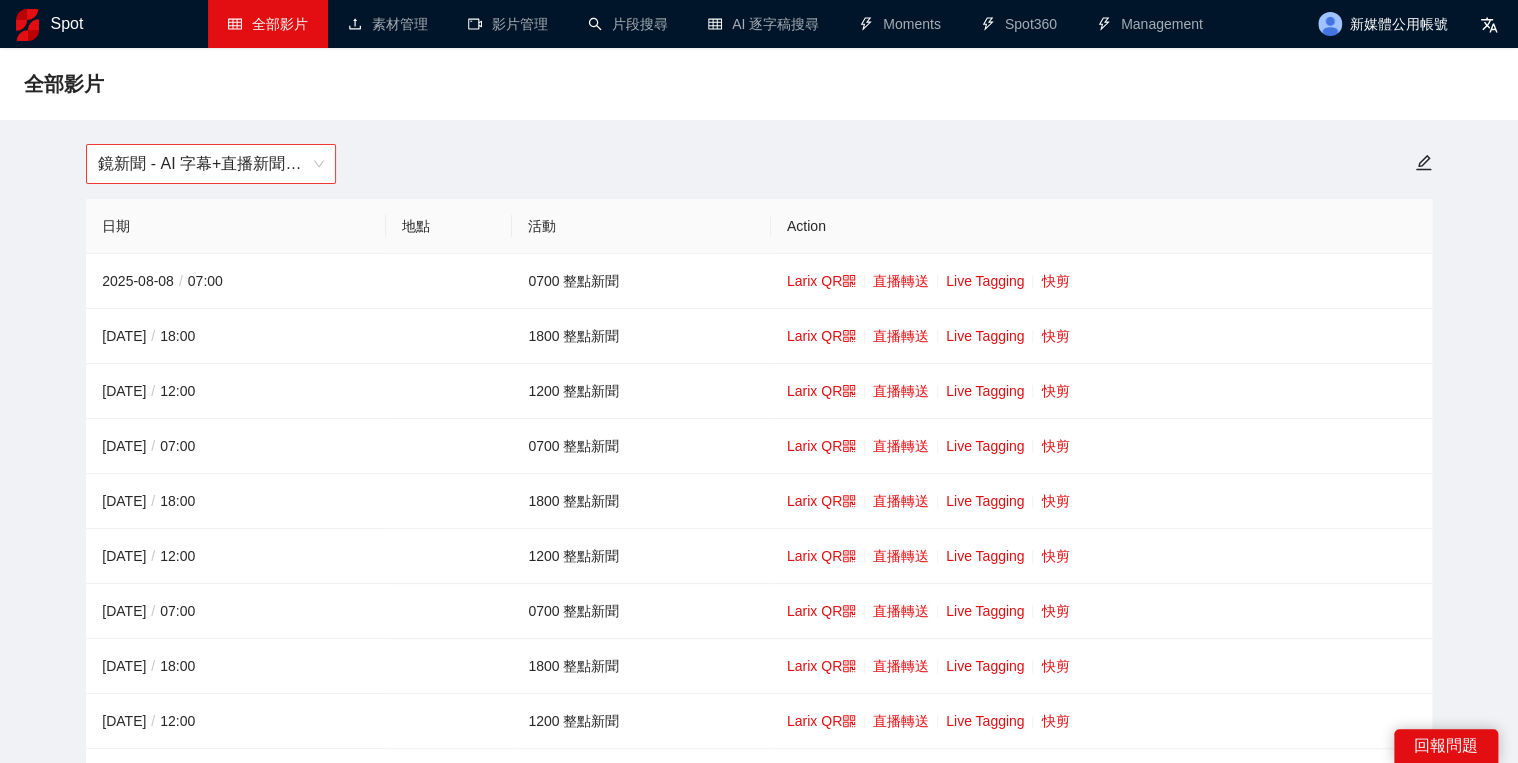 click on "鏡新聞 - AI 字幕+直播新聞（2025-2027）" at bounding box center [211, 164] 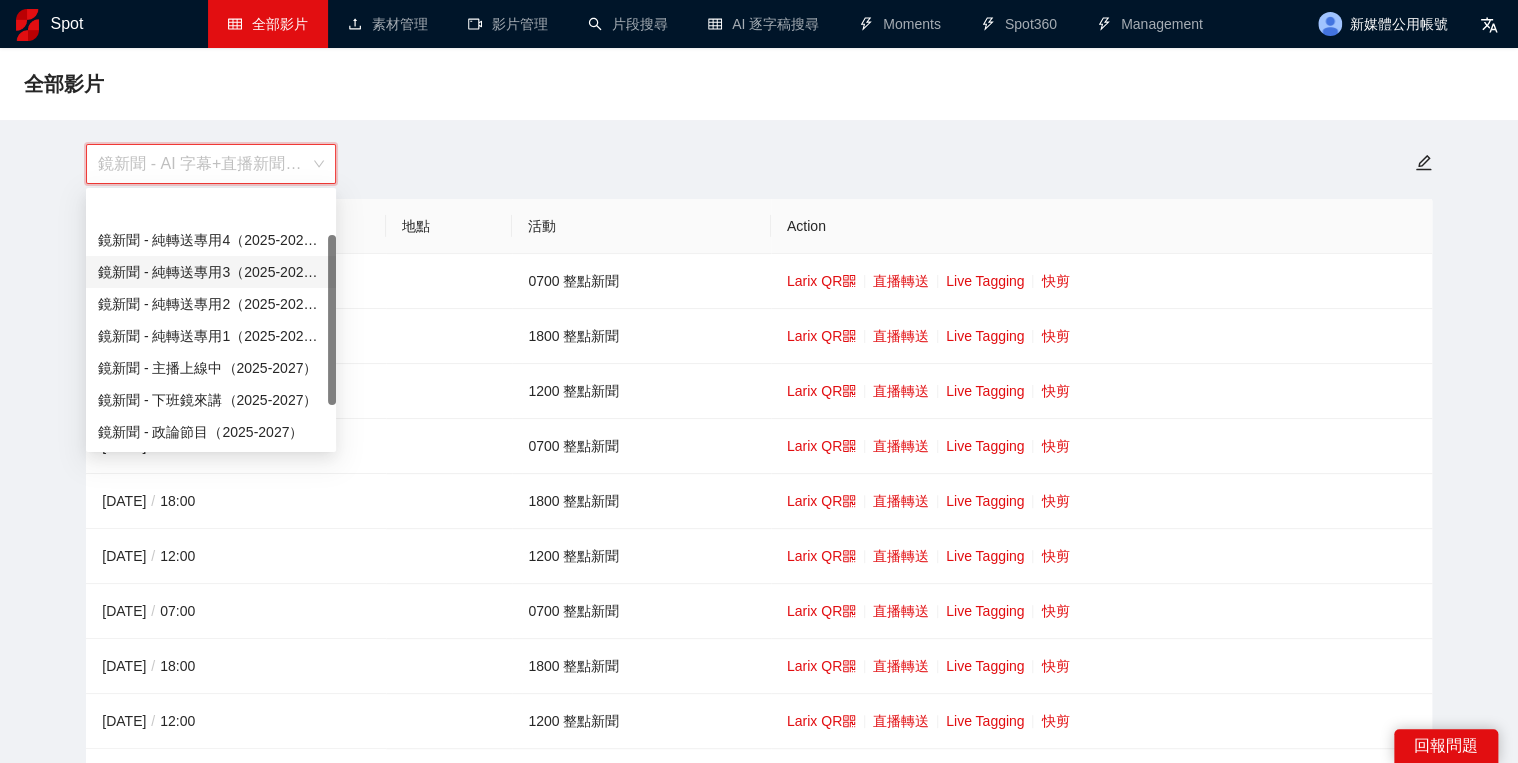 scroll, scrollTop: 64, scrollLeft: 0, axis: vertical 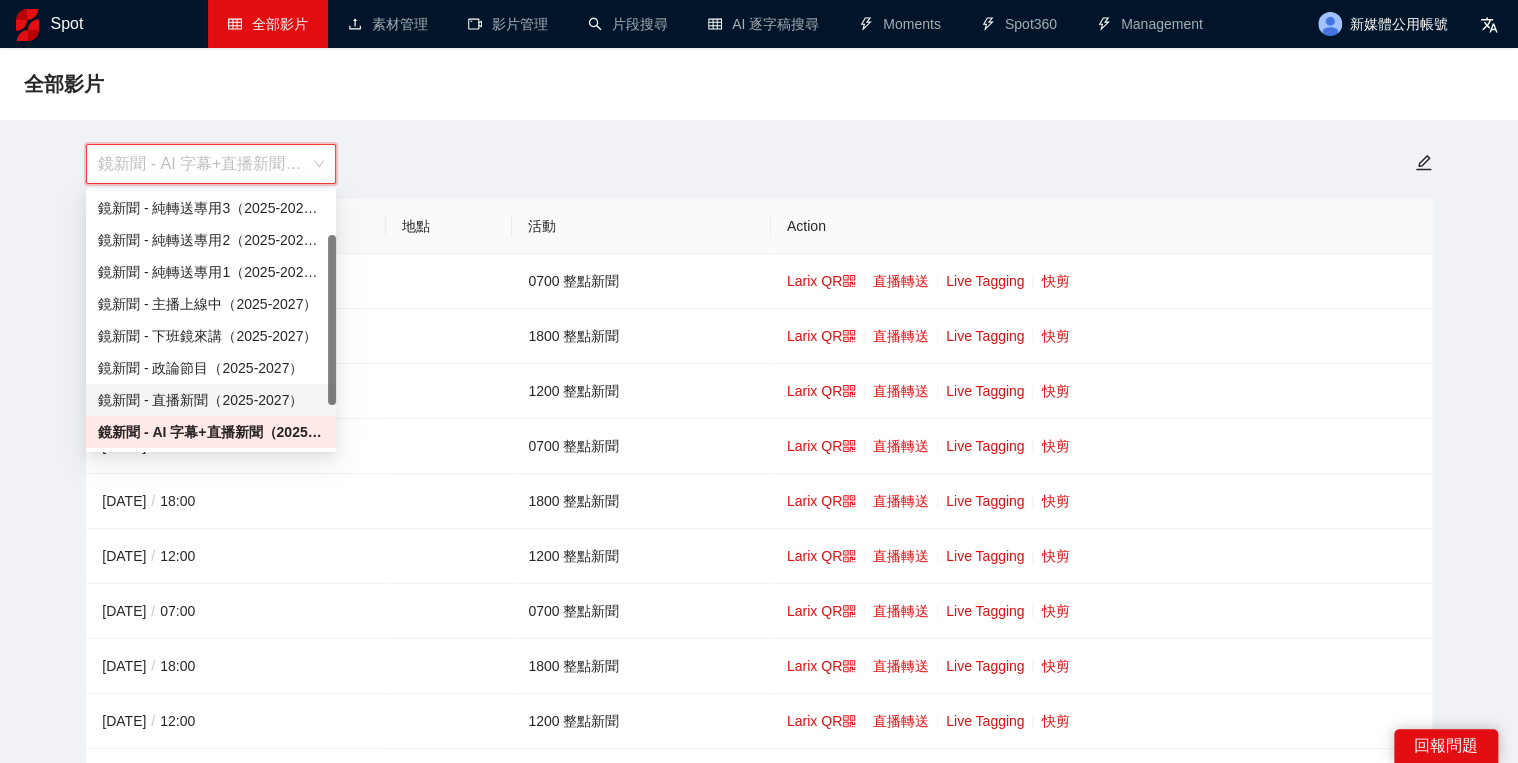 click on "[YEAR]-[YEAR] 直播新聞（[YEAR]-[YEAR]）" at bounding box center (211, 400) 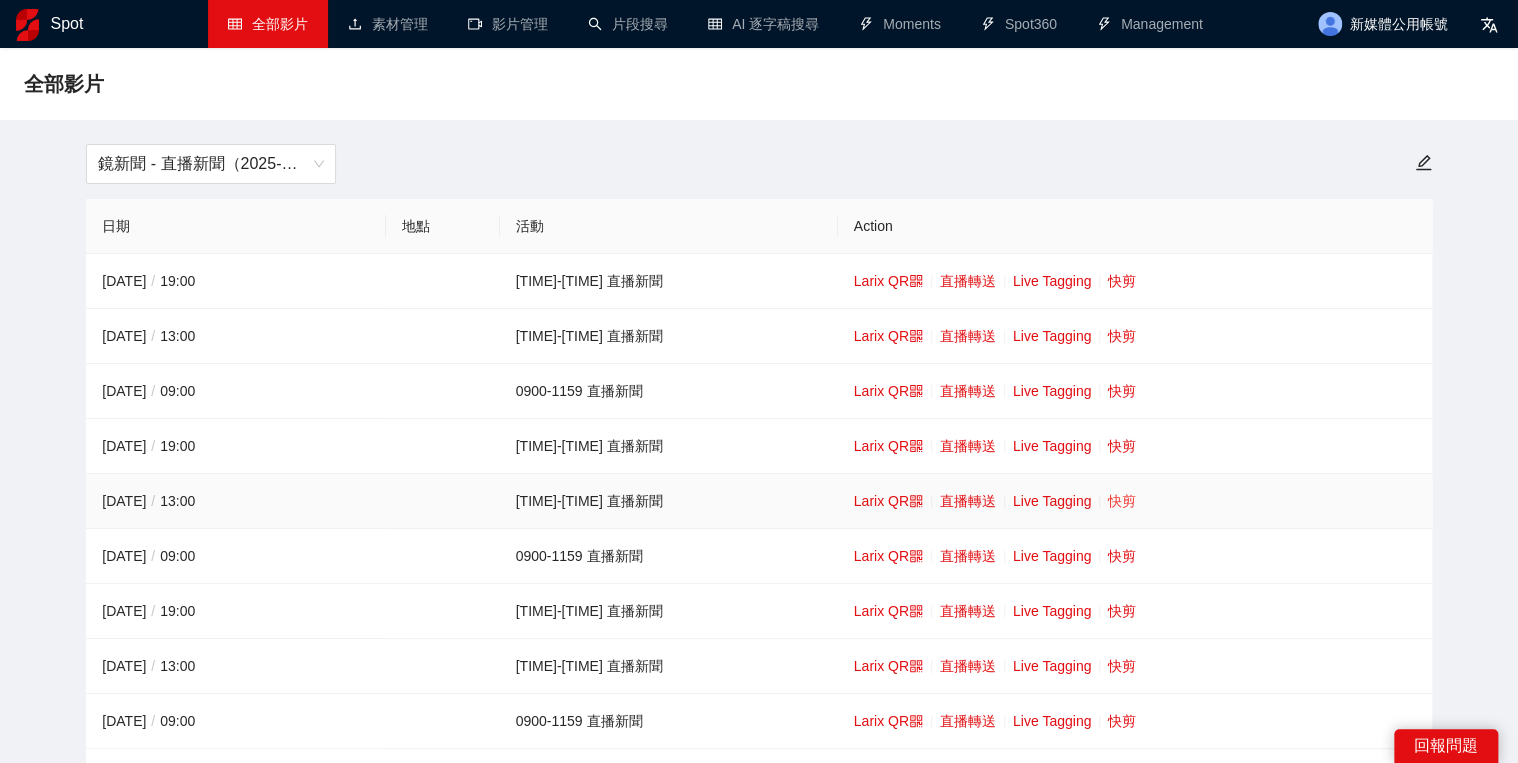 click on "快剪" at bounding box center [1122, 501] 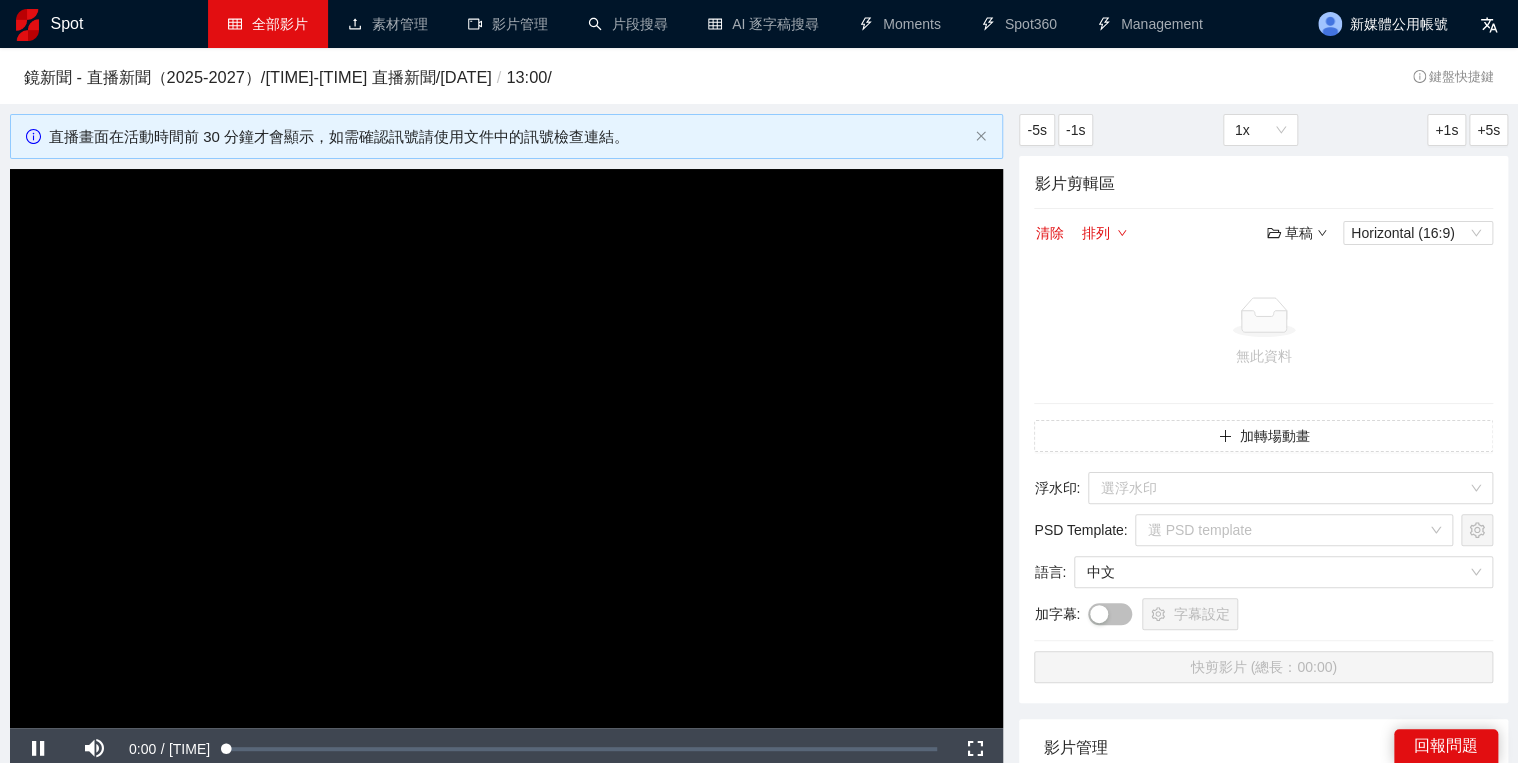 click on "全部影片" at bounding box center [268, 24] 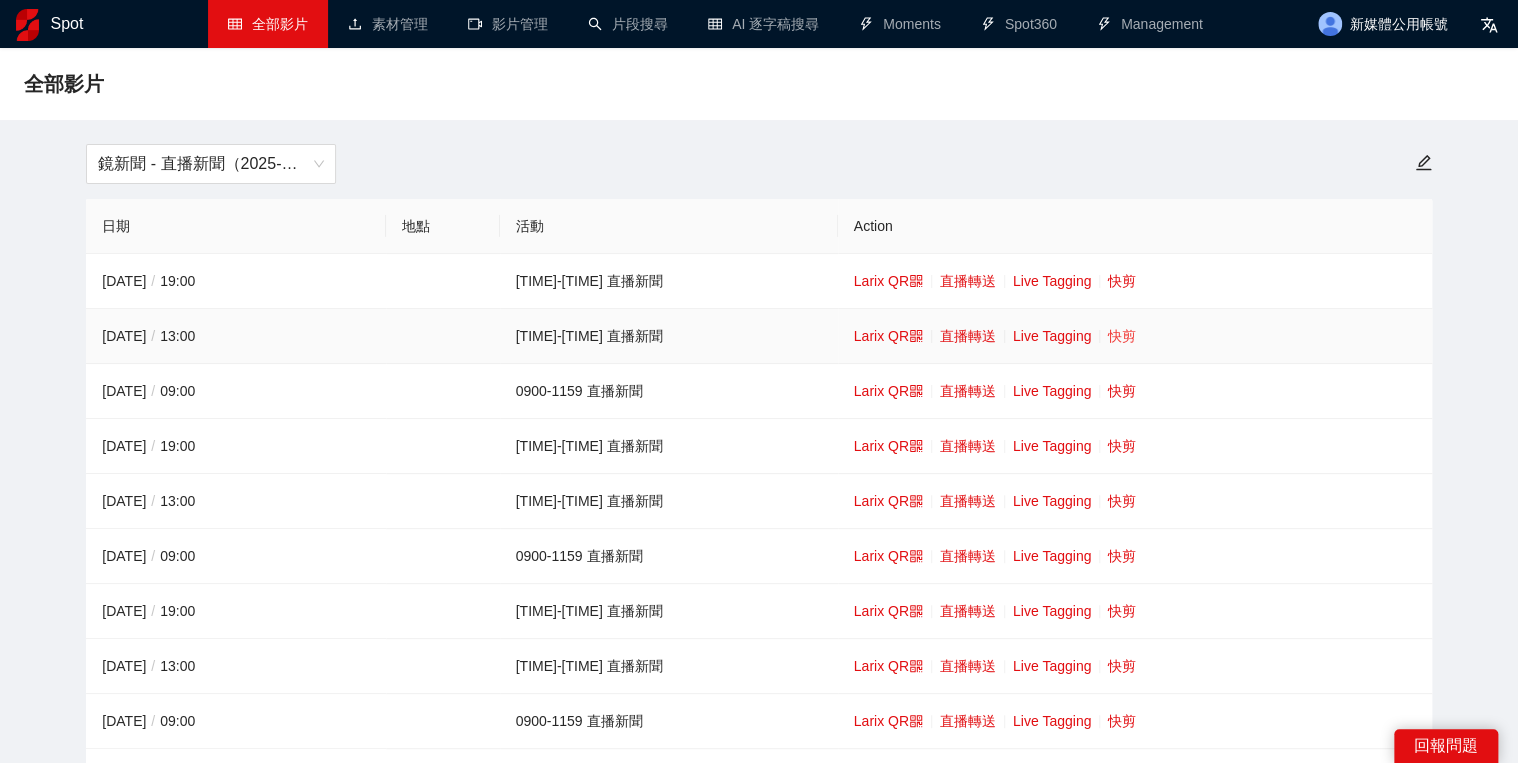 click on "快剪" at bounding box center (1122, 336) 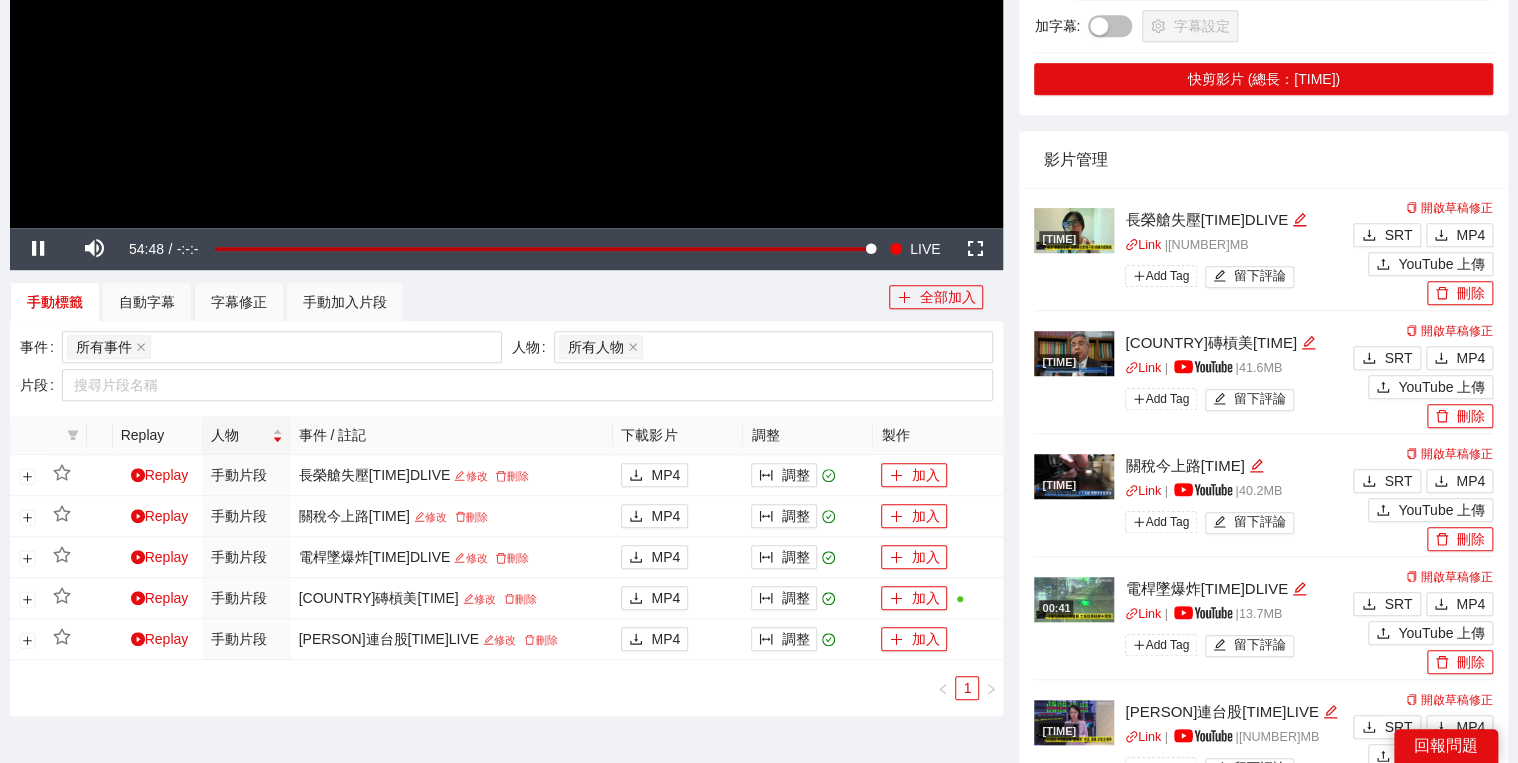 scroll, scrollTop: 640, scrollLeft: 0, axis: vertical 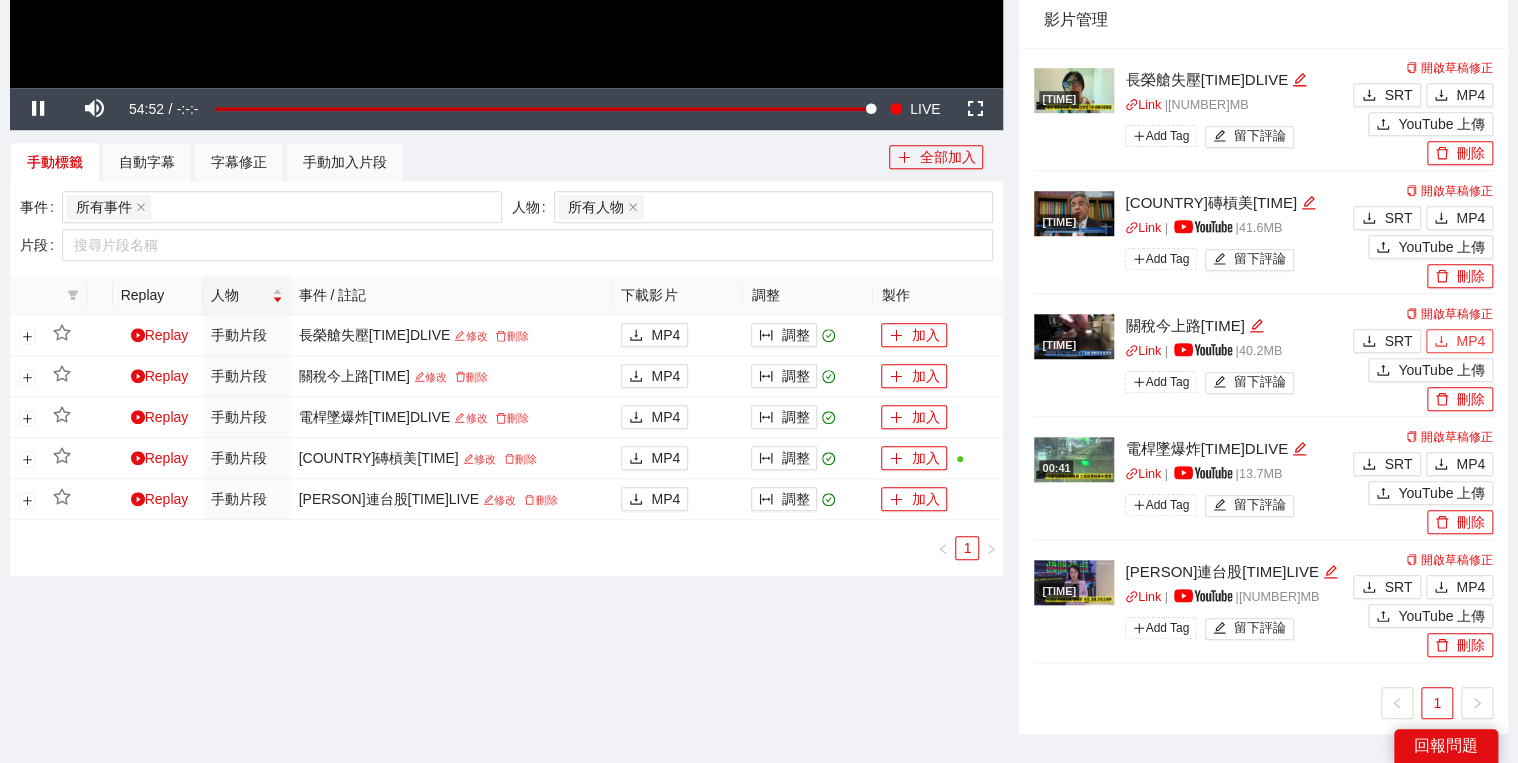 click on "MP4" at bounding box center (1470, 341) 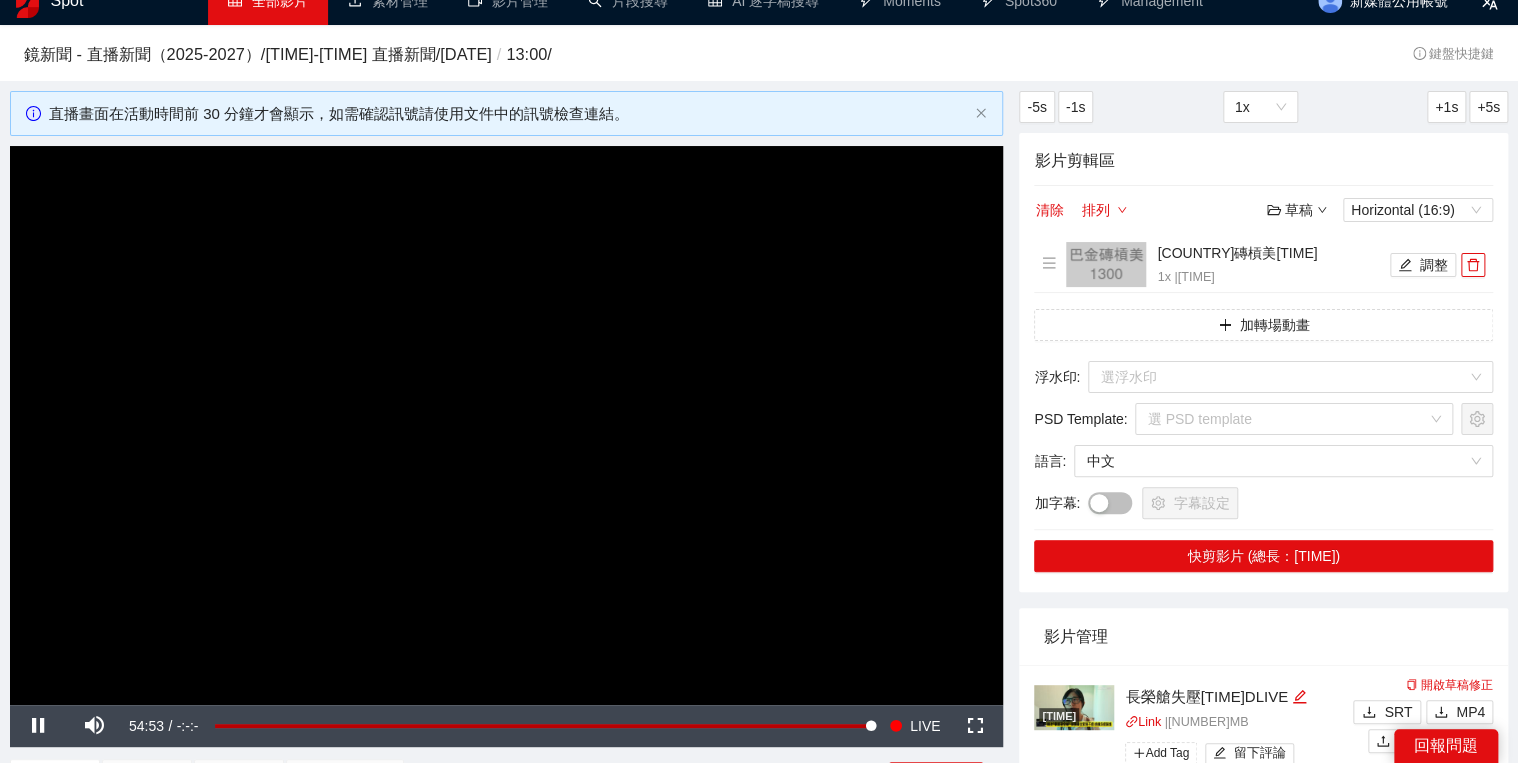 scroll, scrollTop: 0, scrollLeft: 0, axis: both 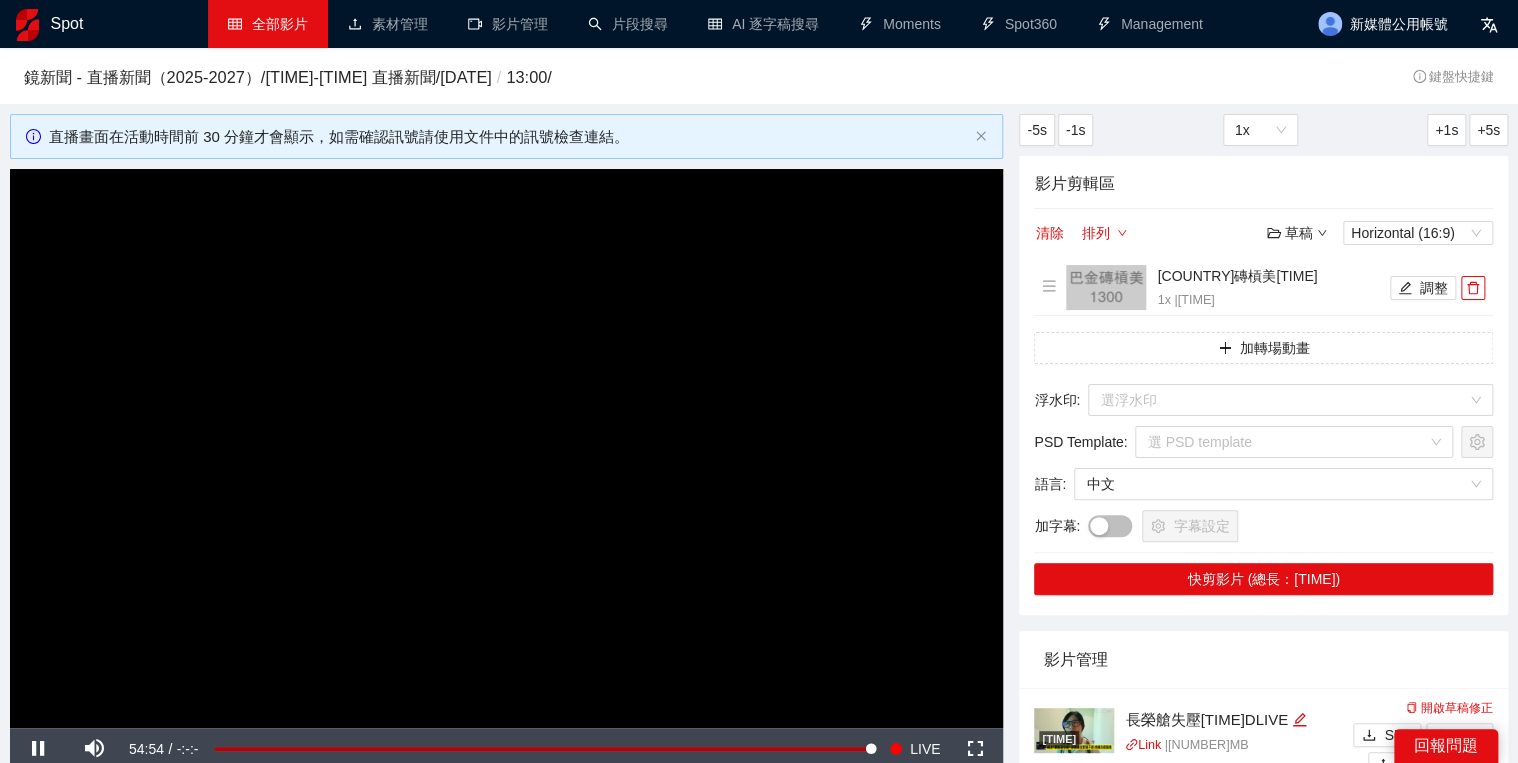 click on "全部影片" at bounding box center [268, 24] 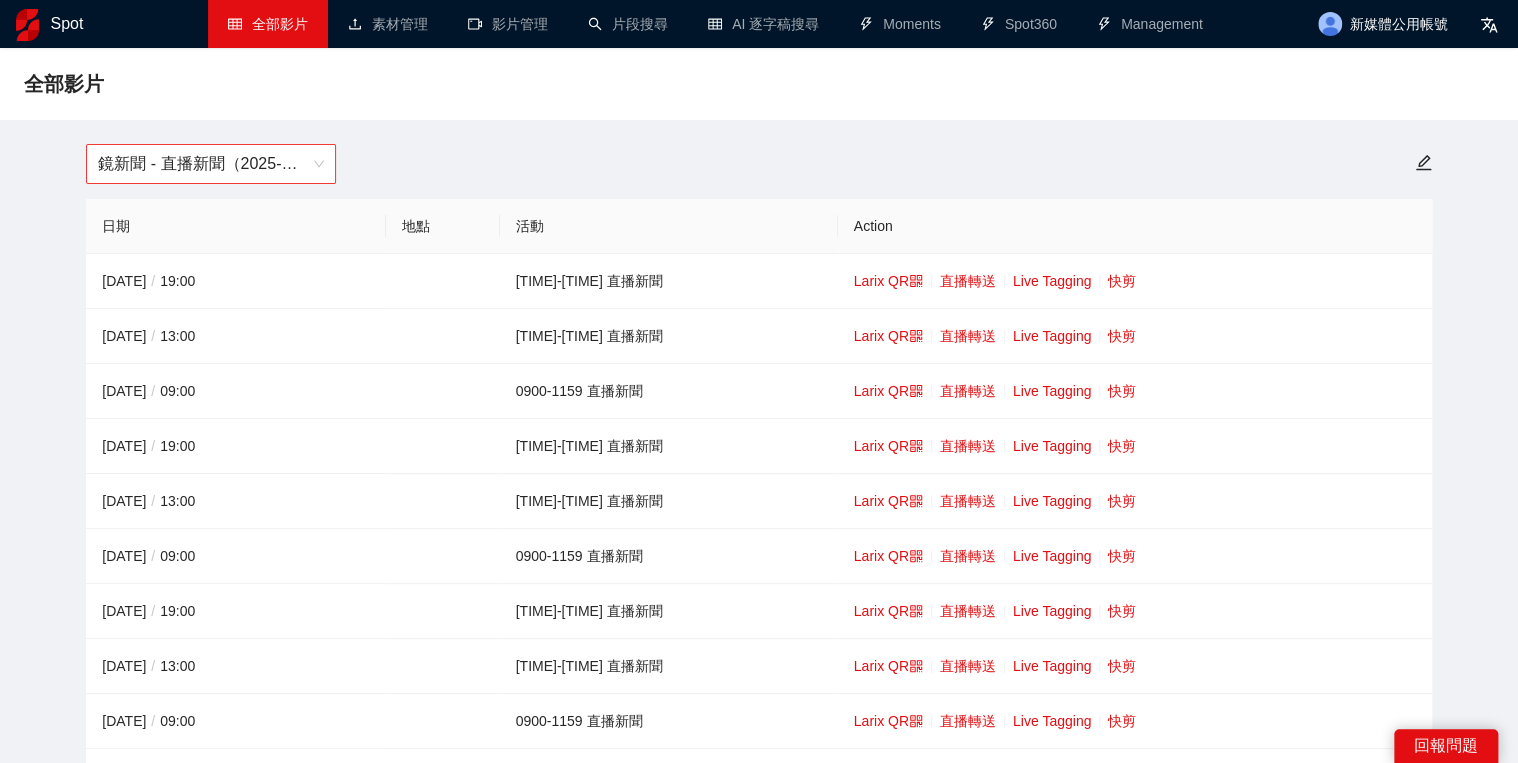click on "[YEAR]-[YEAR] 直播新聞（[YEAR]-[YEAR]）" at bounding box center [211, 164] 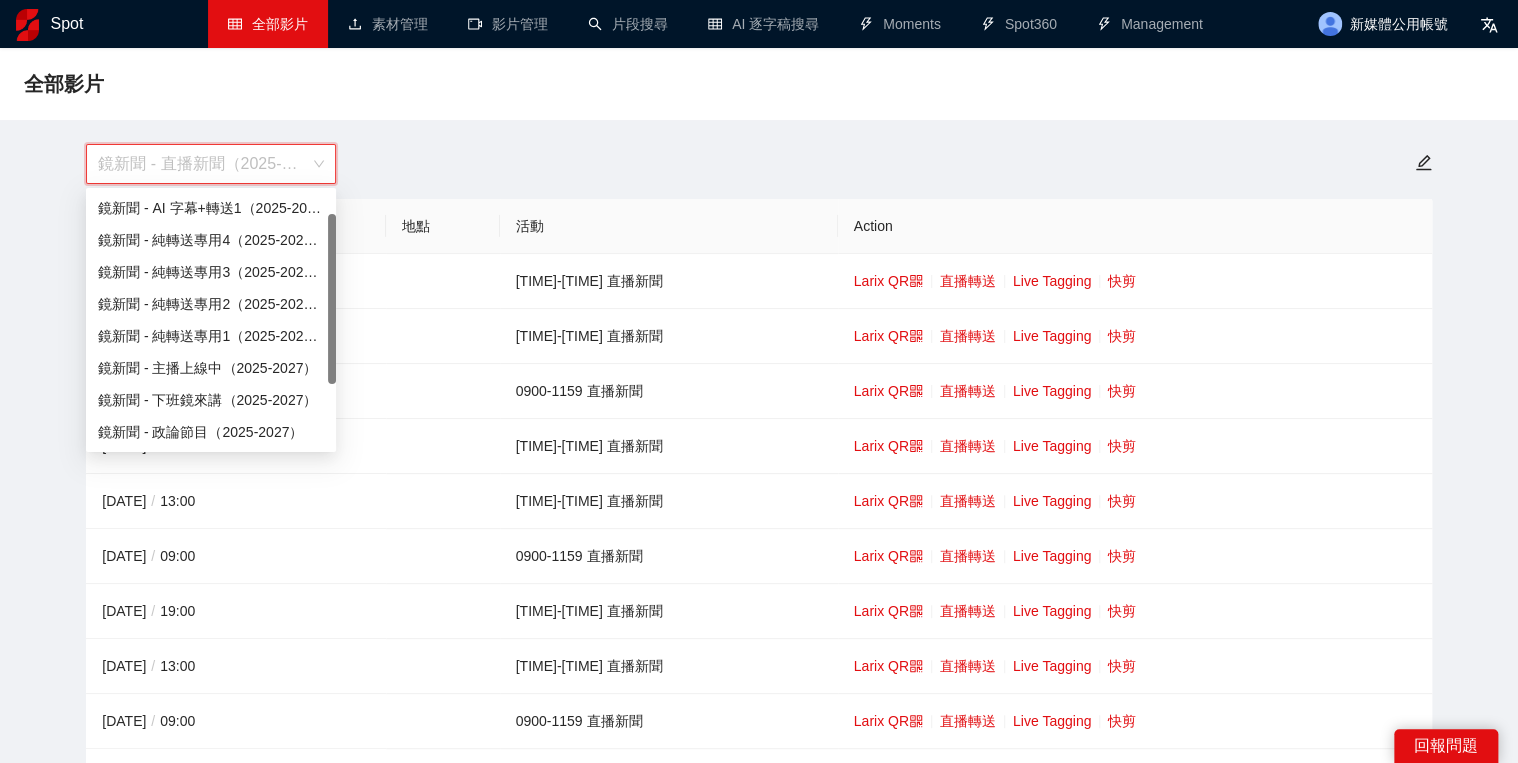 scroll, scrollTop: 32, scrollLeft: 0, axis: vertical 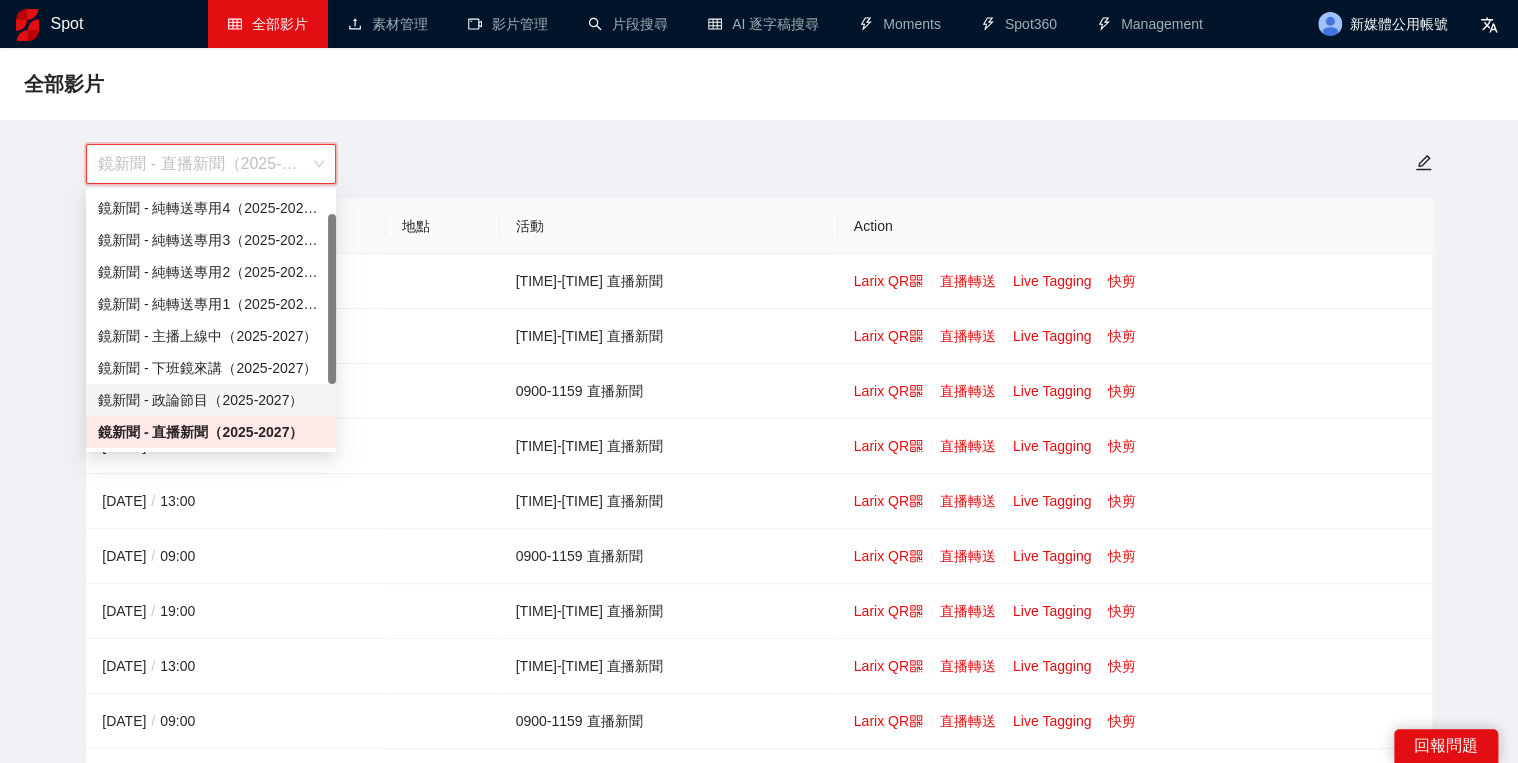 click on "鏡新聞 - 政論節目（2025-2027）" at bounding box center [211, 400] 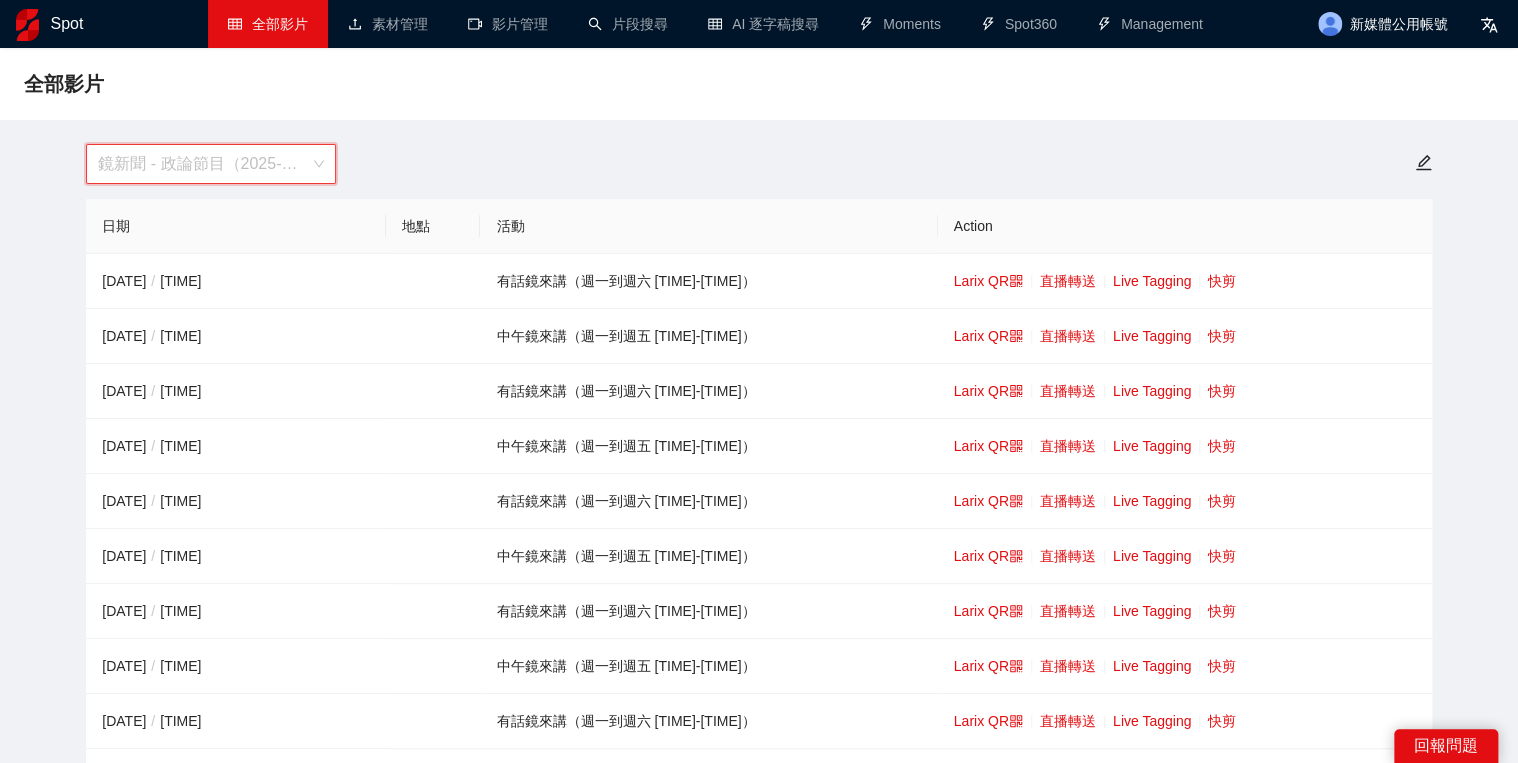 click on "鏡新聞 - 政論節目（2025-2027）" at bounding box center (211, 164) 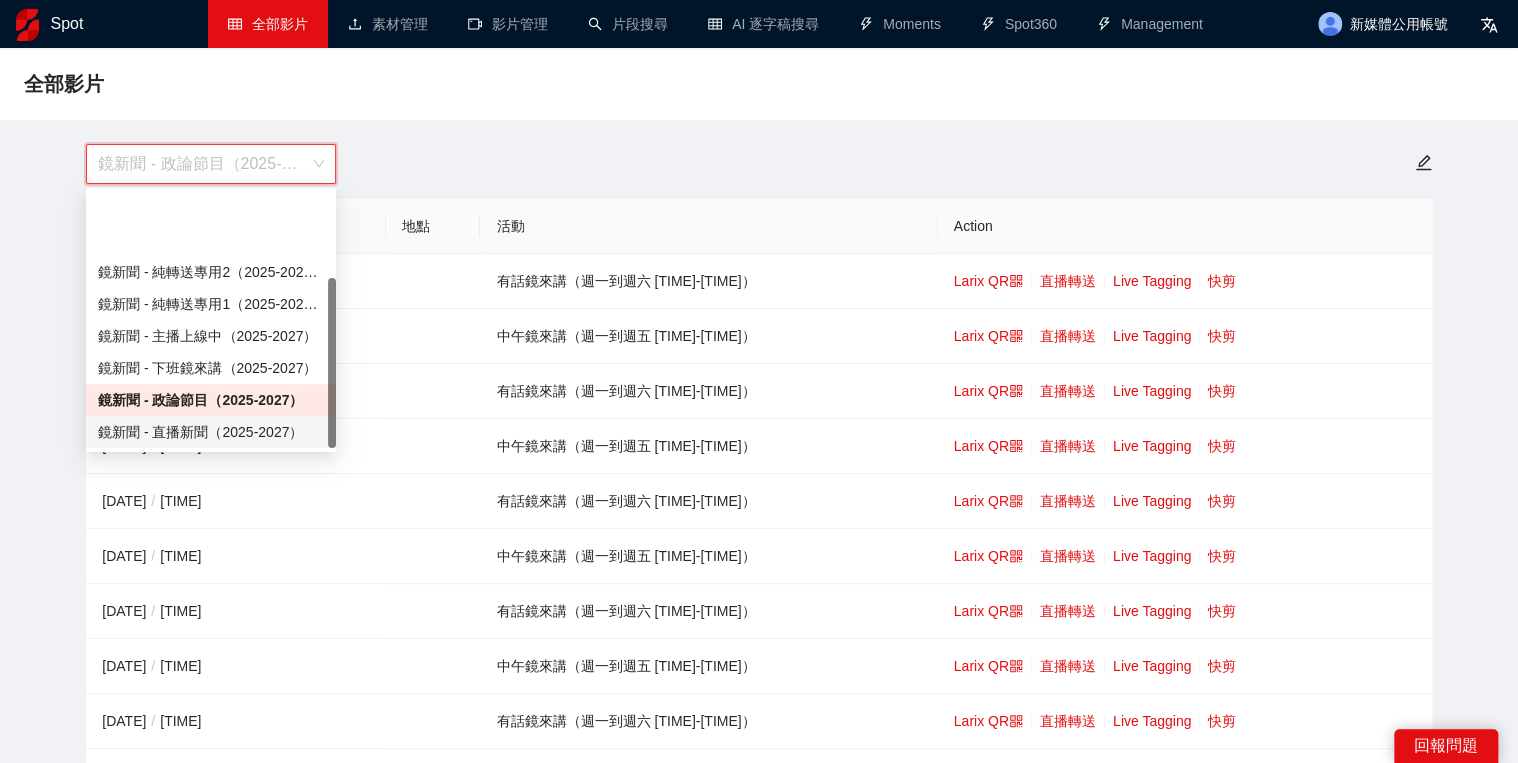 scroll, scrollTop: 128, scrollLeft: 0, axis: vertical 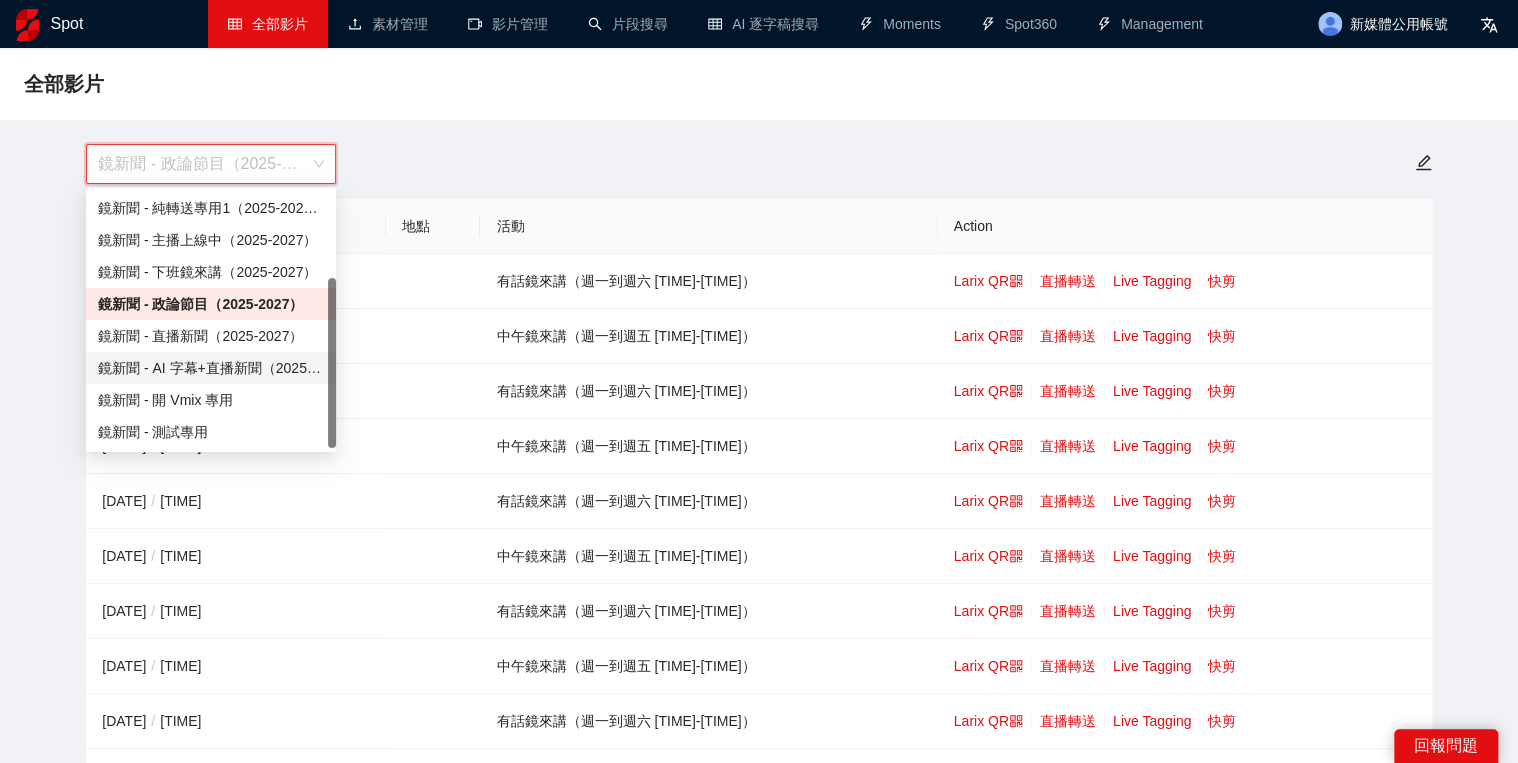 click on "鏡新聞 - AI 字幕+直播新聞（2025-2027）" at bounding box center (211, 368) 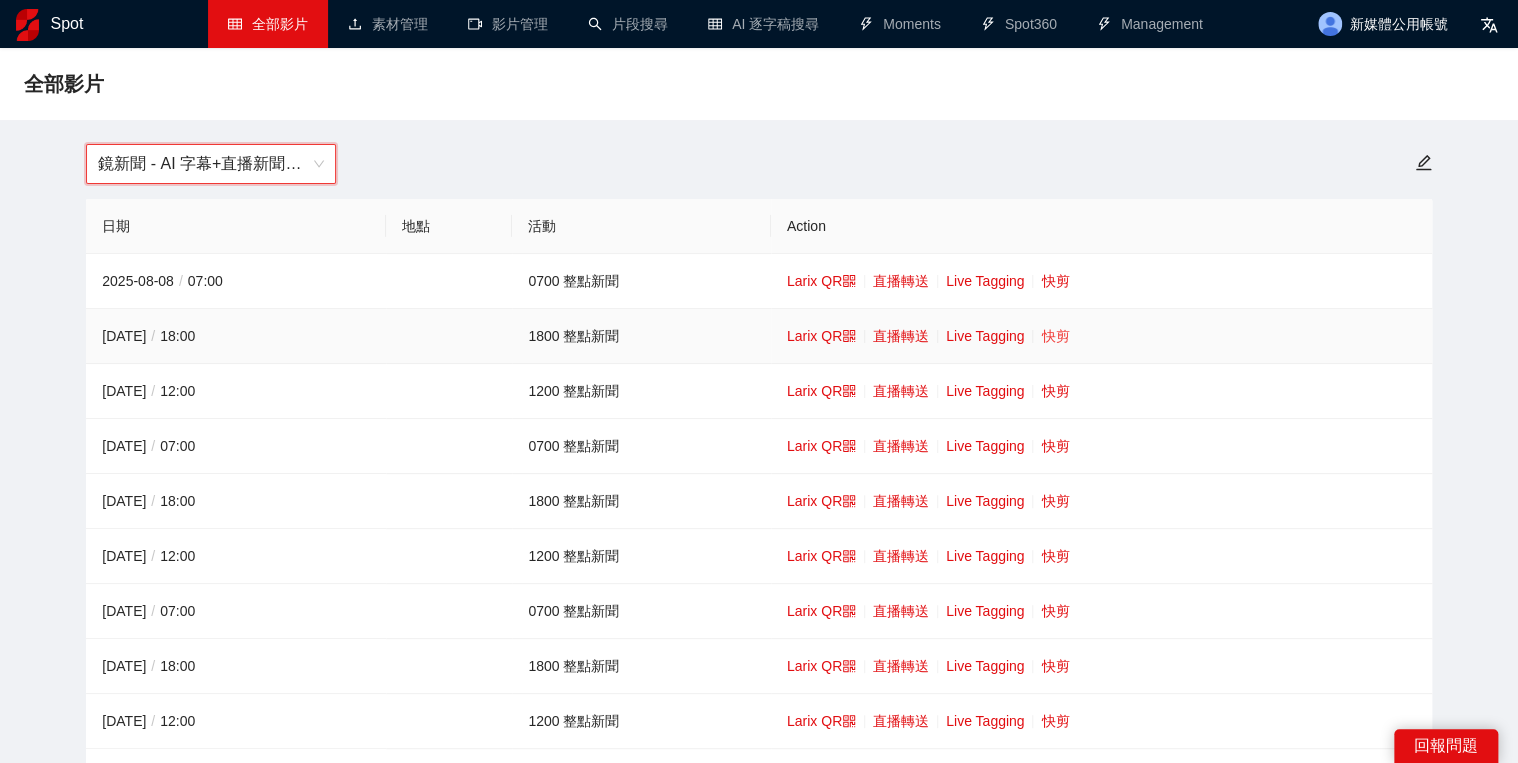 click on "快剪" at bounding box center (1055, 336) 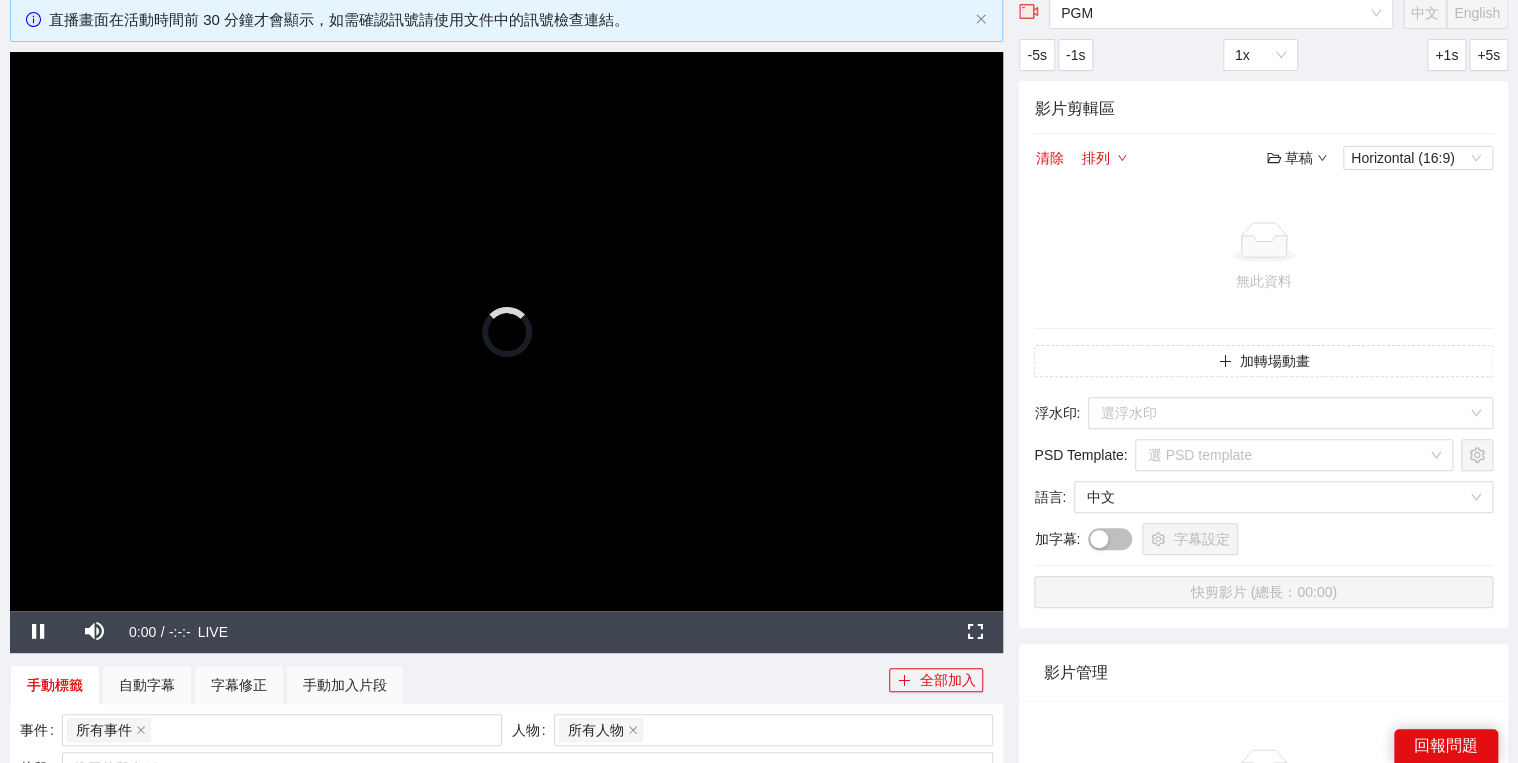 scroll, scrollTop: 0, scrollLeft: 0, axis: both 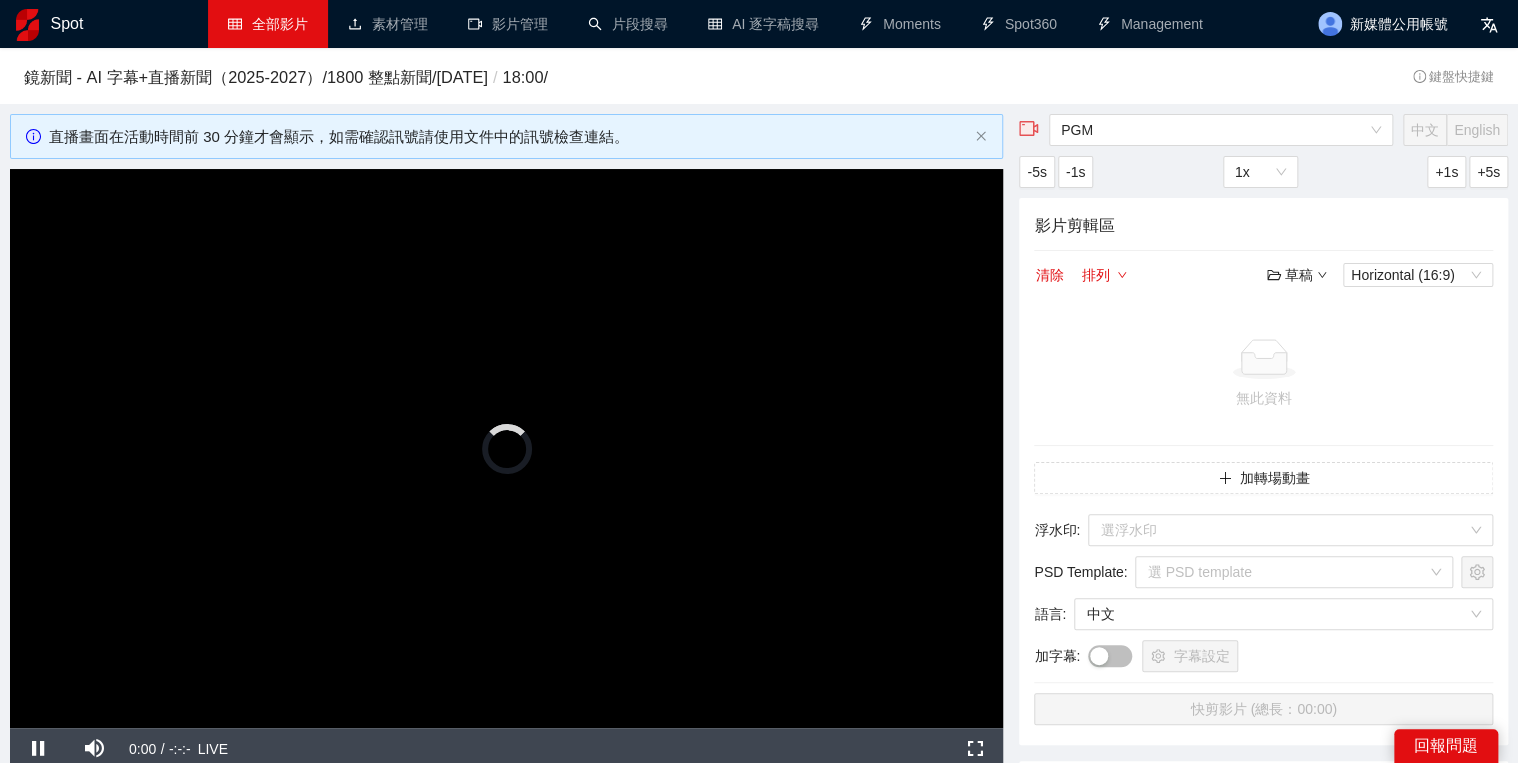 click on "全部影片" at bounding box center [268, 24] 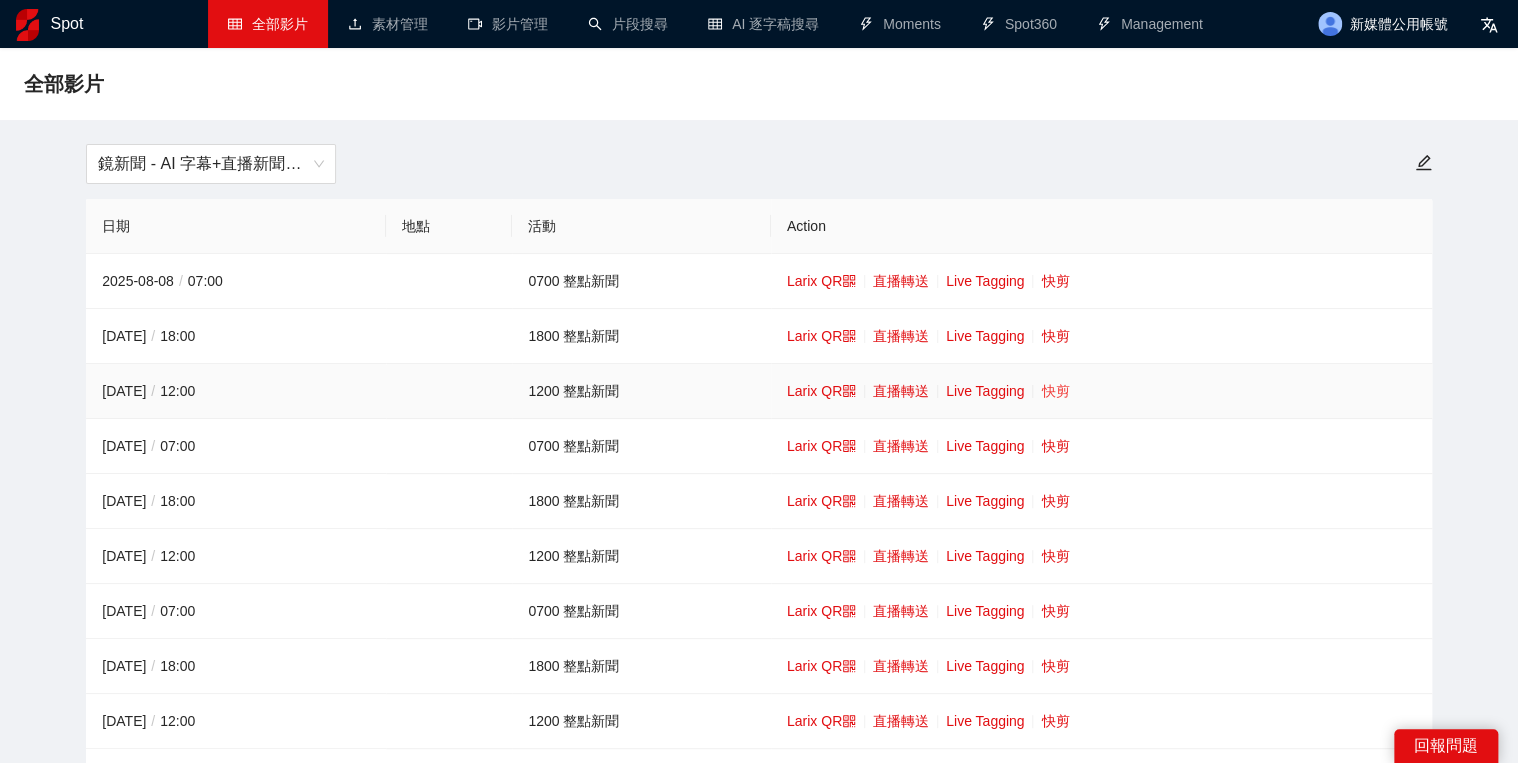 click on "快剪" at bounding box center (1055, 391) 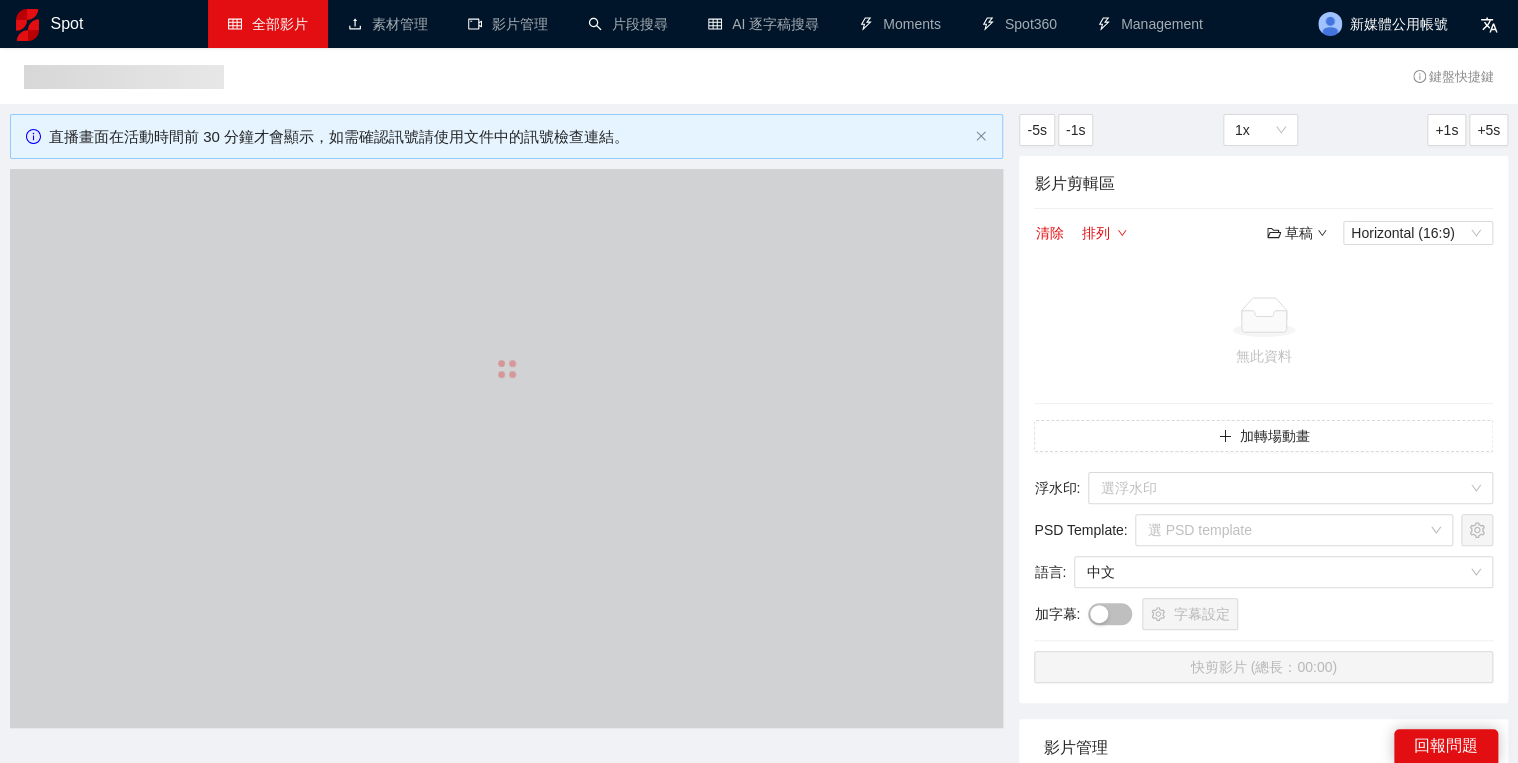 type 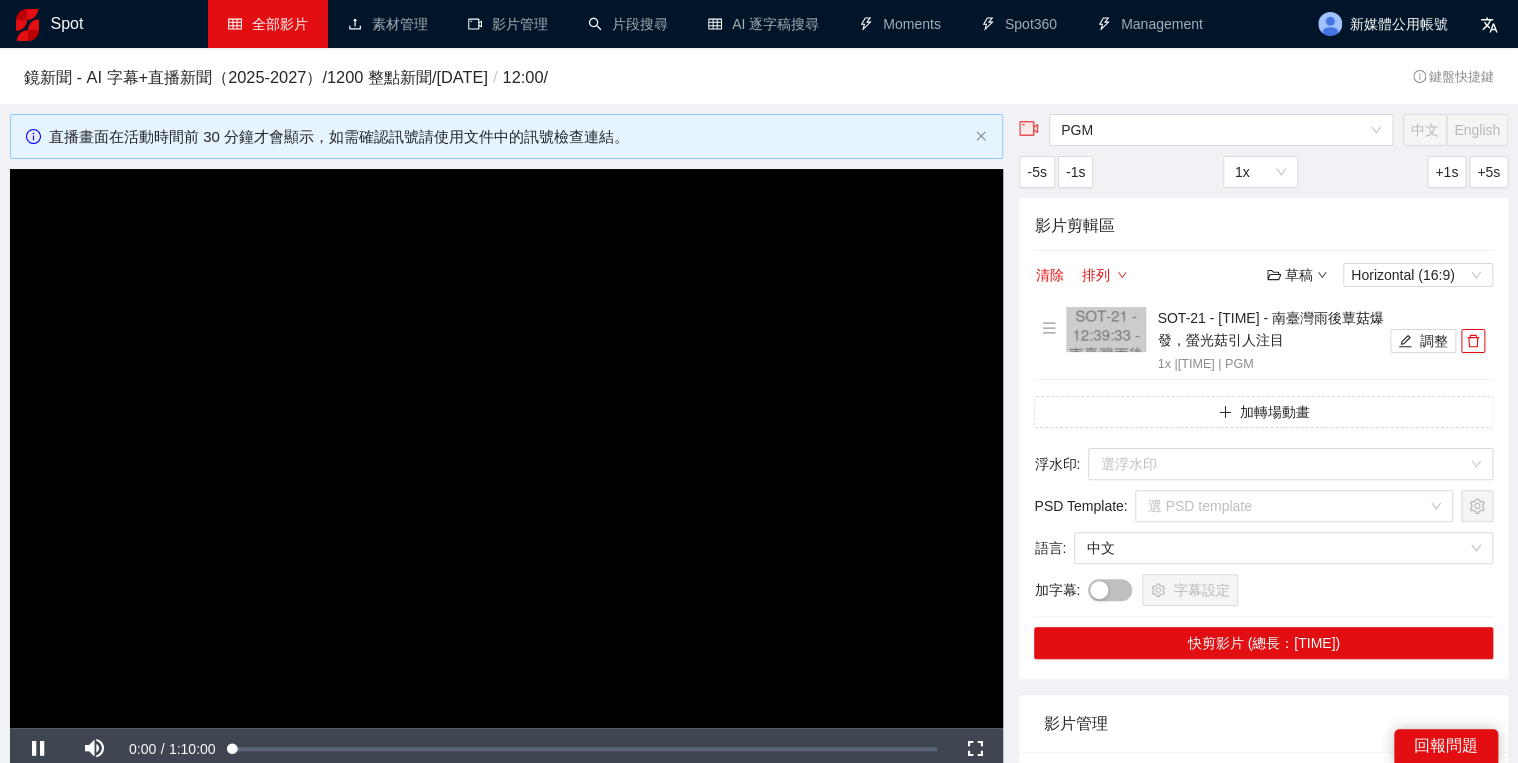 click at bounding box center [506, 448] 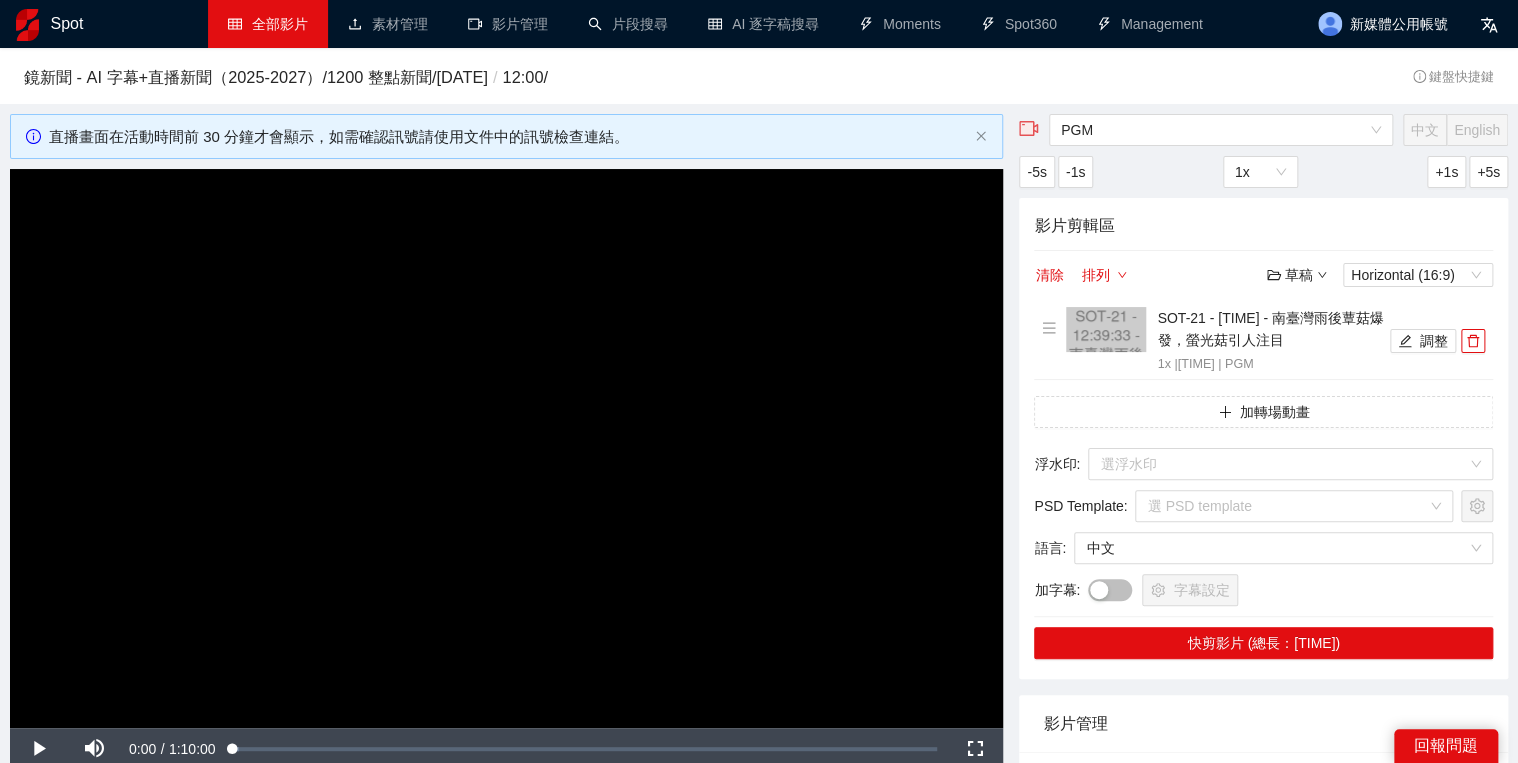 scroll, scrollTop: 240, scrollLeft: 0, axis: vertical 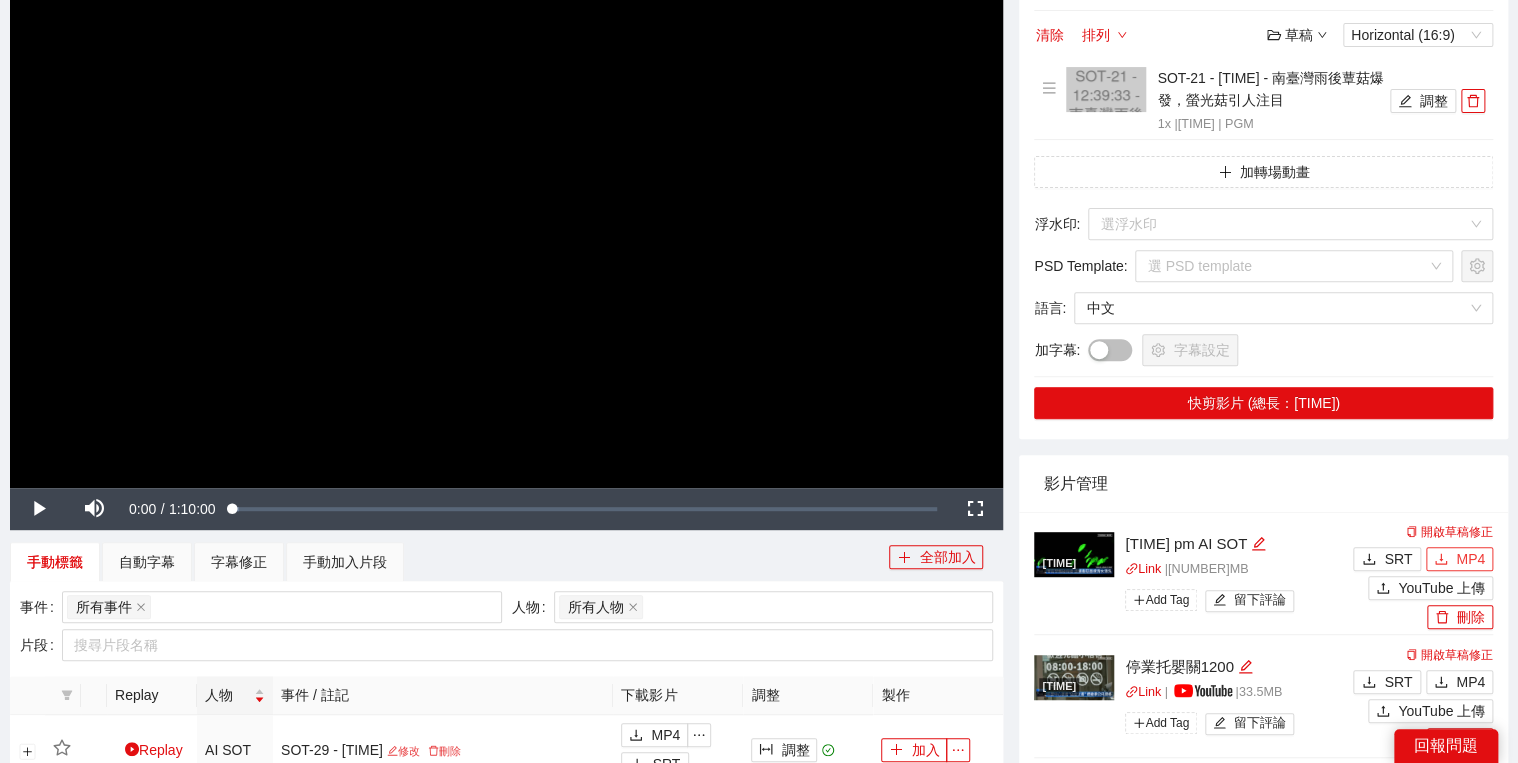 click on "MP4" at bounding box center [1459, 559] 